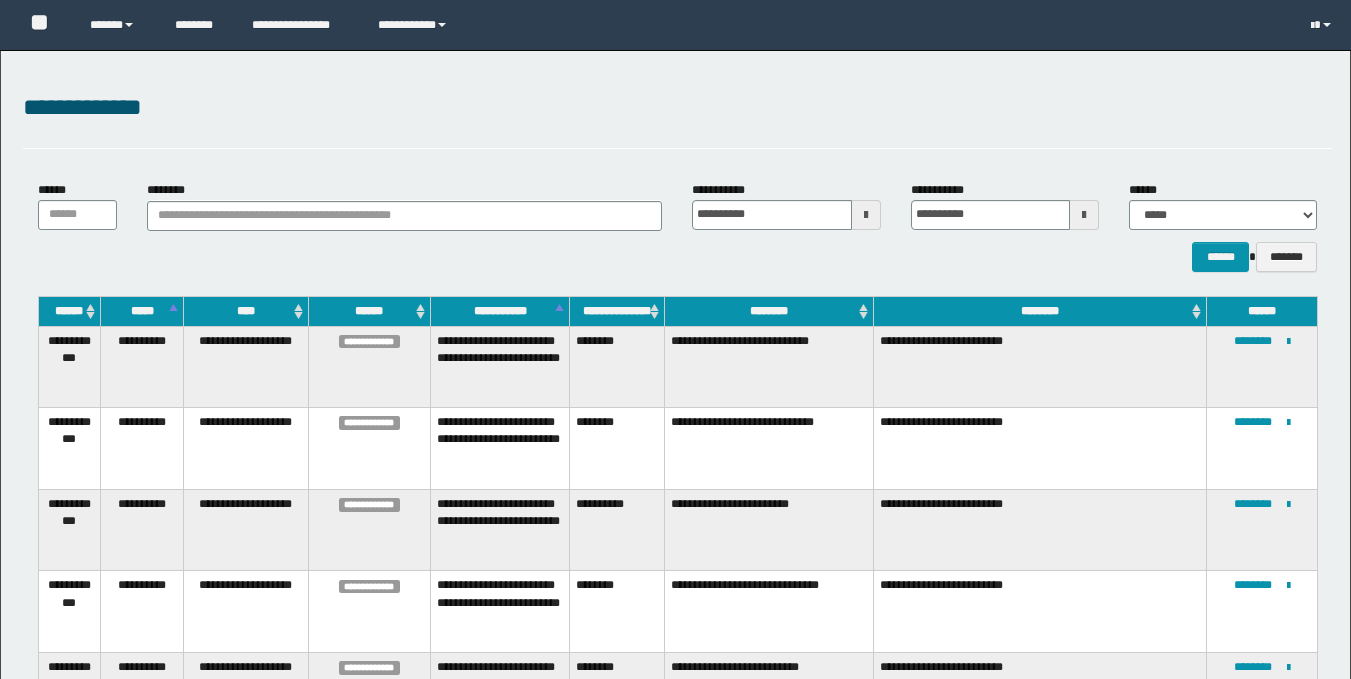 scroll, scrollTop: 0, scrollLeft: 0, axis: both 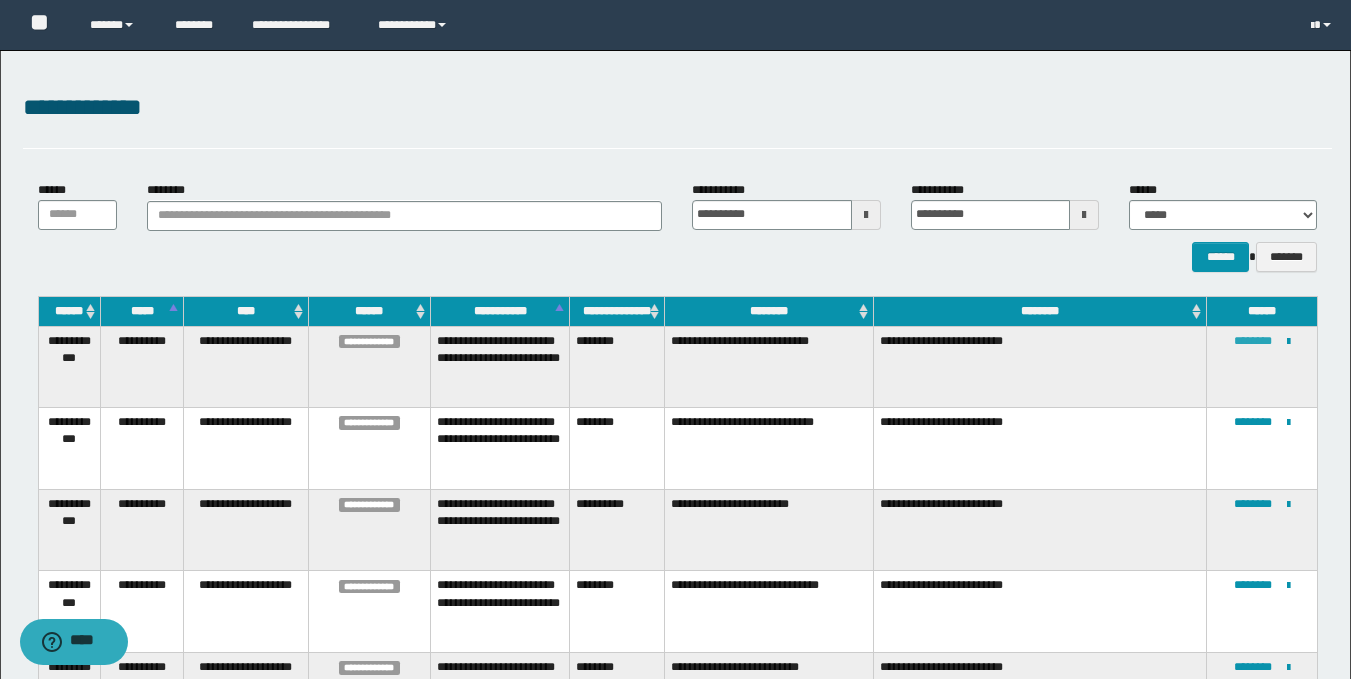 click on "********" at bounding box center (1253, 341) 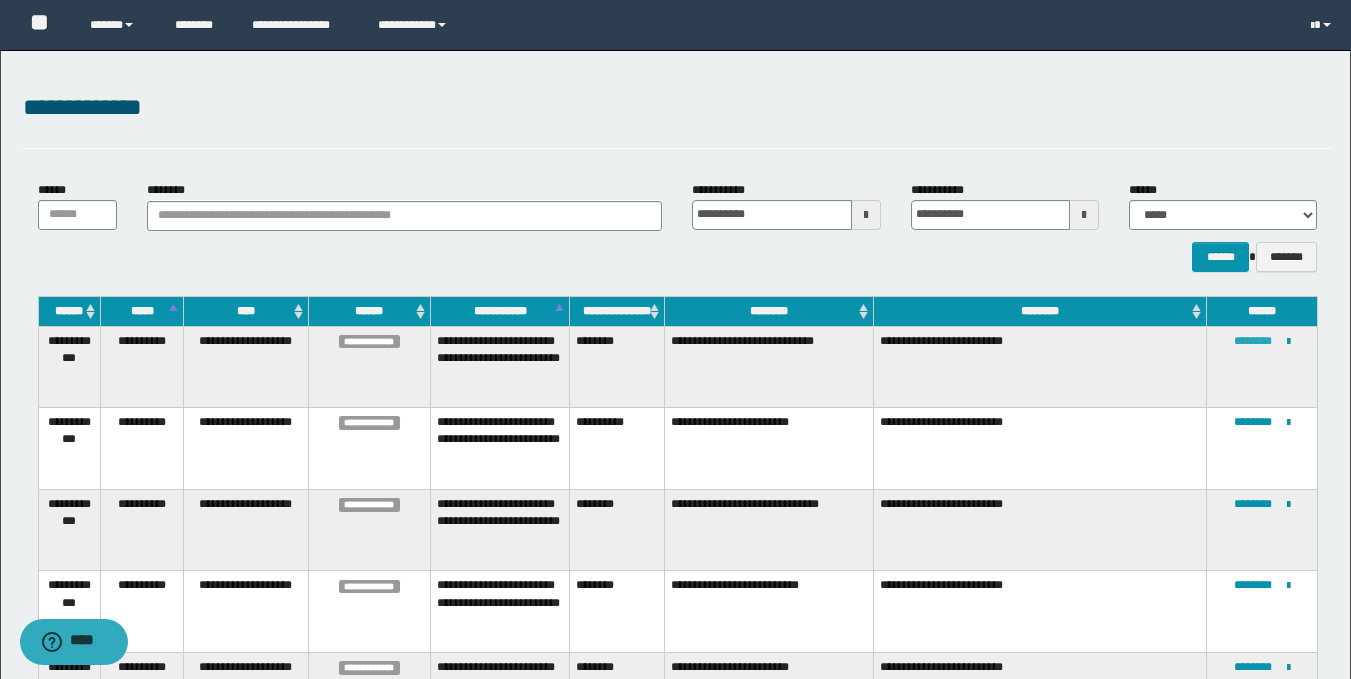 click on "********" at bounding box center [1253, 341] 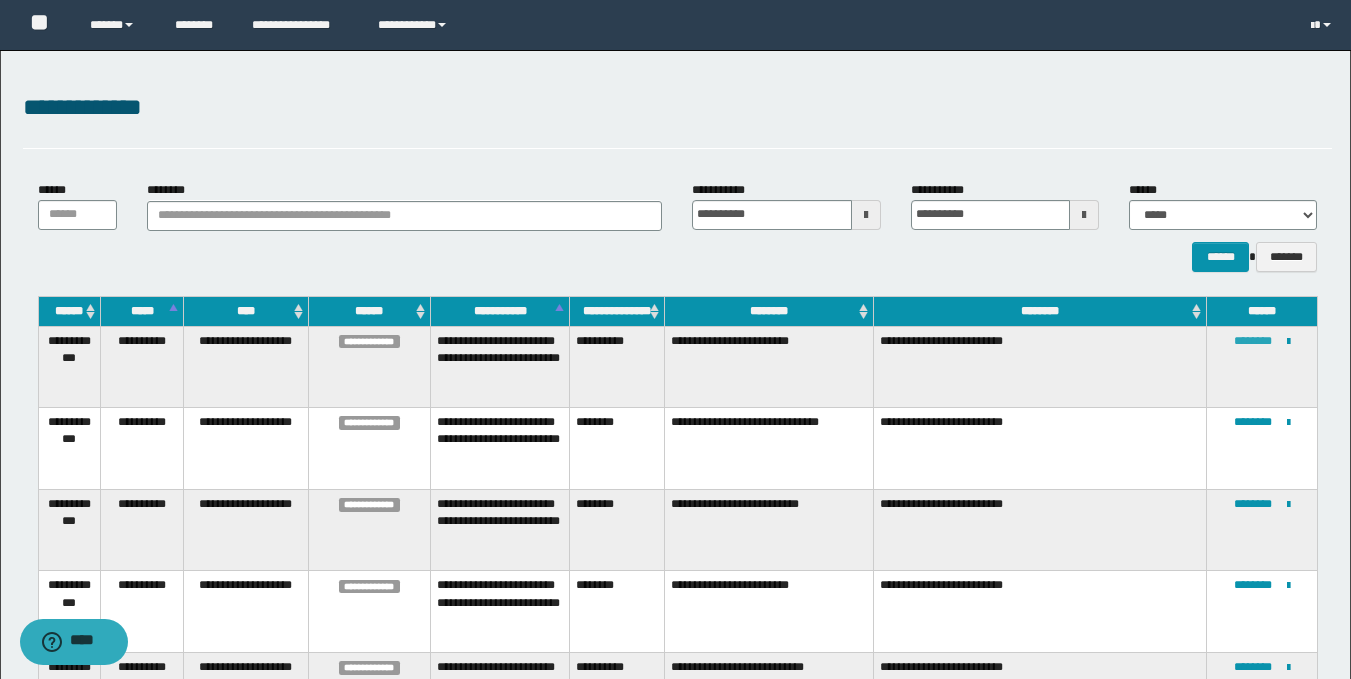click on "********" at bounding box center [1253, 341] 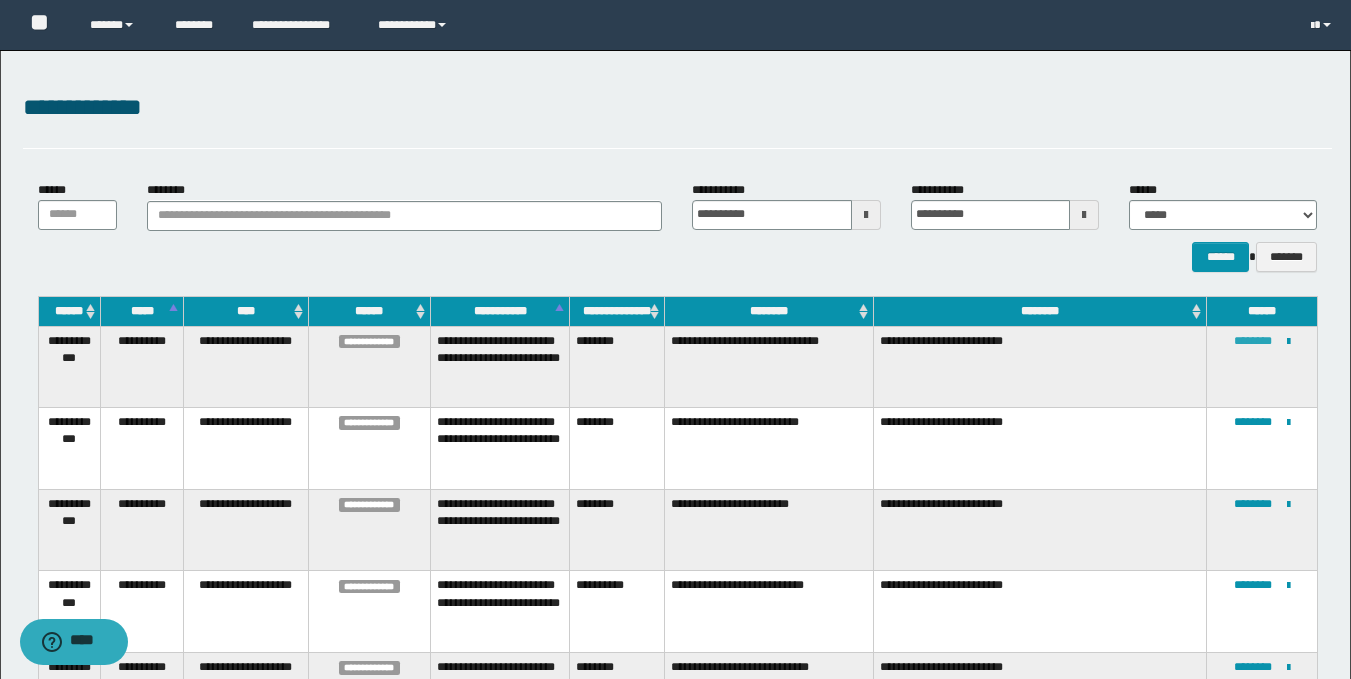 click on "********" at bounding box center (1253, 341) 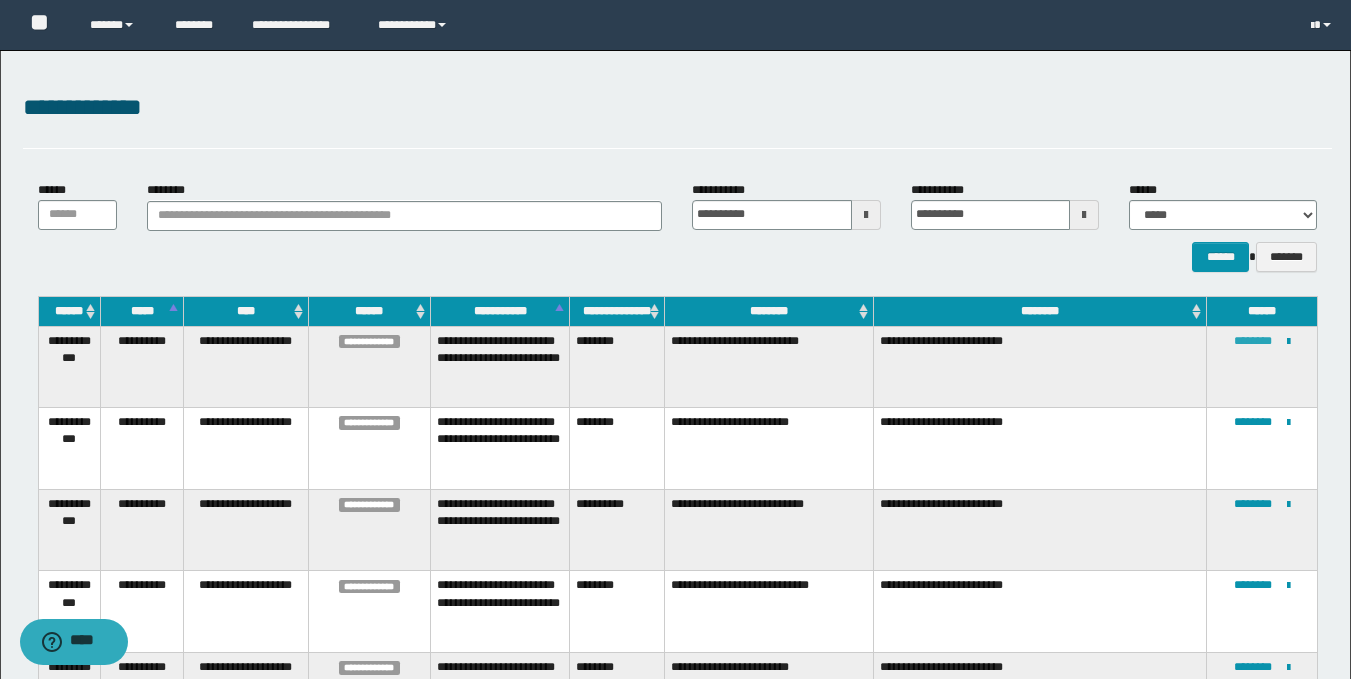 click on "********" at bounding box center (1253, 341) 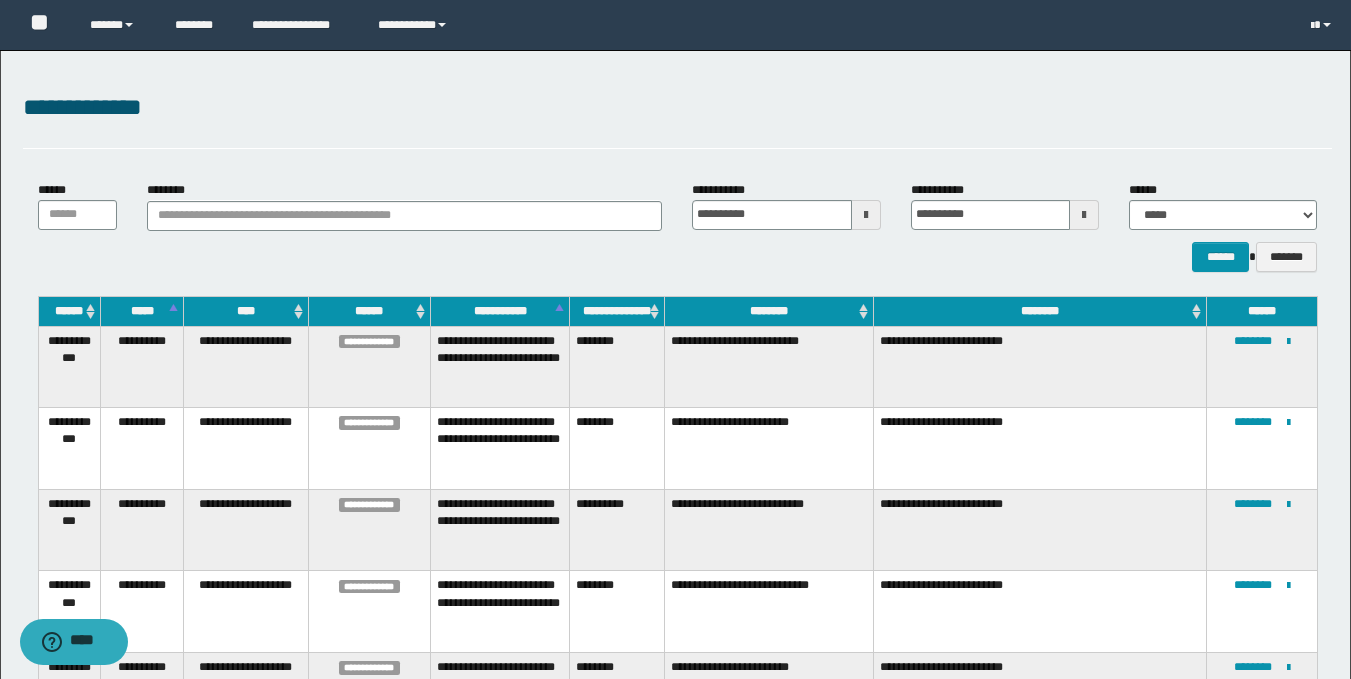 drag, startPoint x: 650, startPoint y: 111, endPoint x: 695, endPoint y: 85, distance: 51.971146 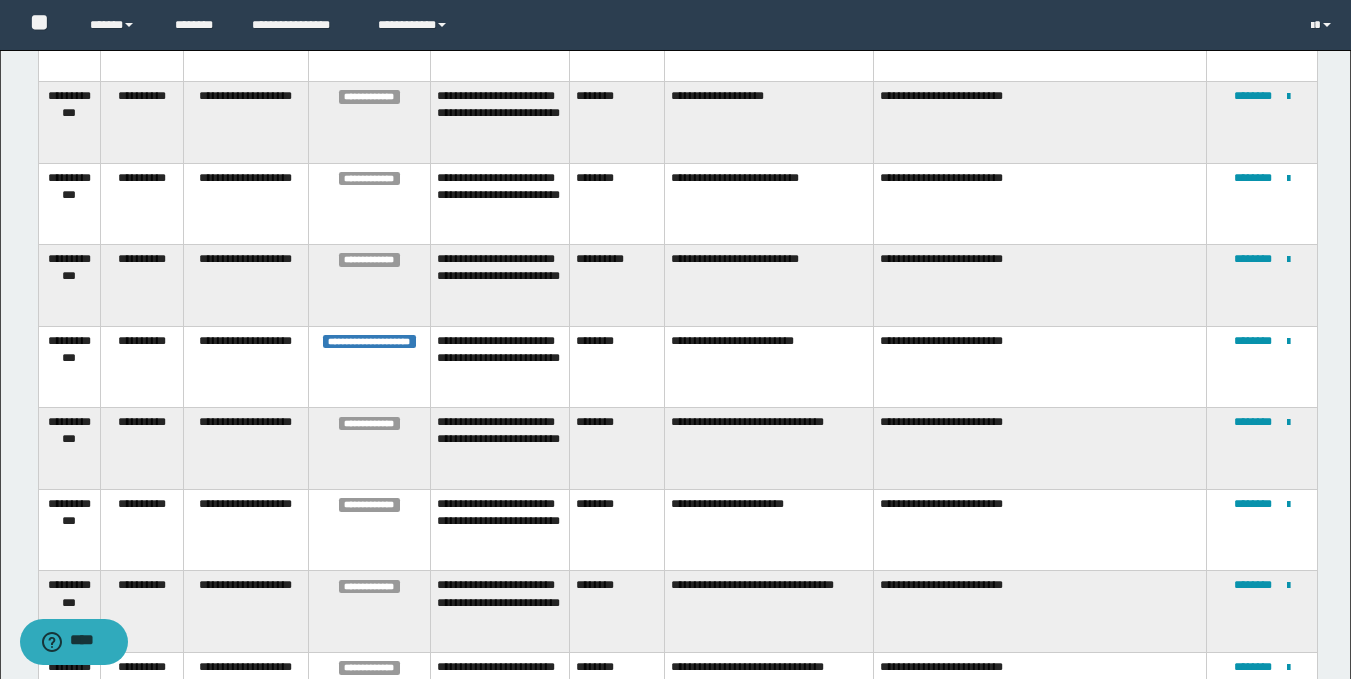 scroll, scrollTop: 0, scrollLeft: 0, axis: both 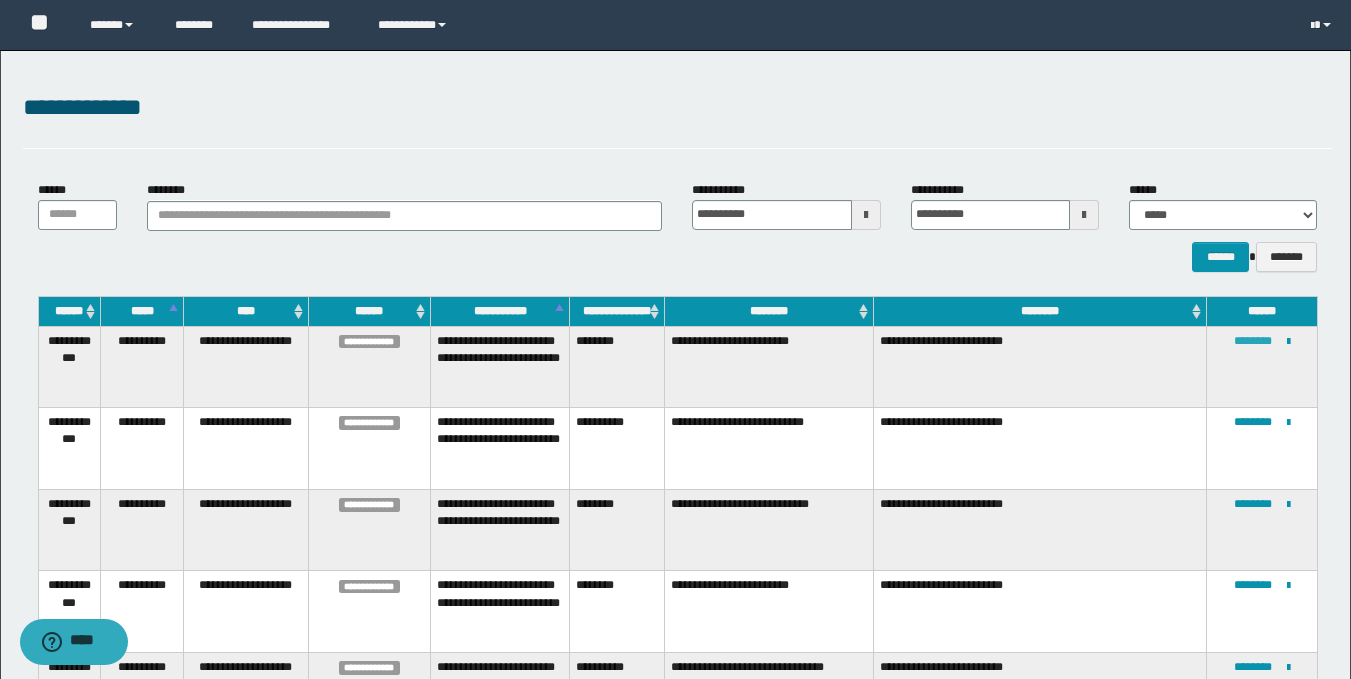 click on "********" at bounding box center (1253, 341) 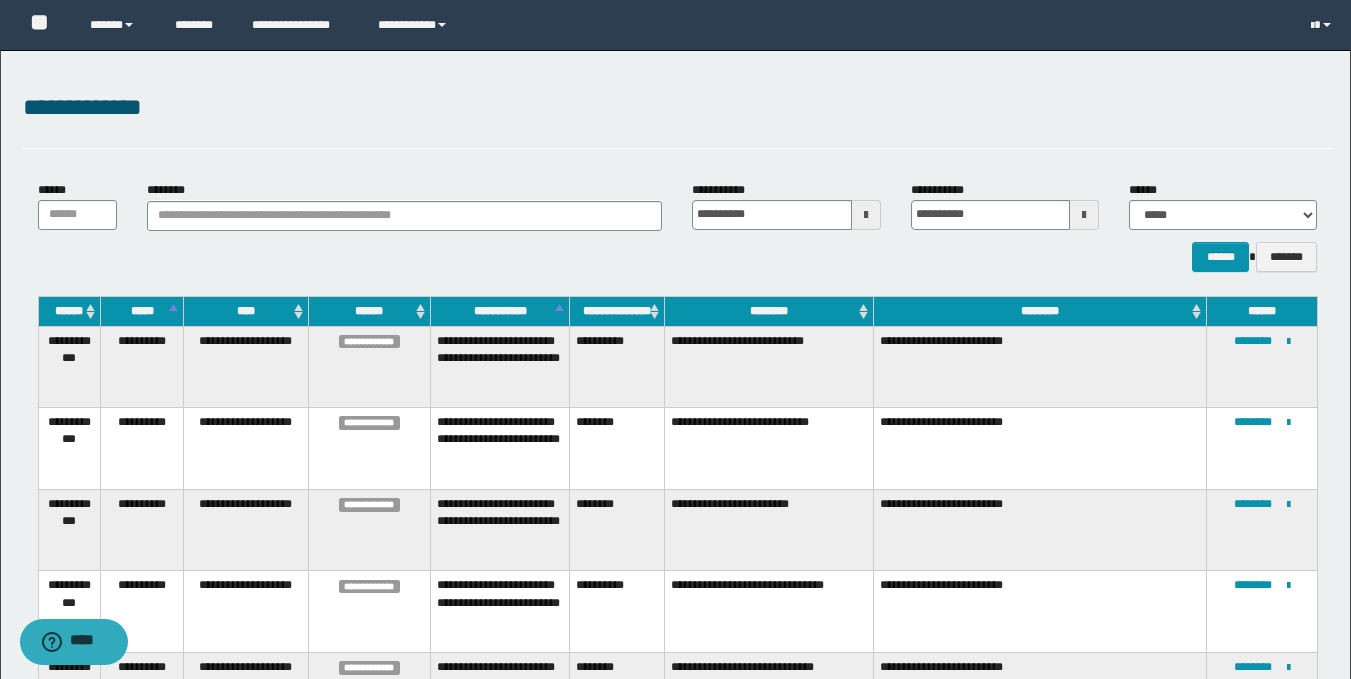 click on "**********" at bounding box center [677, 108] 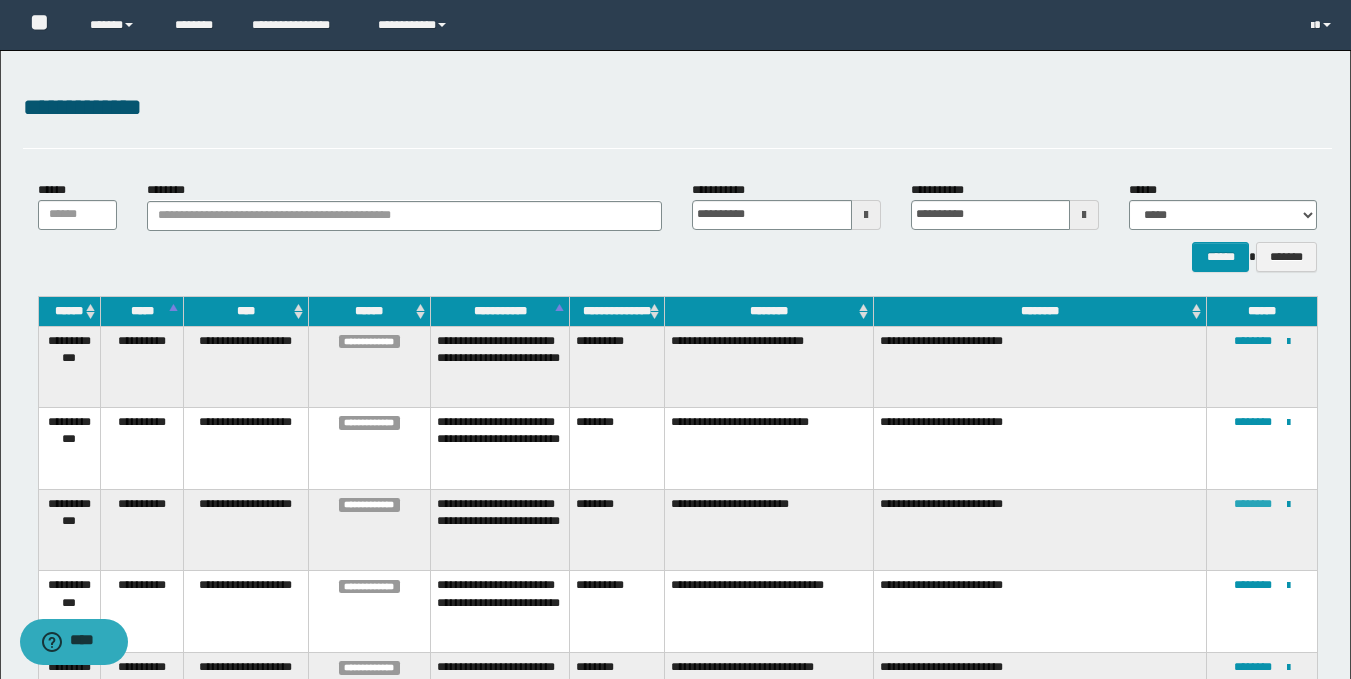 click on "********" at bounding box center [1253, 504] 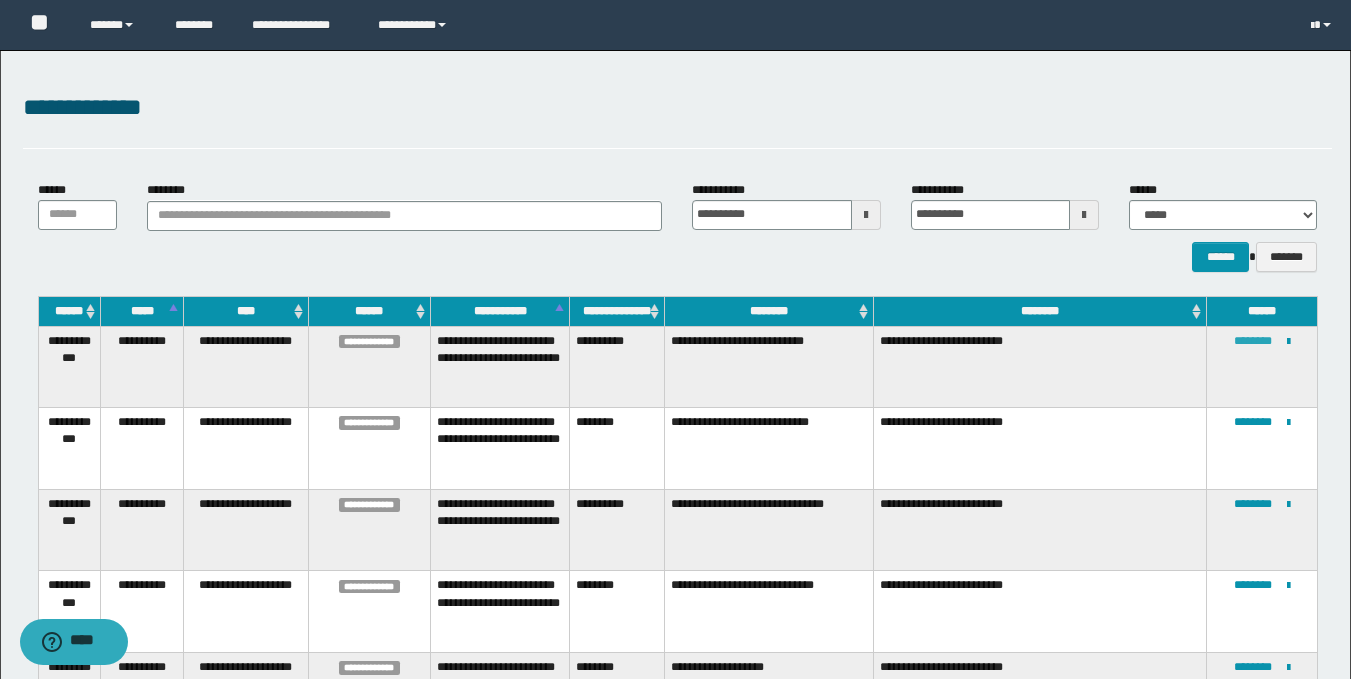 click on "********" at bounding box center (1253, 341) 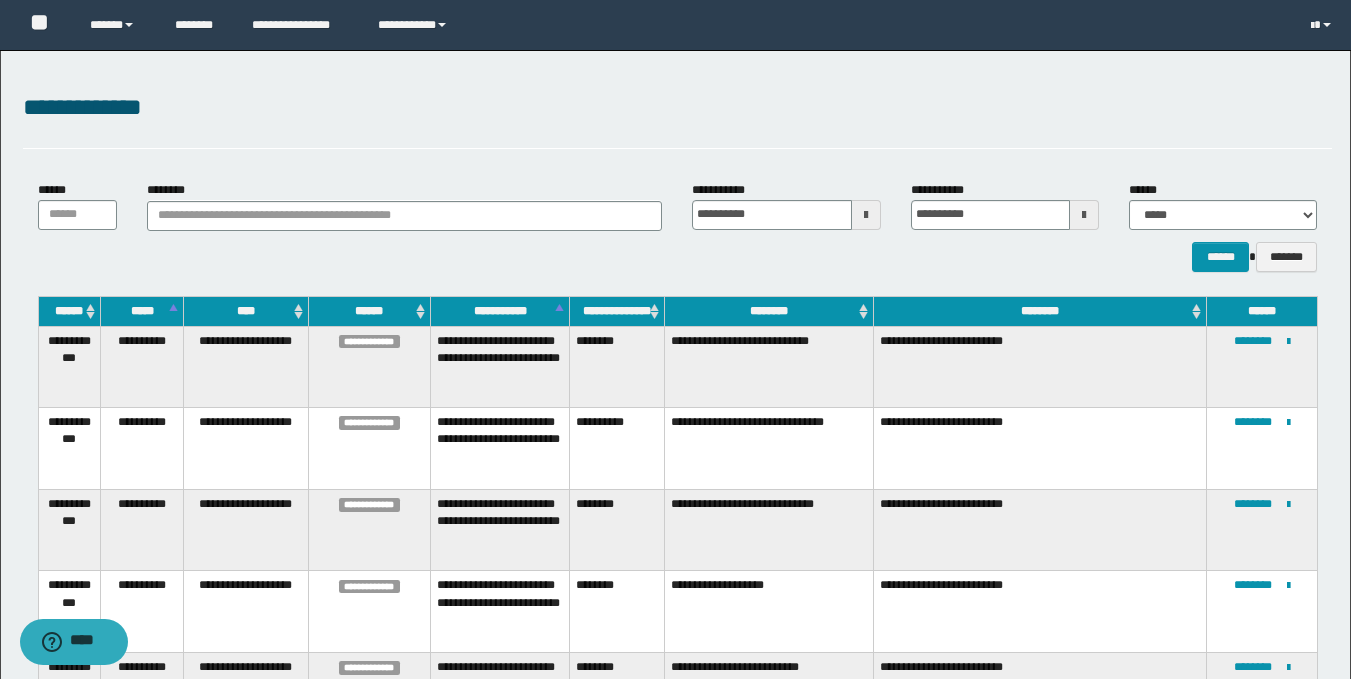 click on "**********" at bounding box center [677, 108] 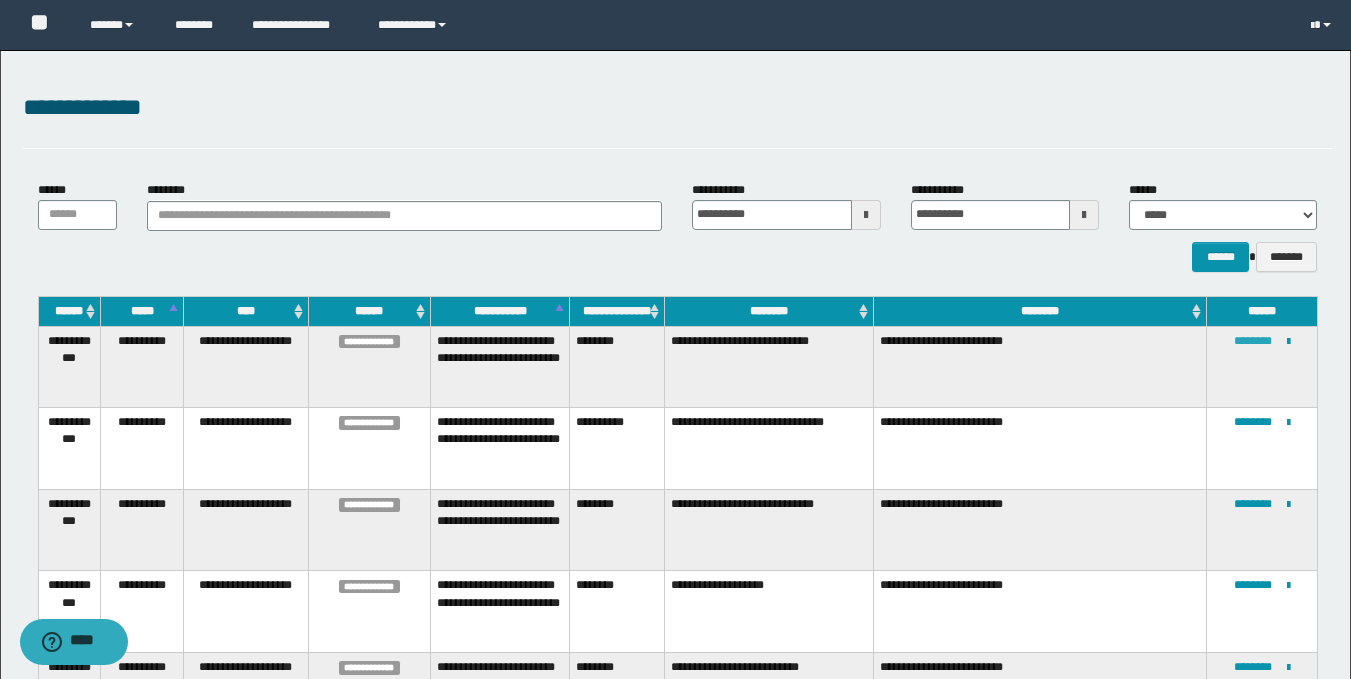 click on "********" at bounding box center [1253, 341] 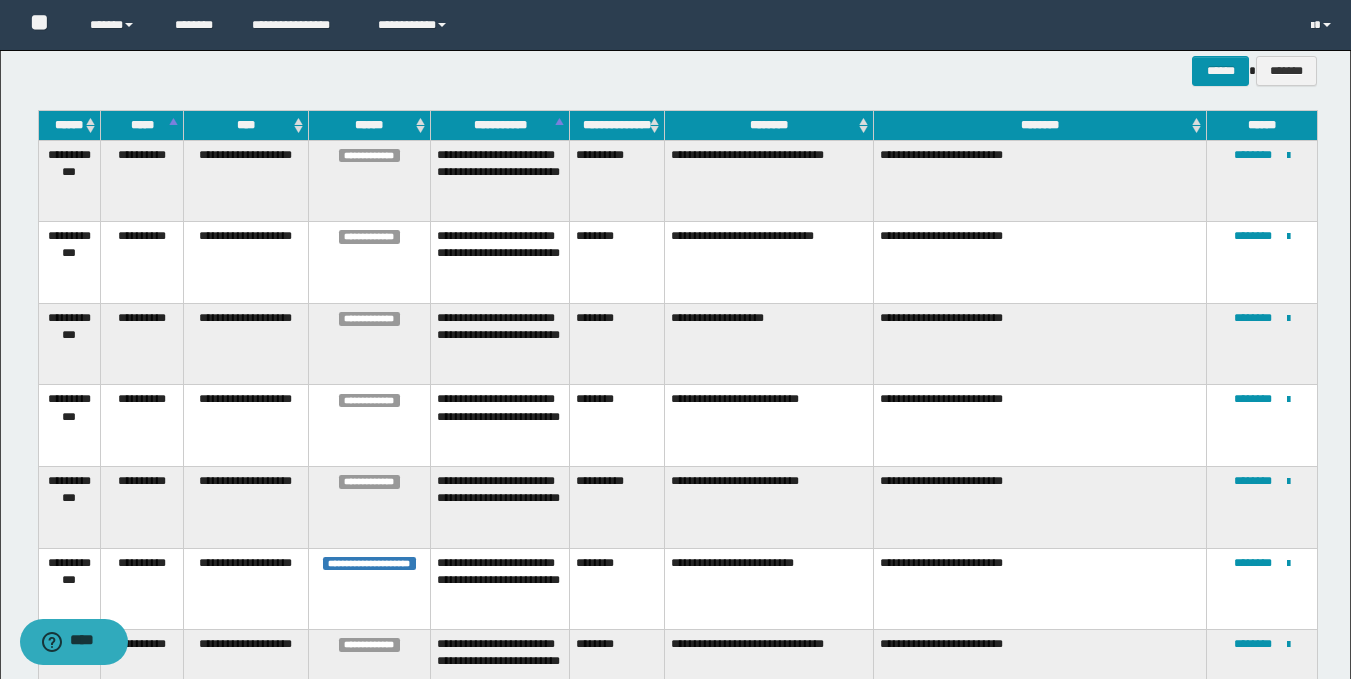 scroll, scrollTop: 0, scrollLeft: 0, axis: both 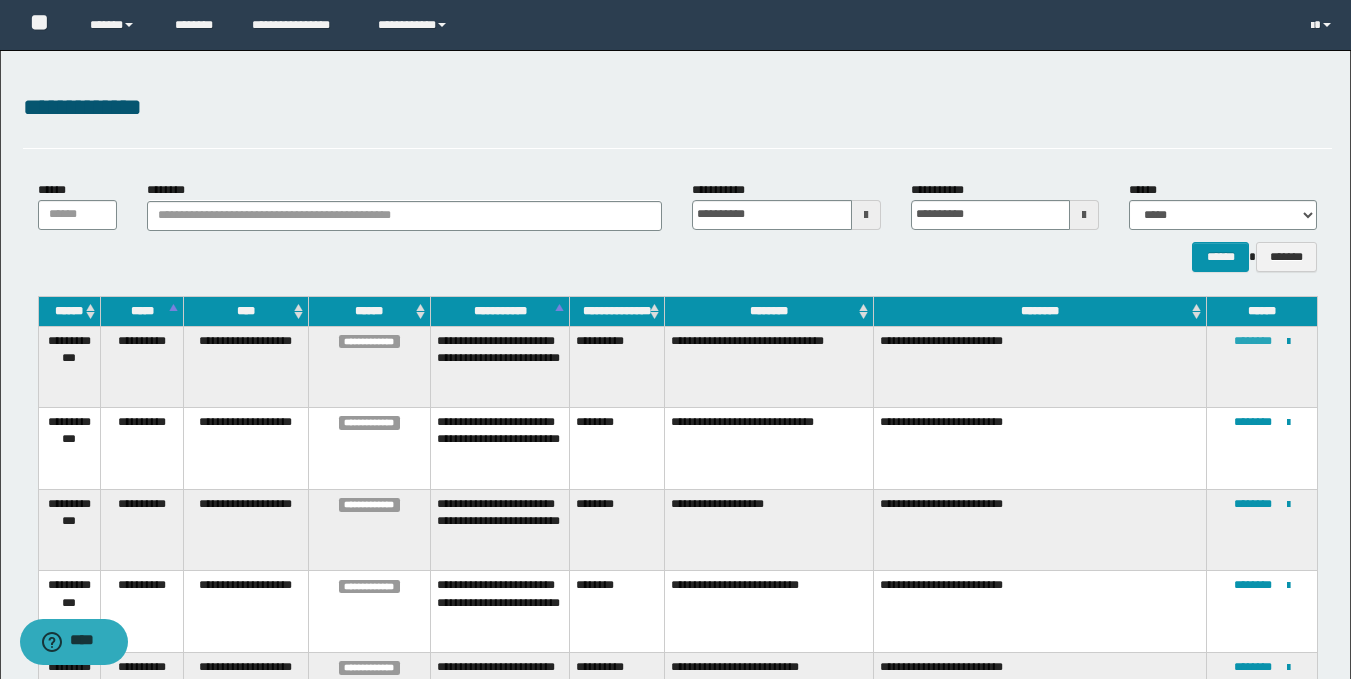 click on "********" at bounding box center [1253, 341] 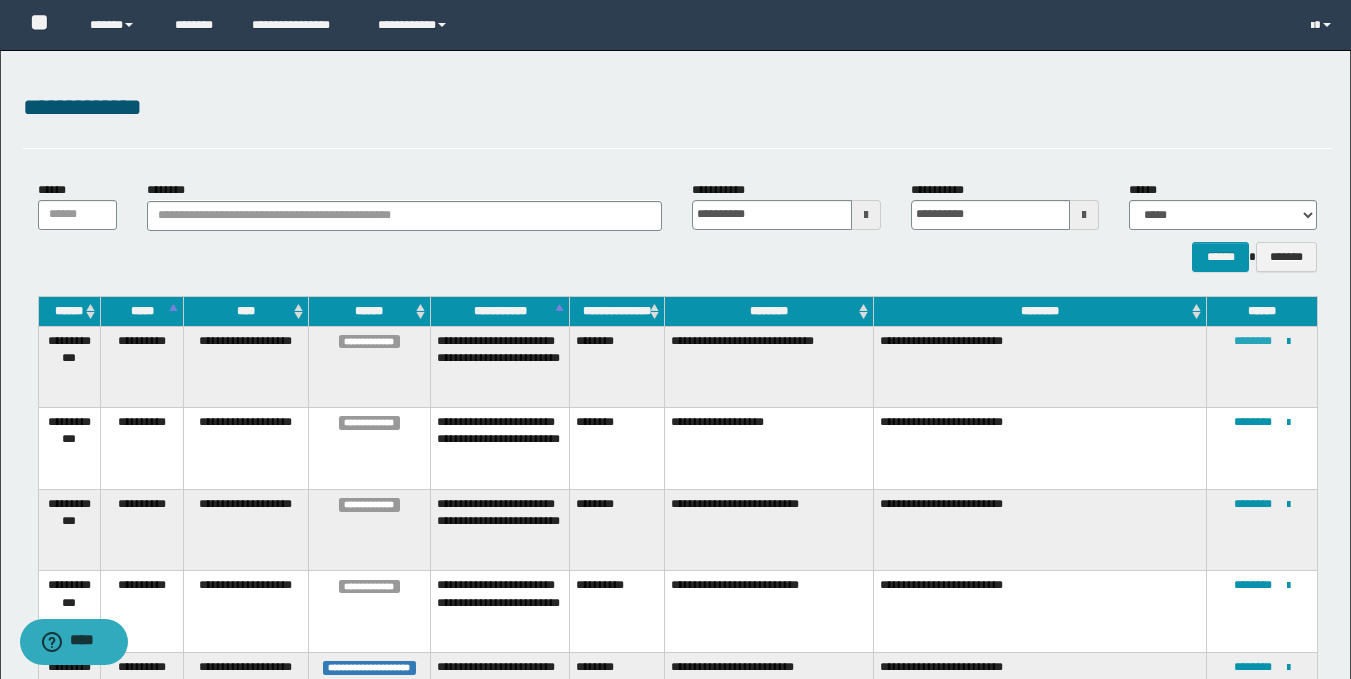 click on "********" at bounding box center (1253, 341) 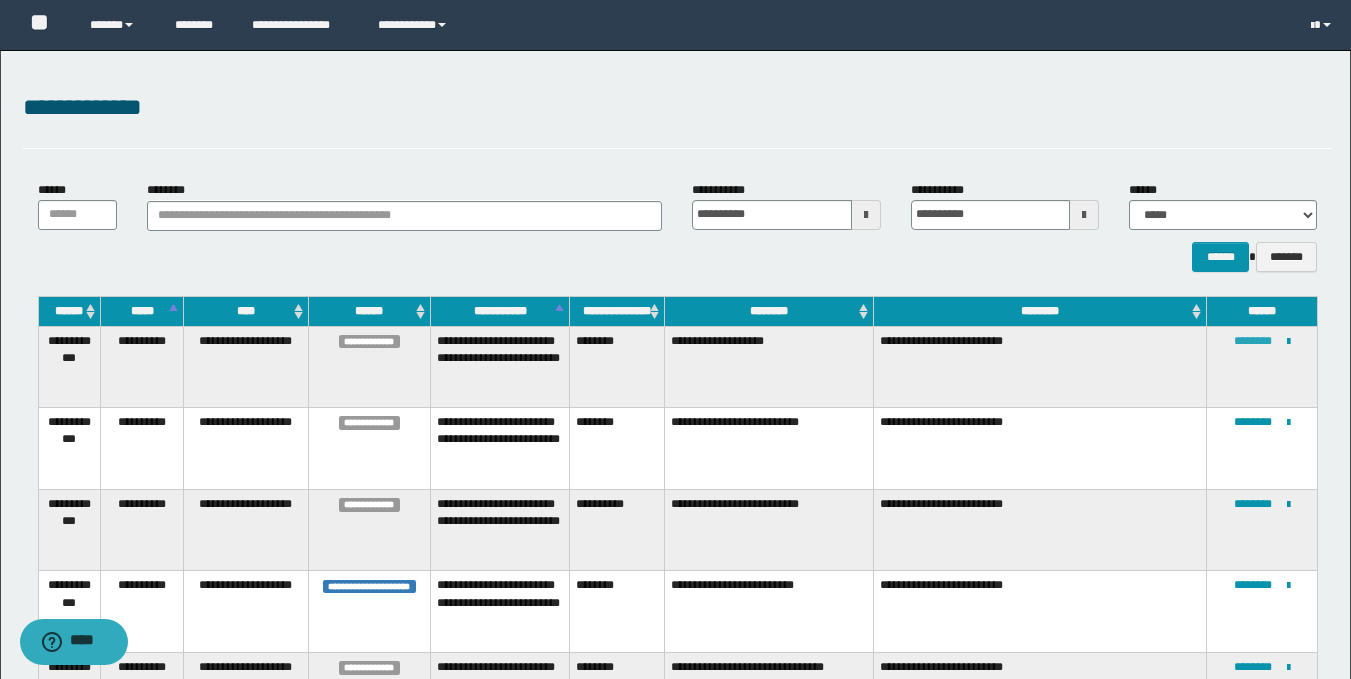 click on "********" at bounding box center [1253, 341] 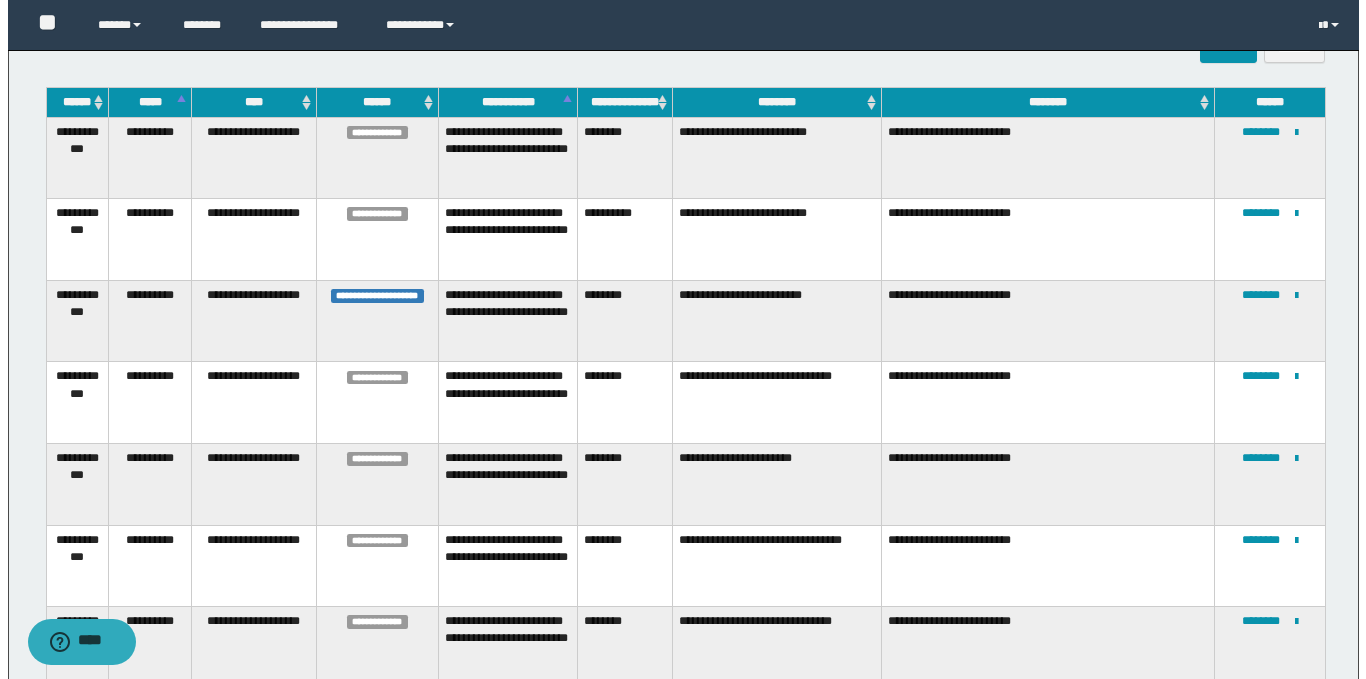 scroll, scrollTop: 0, scrollLeft: 0, axis: both 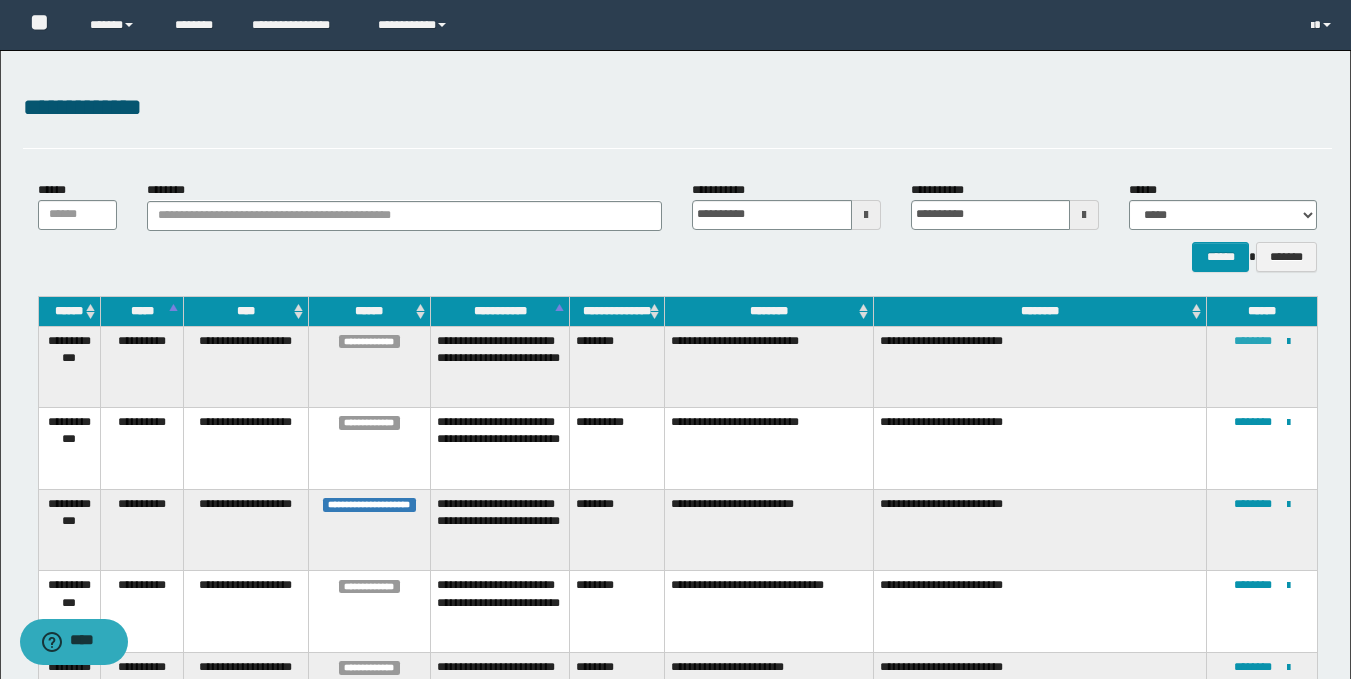 click on "********" at bounding box center [1253, 341] 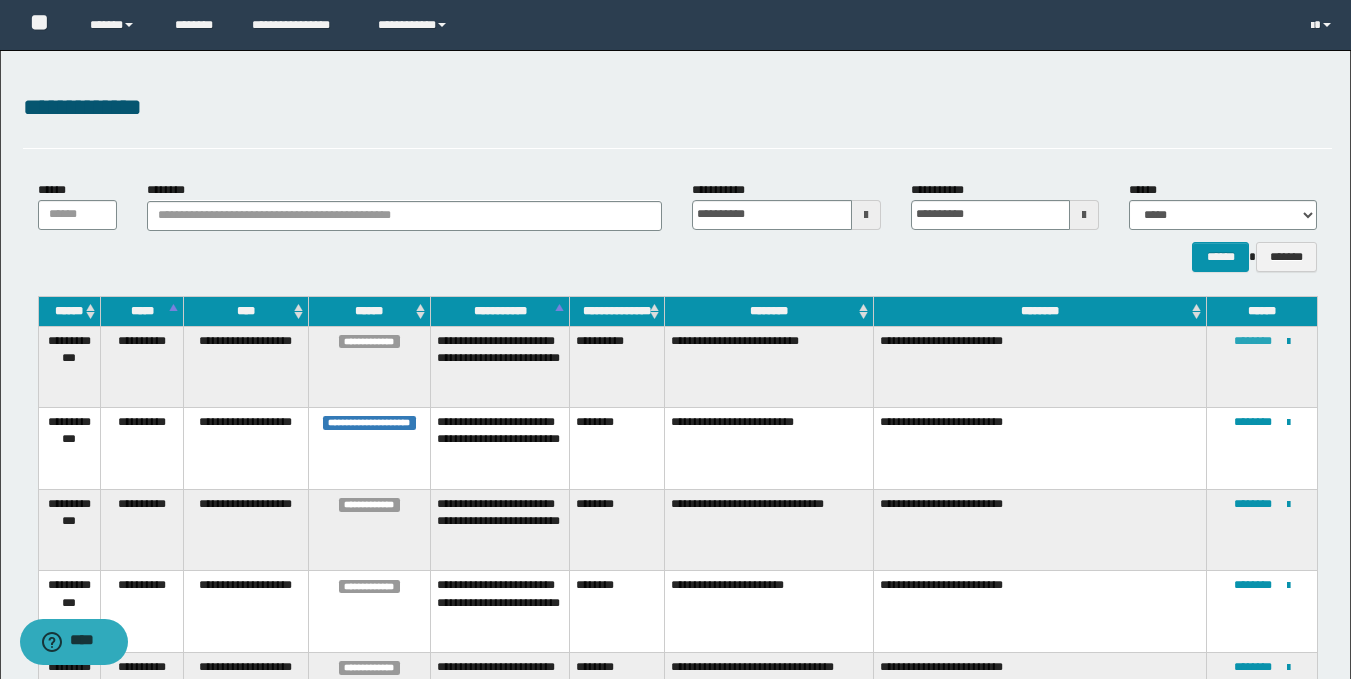 click on "********" at bounding box center [1253, 341] 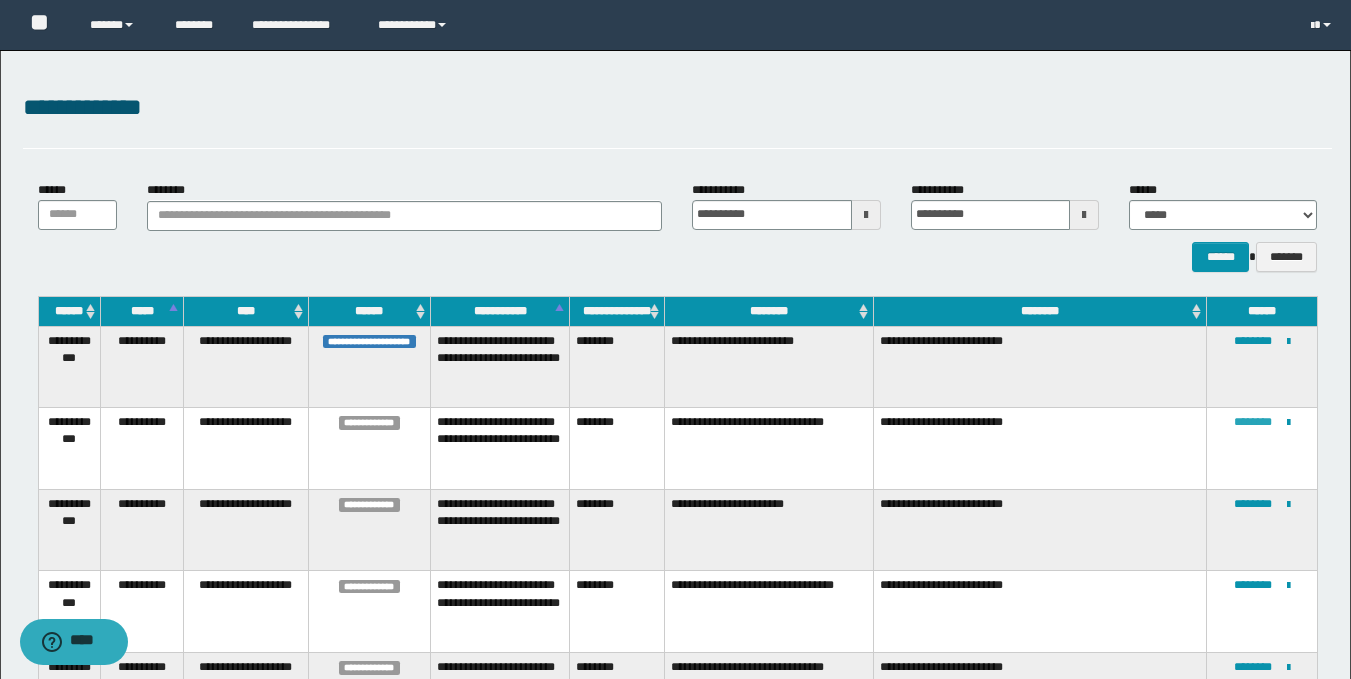 click on "********" at bounding box center (1253, 422) 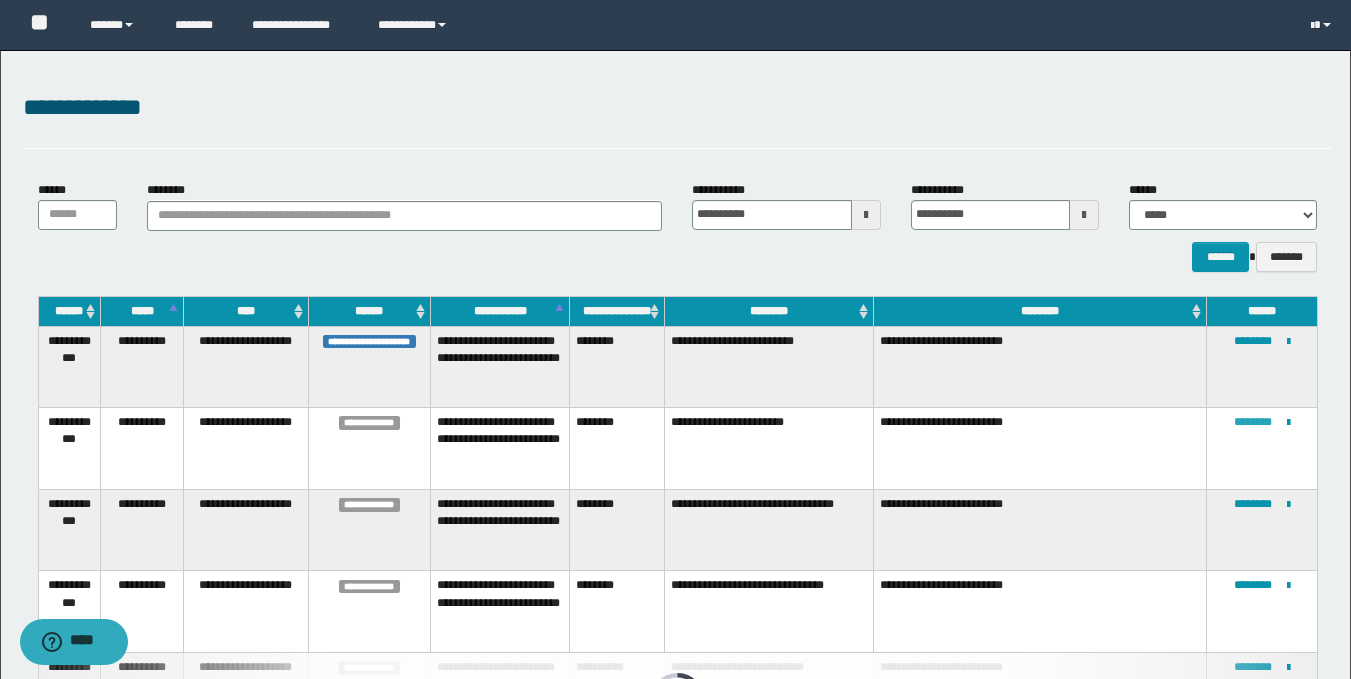 click on "********" at bounding box center [1253, 422] 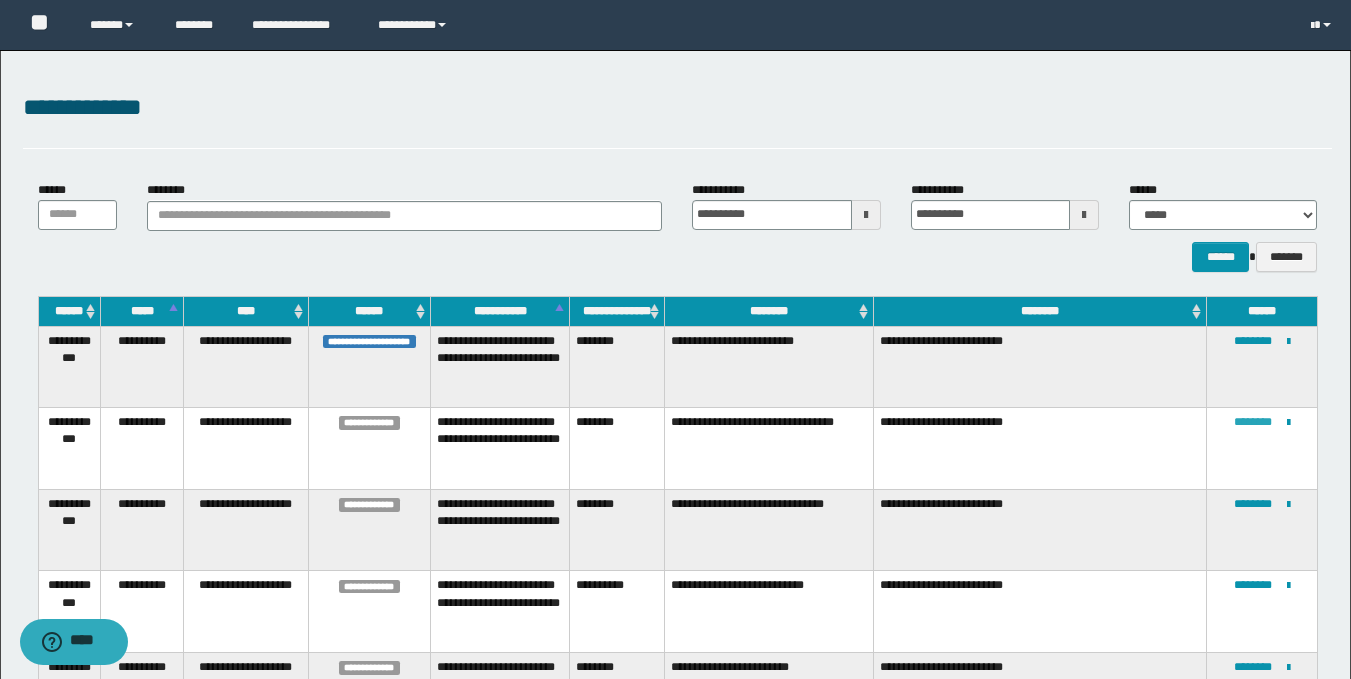 click on "********" at bounding box center (1253, 422) 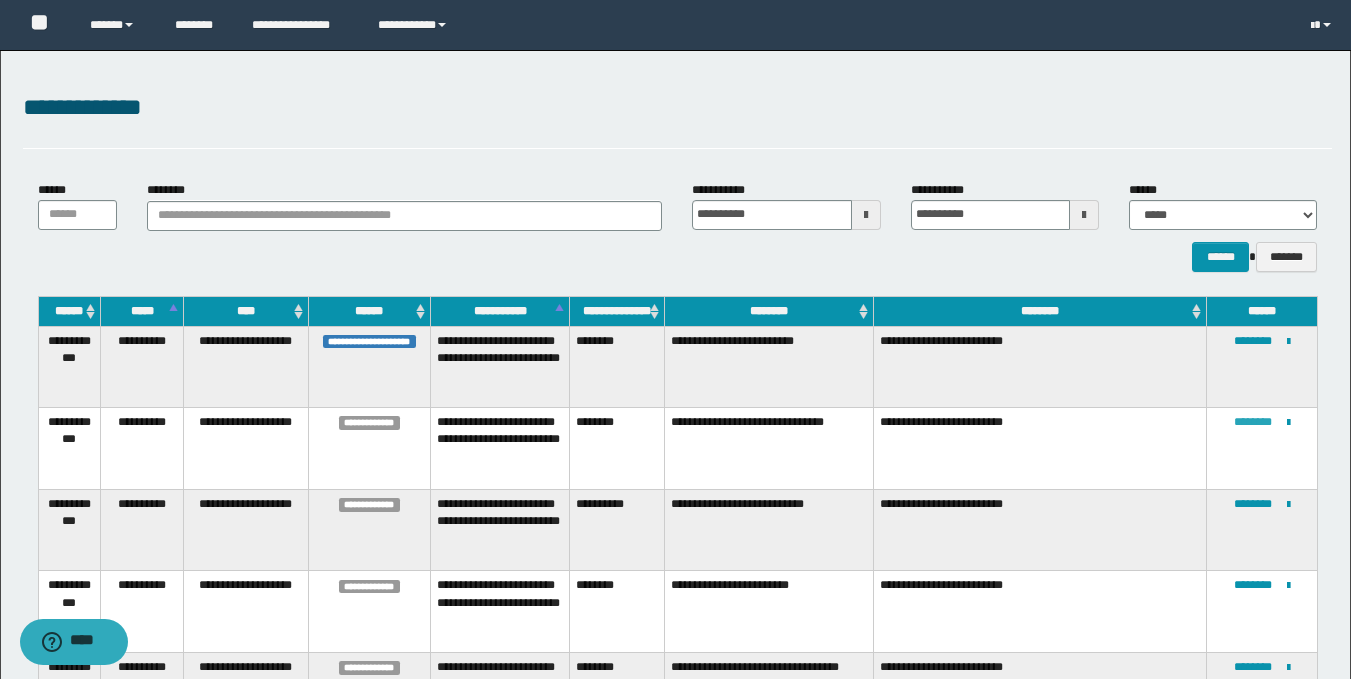 click on "********" at bounding box center (1253, 422) 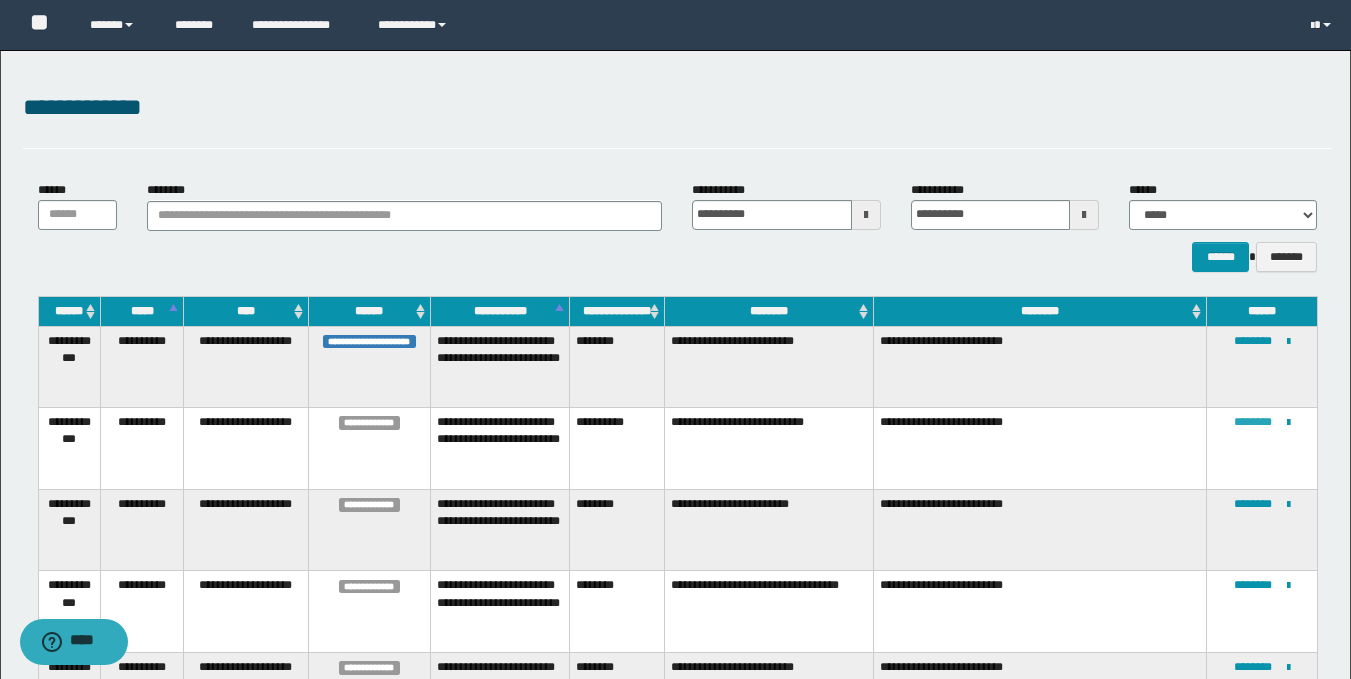 click on "********" at bounding box center [1253, 422] 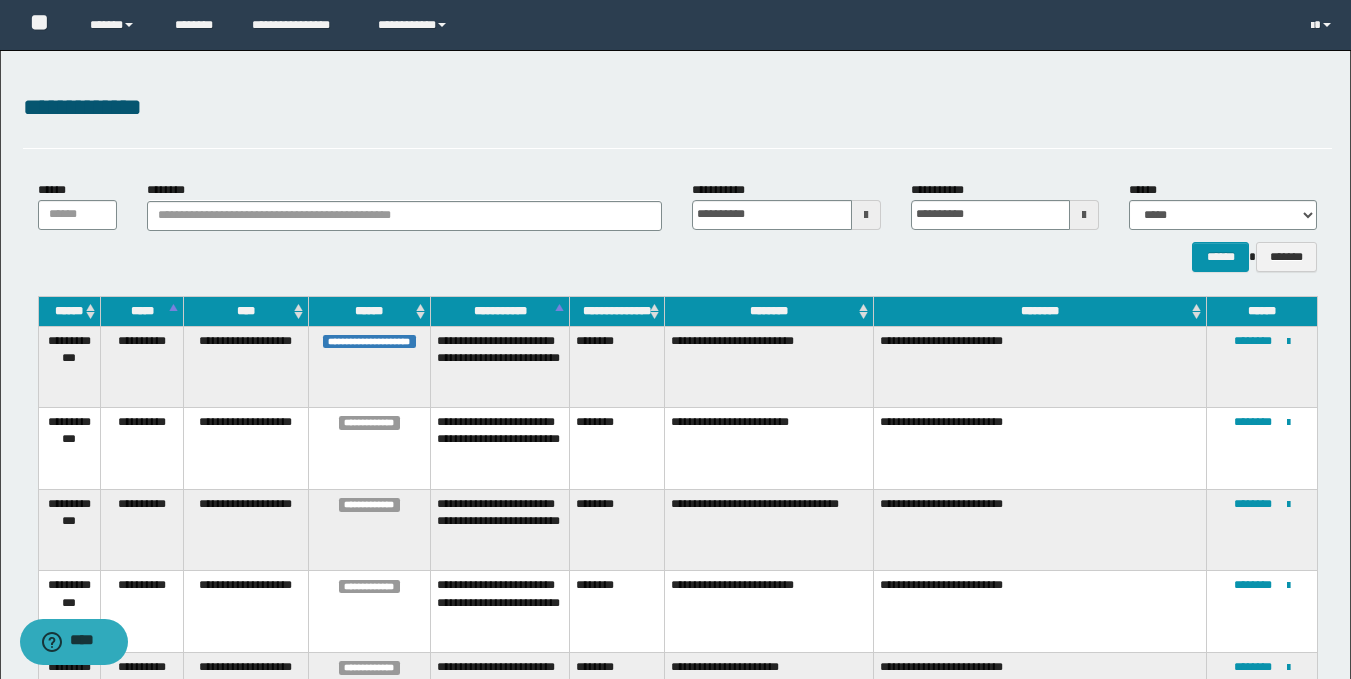 click on "******
*******" at bounding box center (677, 257) 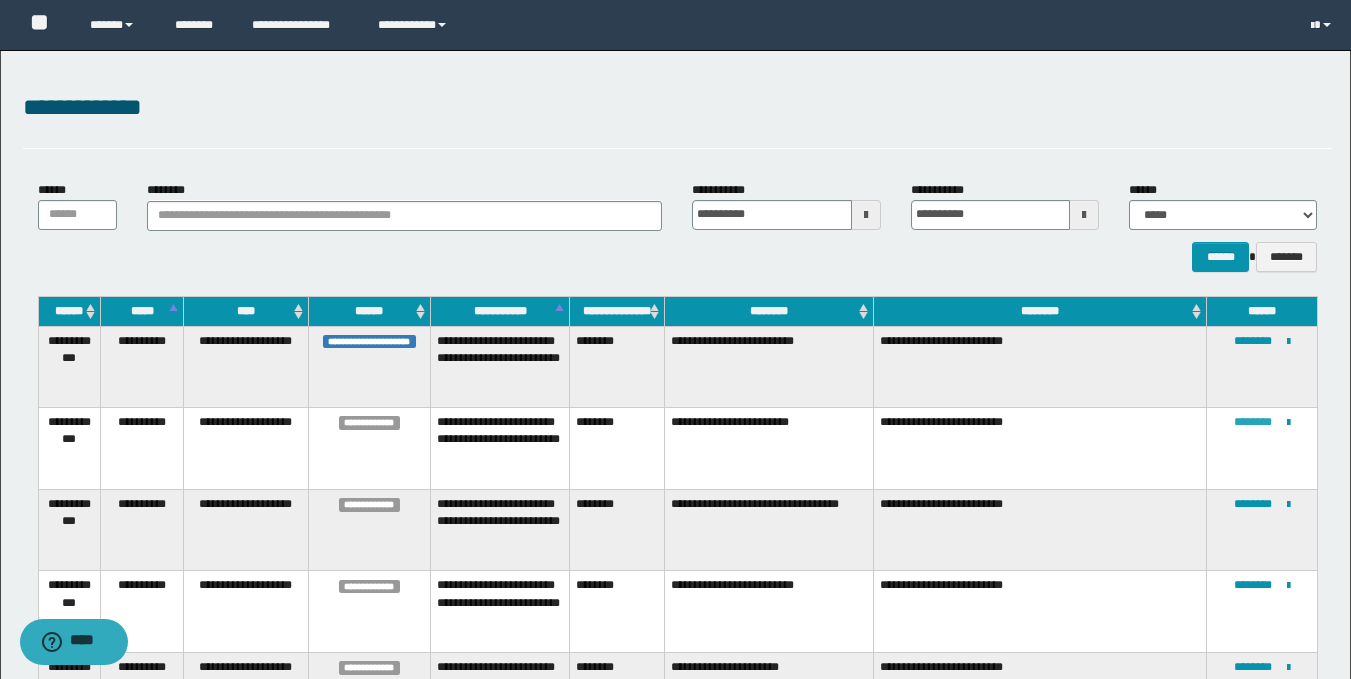 click on "********" at bounding box center [1253, 422] 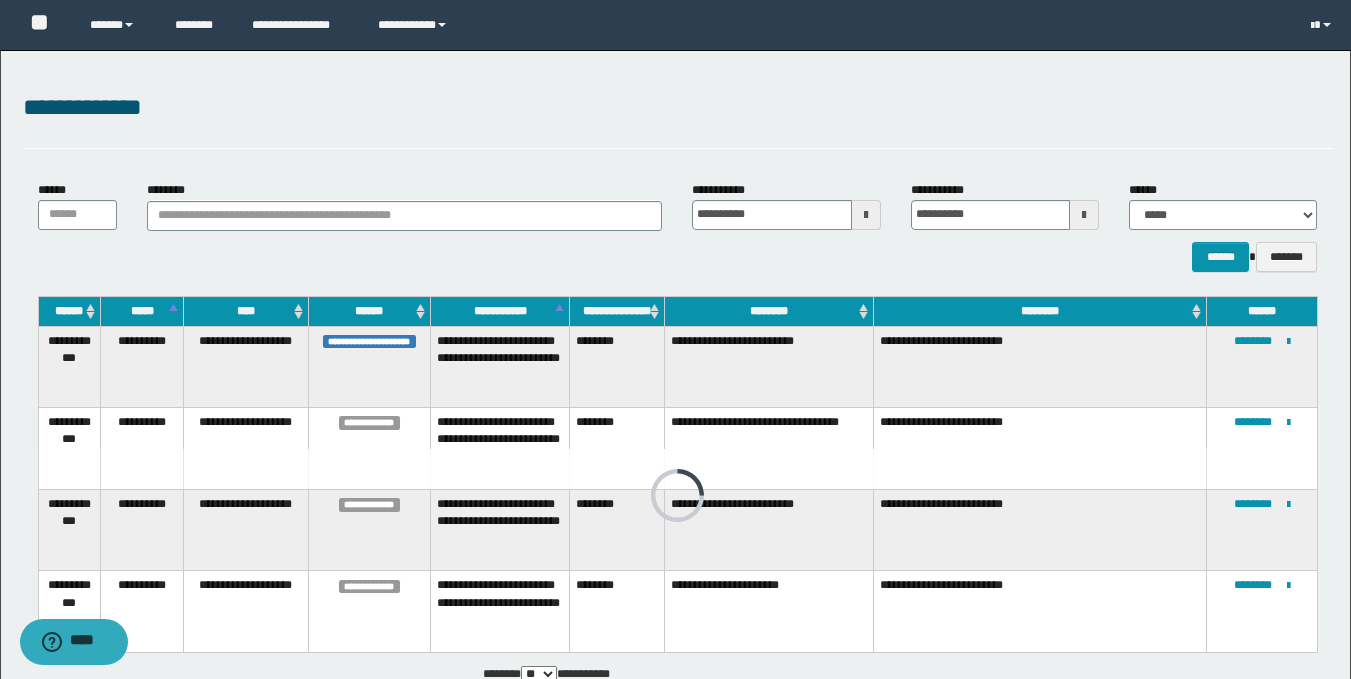 click on "**********" at bounding box center [677, 108] 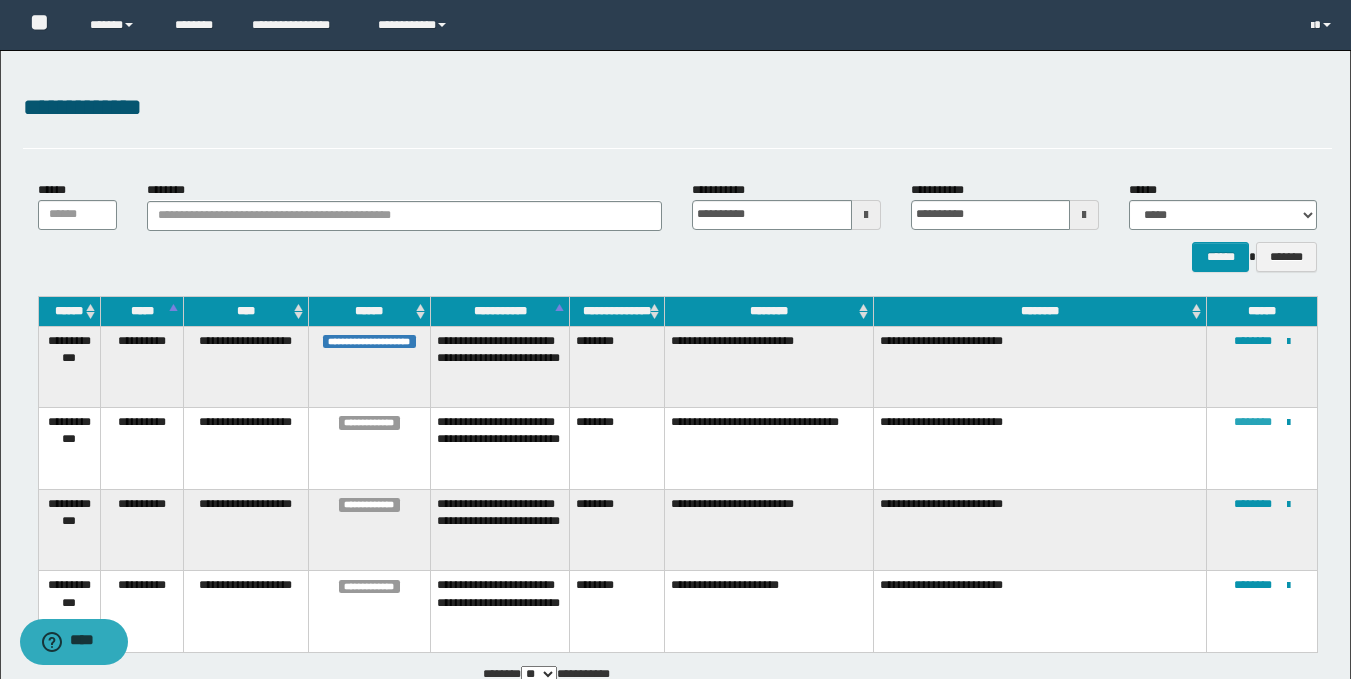click on "********" at bounding box center [1253, 422] 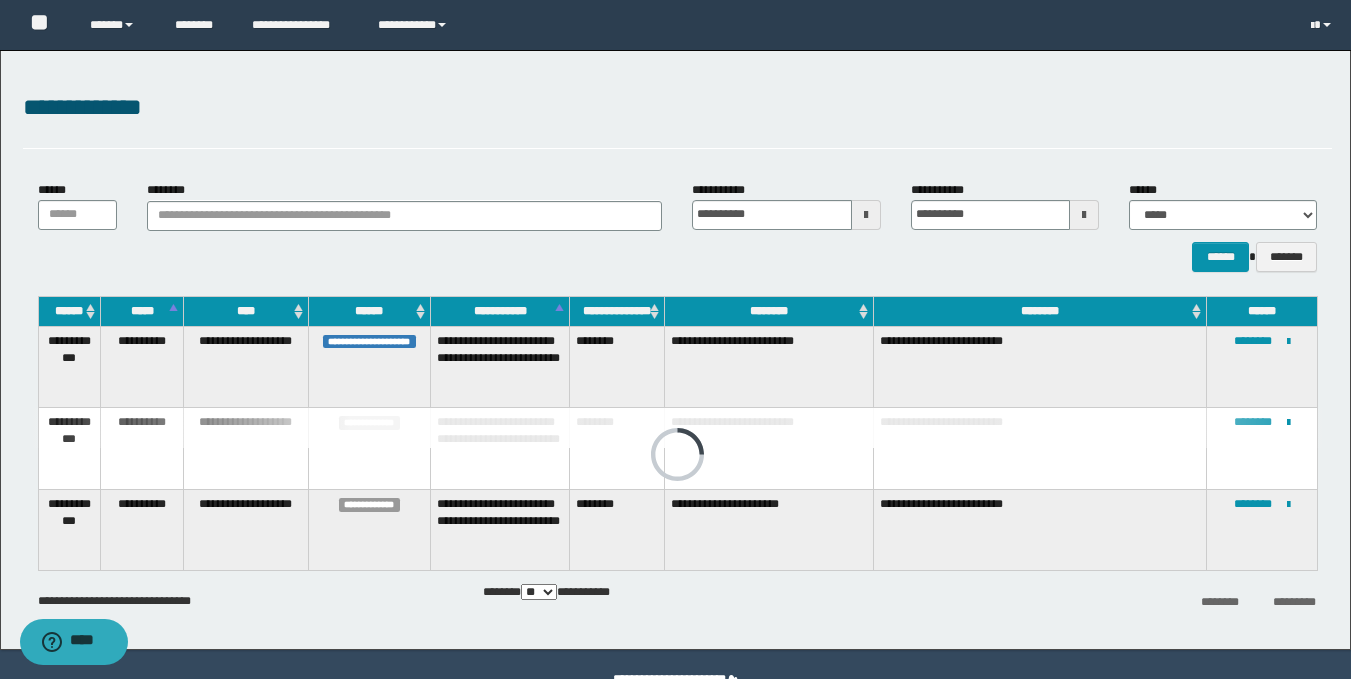 click on "**********" at bounding box center (677, 108) 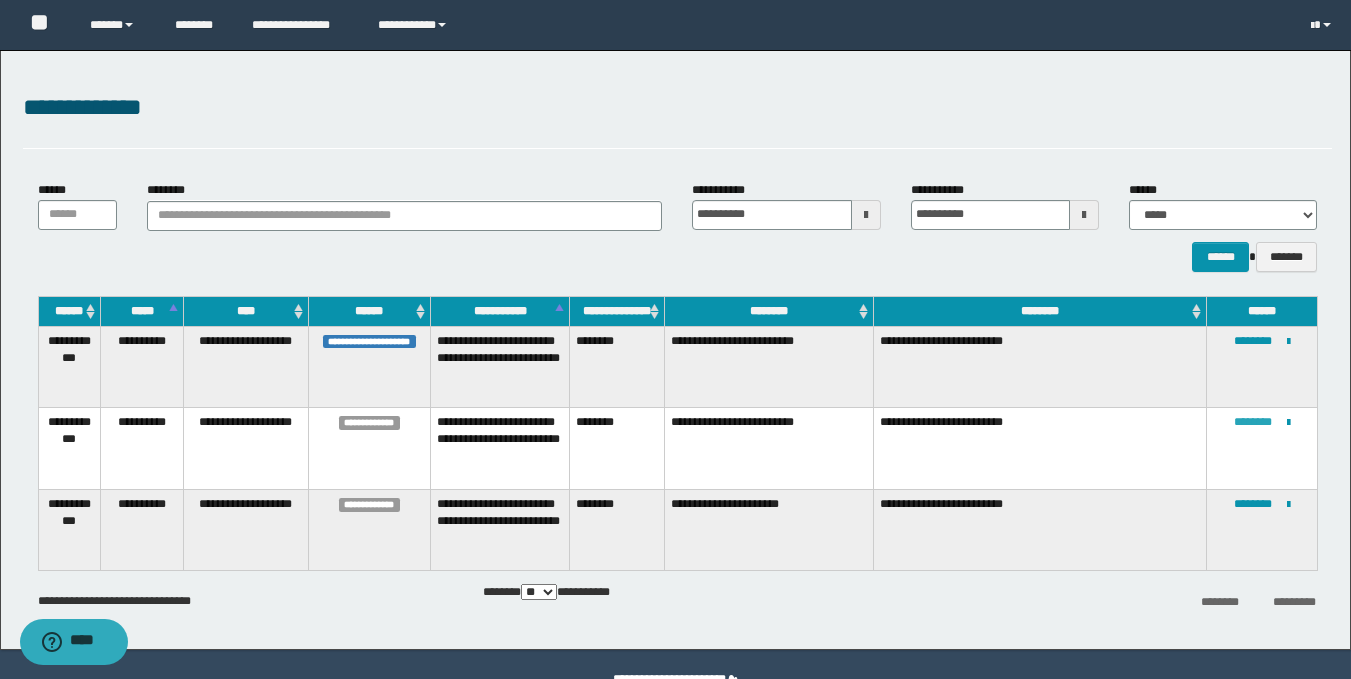 click on "********" at bounding box center [1253, 422] 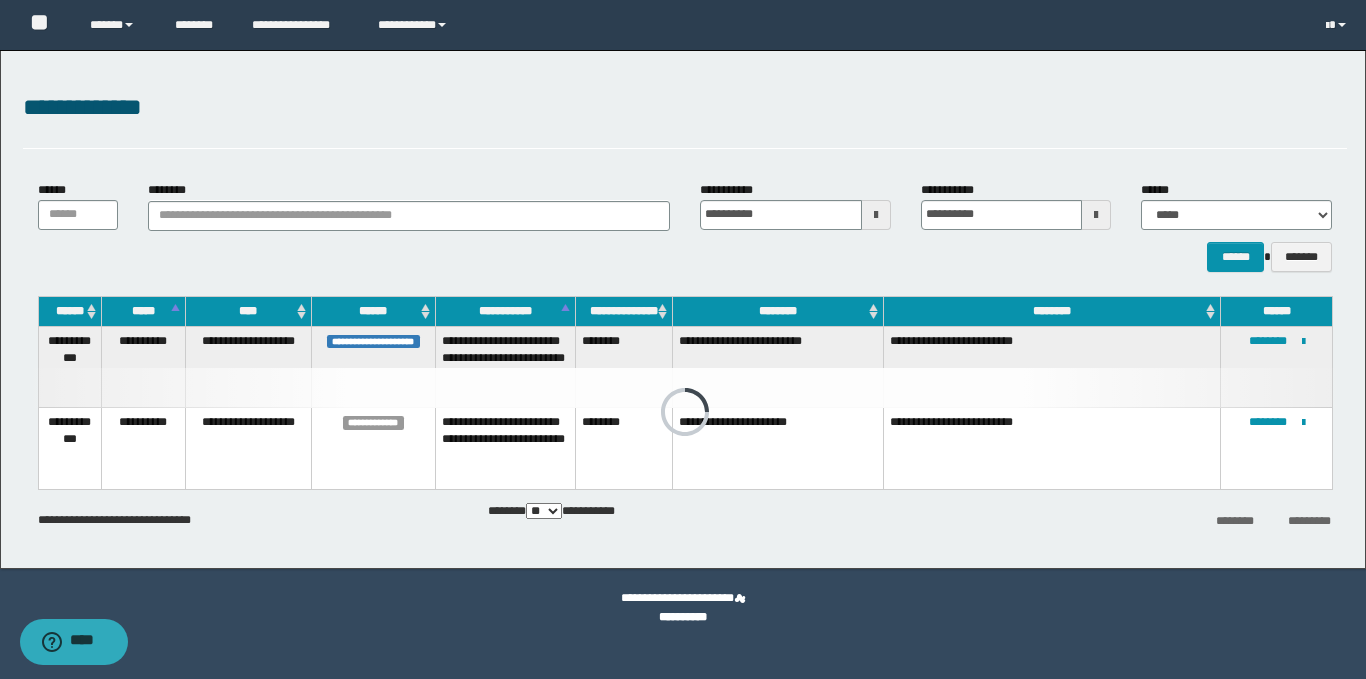 click on "**********" at bounding box center (685, 108) 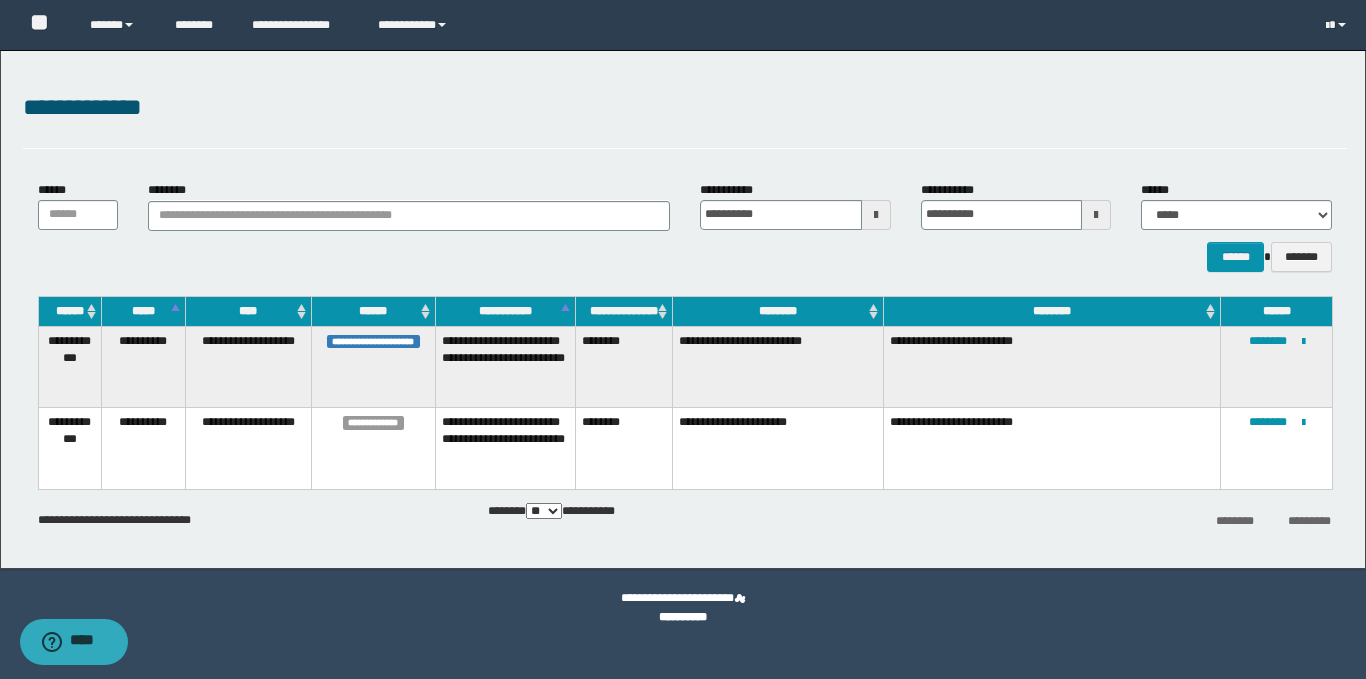 click on "**********" at bounding box center (1277, 449) 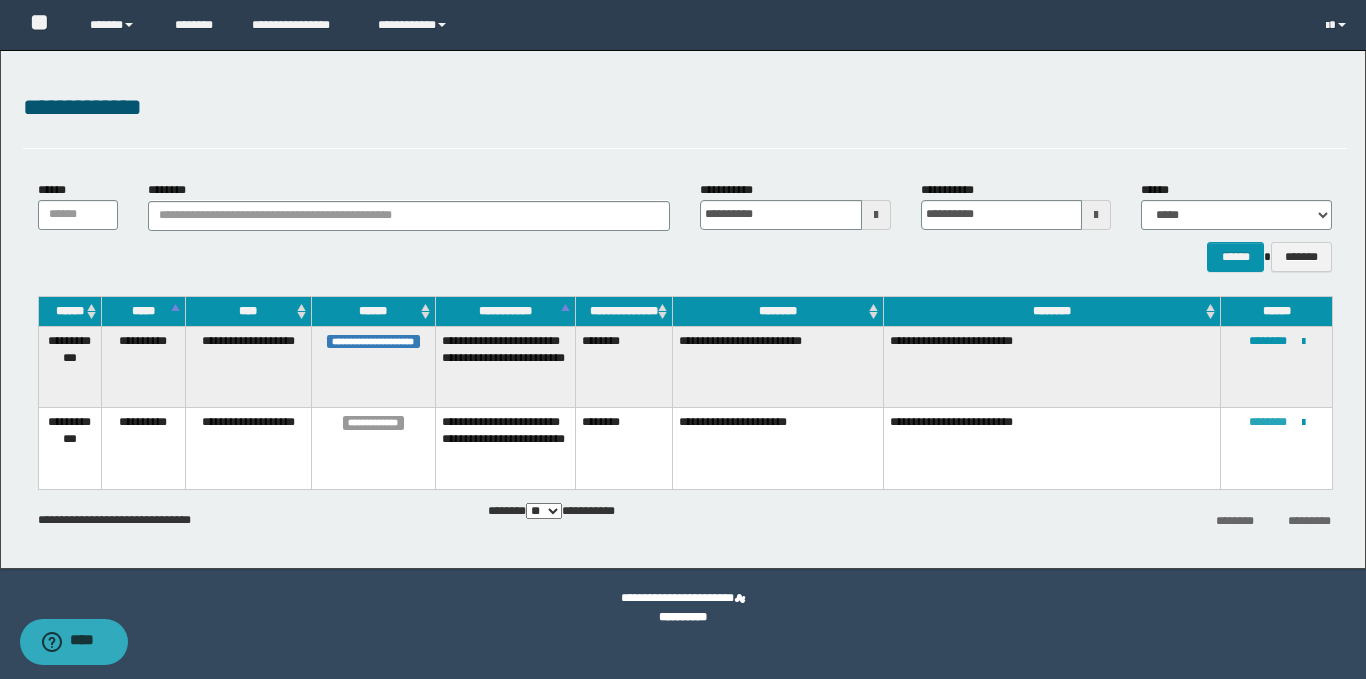 click on "********" at bounding box center (1268, 422) 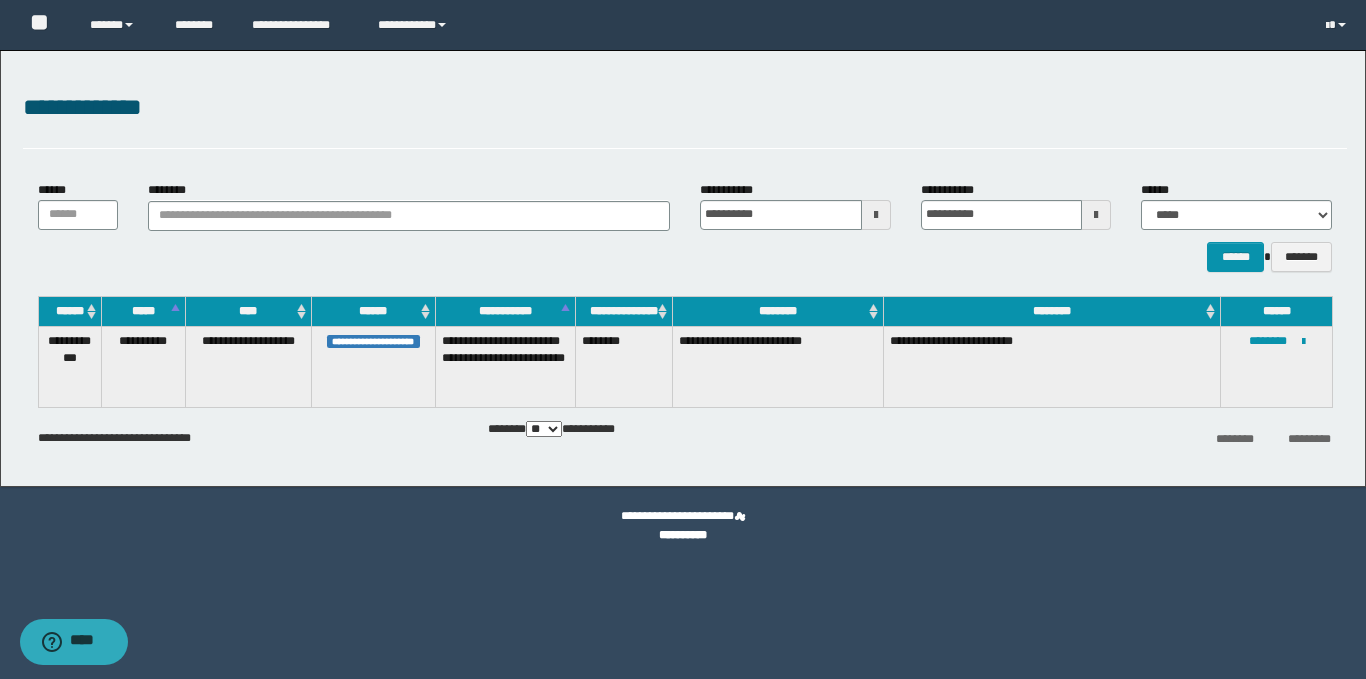 click on "**********" at bounding box center [685, 108] 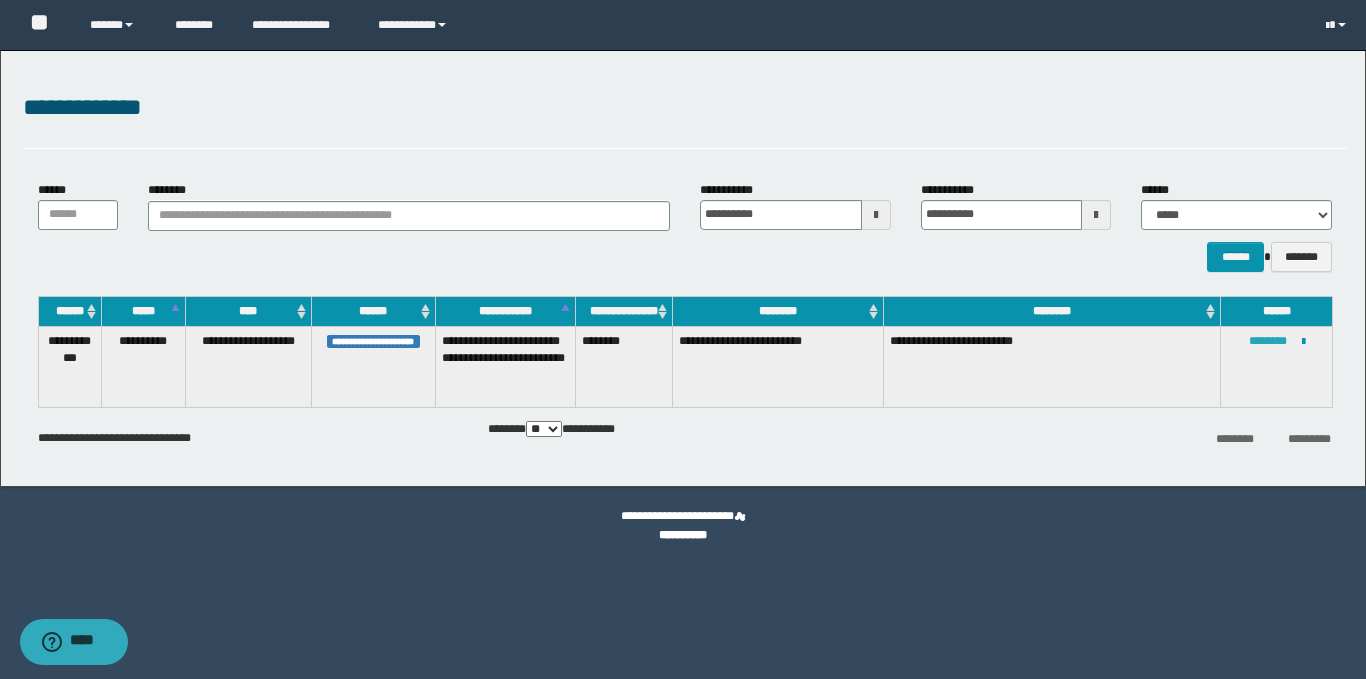 click on "********" at bounding box center (1268, 341) 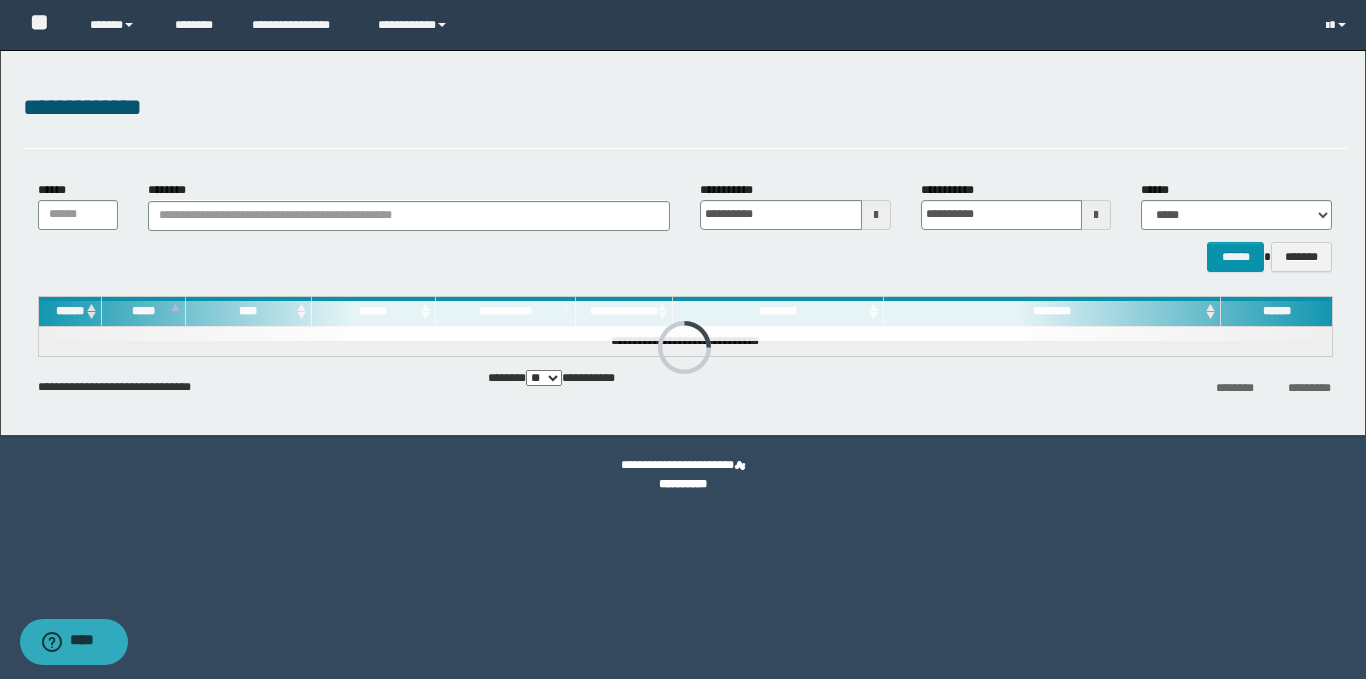 drag, startPoint x: 668, startPoint y: 66, endPoint x: 806, endPoint y: 123, distance: 149.30841 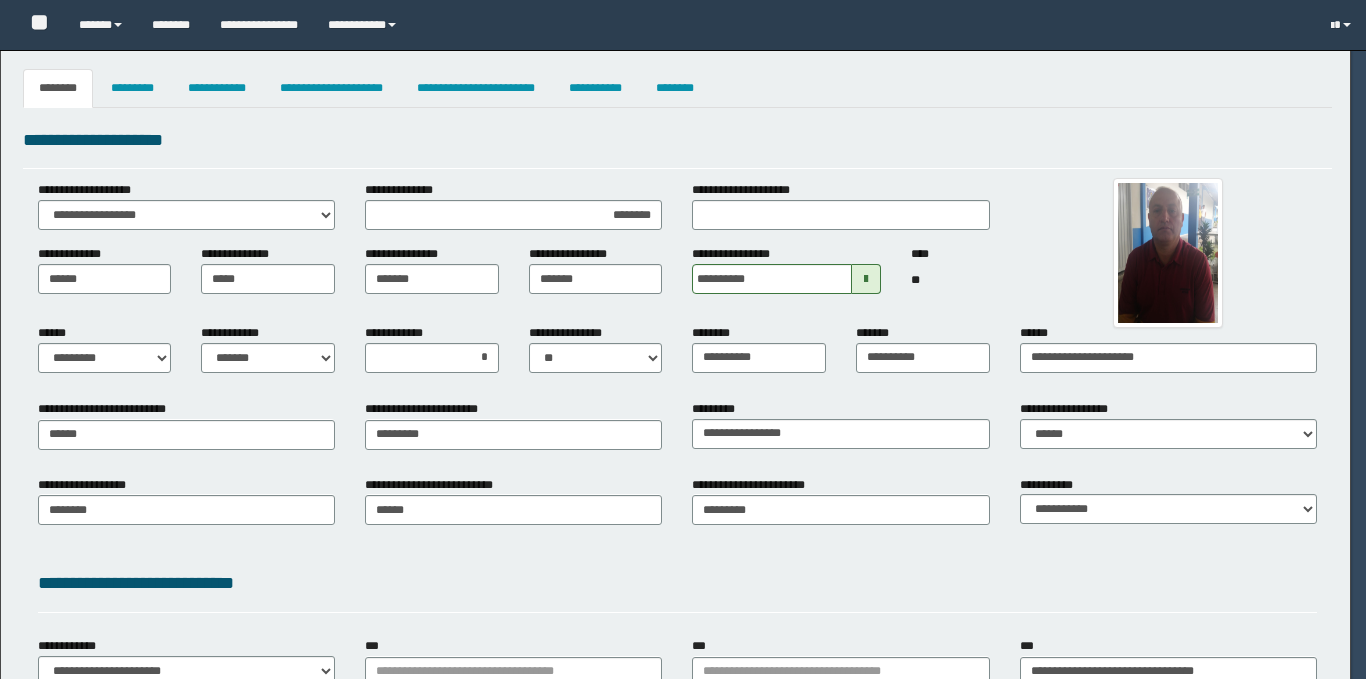 select on "*" 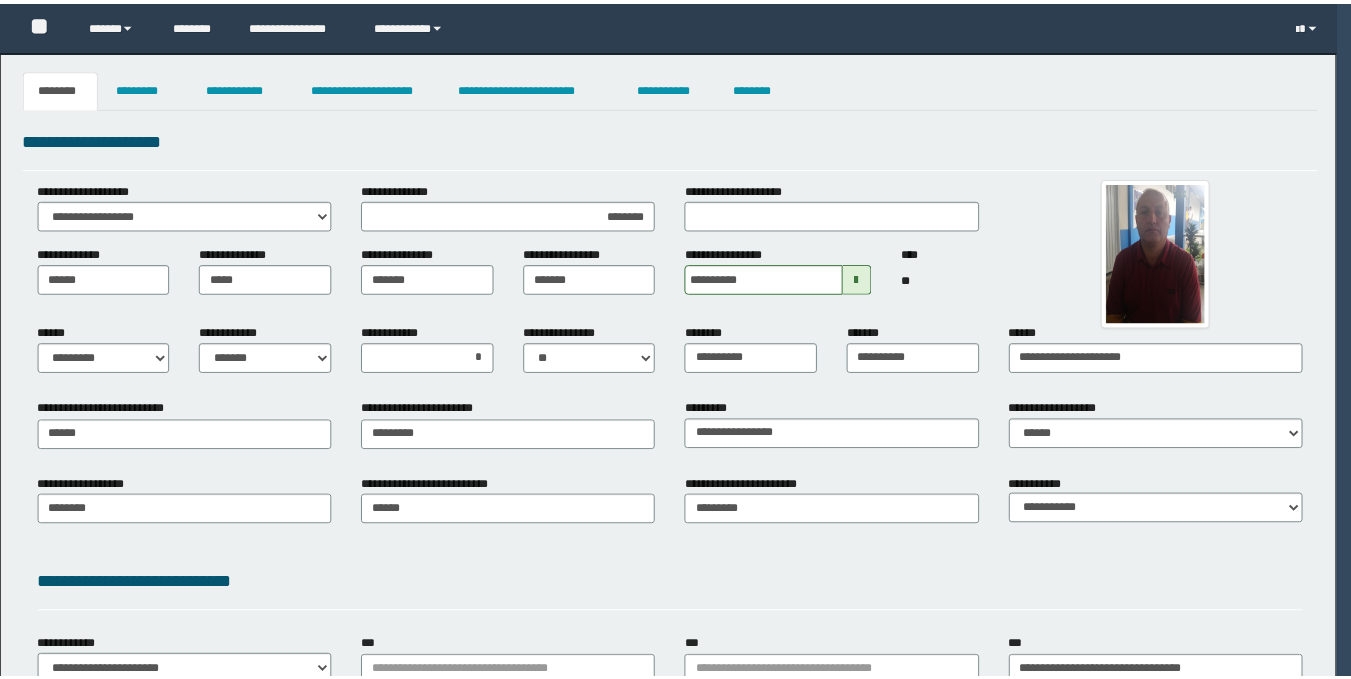 scroll, scrollTop: 0, scrollLeft: 0, axis: both 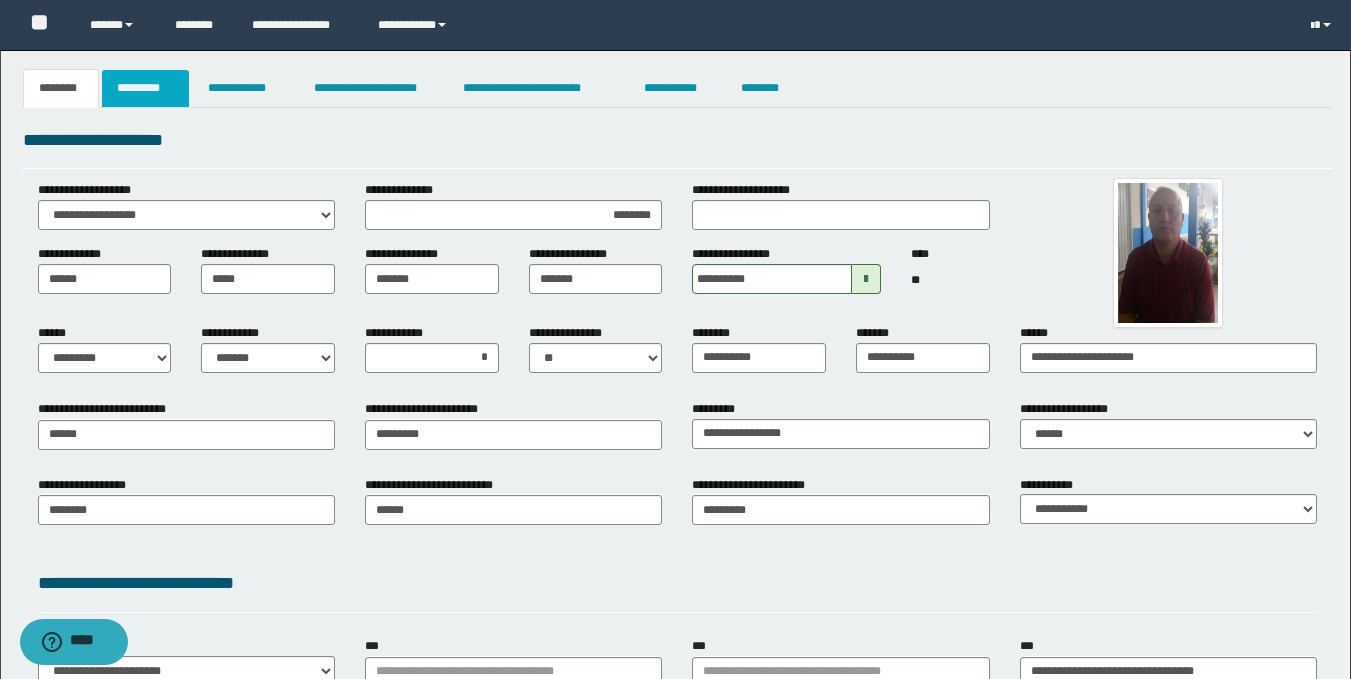click on "*********" at bounding box center (145, 88) 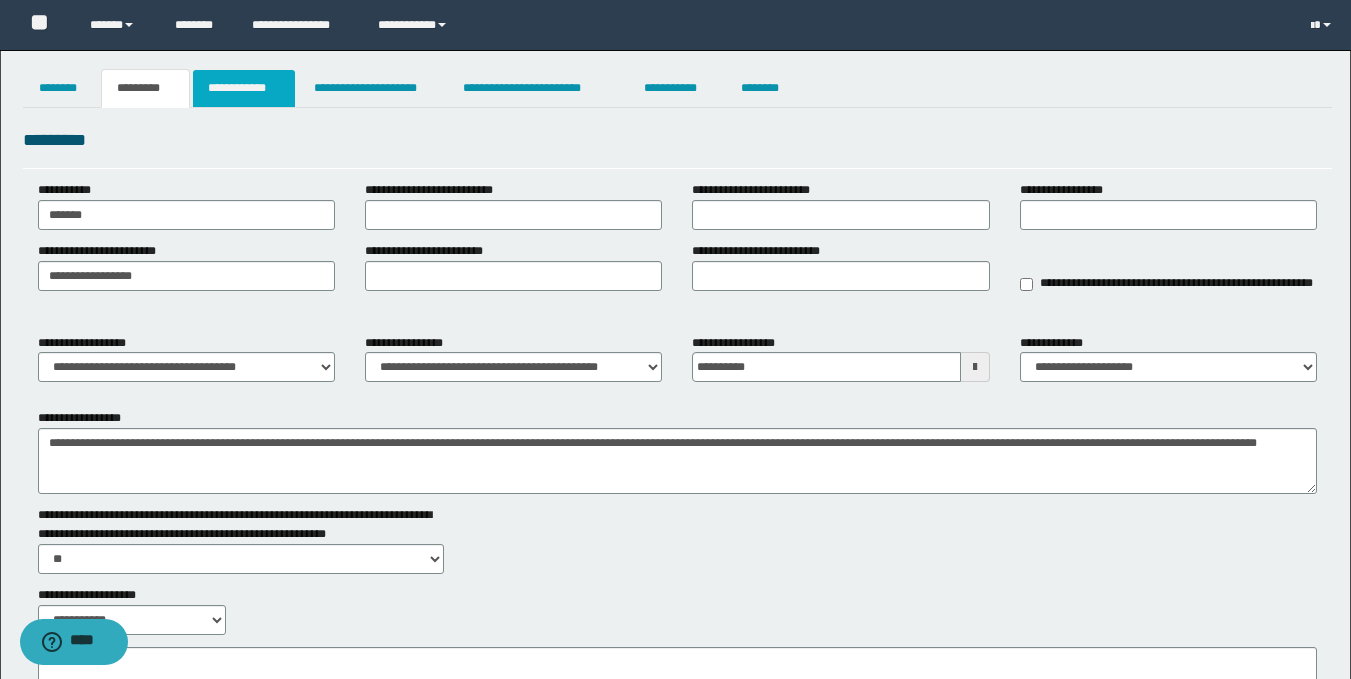click on "**********" at bounding box center [244, 88] 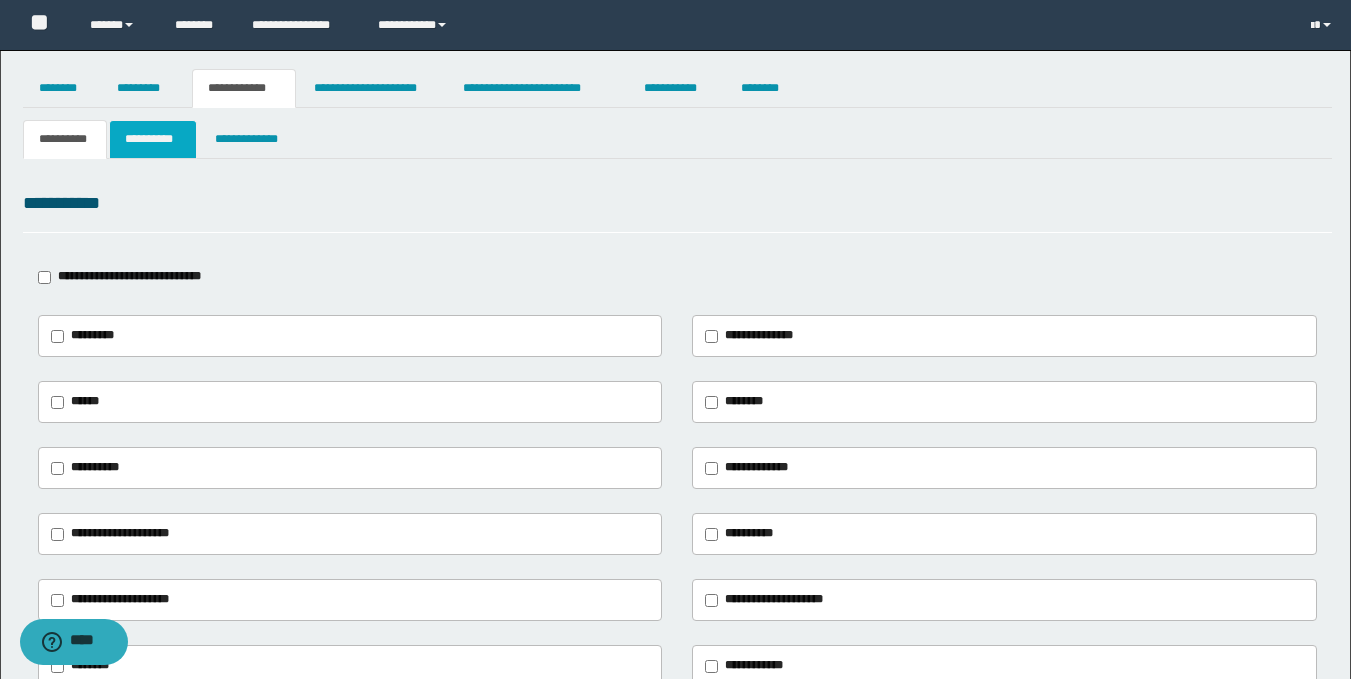 click on "**********" at bounding box center [153, 139] 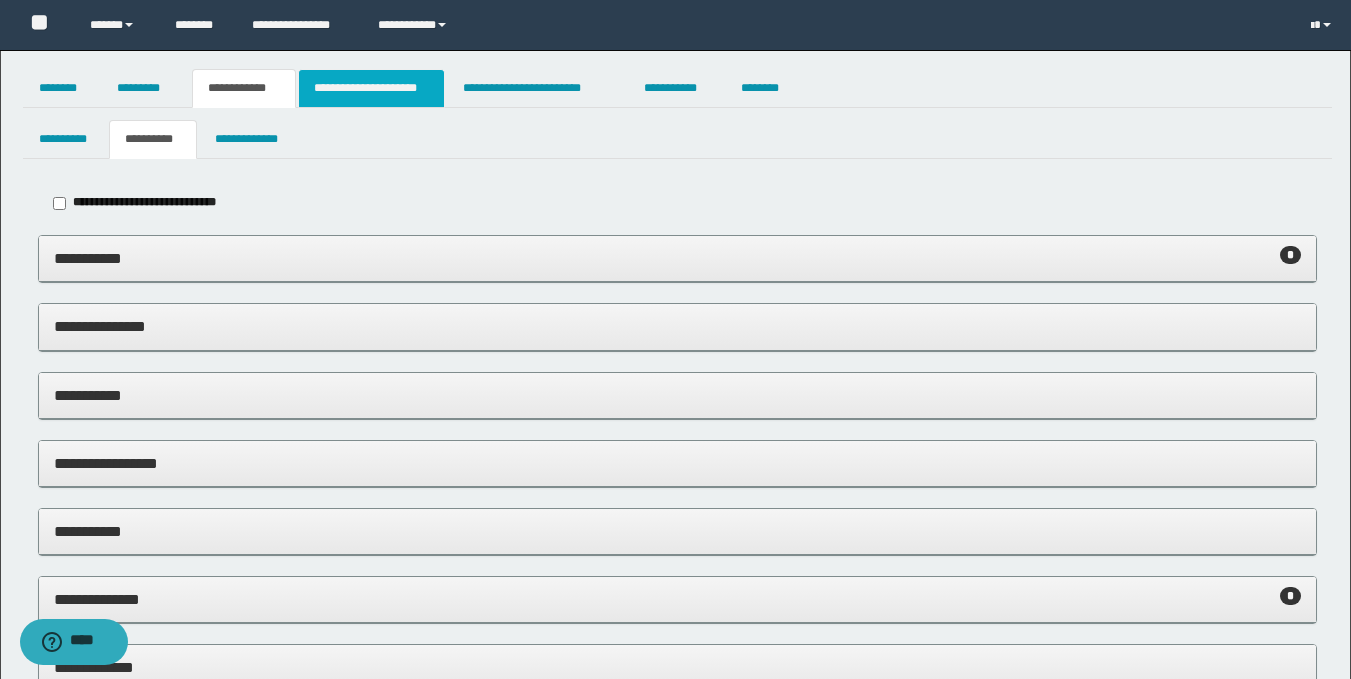 click on "**********" at bounding box center (371, 88) 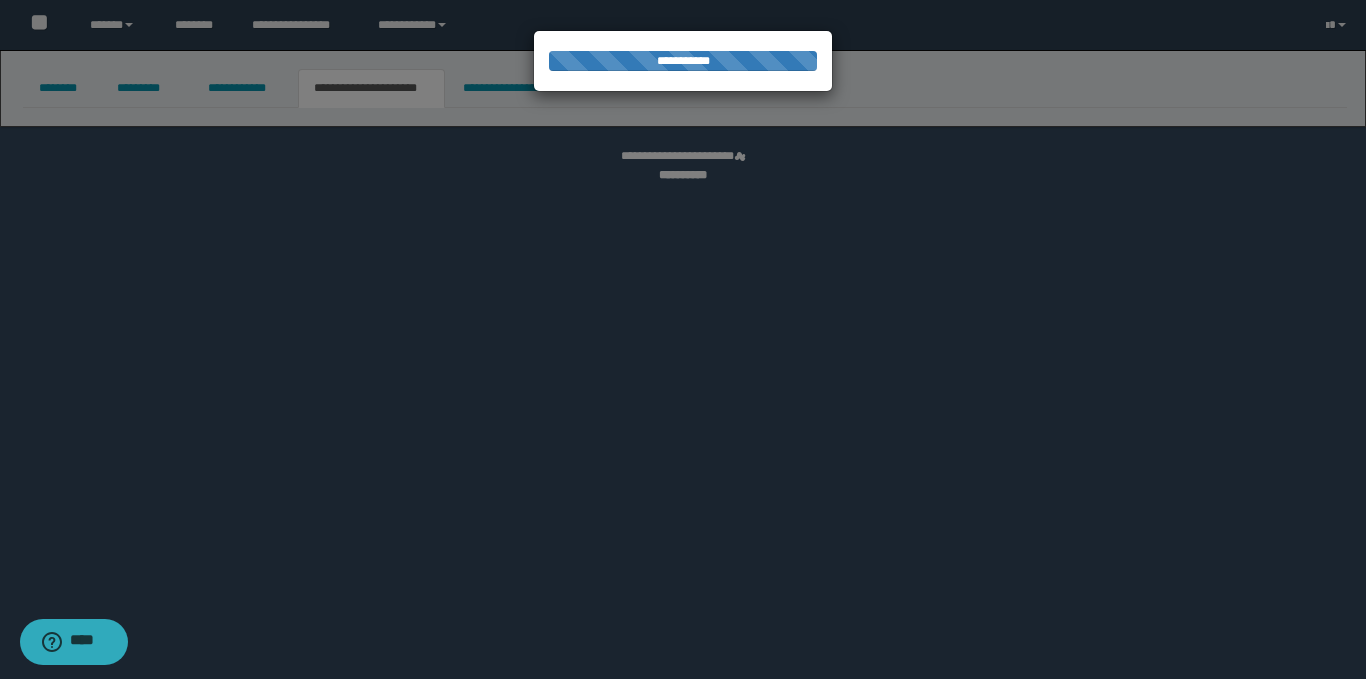 select on "*" 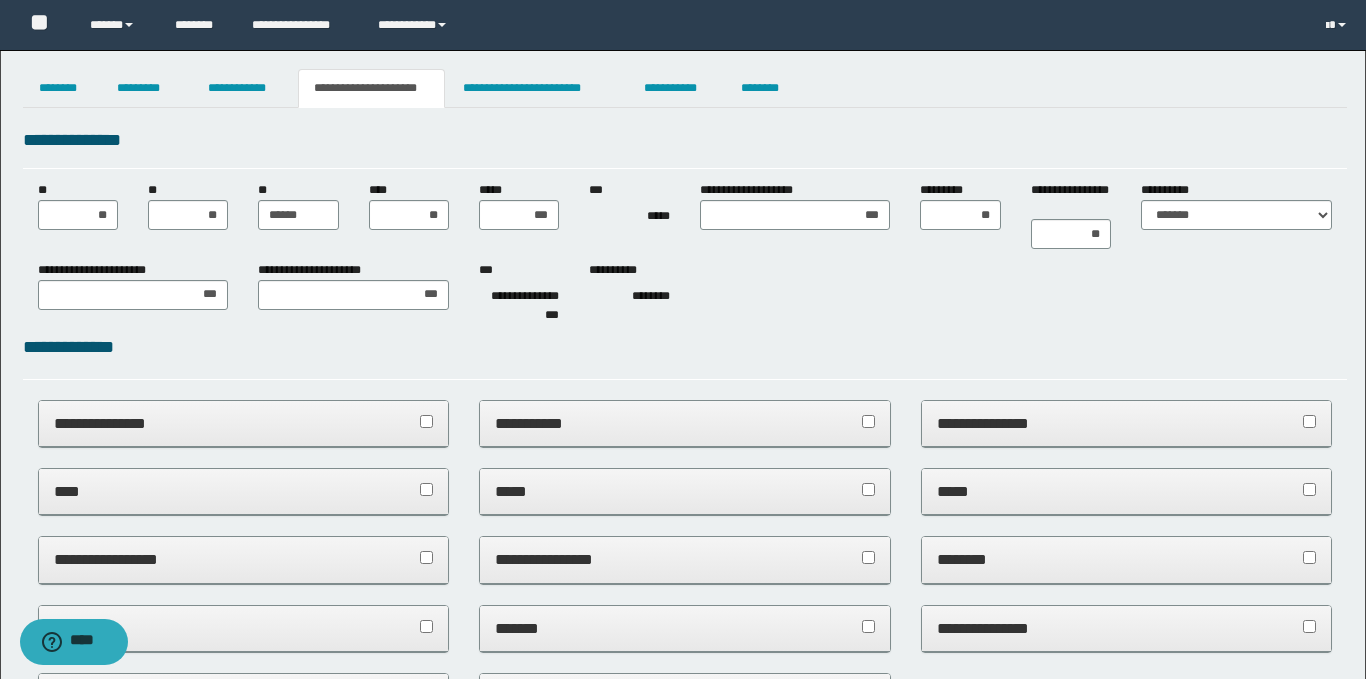 scroll, scrollTop: 0, scrollLeft: 0, axis: both 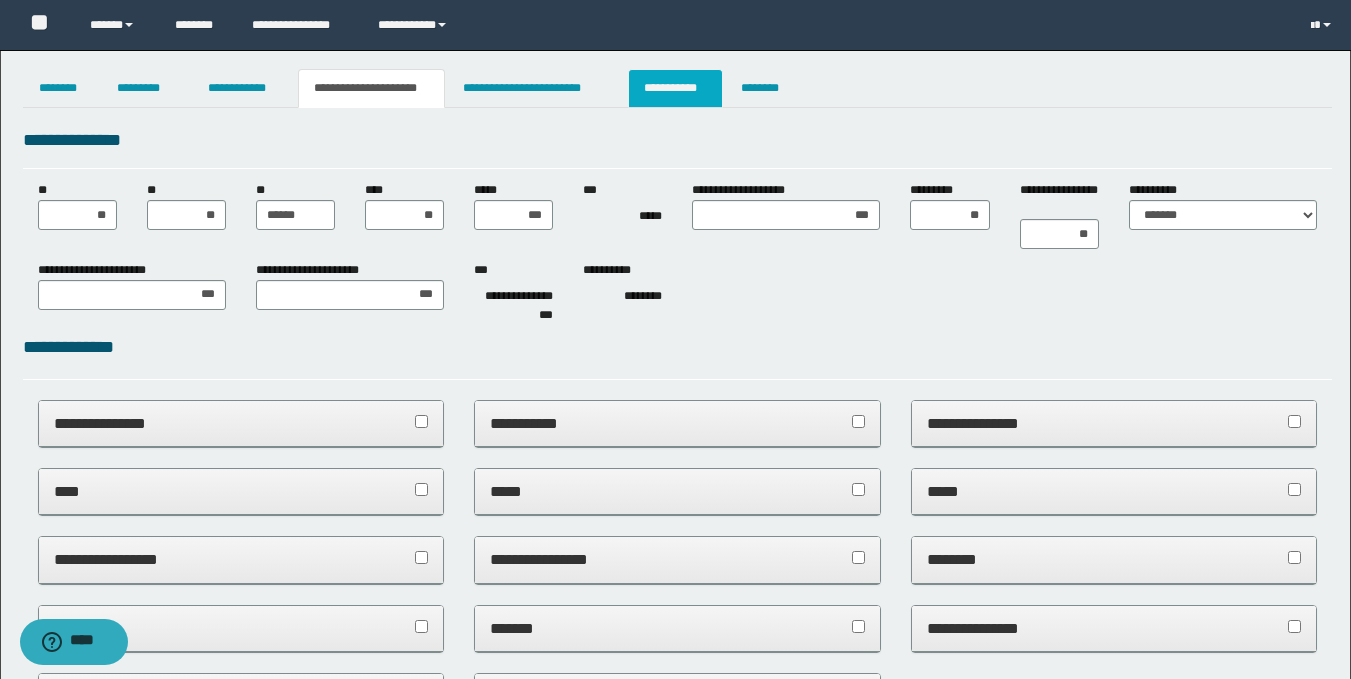 click on "**********" at bounding box center [675, 88] 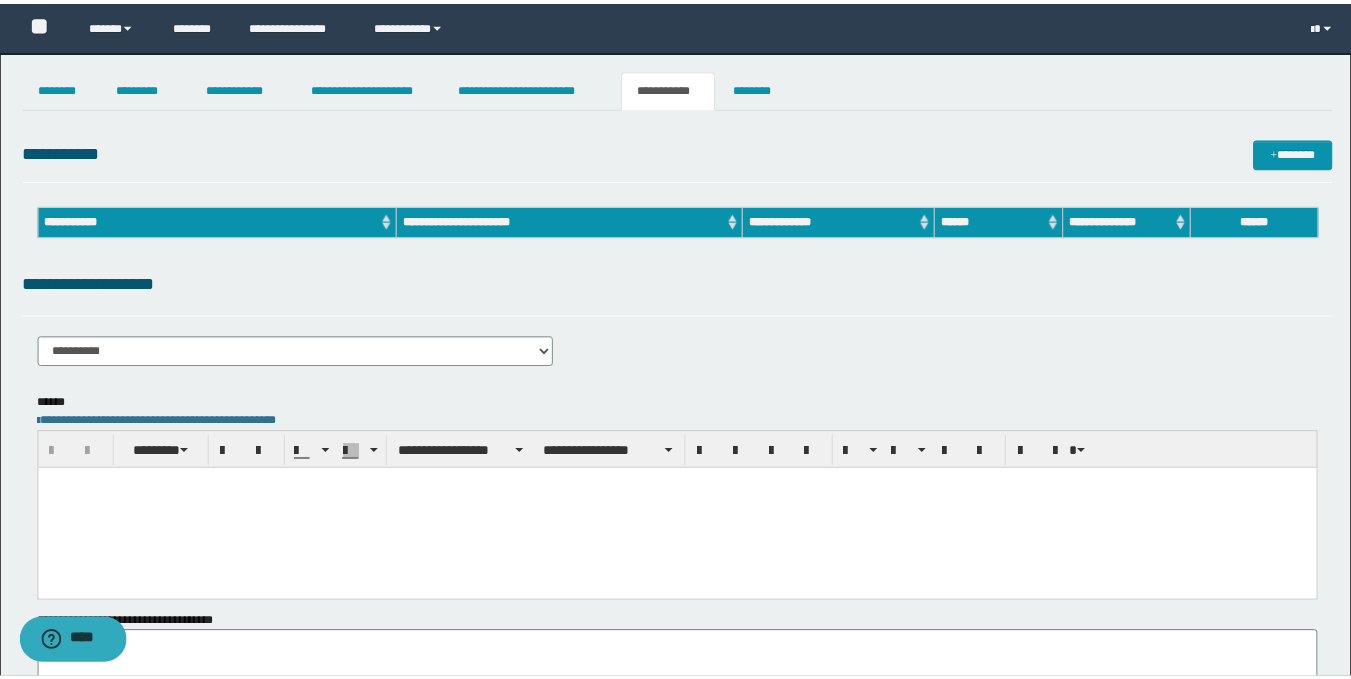 scroll, scrollTop: 0, scrollLeft: 0, axis: both 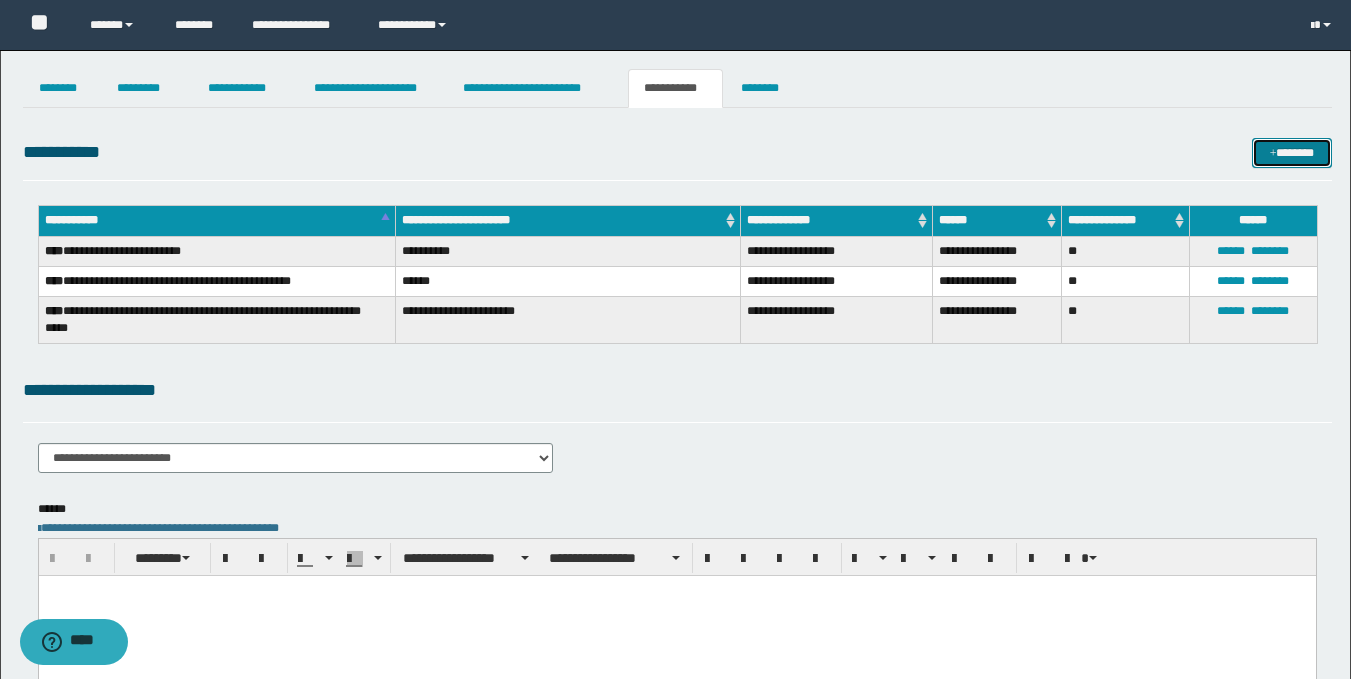 click on "*******" at bounding box center [1292, 153] 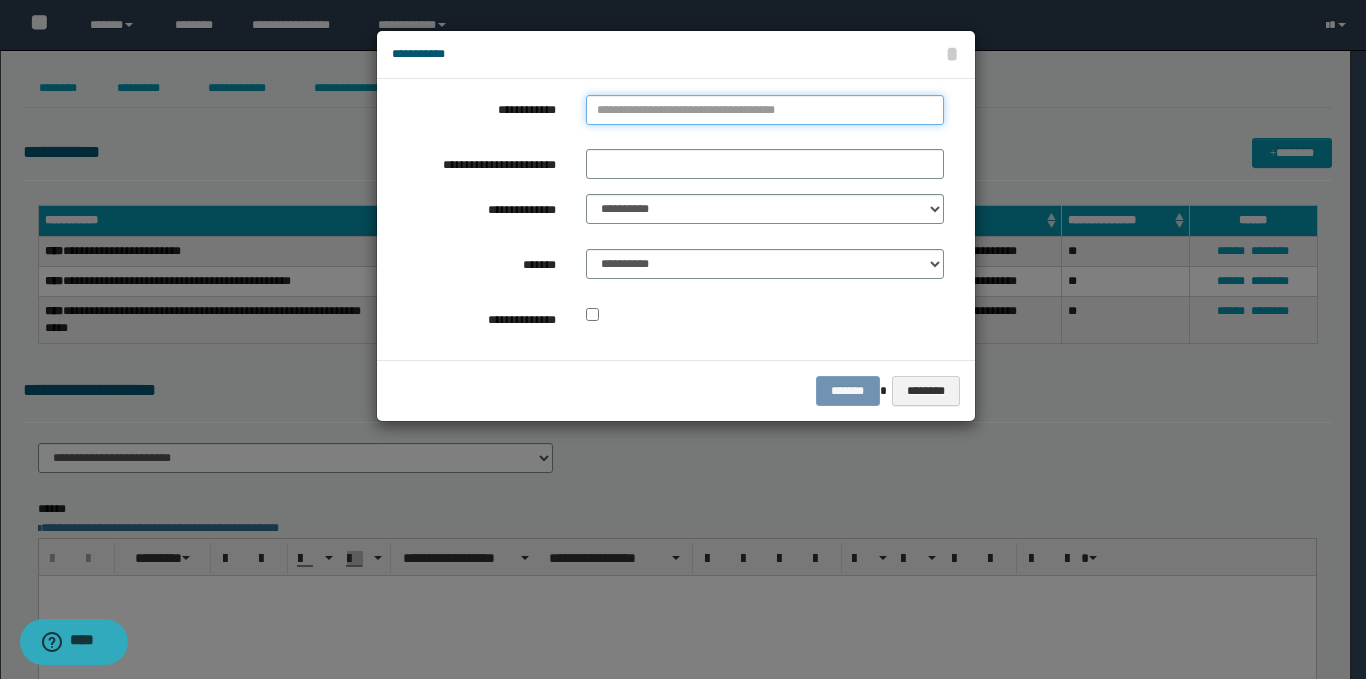 click on "**********" at bounding box center (765, 110) 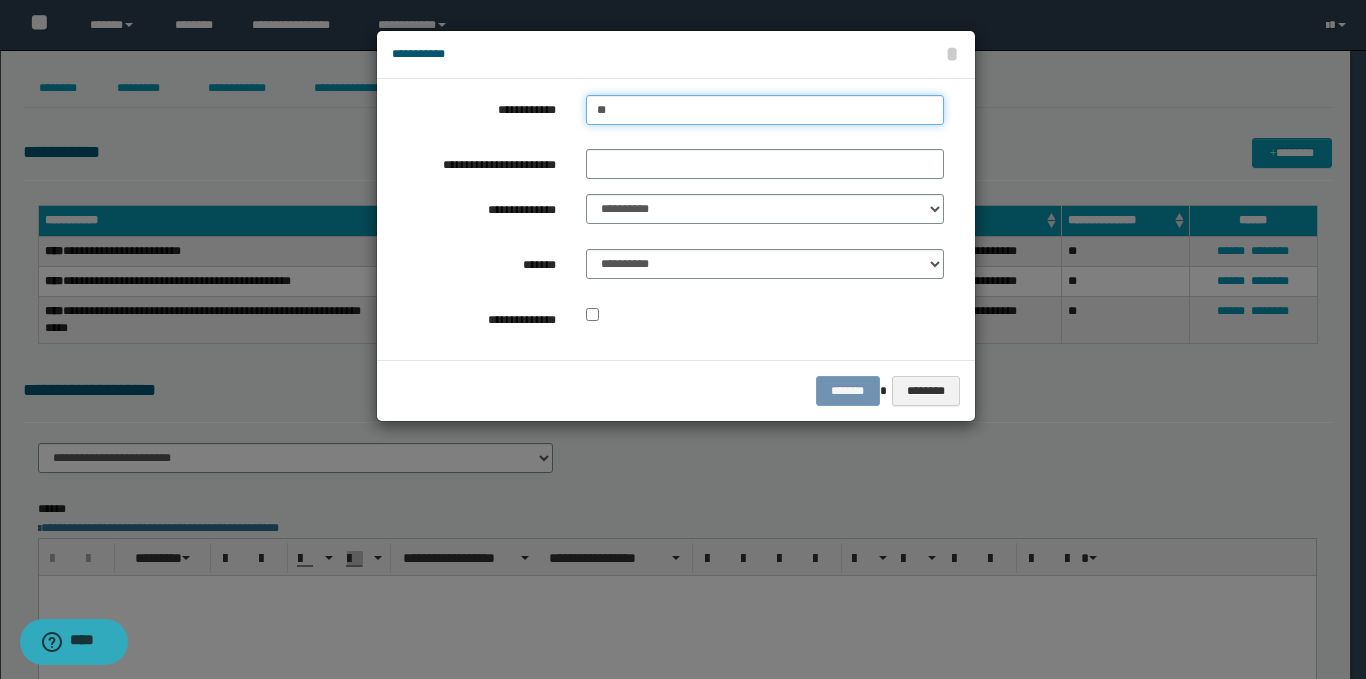 type on "***" 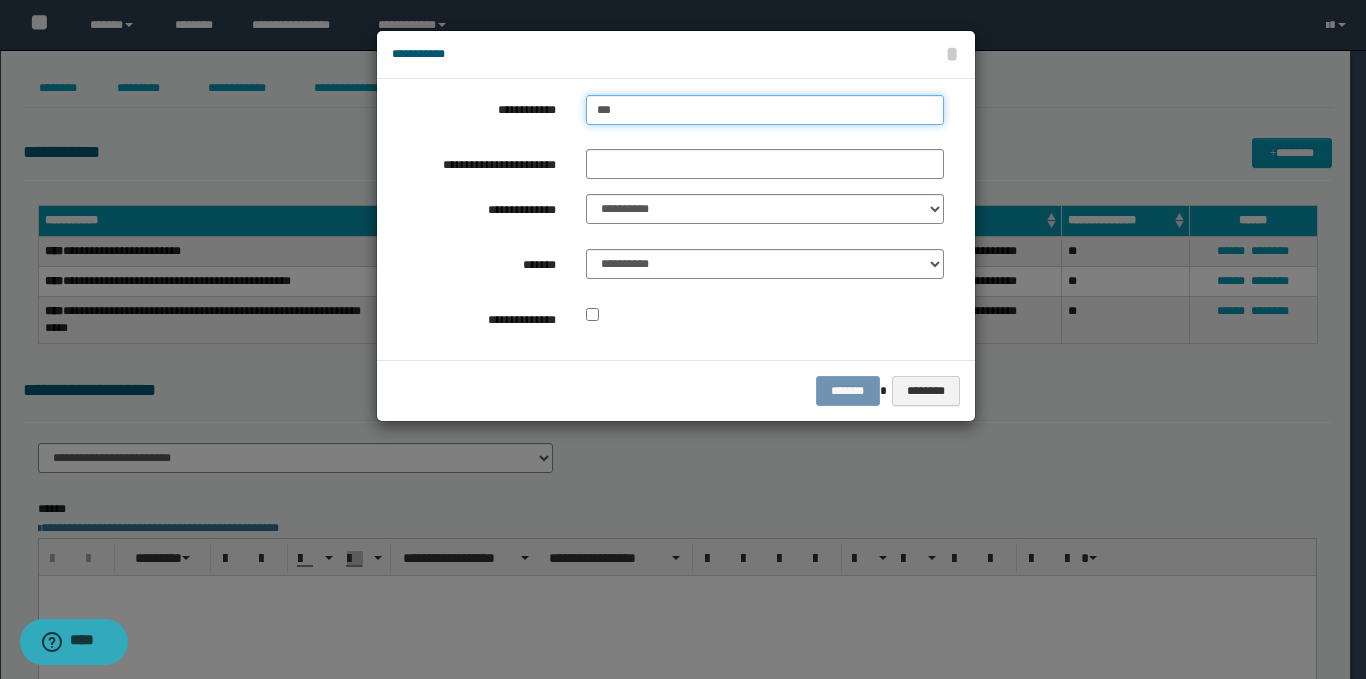 type on "***" 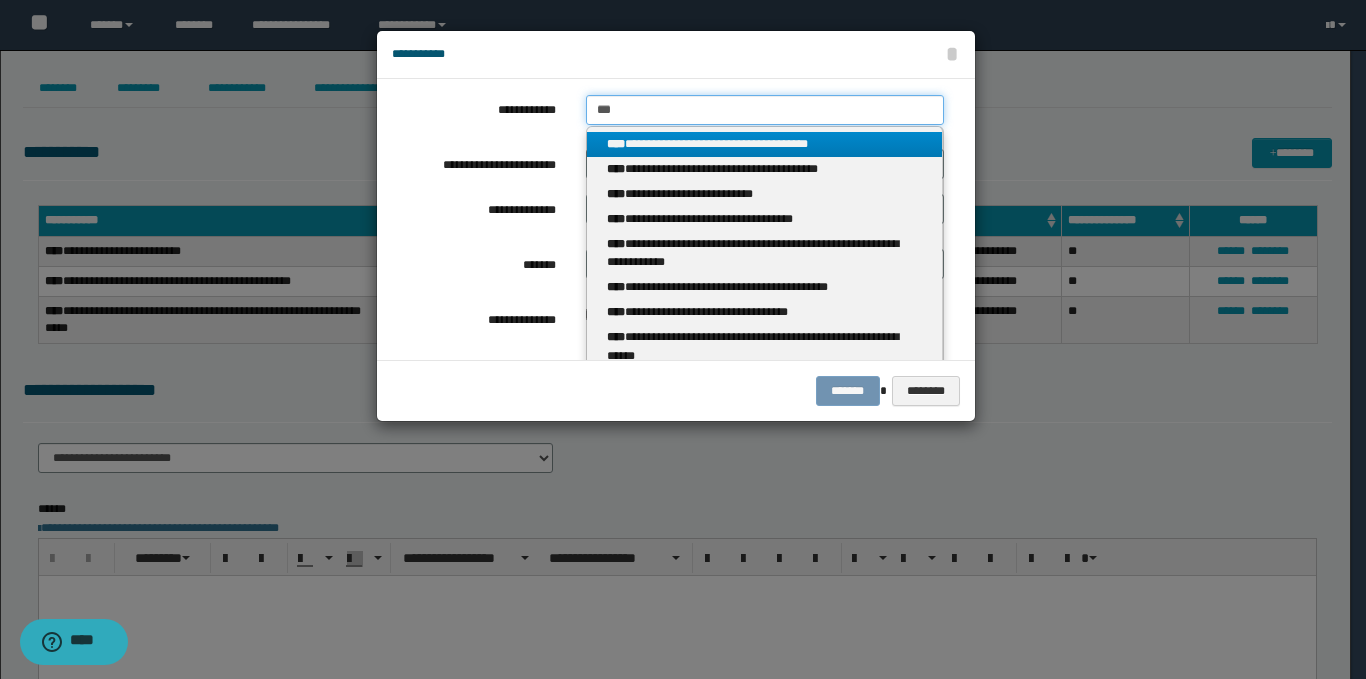 type 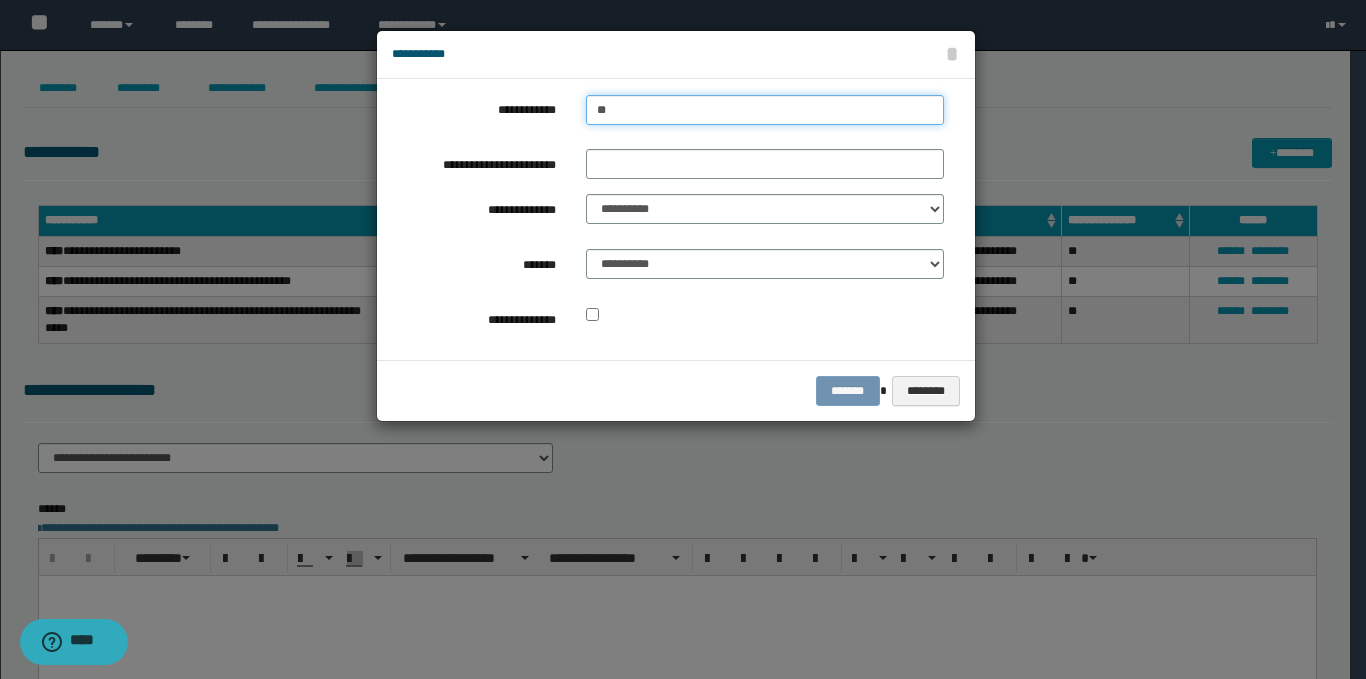type on "*" 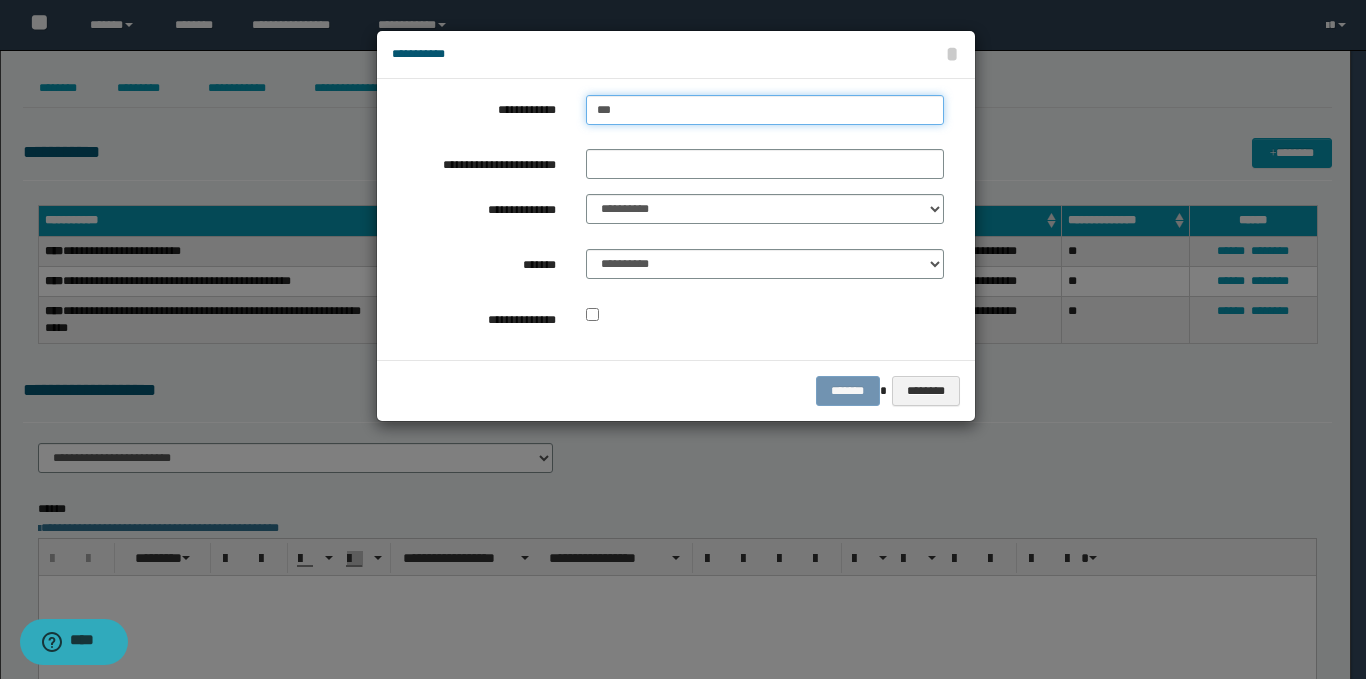 type on "****" 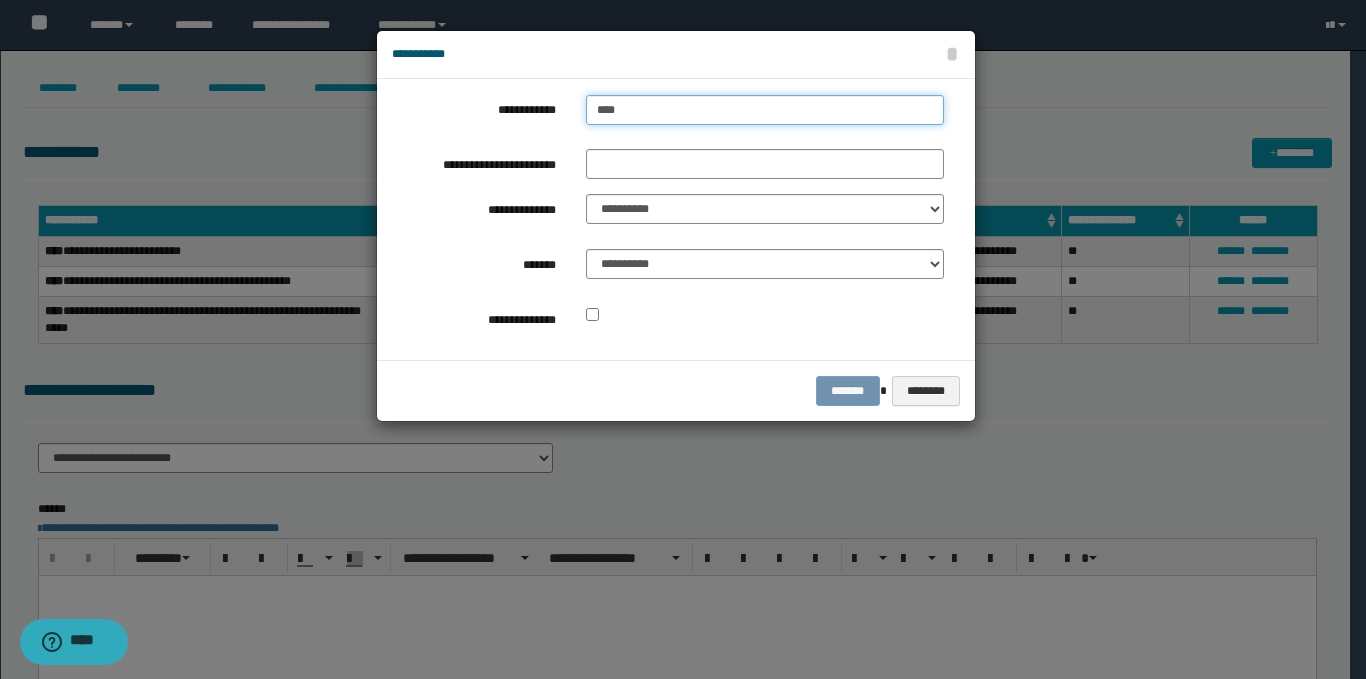 type on "****" 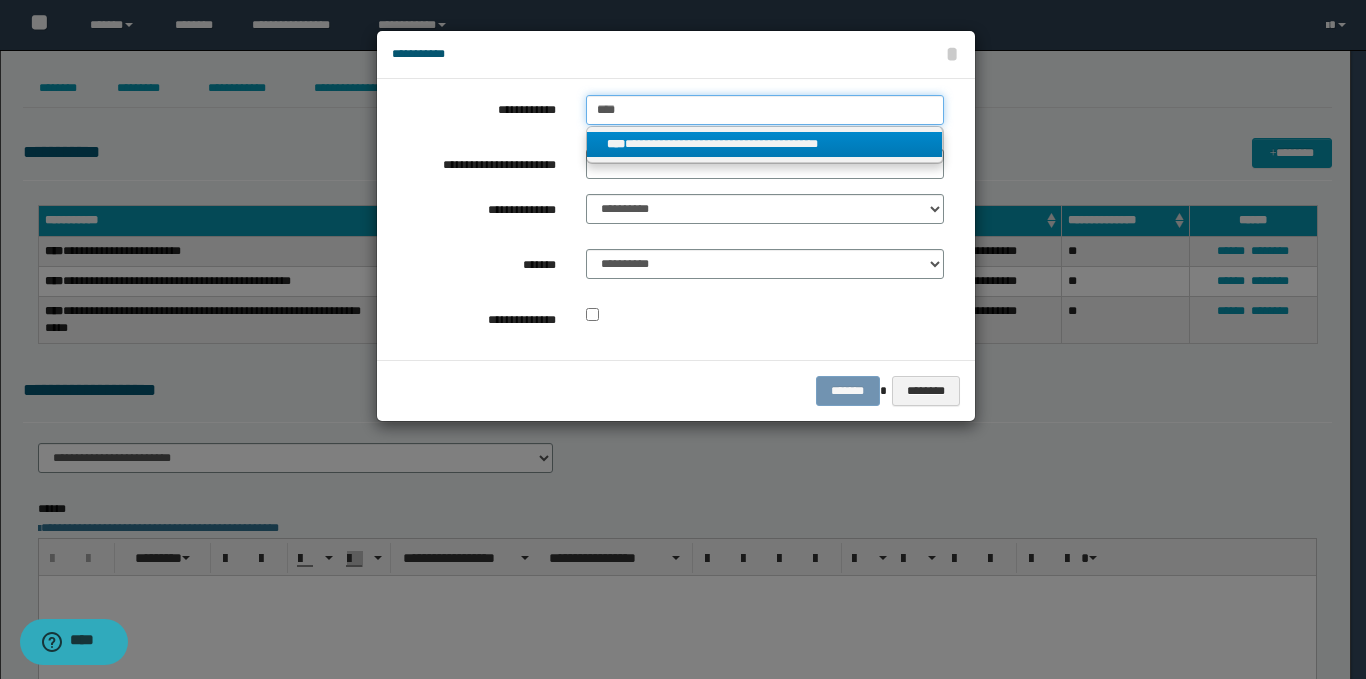 type on "****" 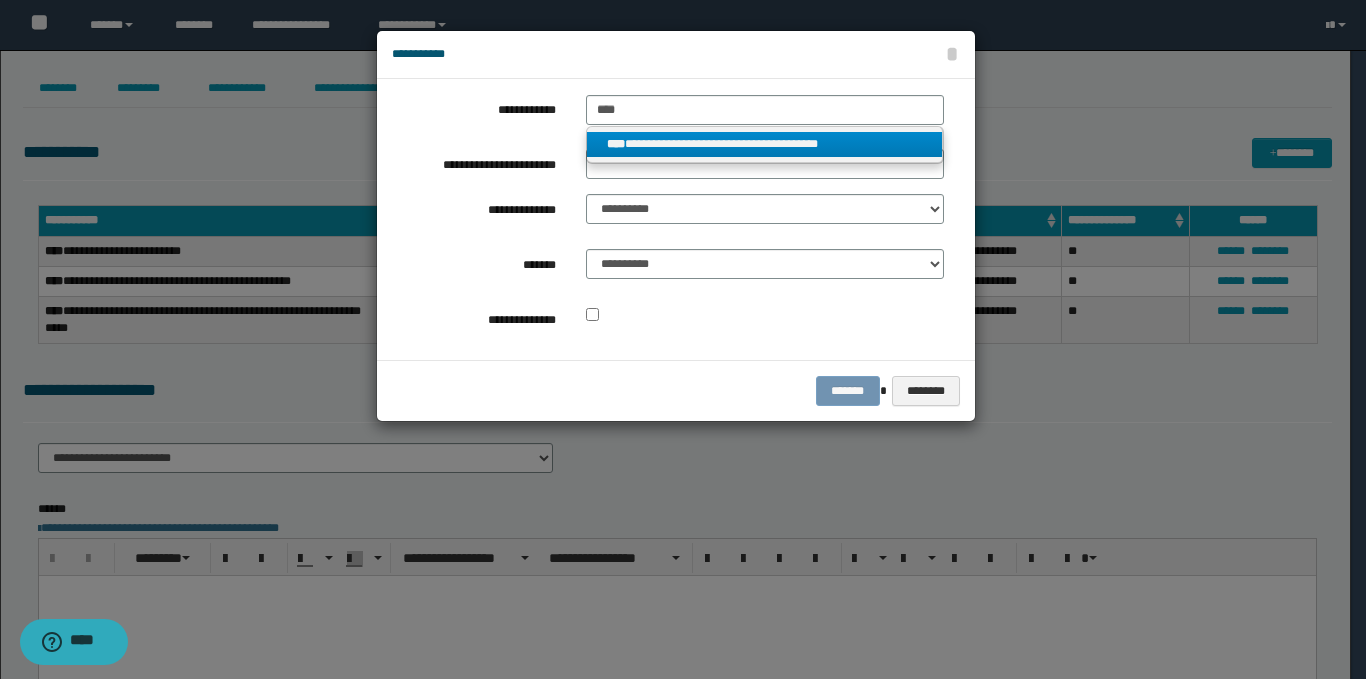 click on "****" at bounding box center [616, 144] 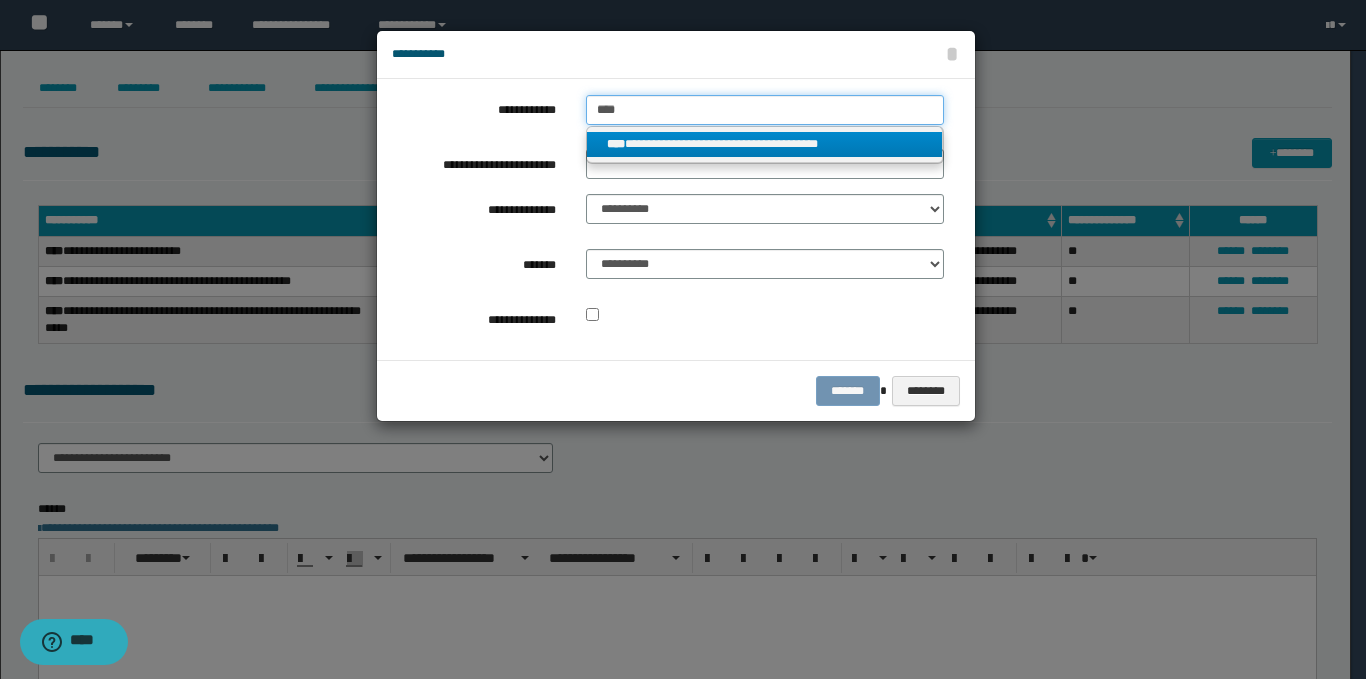 type 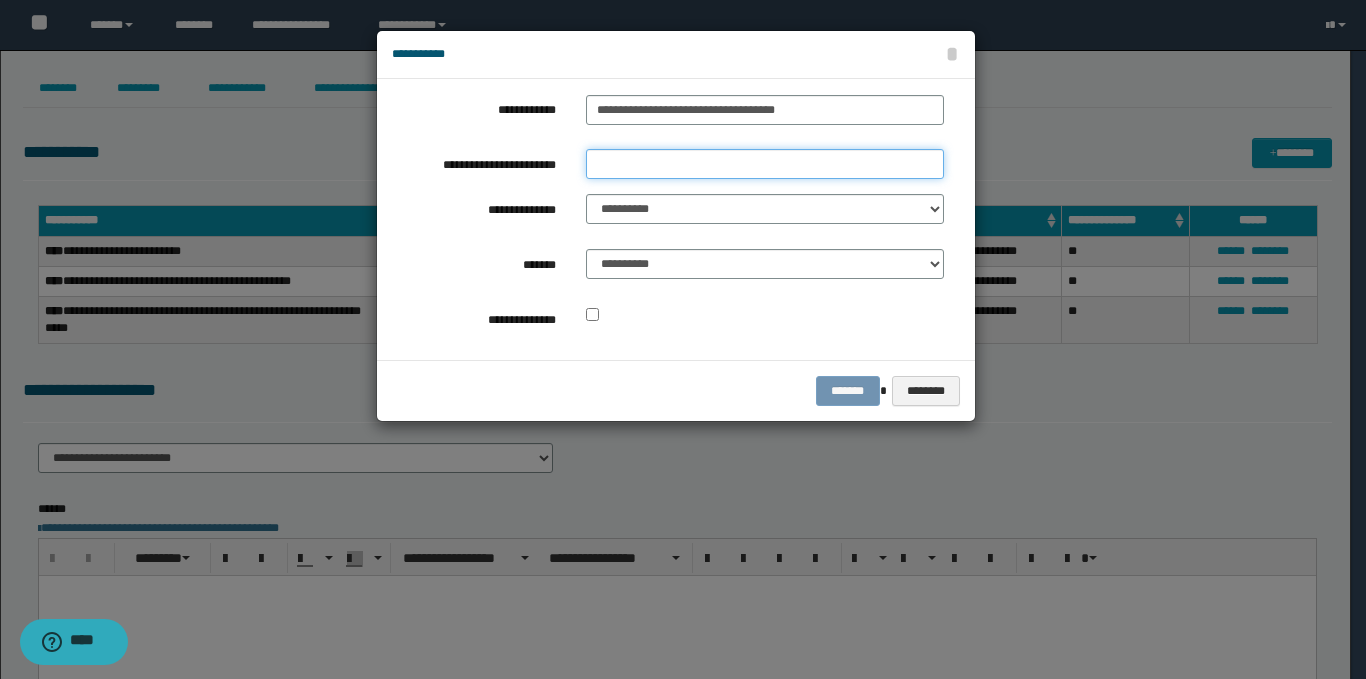 click on "**********" at bounding box center [765, 164] 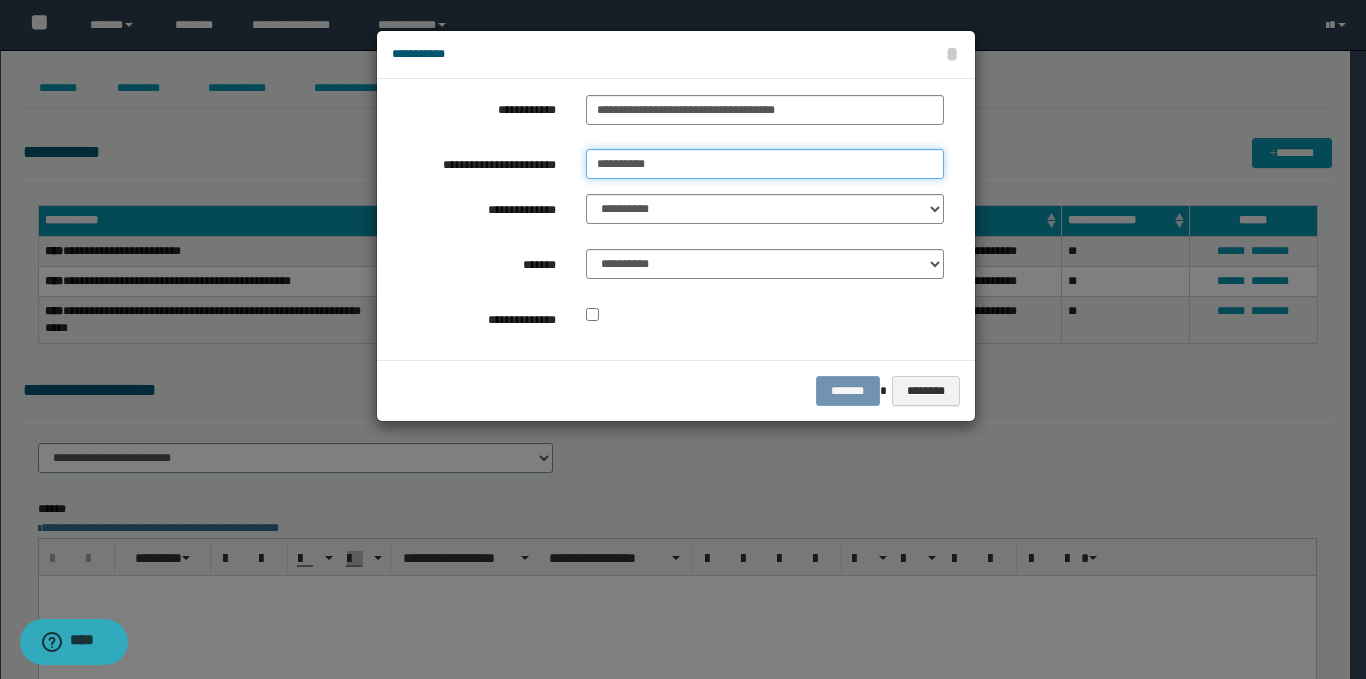 type on "**********" 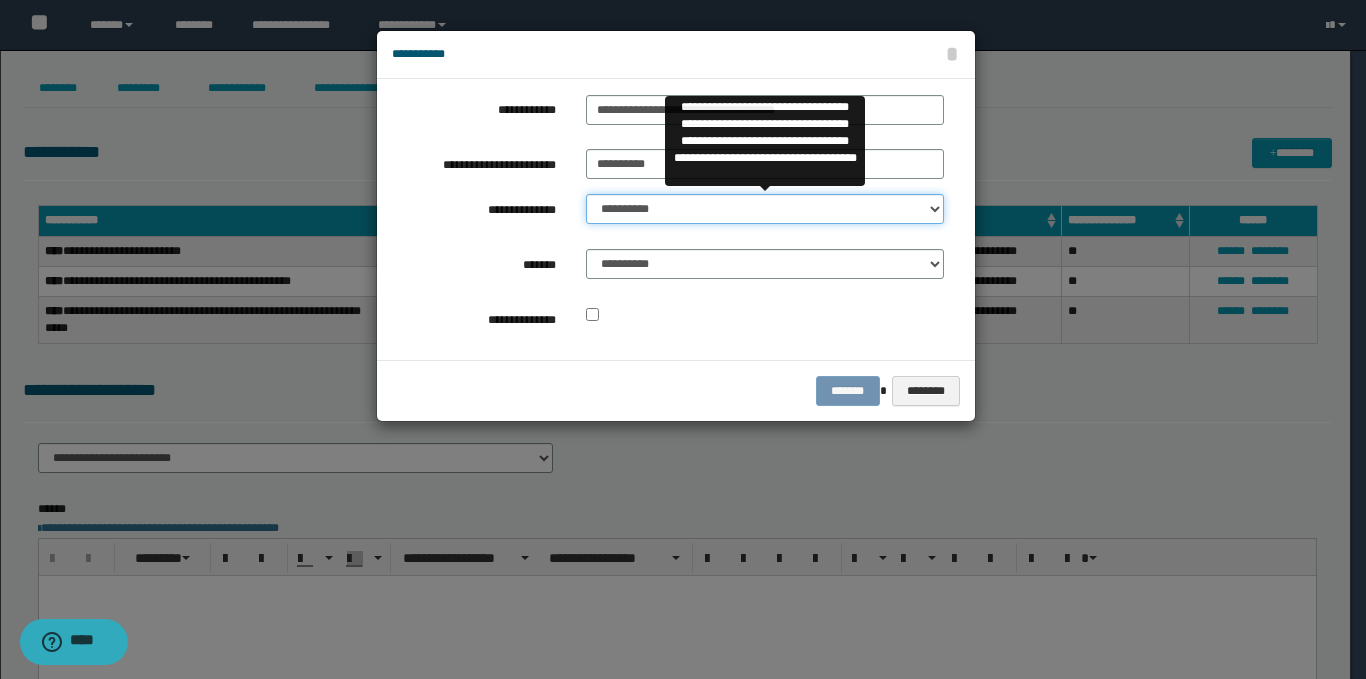 click on "**********" at bounding box center (765, 209) 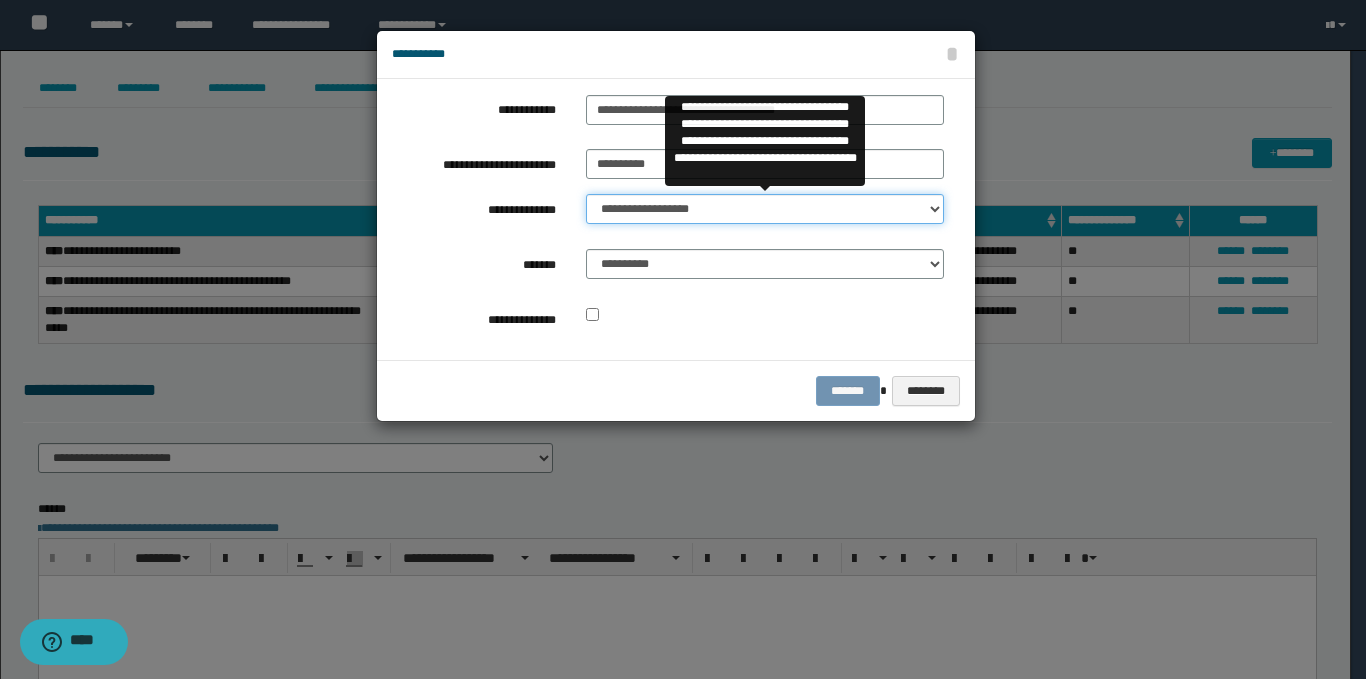 click on "**********" at bounding box center (765, 209) 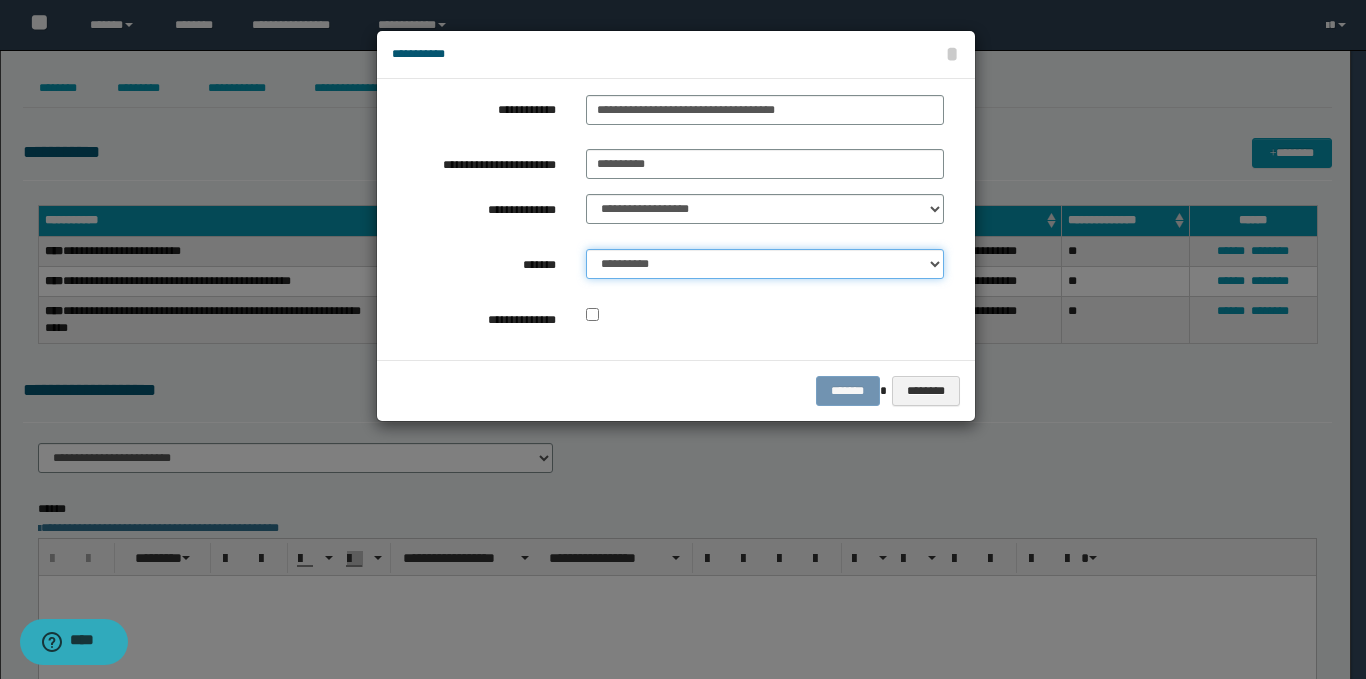 click on "**********" at bounding box center (765, 264) 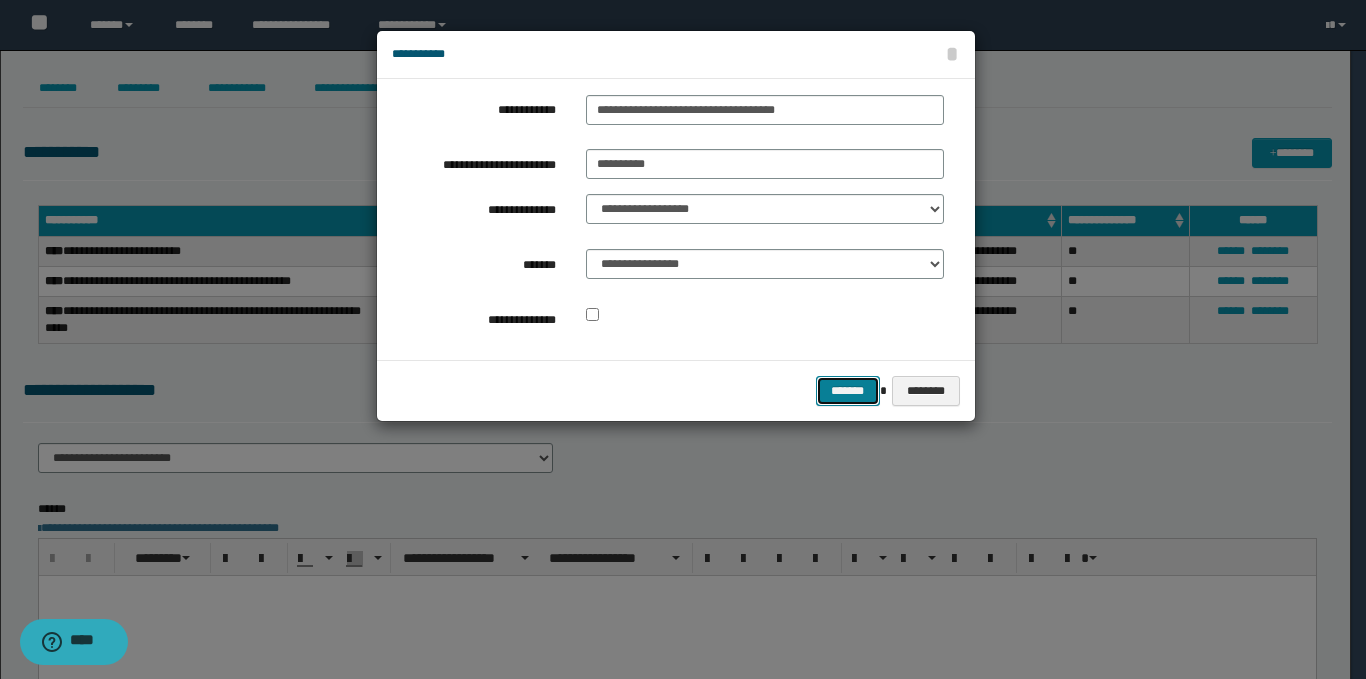 click on "*******" at bounding box center (848, 391) 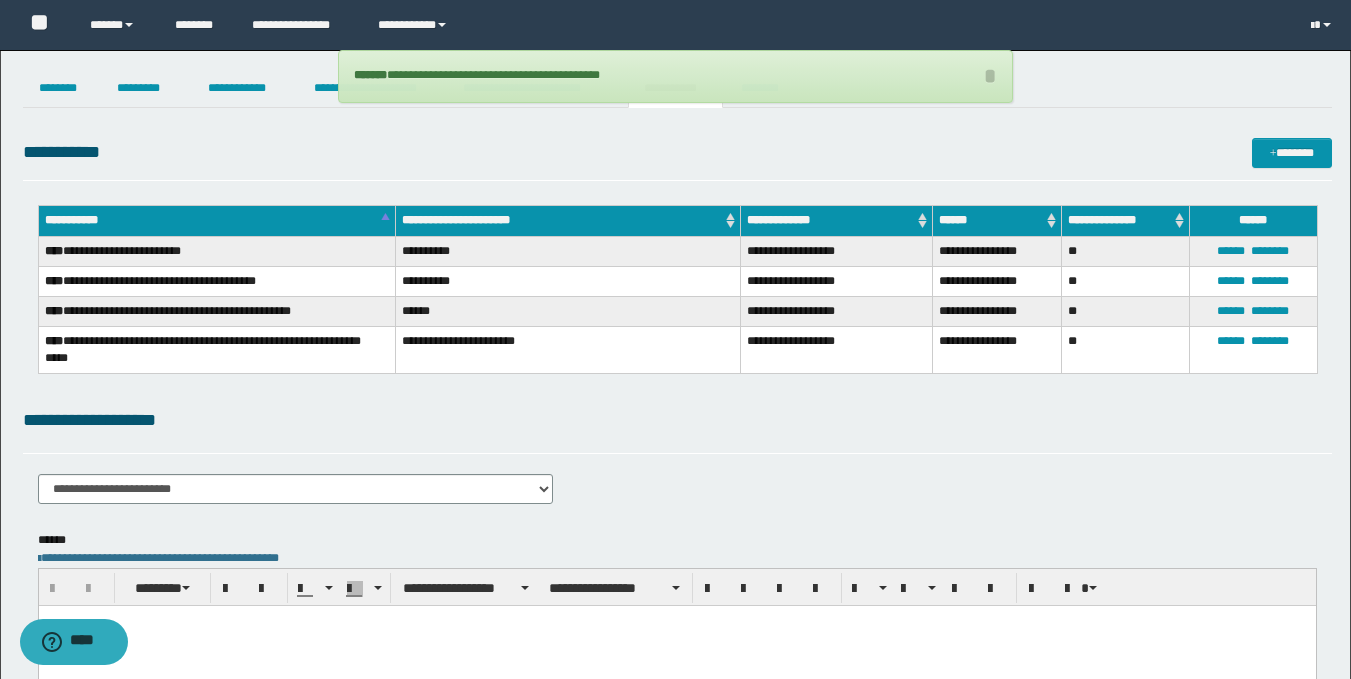click at bounding box center [676, 646] 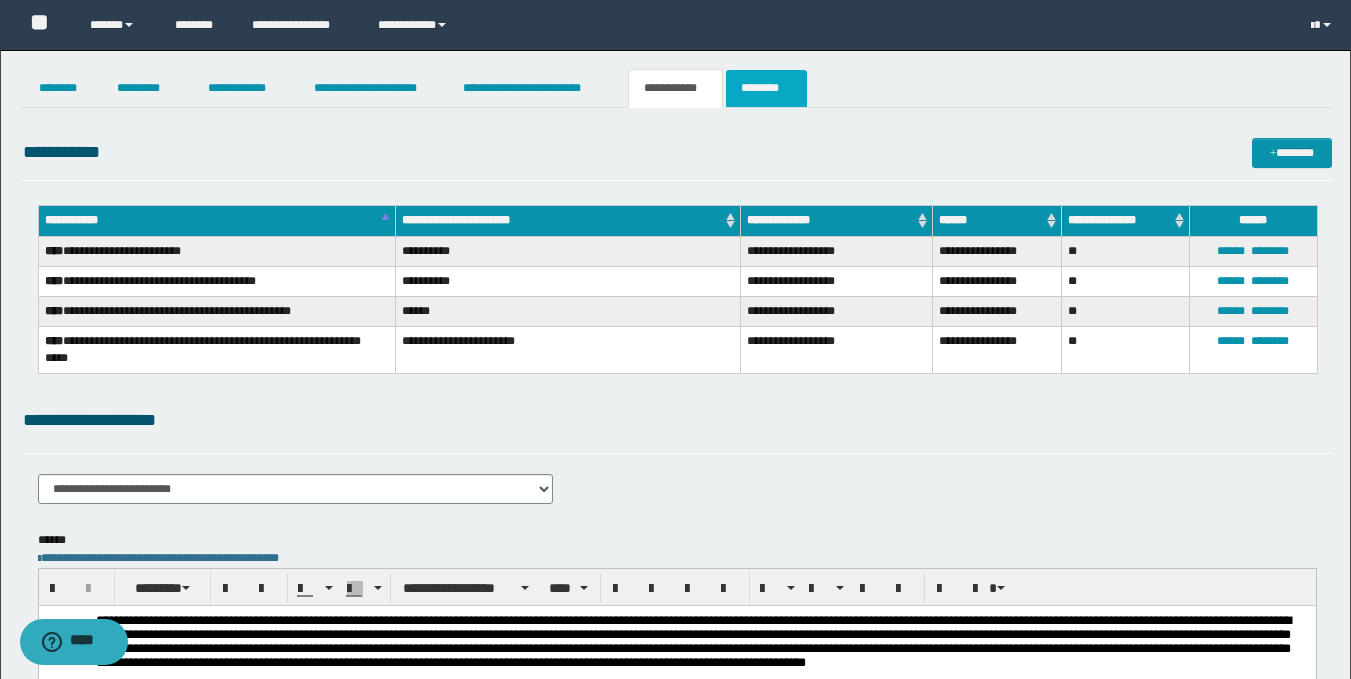 click on "********" at bounding box center [766, 88] 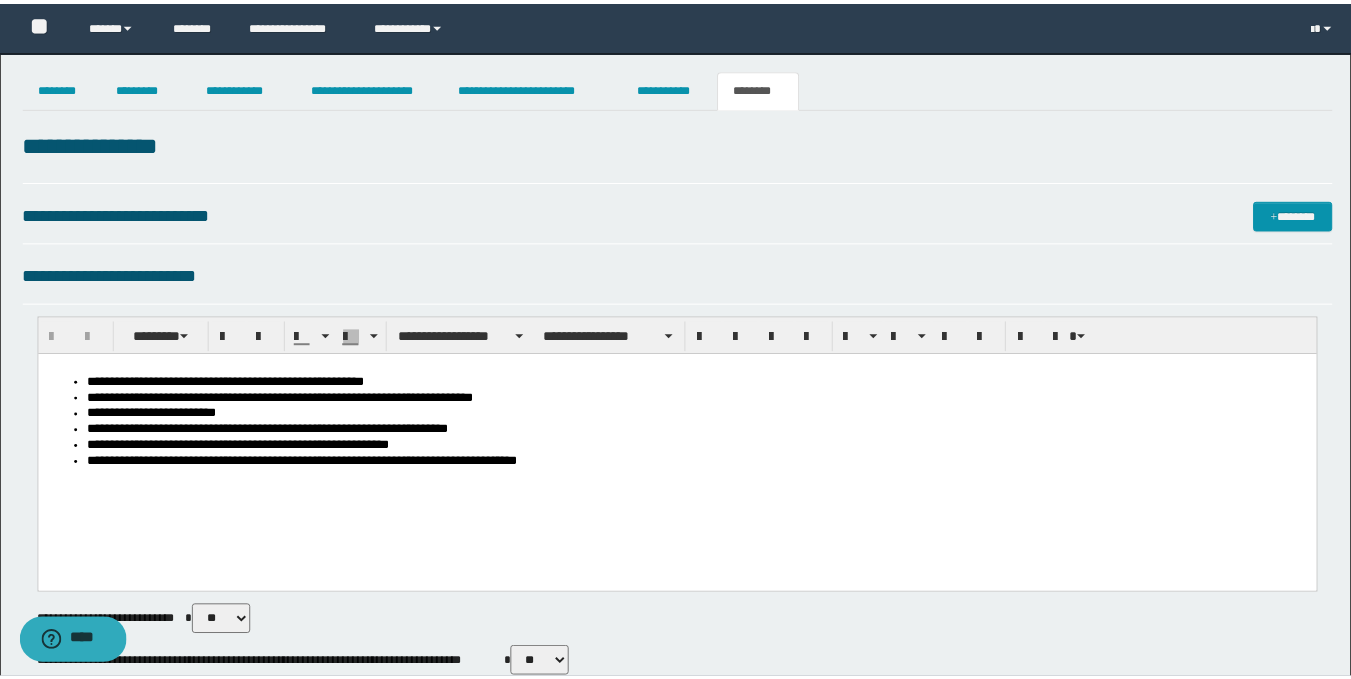 scroll, scrollTop: 0, scrollLeft: 0, axis: both 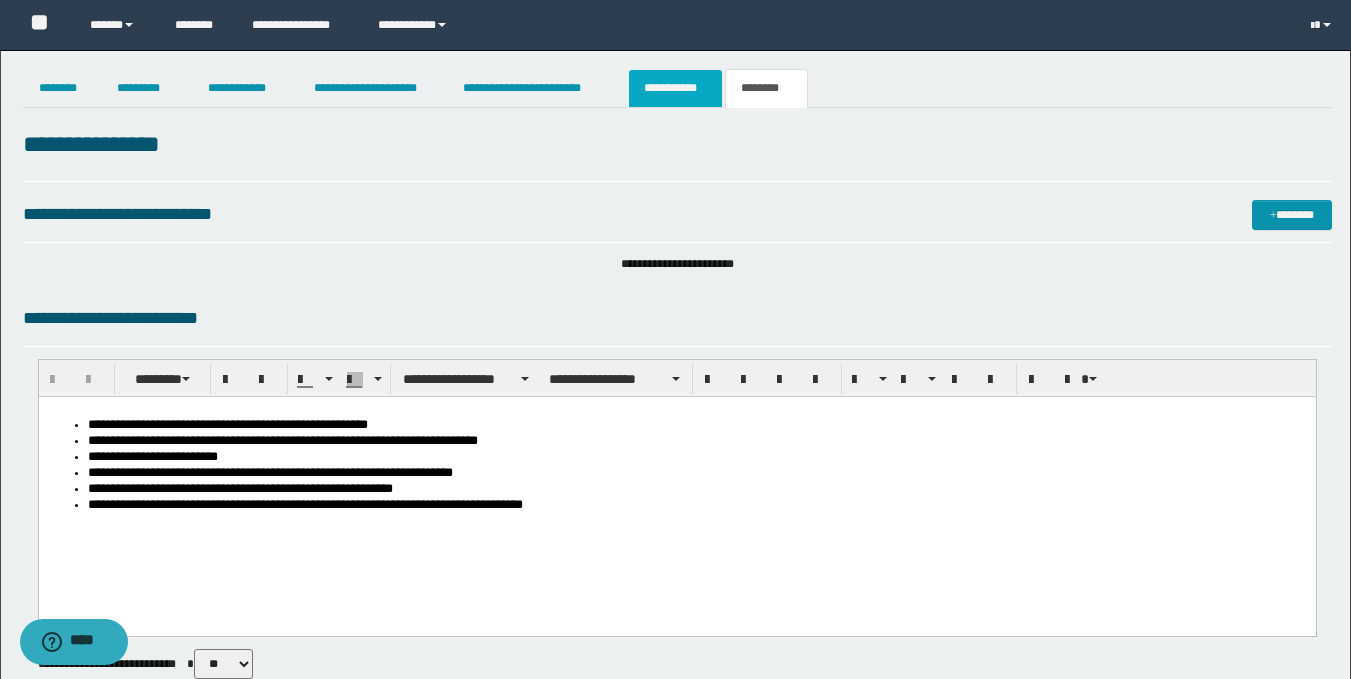 click on "**********" at bounding box center [675, 88] 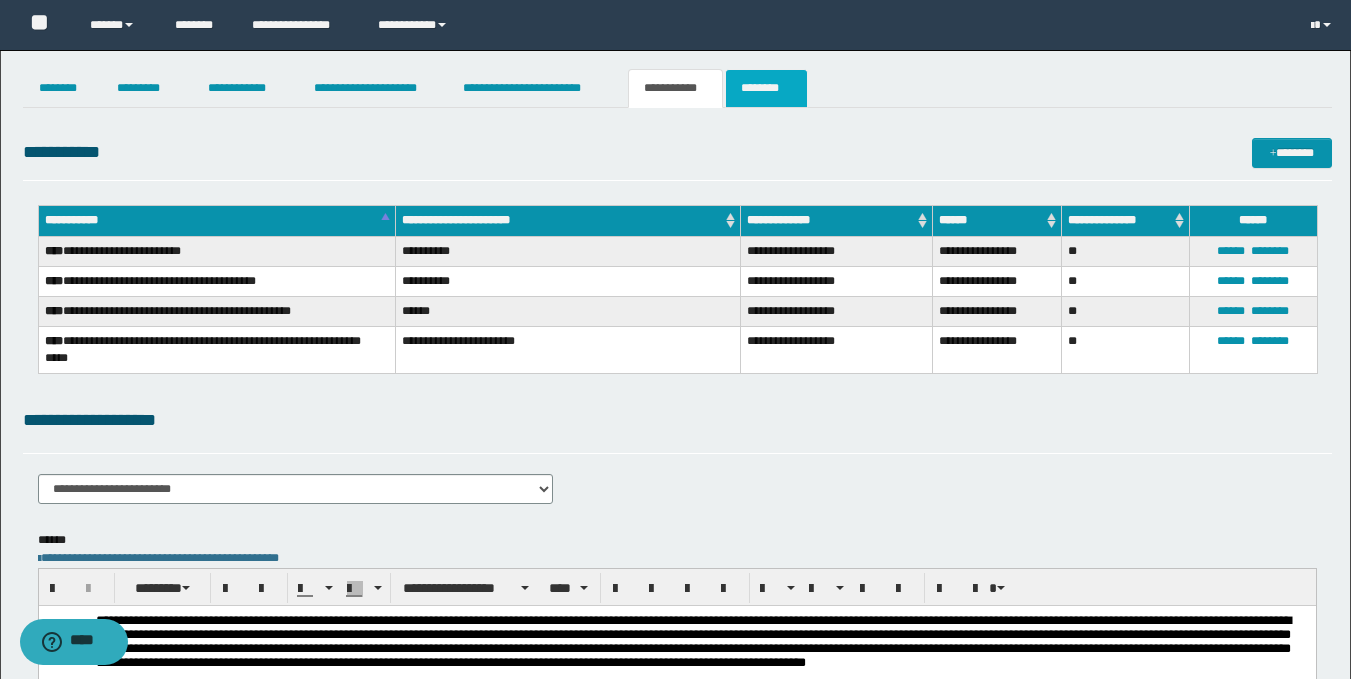 click on "********" at bounding box center [766, 88] 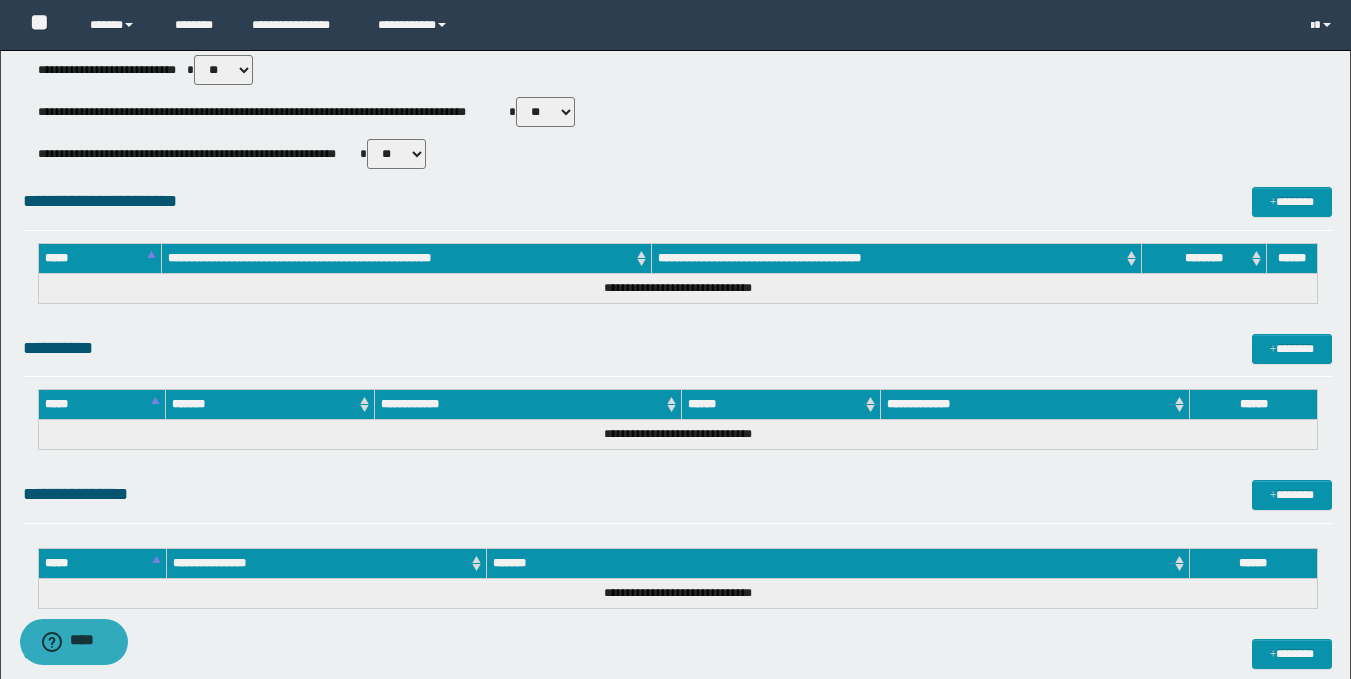 scroll, scrollTop: 952, scrollLeft: 0, axis: vertical 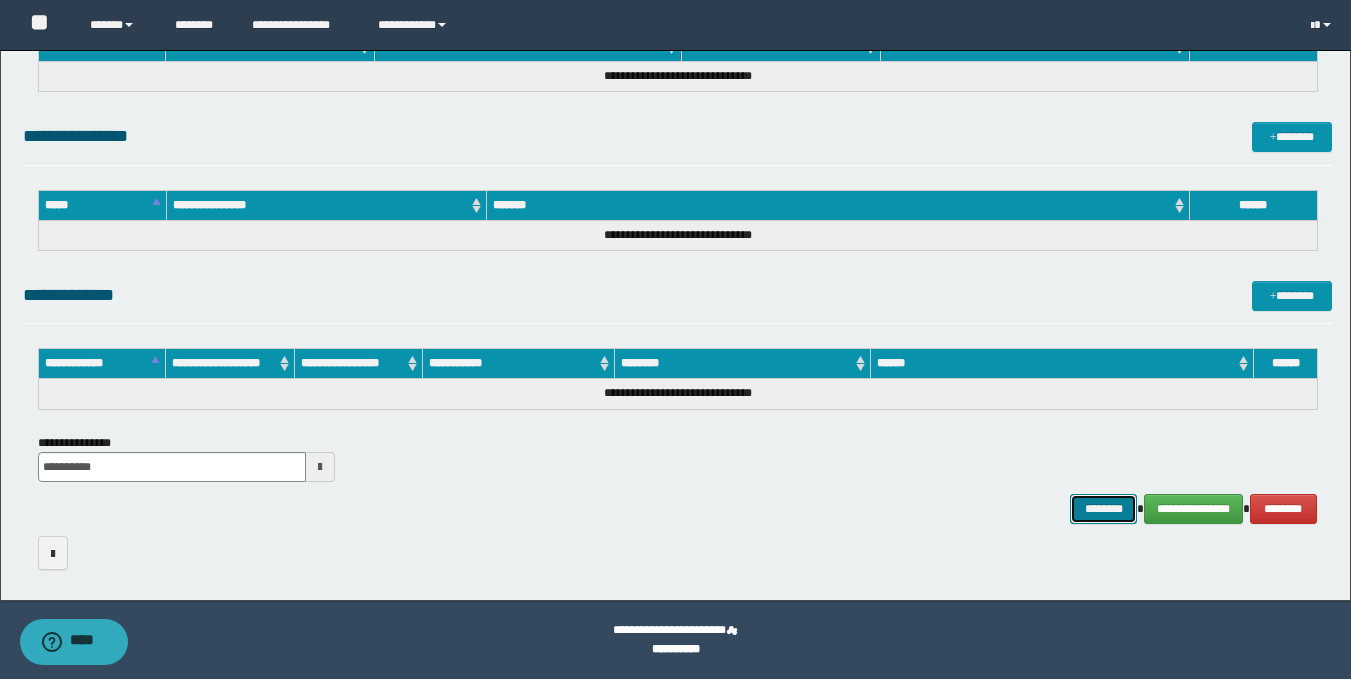 click on "********" at bounding box center (1104, 509) 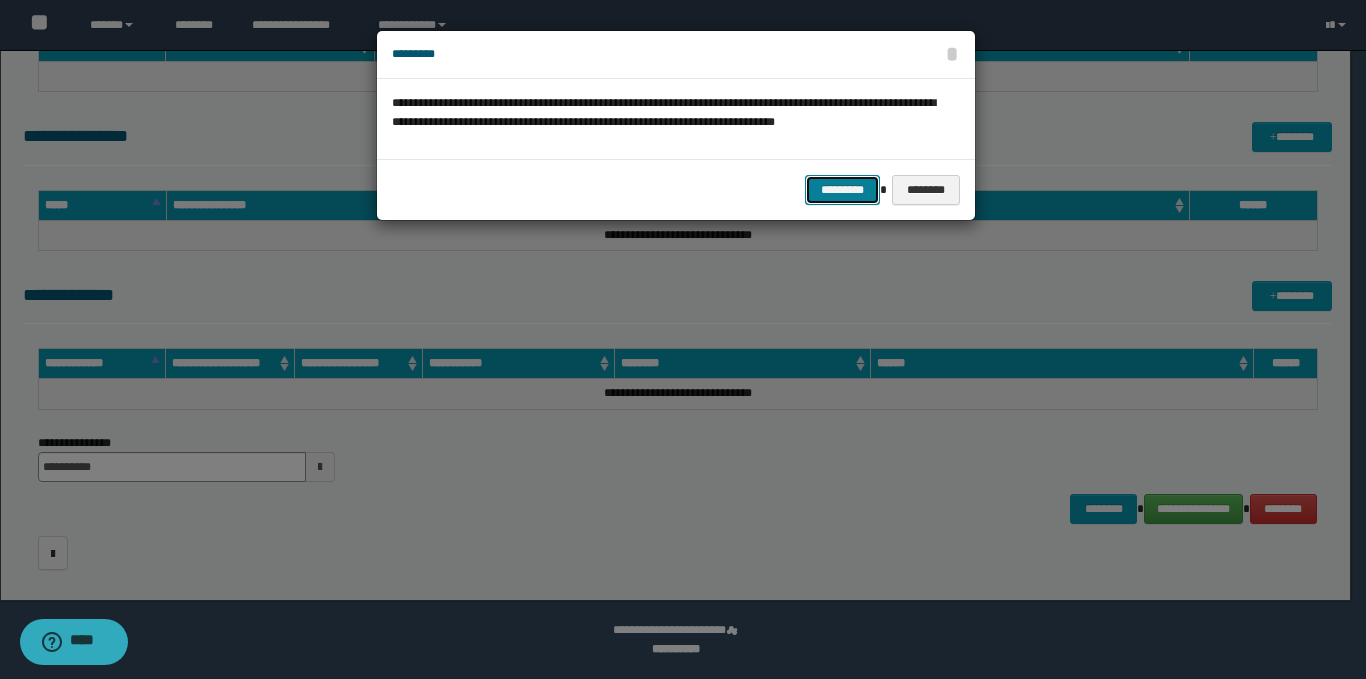 click on "*********" at bounding box center [842, 190] 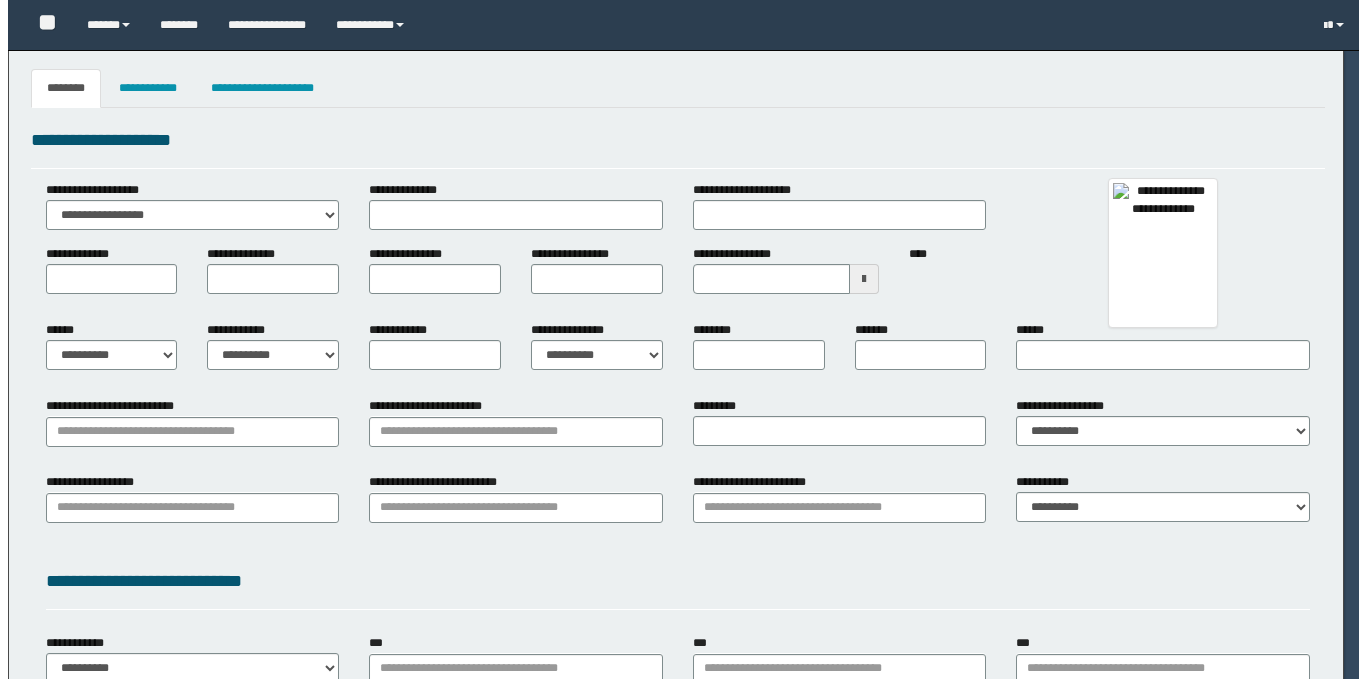 scroll, scrollTop: 0, scrollLeft: 0, axis: both 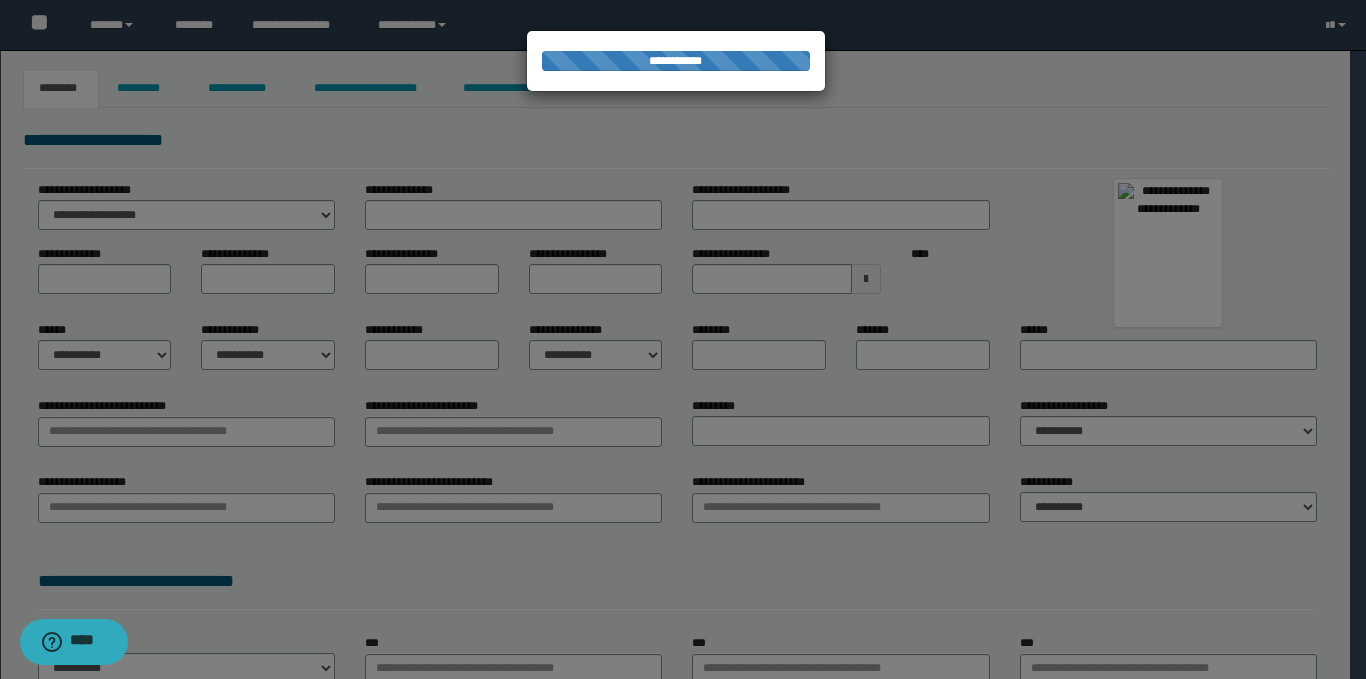 type on "******" 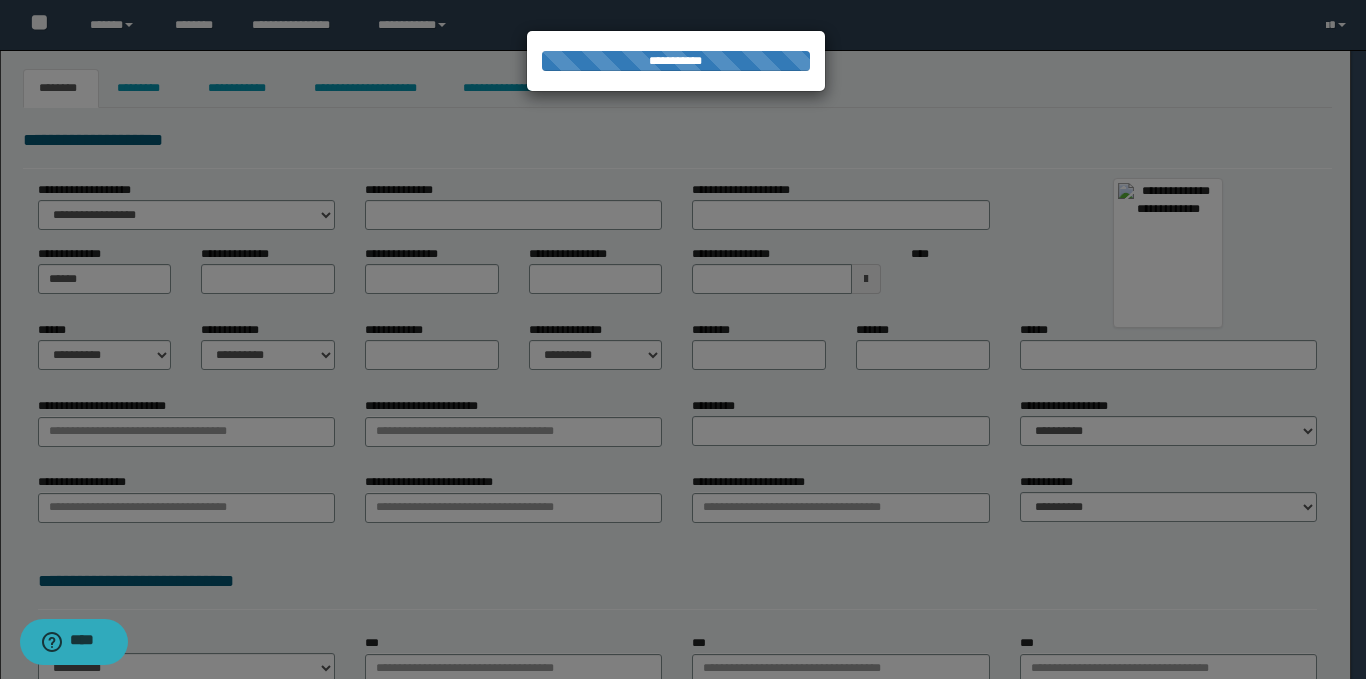 type on "******" 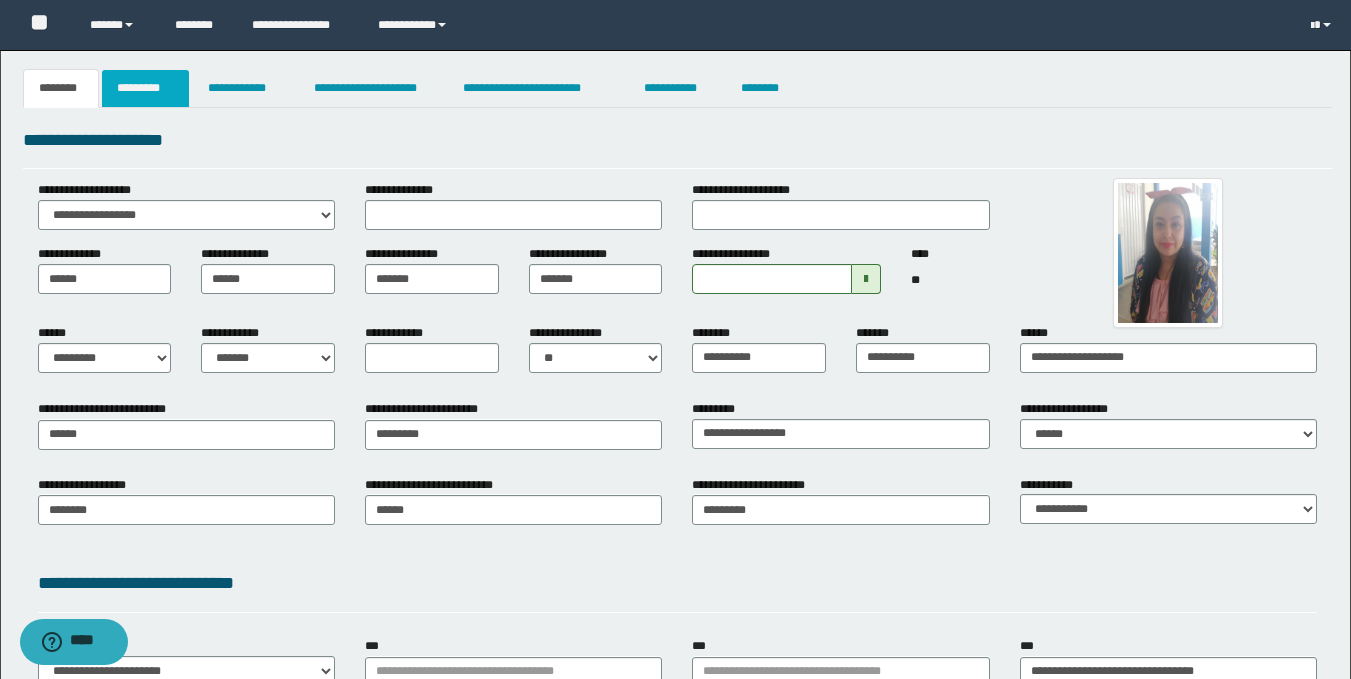 click on "*********" at bounding box center [145, 88] 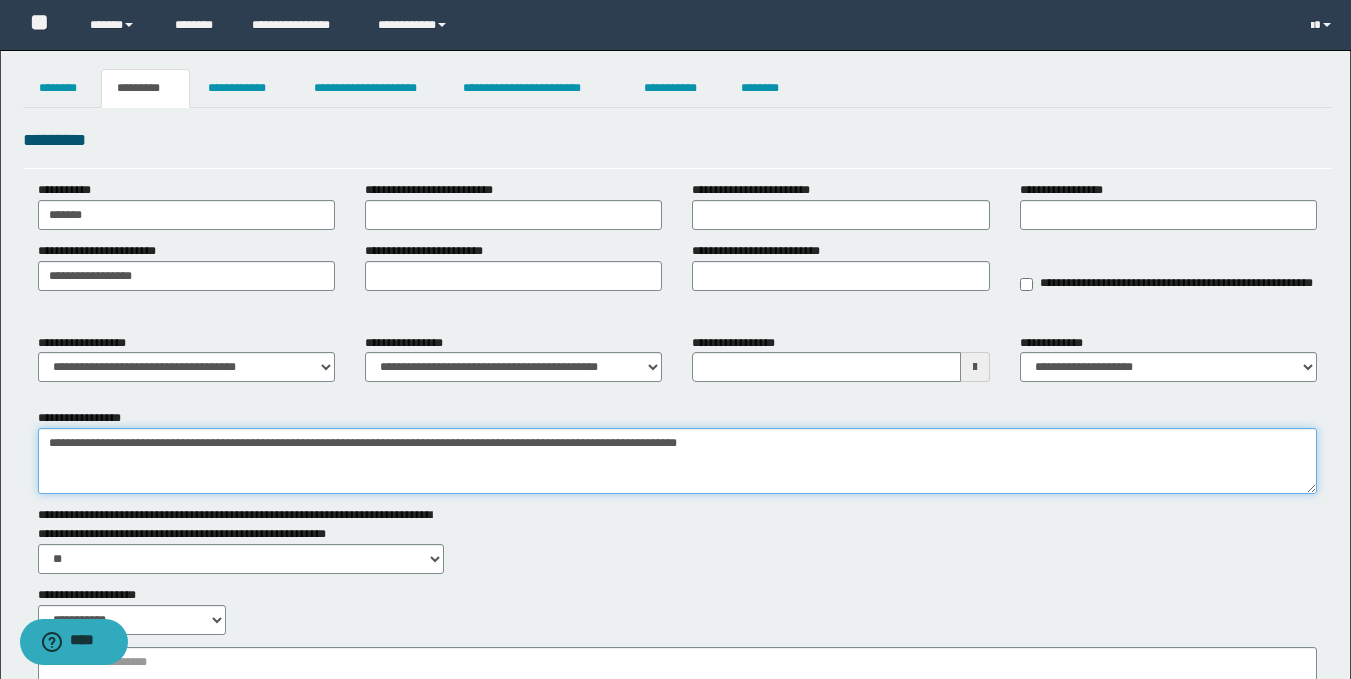 click on "**********" at bounding box center [677, 461] 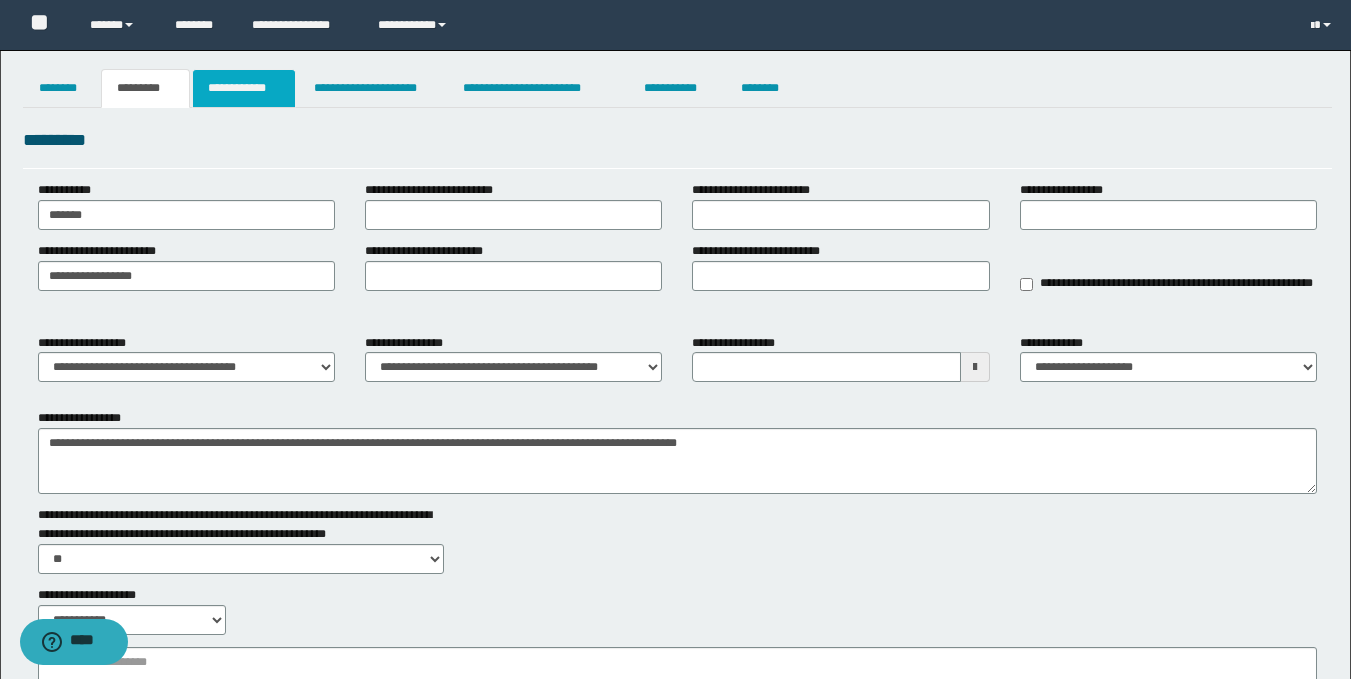 click on "**********" at bounding box center (244, 88) 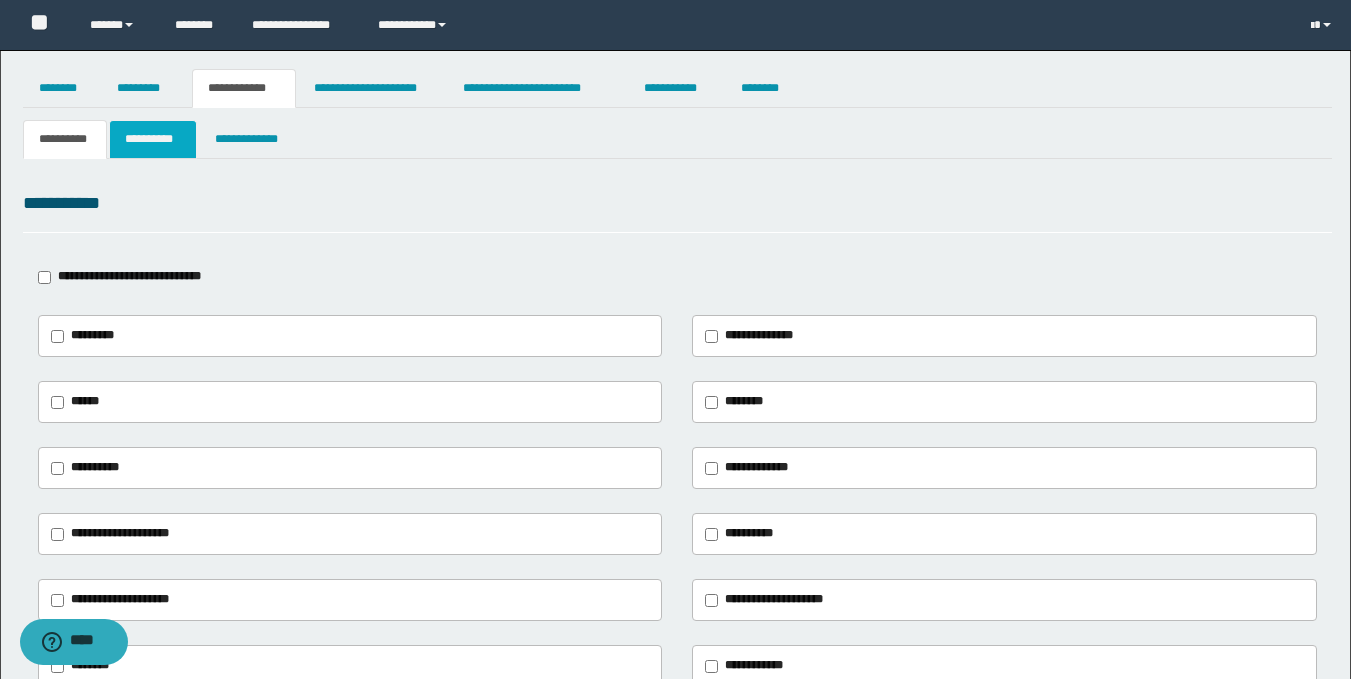 click on "**********" at bounding box center [153, 139] 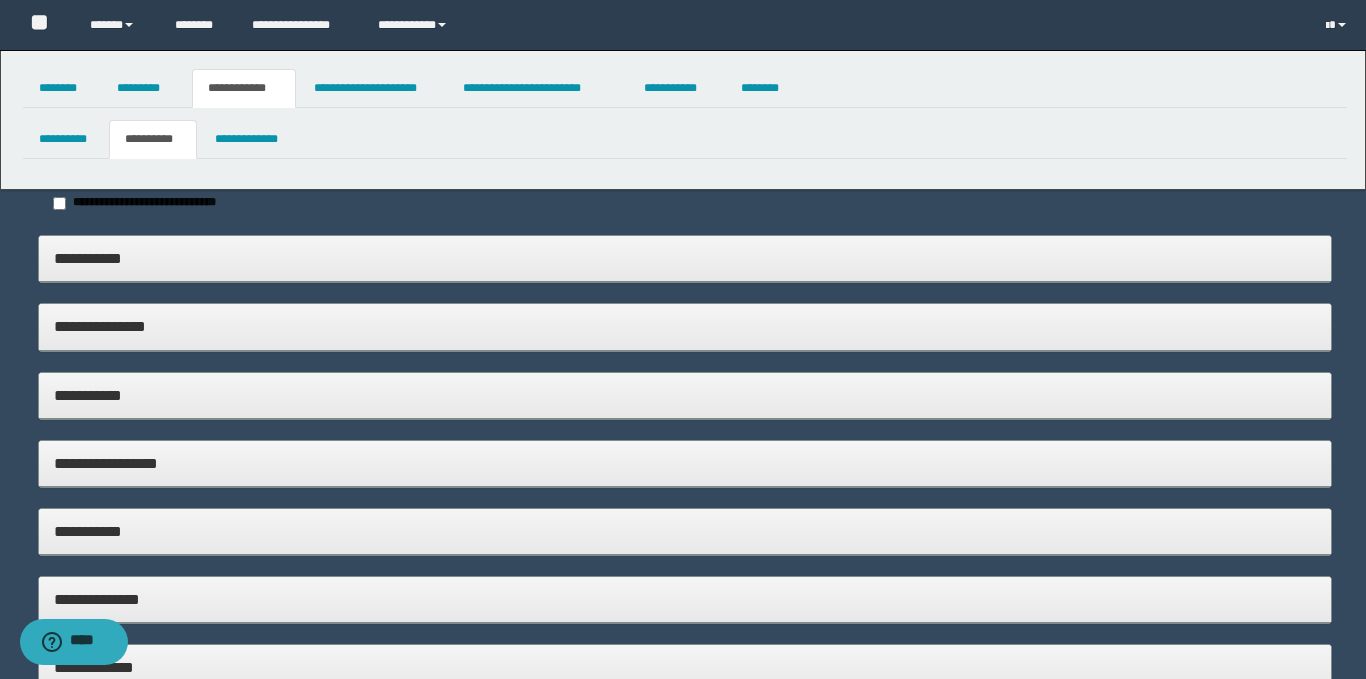type on "**********" 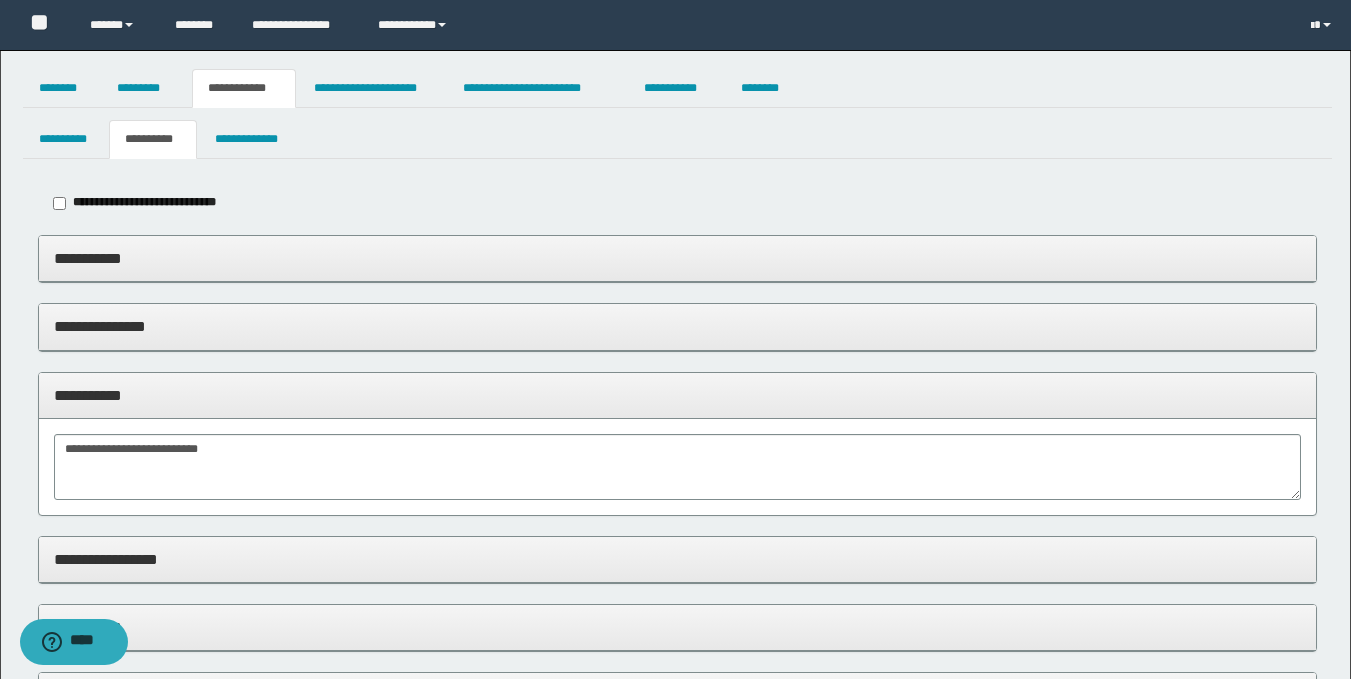 click on "**********" at bounding box center [677, 258] 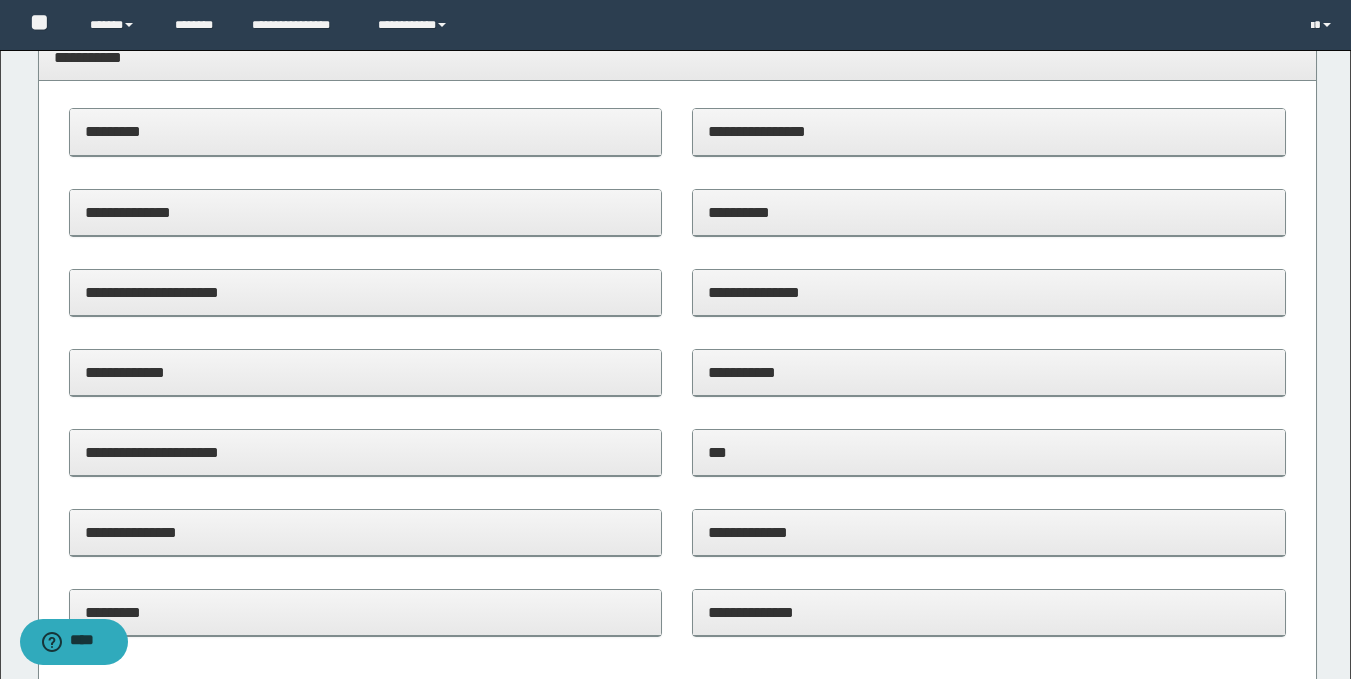 scroll, scrollTop: 204, scrollLeft: 0, axis: vertical 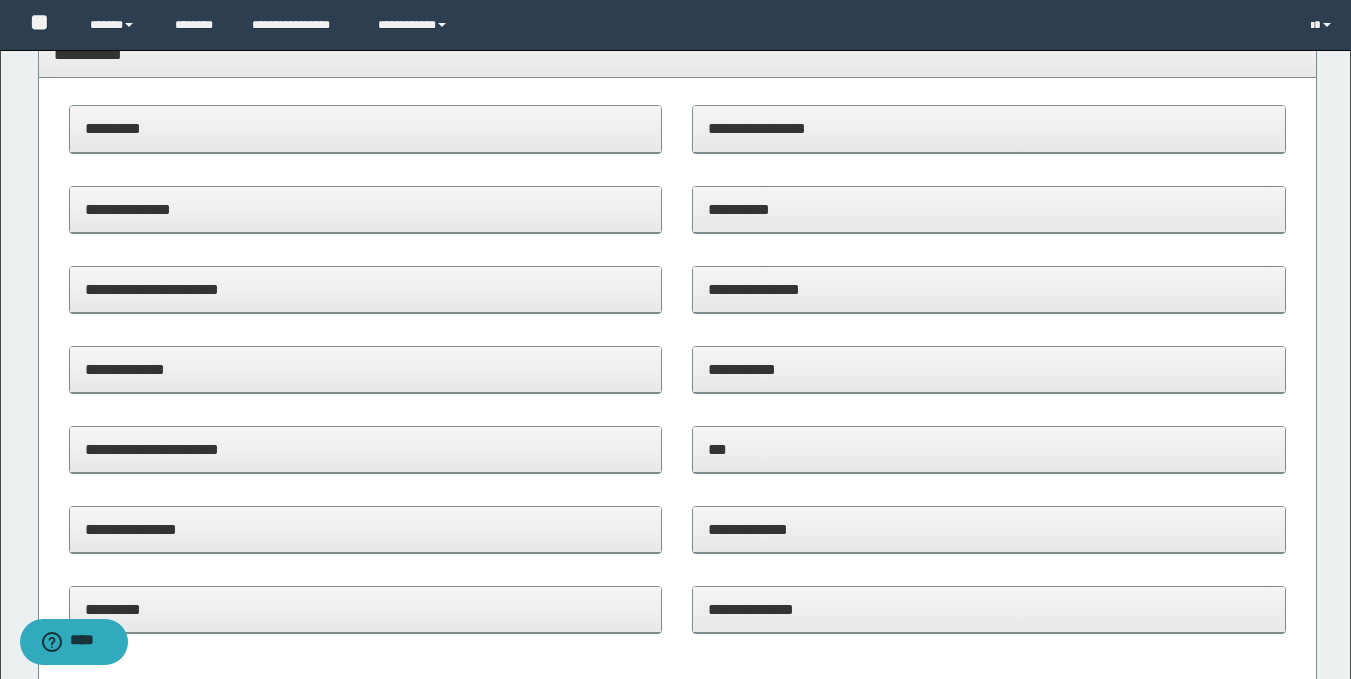 click on "**********" at bounding box center [366, 449] 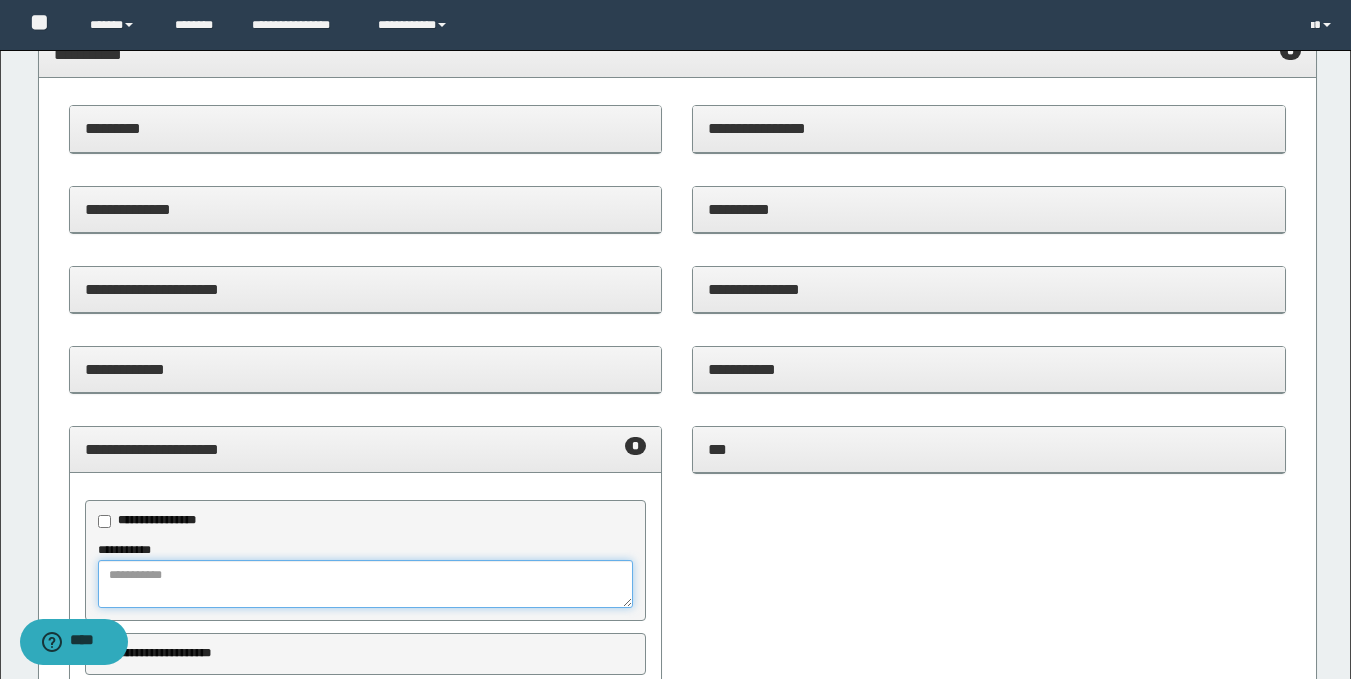 click at bounding box center [366, 584] 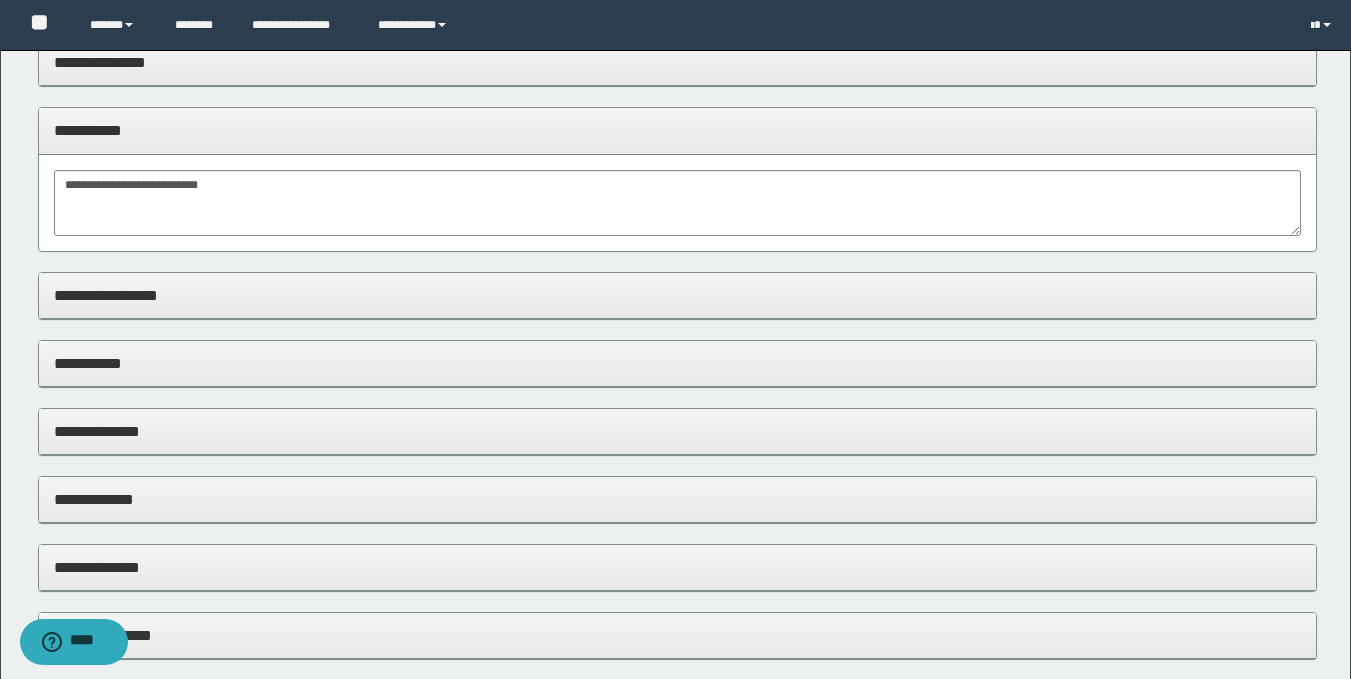 scroll, scrollTop: 1752, scrollLeft: 0, axis: vertical 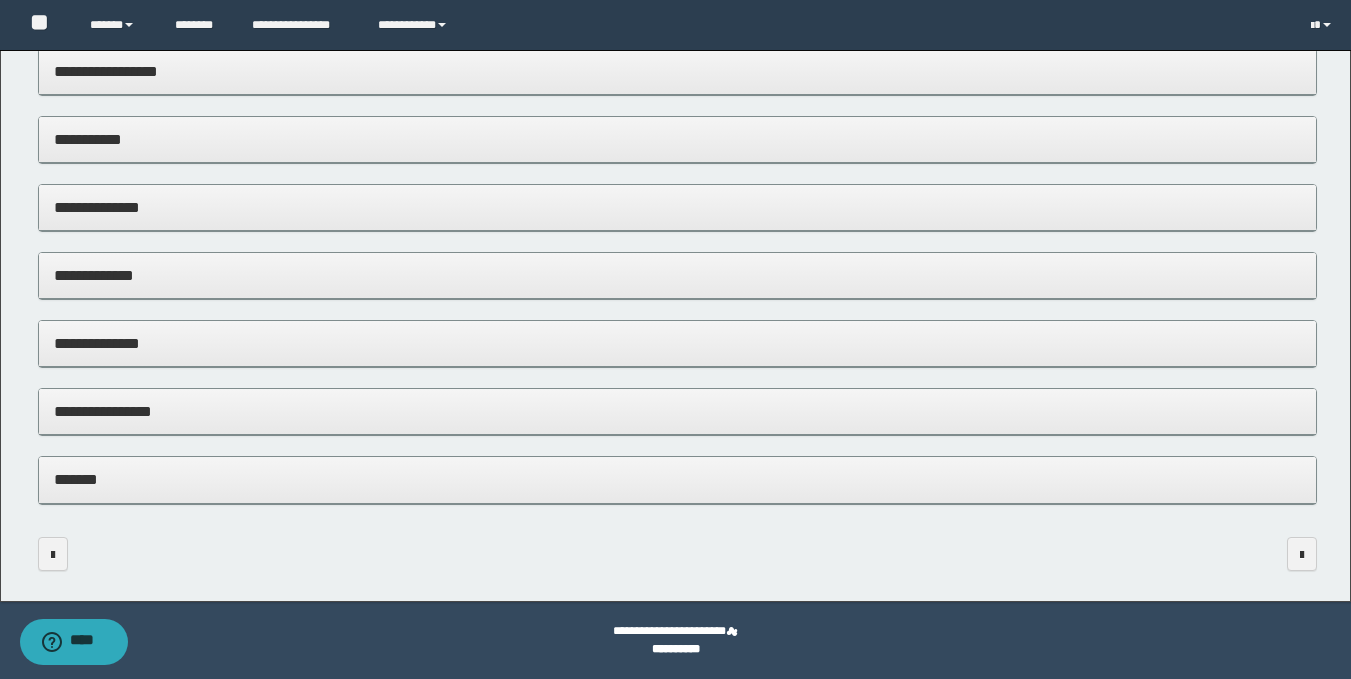 type on "**********" 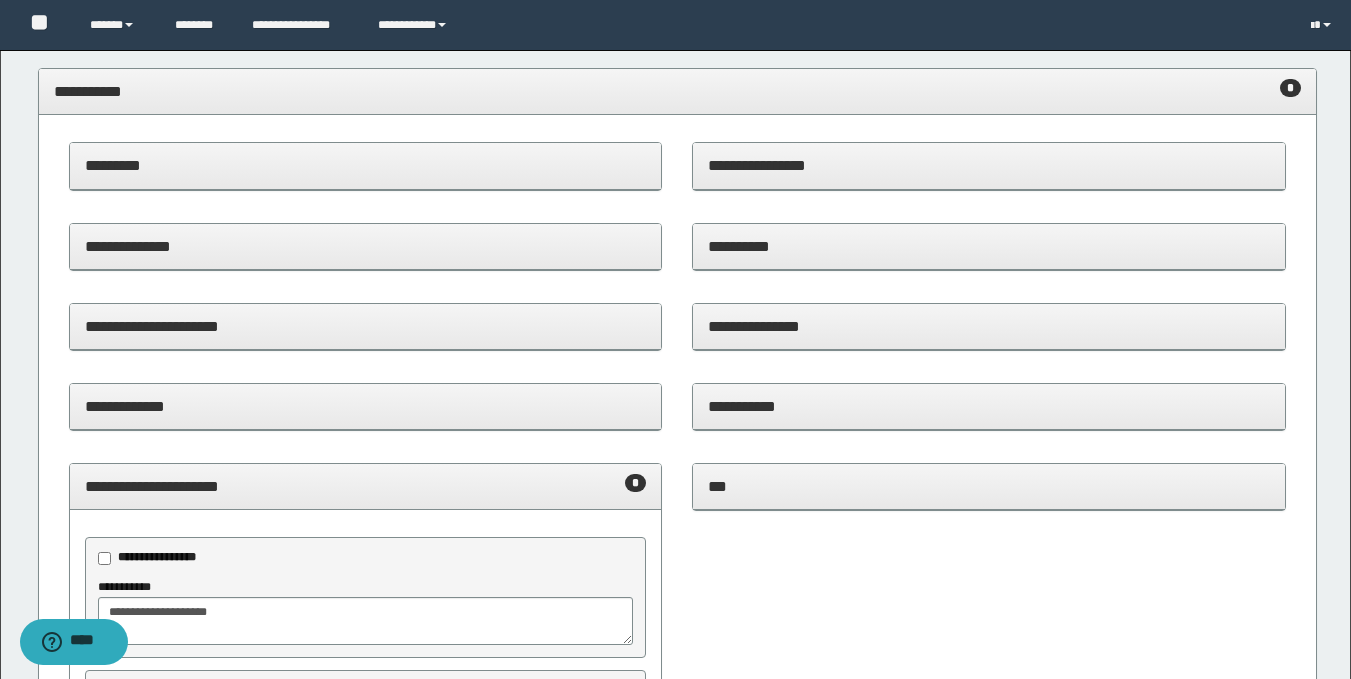scroll, scrollTop: 0, scrollLeft: 0, axis: both 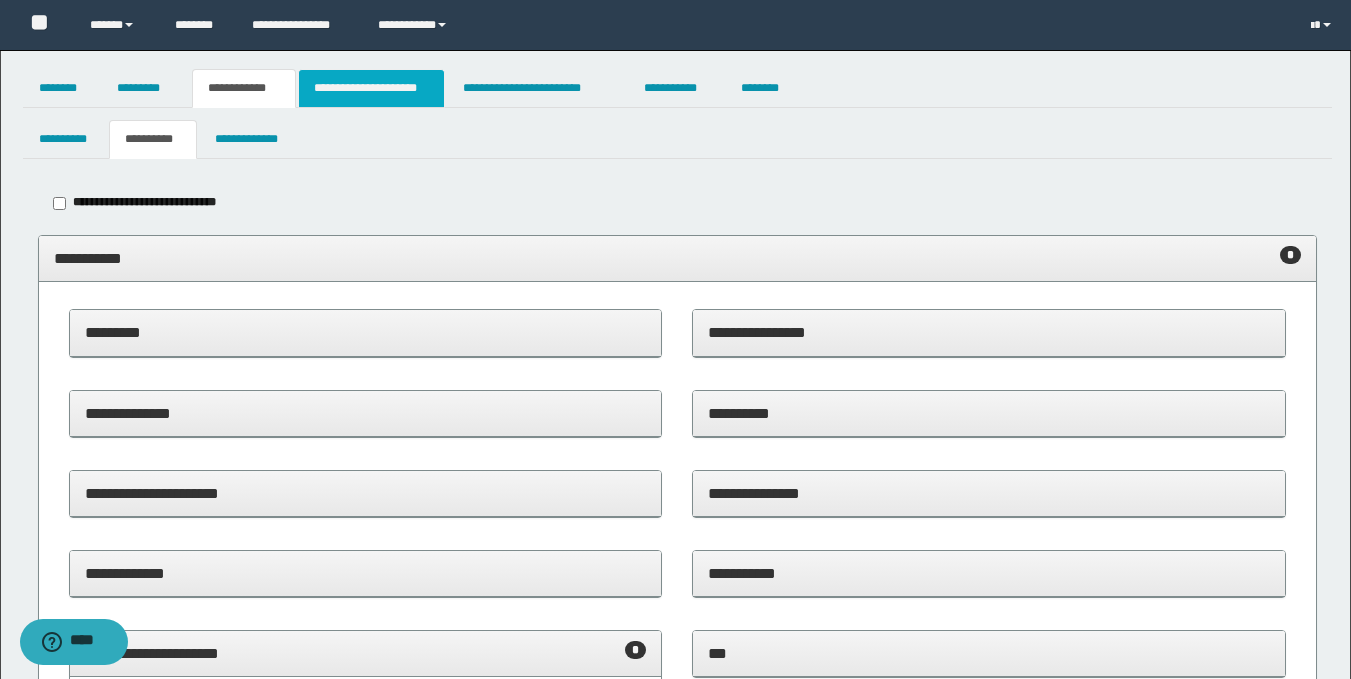 click on "**********" at bounding box center (371, 88) 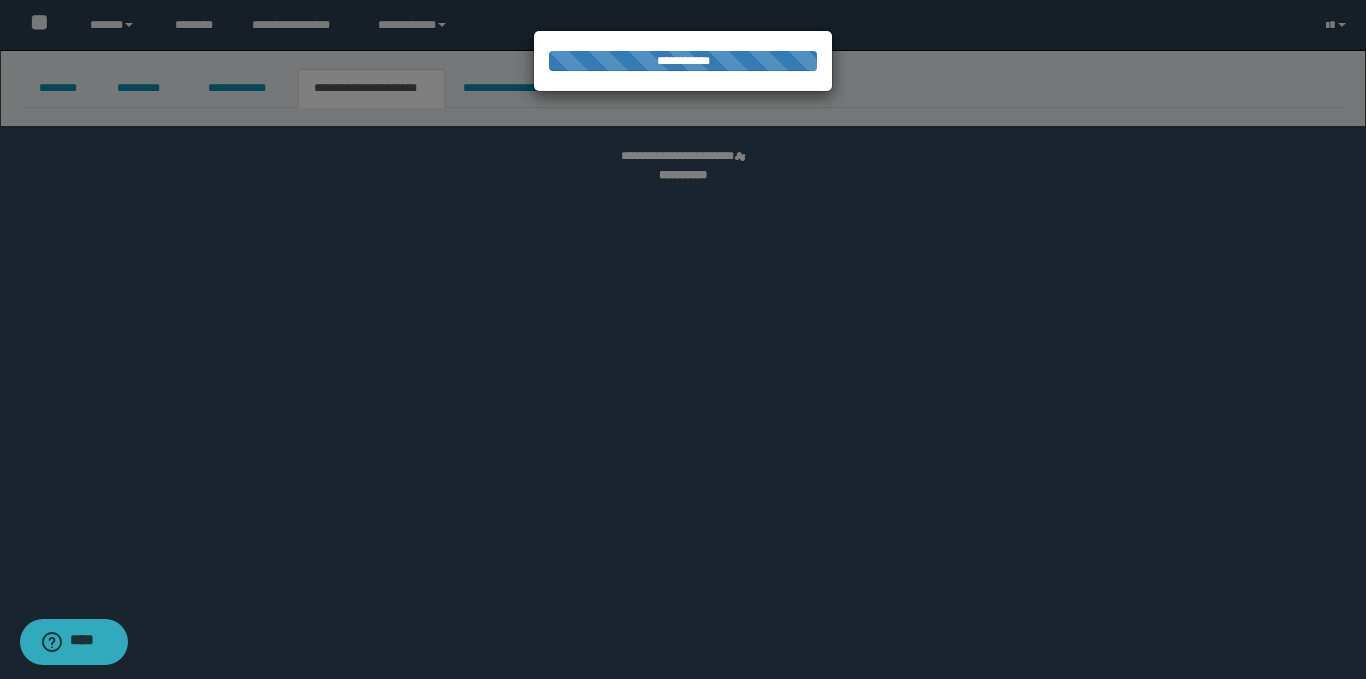 select on "*" 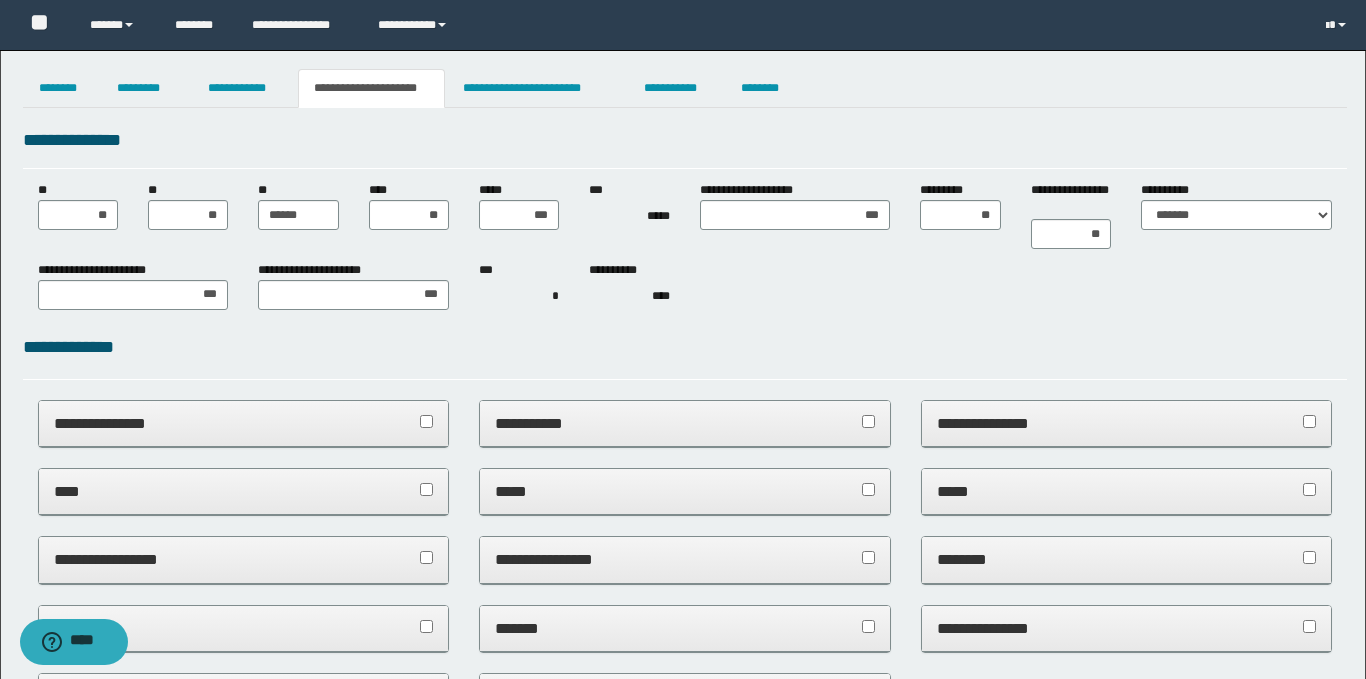 scroll, scrollTop: 0, scrollLeft: 0, axis: both 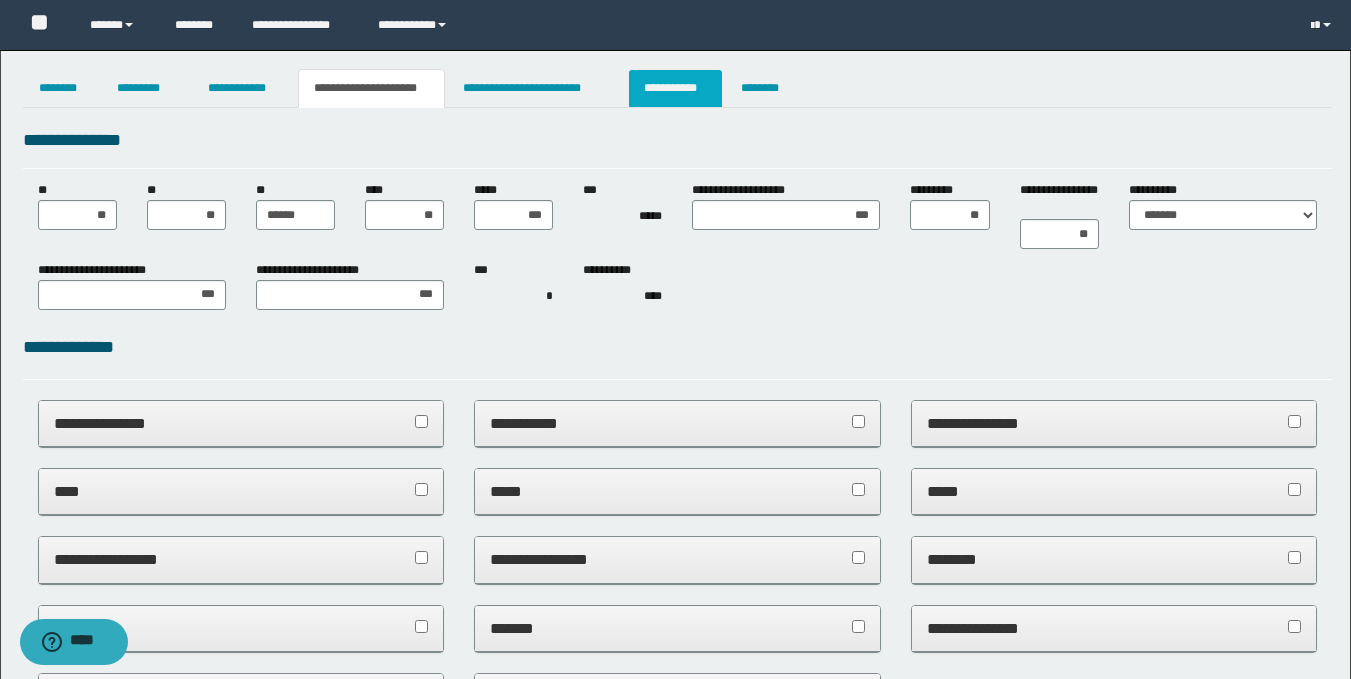 click on "**********" at bounding box center [675, 88] 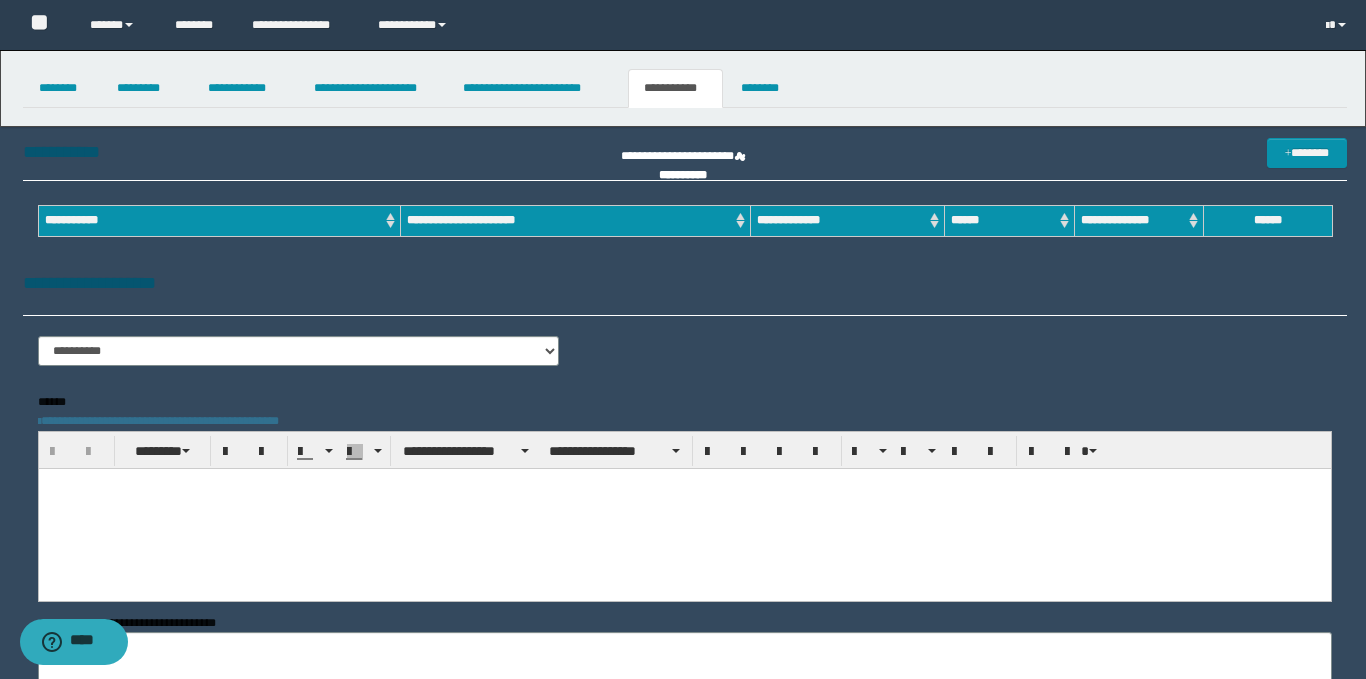 scroll, scrollTop: 0, scrollLeft: 0, axis: both 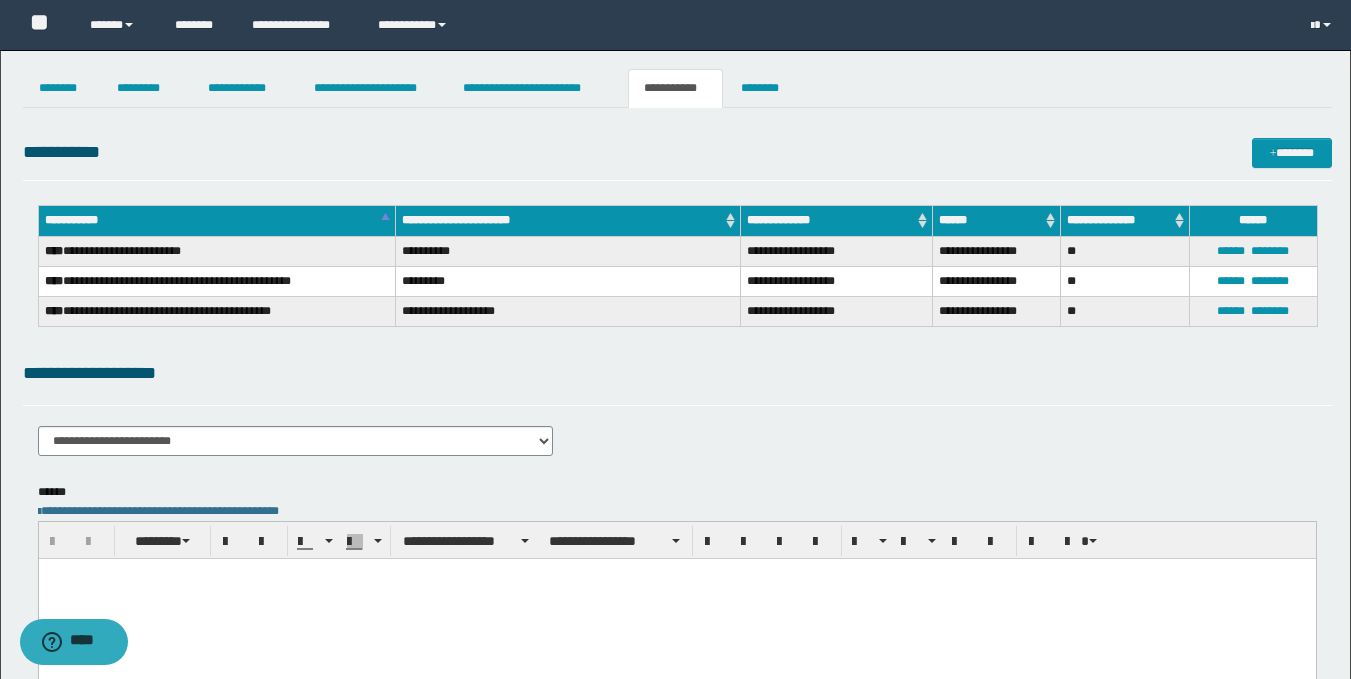 click at bounding box center (676, 598) 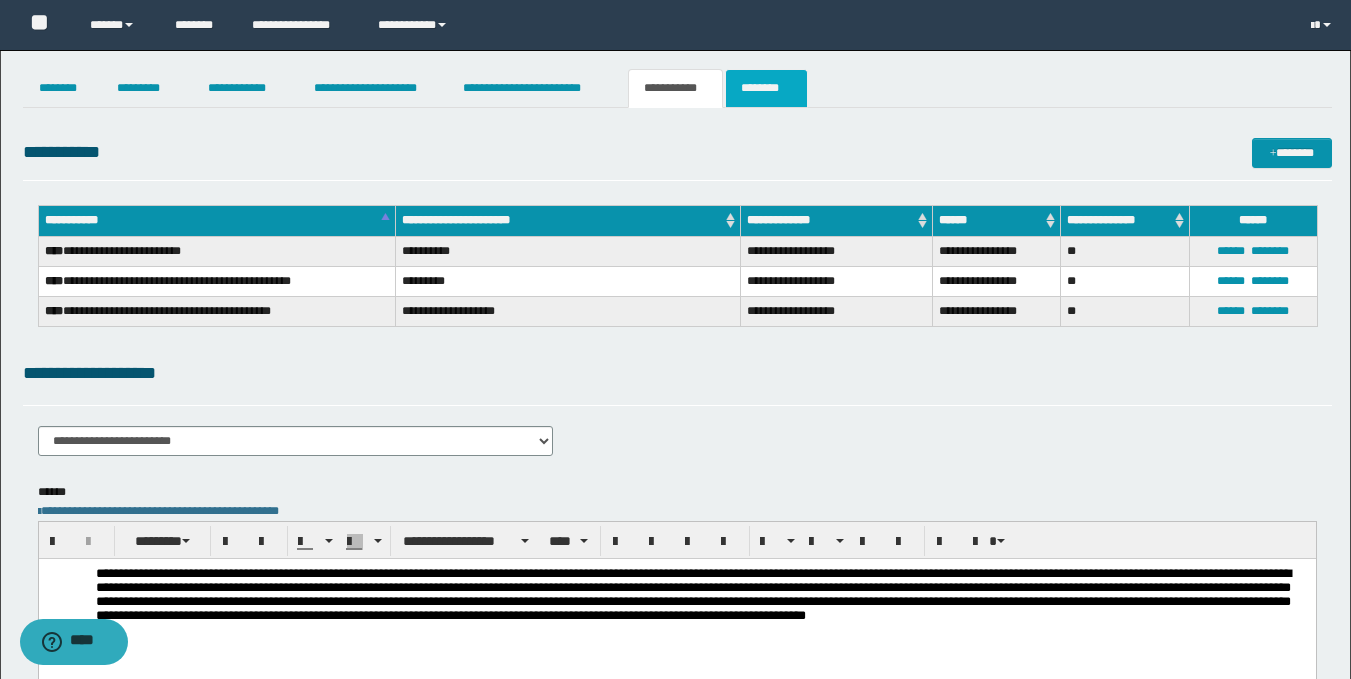 click on "********" at bounding box center [766, 88] 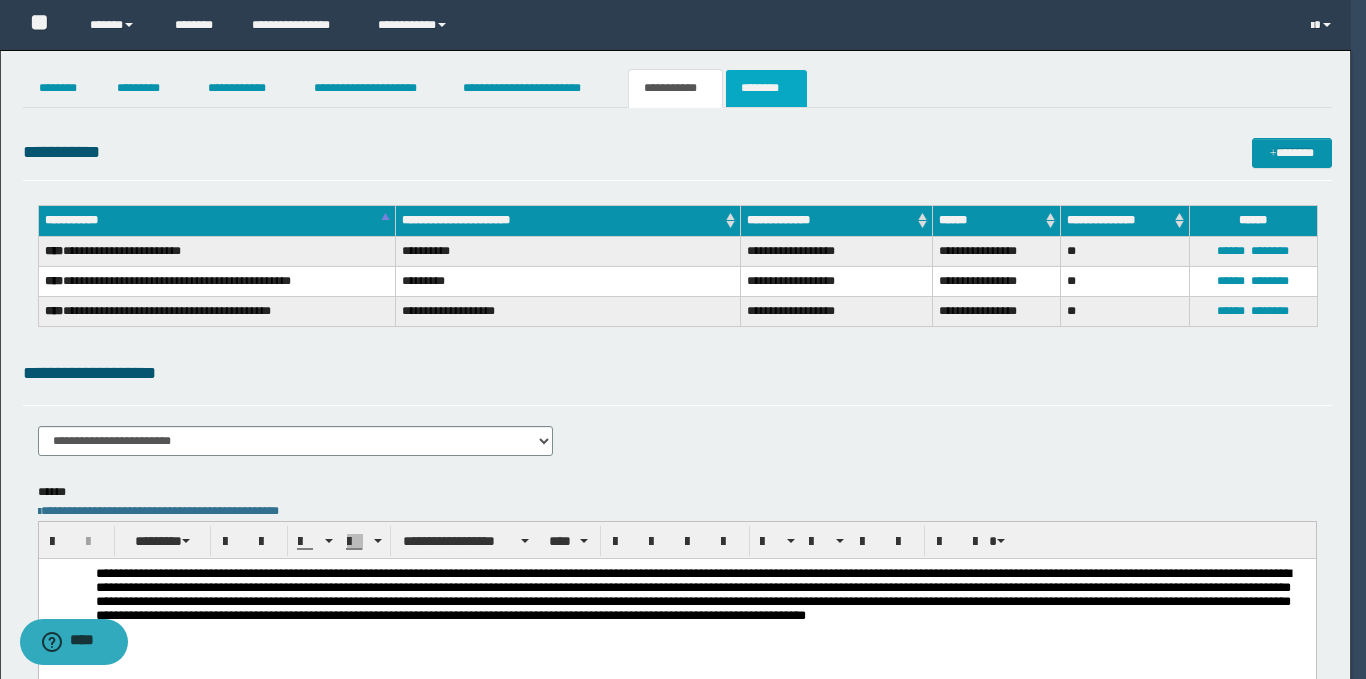 click on "********" at bounding box center (766, 88) 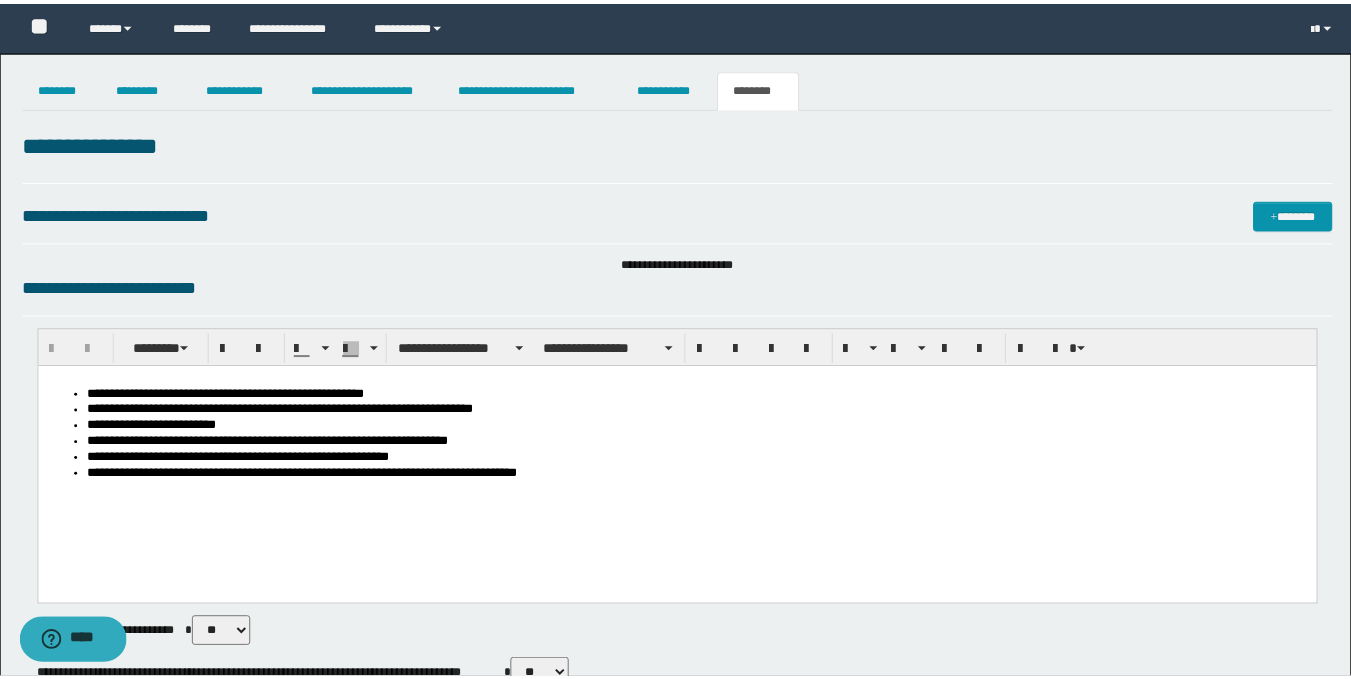 scroll, scrollTop: 0, scrollLeft: 0, axis: both 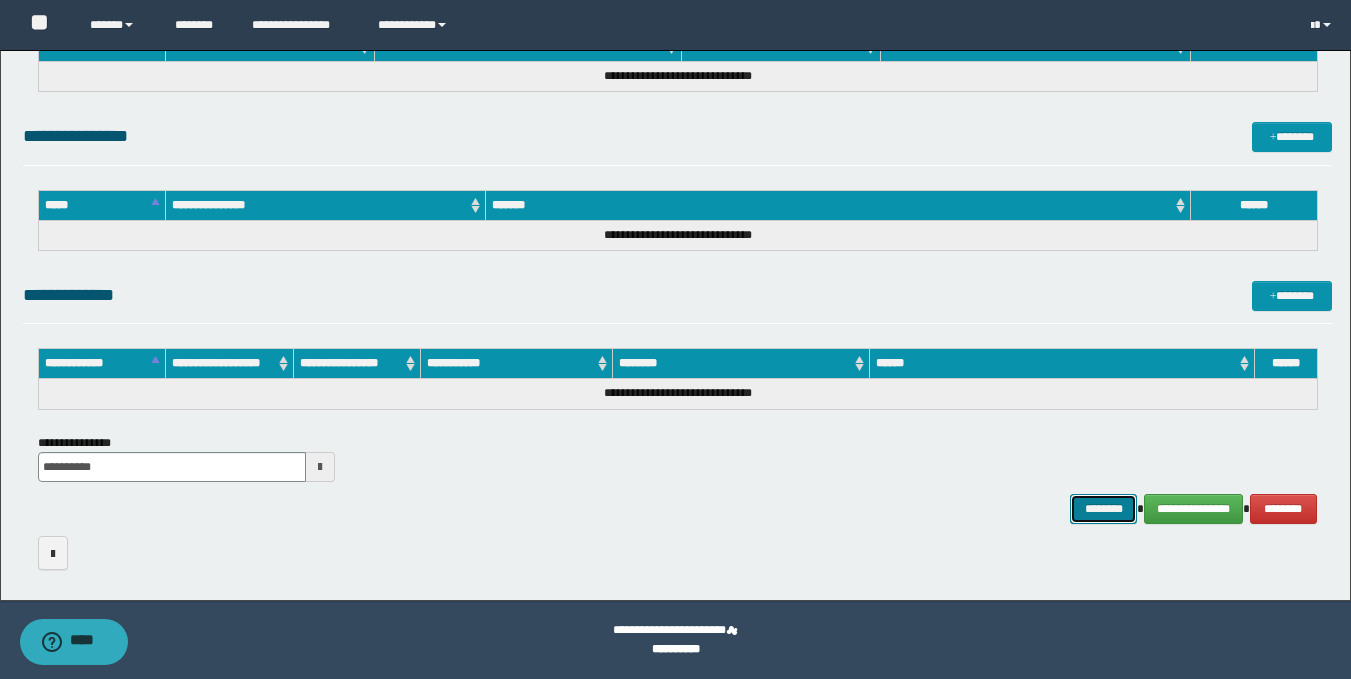 click on "********" at bounding box center (1104, 509) 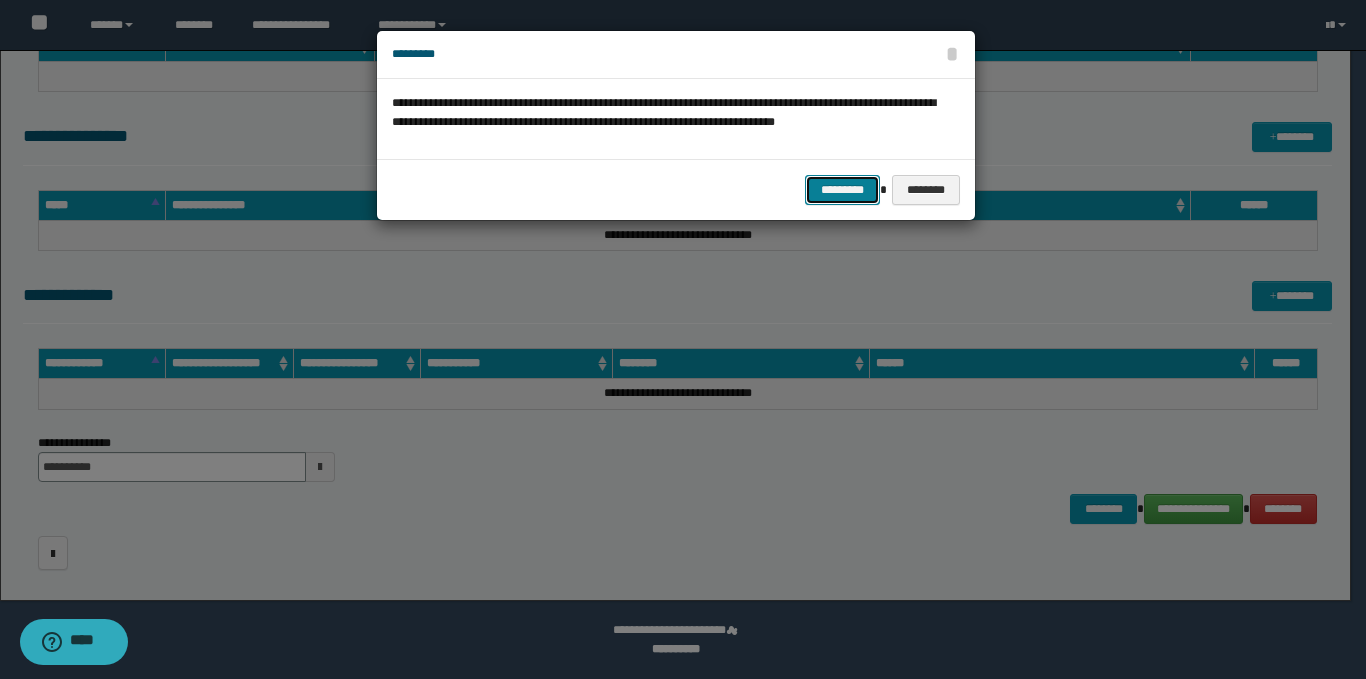click on "*********" at bounding box center [842, 190] 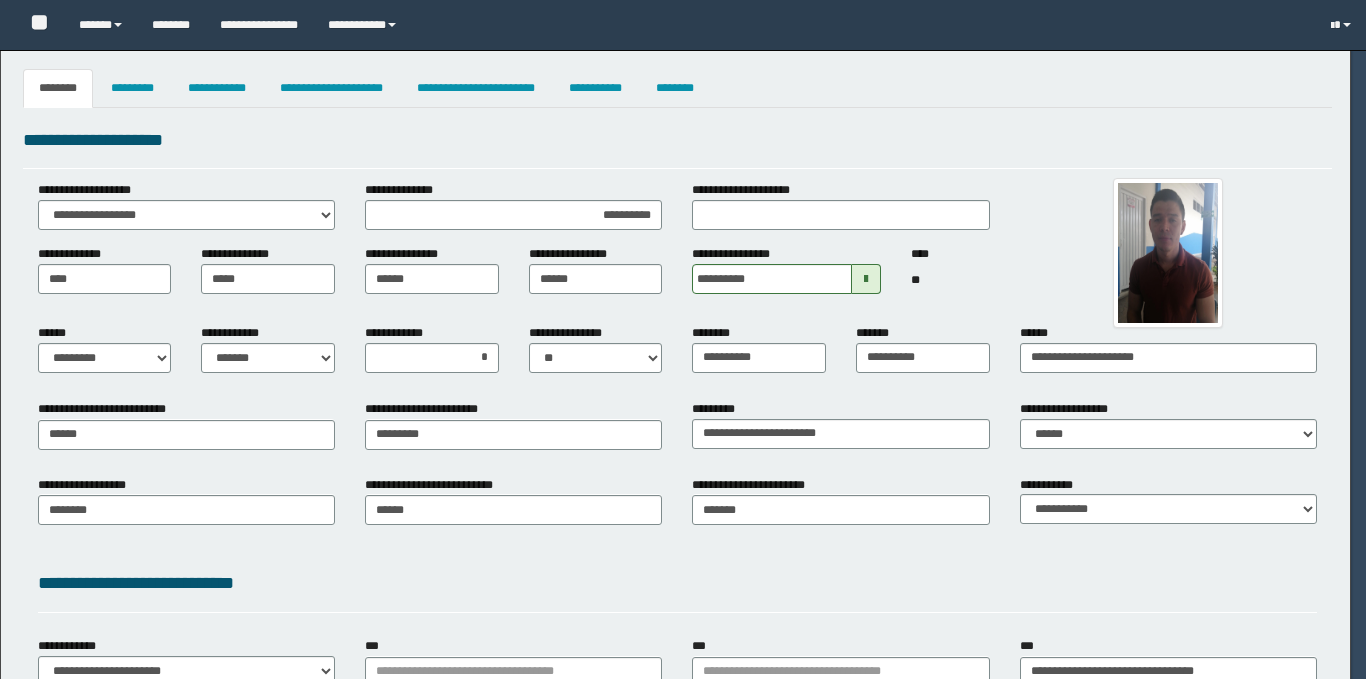 select on "*" 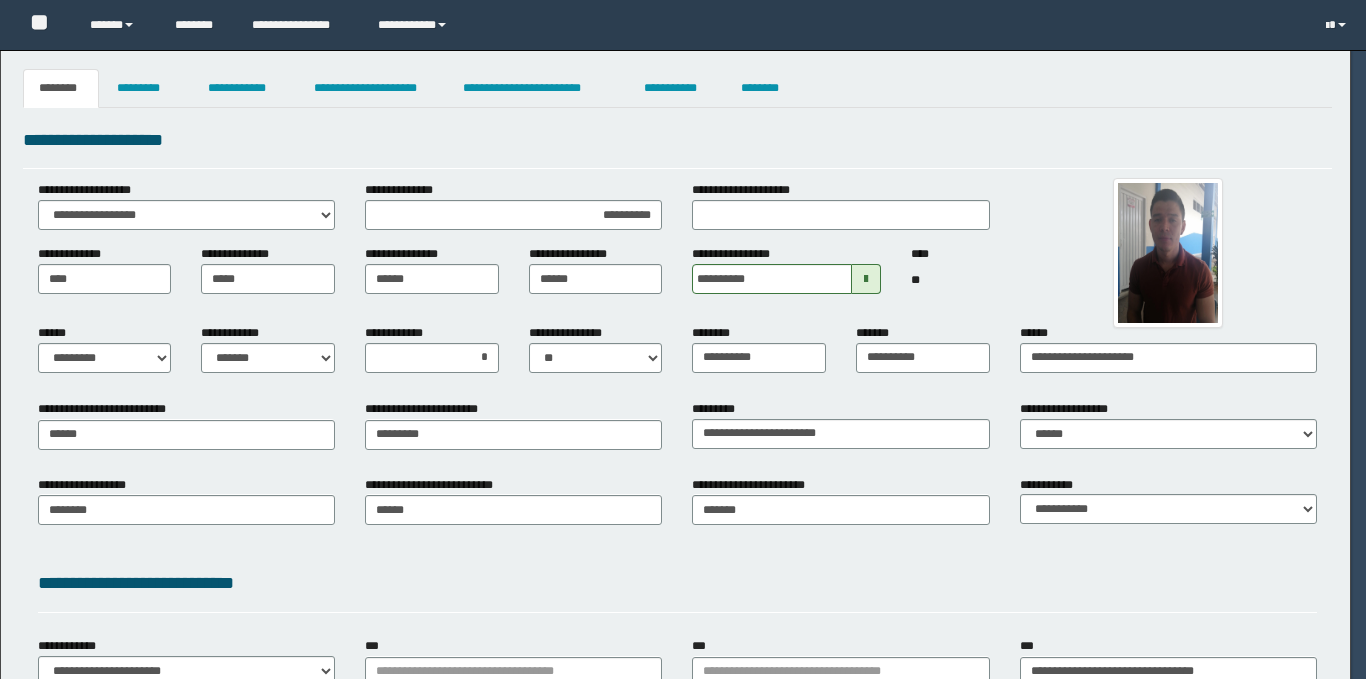 scroll, scrollTop: 0, scrollLeft: 0, axis: both 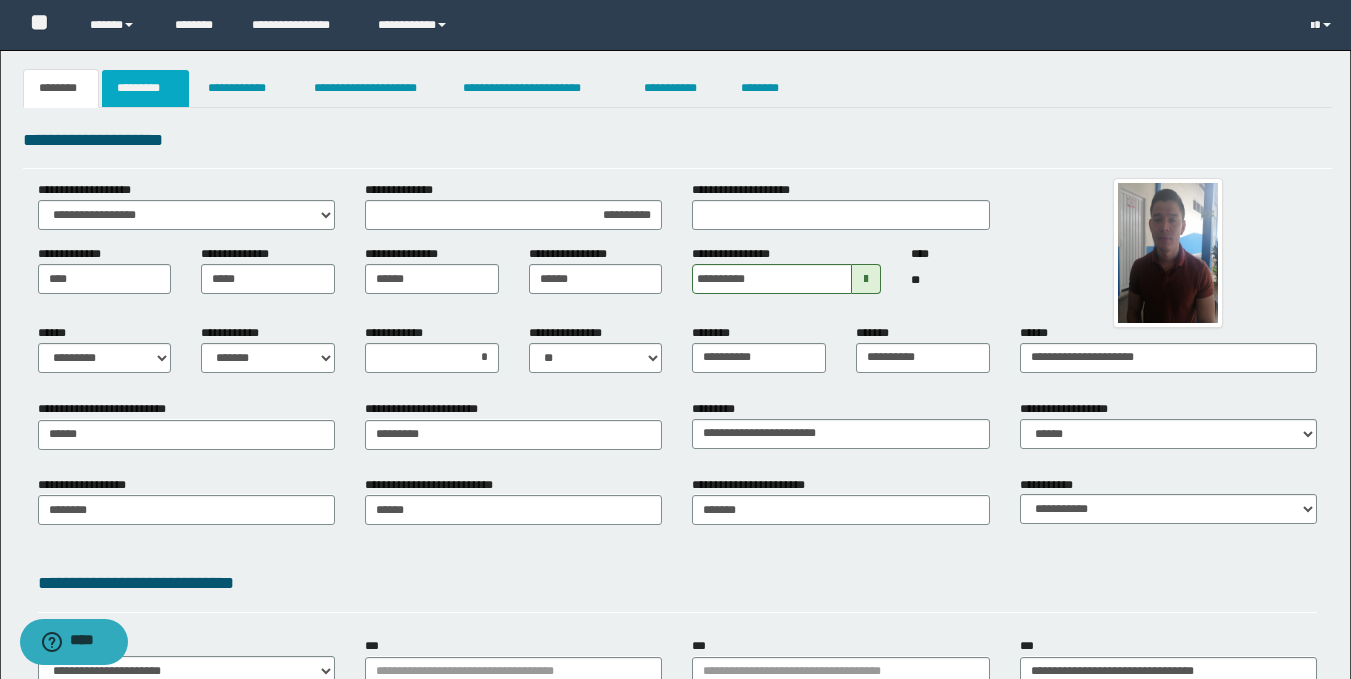 click on "*********" at bounding box center [145, 88] 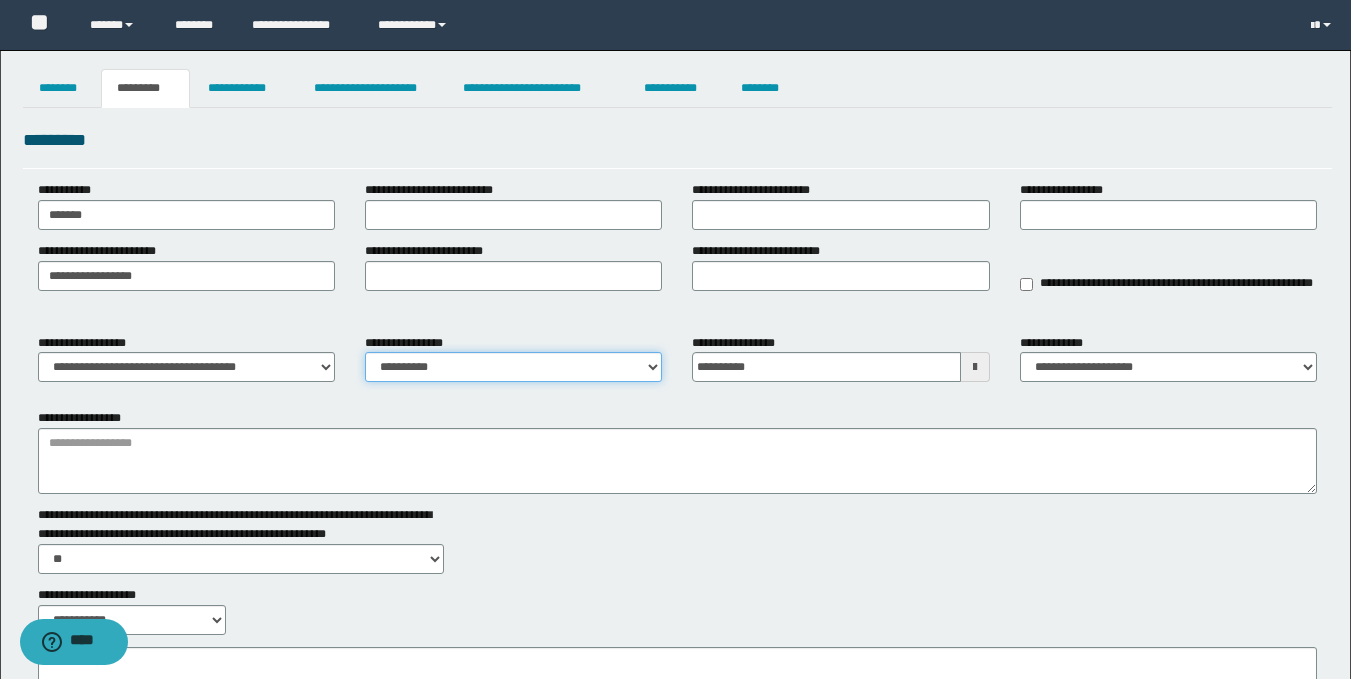 click on "**********" at bounding box center [513, 367] 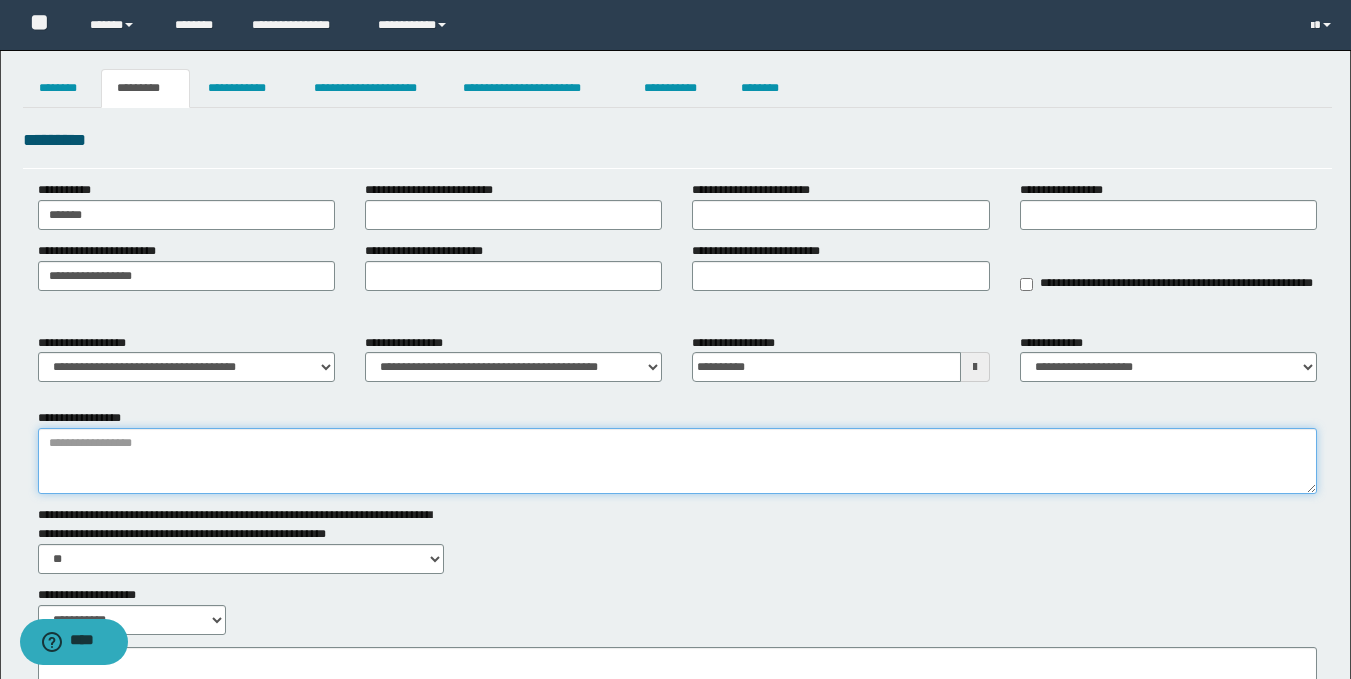 click on "**********" at bounding box center [677, 461] 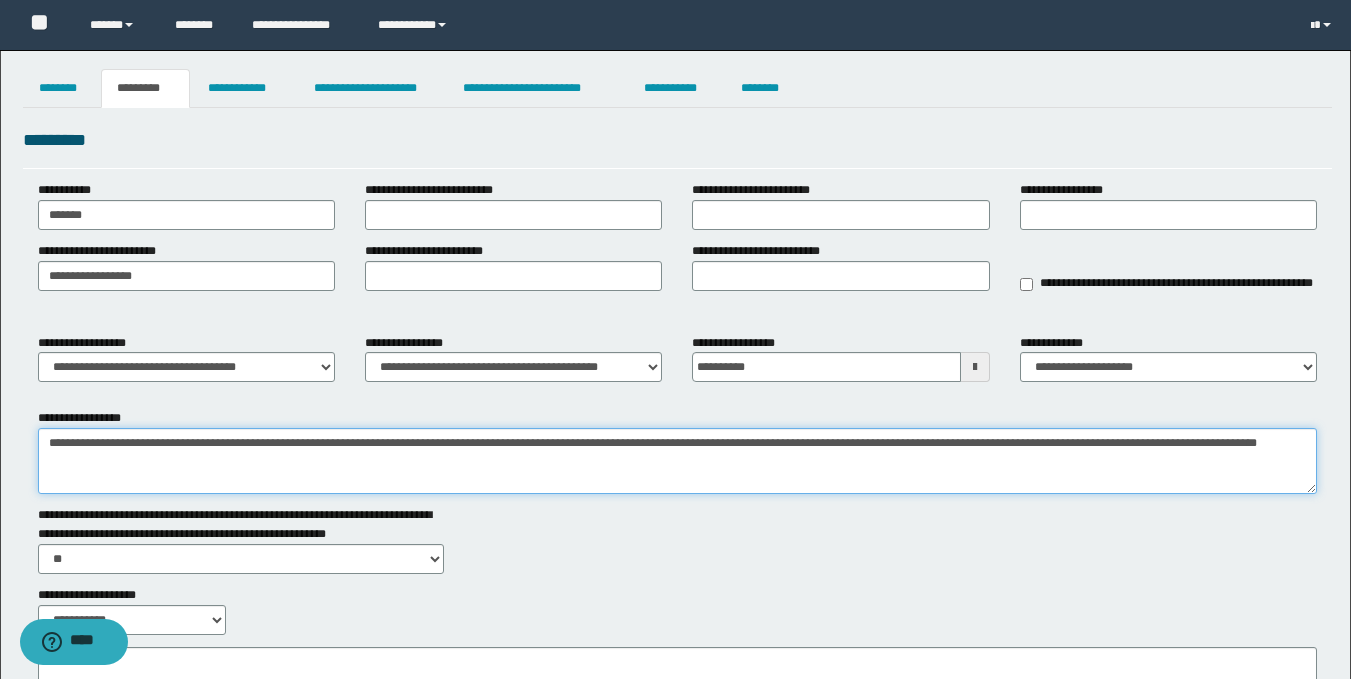 type on "**********" 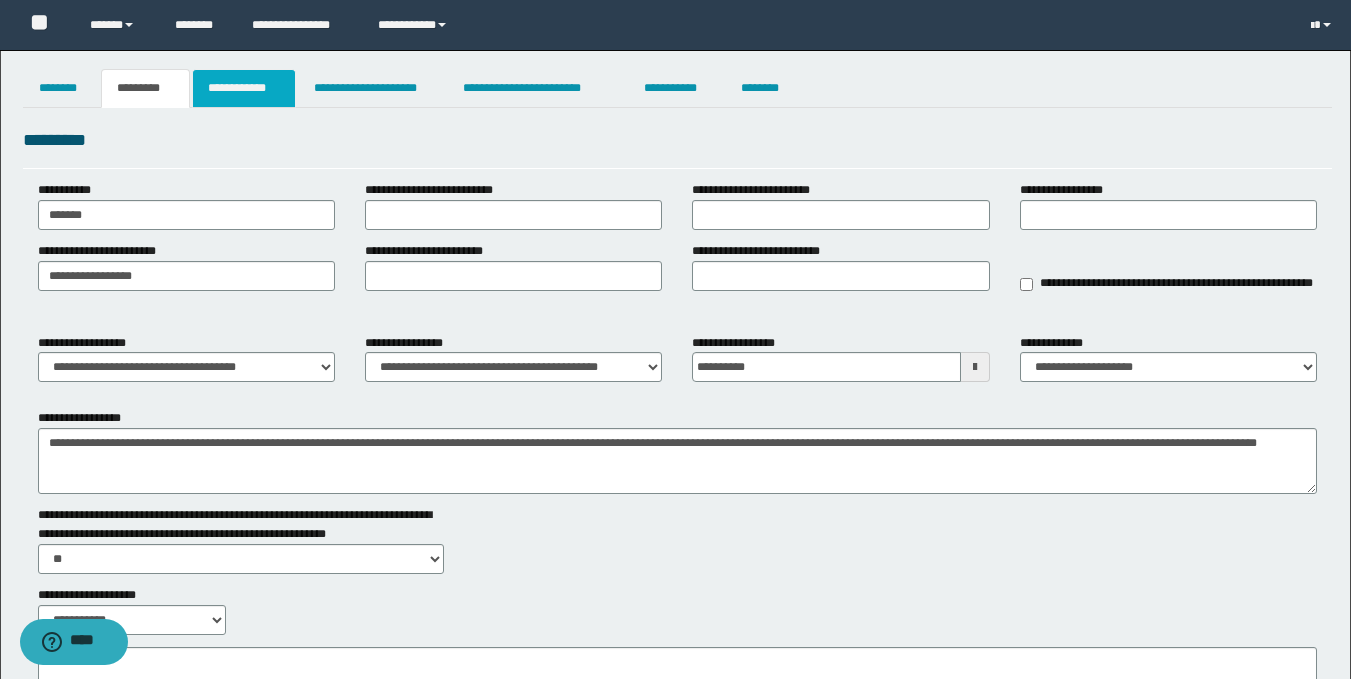 click on "**********" at bounding box center [244, 88] 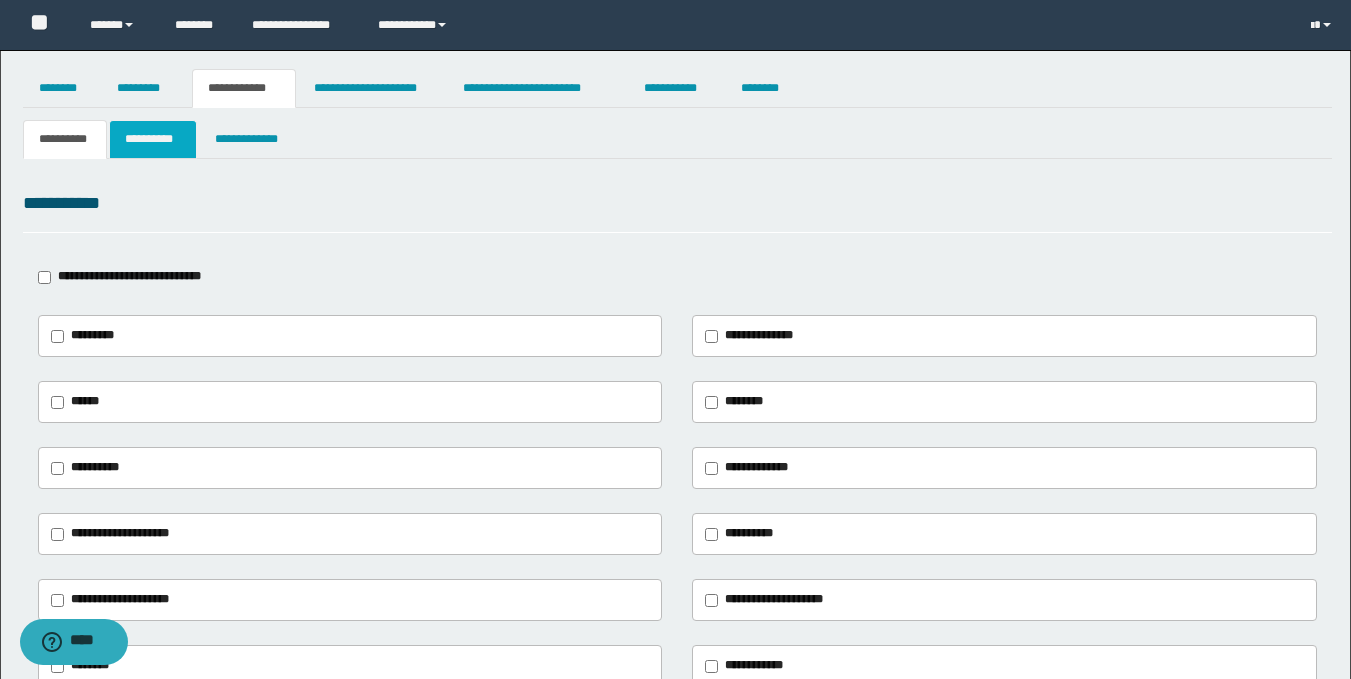 click on "**********" at bounding box center (153, 139) 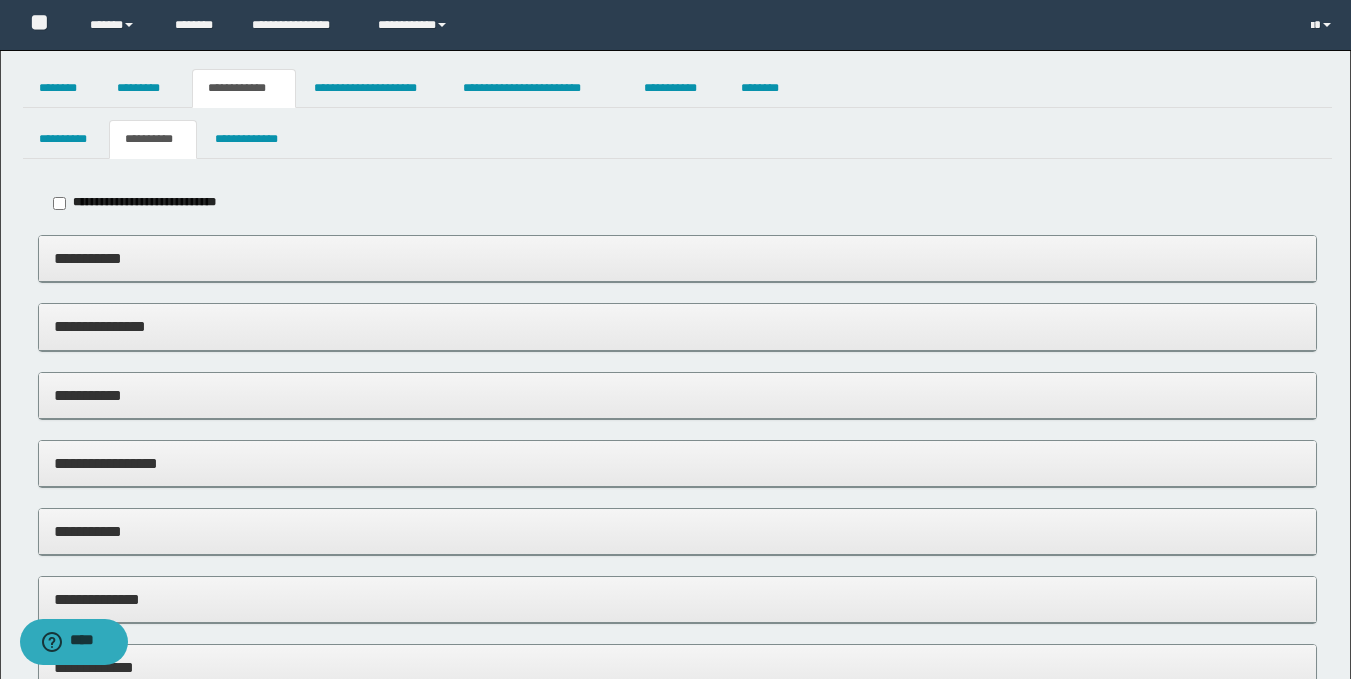click on "**********" at bounding box center (677, 258) 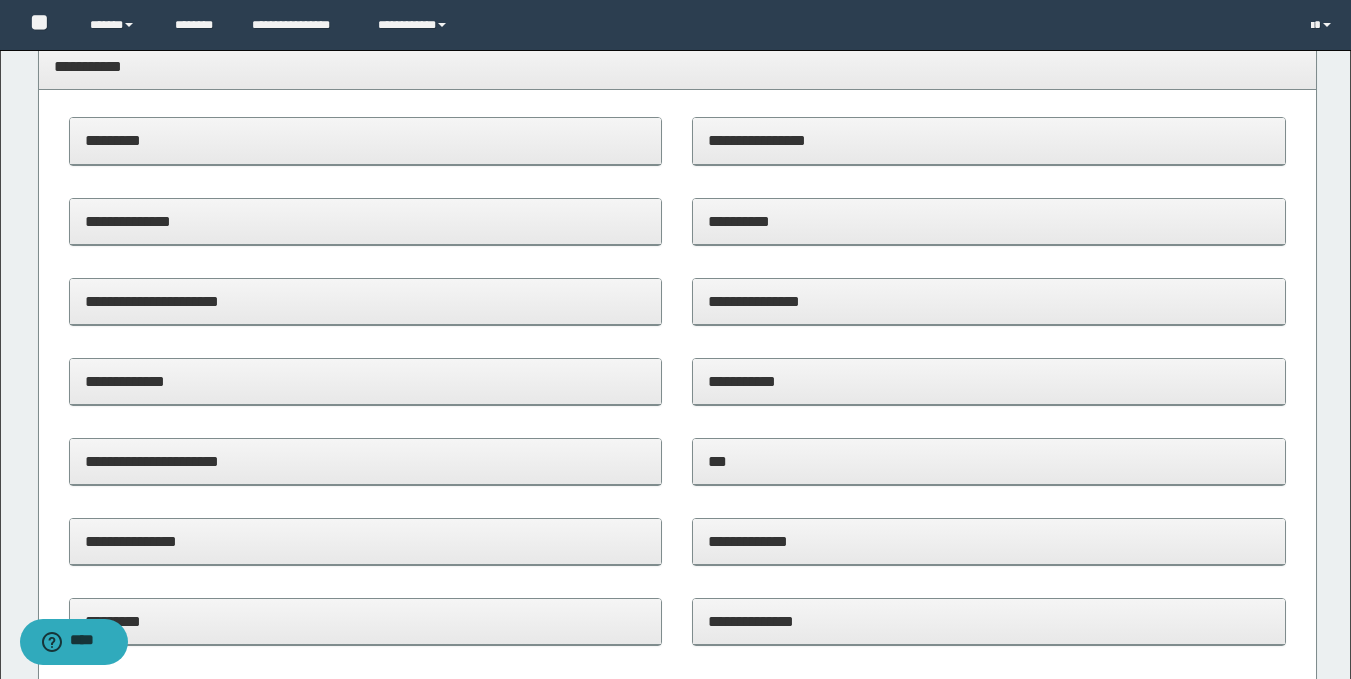 scroll, scrollTop: 182, scrollLeft: 0, axis: vertical 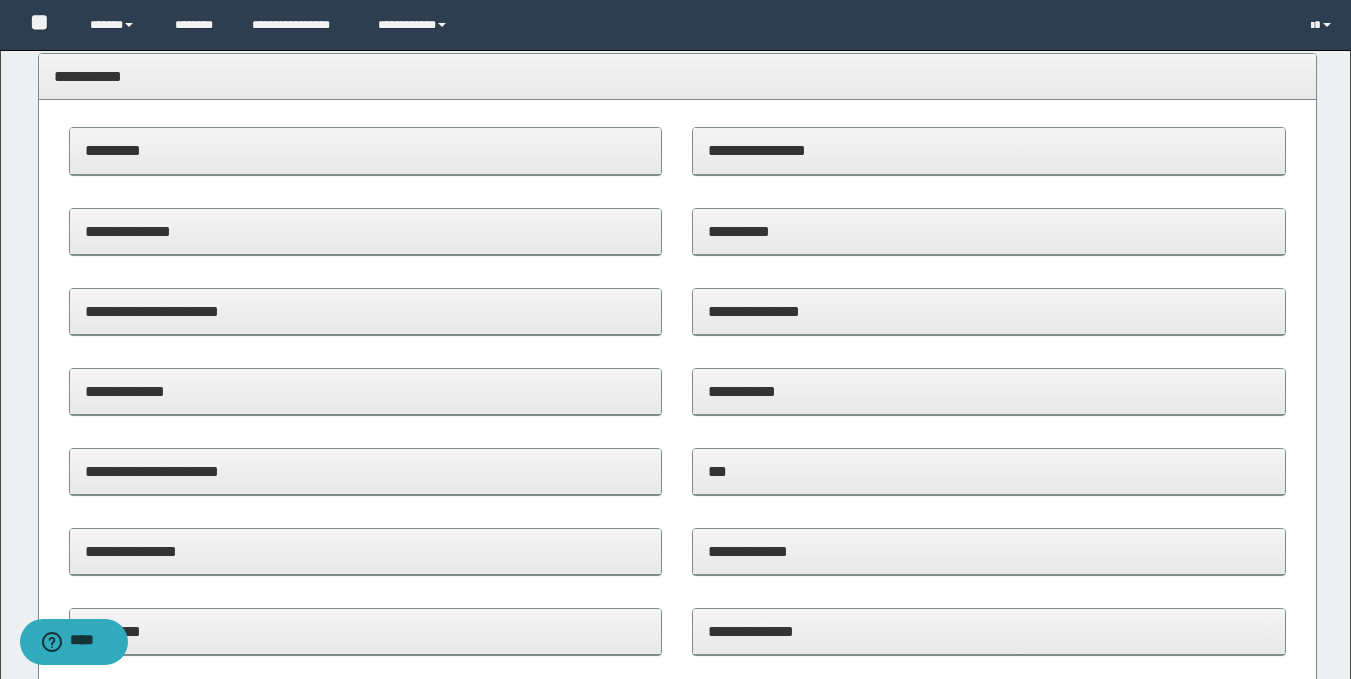 click on "**********" at bounding box center [989, 311] 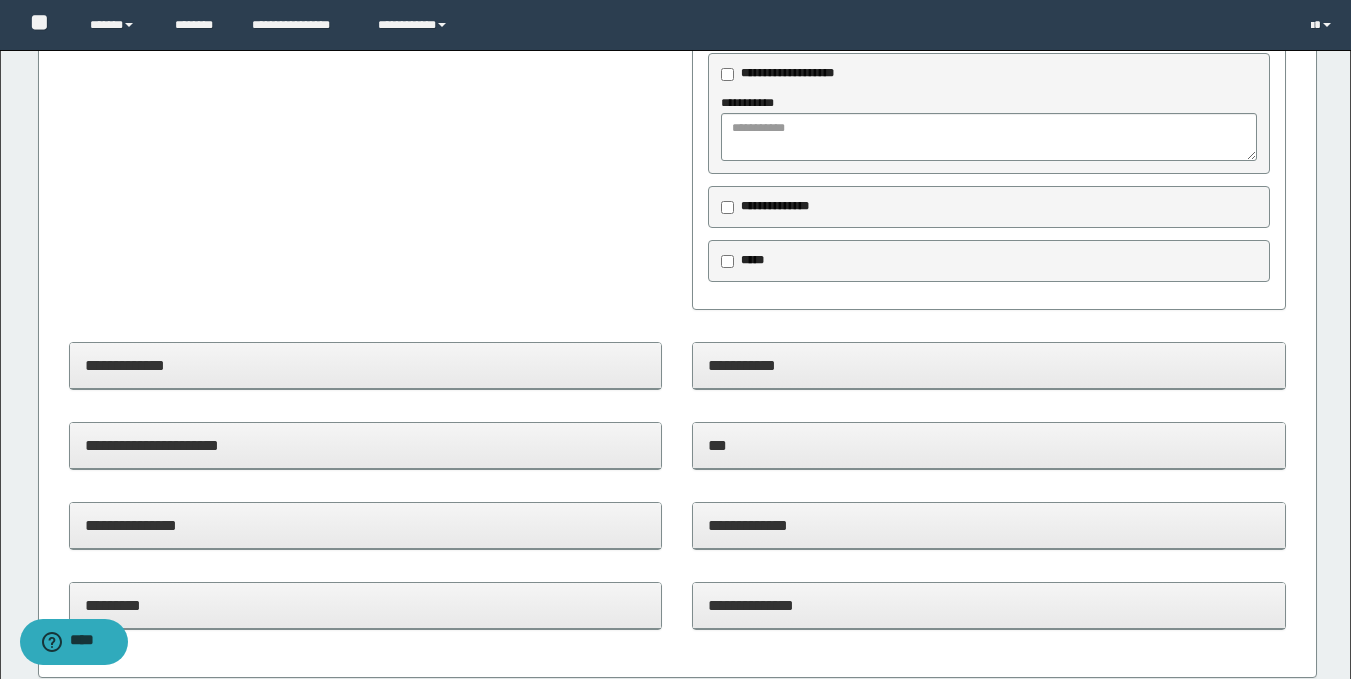 scroll, scrollTop: 551, scrollLeft: 0, axis: vertical 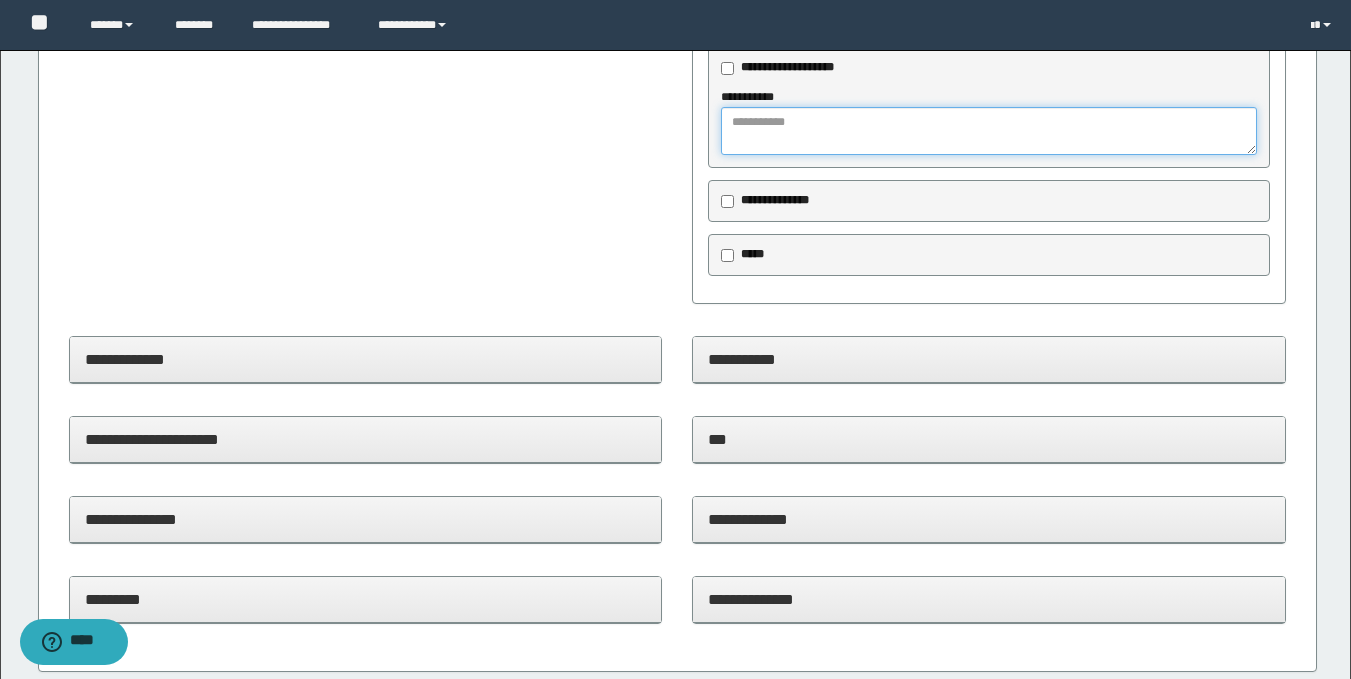 click at bounding box center (989, 131) 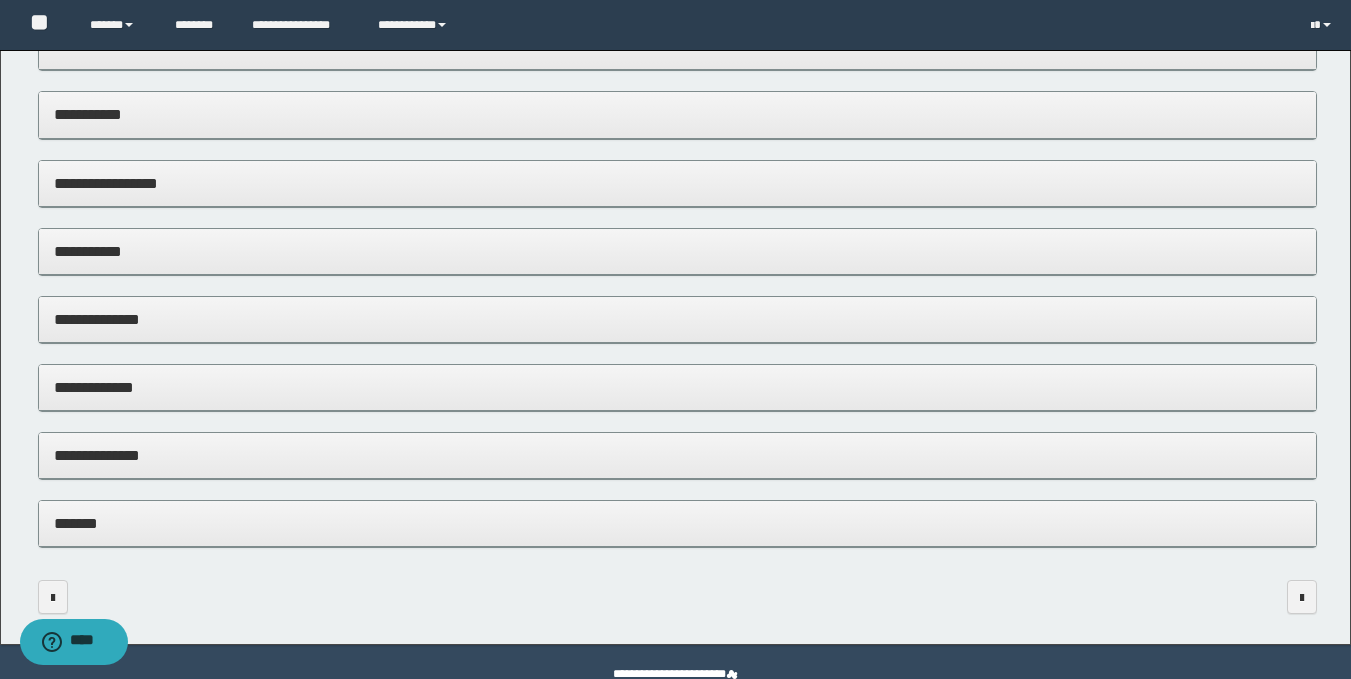 scroll, scrollTop: 1235, scrollLeft: 0, axis: vertical 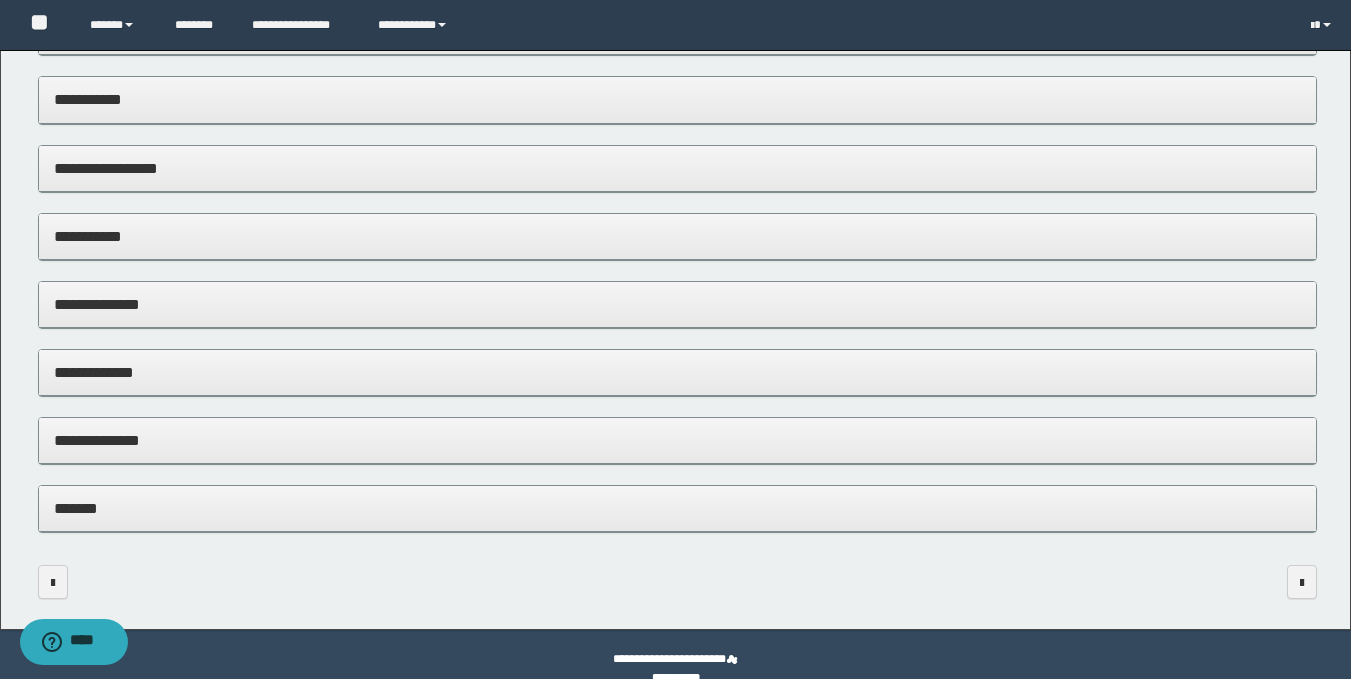 type on "***" 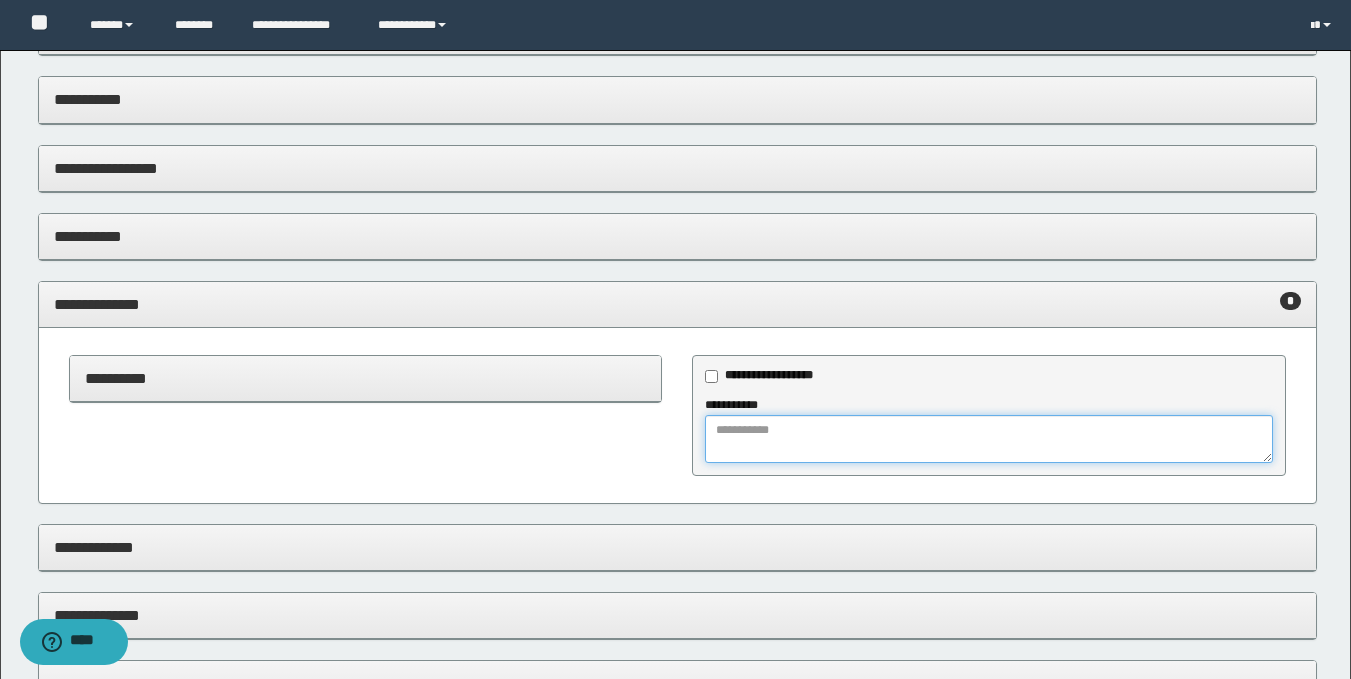 click at bounding box center [989, 439] 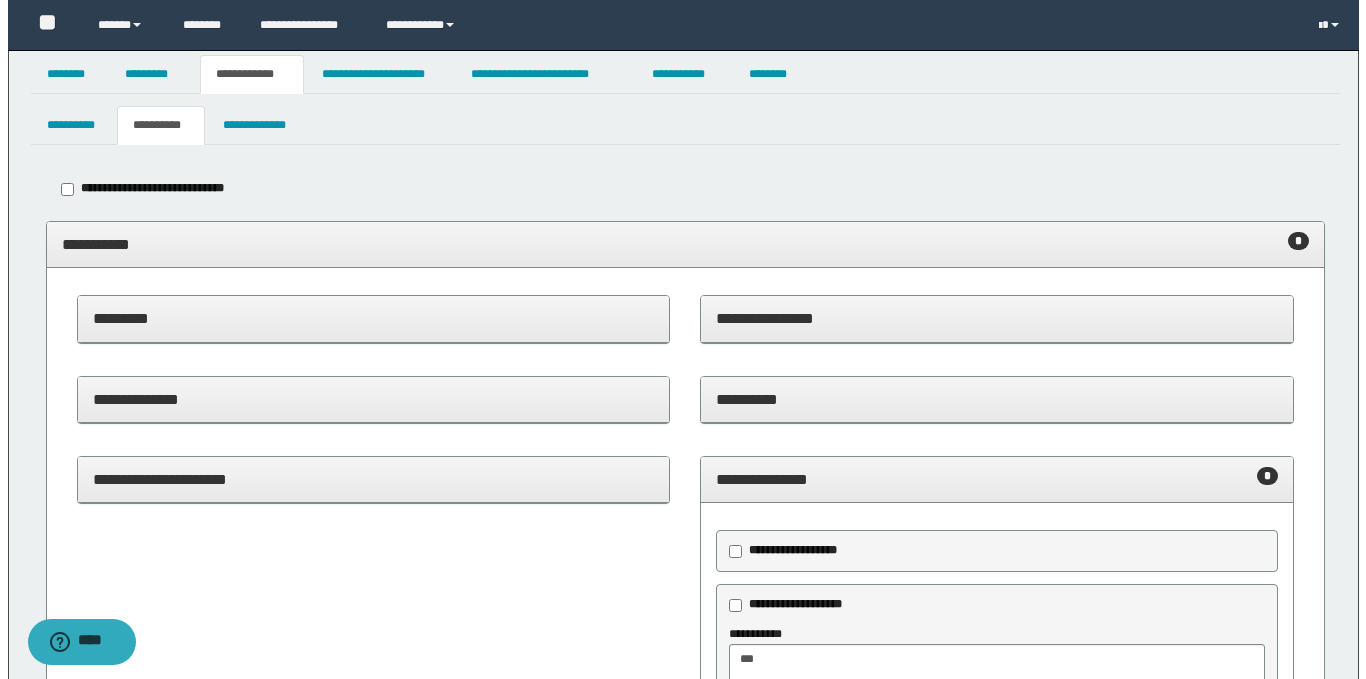 scroll, scrollTop: 0, scrollLeft: 0, axis: both 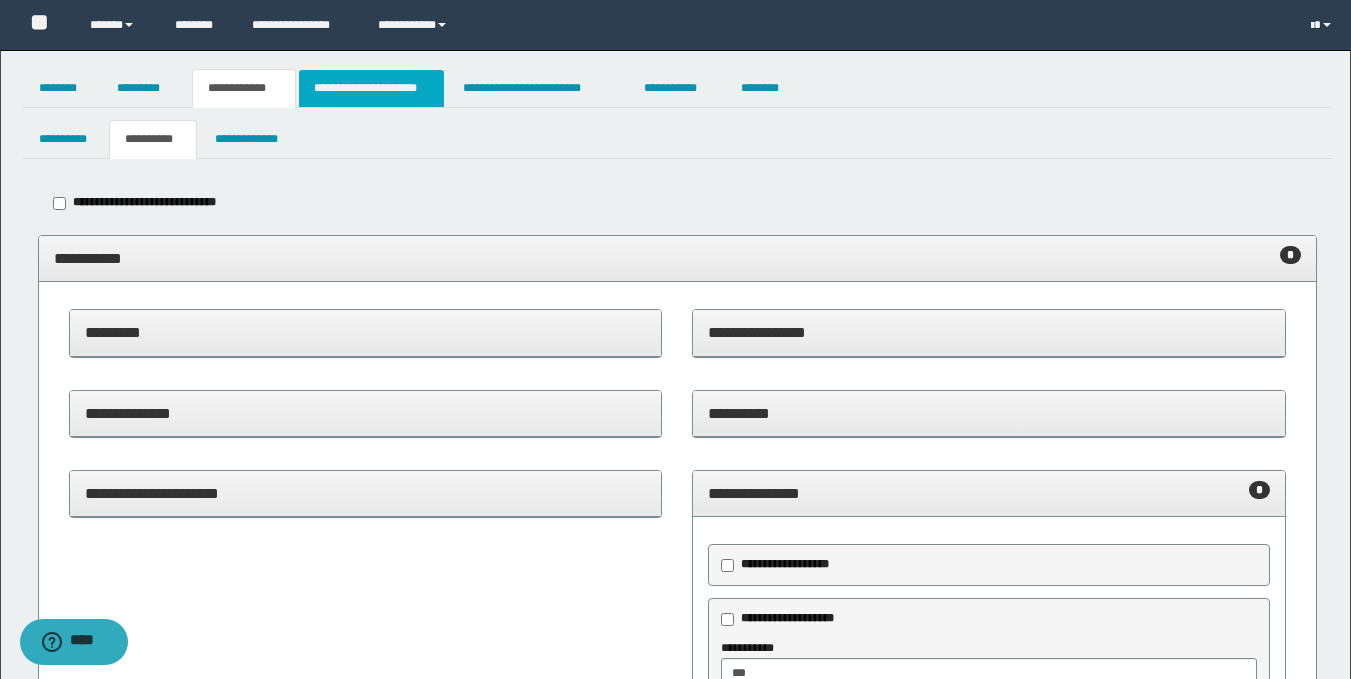 type on "********" 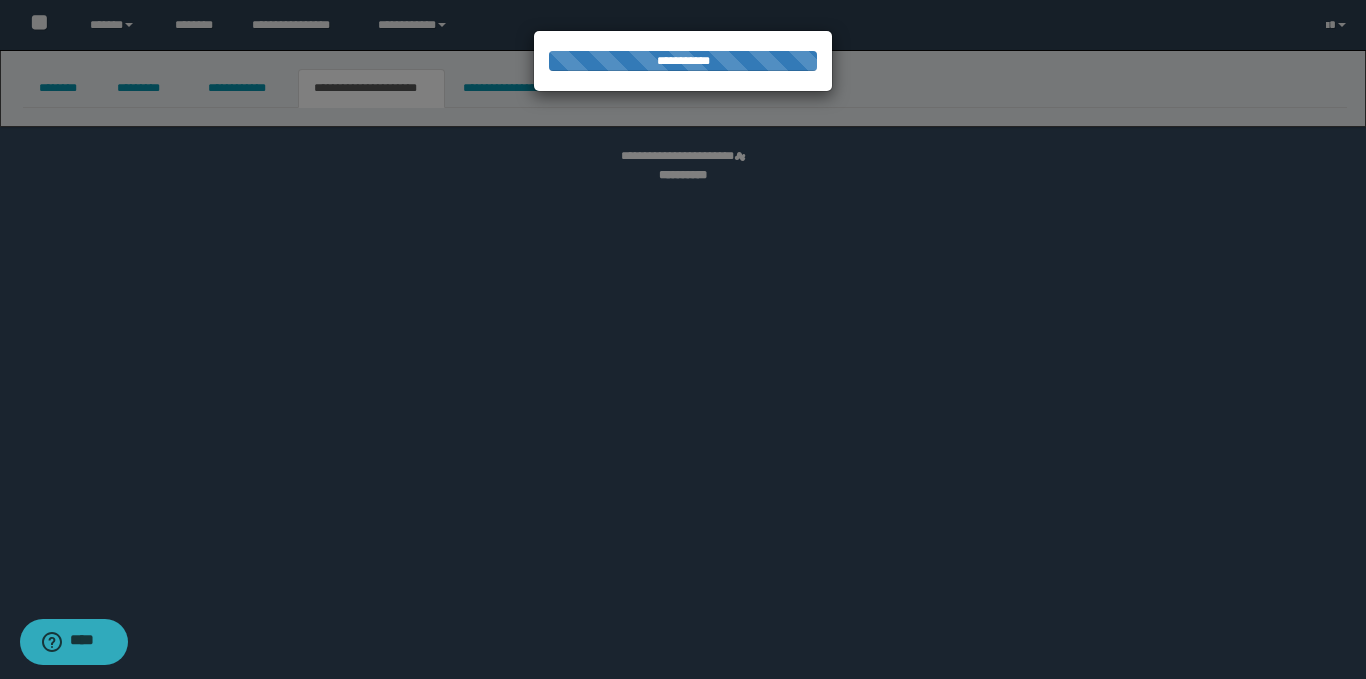 select on "*" 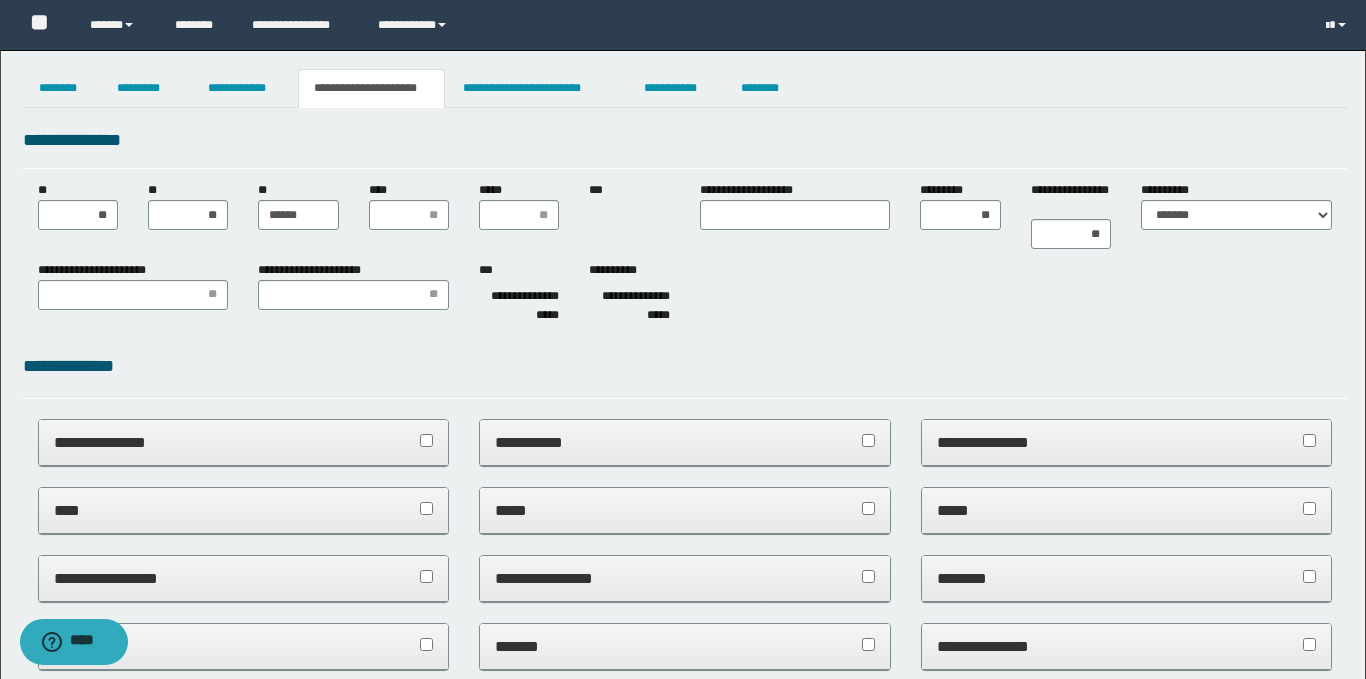 scroll, scrollTop: 0, scrollLeft: 0, axis: both 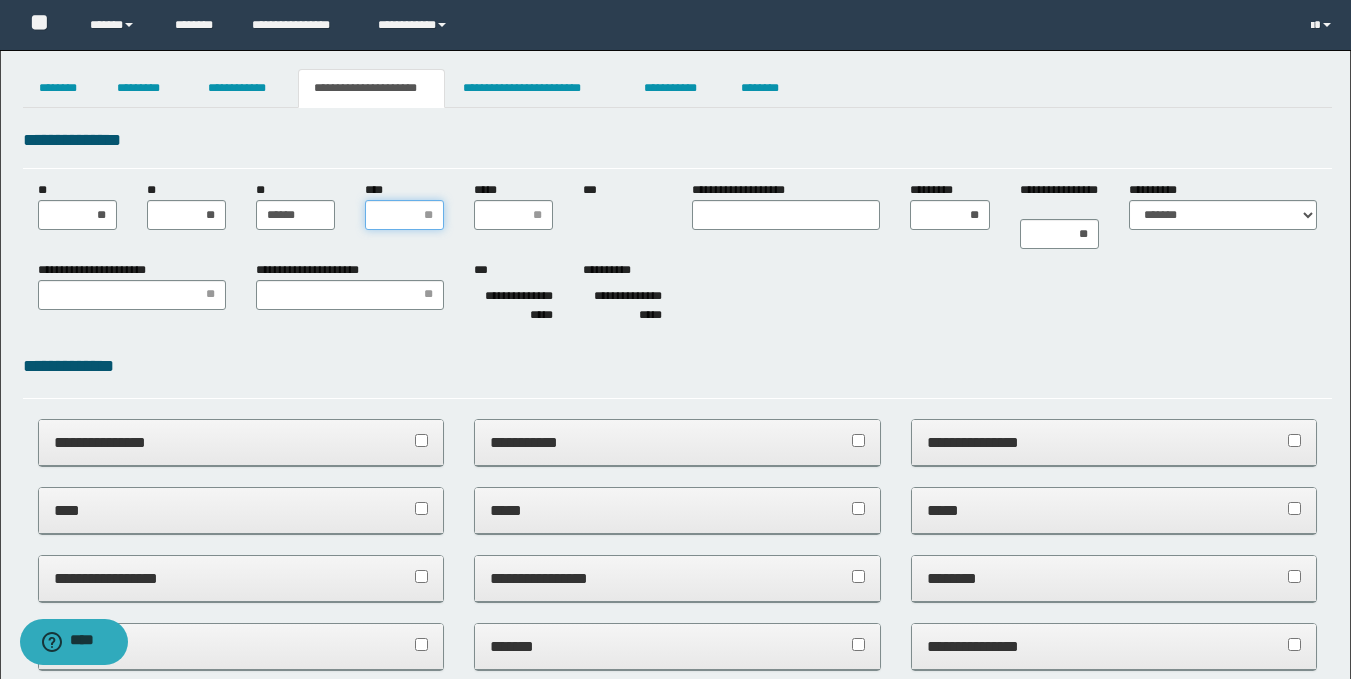 click on "****" at bounding box center (404, 215) 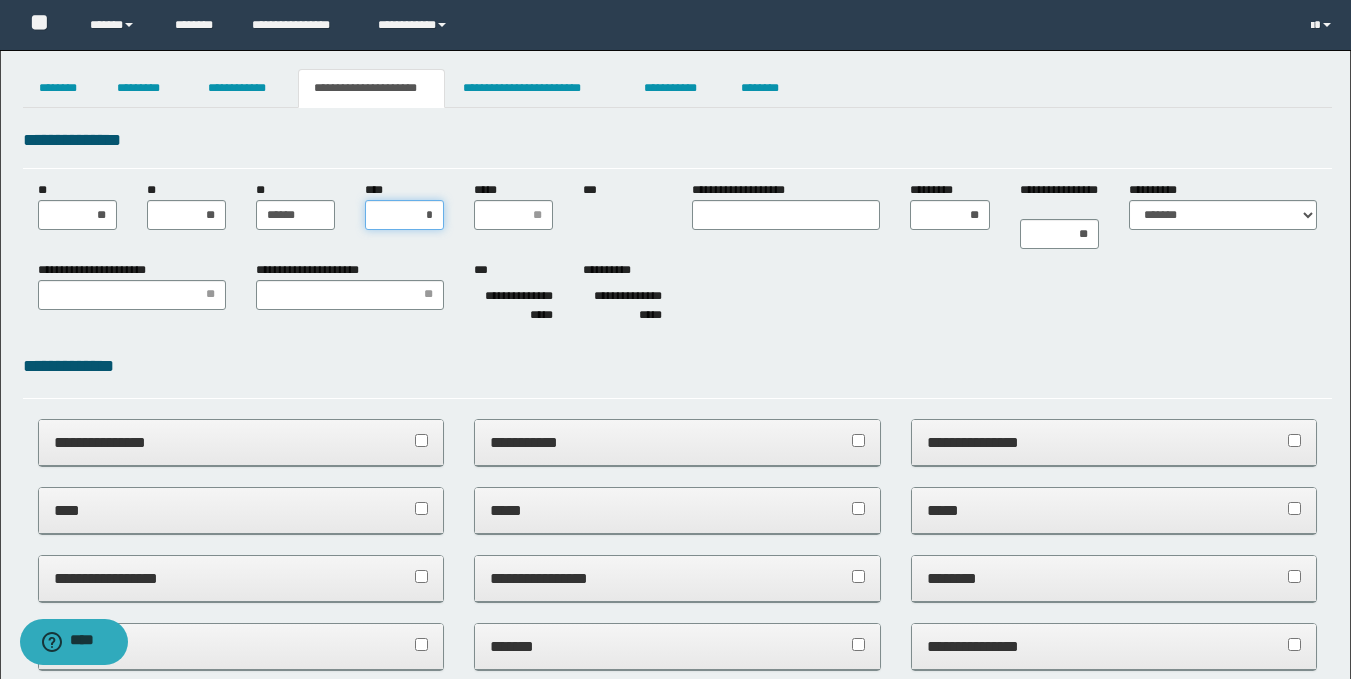 type on "**" 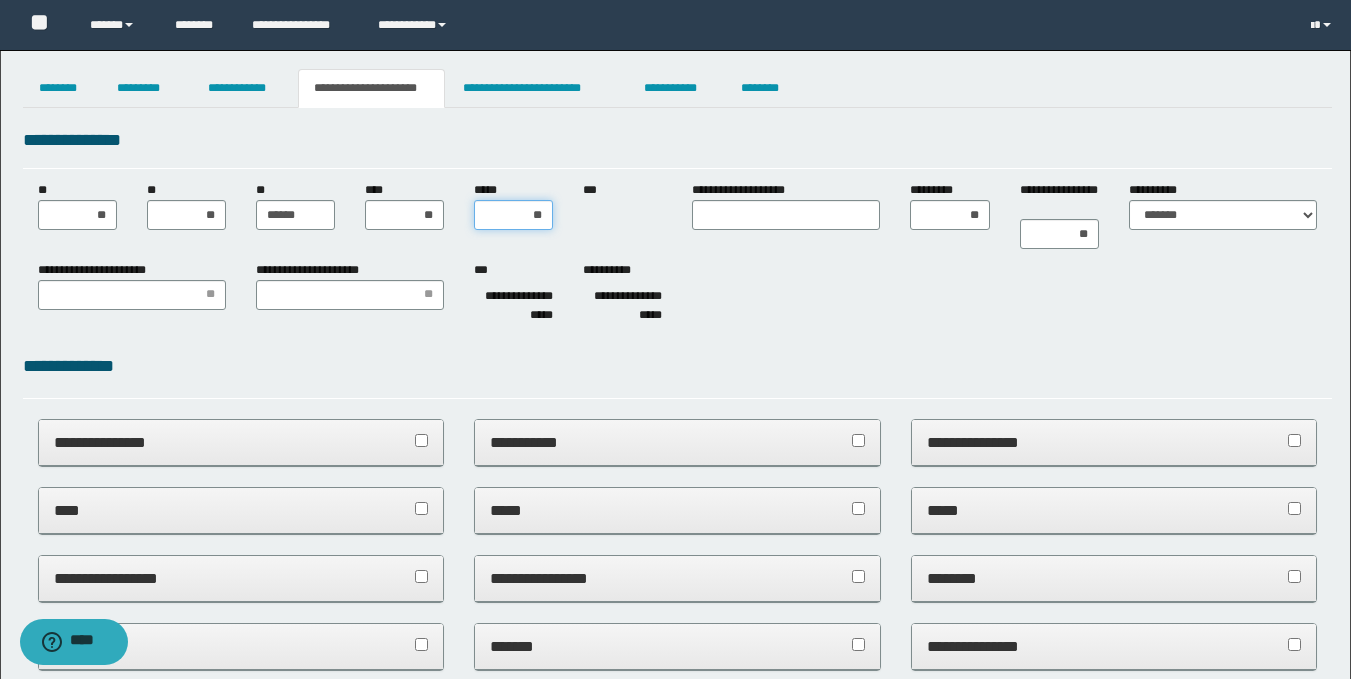 type on "***" 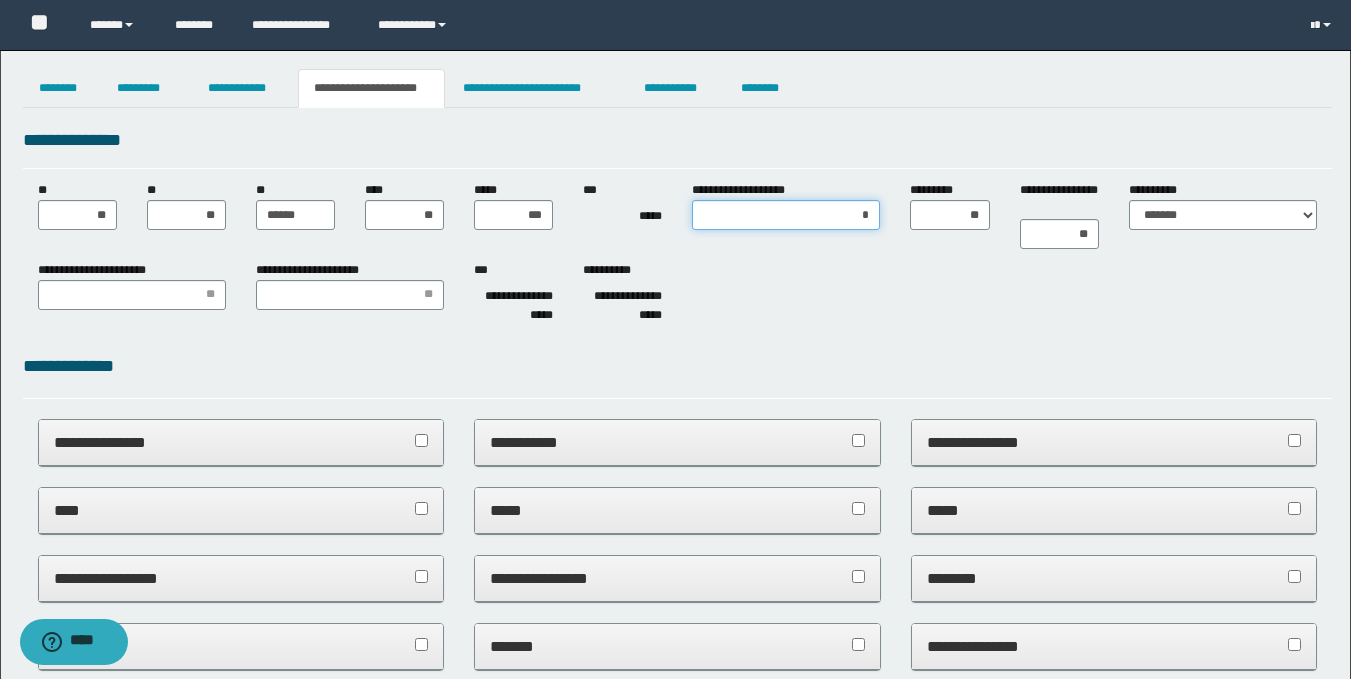 type on "**" 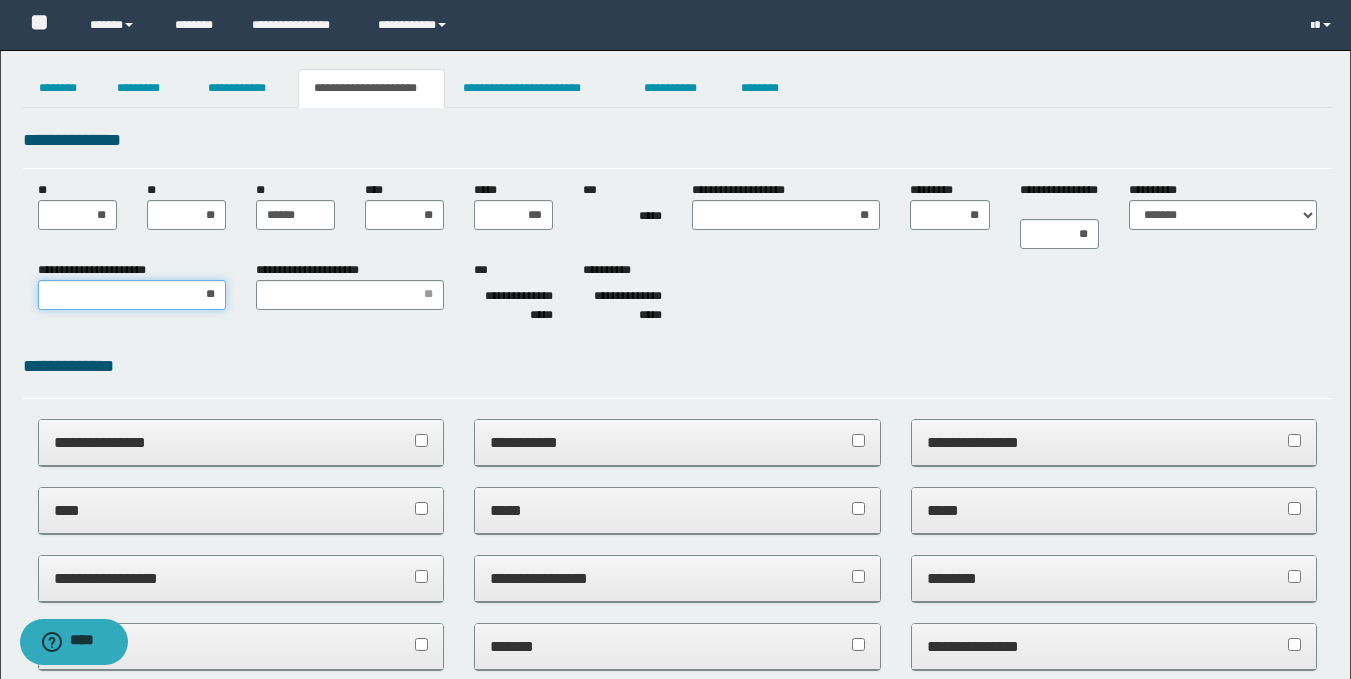 type on "***" 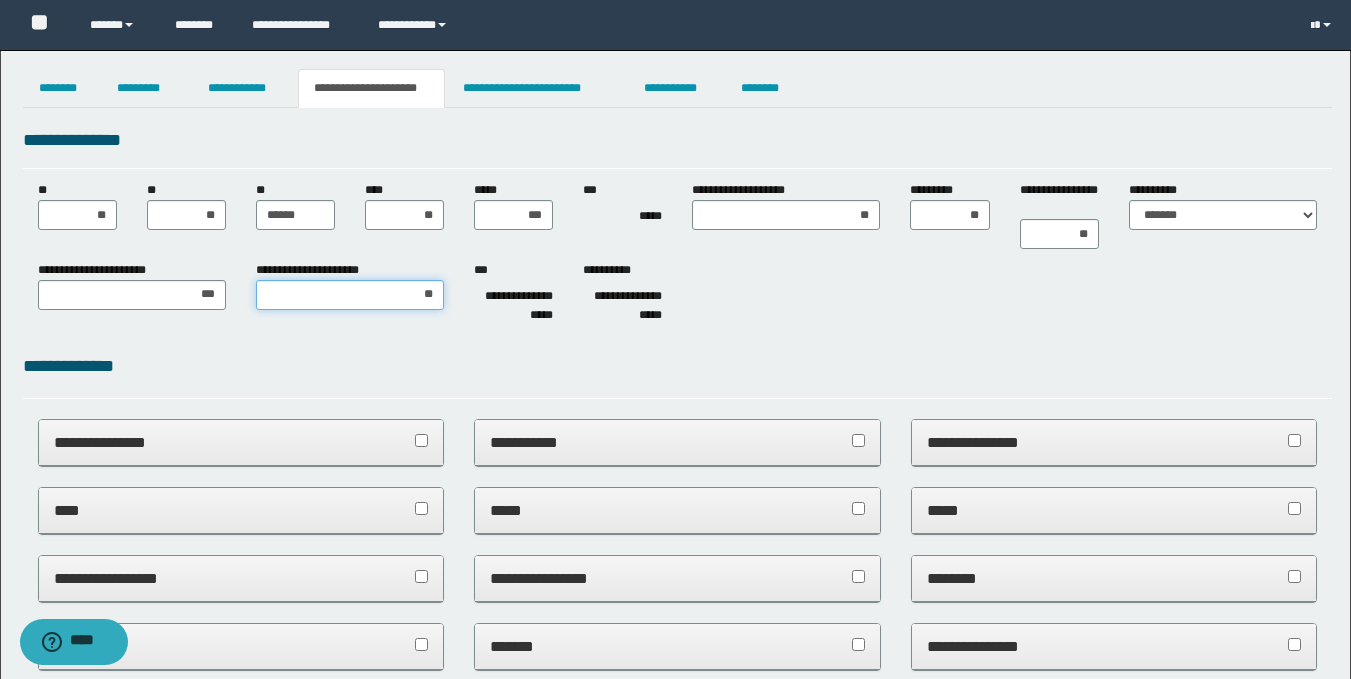 type on "***" 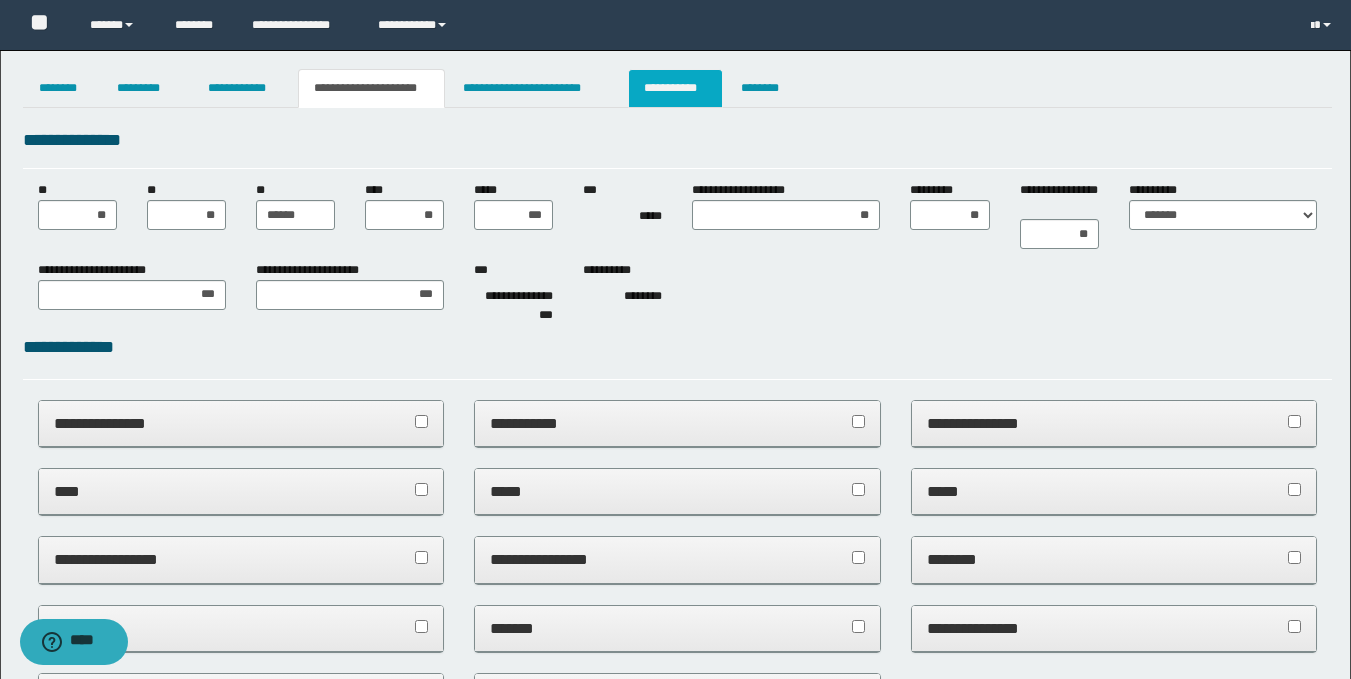 click on "**********" at bounding box center [675, 88] 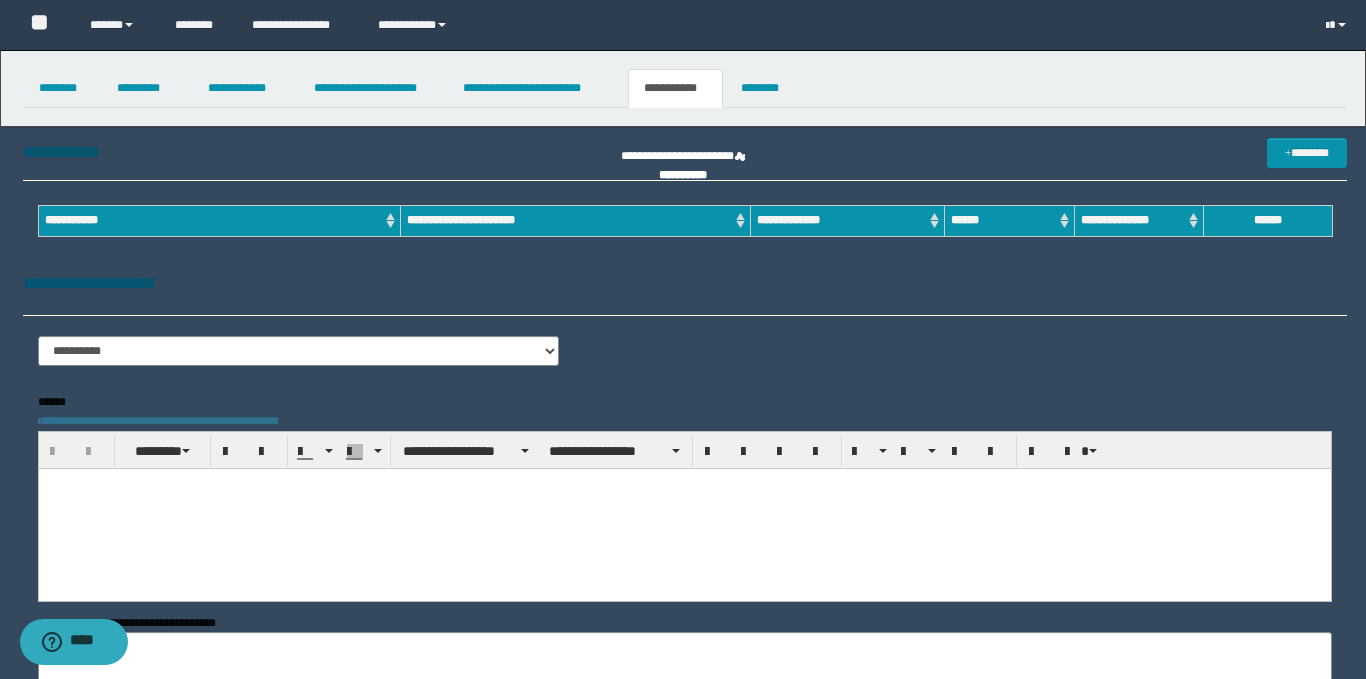 scroll, scrollTop: 0, scrollLeft: 0, axis: both 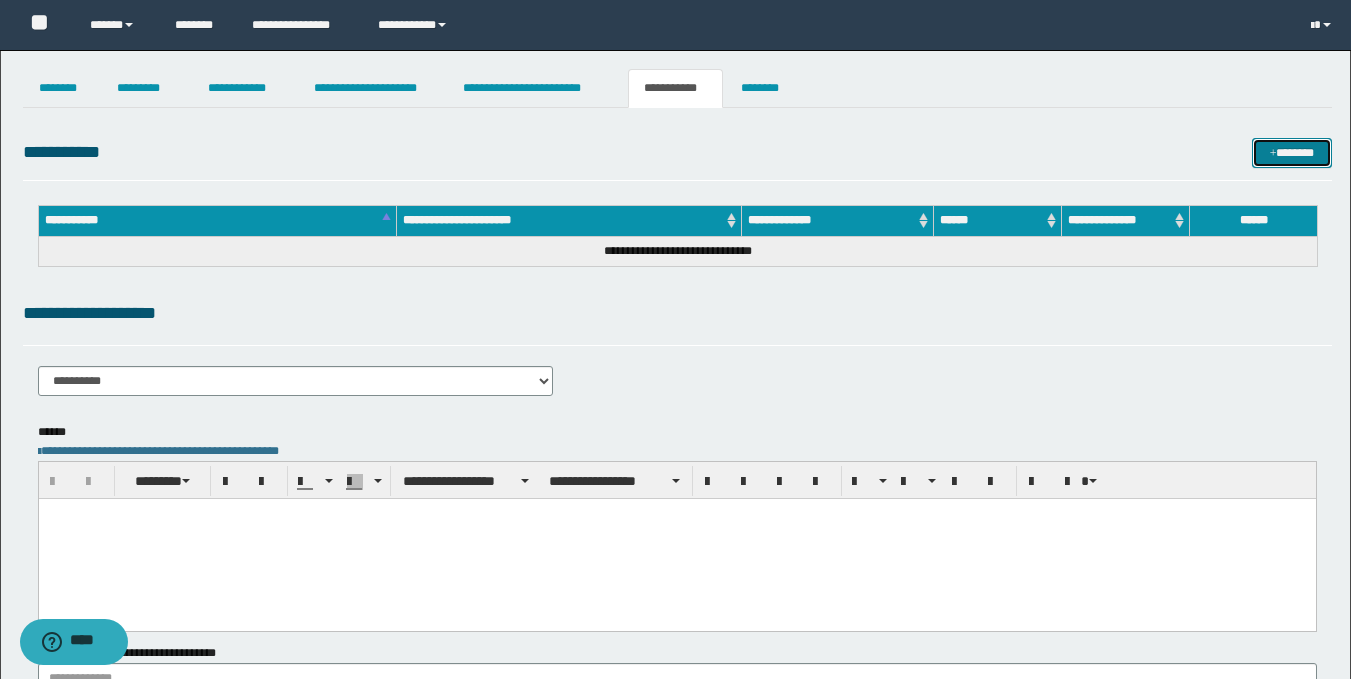 click on "*******" at bounding box center (1292, 153) 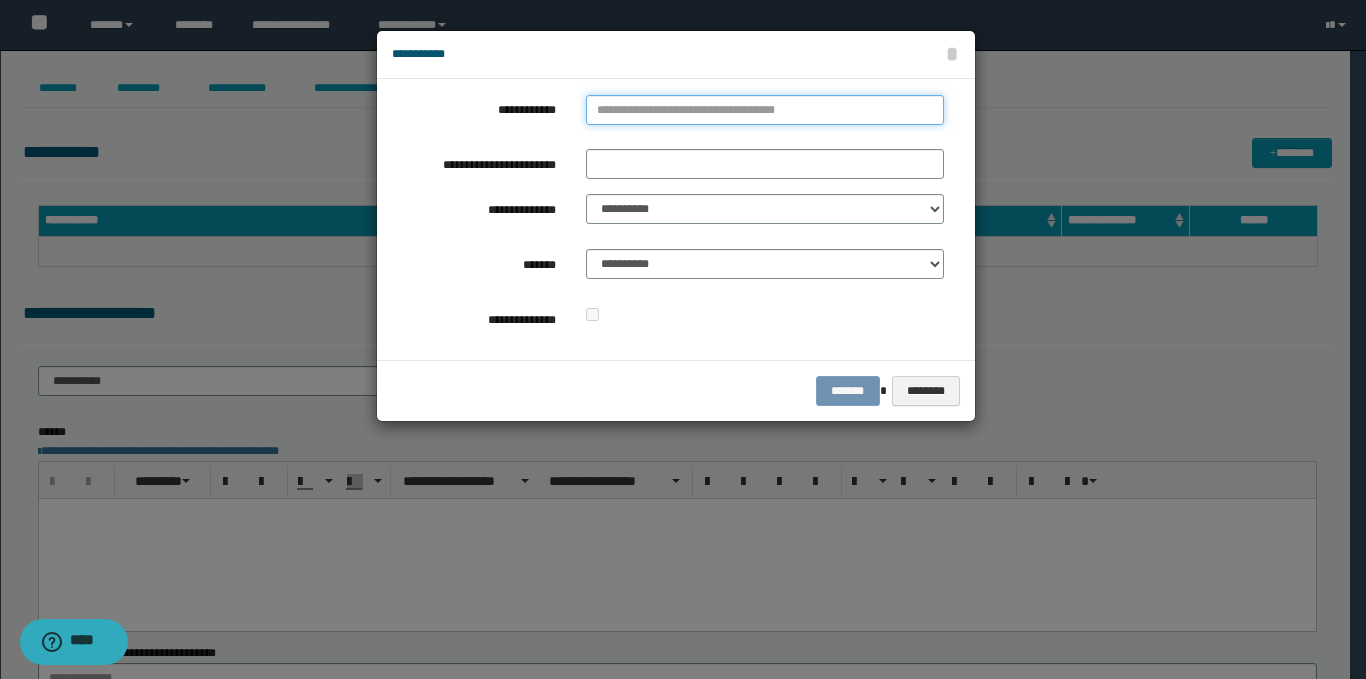 click on "**********" at bounding box center (765, 110) 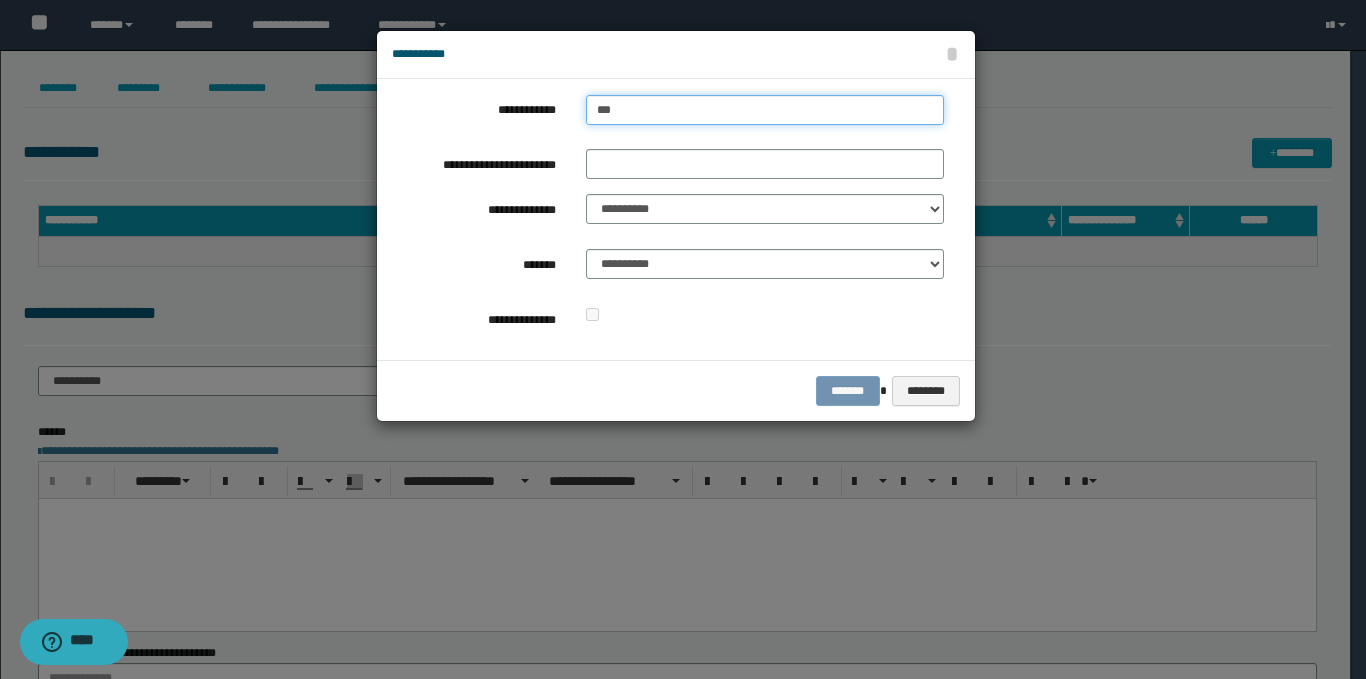 type on "****" 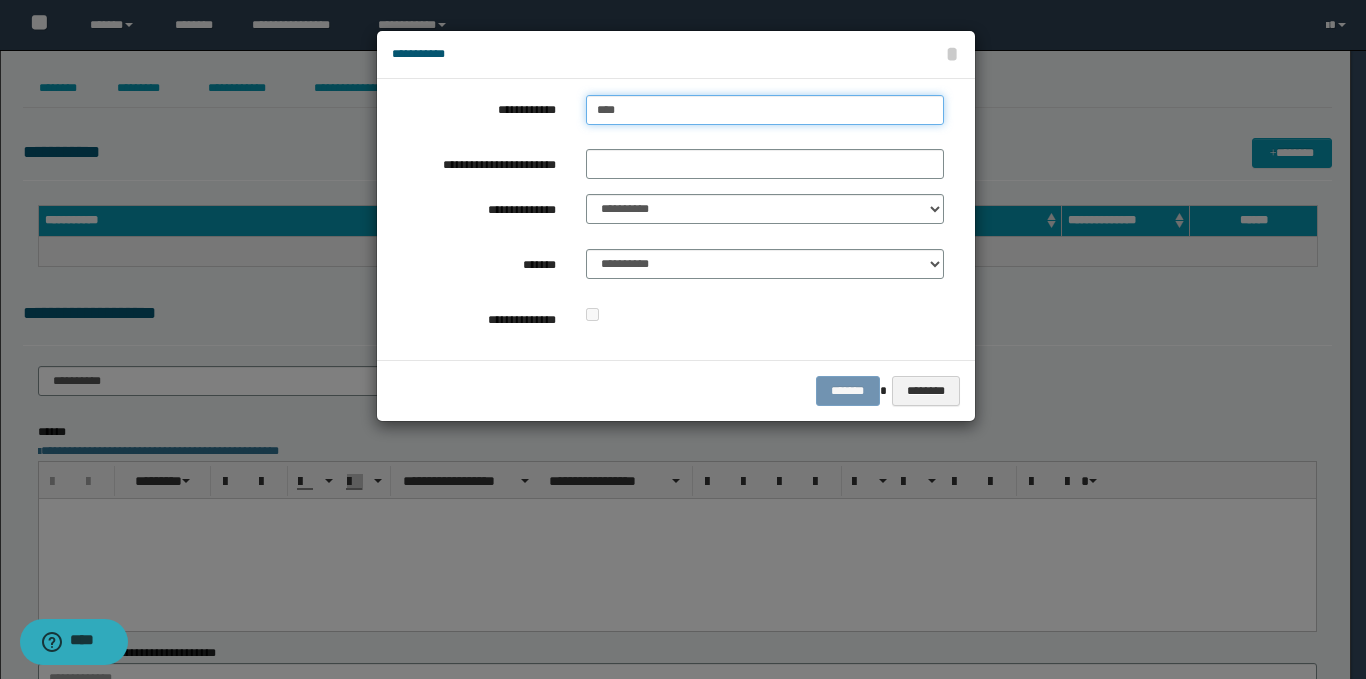 type on "****" 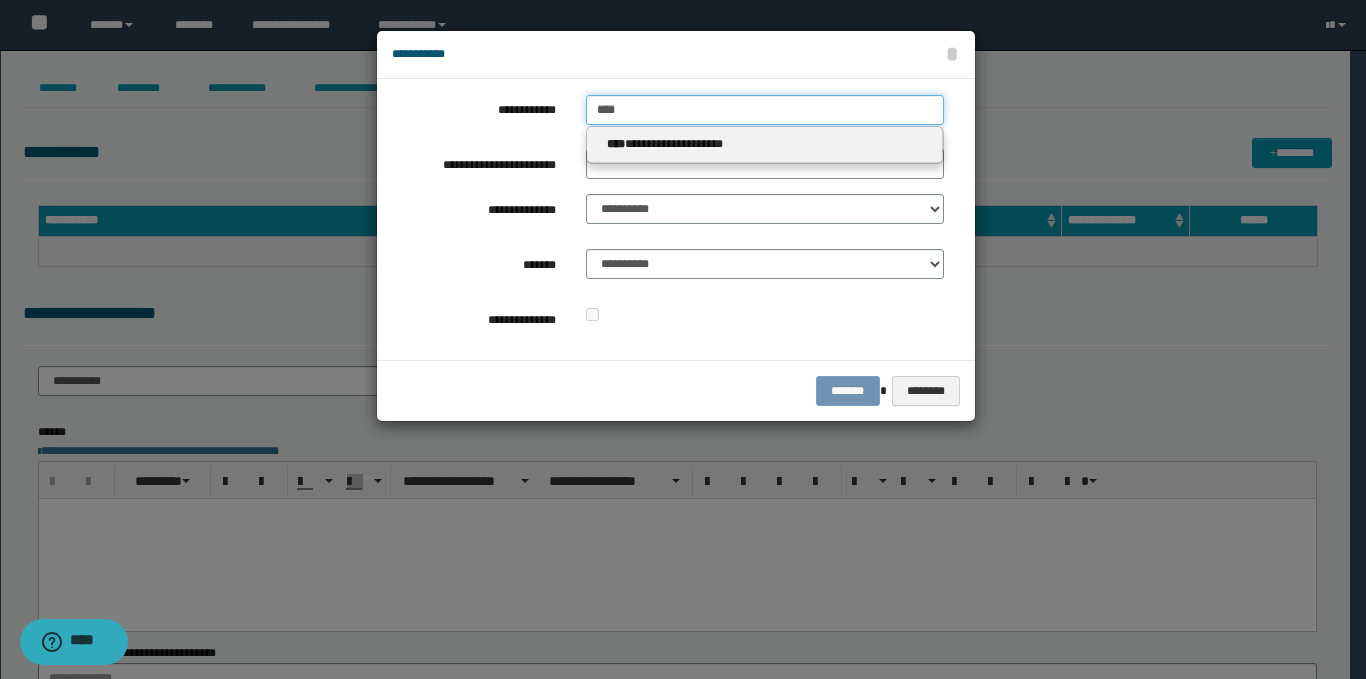 type 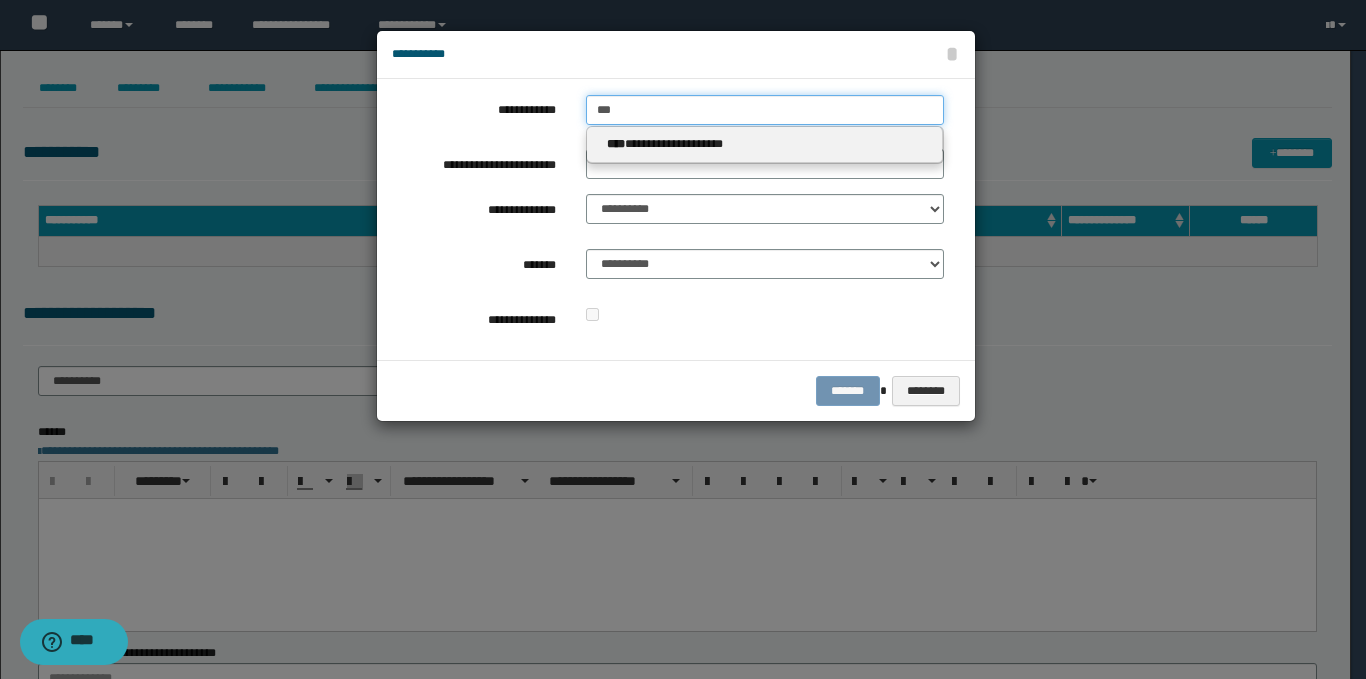type on "***" 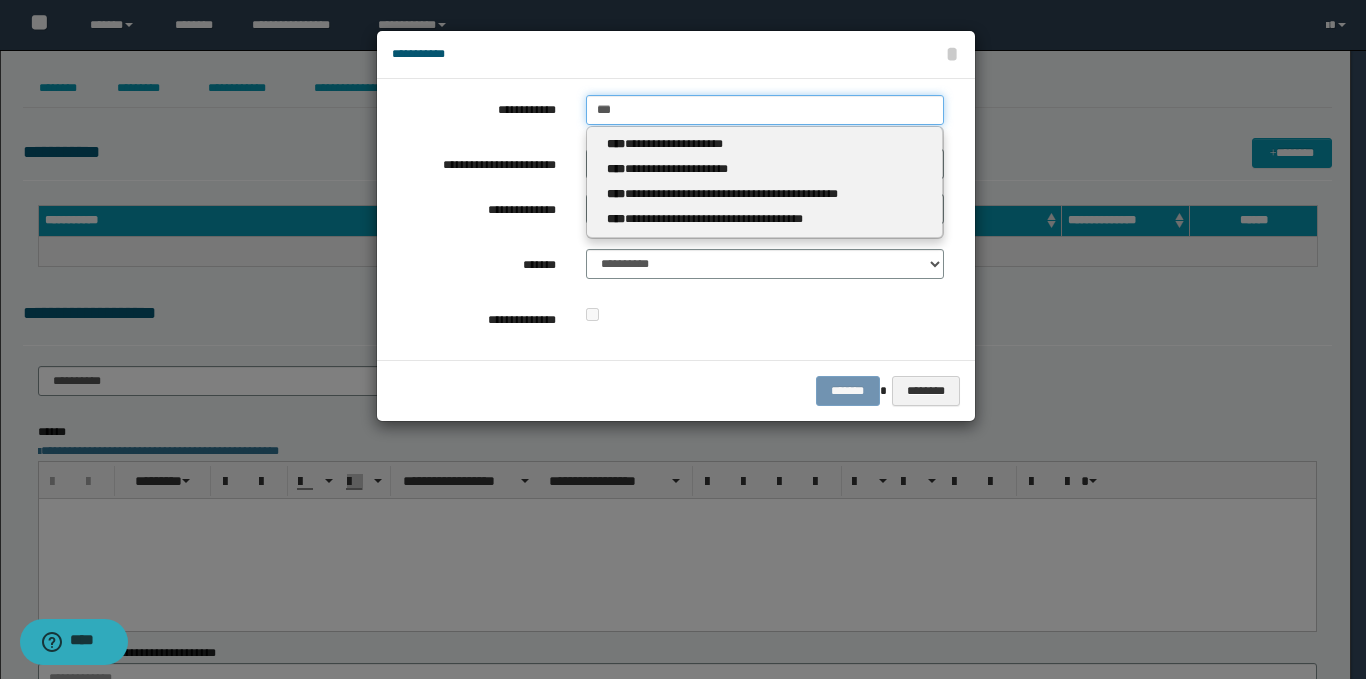 type 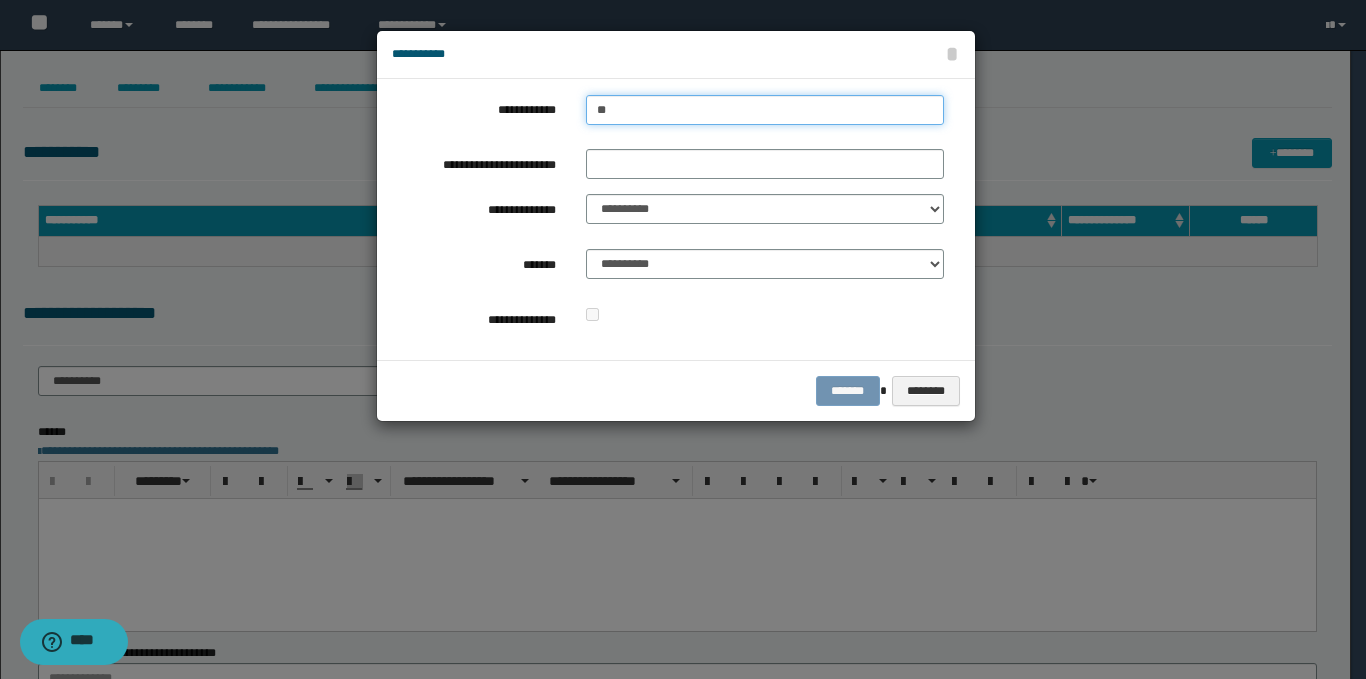 type on "**" 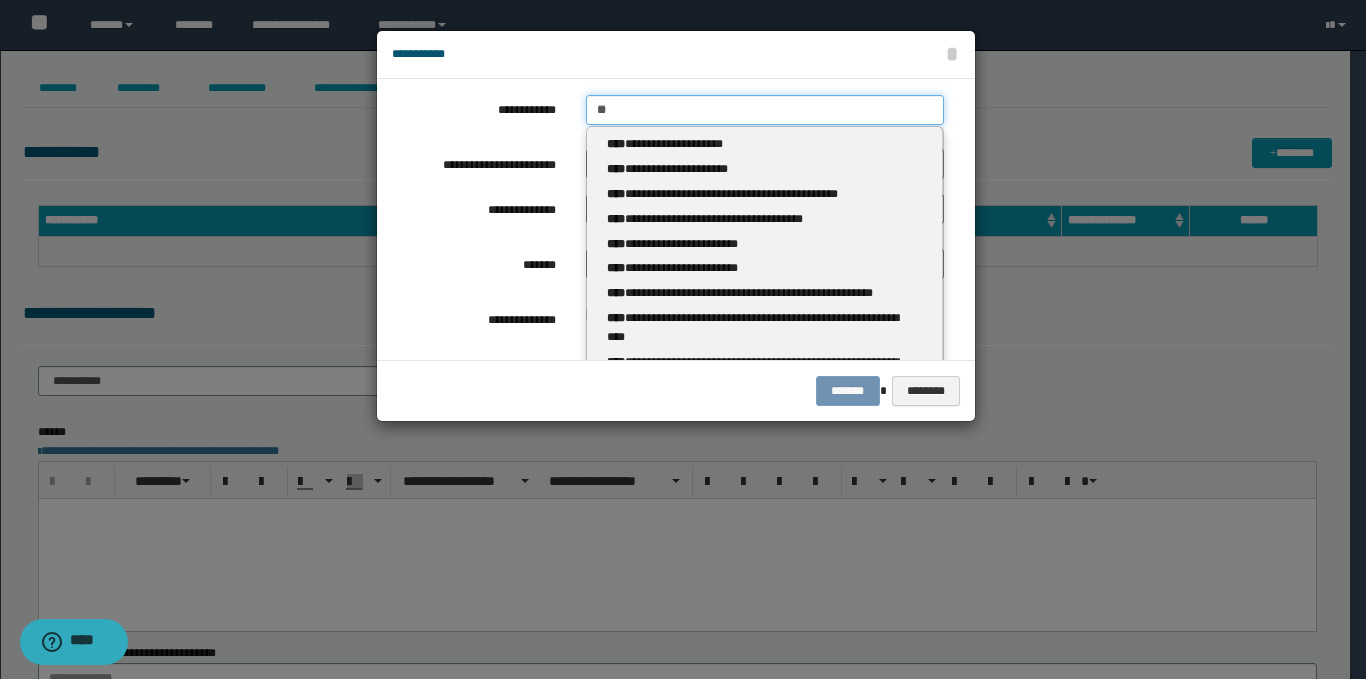 type 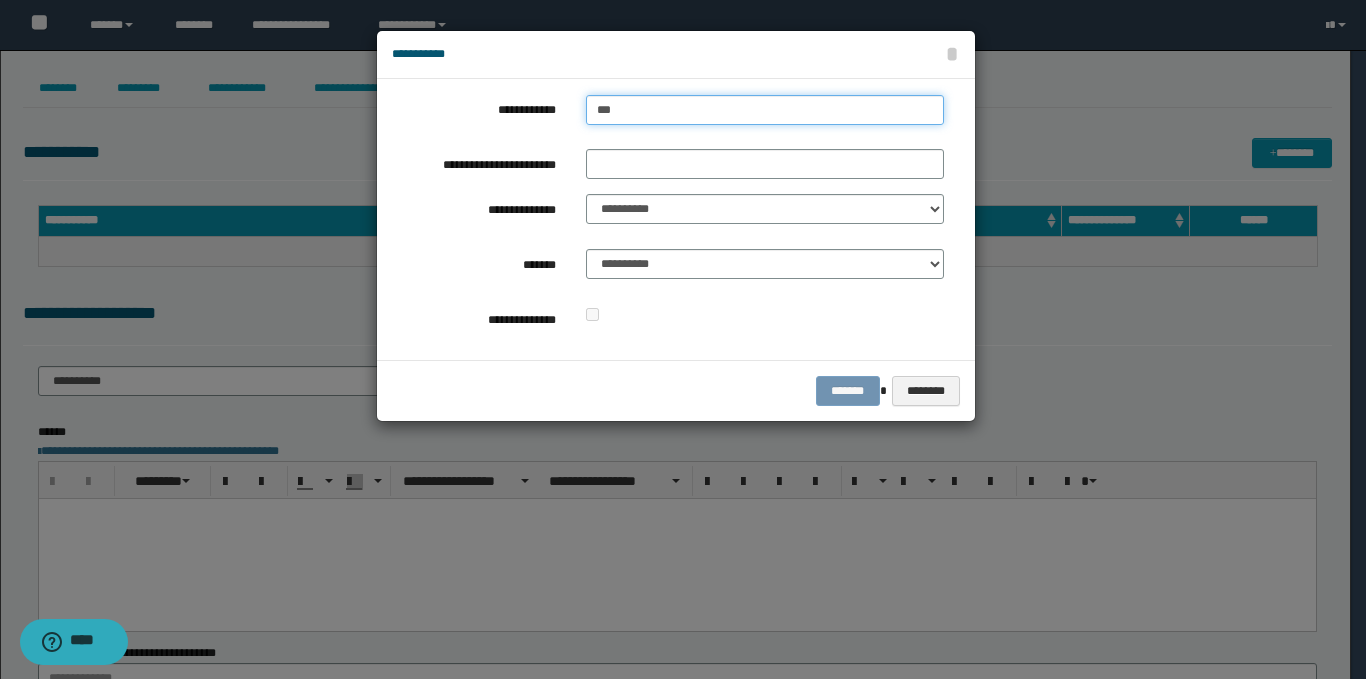 type on "***" 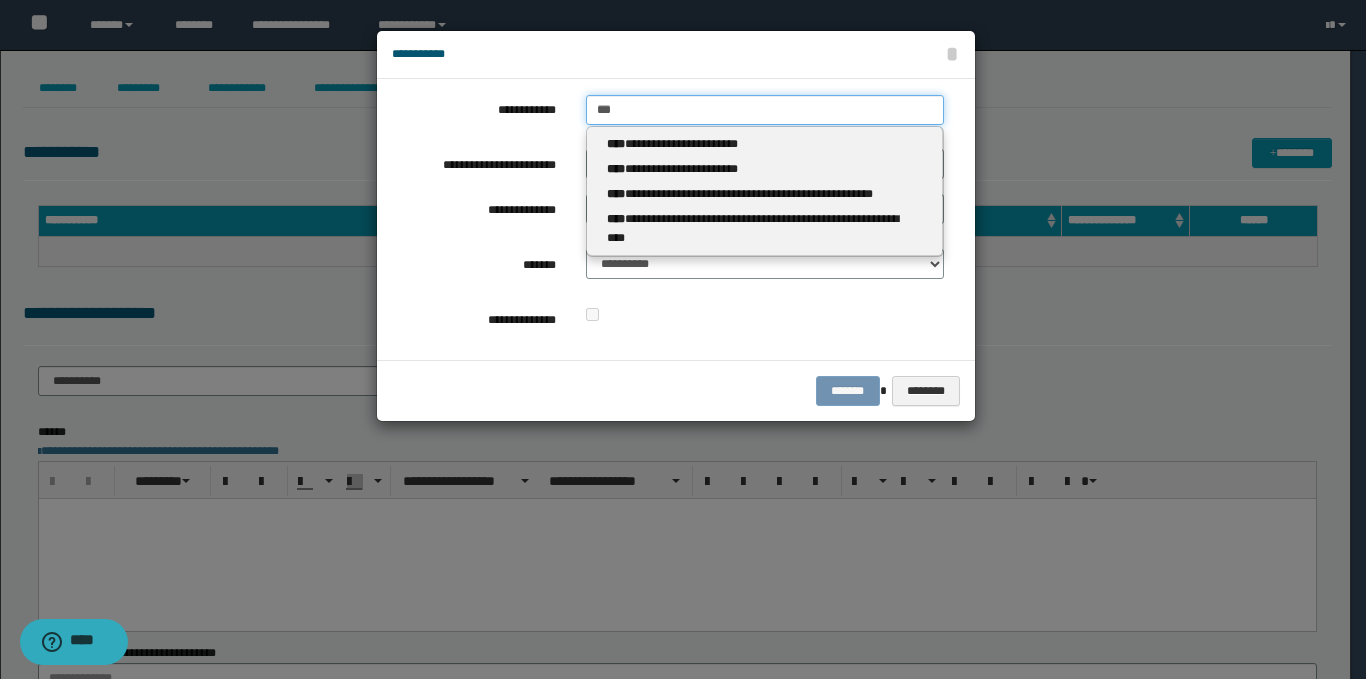 type 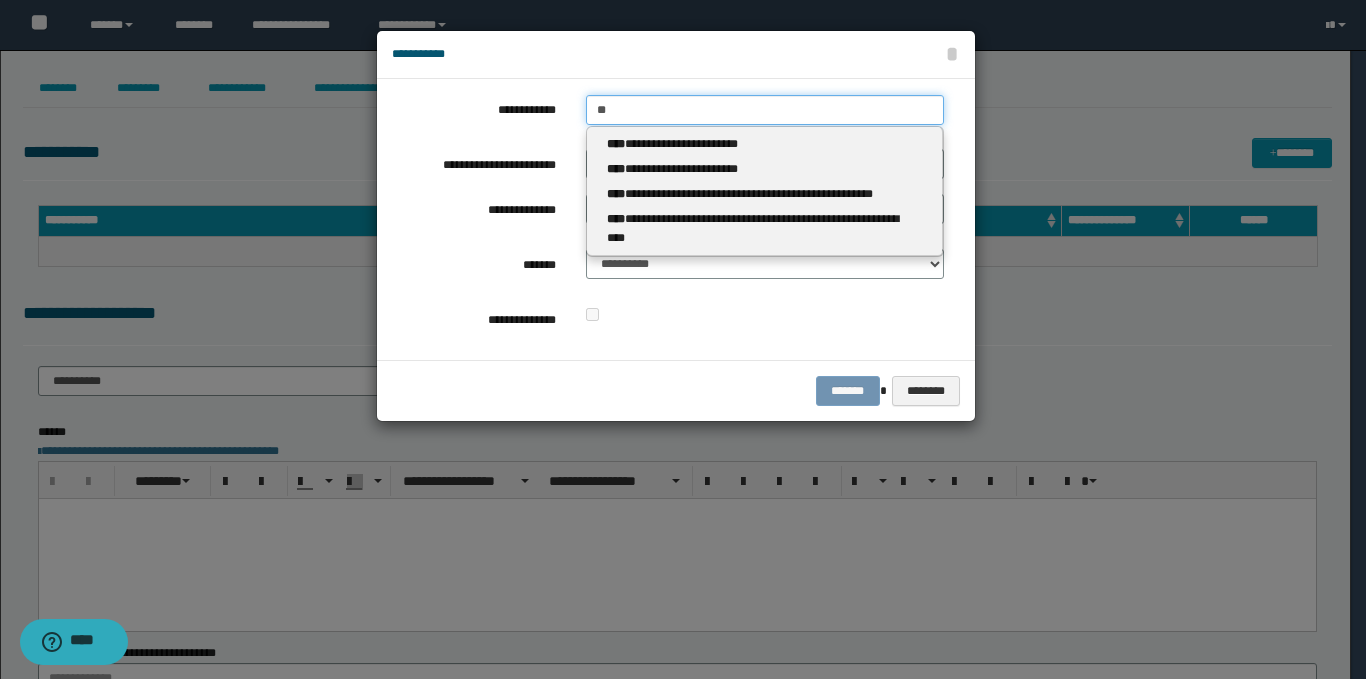 type on "**" 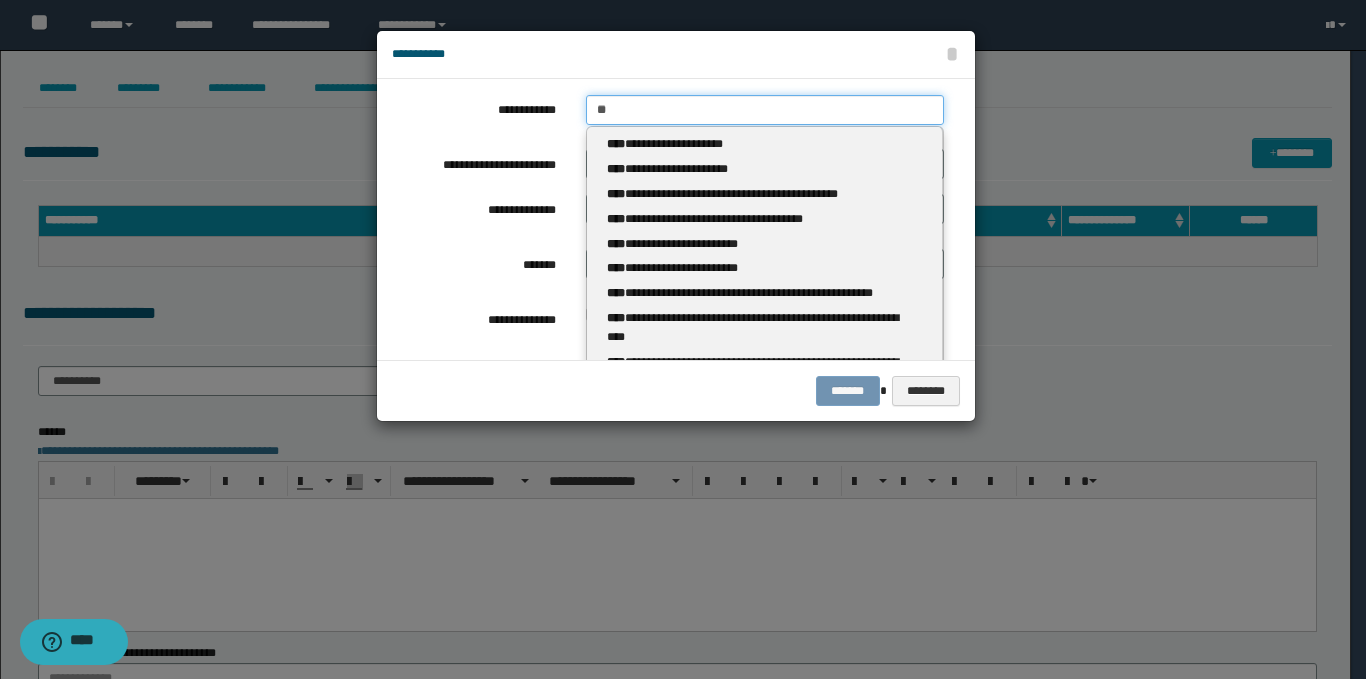 type 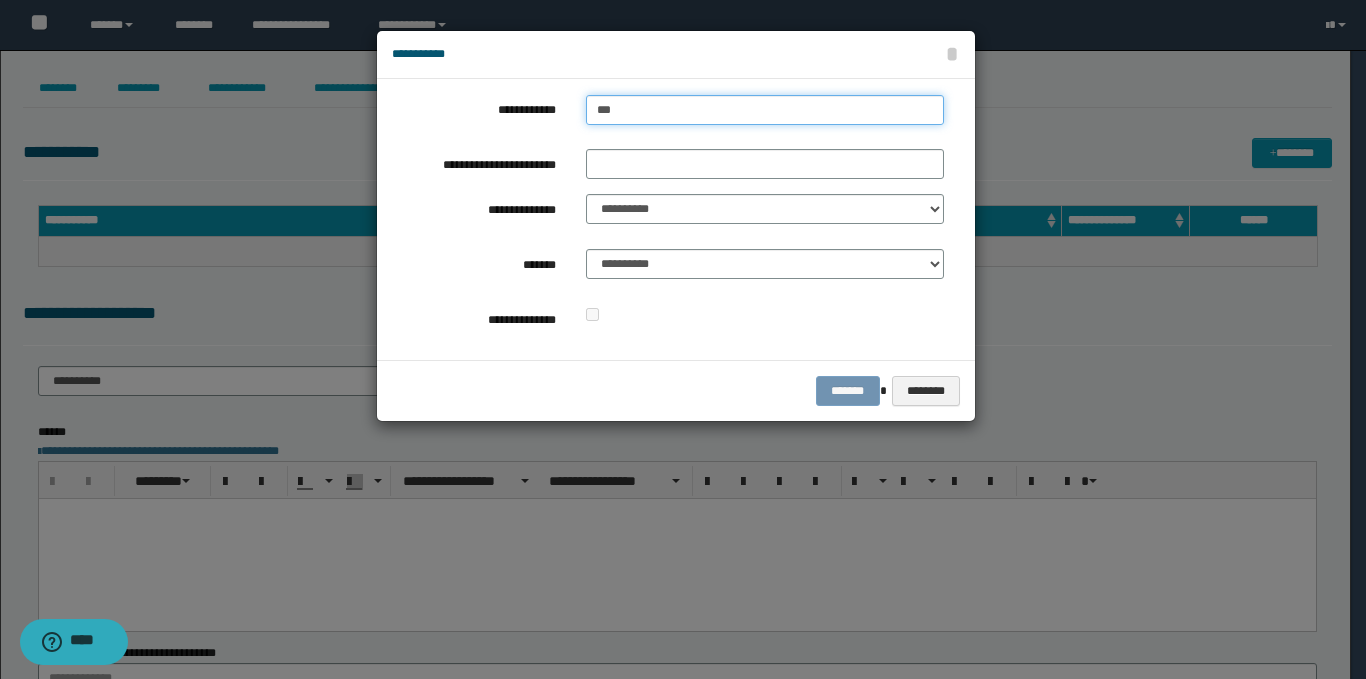 type on "***" 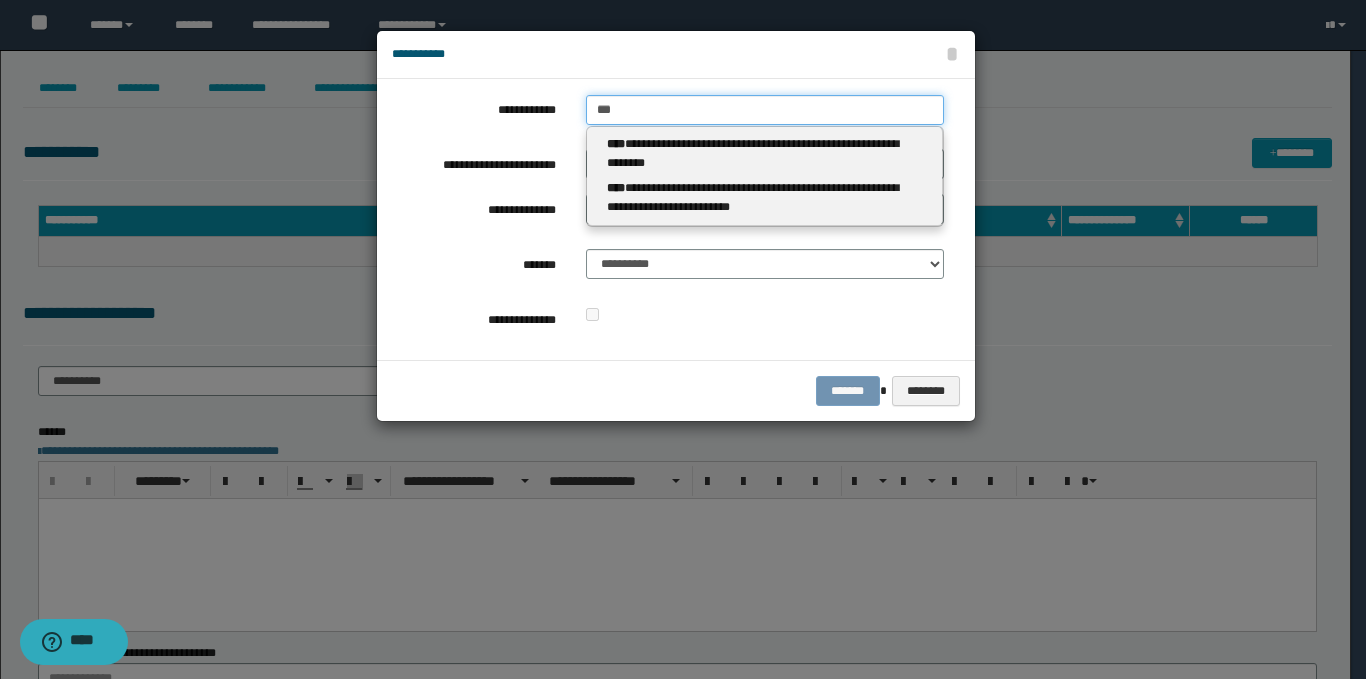 type 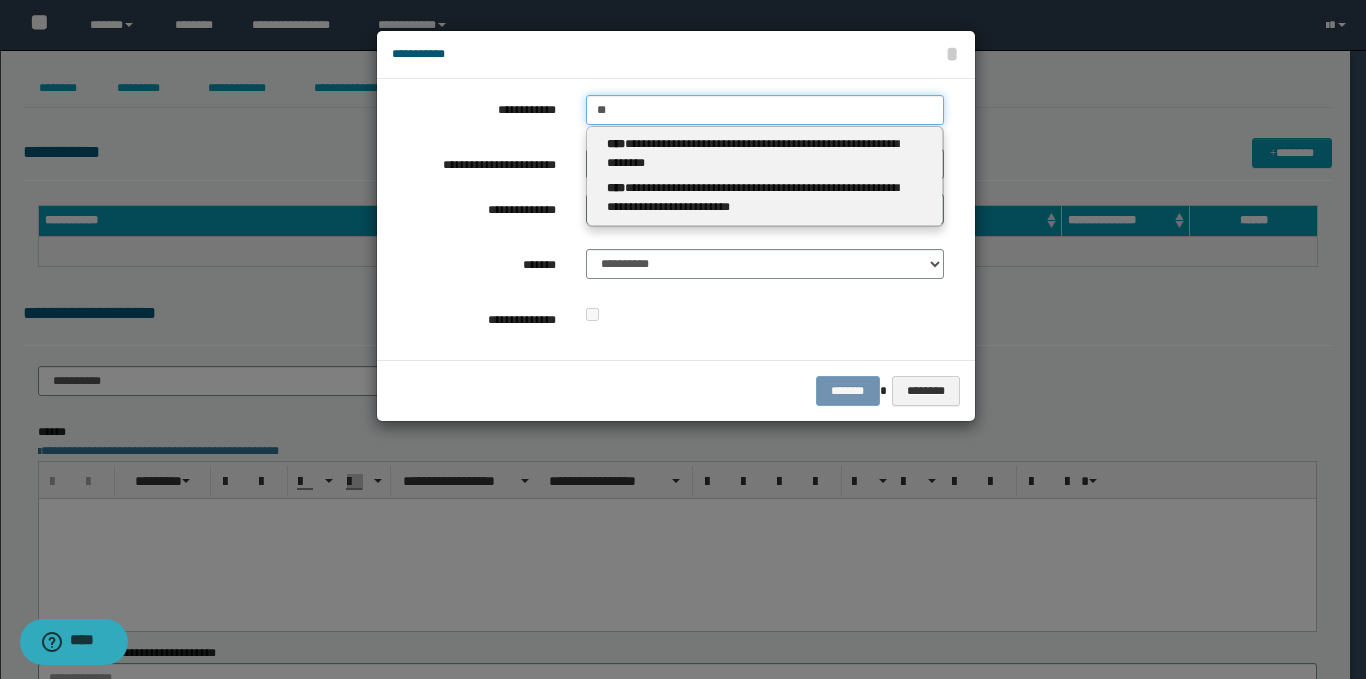 type on "**" 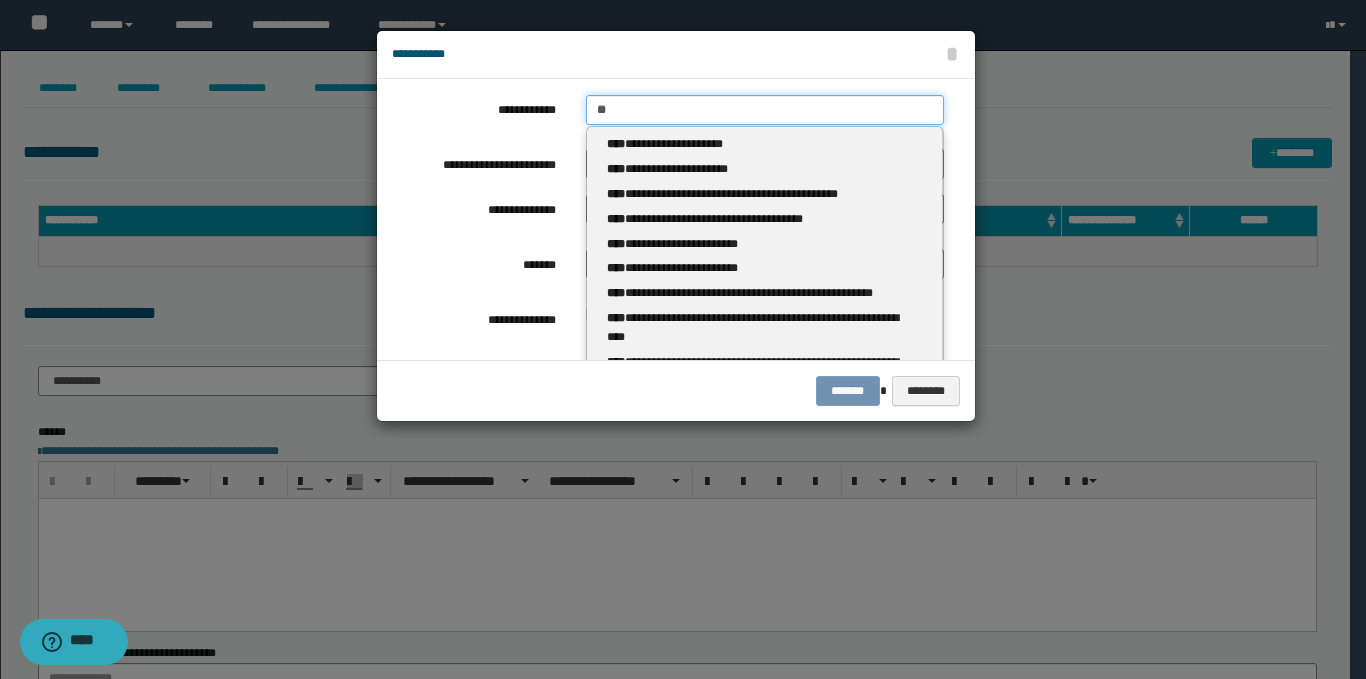 type 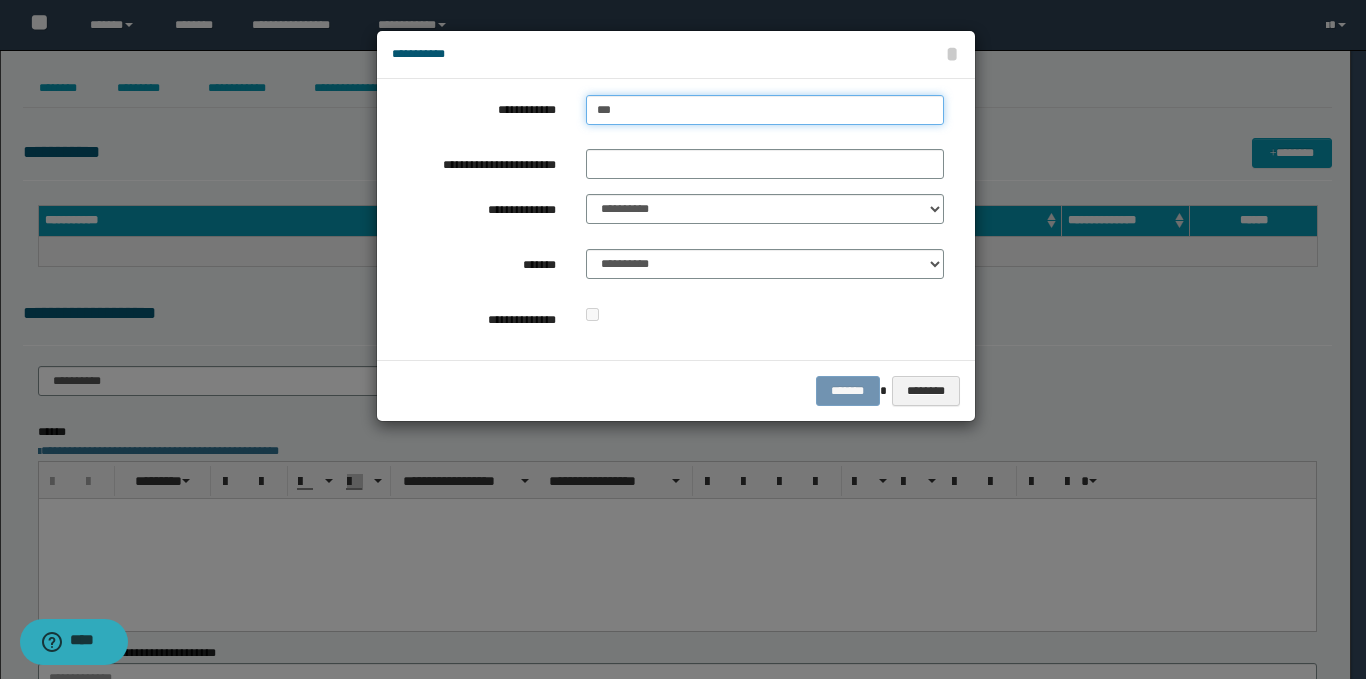 type on "***" 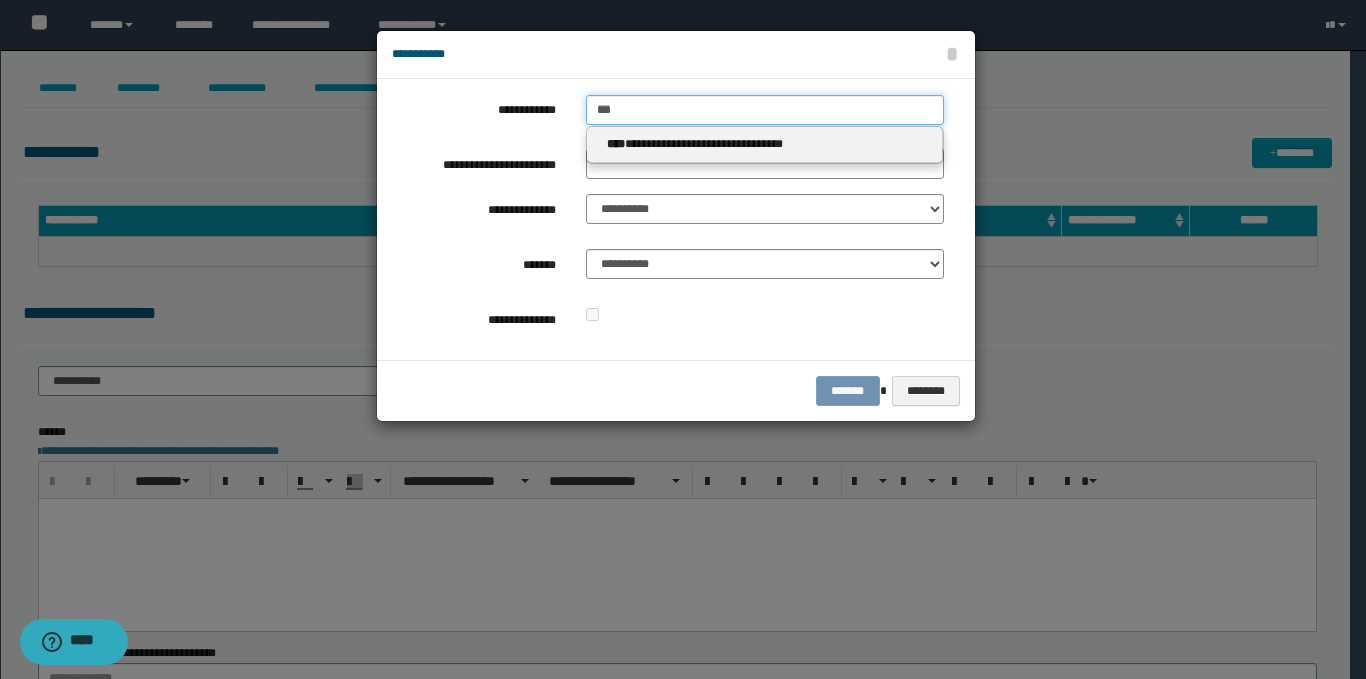 type 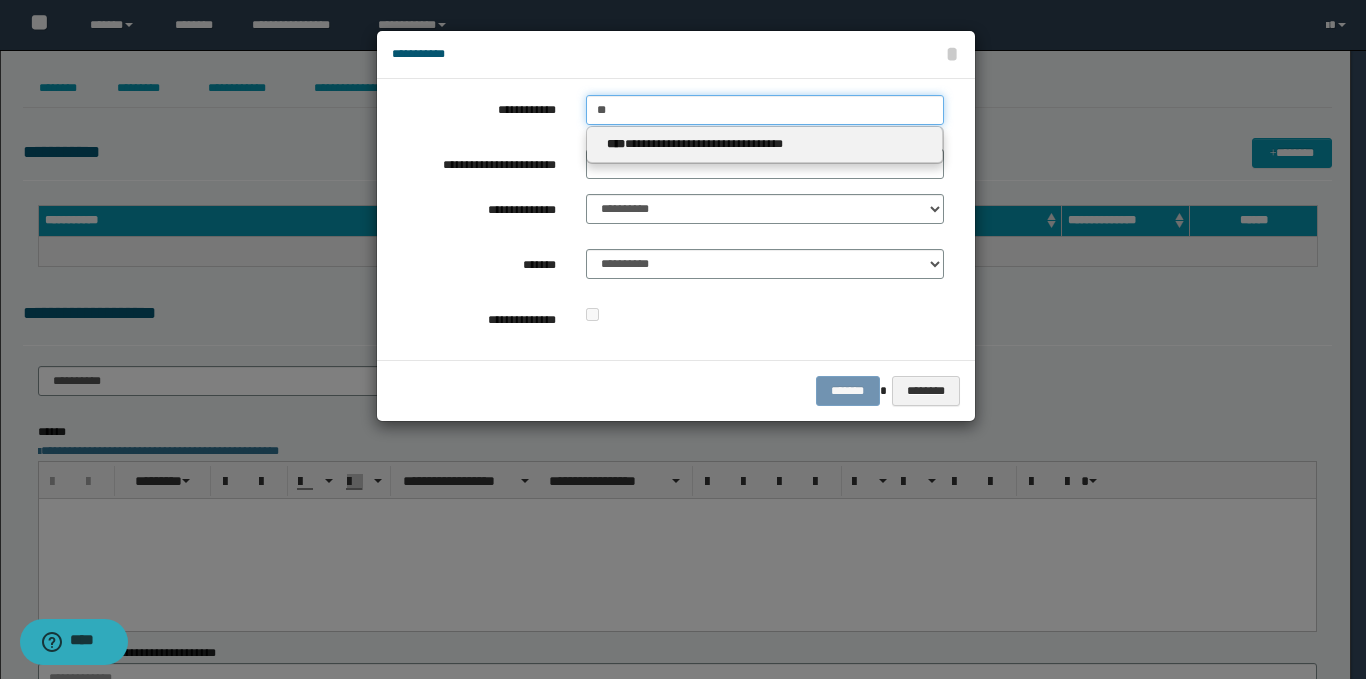 type on "**" 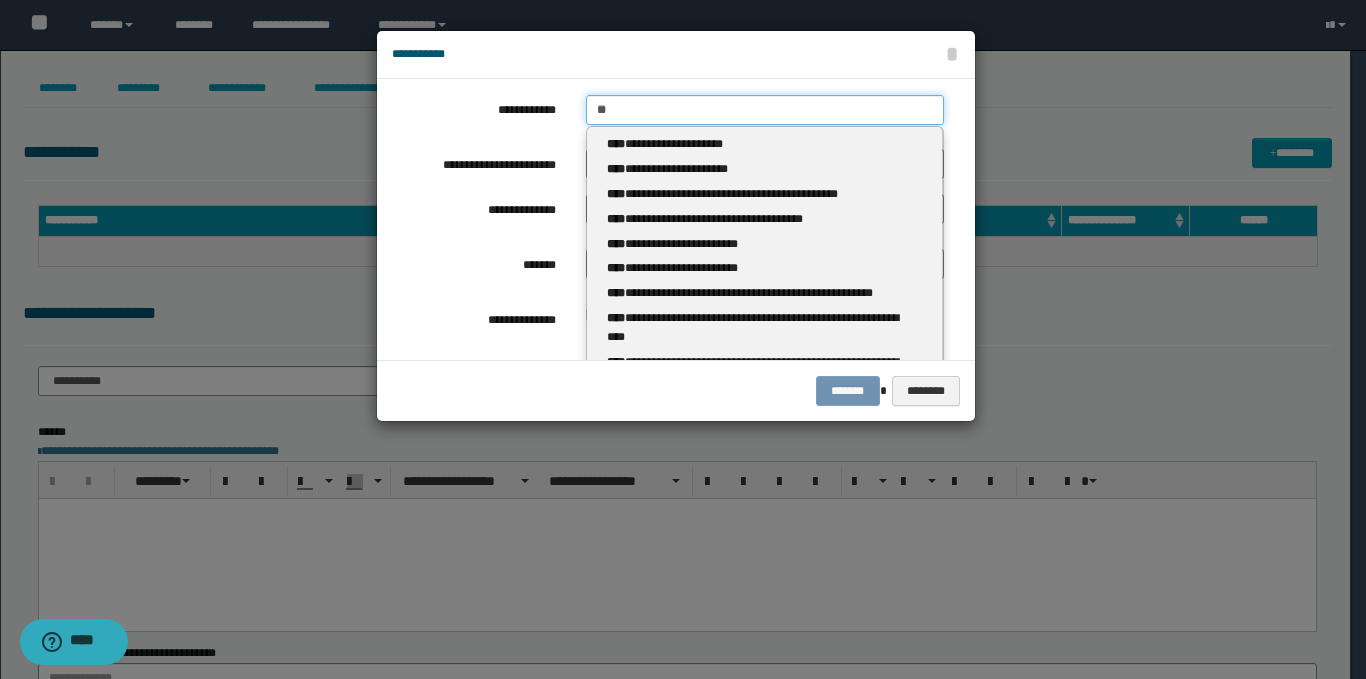 type 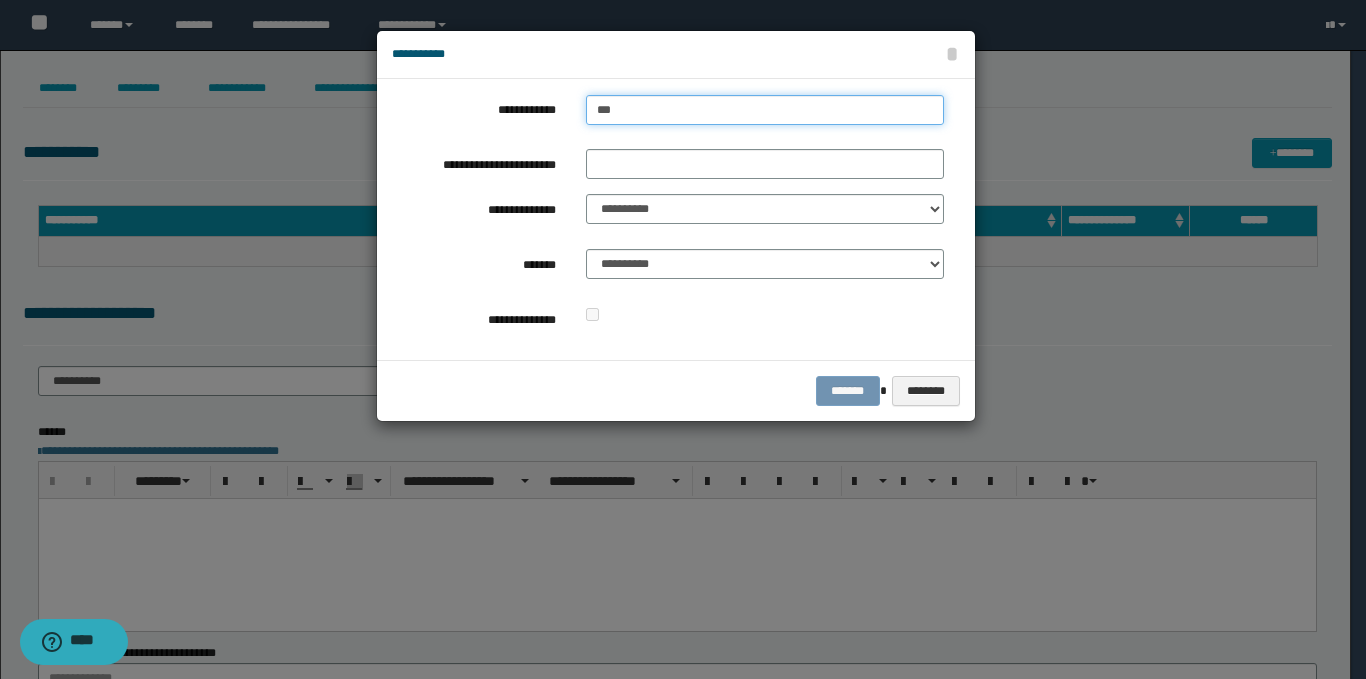 type on "**" 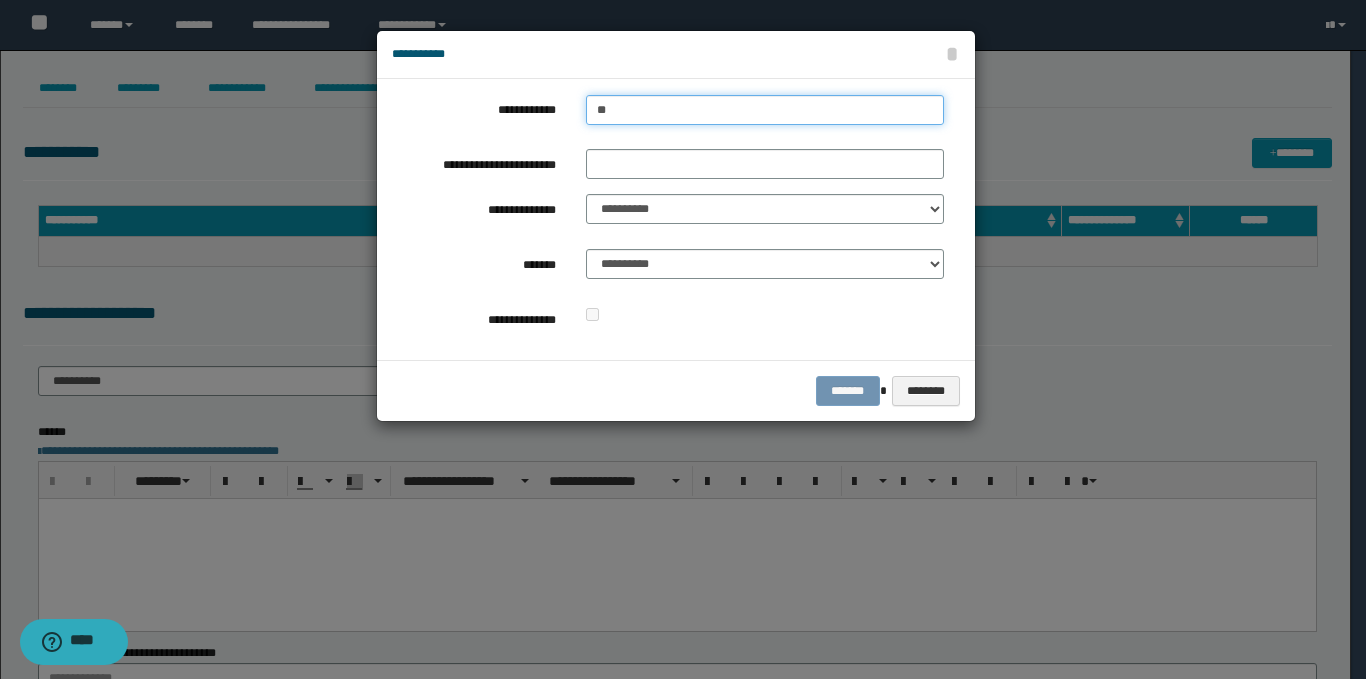 type on "**" 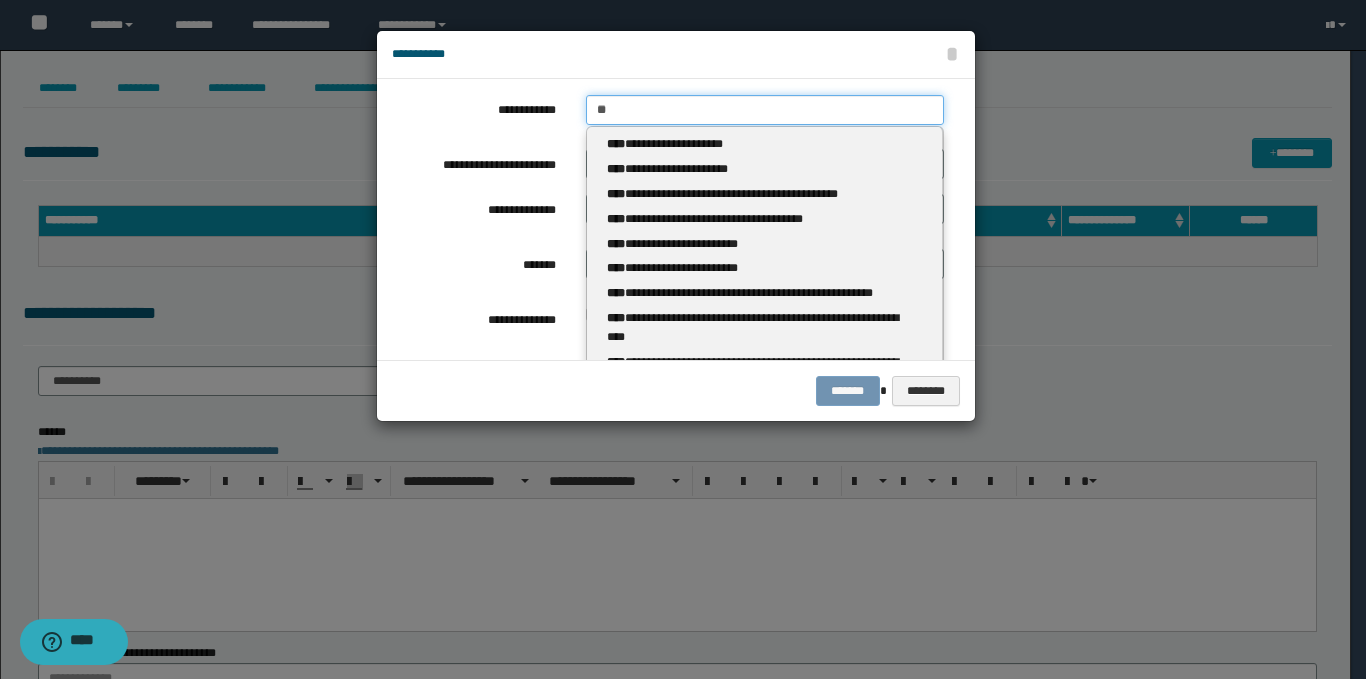 type 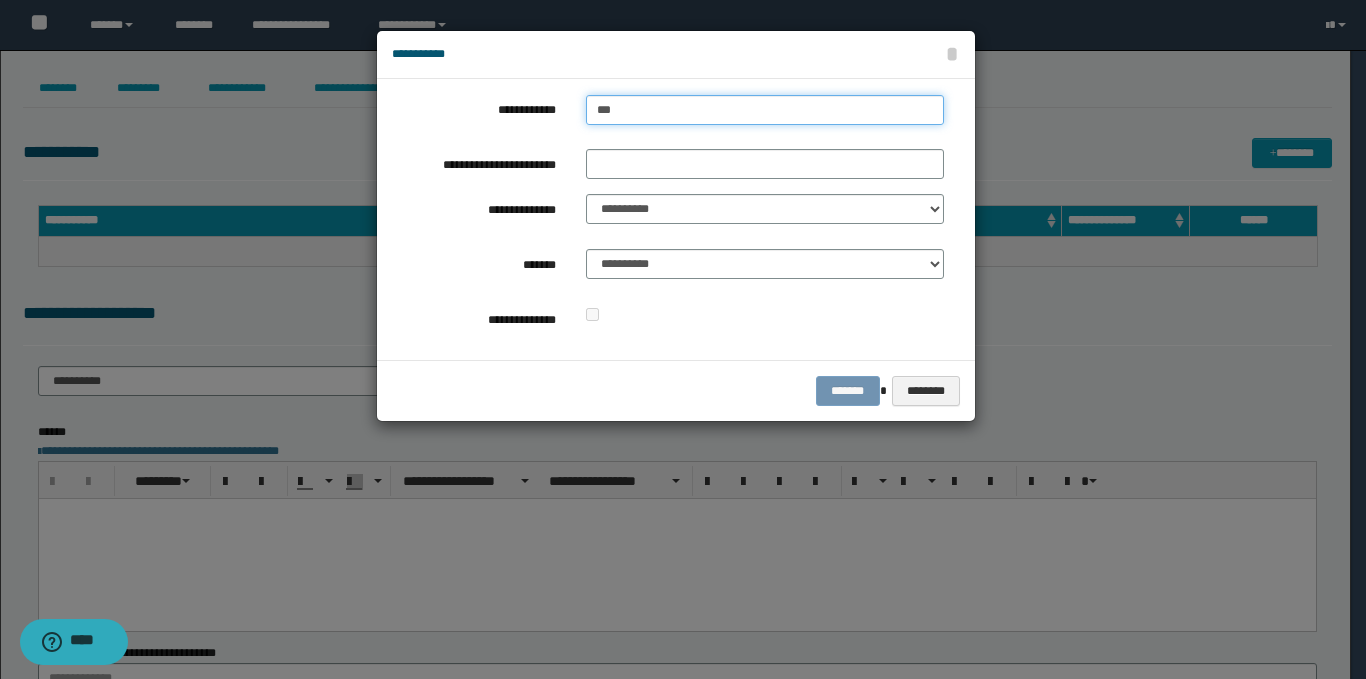 type on "***" 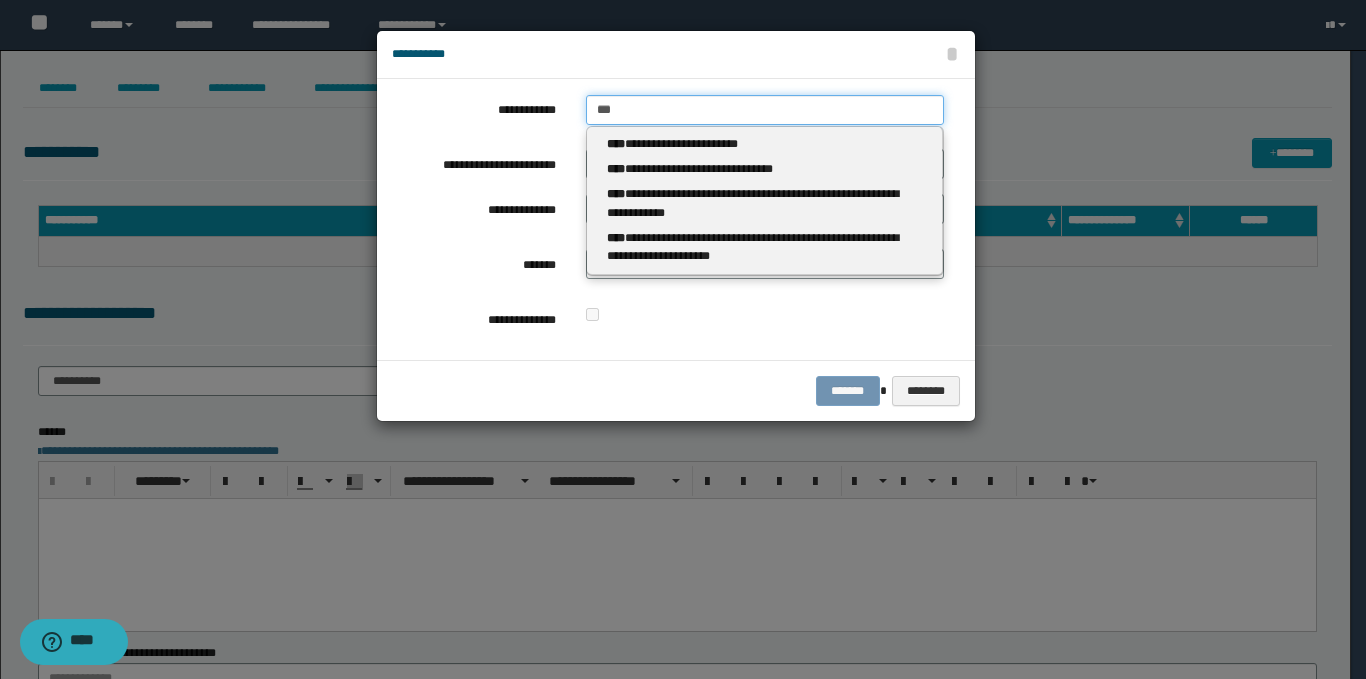 type 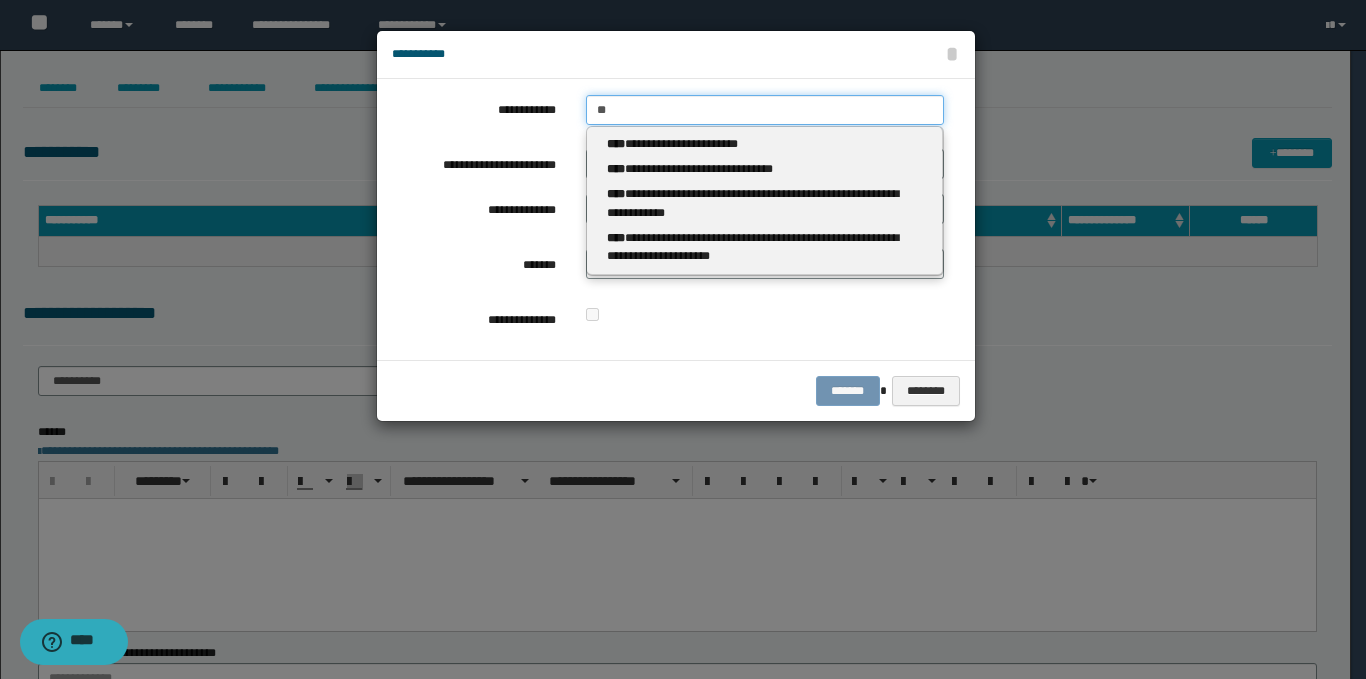 type on "**" 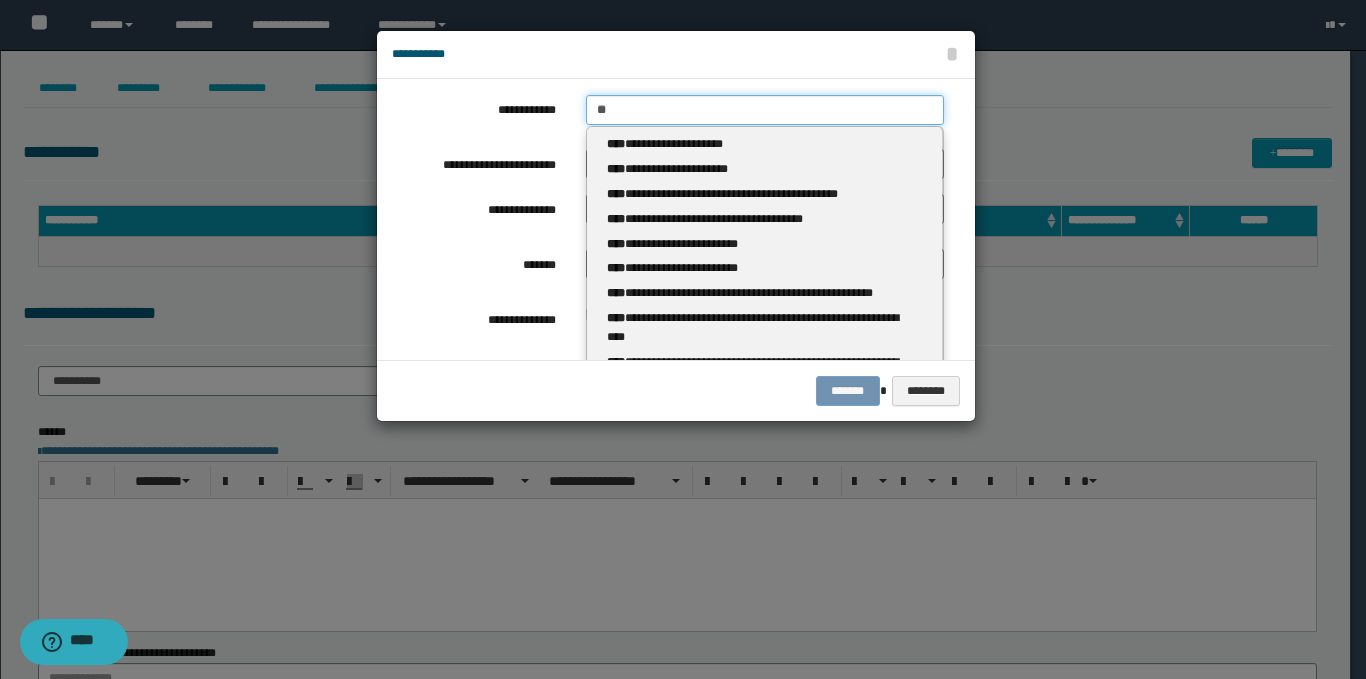 type 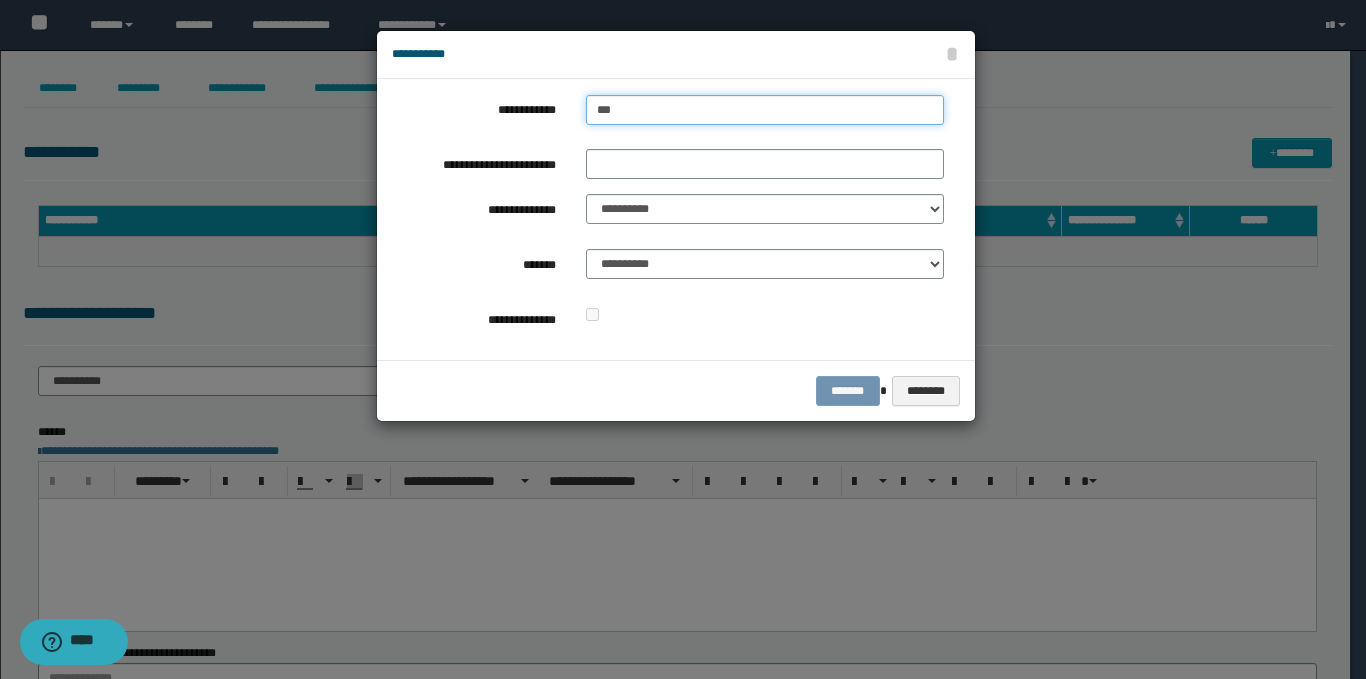 type on "***" 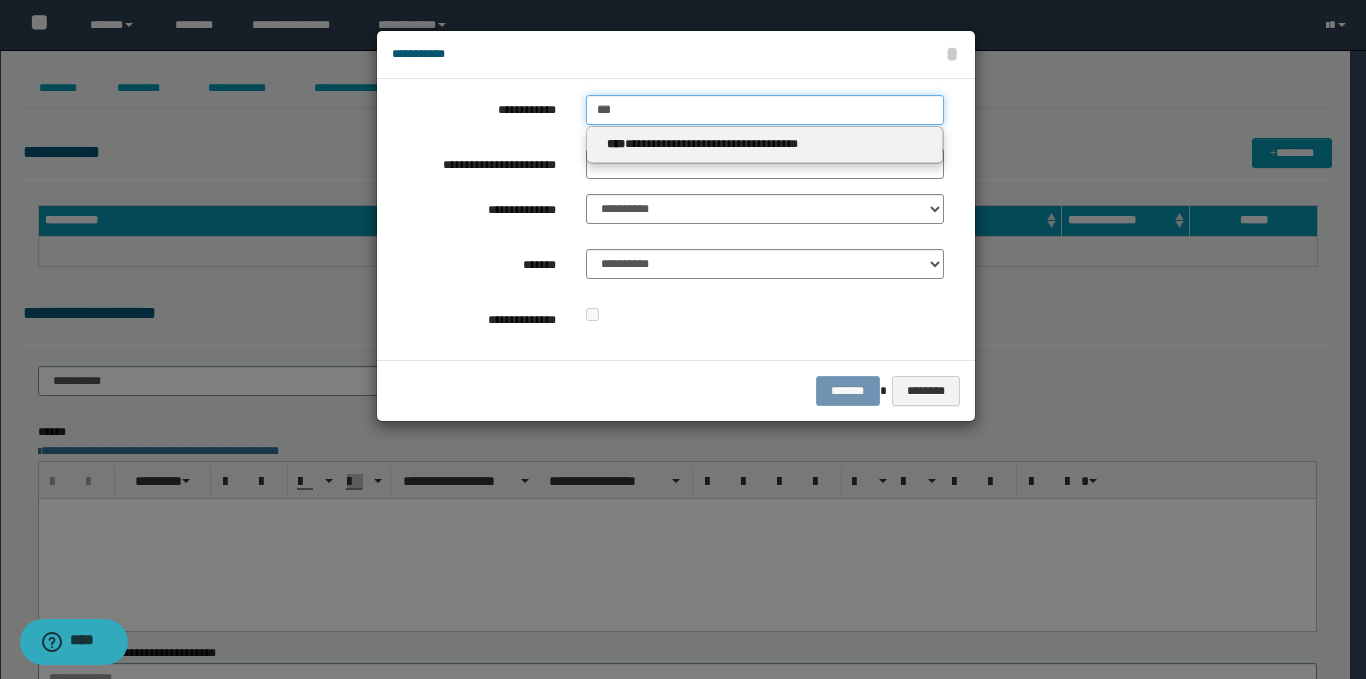 type 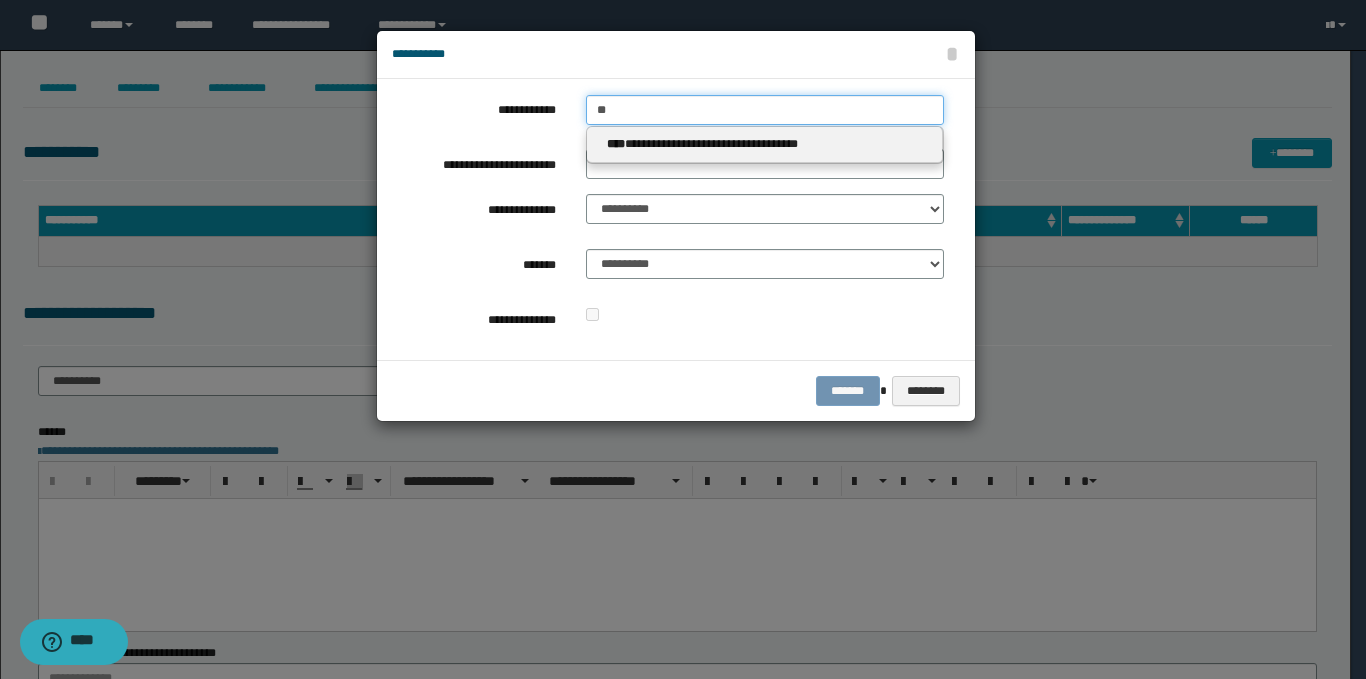 type on "**" 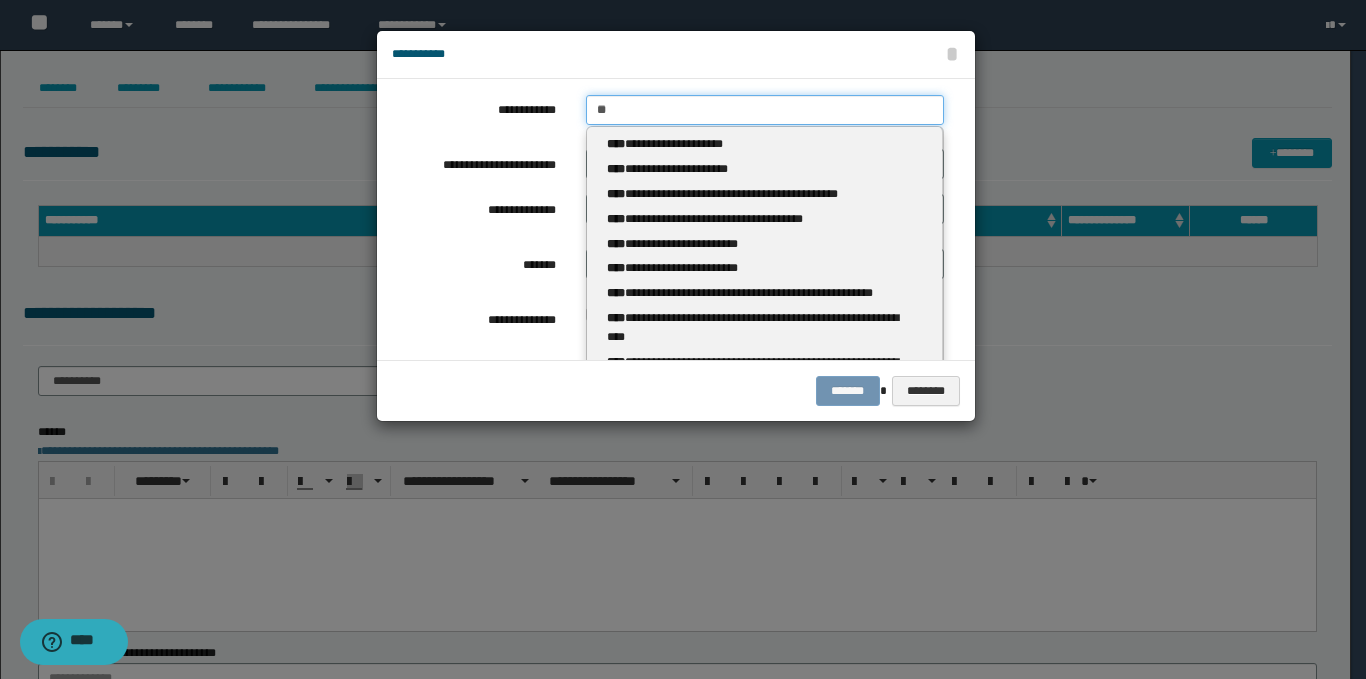 type 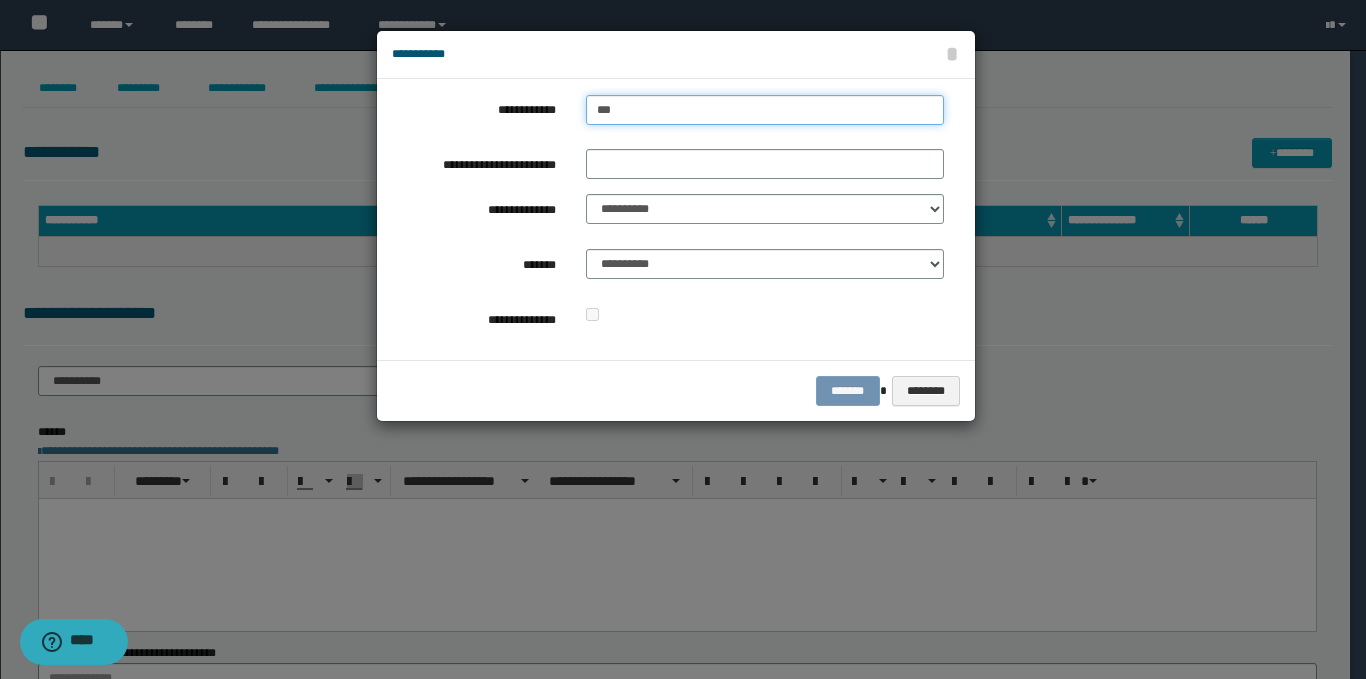 type on "***" 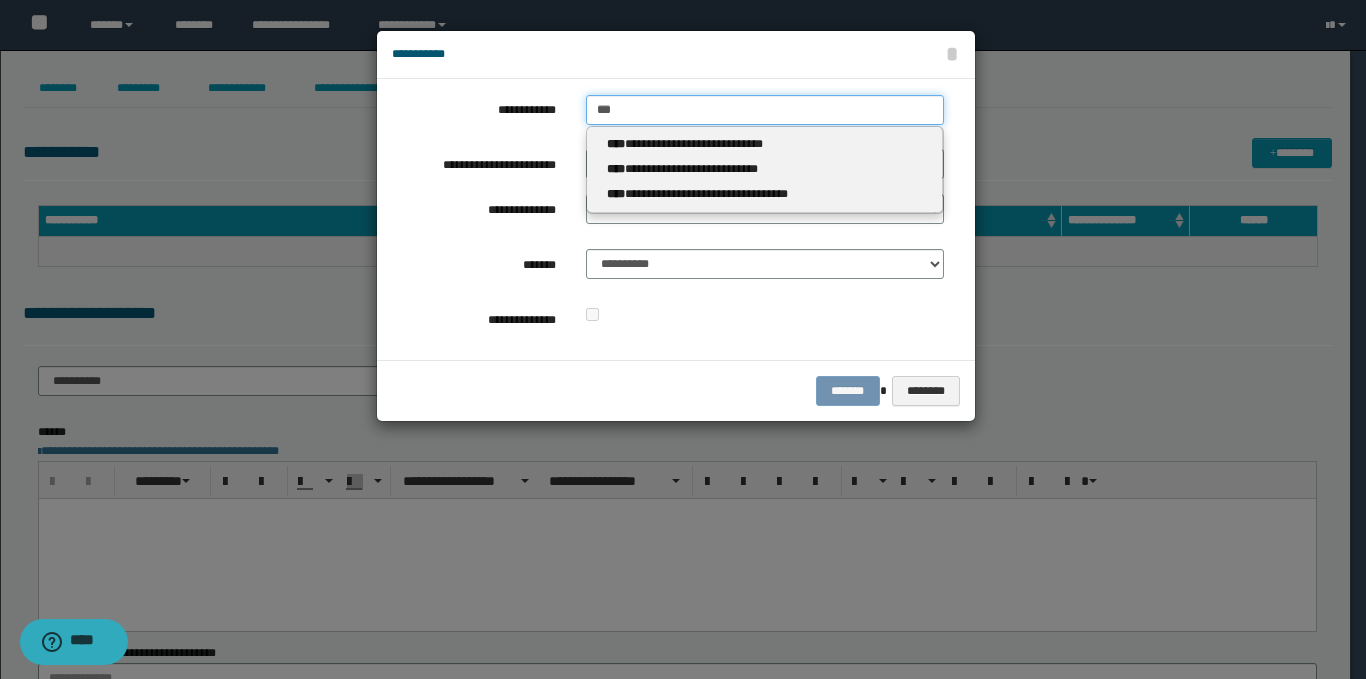 type 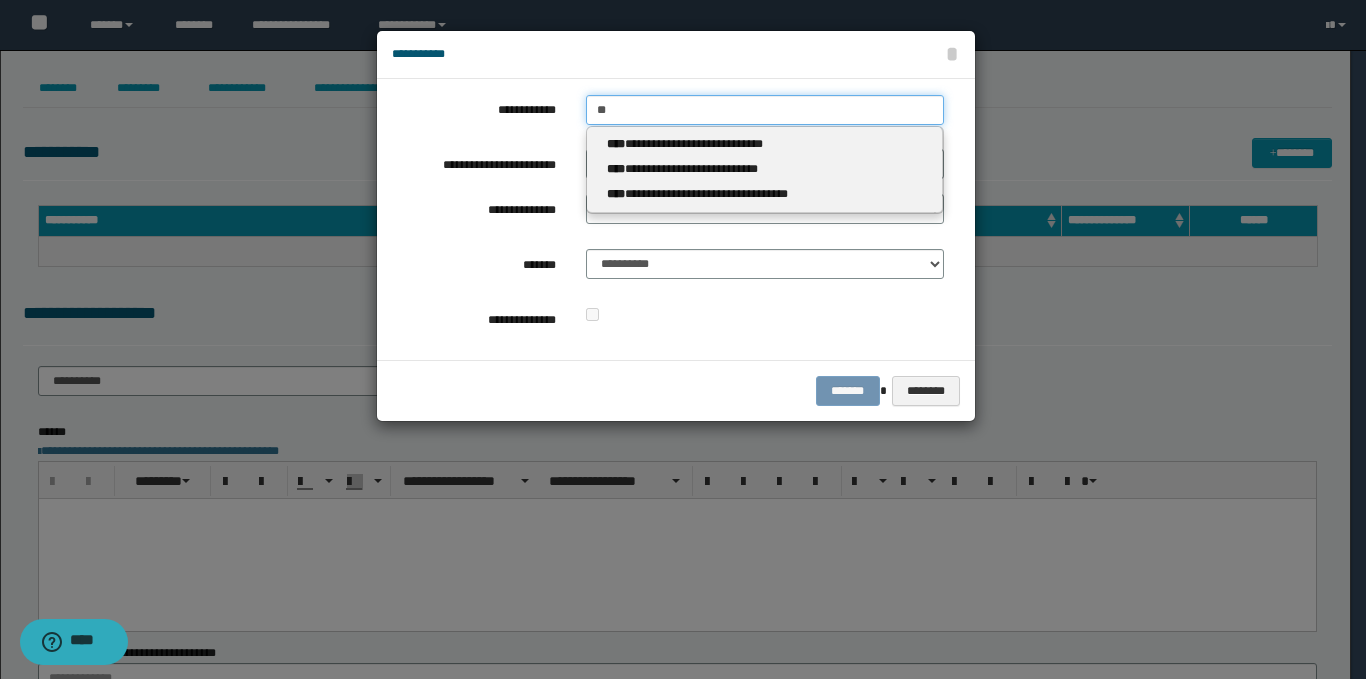 type on "**" 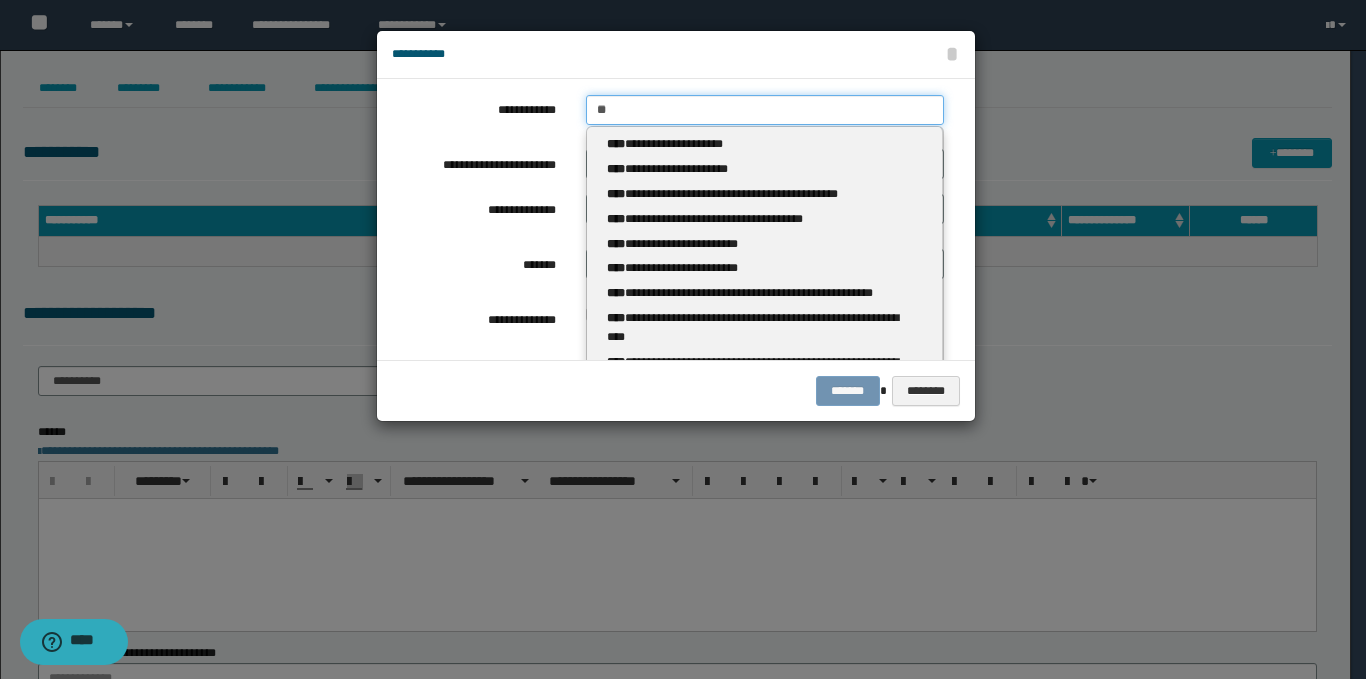 type 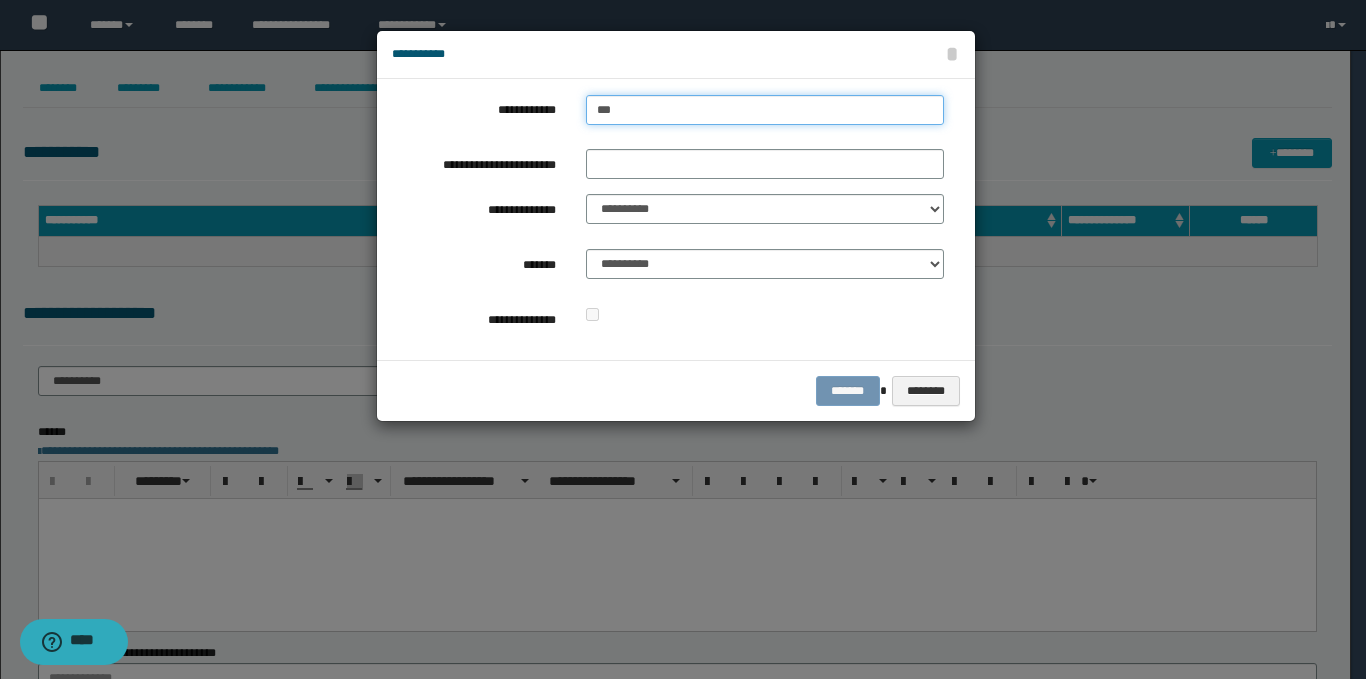 type on "***" 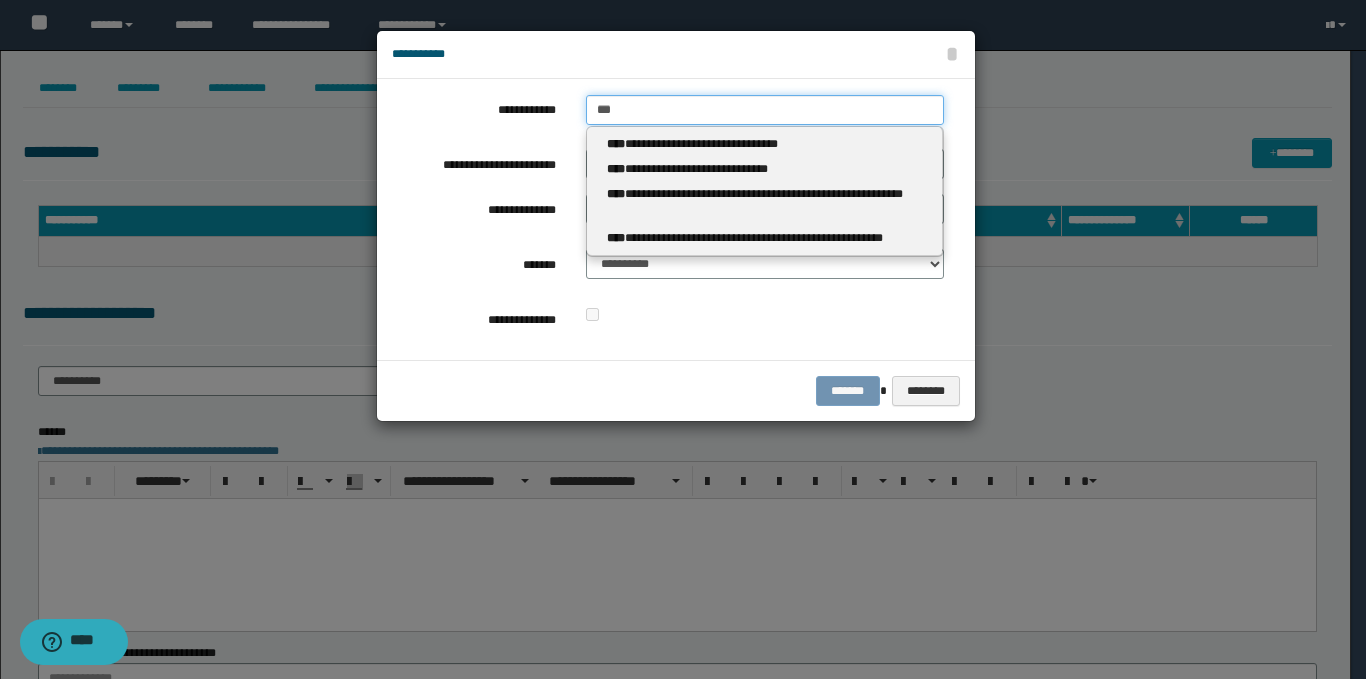 type 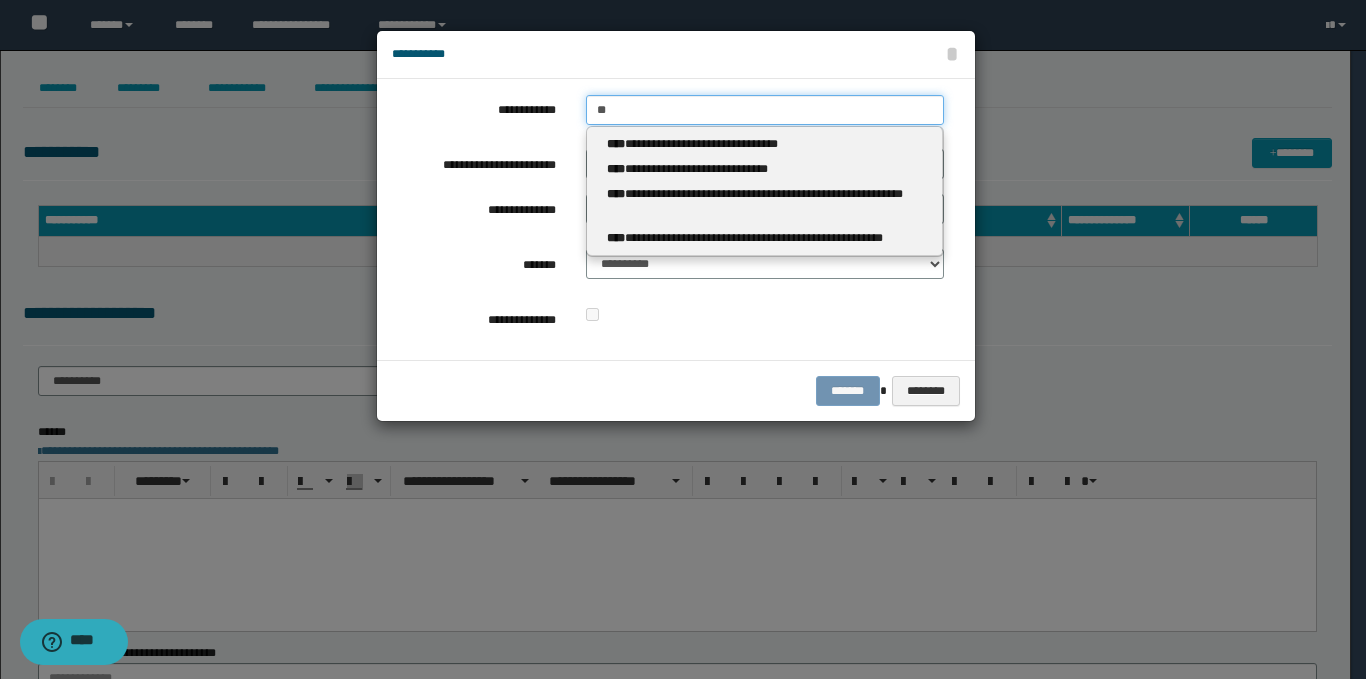 type on "**" 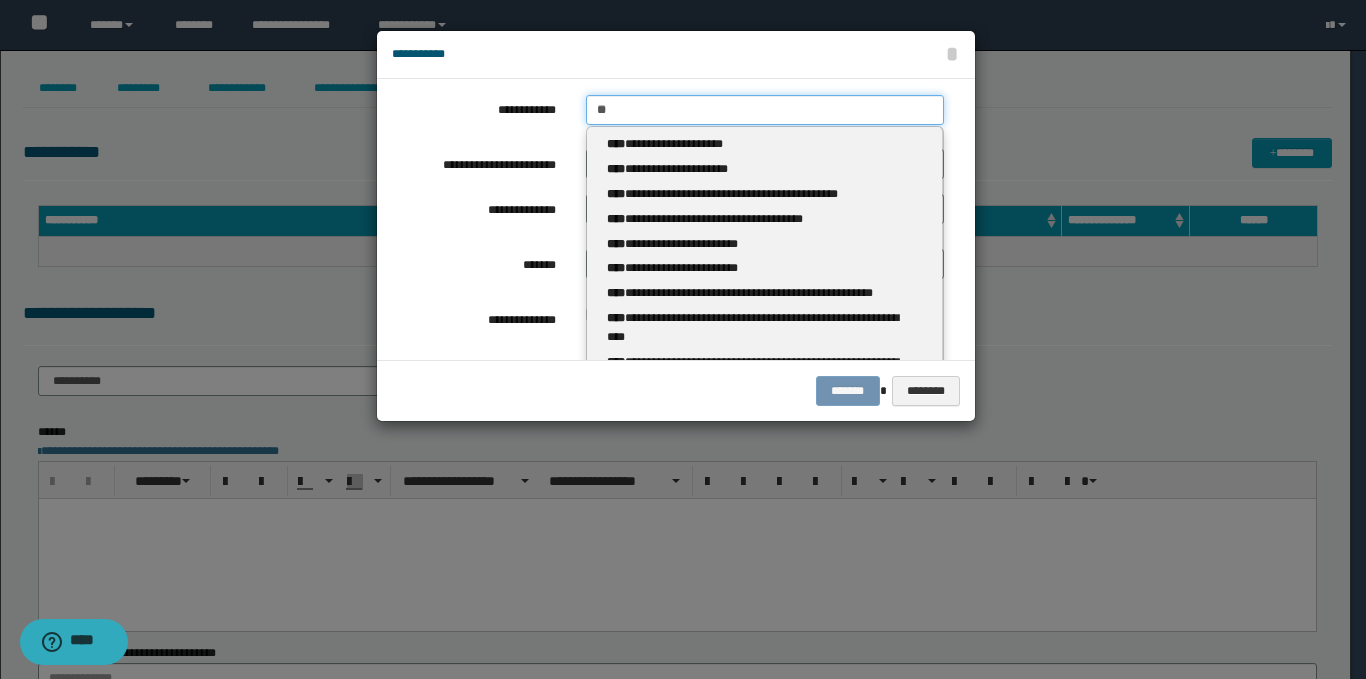 type 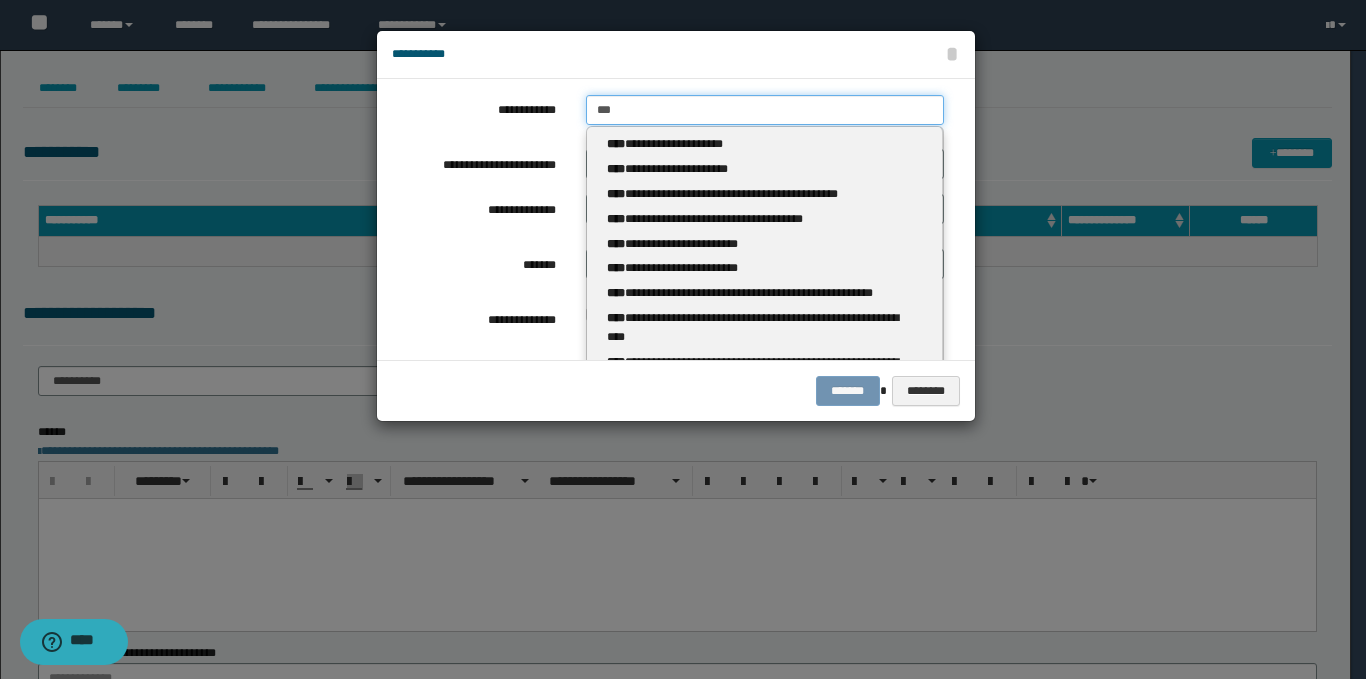 type on "***" 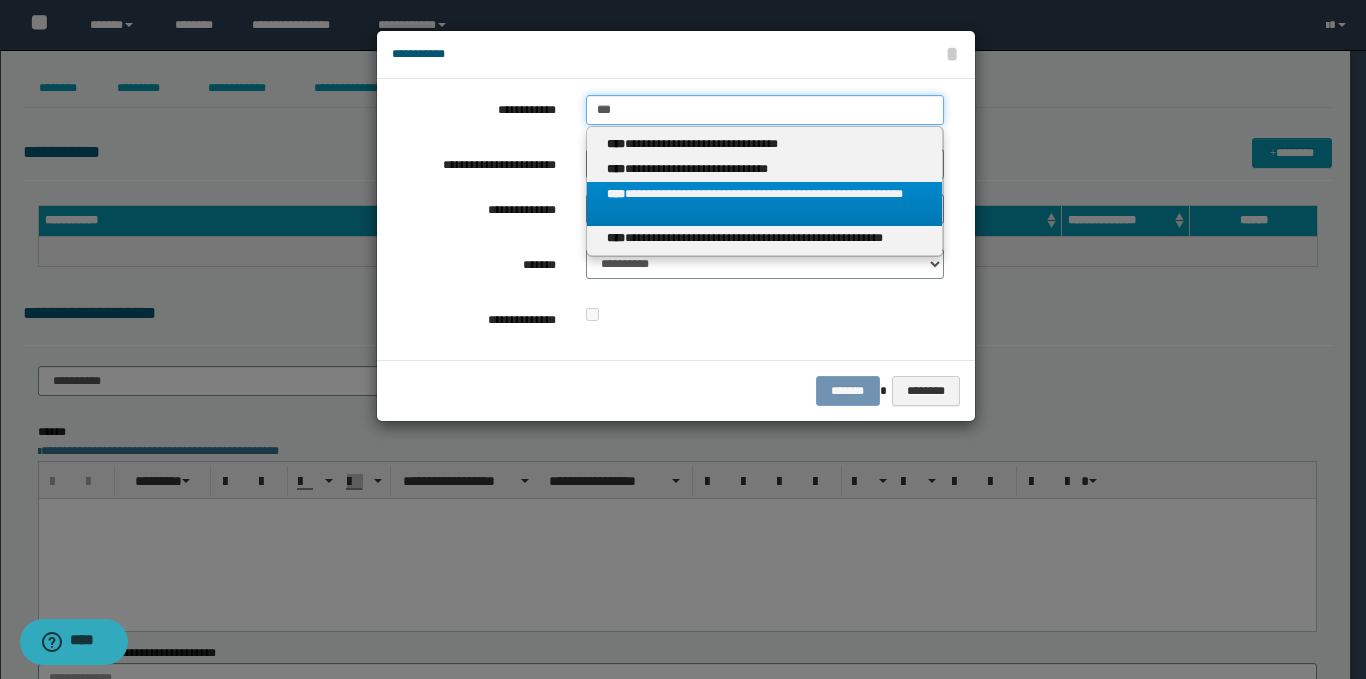 type 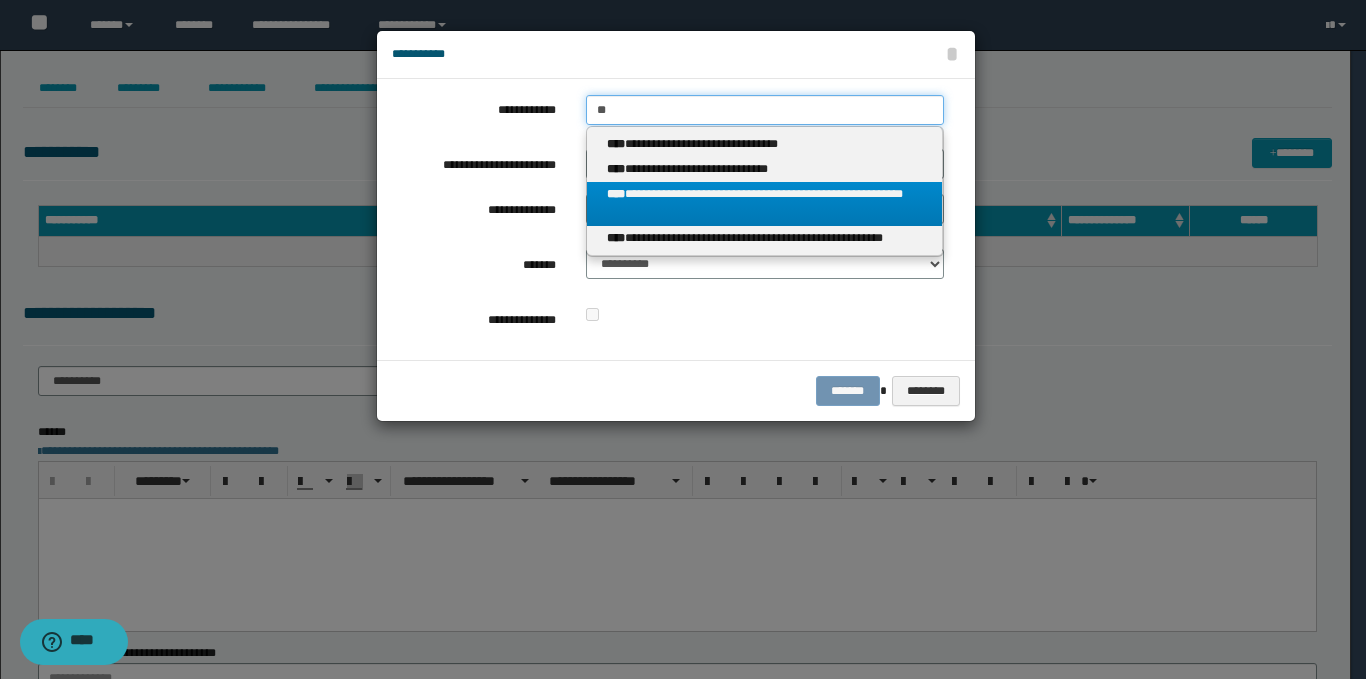 type on "**" 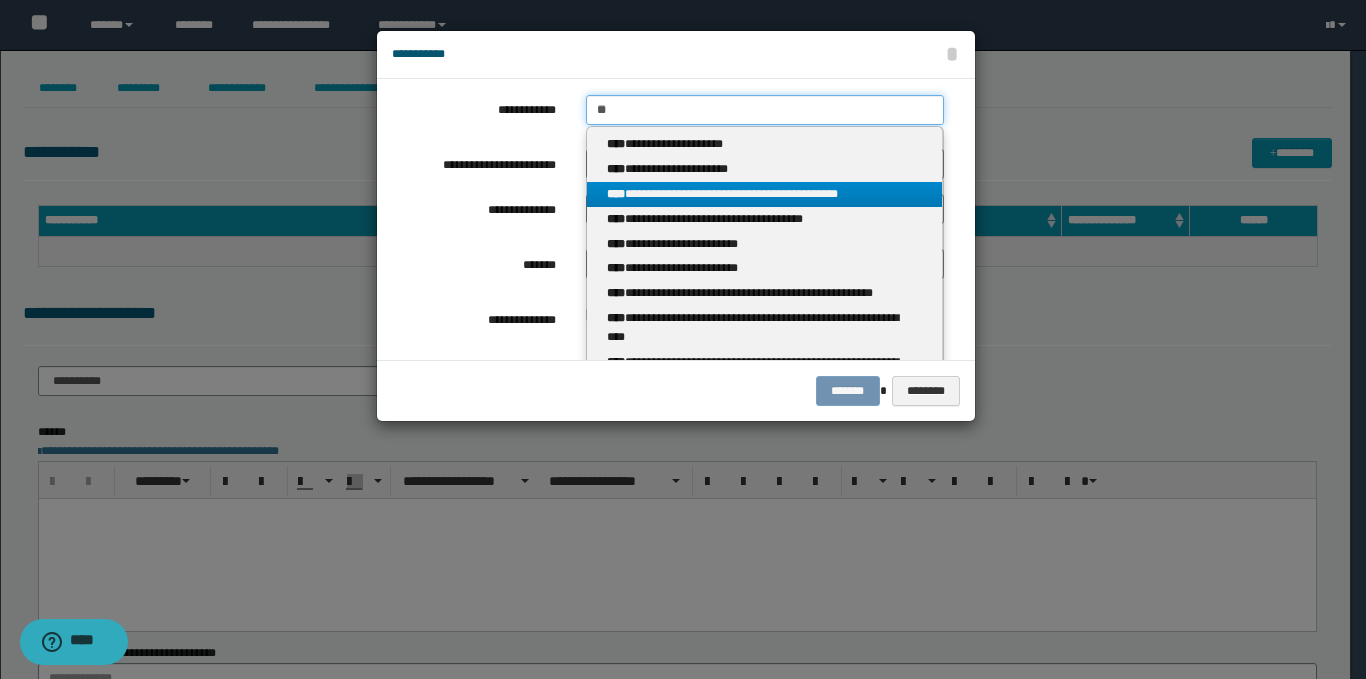 type 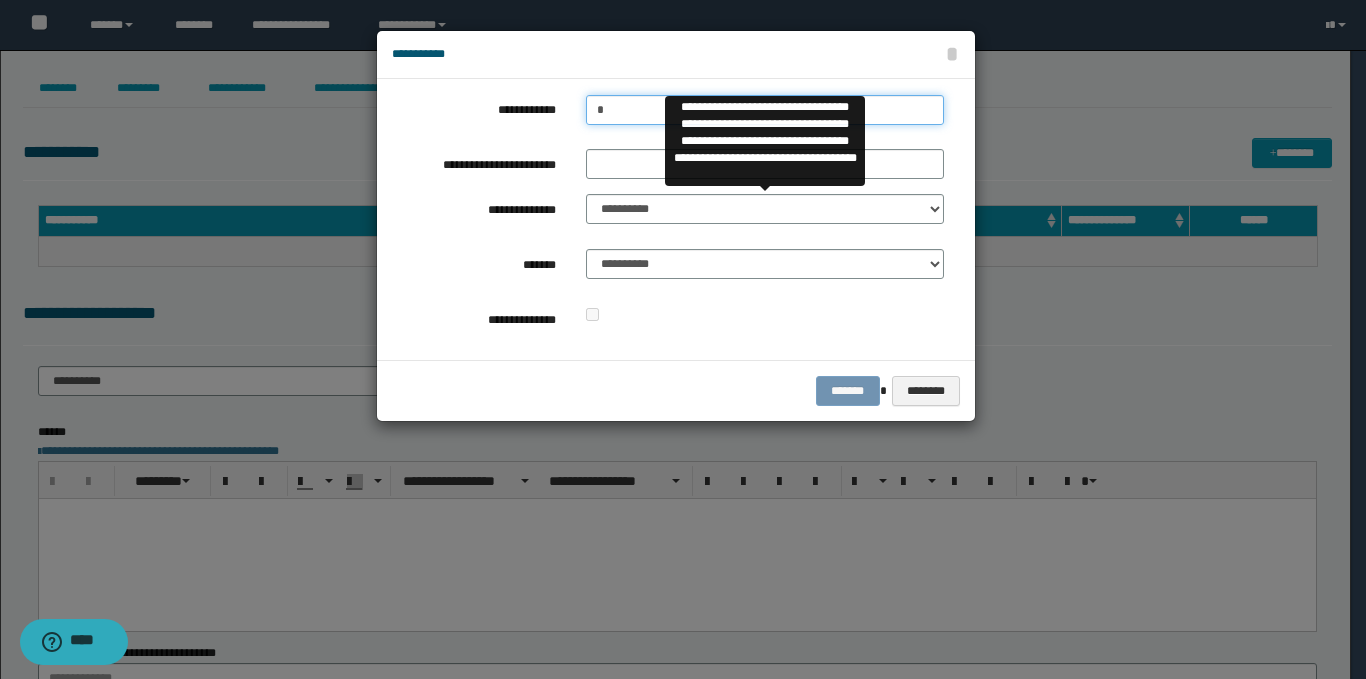 type on "**" 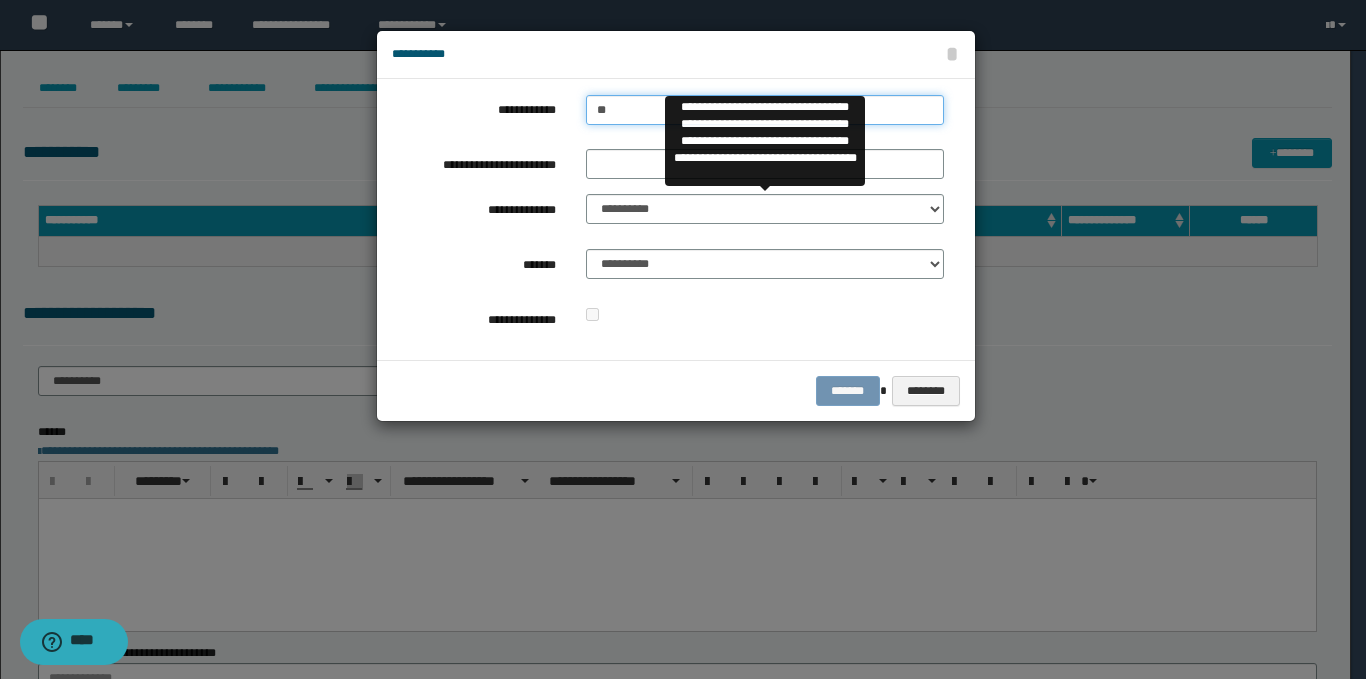 type on "**" 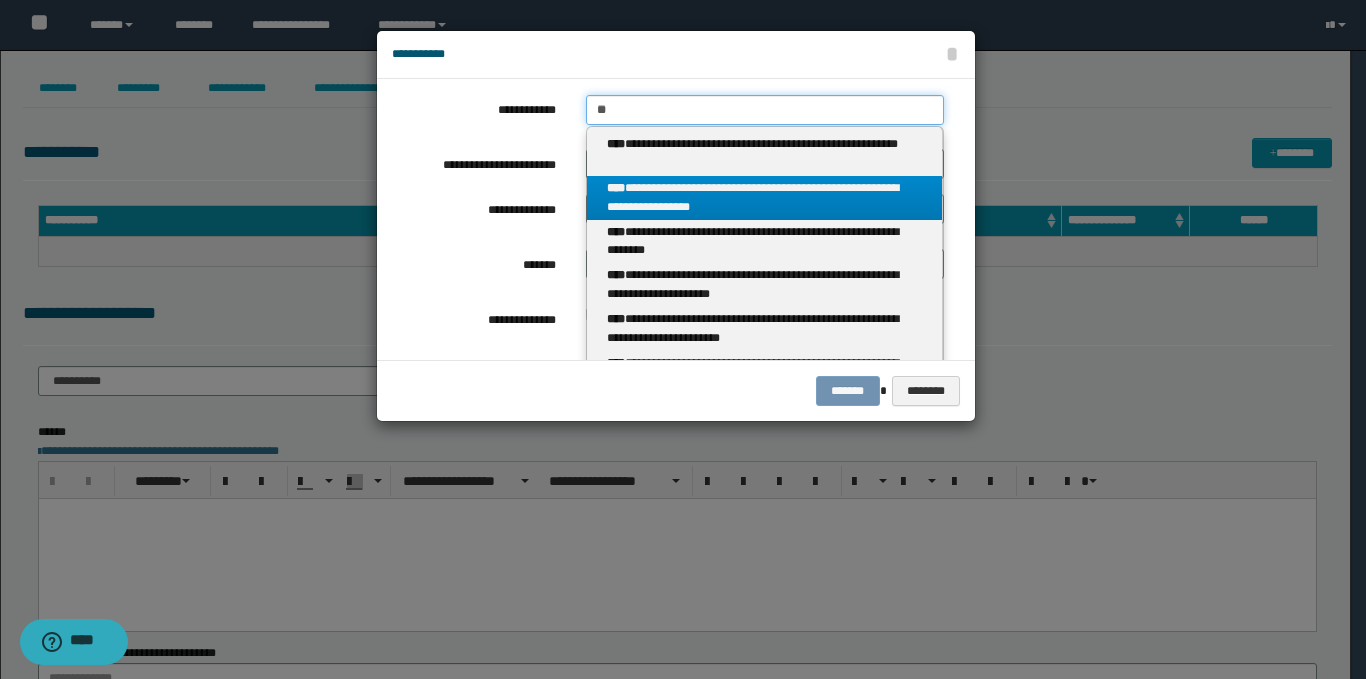 type 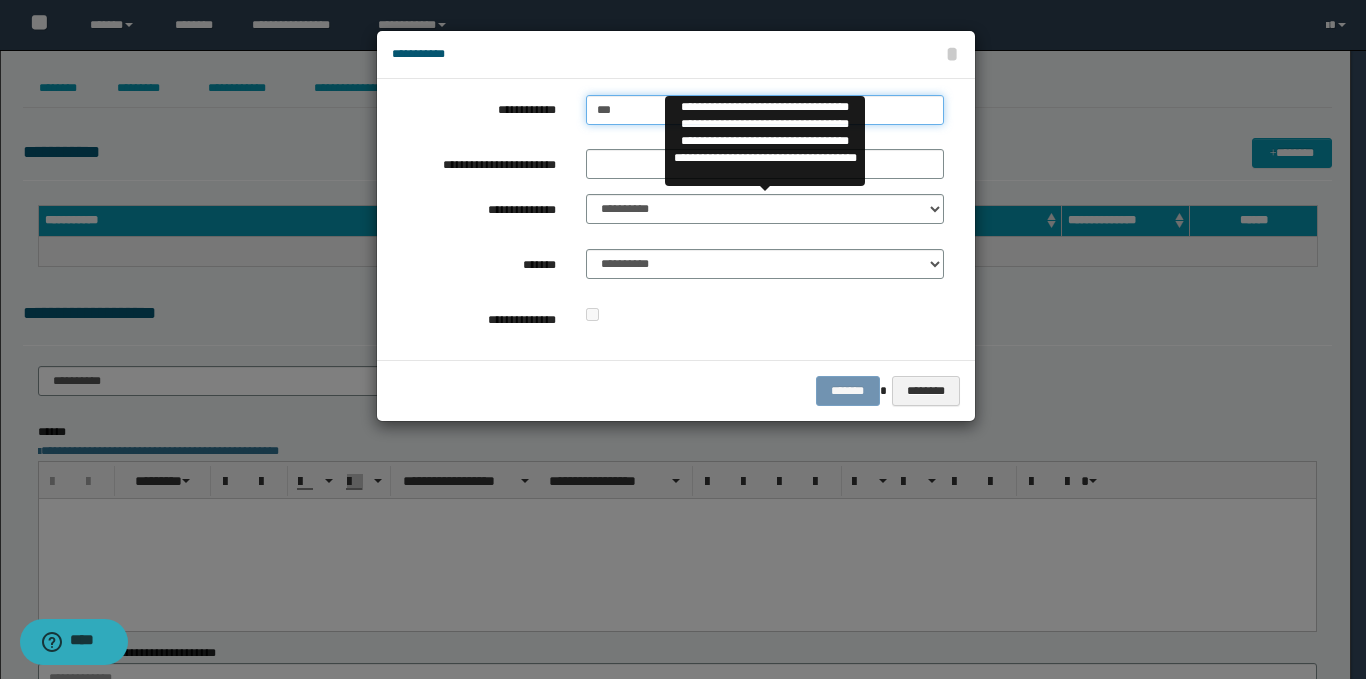 type on "***" 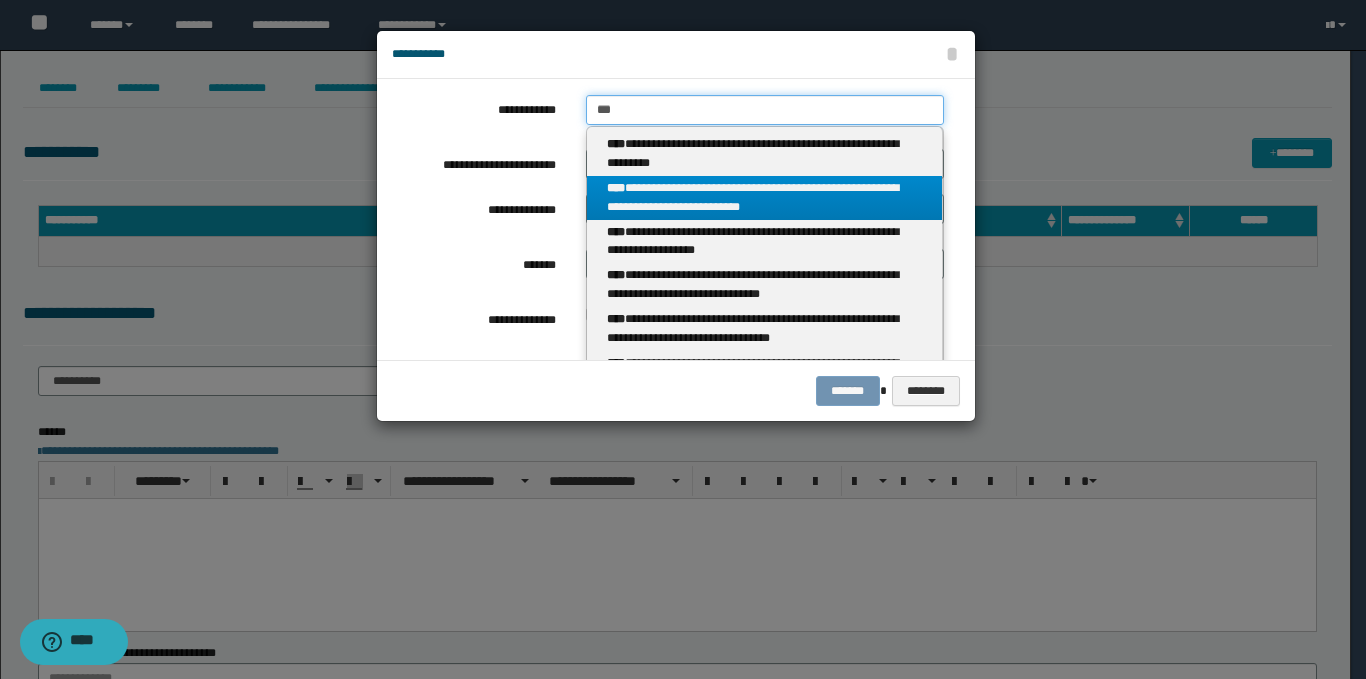 type 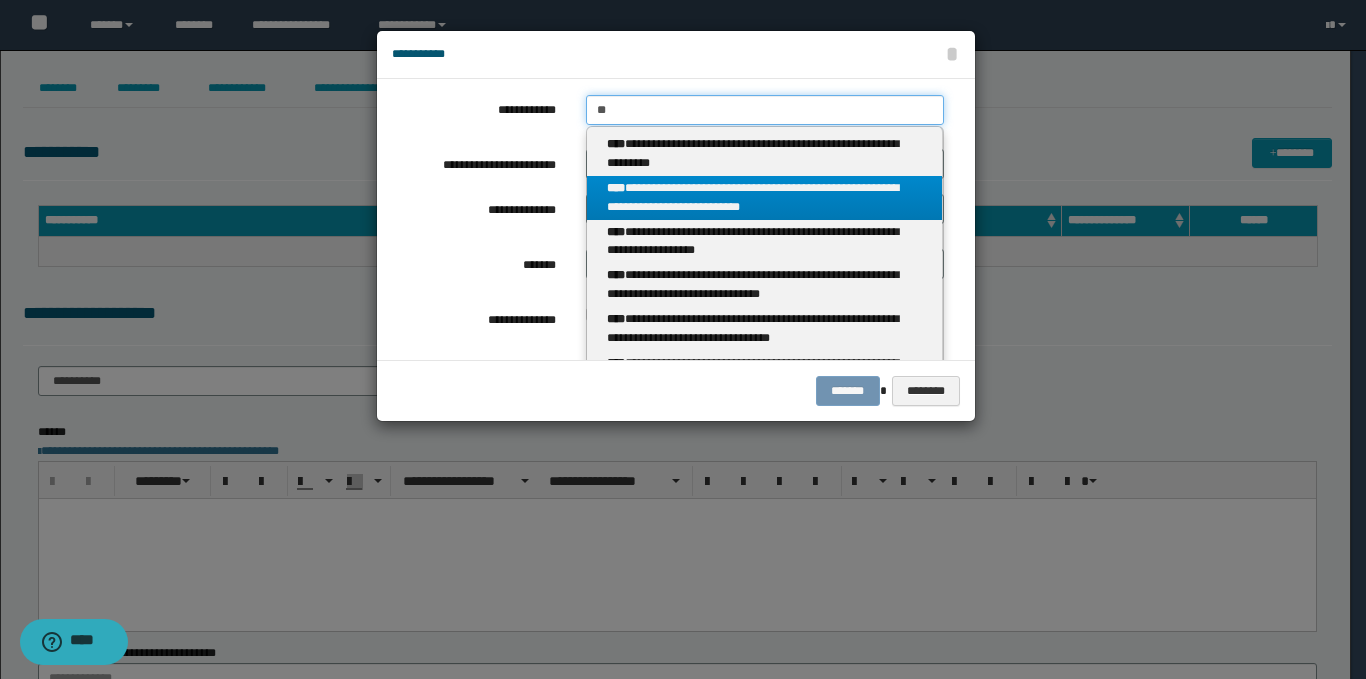 type on "**" 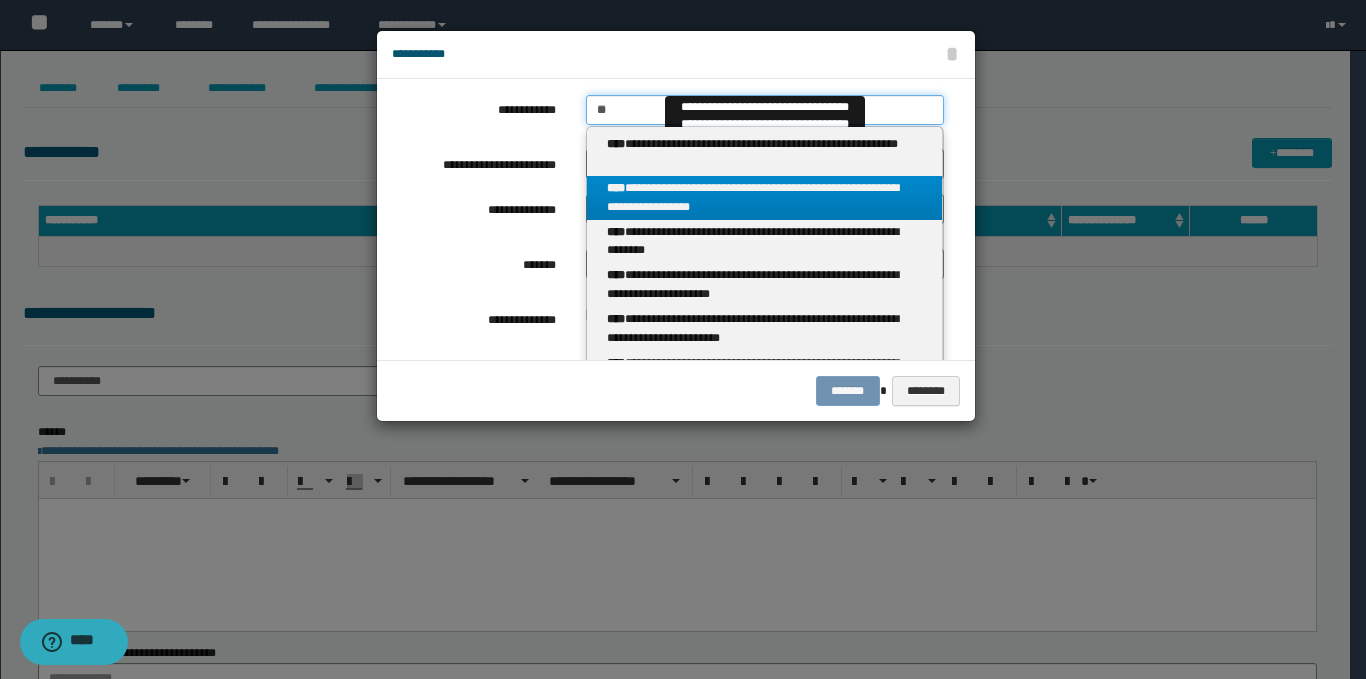 type 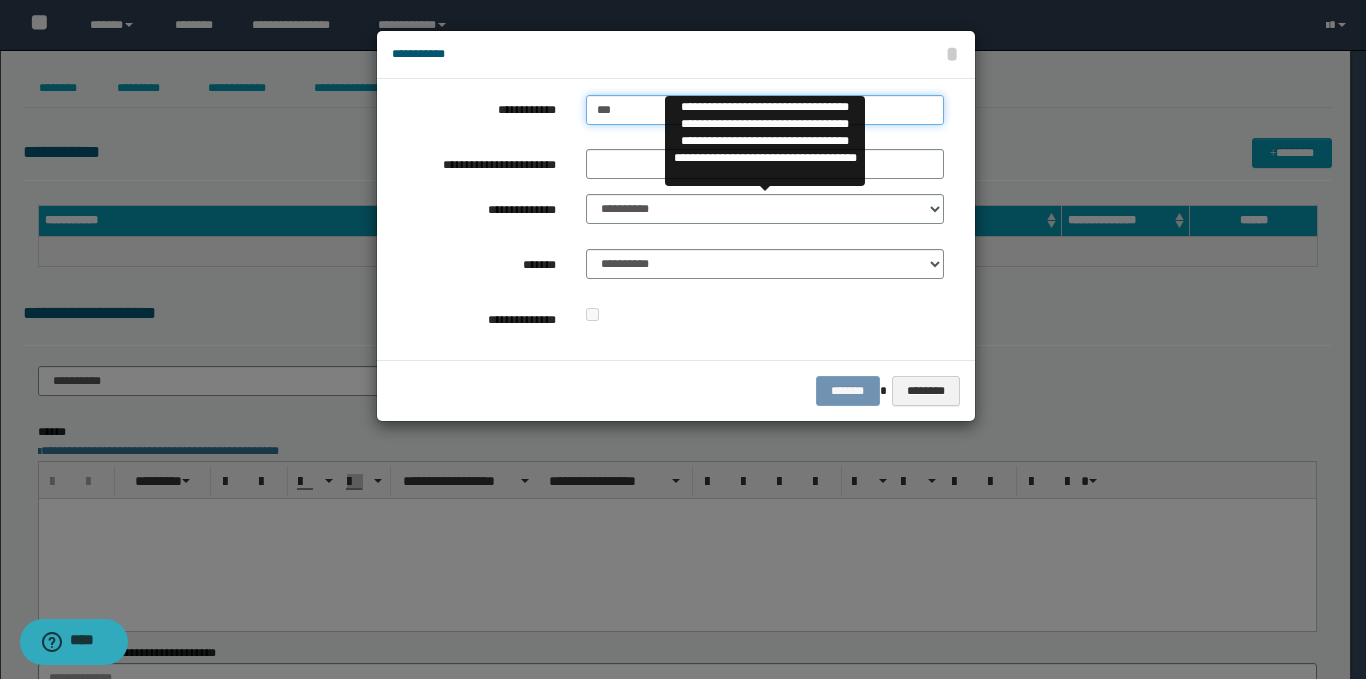 type on "**" 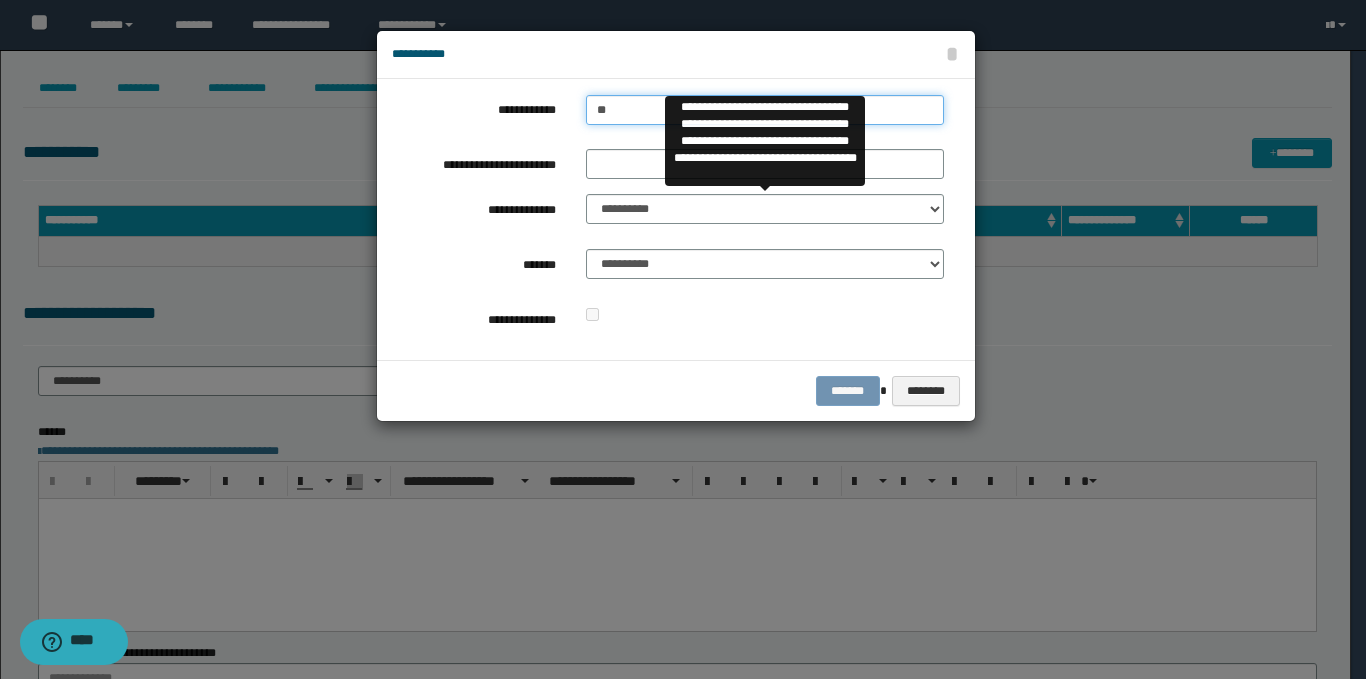 type on "**" 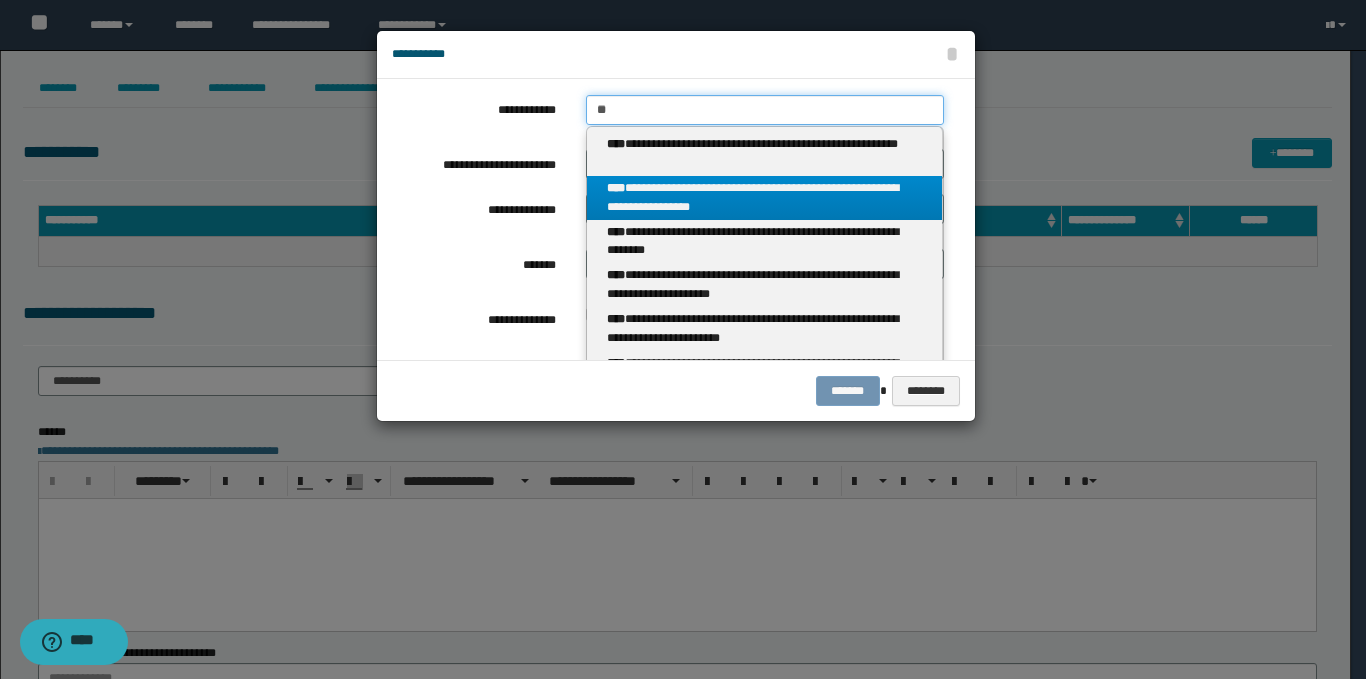 type 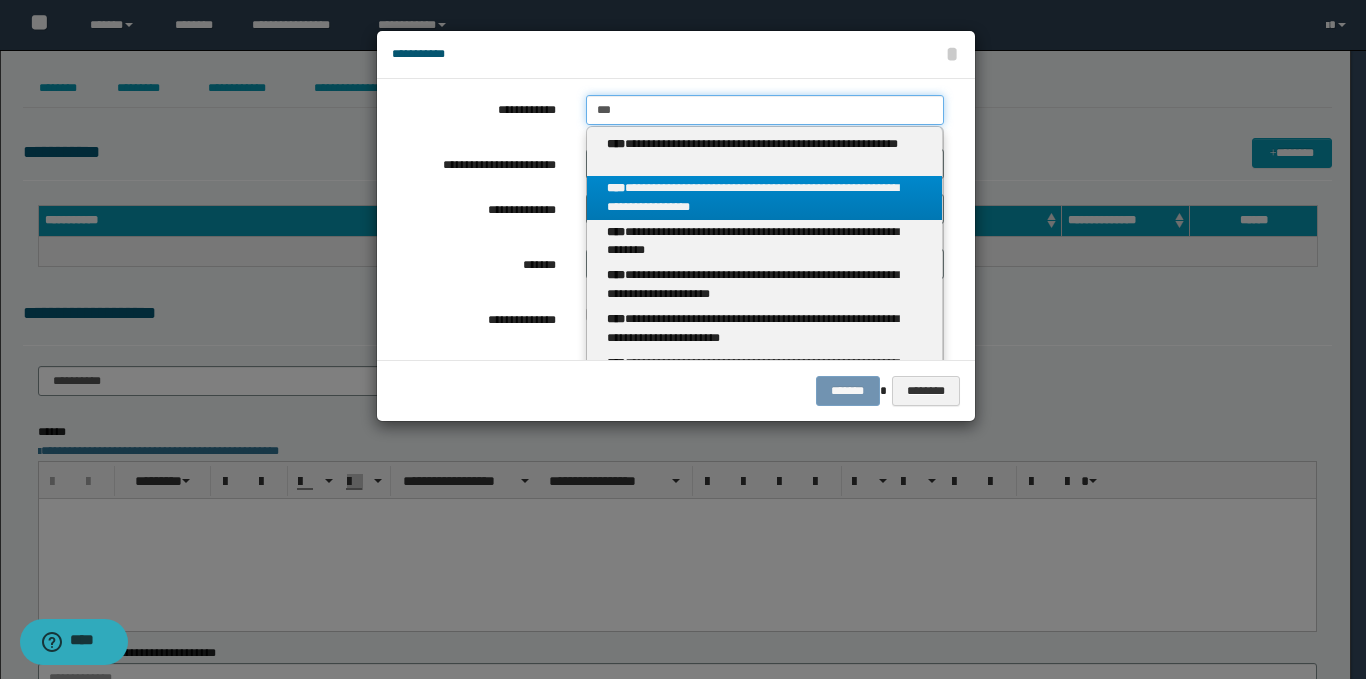 type on "***" 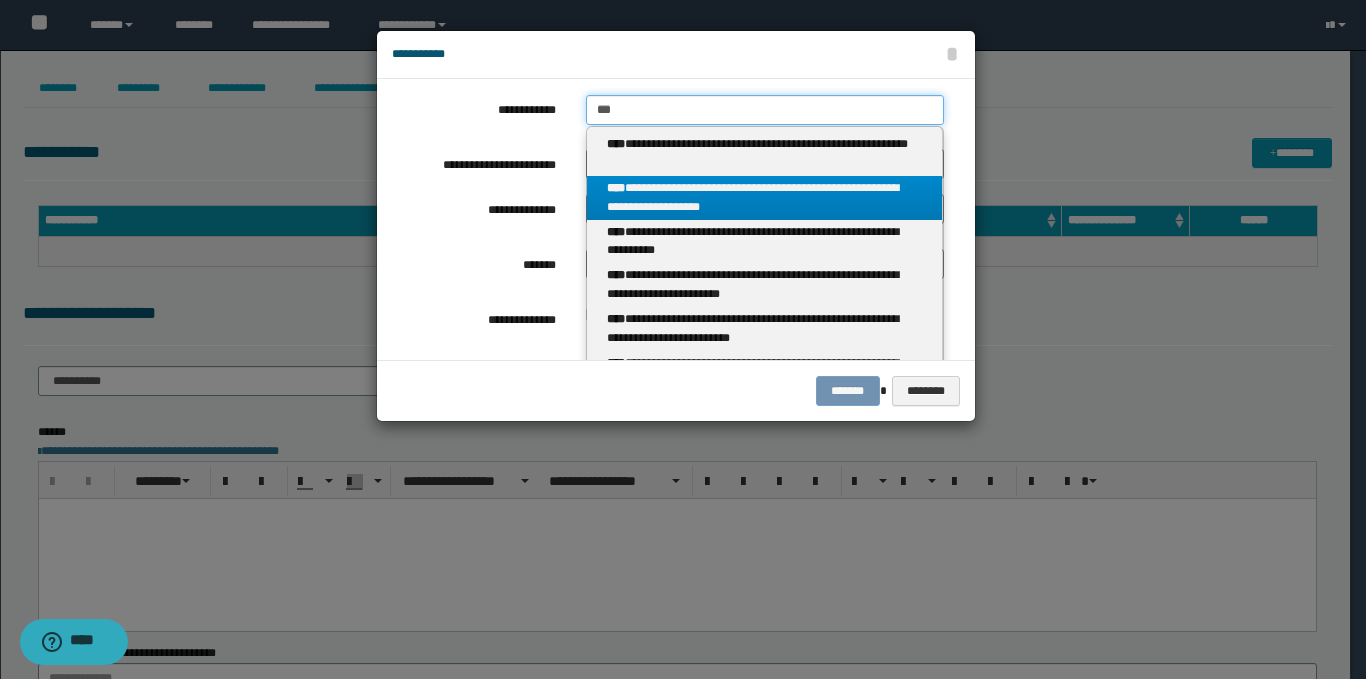 type 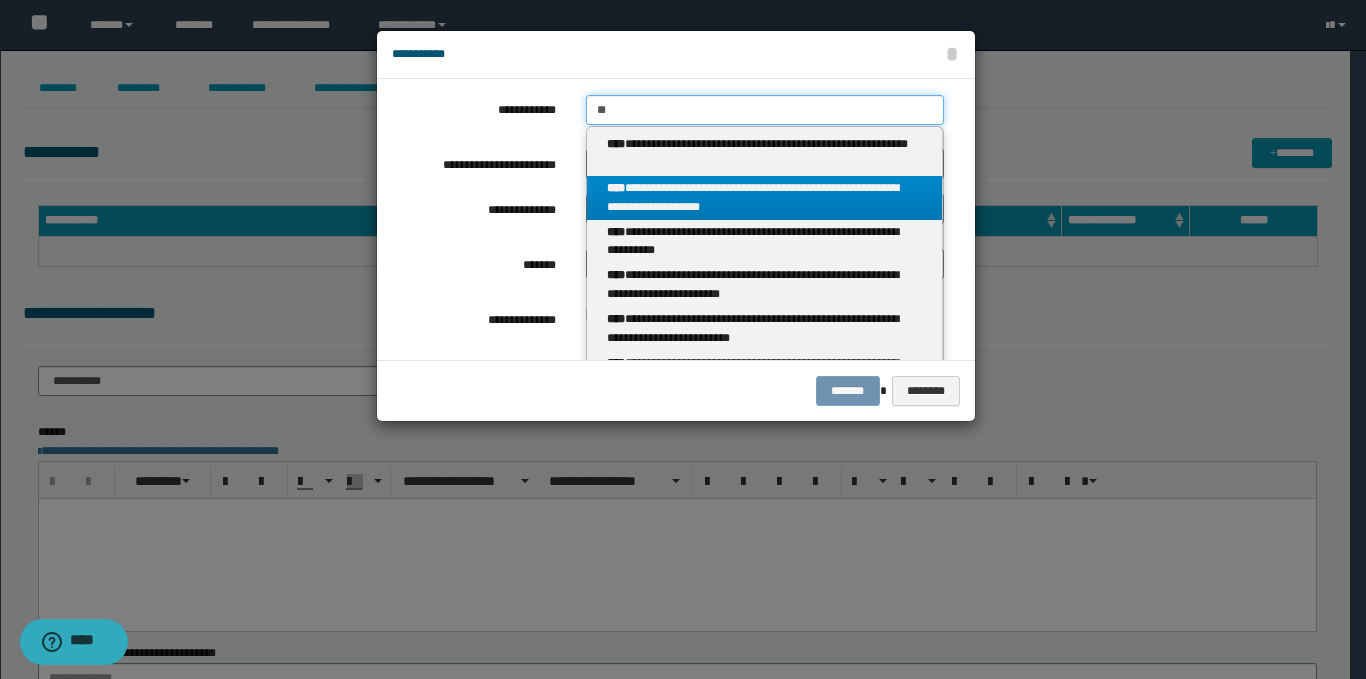 type on "**" 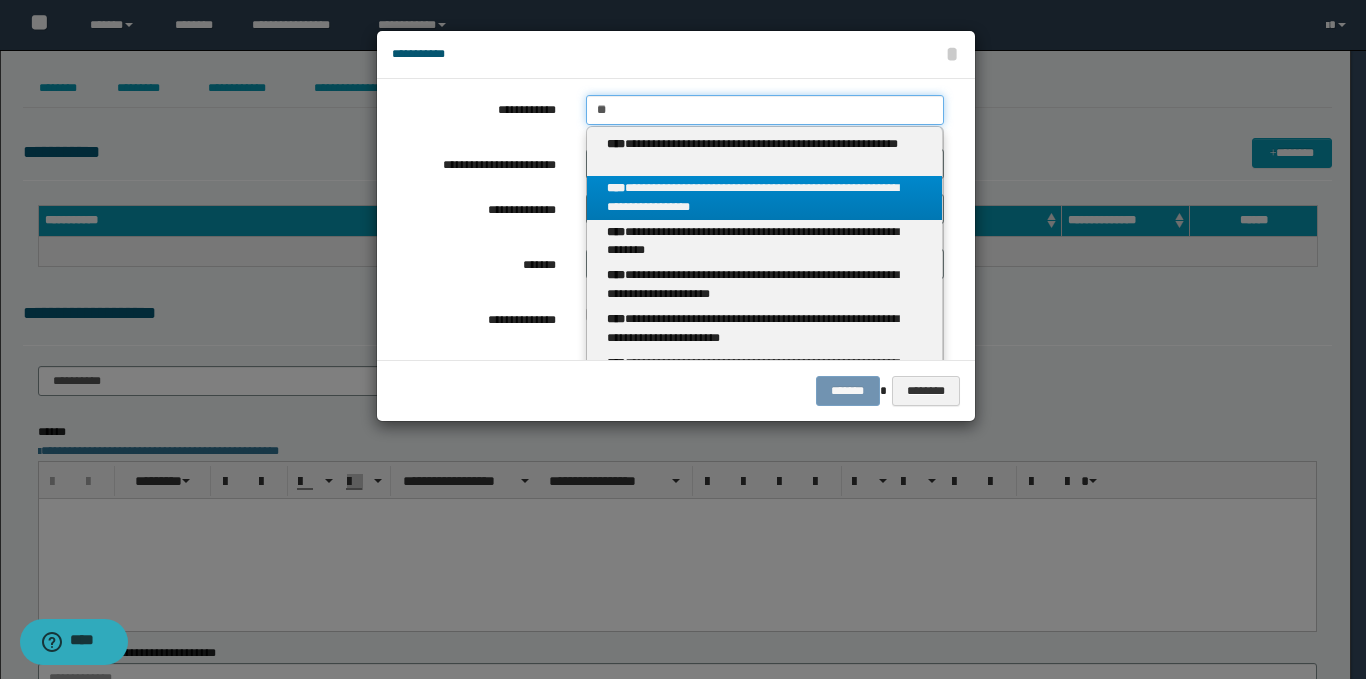 type 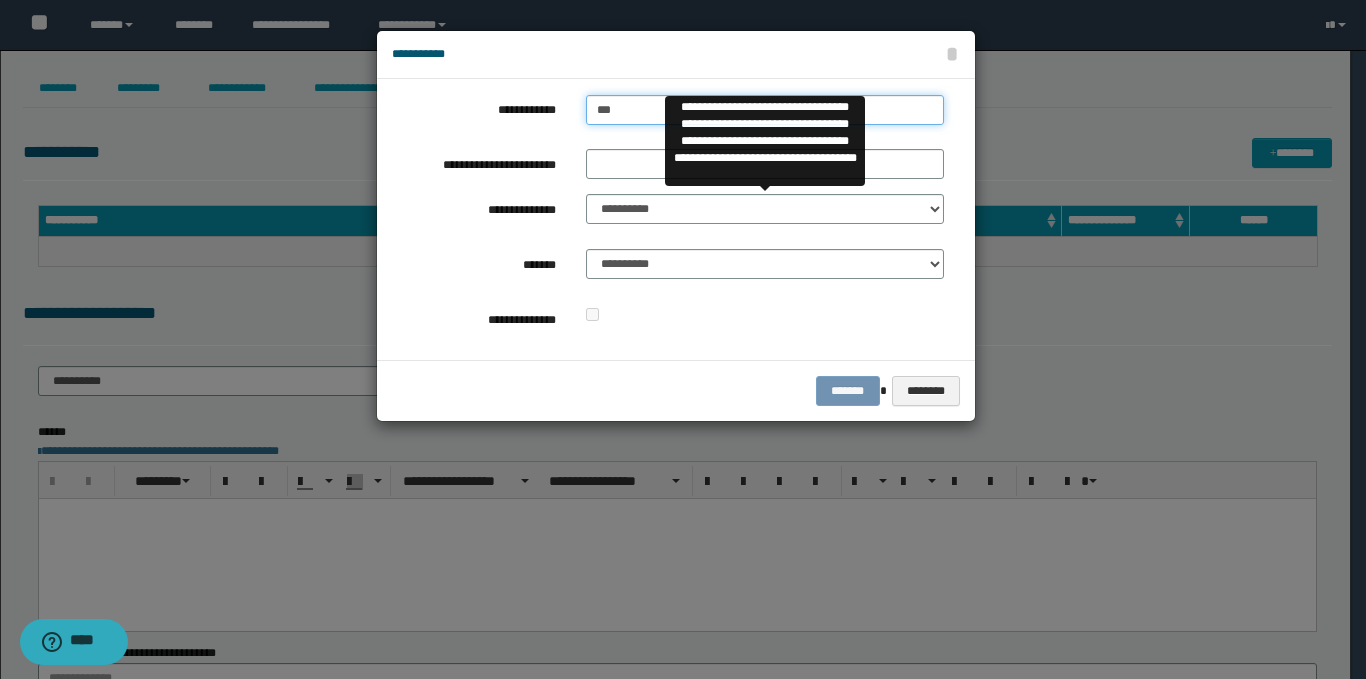 type on "***" 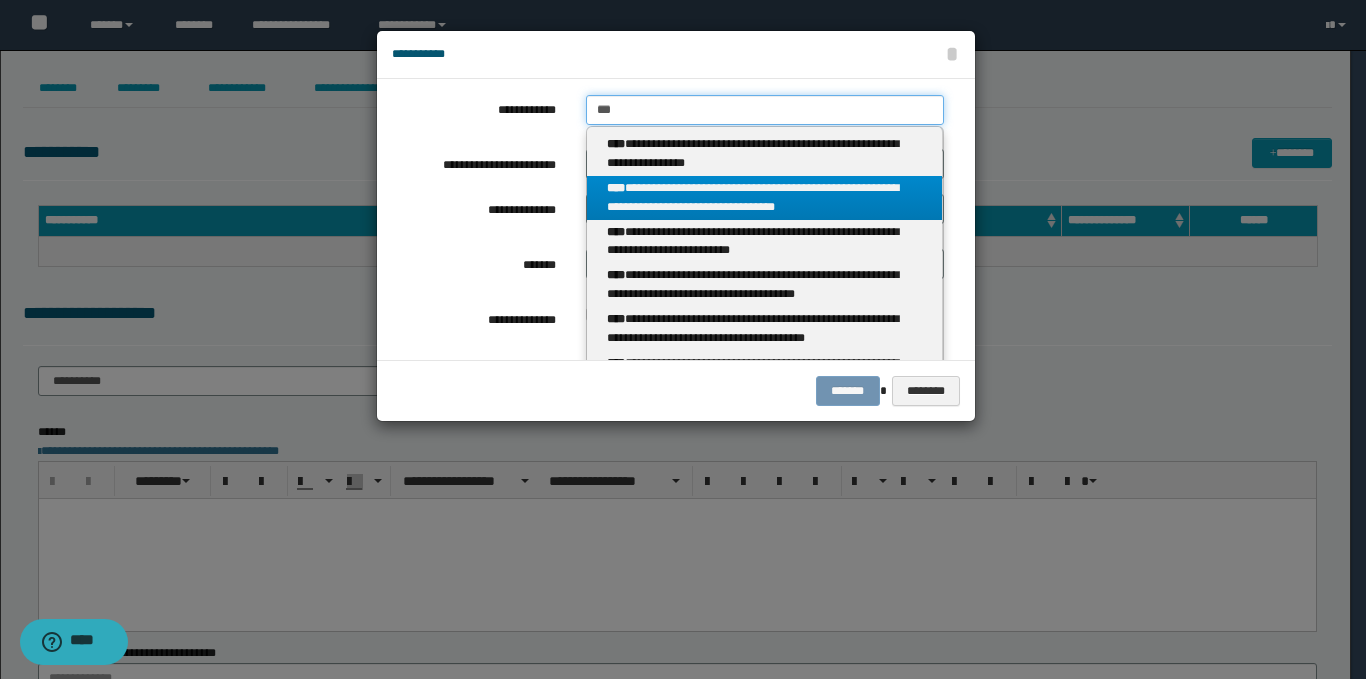 type 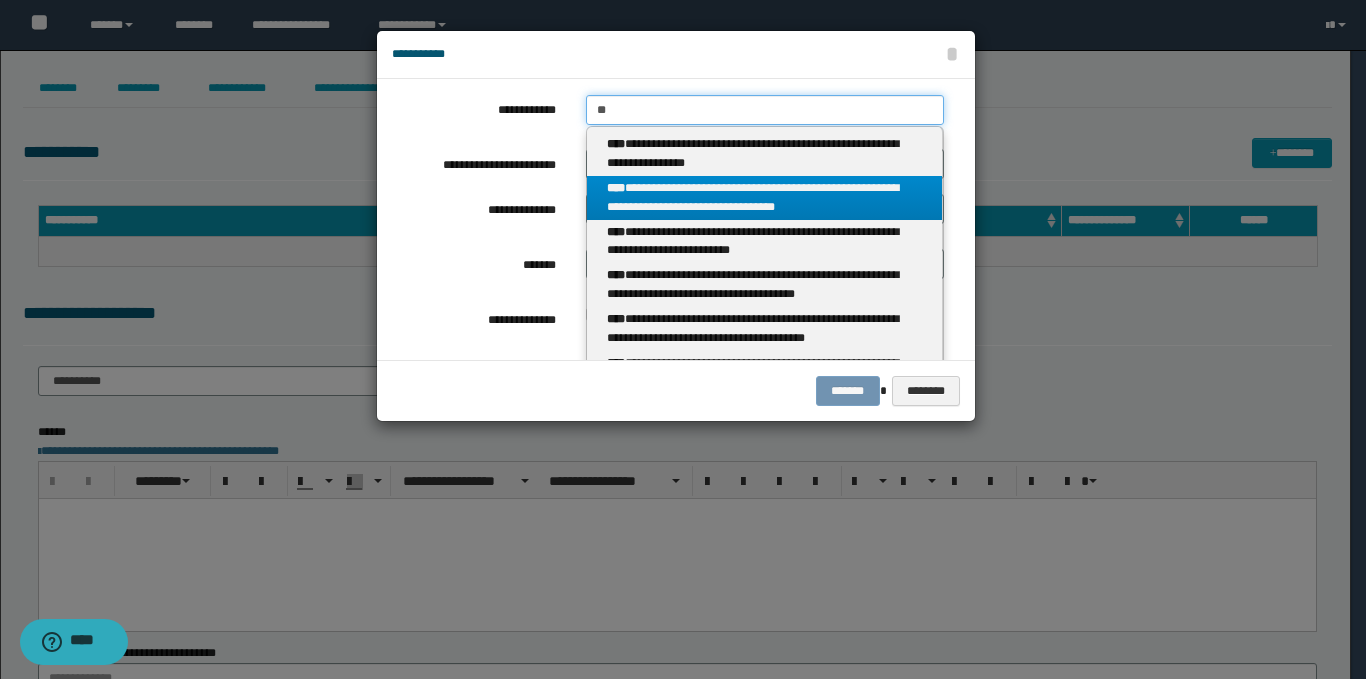 type on "**" 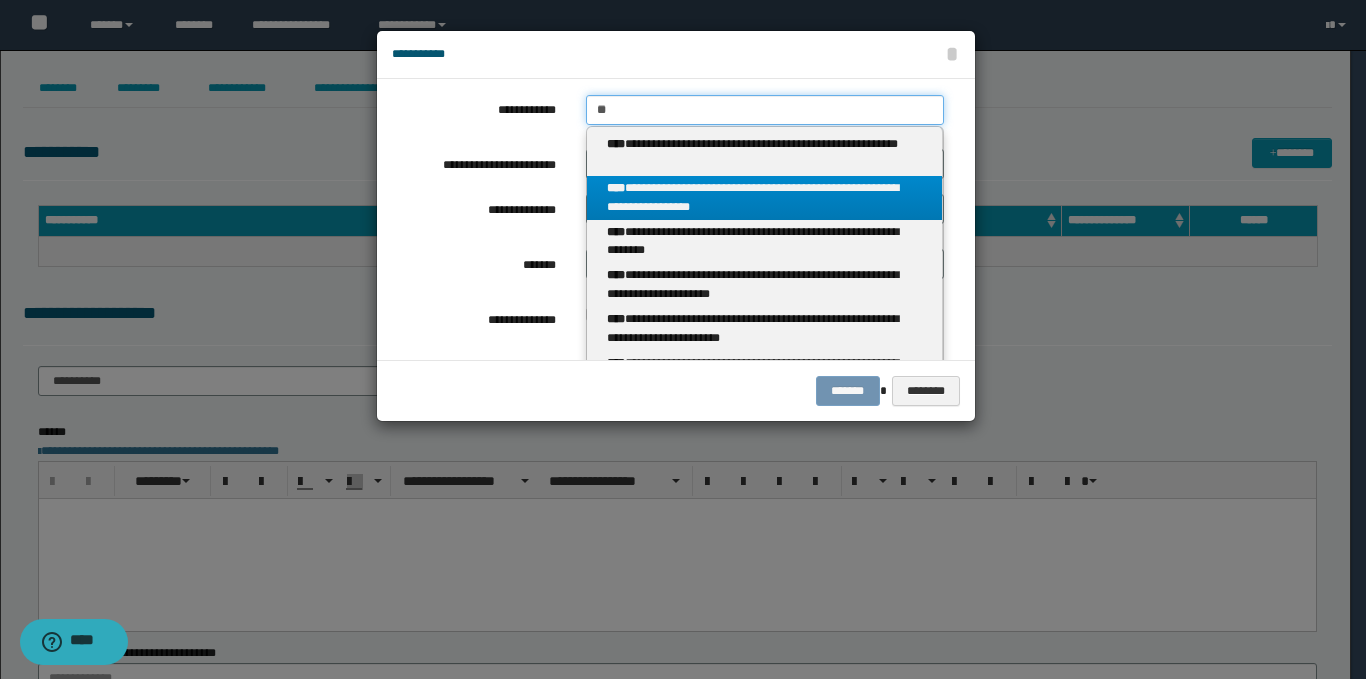 type 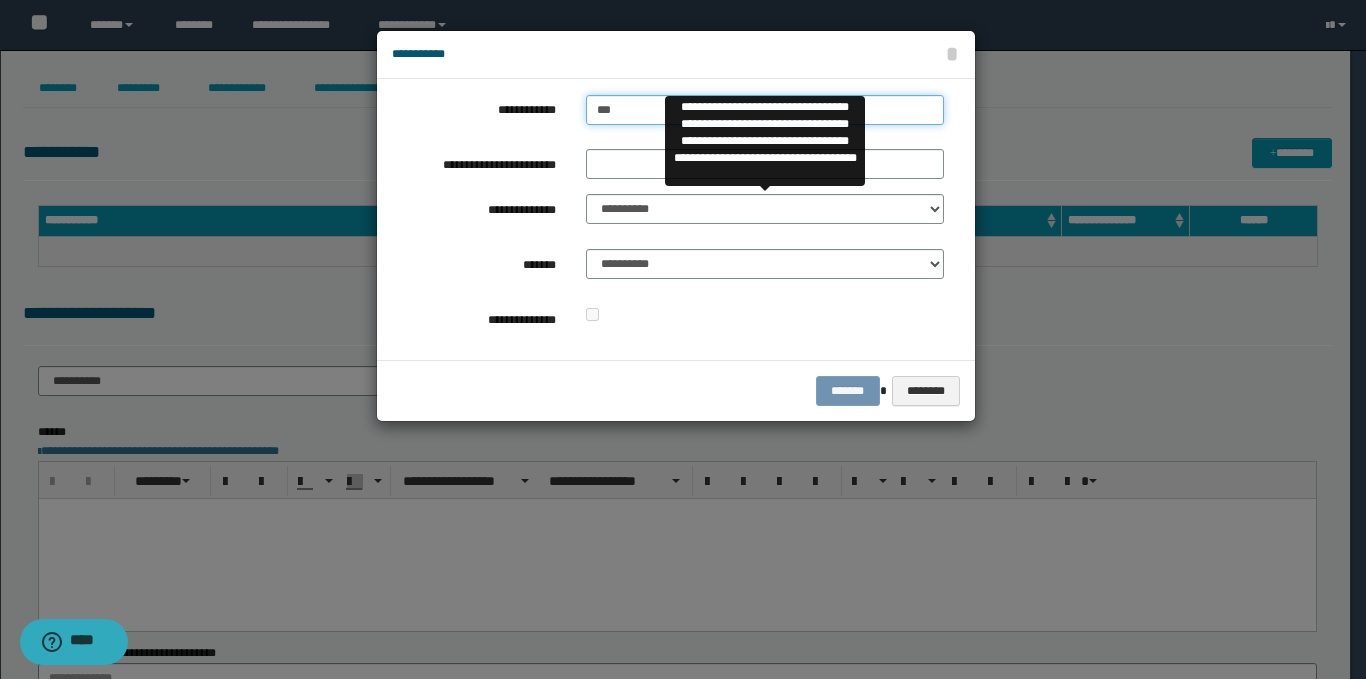 type on "***" 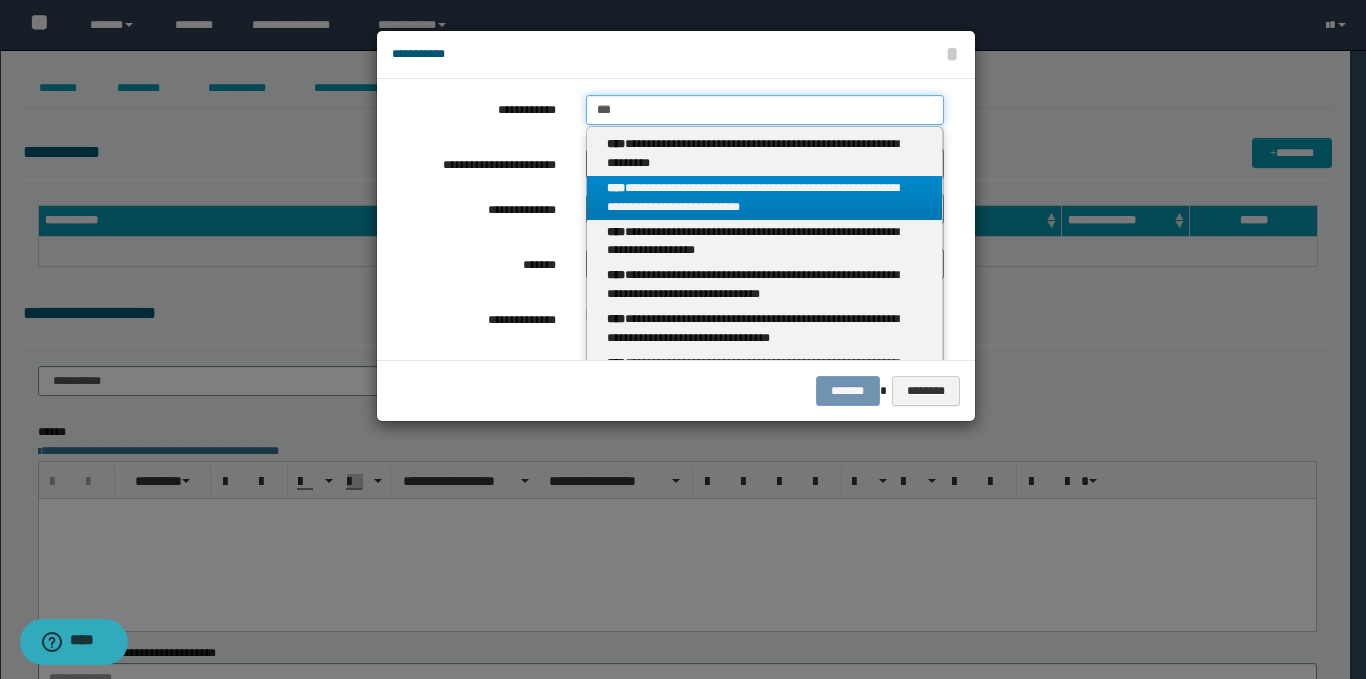 type 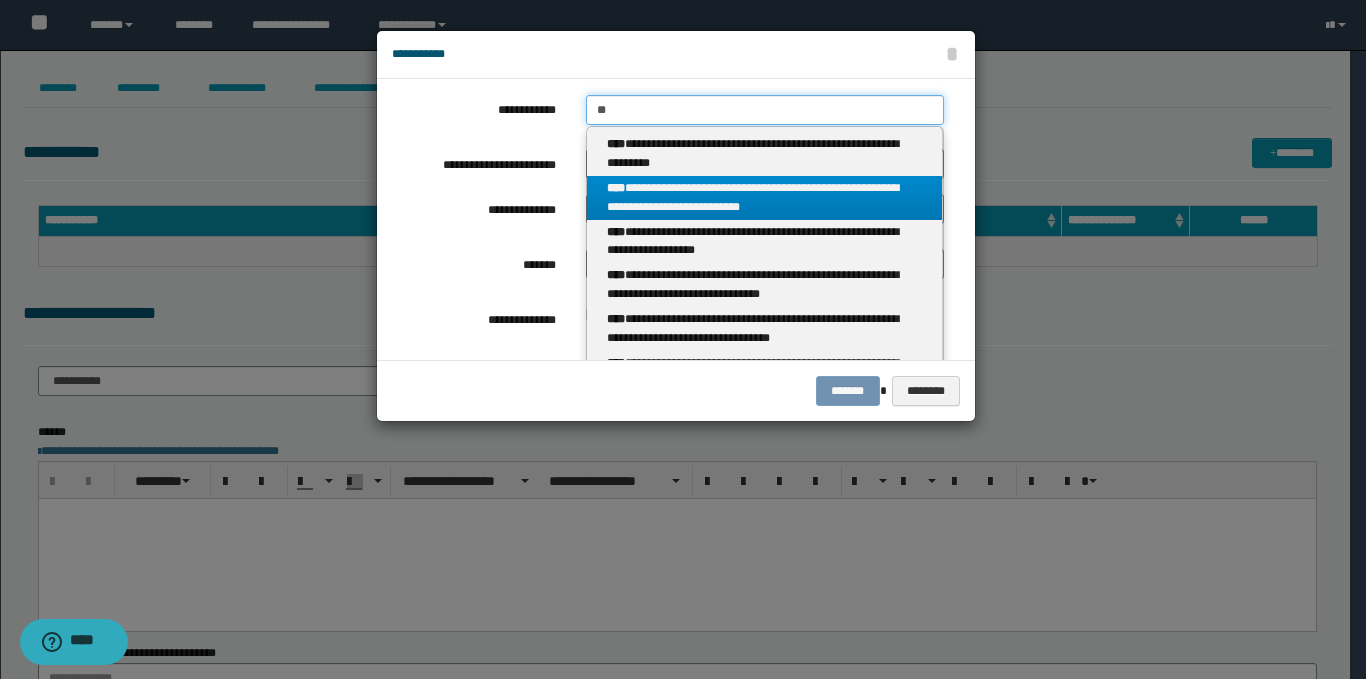 type on "**" 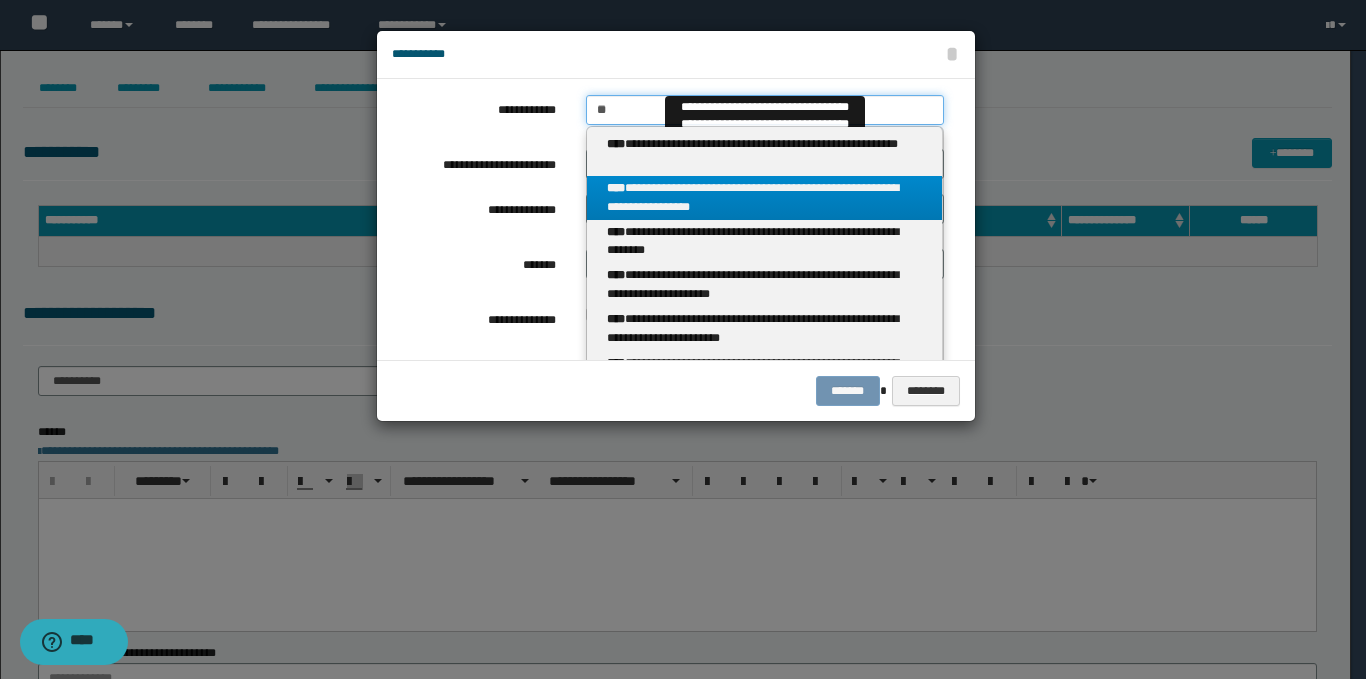 type 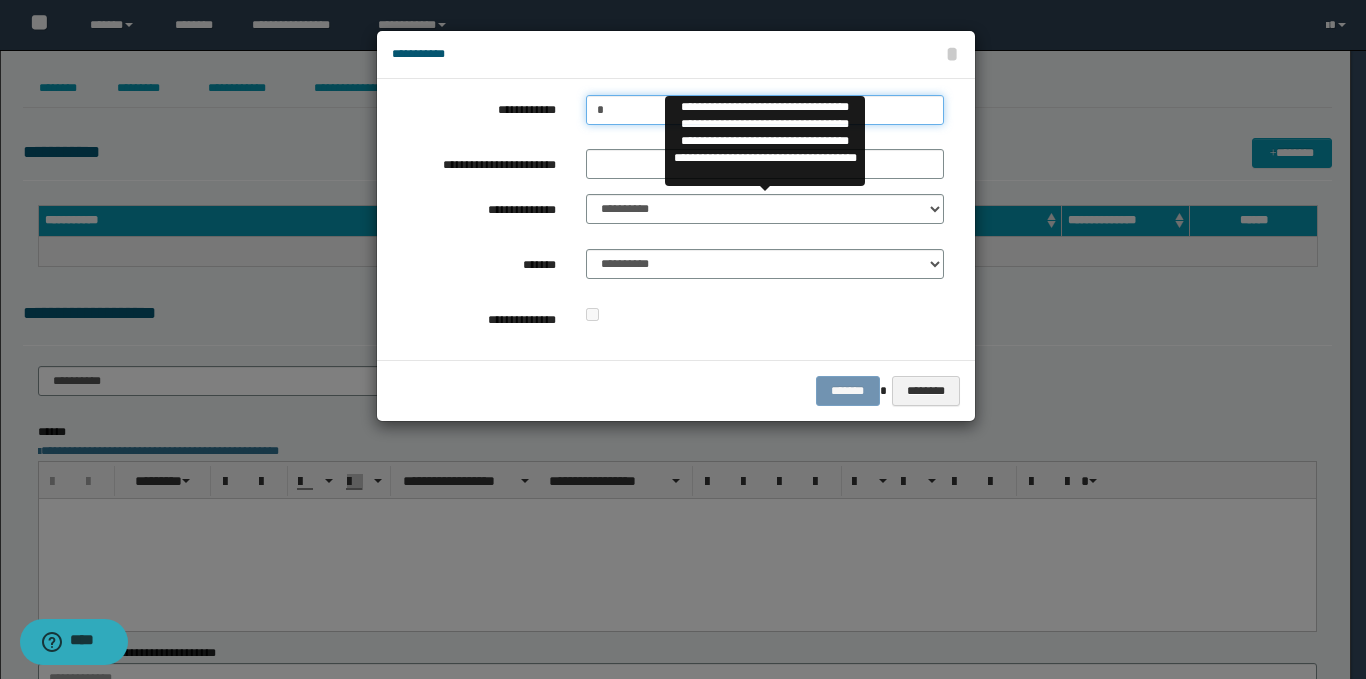 type on "**" 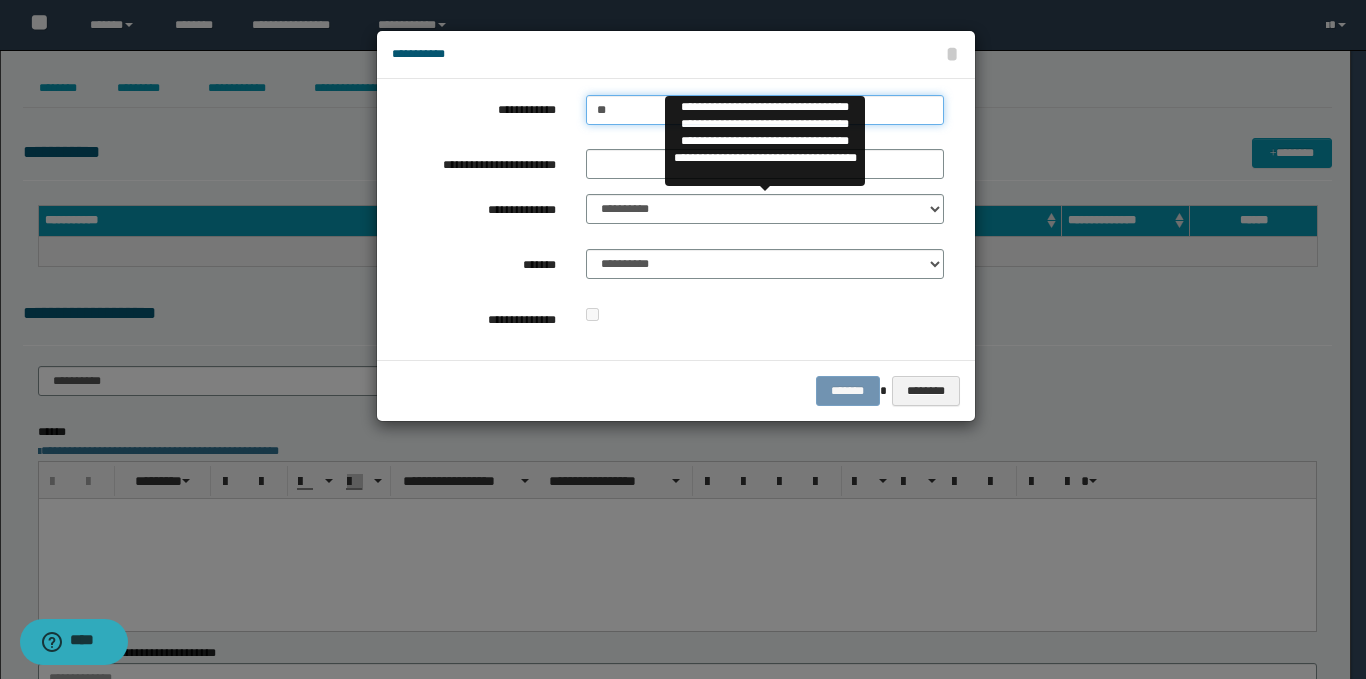 type on "**" 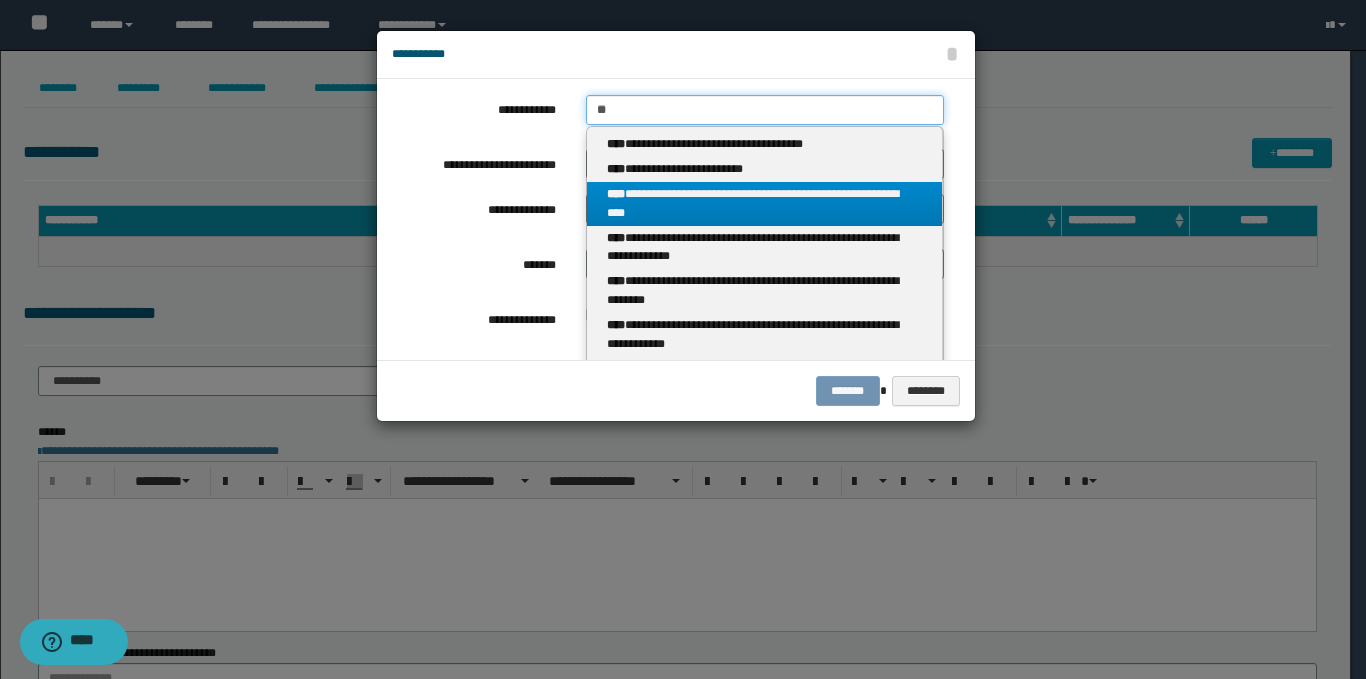 type 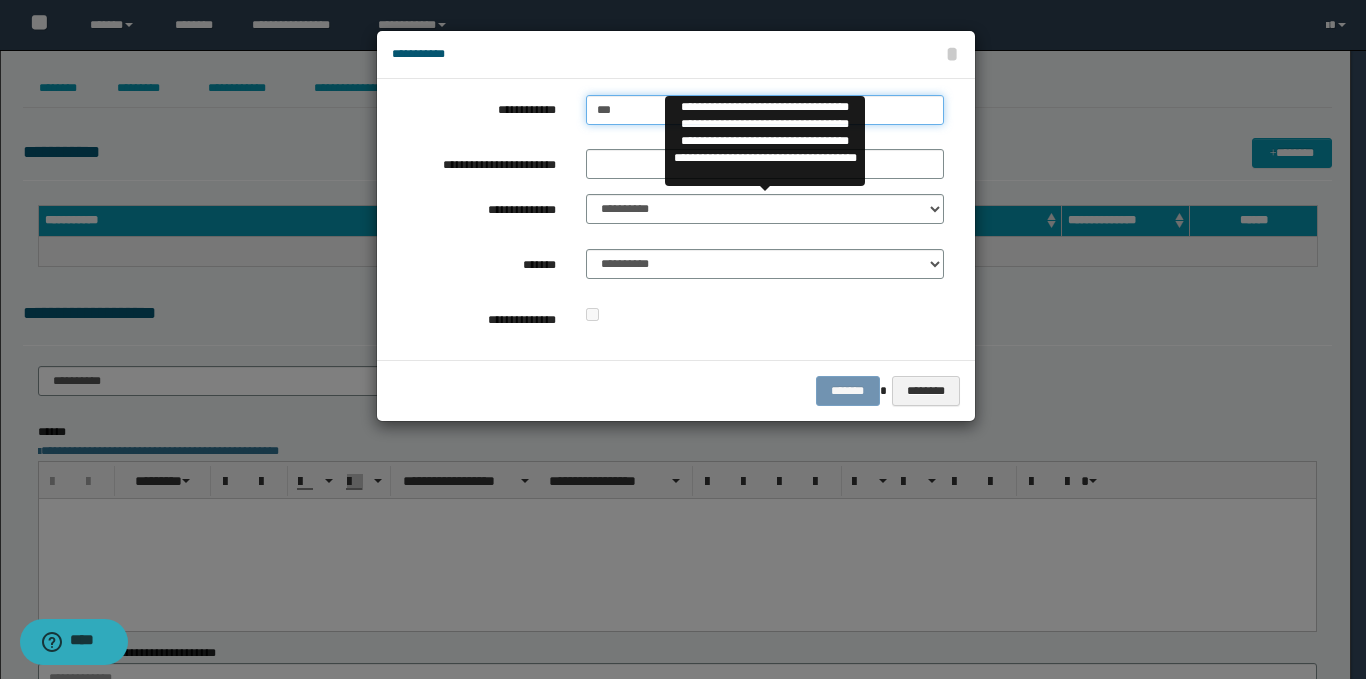 type on "**" 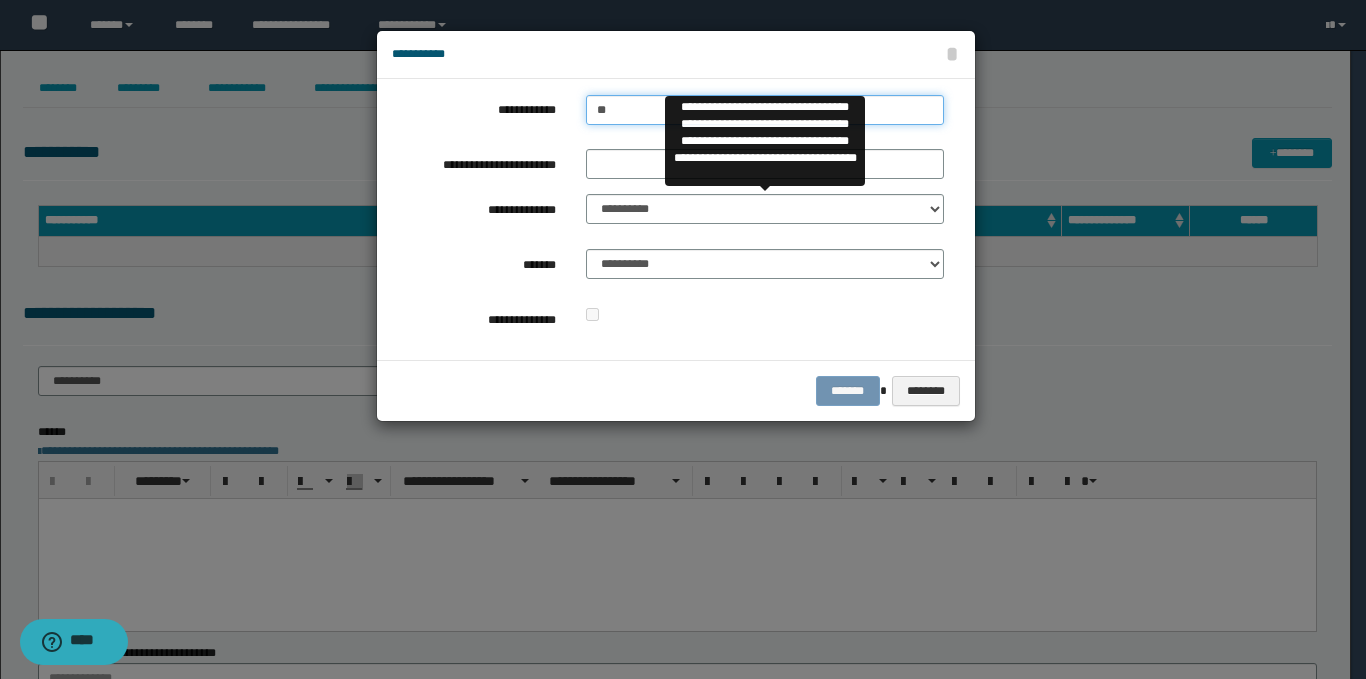 type on "**" 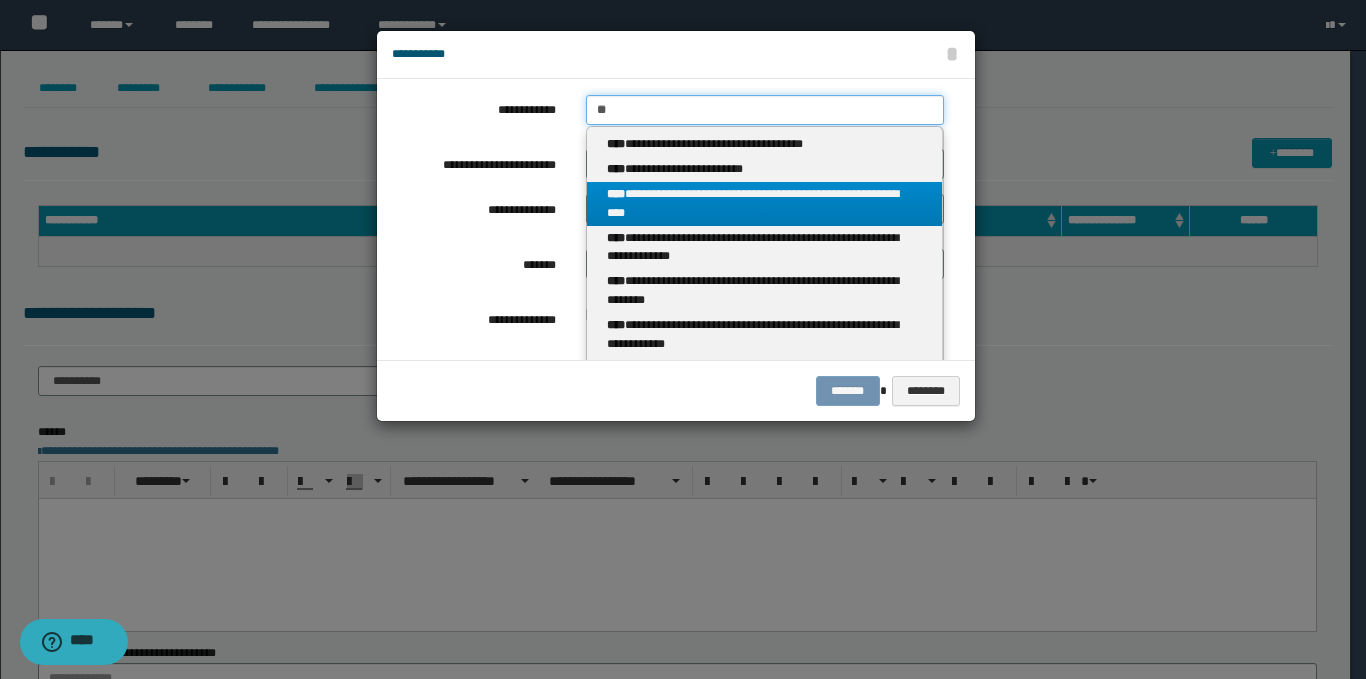 type 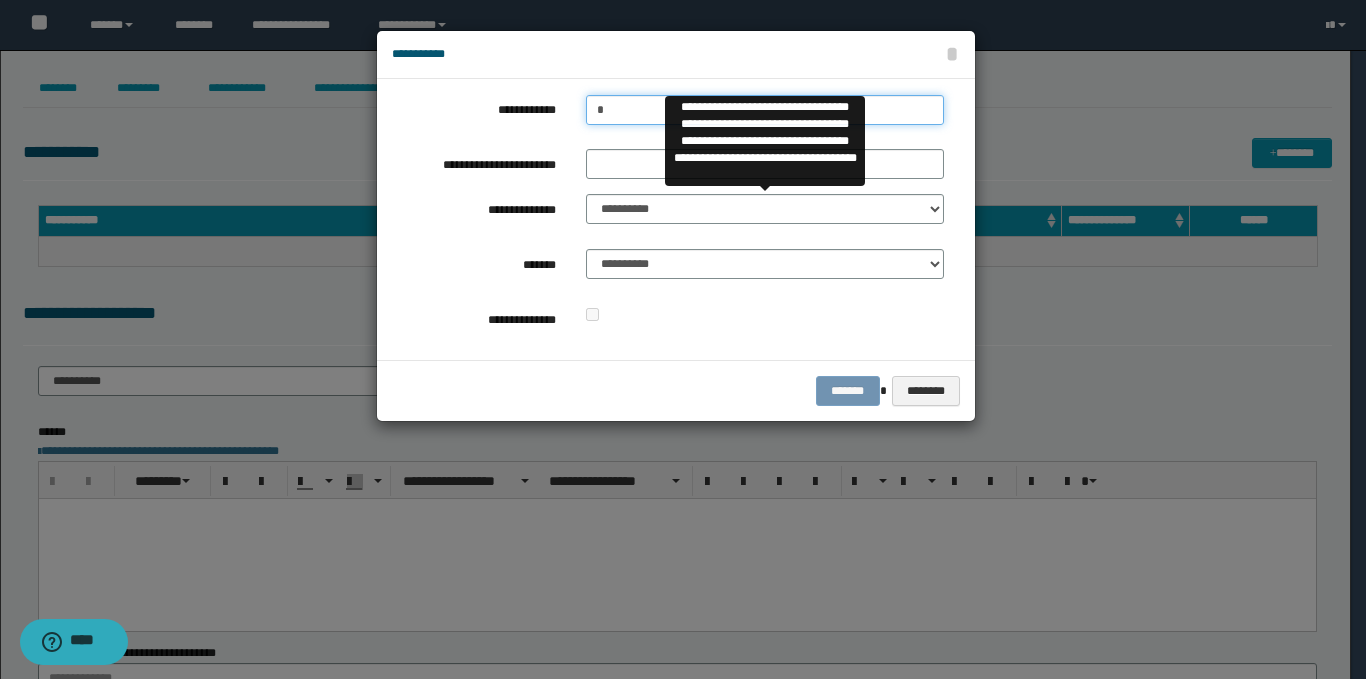 type on "**" 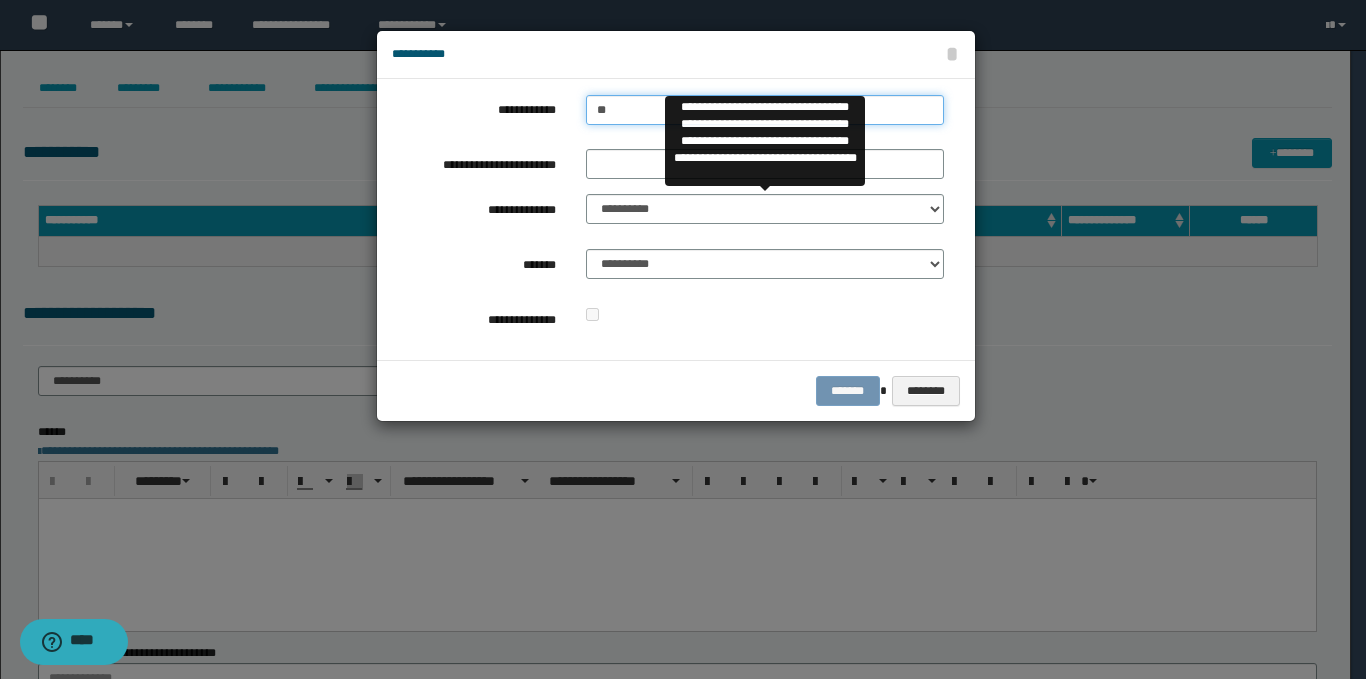 type on "**" 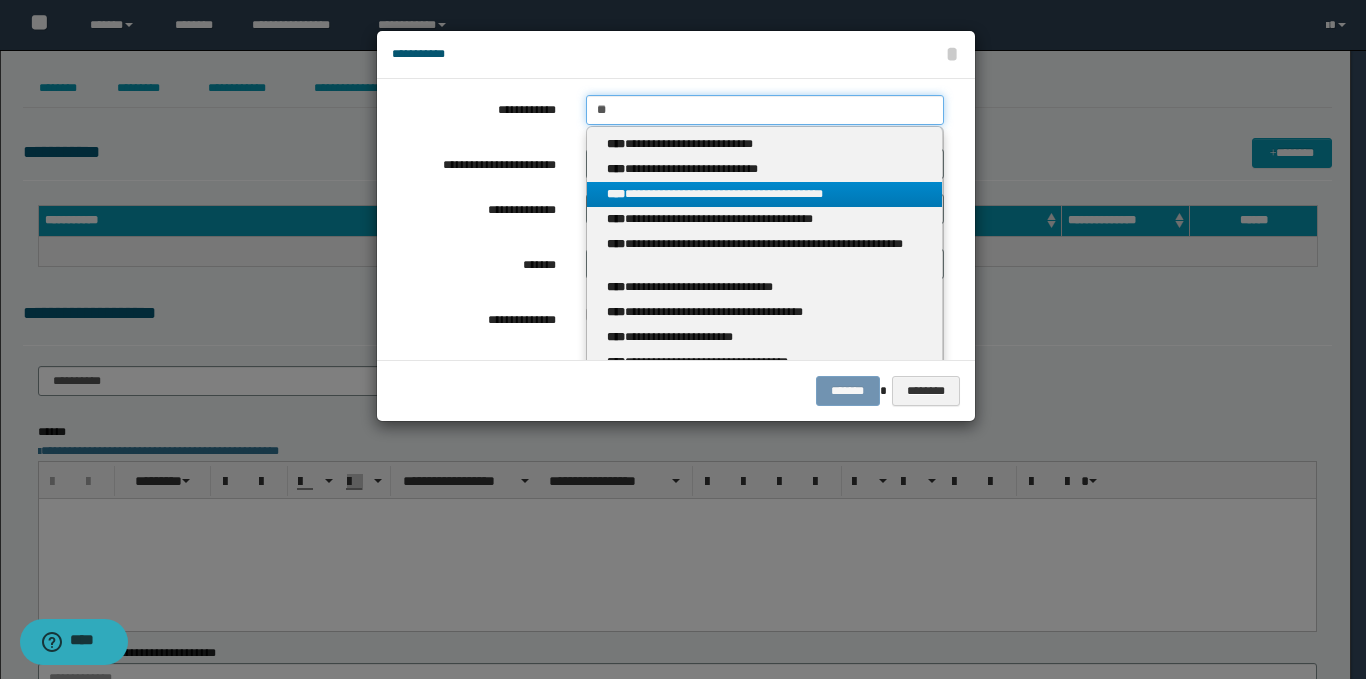 type 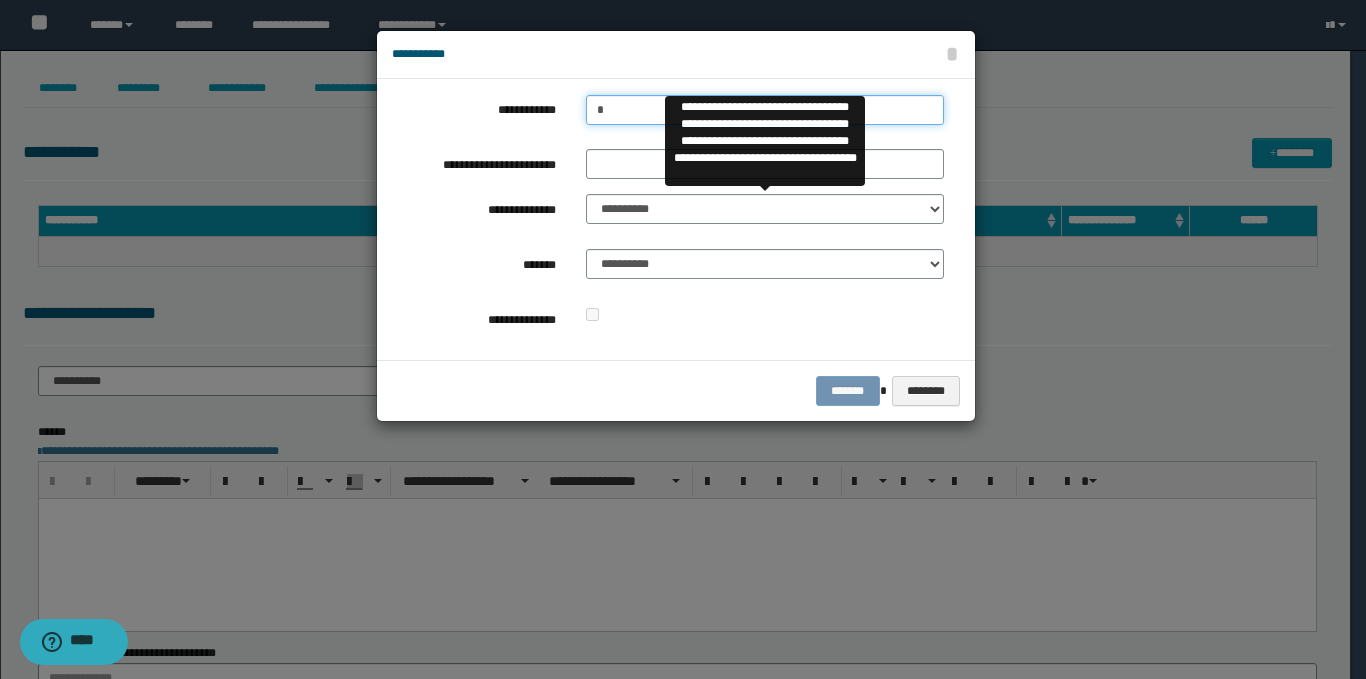 type on "**" 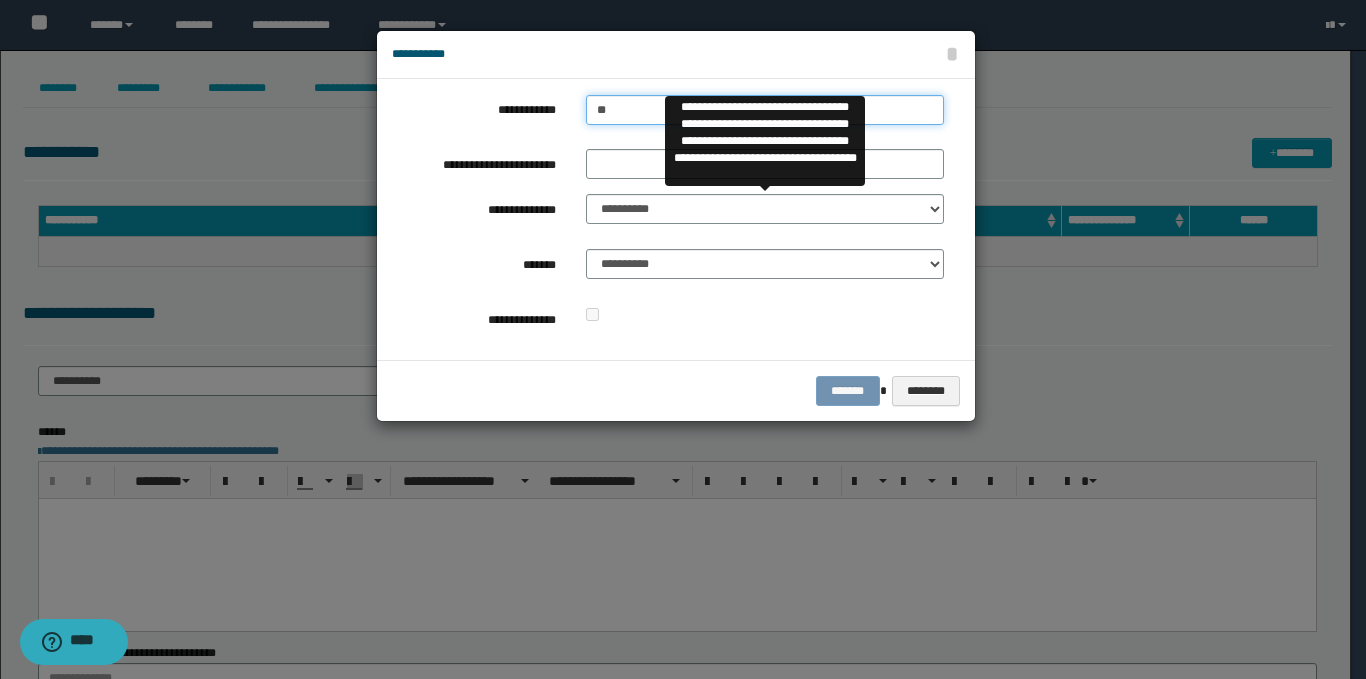 type on "**" 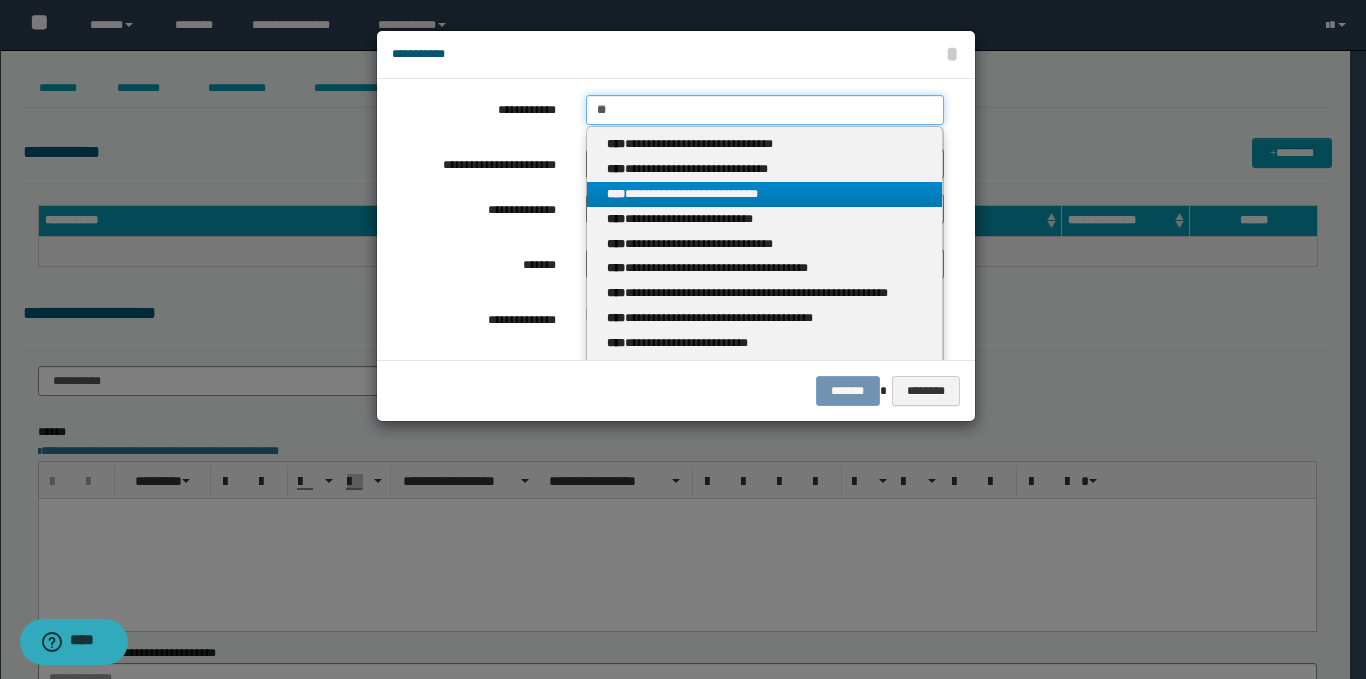 type 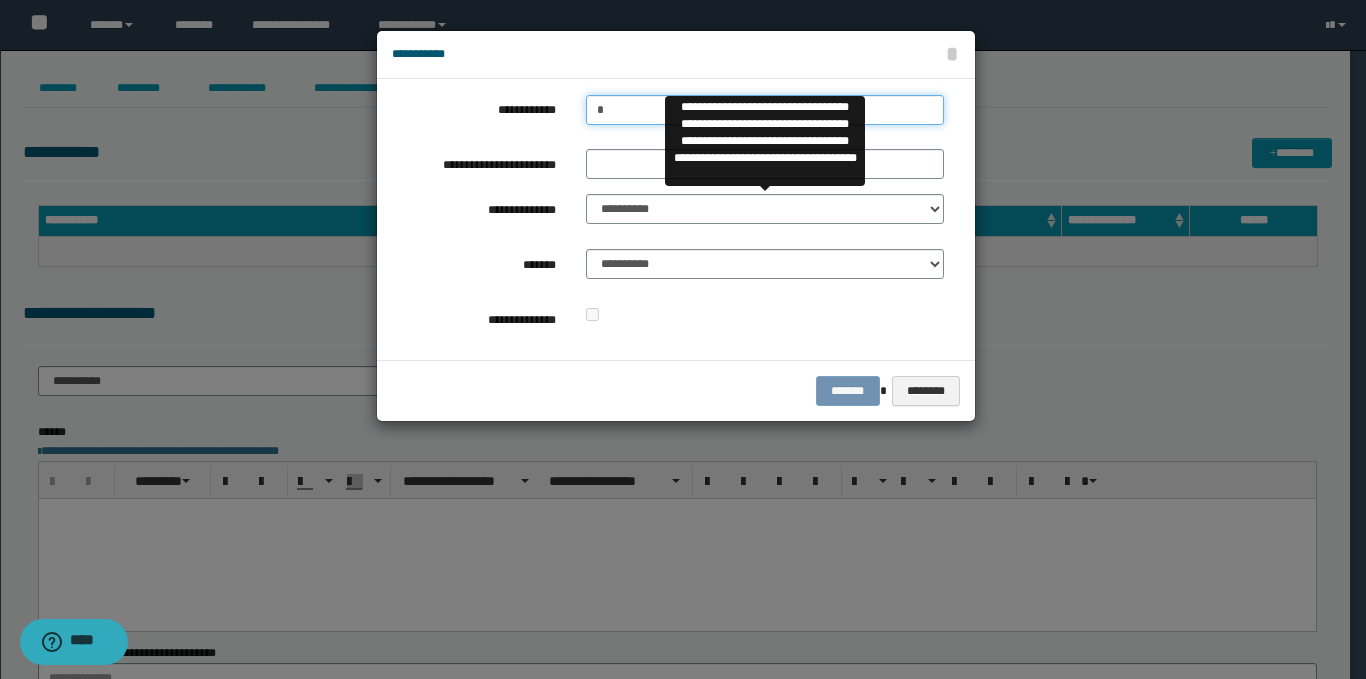 type on "**" 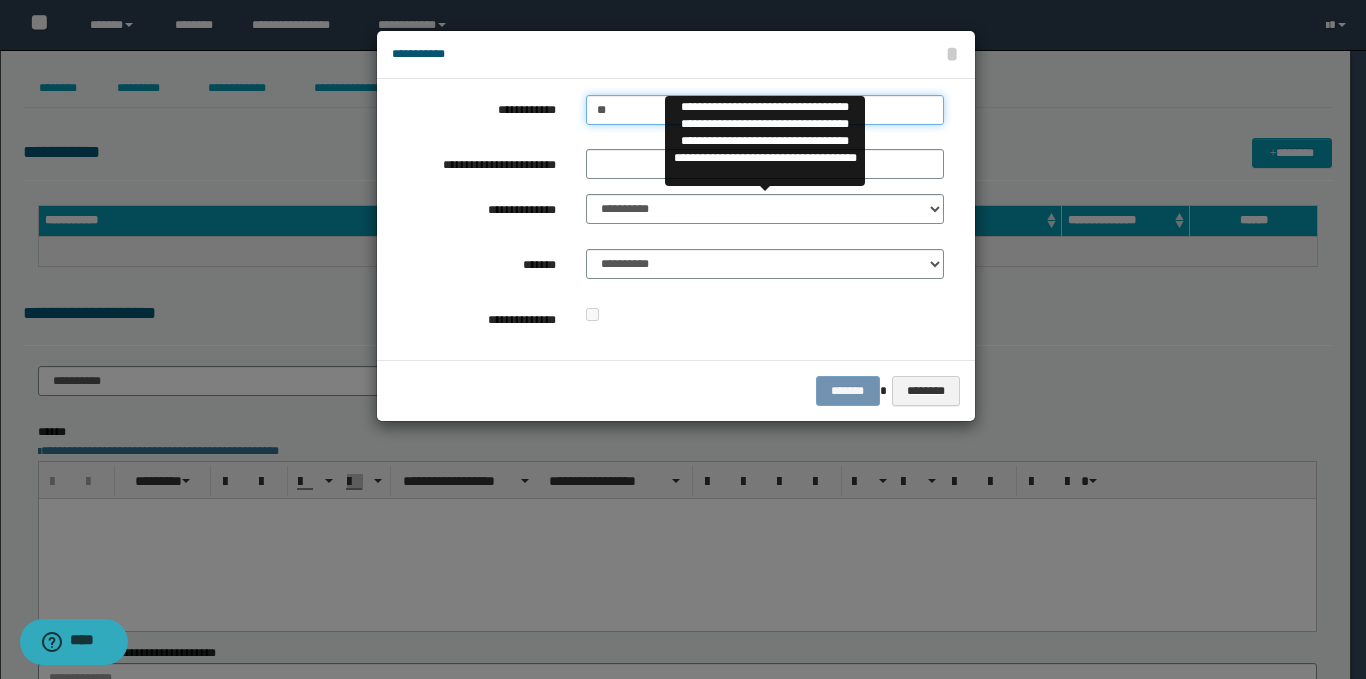 type on "**" 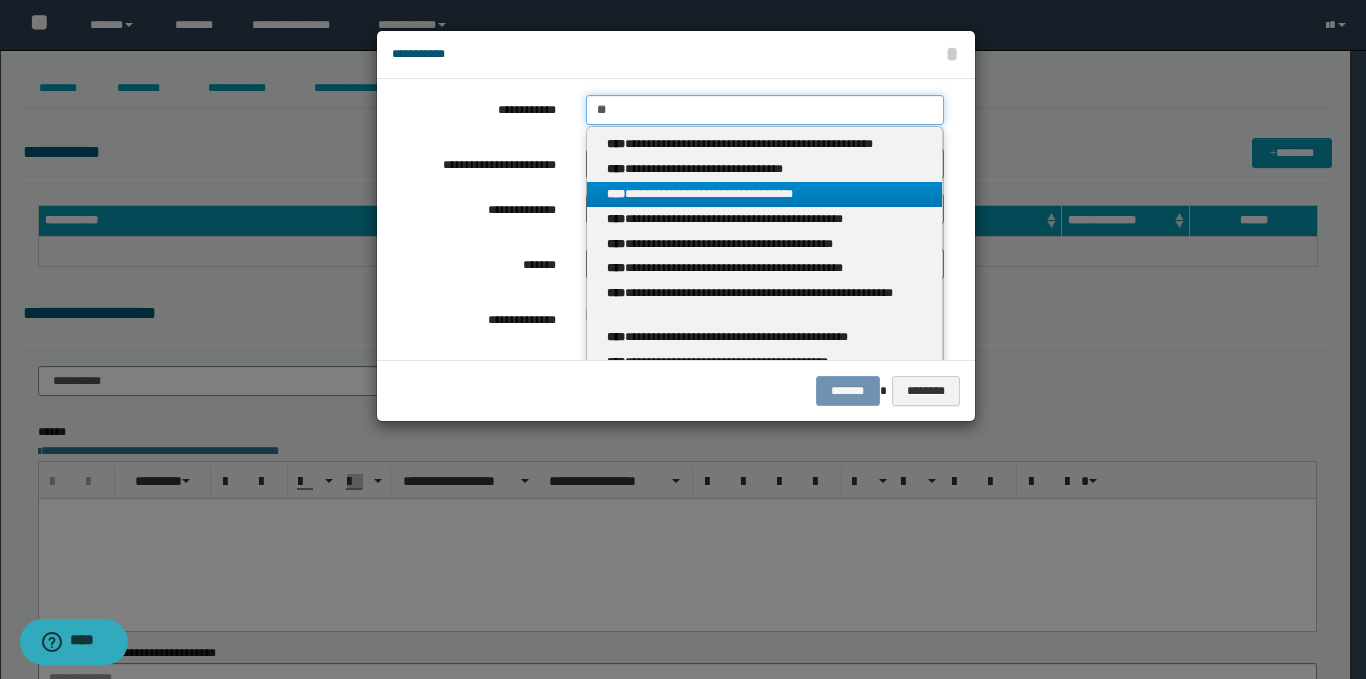 type 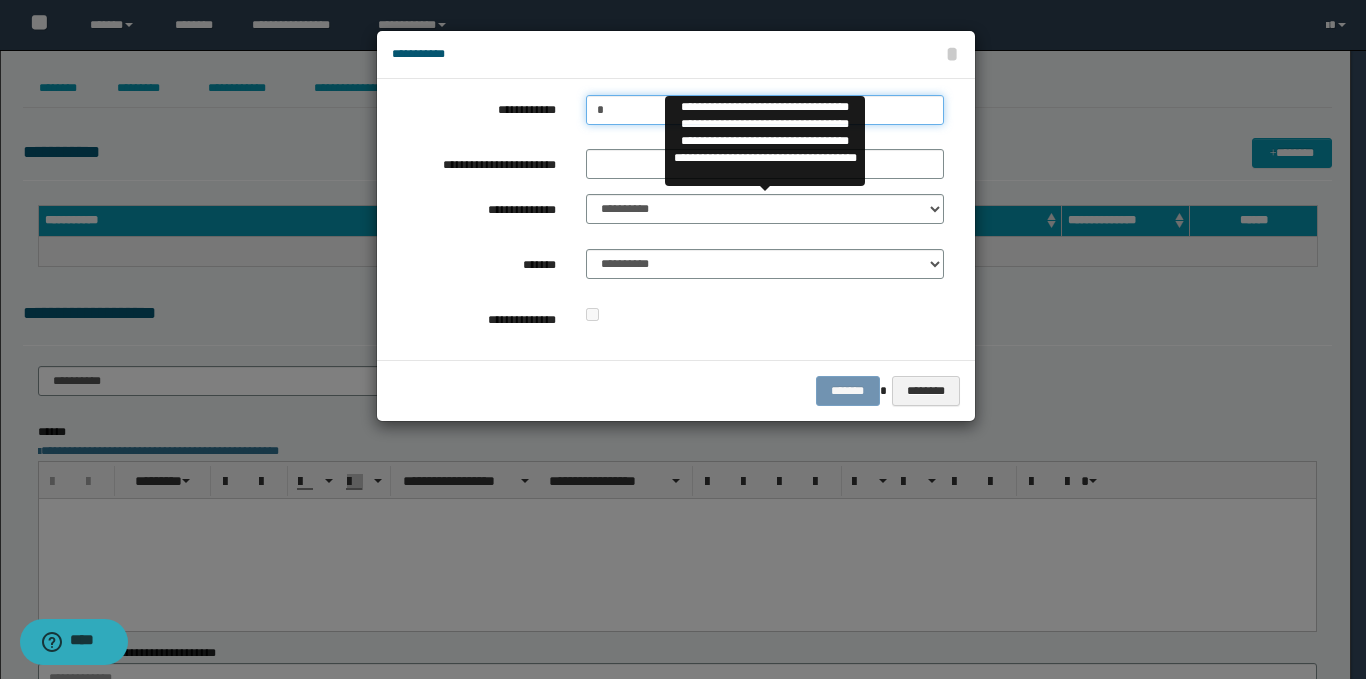 type on "**" 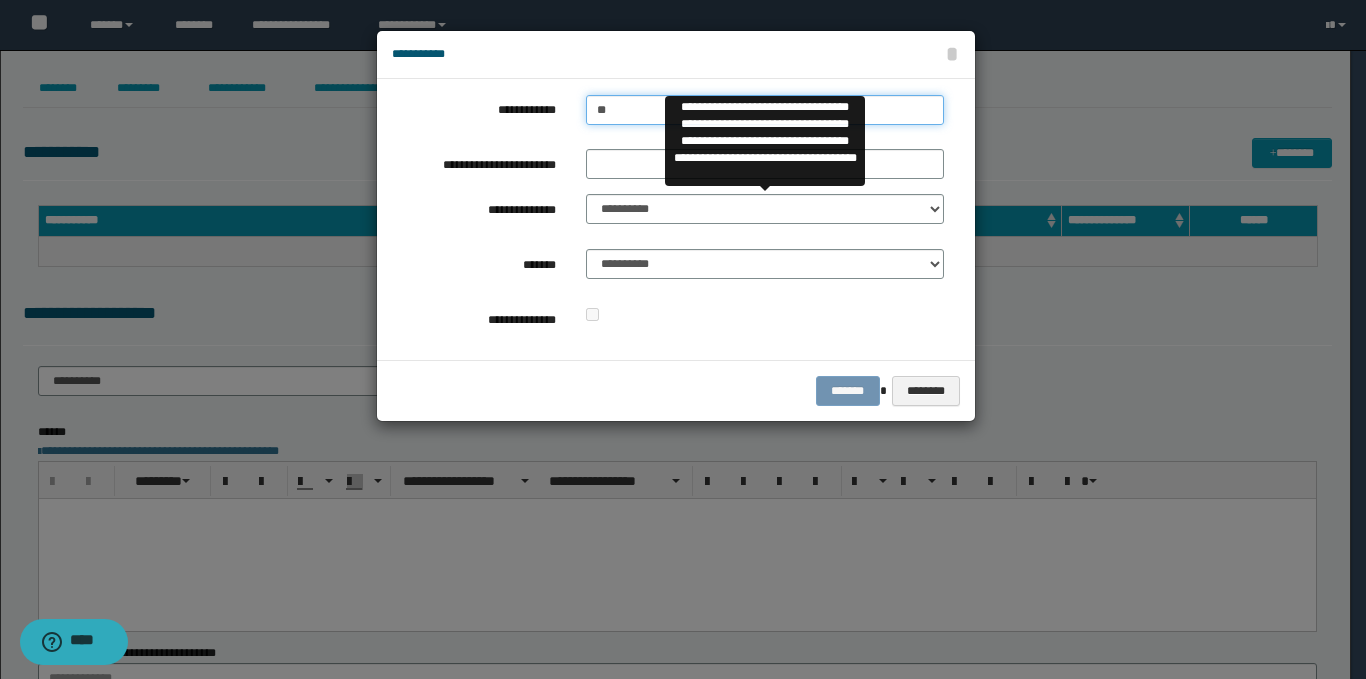 type on "**" 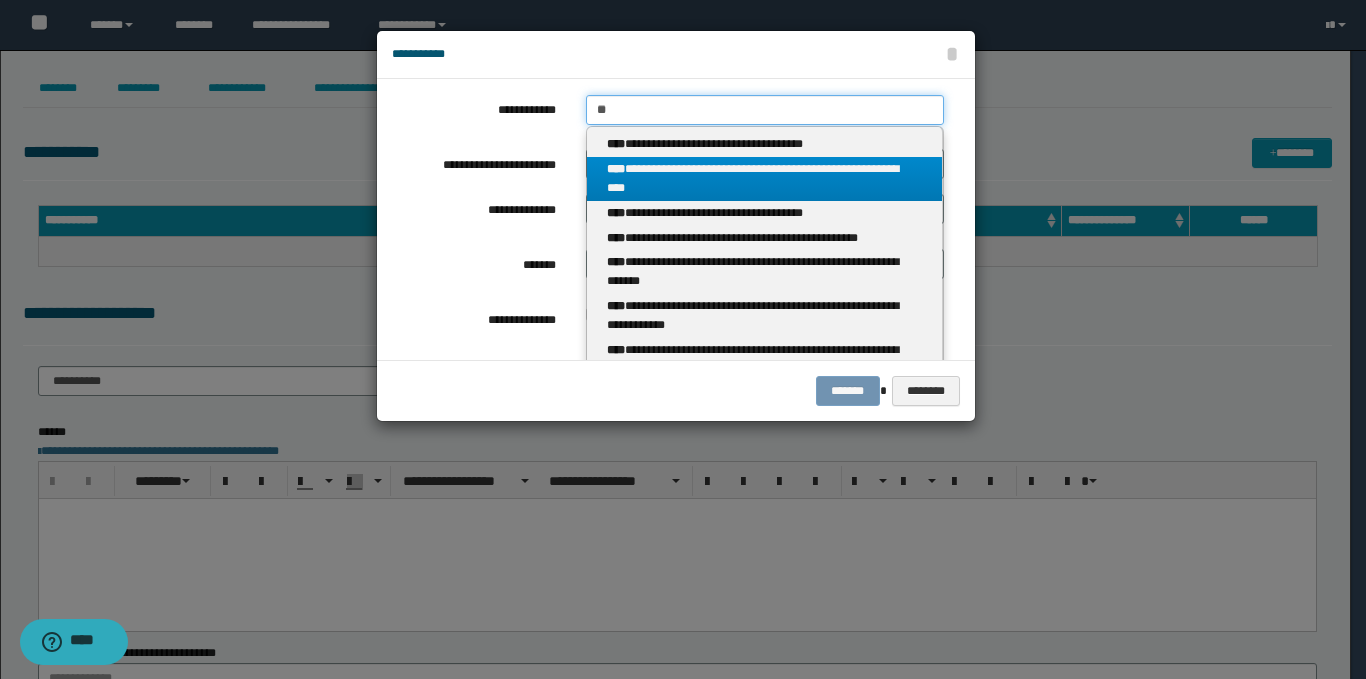 type 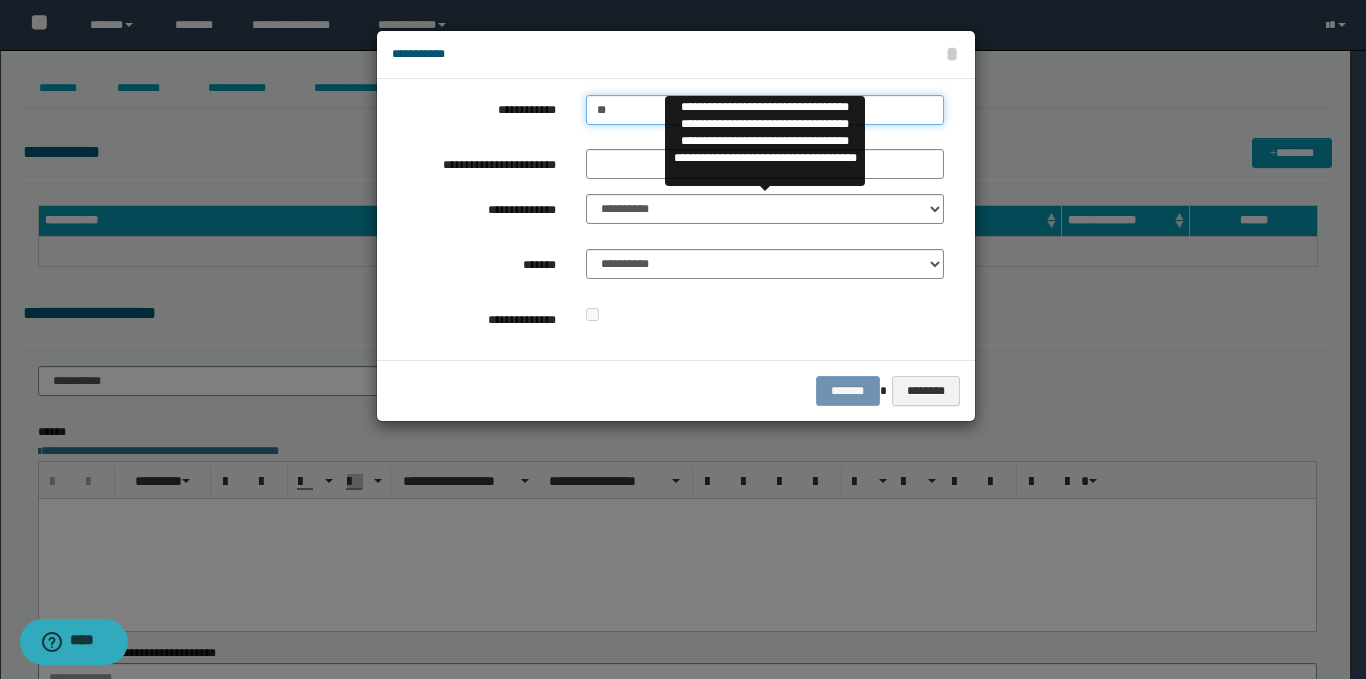 type on "***" 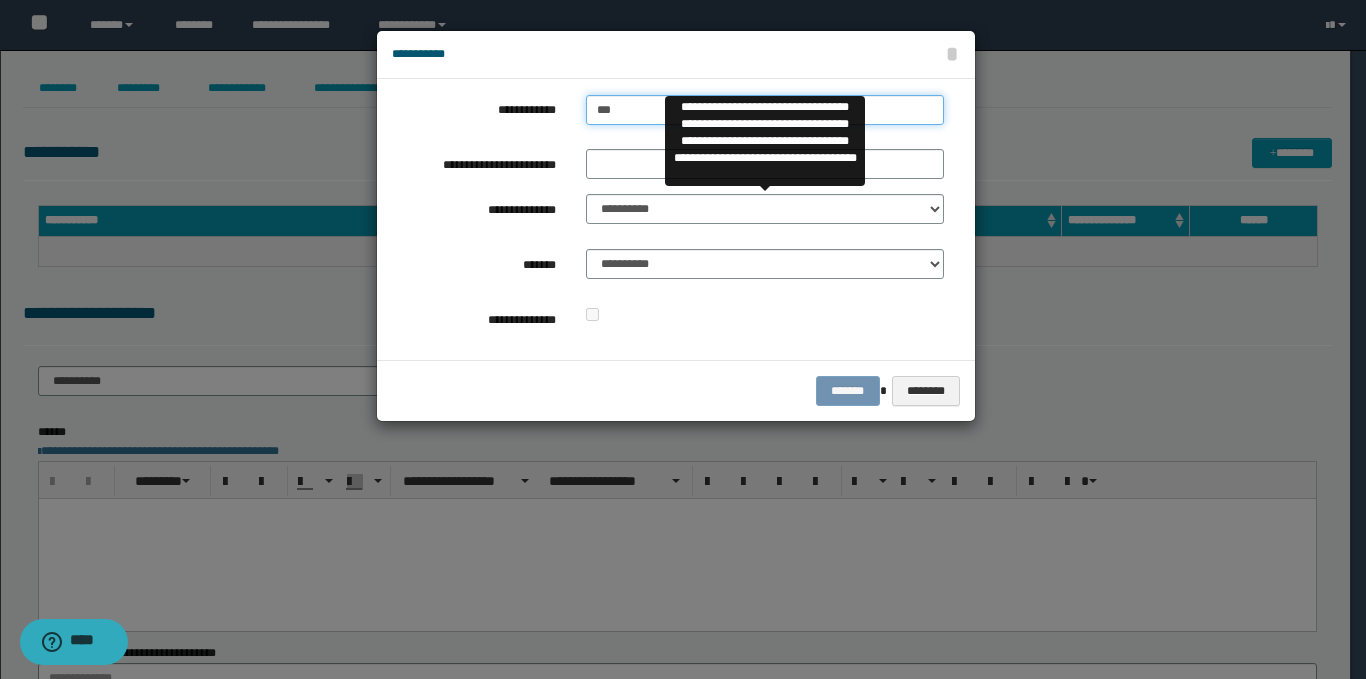type on "***" 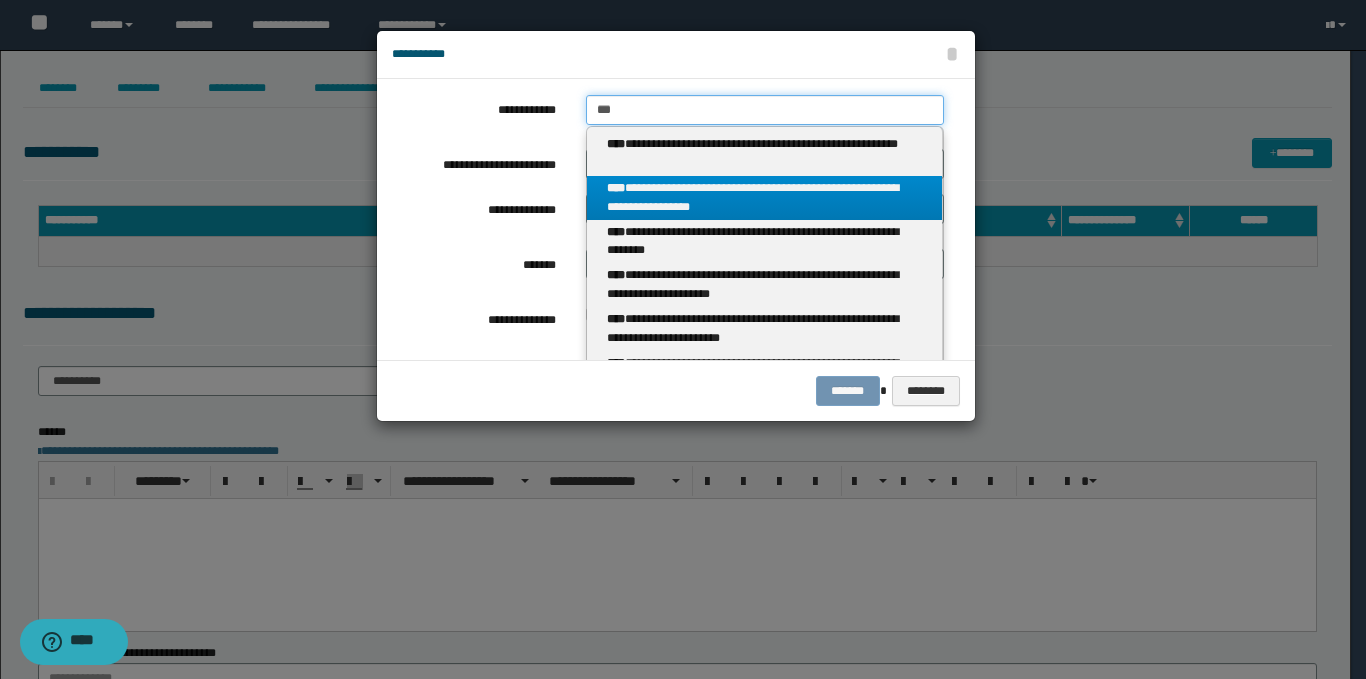 type 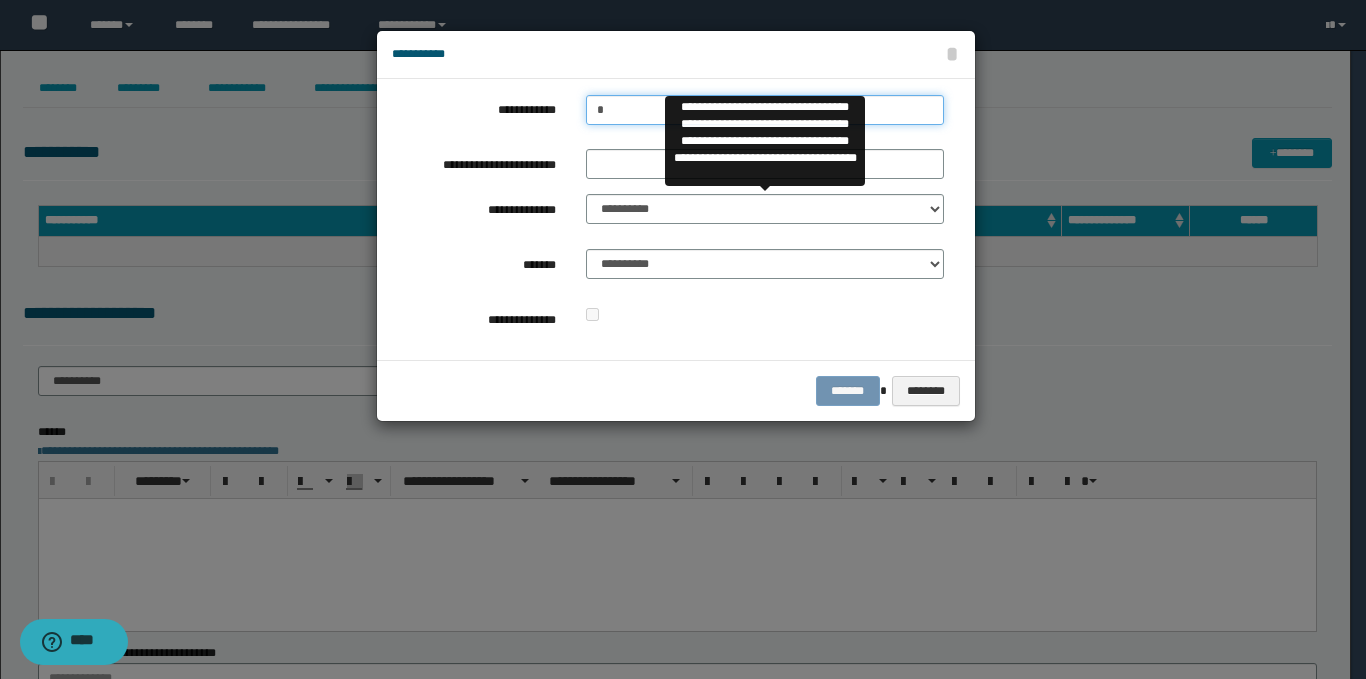 type on "**" 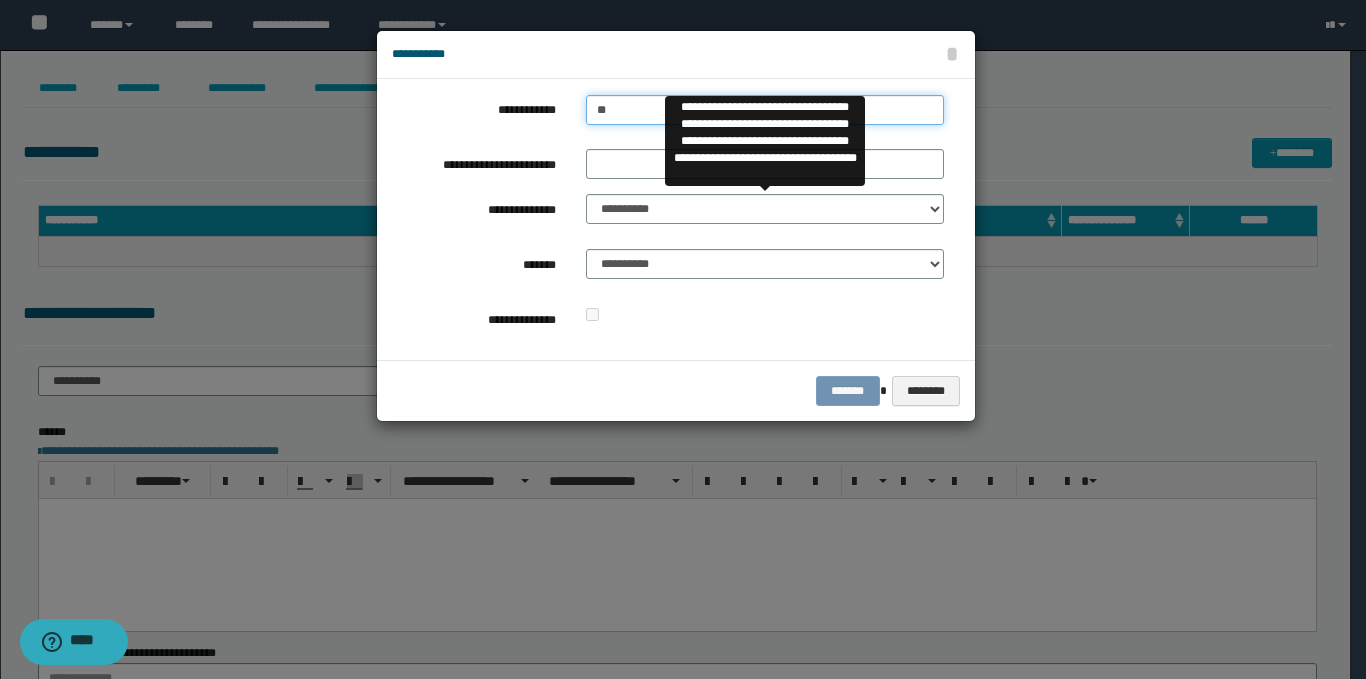 type on "**" 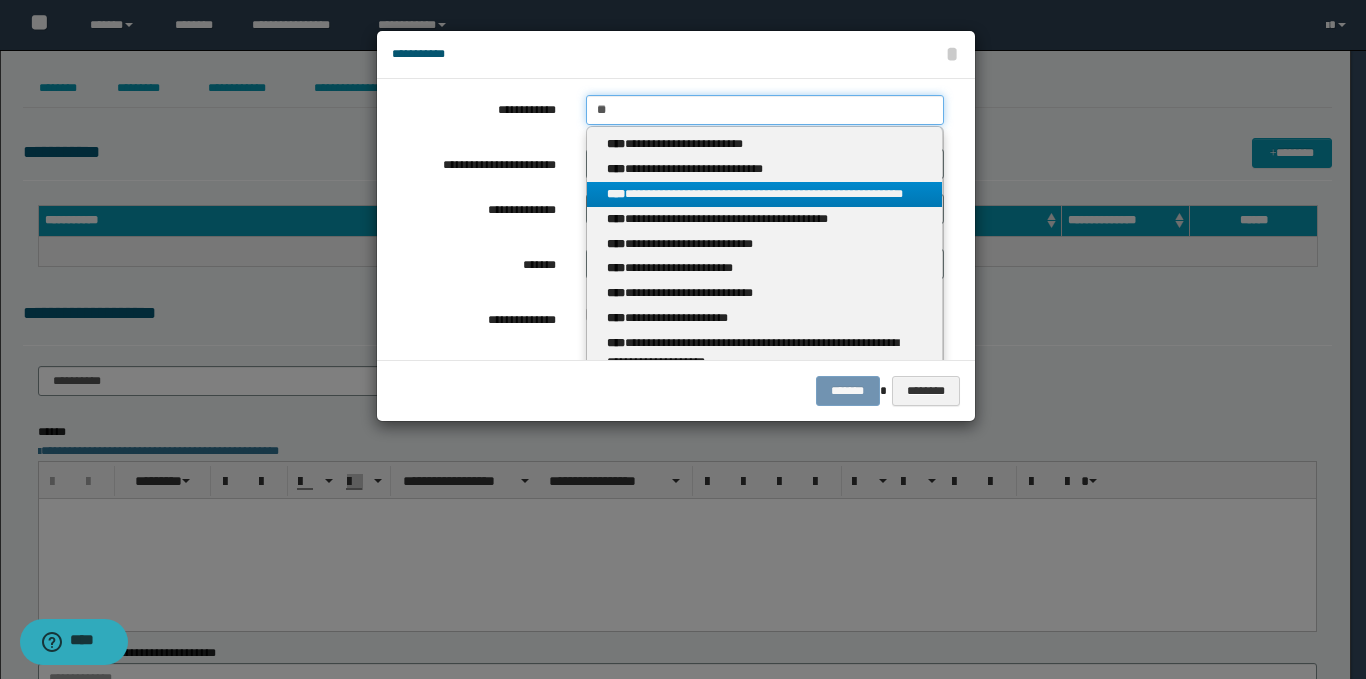 type 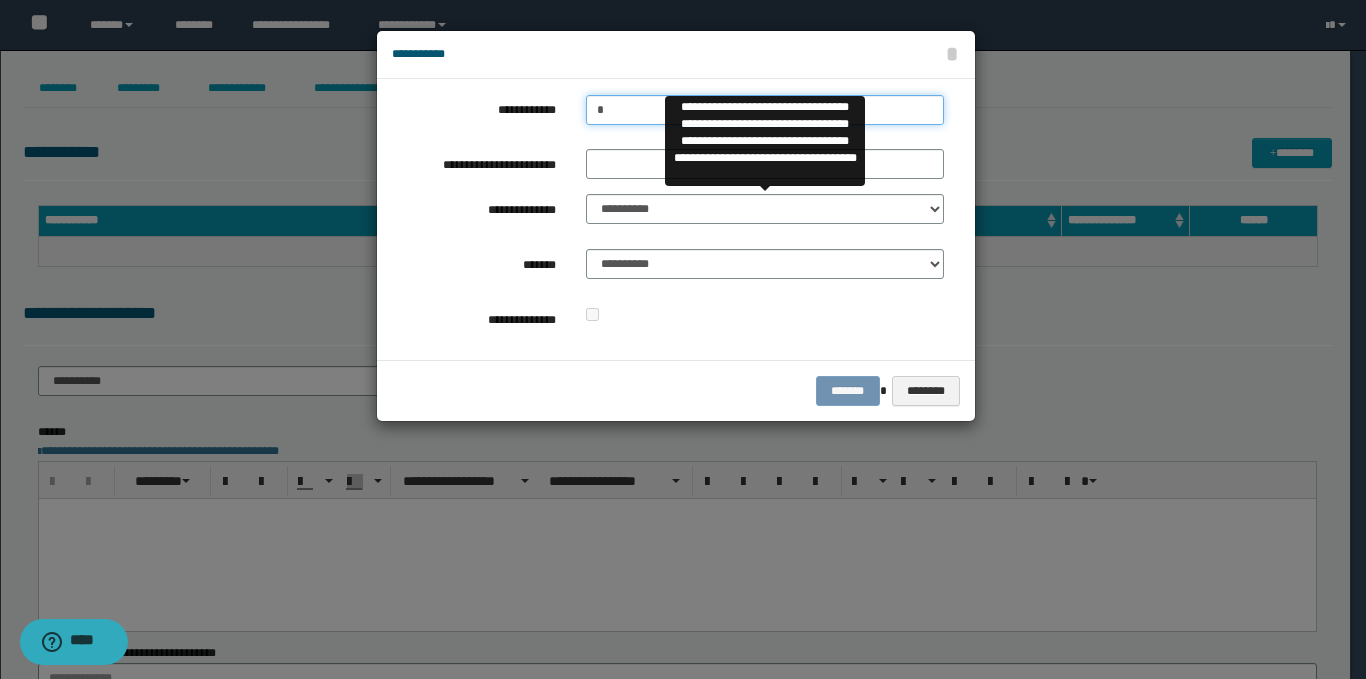 type on "**" 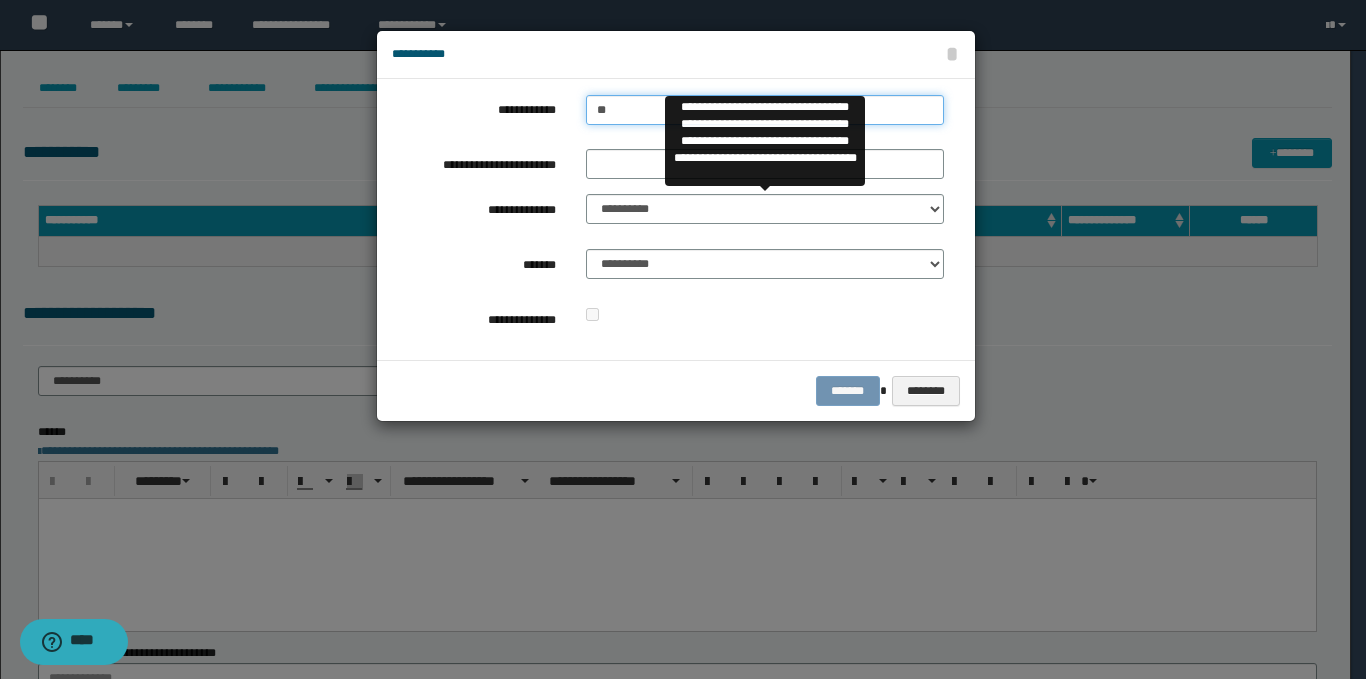 type on "**" 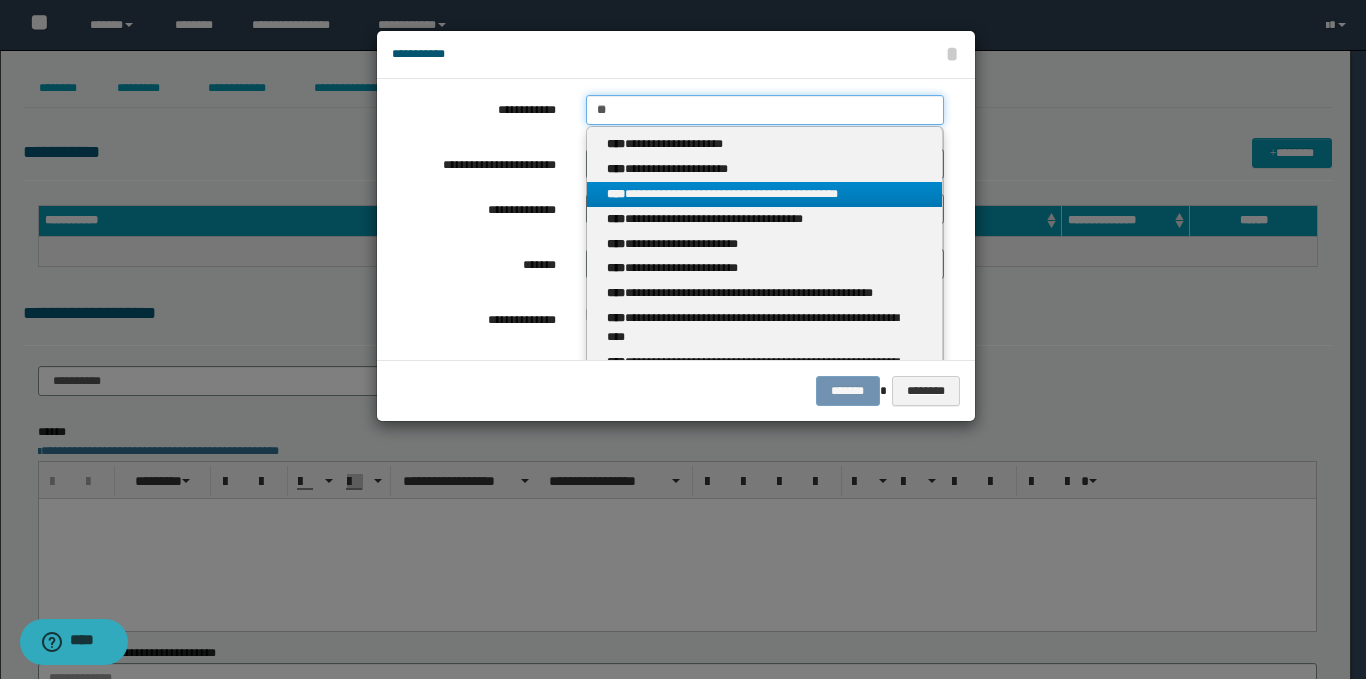 type 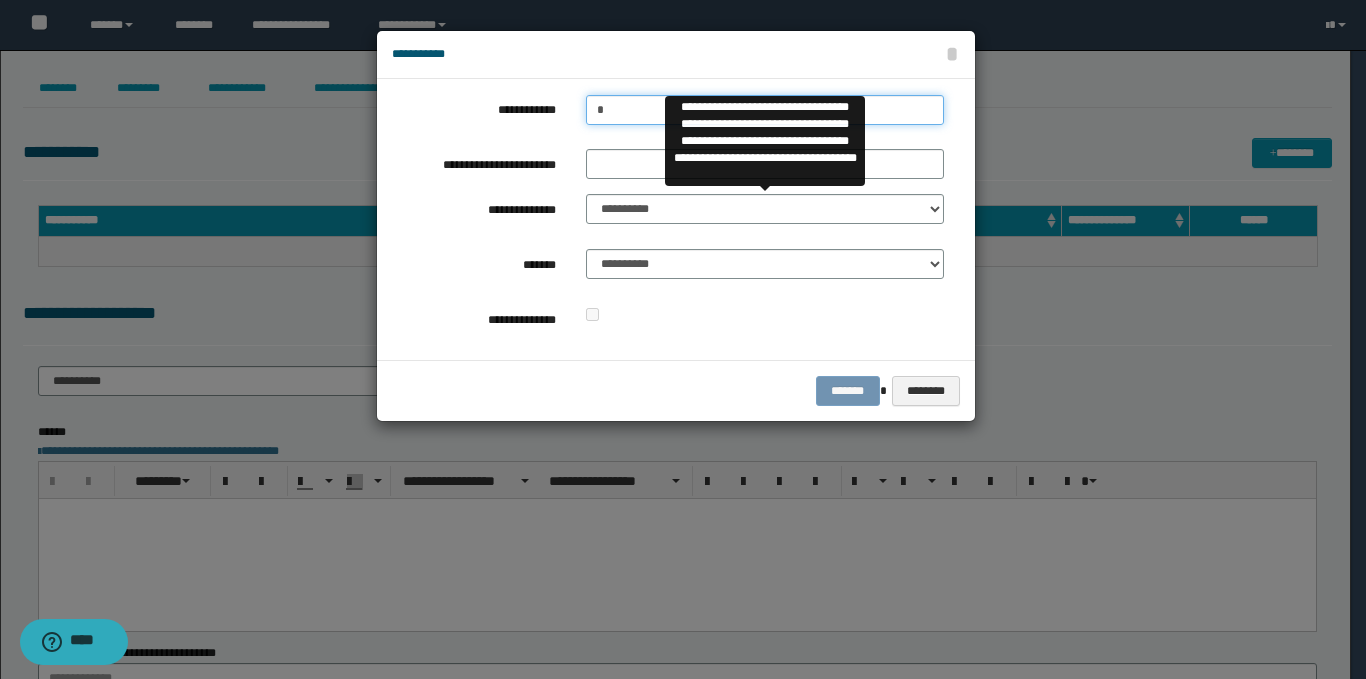 type on "**" 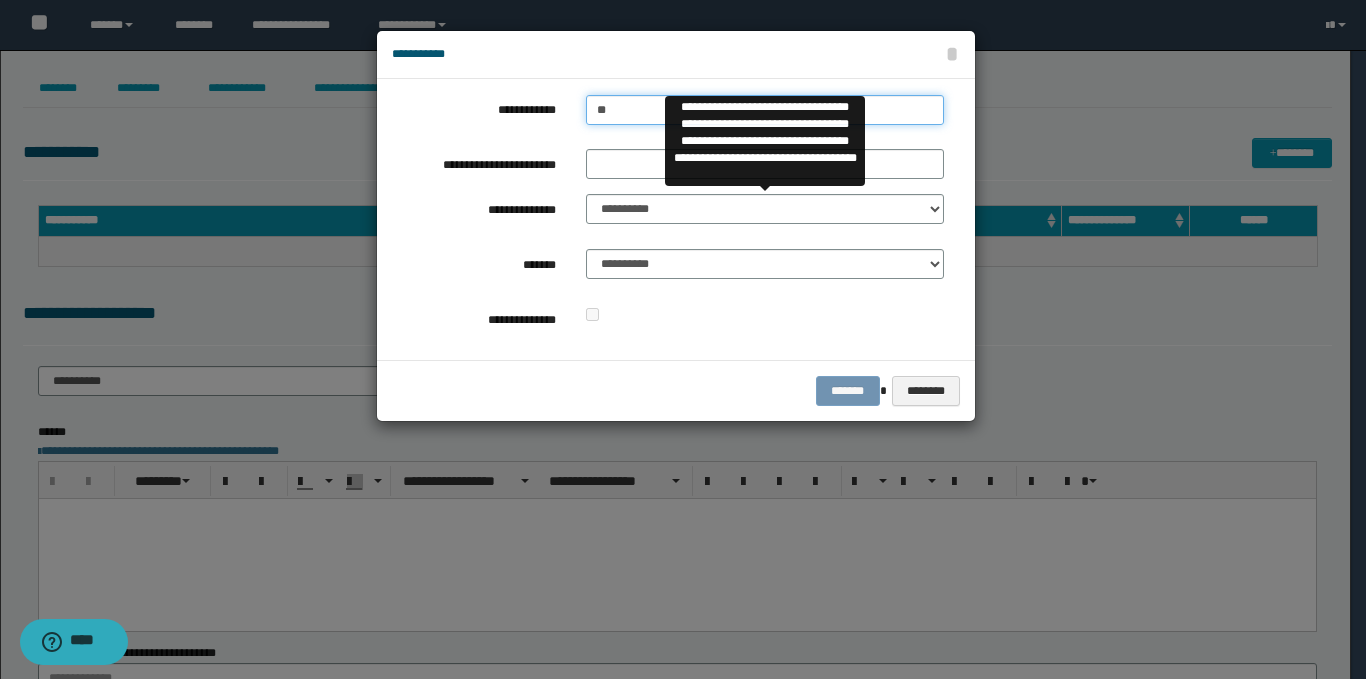 type on "**" 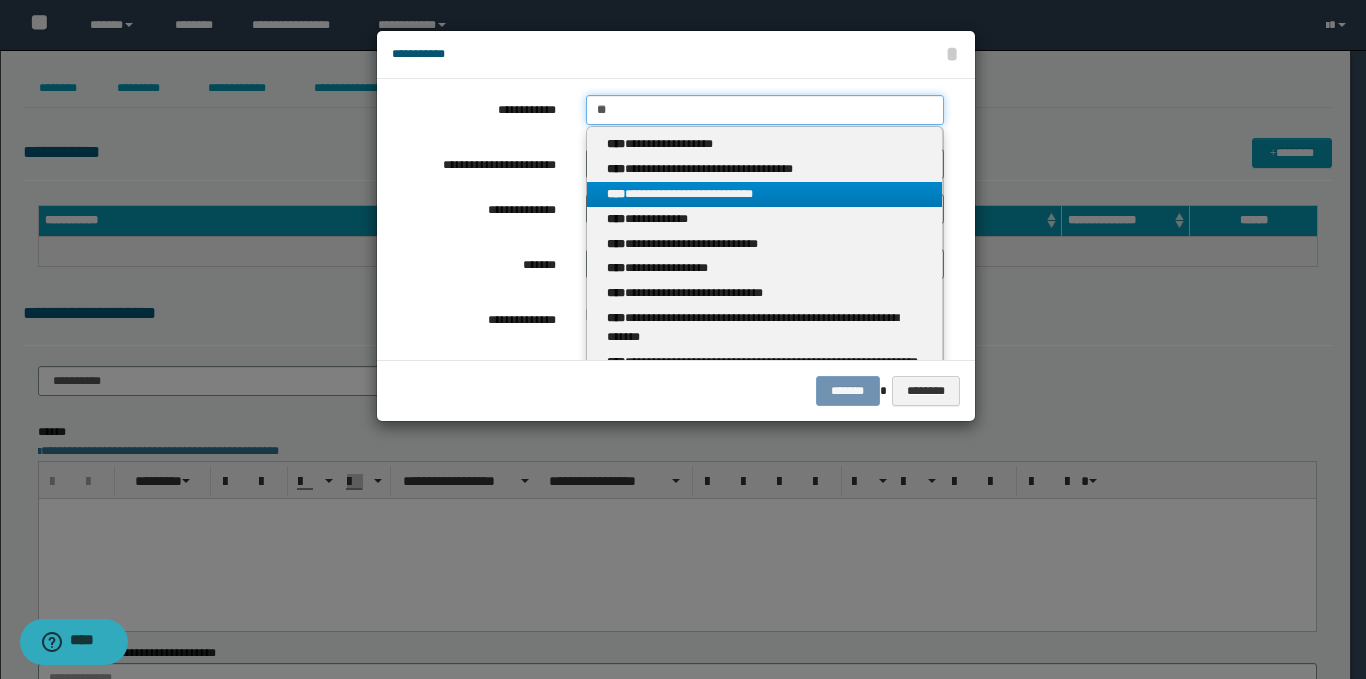 type on "**" 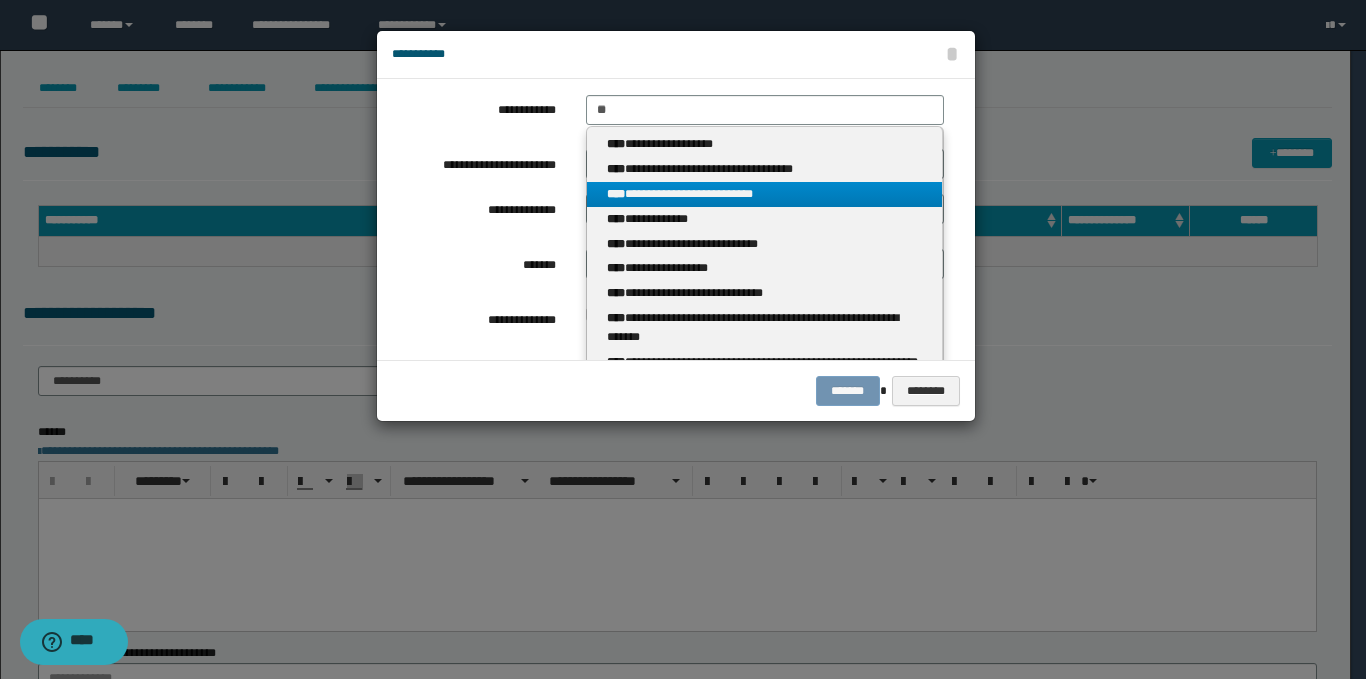 click on "**********" at bounding box center (765, 194) 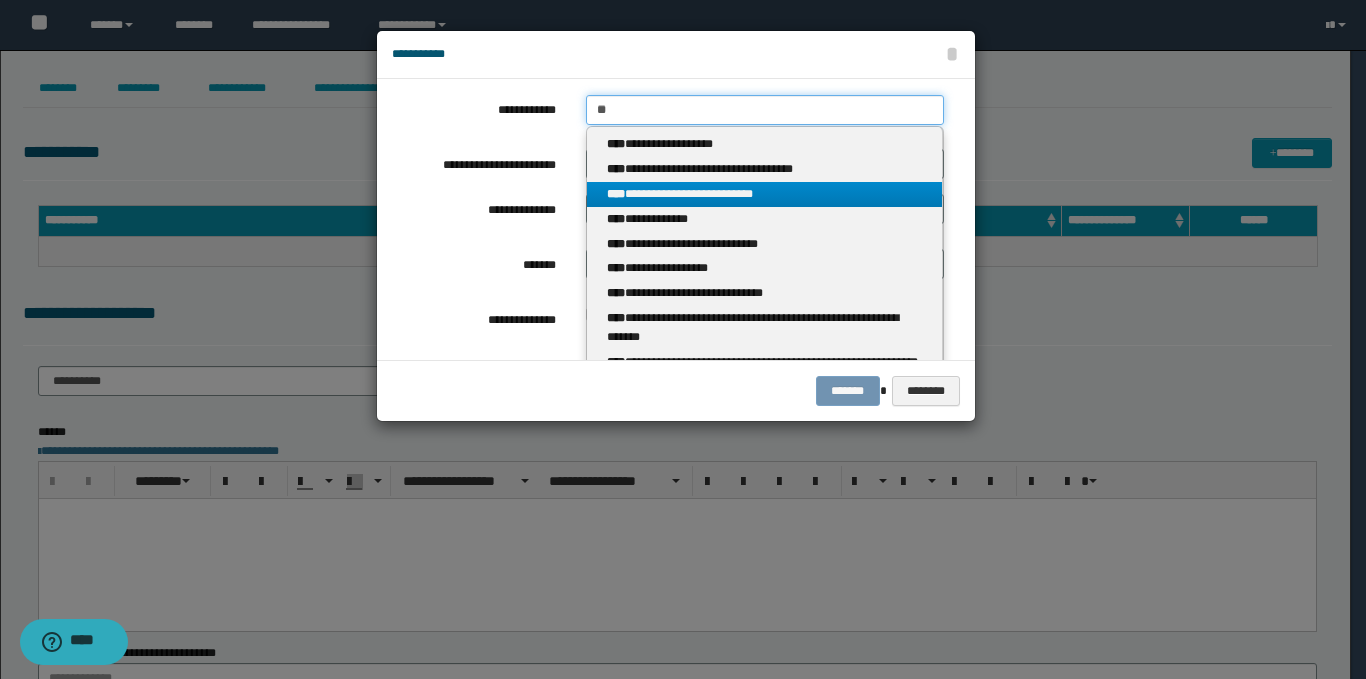 type 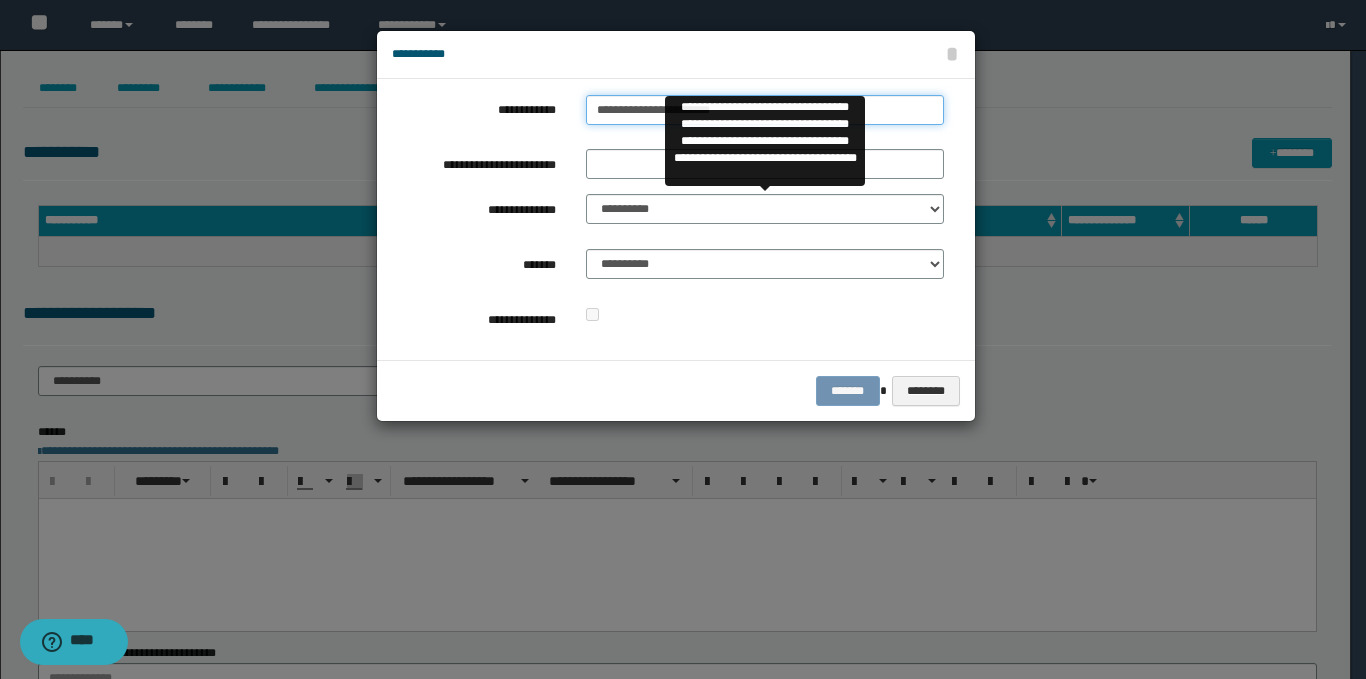 type on "**********" 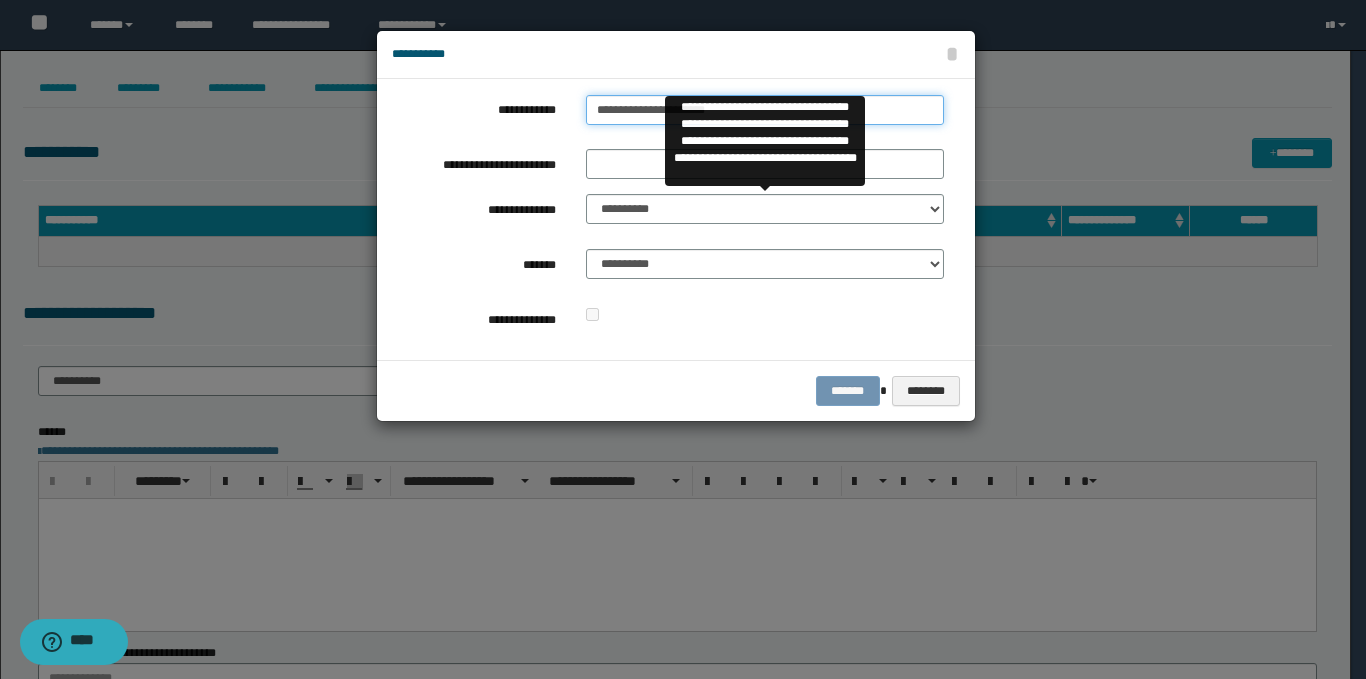 type on "**********" 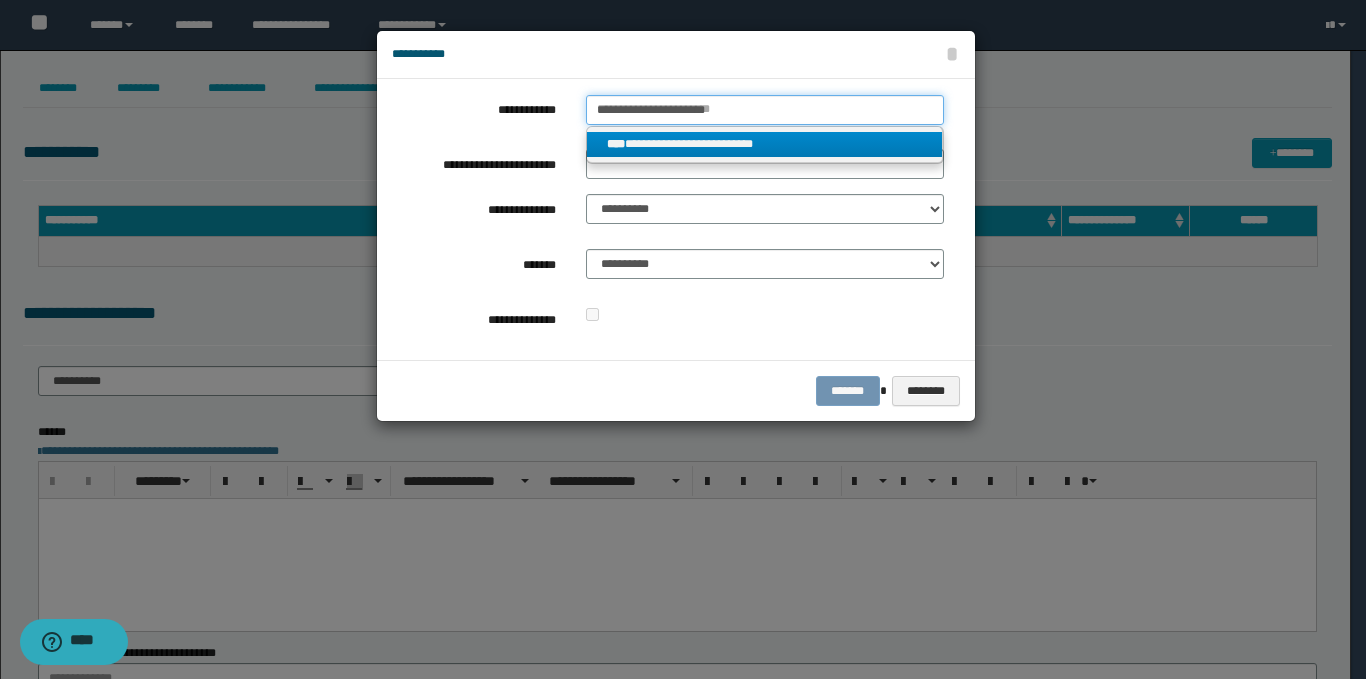 type 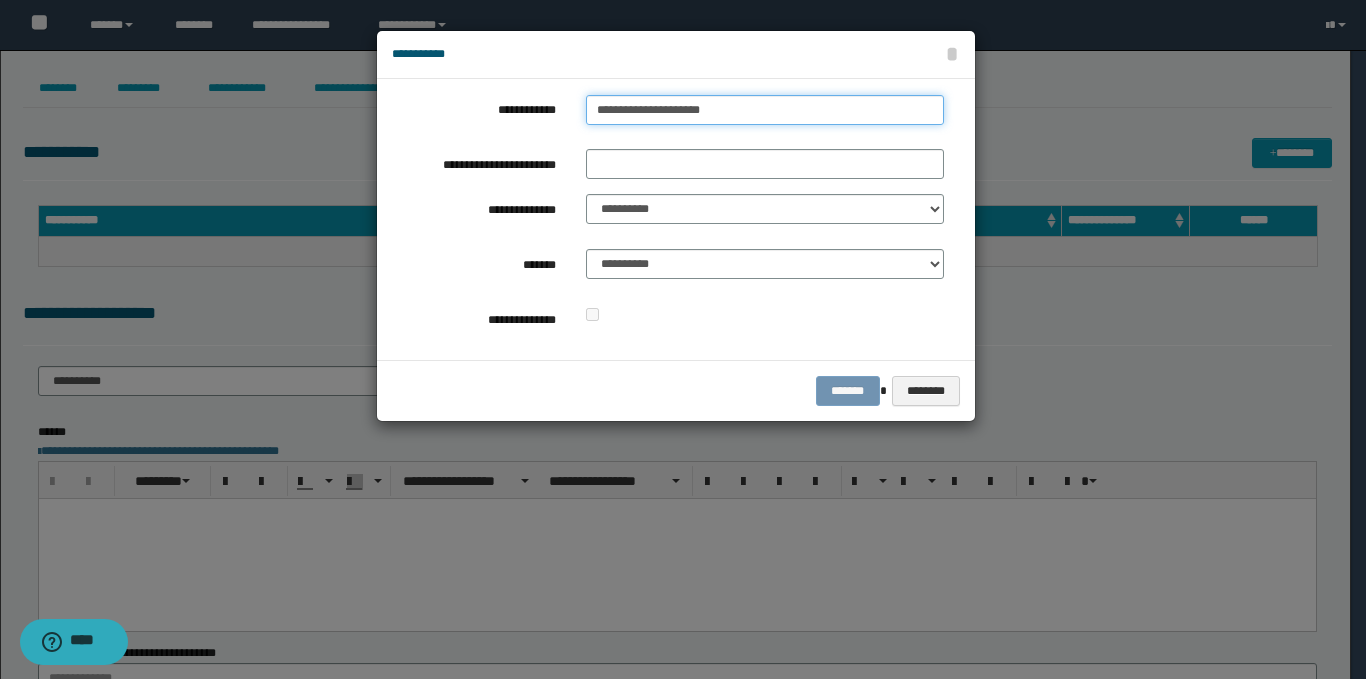 type on "**********" 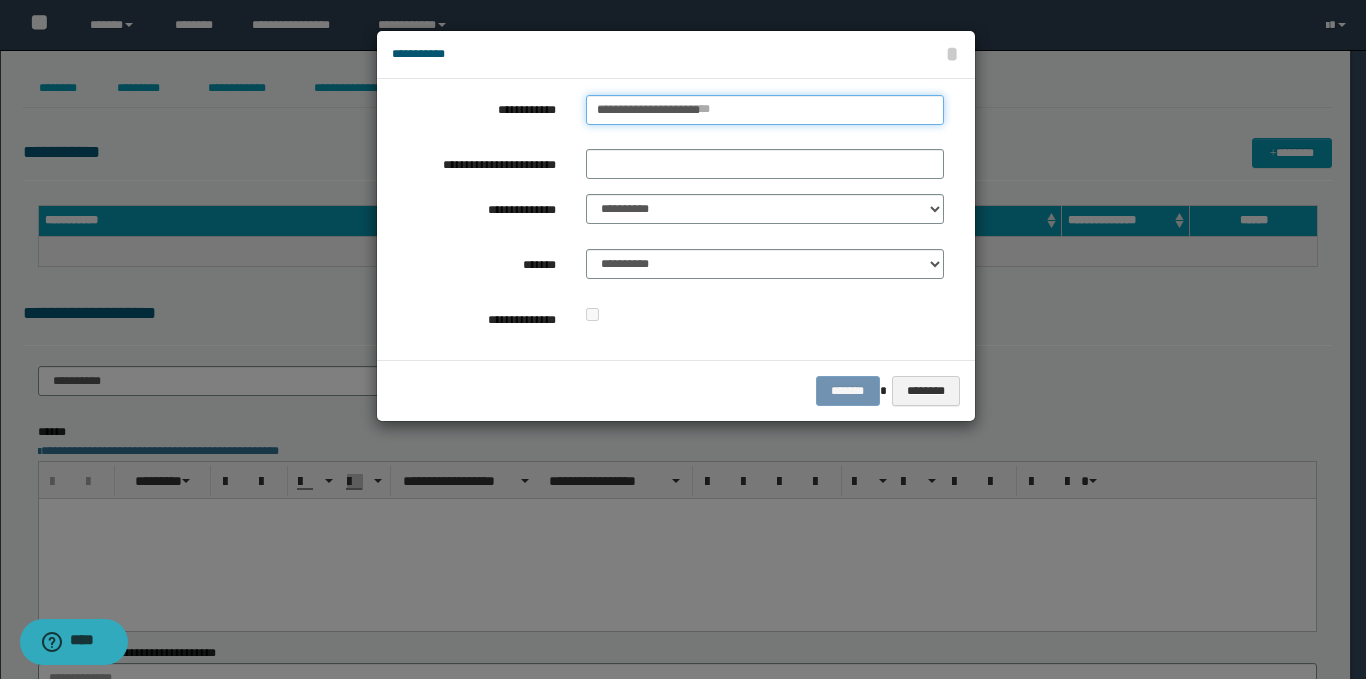 type 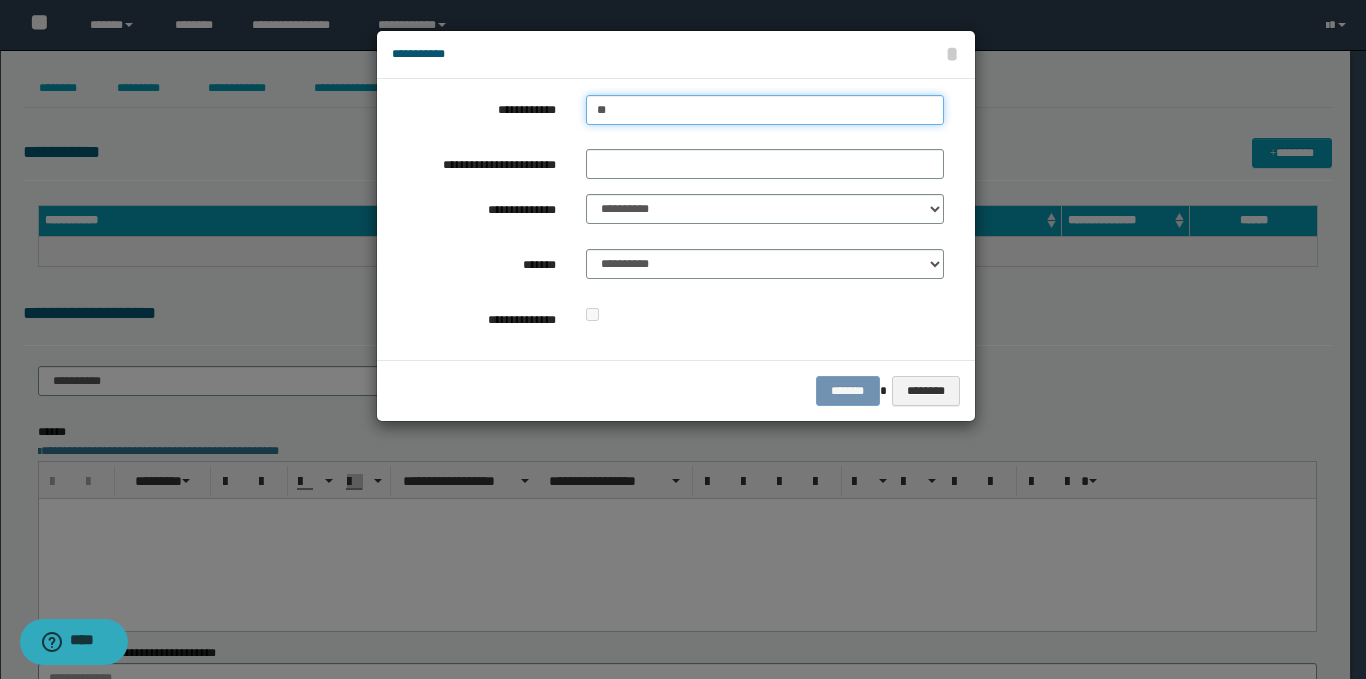 type on "*" 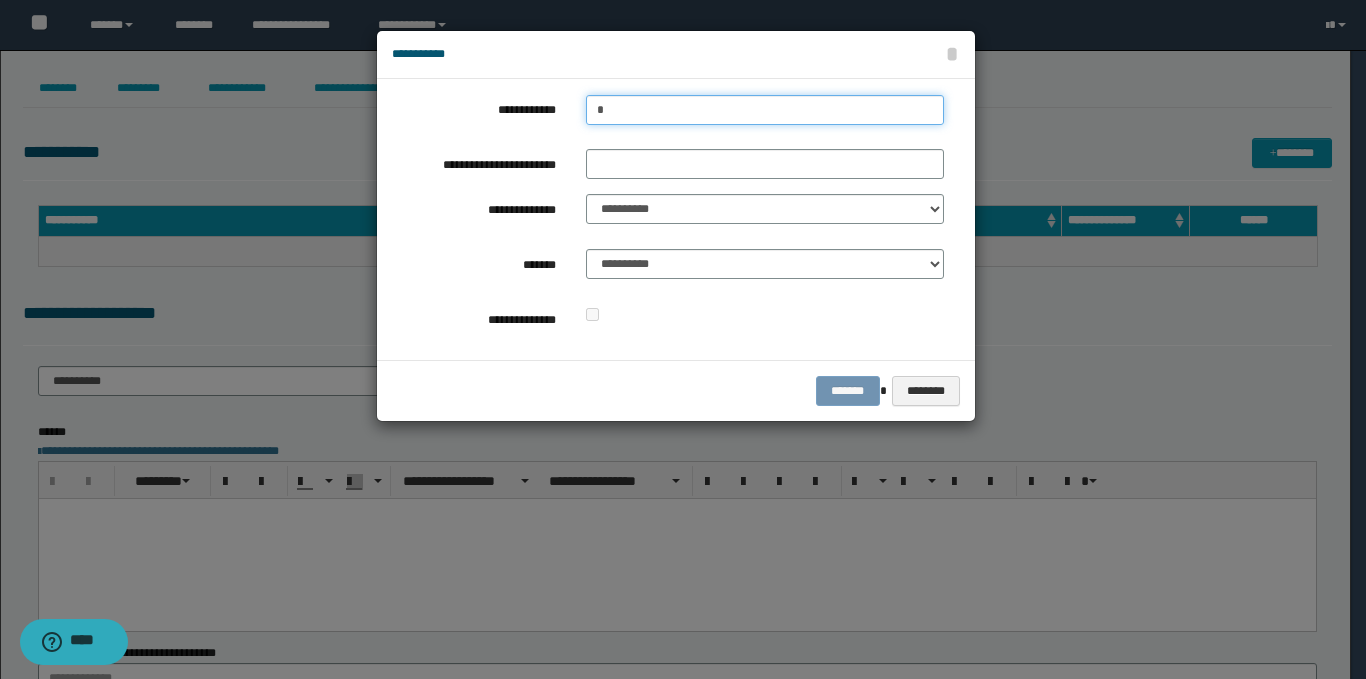 type on "**" 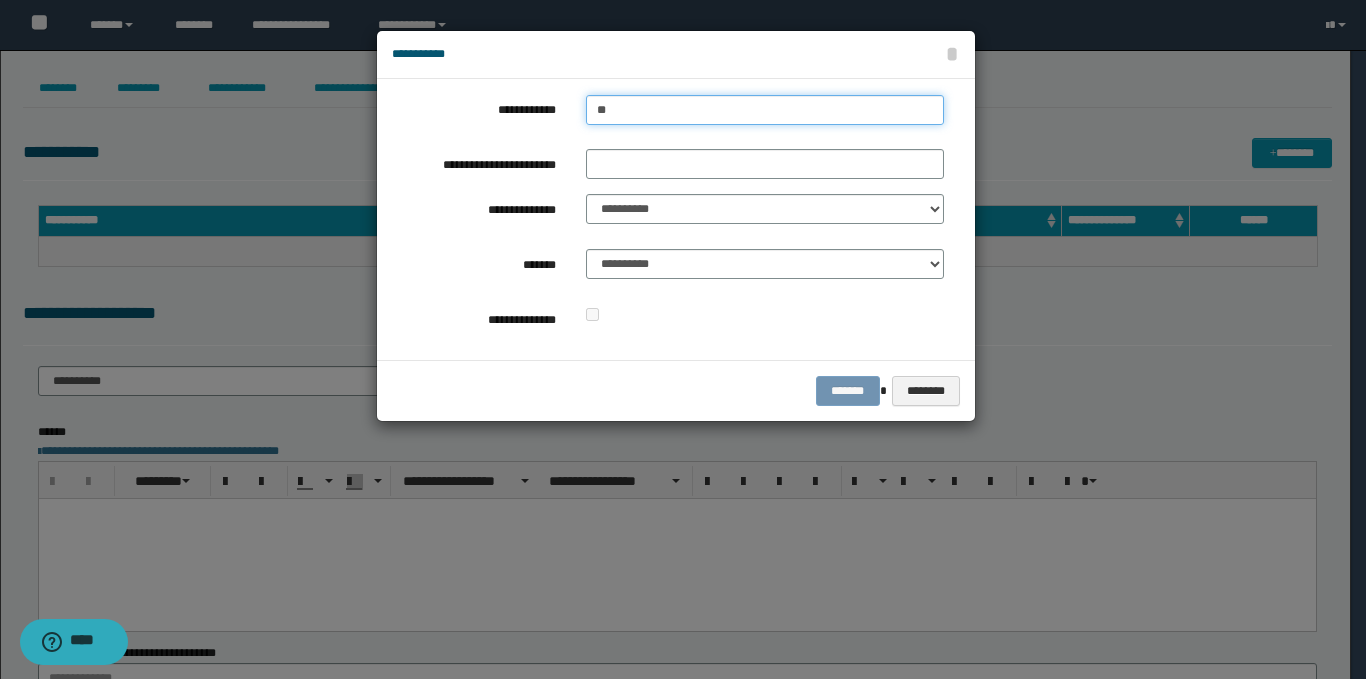 type on "**" 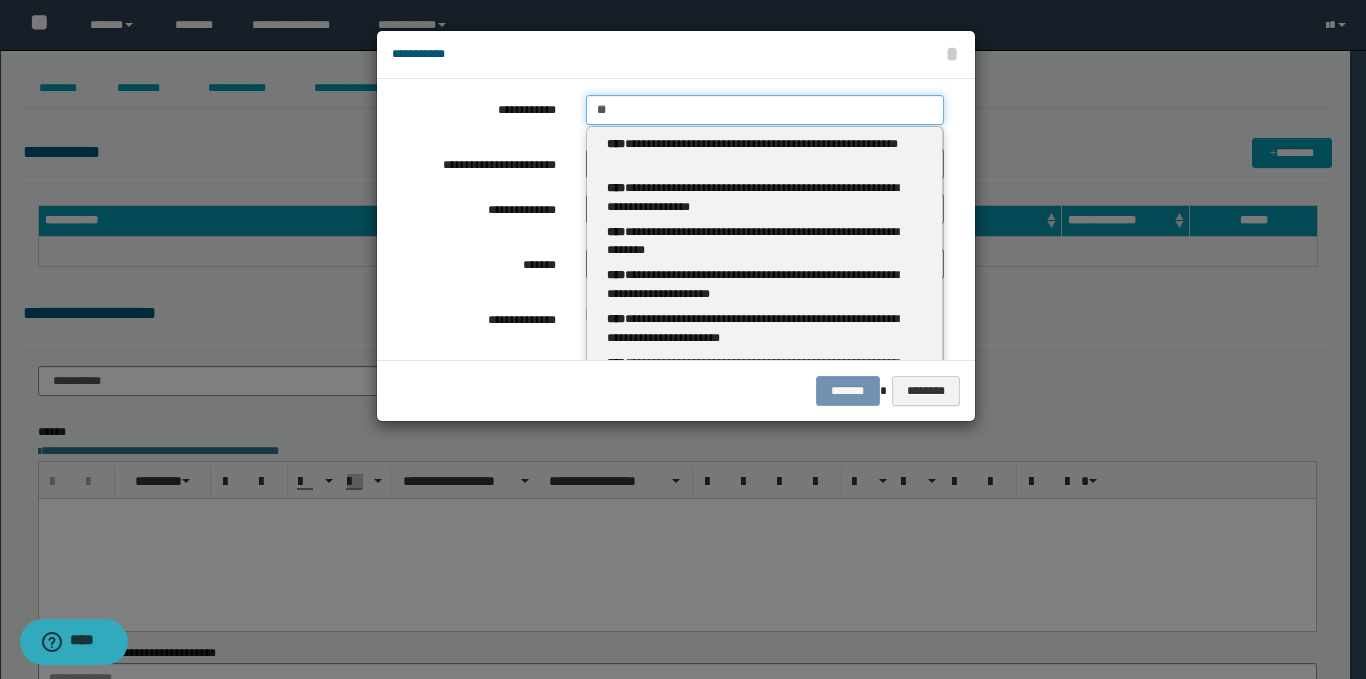 type 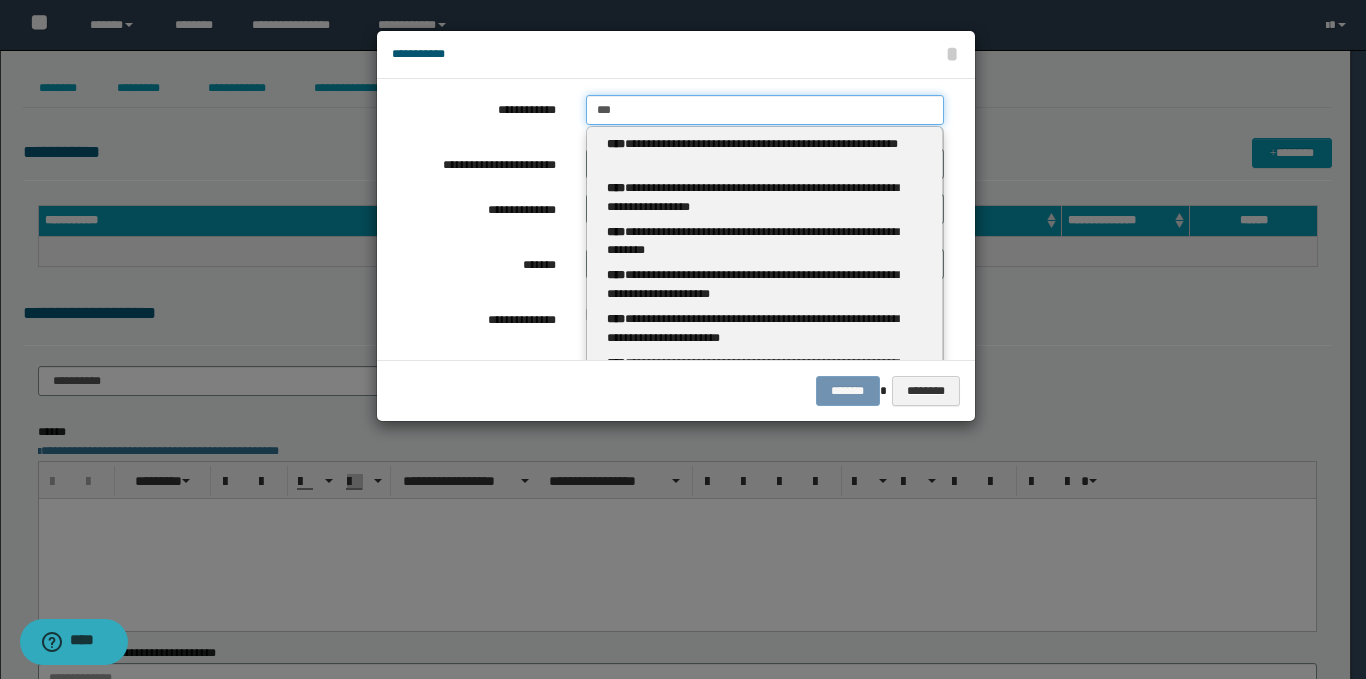type on "***" 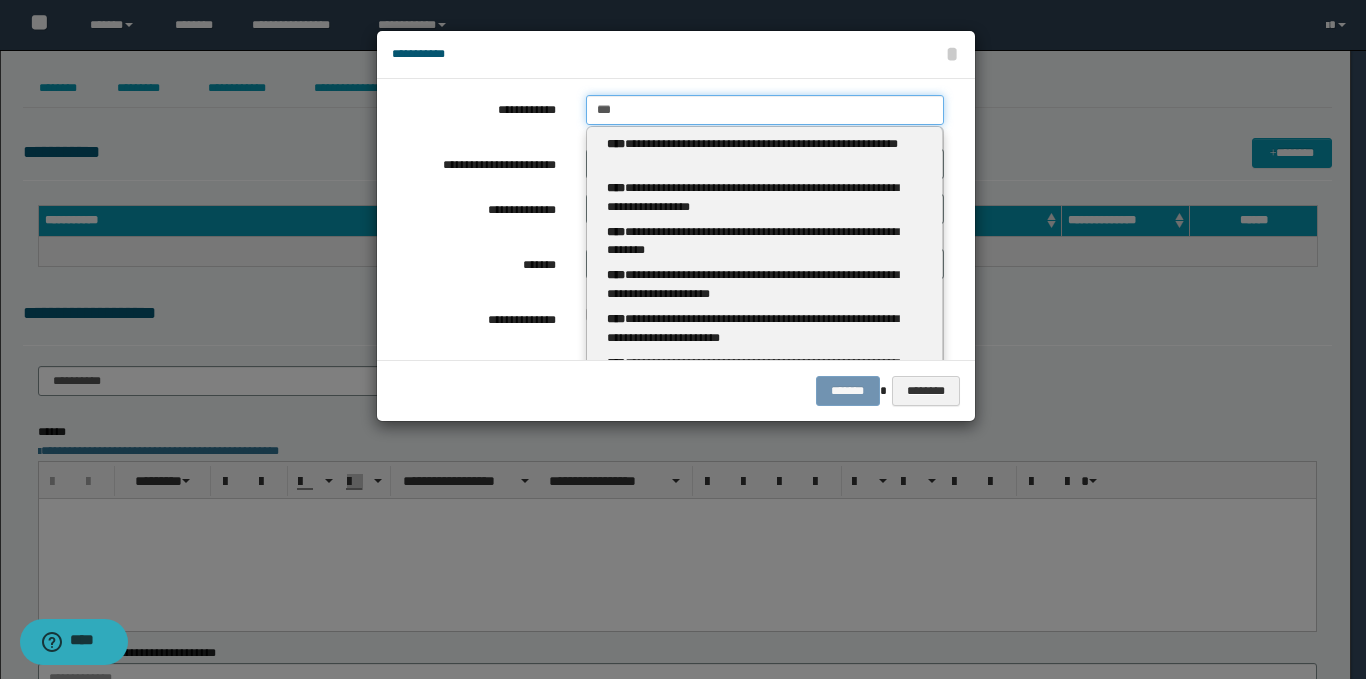 type 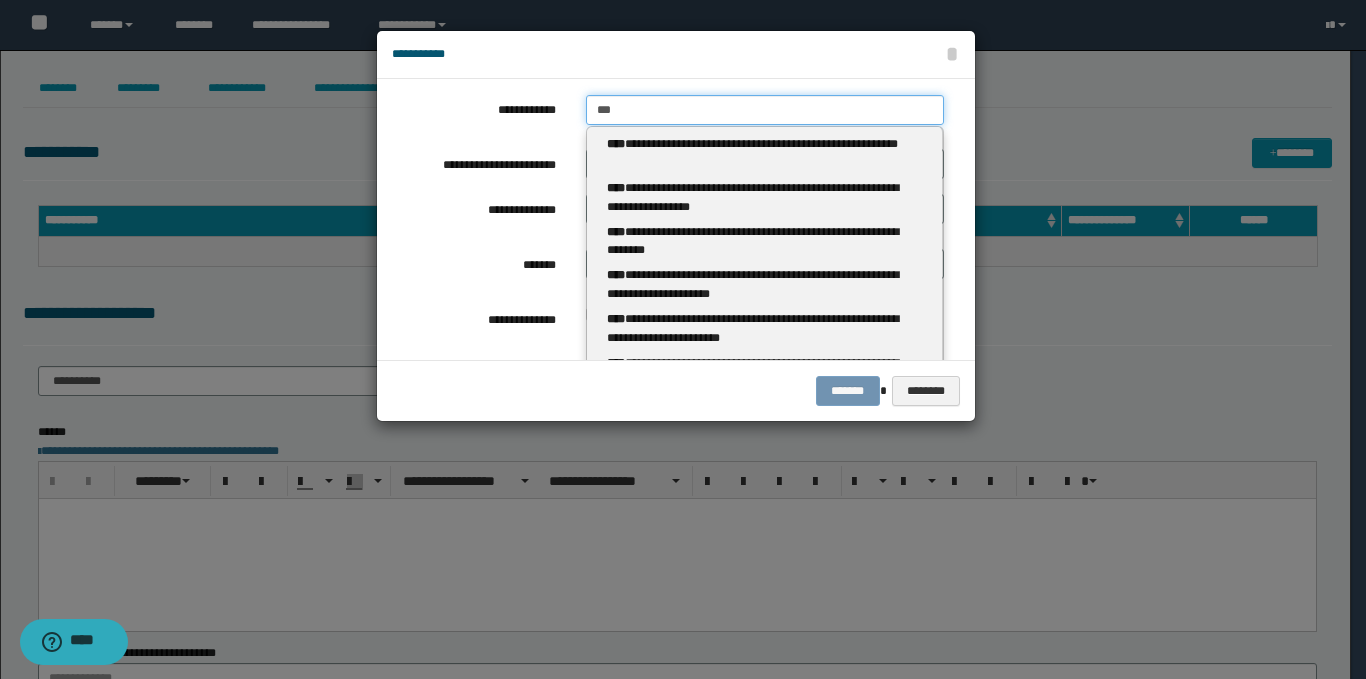 type on "****" 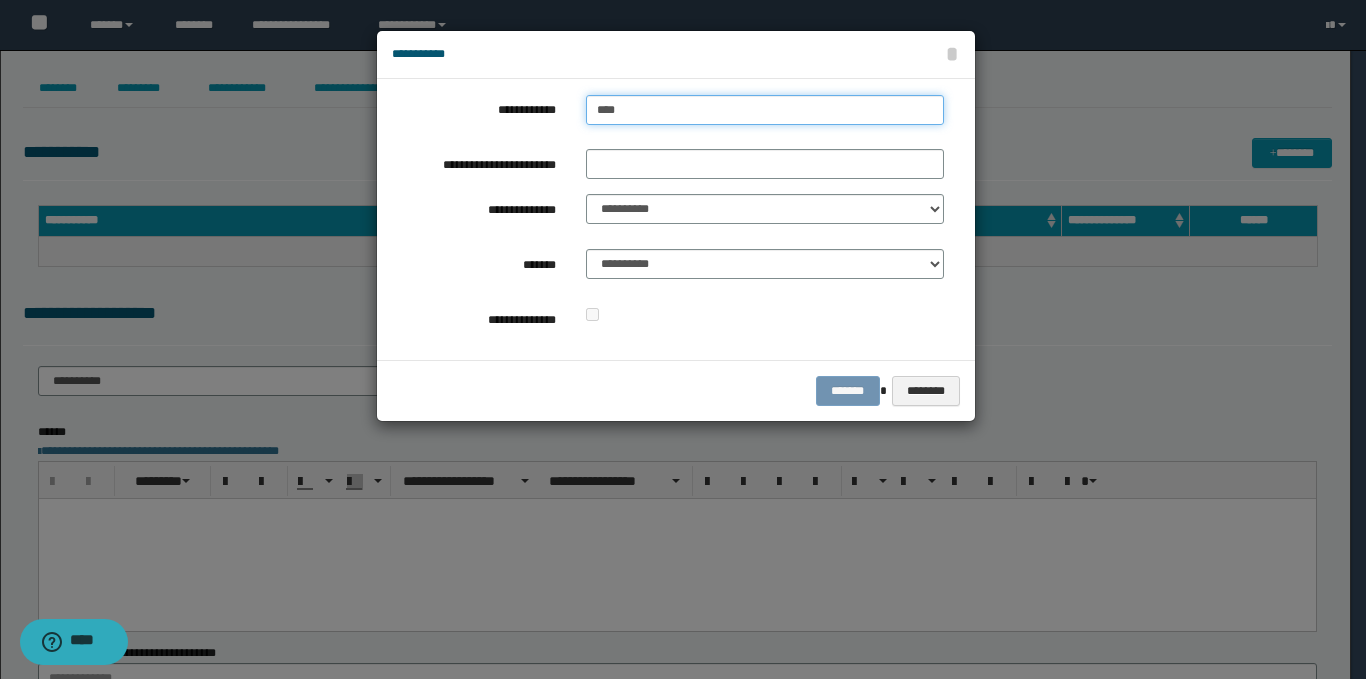 type on "****" 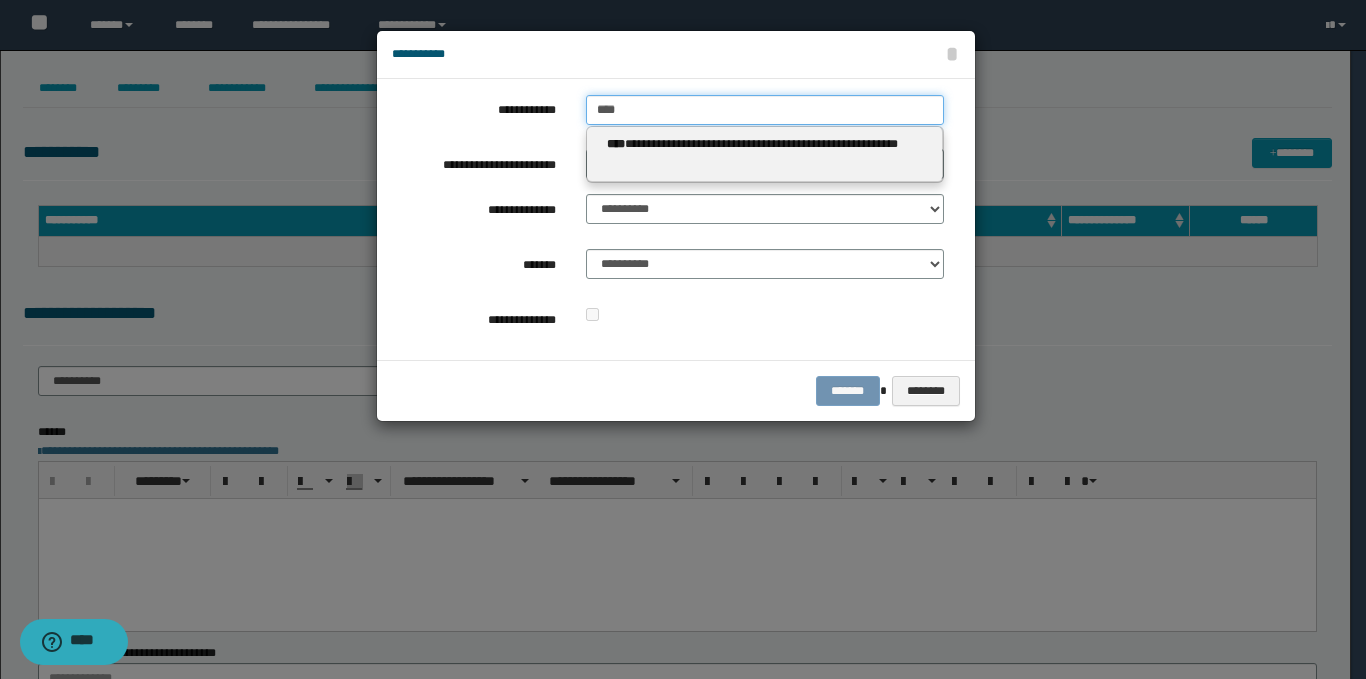 type 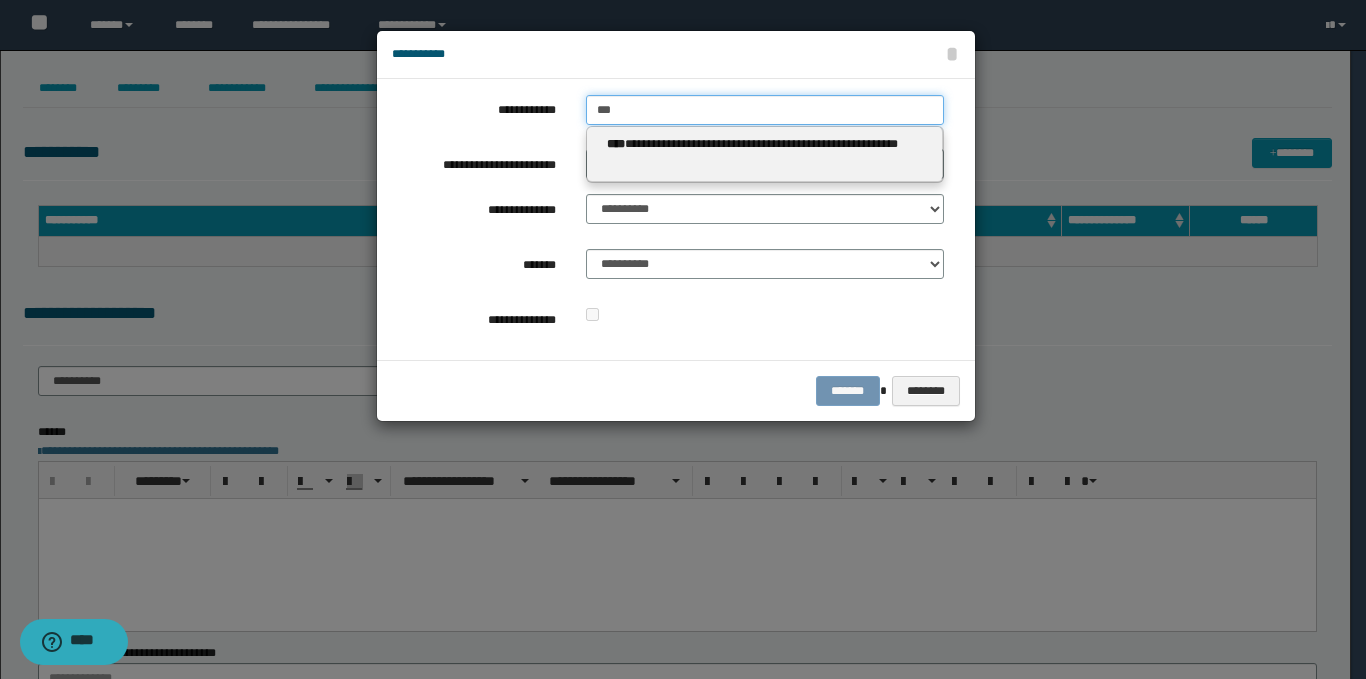 type on "***" 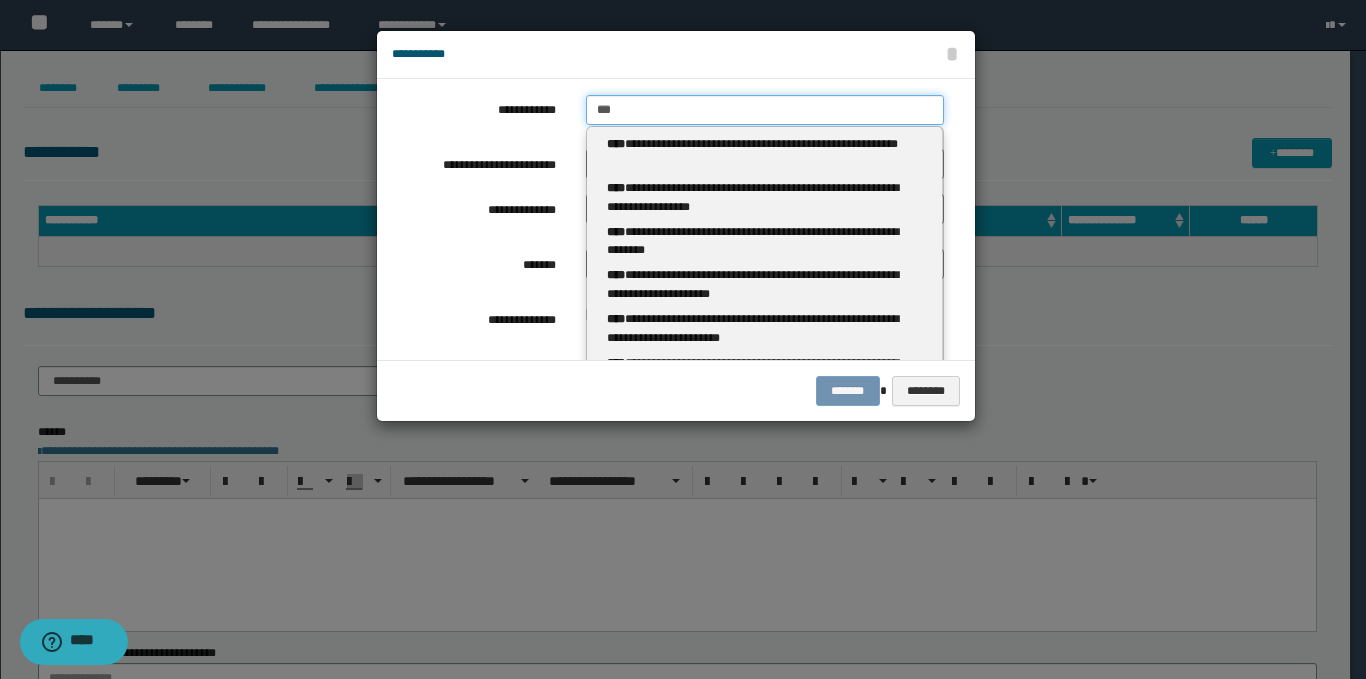 type 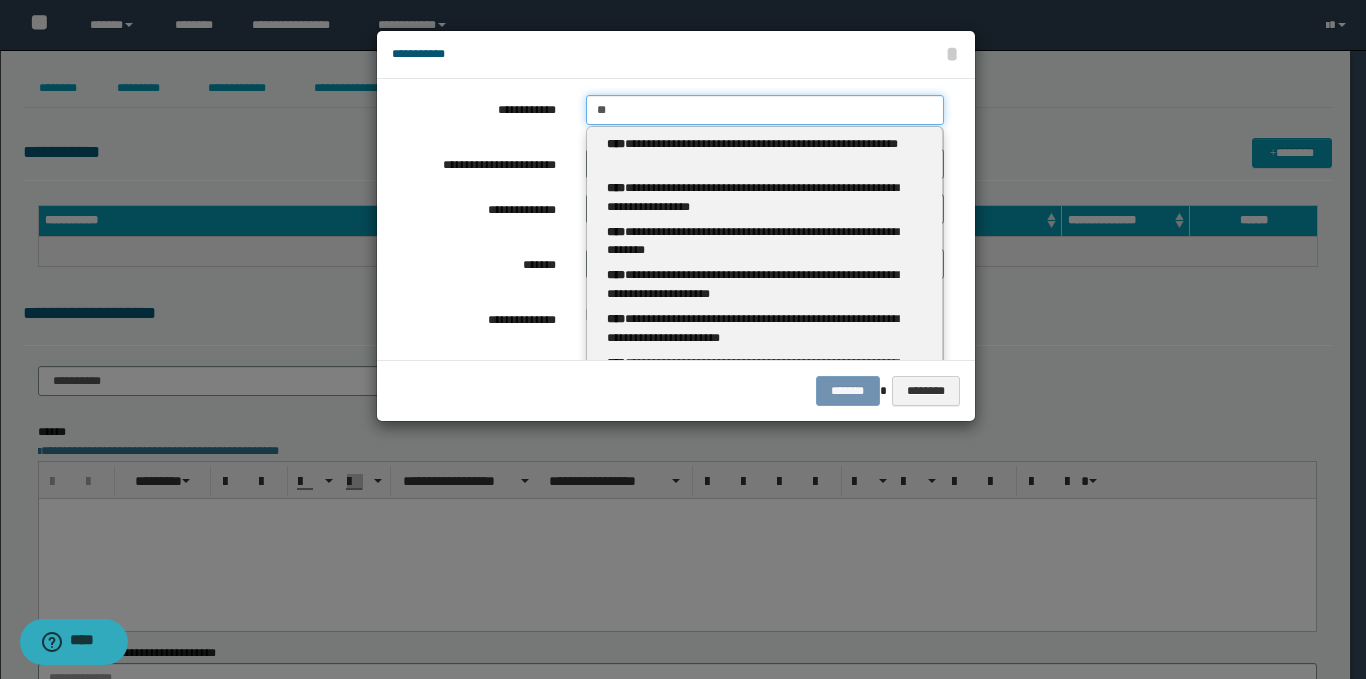 type on "**" 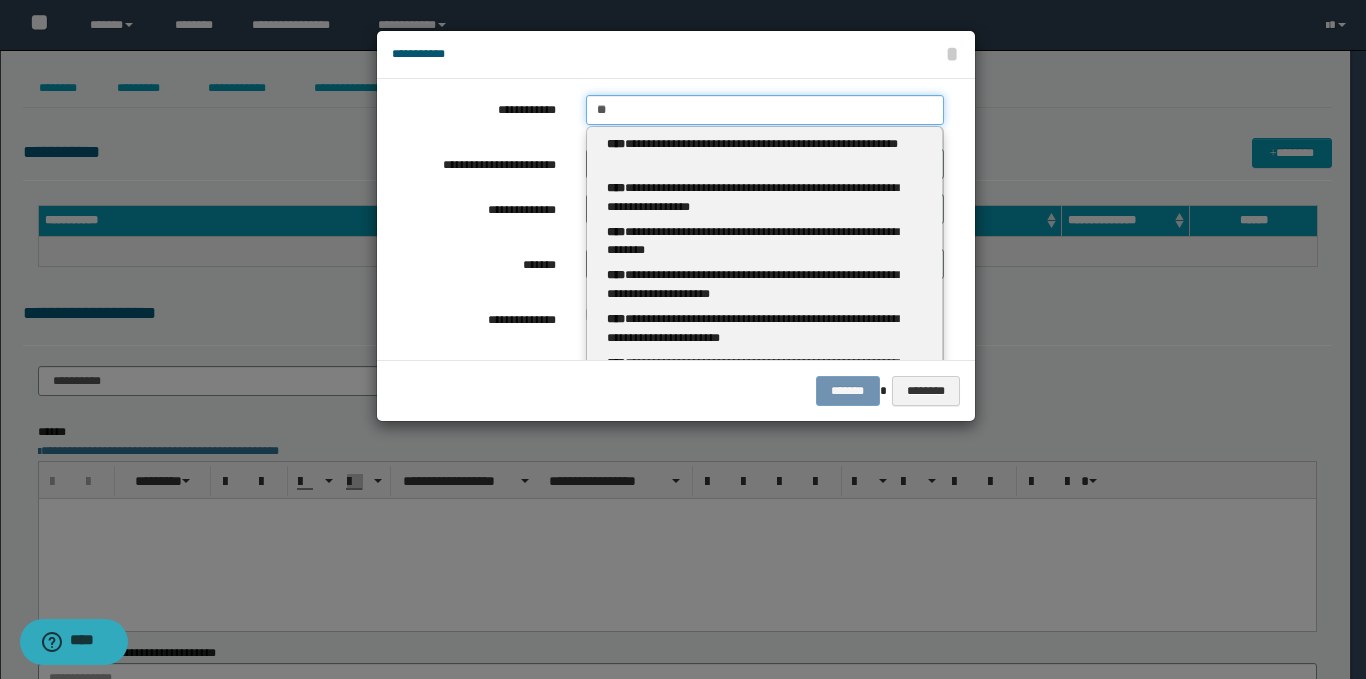 type 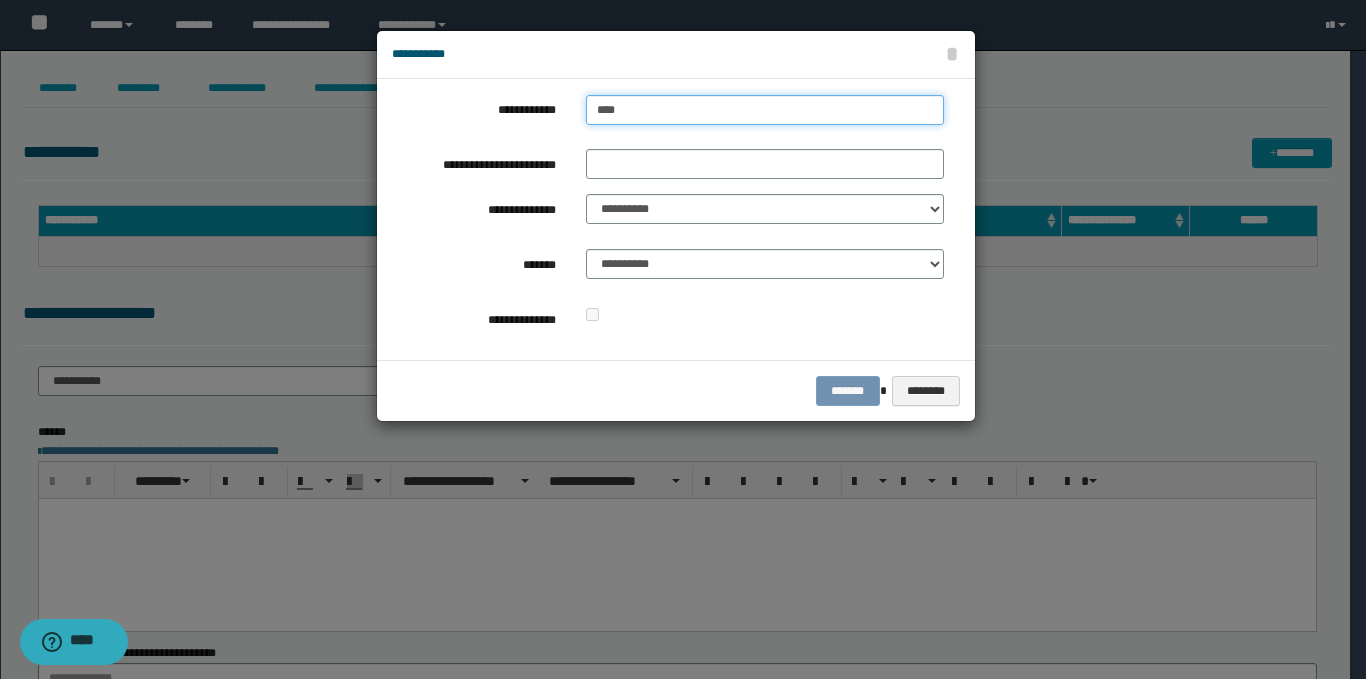 type on "***" 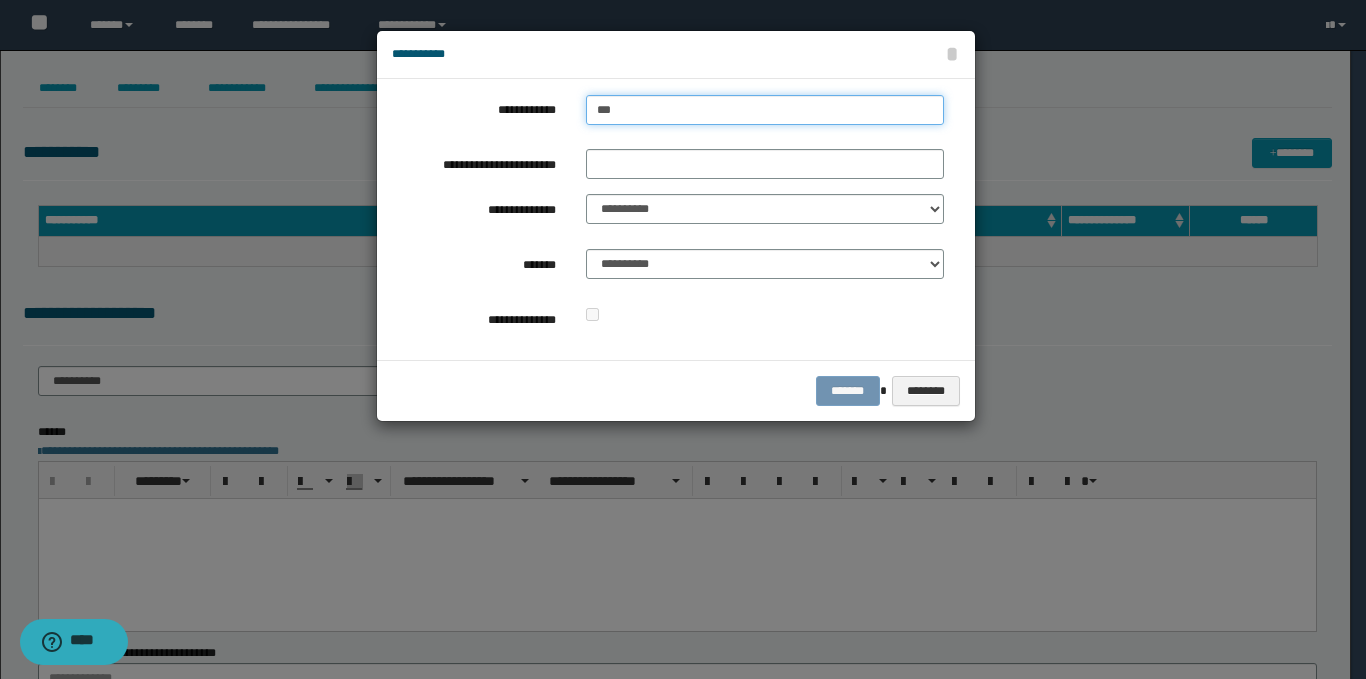 type on "***" 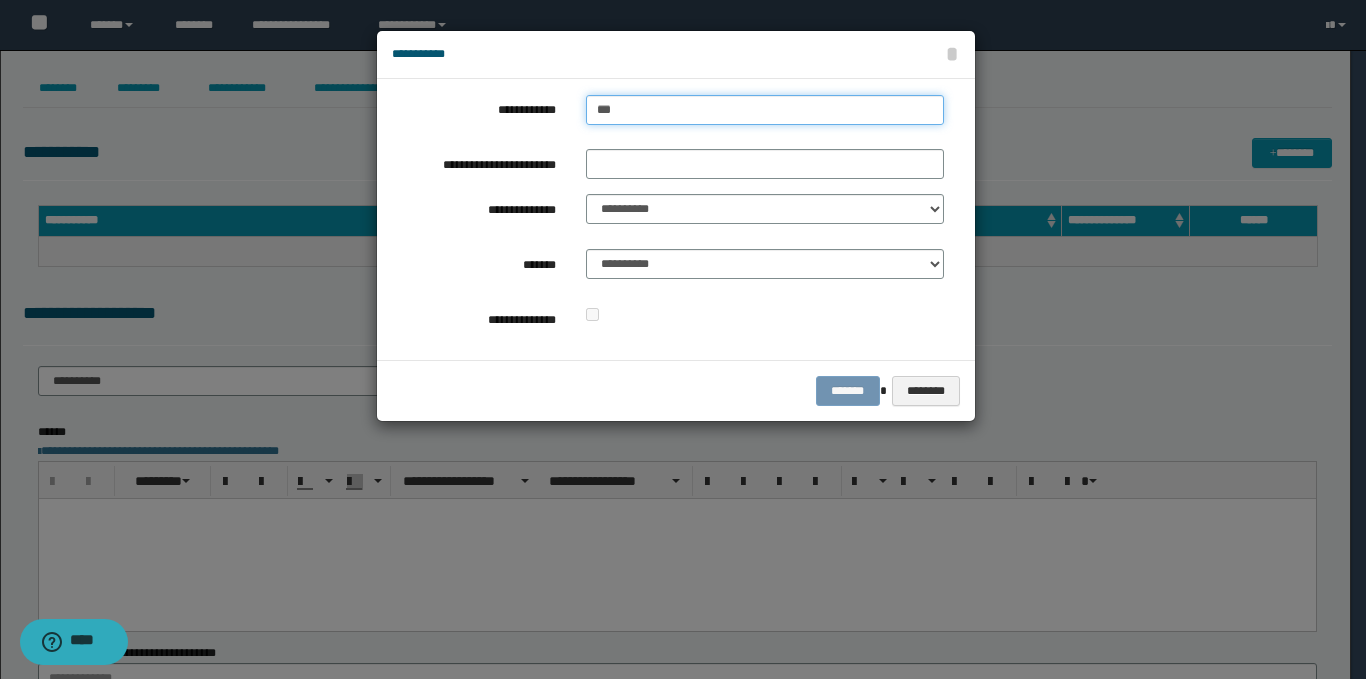 type 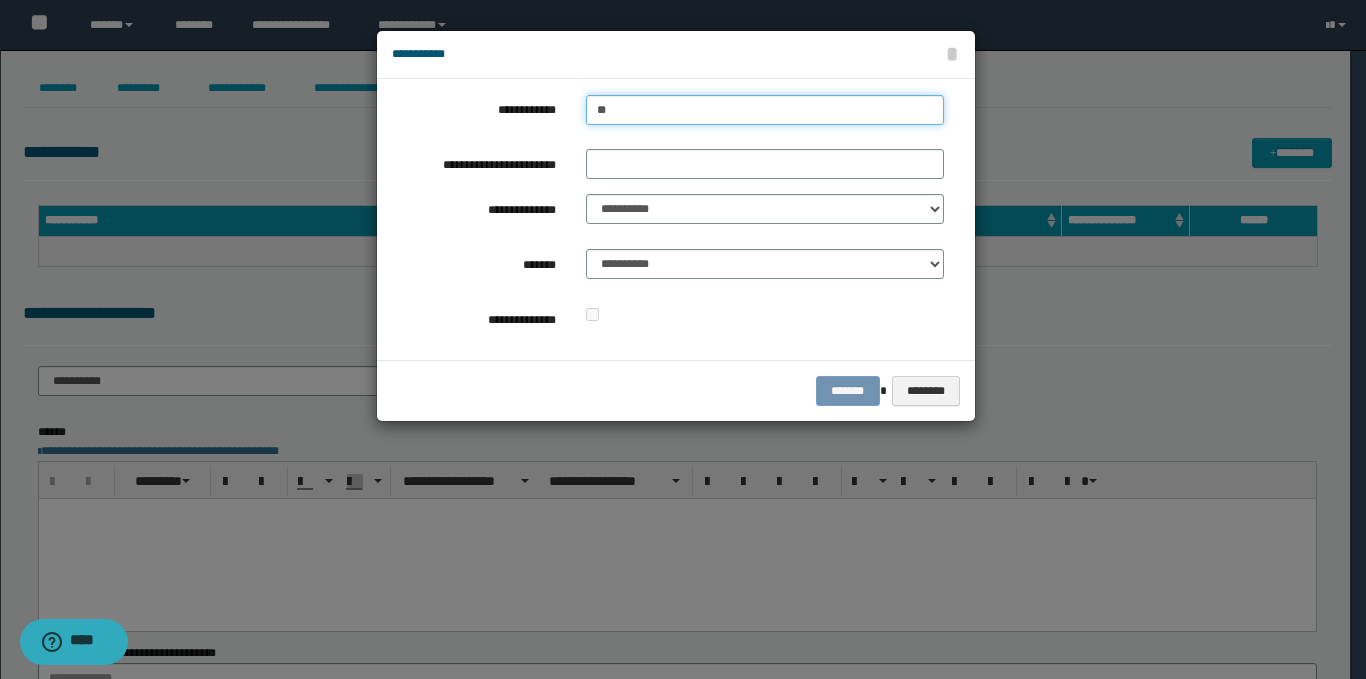 type on "**" 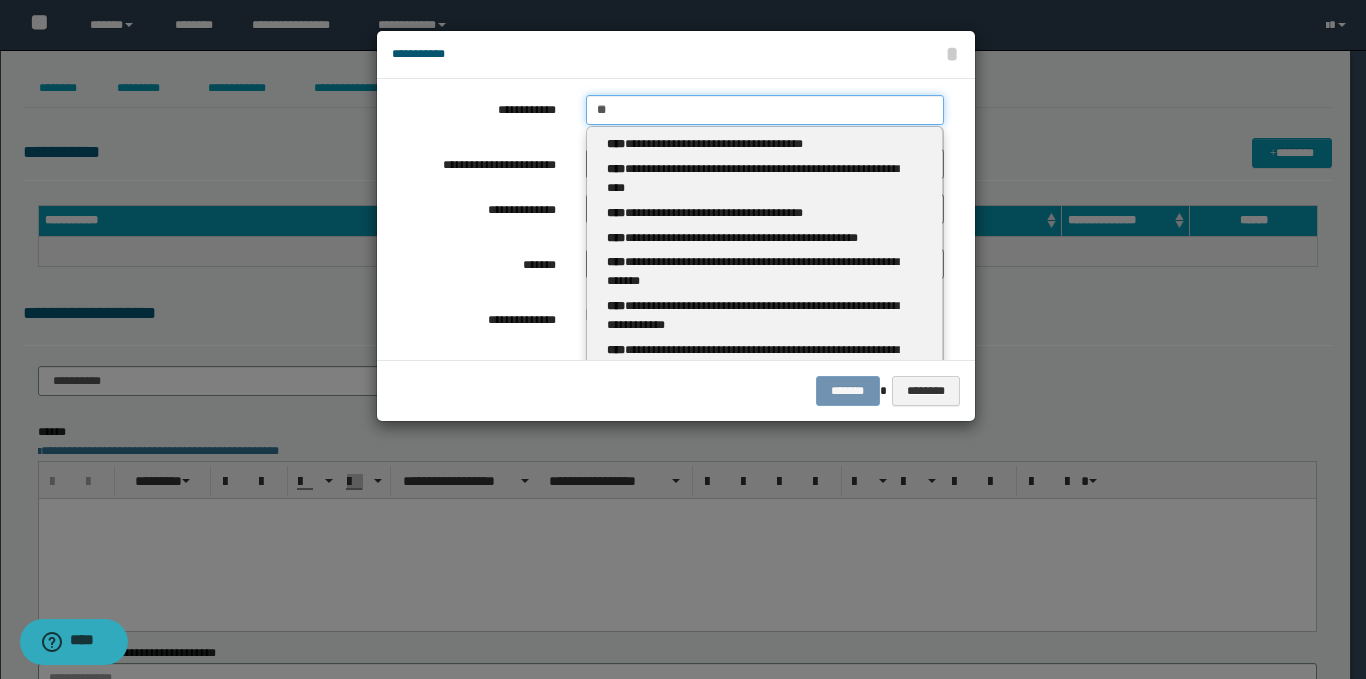 type 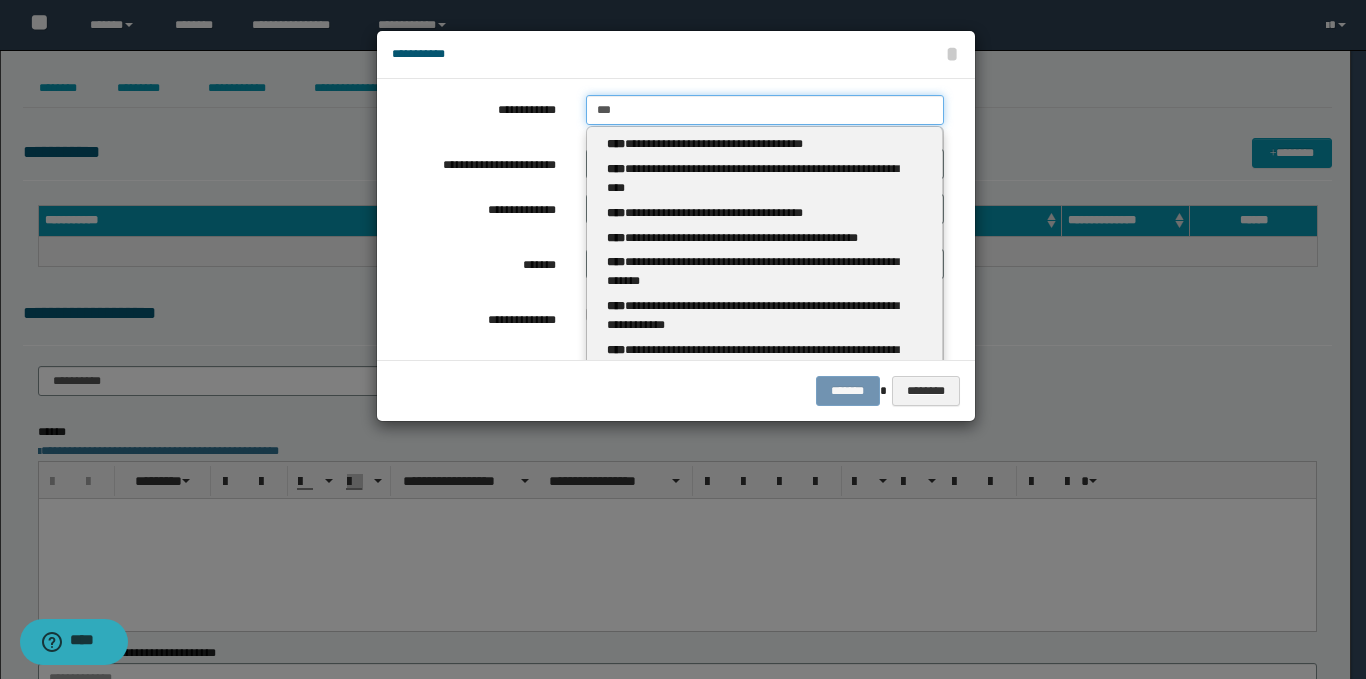 type on "***" 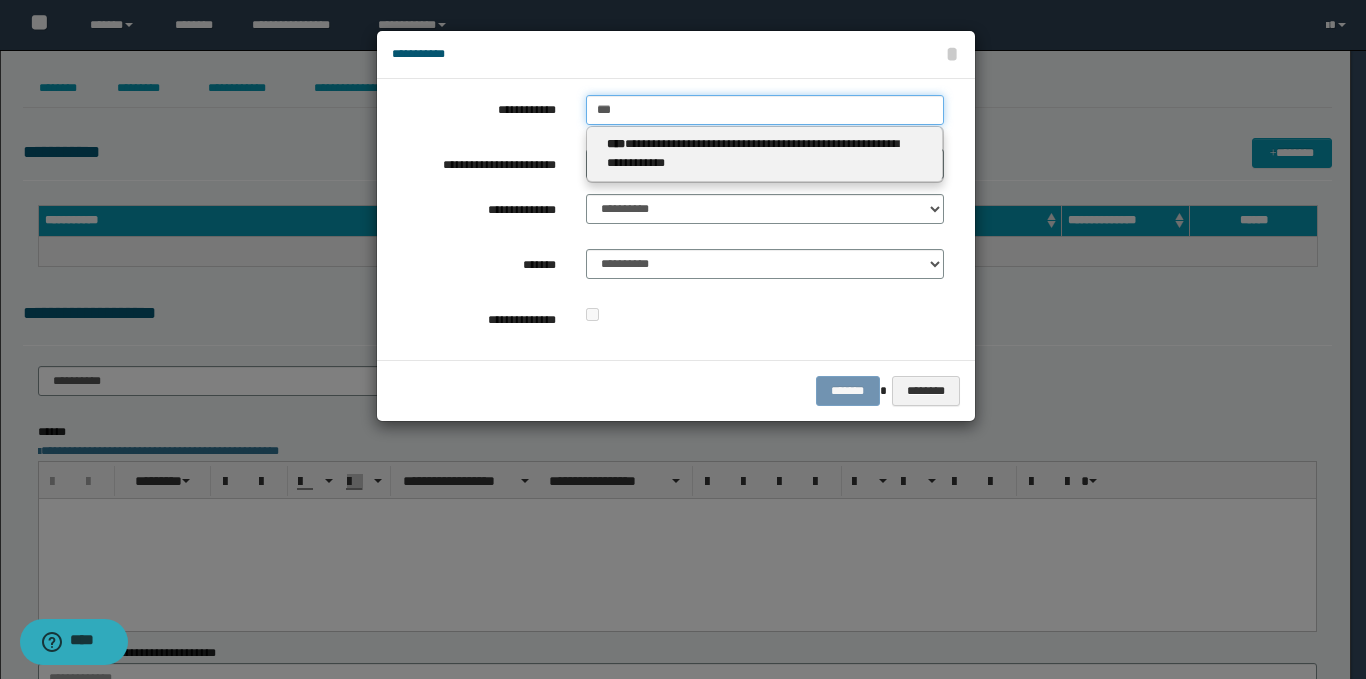 type 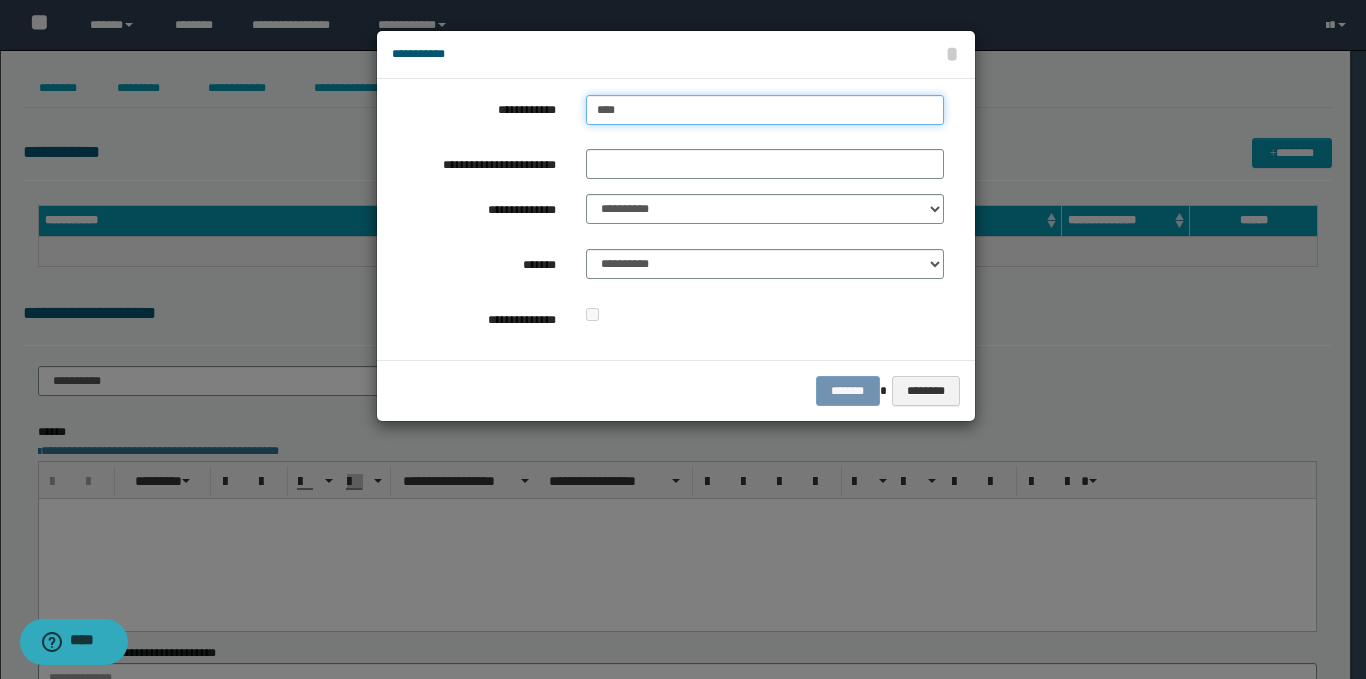 type on "***" 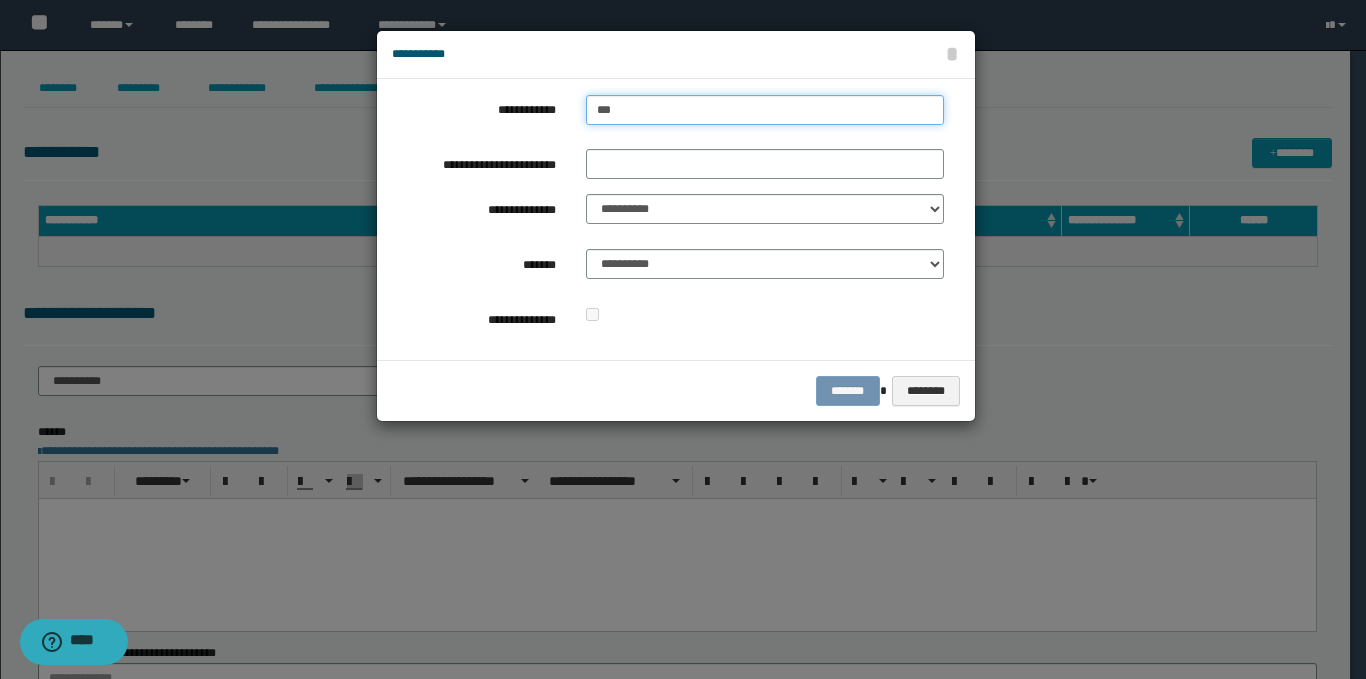 type on "***" 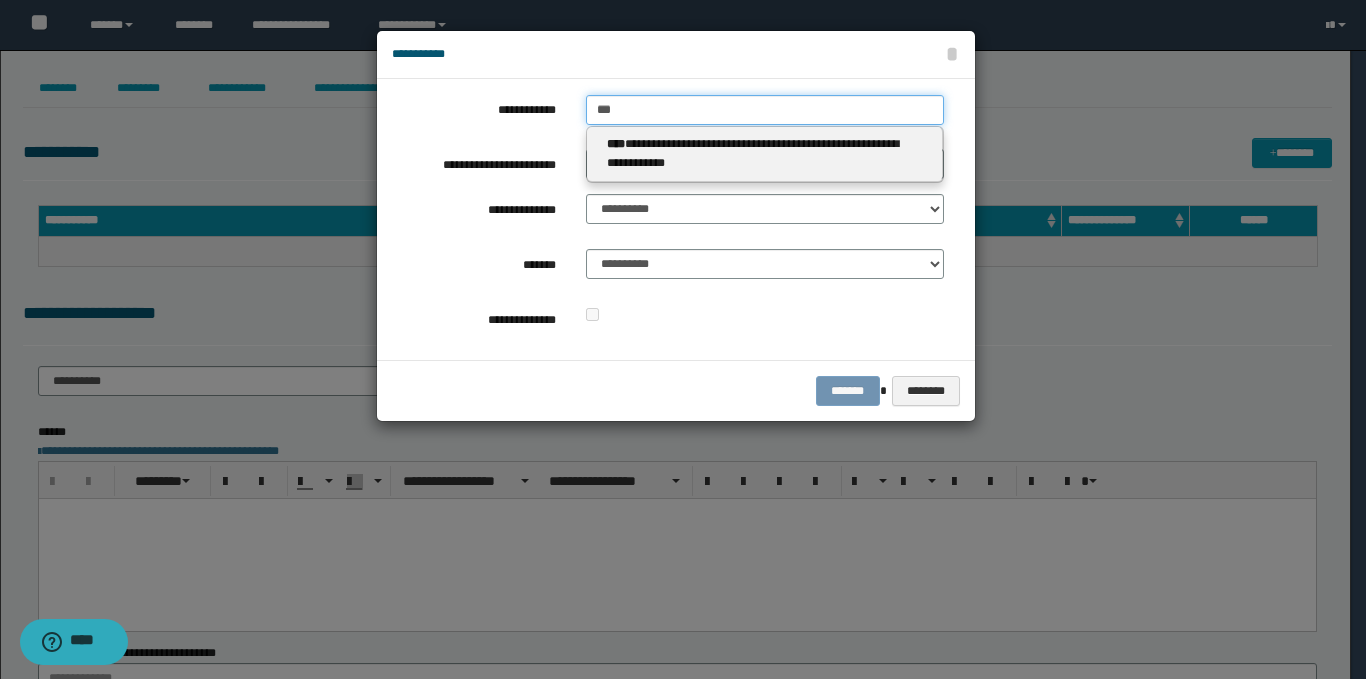 type 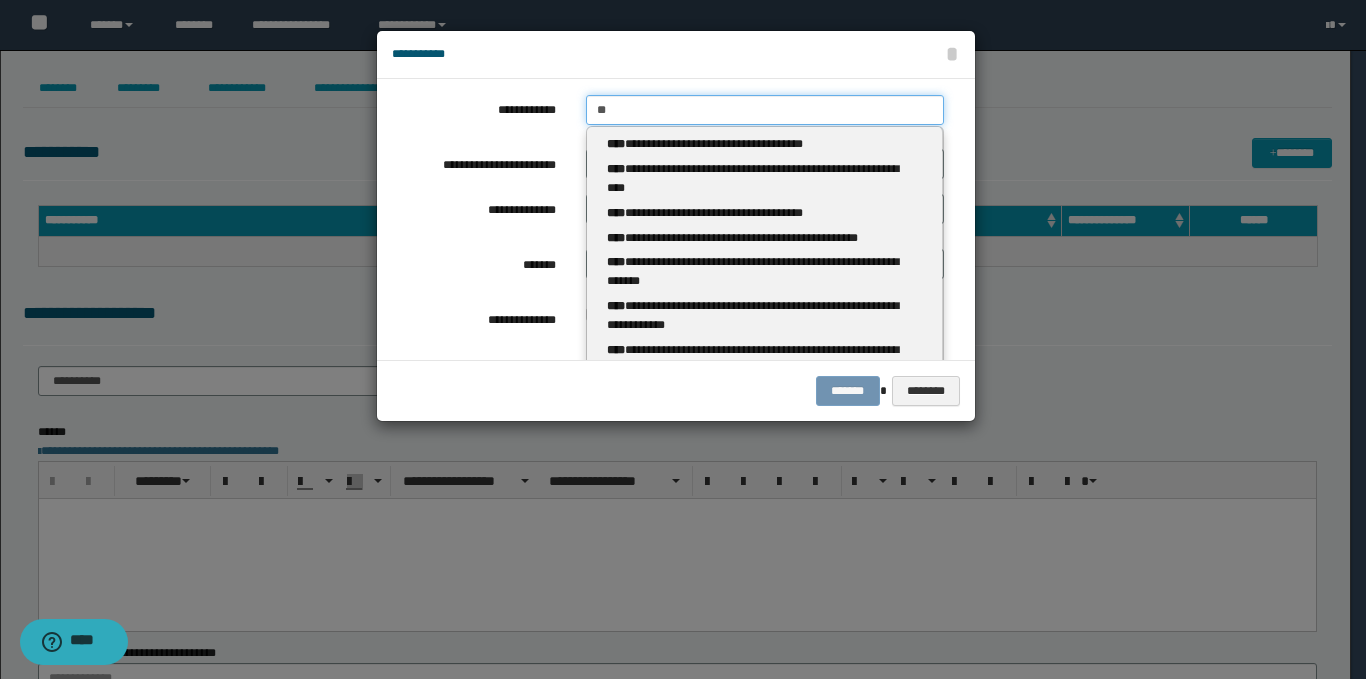 type on "**" 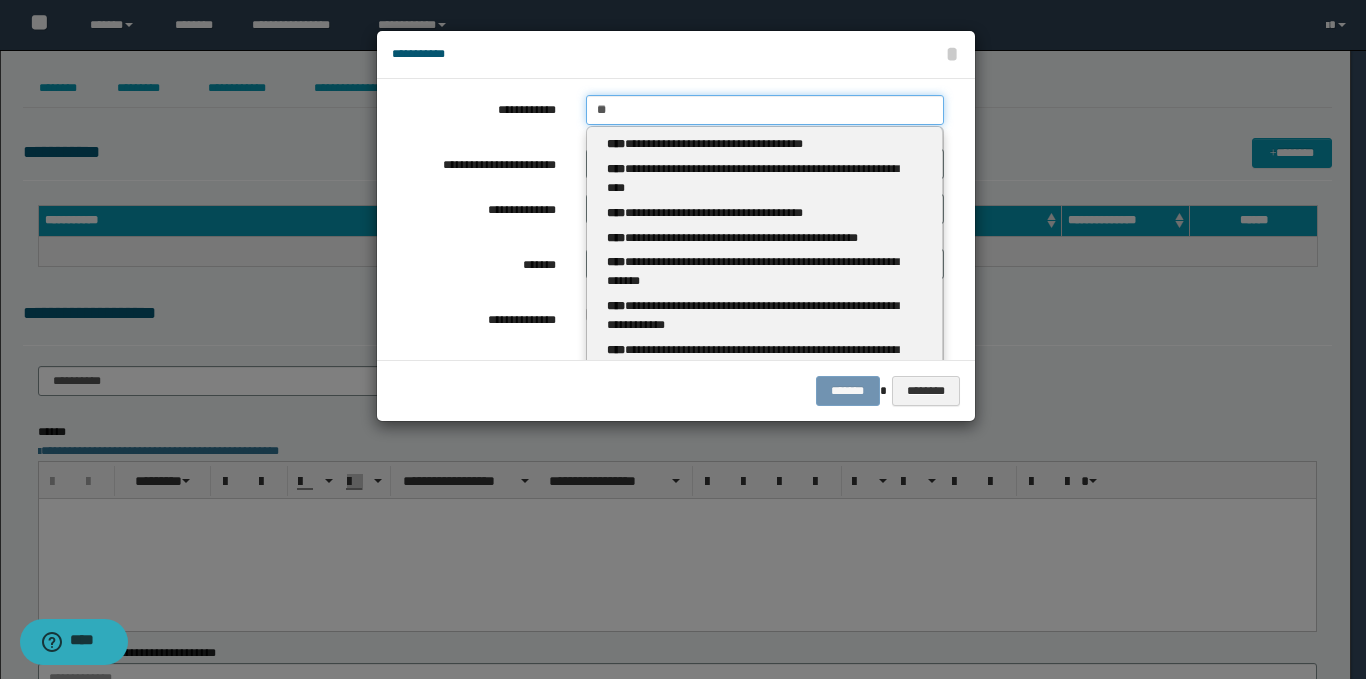 type 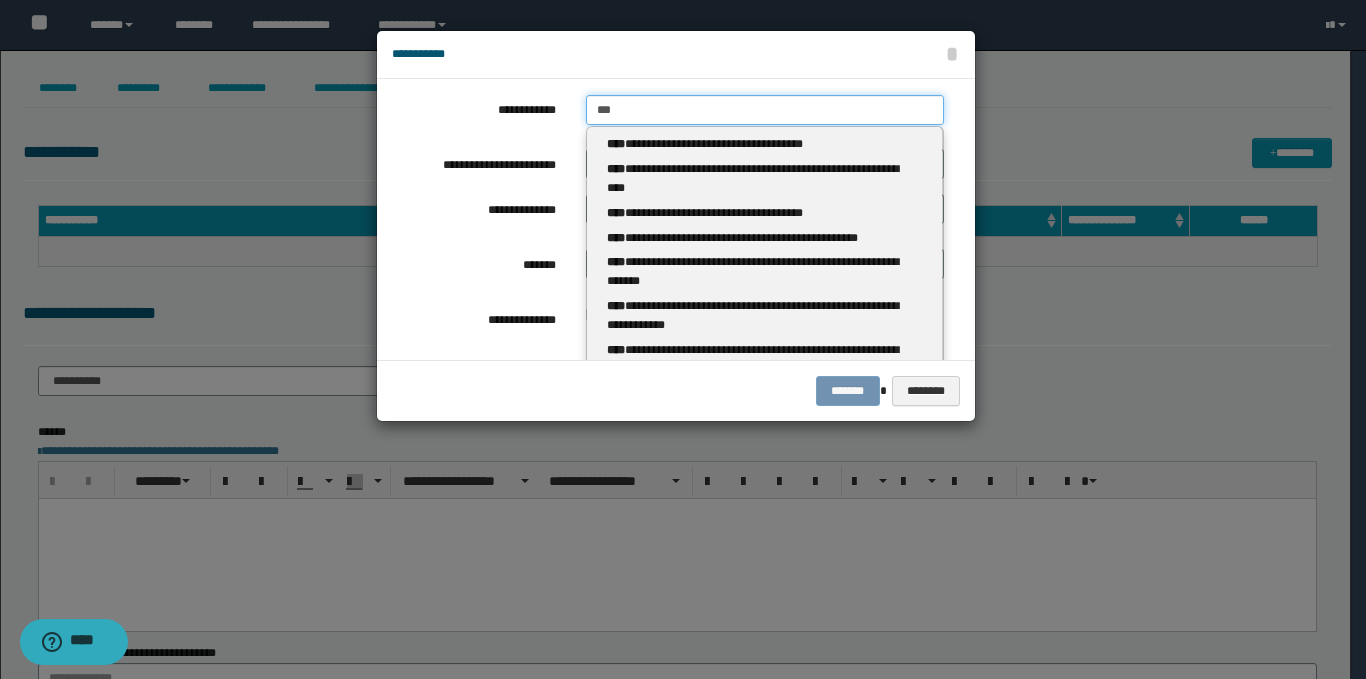type on "***" 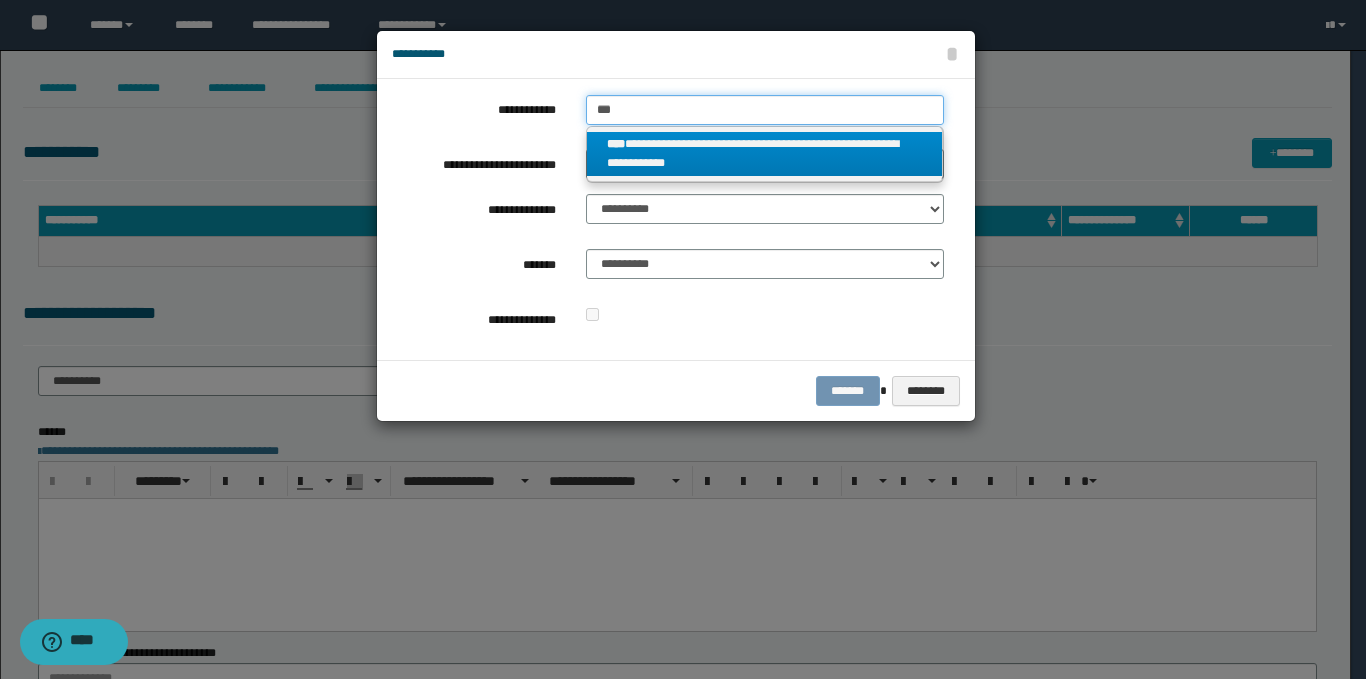 type on "***" 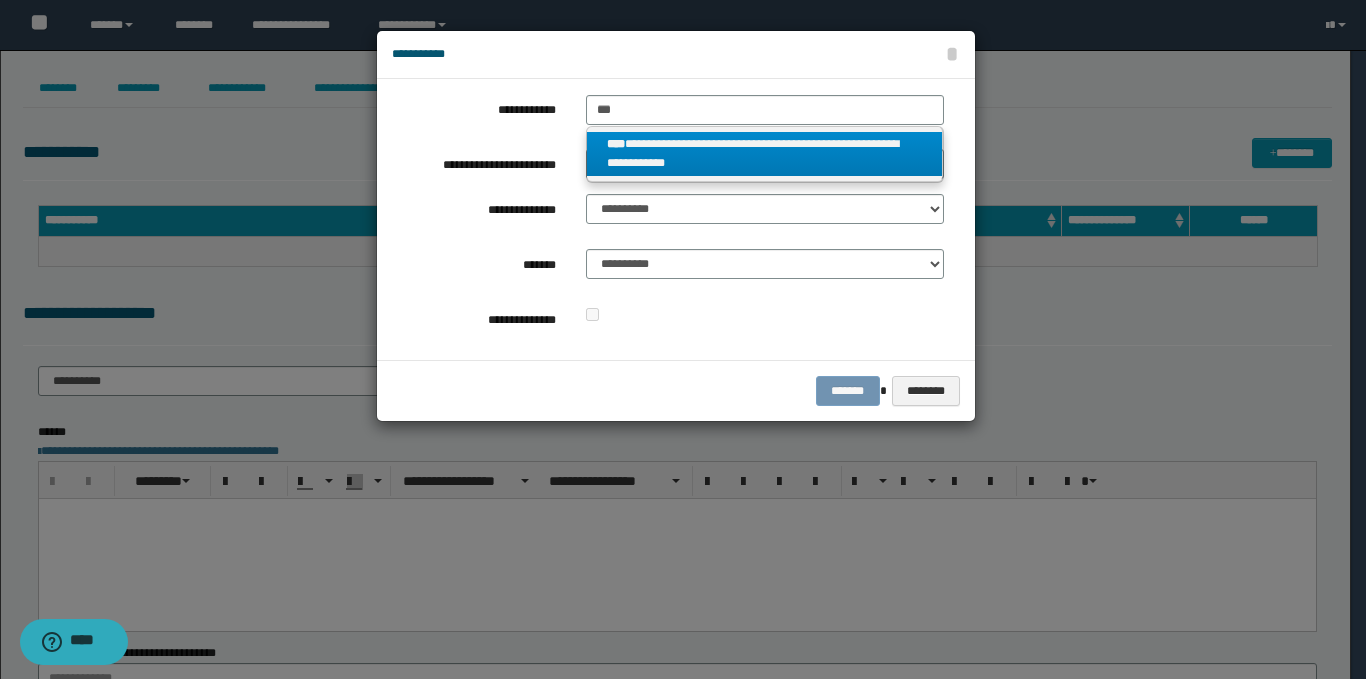click on "**********" at bounding box center [765, 154] 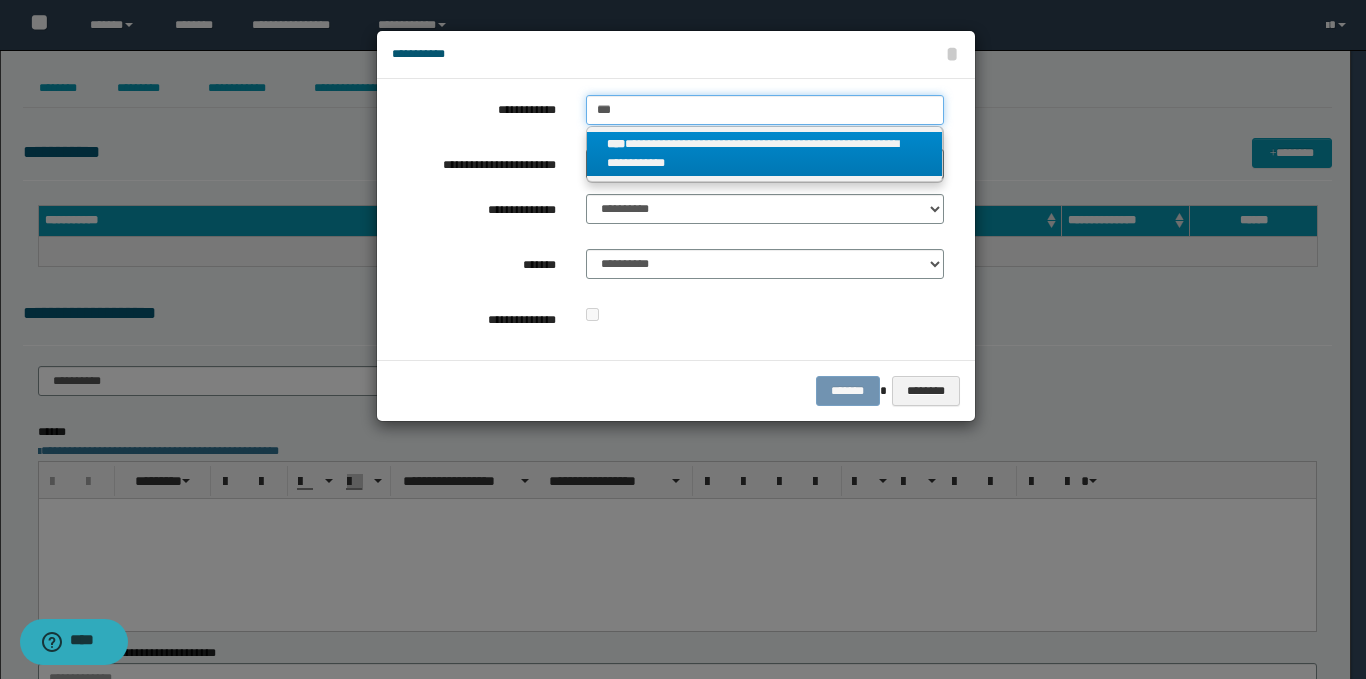 type 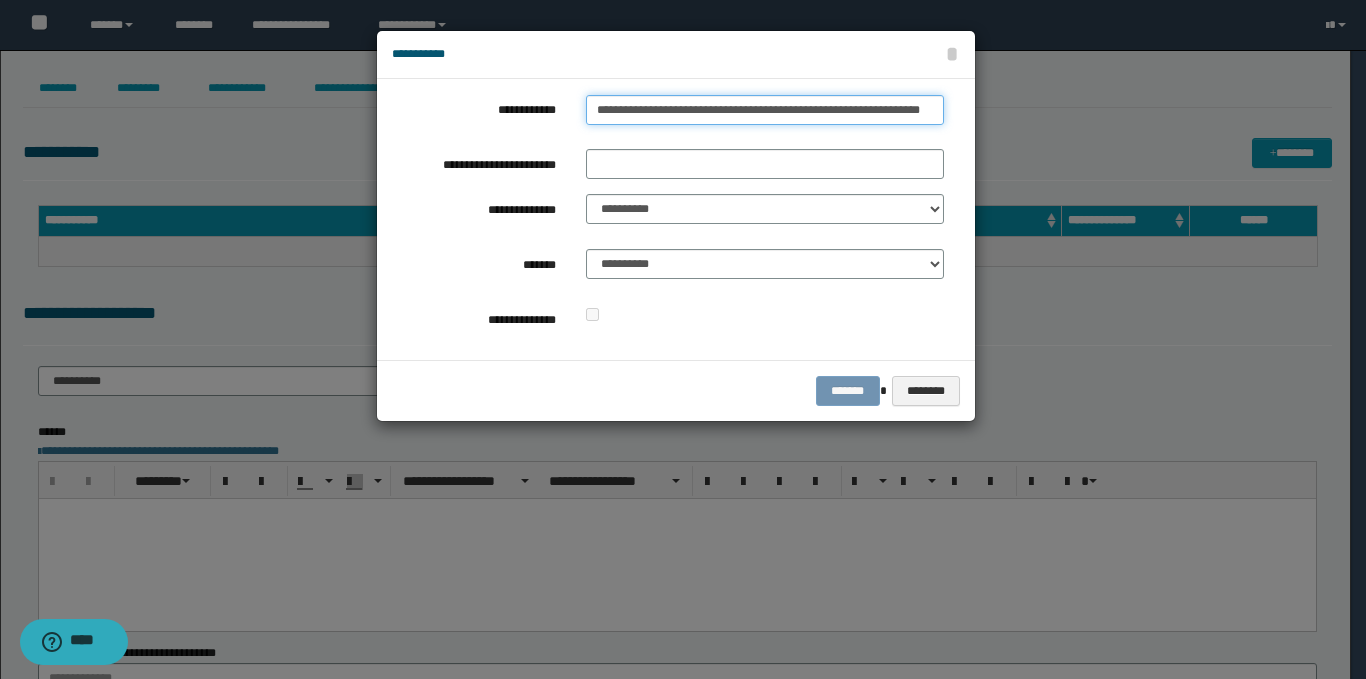 scroll, scrollTop: 0, scrollLeft: 2, axis: horizontal 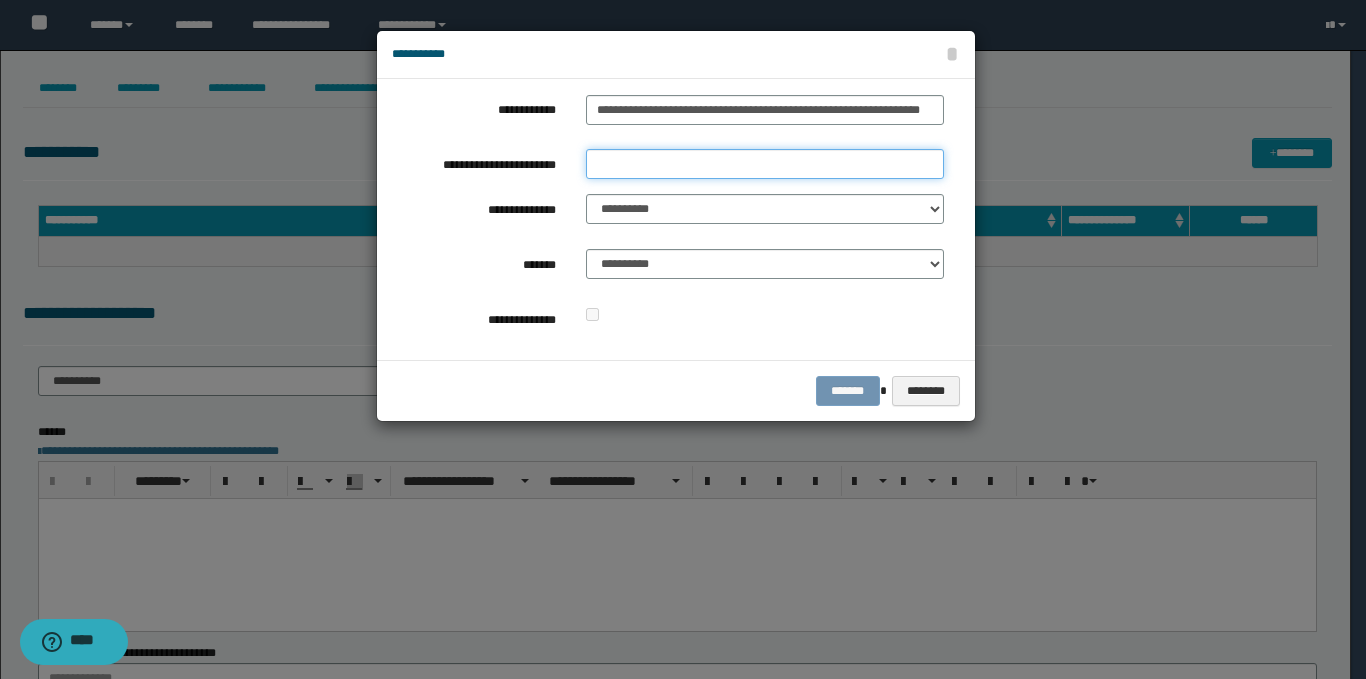 click on "**********" at bounding box center [765, 164] 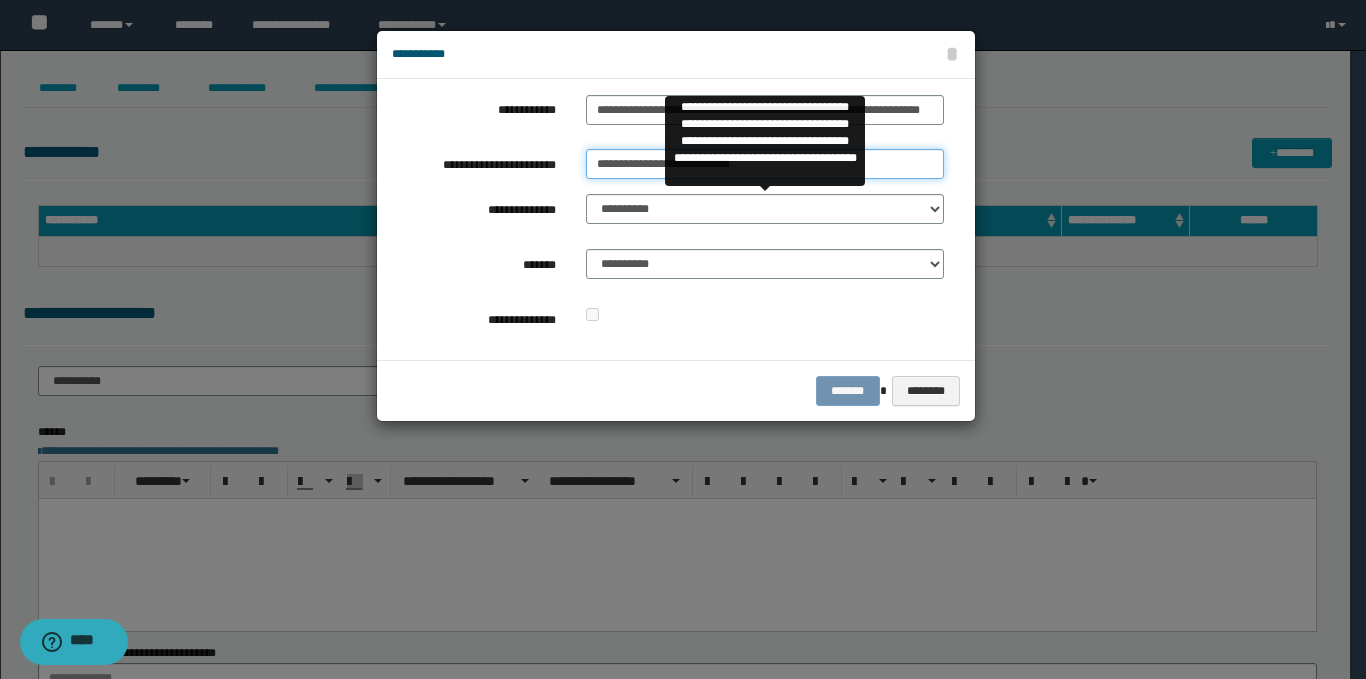 type on "**********" 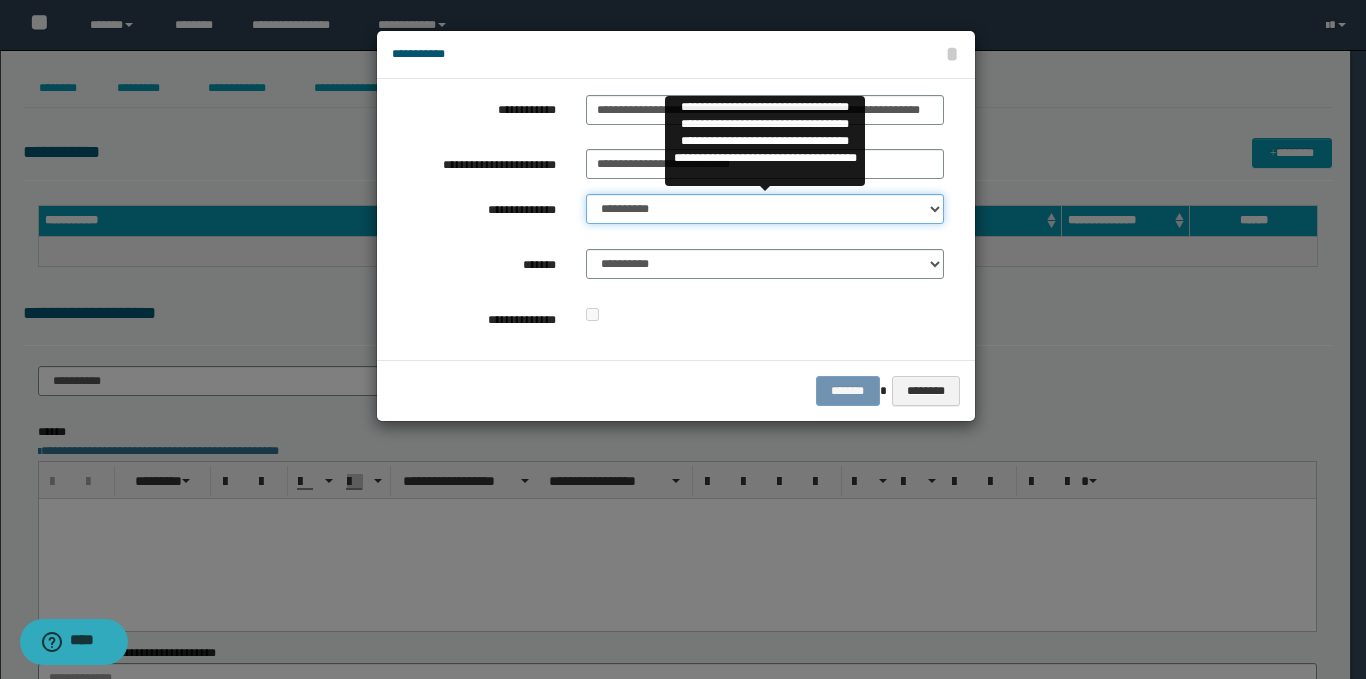 click on "**********" at bounding box center (765, 209) 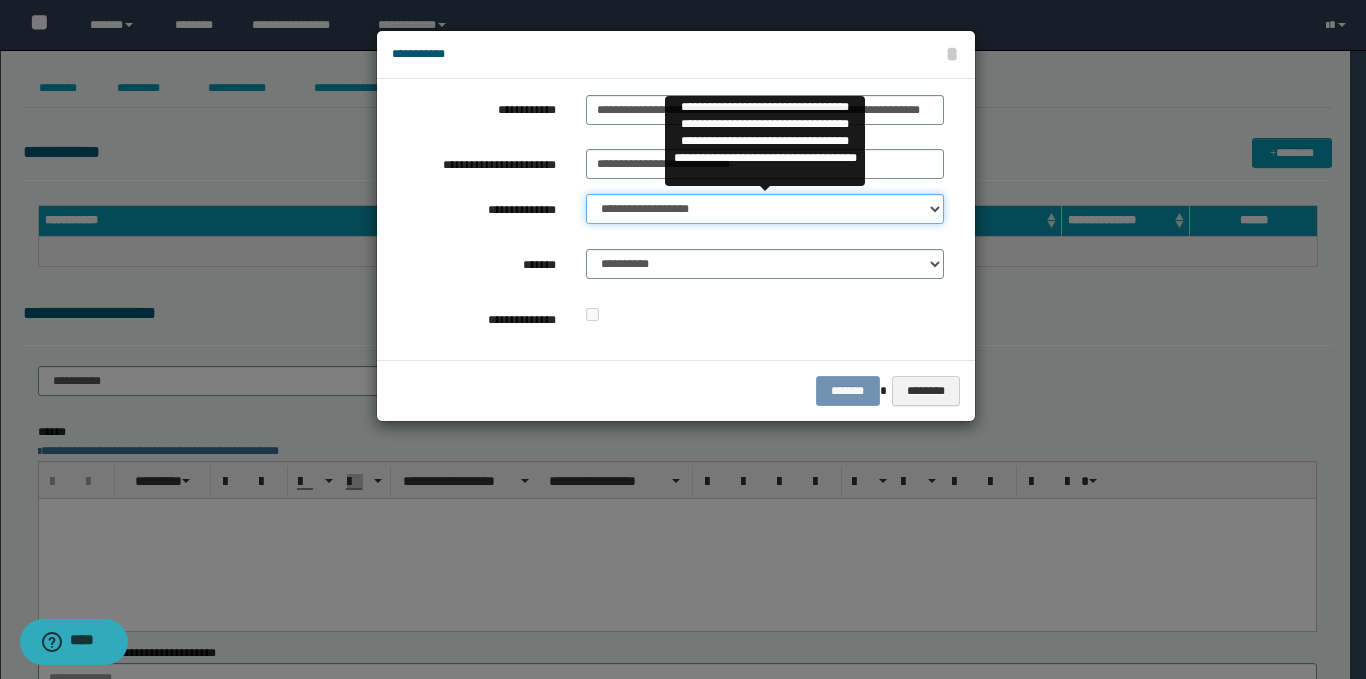 click on "**********" at bounding box center (765, 209) 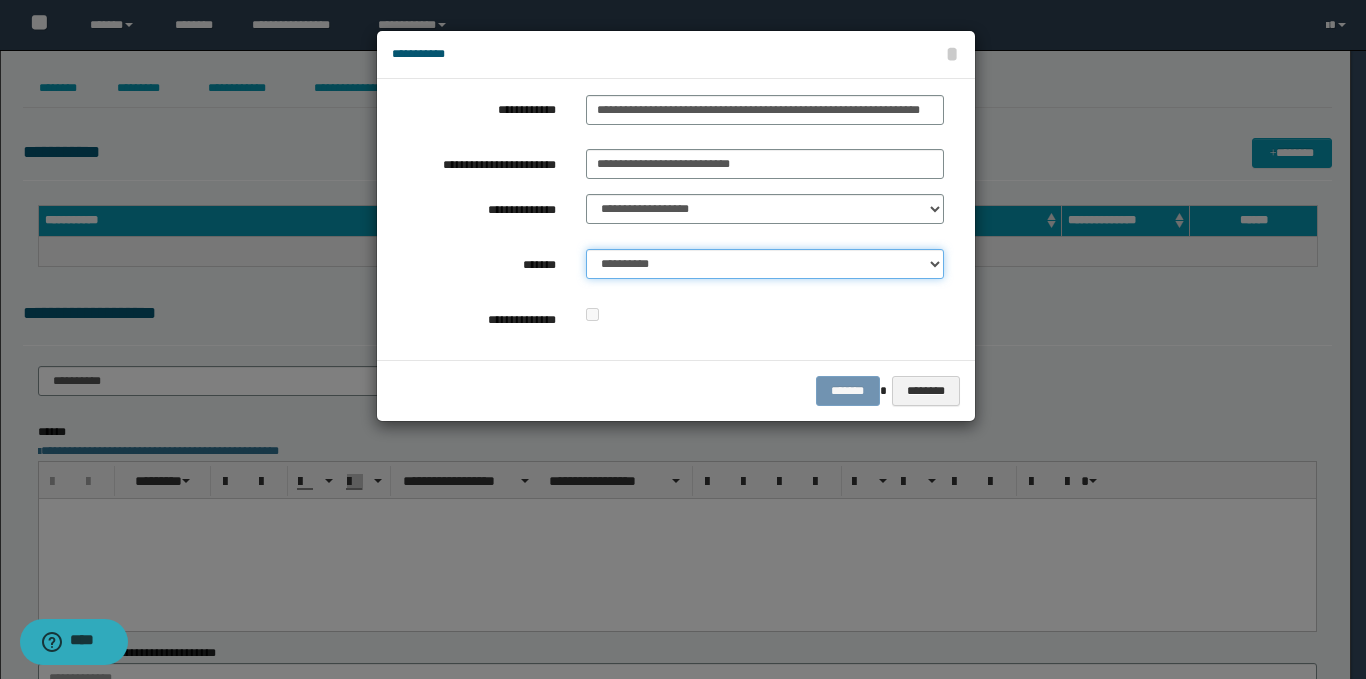click on "**********" at bounding box center [765, 264] 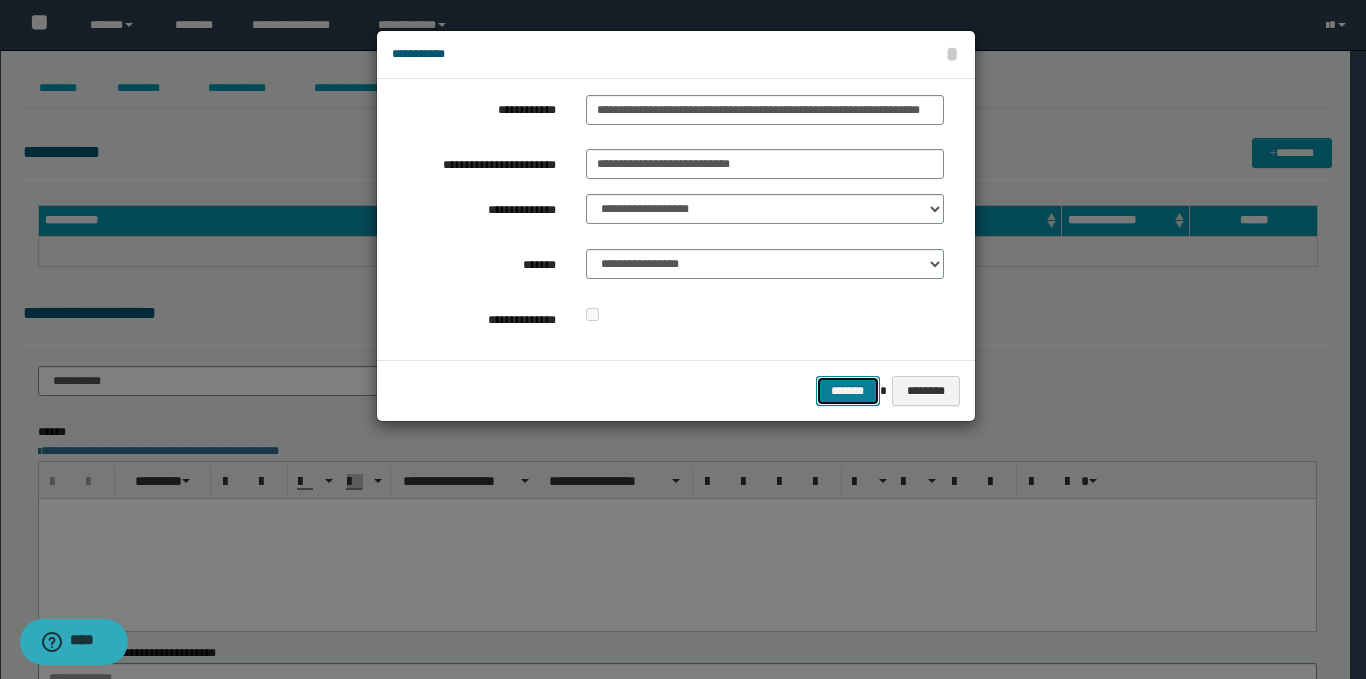 click on "*******" at bounding box center [848, 391] 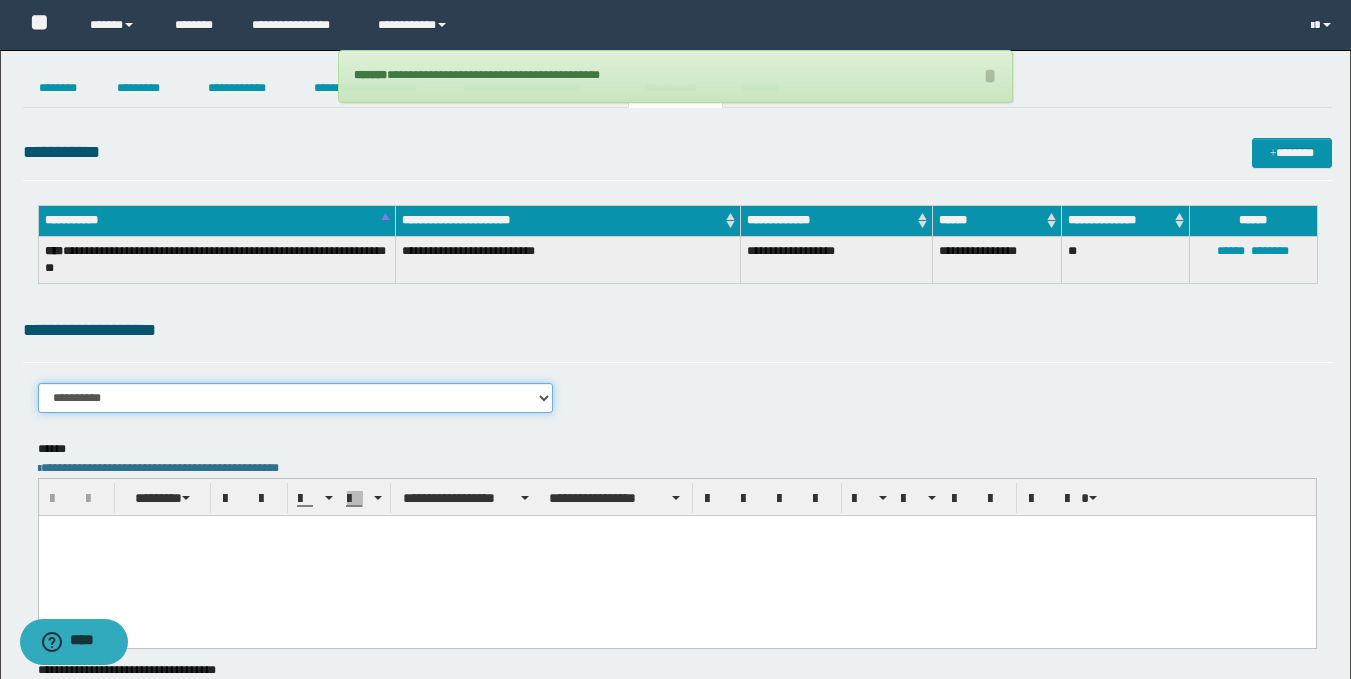 click on "**********" at bounding box center [296, 398] 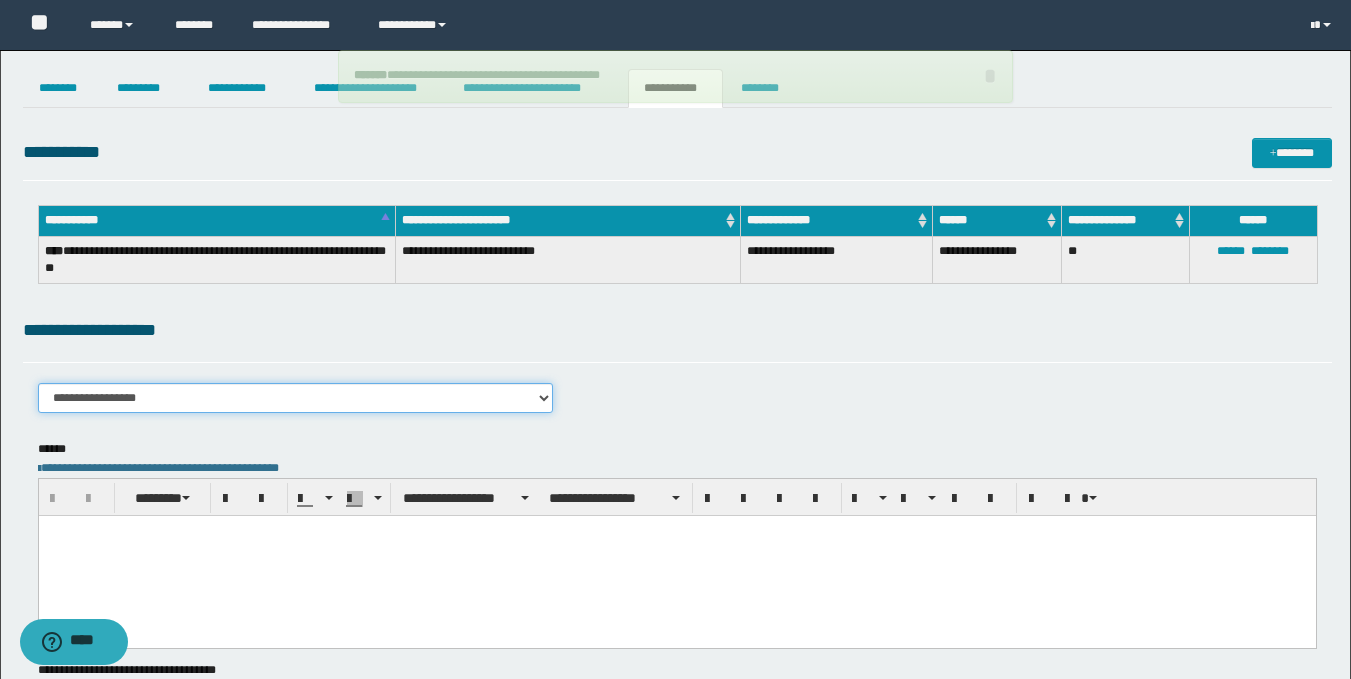 click on "**********" at bounding box center [296, 398] 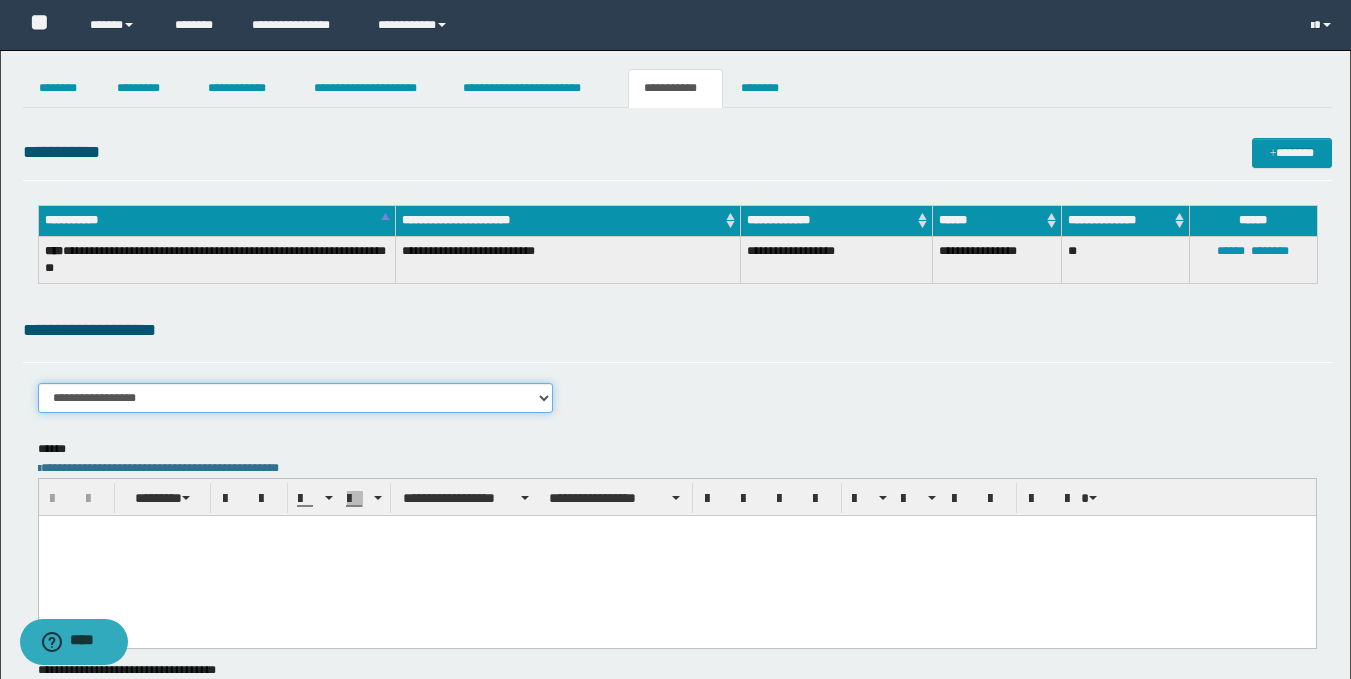 click on "**********" at bounding box center [296, 398] 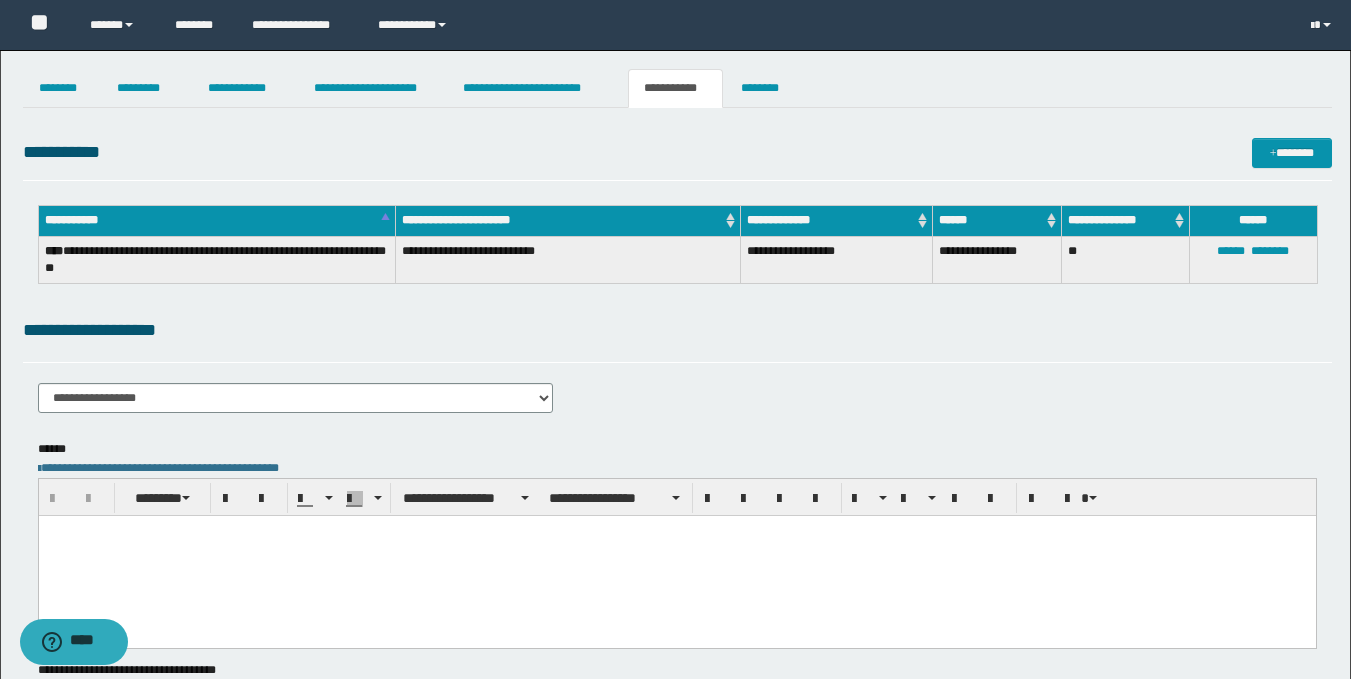 paste 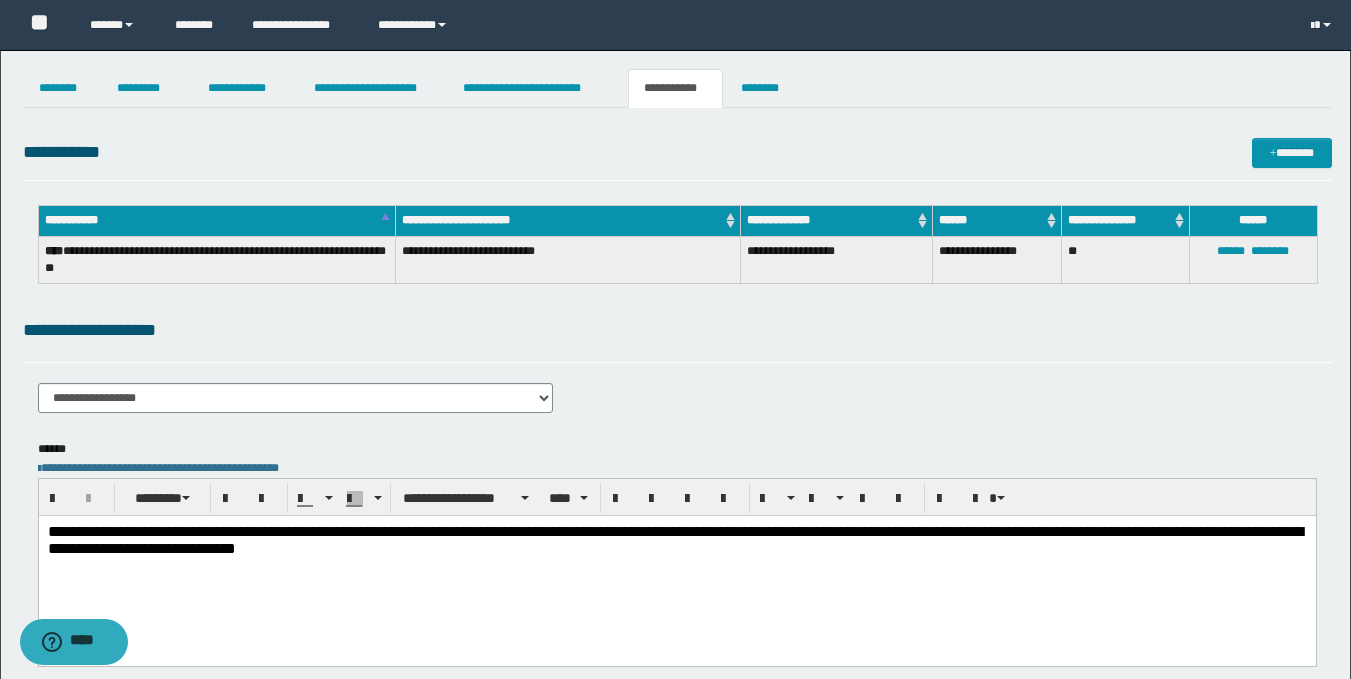 click on "**********" at bounding box center [676, 565] 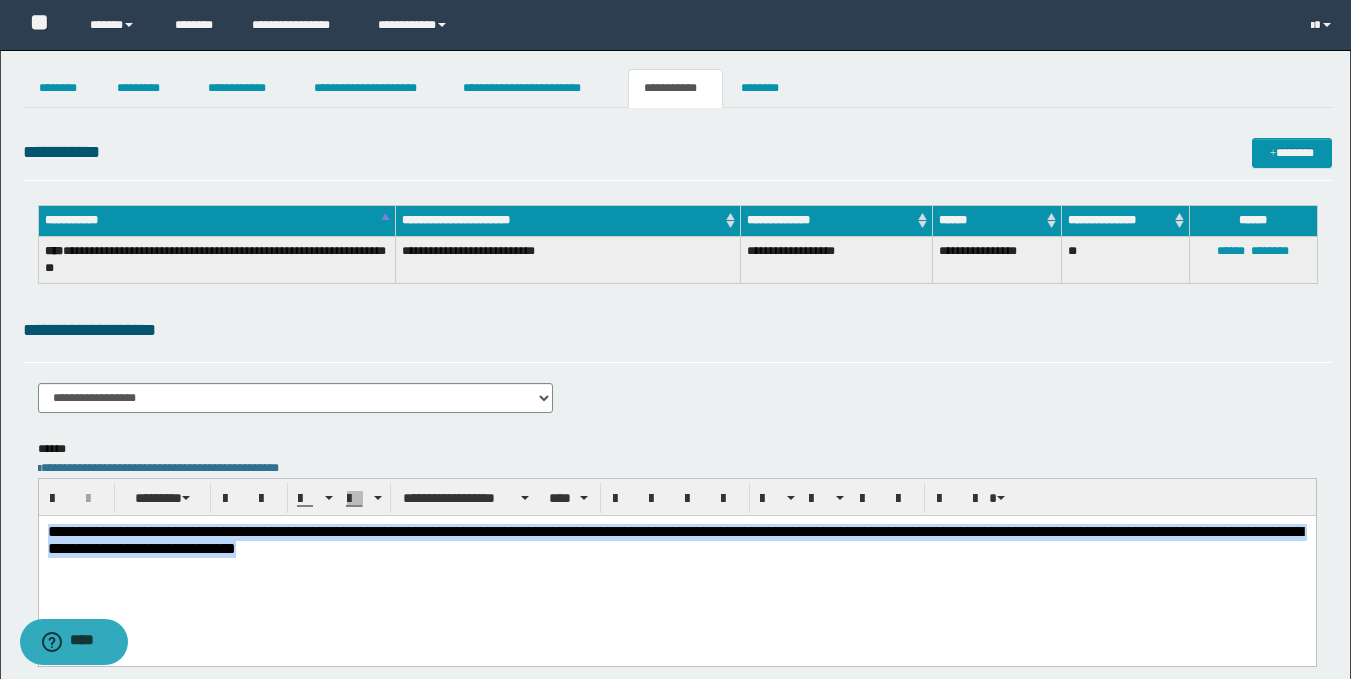 drag, startPoint x: 480, startPoint y: 549, endPoint x: 20, endPoint y: 521, distance: 460.85138 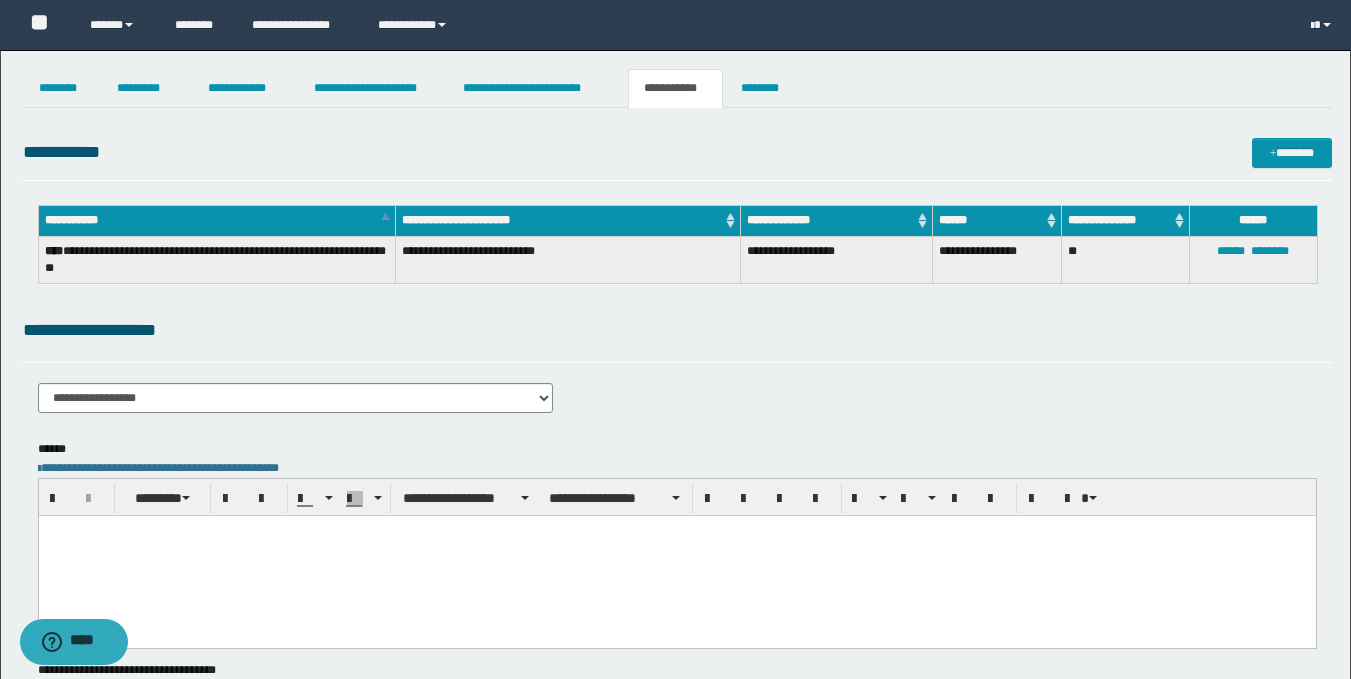 click at bounding box center (676, 530) 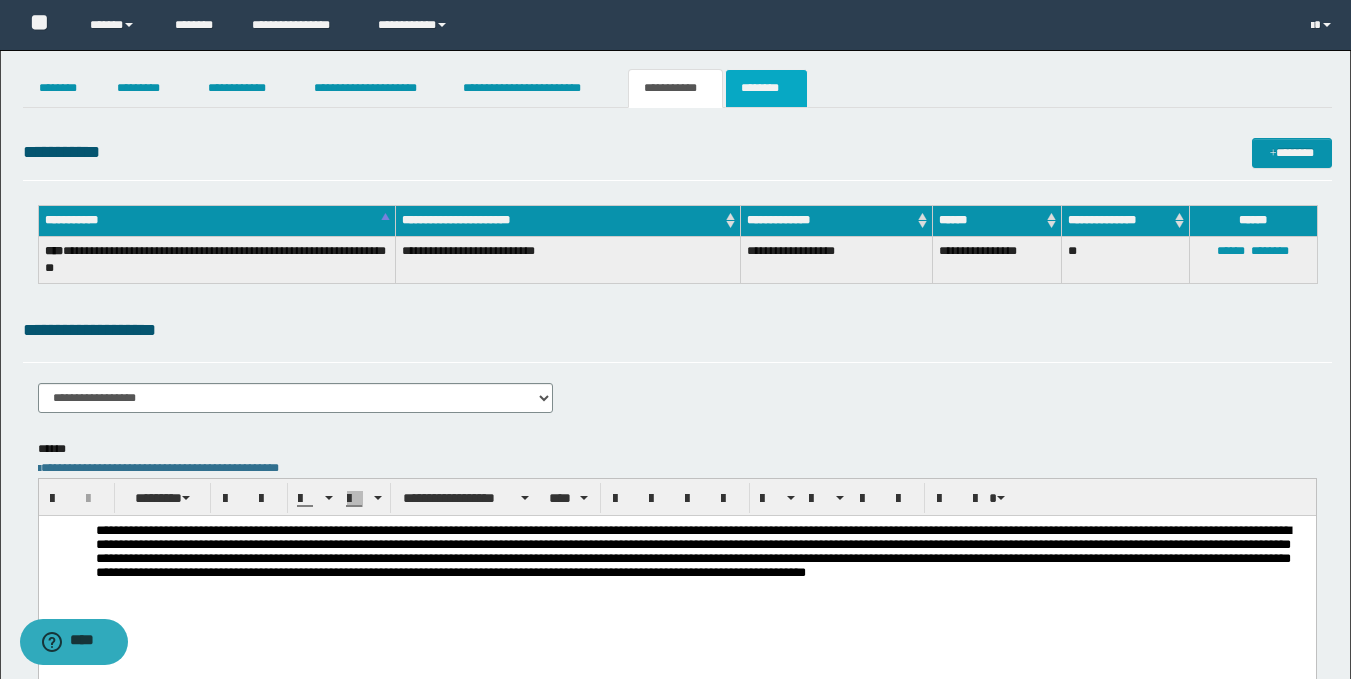 click on "********" at bounding box center [766, 88] 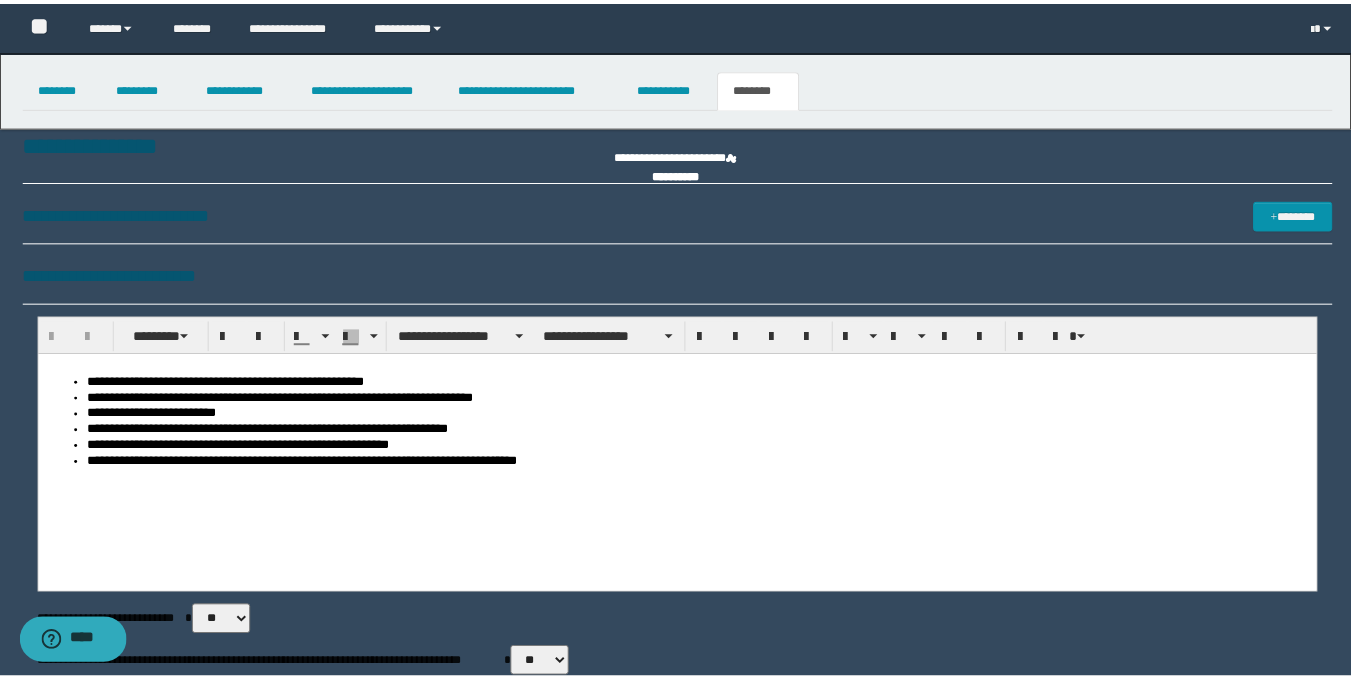 scroll, scrollTop: 0, scrollLeft: 0, axis: both 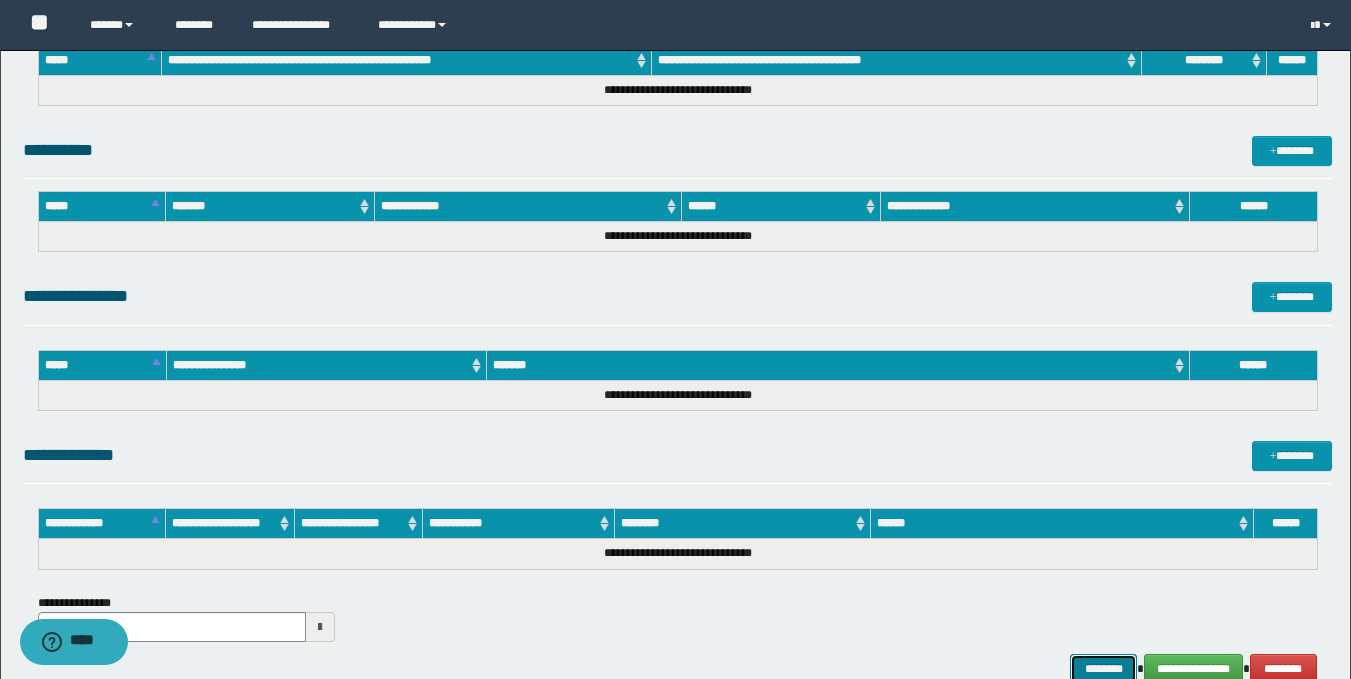 click on "********" at bounding box center [1104, 669] 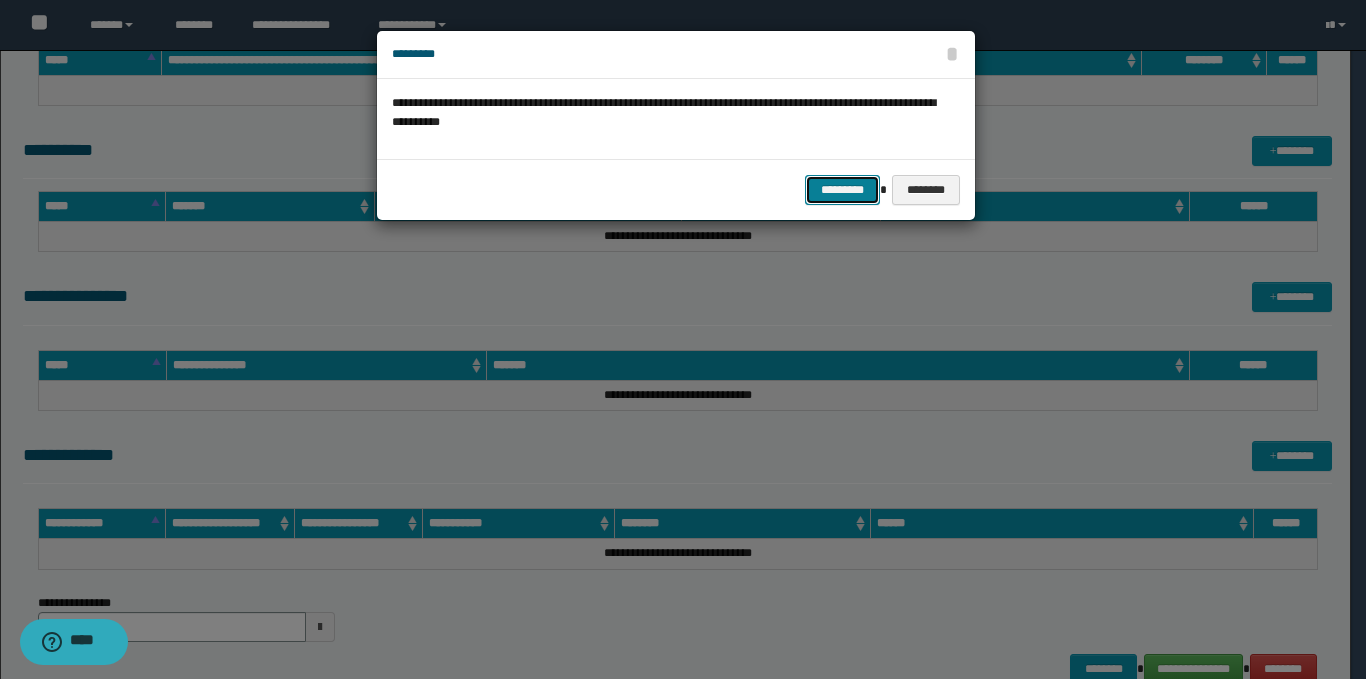 click on "*********" at bounding box center [842, 190] 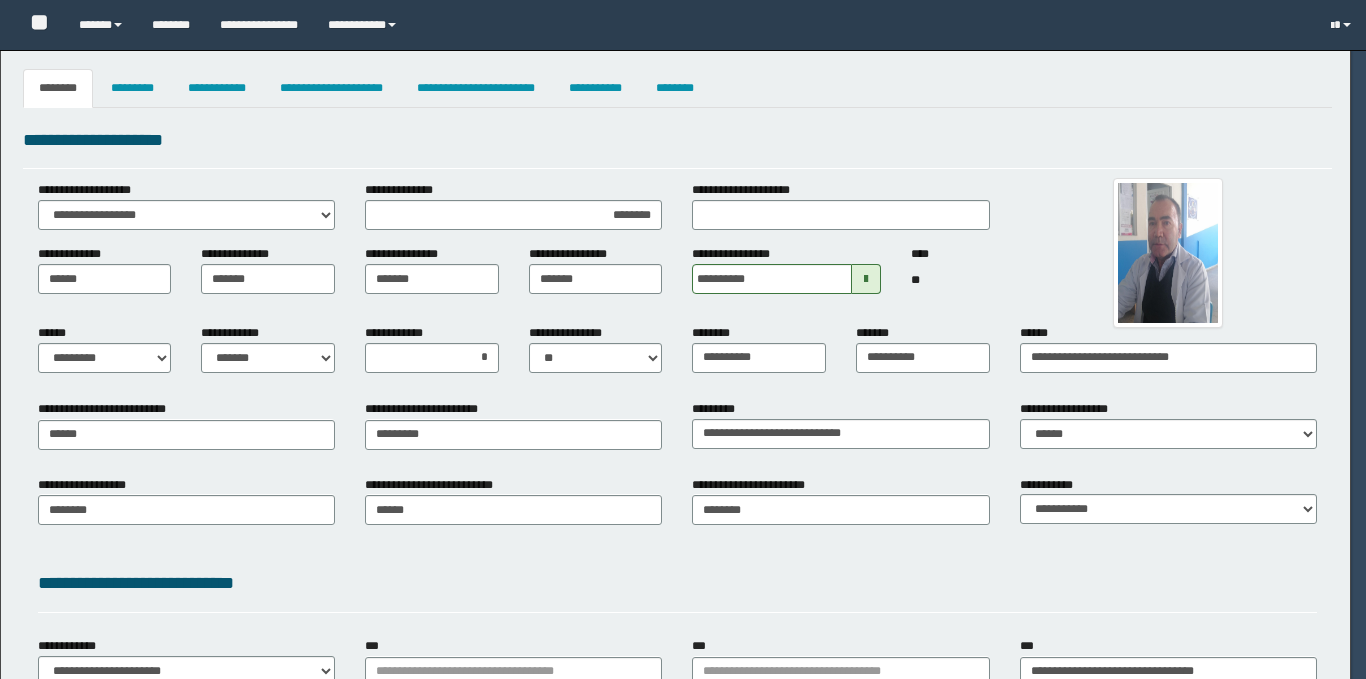 select on "*" 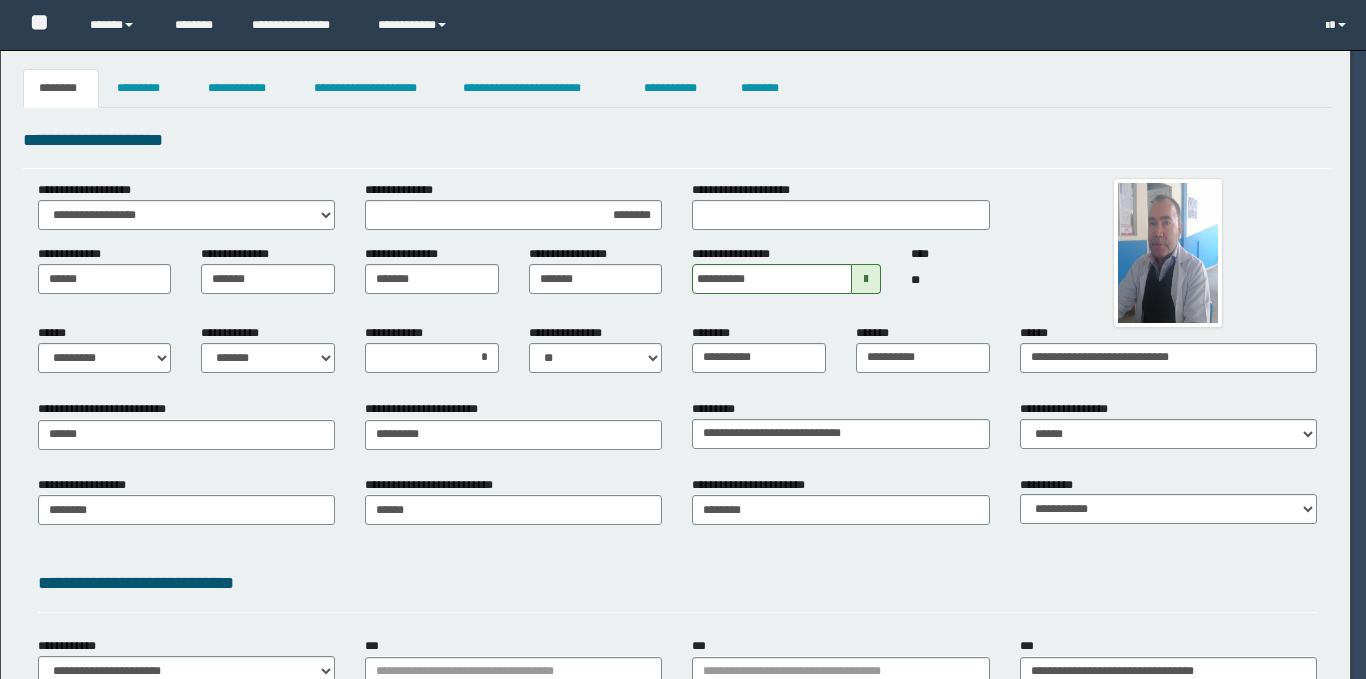 scroll, scrollTop: 0, scrollLeft: 0, axis: both 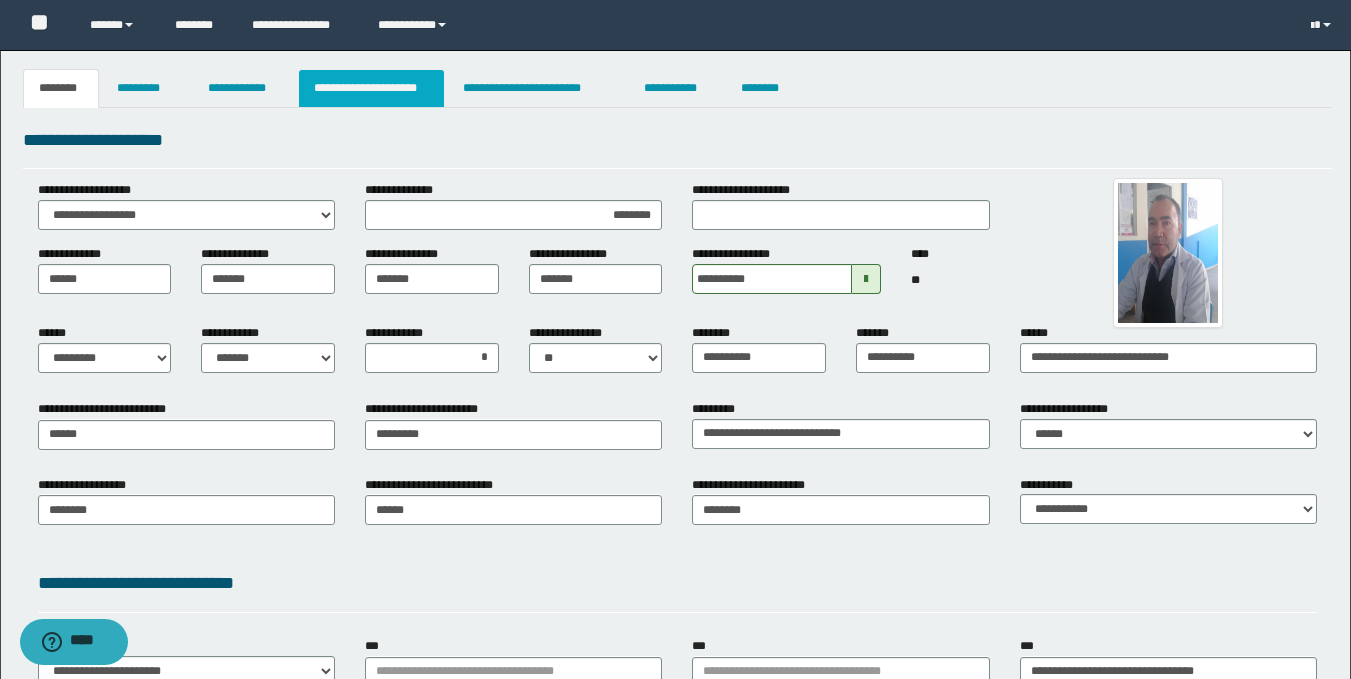 click on "**********" at bounding box center [371, 88] 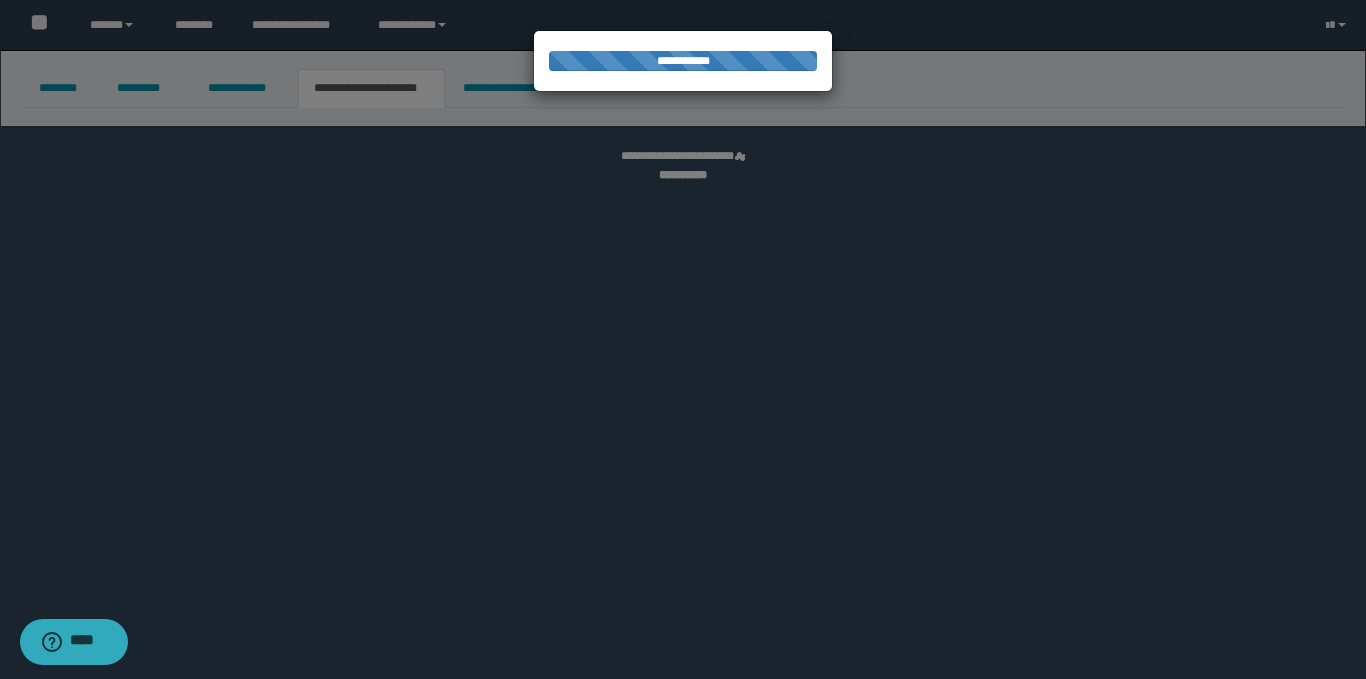 select on "*" 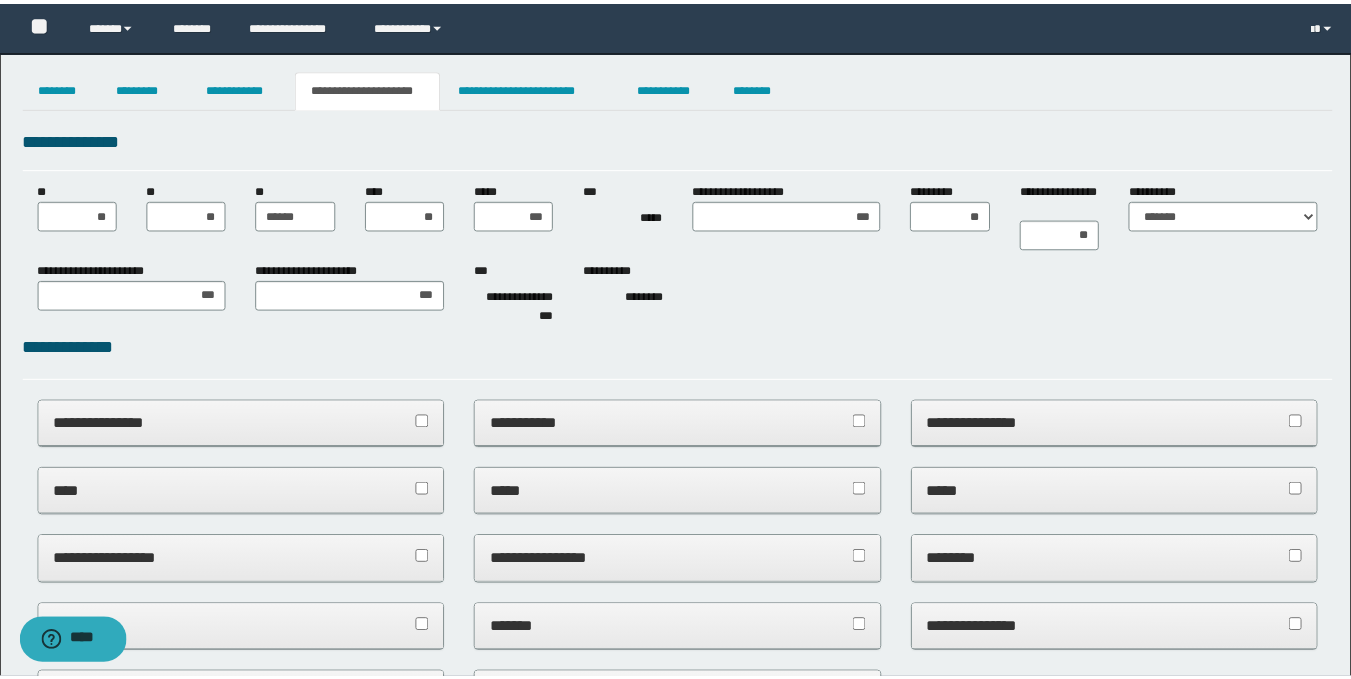 scroll, scrollTop: 0, scrollLeft: 0, axis: both 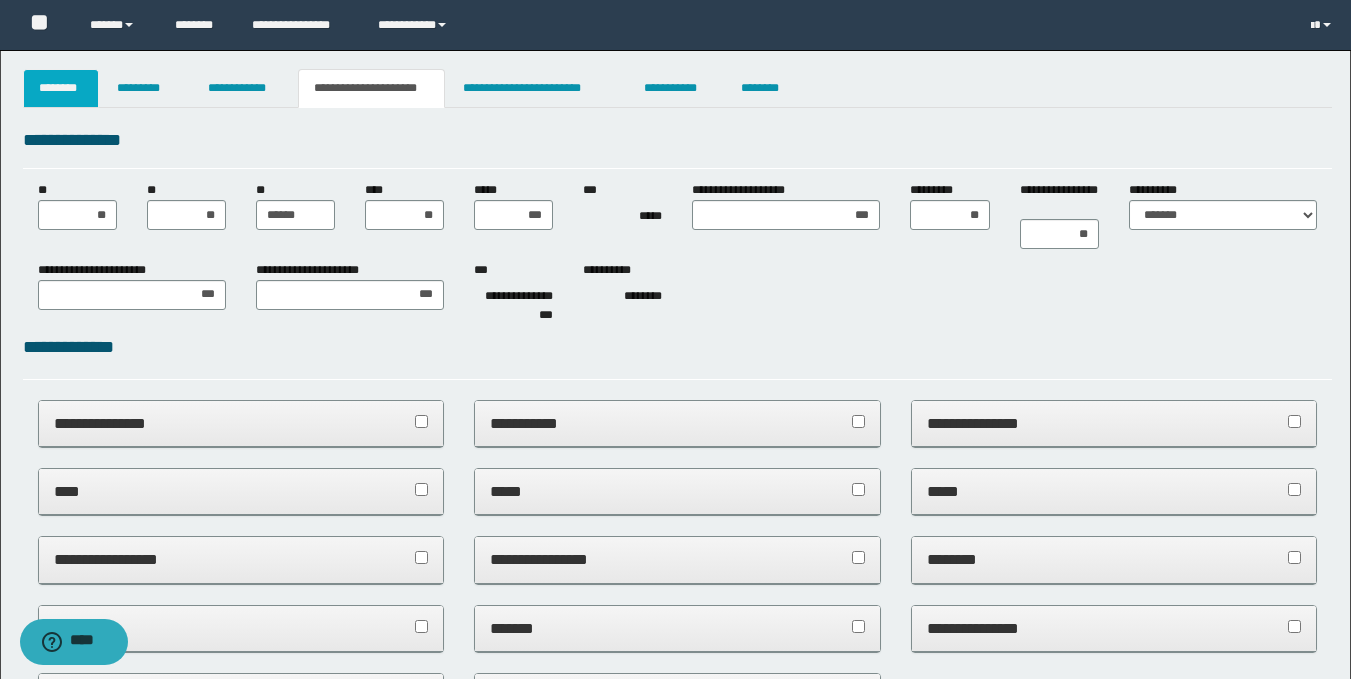 click on "********" at bounding box center (61, 88) 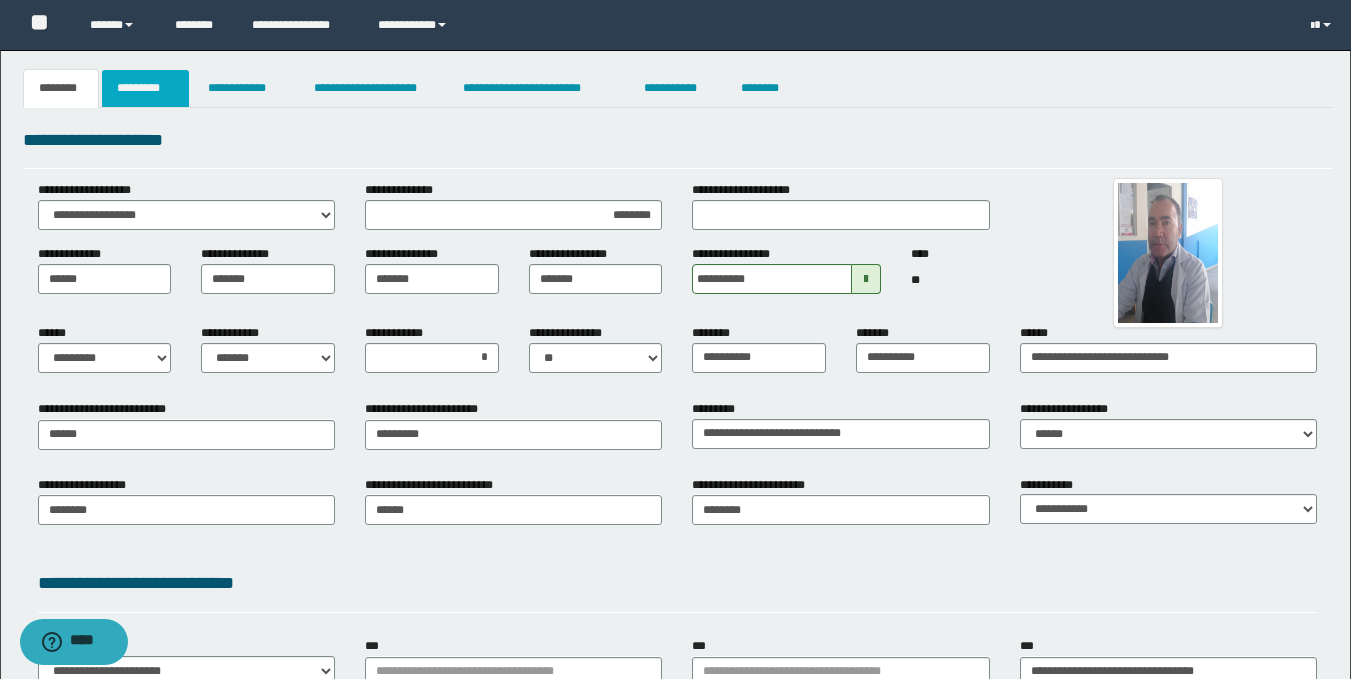 click on "*********" at bounding box center [145, 88] 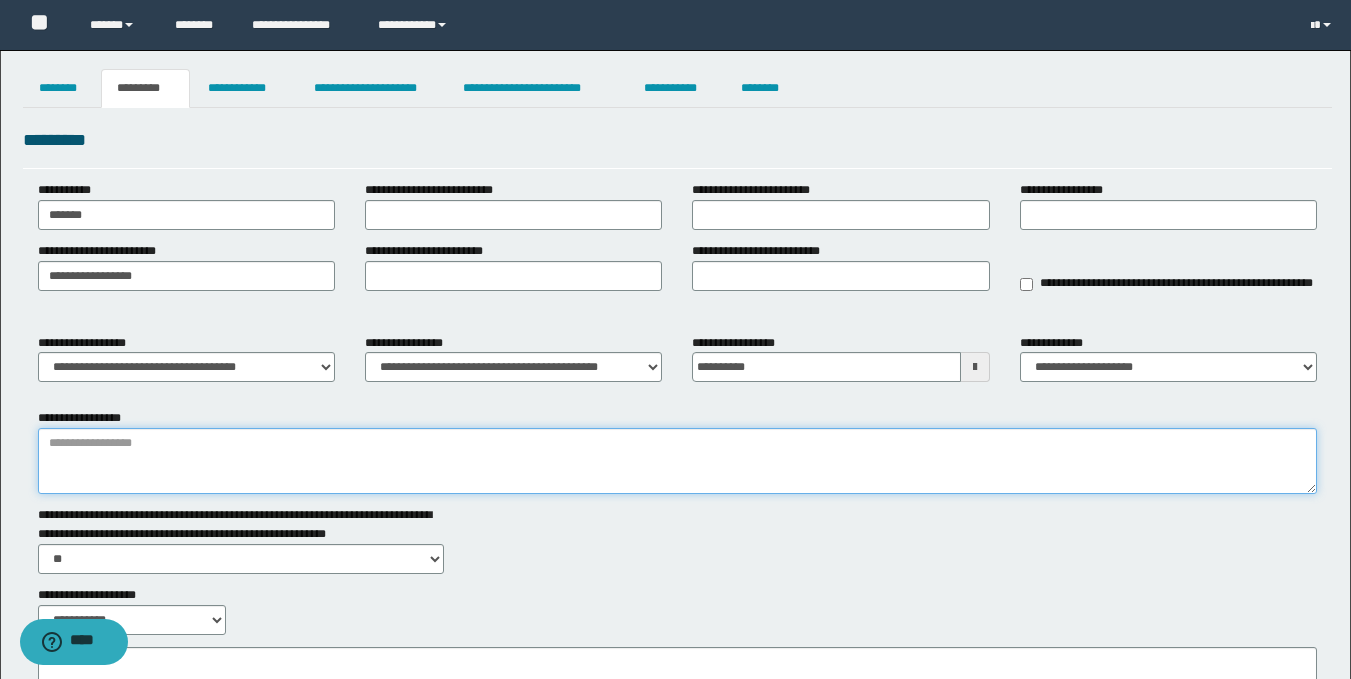 click on "**********" at bounding box center [677, 461] 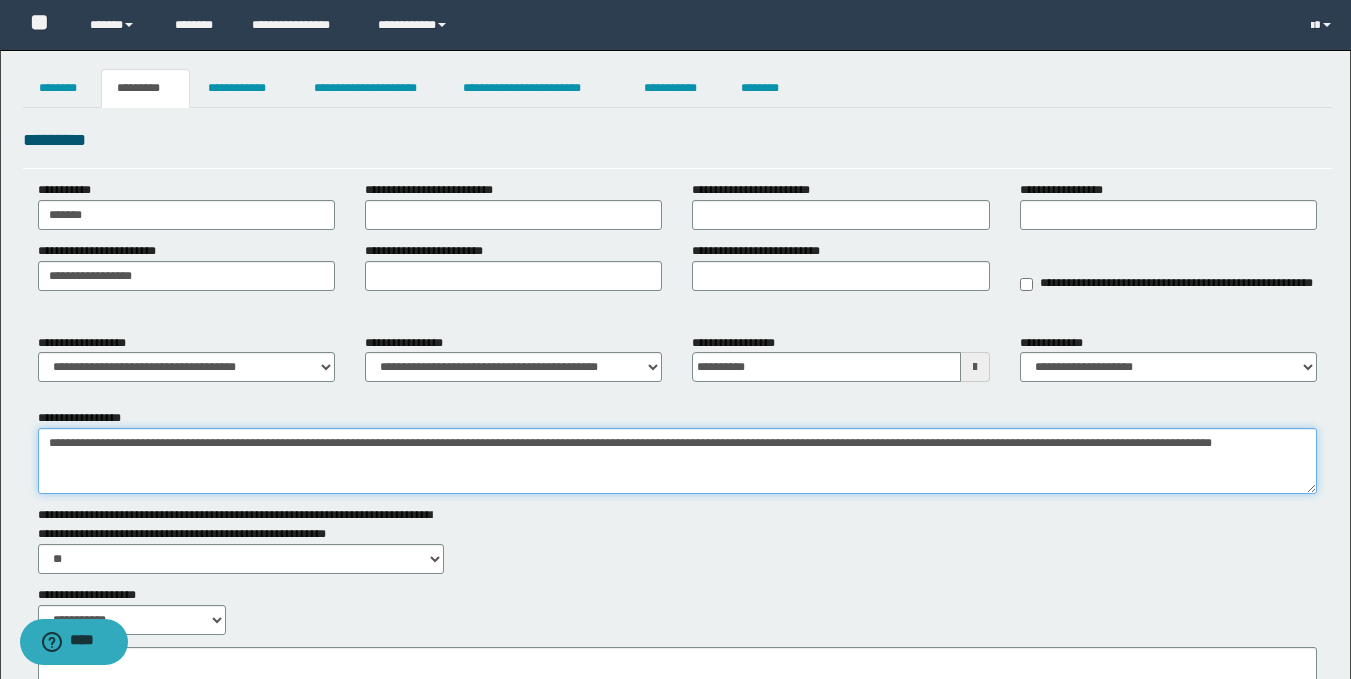 type on "**********" 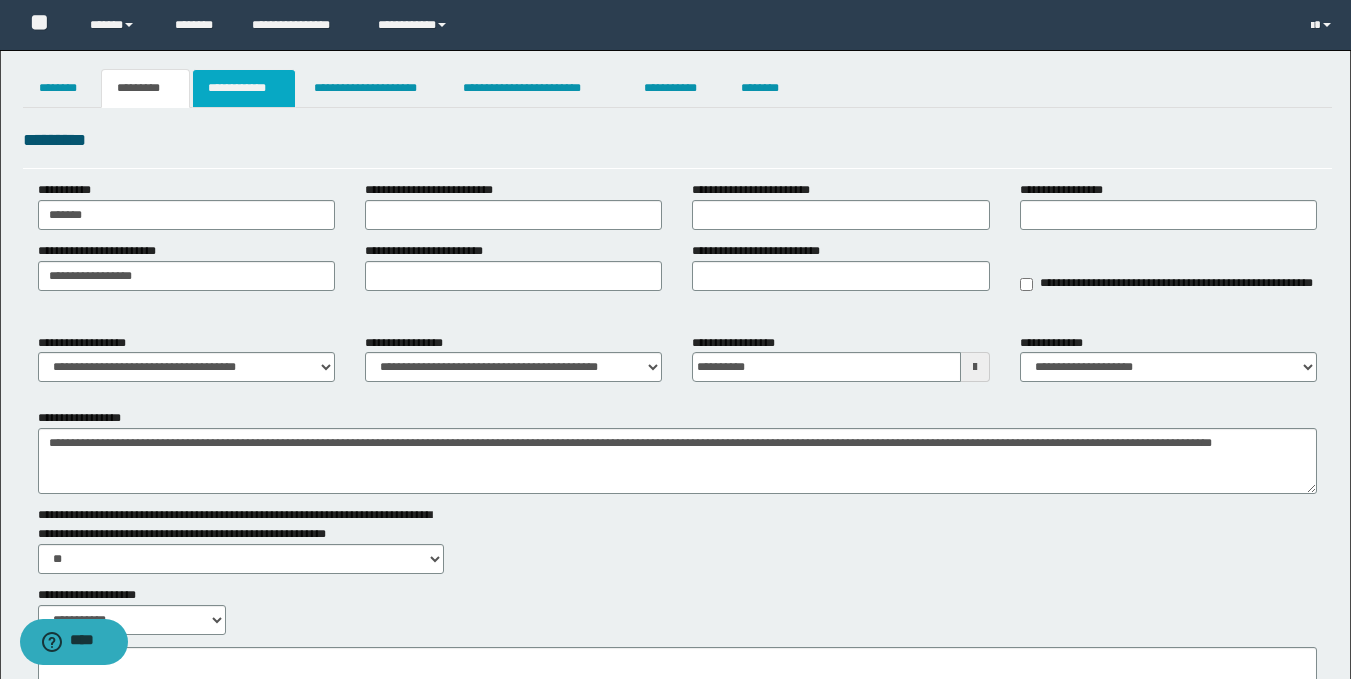 click on "**********" at bounding box center (244, 88) 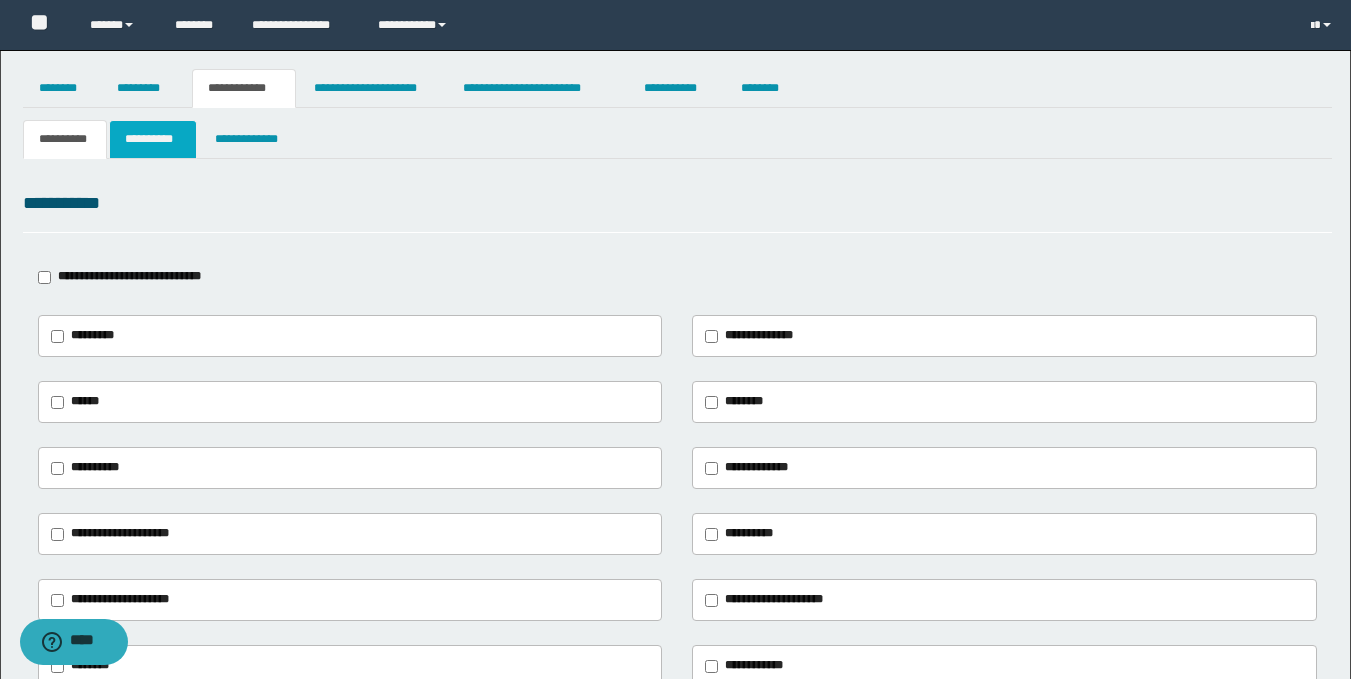 click on "**********" at bounding box center (153, 139) 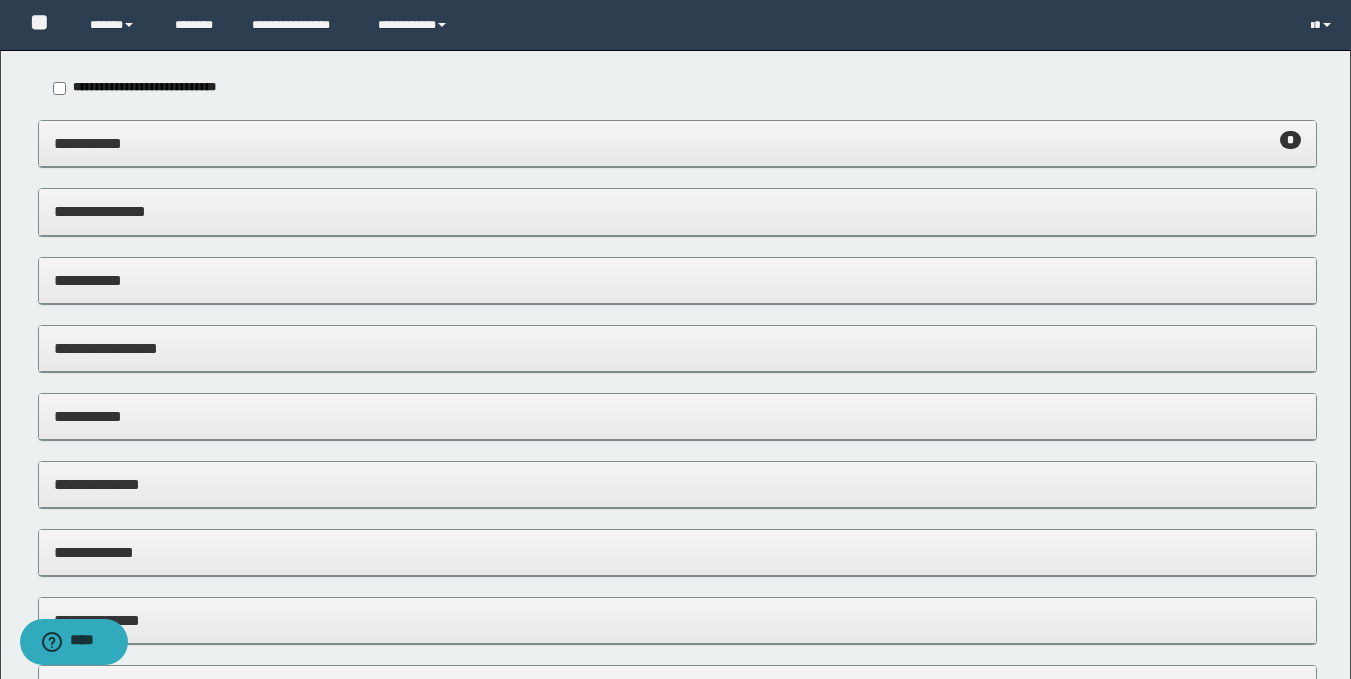 scroll, scrollTop: 293, scrollLeft: 0, axis: vertical 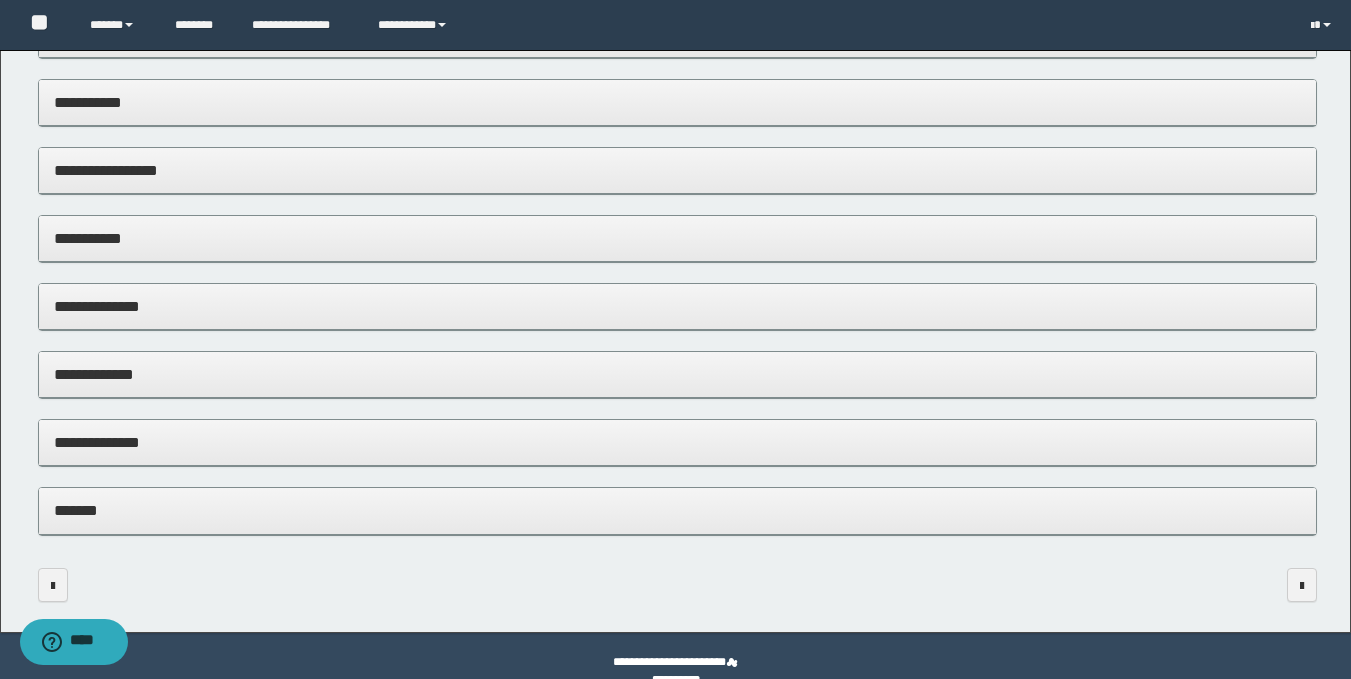 click on "**********" at bounding box center [677, 306] 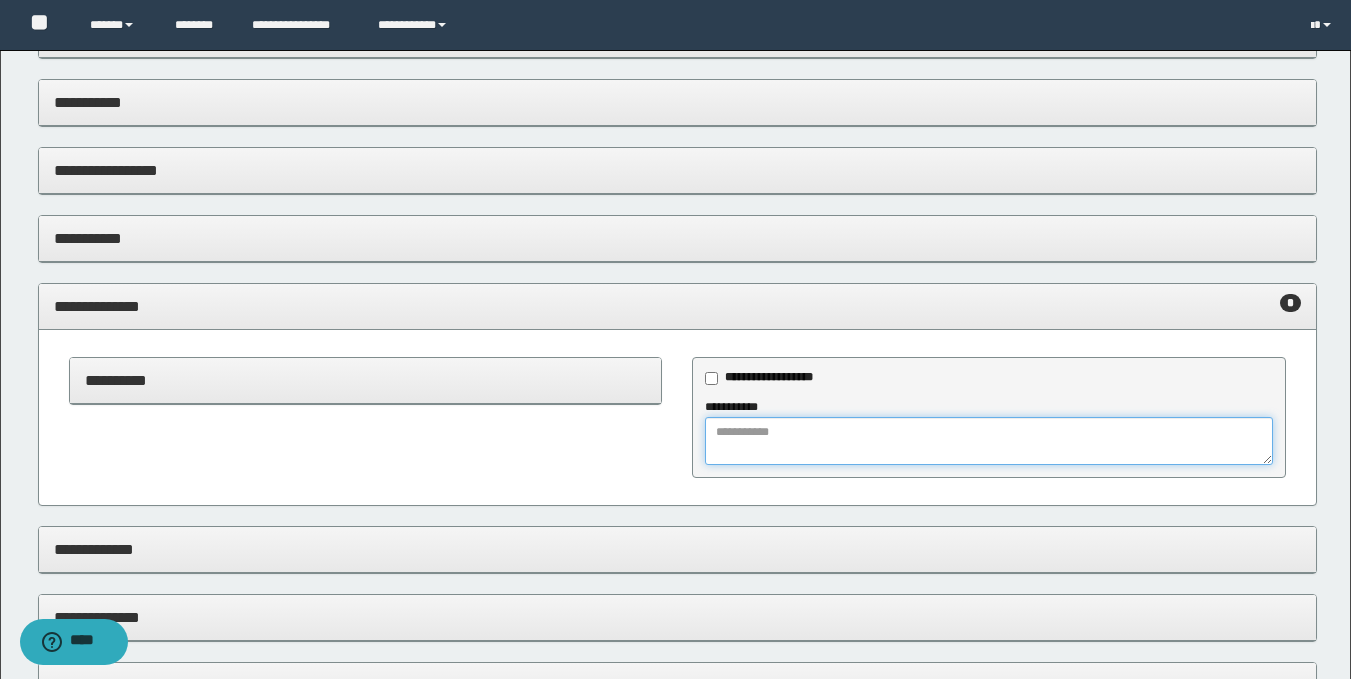 click at bounding box center (989, 441) 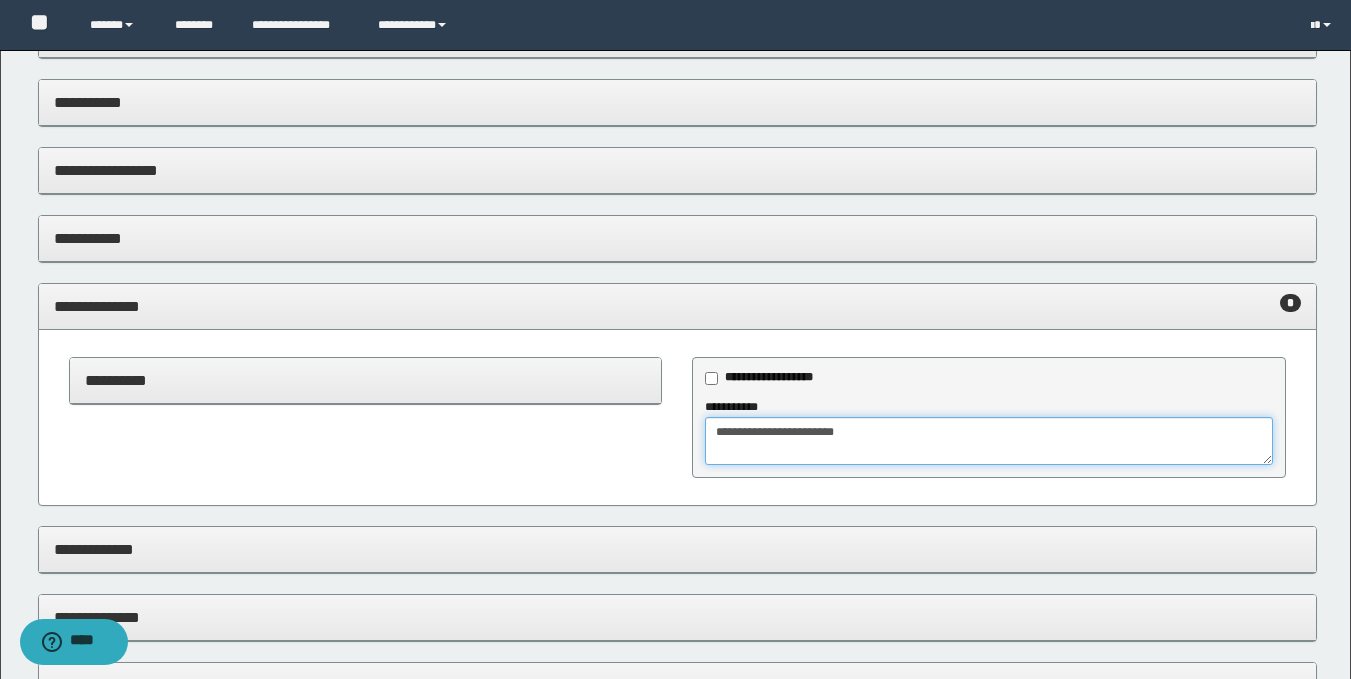 click on "**********" at bounding box center [989, 441] 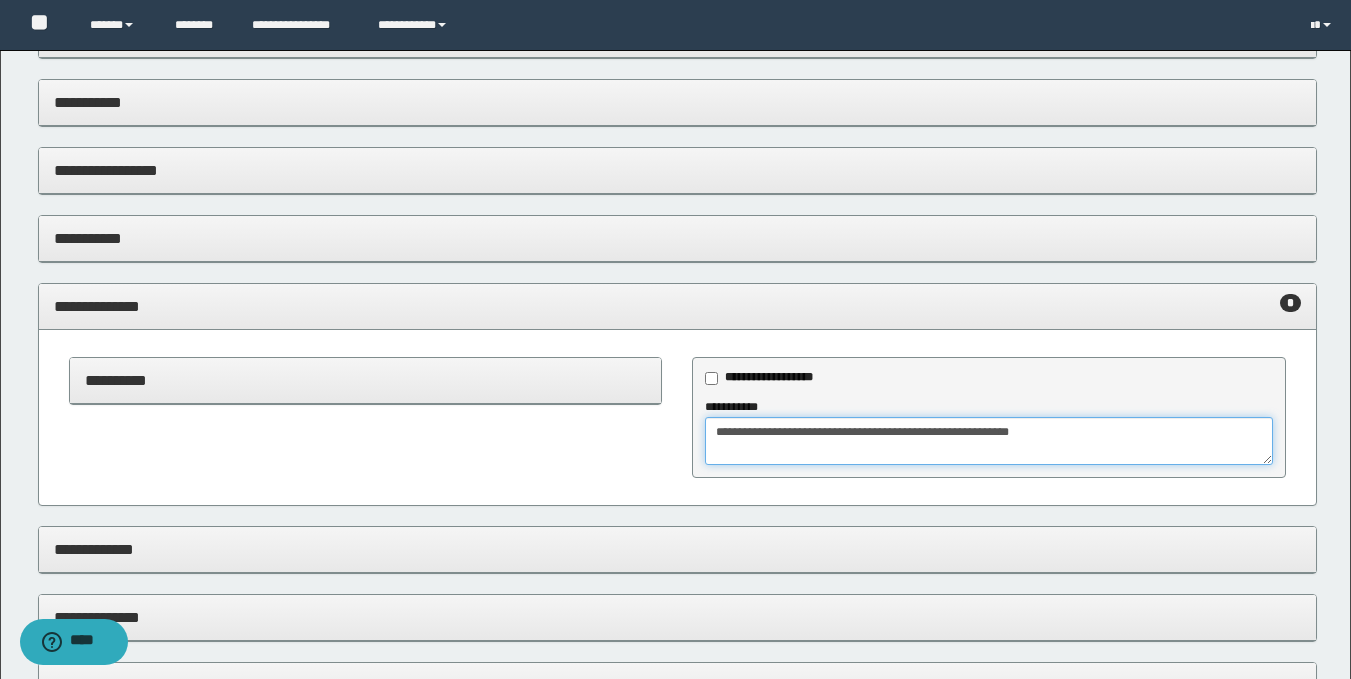 click on "**********" at bounding box center [989, 441] 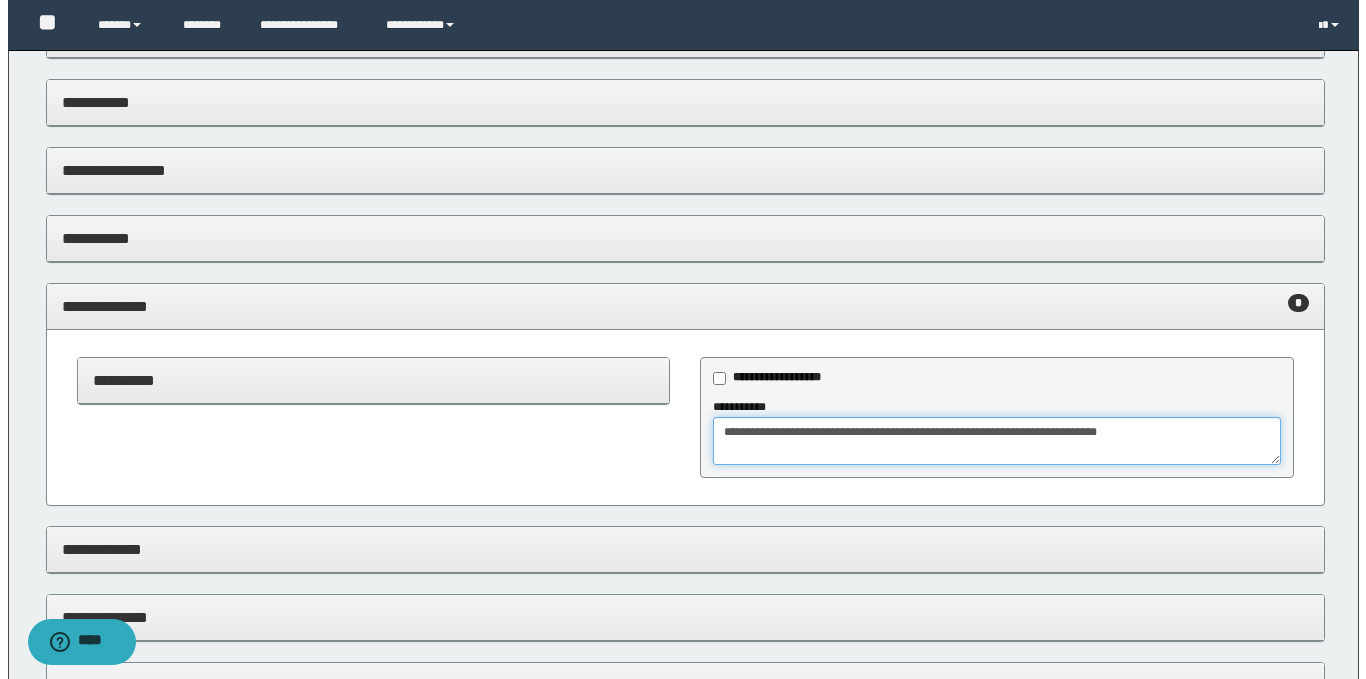 scroll, scrollTop: 0, scrollLeft: 0, axis: both 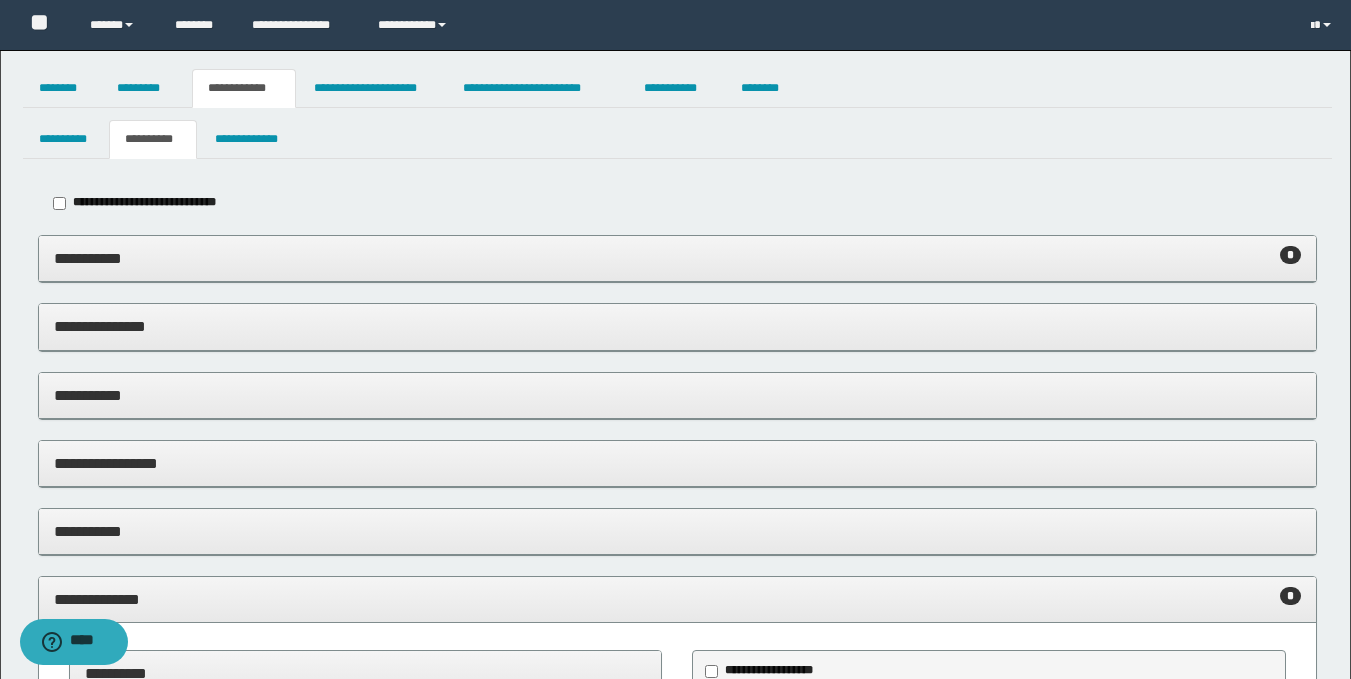 type on "**********" 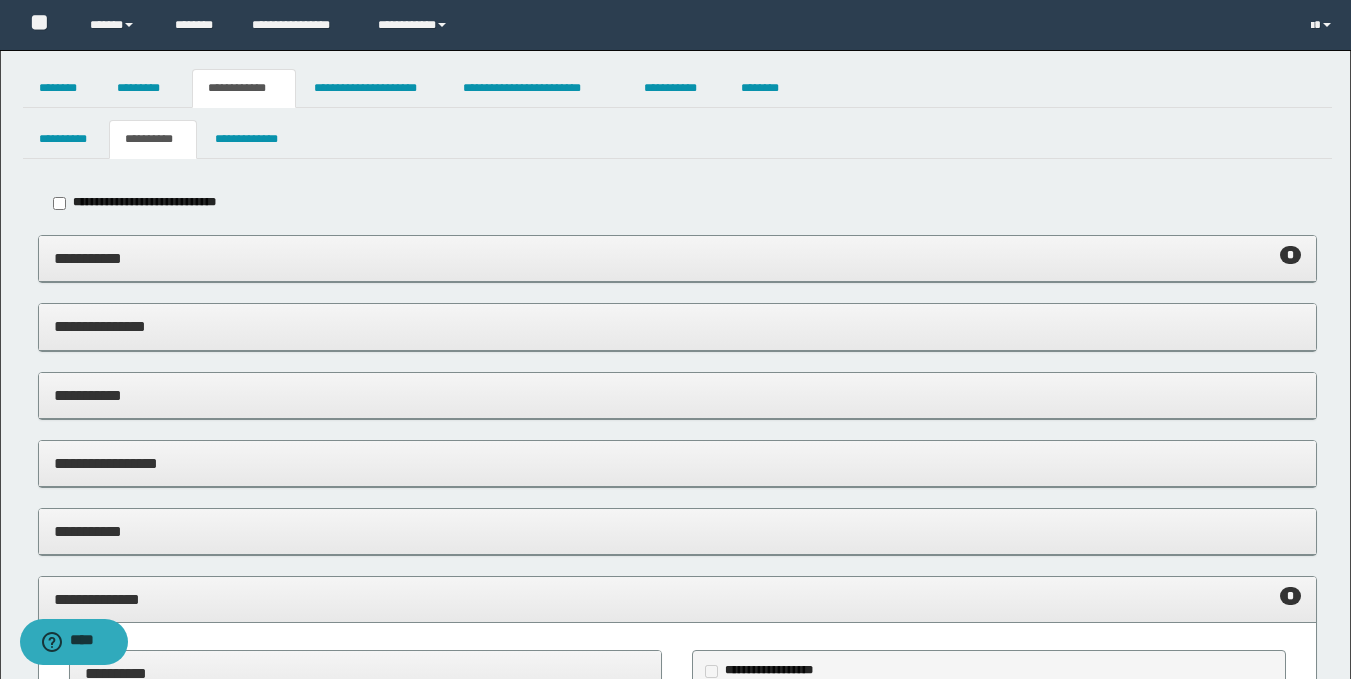 click on "**********" at bounding box center [677, 258] 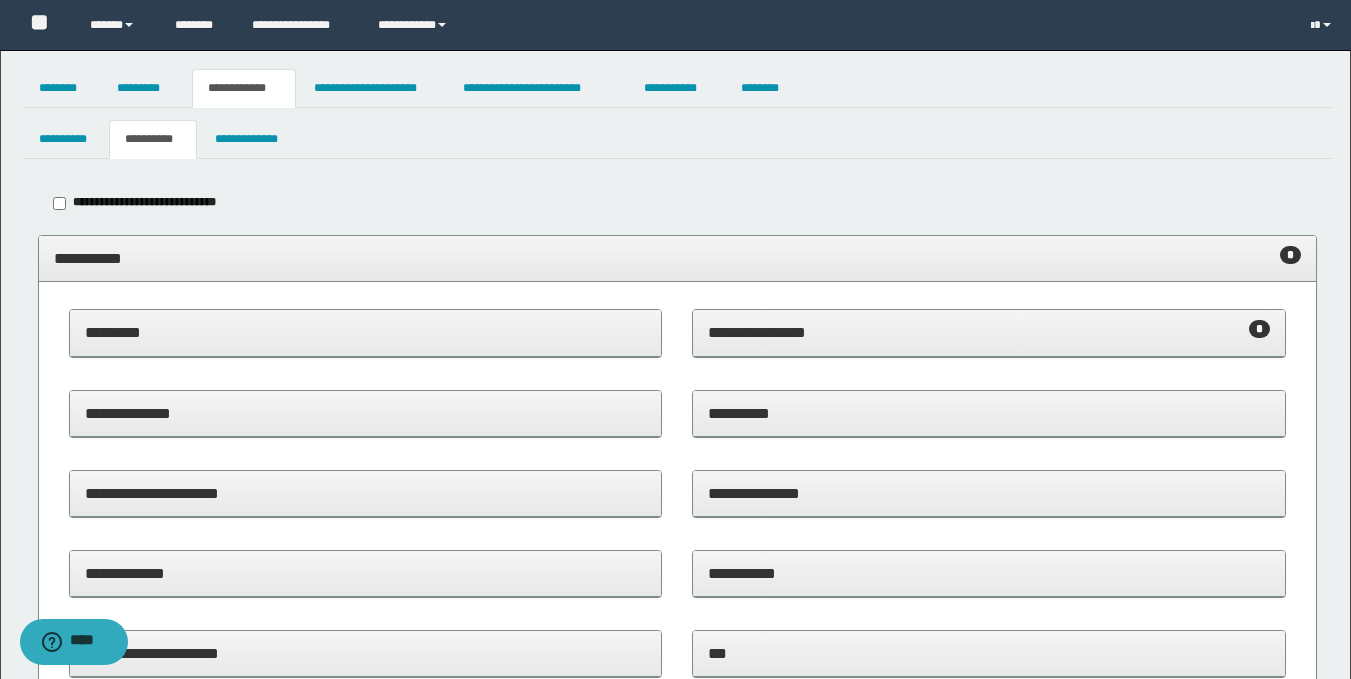 click on "**********" at bounding box center [989, 333] 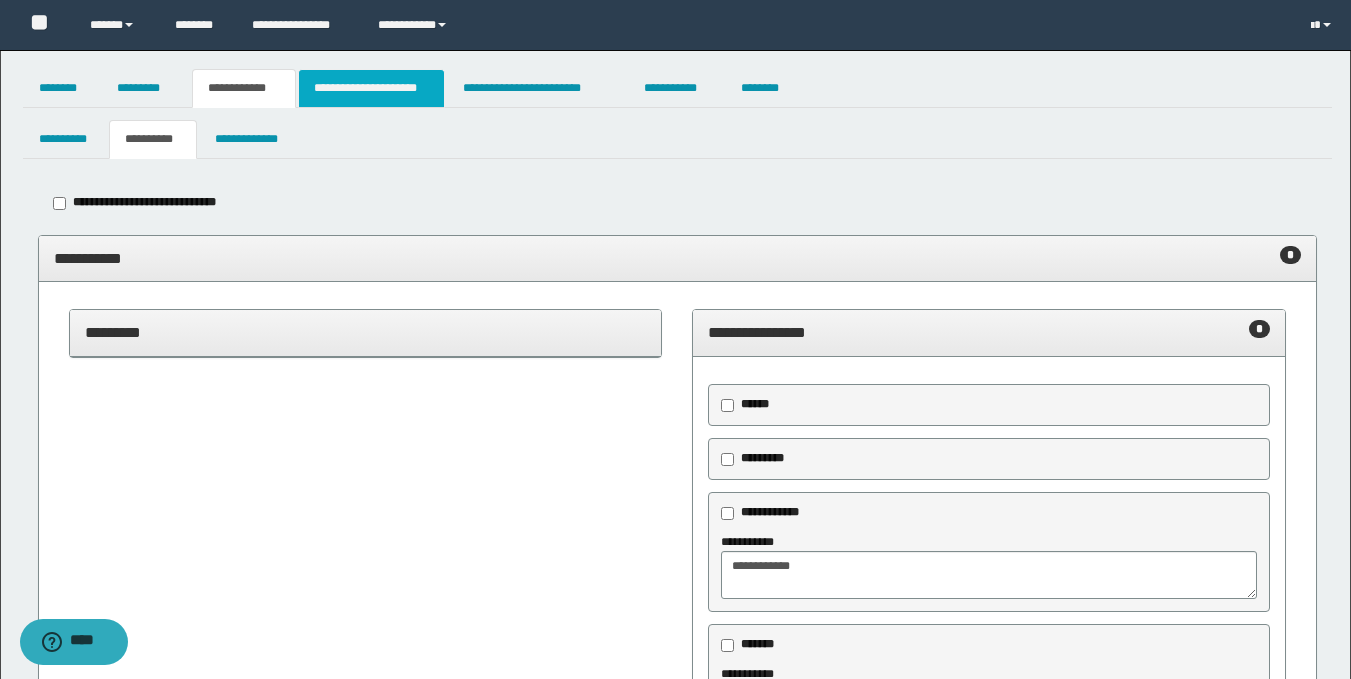 click on "**********" at bounding box center (371, 88) 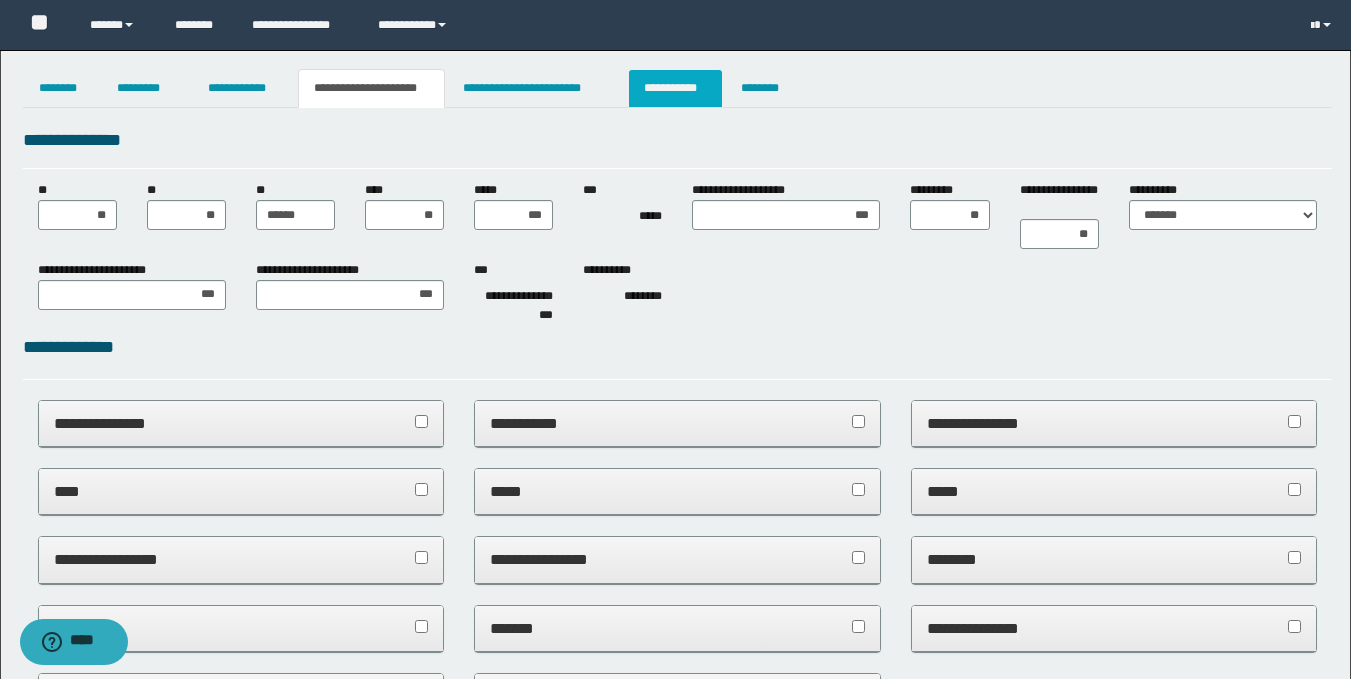 click on "**********" at bounding box center [675, 88] 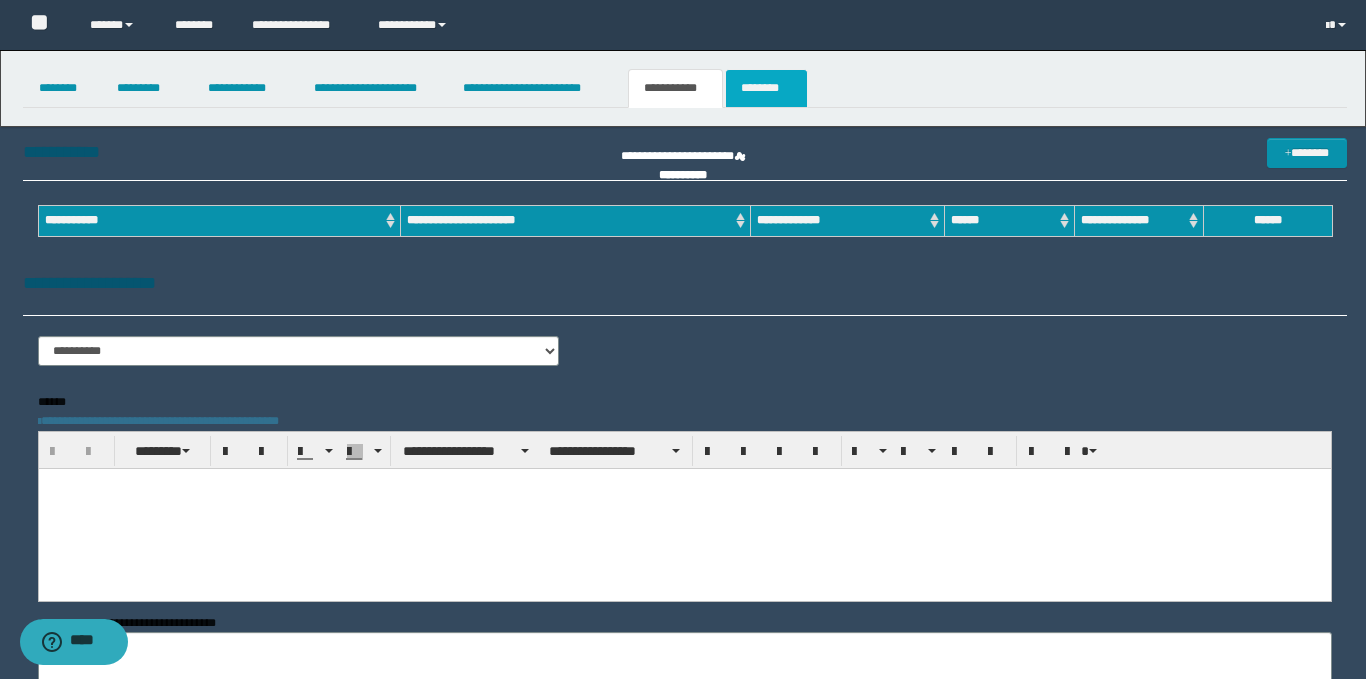 scroll, scrollTop: 0, scrollLeft: 0, axis: both 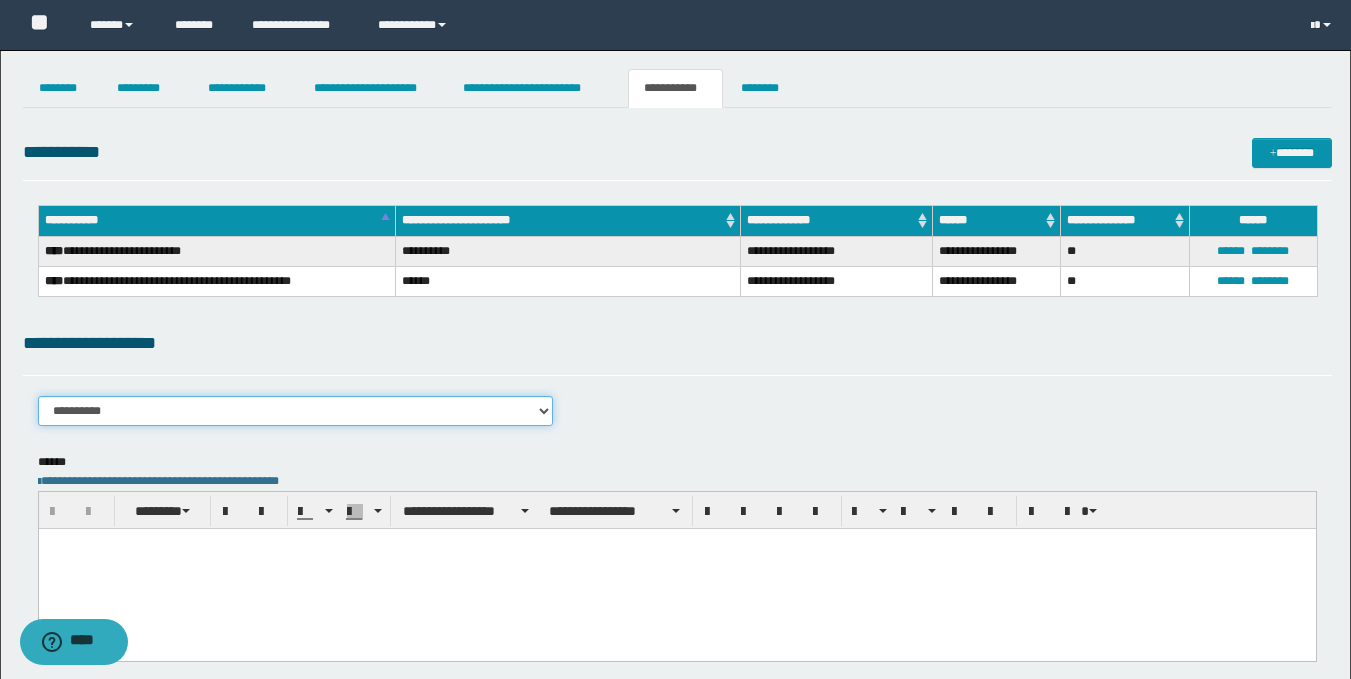 click on "**********" at bounding box center [296, 411] 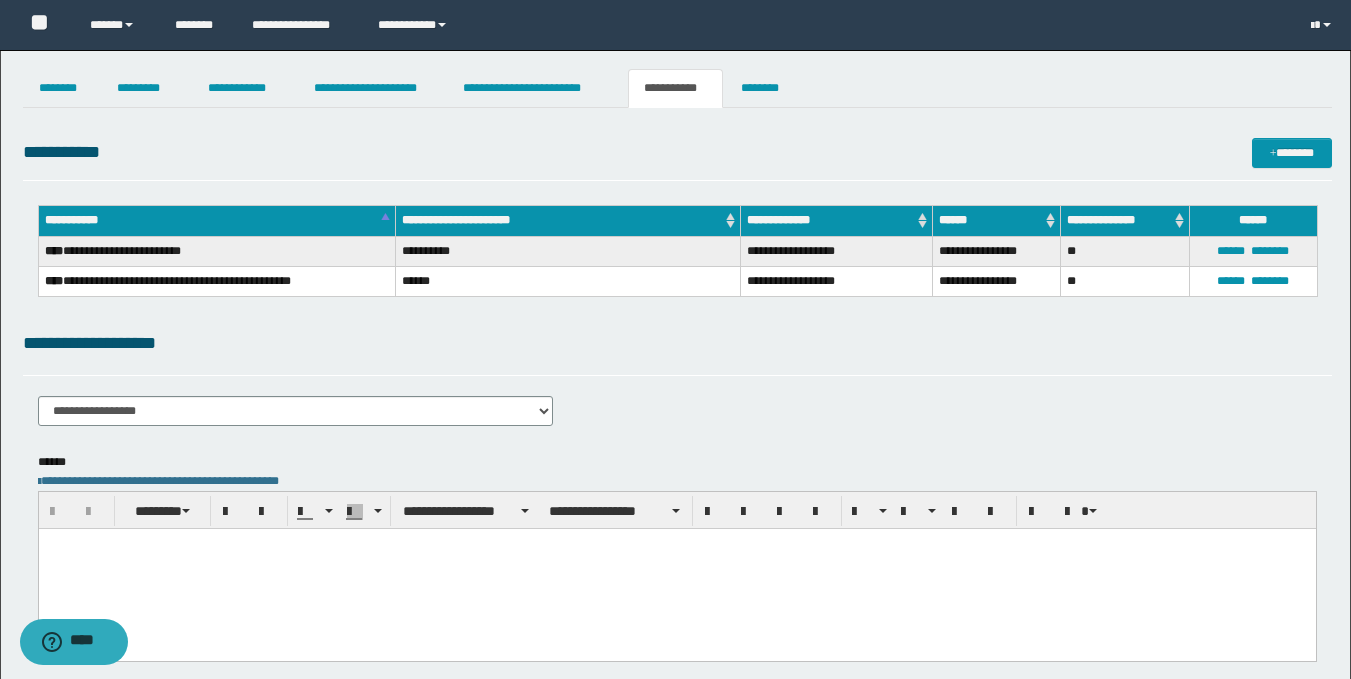 click at bounding box center [676, 568] 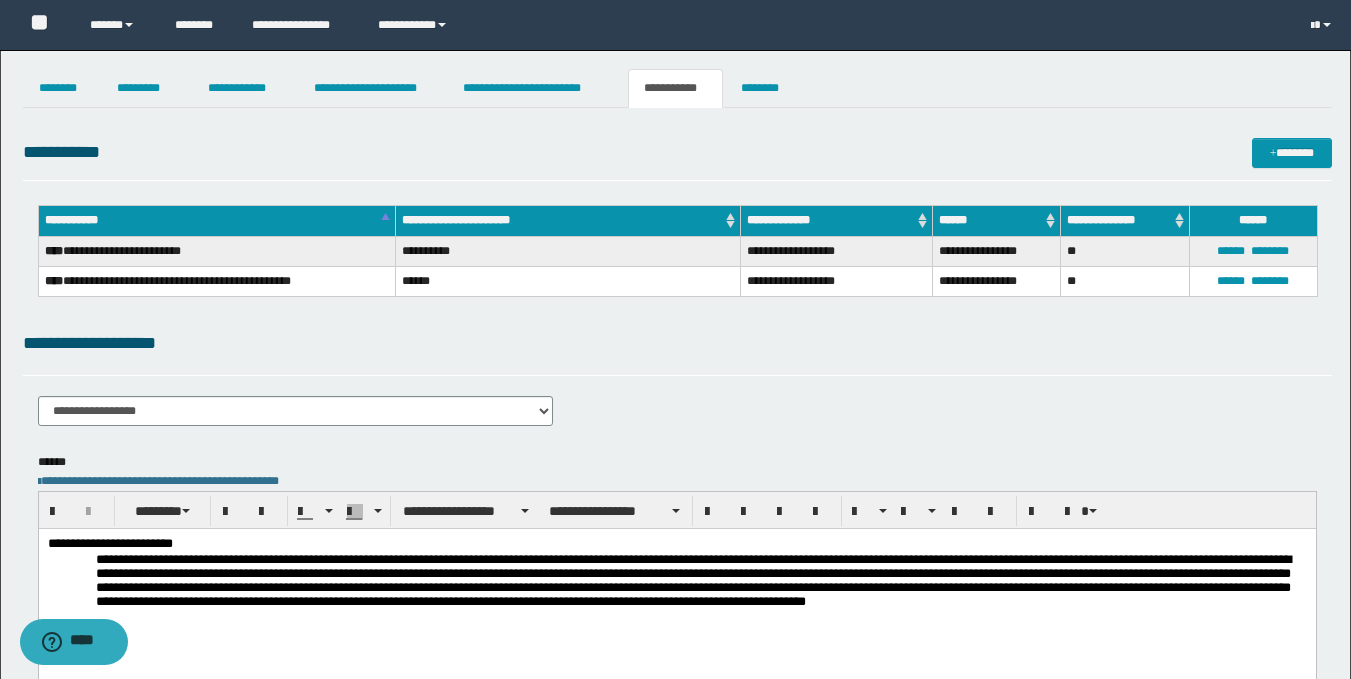 click on "**********" at bounding box center (676, 544) 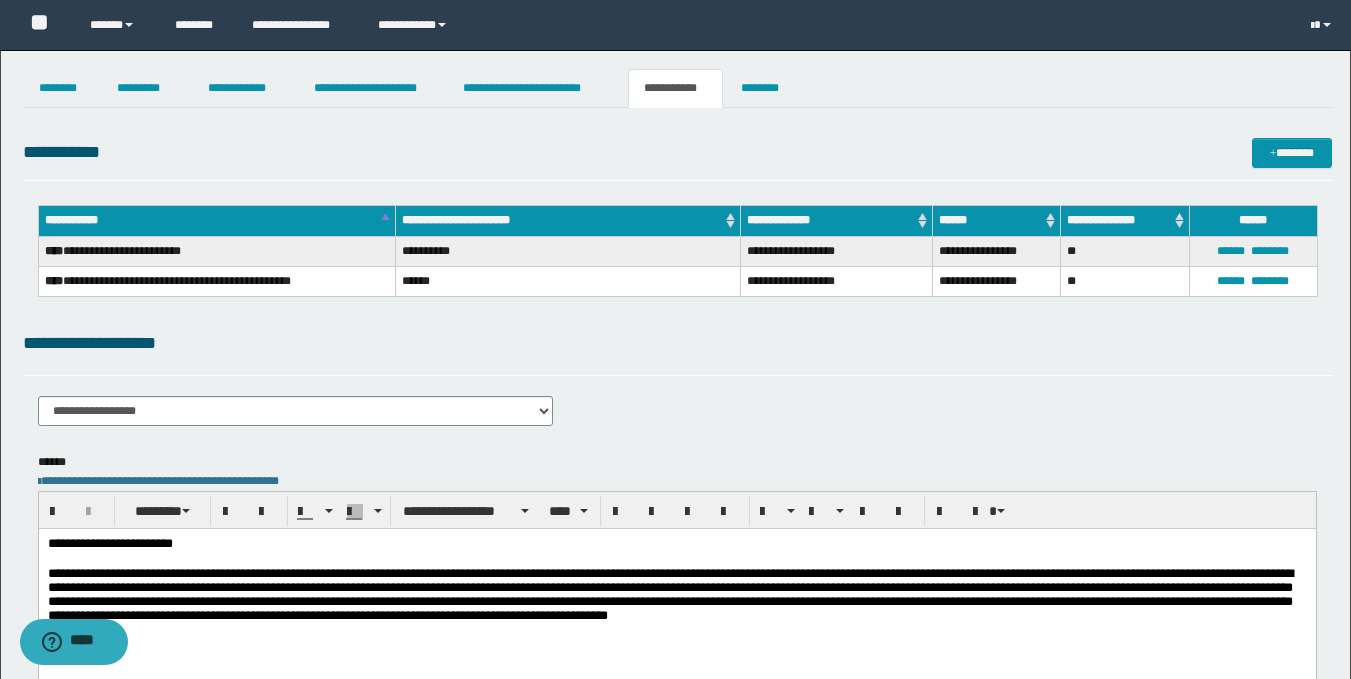 click on "**********" at bounding box center (669, 593) 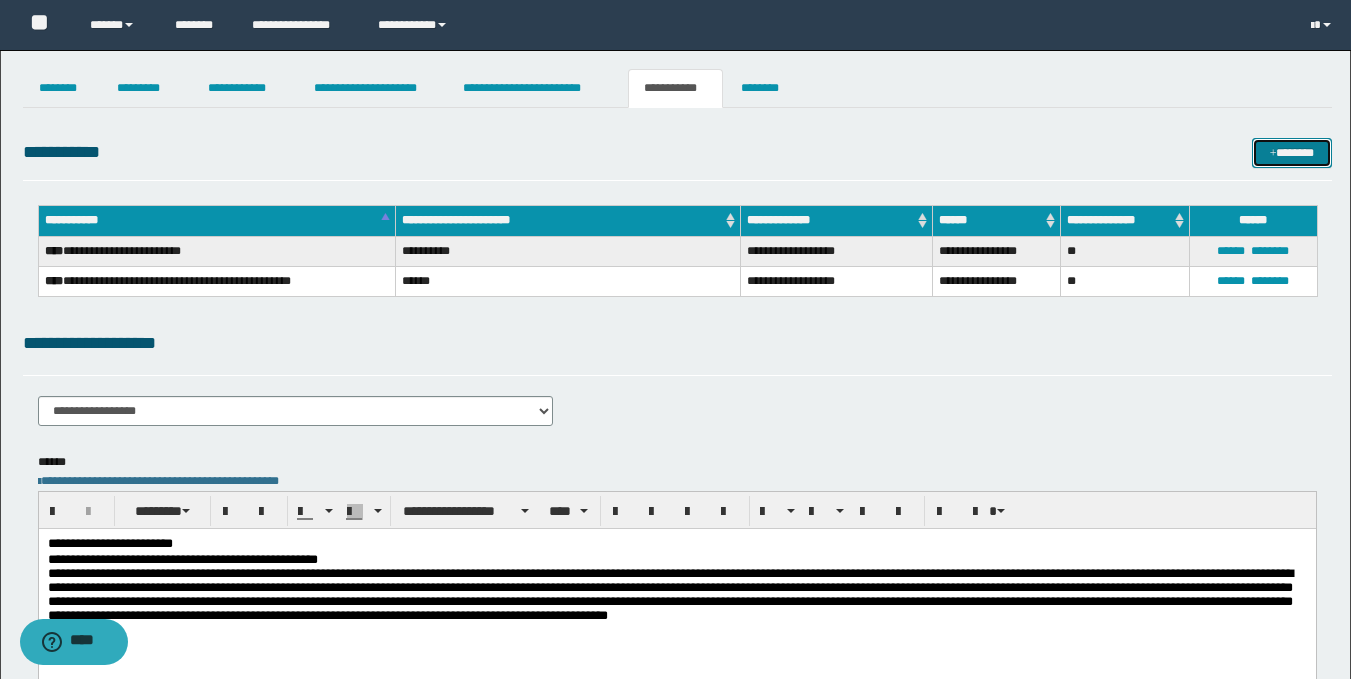 click on "*******" at bounding box center (1292, 153) 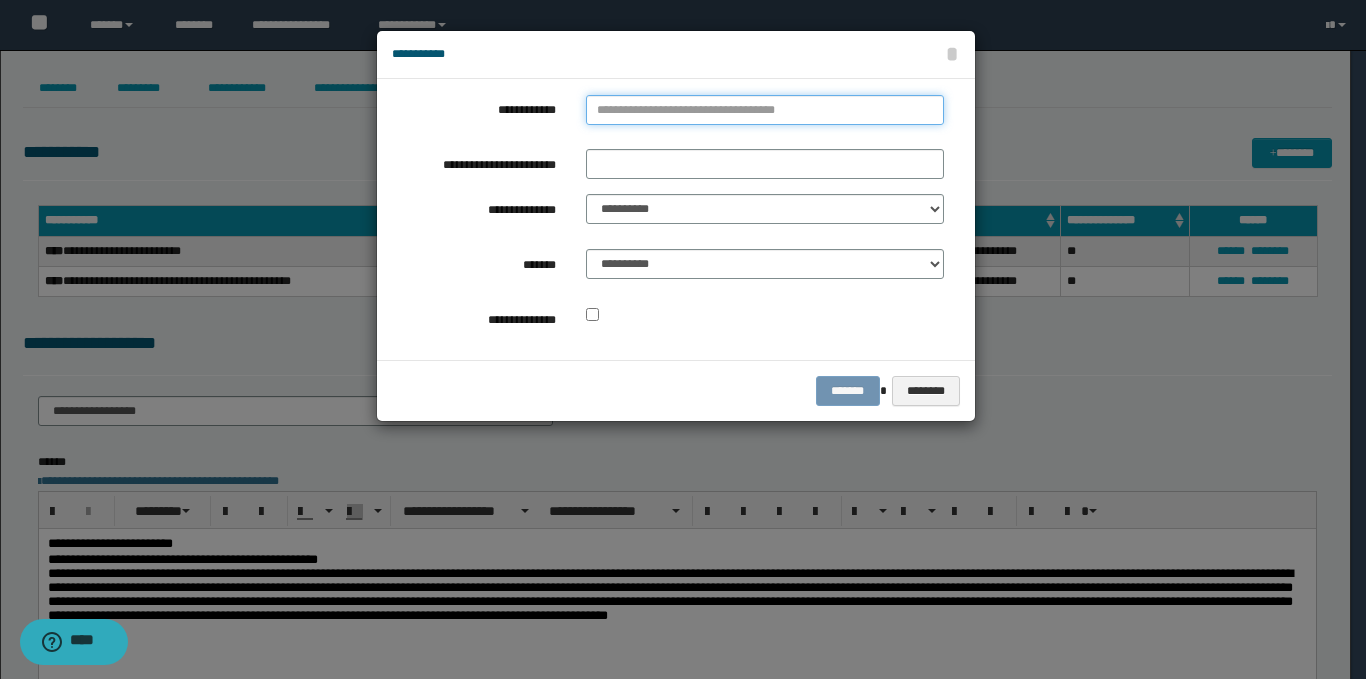 click on "**********" at bounding box center [765, 110] 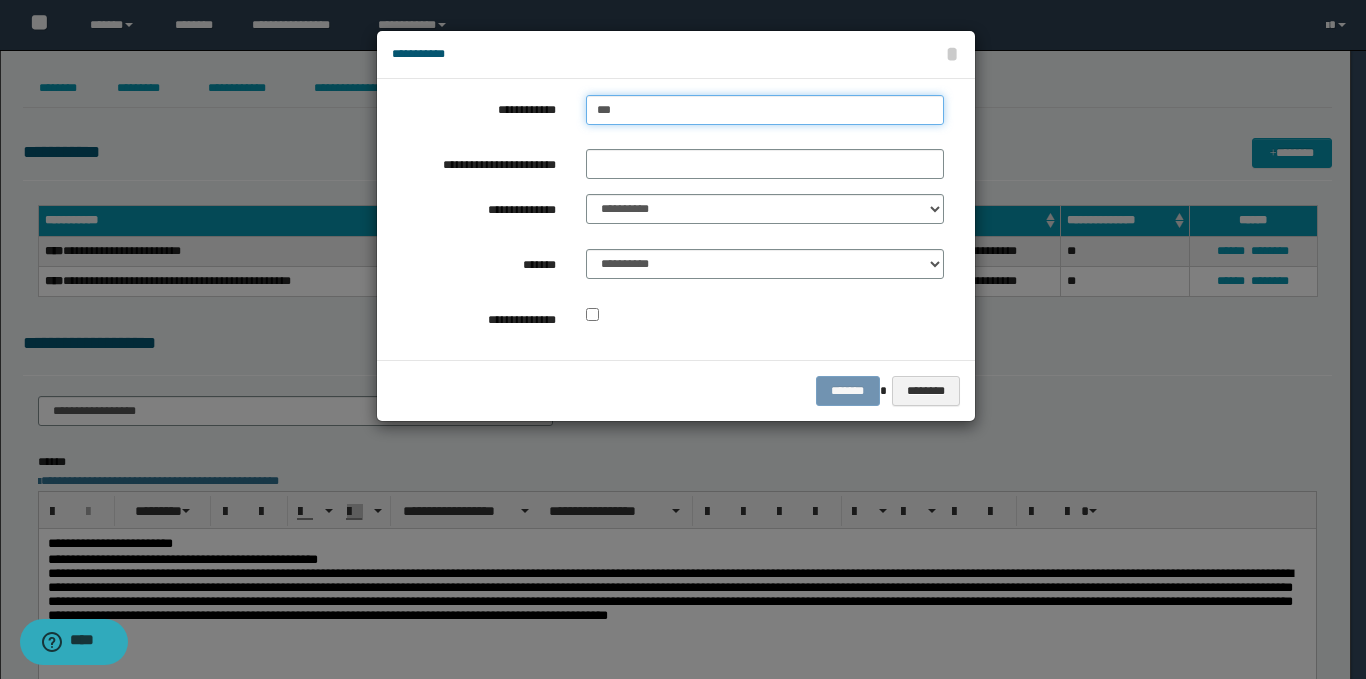 type on "****" 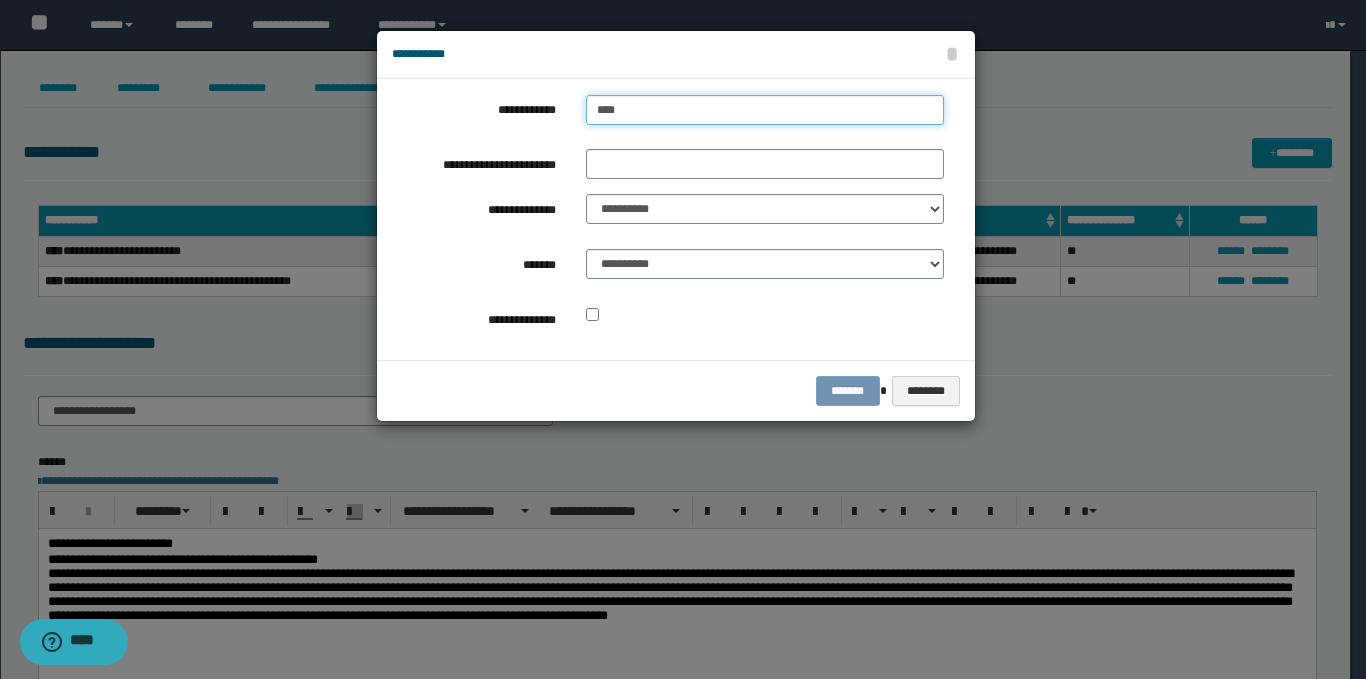 type on "****" 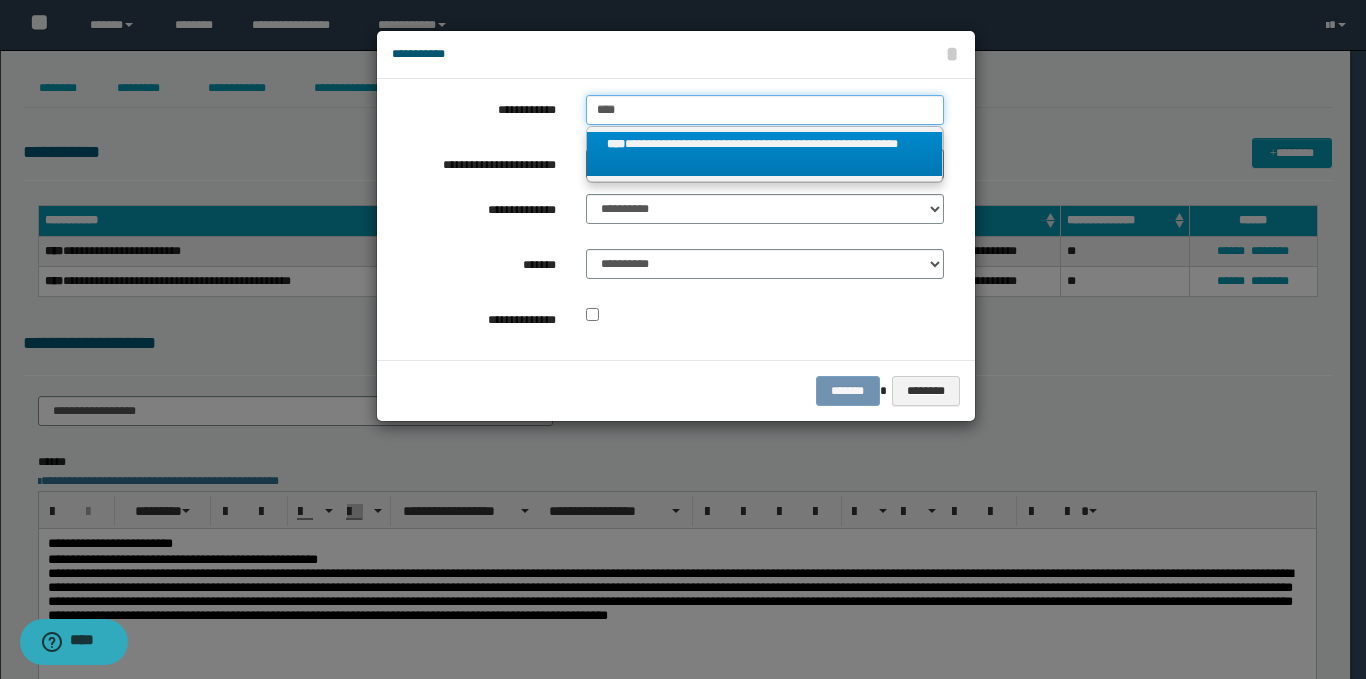 type on "****" 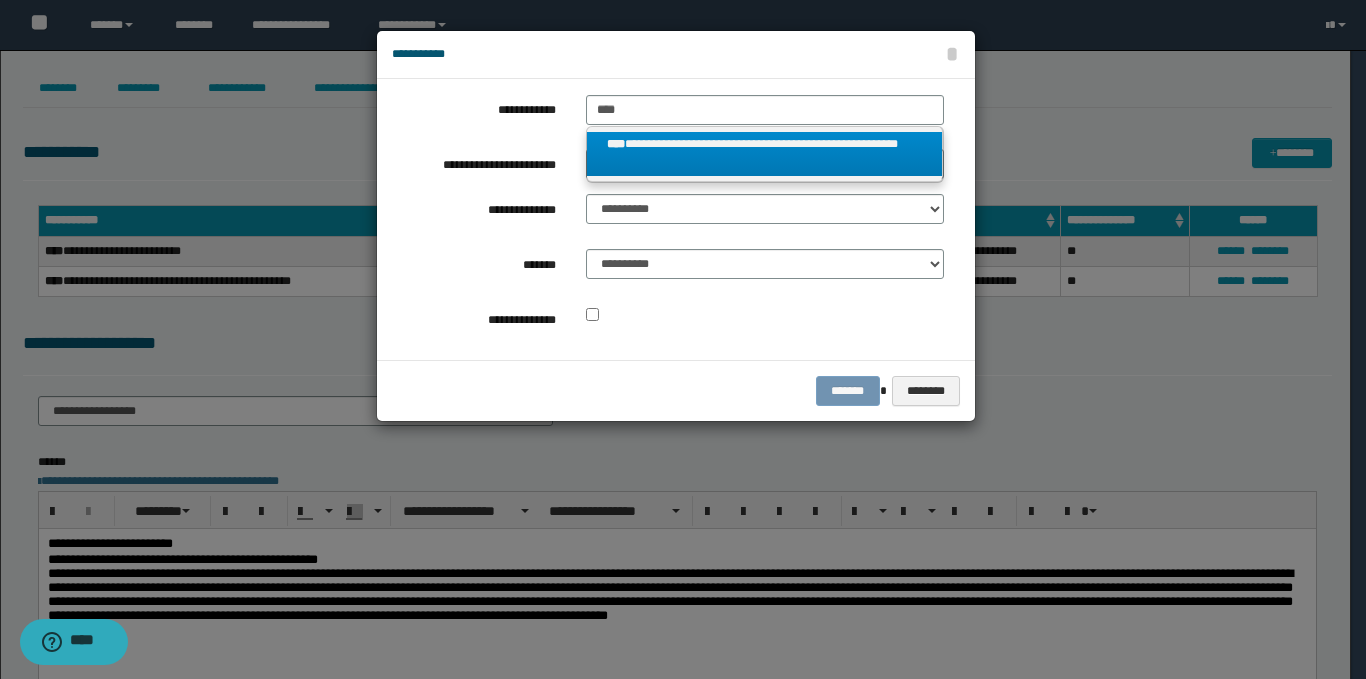 click on "**********" at bounding box center [765, 154] 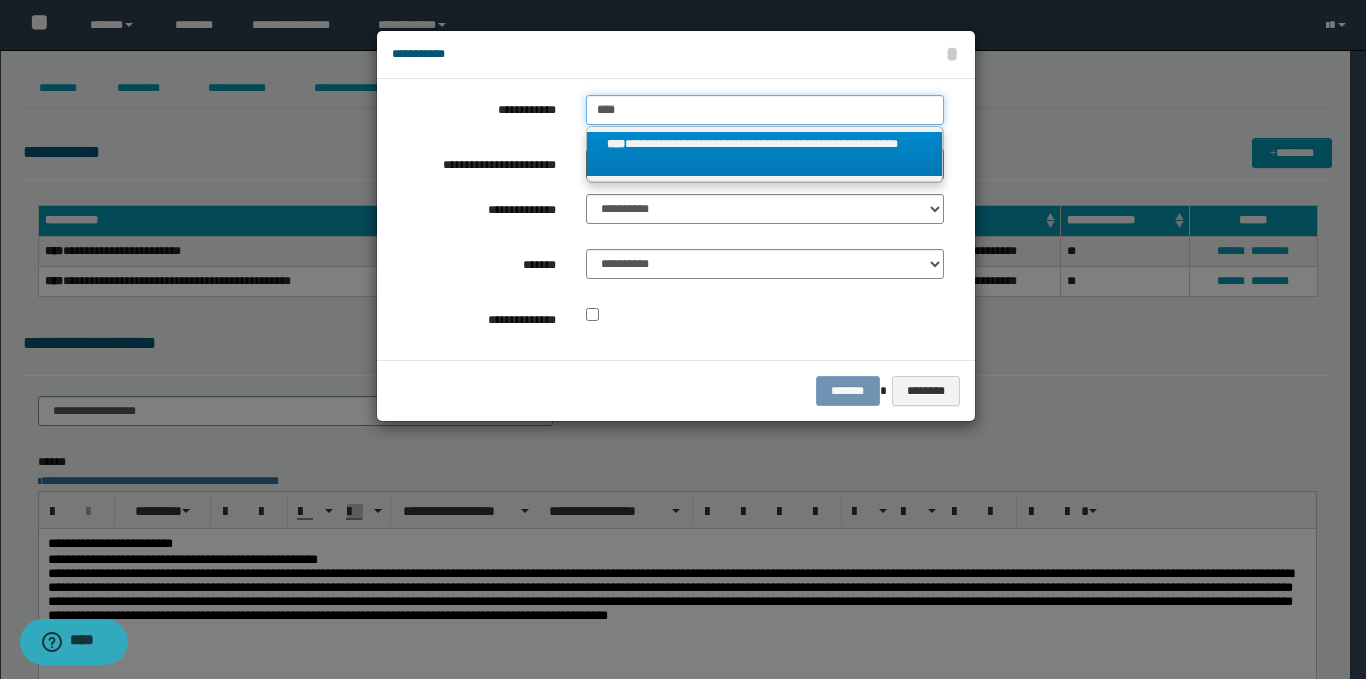 type 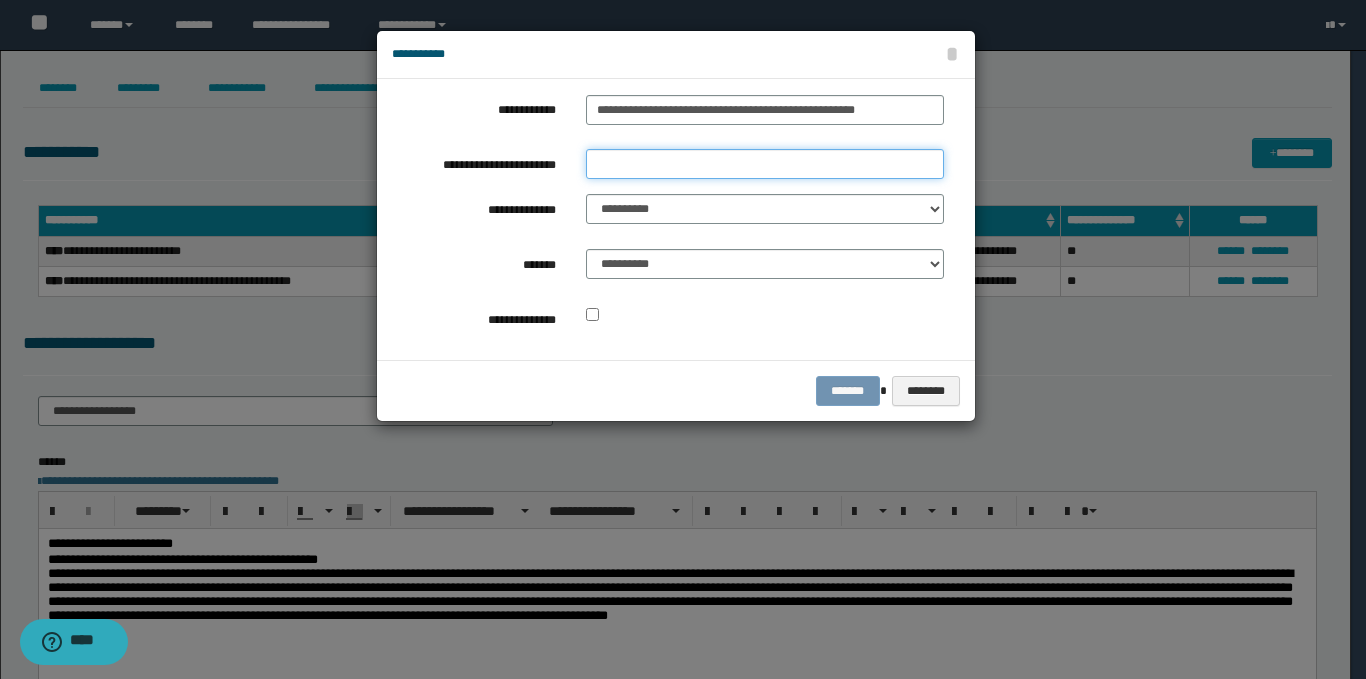 click on "**********" at bounding box center (765, 164) 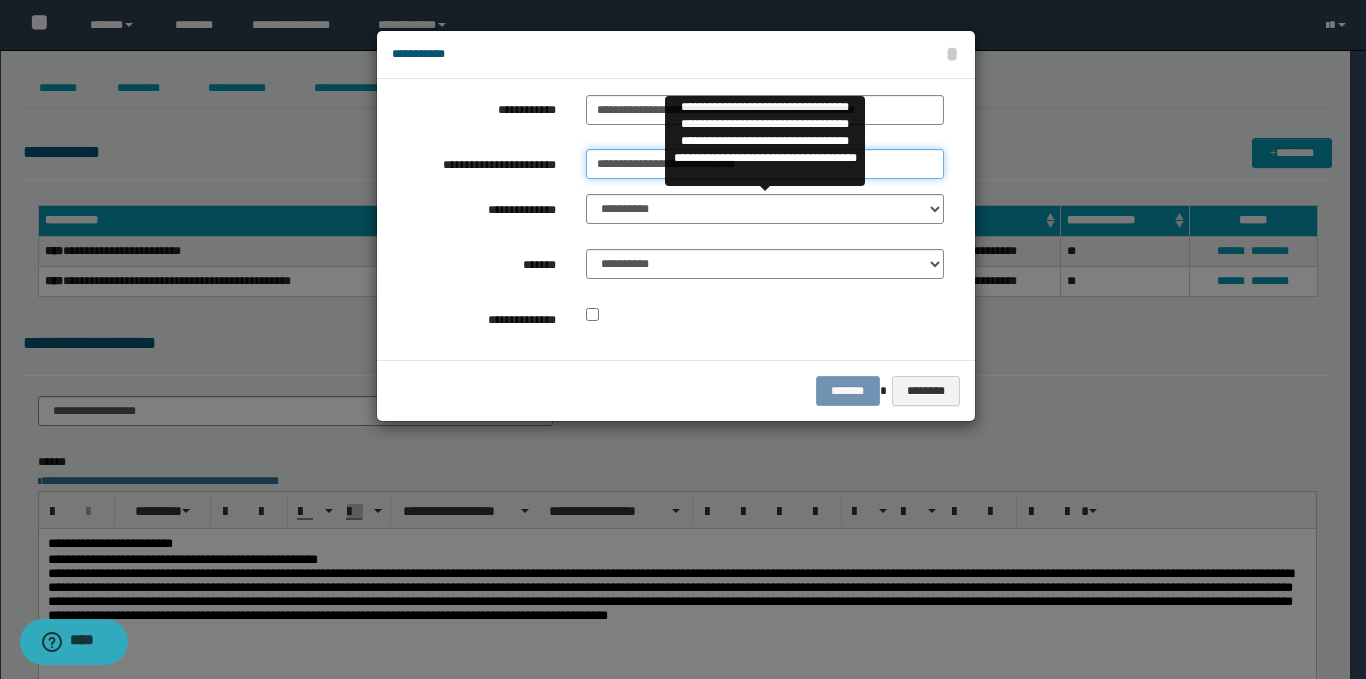 type on "**********" 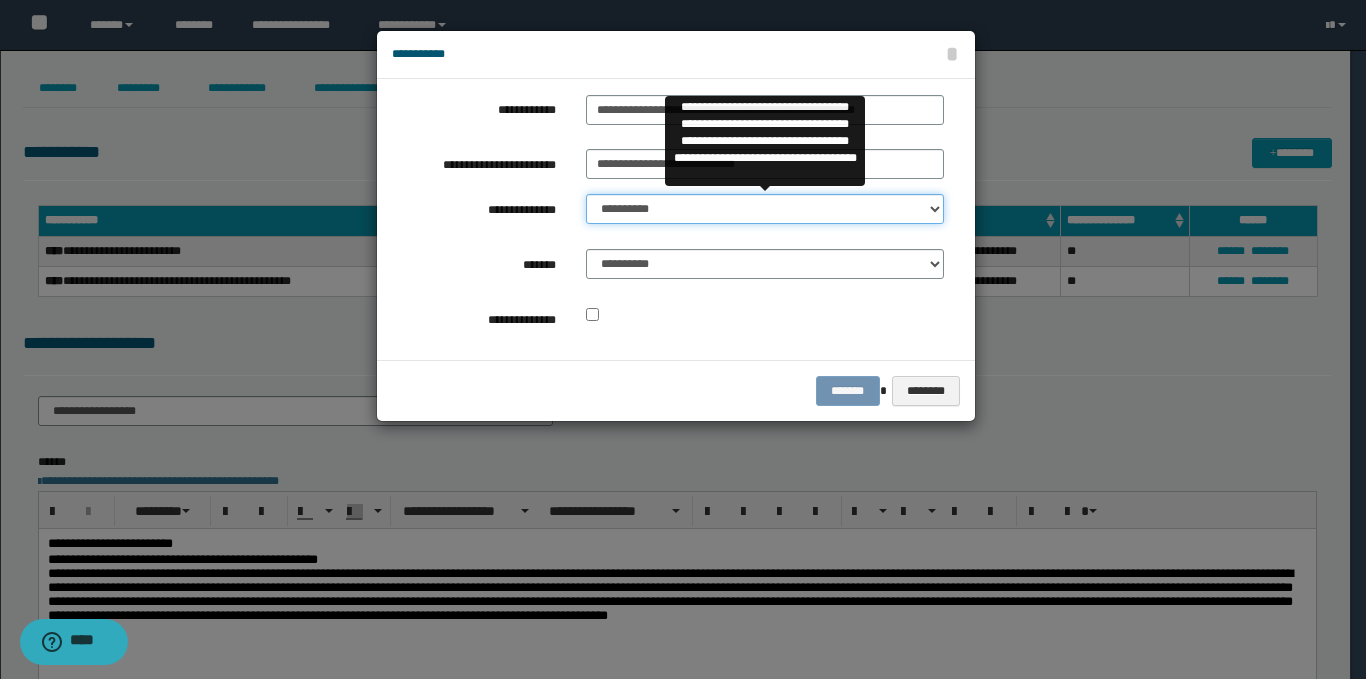 click on "**********" at bounding box center (765, 209) 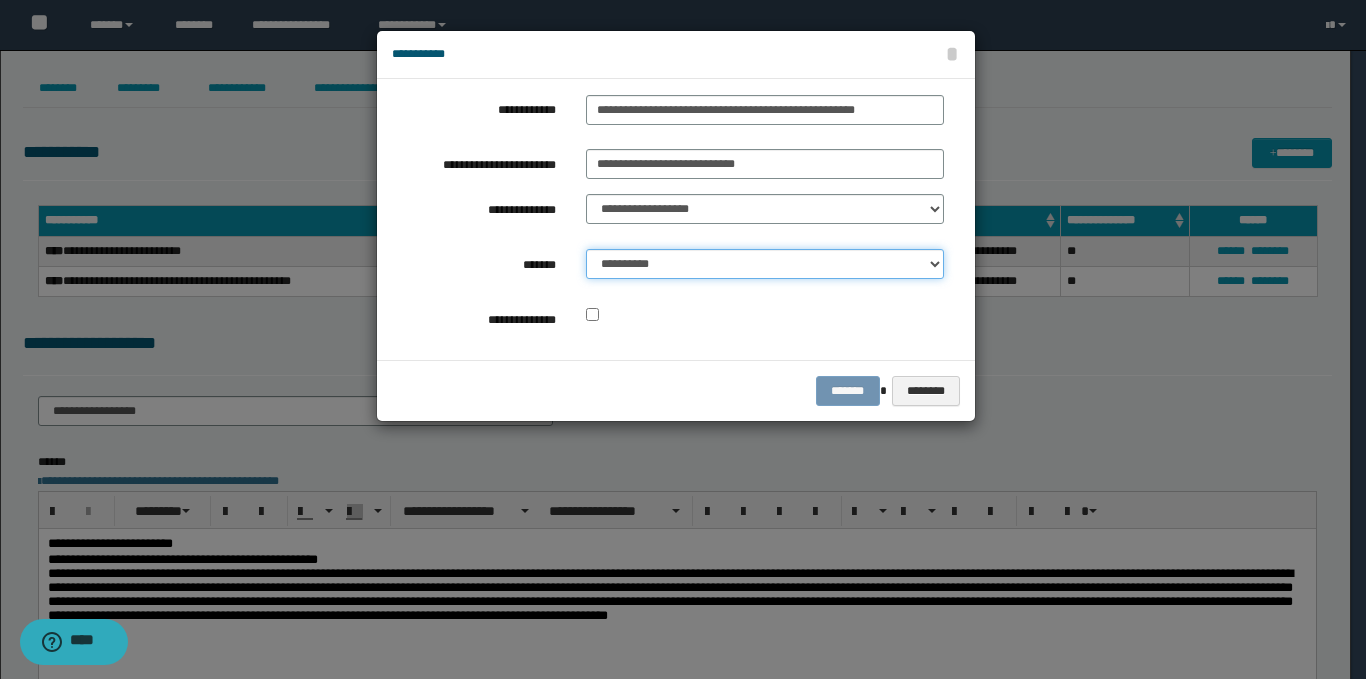click on "**********" at bounding box center (765, 264) 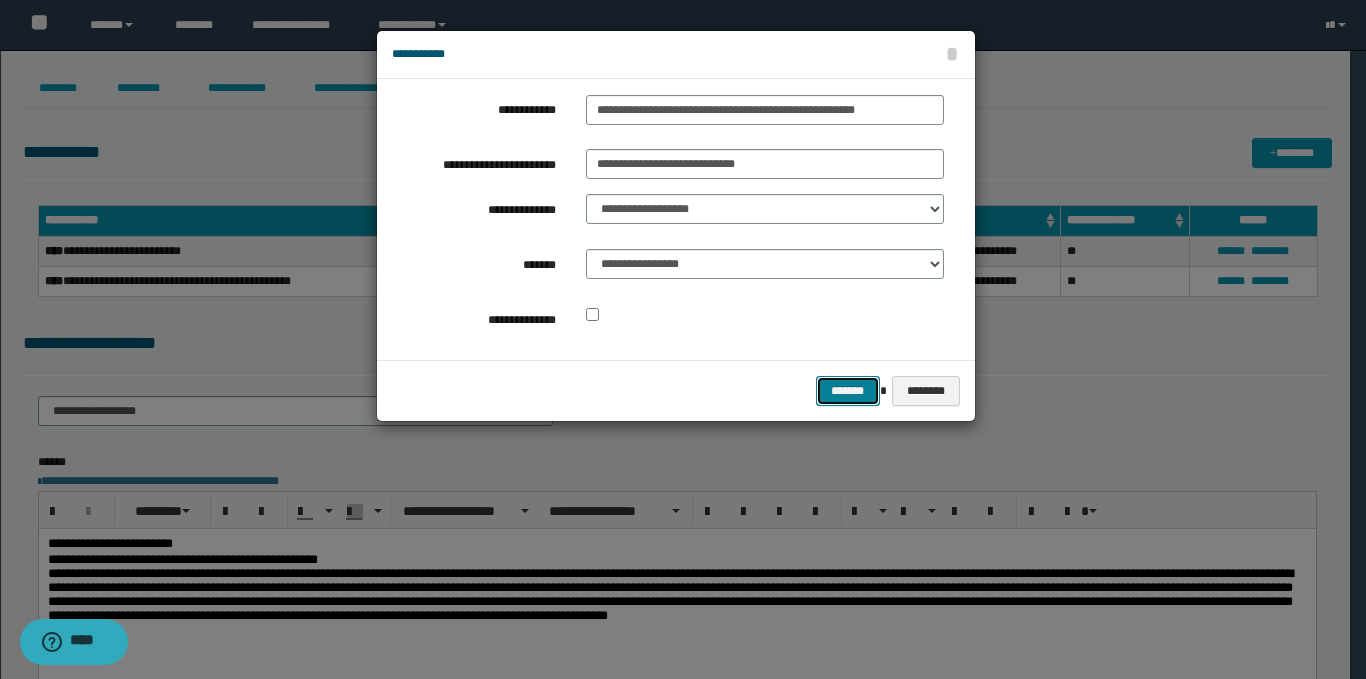 click on "*******" at bounding box center (848, 391) 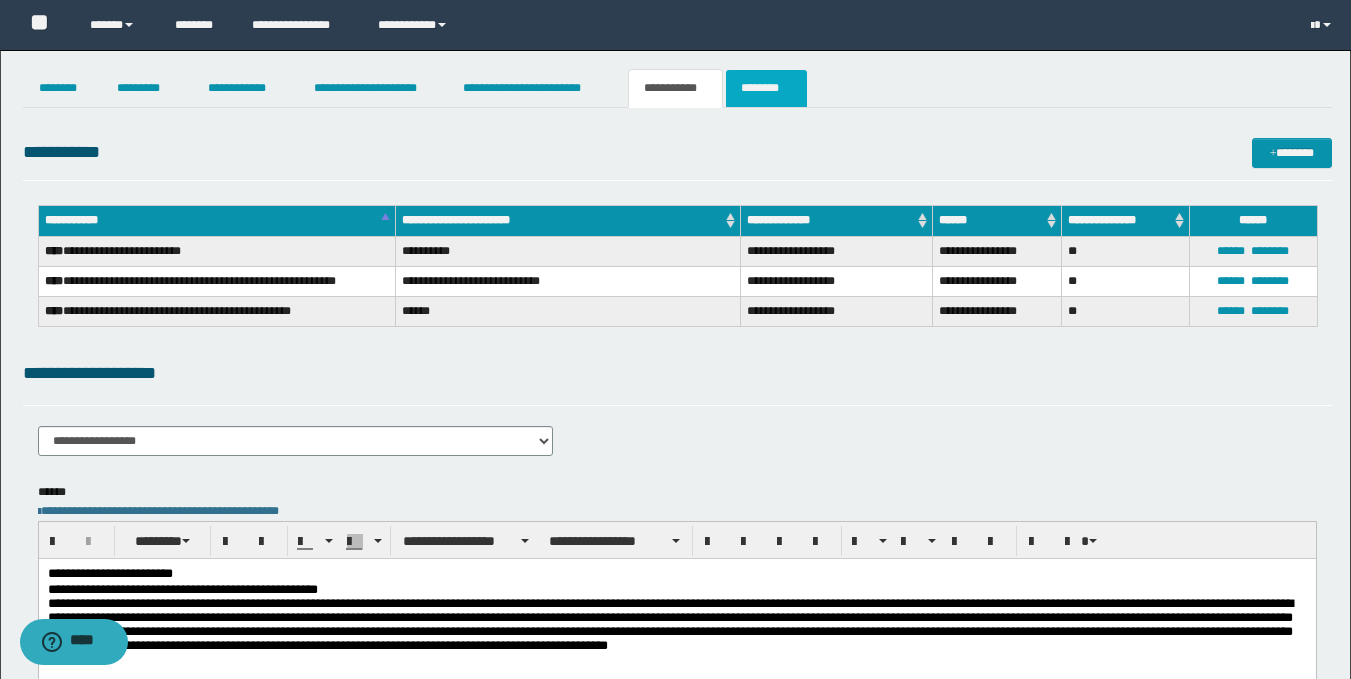 click on "********" at bounding box center [766, 88] 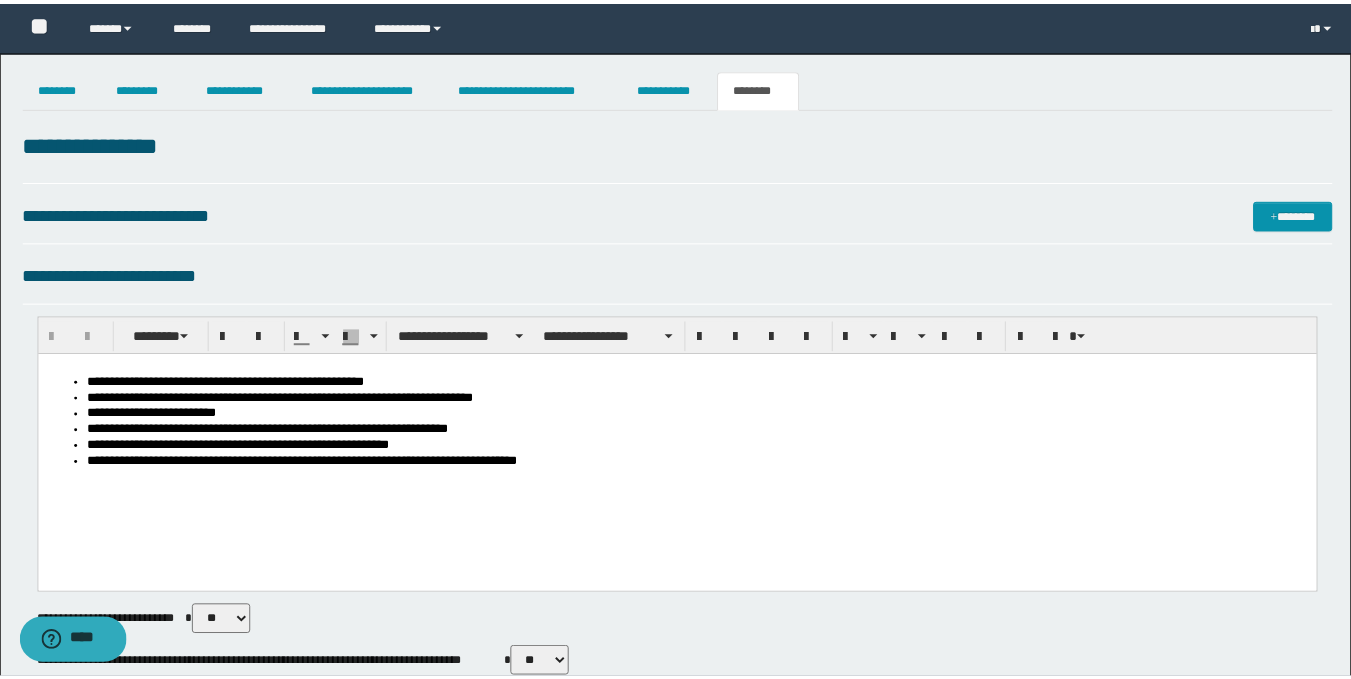 scroll, scrollTop: 0, scrollLeft: 0, axis: both 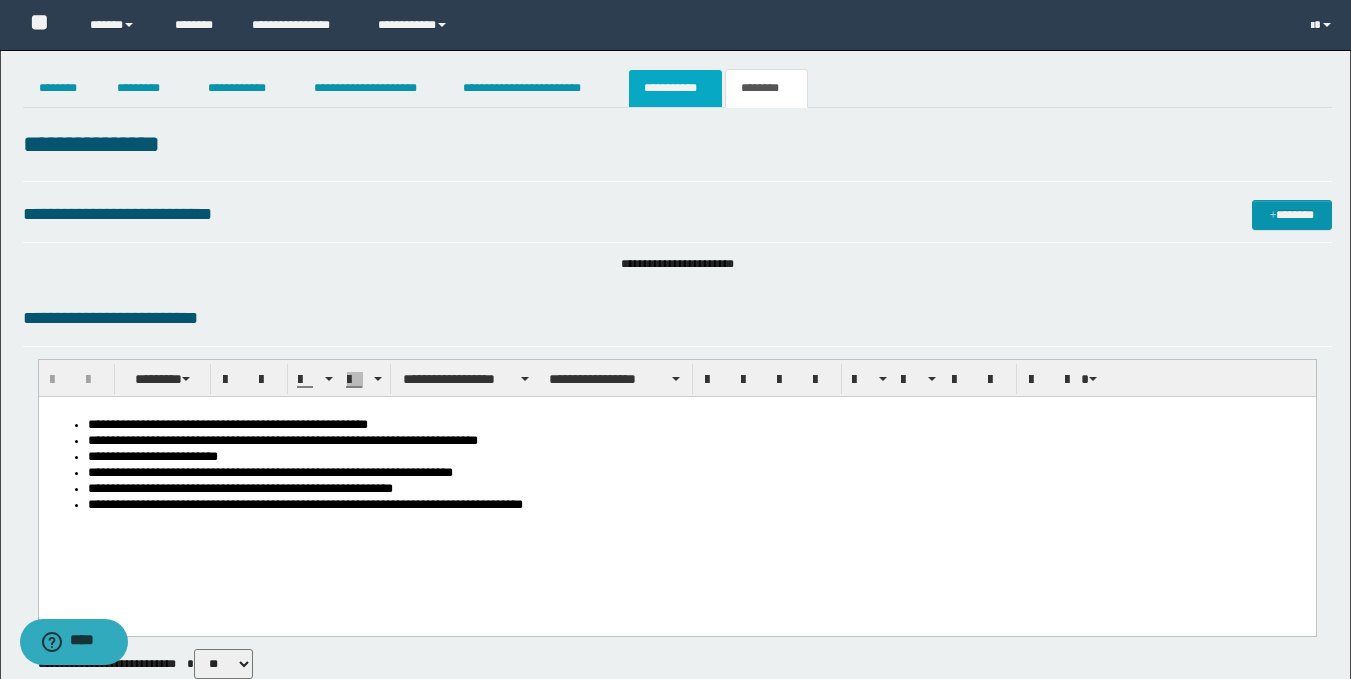 click on "**********" at bounding box center [675, 88] 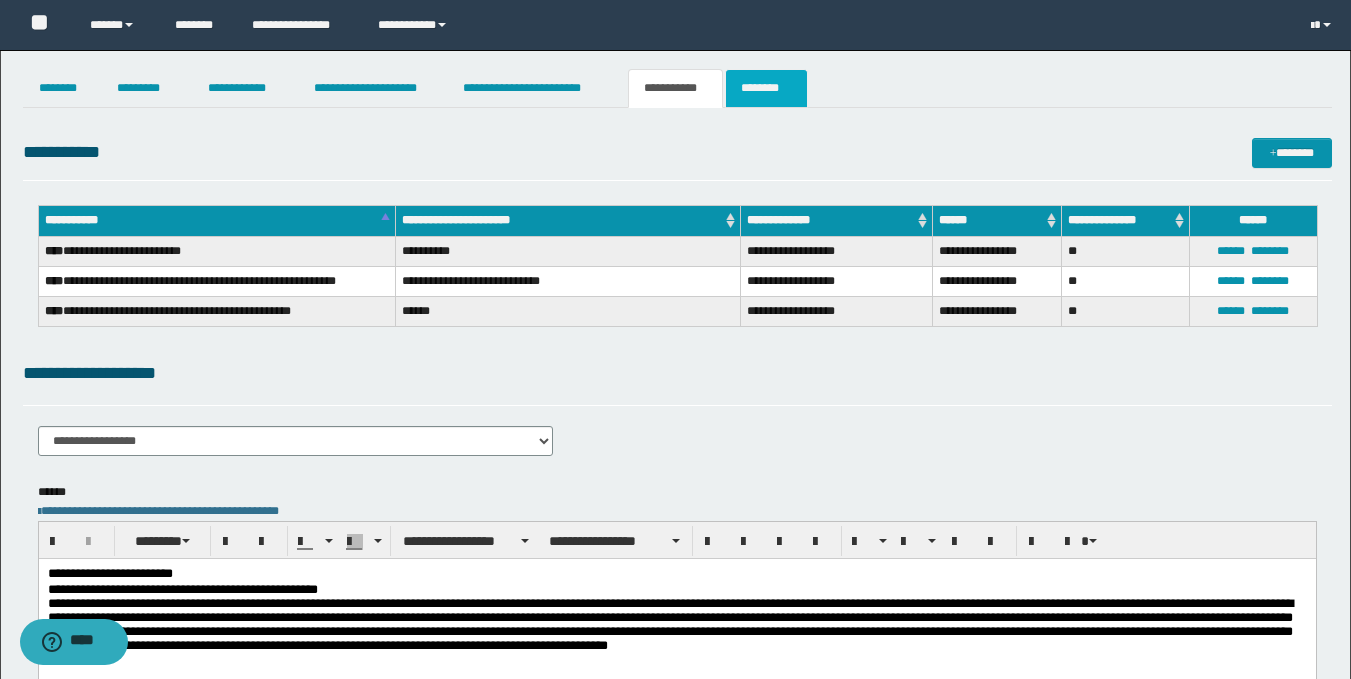 click on "********" at bounding box center (766, 88) 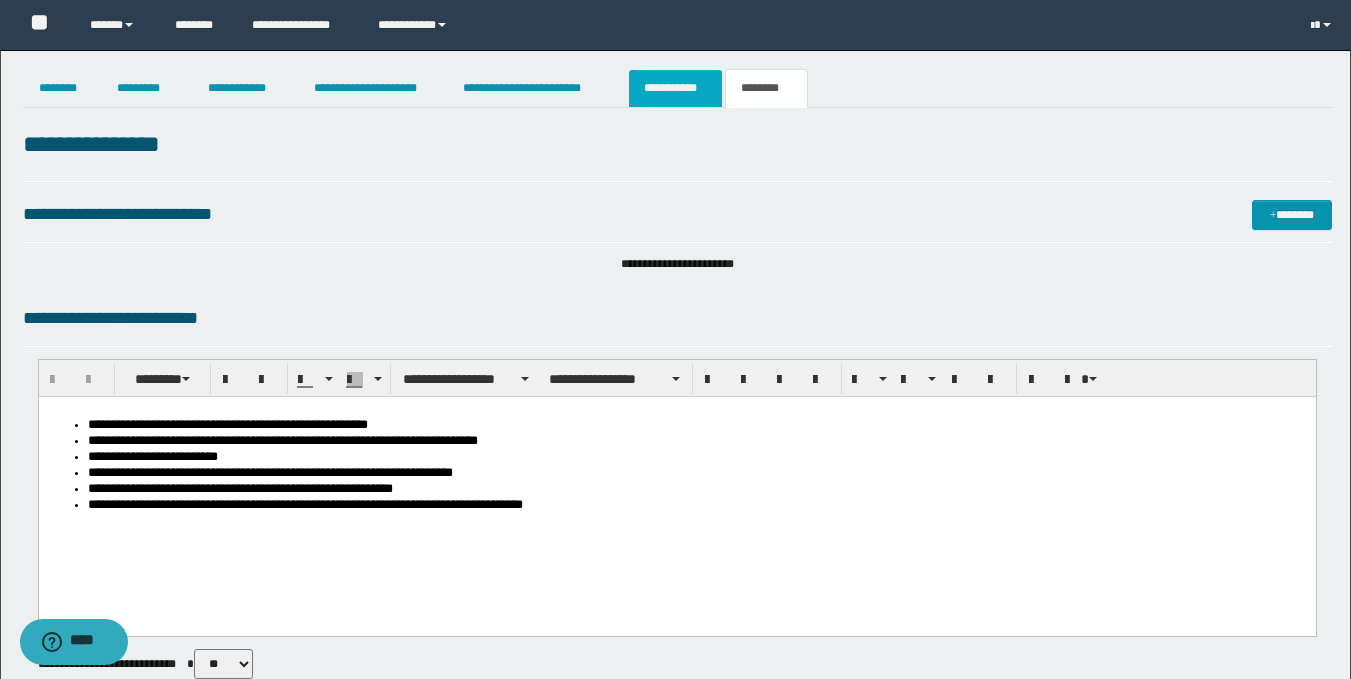 click on "**********" at bounding box center [675, 88] 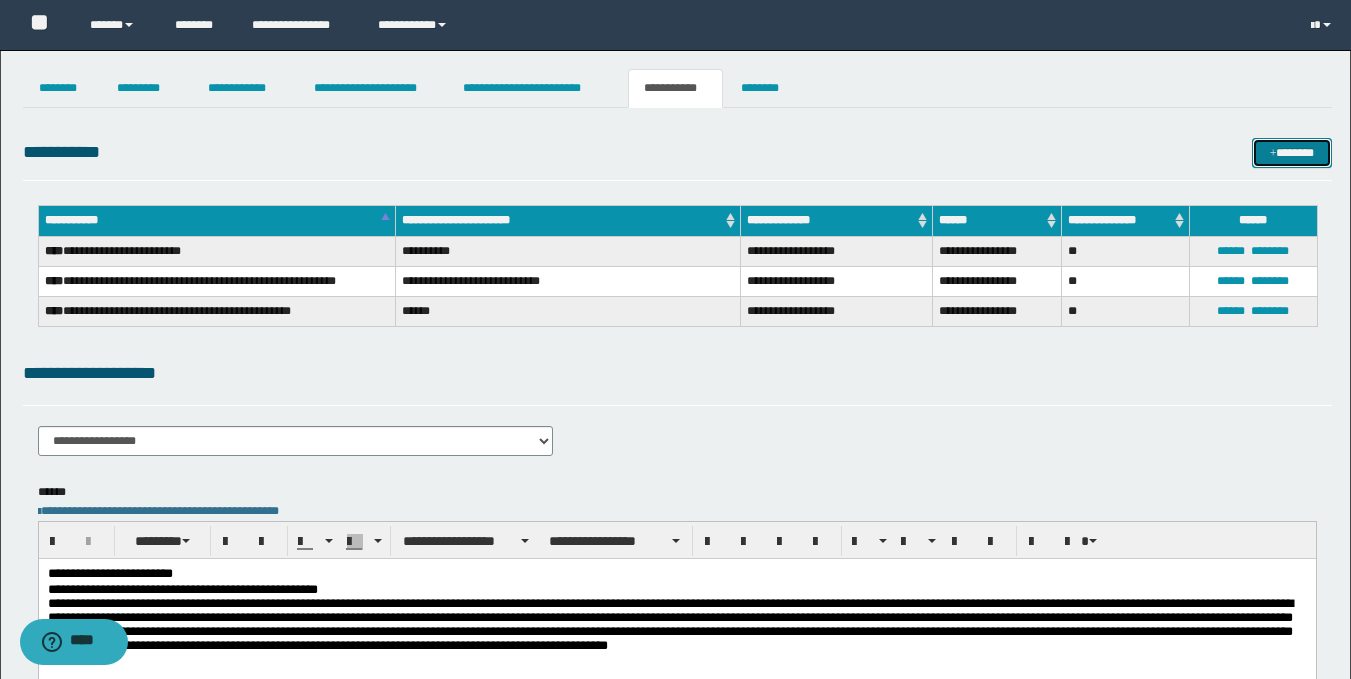 click on "*******" at bounding box center (1292, 153) 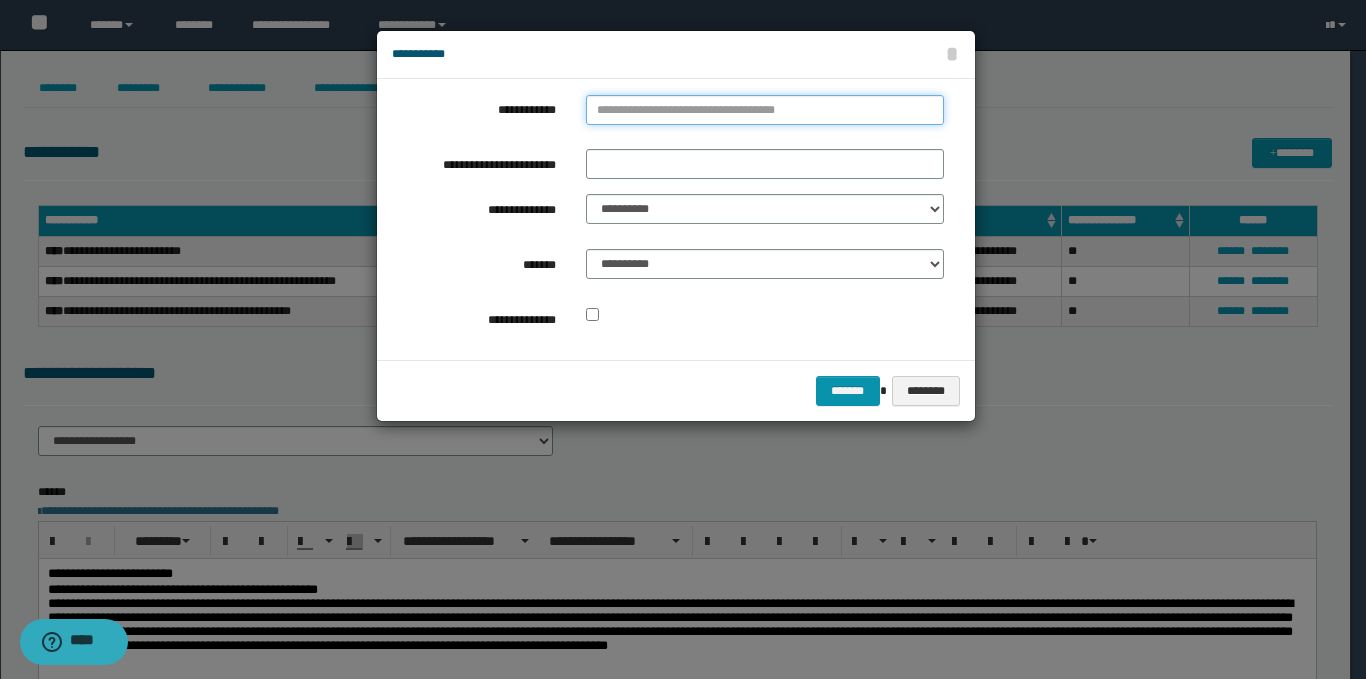 type on "**********" 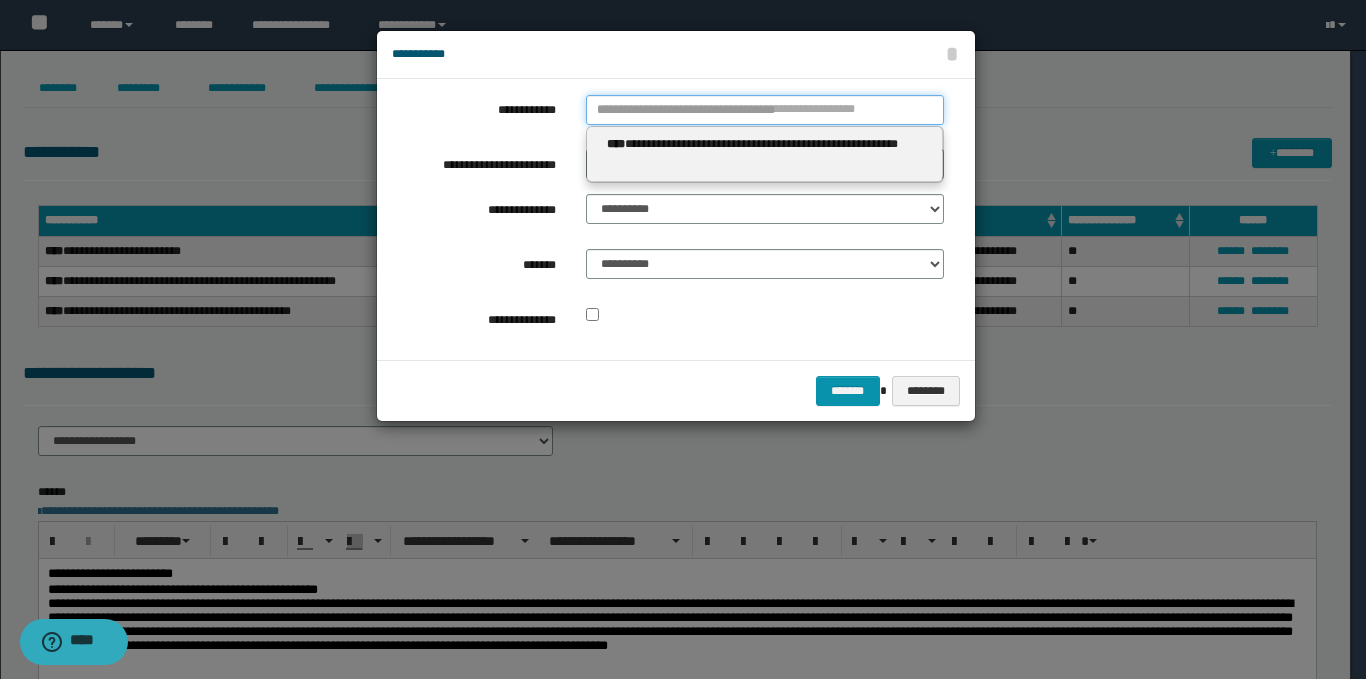 click on "**********" at bounding box center (765, 110) 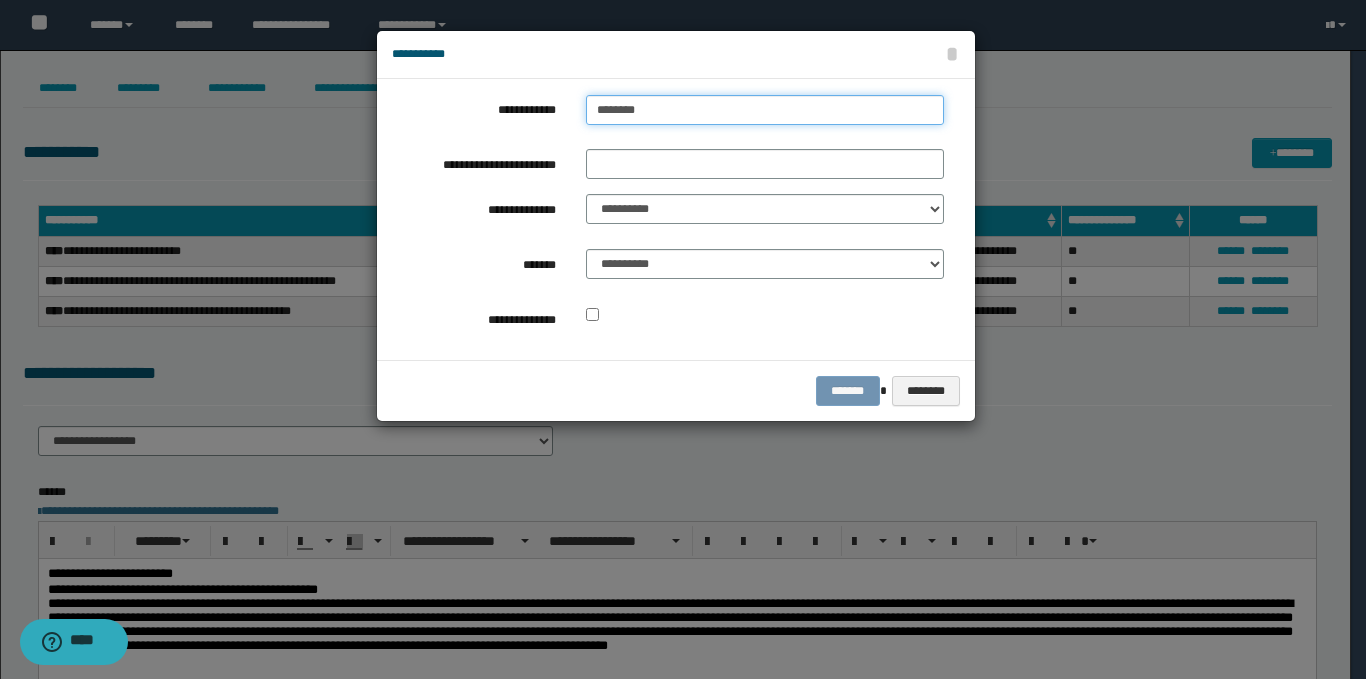 type on "*********" 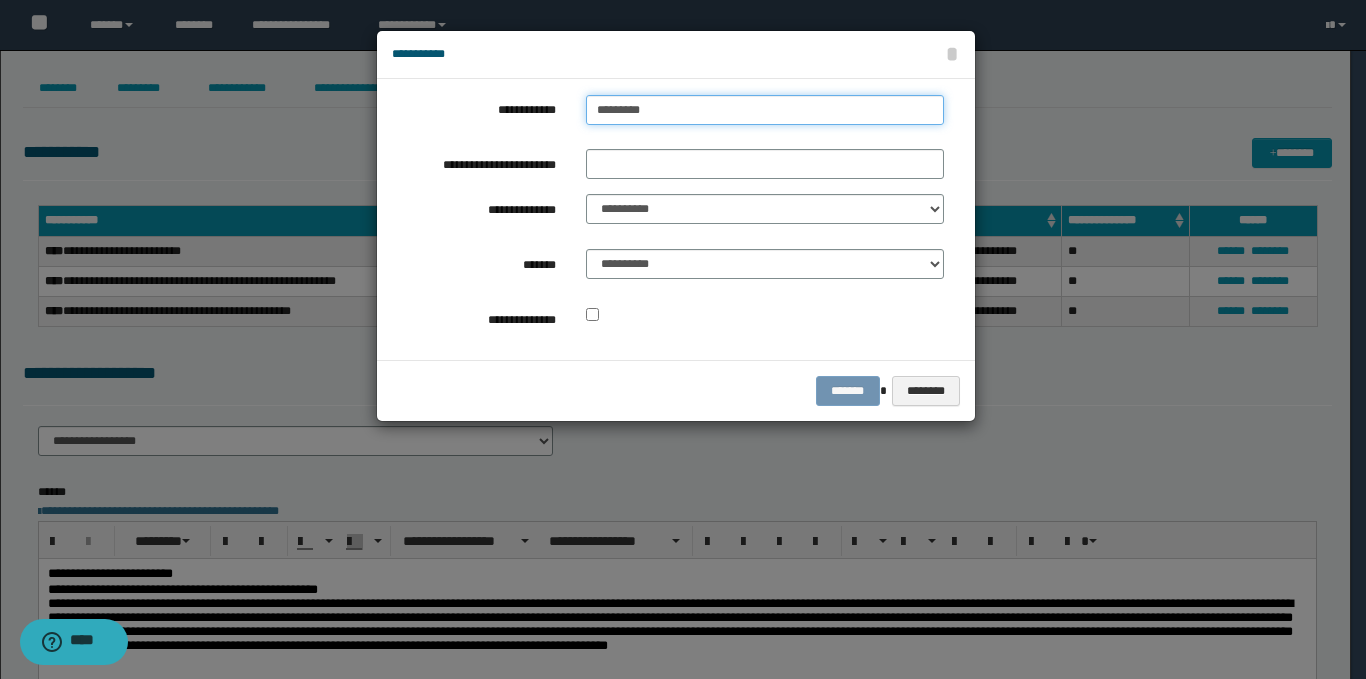 type on "*********" 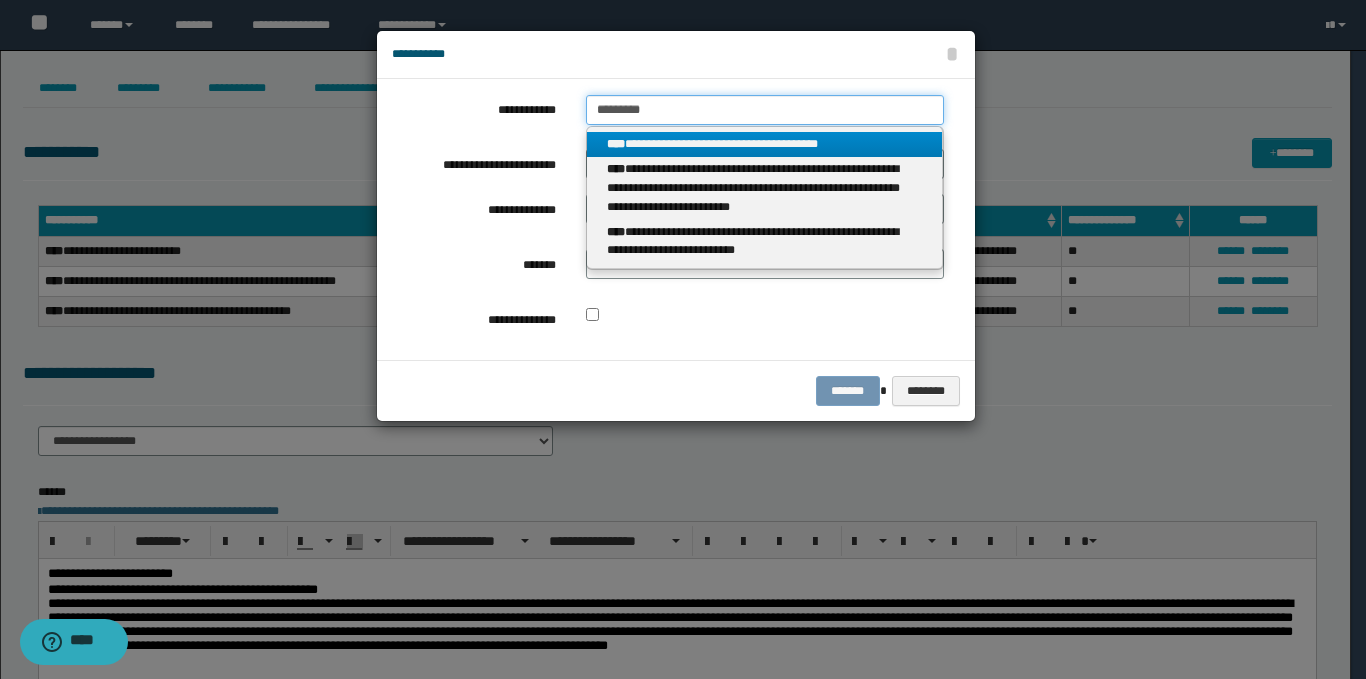 type 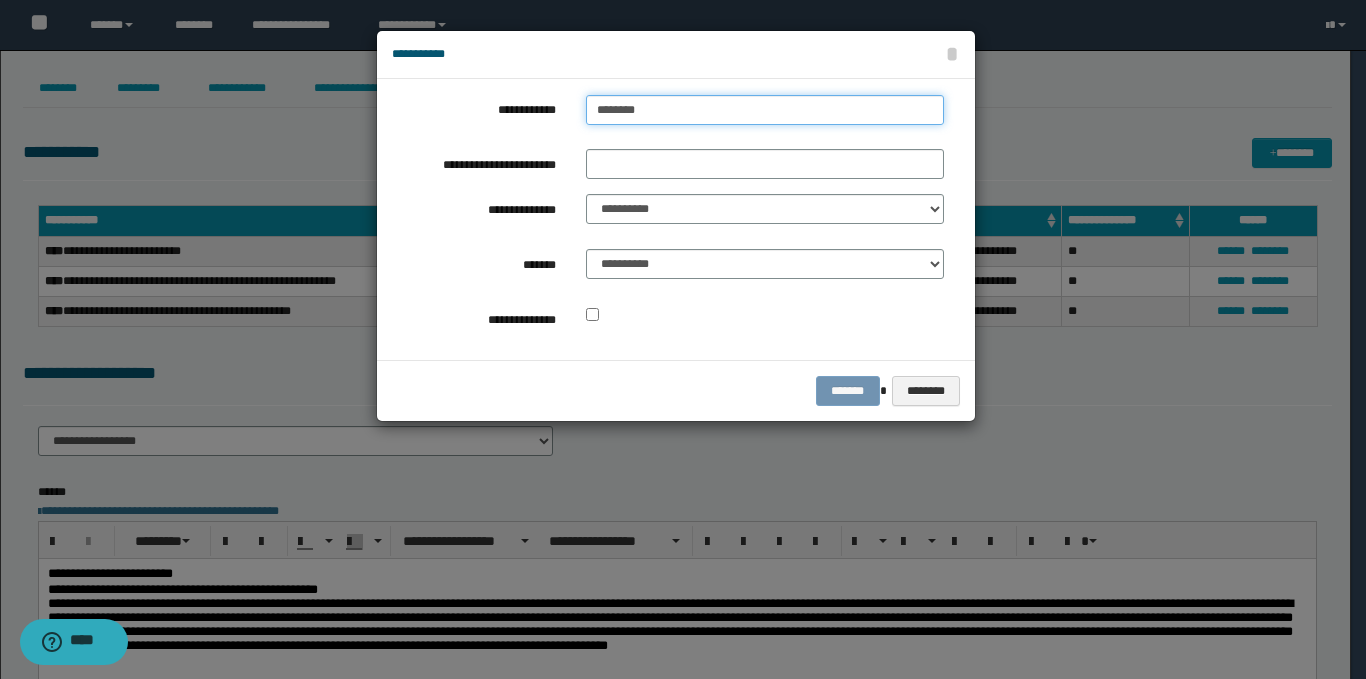 type on "********" 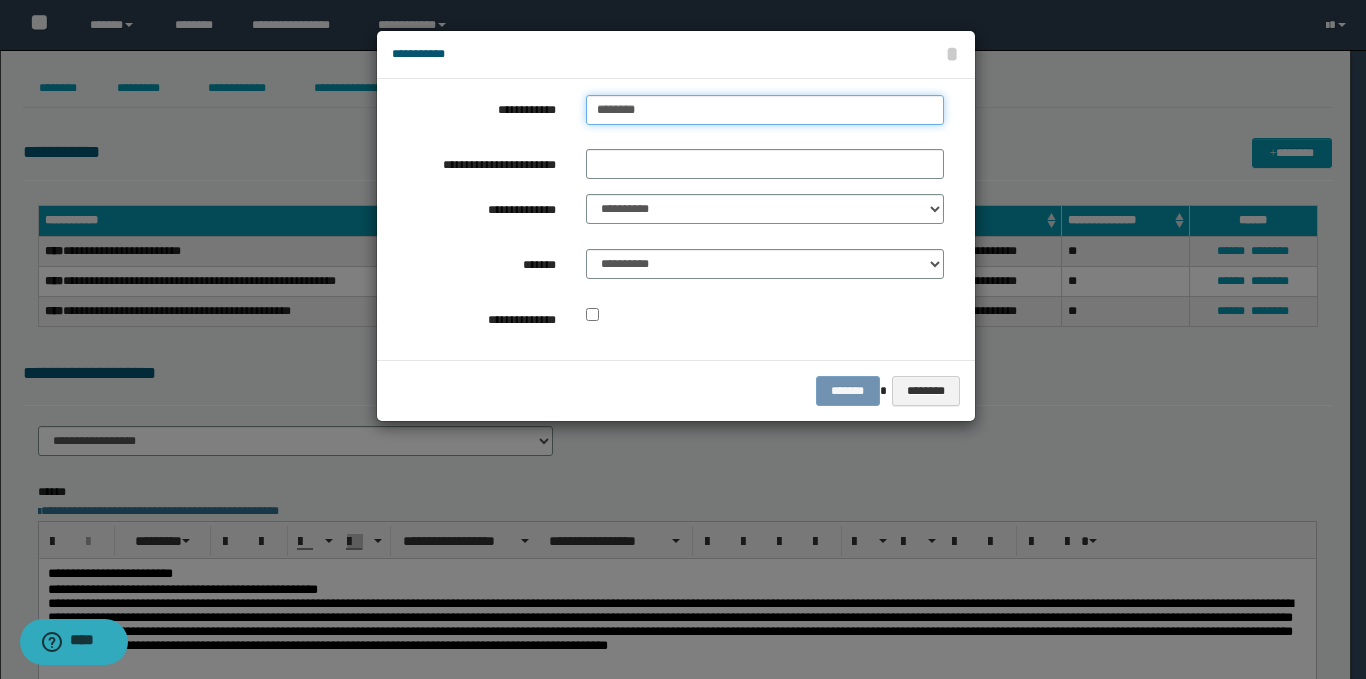 type 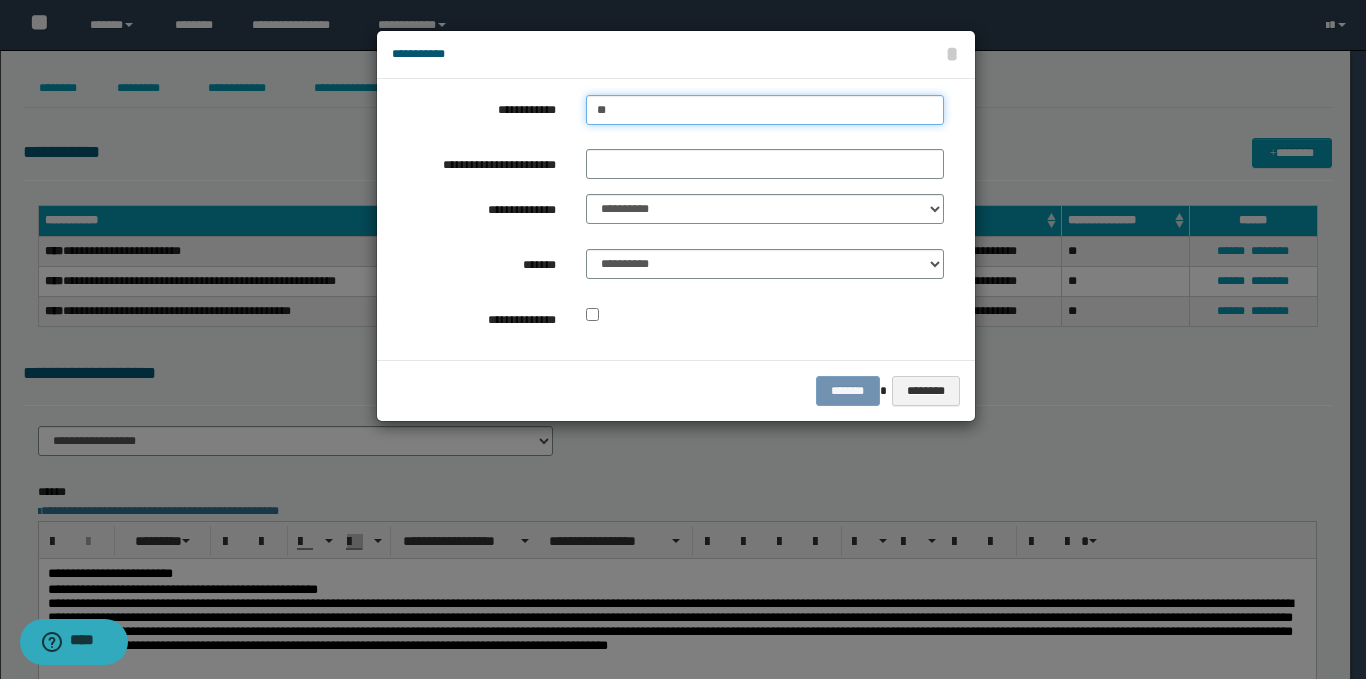 type on "*" 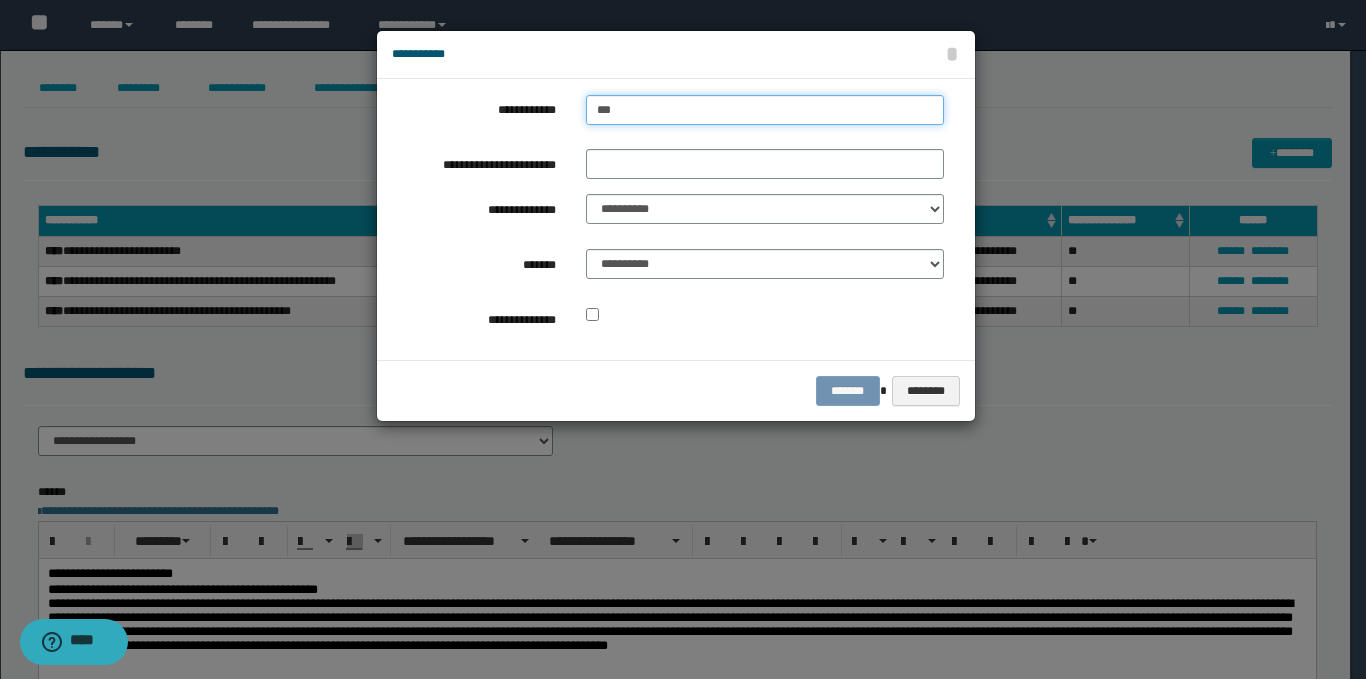 type on "***" 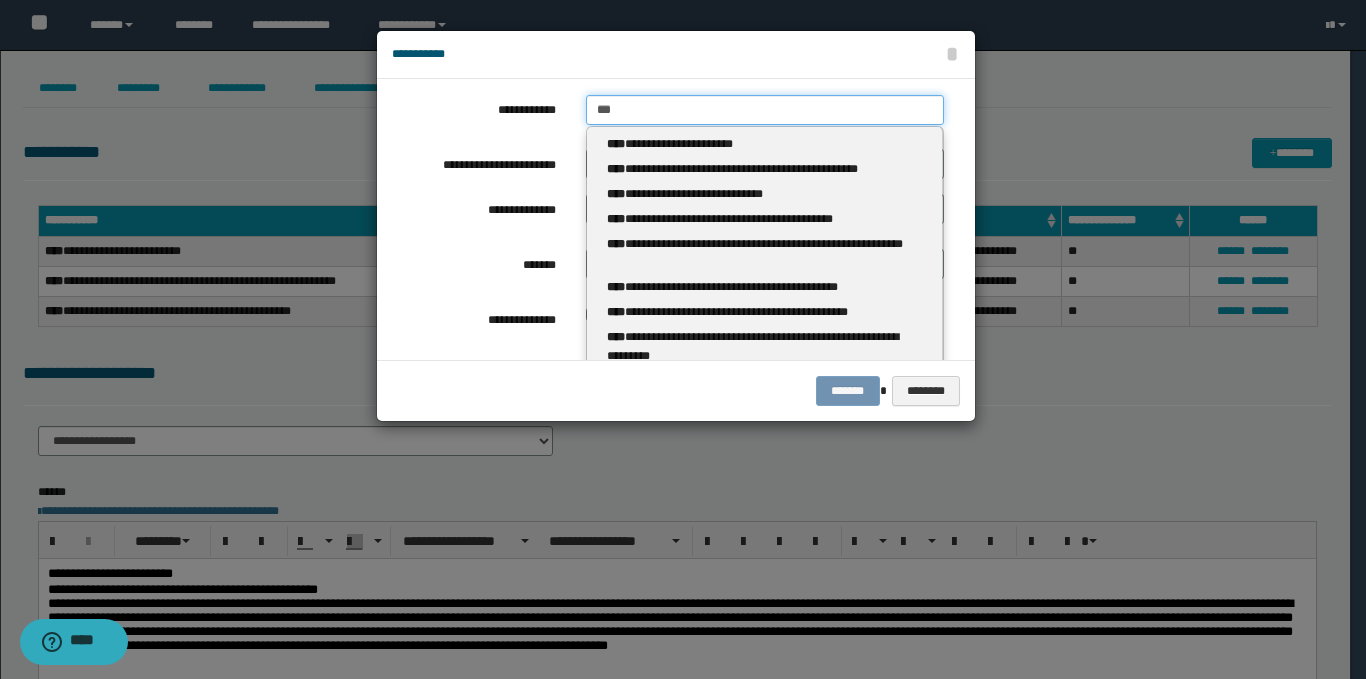 type 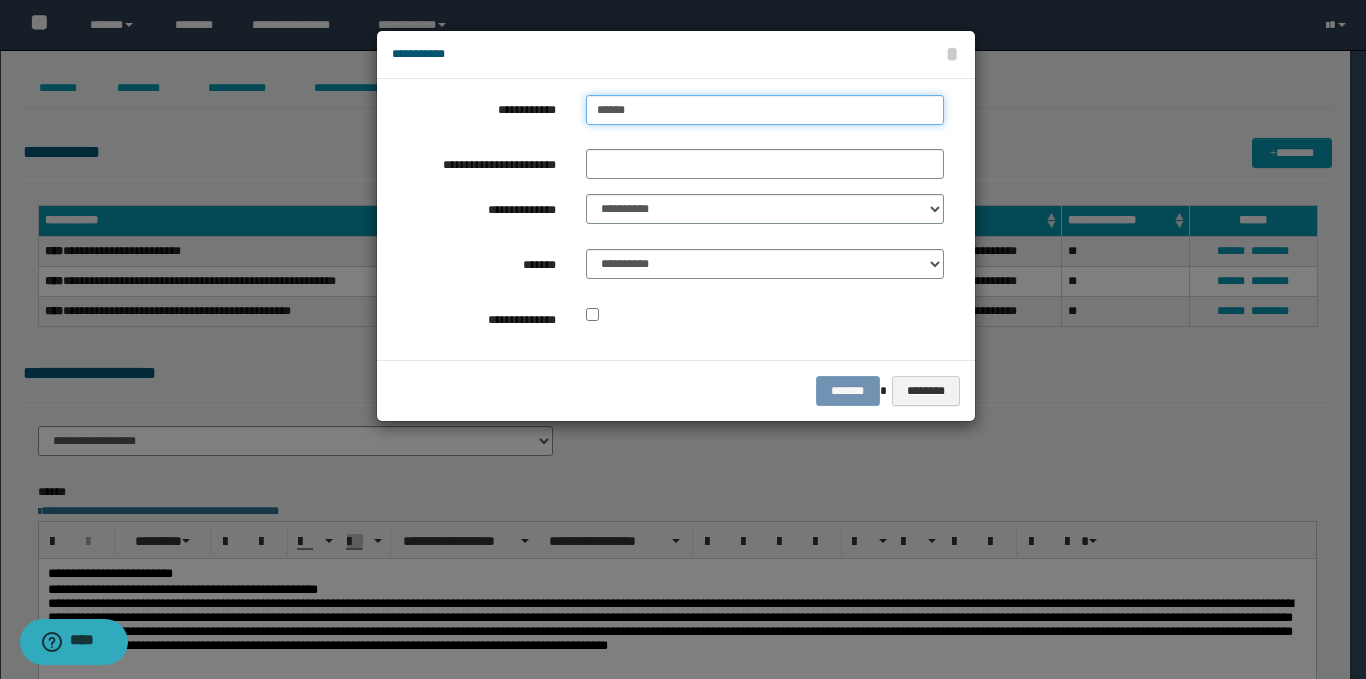 type on "*******" 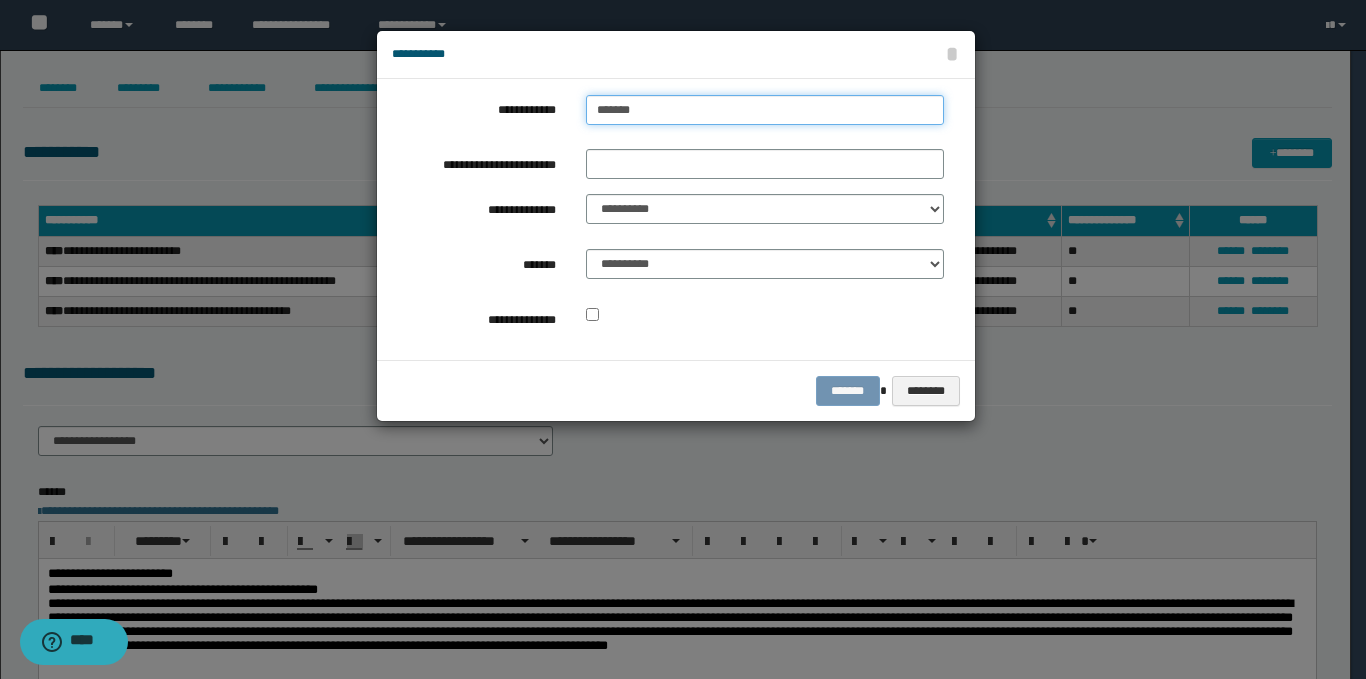 type on "**********" 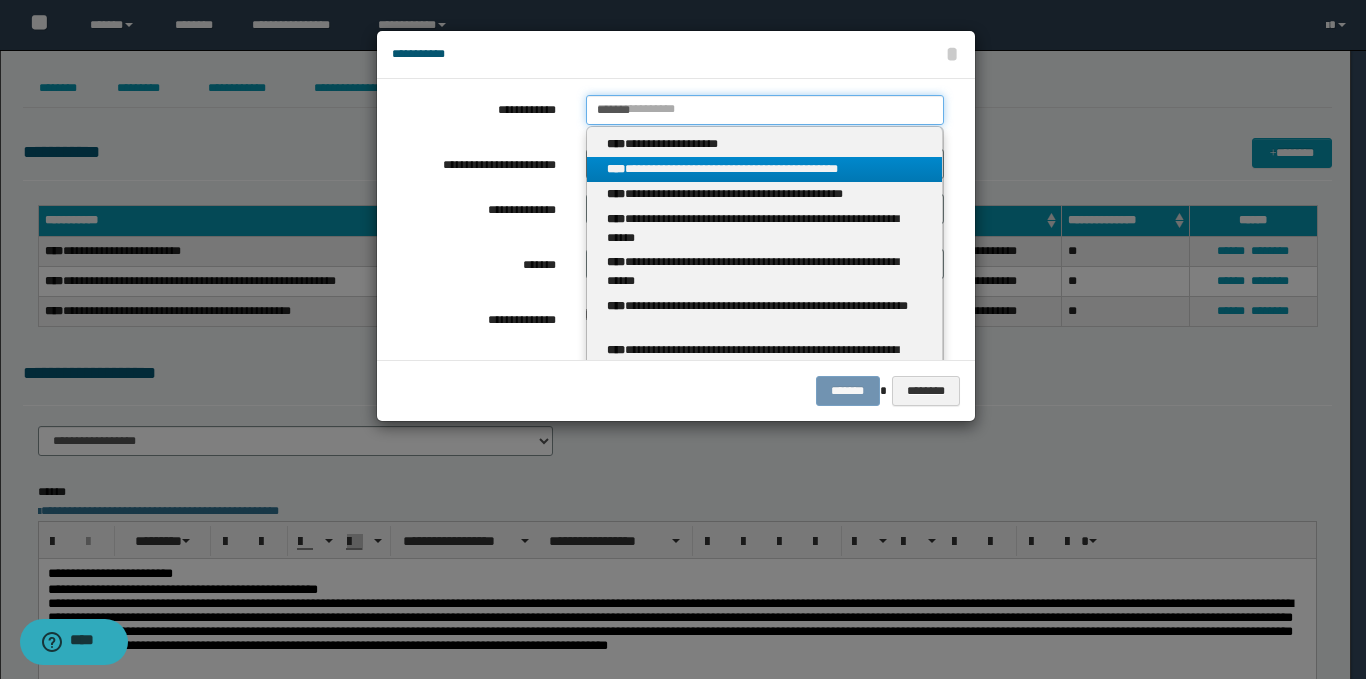 type 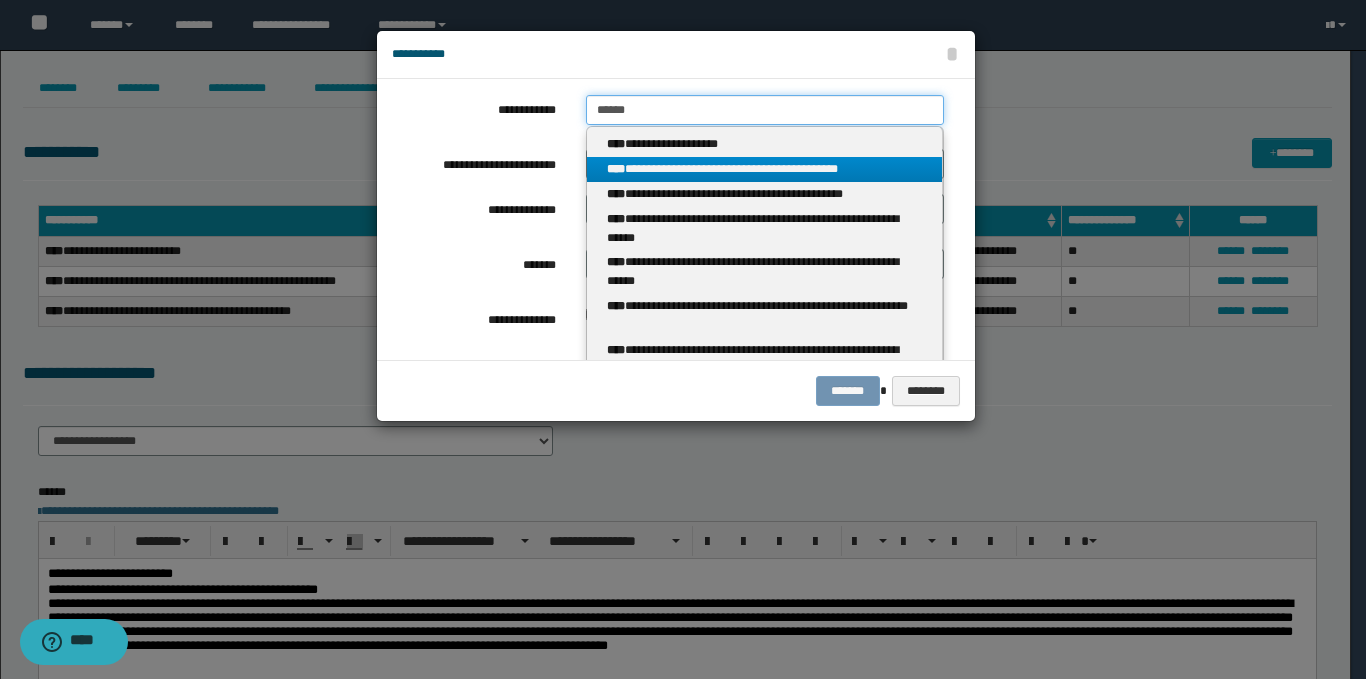 type on "**********" 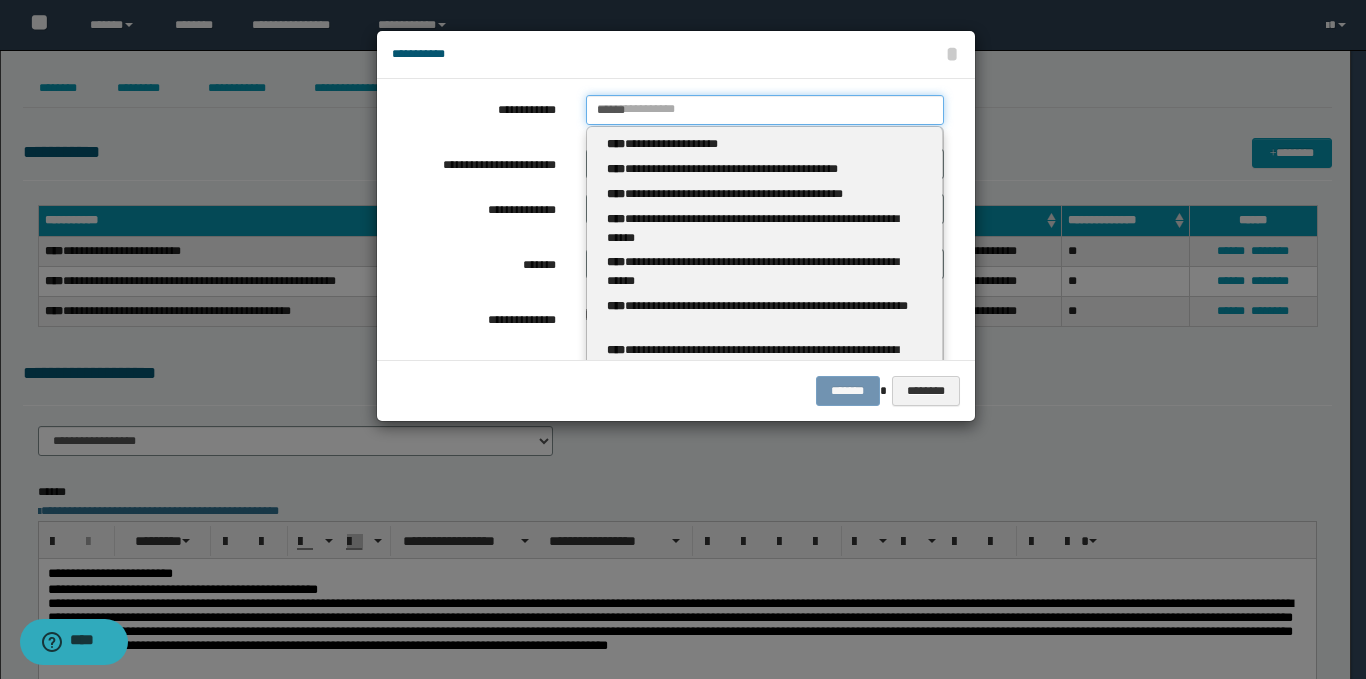 type 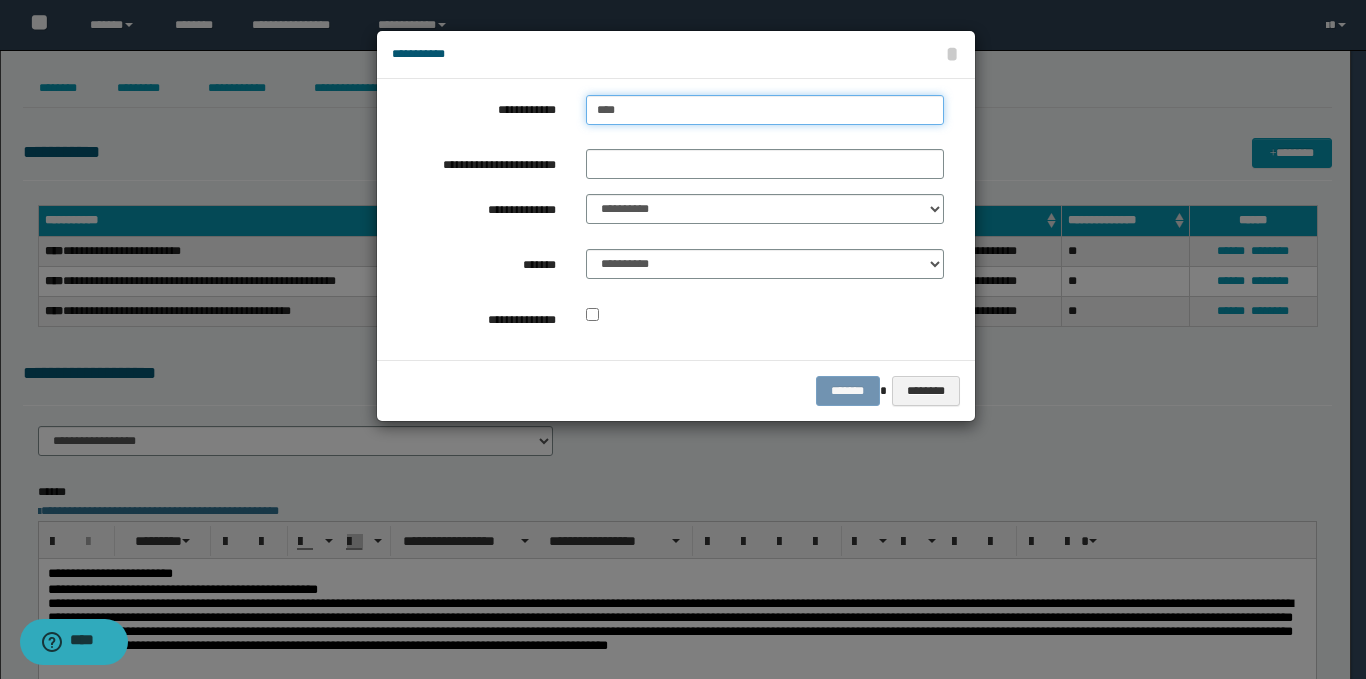 type on "***" 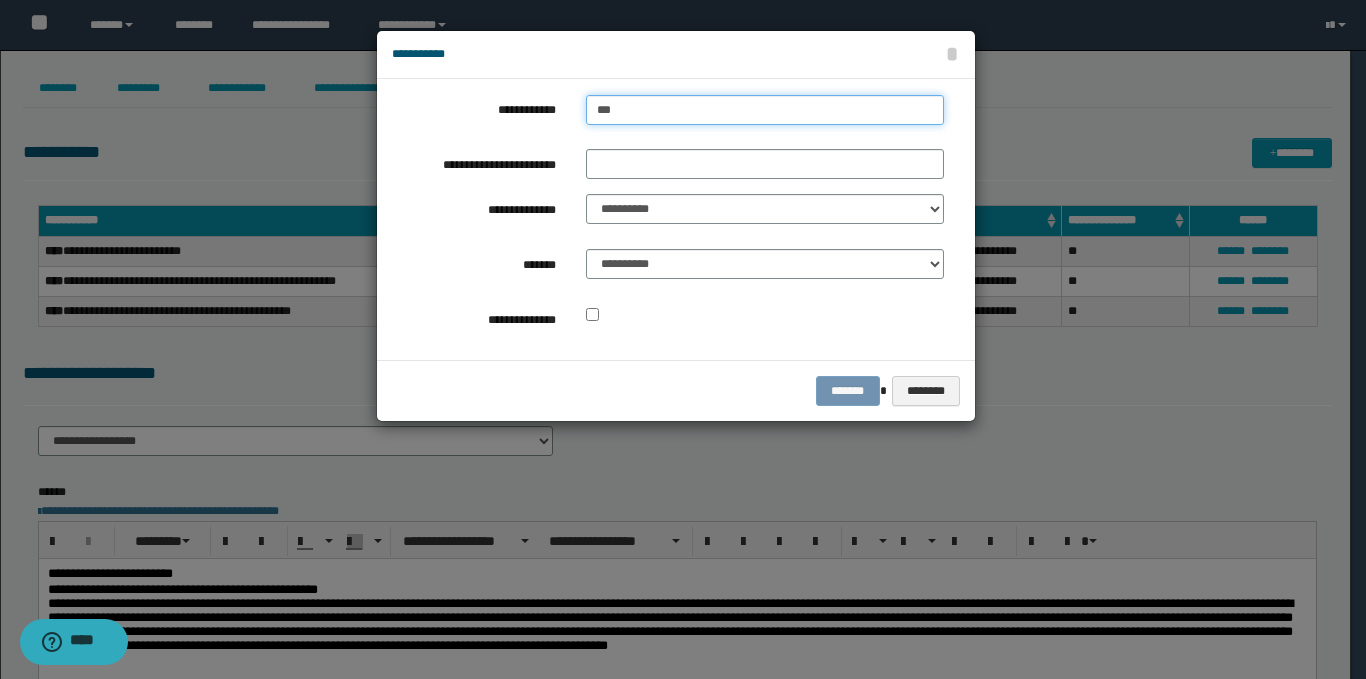 type on "**********" 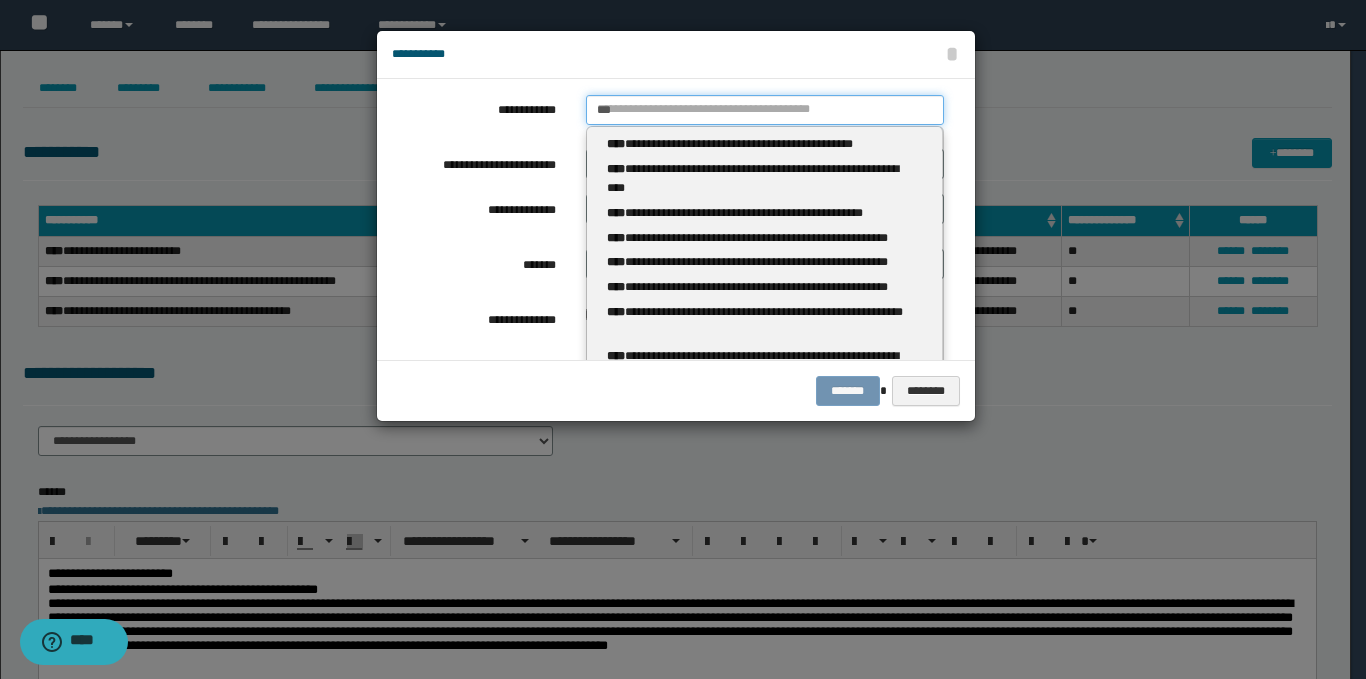 type 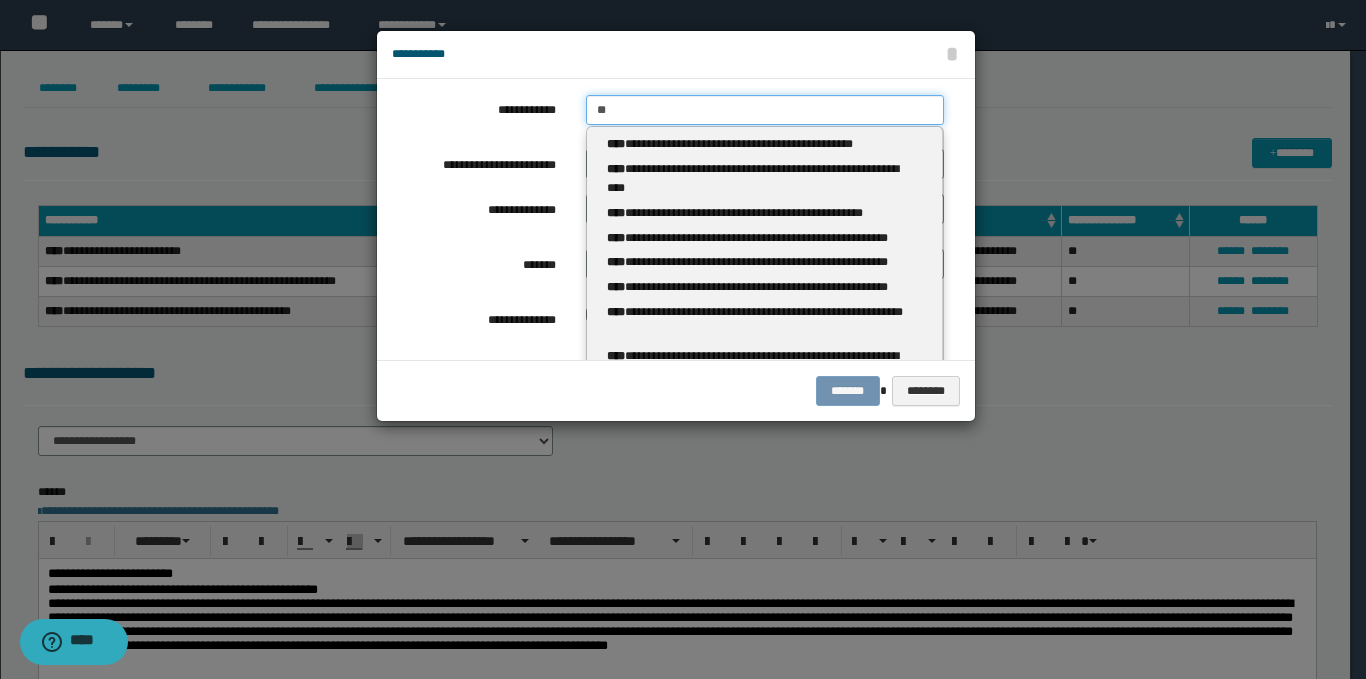 type on "*" 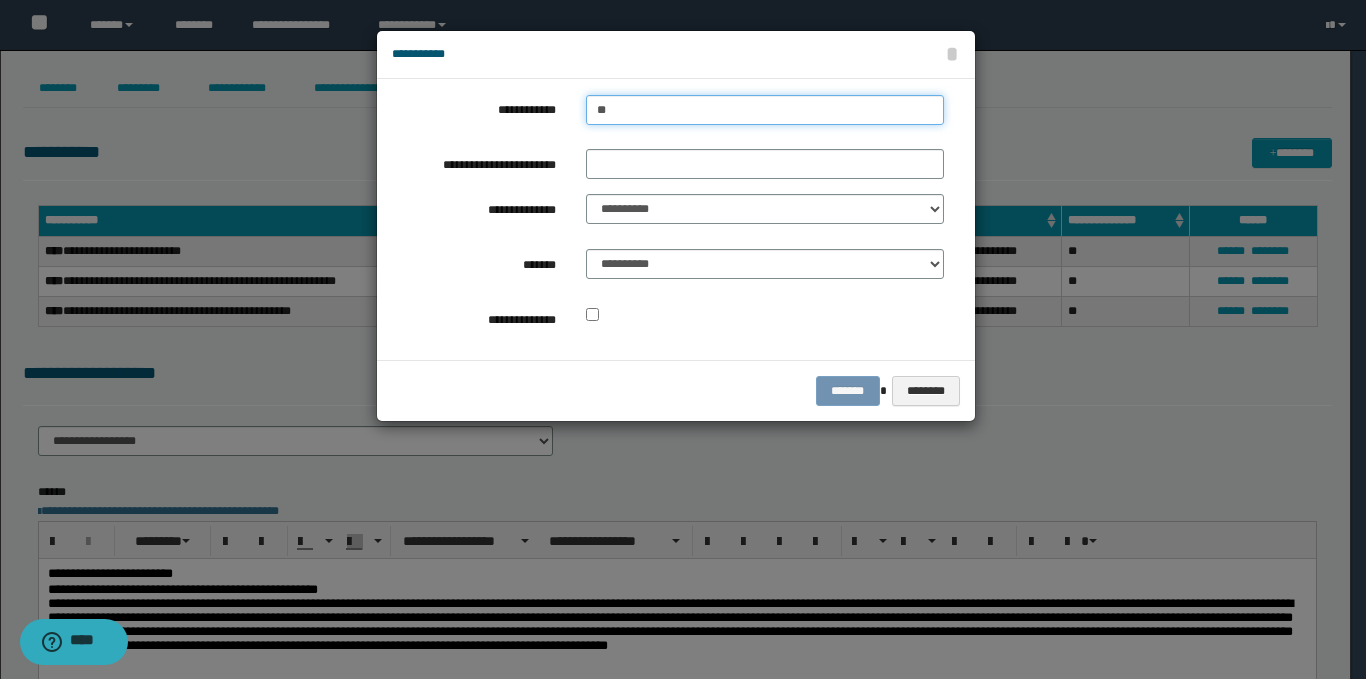 type on "***" 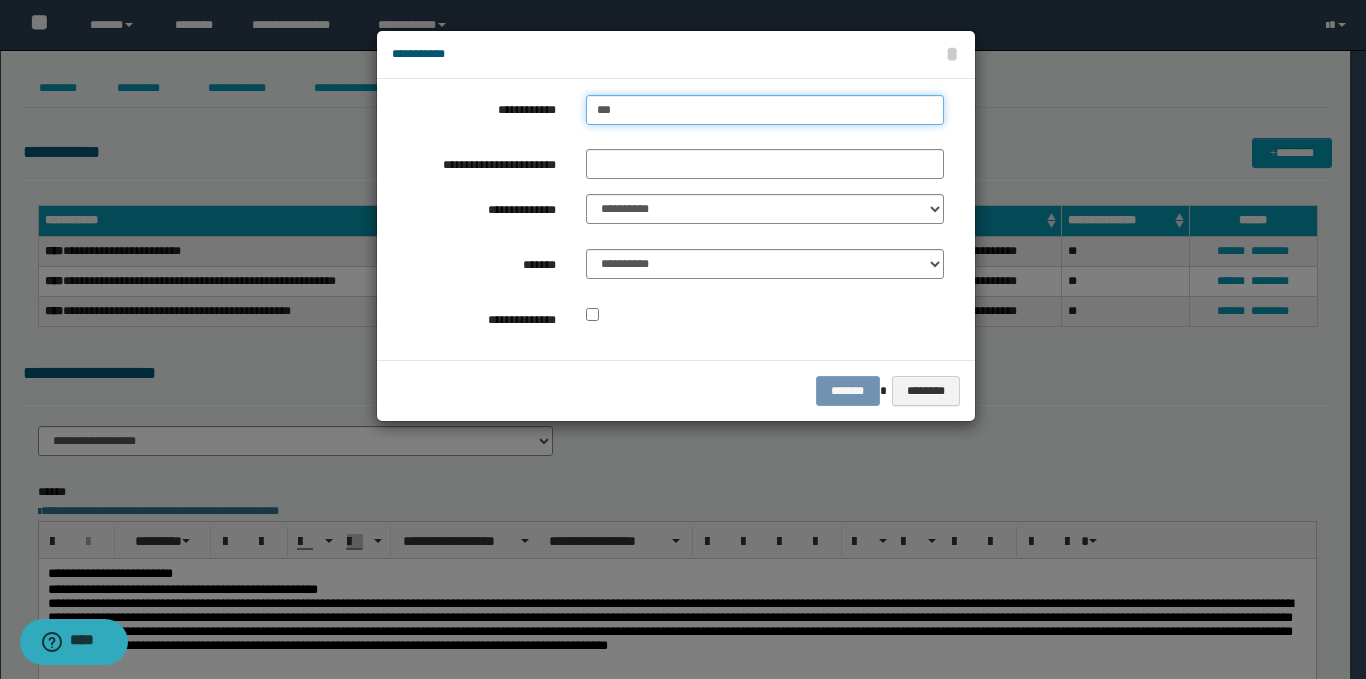 type on "***" 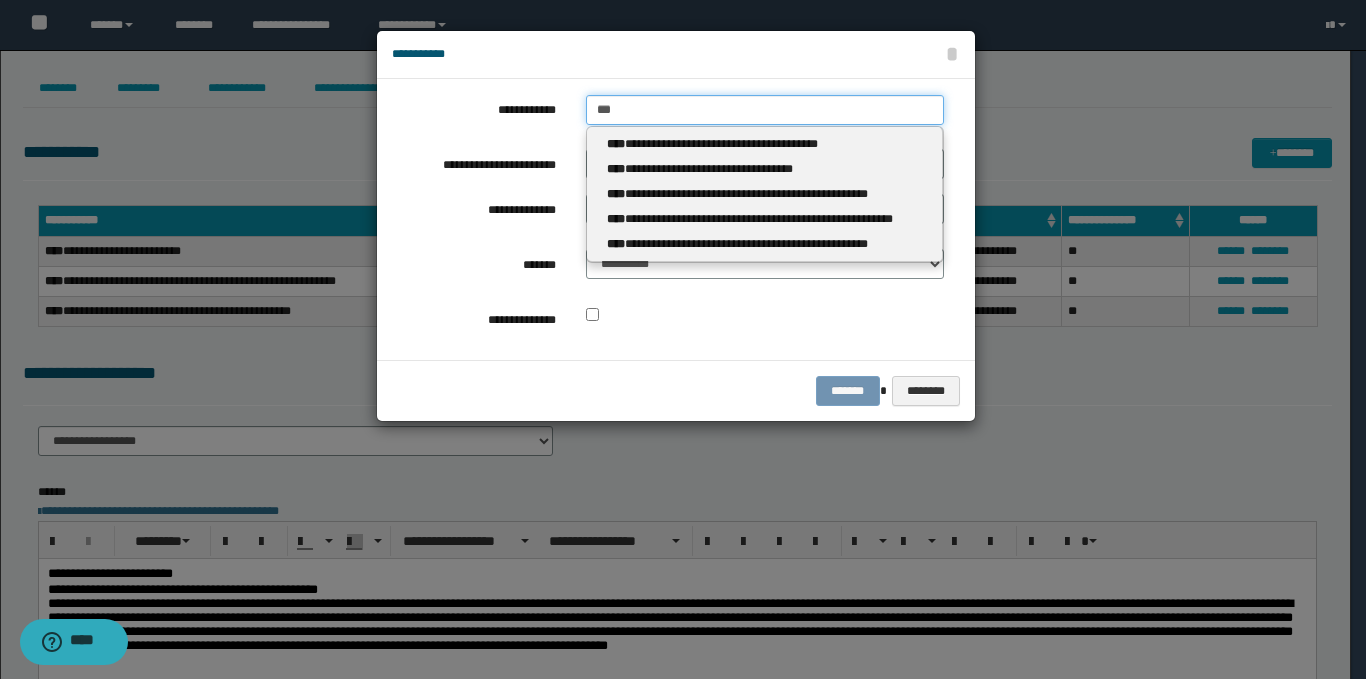 type 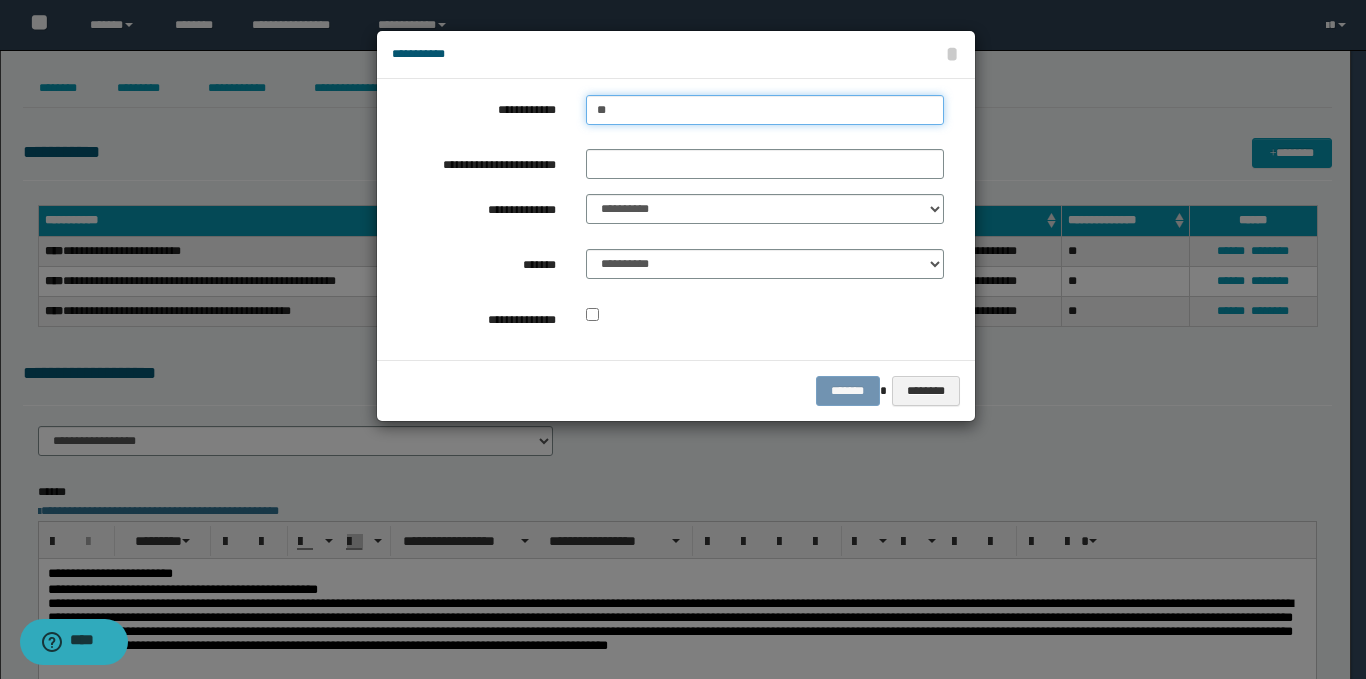 type on "***" 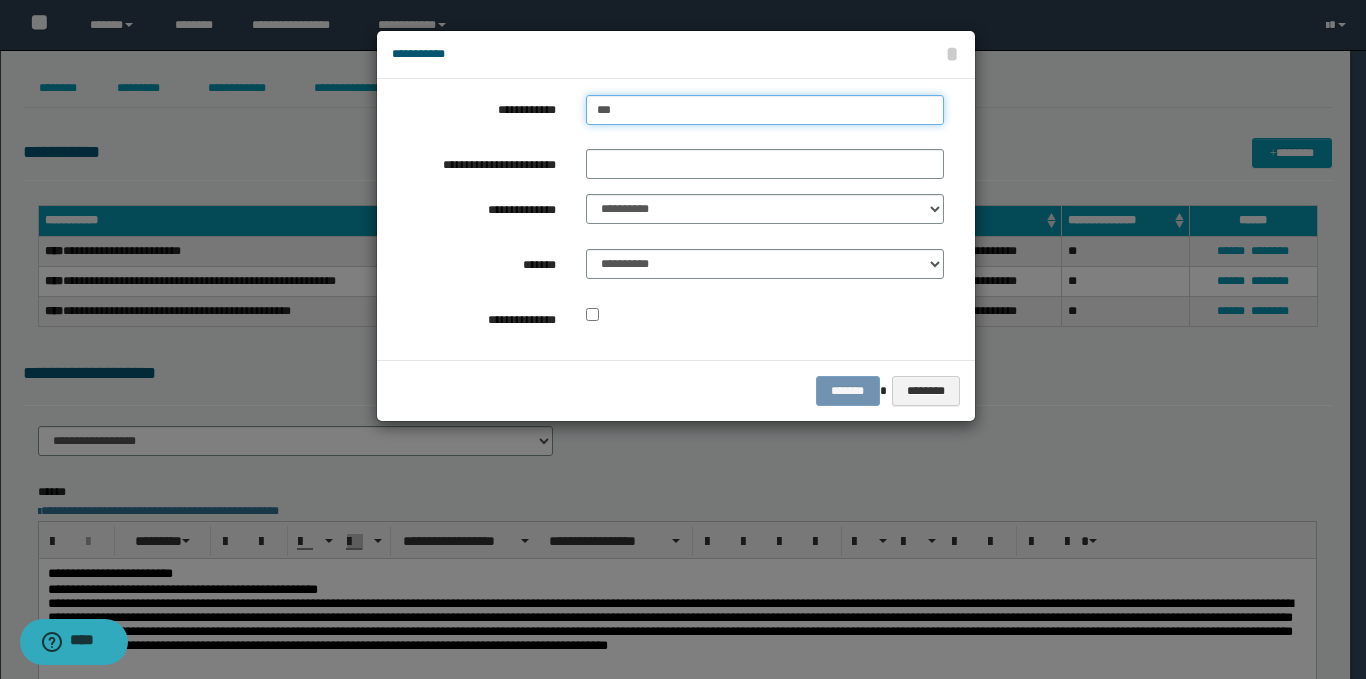 type on "***" 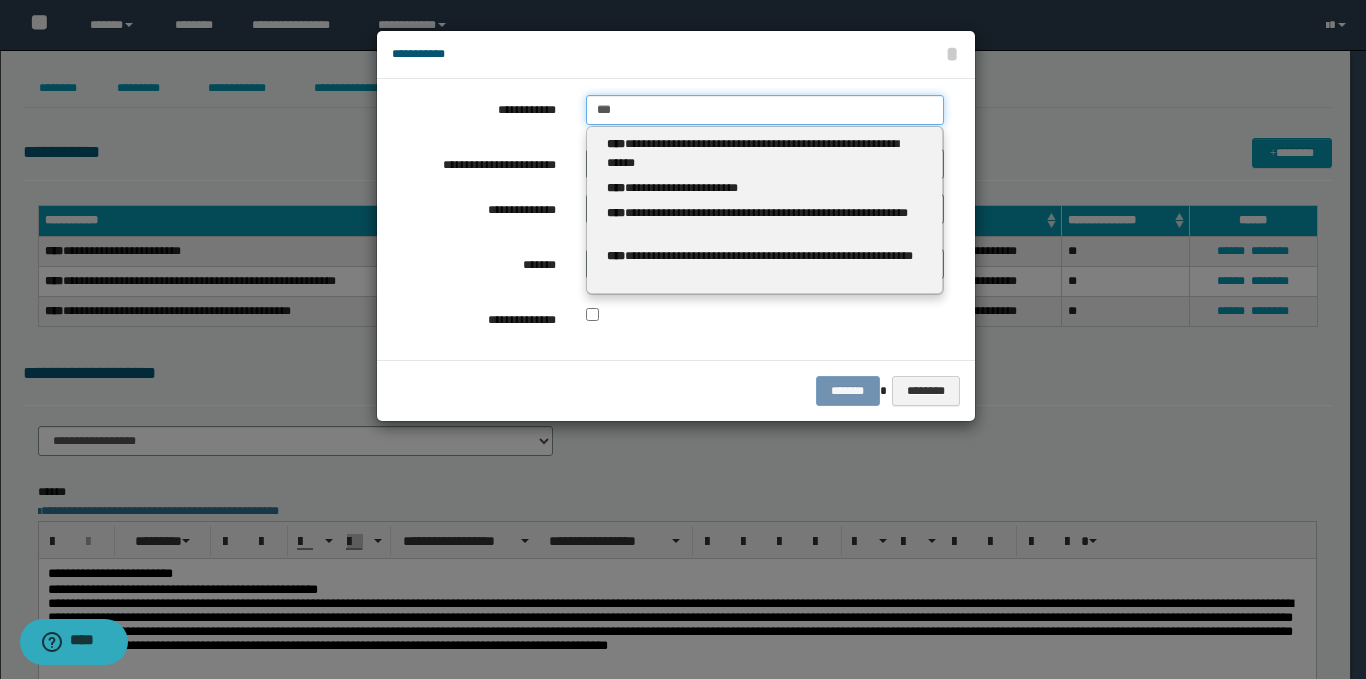 type 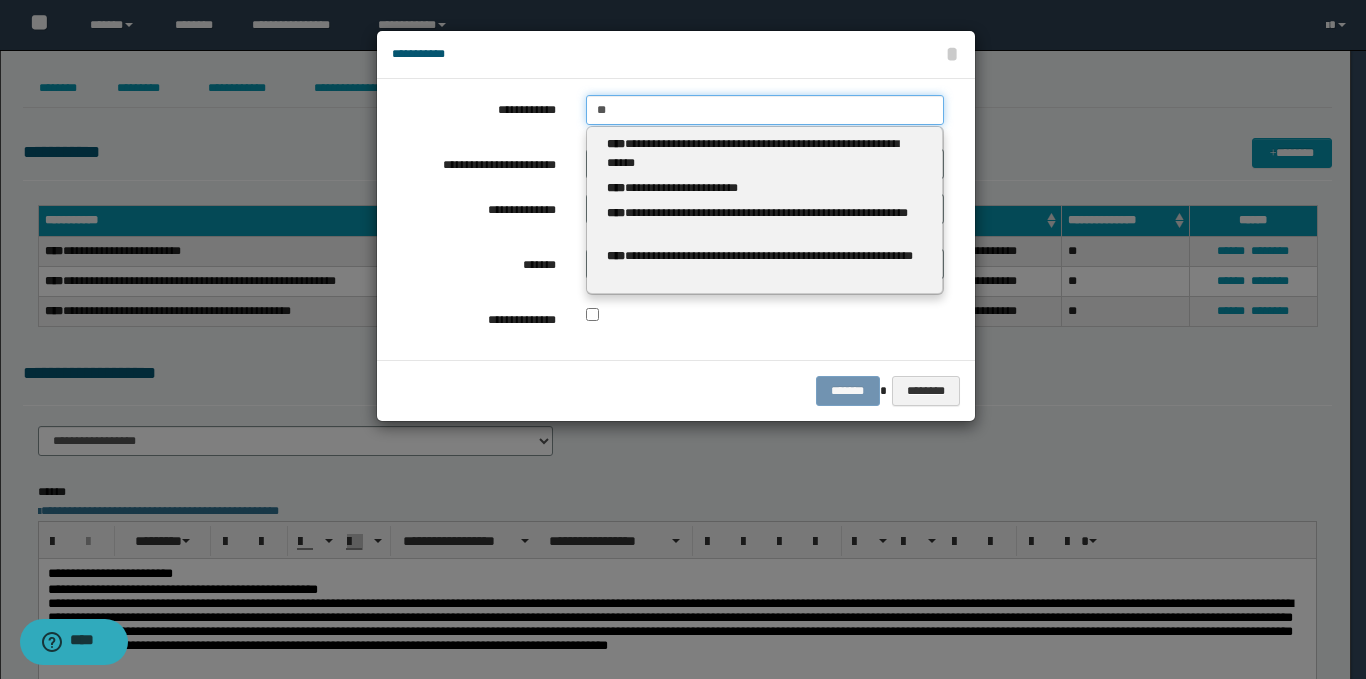 type on "**" 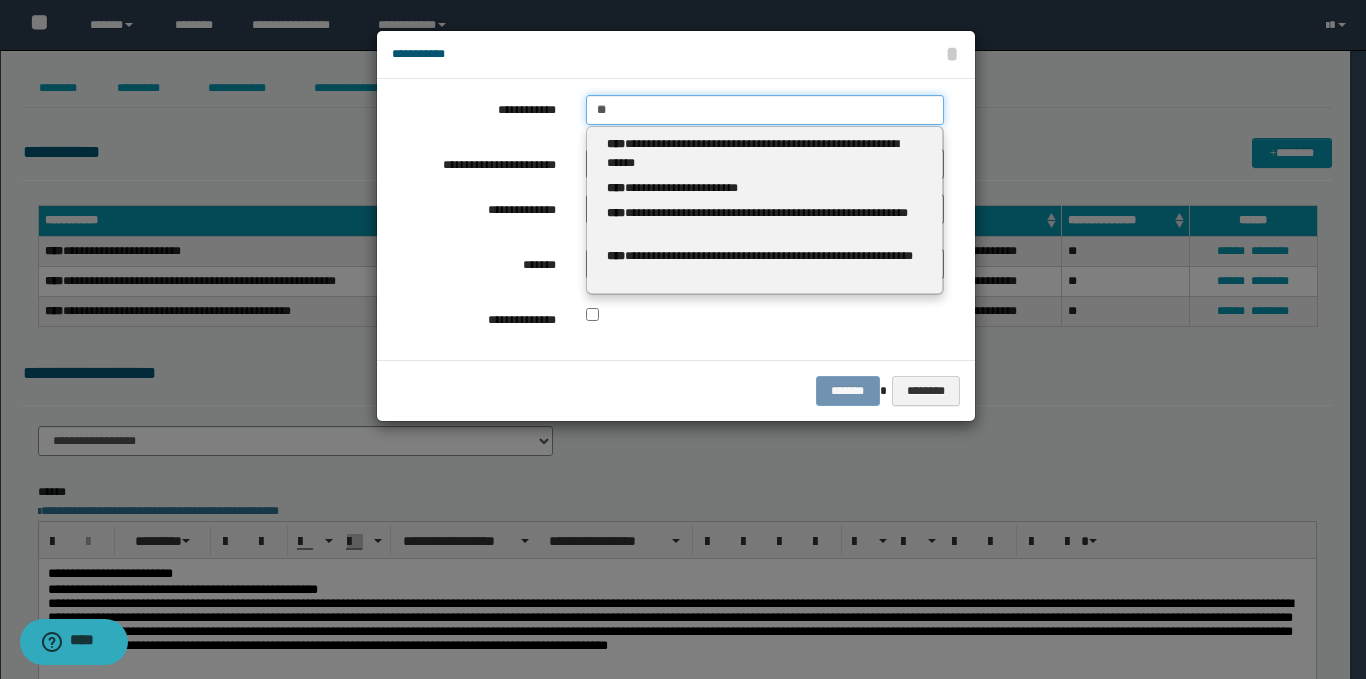 type 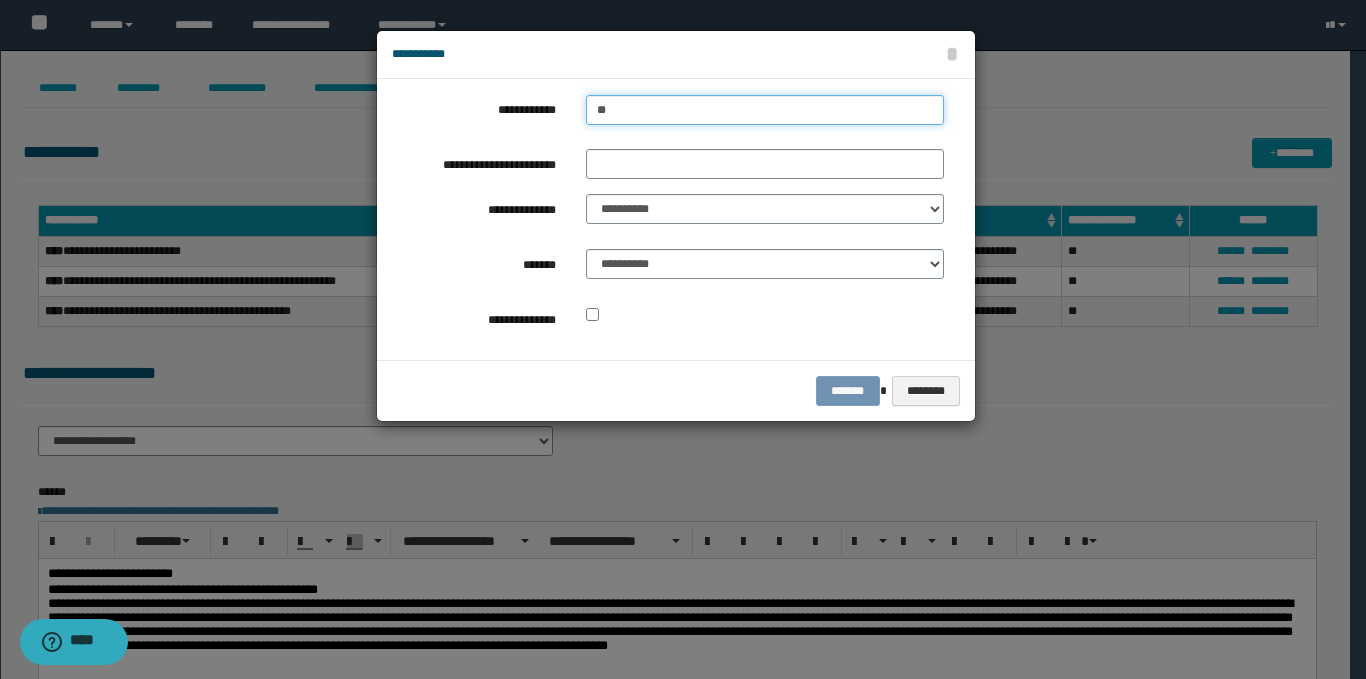 type on "***" 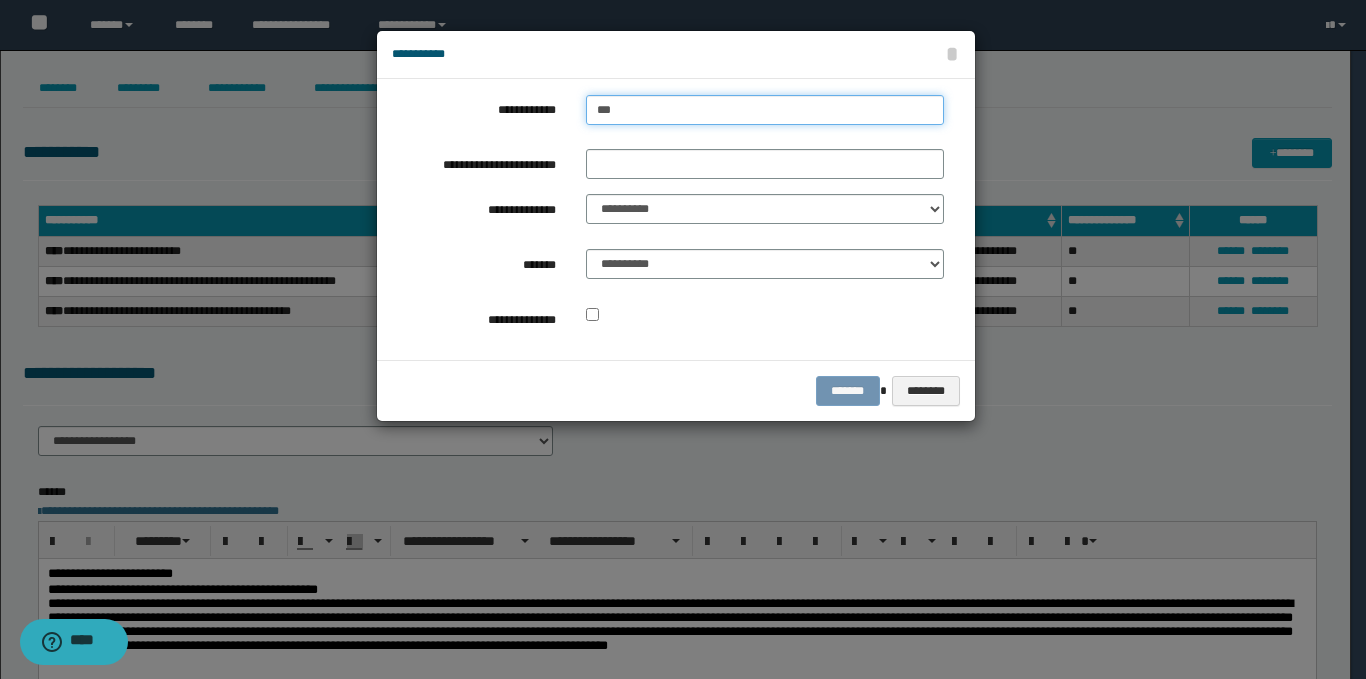 type on "***" 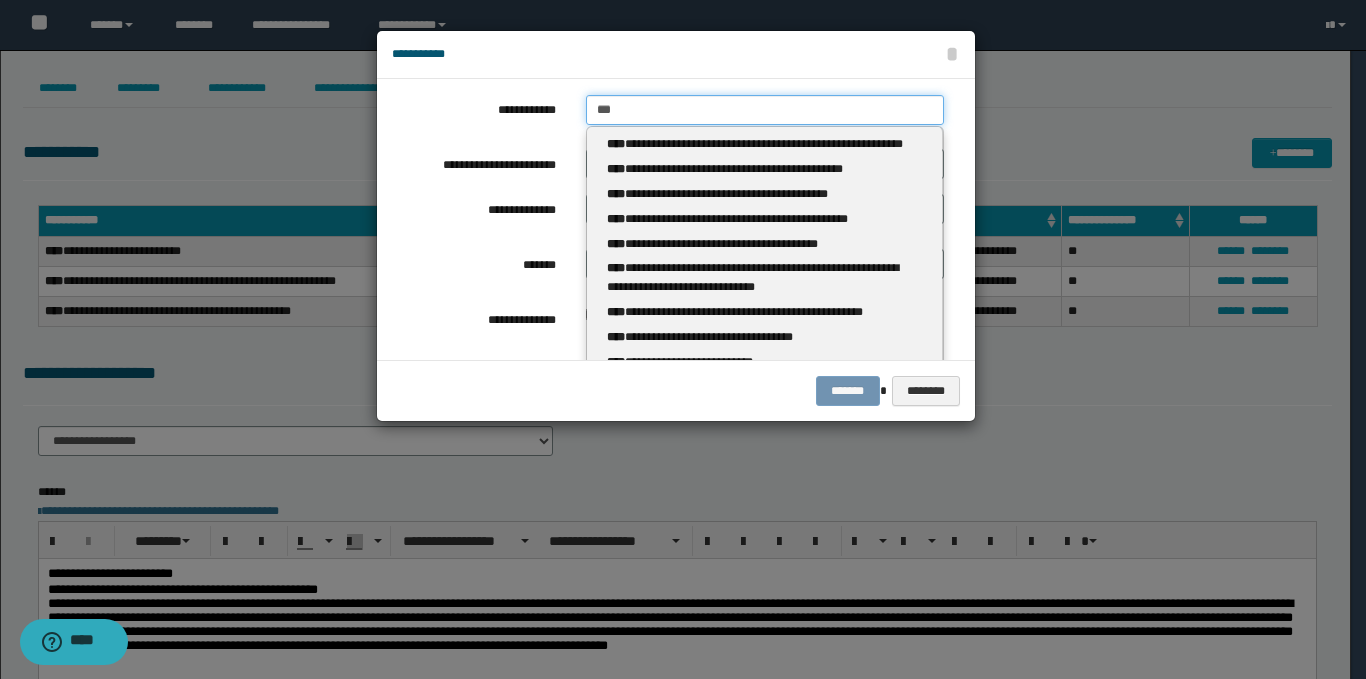 type 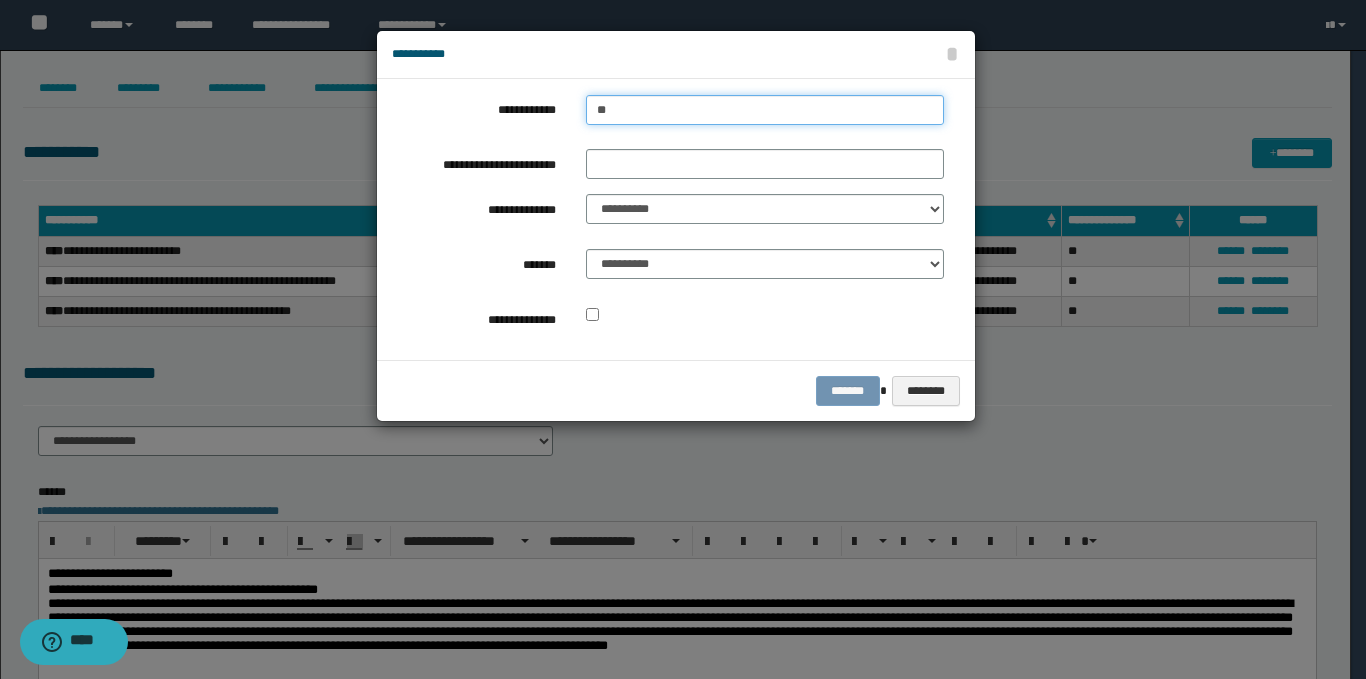 type on "***" 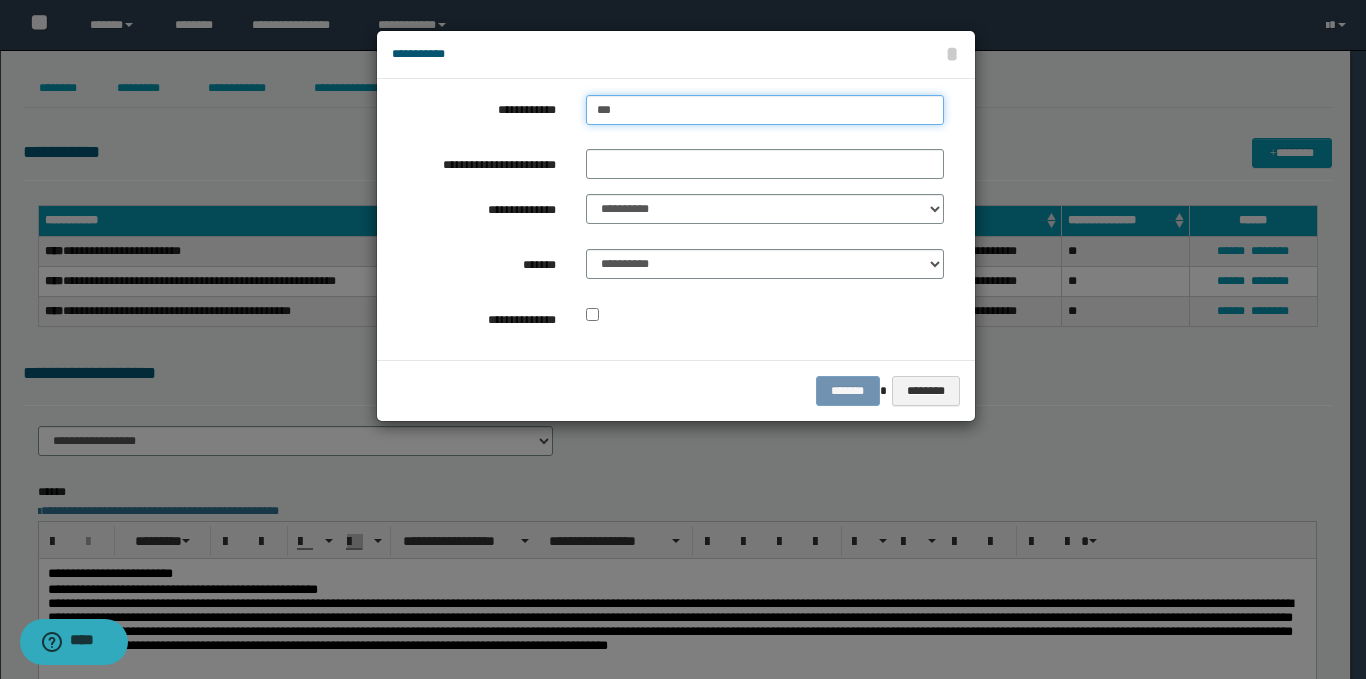 type on "***" 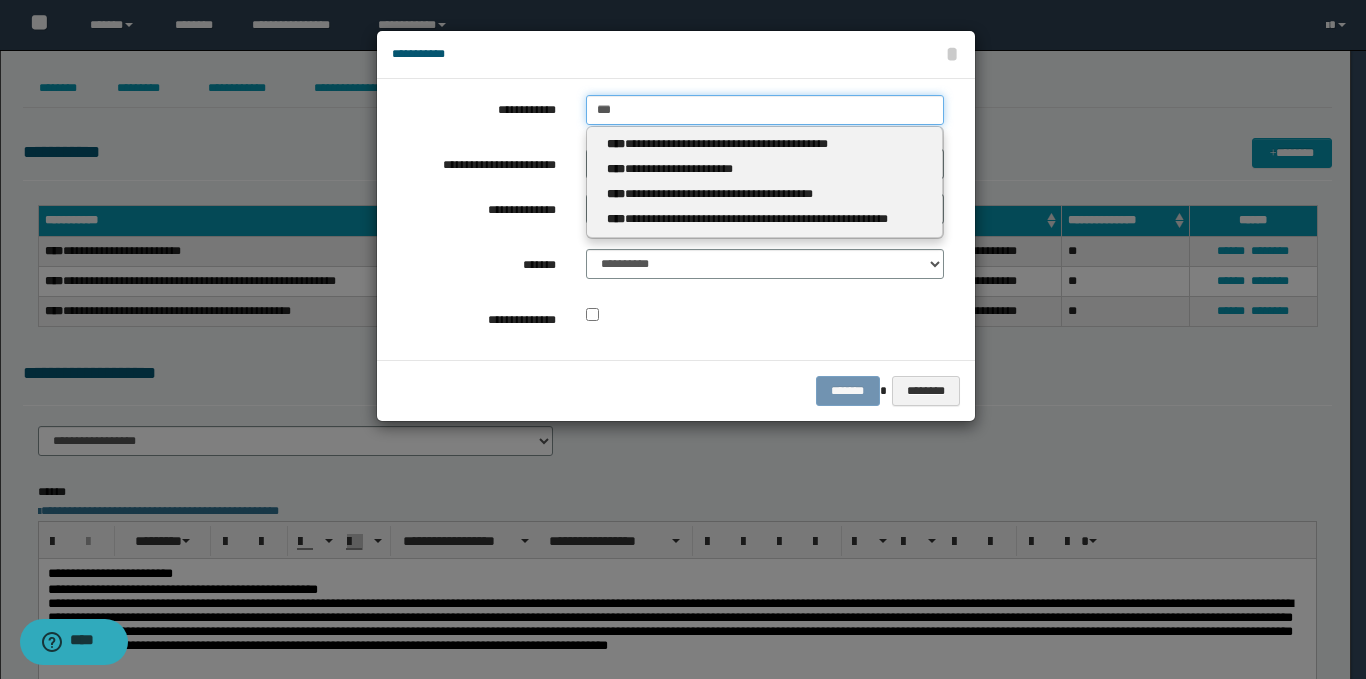 type 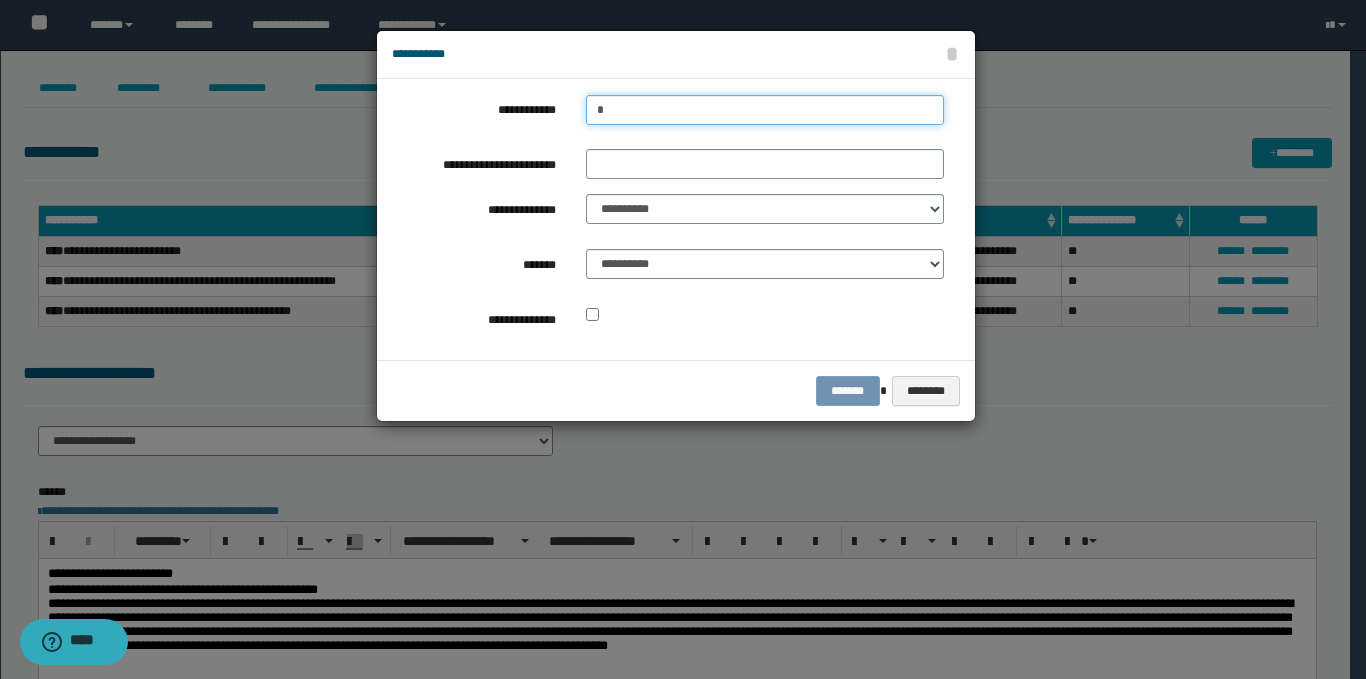 type on "**" 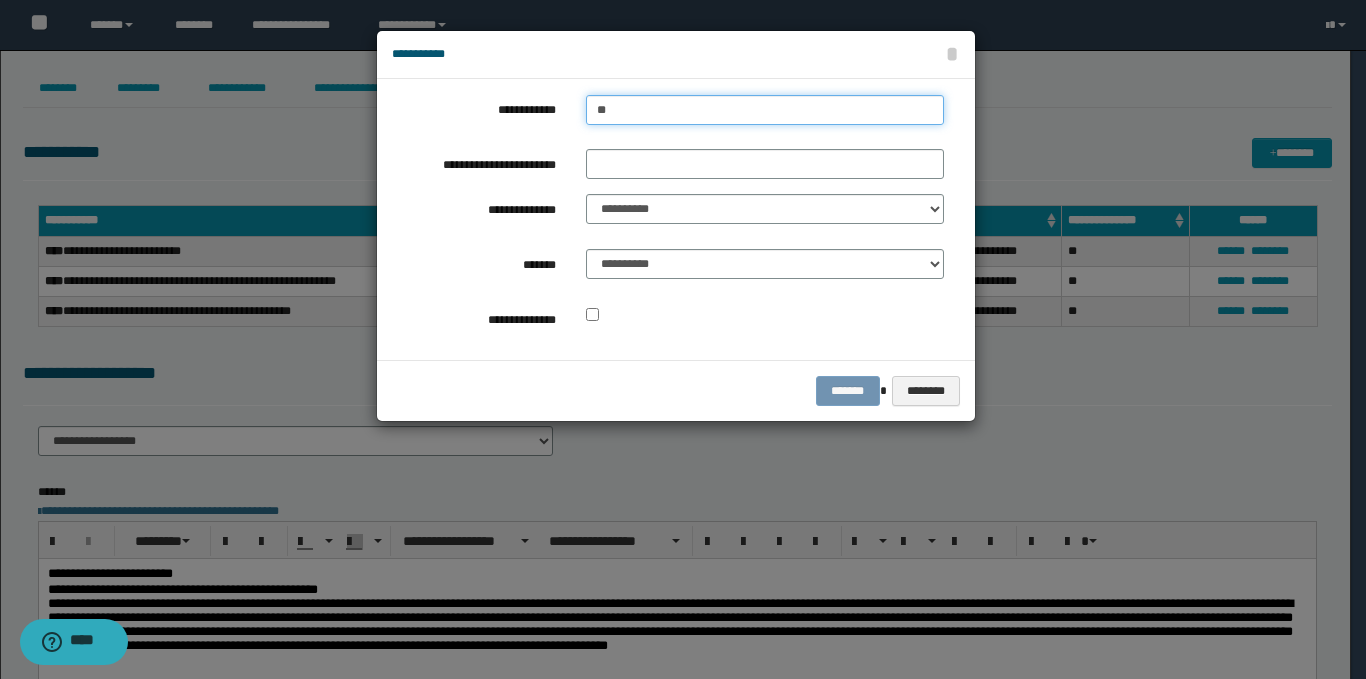 type on "**" 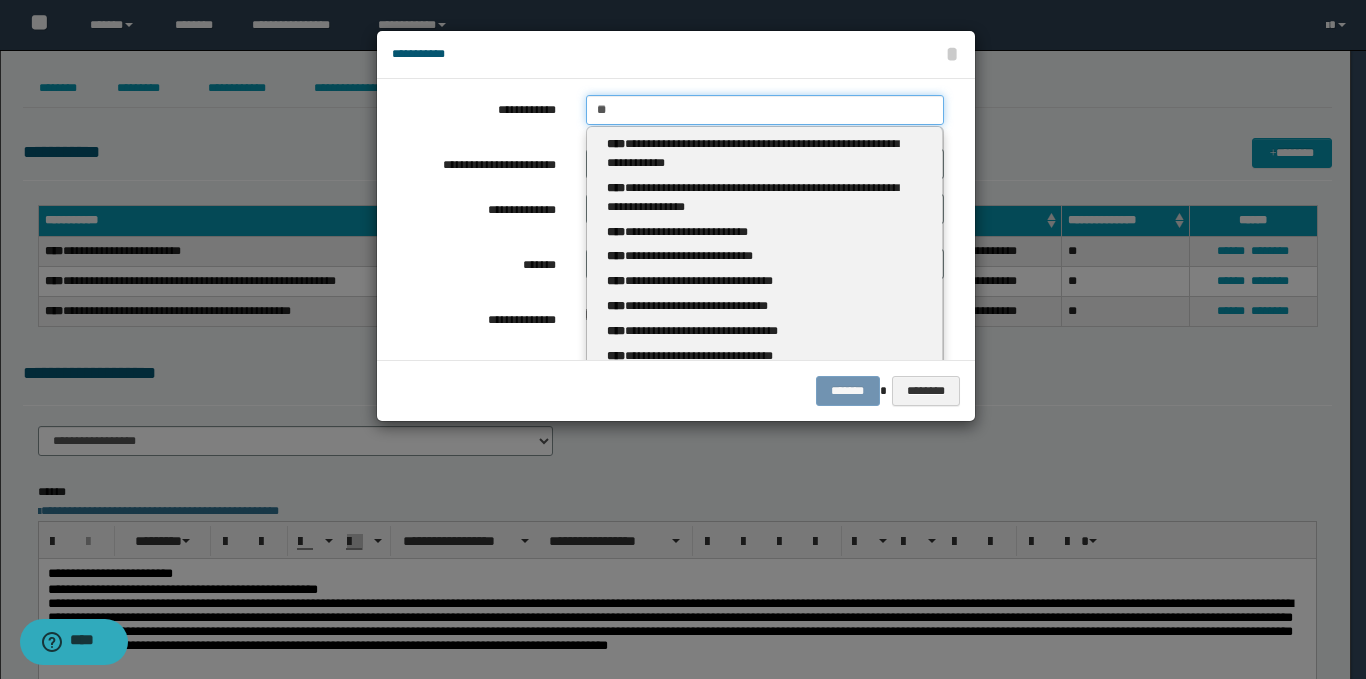 type 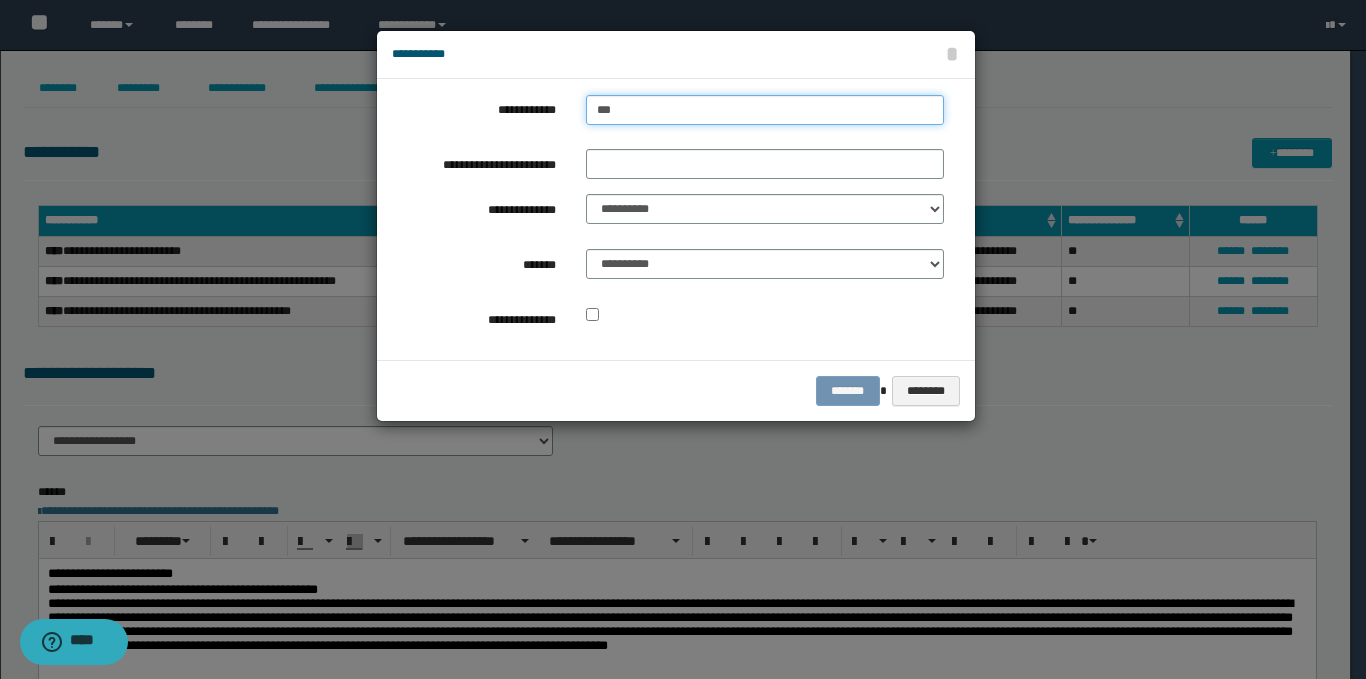 type on "**" 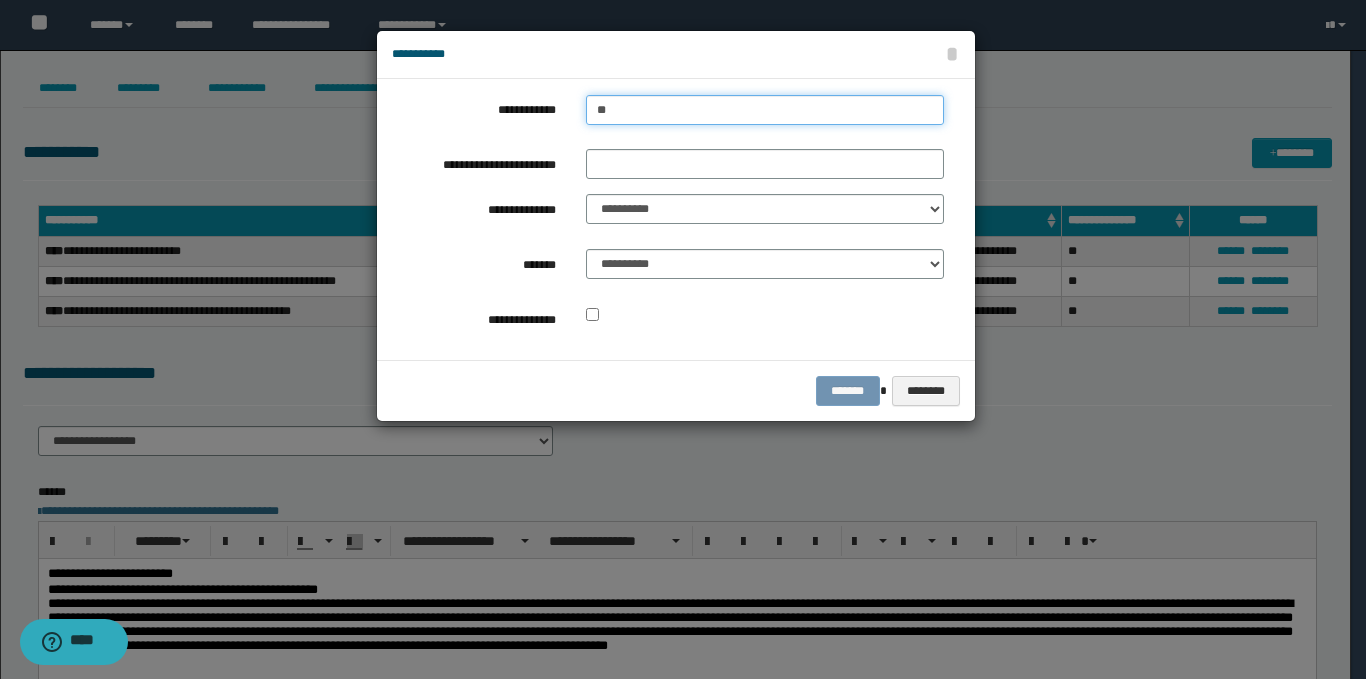 type on "**" 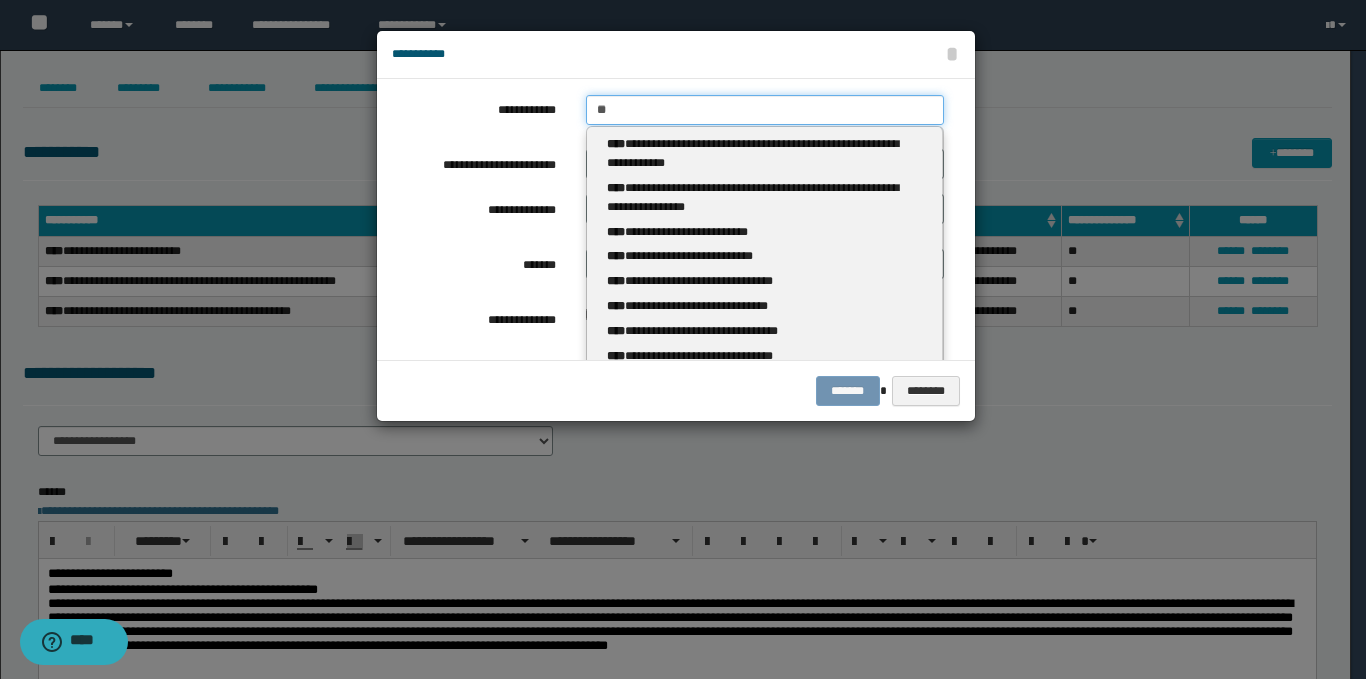 type 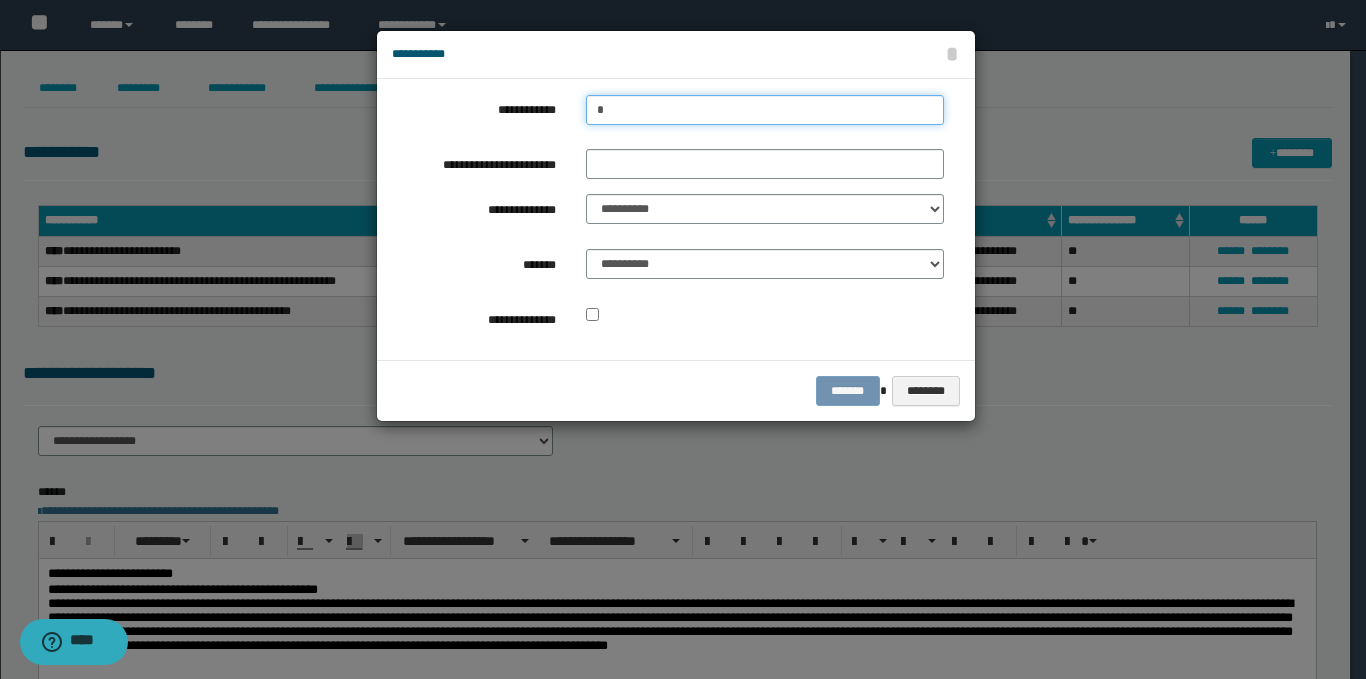 type 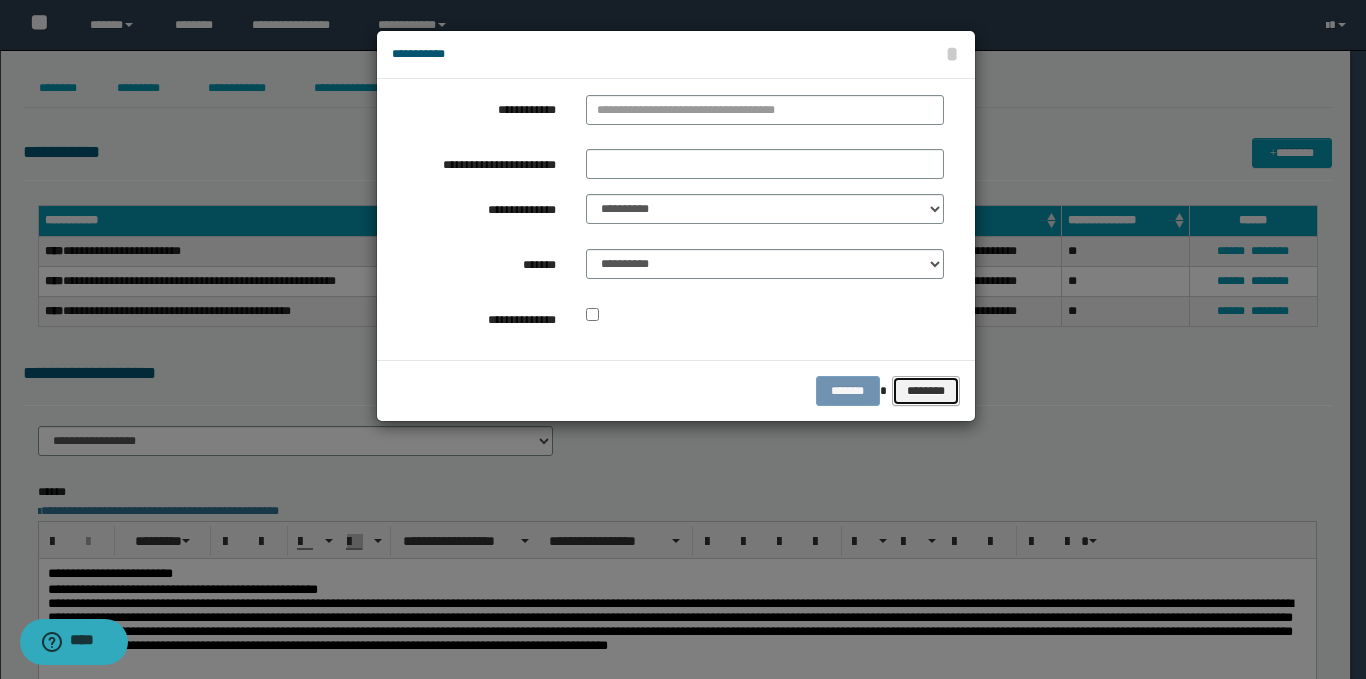 click on "********" at bounding box center [925, 391] 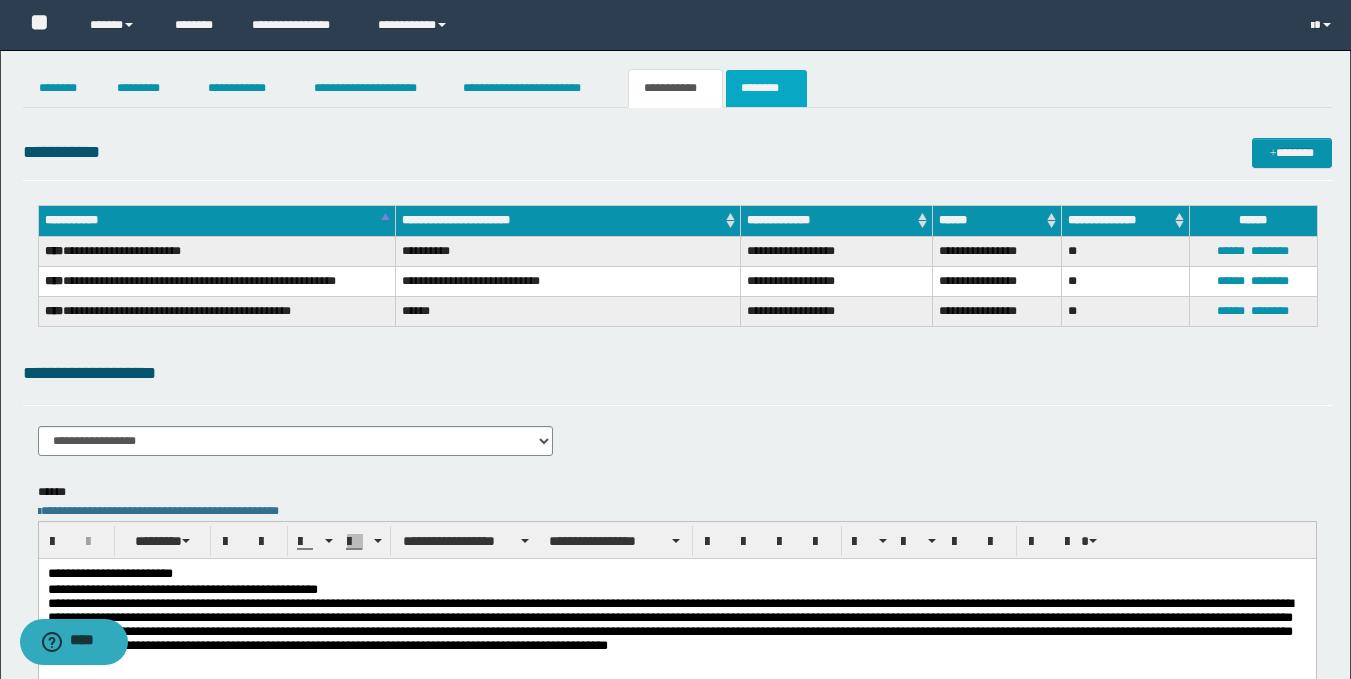 click on "********" at bounding box center (766, 88) 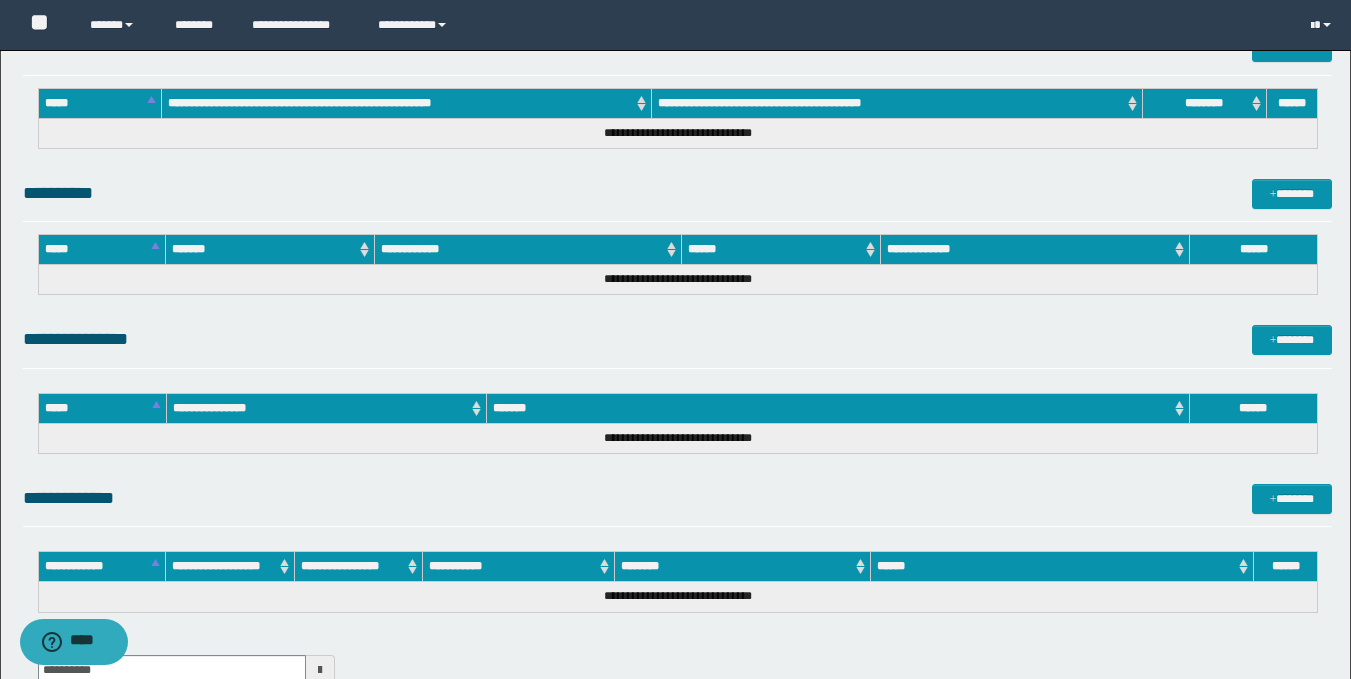 scroll, scrollTop: 792, scrollLeft: 0, axis: vertical 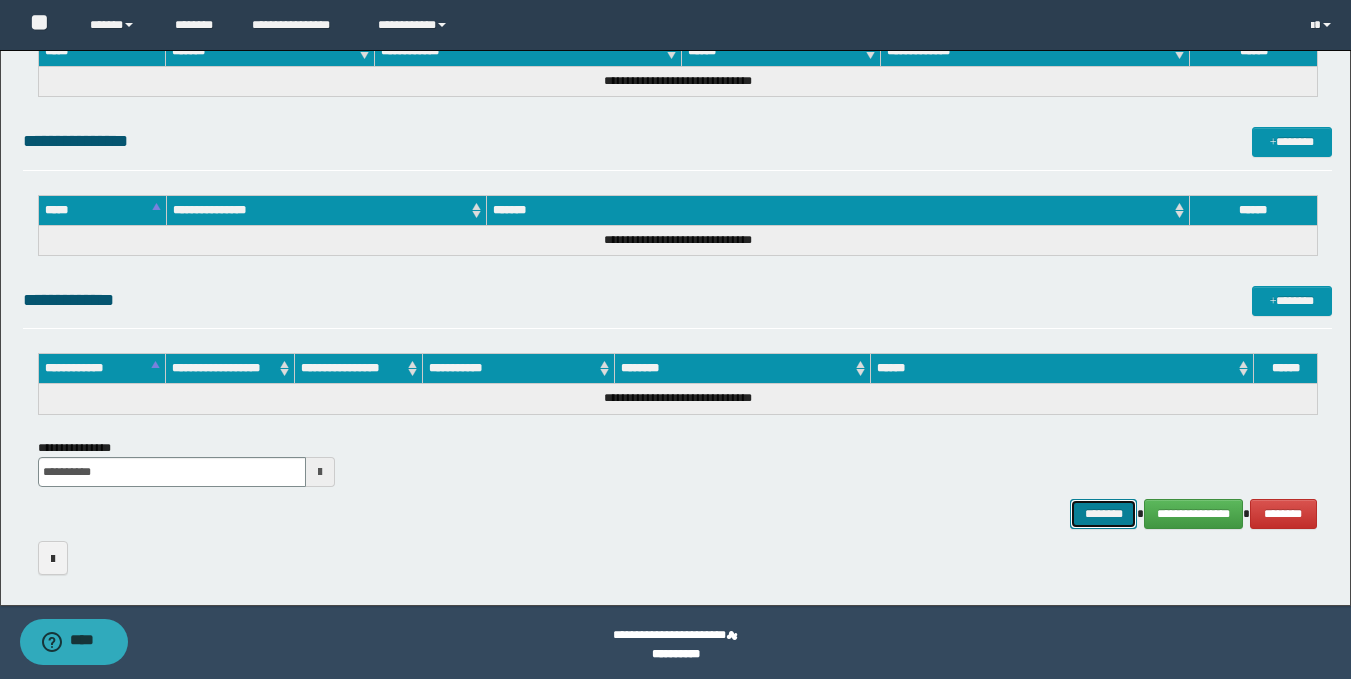 click on "********" at bounding box center (1104, 514) 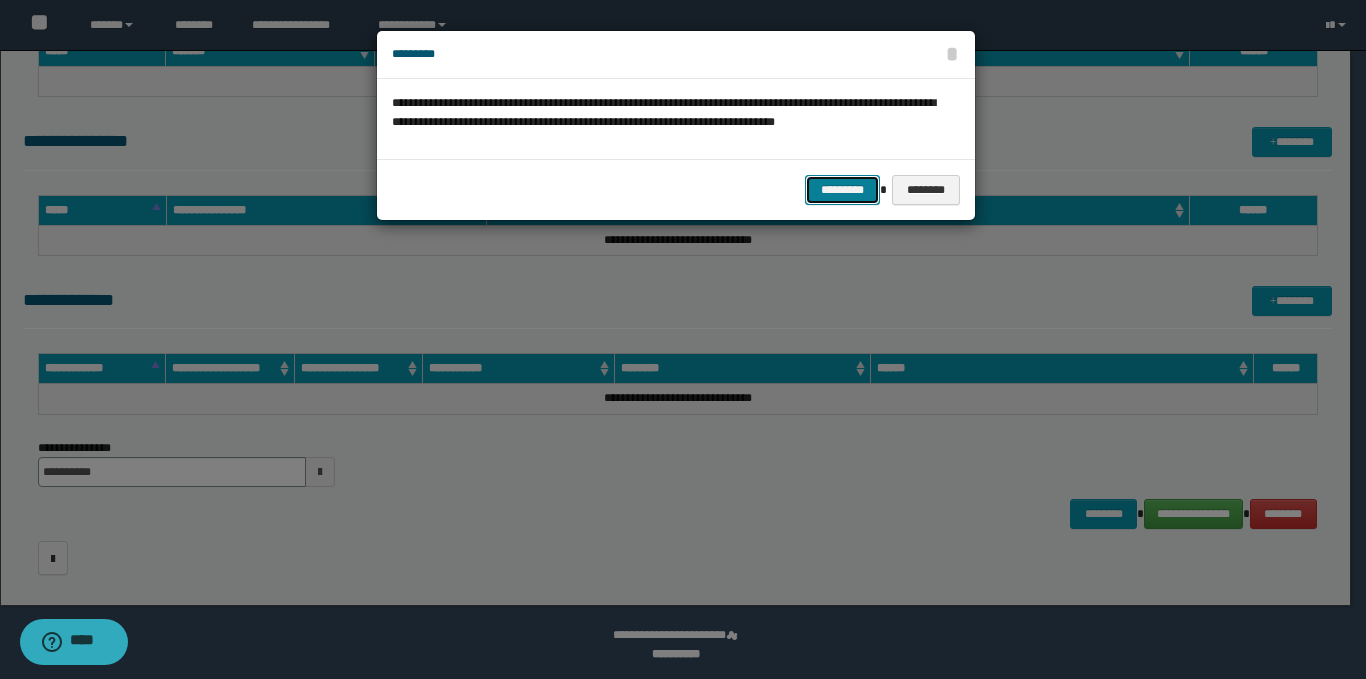 click on "*********" at bounding box center [842, 190] 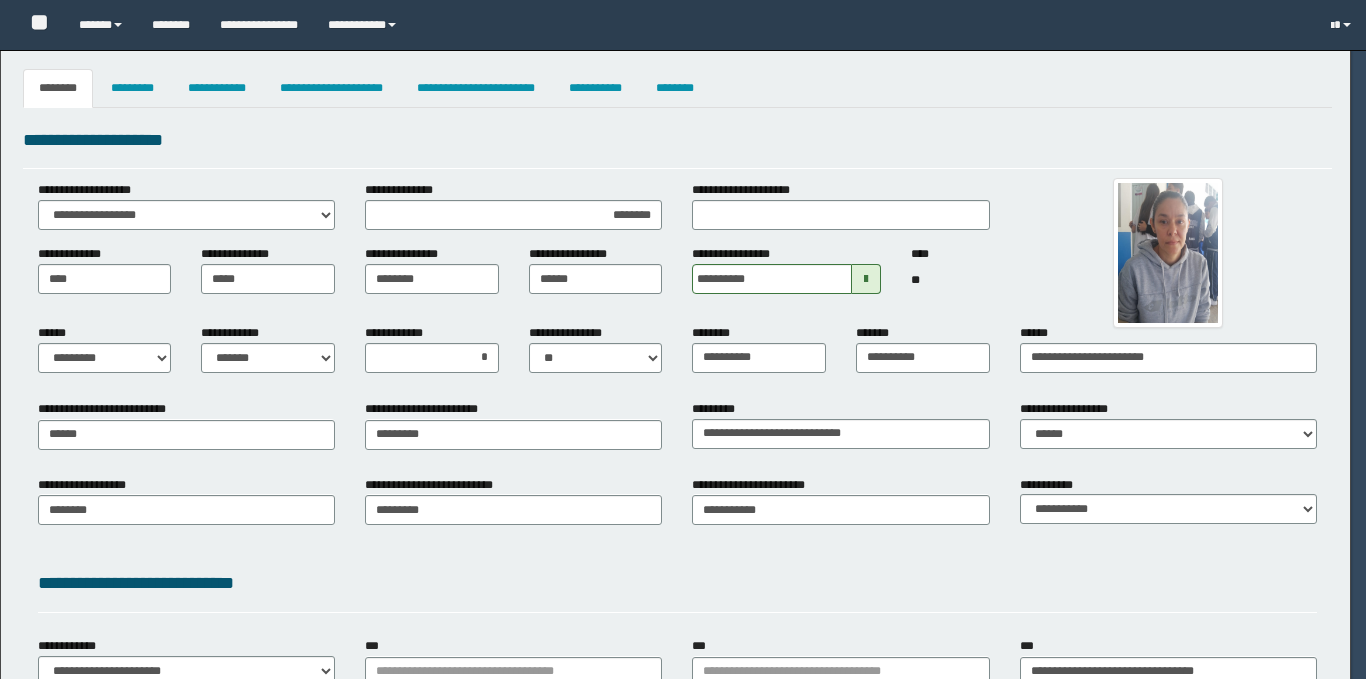 select on "*" 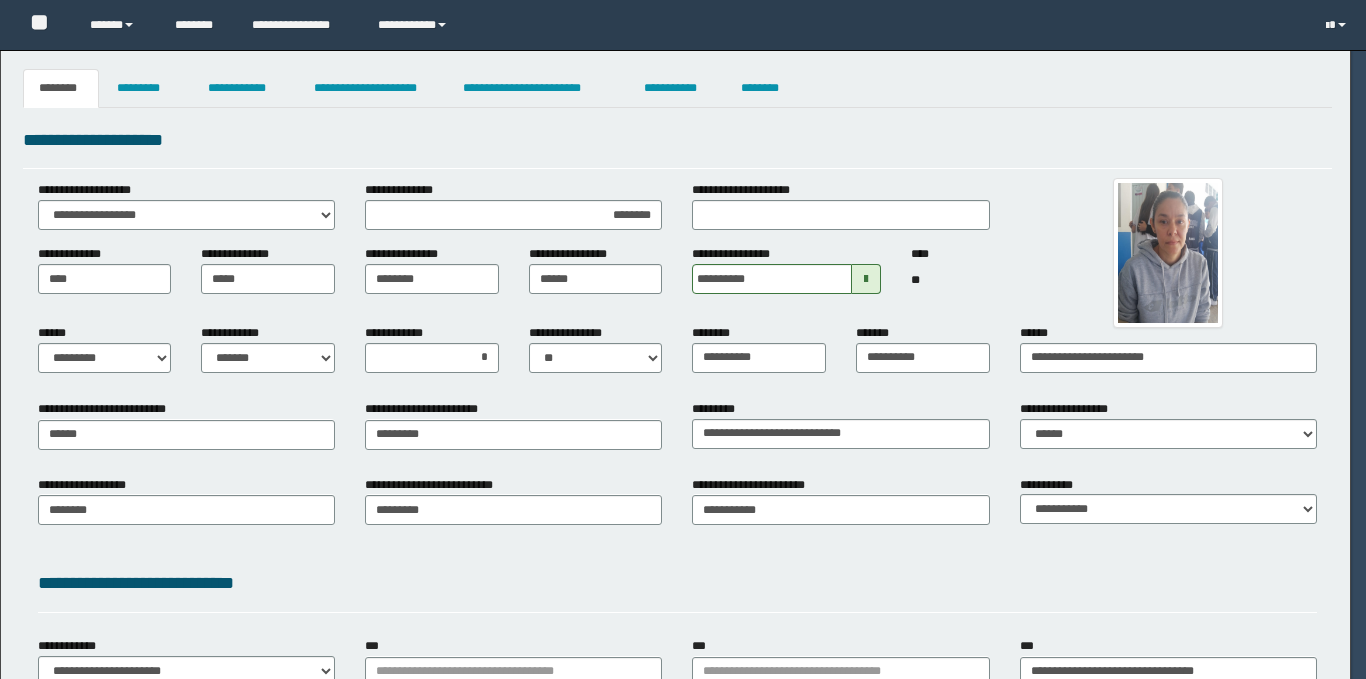 scroll, scrollTop: 0, scrollLeft: 0, axis: both 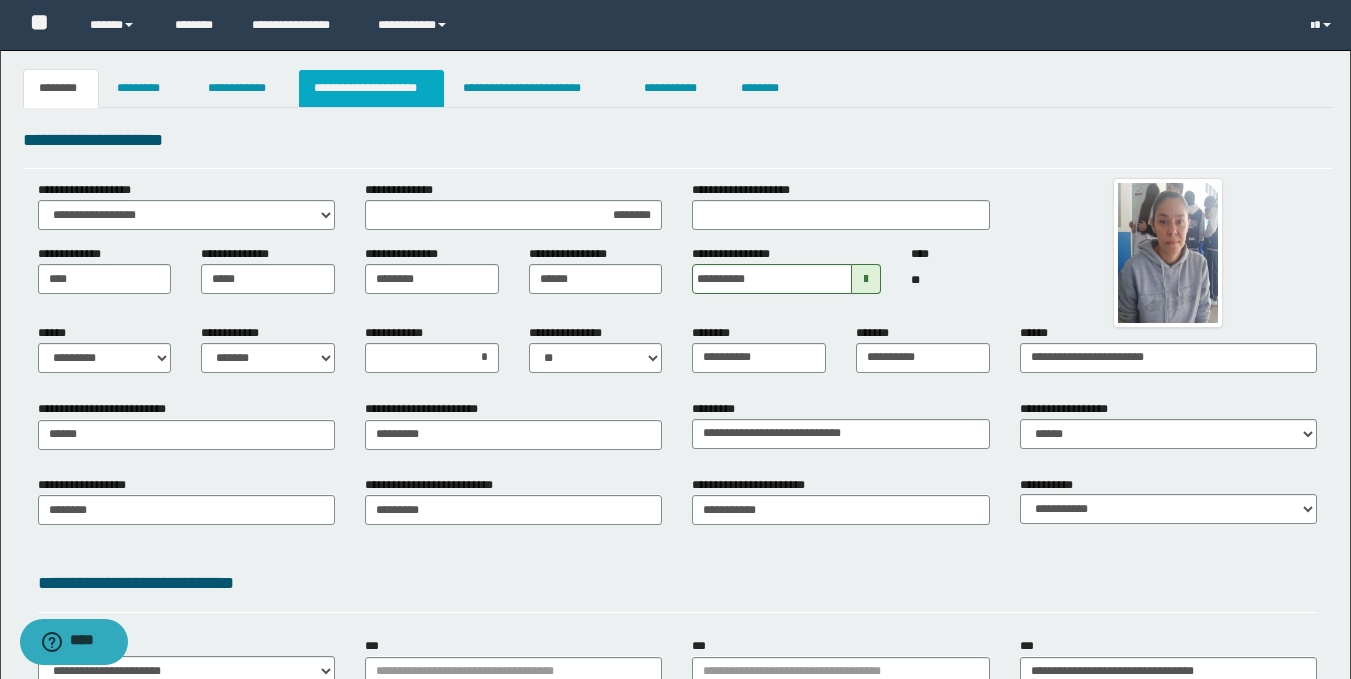 click on "**********" at bounding box center (371, 88) 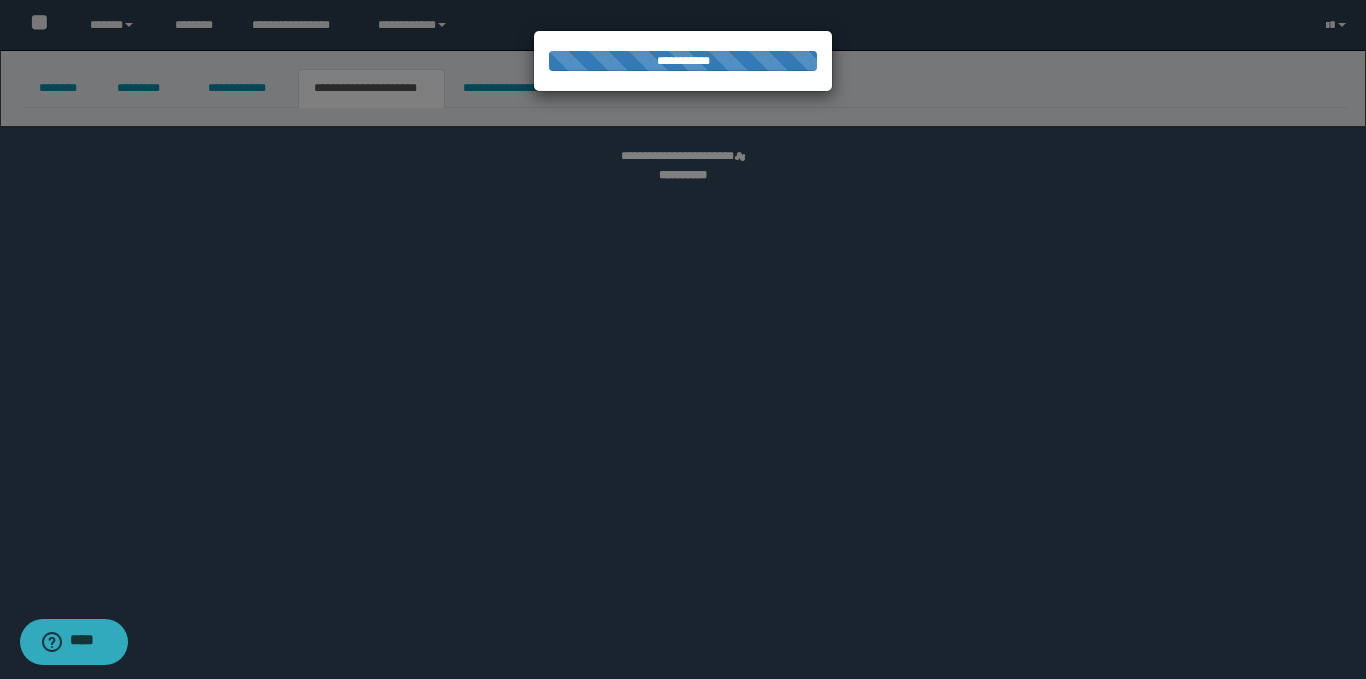 select on "*" 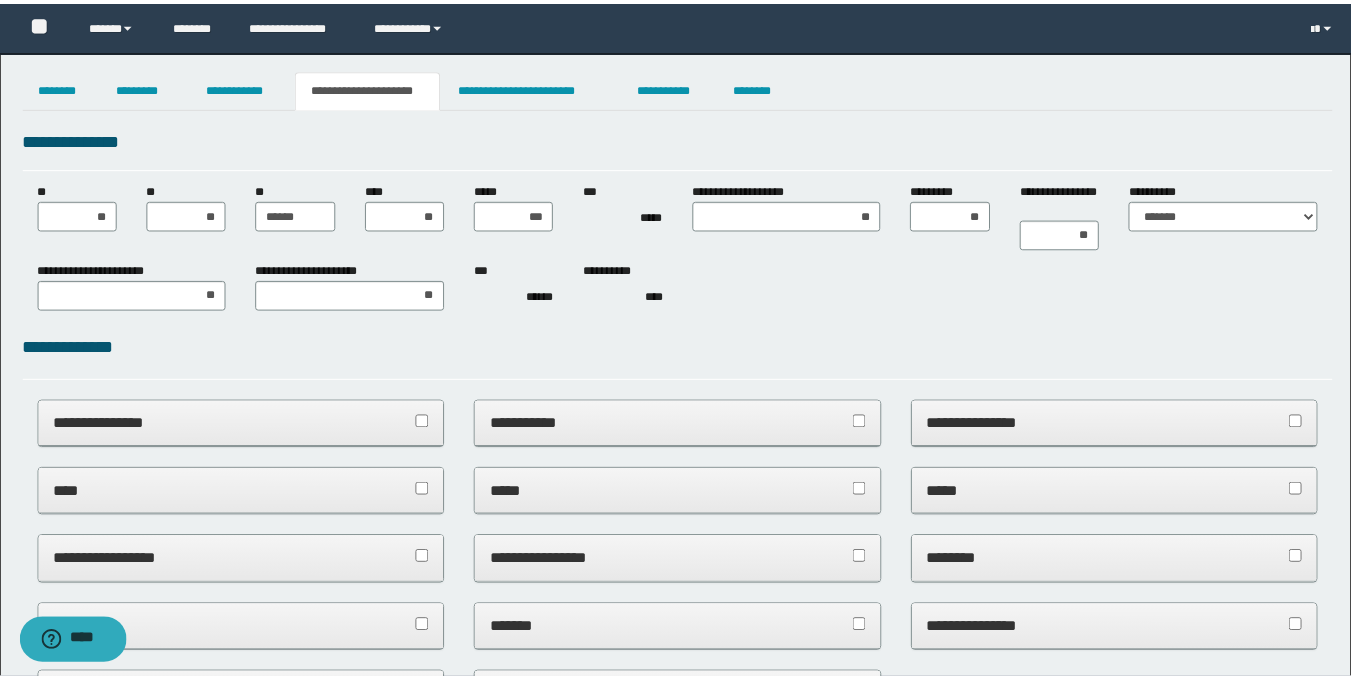 scroll, scrollTop: 0, scrollLeft: 0, axis: both 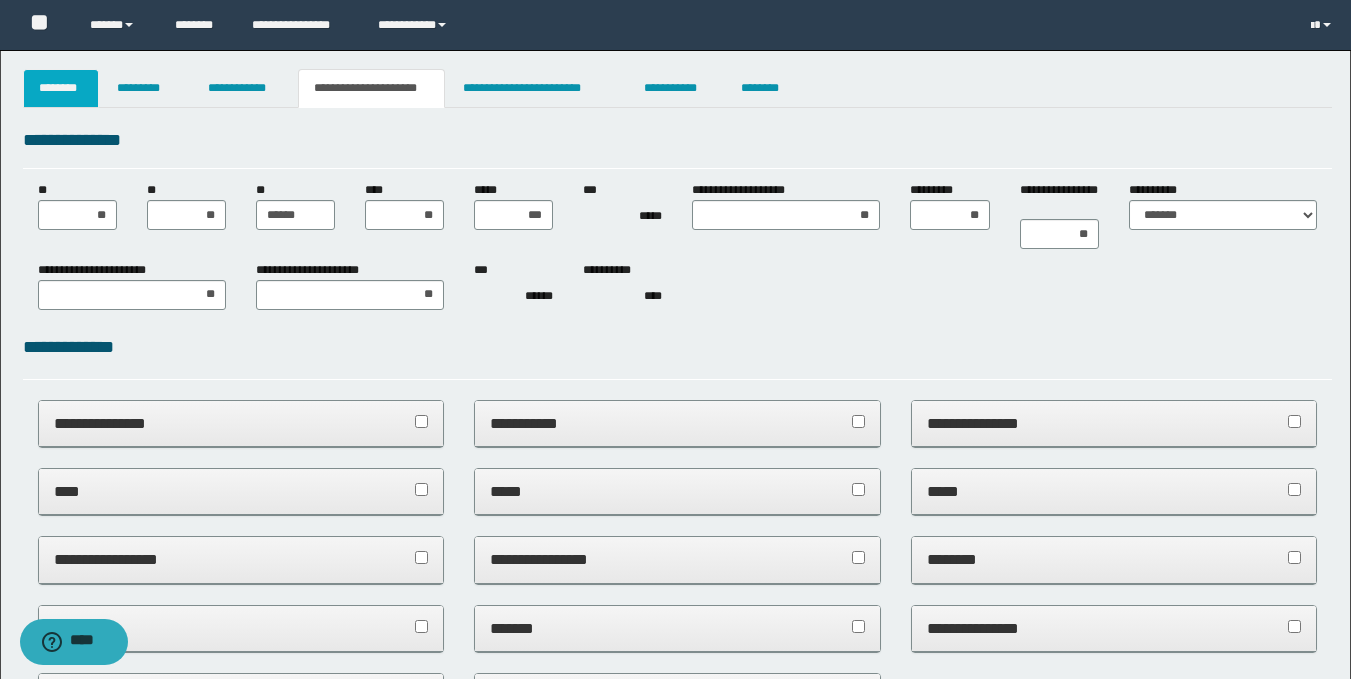 click on "********" at bounding box center [61, 88] 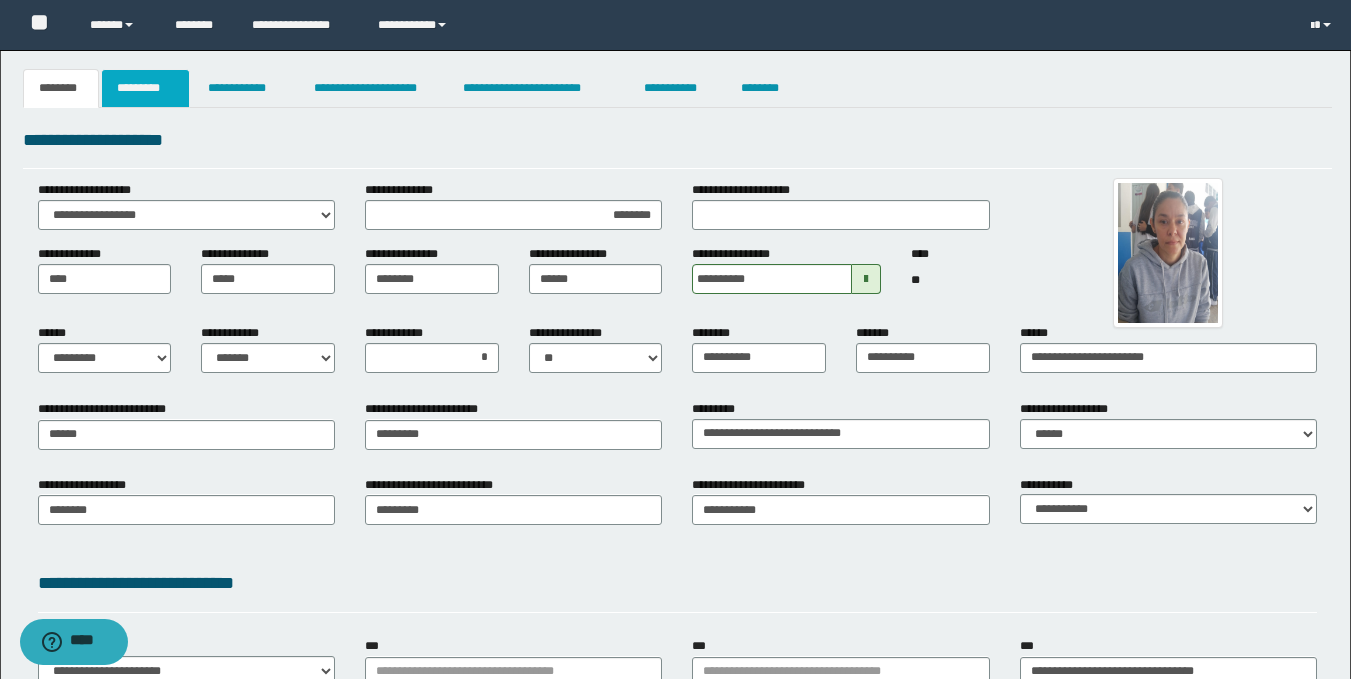 click on "*********" at bounding box center [145, 88] 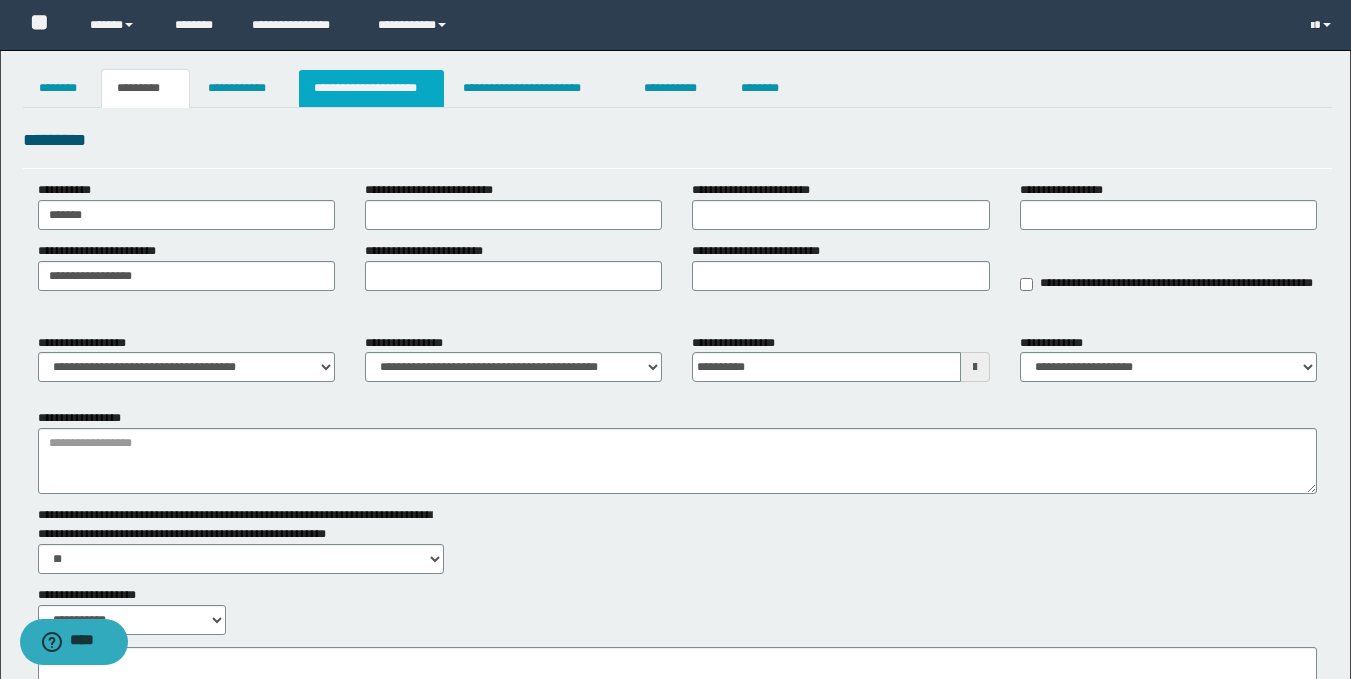 click on "**********" at bounding box center [371, 88] 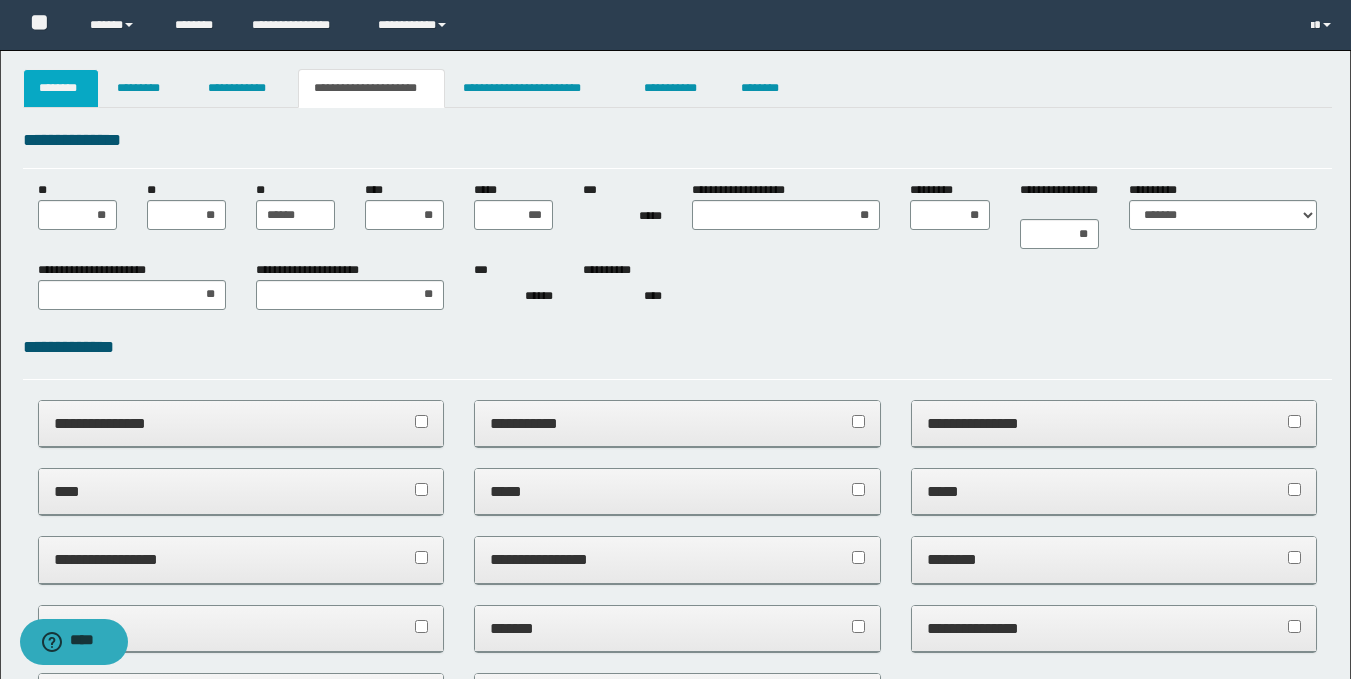 click on "********" at bounding box center [61, 88] 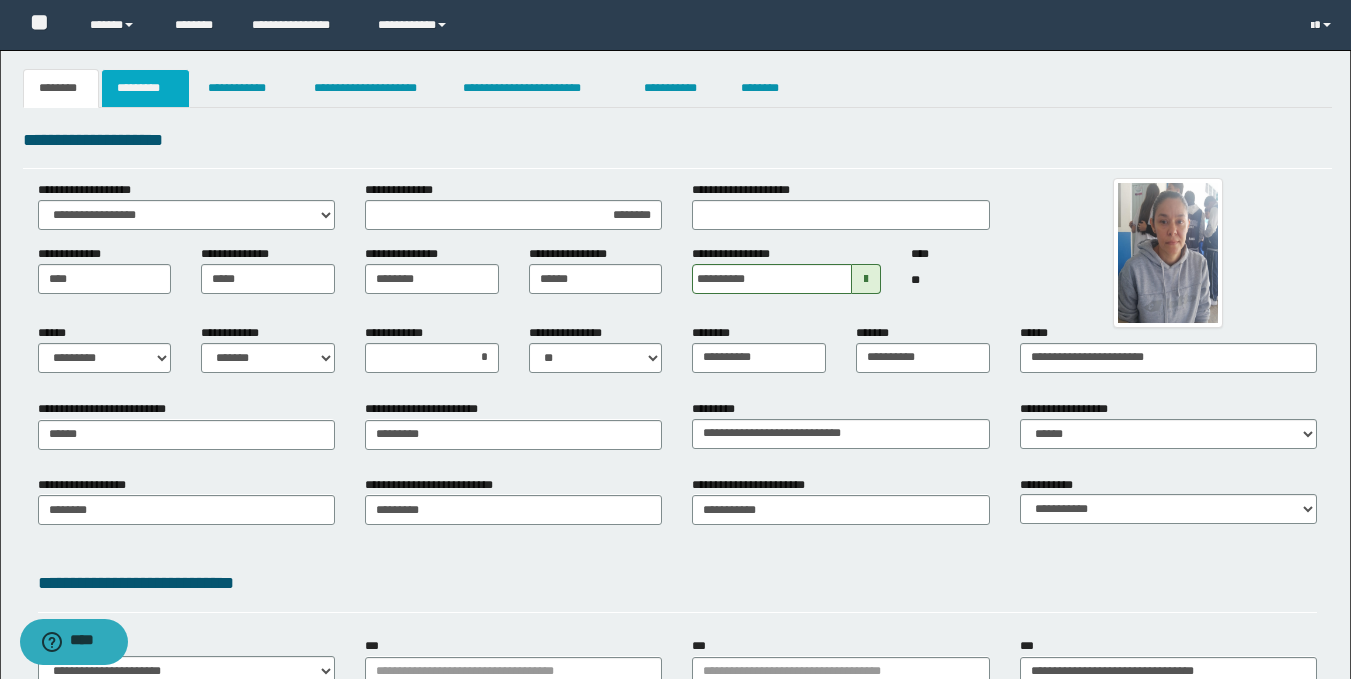 click on "*********" at bounding box center (145, 88) 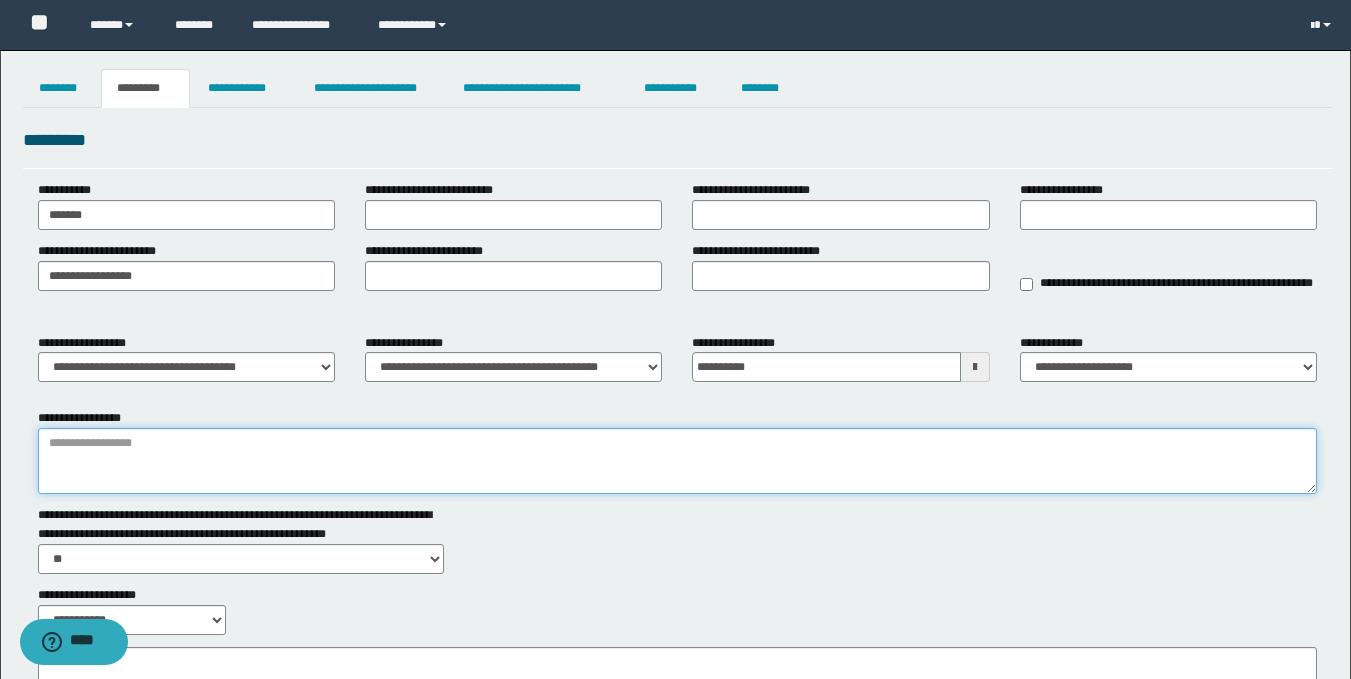 click on "**********" at bounding box center [677, 461] 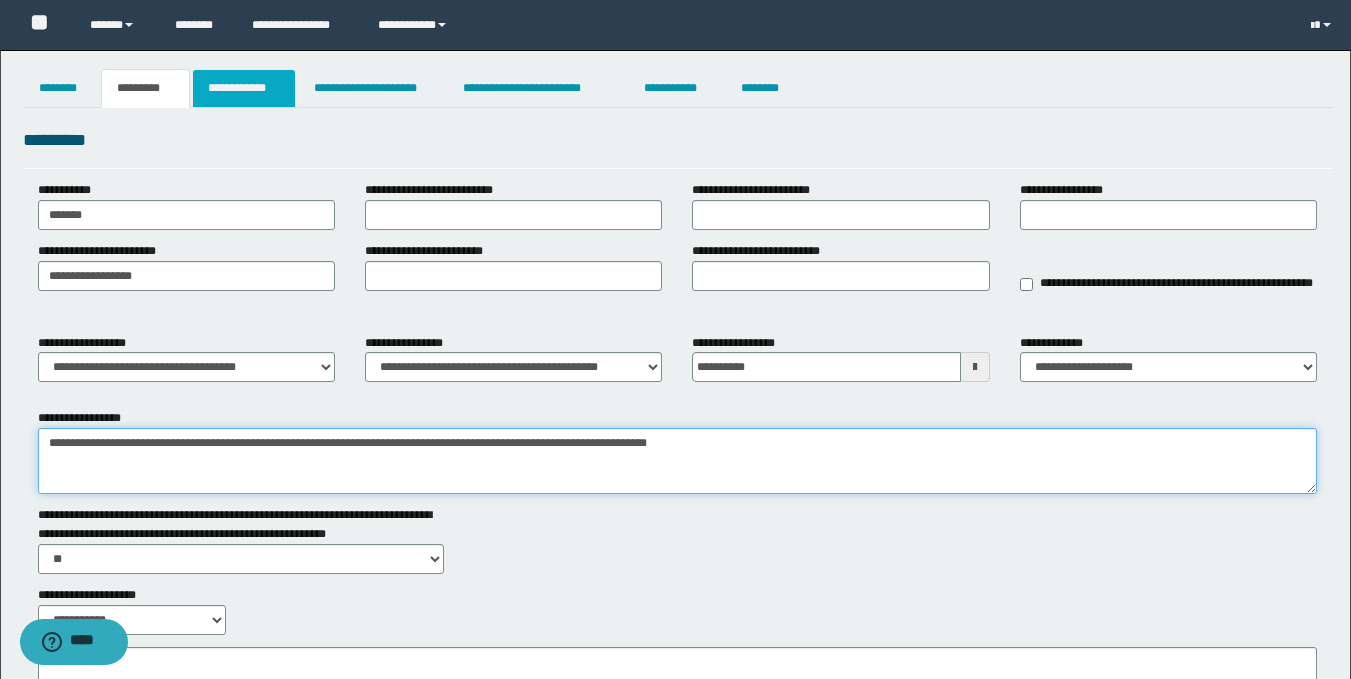 type on "**********" 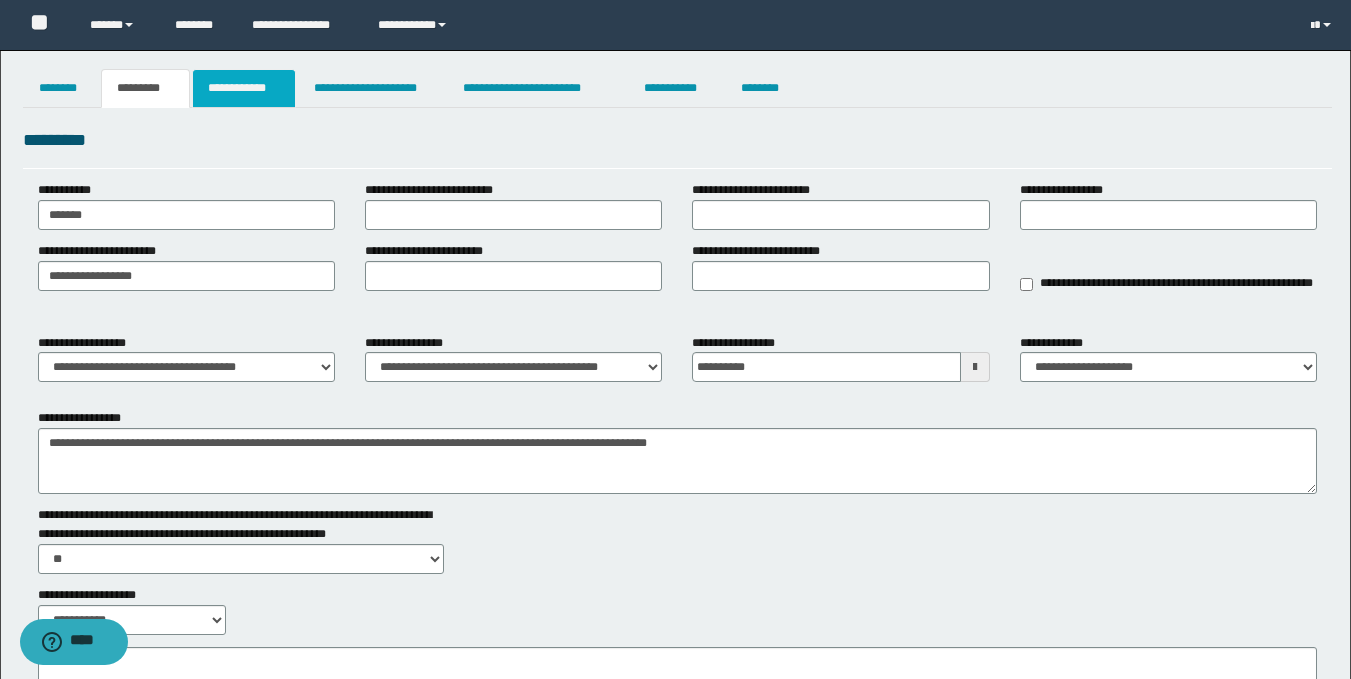 click on "**********" at bounding box center [244, 88] 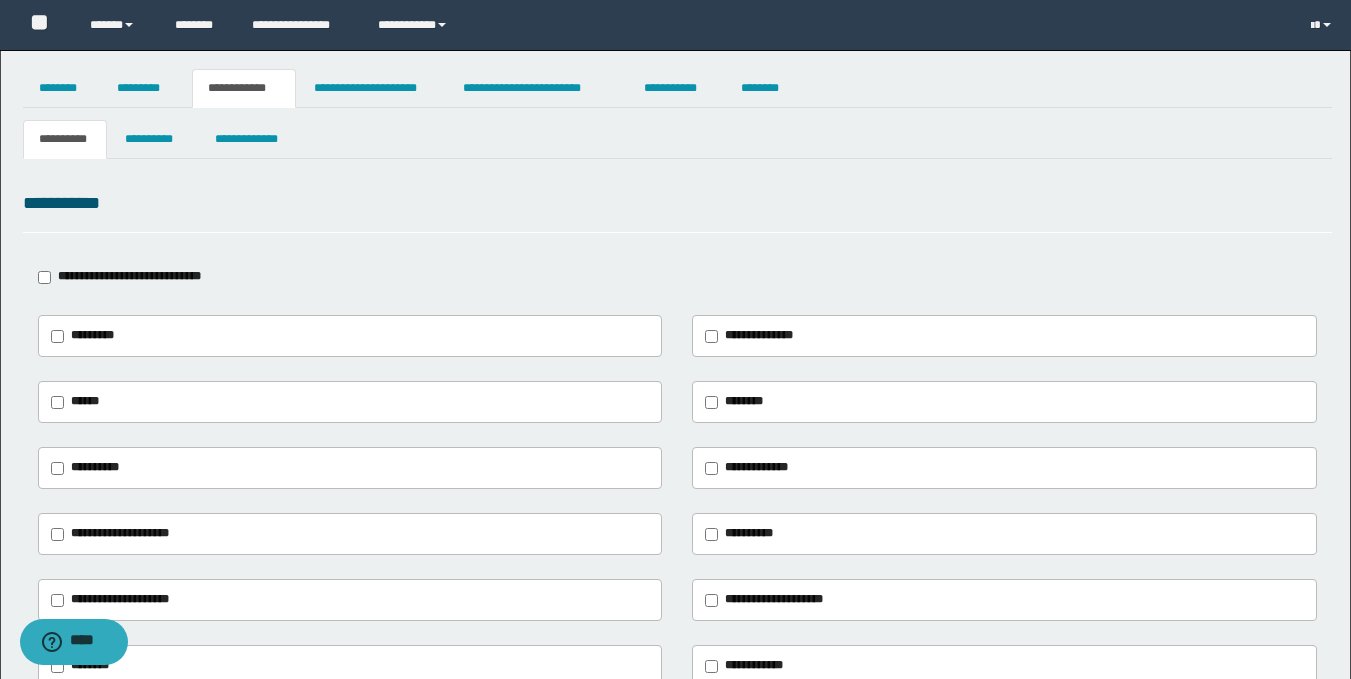 click on "**********" at bounding box center [675, 482] 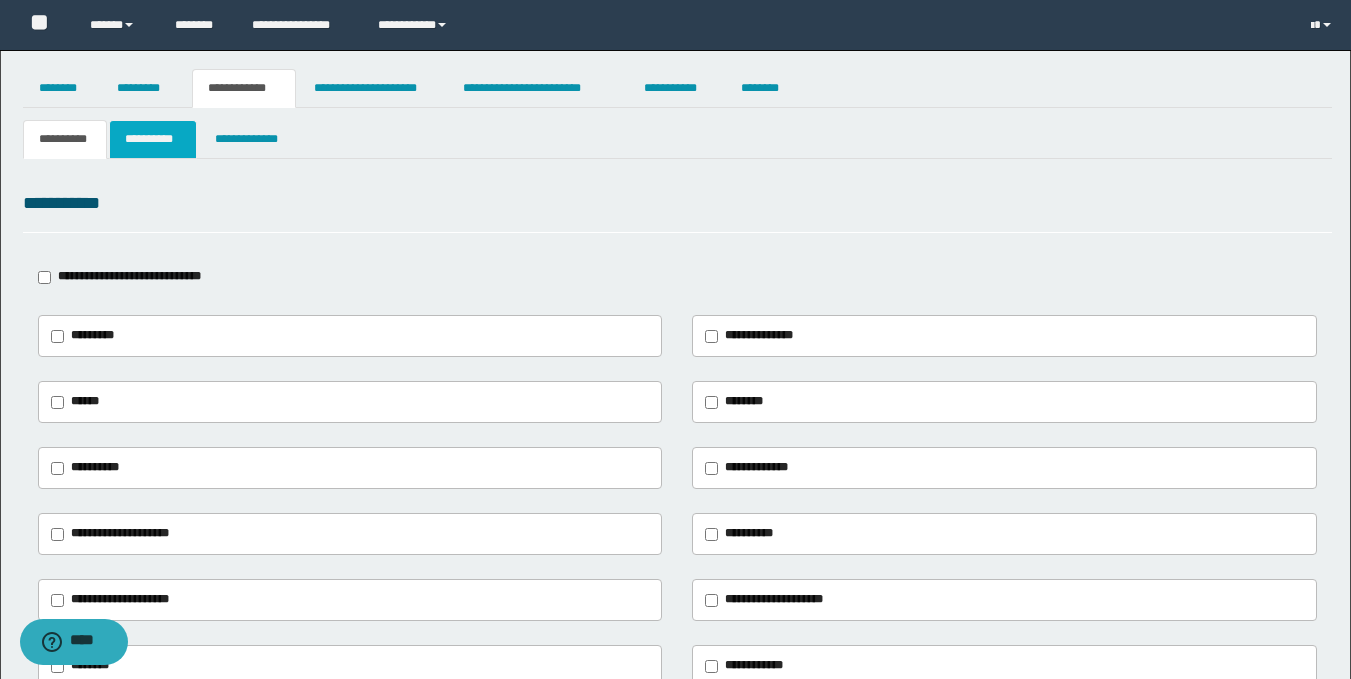 click on "**********" at bounding box center [153, 139] 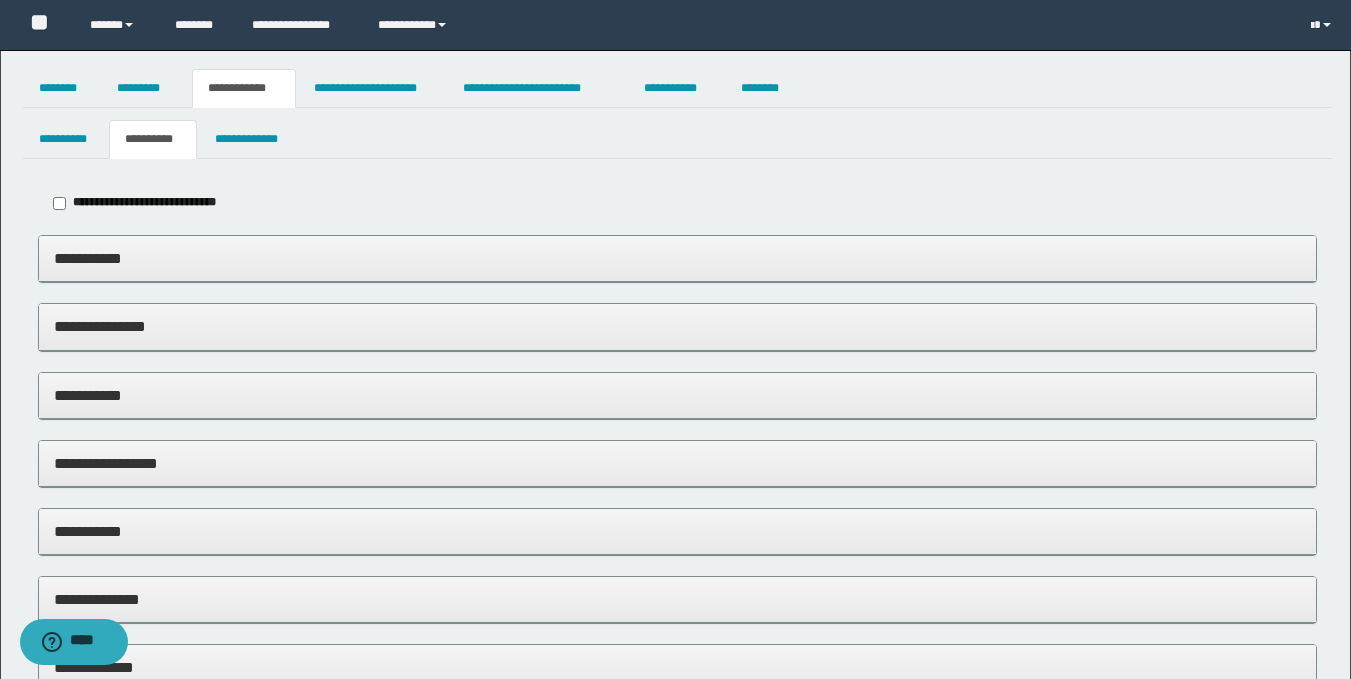 click on "**********" at bounding box center [677, 259] 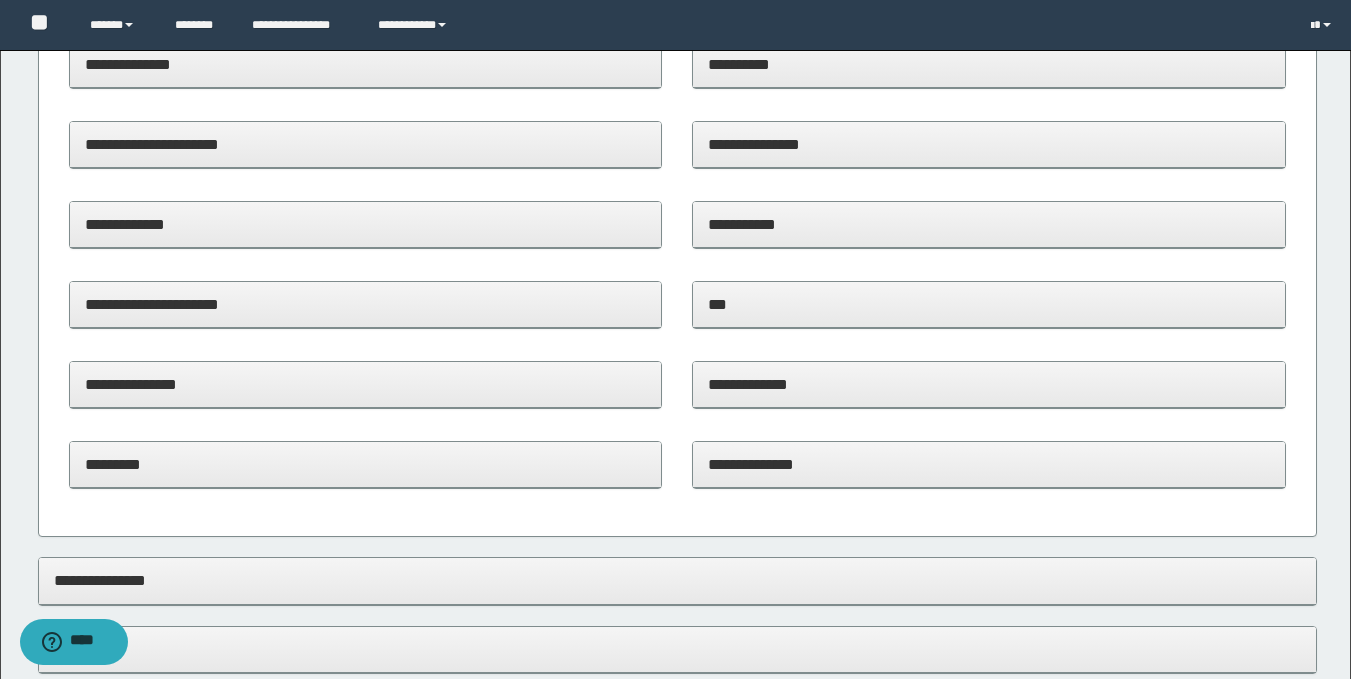 scroll, scrollTop: 357, scrollLeft: 0, axis: vertical 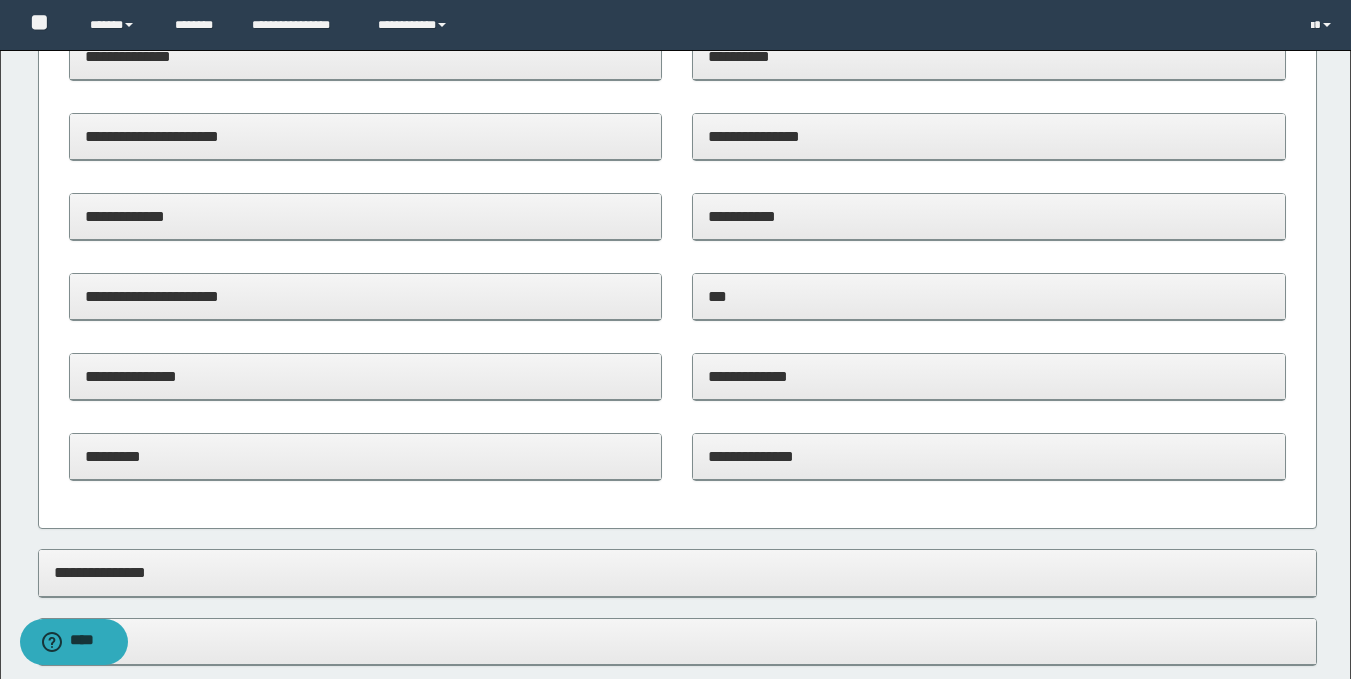 click on "**********" at bounding box center [366, 376] 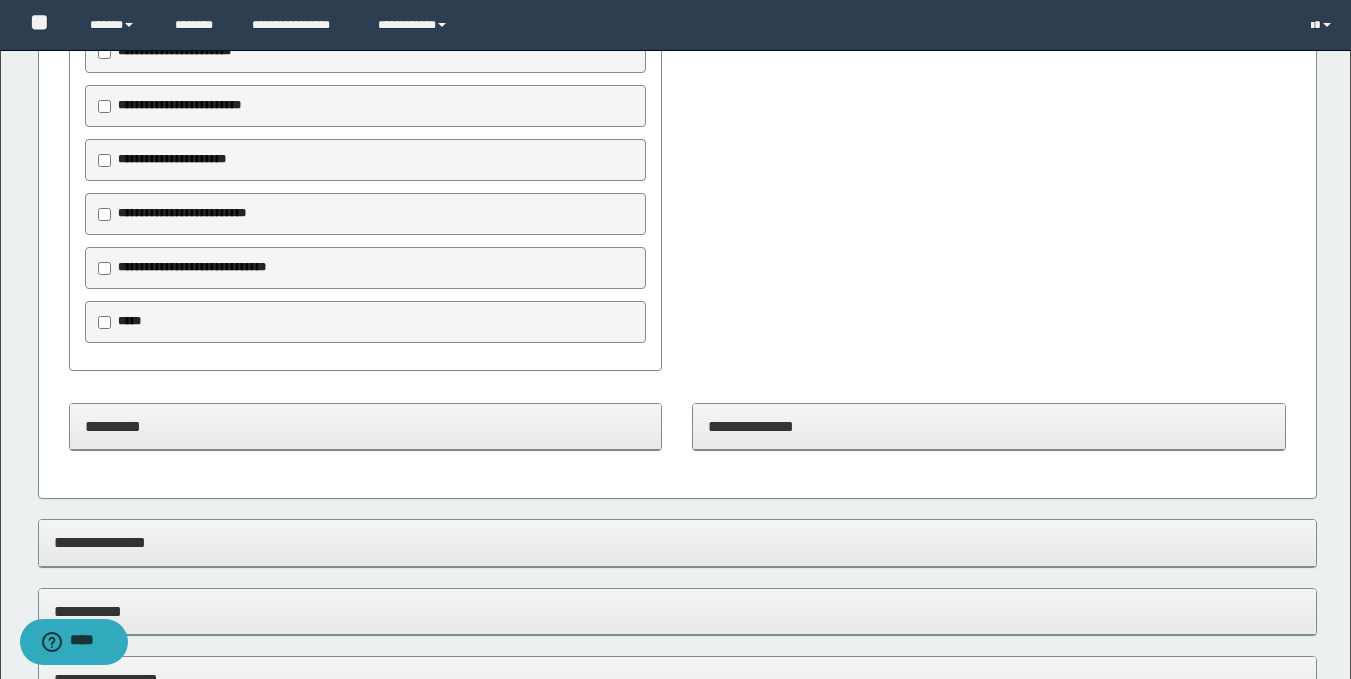 scroll, scrollTop: 928, scrollLeft: 0, axis: vertical 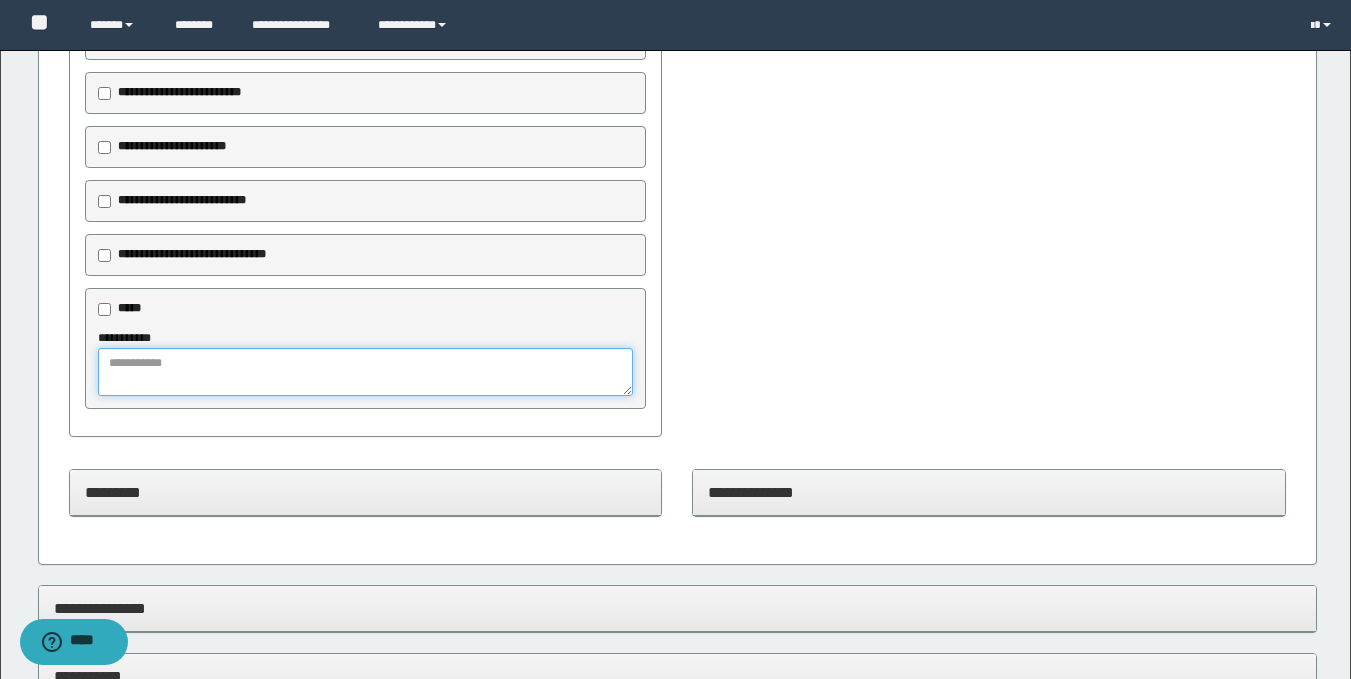 click at bounding box center [366, 372] 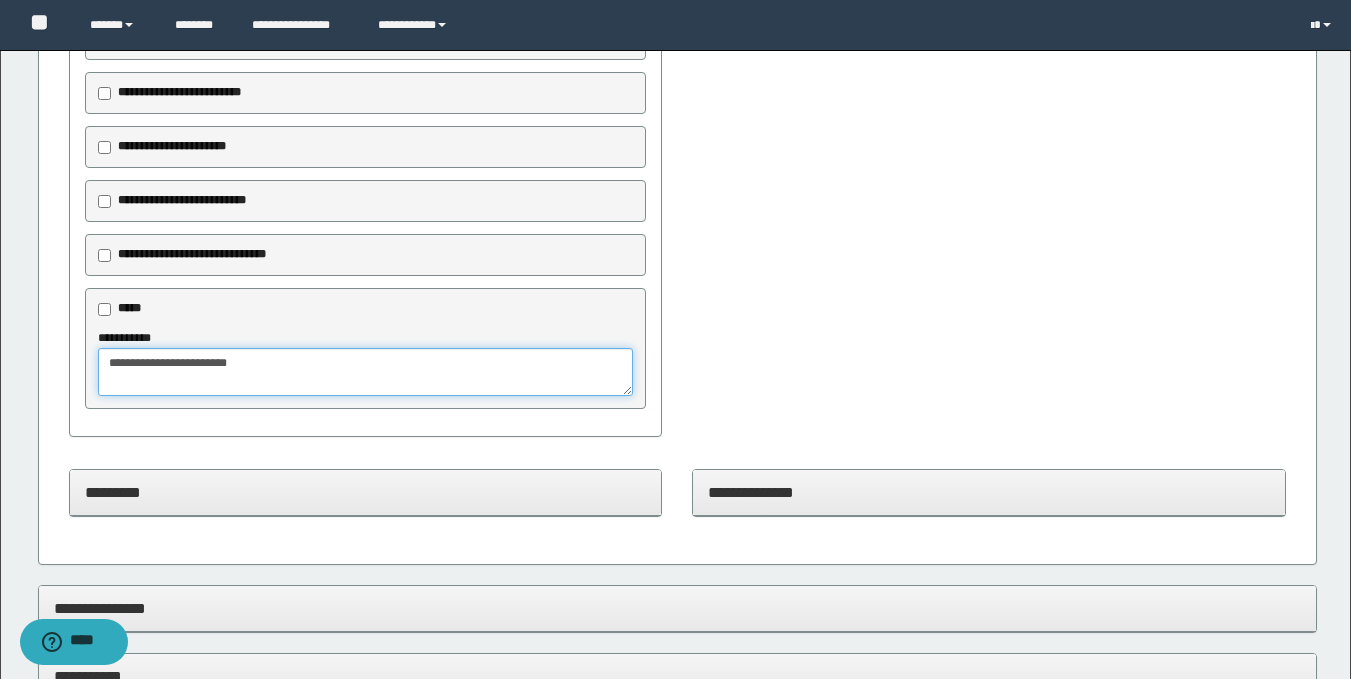 type on "**********" 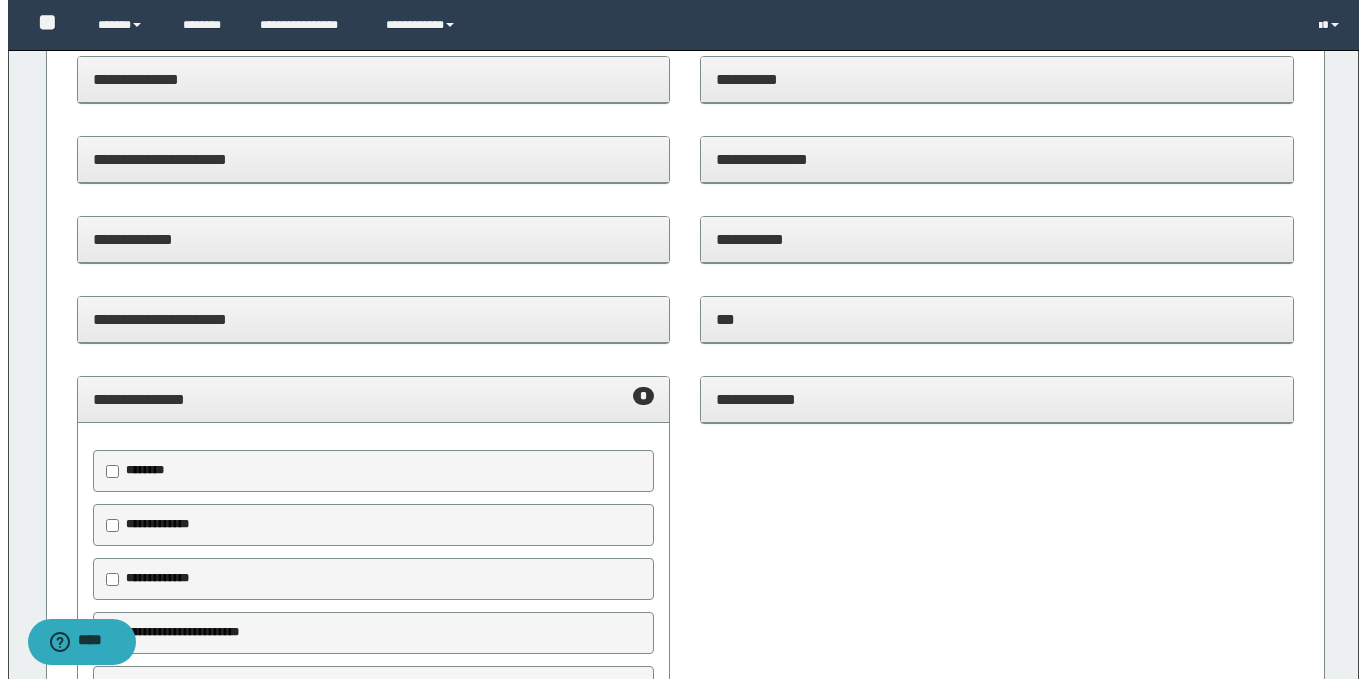 scroll, scrollTop: 0, scrollLeft: 0, axis: both 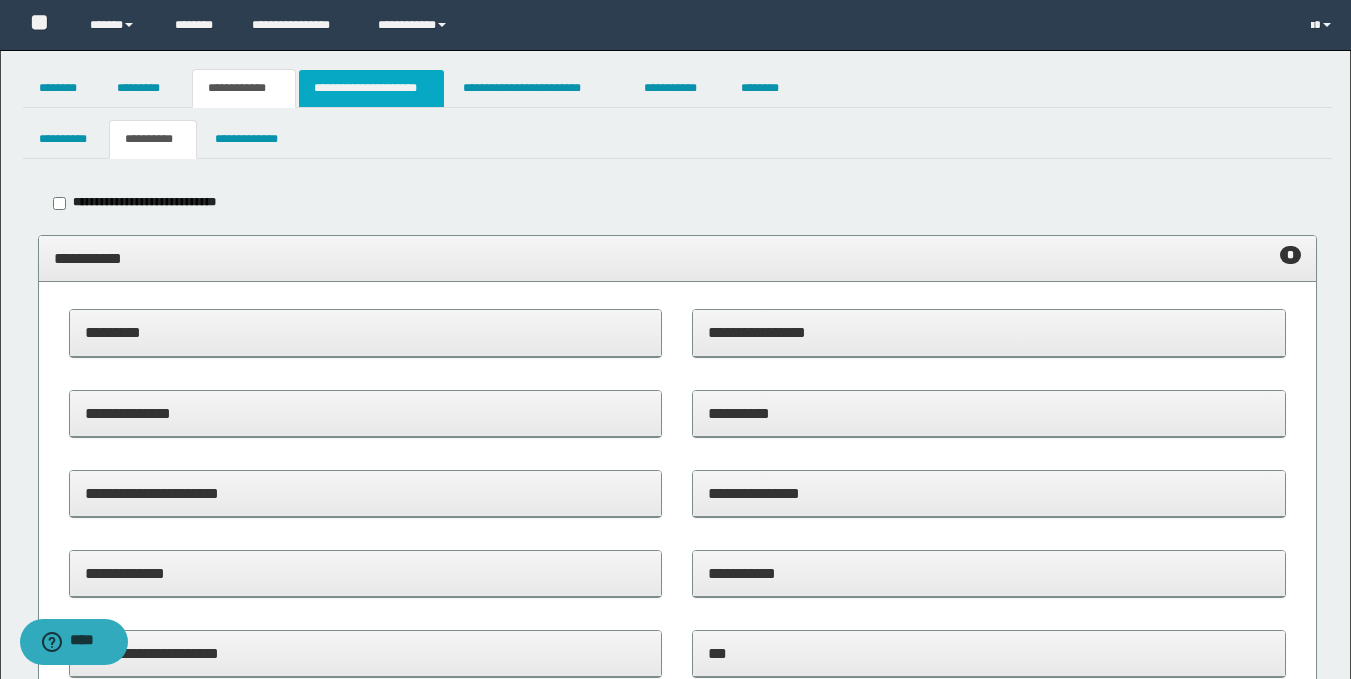 click on "**********" at bounding box center (371, 88) 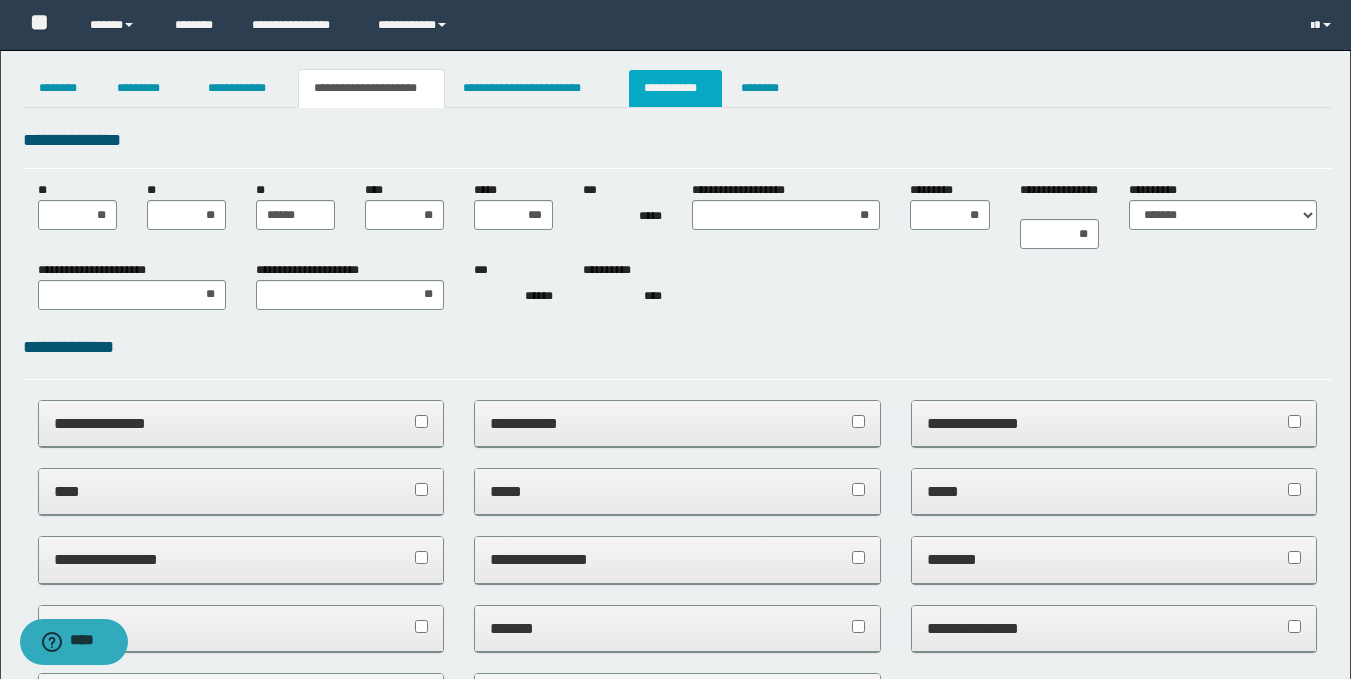 click on "**********" at bounding box center [675, 88] 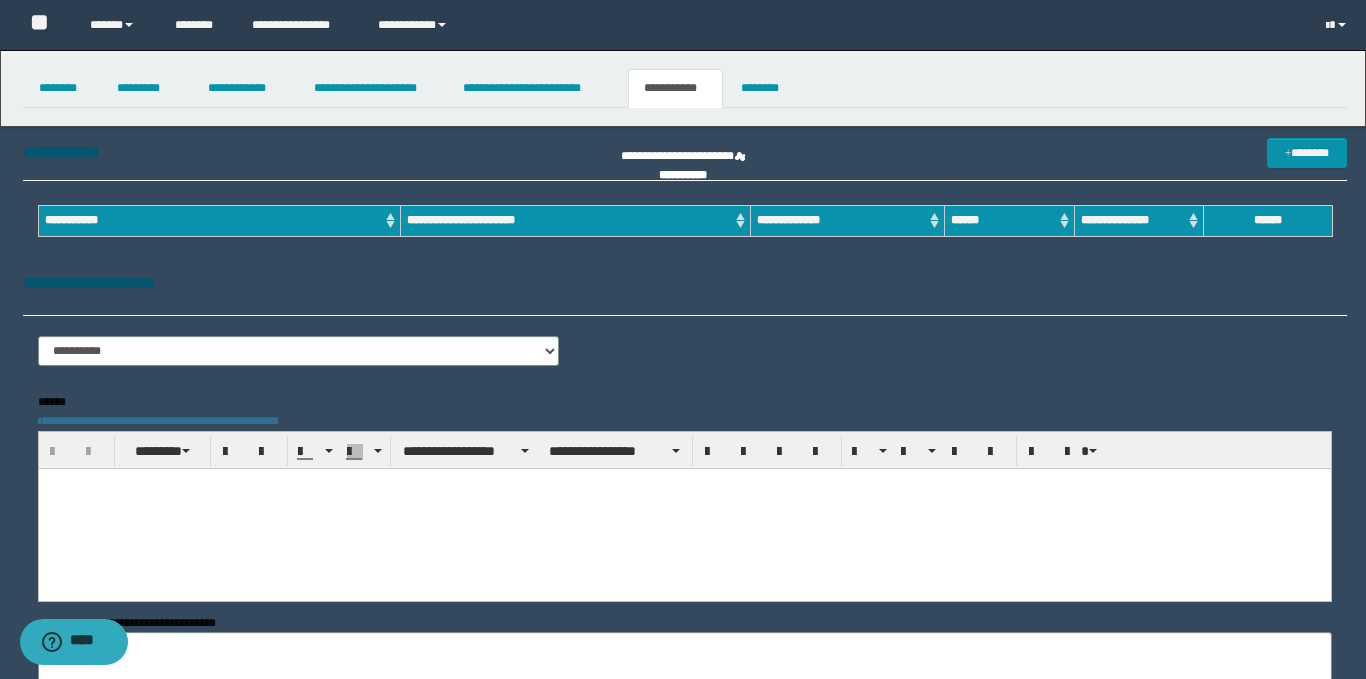 scroll, scrollTop: 0, scrollLeft: 0, axis: both 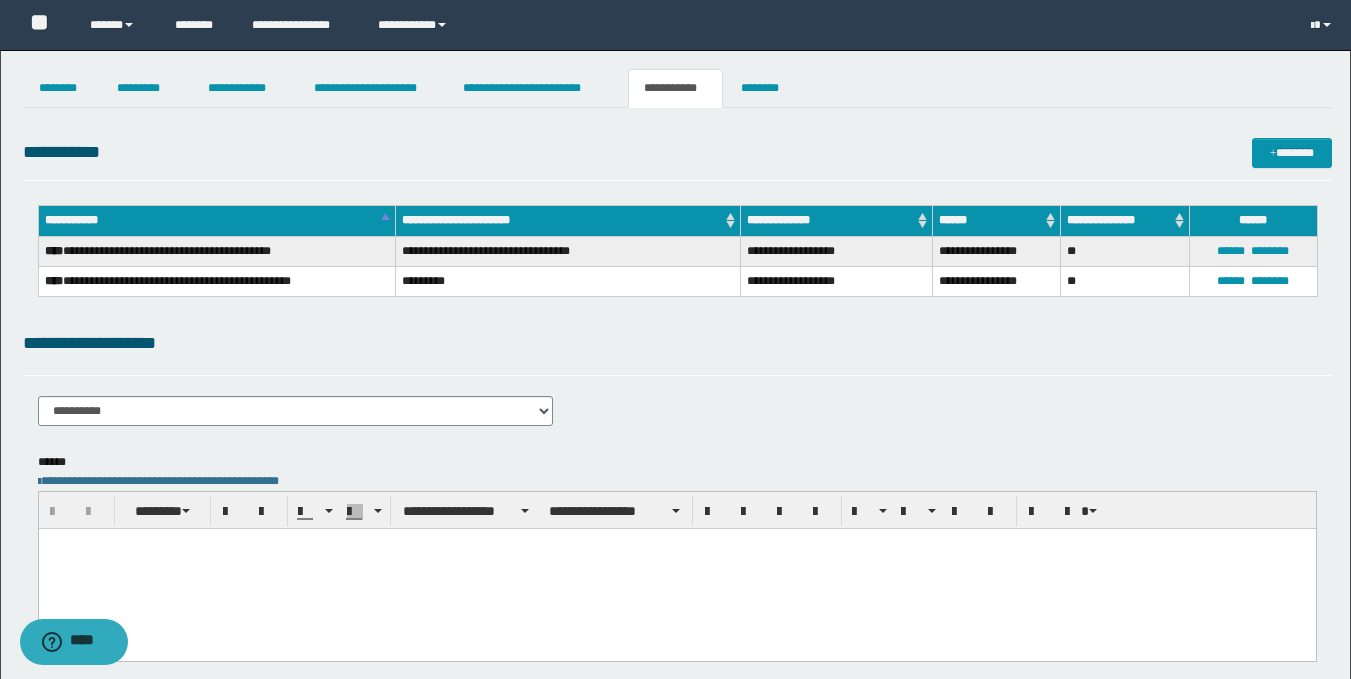 click at bounding box center [676, 568] 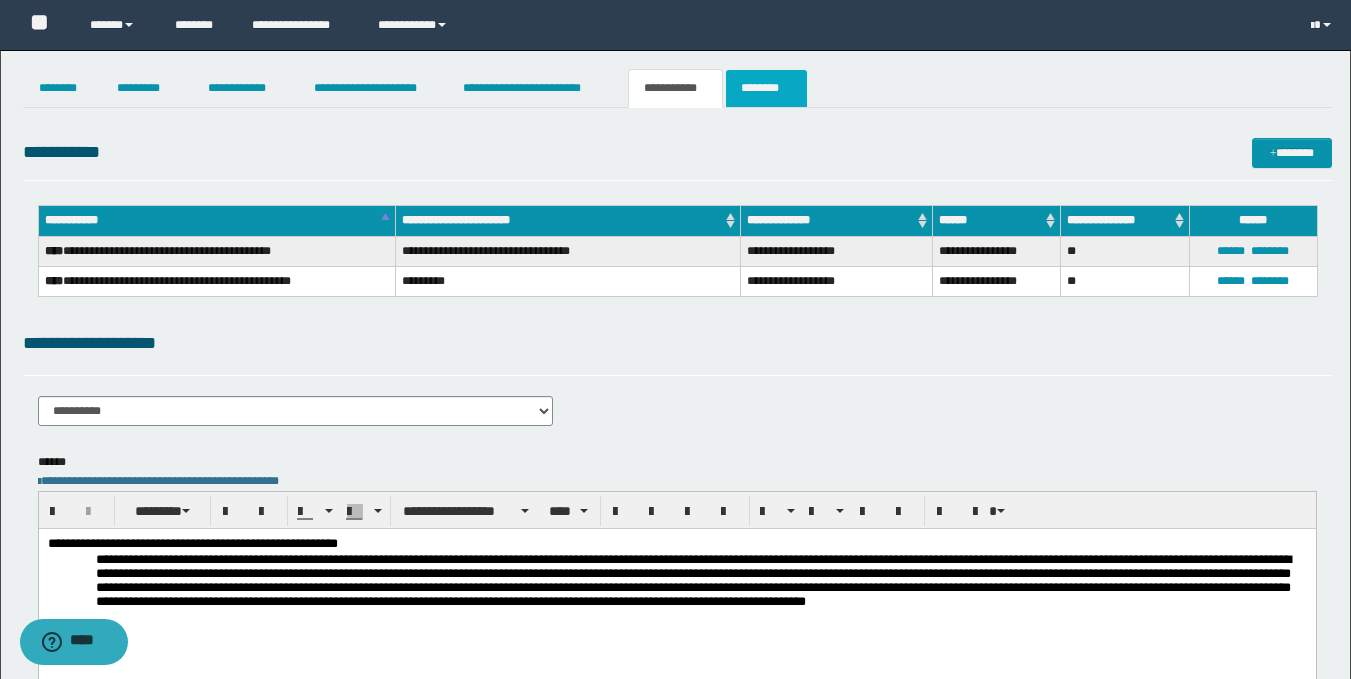 click on "********" at bounding box center (766, 88) 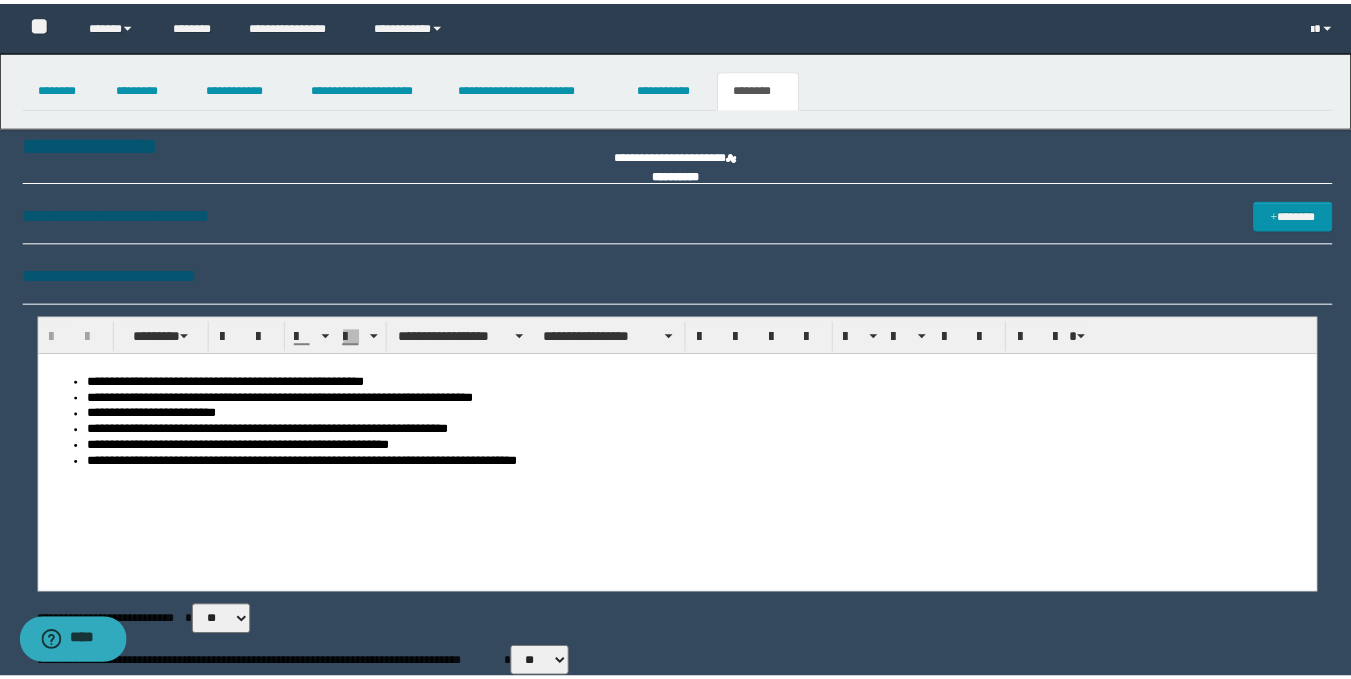 scroll, scrollTop: 0, scrollLeft: 0, axis: both 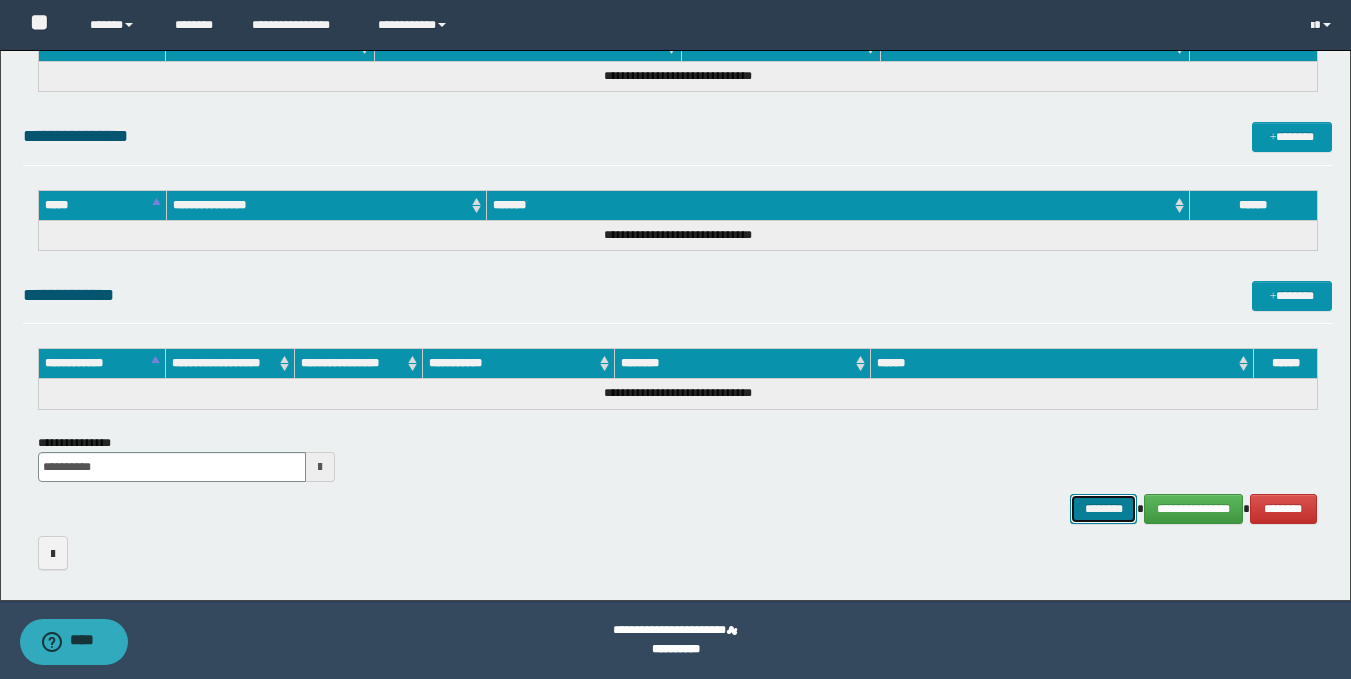 click on "********" at bounding box center [1104, 509] 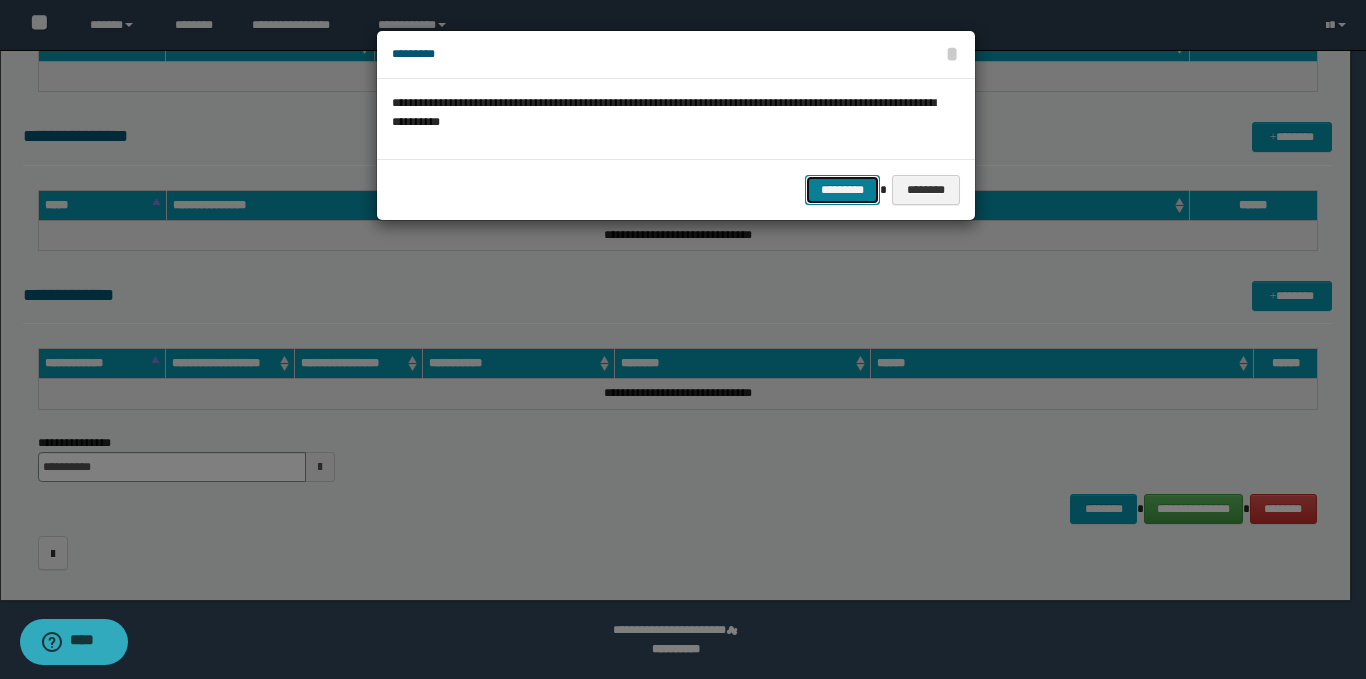 click on "*********" at bounding box center [842, 190] 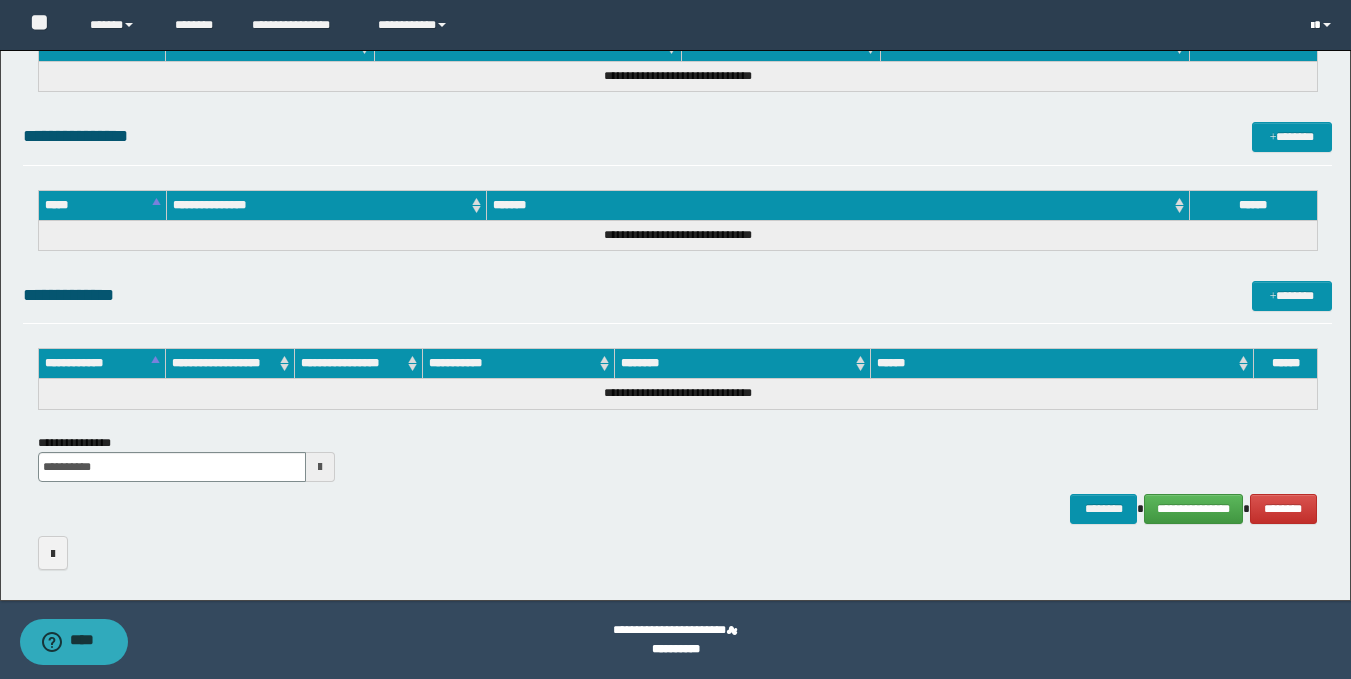 click at bounding box center (1323, 25) 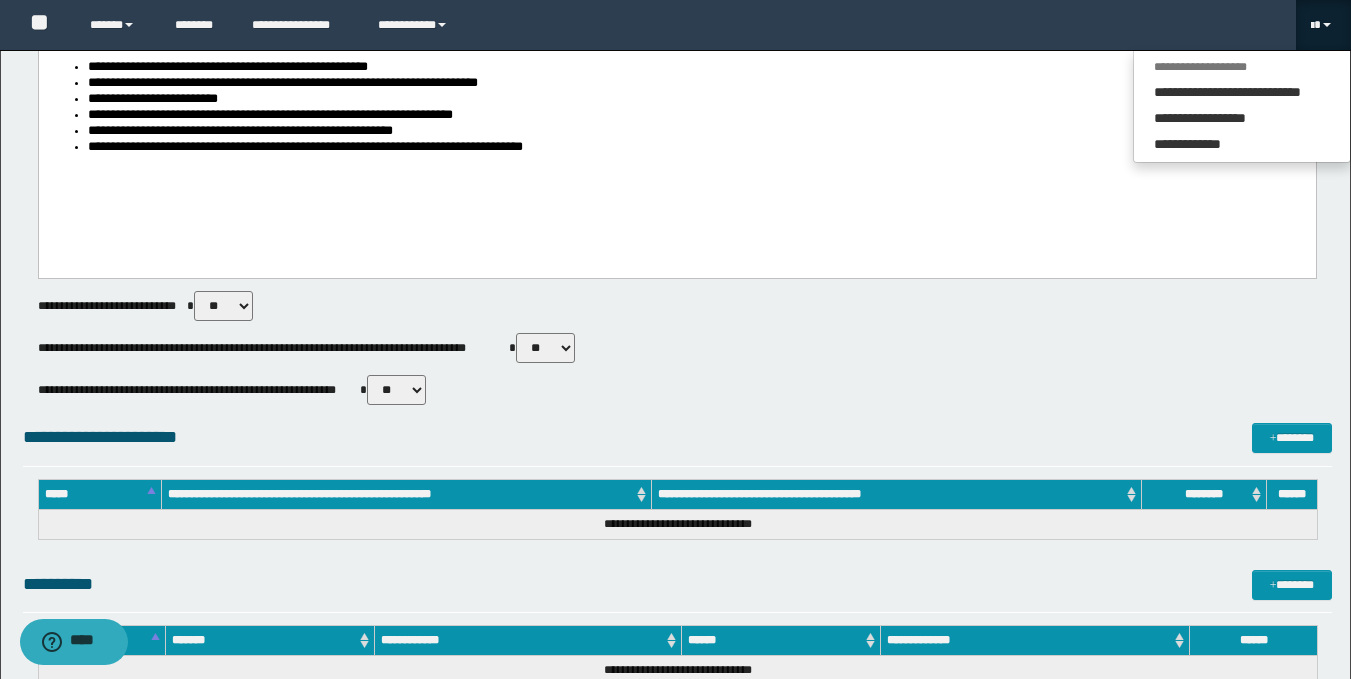 scroll, scrollTop: 0, scrollLeft: 0, axis: both 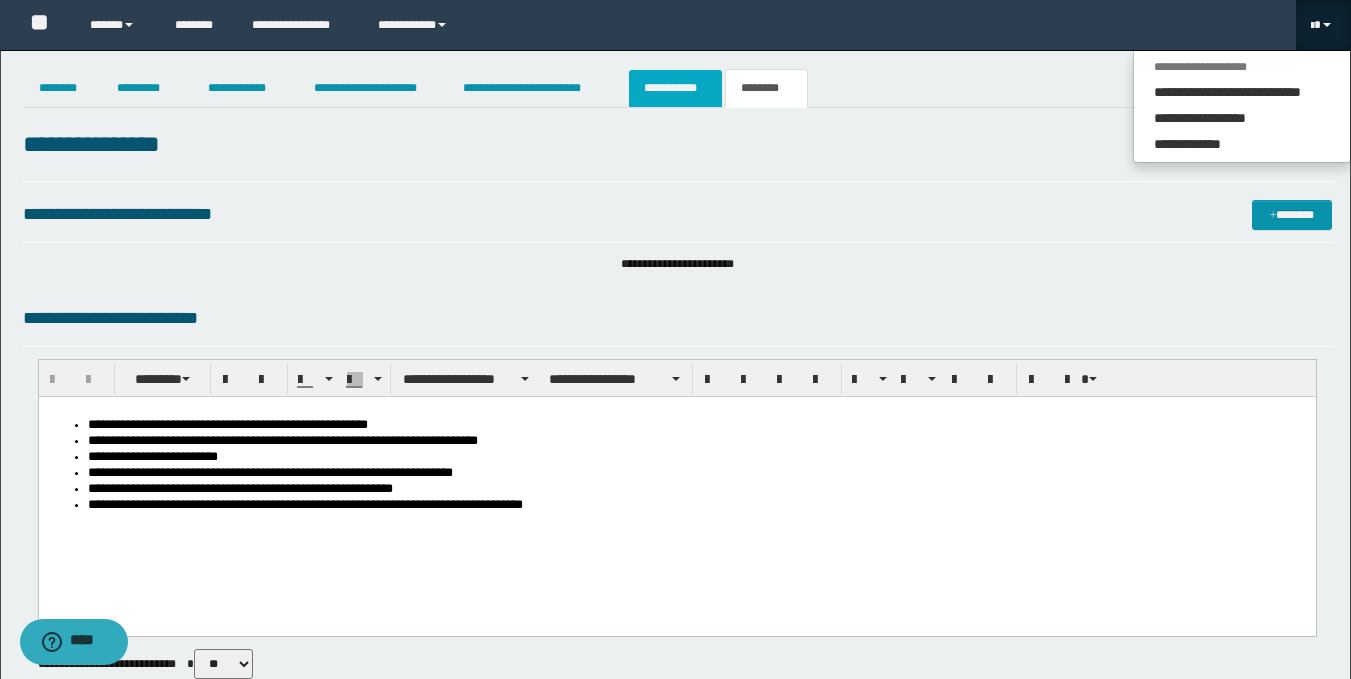 click on "**********" at bounding box center [675, 88] 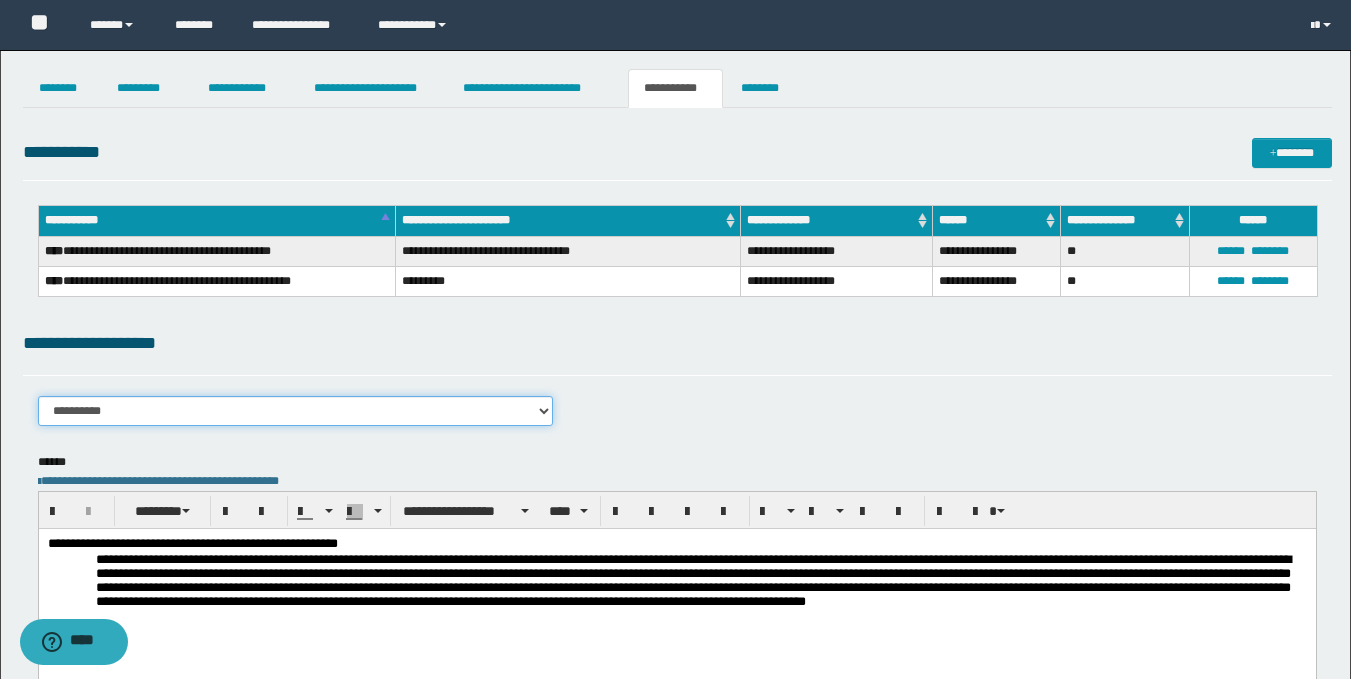 click on "**********" at bounding box center (296, 411) 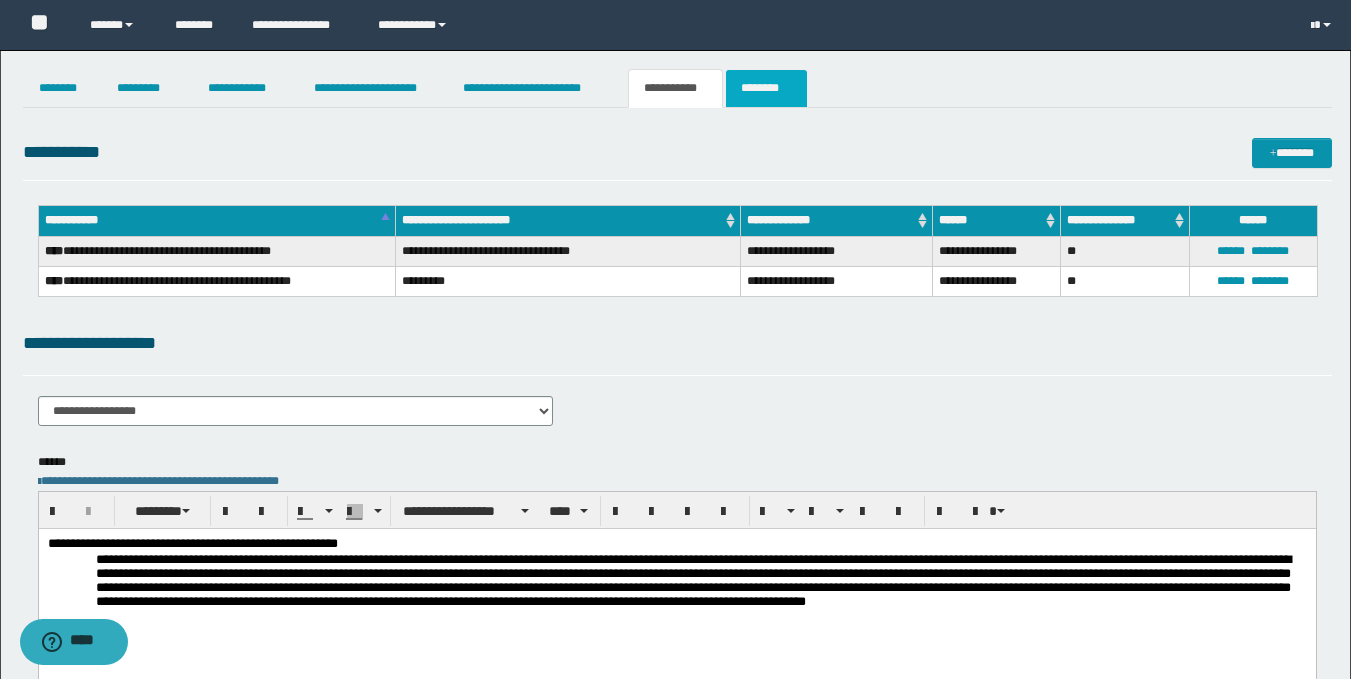 click on "********" at bounding box center [766, 88] 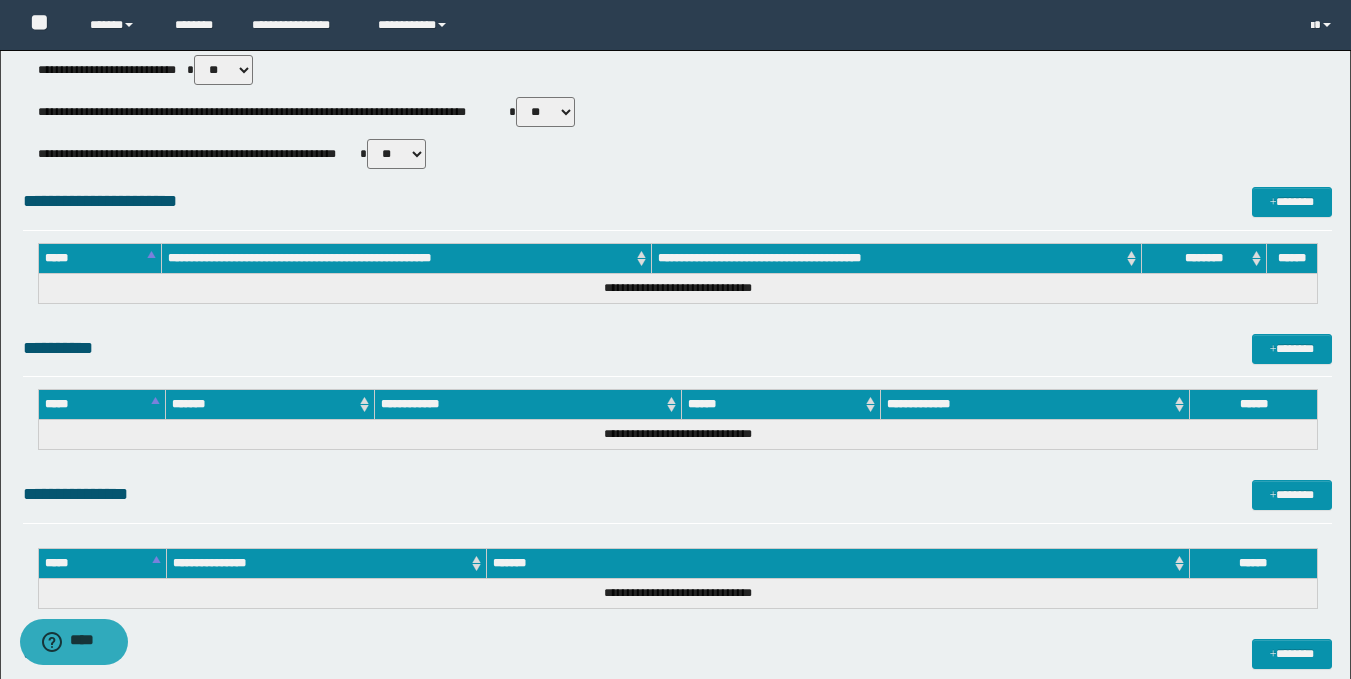 scroll, scrollTop: 952, scrollLeft: 0, axis: vertical 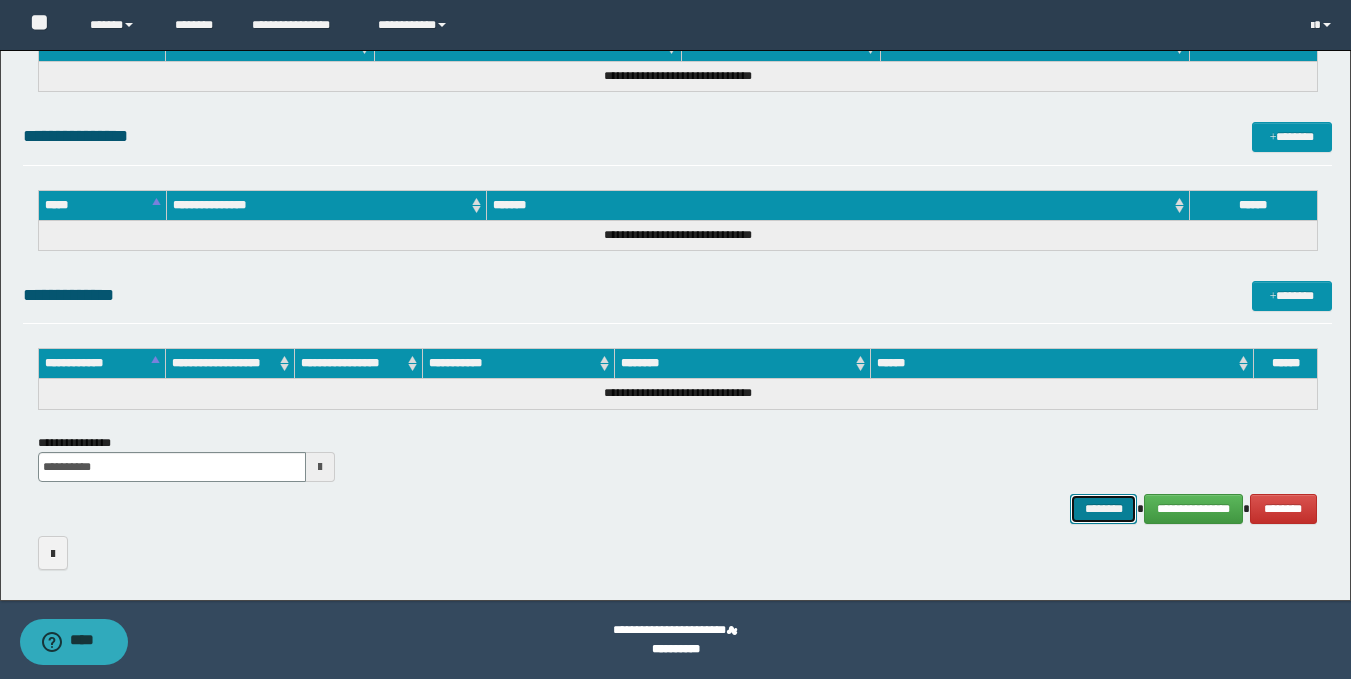 click on "********" at bounding box center (1104, 509) 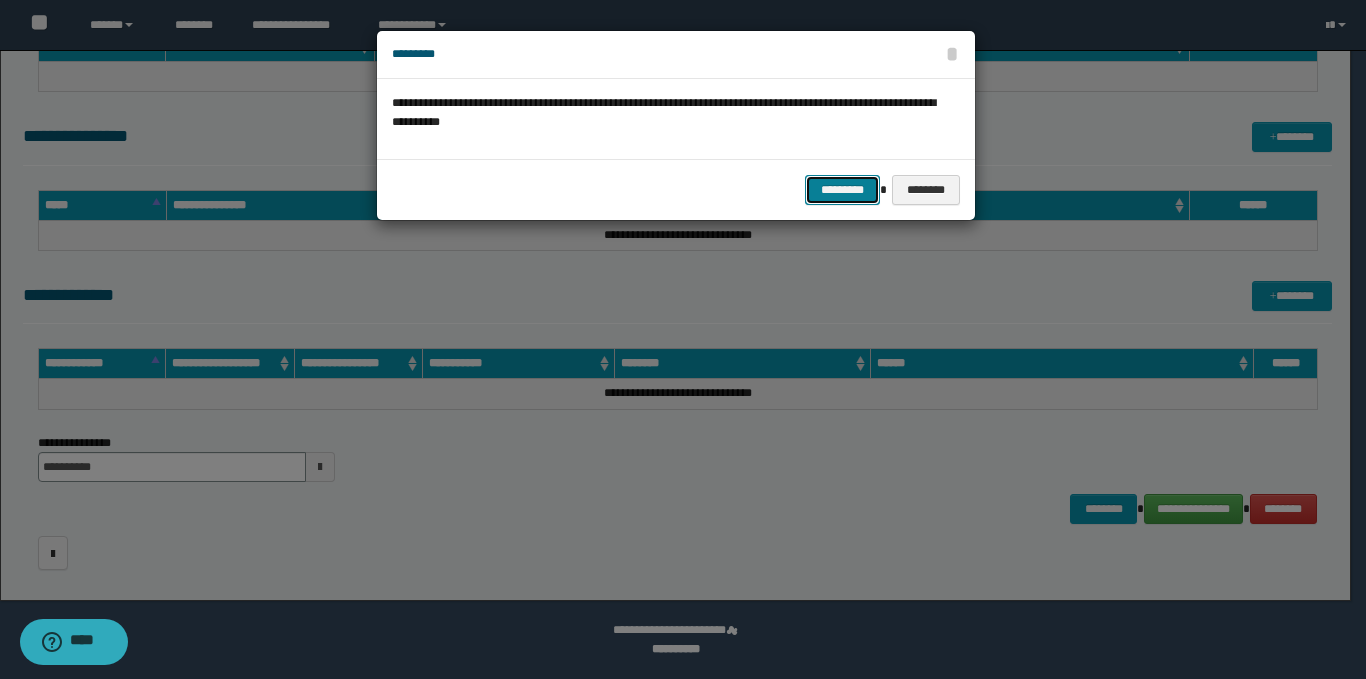 click on "*********" at bounding box center (842, 190) 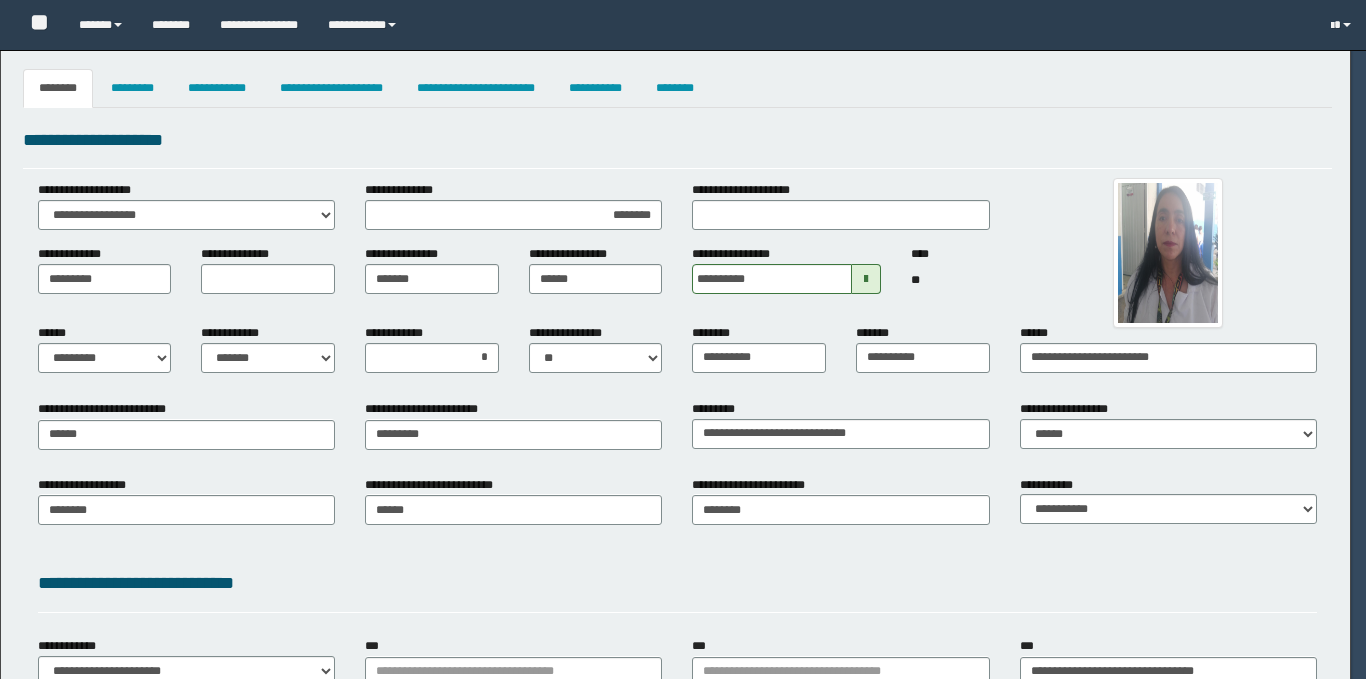 select on "*" 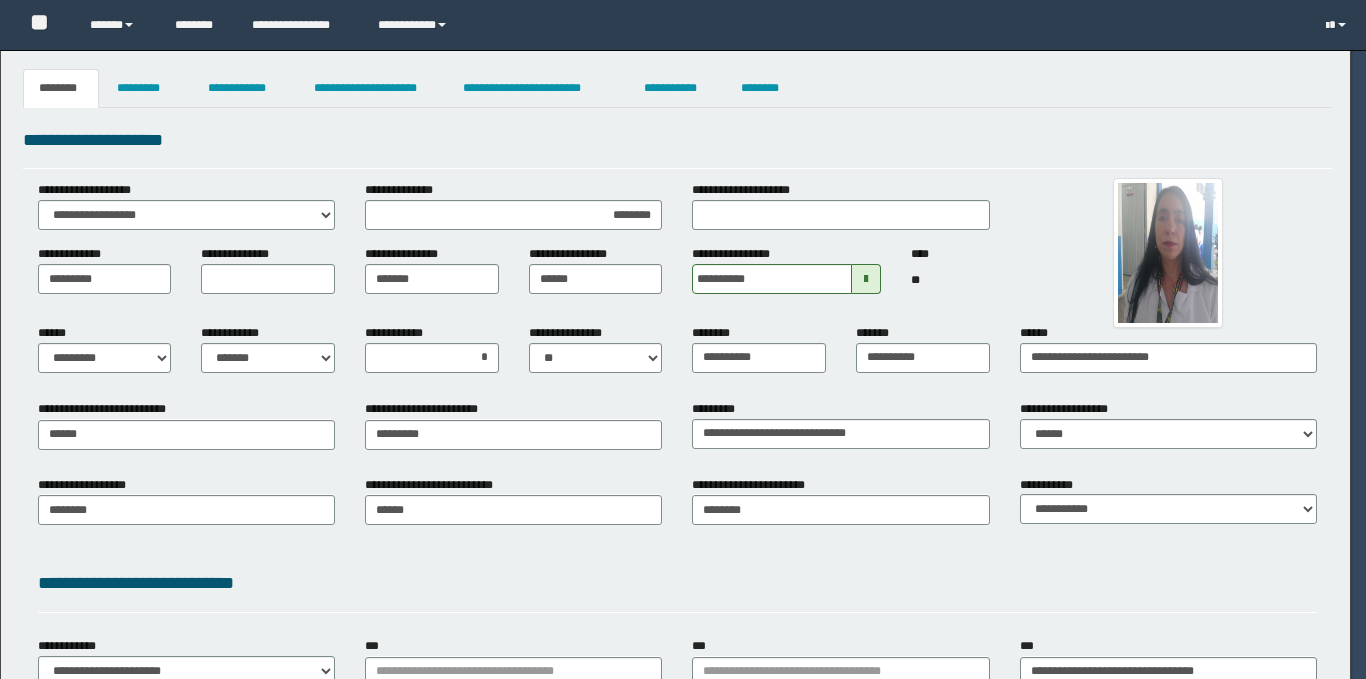 scroll, scrollTop: 0, scrollLeft: 0, axis: both 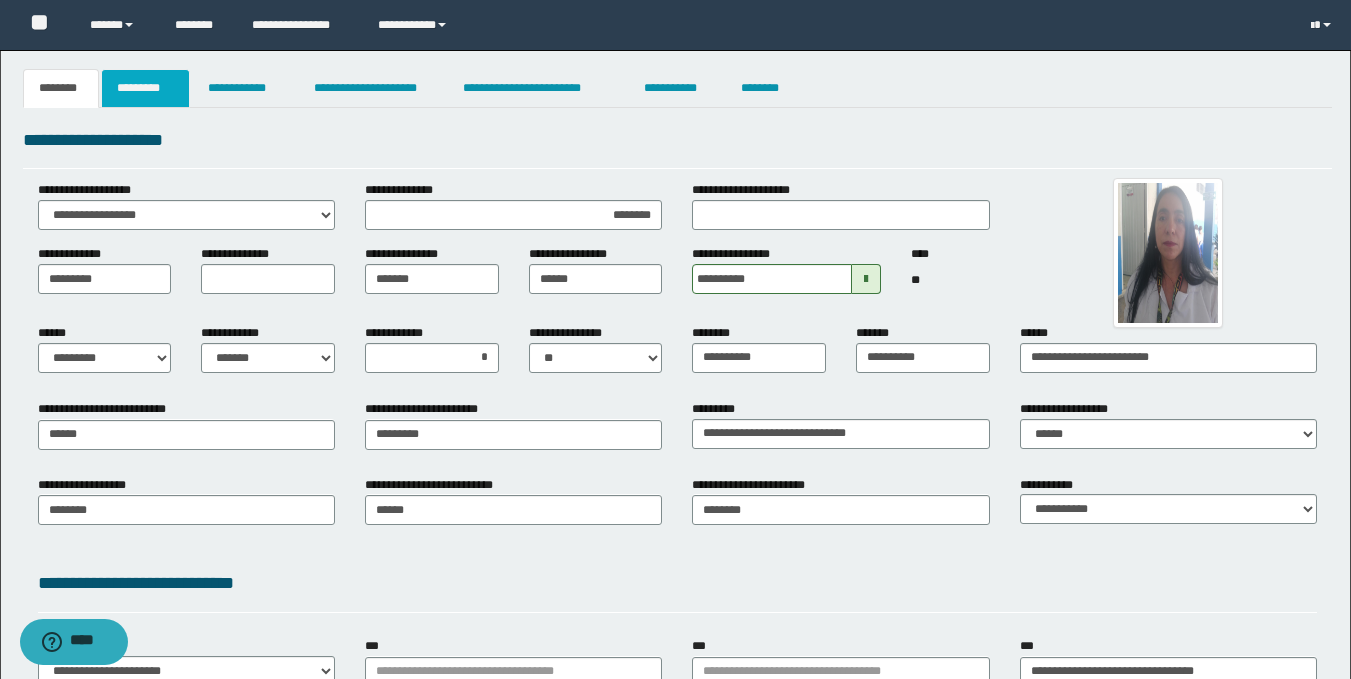 click on "*********" at bounding box center [145, 88] 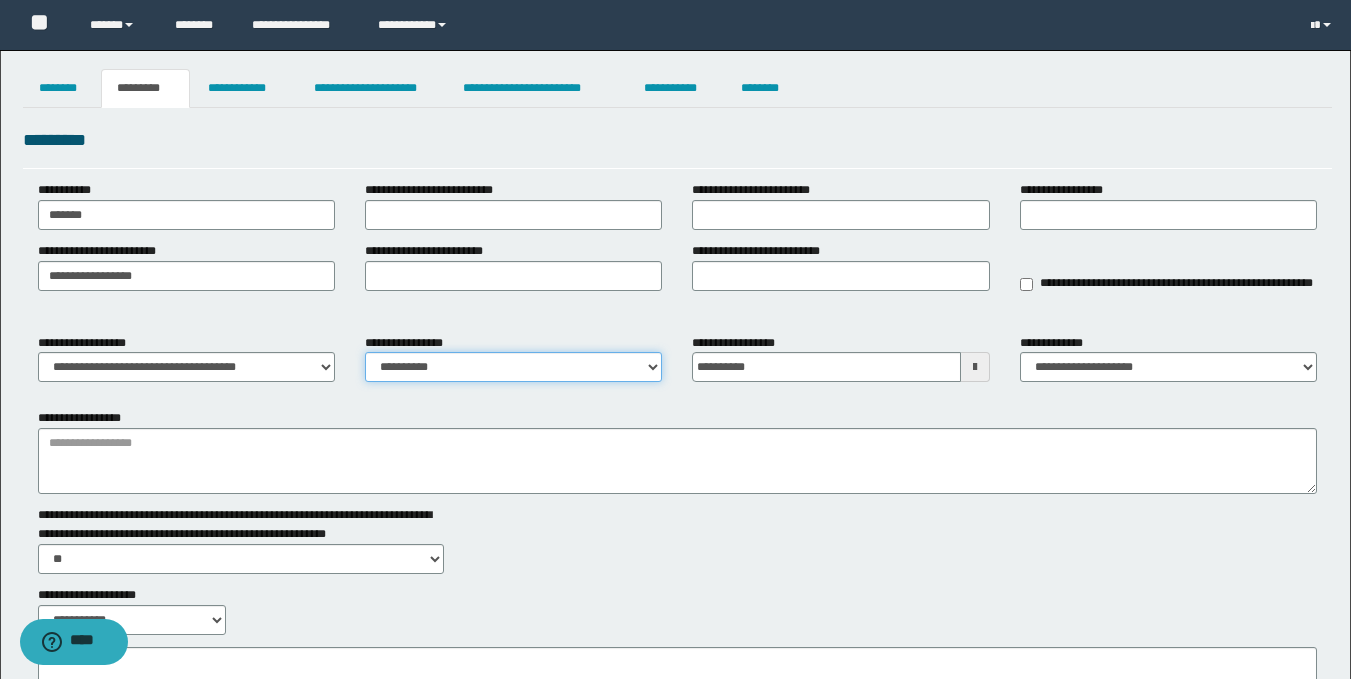 click on "**********" at bounding box center (513, 367) 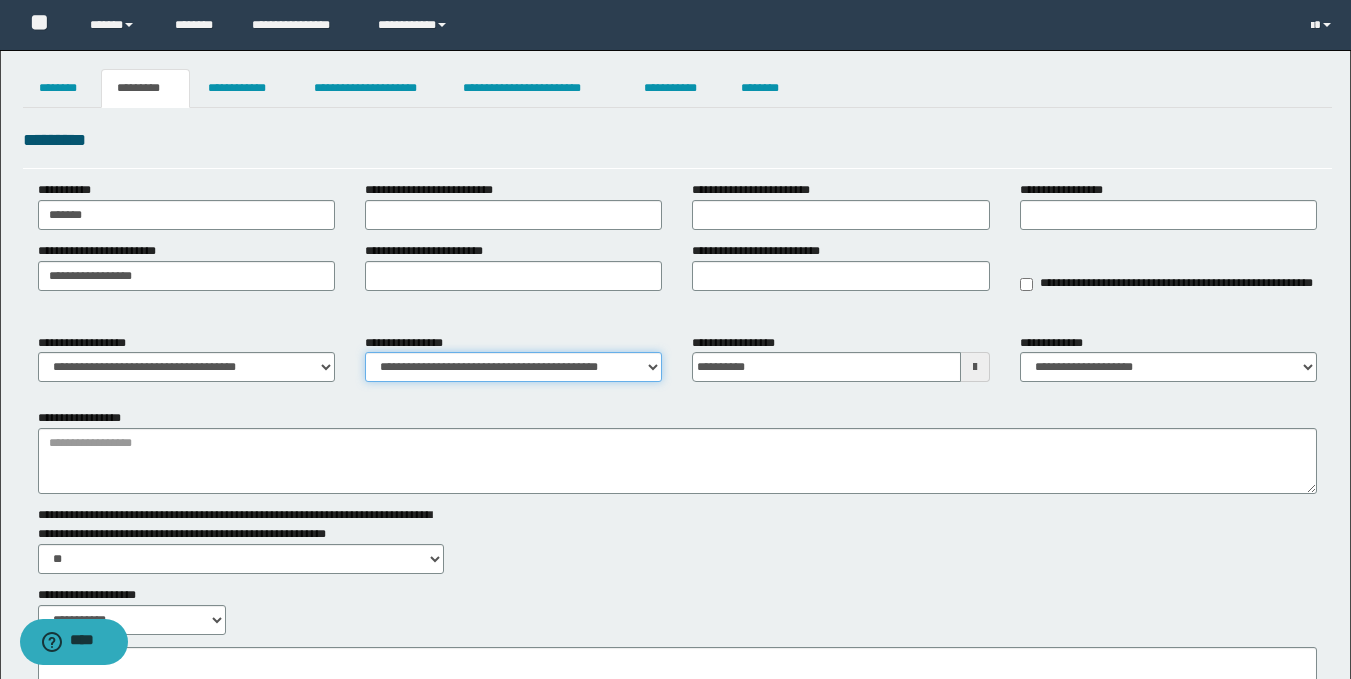 click on "**********" at bounding box center (513, 367) 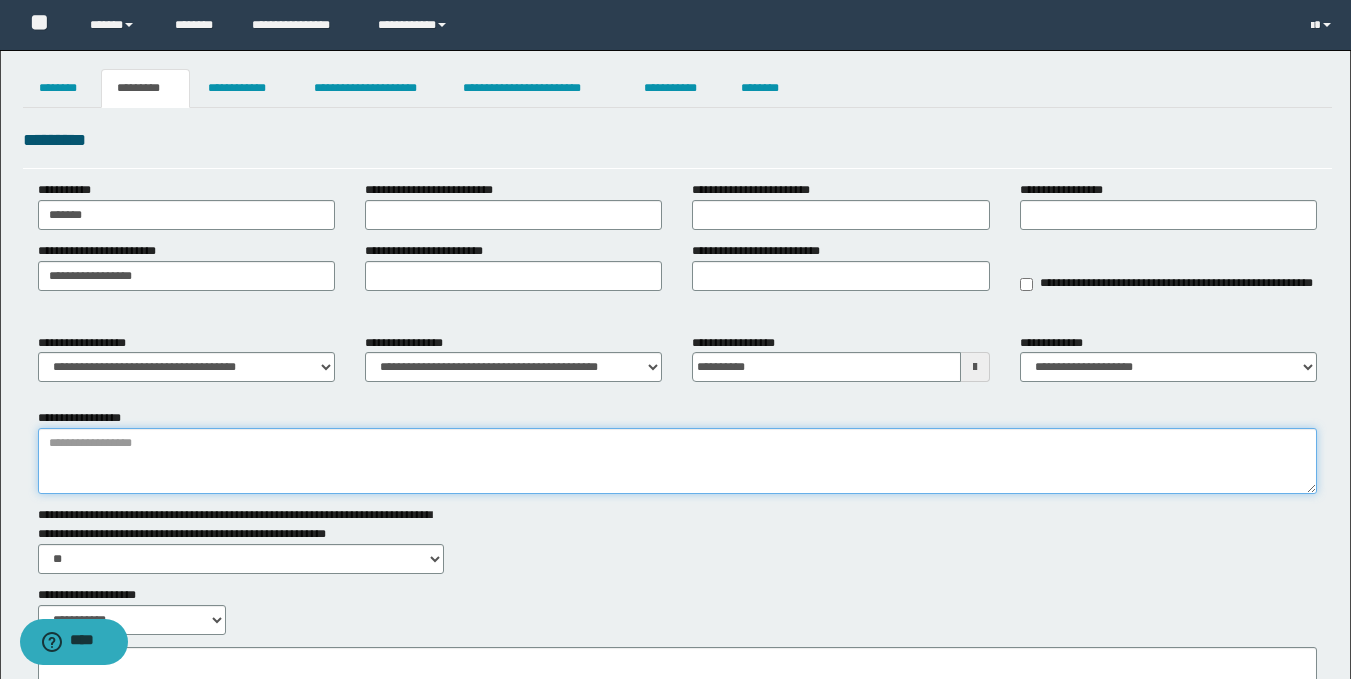 click on "**********" at bounding box center [677, 461] 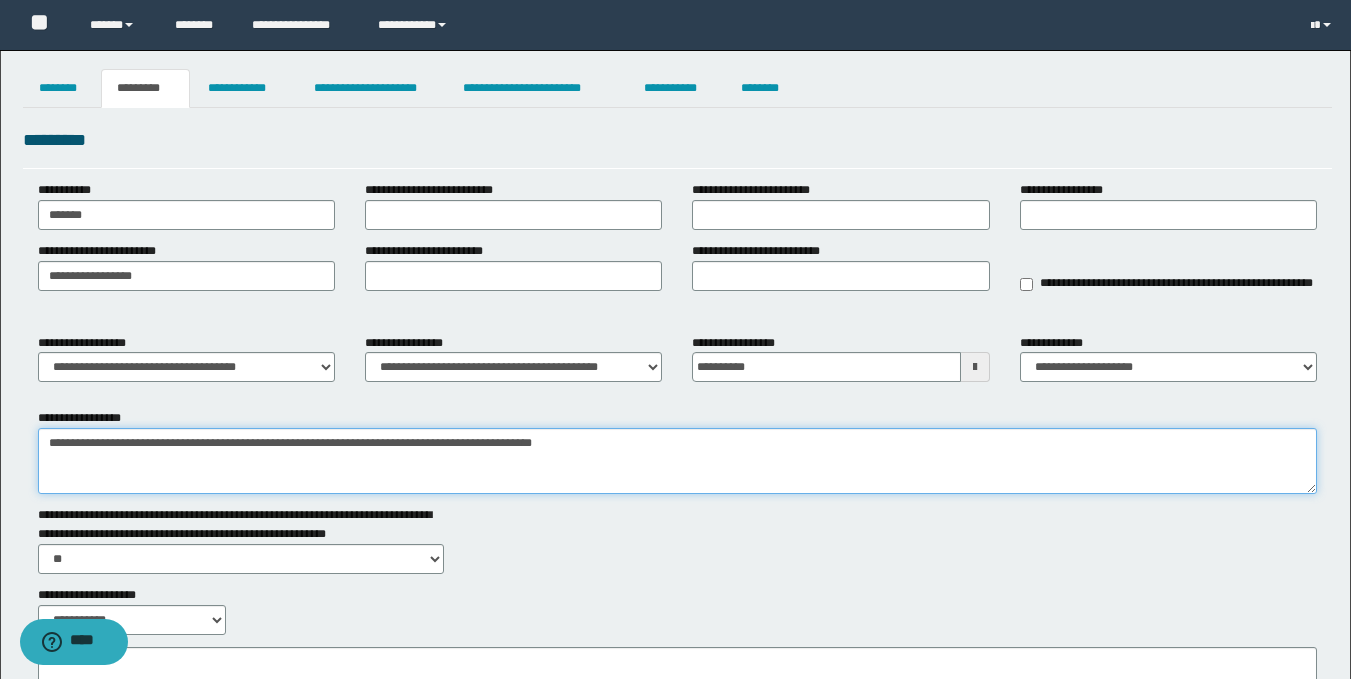 type on "**********" 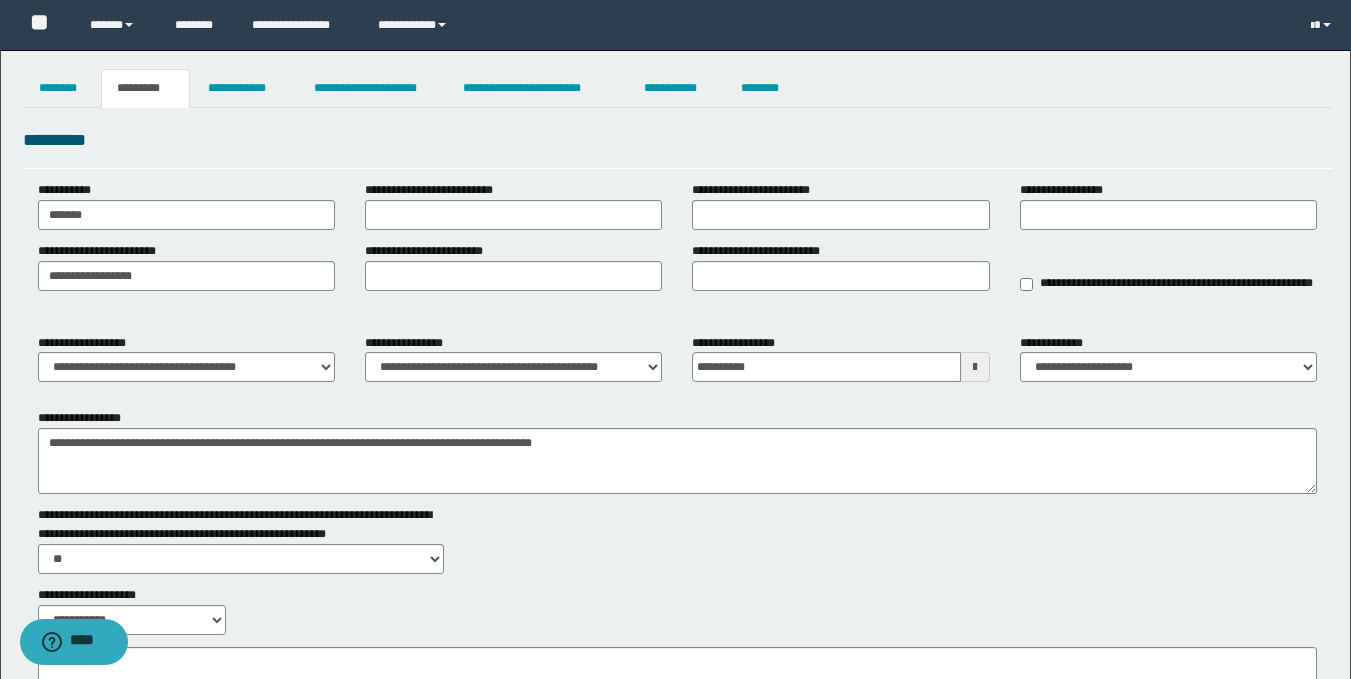 click on "*********" at bounding box center (146, 88) 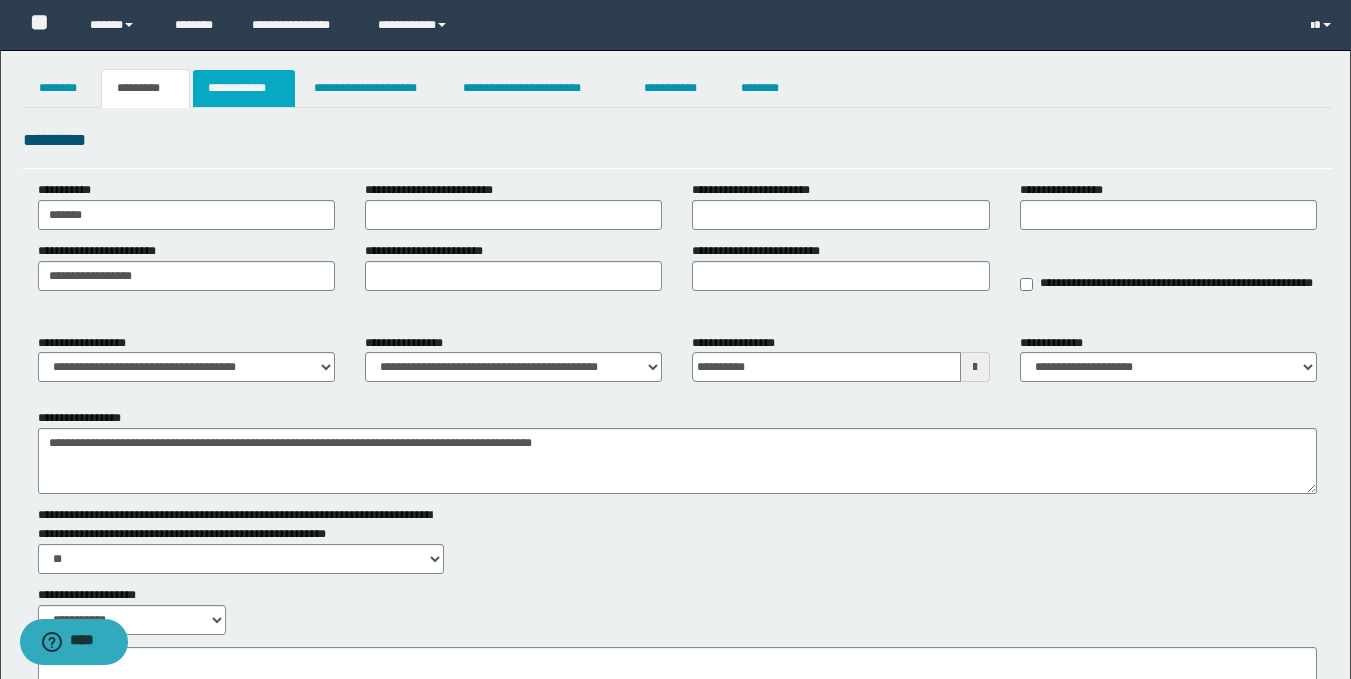 click on "**********" at bounding box center (244, 88) 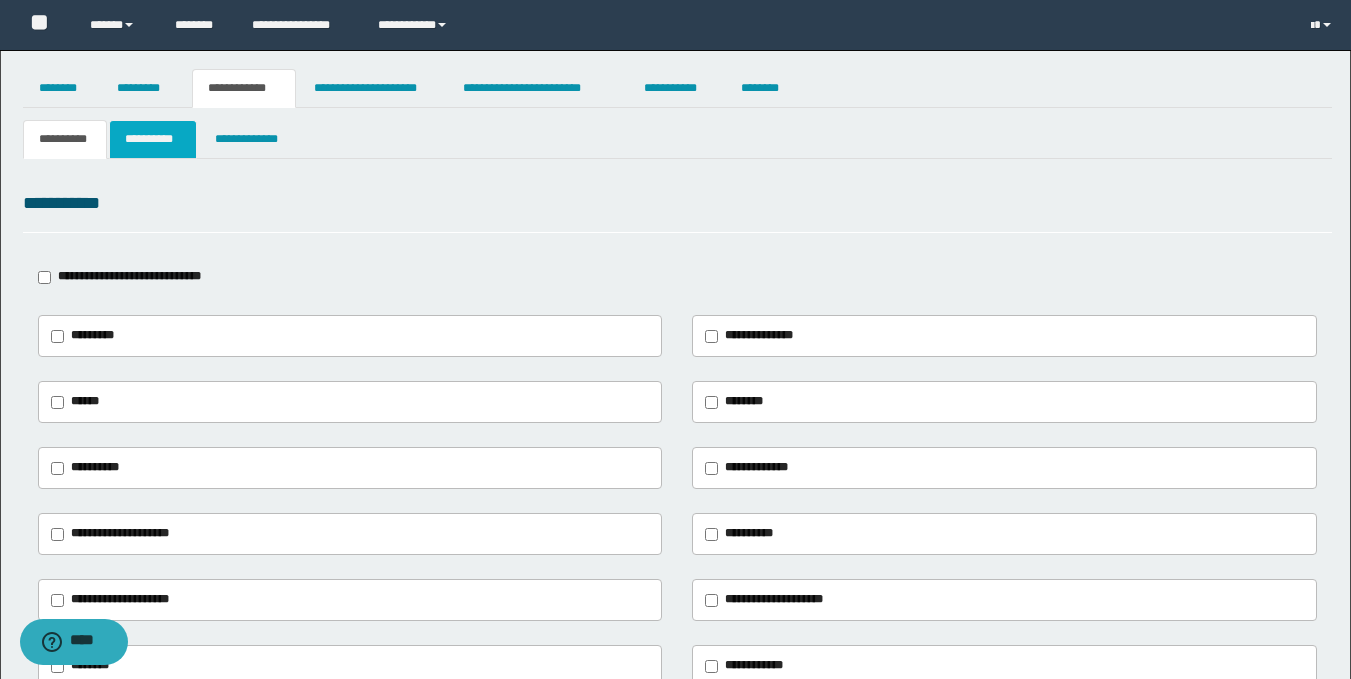 click on "**********" at bounding box center [153, 139] 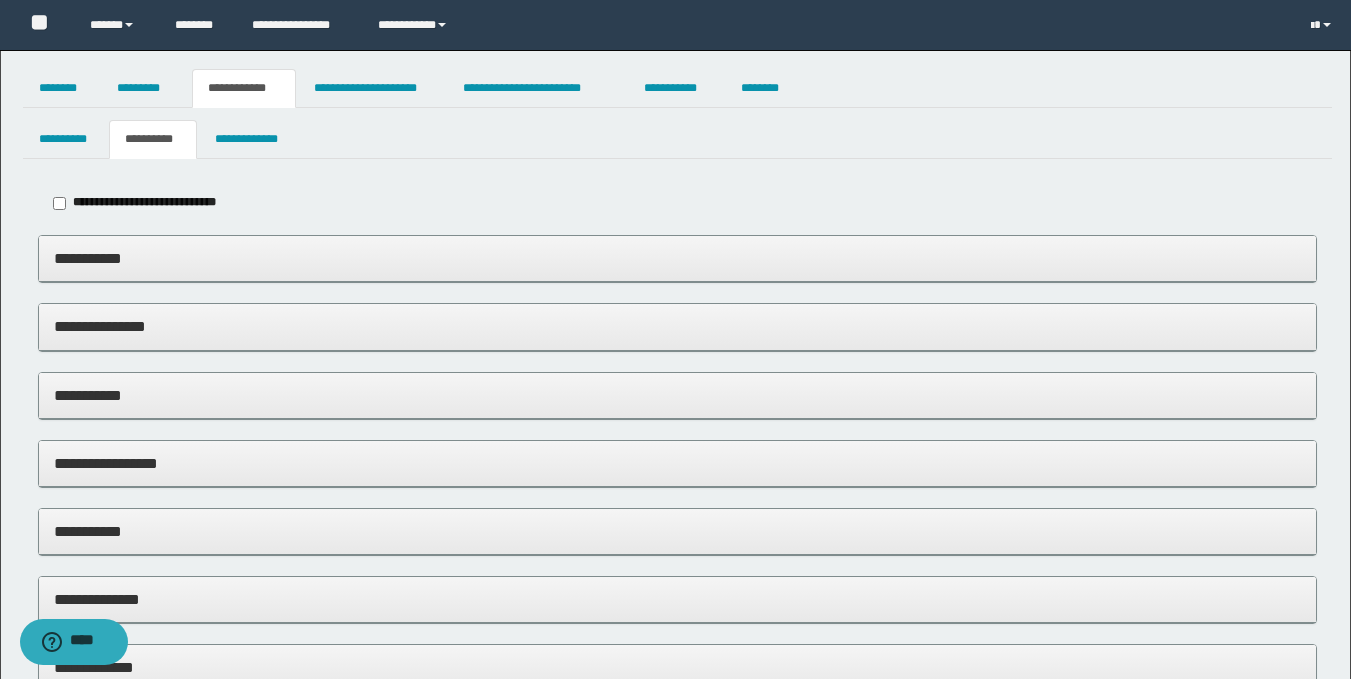 click on "**********" at bounding box center (677, 258) 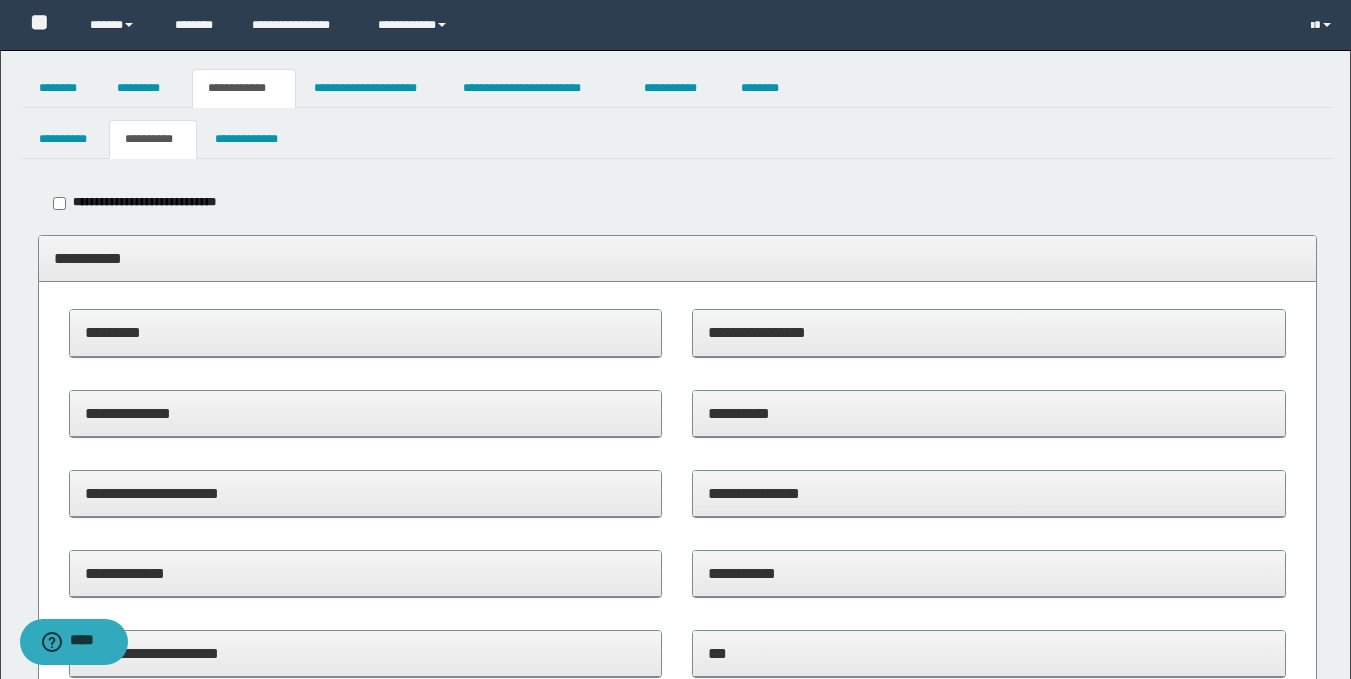 drag, startPoint x: 1349, startPoint y: 178, endPoint x: 1352, endPoint y: 204, distance: 26.172504 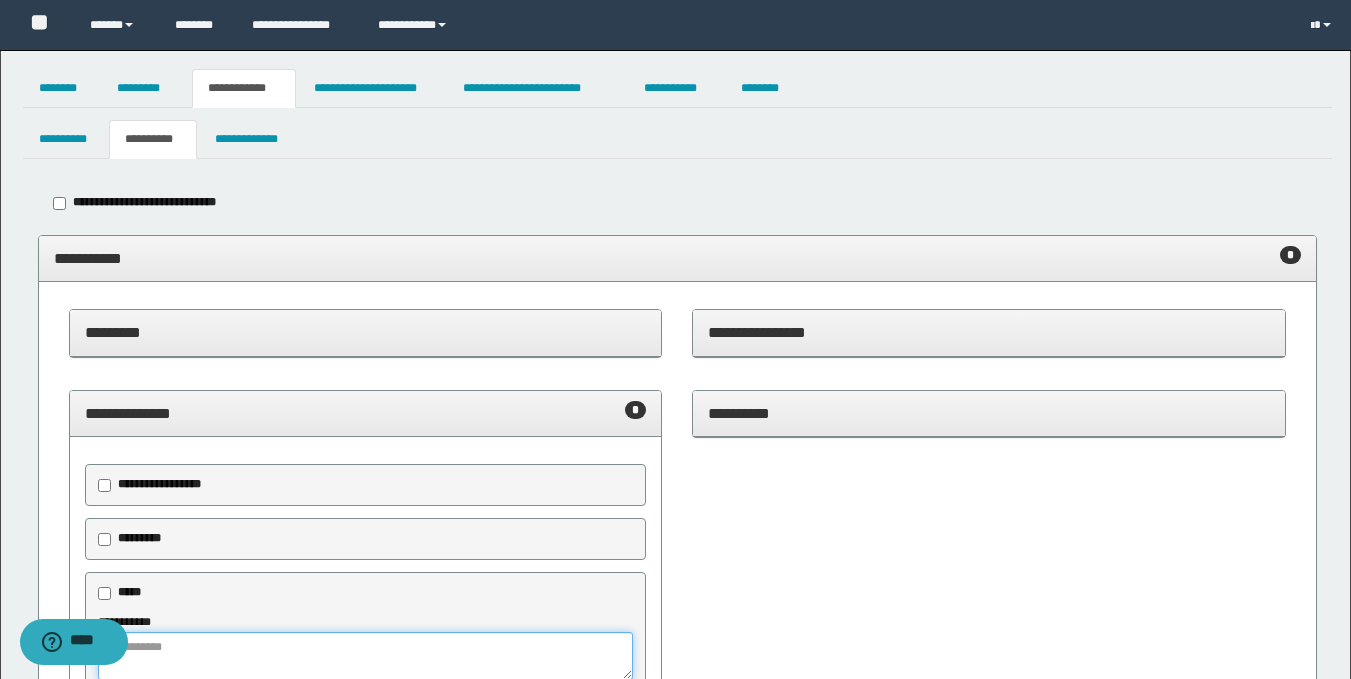 click at bounding box center [366, 656] 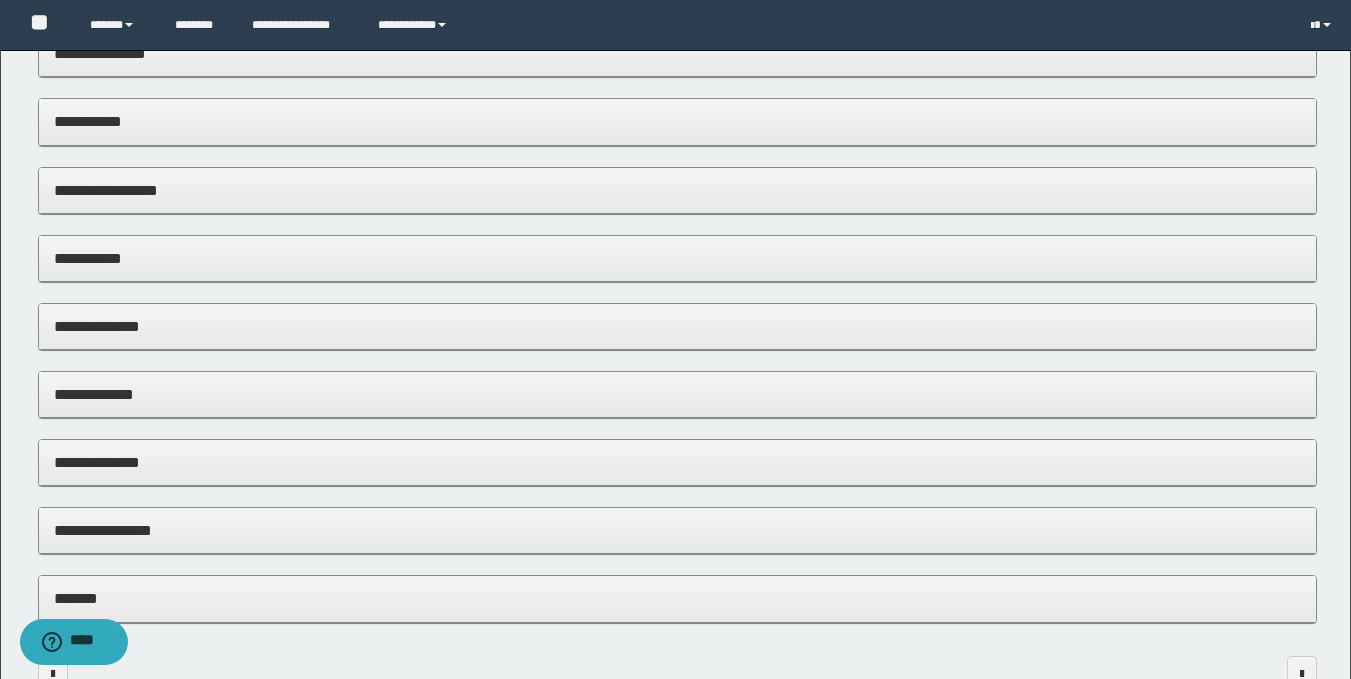 scroll, scrollTop: 1168, scrollLeft: 0, axis: vertical 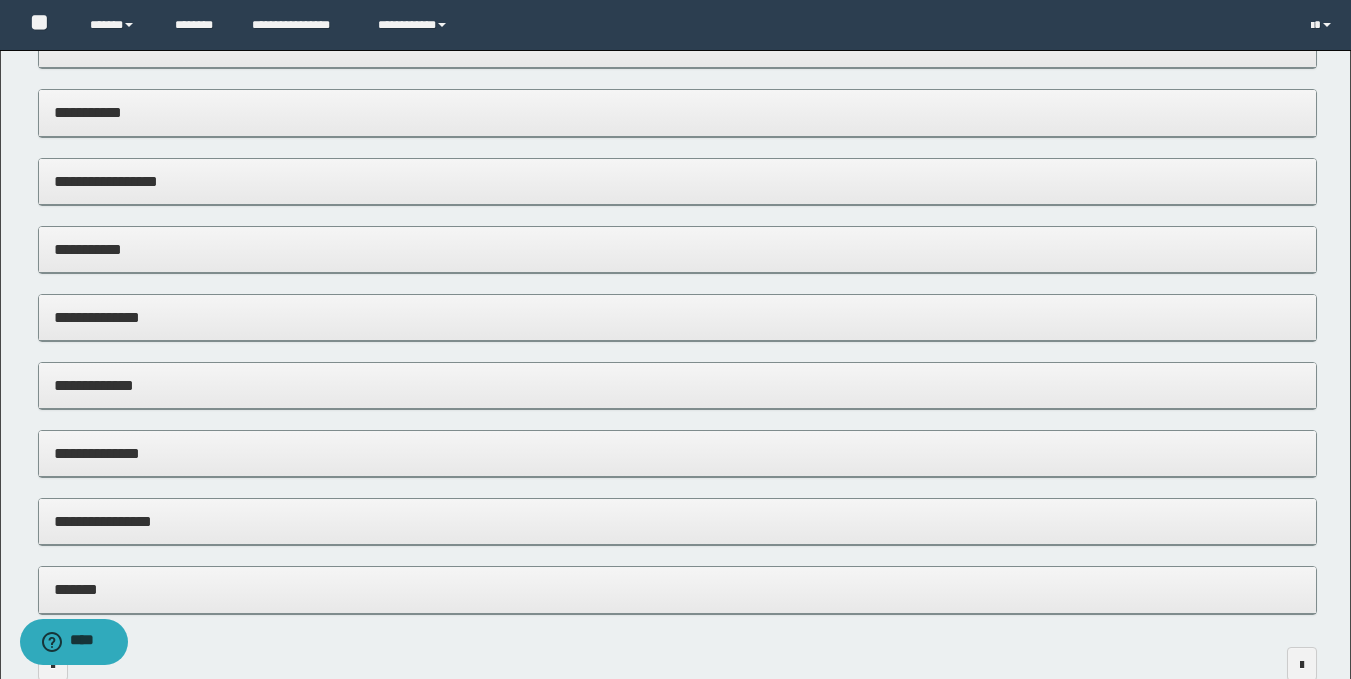 type on "**********" 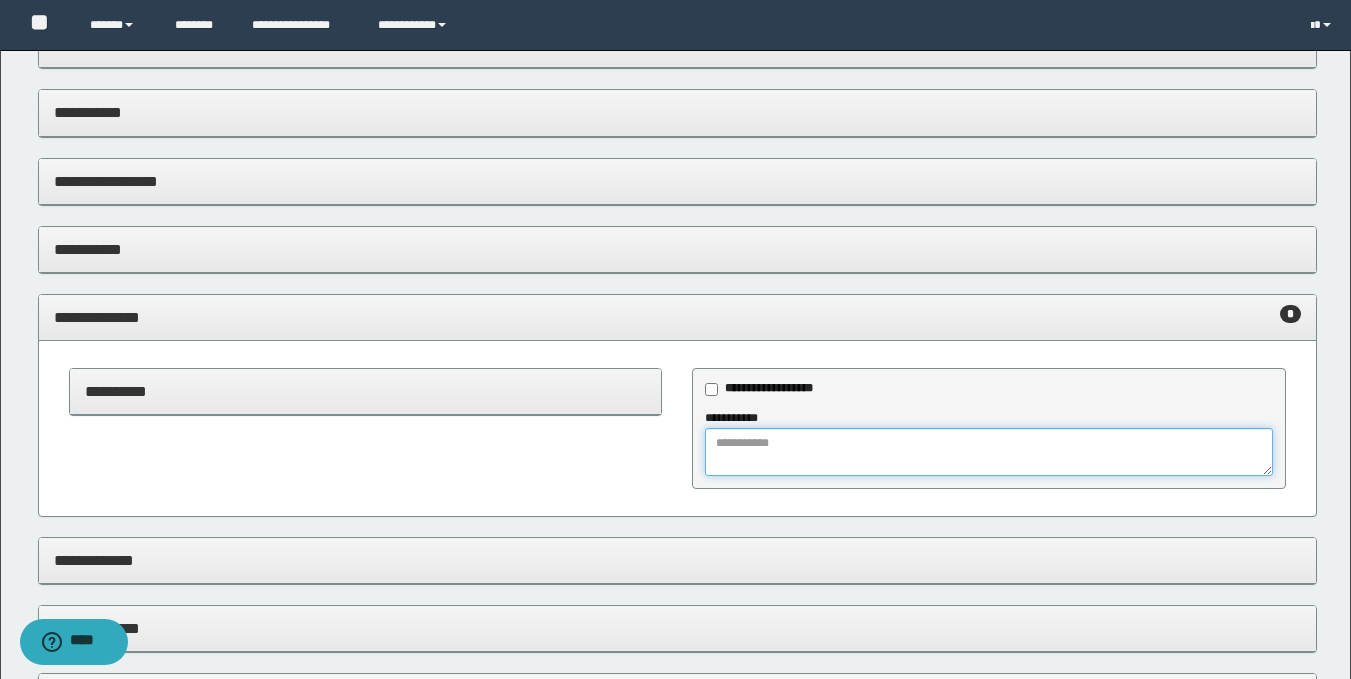 click at bounding box center [989, 452] 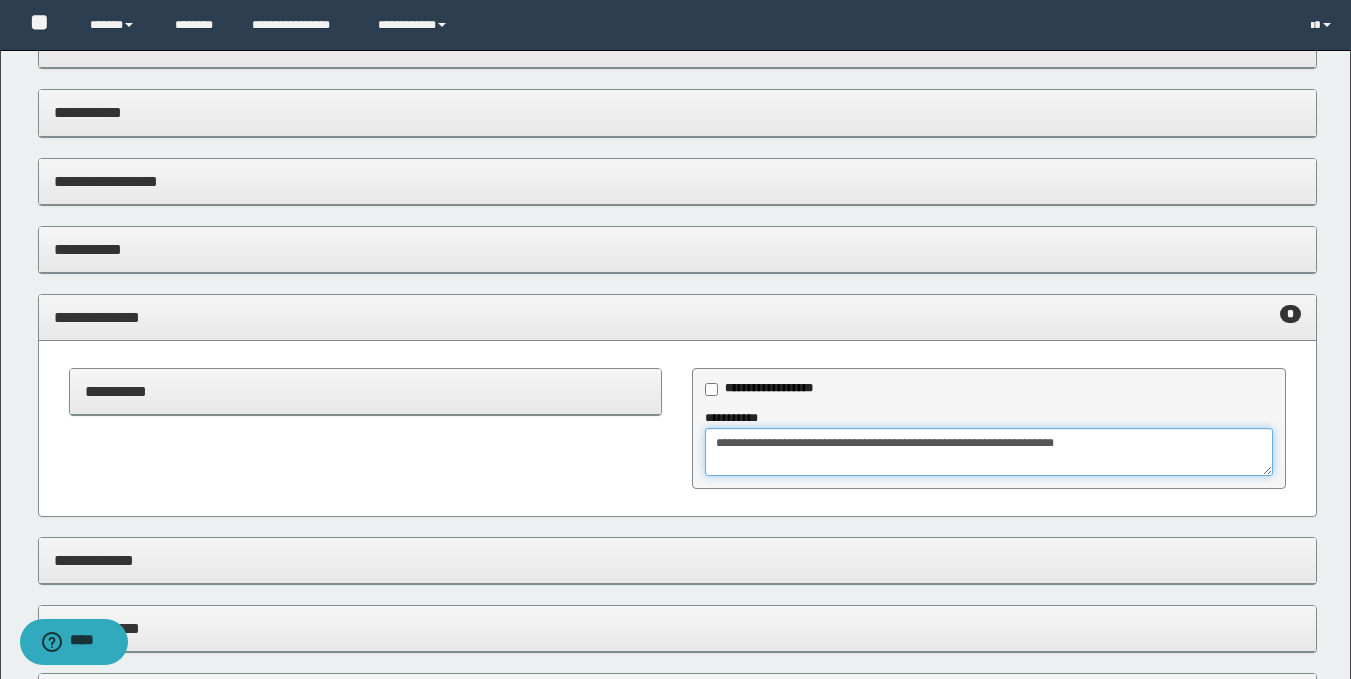 scroll, scrollTop: 574, scrollLeft: 0, axis: vertical 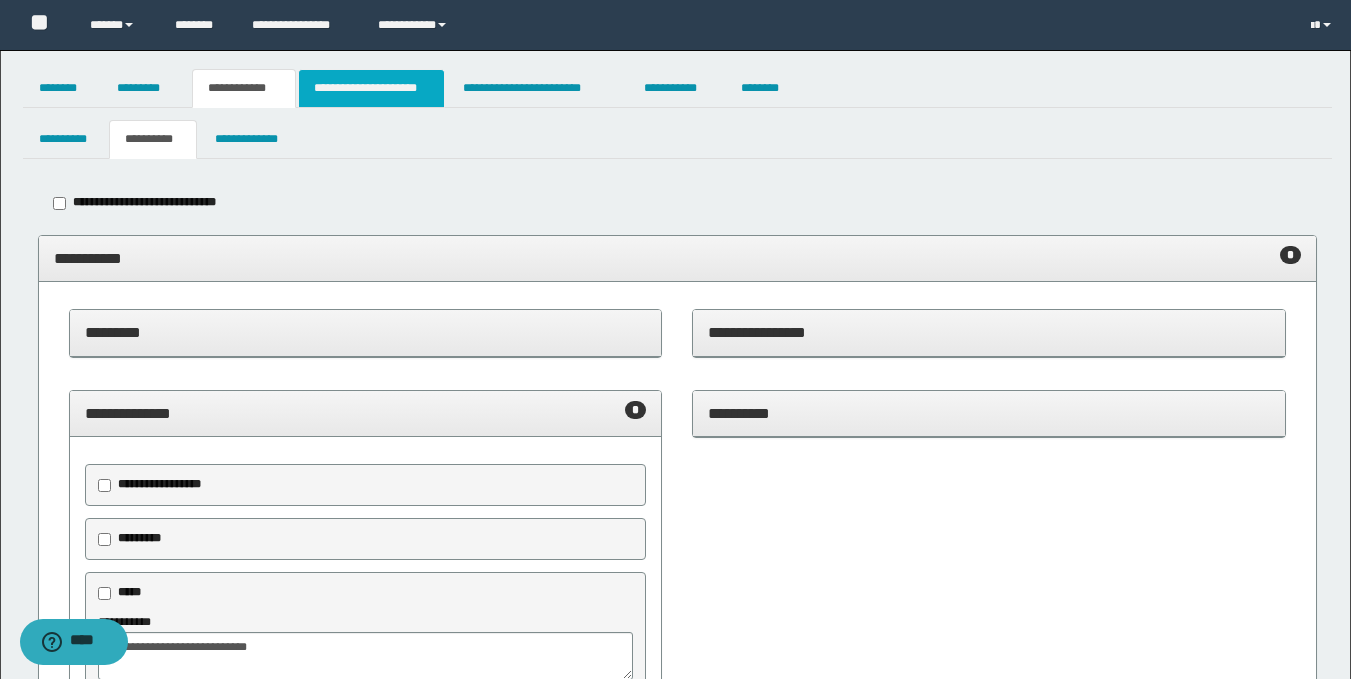 type on "**********" 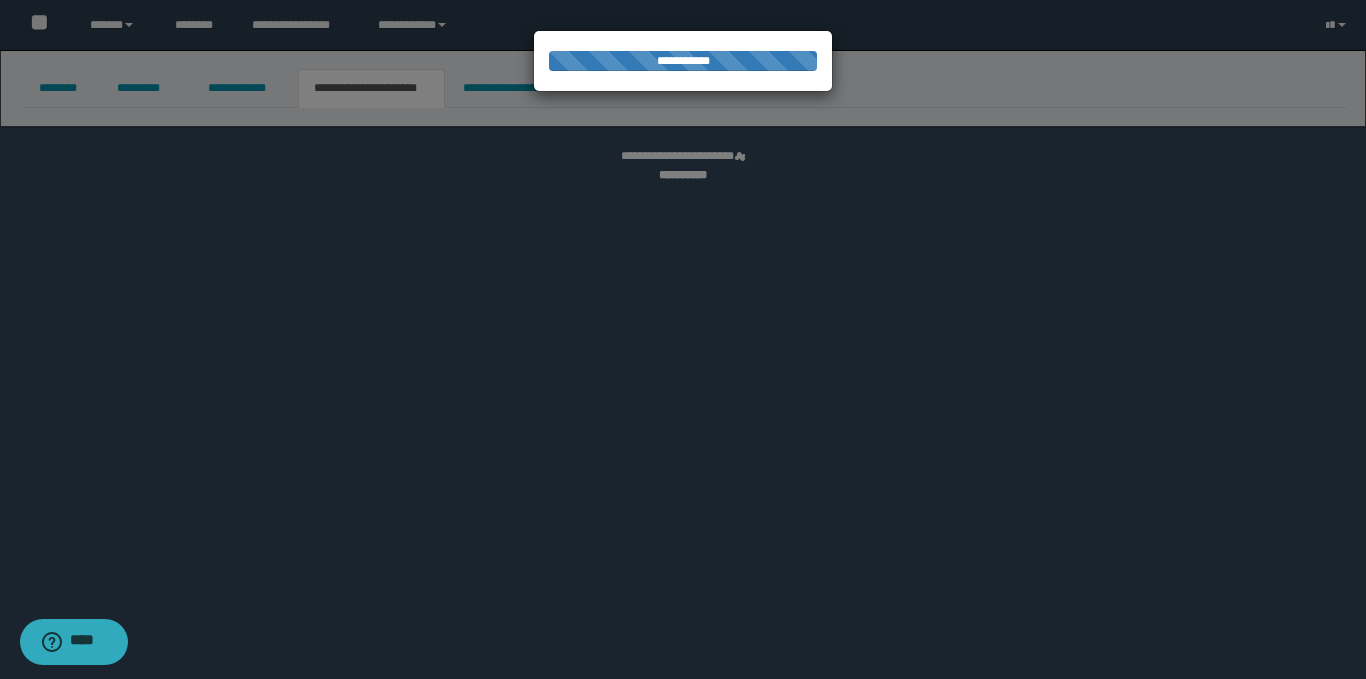 select on "*" 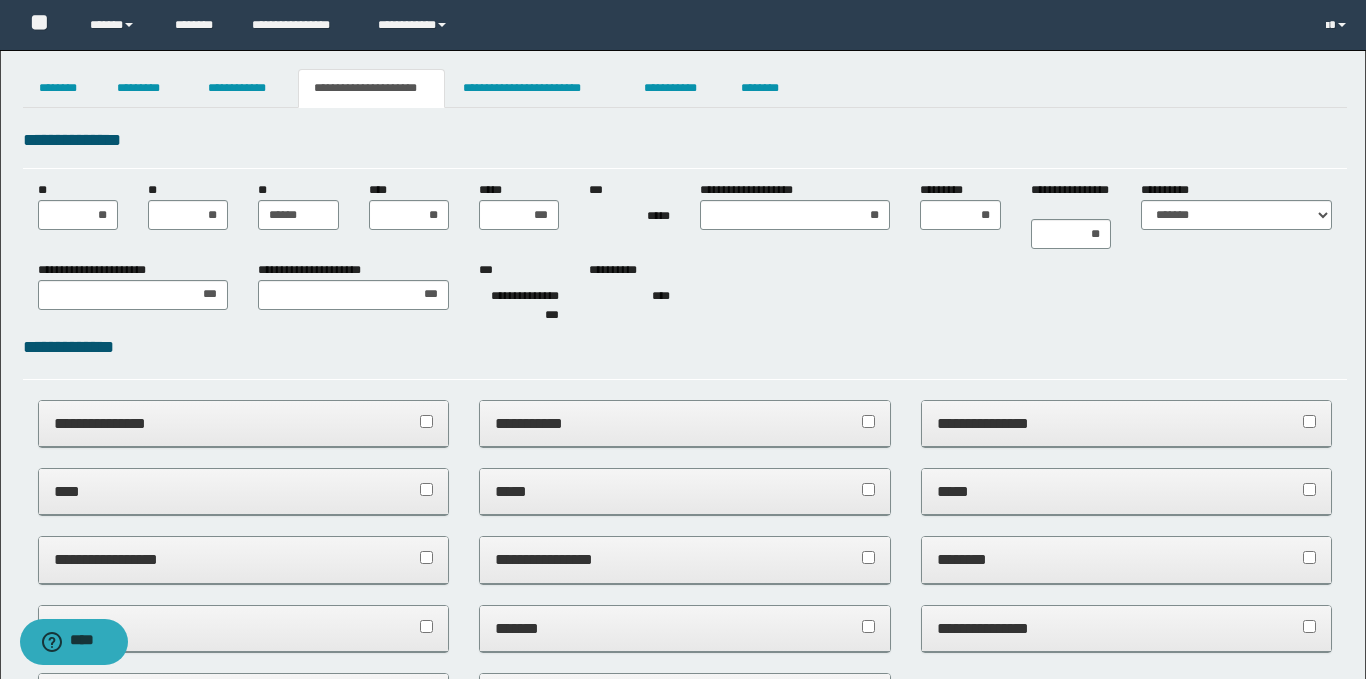 scroll, scrollTop: 0, scrollLeft: 0, axis: both 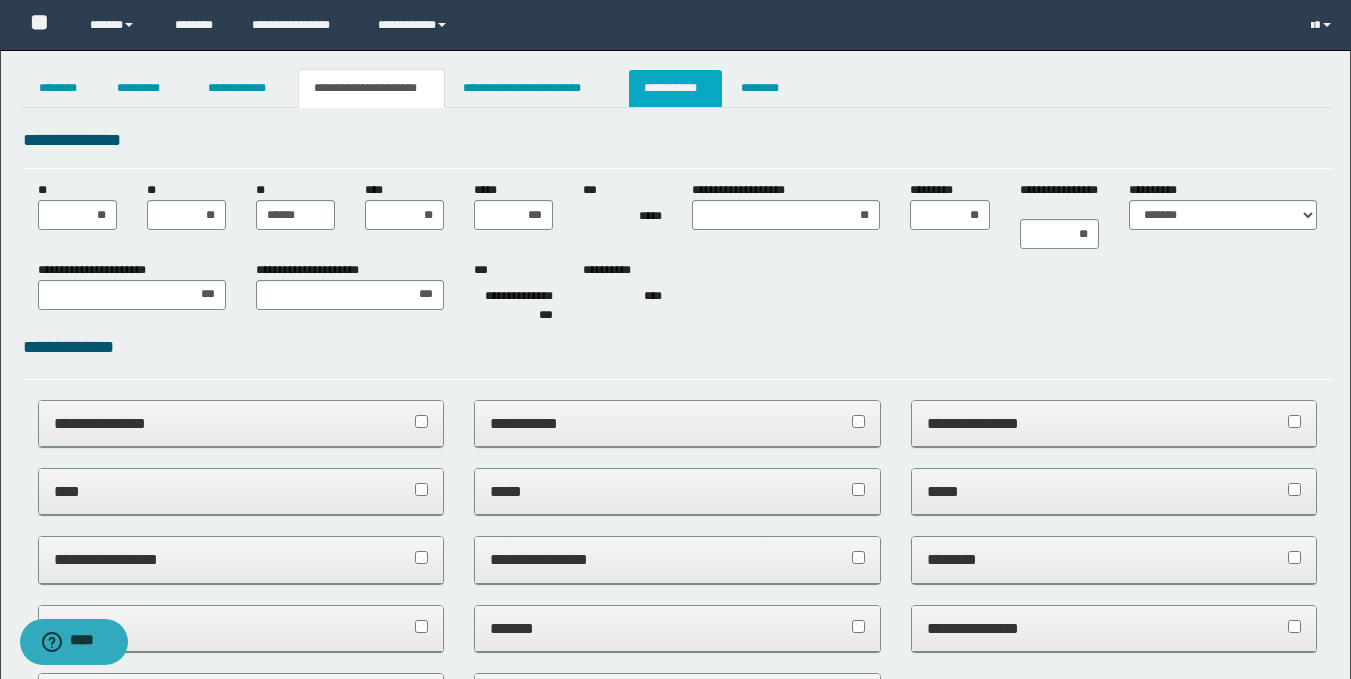 click on "**********" at bounding box center (675, 88) 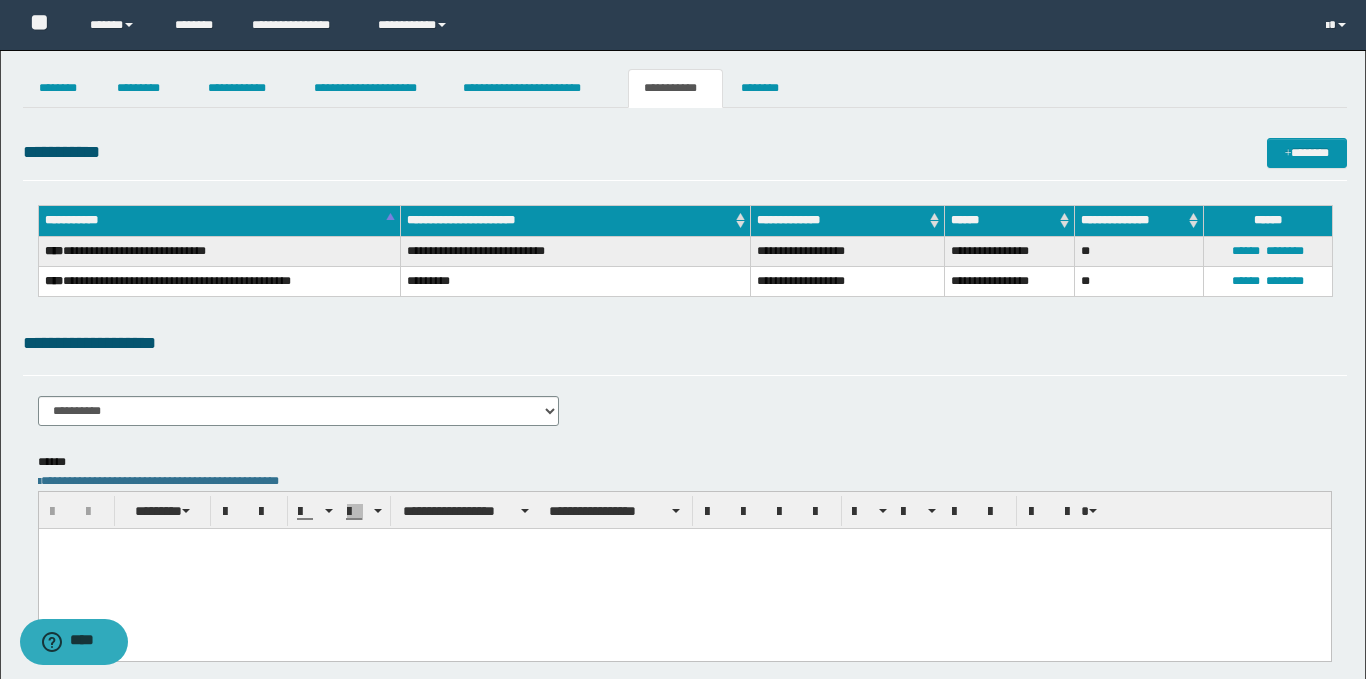 scroll, scrollTop: 0, scrollLeft: 0, axis: both 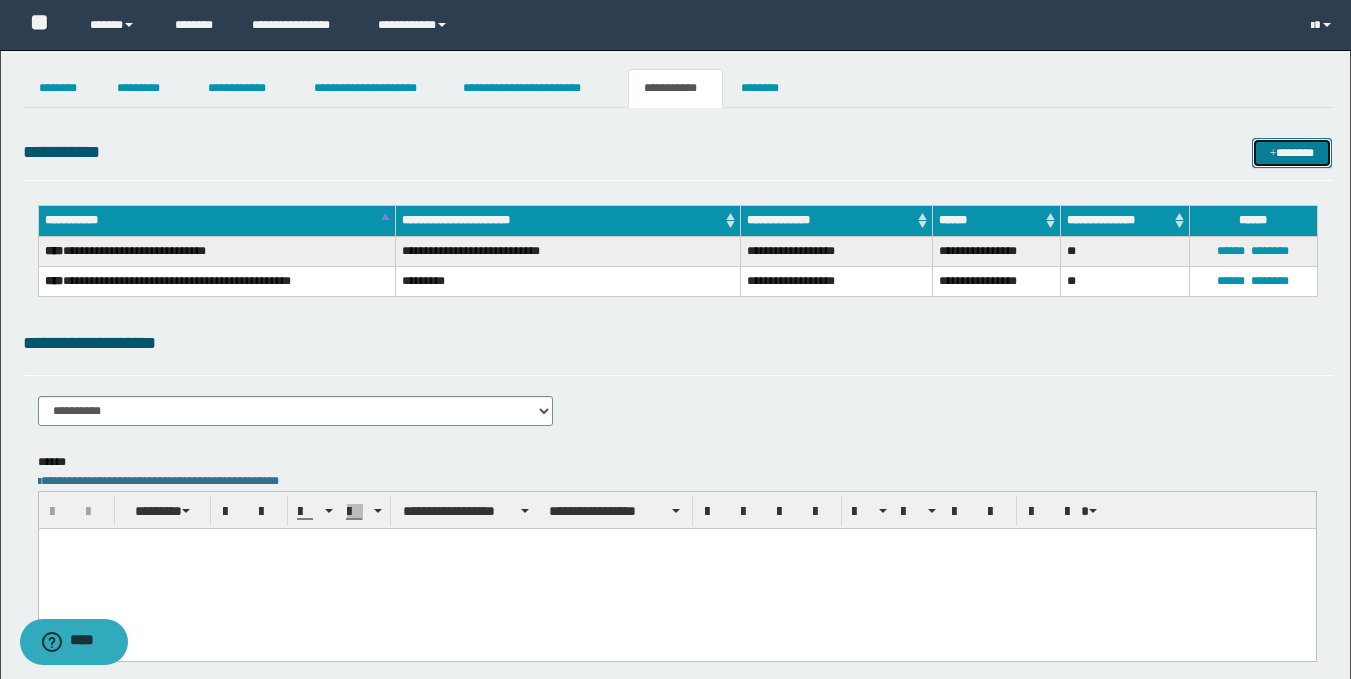 click on "*******" at bounding box center [1292, 153] 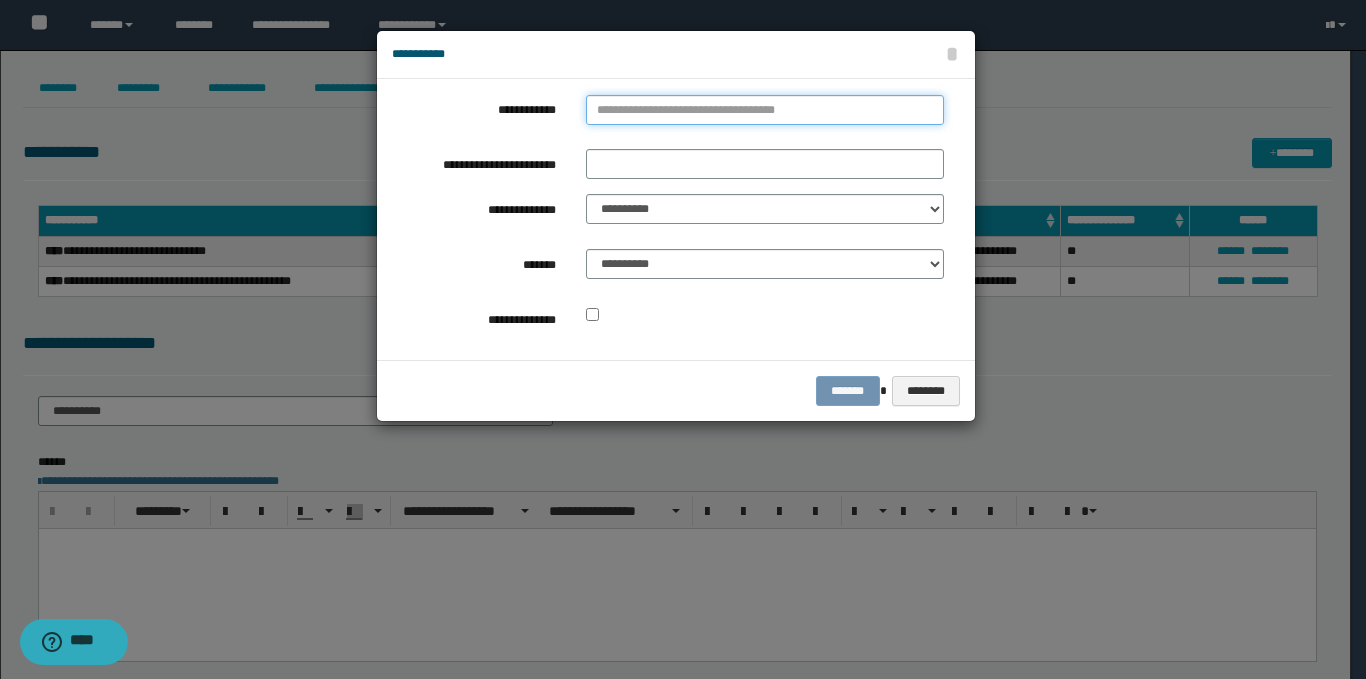click on "**********" at bounding box center [765, 110] 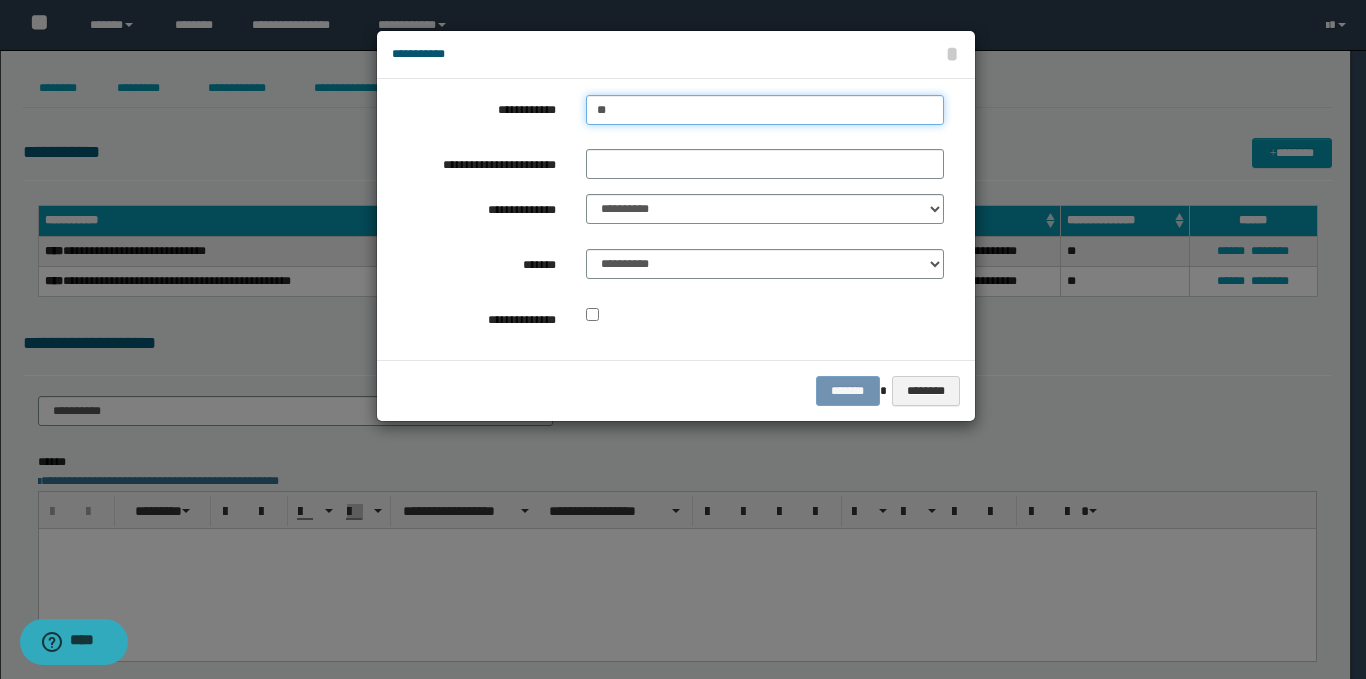 type on "***" 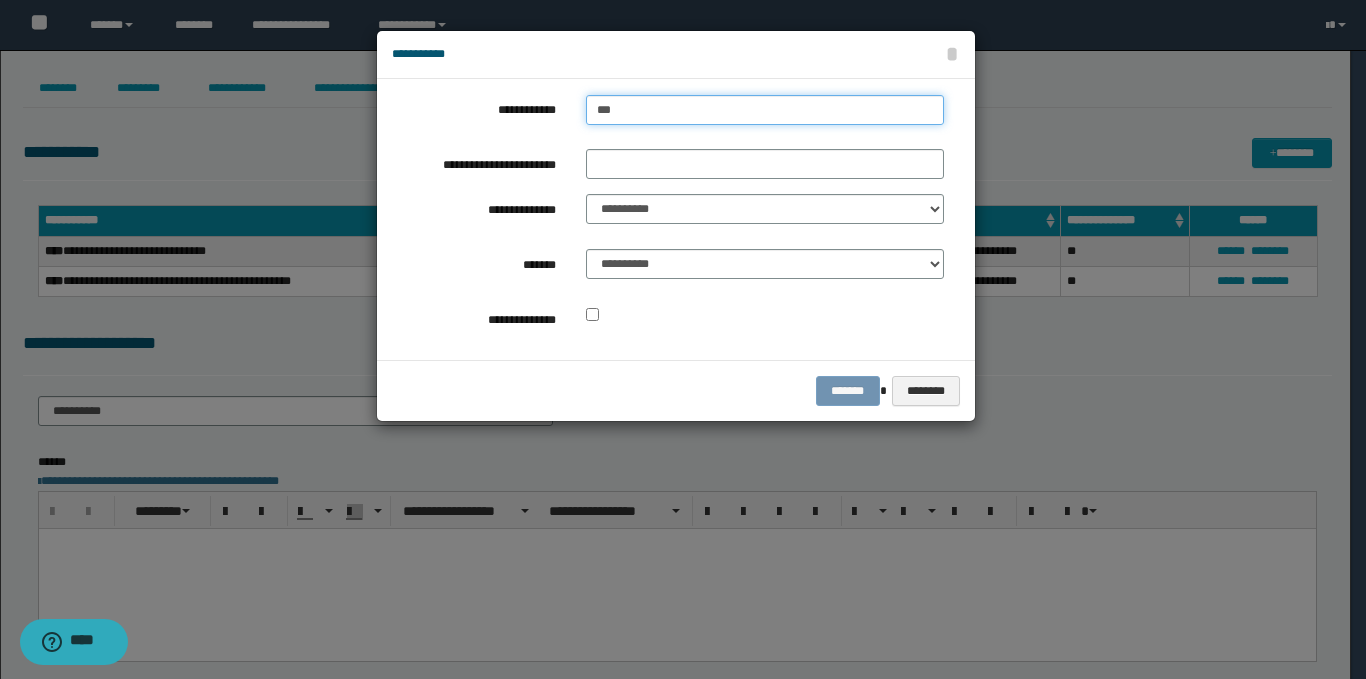 type on "***" 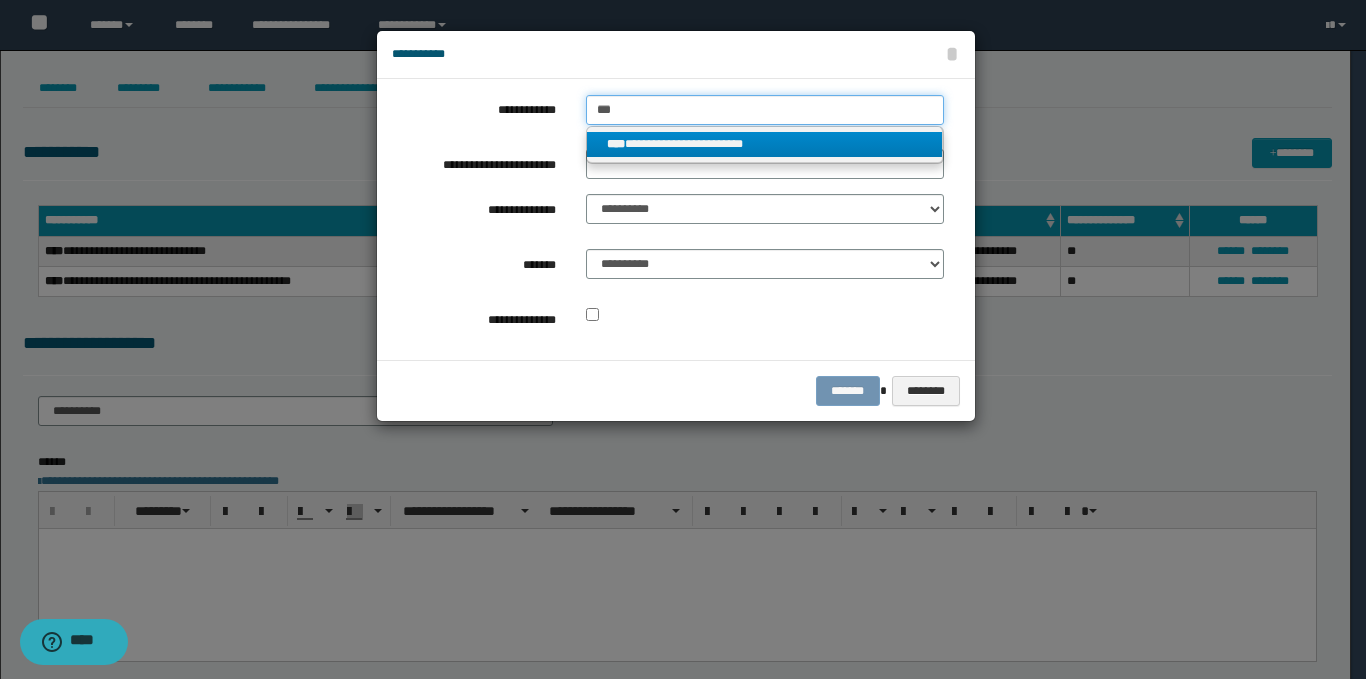 type on "***" 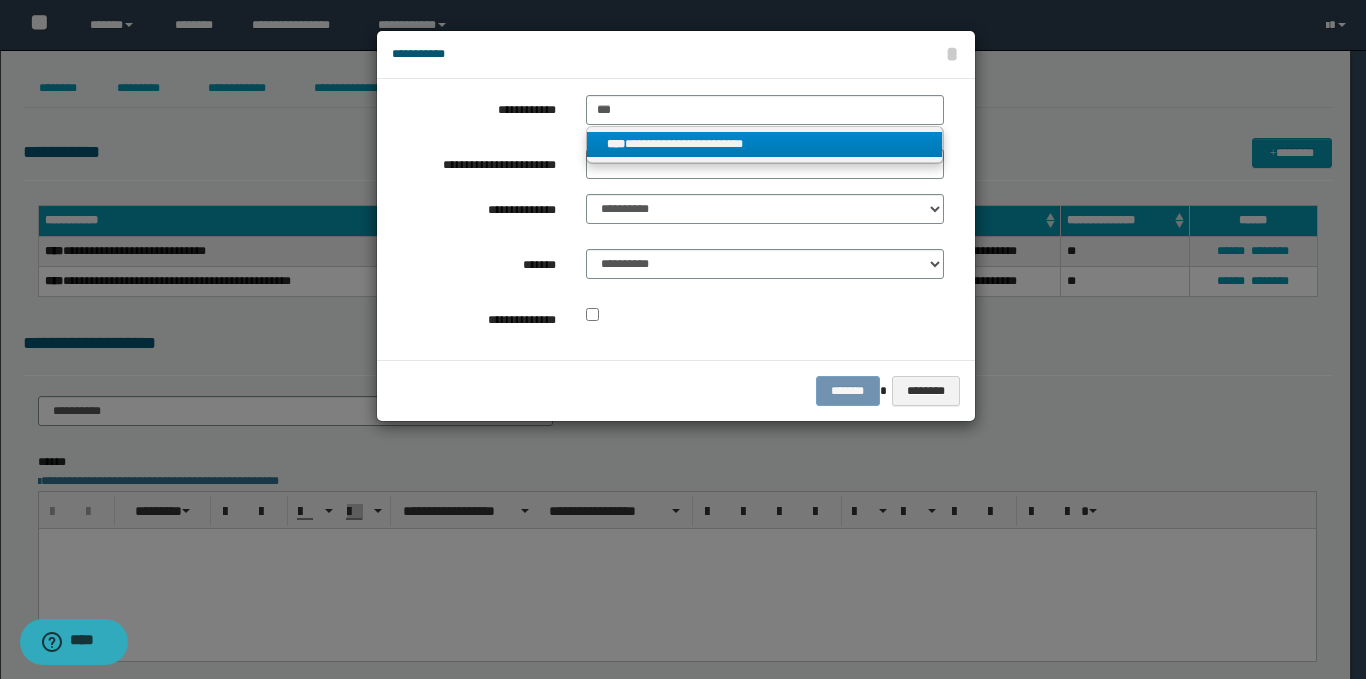 click on "**********" at bounding box center (765, 144) 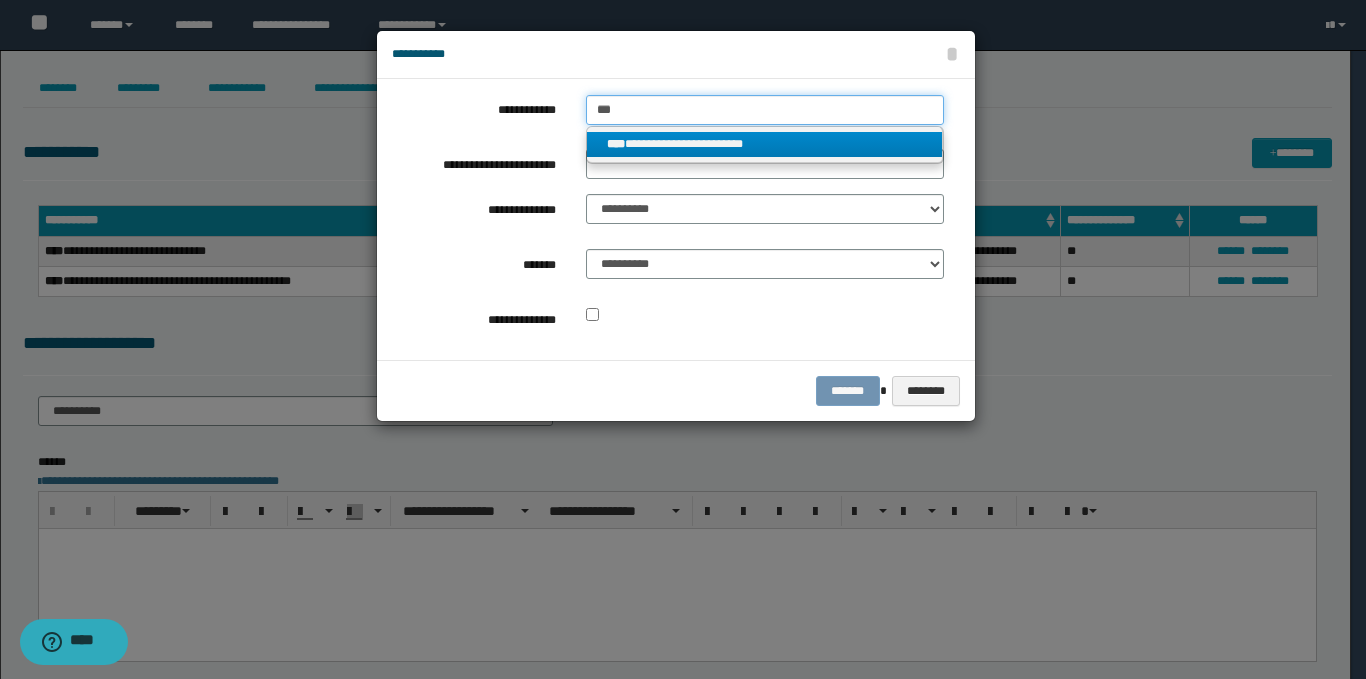 type 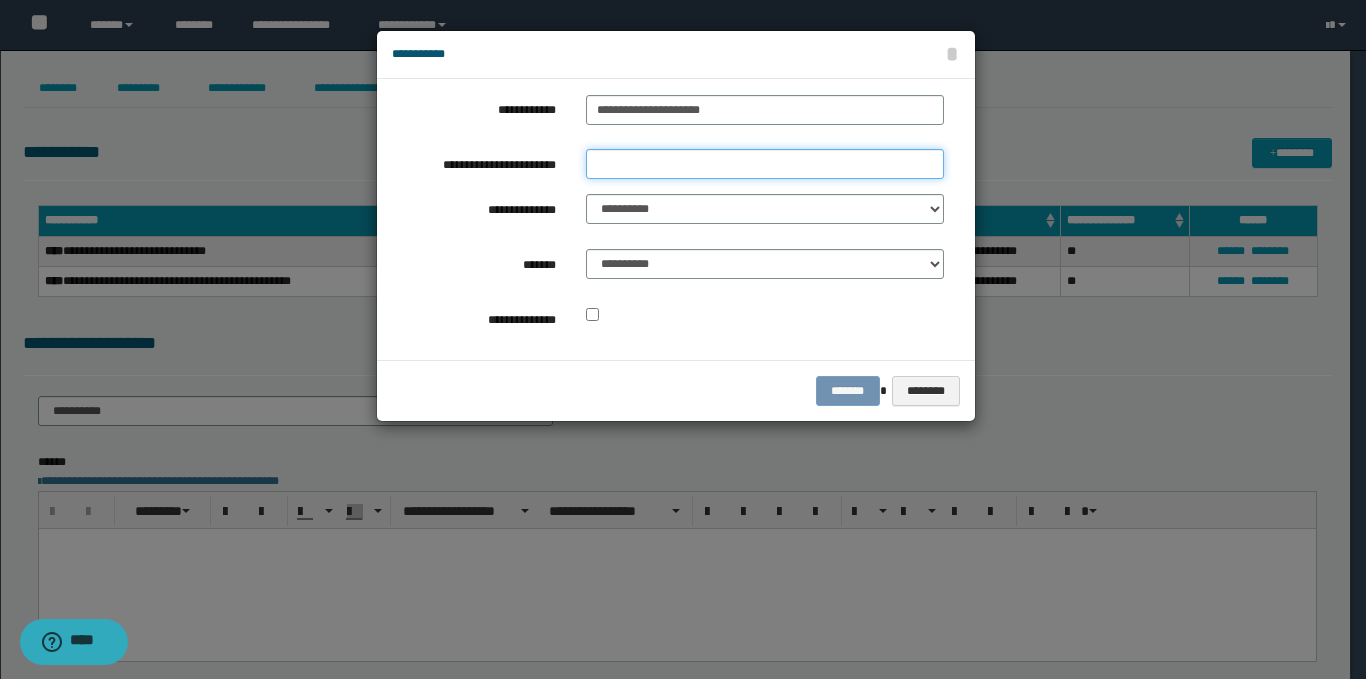 click on "**********" at bounding box center [765, 164] 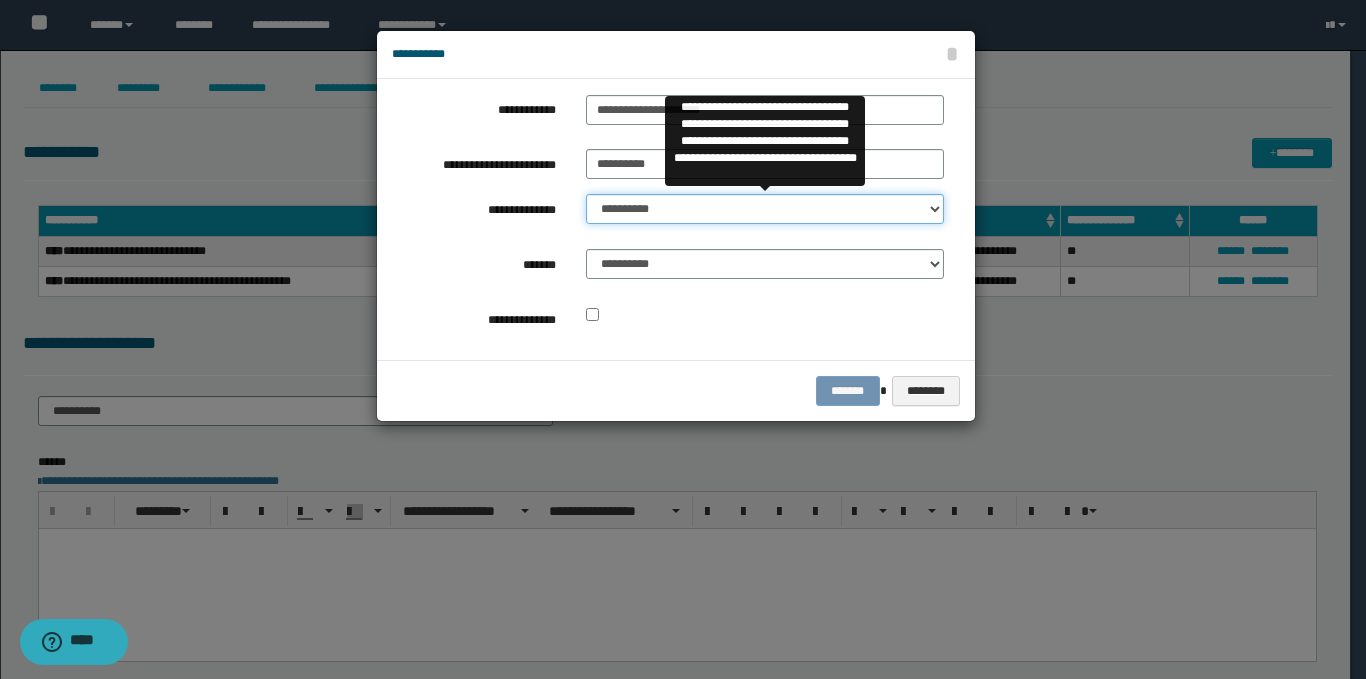 click on "**********" at bounding box center (765, 209) 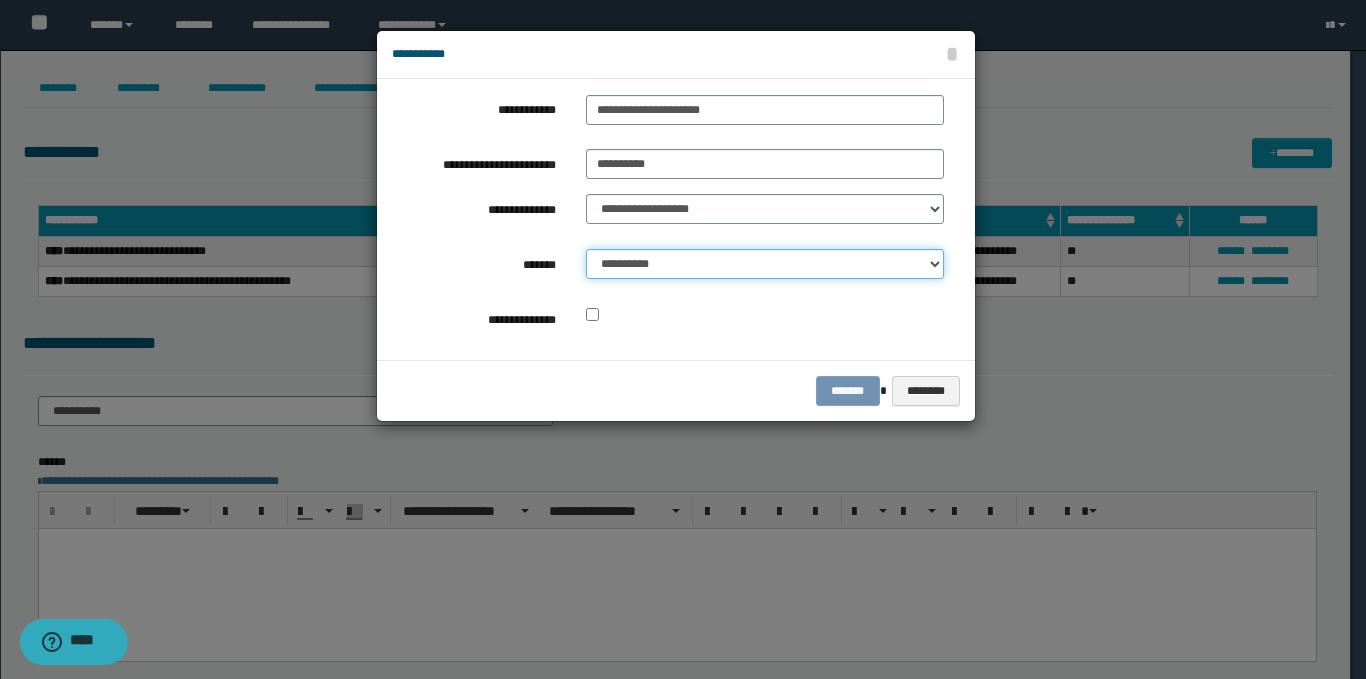 click on "**********" at bounding box center [765, 264] 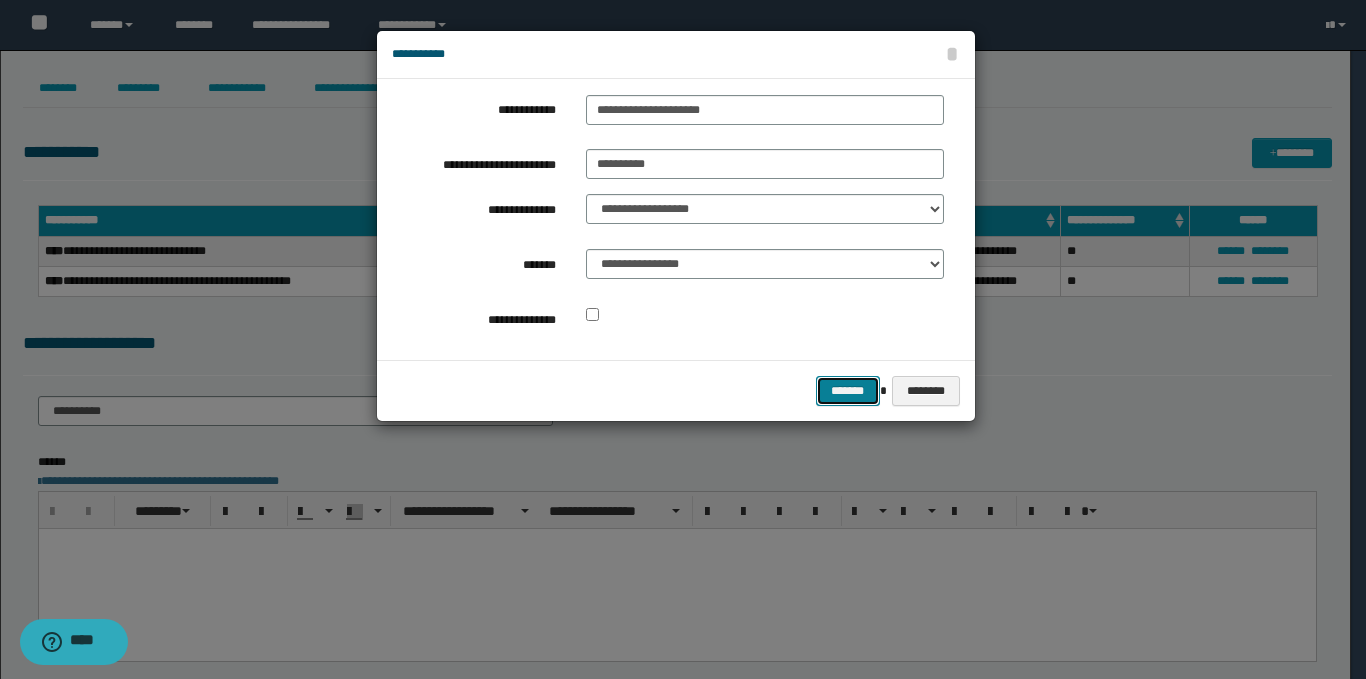 click on "*******" at bounding box center [848, 391] 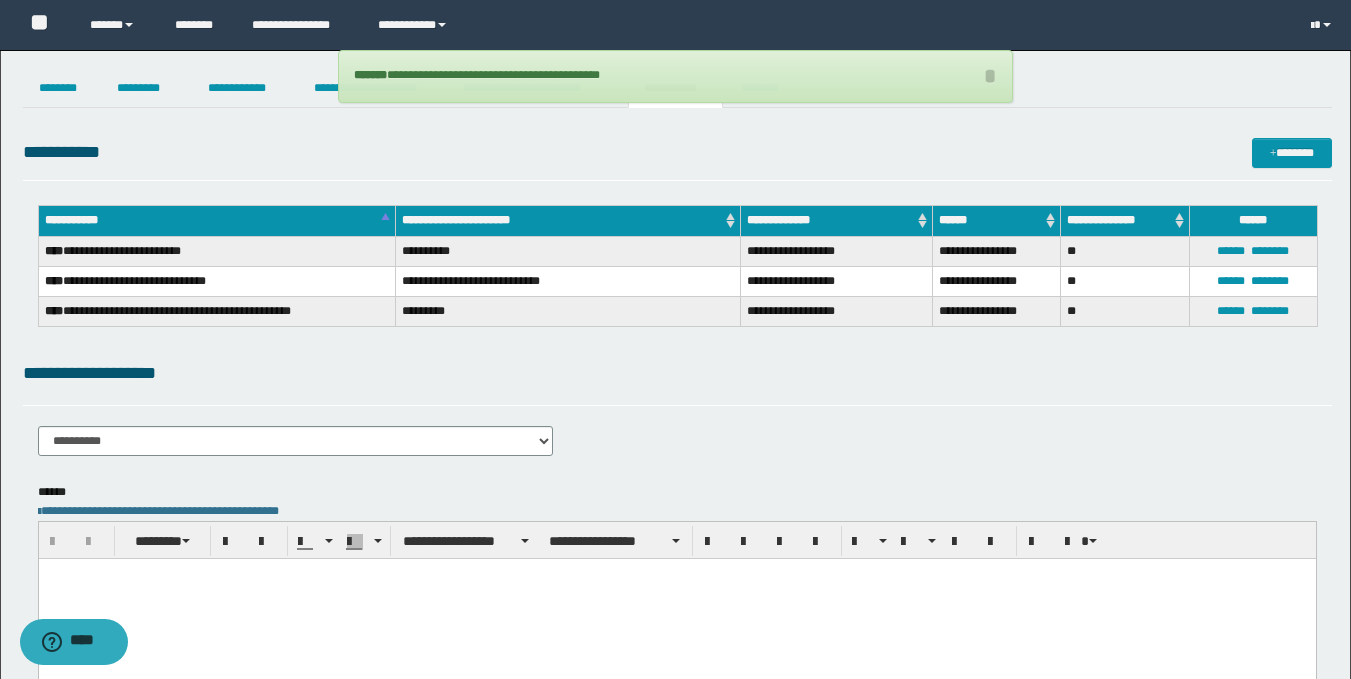 click at bounding box center [676, 598] 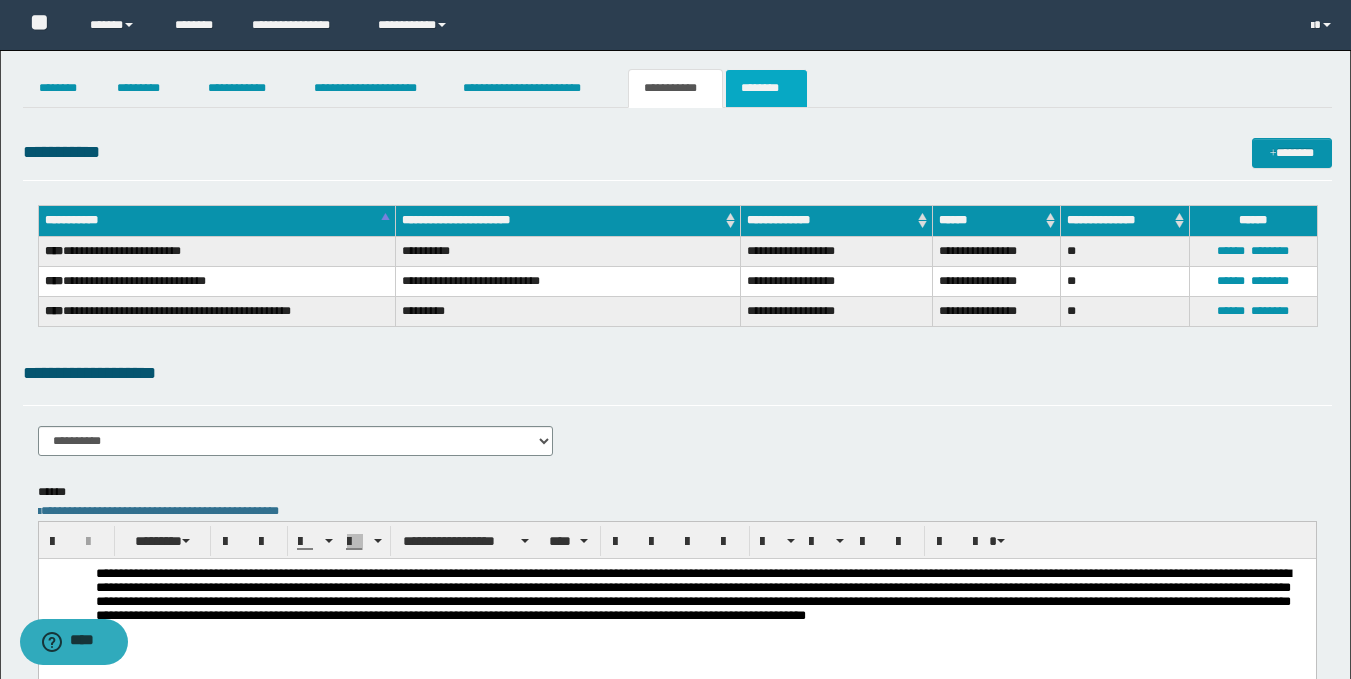 click on "********" at bounding box center (766, 88) 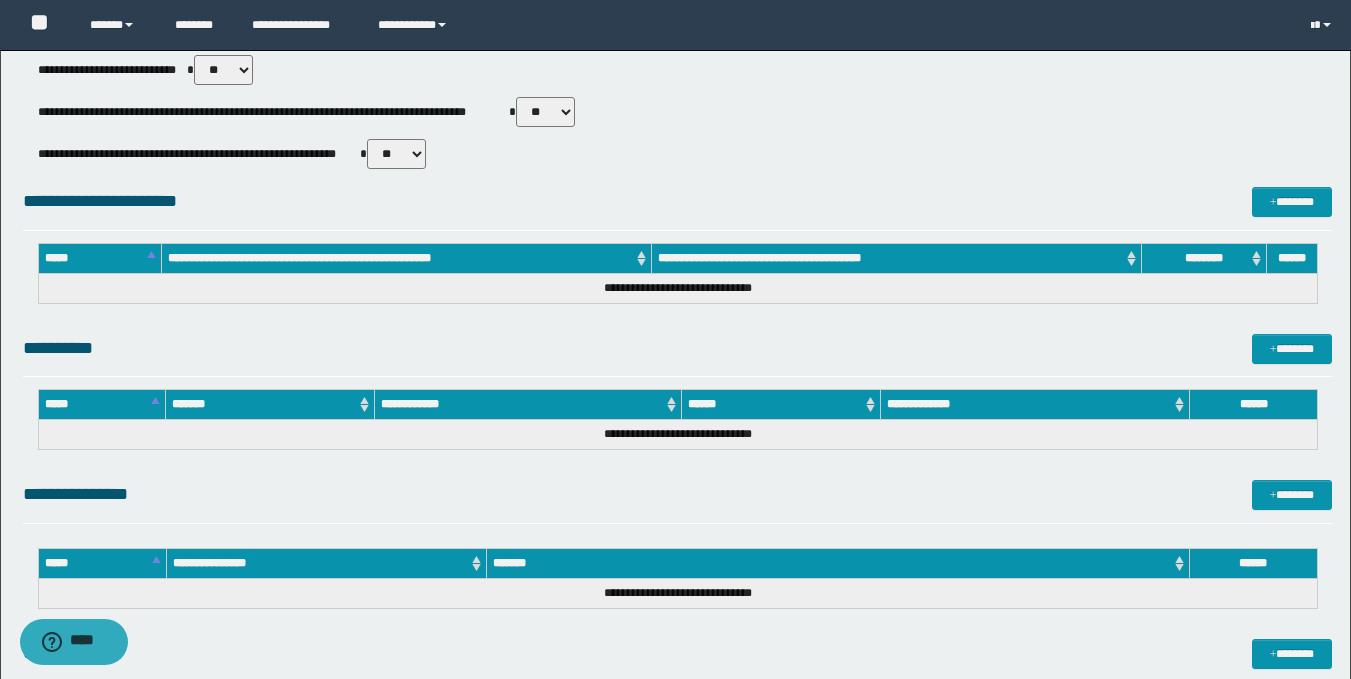 scroll, scrollTop: 952, scrollLeft: 0, axis: vertical 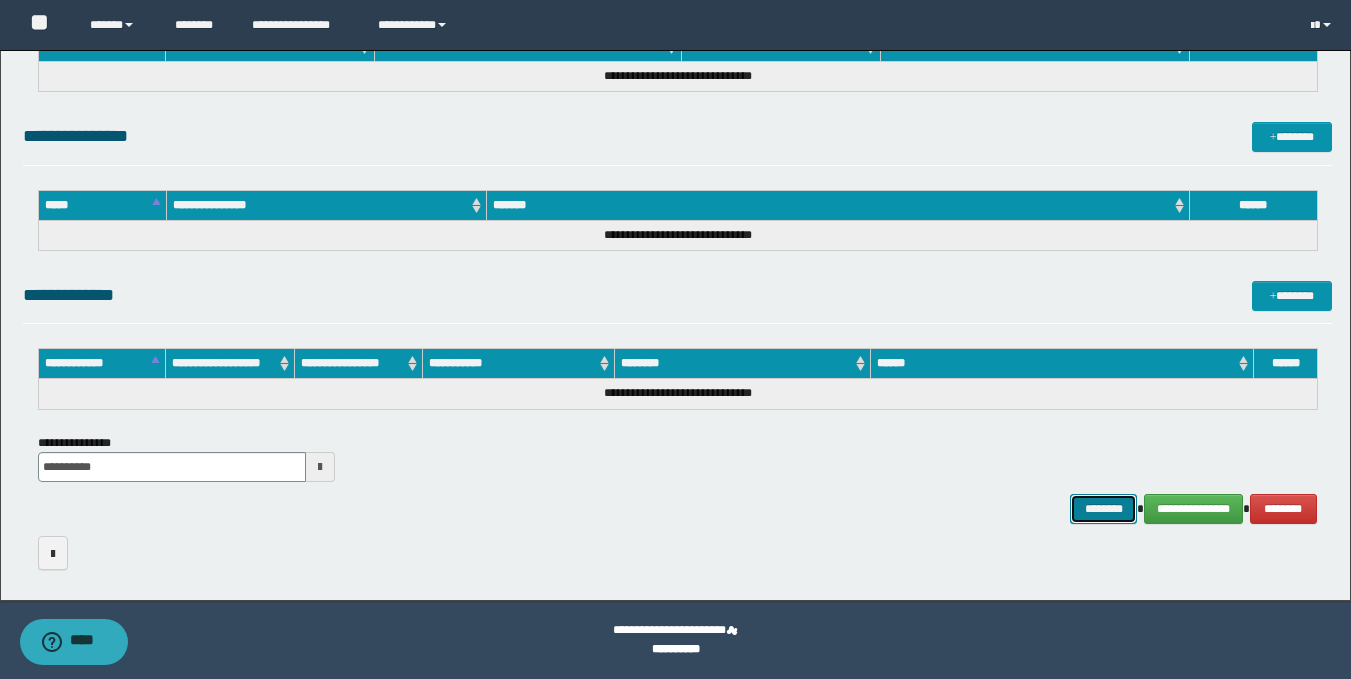 click on "********" at bounding box center [1104, 509] 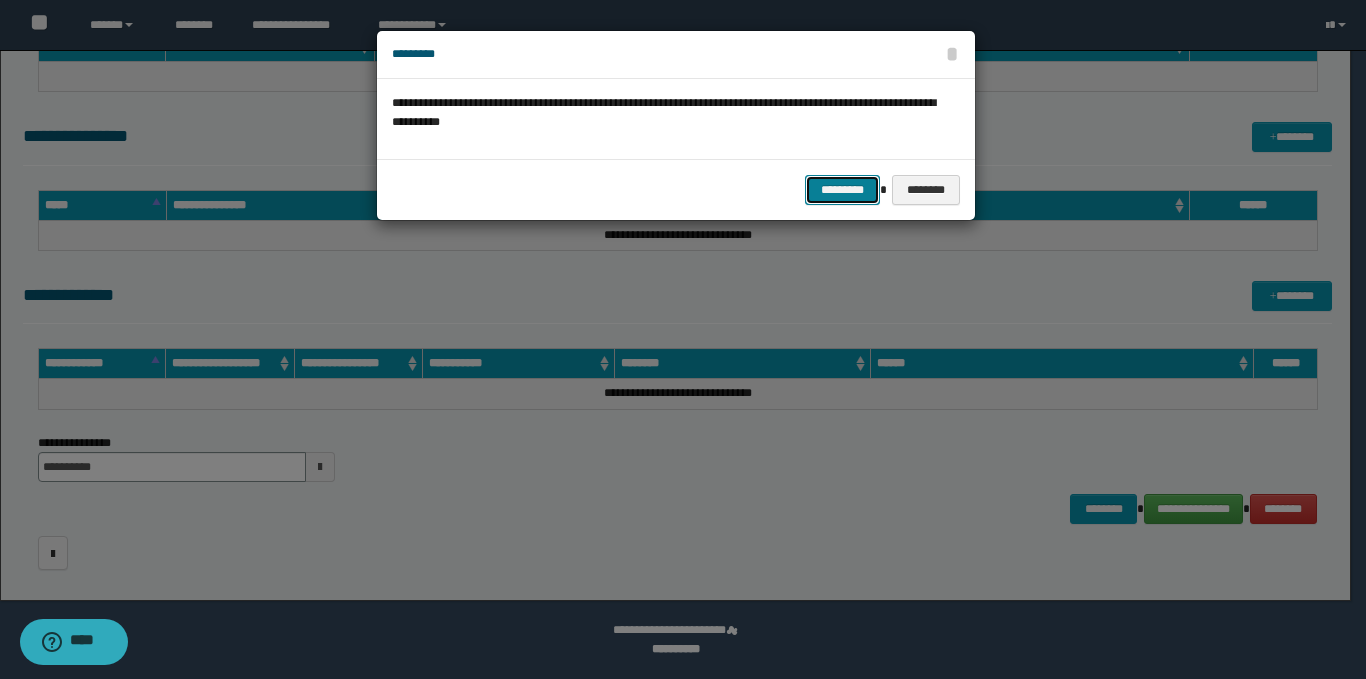 click on "*********" at bounding box center [842, 190] 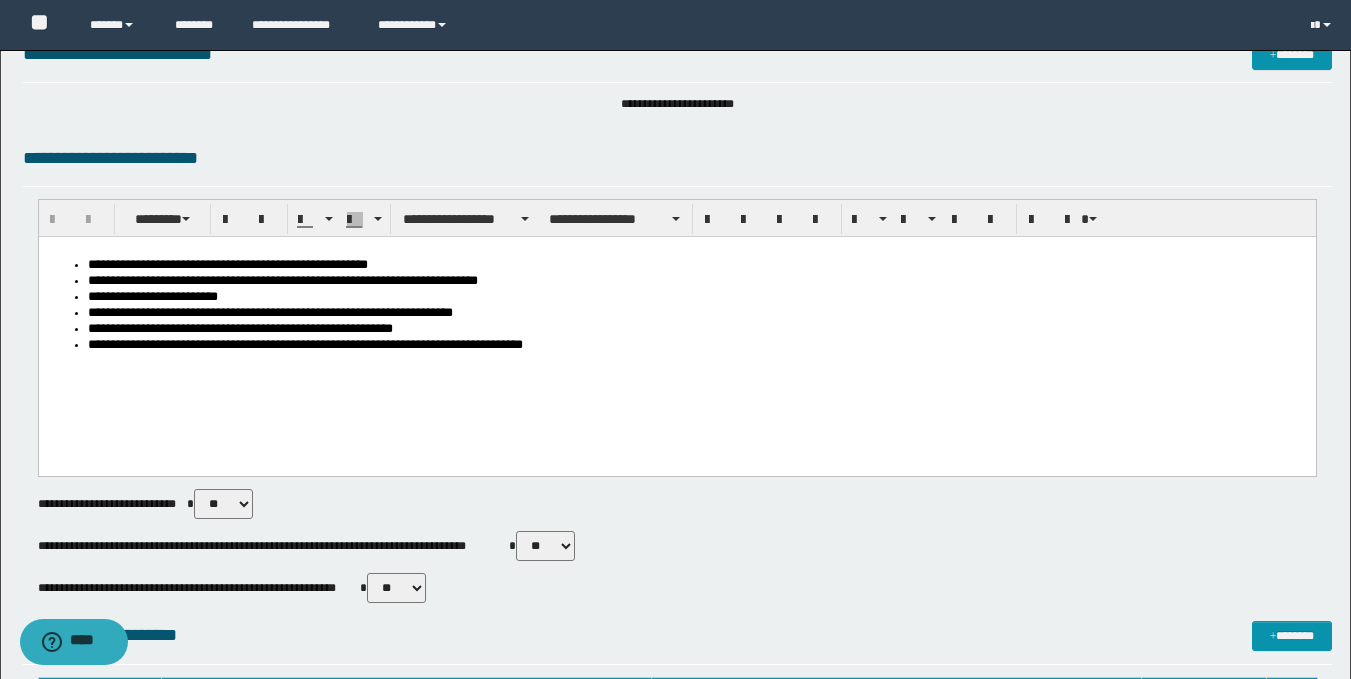 scroll, scrollTop: 0, scrollLeft: 0, axis: both 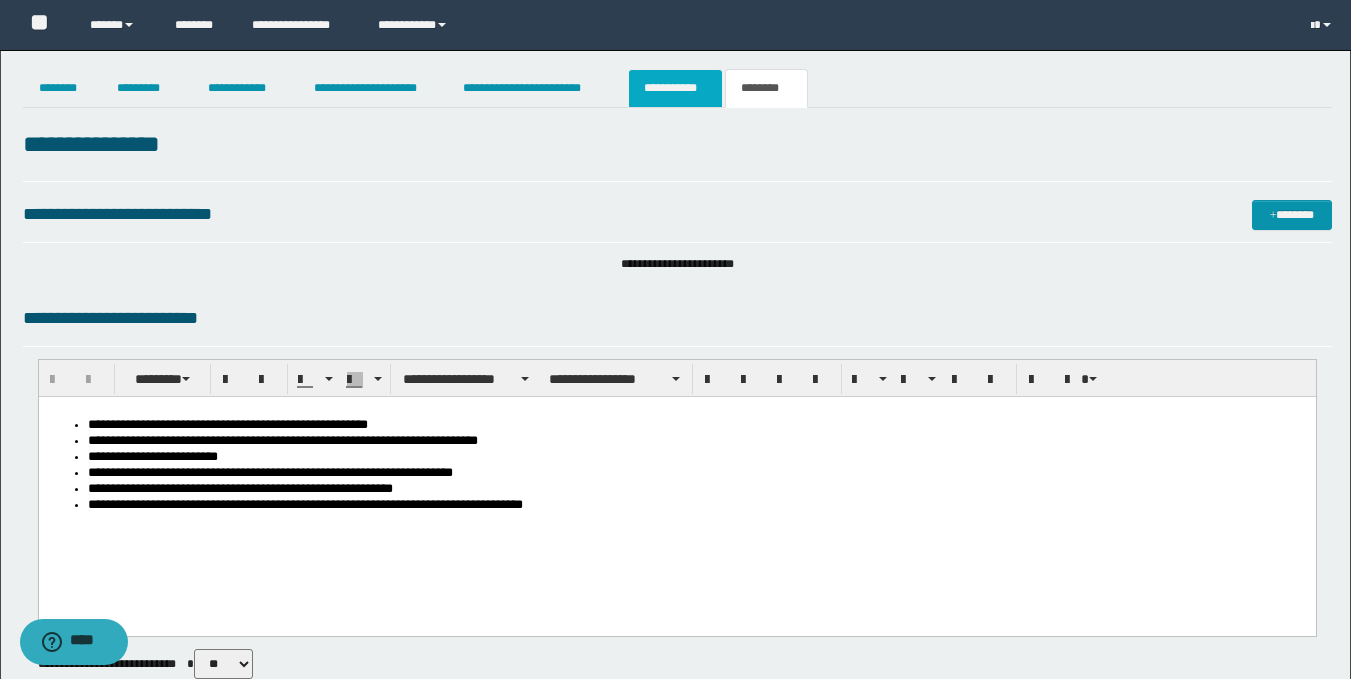 click on "**********" at bounding box center [675, 88] 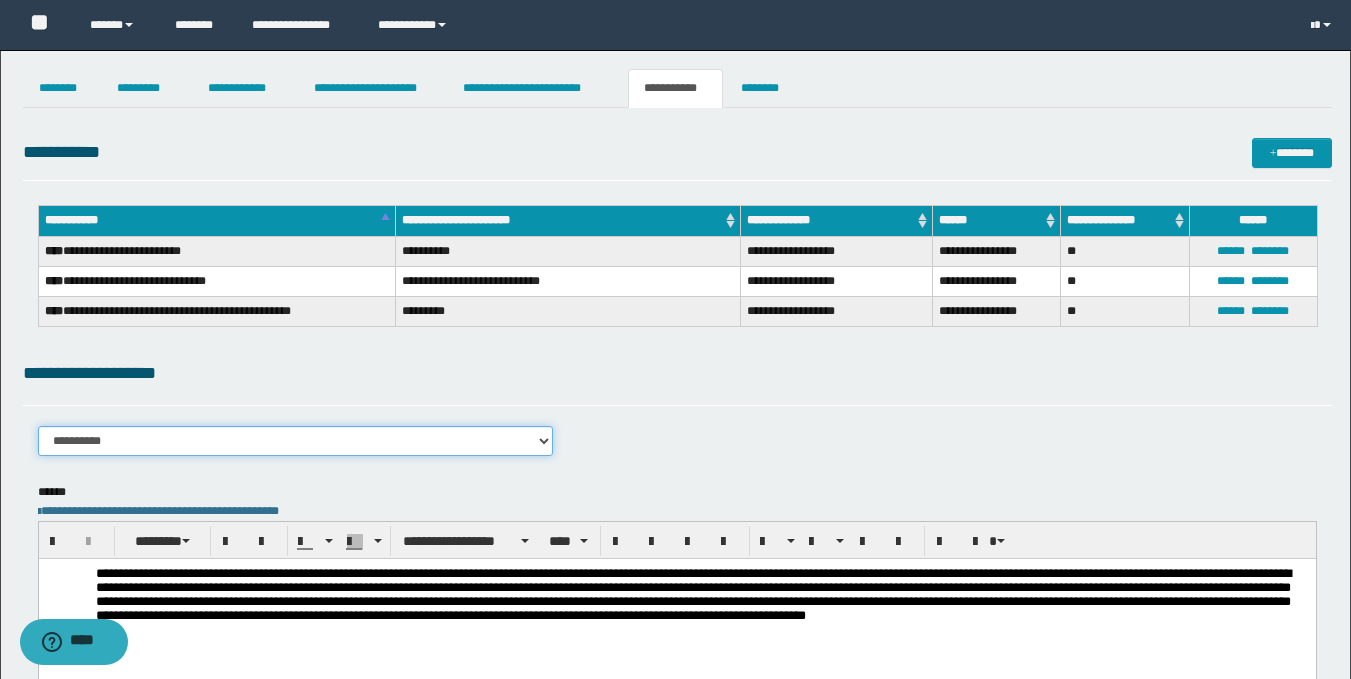 click on "**********" at bounding box center (296, 441) 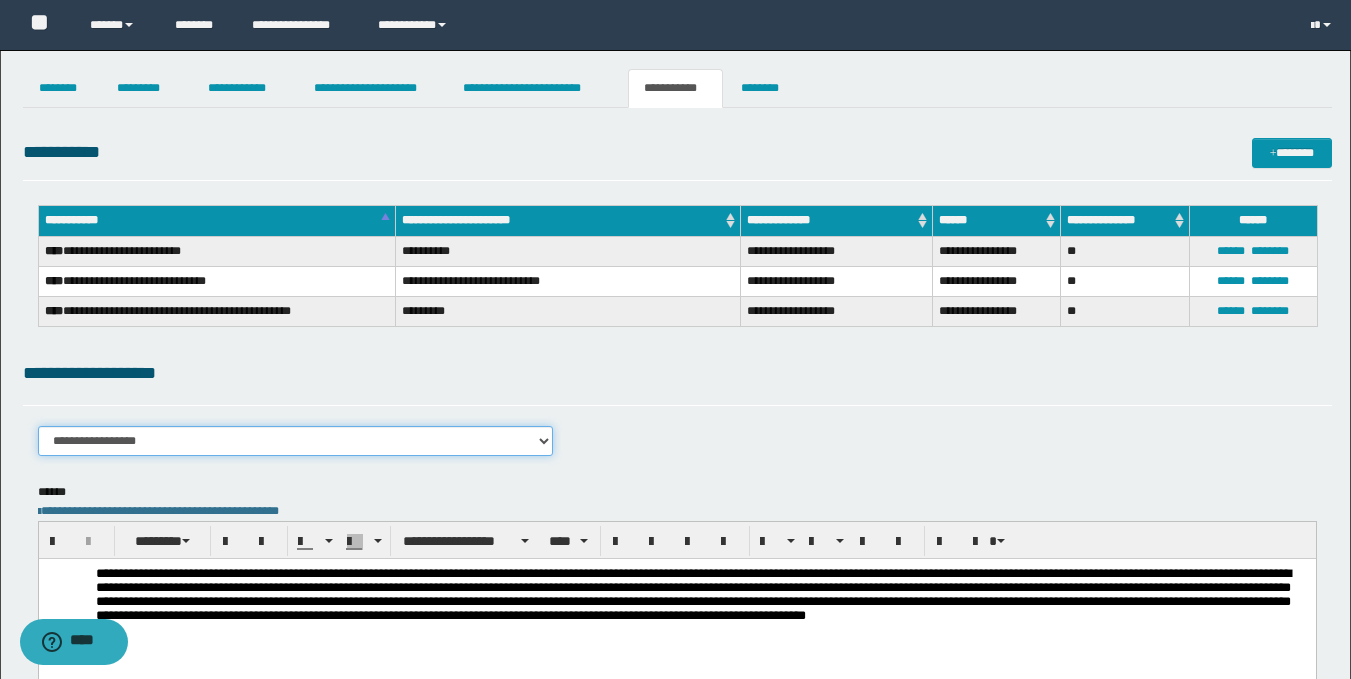 click on "**********" at bounding box center (296, 441) 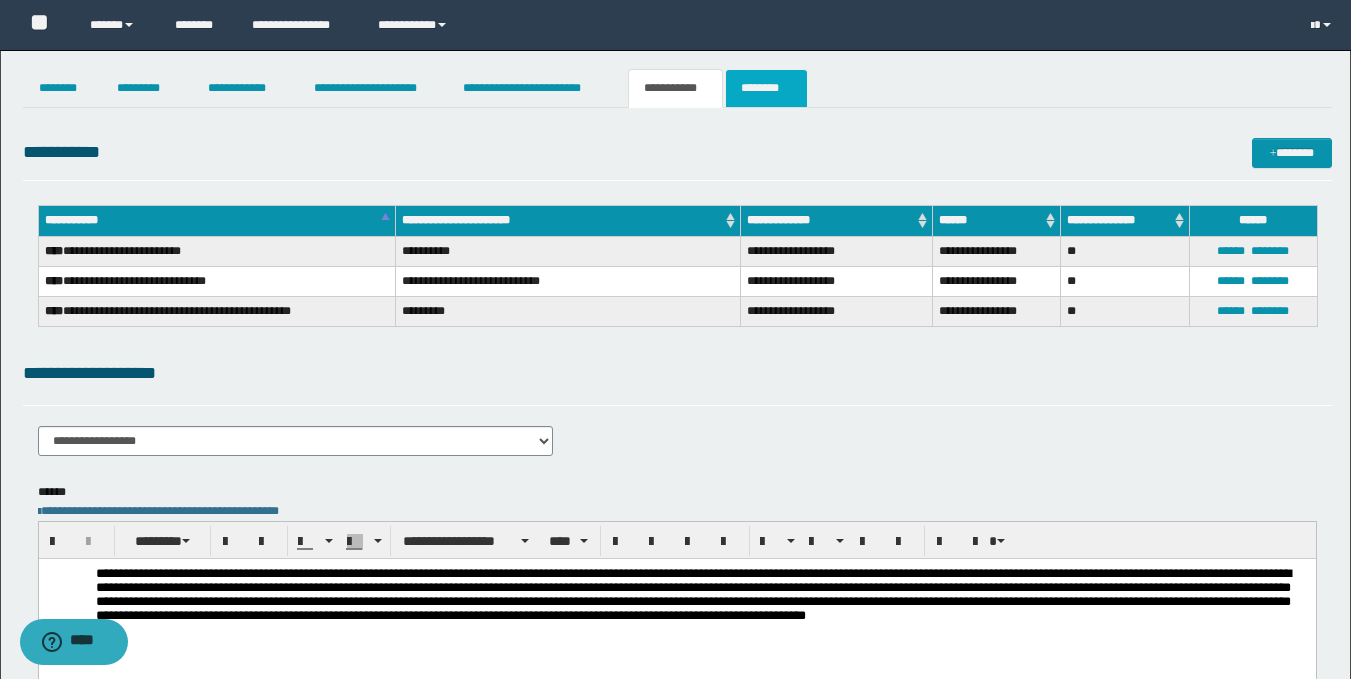 click on "********" at bounding box center (766, 88) 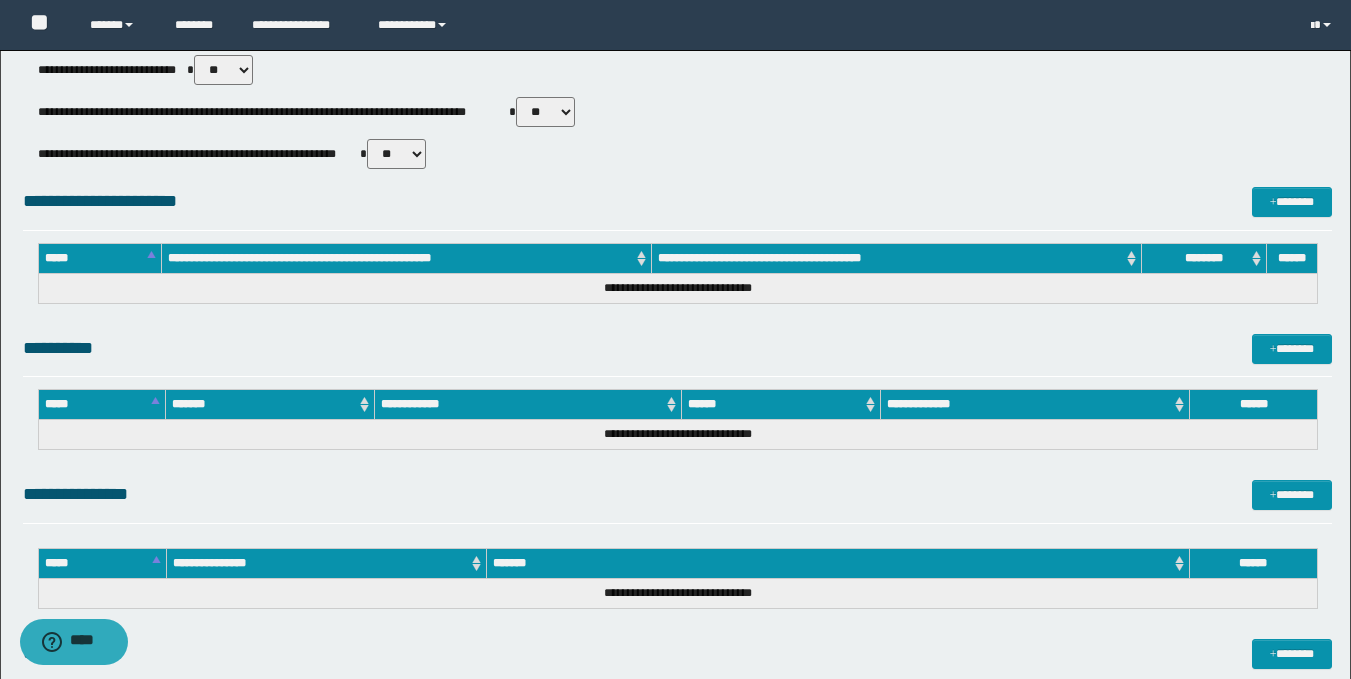 scroll, scrollTop: 952, scrollLeft: 0, axis: vertical 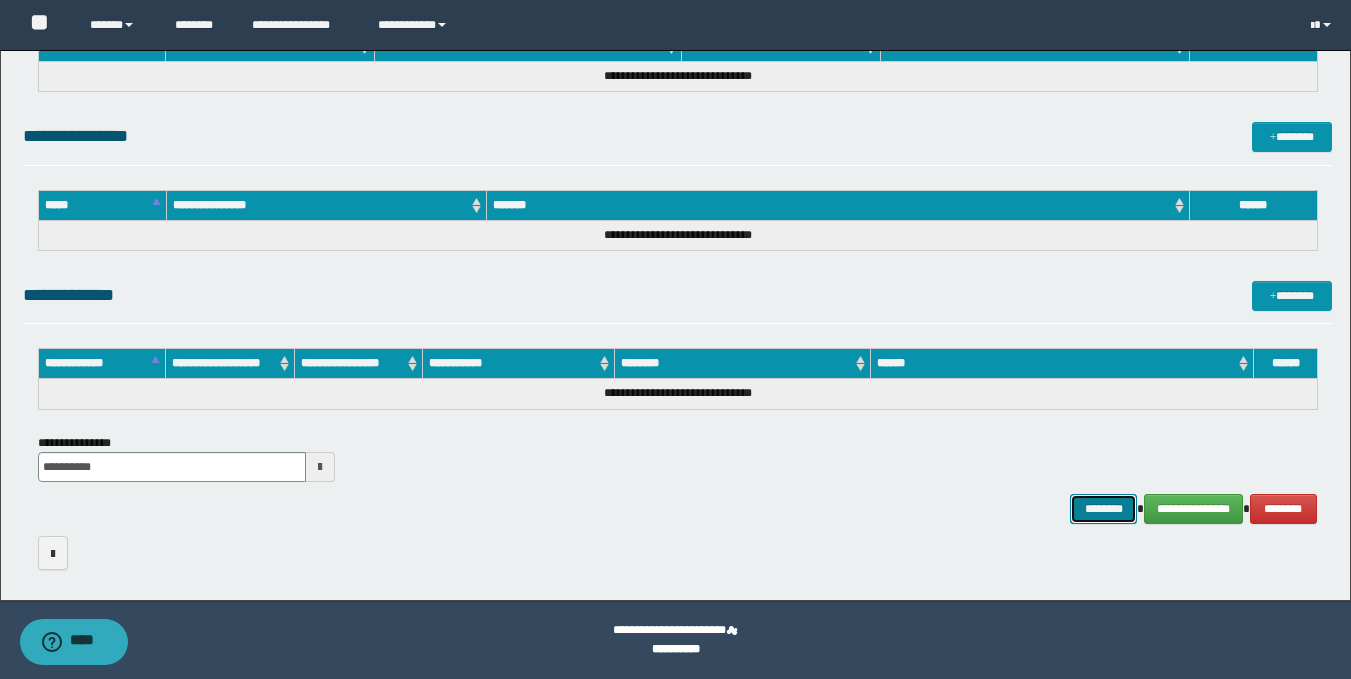 click on "********" at bounding box center [1104, 509] 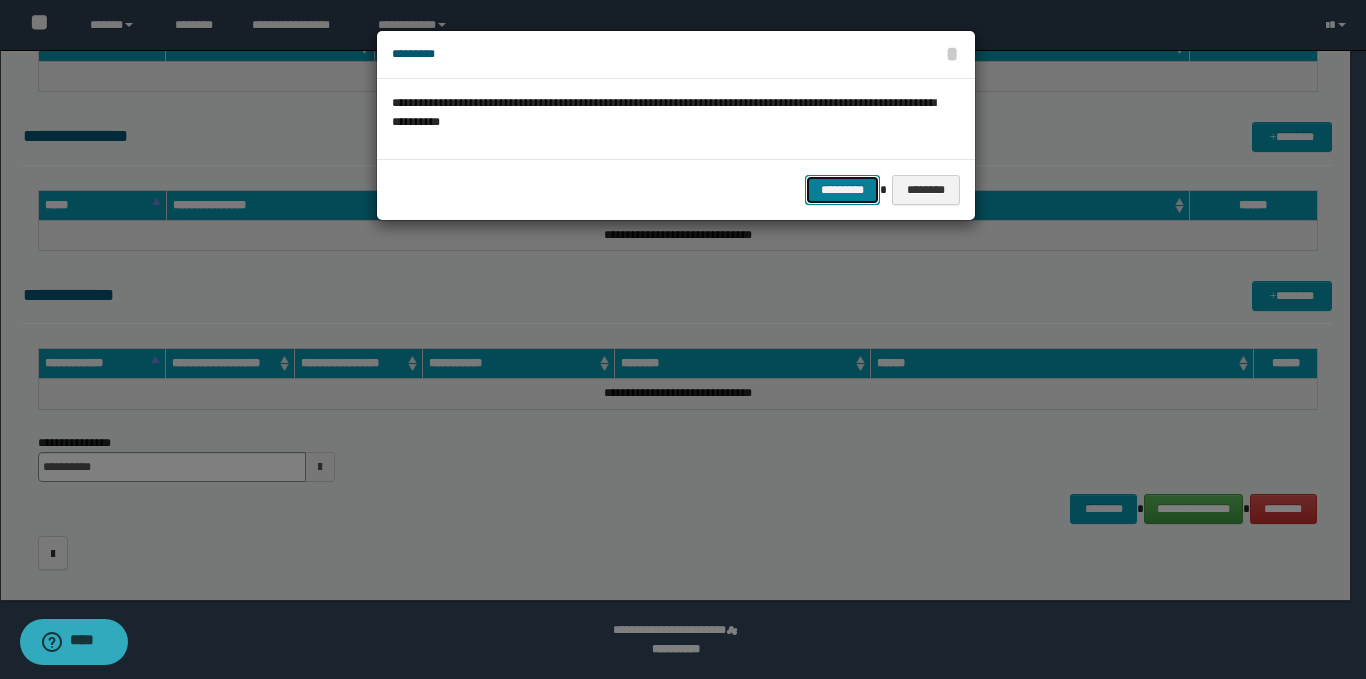 click on "*********" at bounding box center [842, 190] 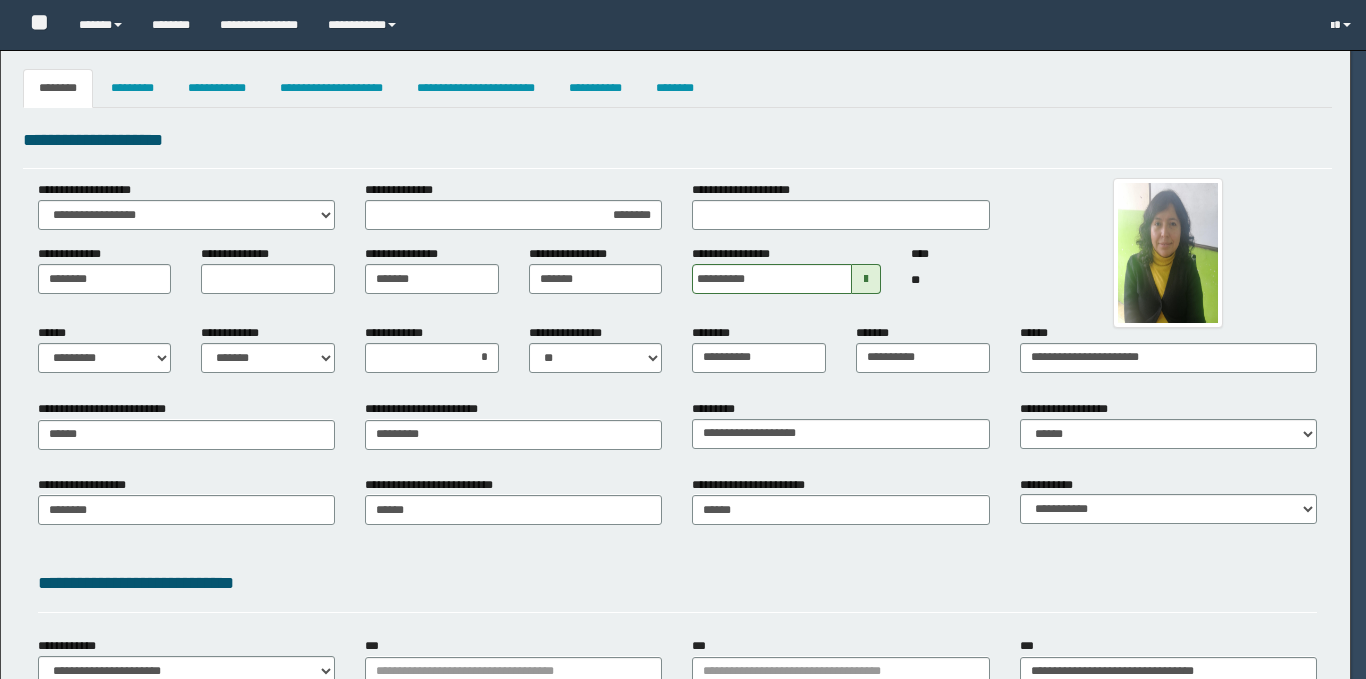 select on "*" 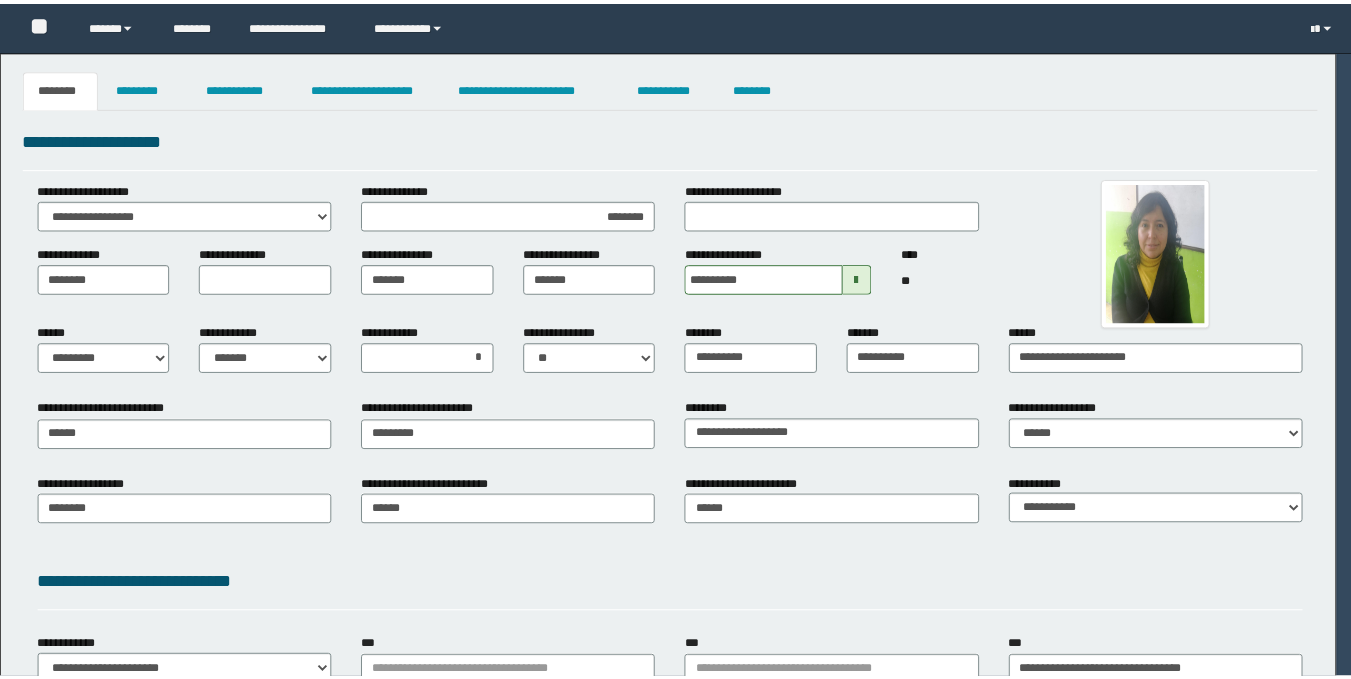 scroll, scrollTop: 0, scrollLeft: 0, axis: both 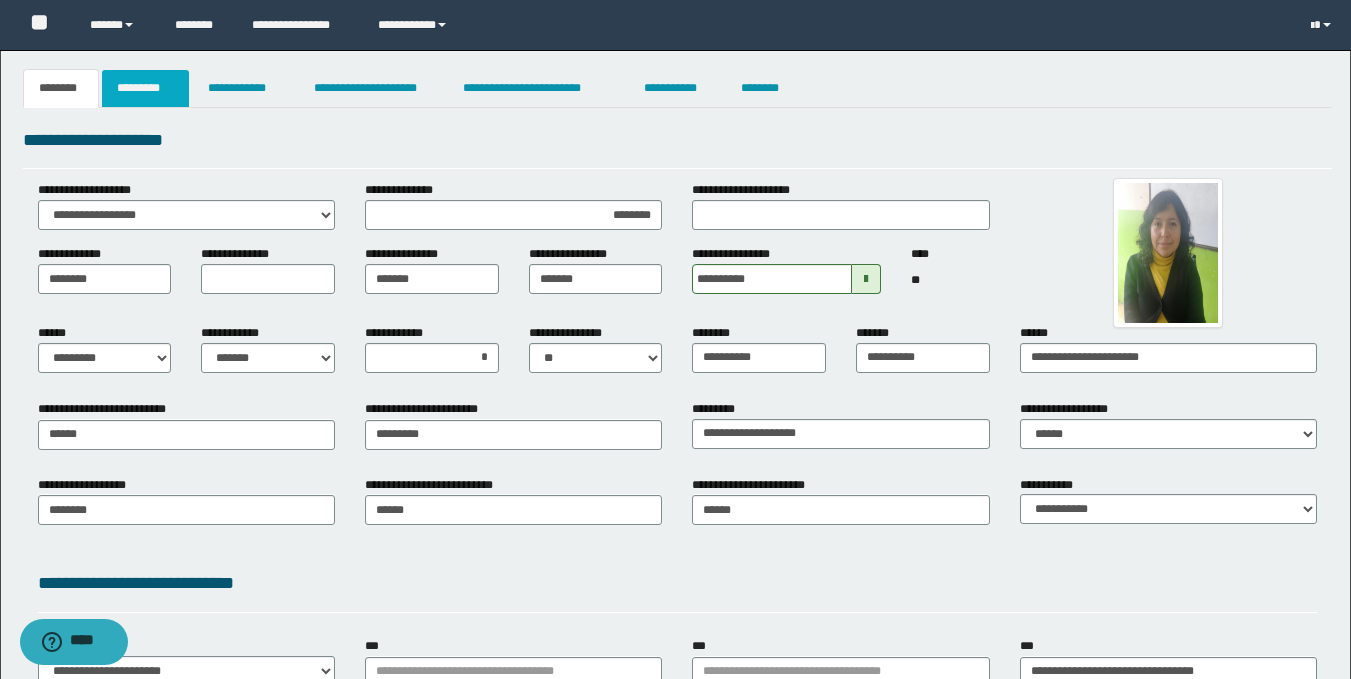 click on "*********" at bounding box center [145, 88] 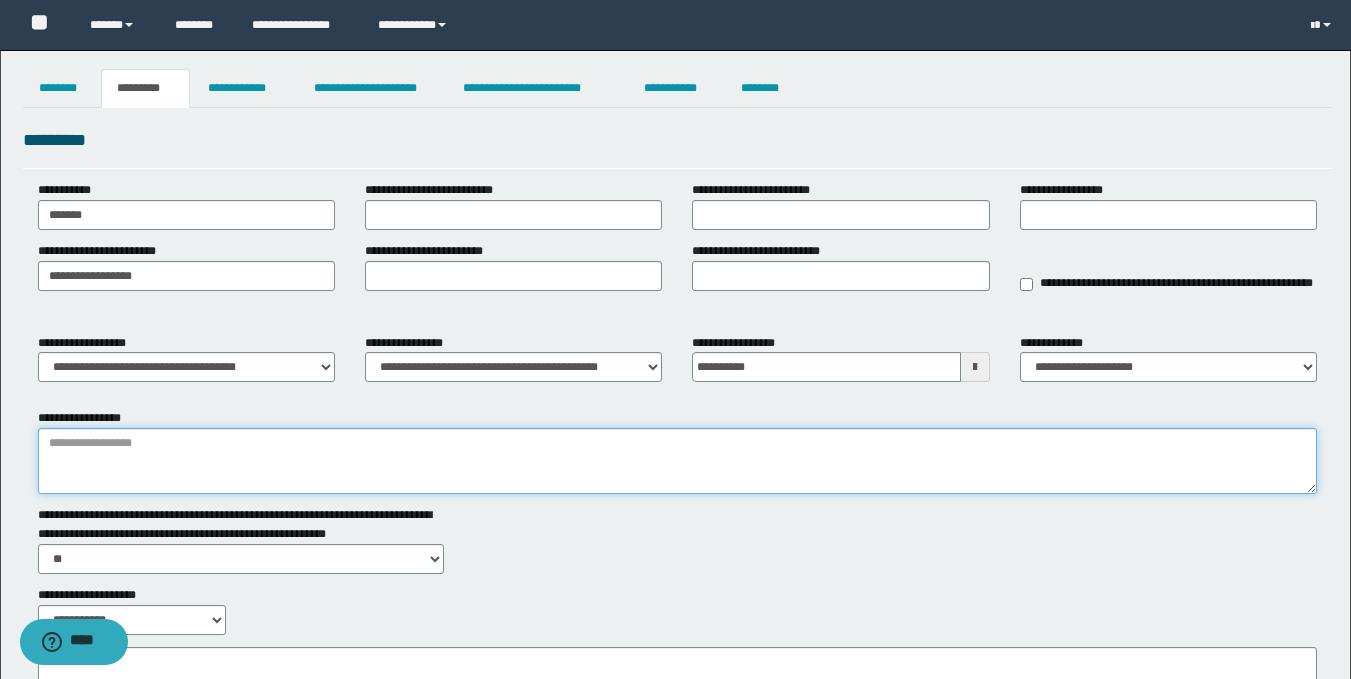 click on "**********" at bounding box center [677, 461] 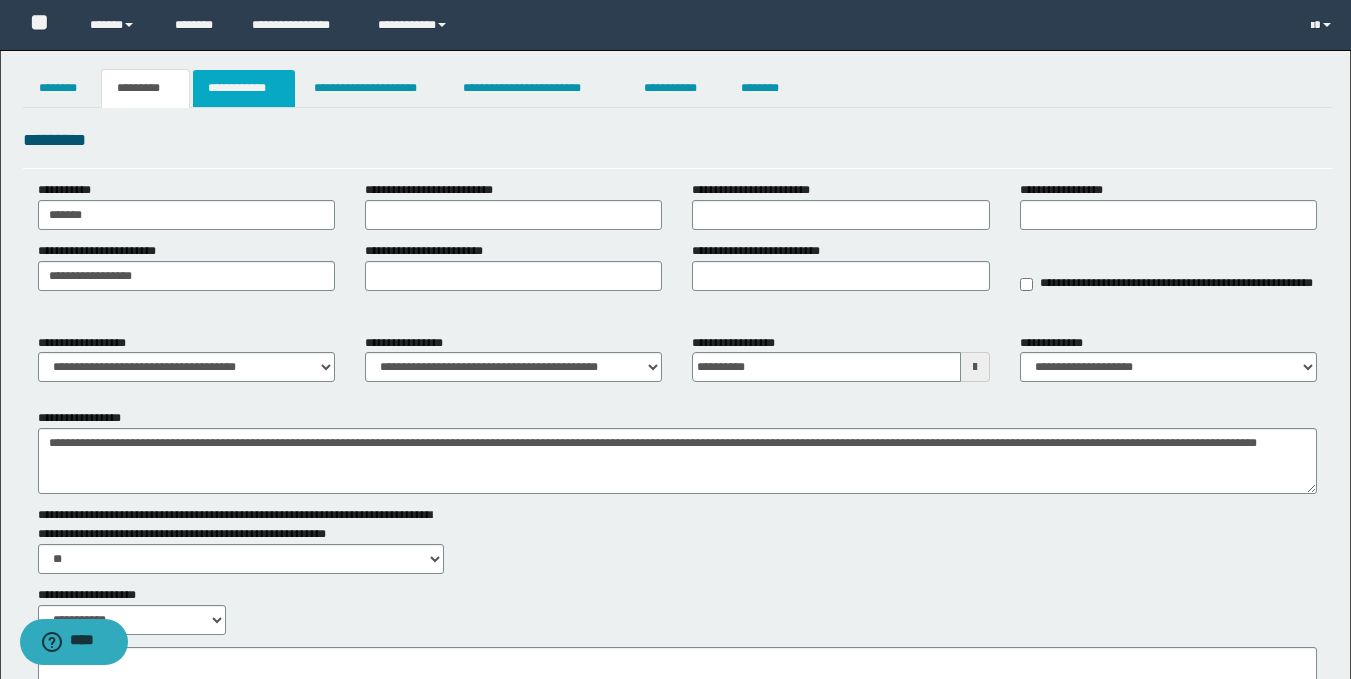click on "**********" at bounding box center [244, 88] 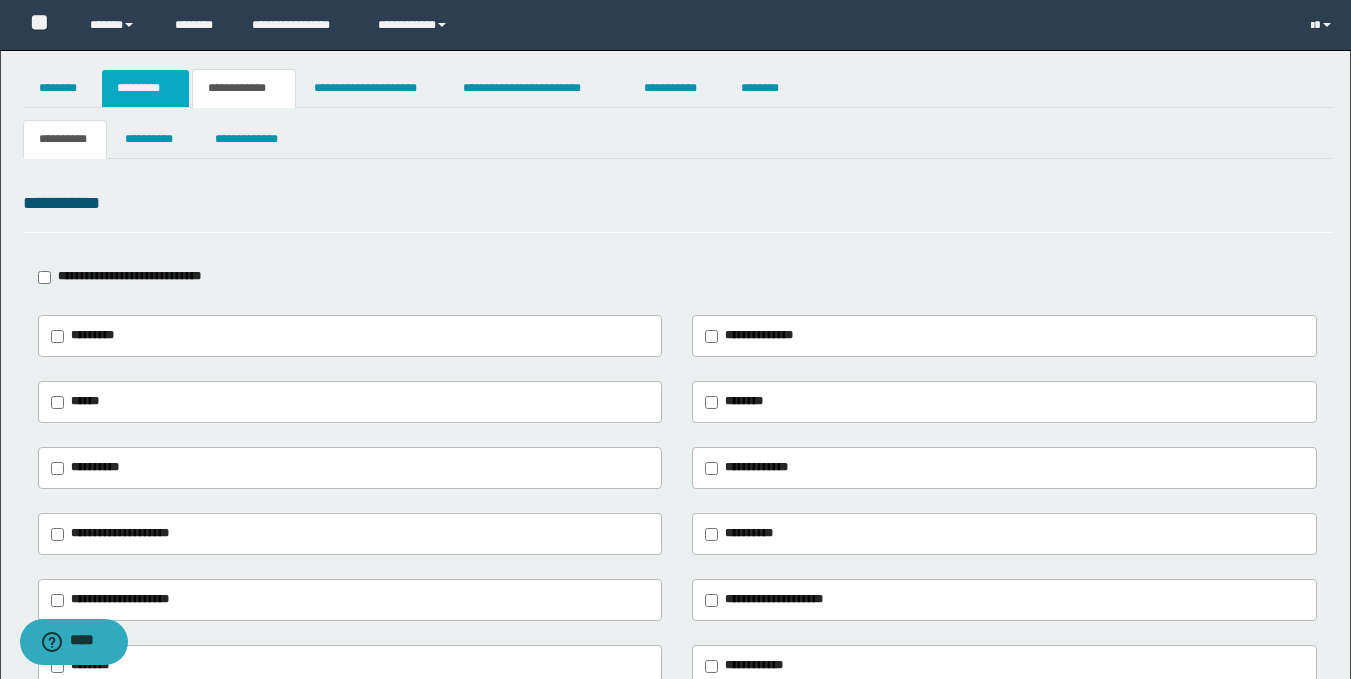 click on "*********" at bounding box center (145, 88) 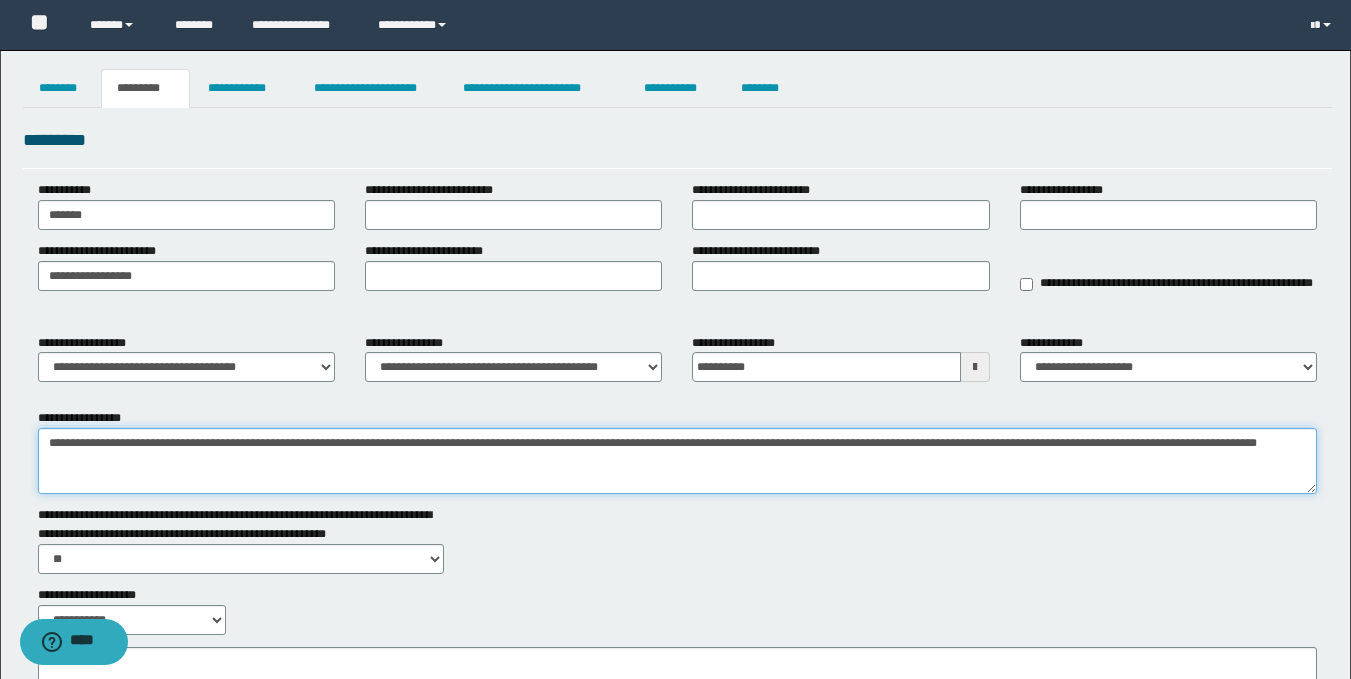 click on "**********" at bounding box center [677, 461] 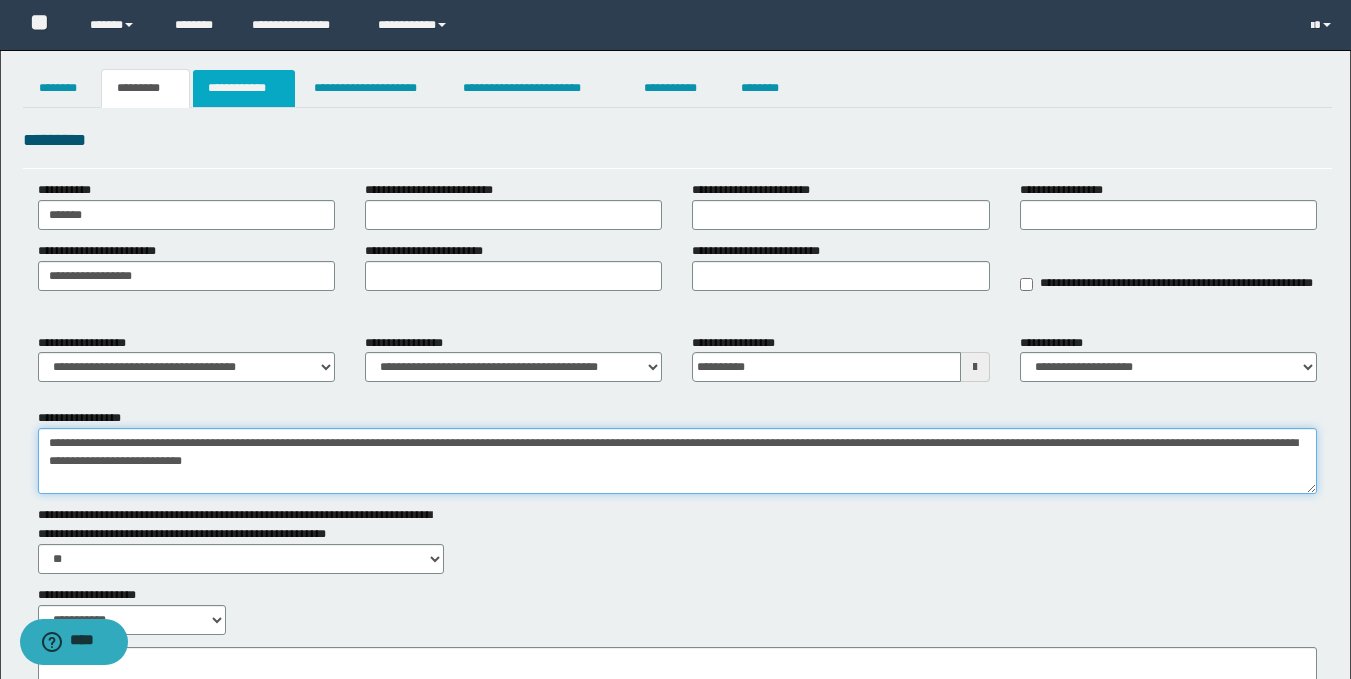 type on "**********" 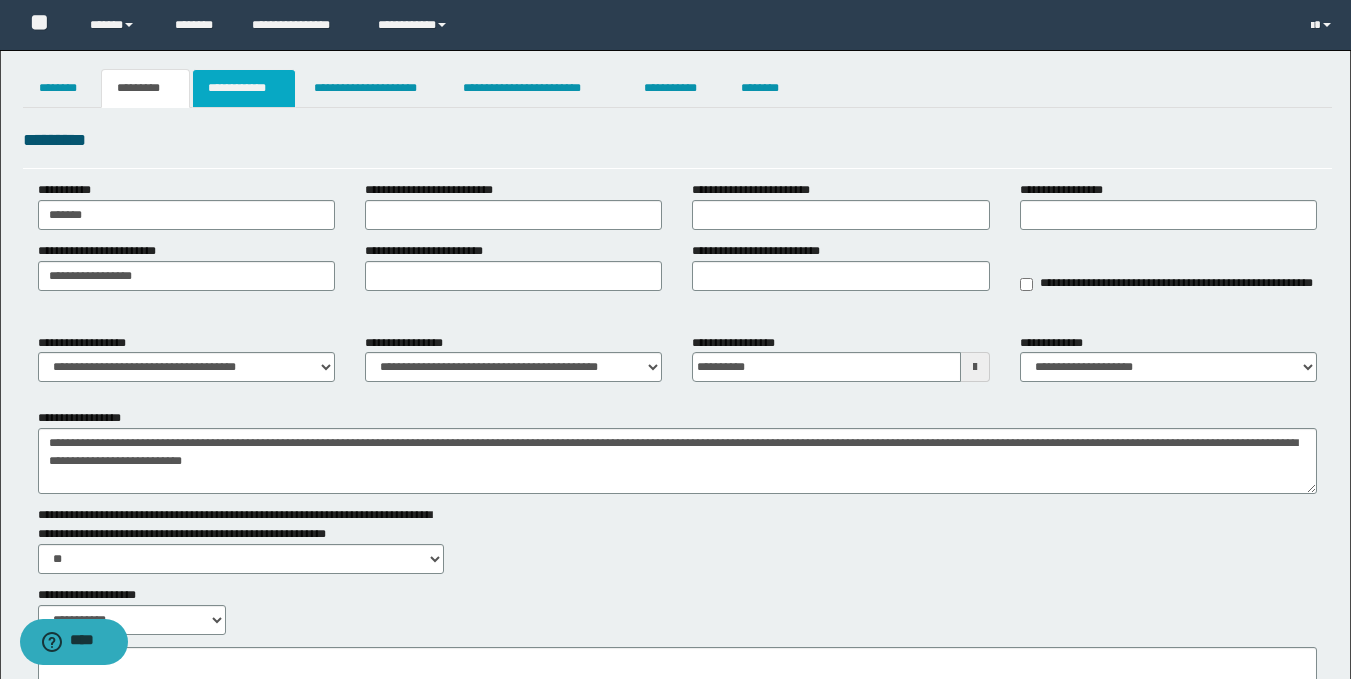 click on "**********" at bounding box center (244, 88) 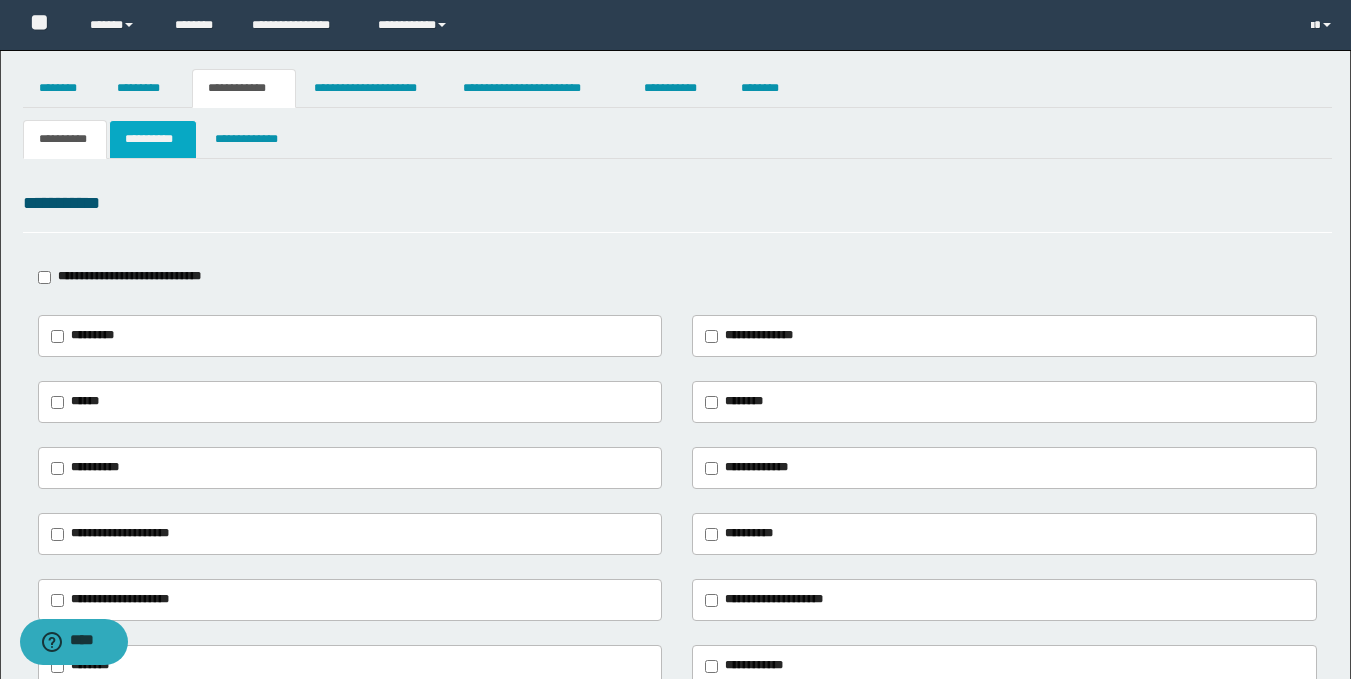 click on "**********" at bounding box center (153, 139) 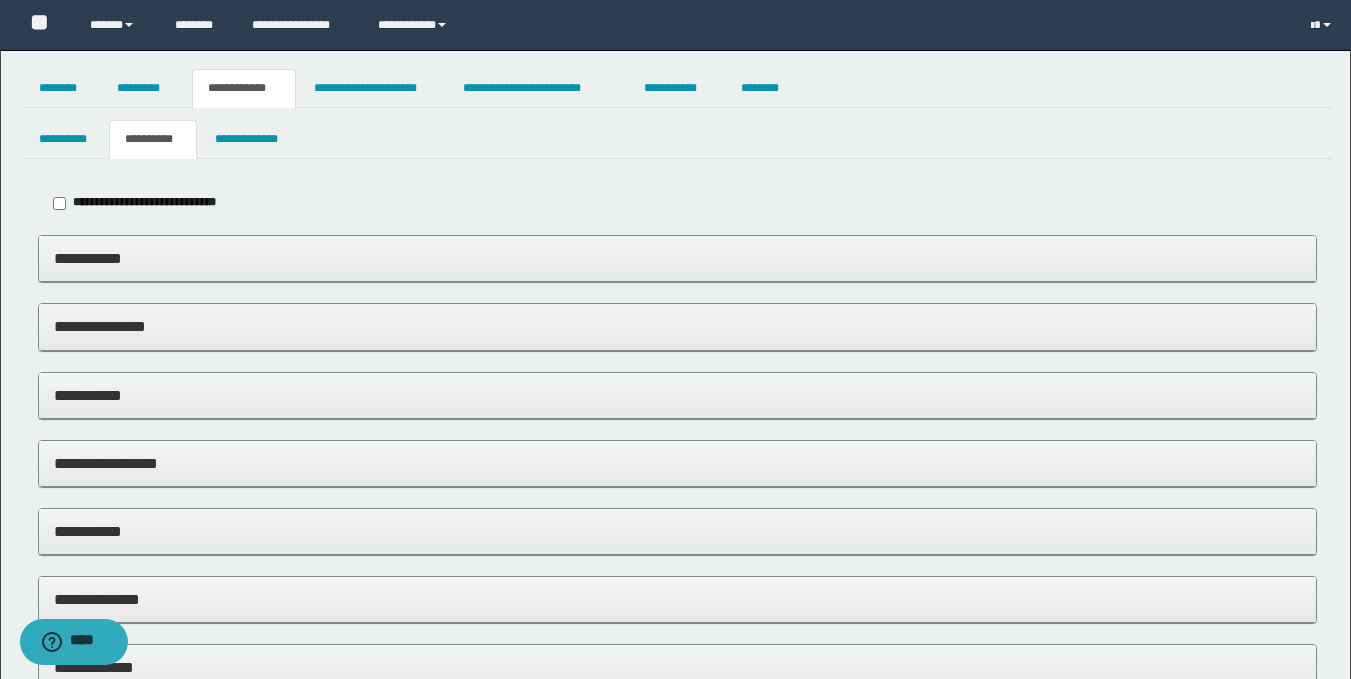 click on "**********" at bounding box center [677, 258] 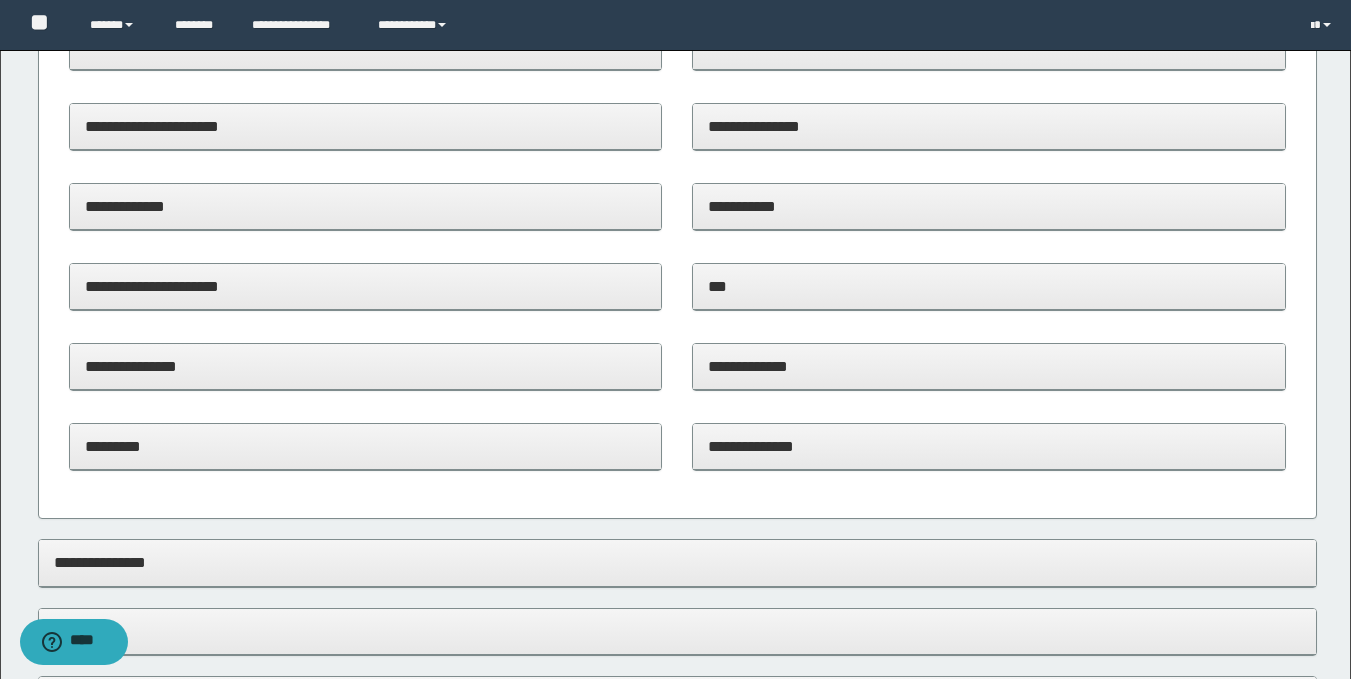 scroll, scrollTop: 401, scrollLeft: 0, axis: vertical 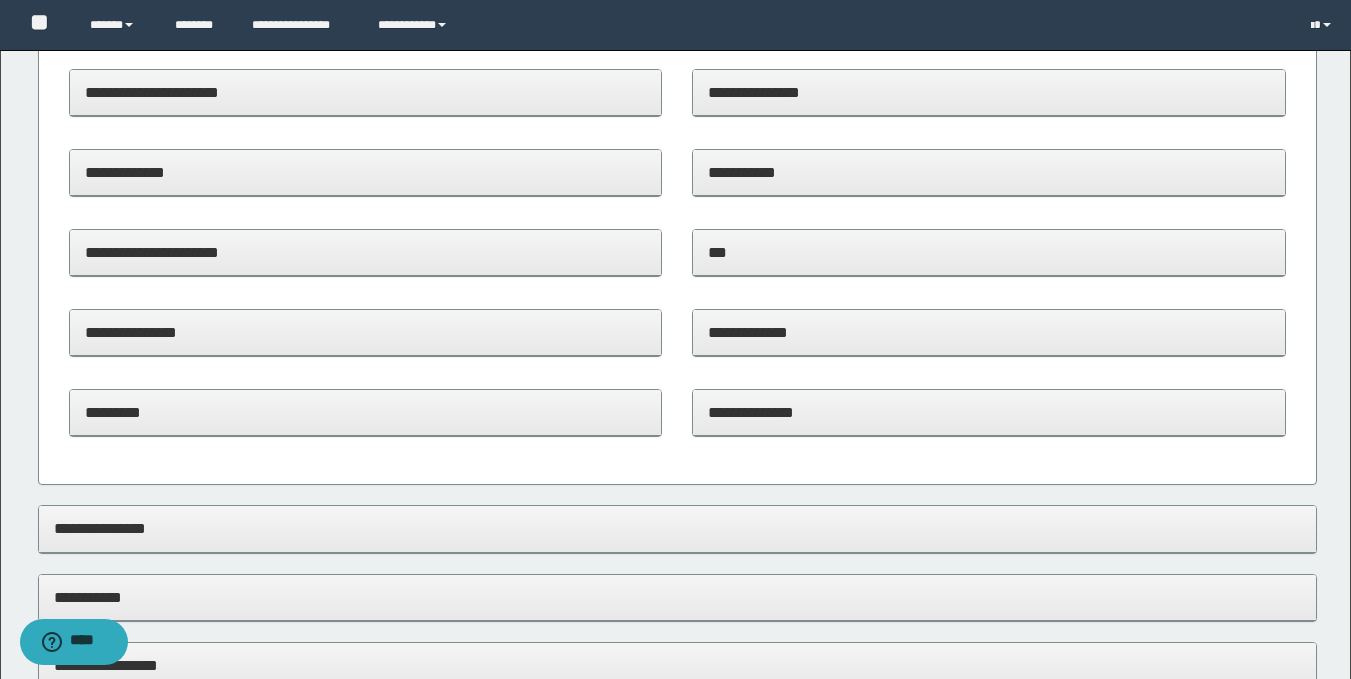 click on "**********" at bounding box center [366, 252] 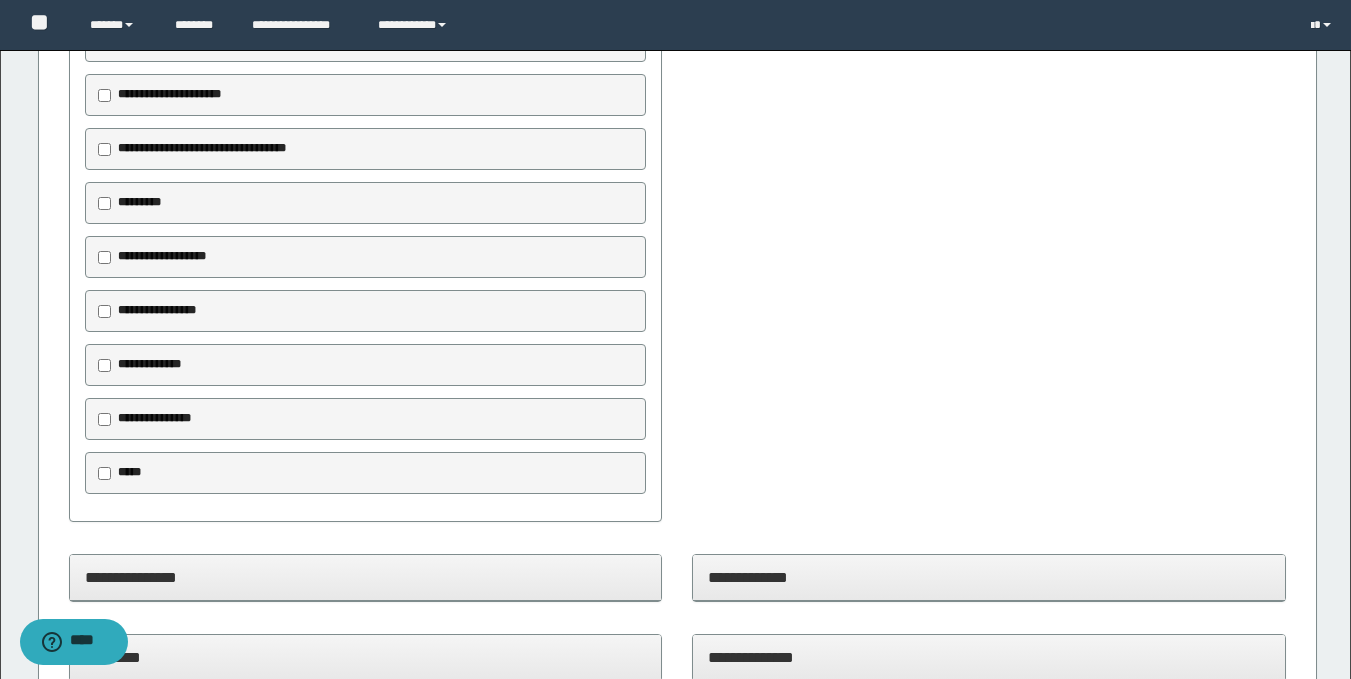 scroll, scrollTop: 816, scrollLeft: 0, axis: vertical 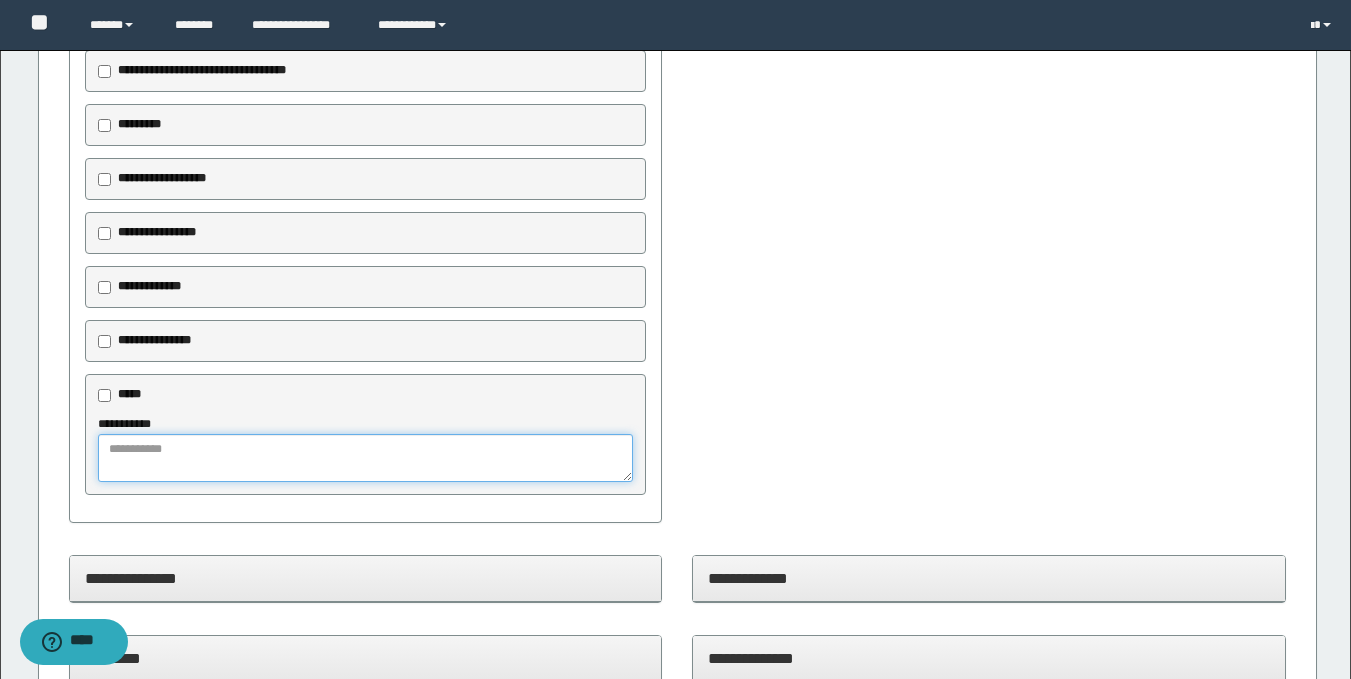 click at bounding box center (366, 458) 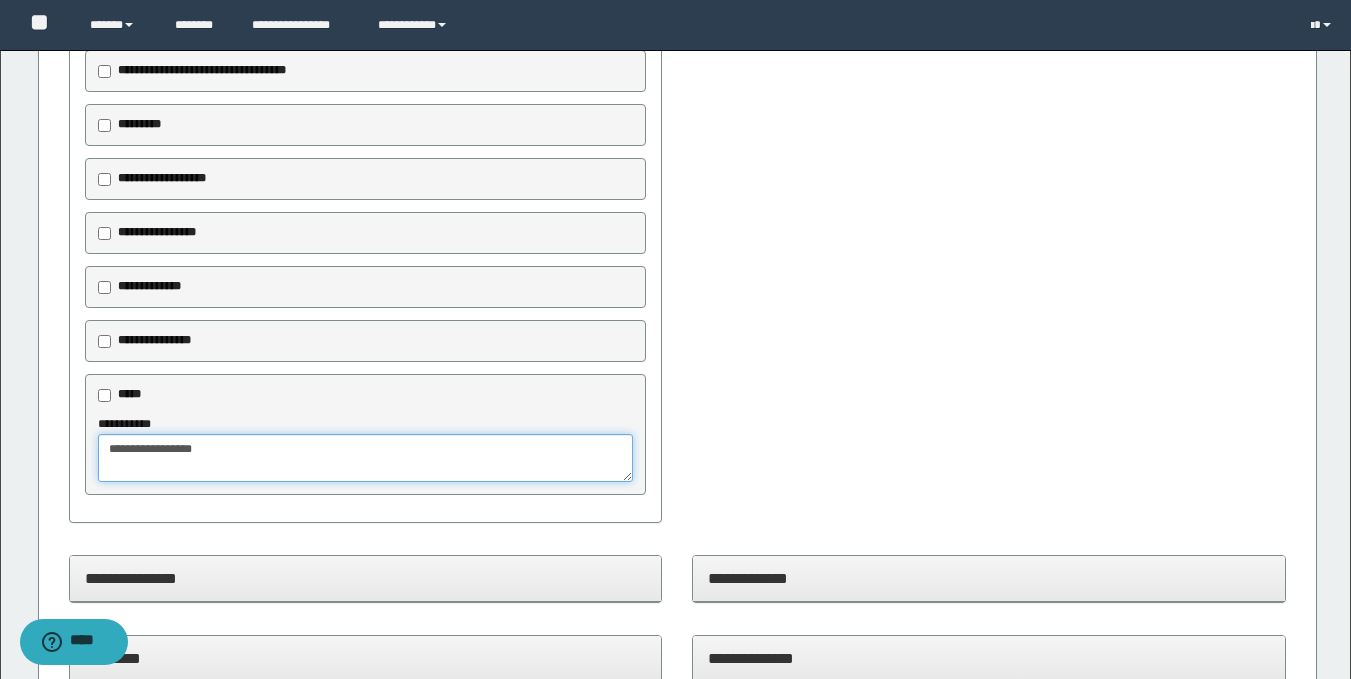 type on "**********" 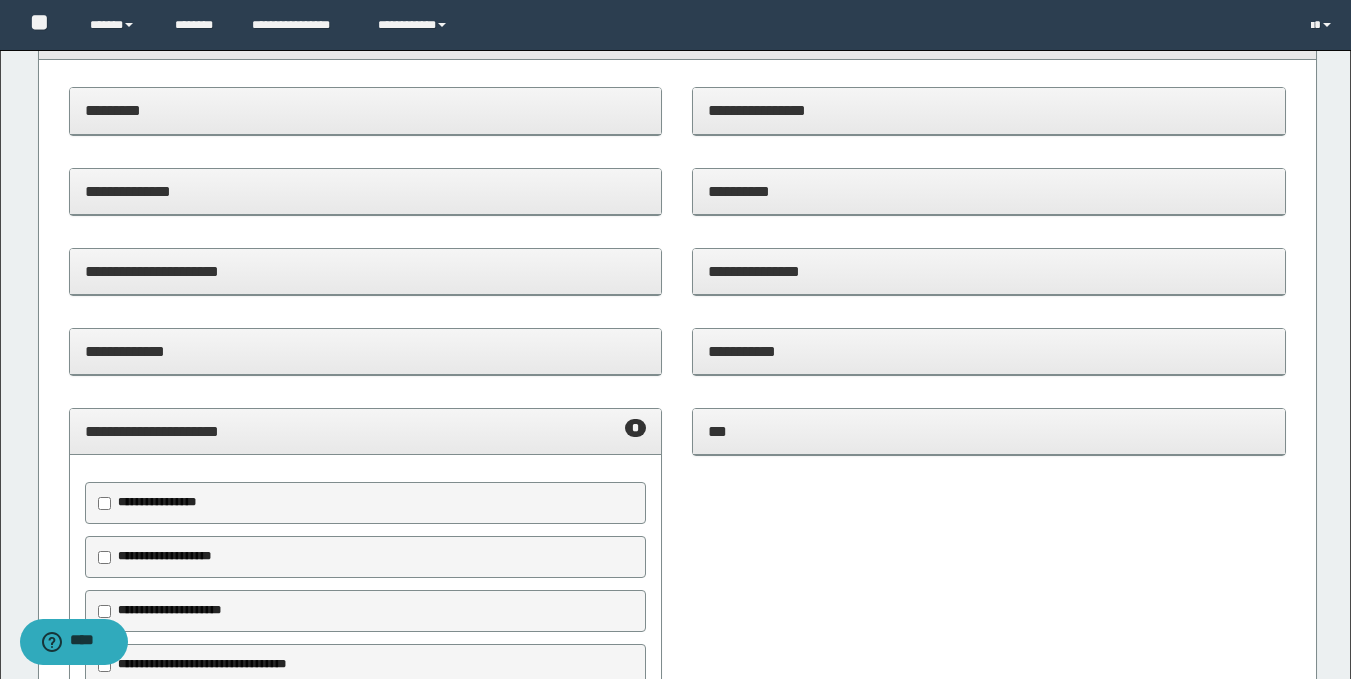 scroll, scrollTop: 24, scrollLeft: 0, axis: vertical 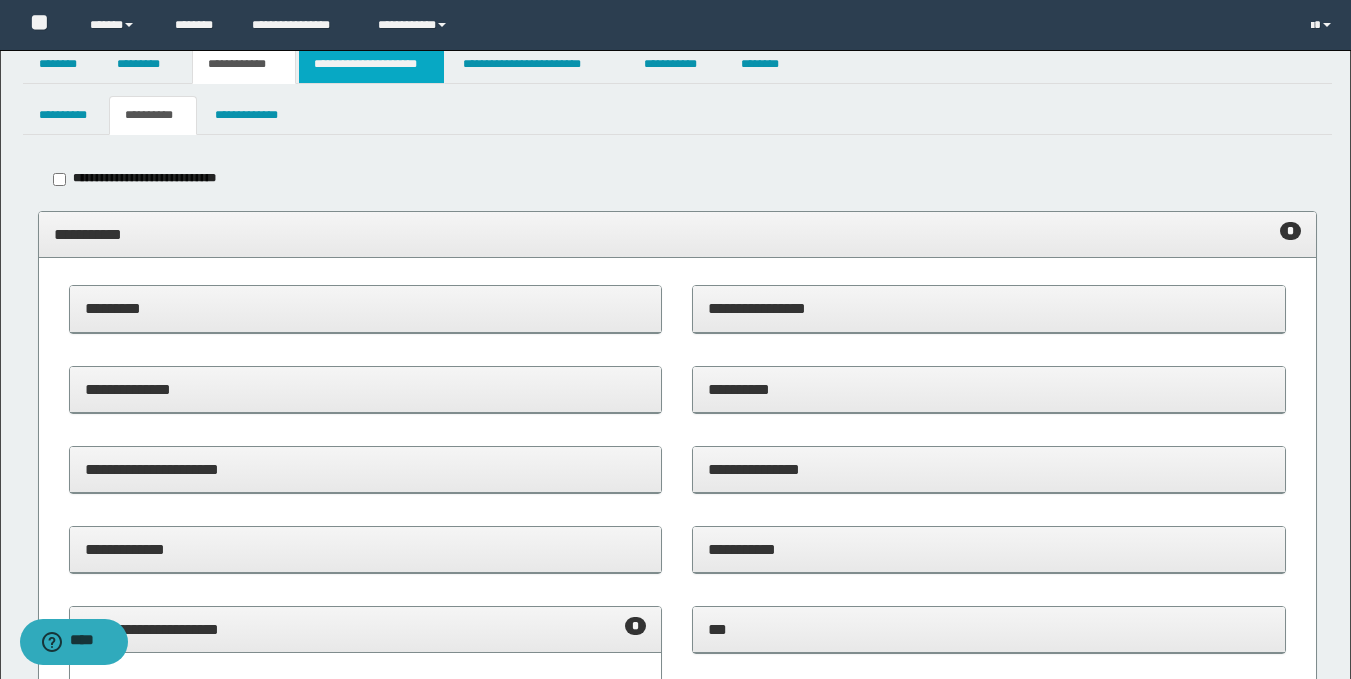 click on "**********" at bounding box center [371, 64] 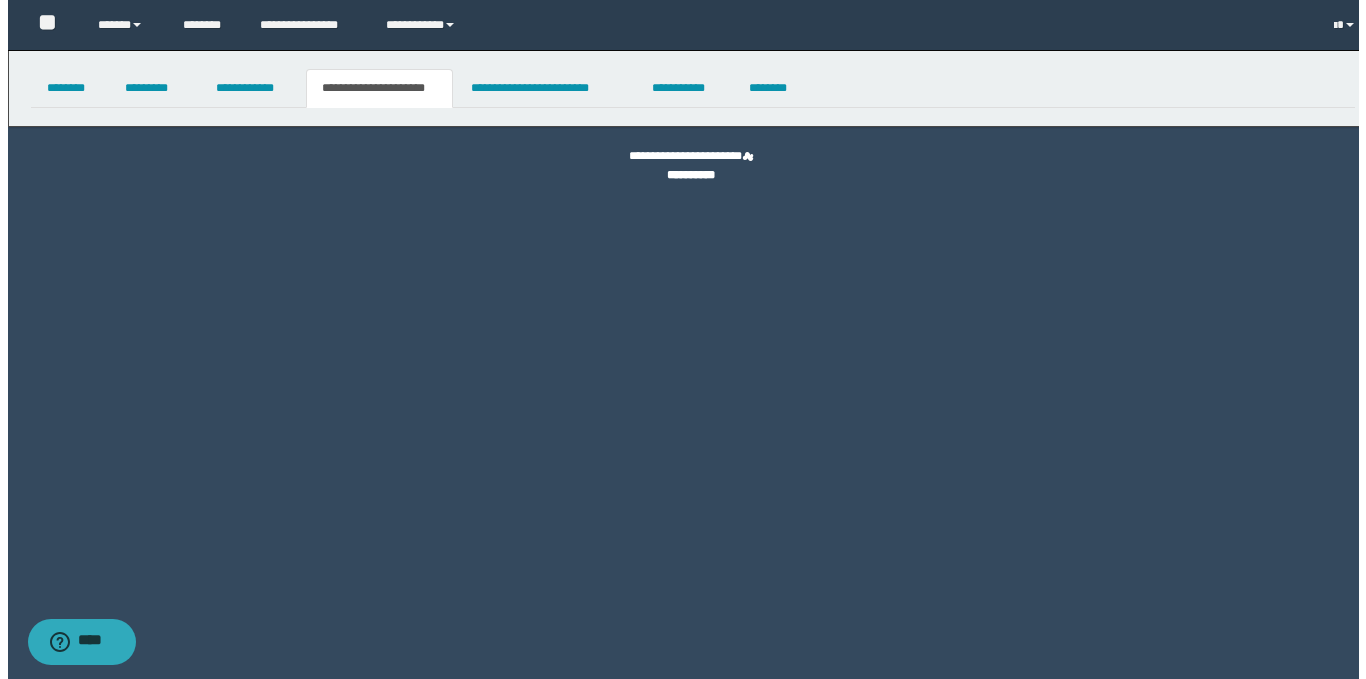 scroll, scrollTop: 0, scrollLeft: 0, axis: both 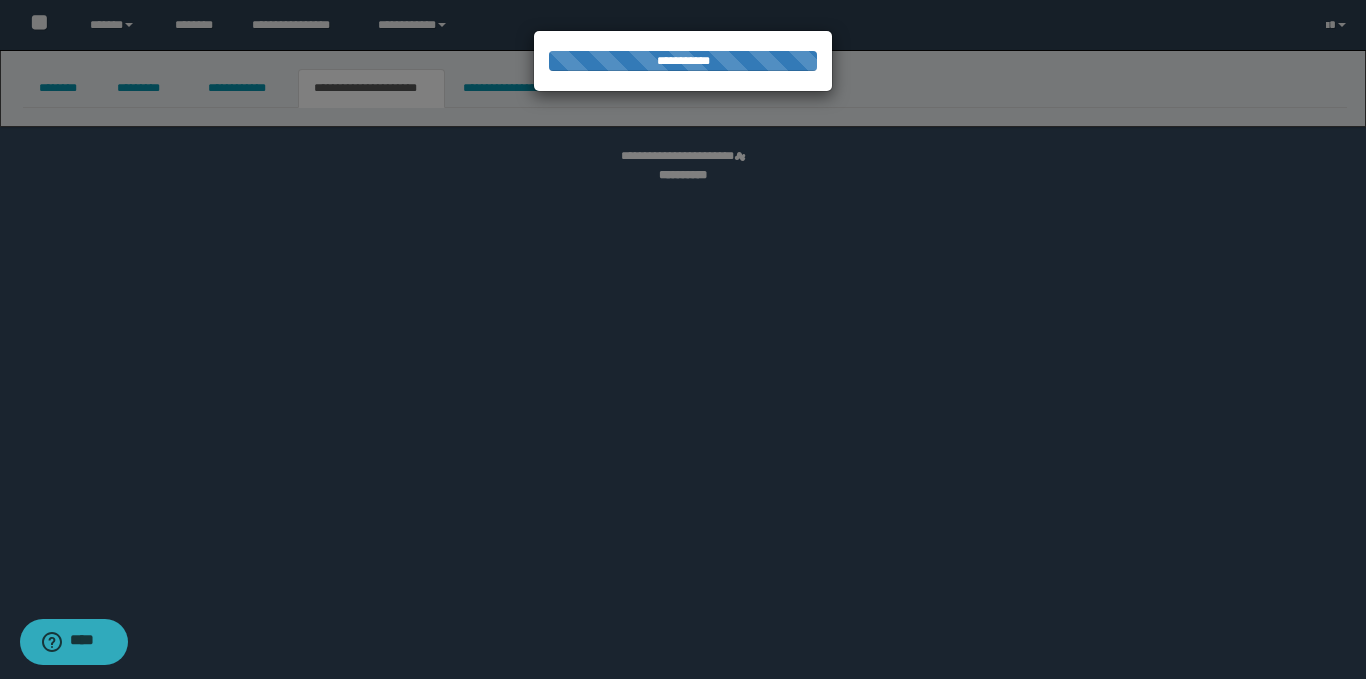 select on "*" 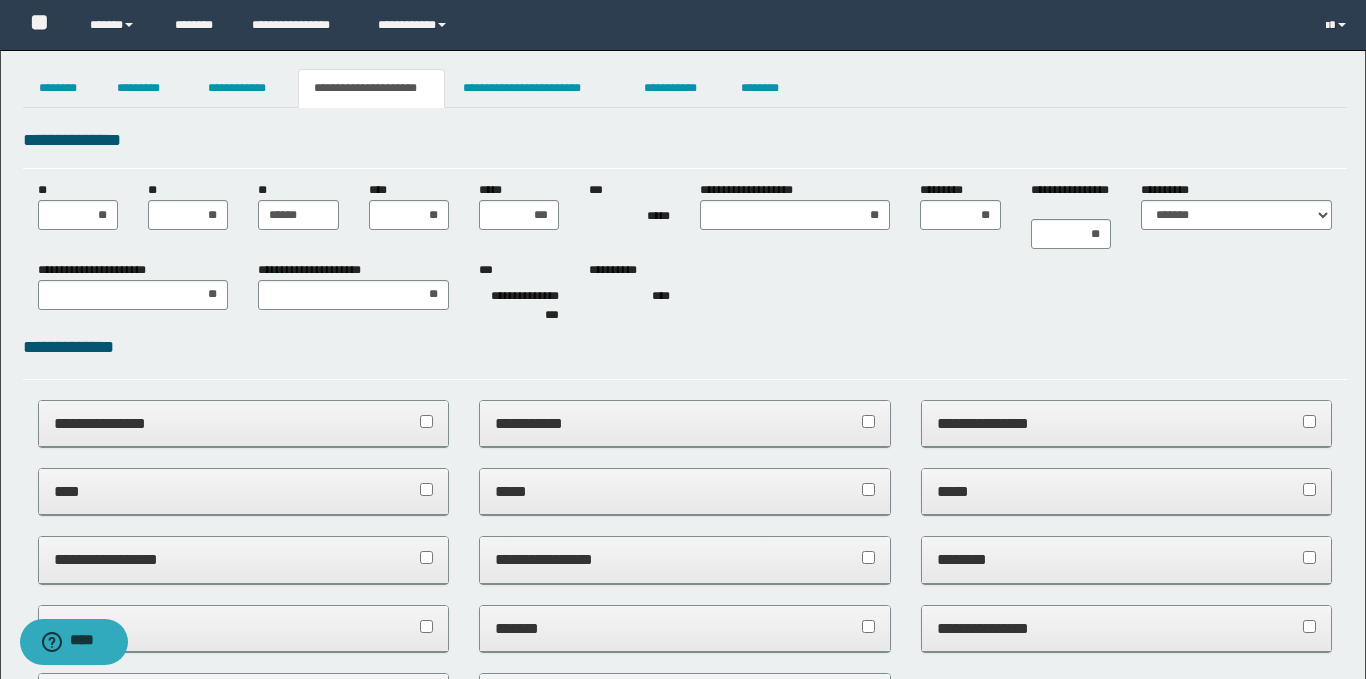 scroll, scrollTop: 0, scrollLeft: 0, axis: both 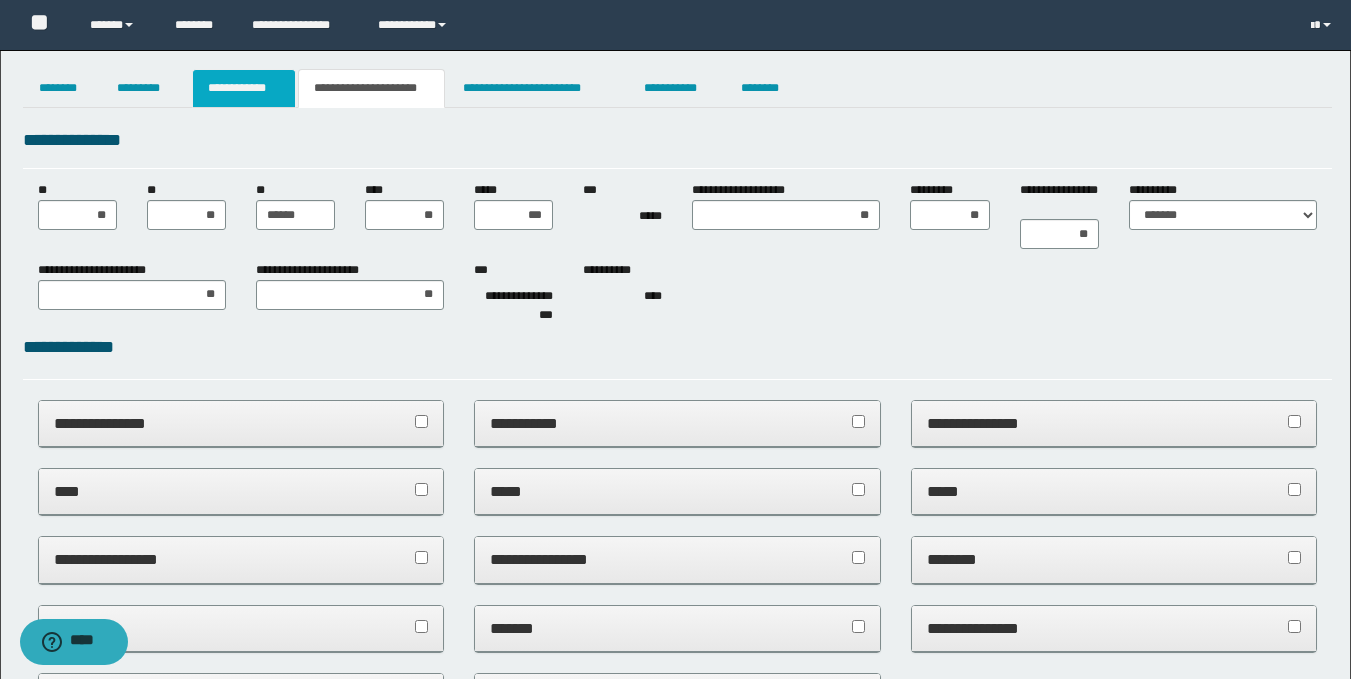 click on "**********" at bounding box center (244, 88) 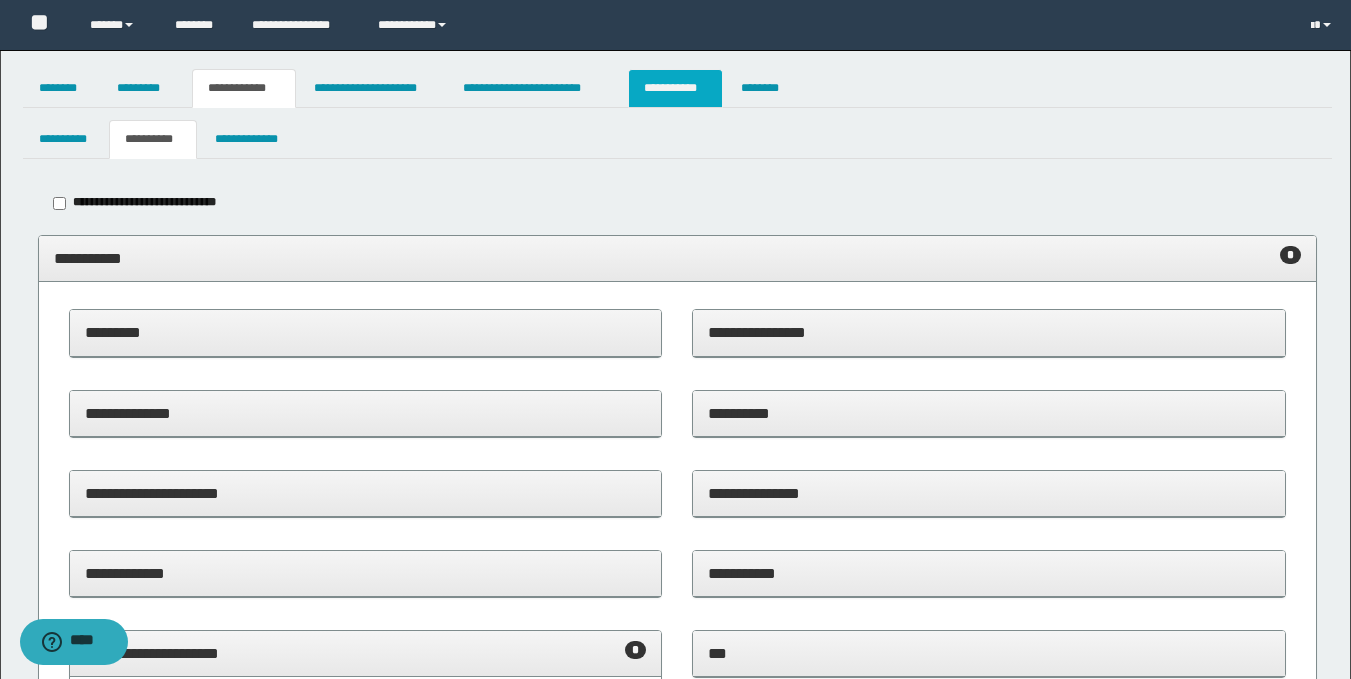 click on "**********" at bounding box center (675, 88) 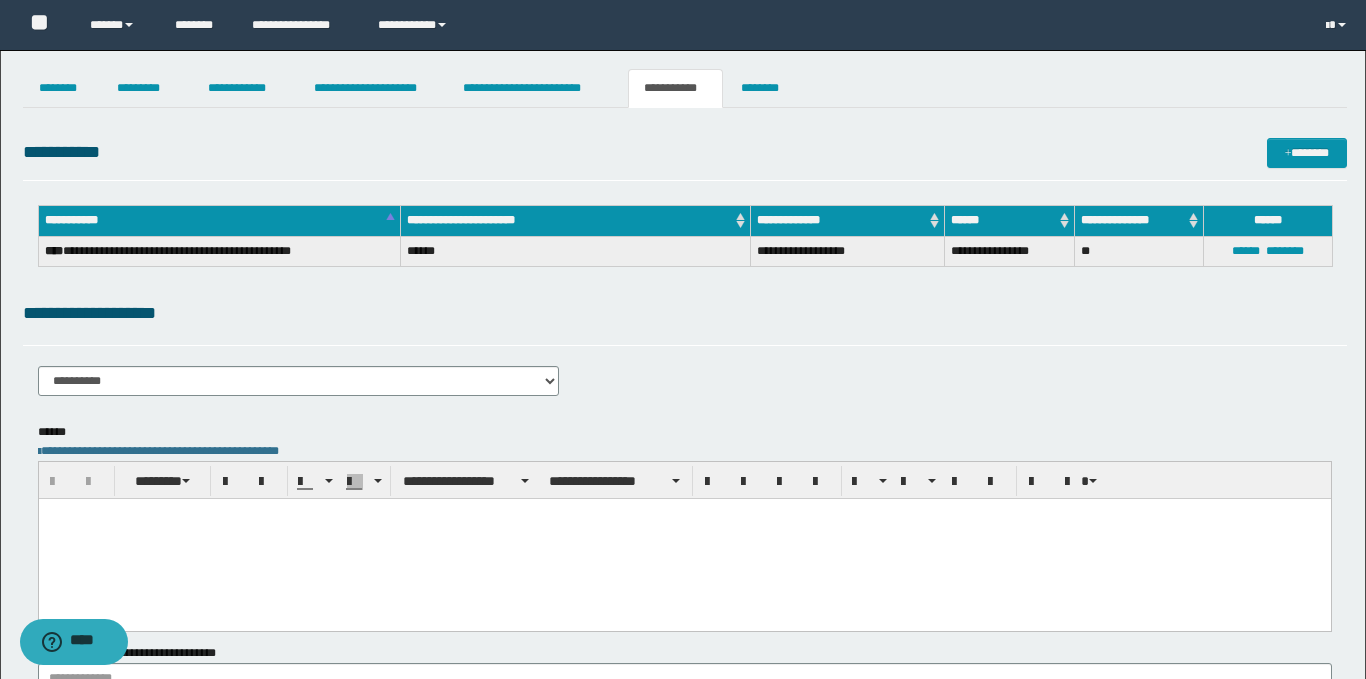 scroll, scrollTop: 0, scrollLeft: 0, axis: both 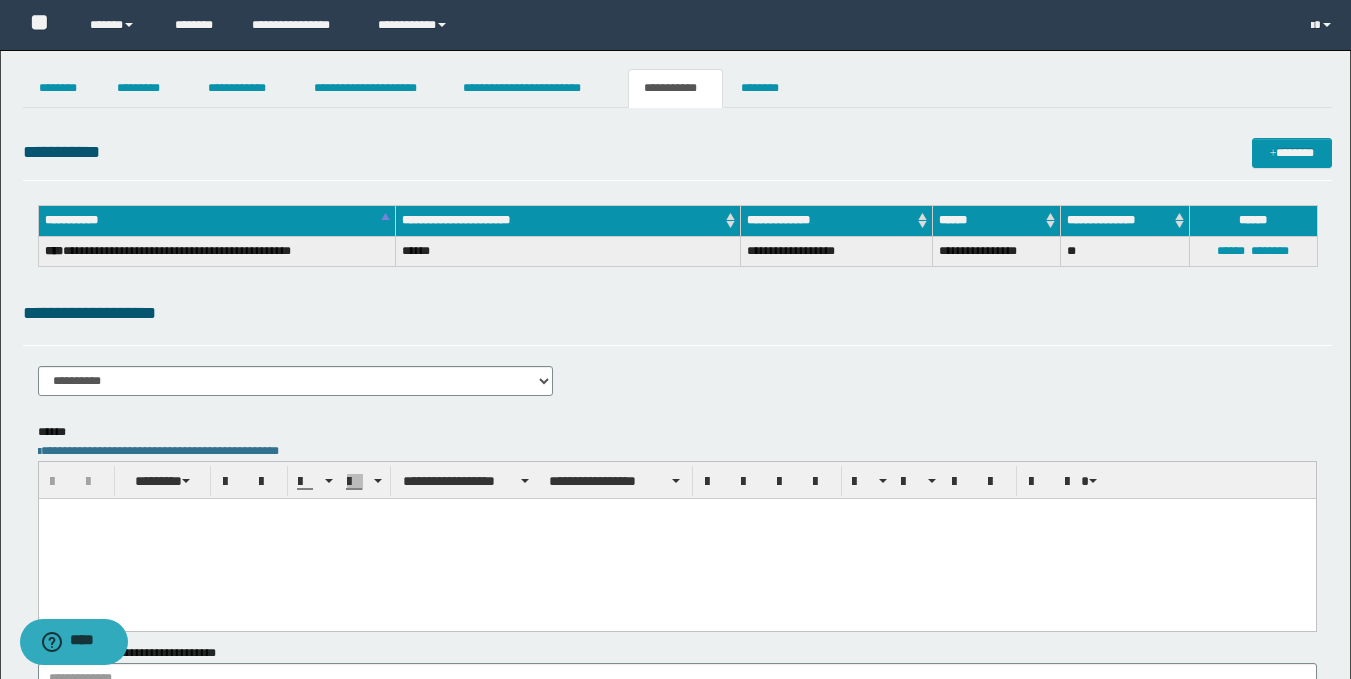 click at bounding box center [676, 538] 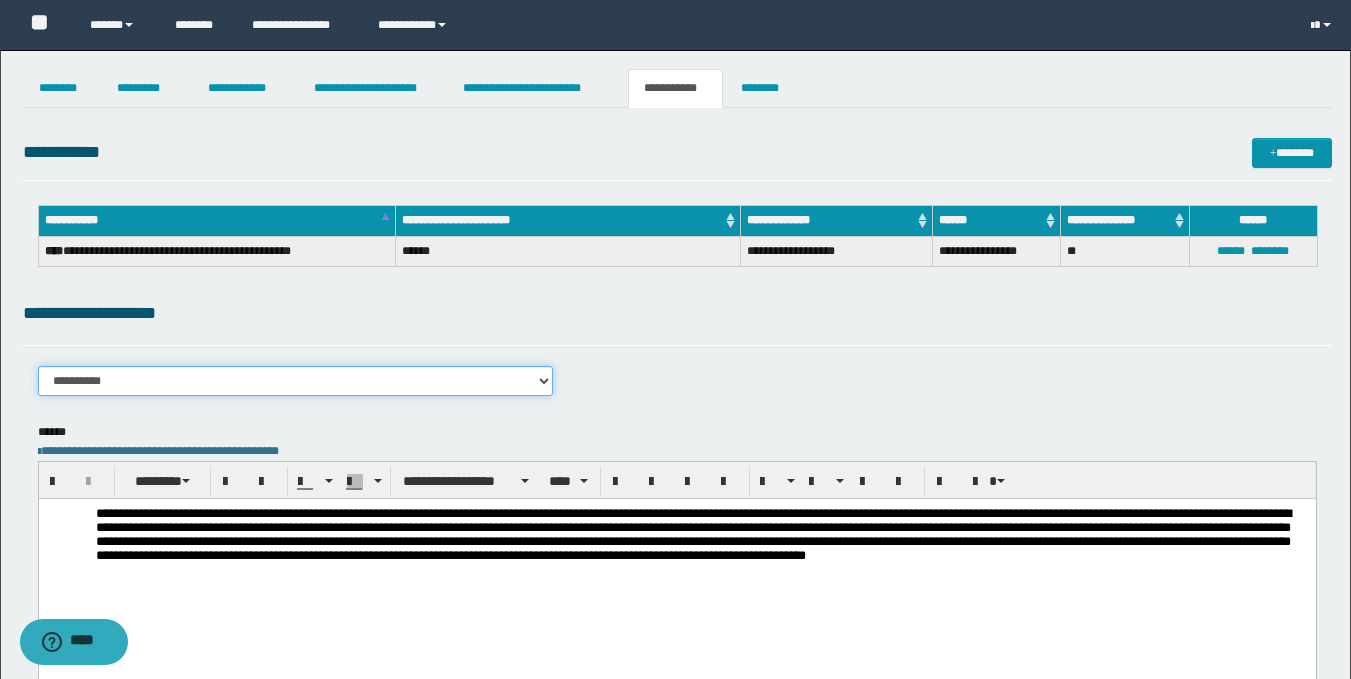 click on "**********" at bounding box center (296, 381) 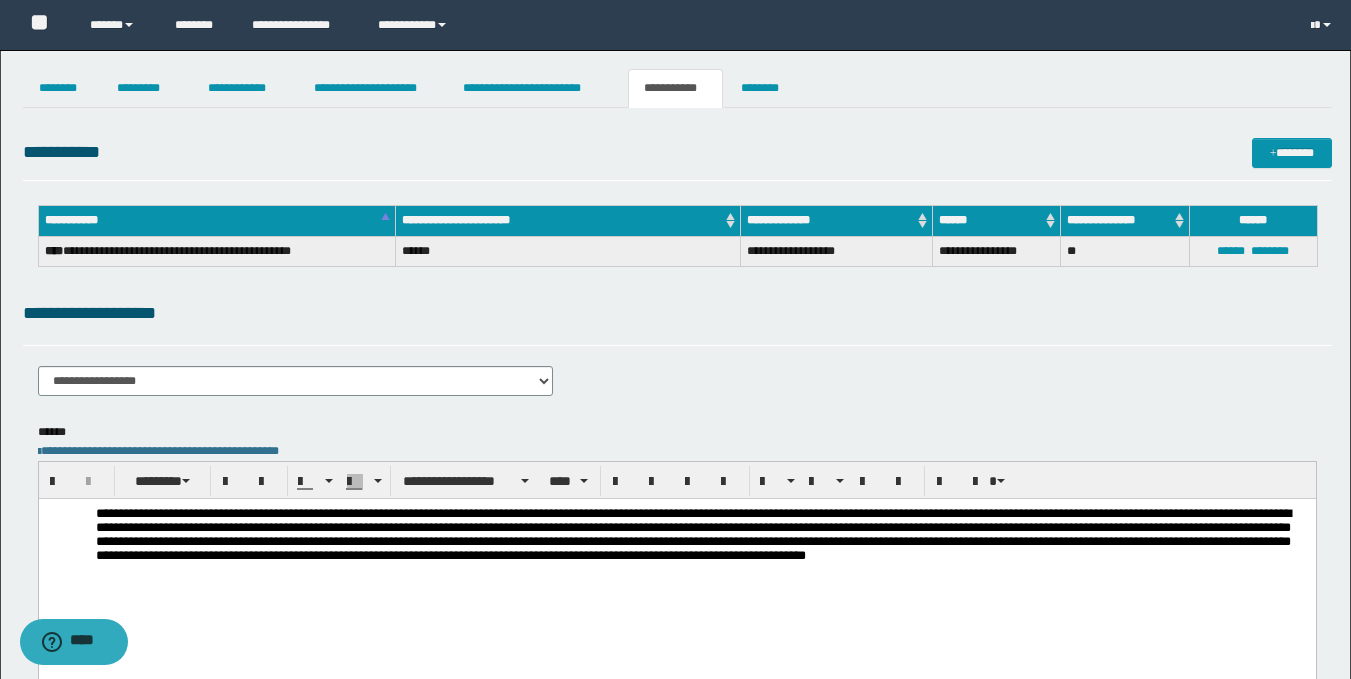 click on "**********" at bounding box center (692, 533) 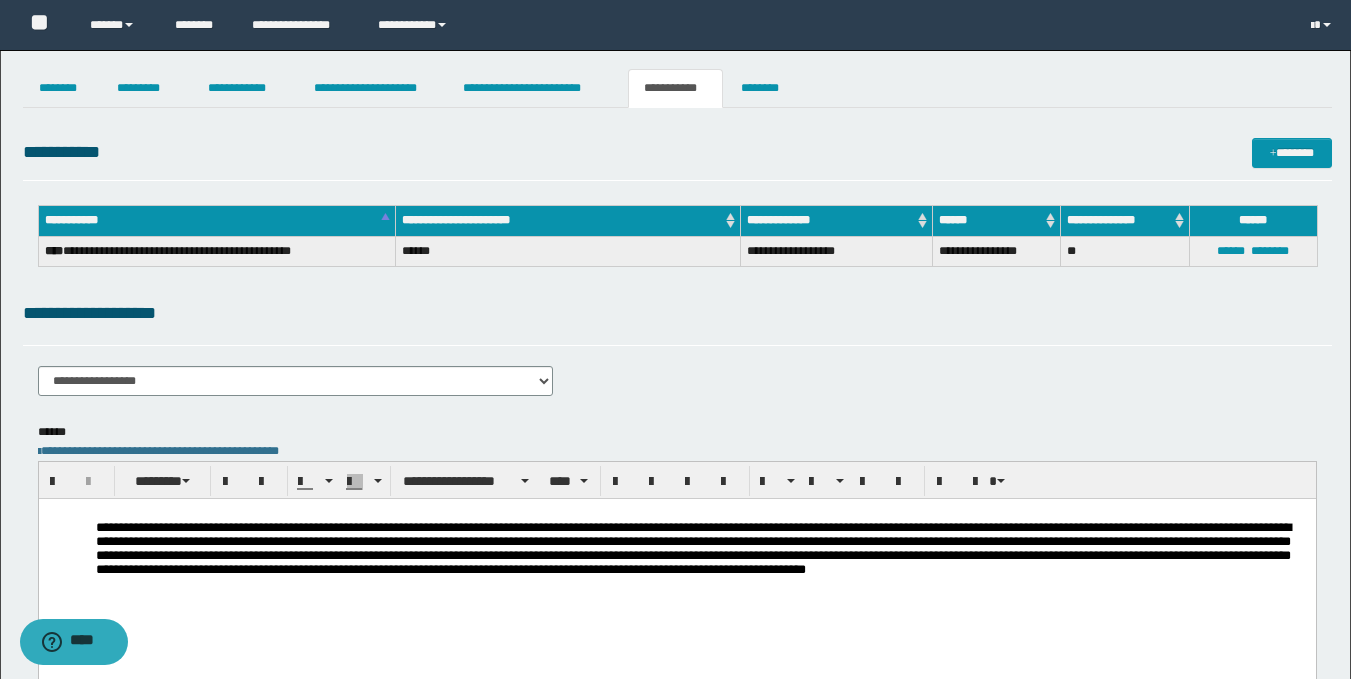 click at bounding box center [700, 513] 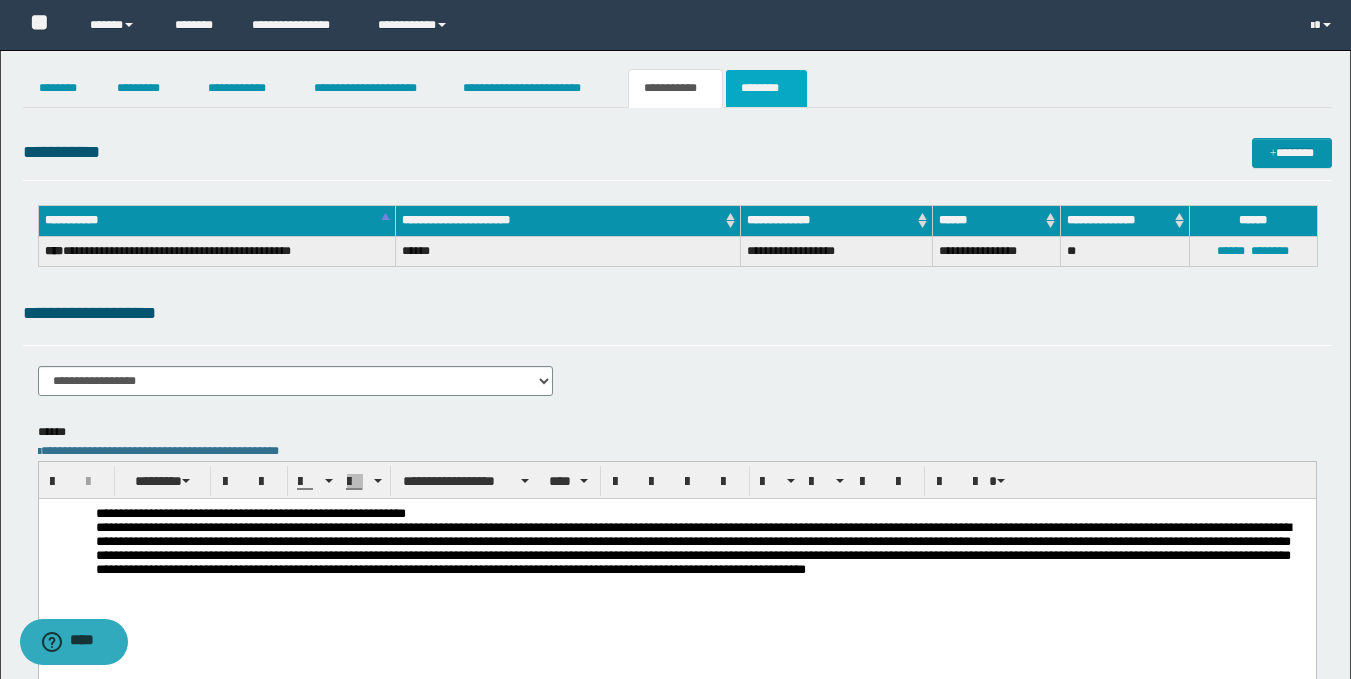click on "********" at bounding box center [766, 88] 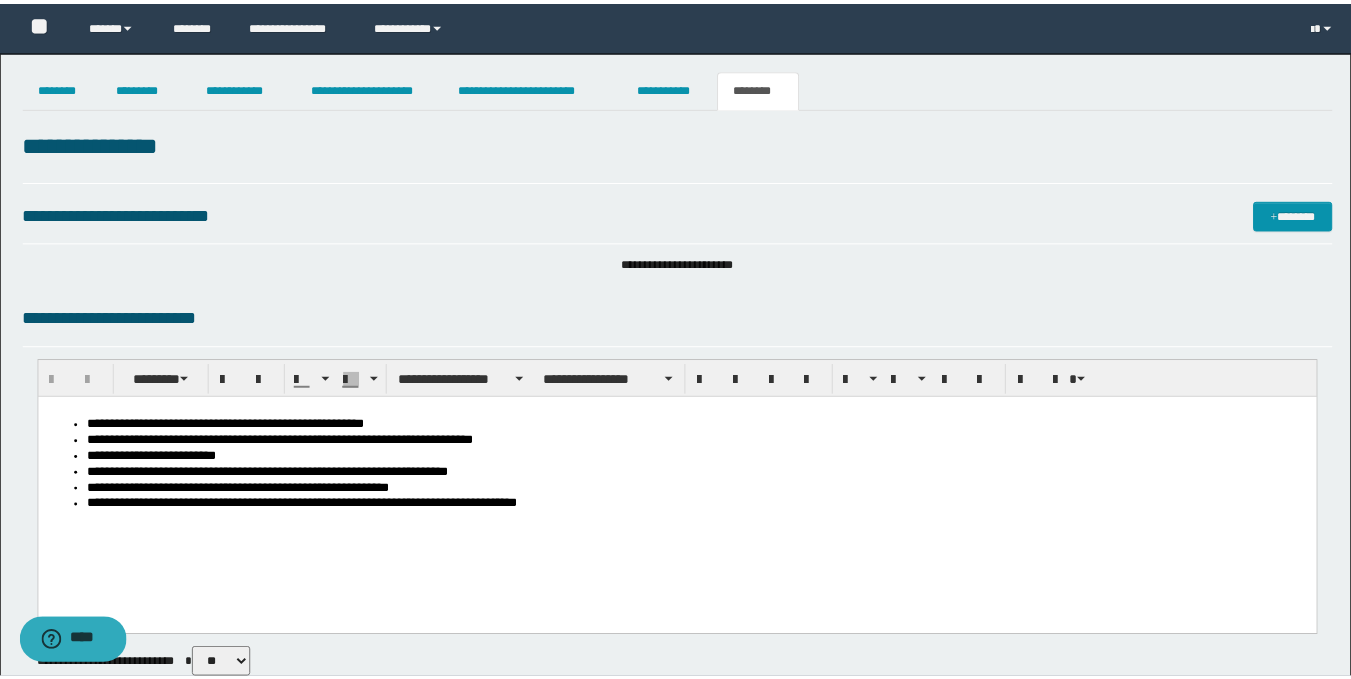 scroll, scrollTop: 0, scrollLeft: 0, axis: both 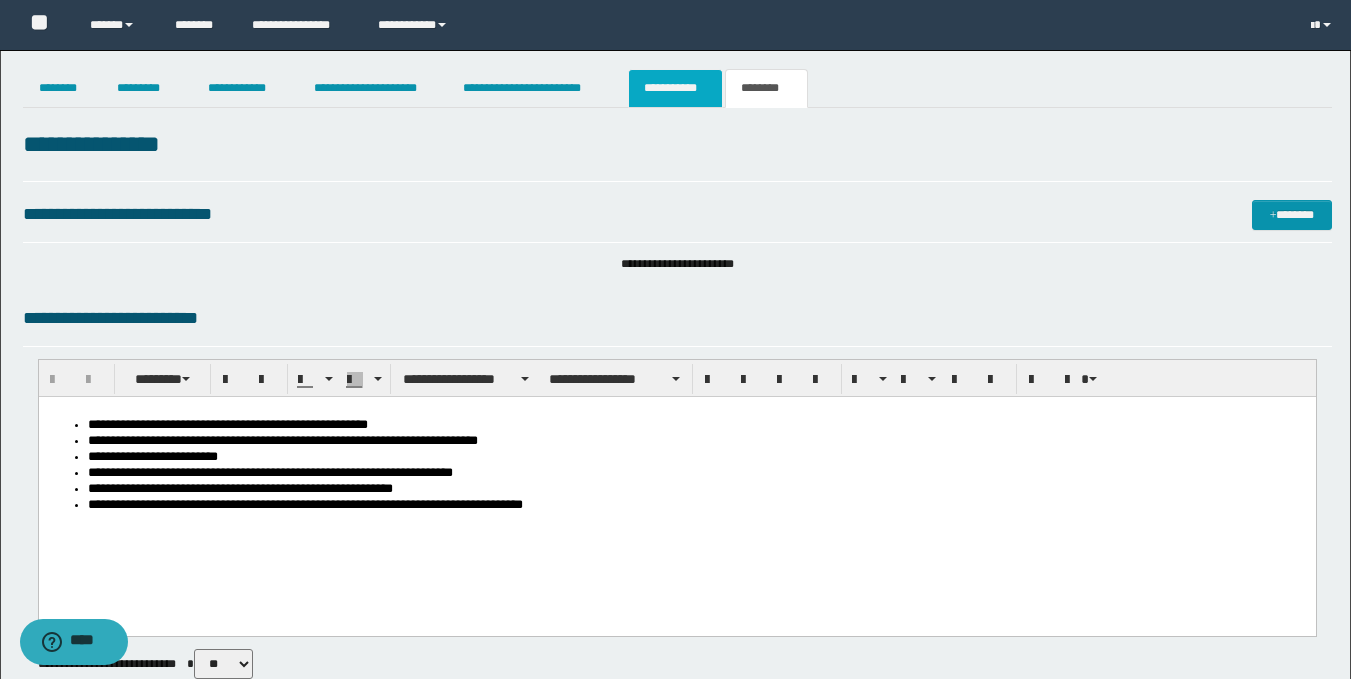 click on "**********" at bounding box center (675, 88) 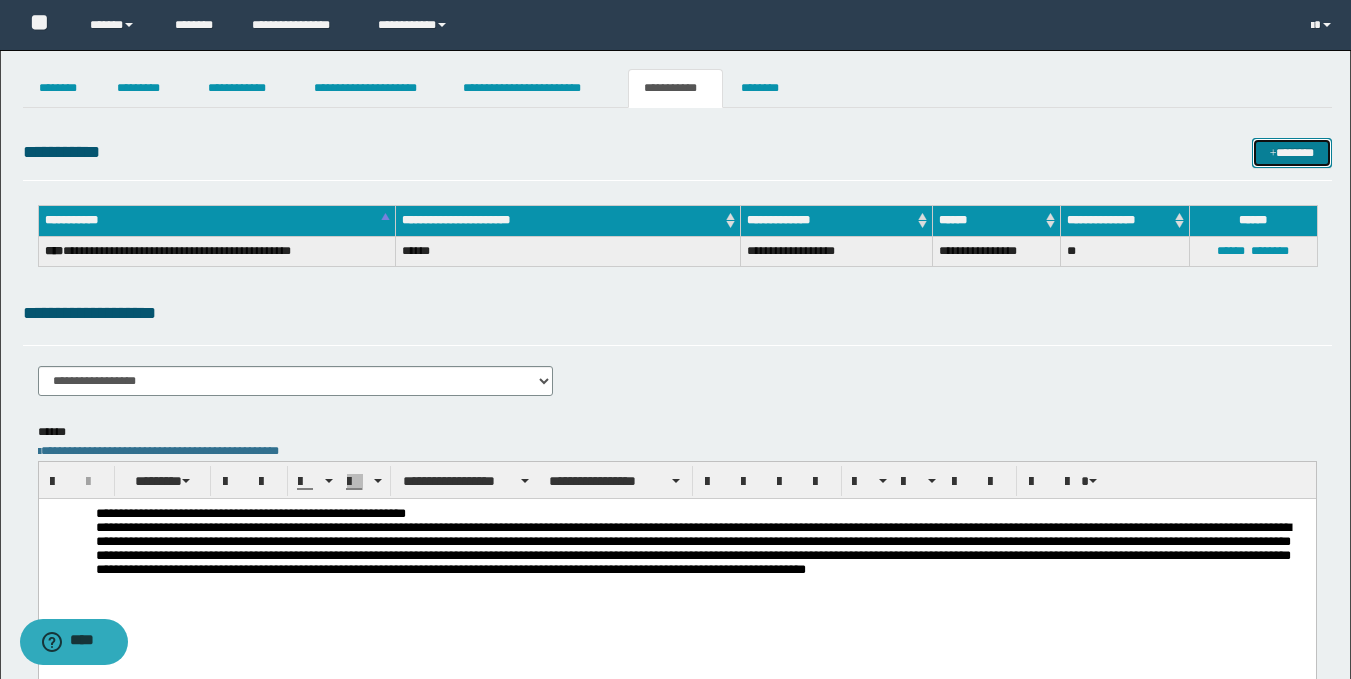 click on "*******" at bounding box center [1292, 153] 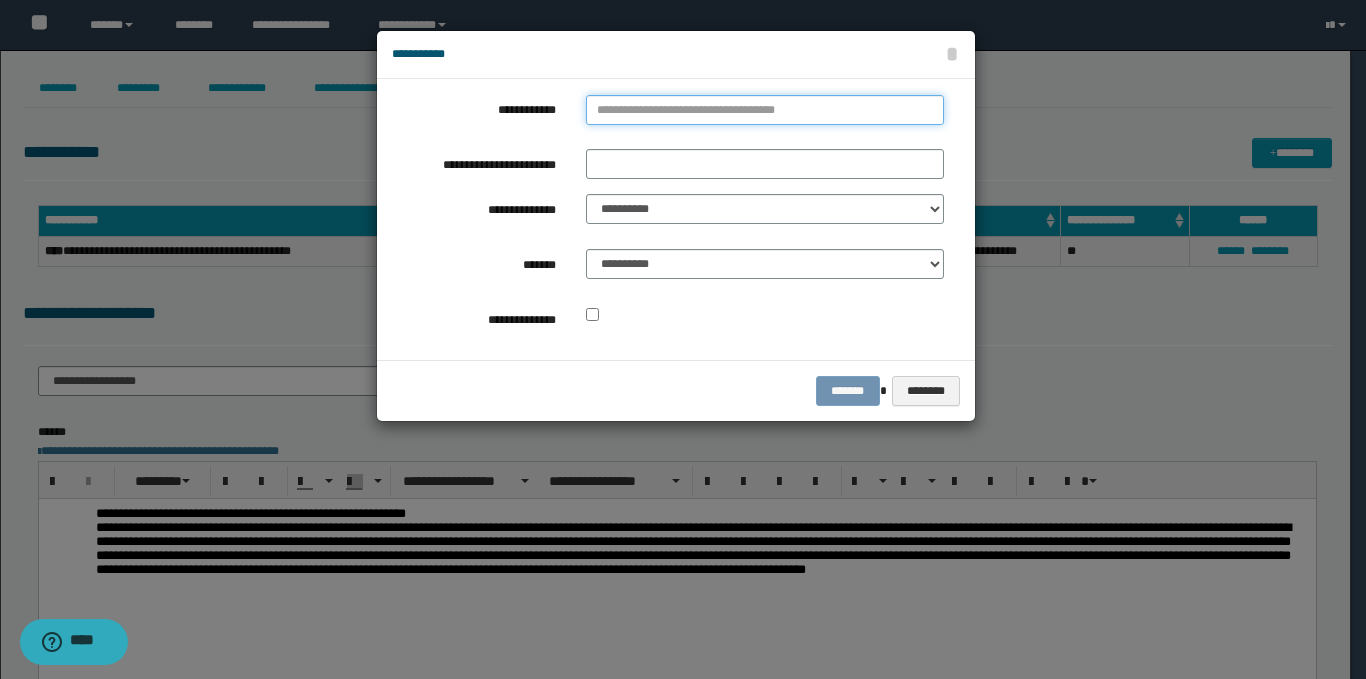 click on "**********" at bounding box center (765, 110) 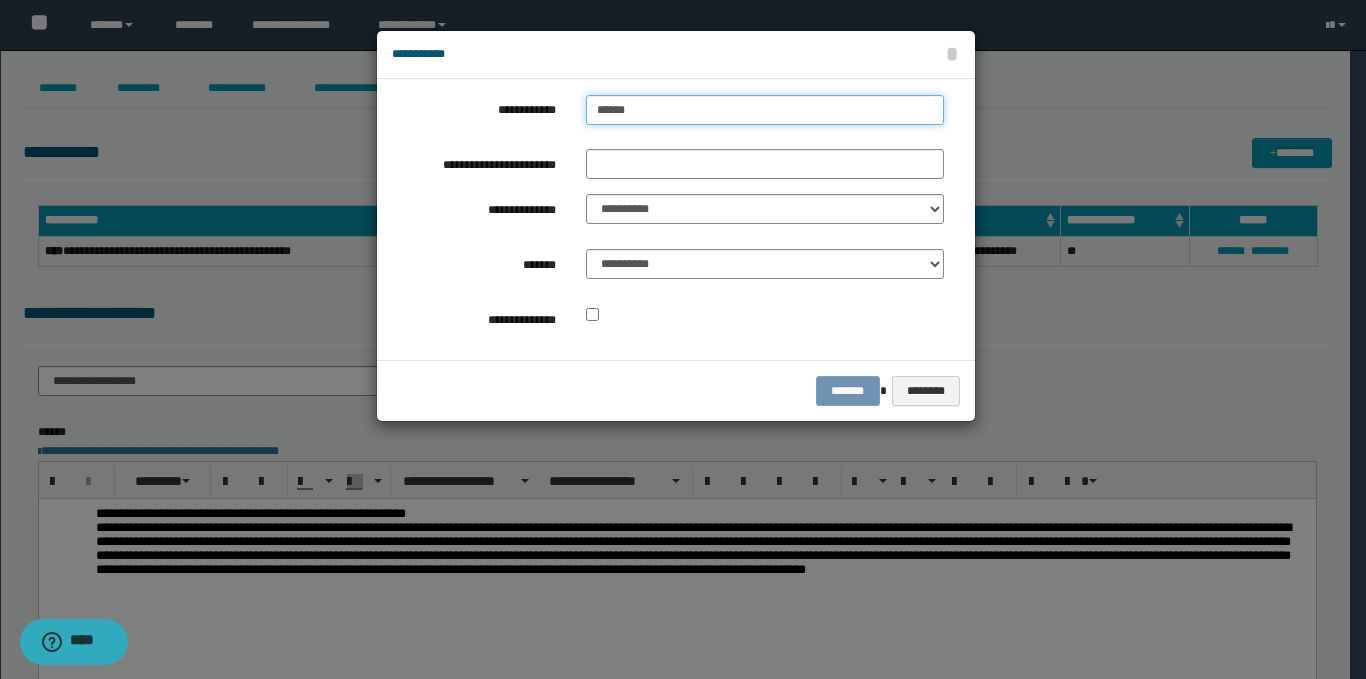 type on "*******" 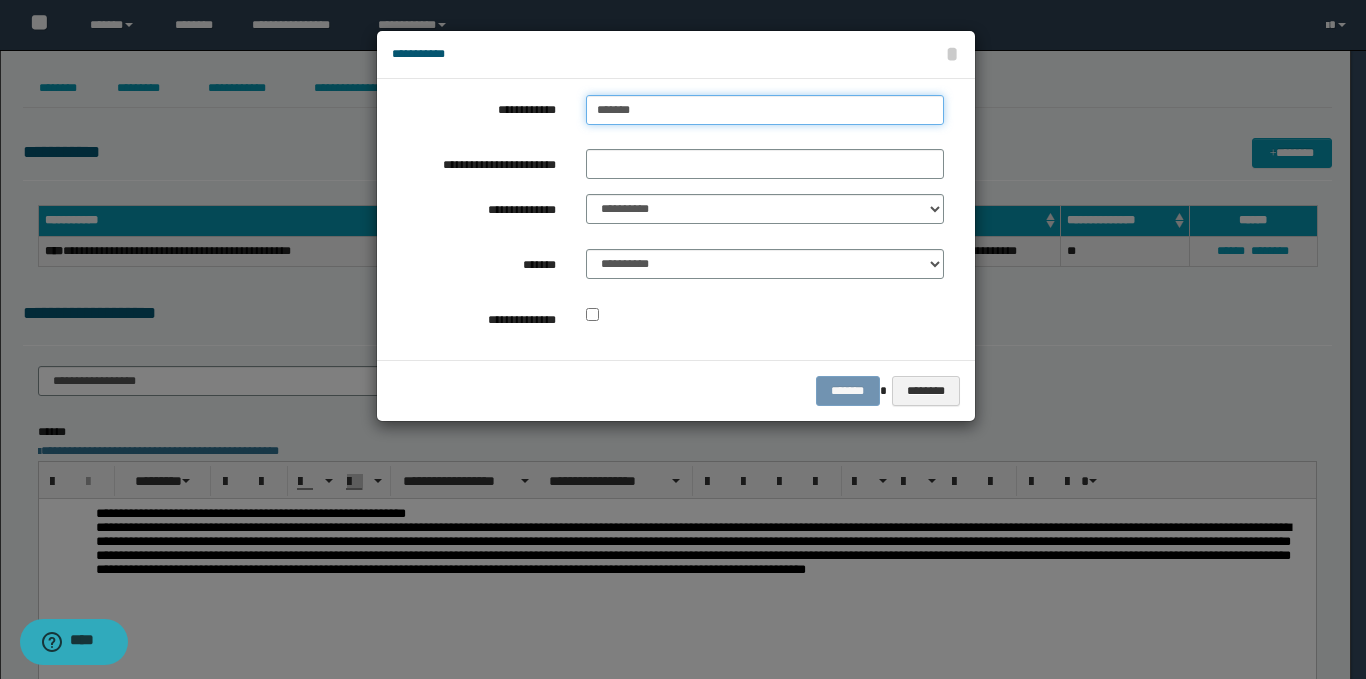 type on "*******" 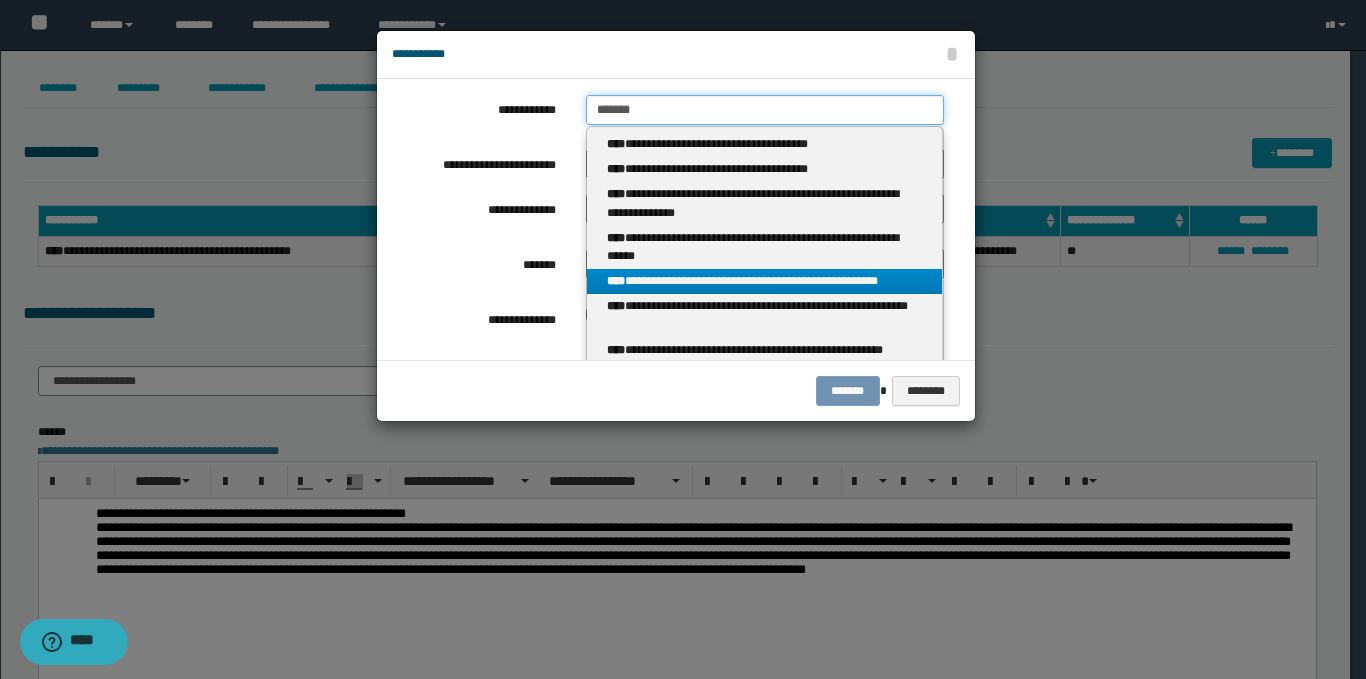 type on "*******" 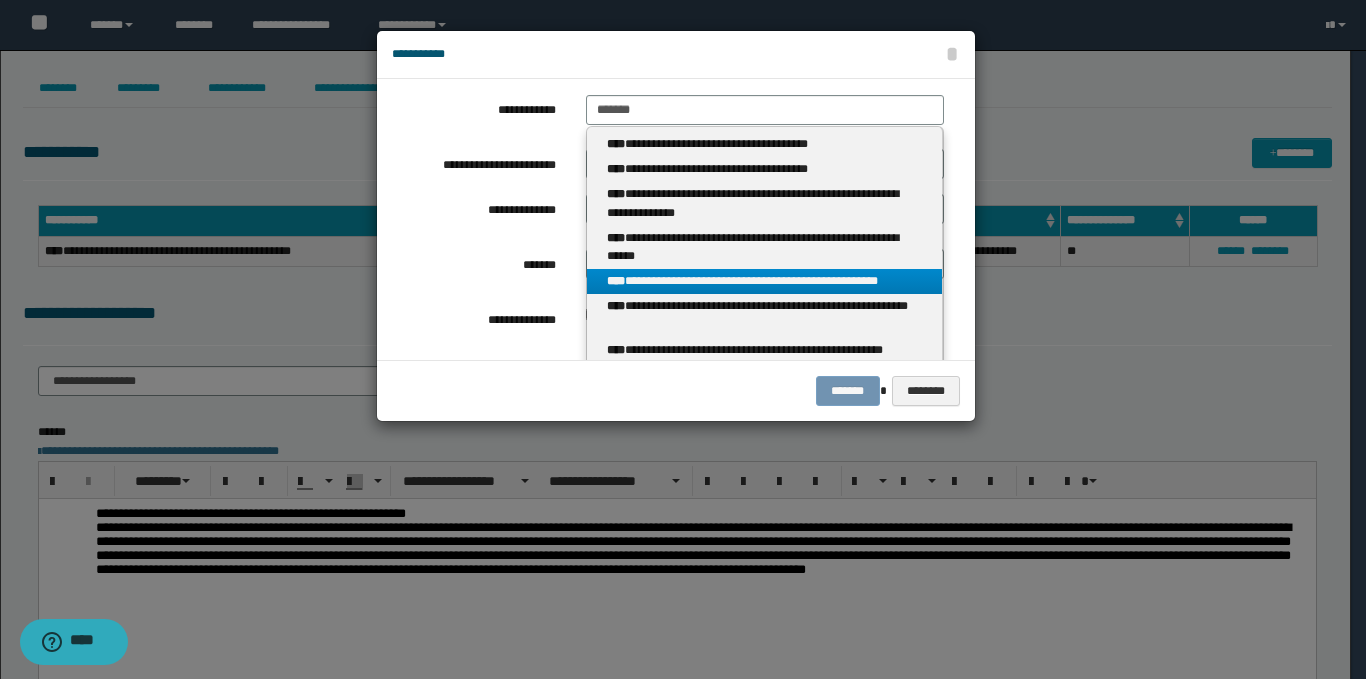 click on "**********" at bounding box center (765, 281) 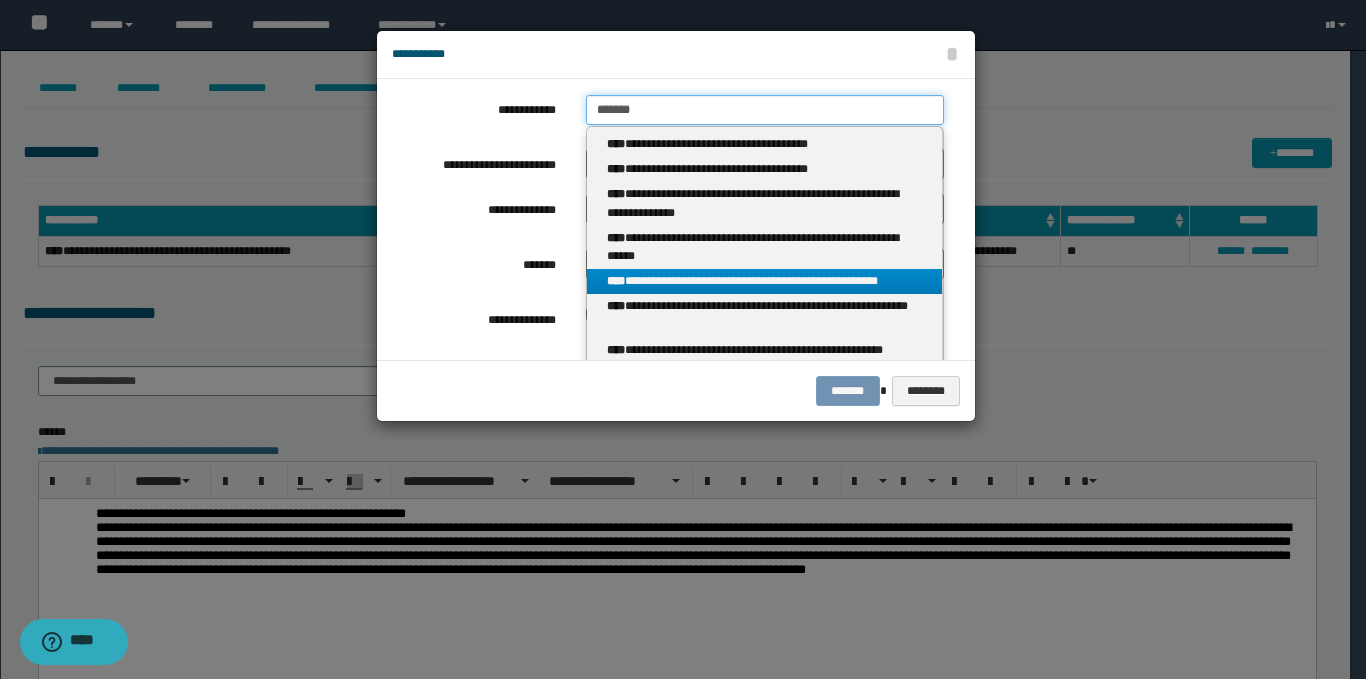 type 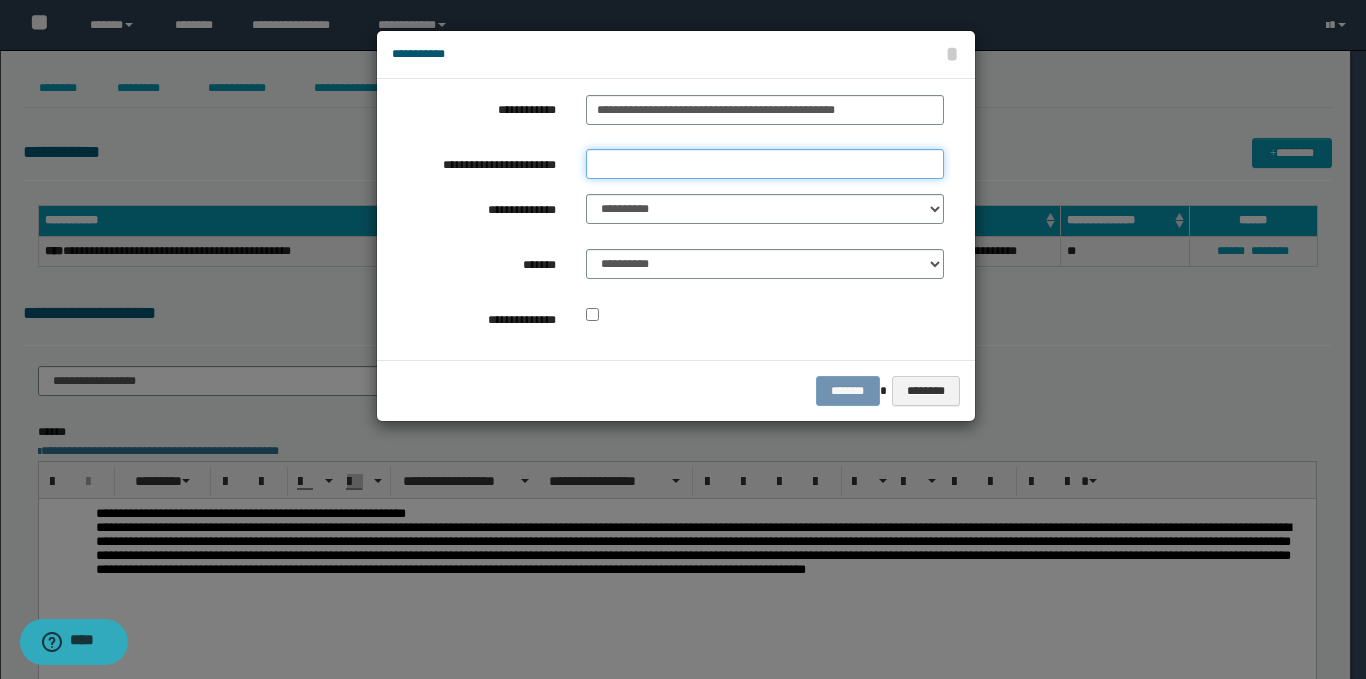 click on "**********" at bounding box center [765, 164] 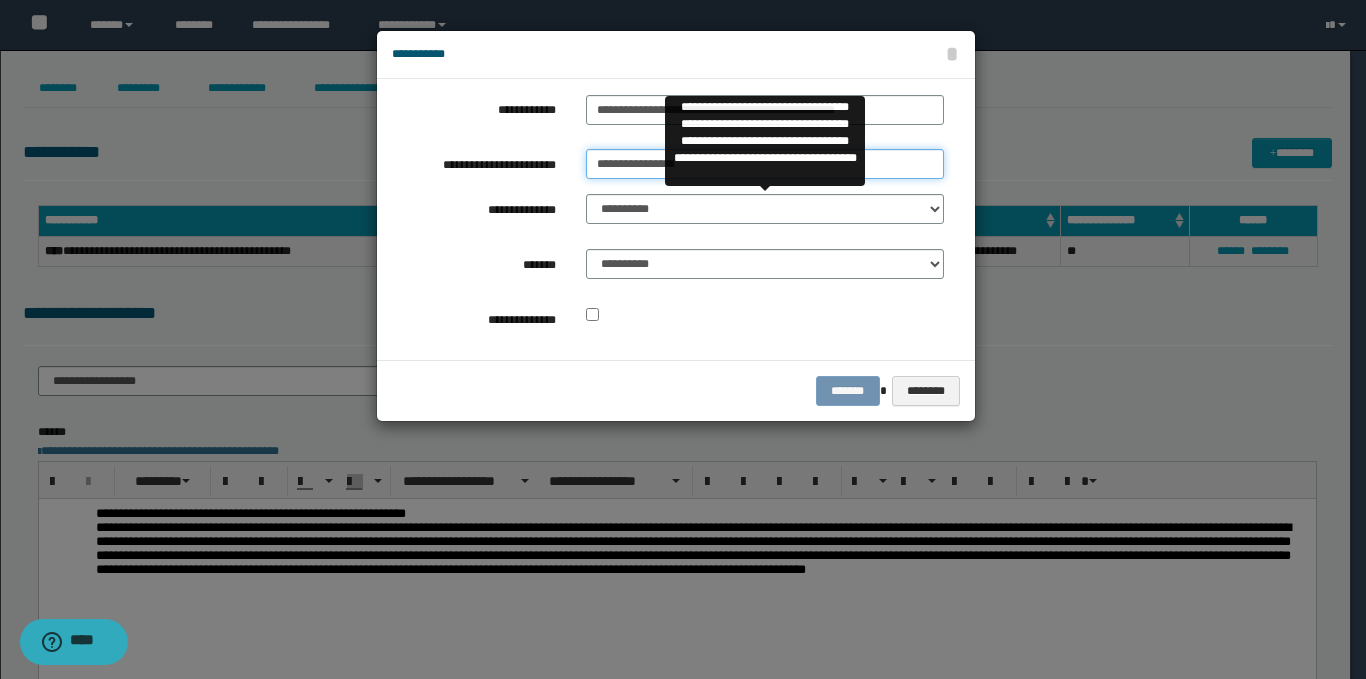 type on "**********" 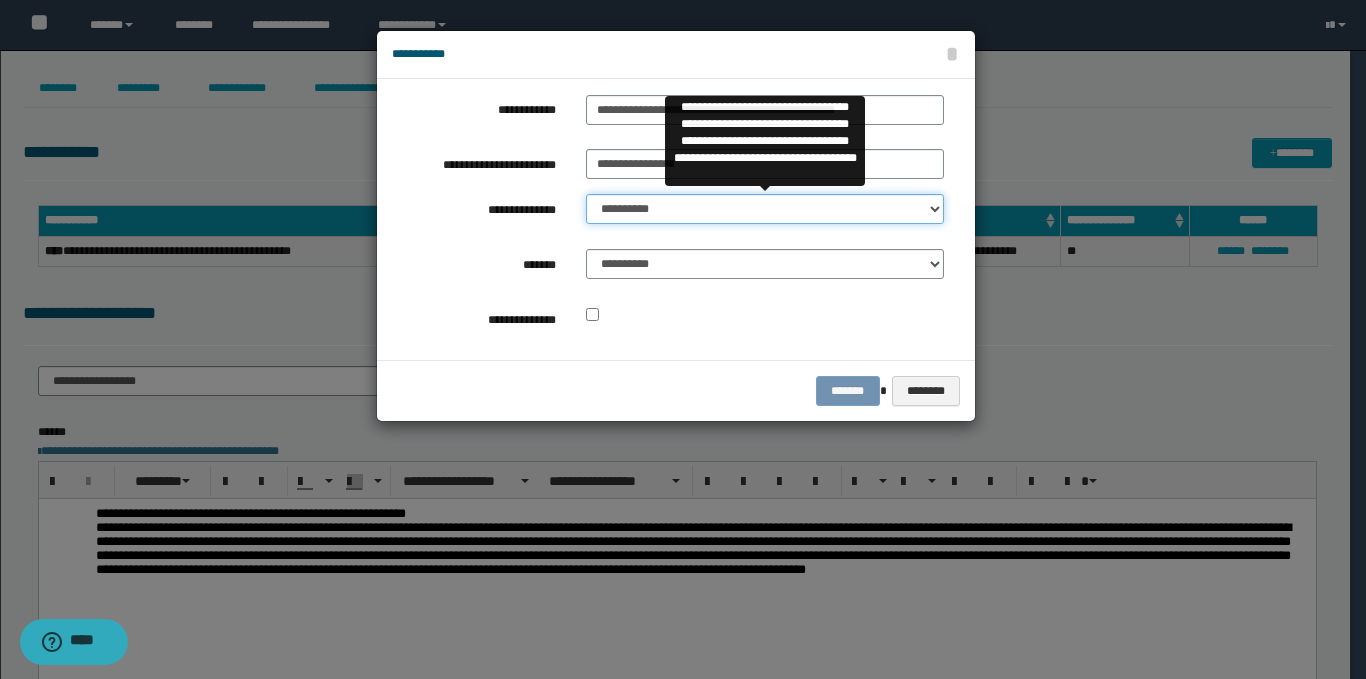 click on "**********" at bounding box center [765, 209] 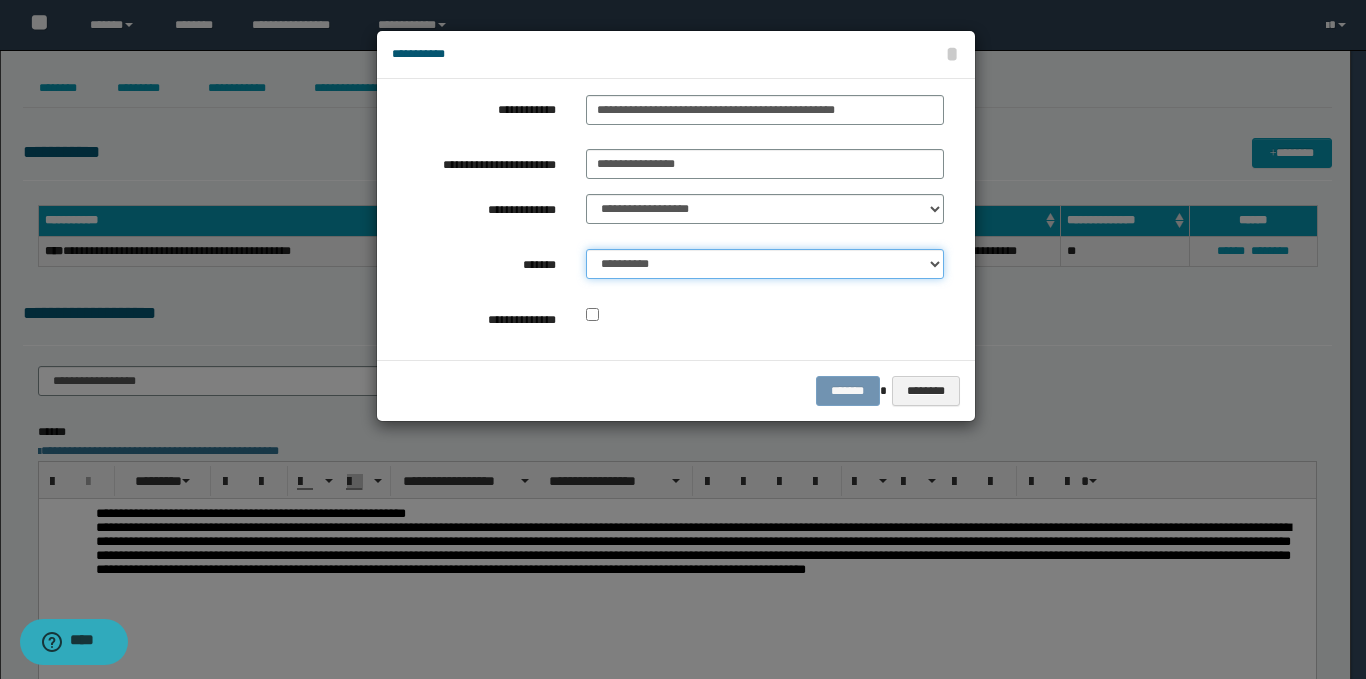 click on "**********" at bounding box center [765, 264] 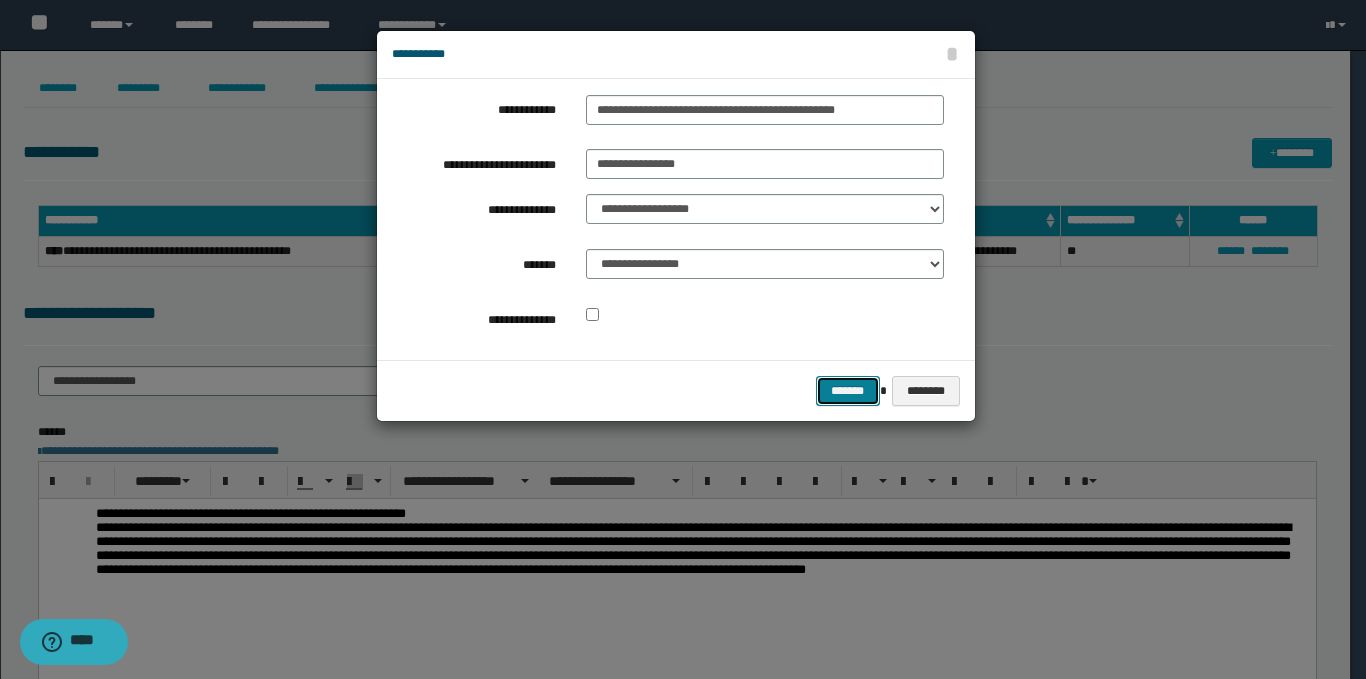 click on "*******" at bounding box center [848, 391] 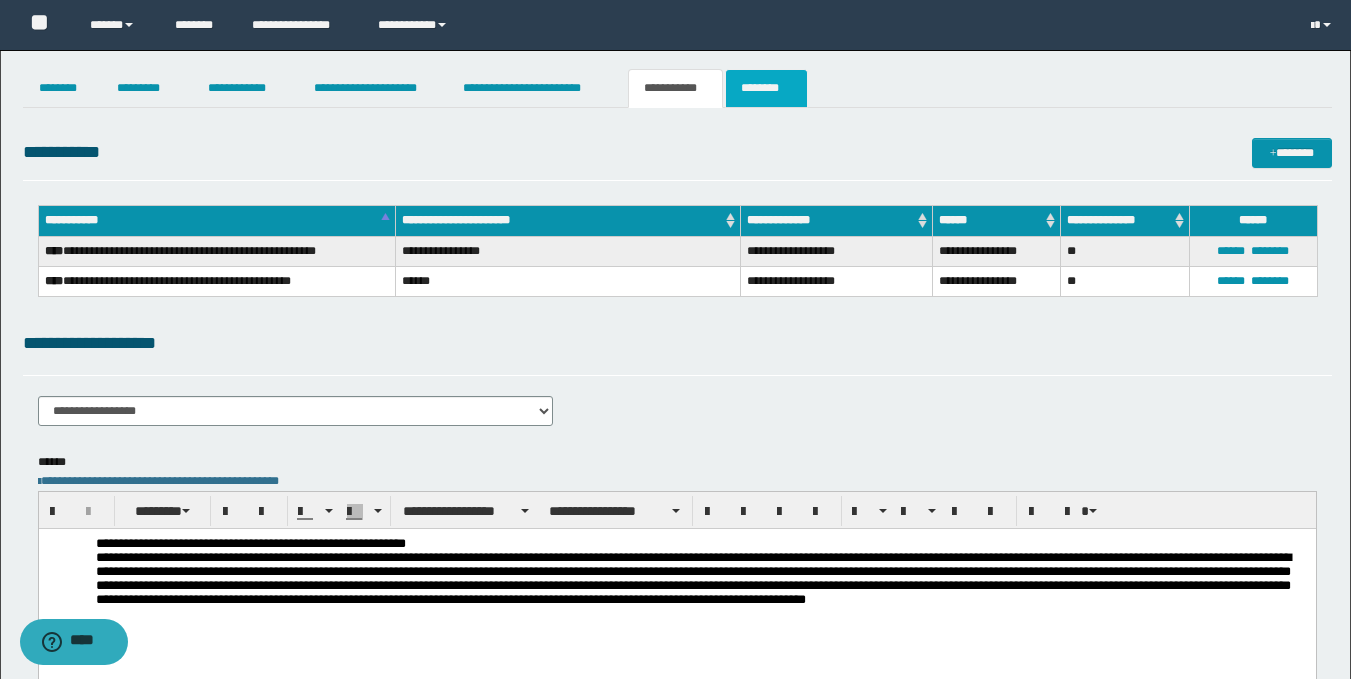 click on "********" at bounding box center (766, 88) 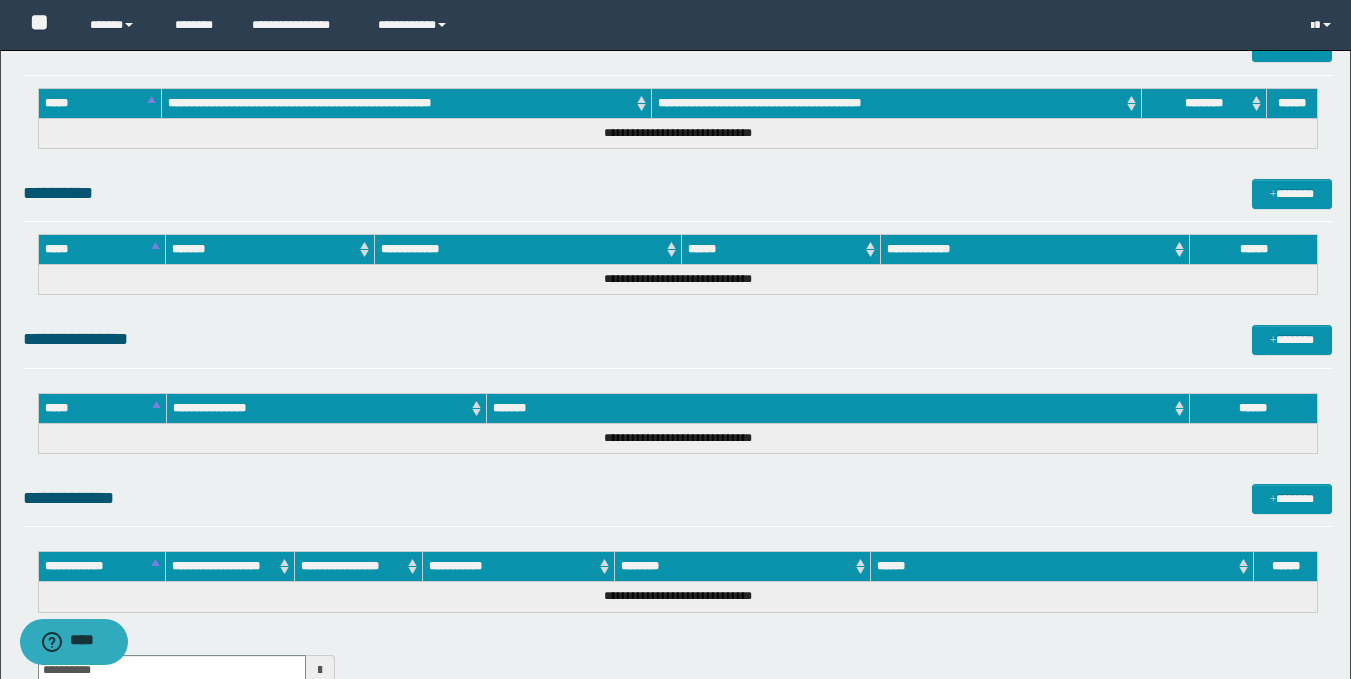 scroll, scrollTop: 797, scrollLeft: 0, axis: vertical 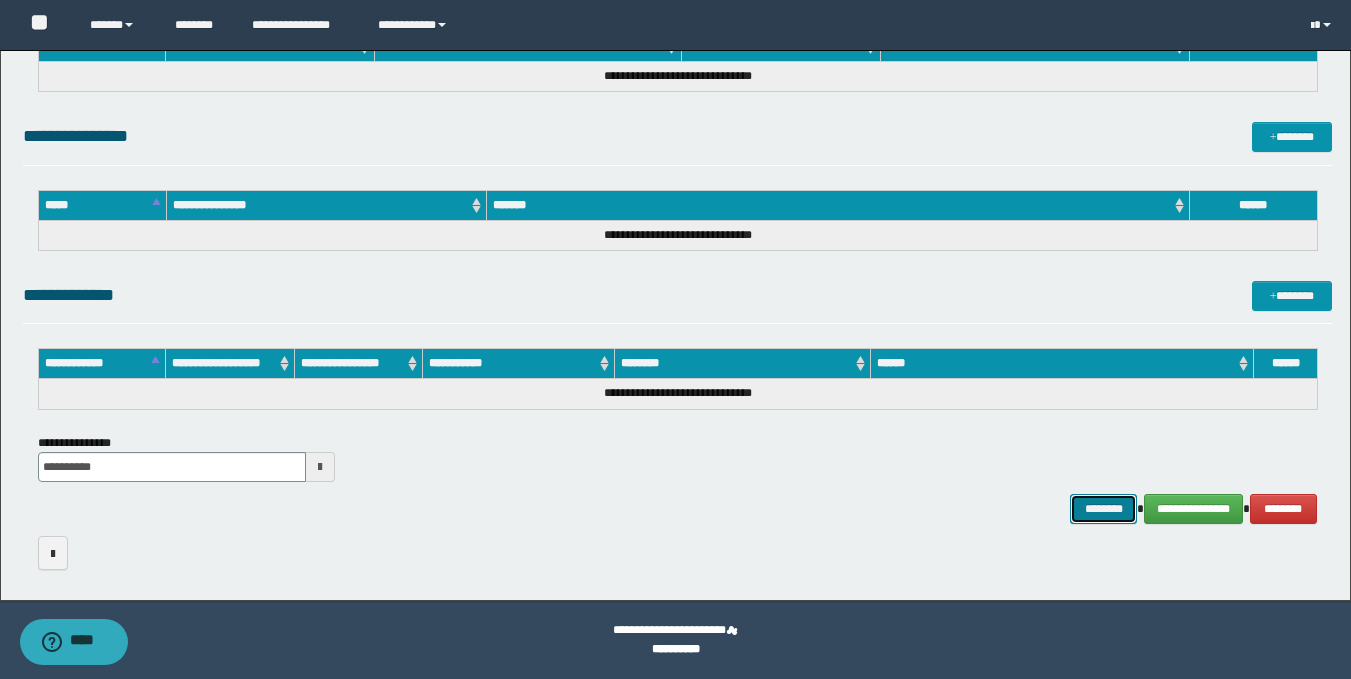click on "********" at bounding box center [1104, 509] 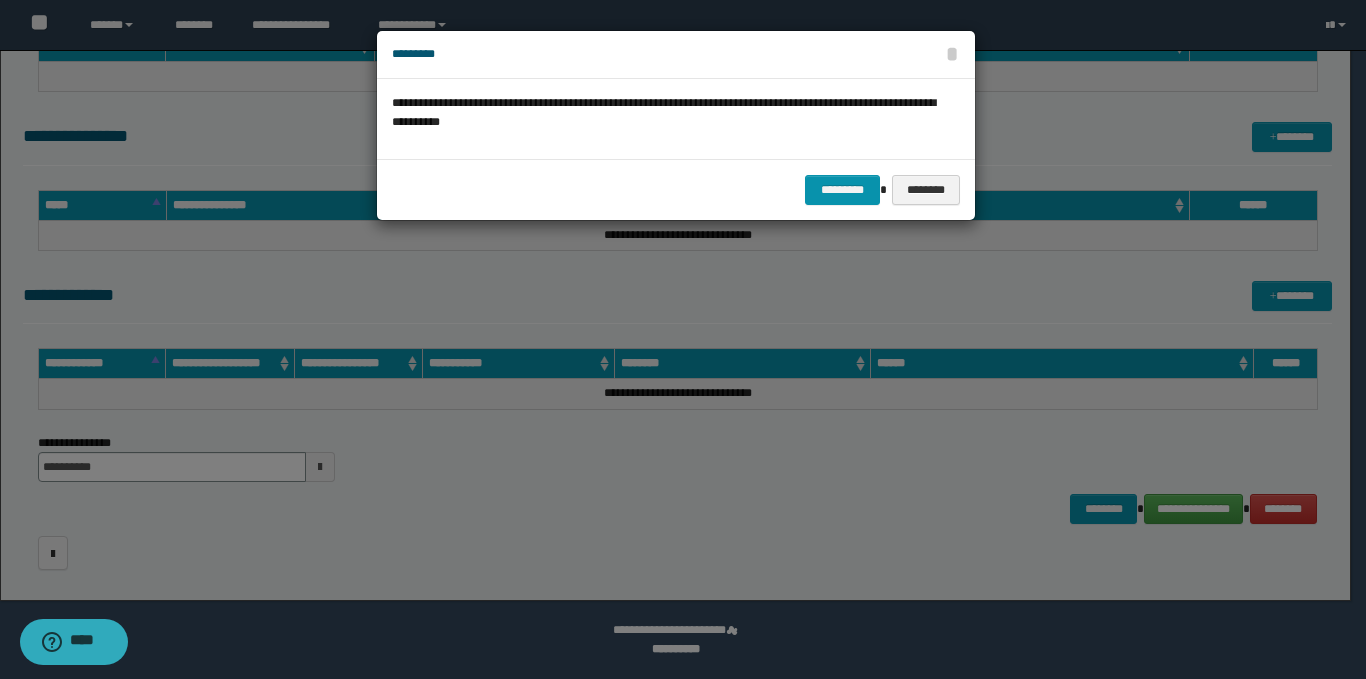 click on "*********
********" at bounding box center (676, 189) 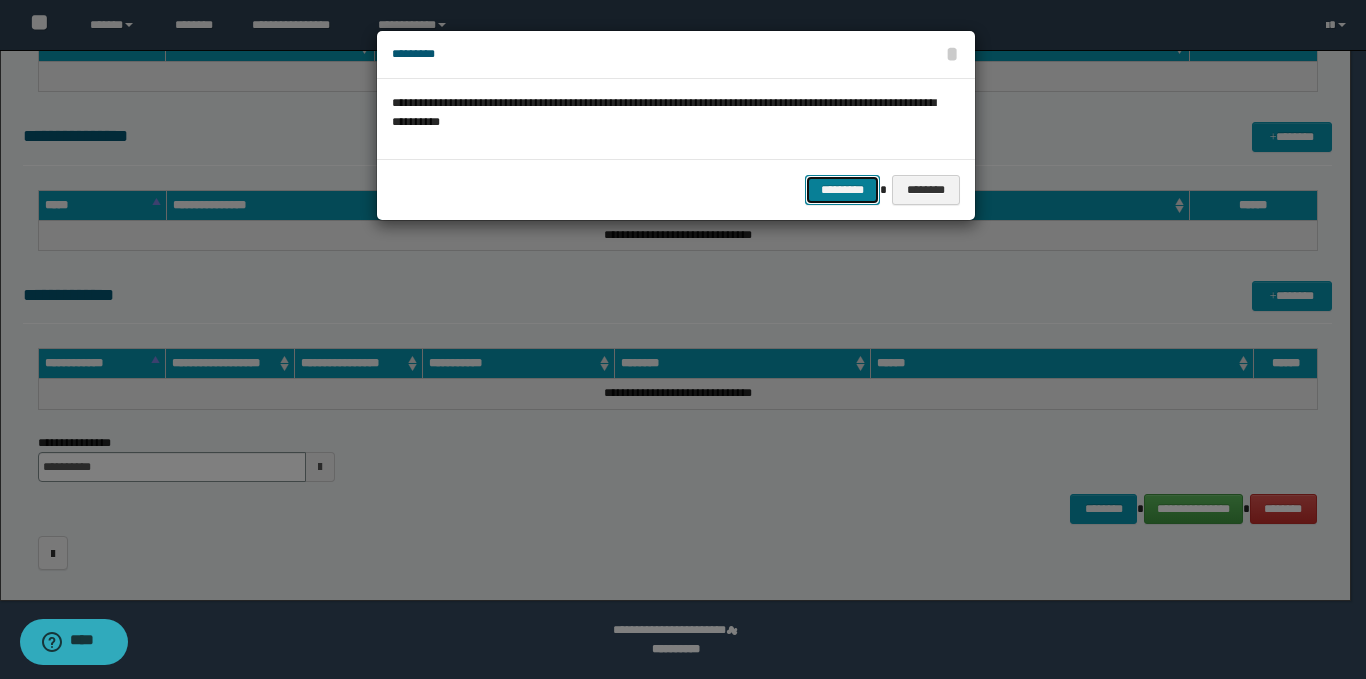 click on "*********" at bounding box center (842, 190) 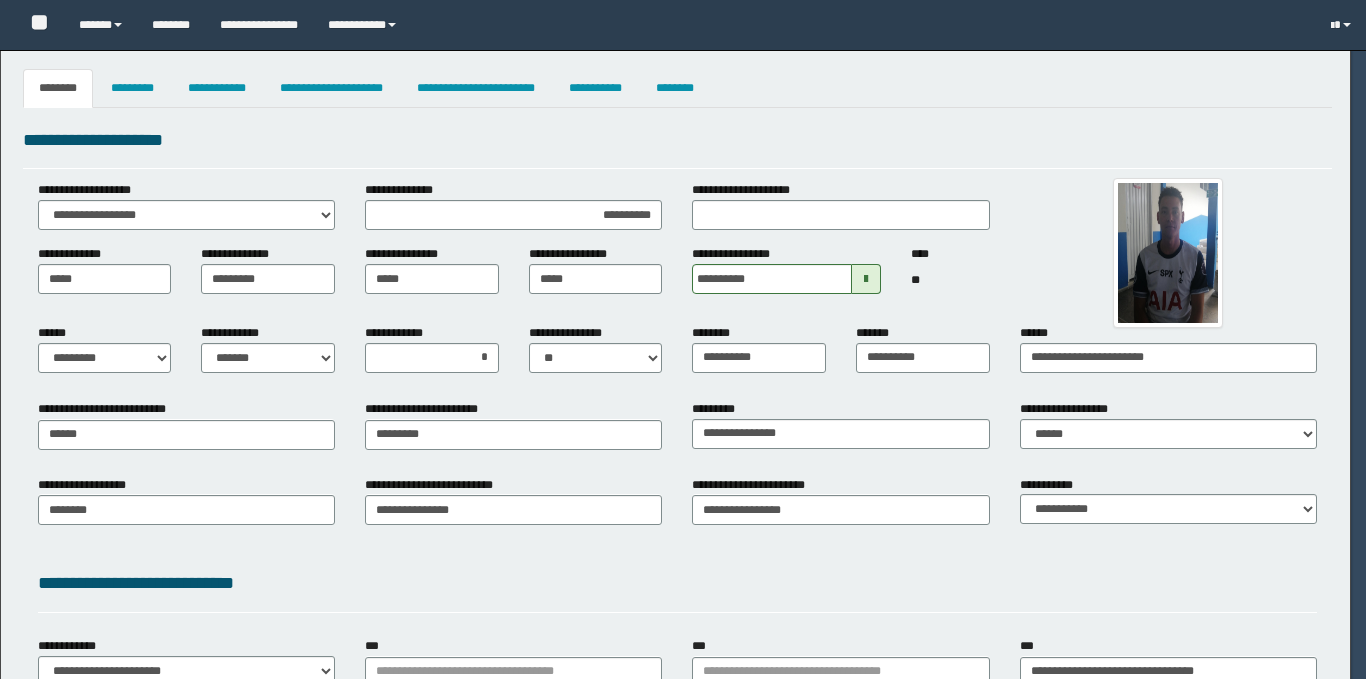 select on "*" 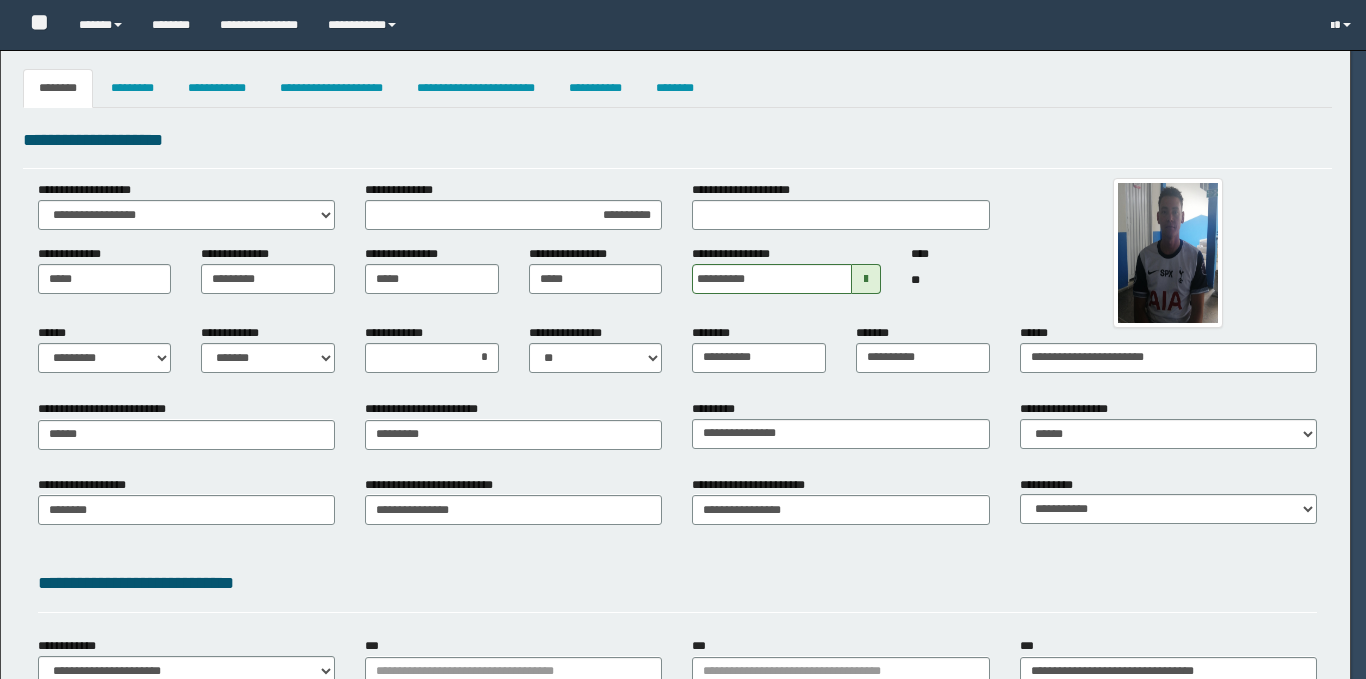 select on "*" 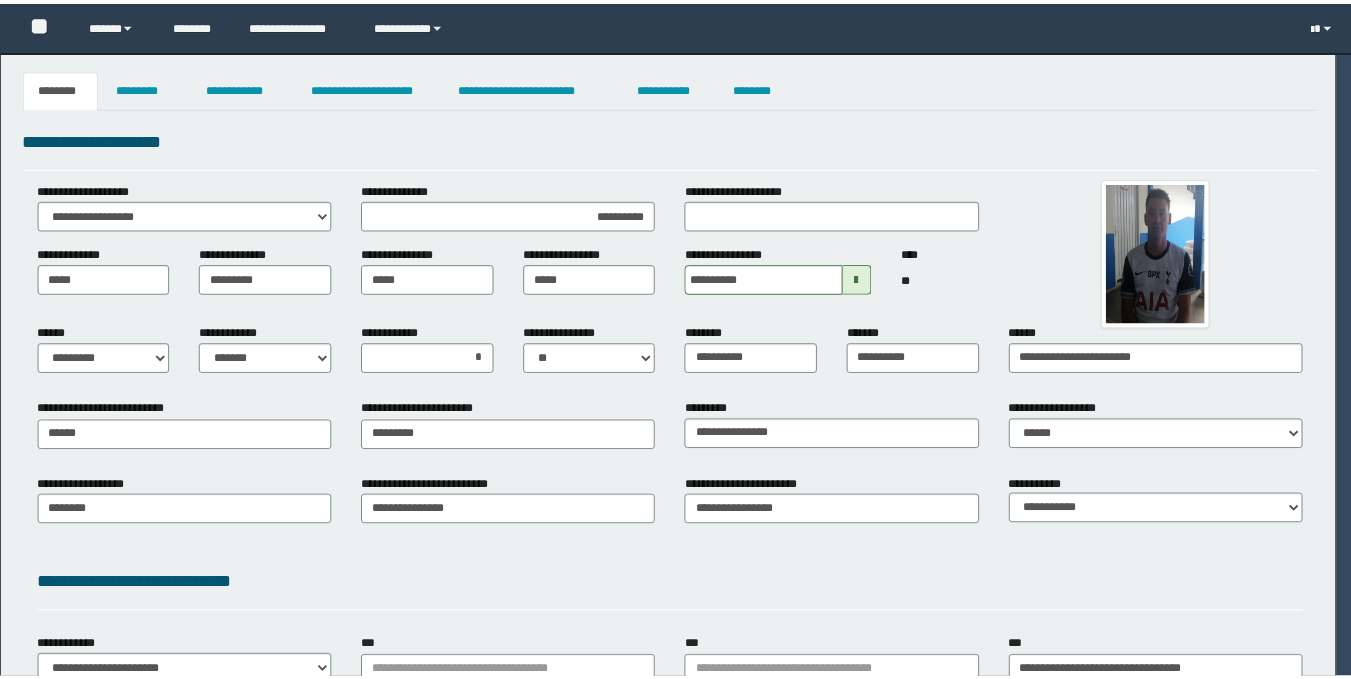 scroll, scrollTop: 0, scrollLeft: 0, axis: both 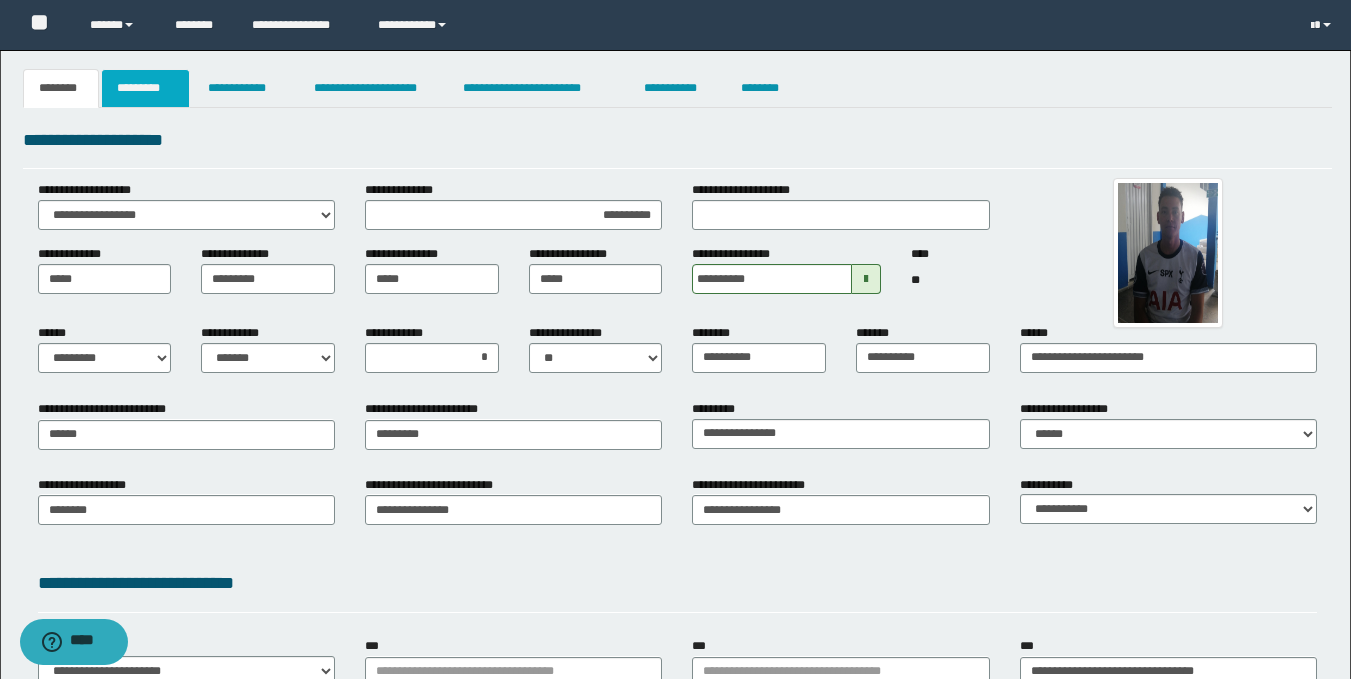 click on "*********" at bounding box center (145, 88) 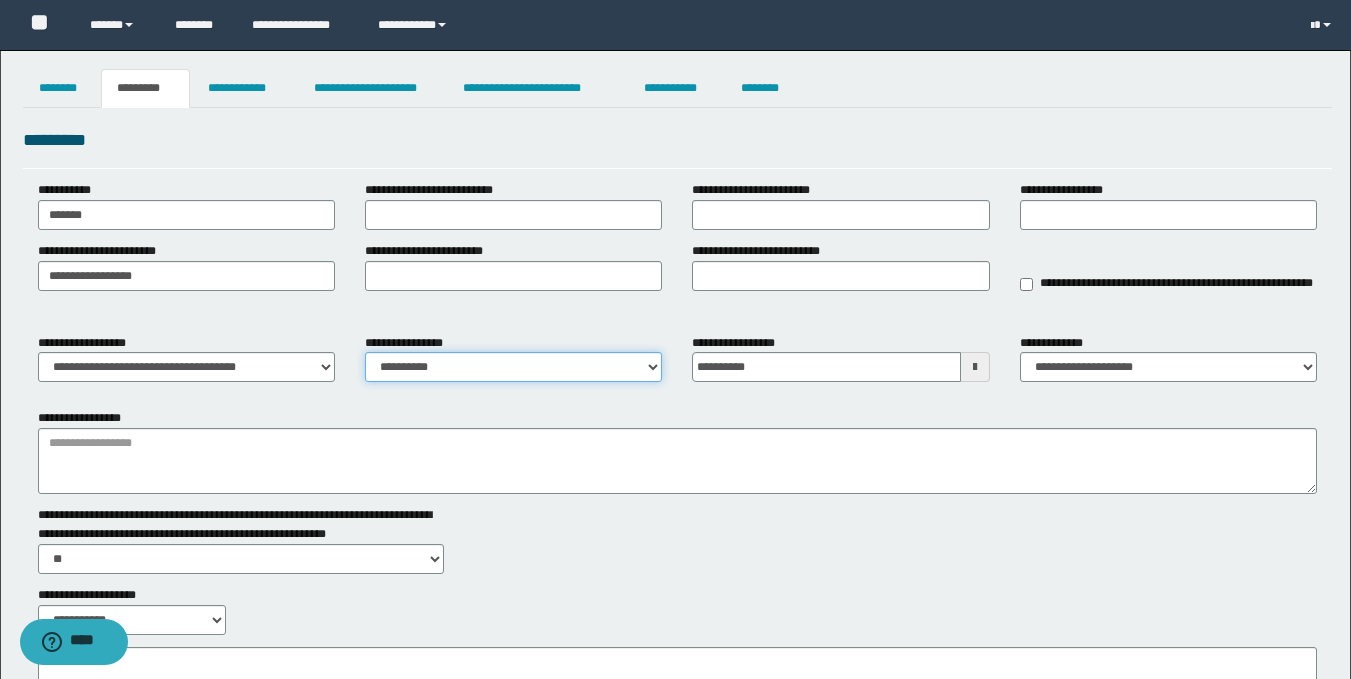 click on "**********" at bounding box center (513, 367) 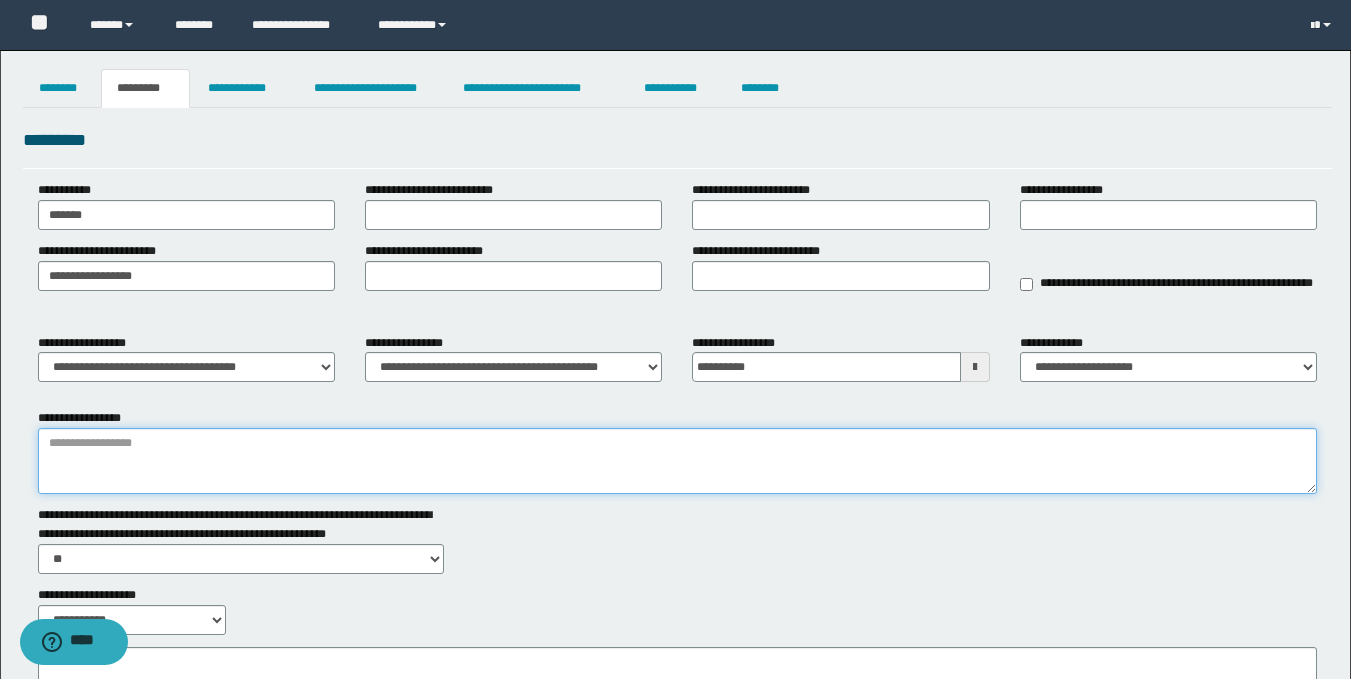 click on "**********" at bounding box center [677, 461] 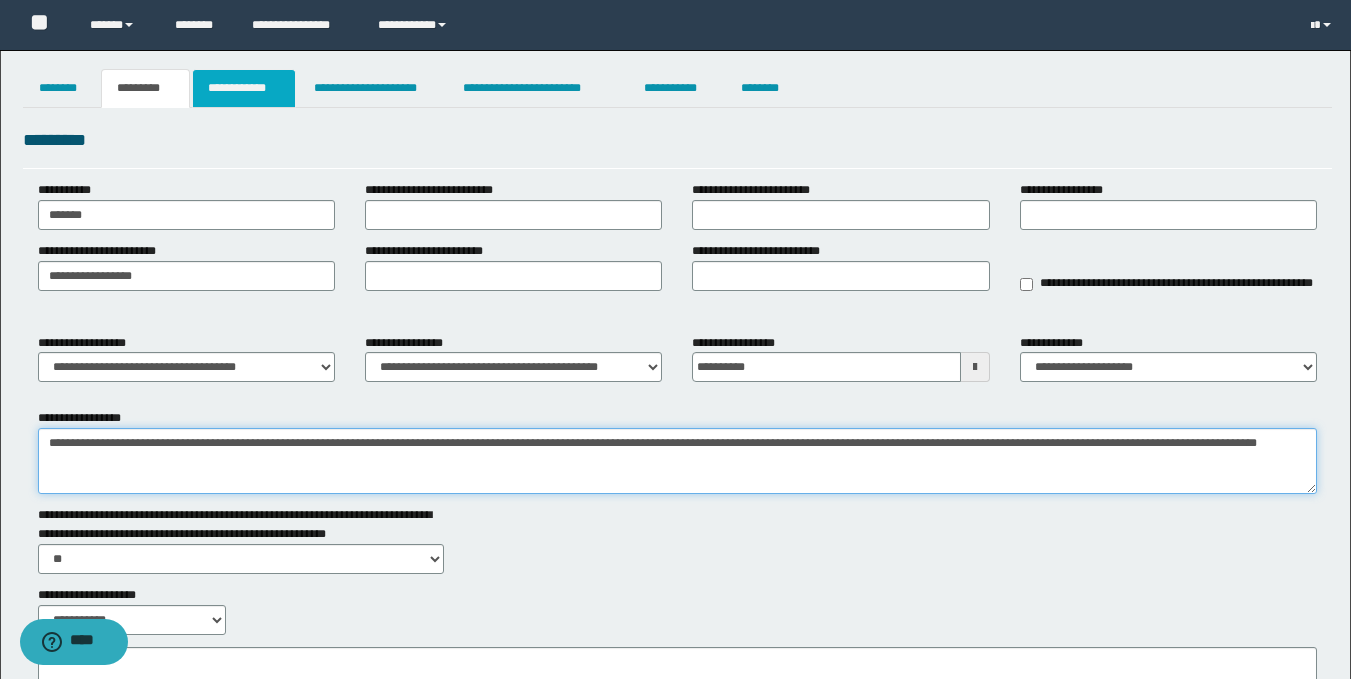 type on "**********" 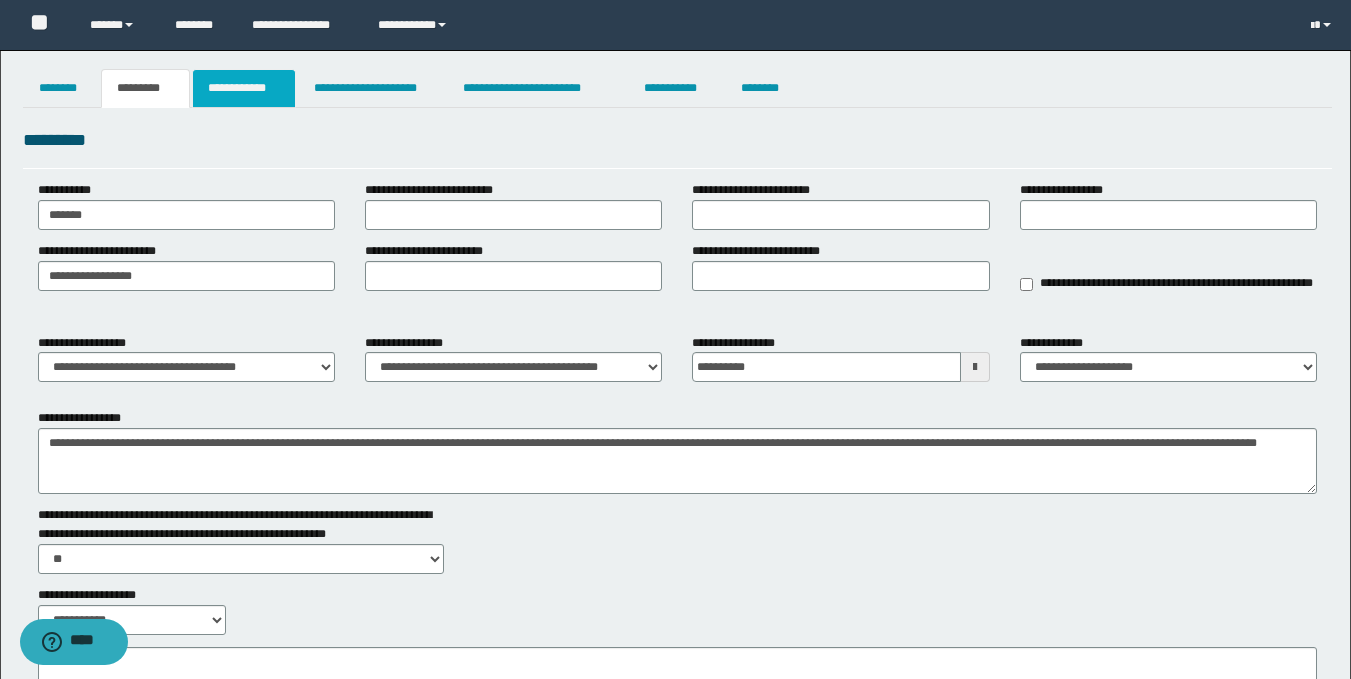 click on "**********" at bounding box center (244, 88) 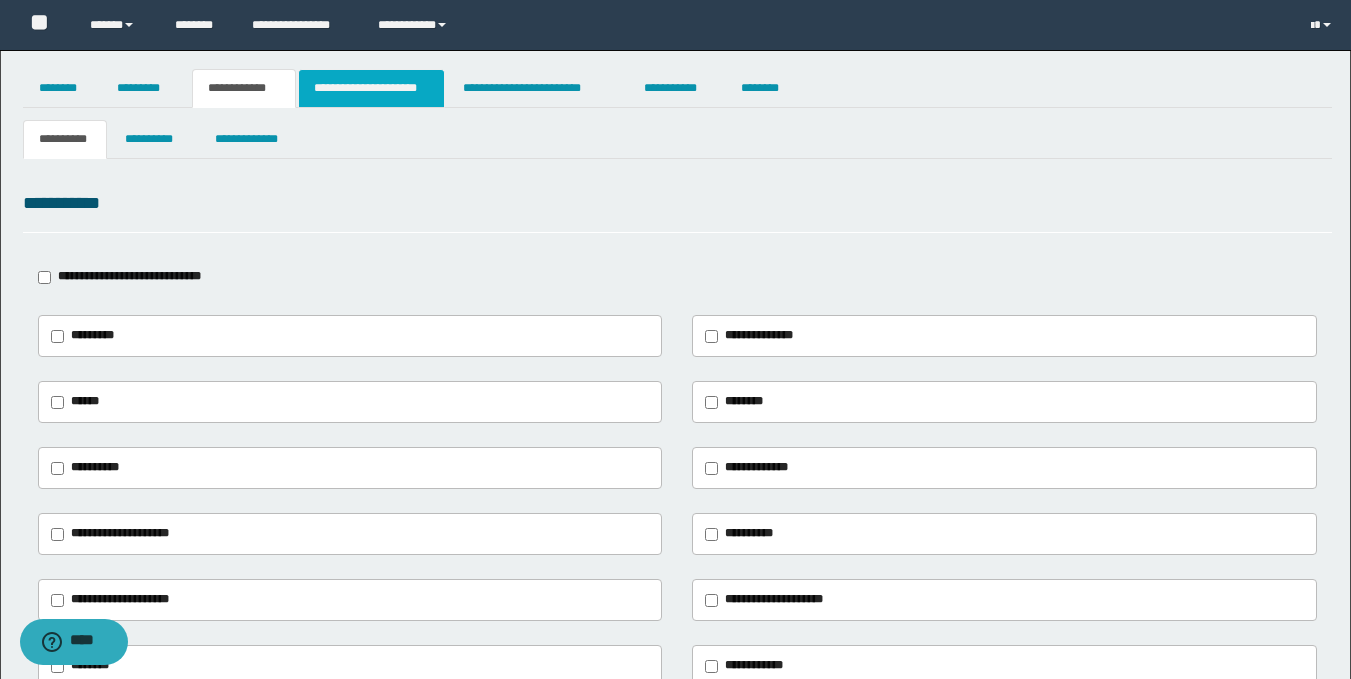 click on "**********" at bounding box center (371, 88) 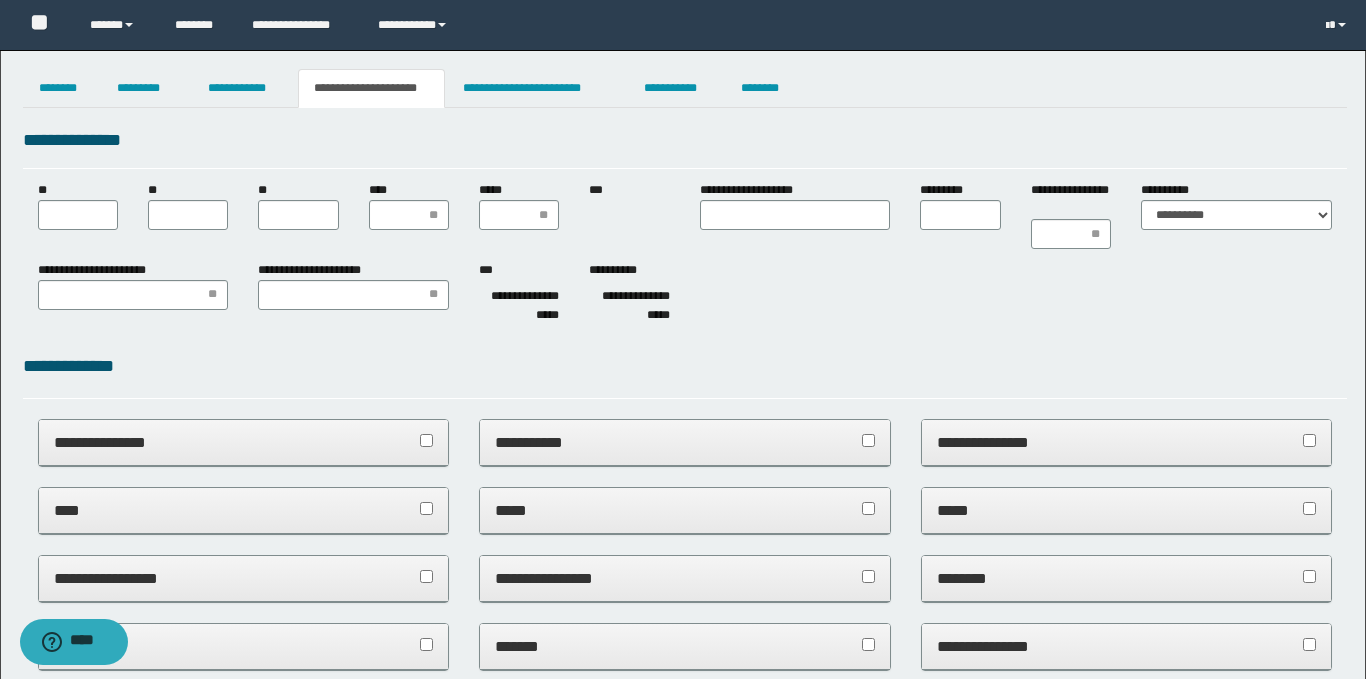 scroll, scrollTop: 0, scrollLeft: 0, axis: both 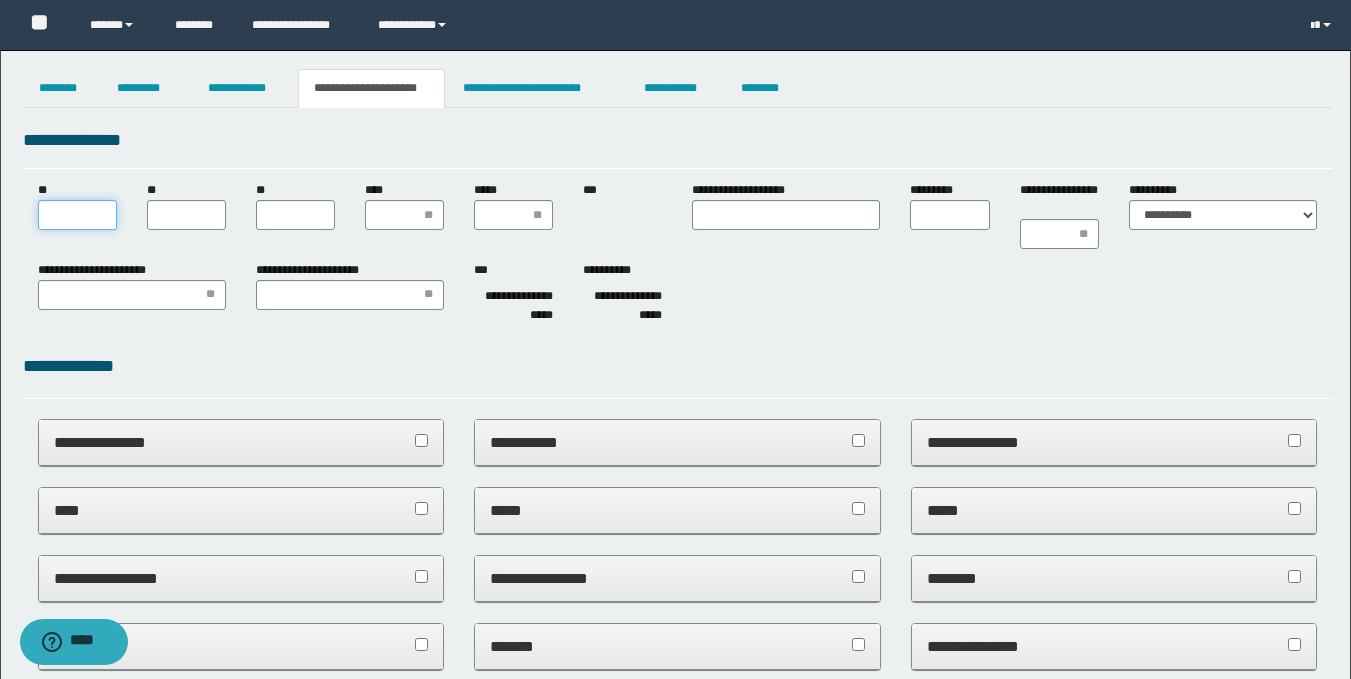 click on "**" at bounding box center [77, 215] 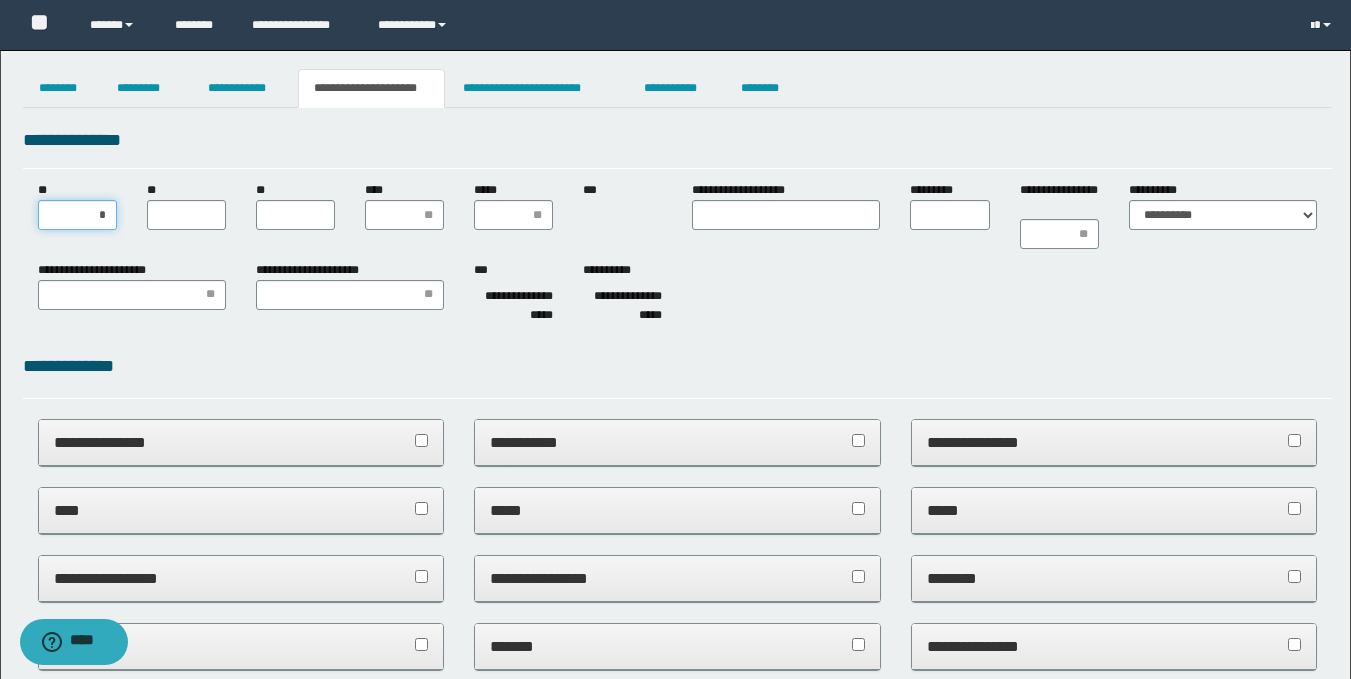 type on "**" 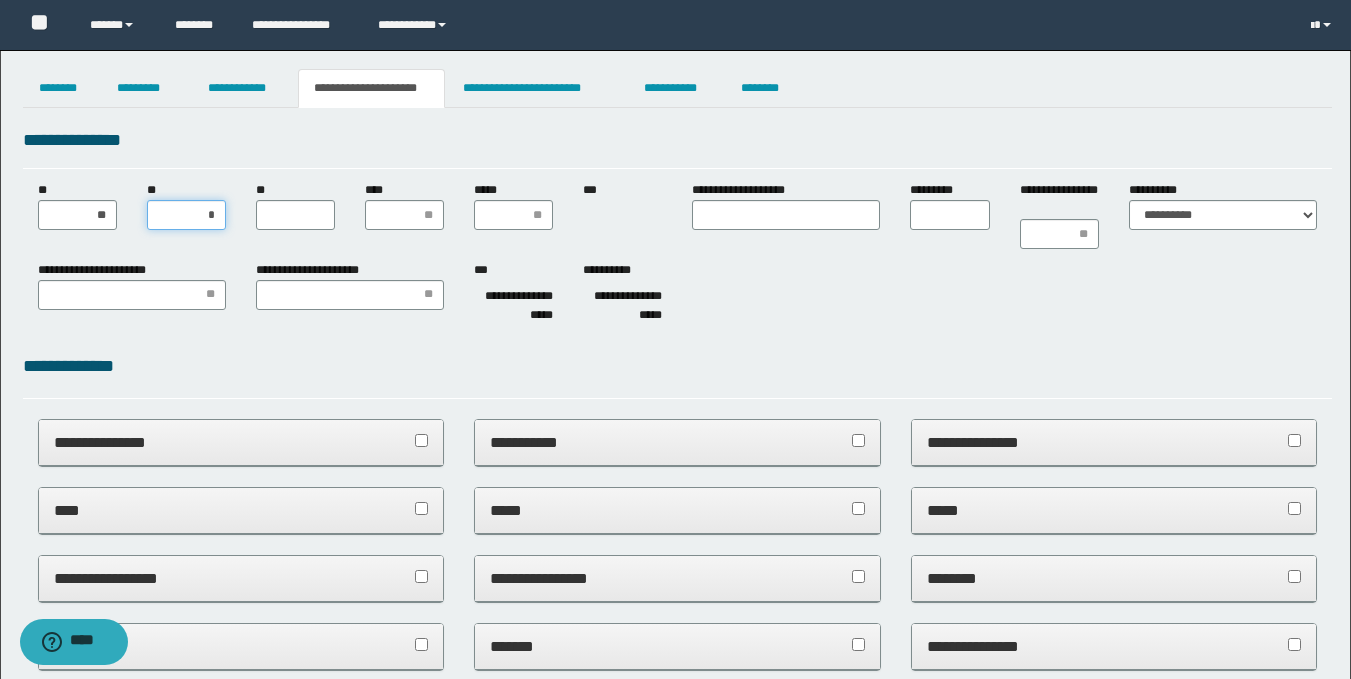 type on "**" 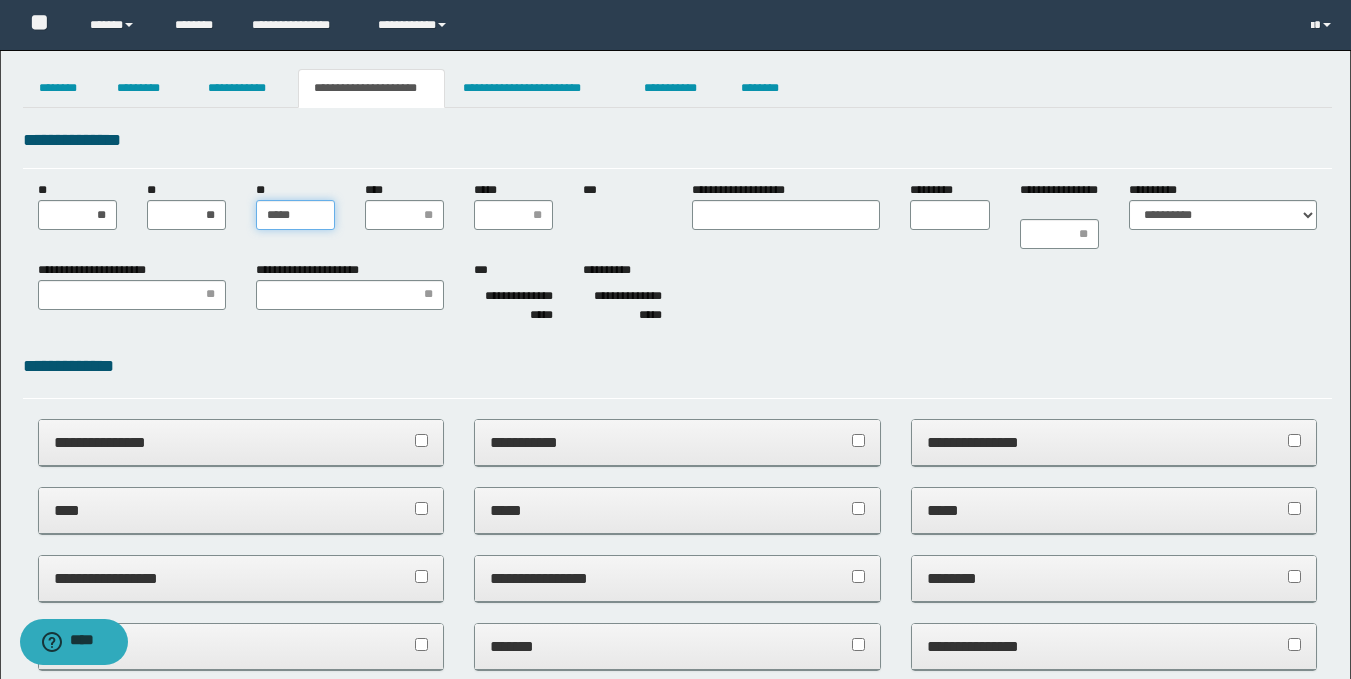 type on "******" 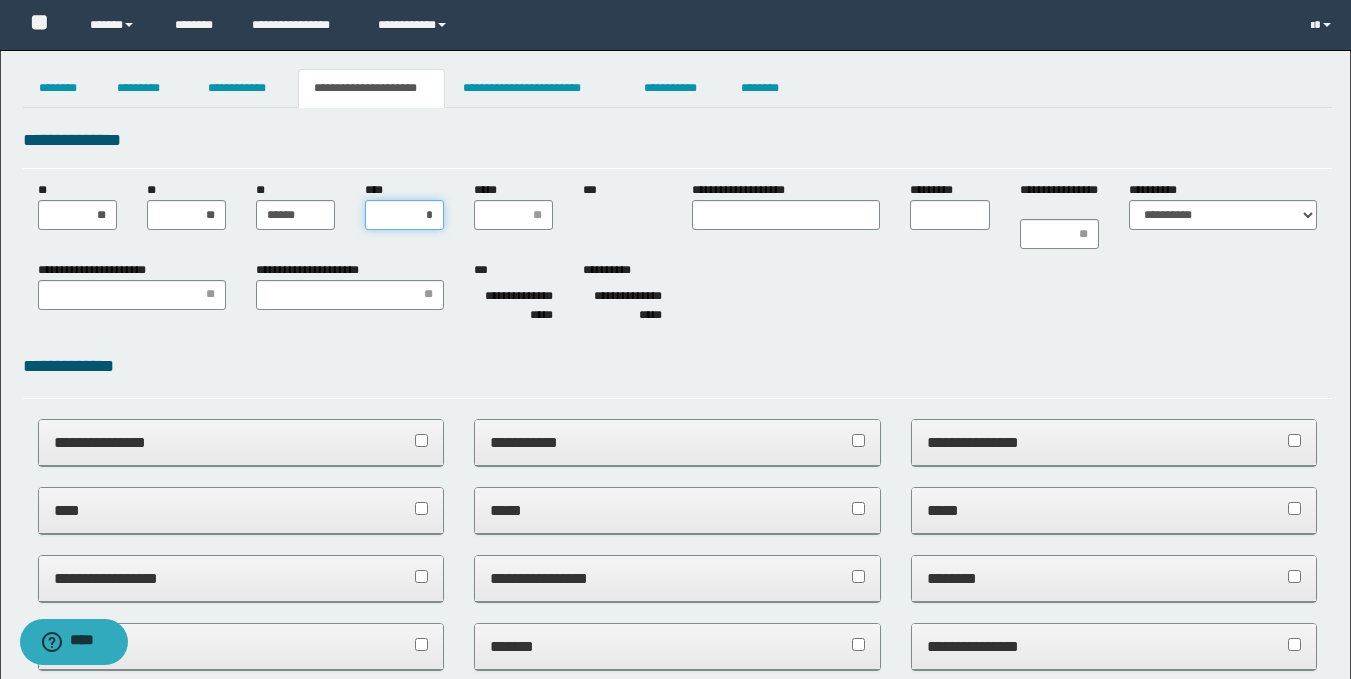type on "**" 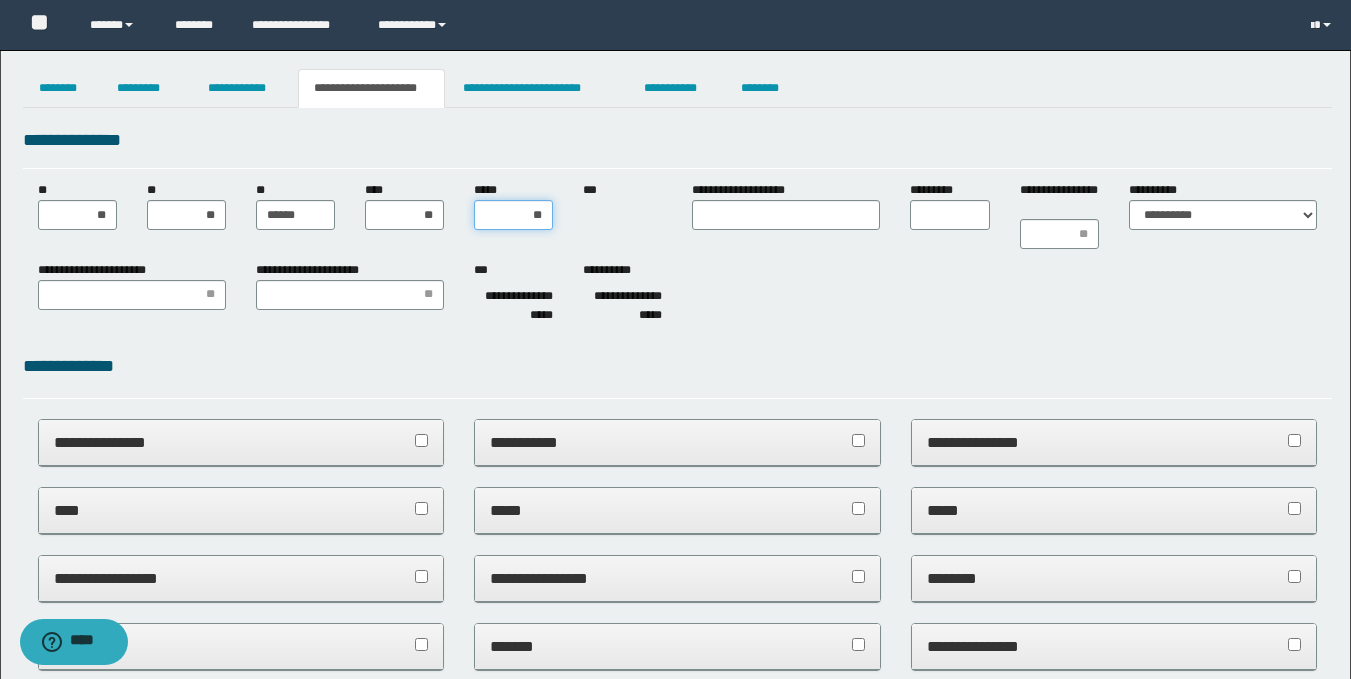 type on "***" 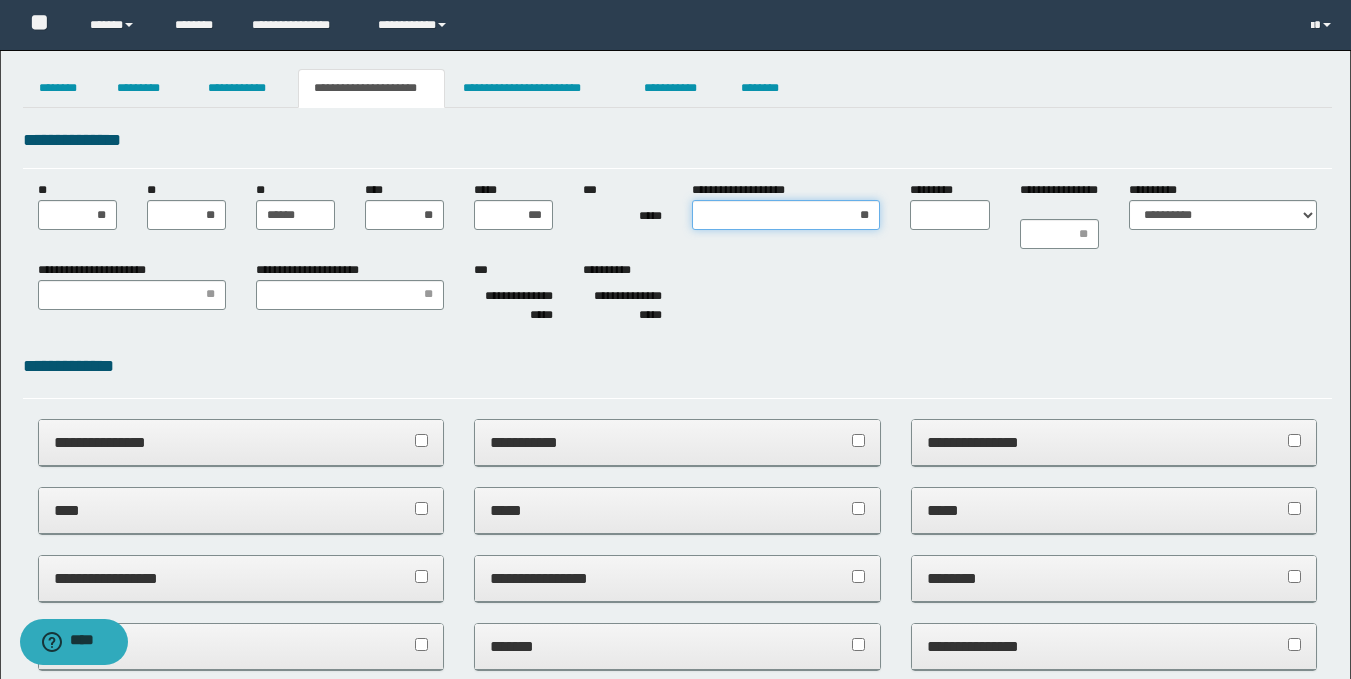 type on "***" 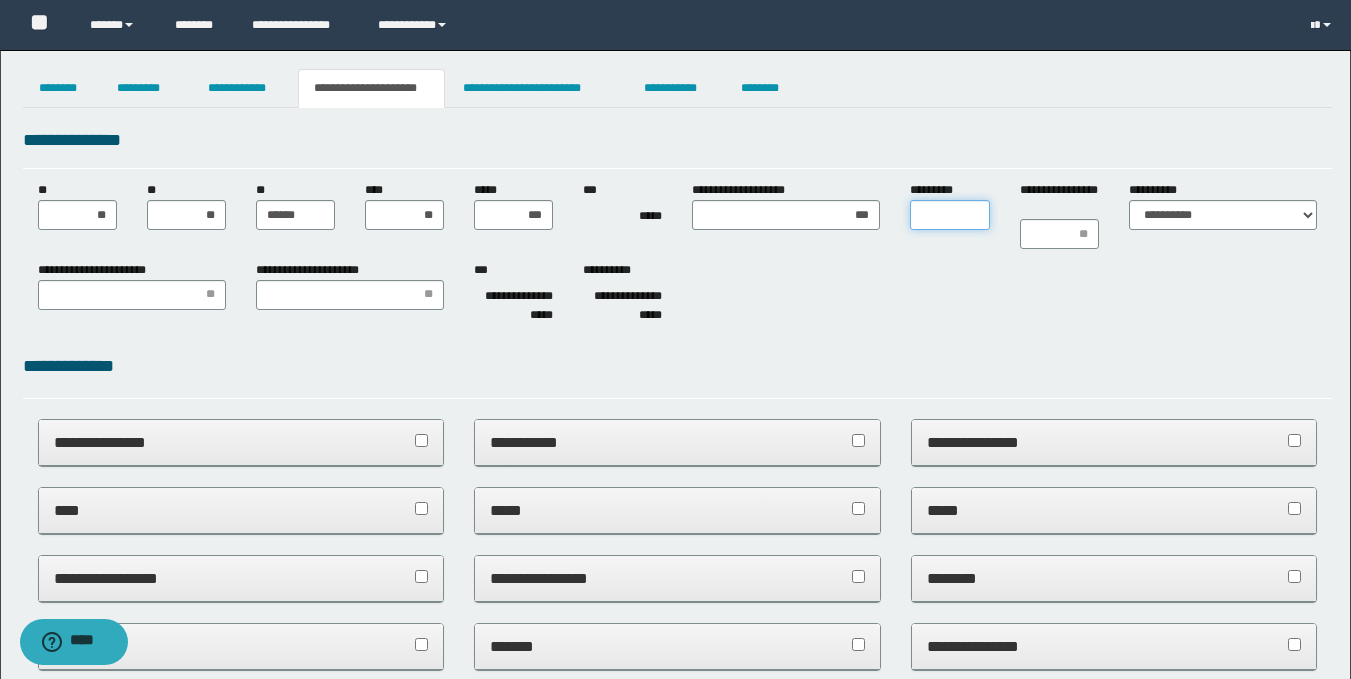 type on "*" 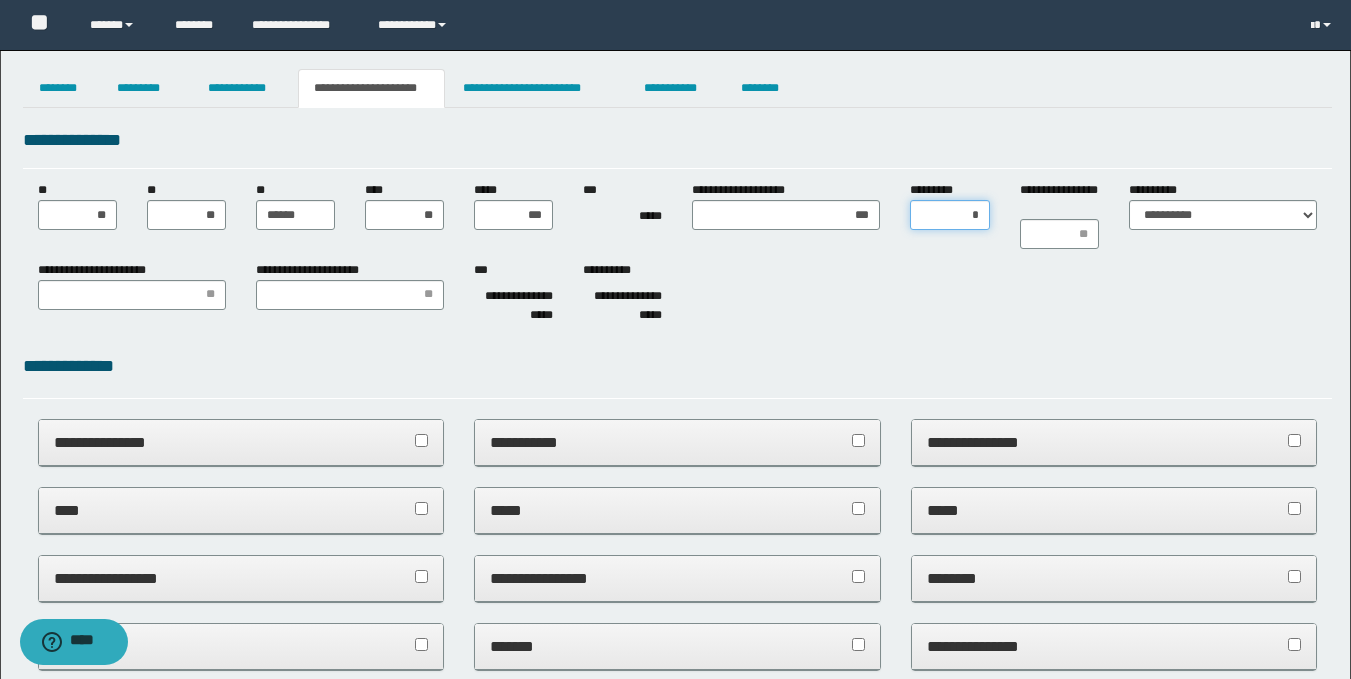 type on "**" 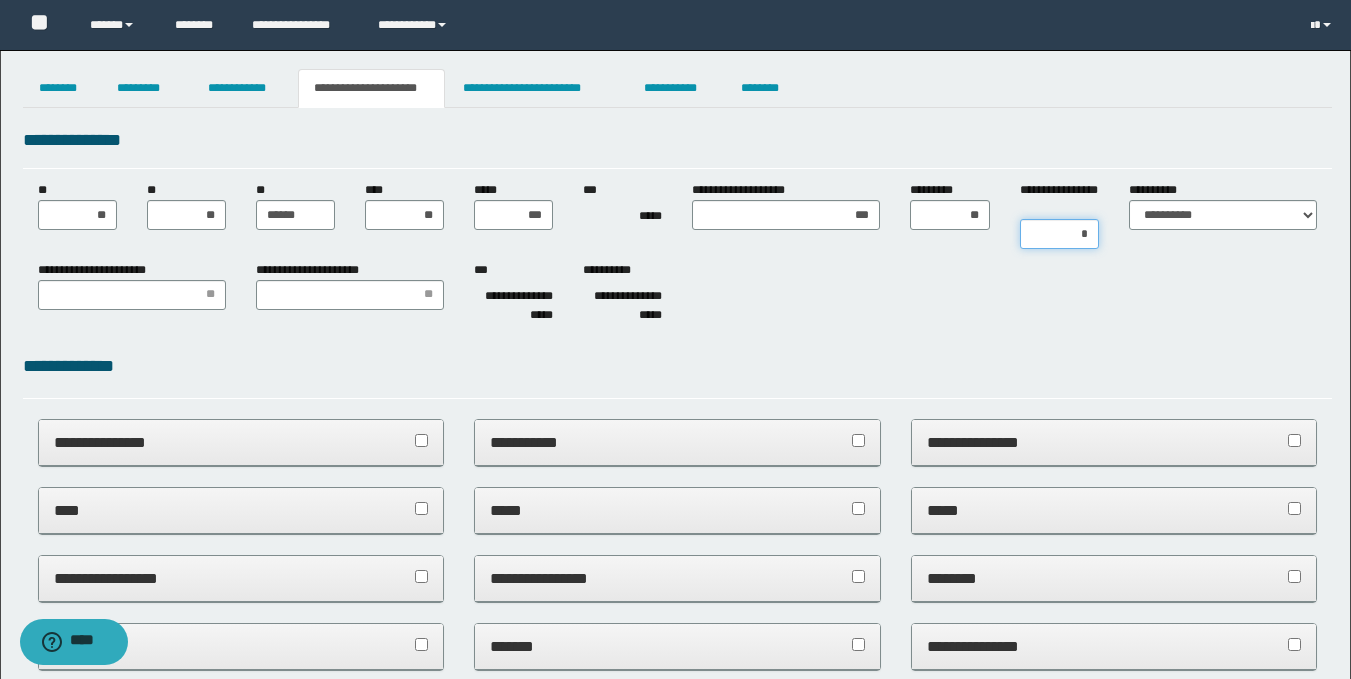 type on "**" 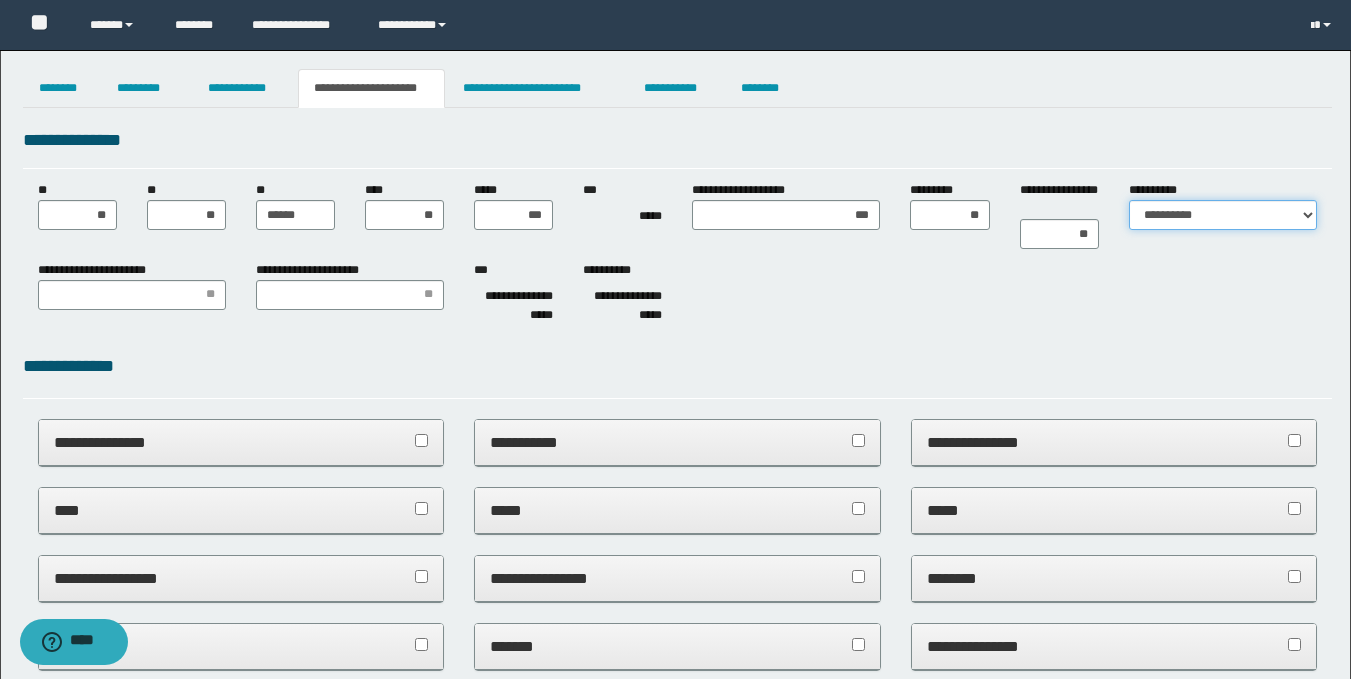 click on "**********" at bounding box center (1223, 215) 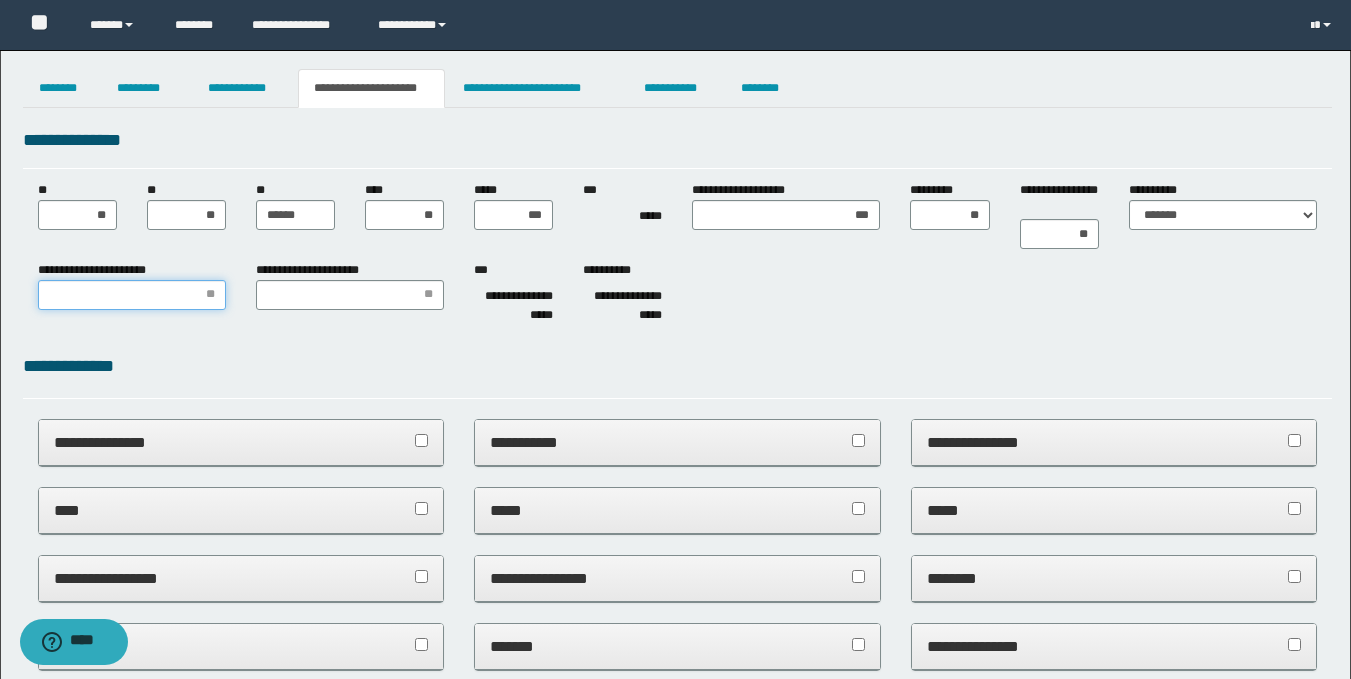 click on "**********" at bounding box center [132, 295] 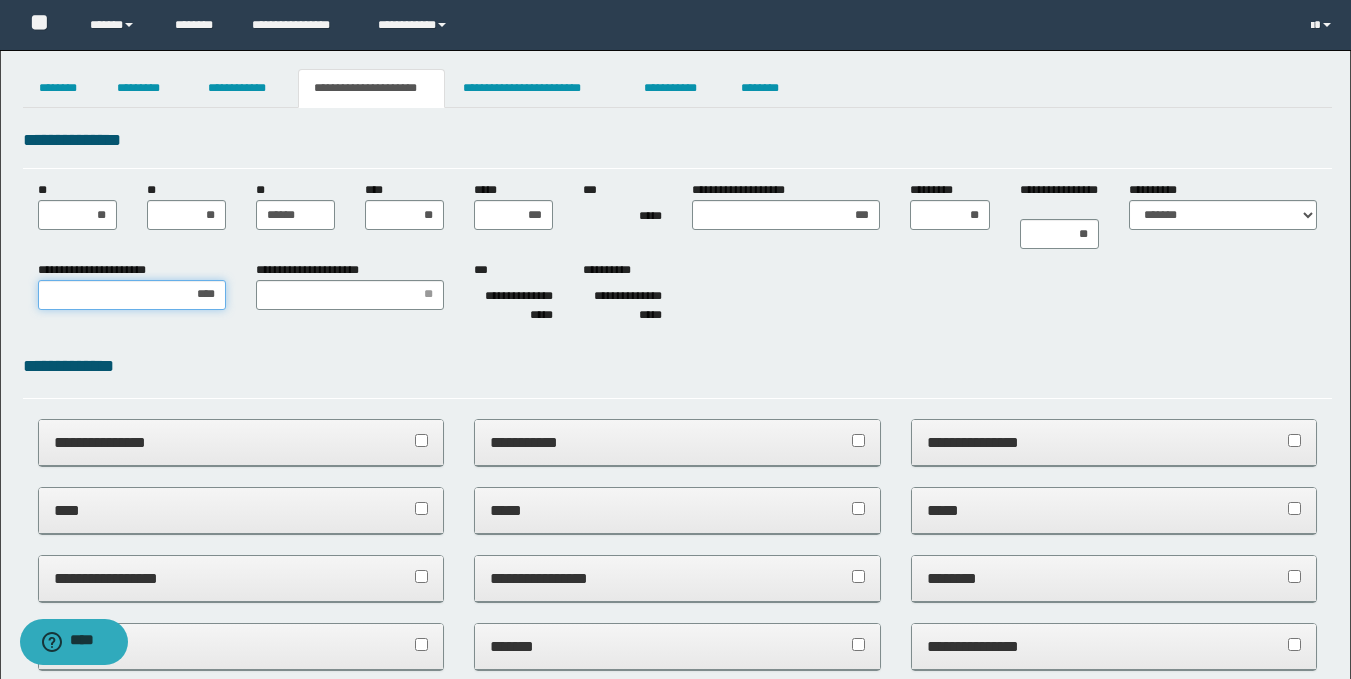 click on "****" at bounding box center [132, 295] 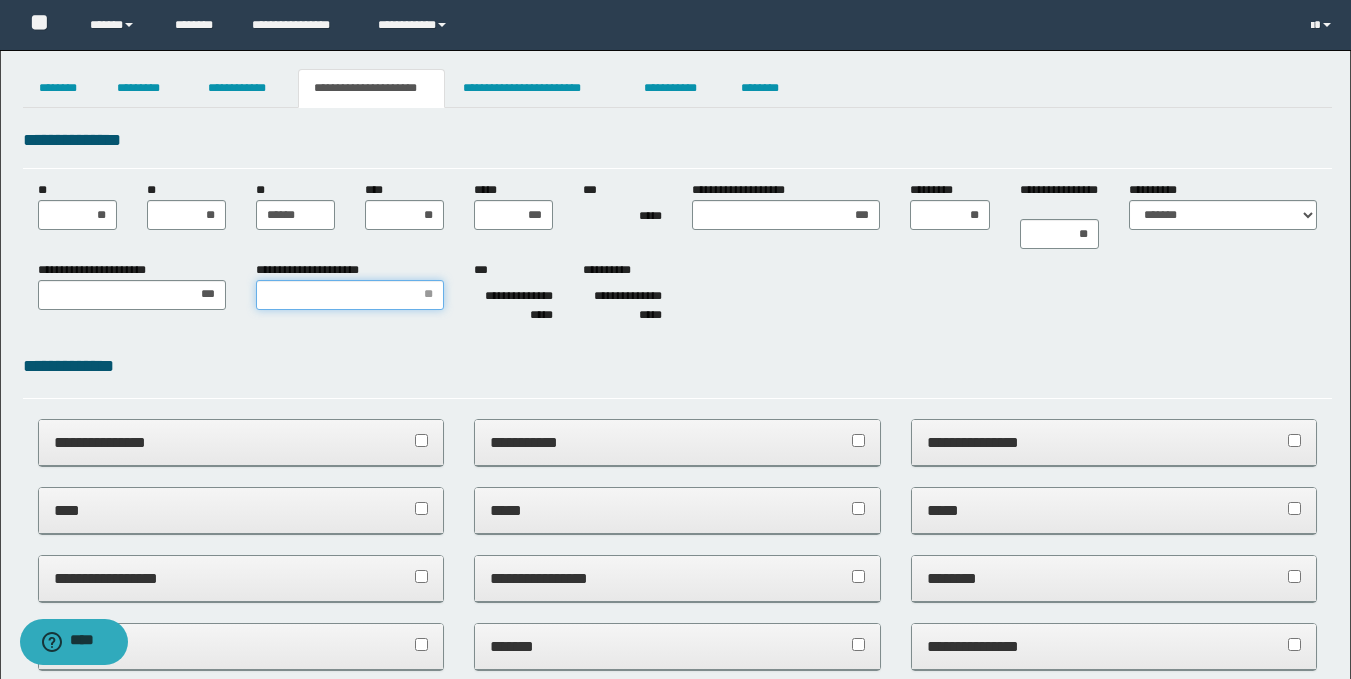 click on "**********" at bounding box center (350, 295) 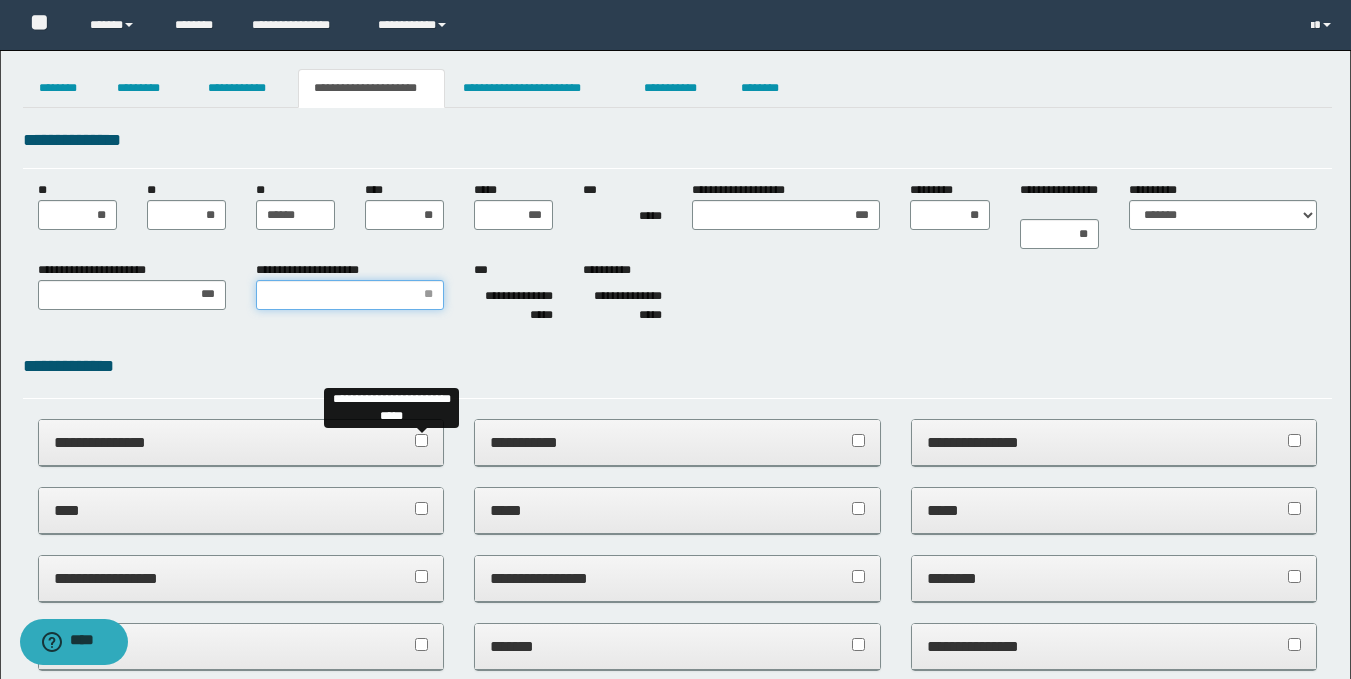 click on "**********" at bounding box center (350, 295) 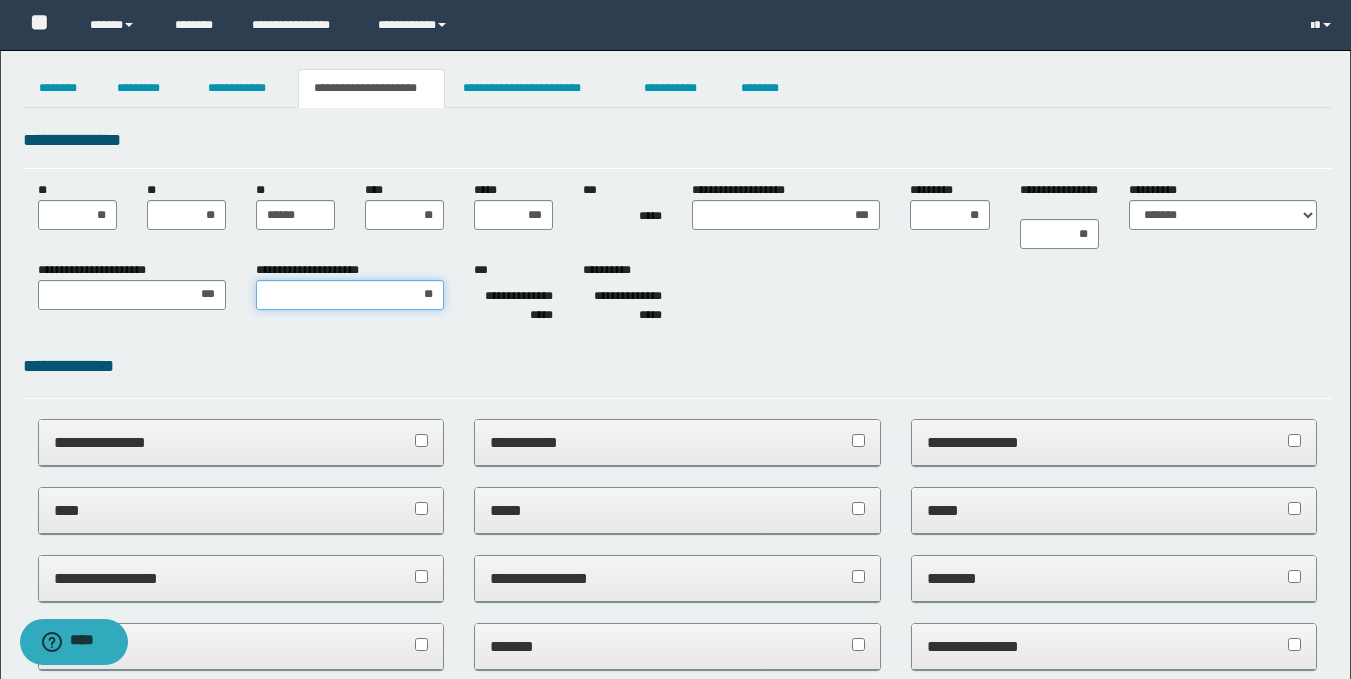 type on "***" 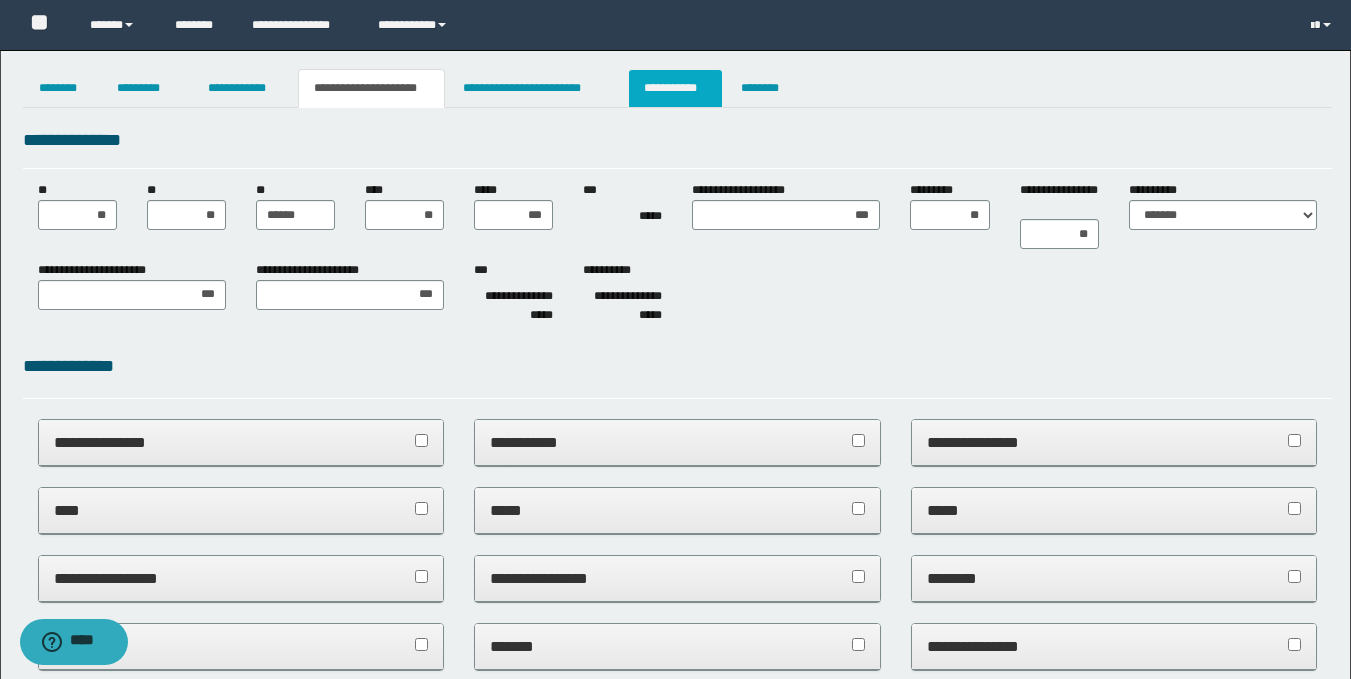 click on "**********" at bounding box center (675, 88) 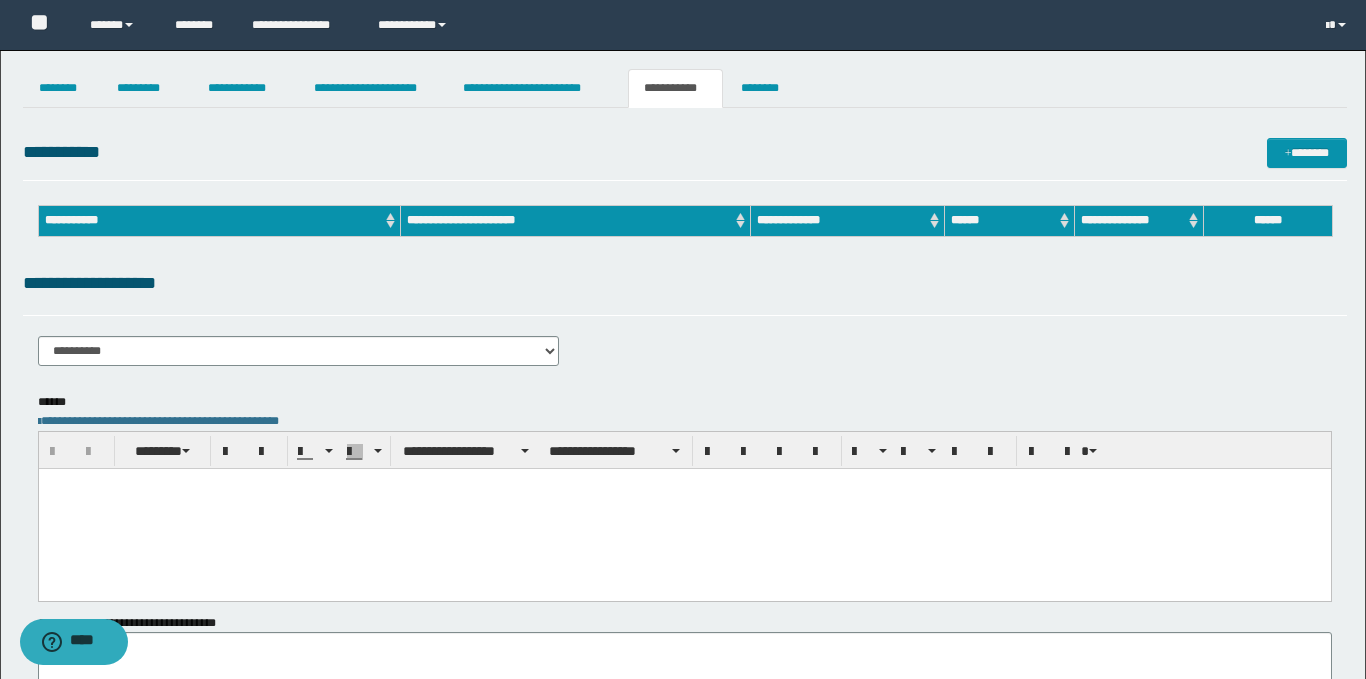 scroll, scrollTop: 0, scrollLeft: 0, axis: both 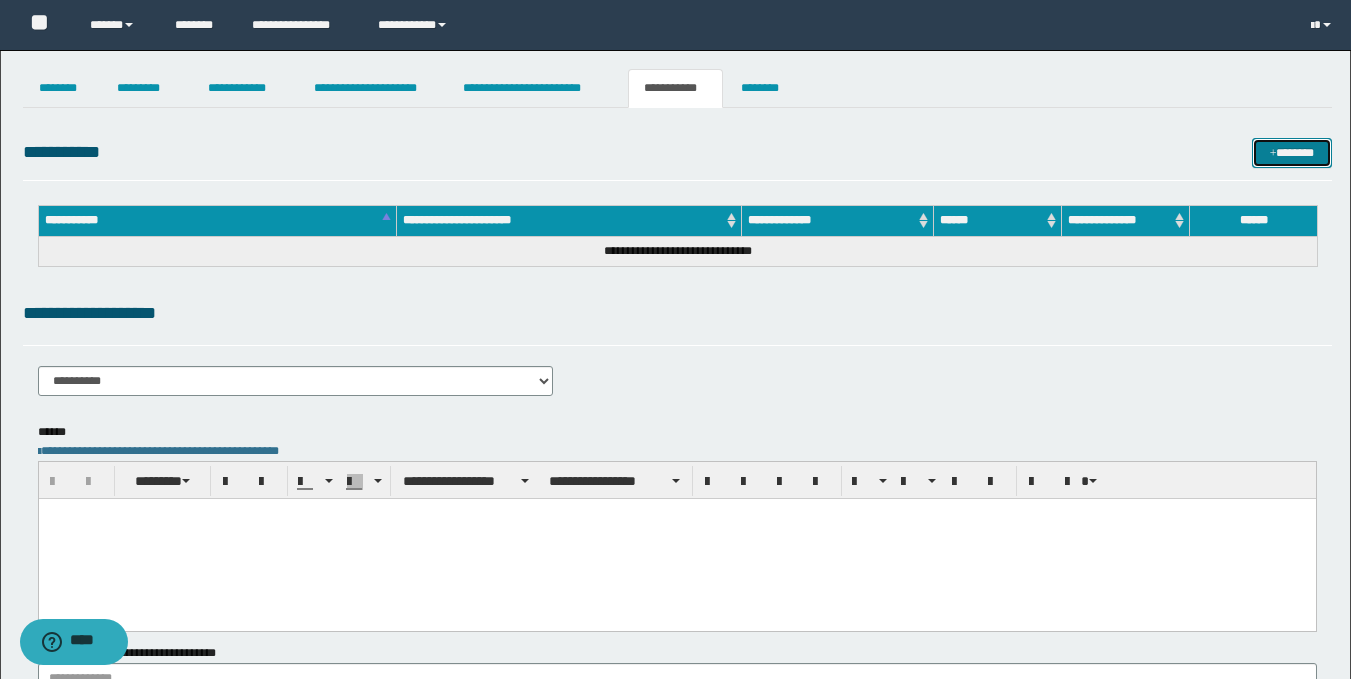 click on "*******" at bounding box center (1292, 153) 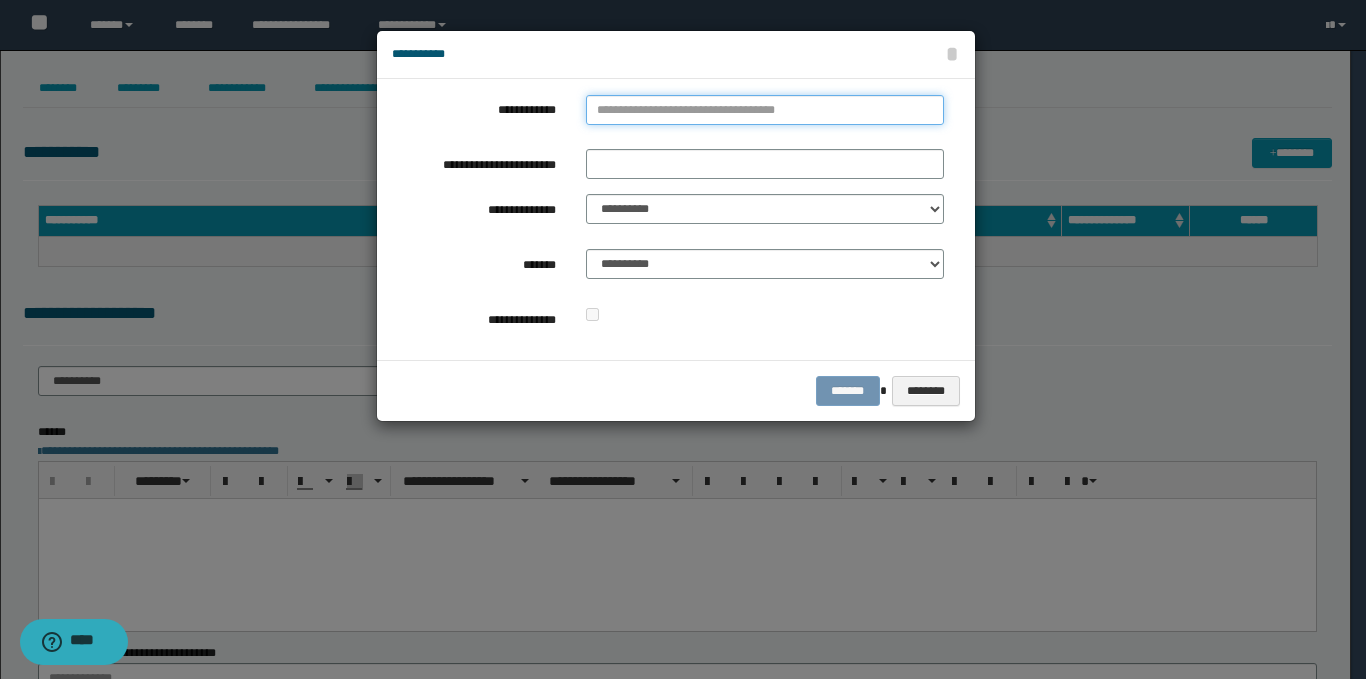 click on "**********" at bounding box center (765, 110) 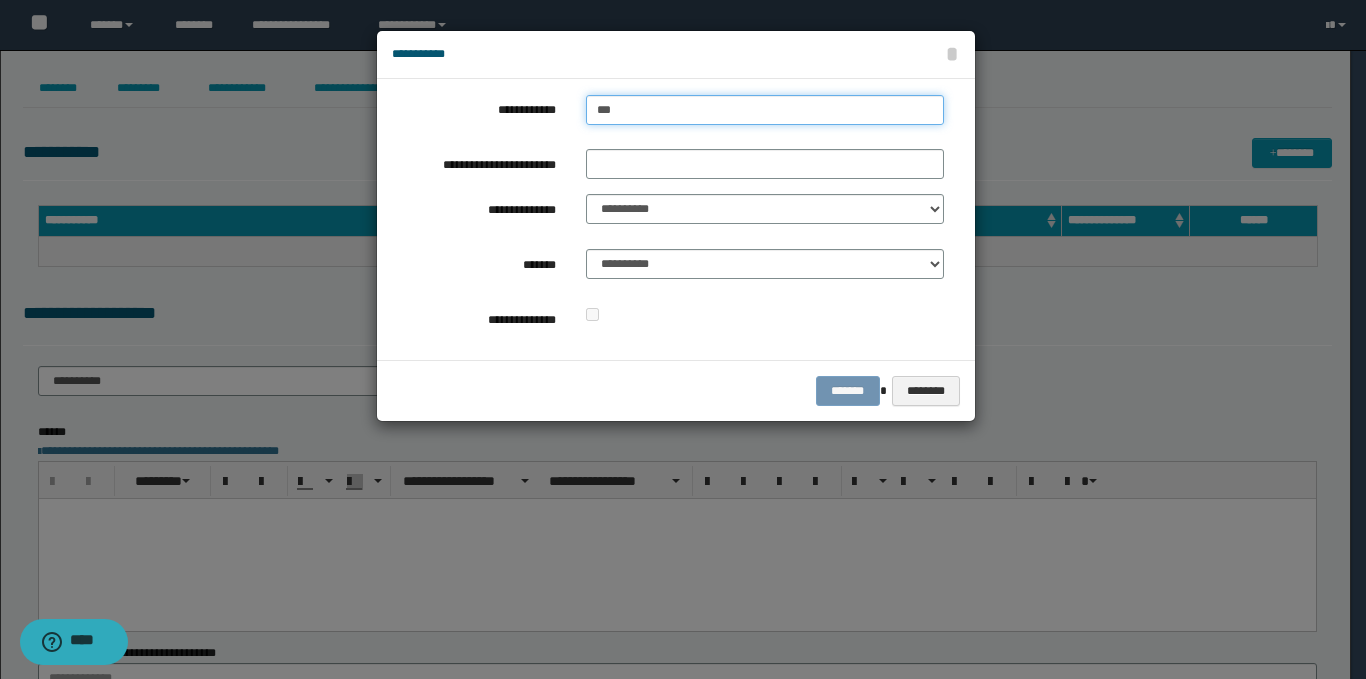 type on "****" 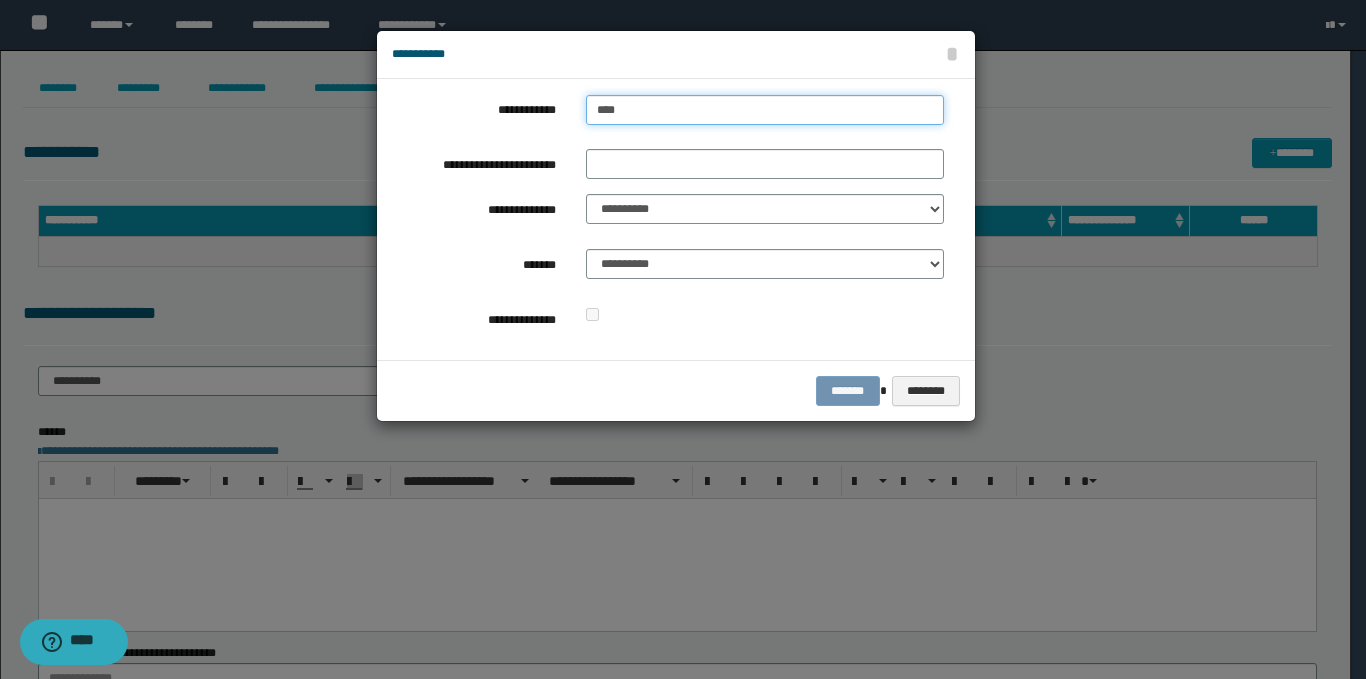 type on "****" 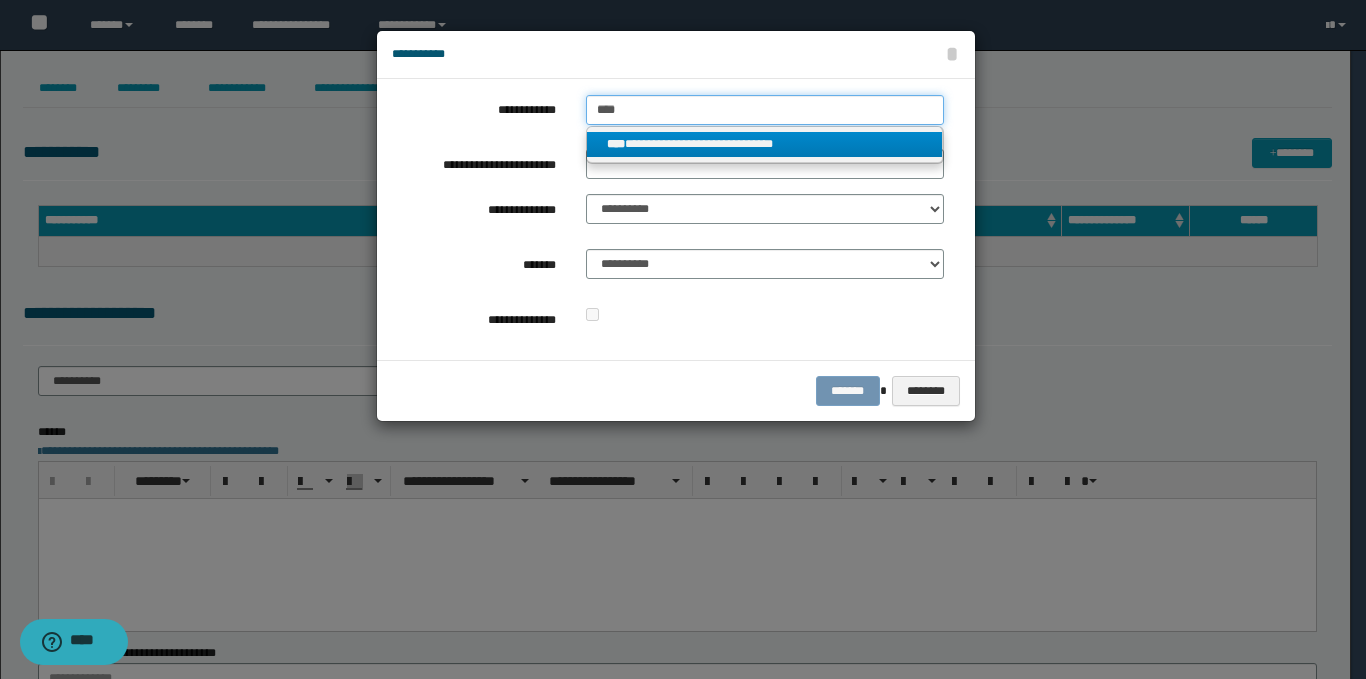 type on "****" 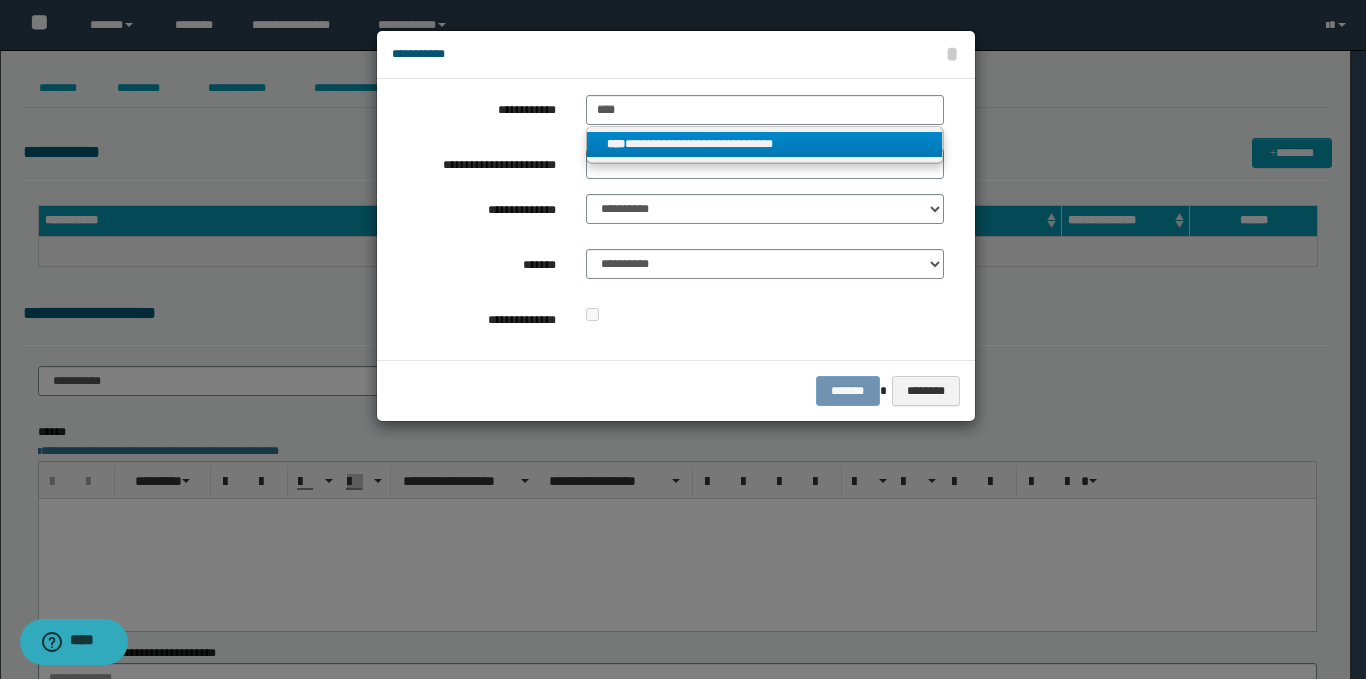 click on "**********" at bounding box center (765, 144) 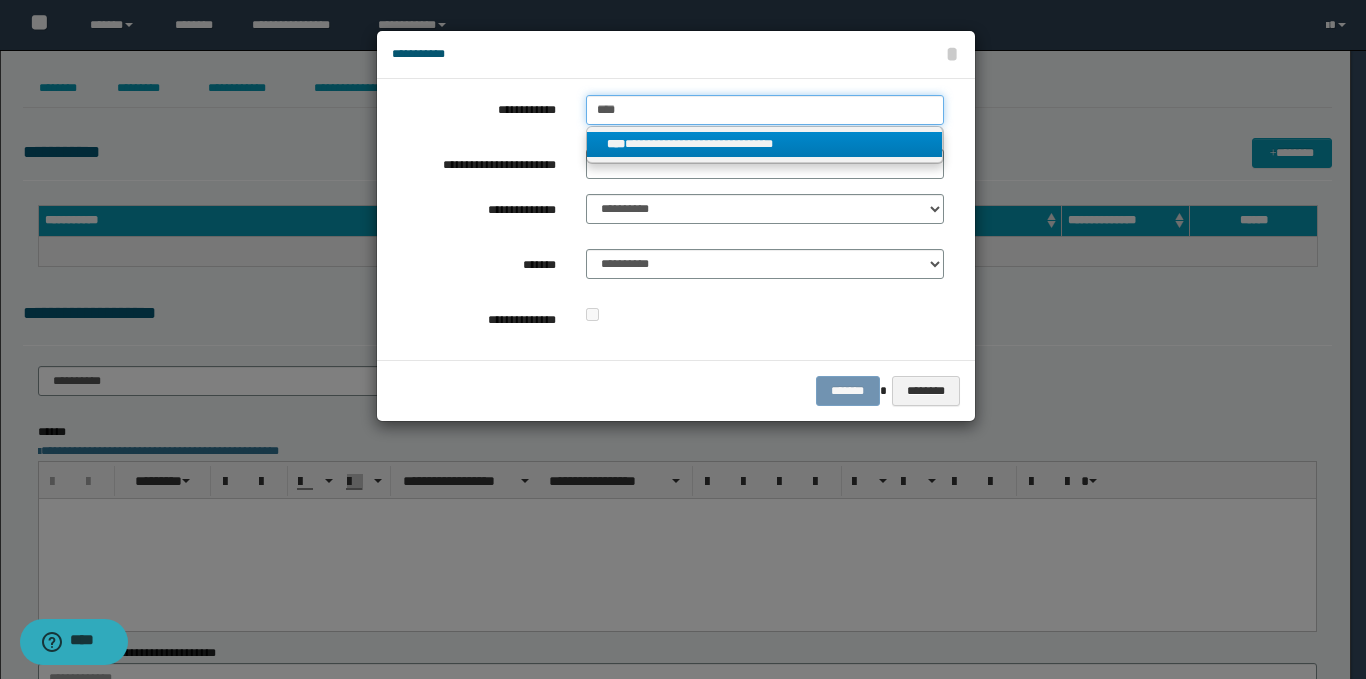 type 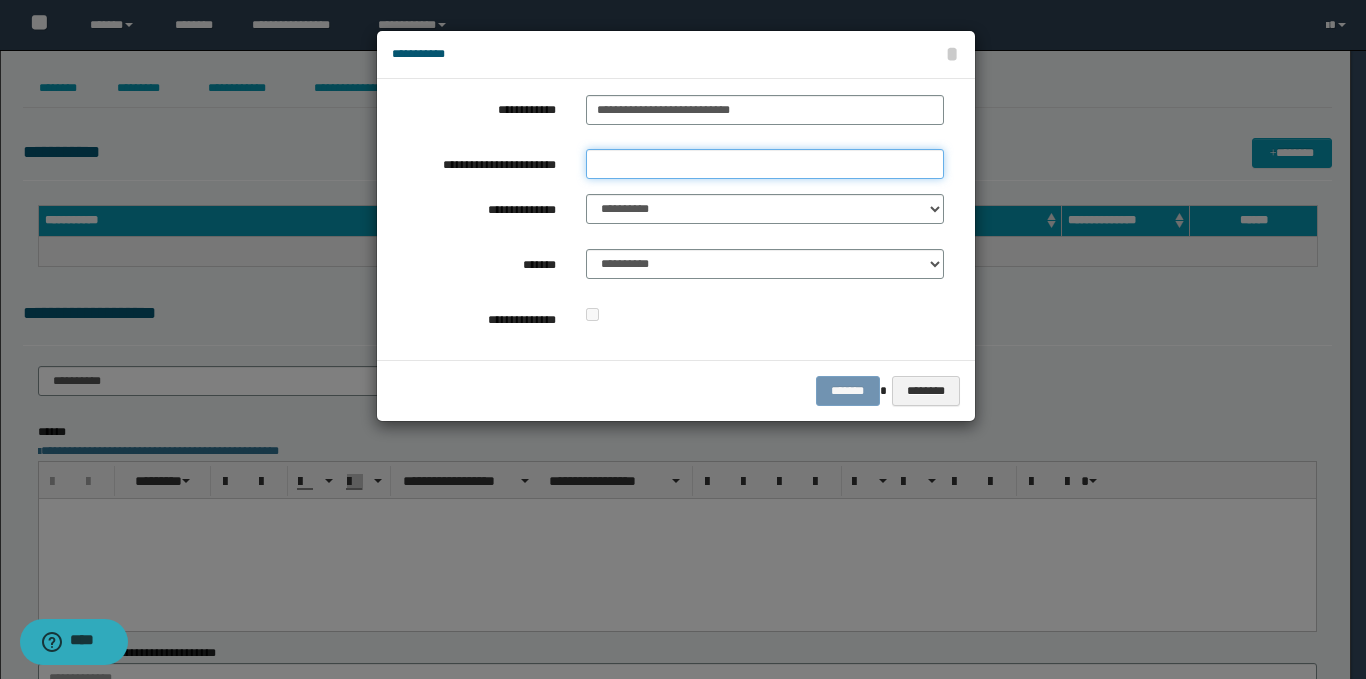 click on "**********" at bounding box center (765, 164) 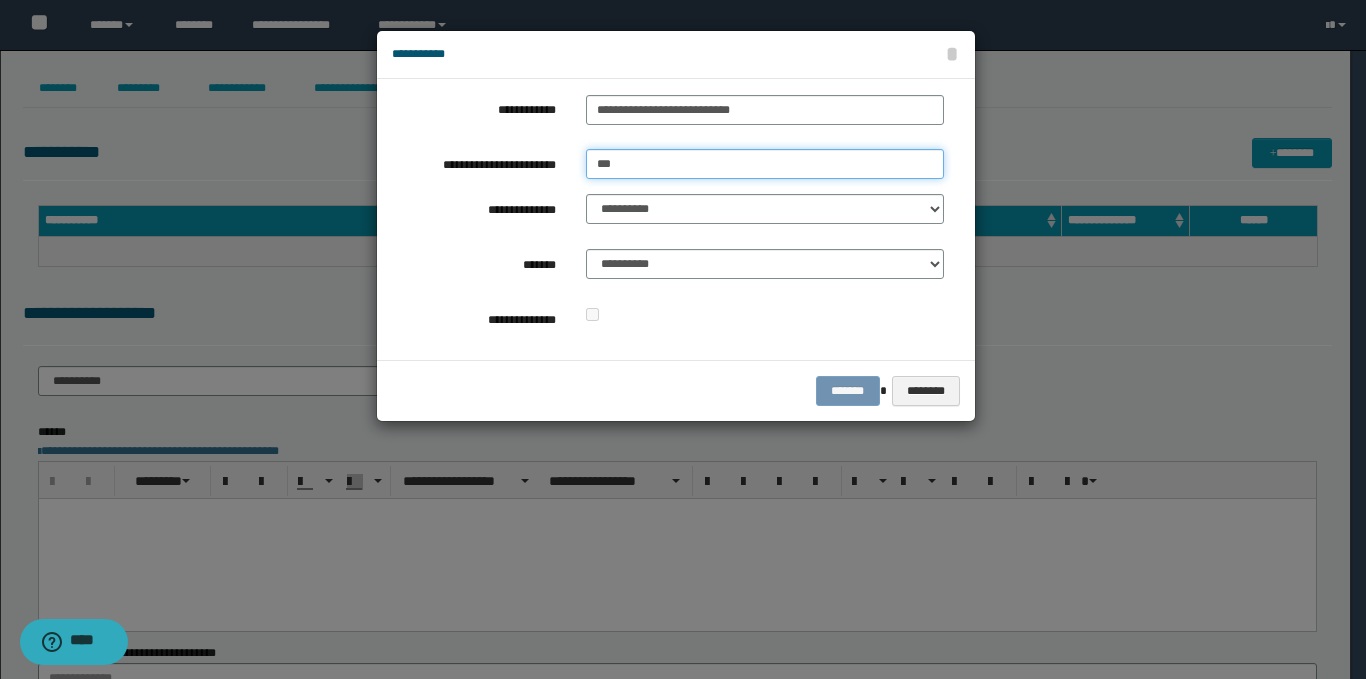 type on "**********" 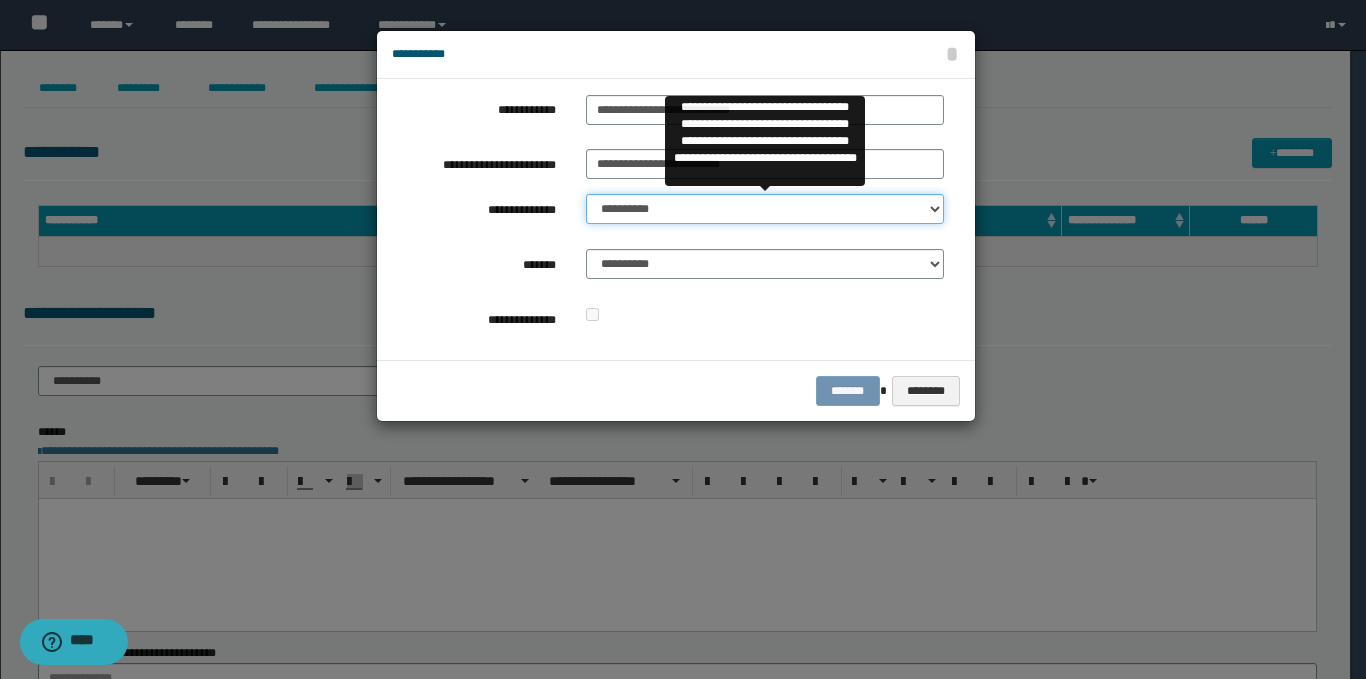 click on "**********" at bounding box center (765, 209) 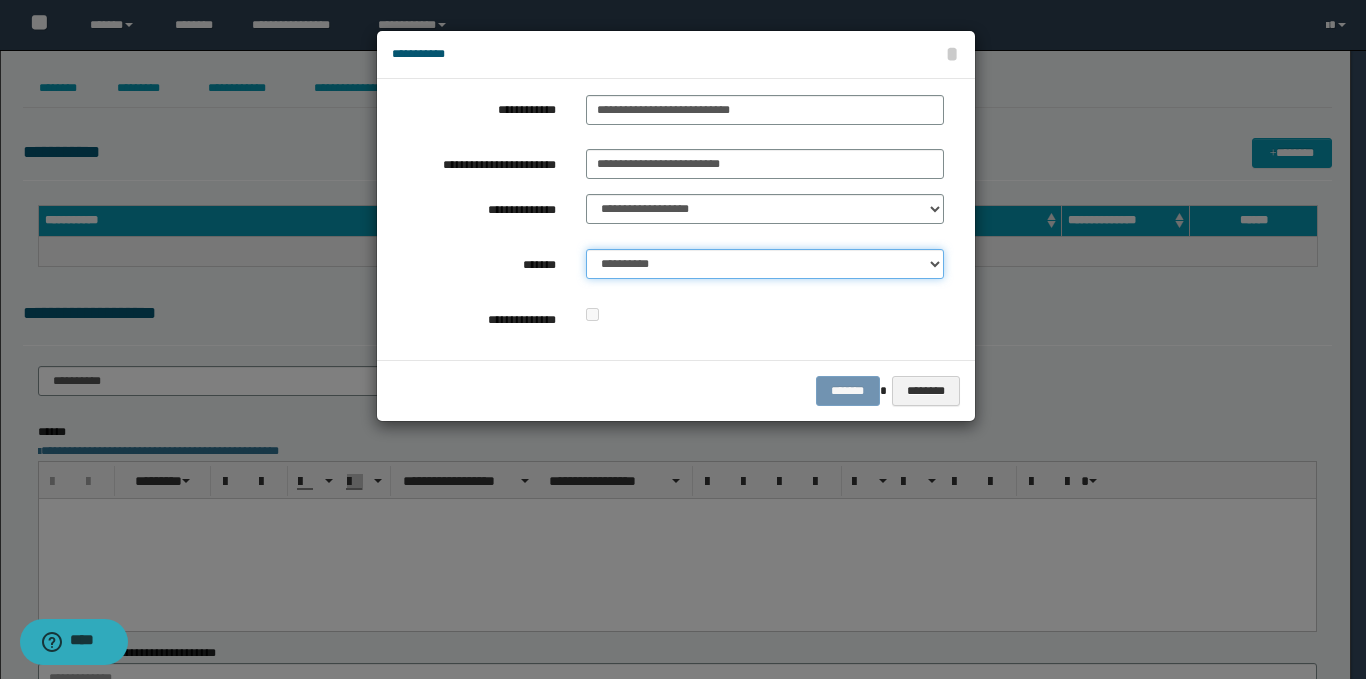 click on "**********" at bounding box center [765, 264] 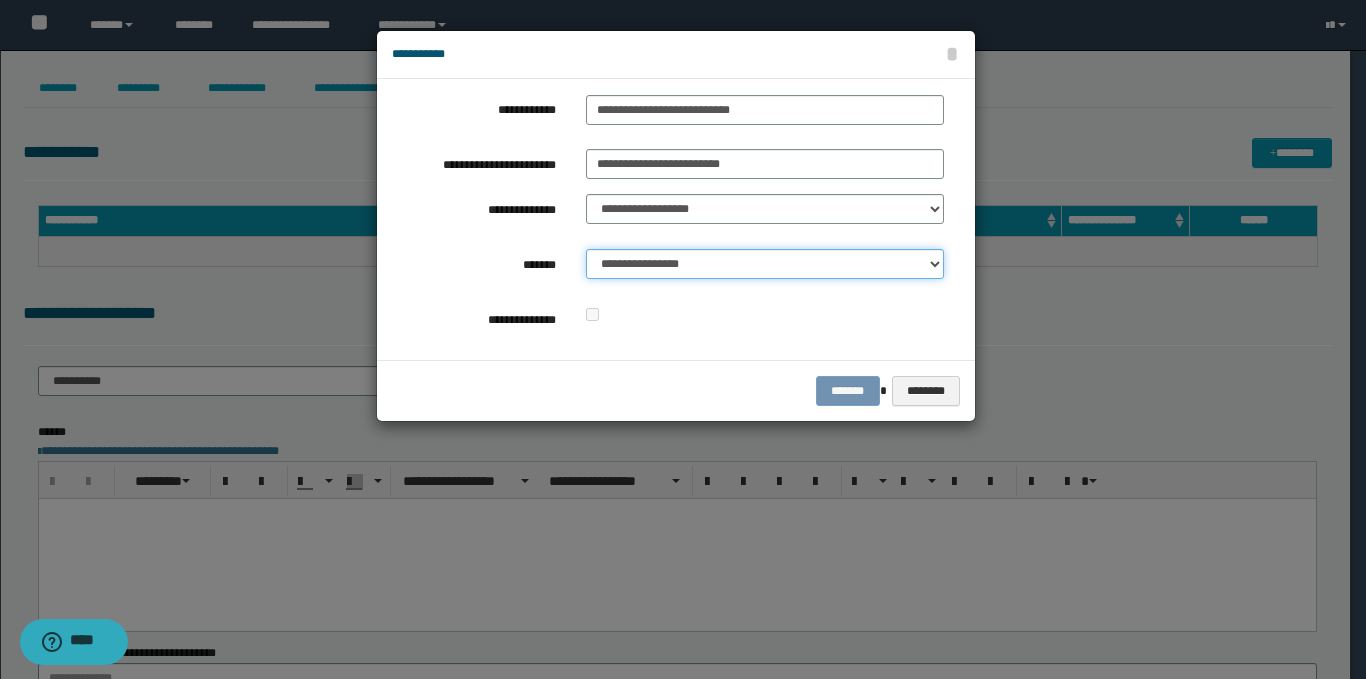 click on "**********" at bounding box center (765, 264) 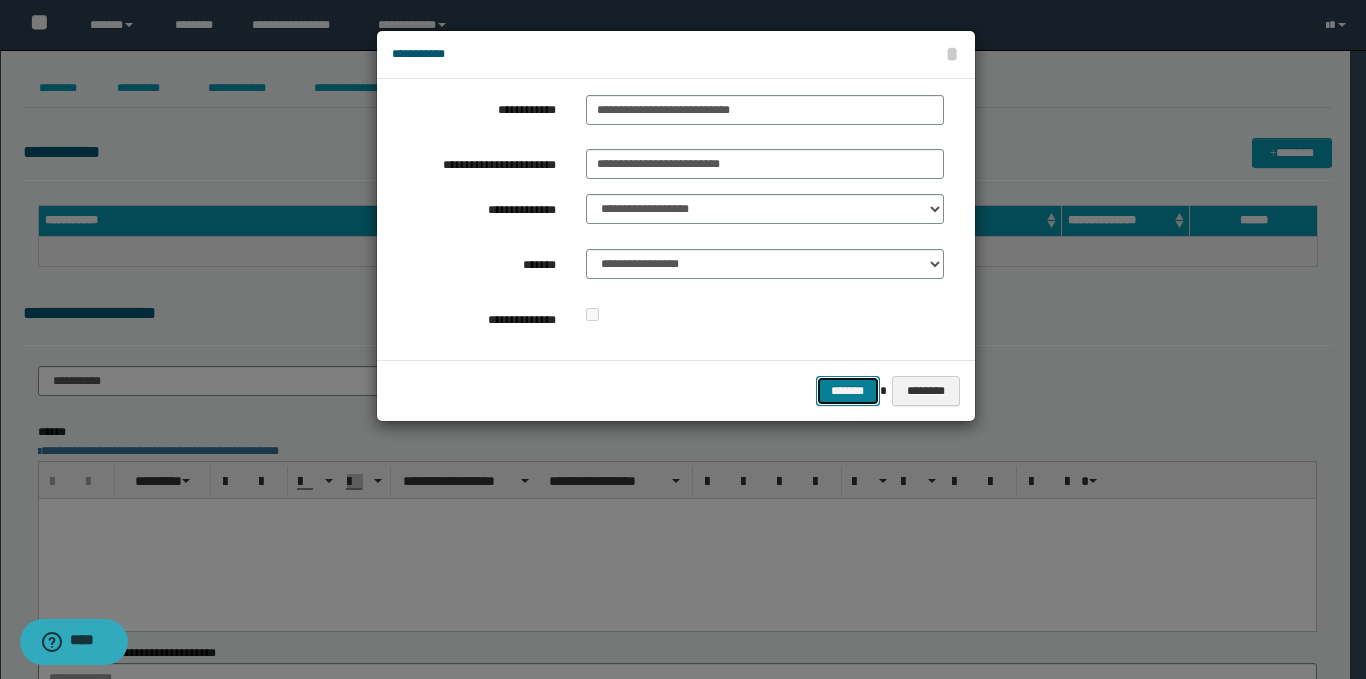click on "*******" at bounding box center (848, 391) 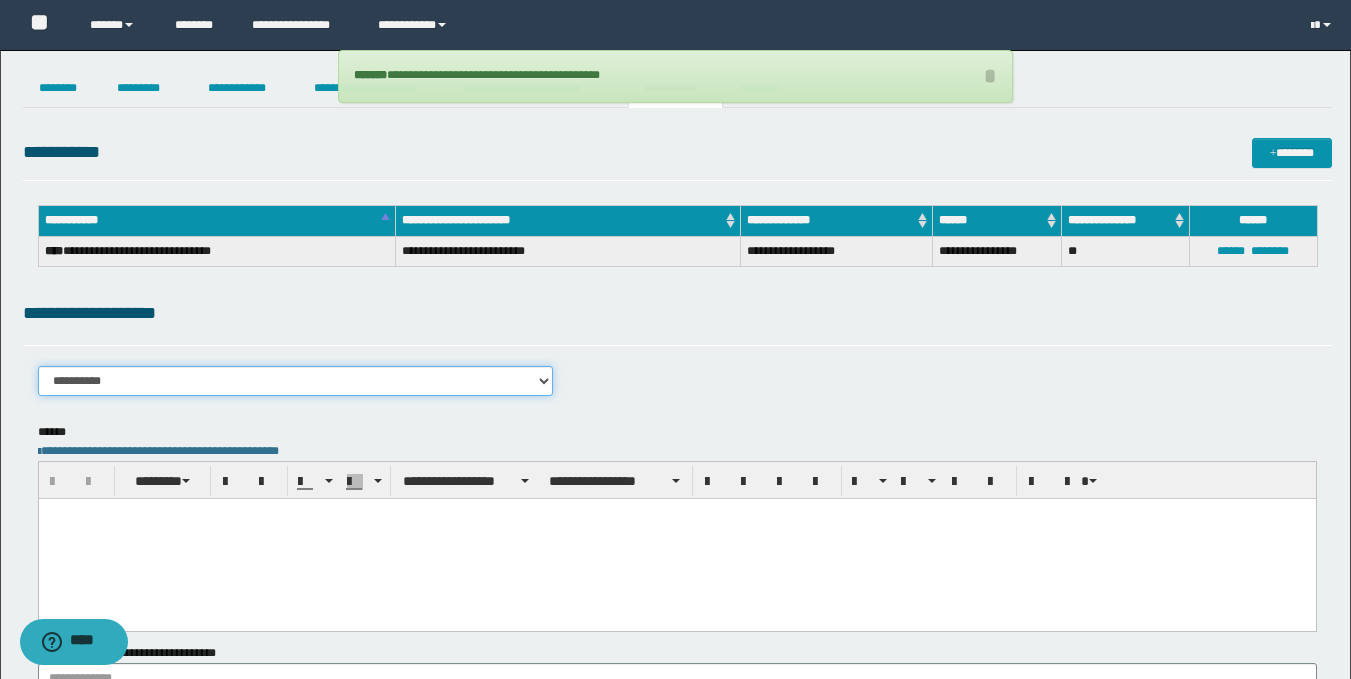 click on "**********" at bounding box center [296, 381] 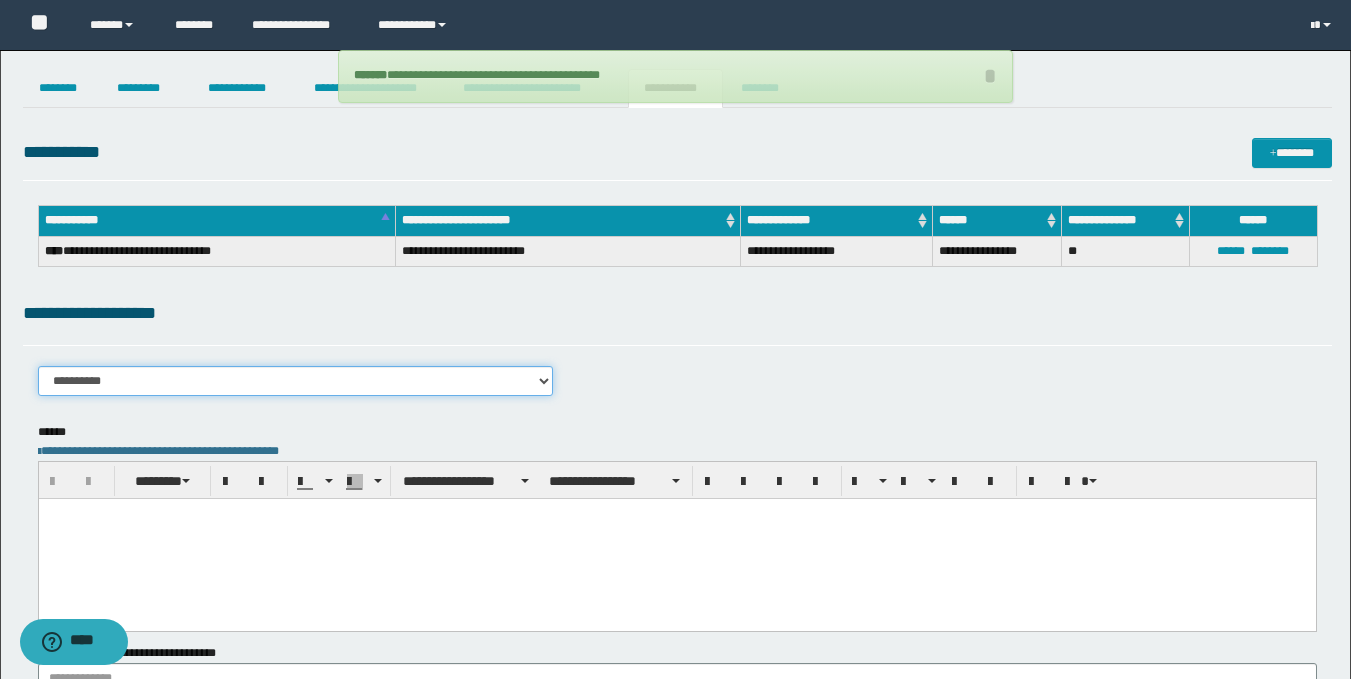 select on "****" 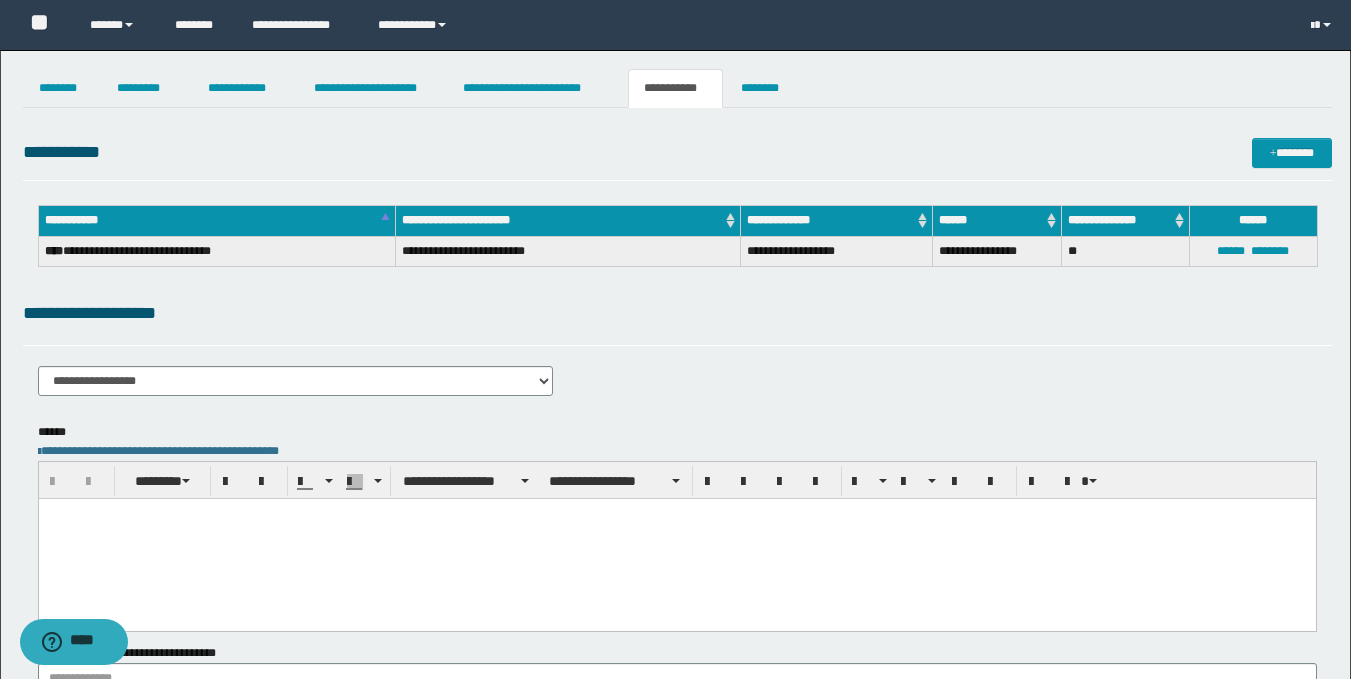 click at bounding box center (676, 538) 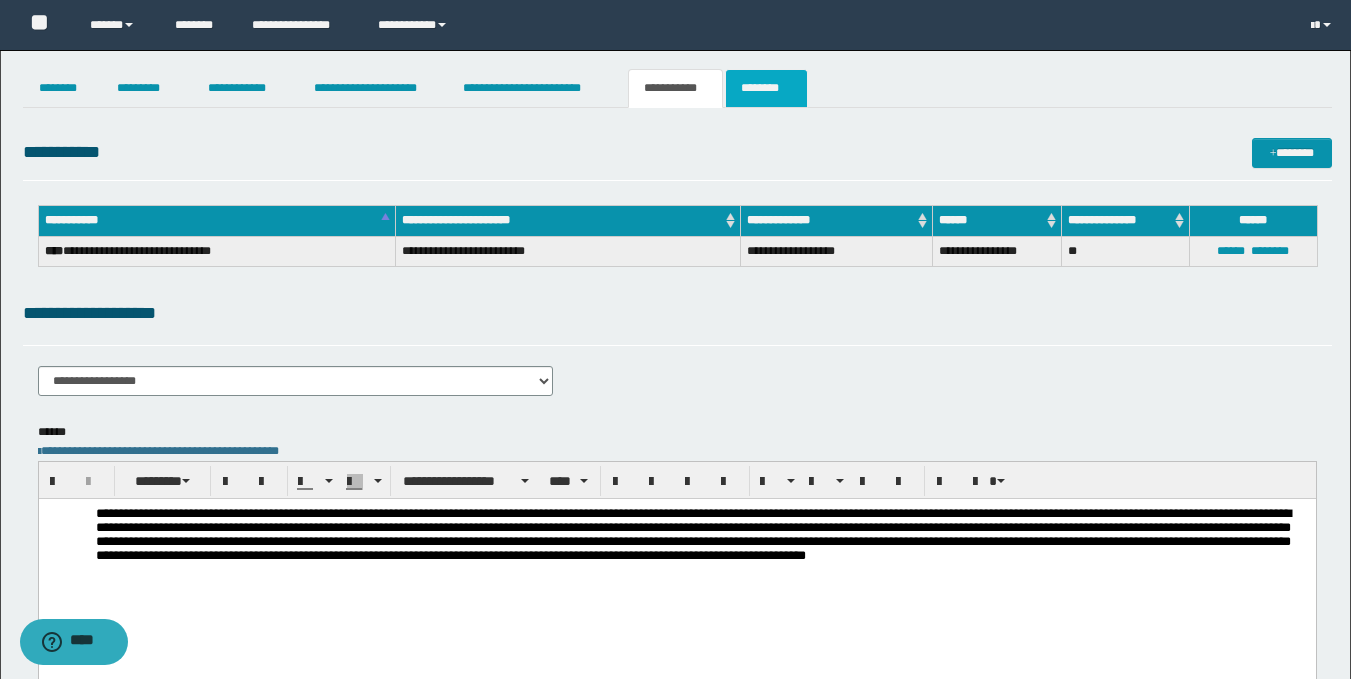 click on "********" at bounding box center [766, 88] 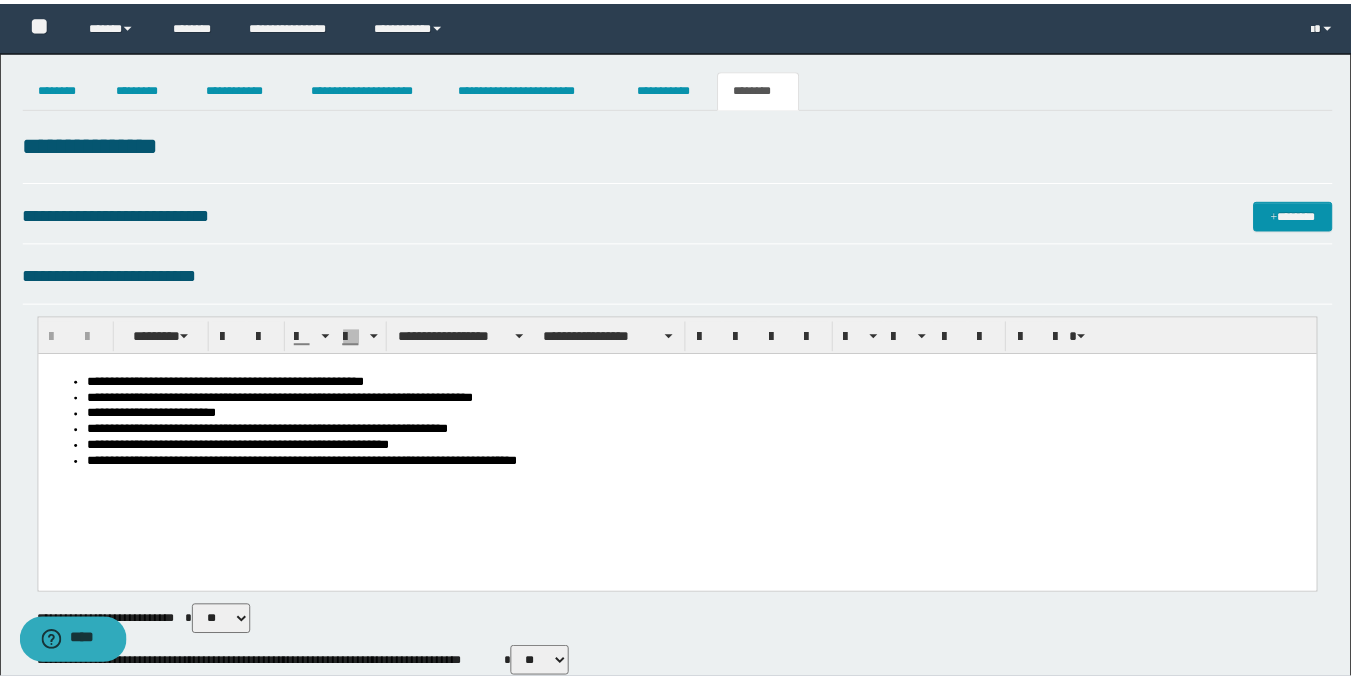 scroll, scrollTop: 0, scrollLeft: 0, axis: both 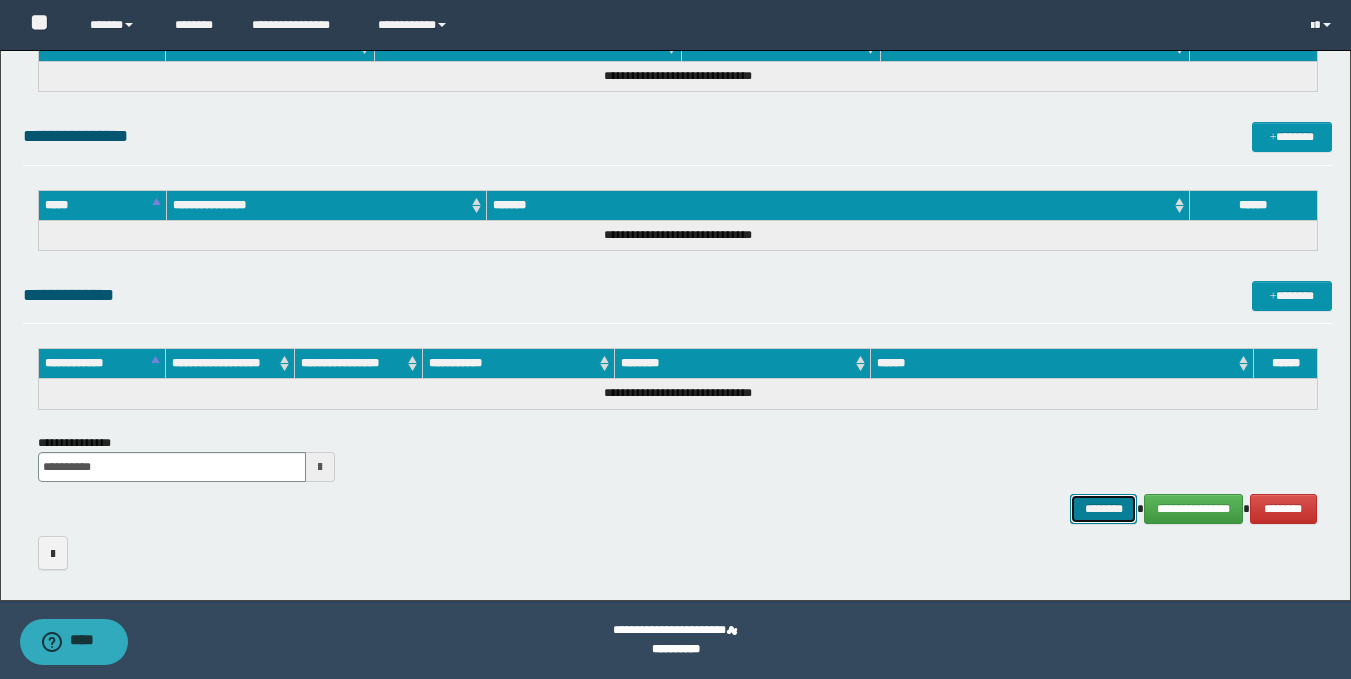 click on "********" at bounding box center (1104, 509) 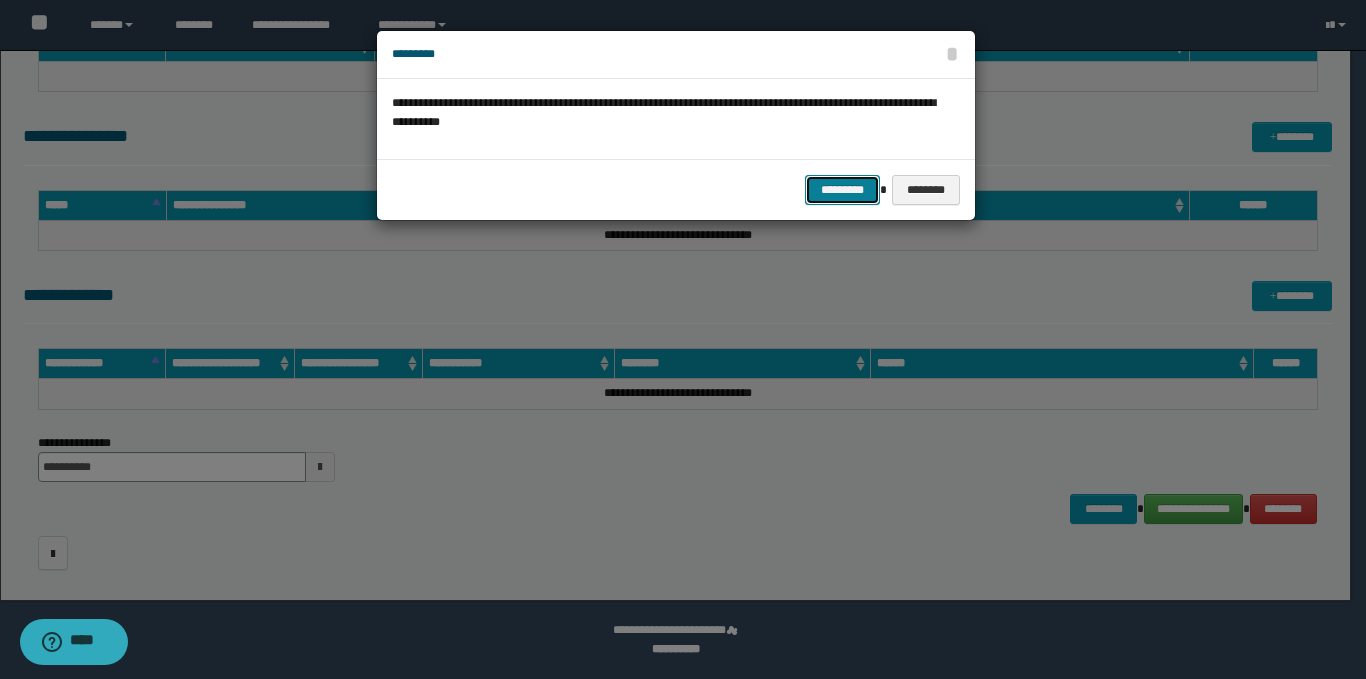 click on "*********" at bounding box center (842, 190) 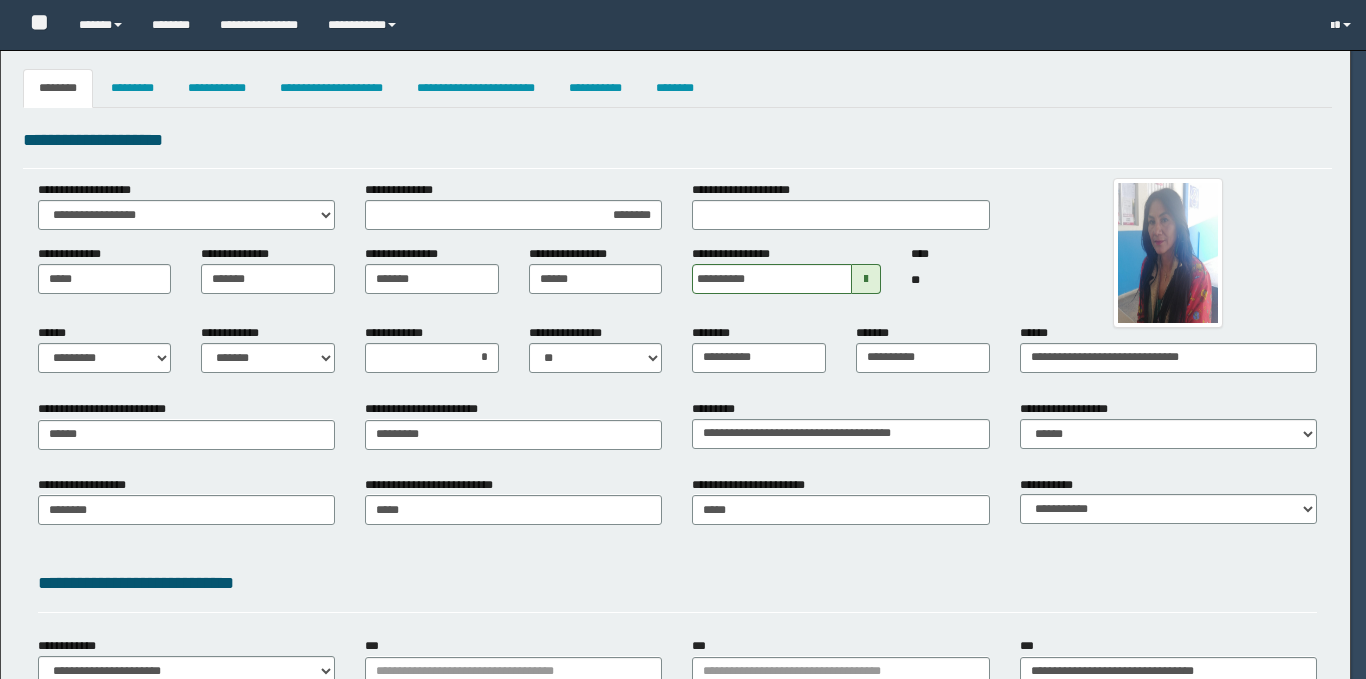 select on "*" 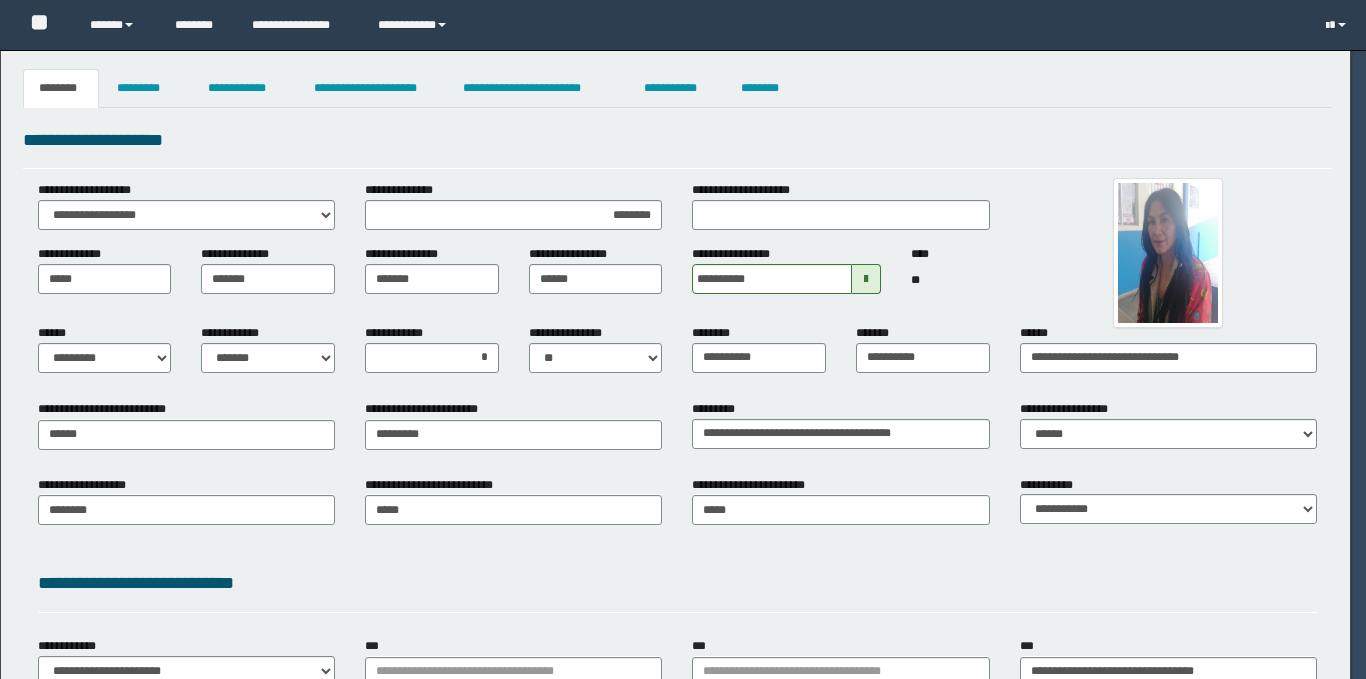 scroll, scrollTop: 0, scrollLeft: 0, axis: both 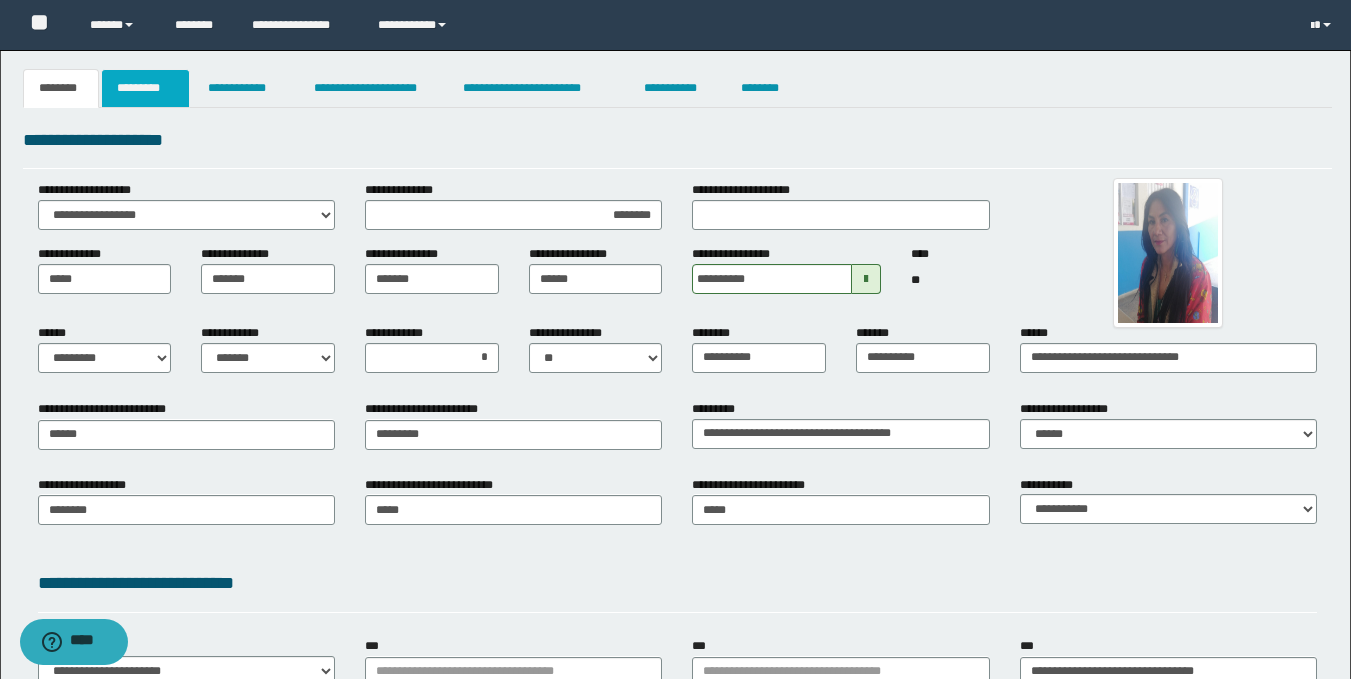 click on "*********" at bounding box center [145, 88] 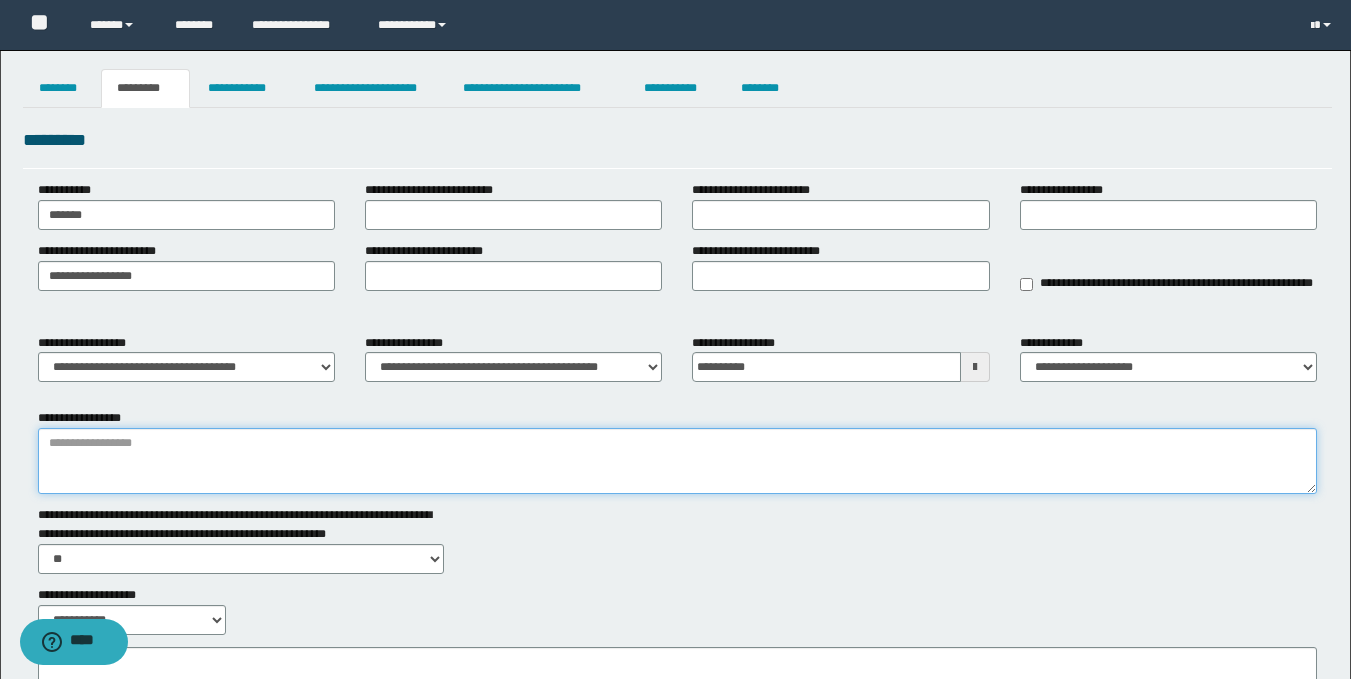 click on "**********" at bounding box center (677, 461) 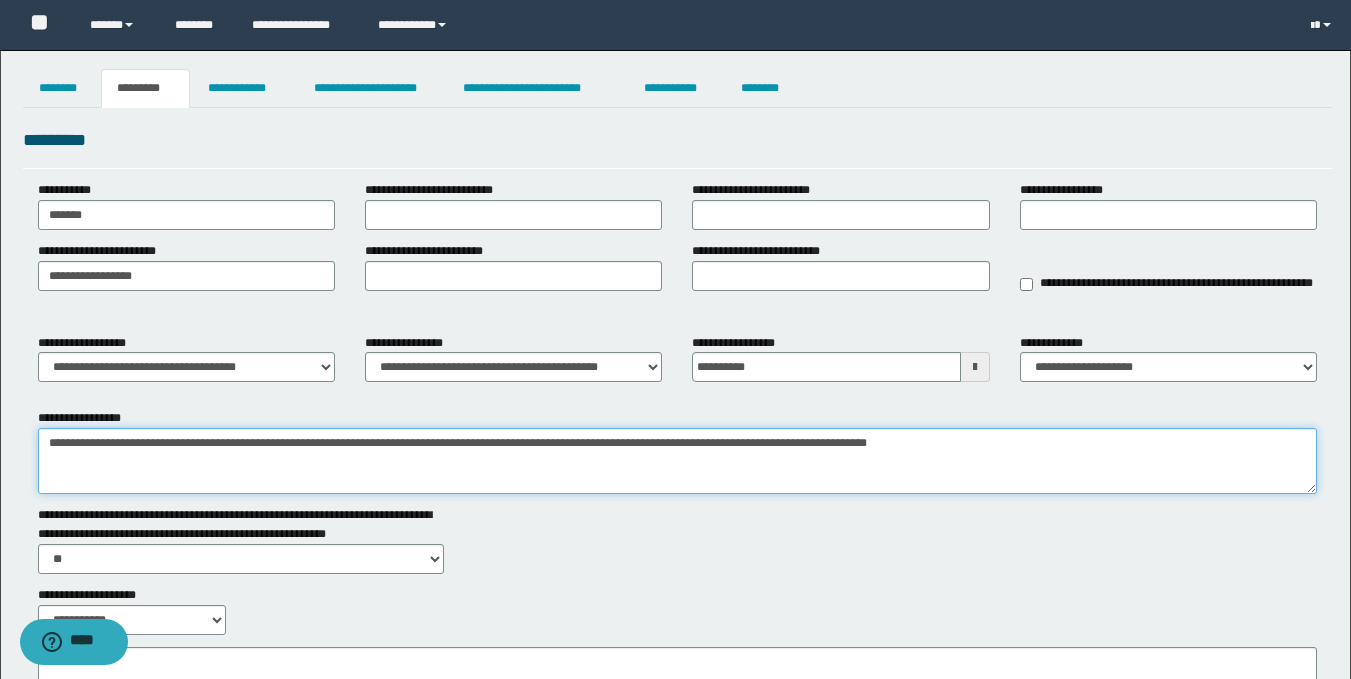 click on "**********" at bounding box center [677, 461] 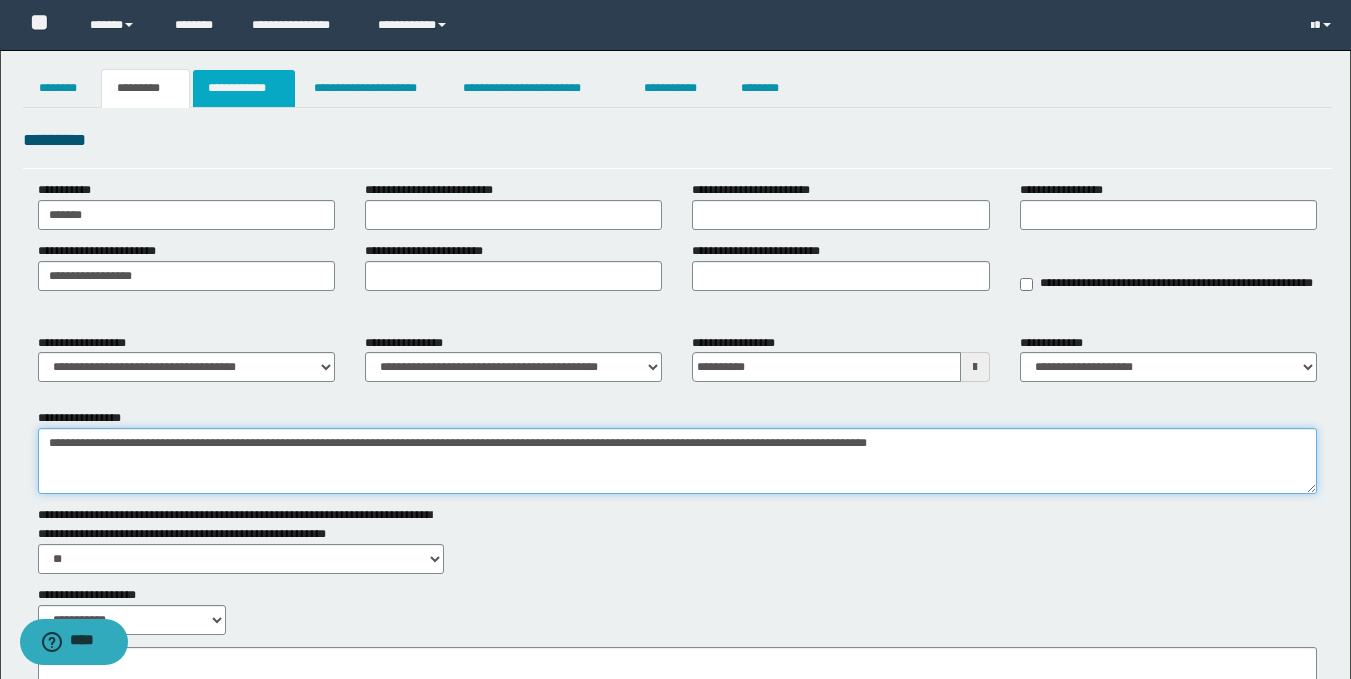 type on "**********" 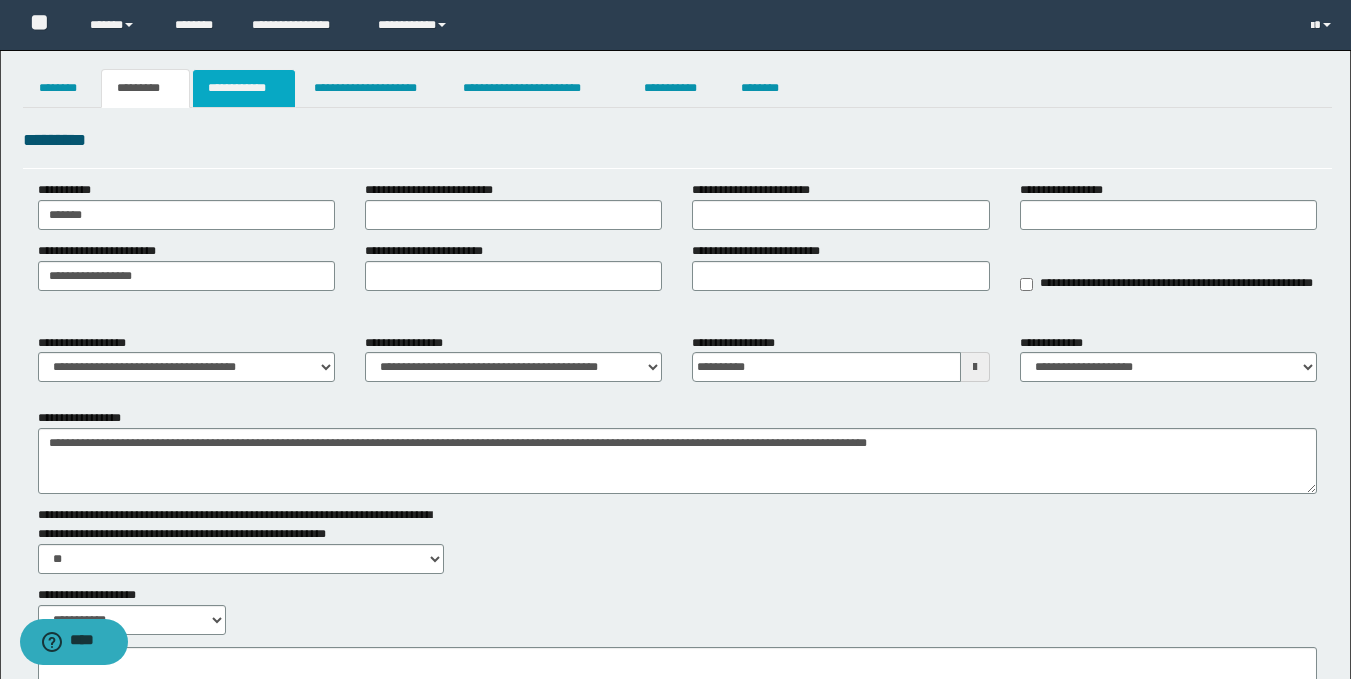 click on "**********" at bounding box center [244, 88] 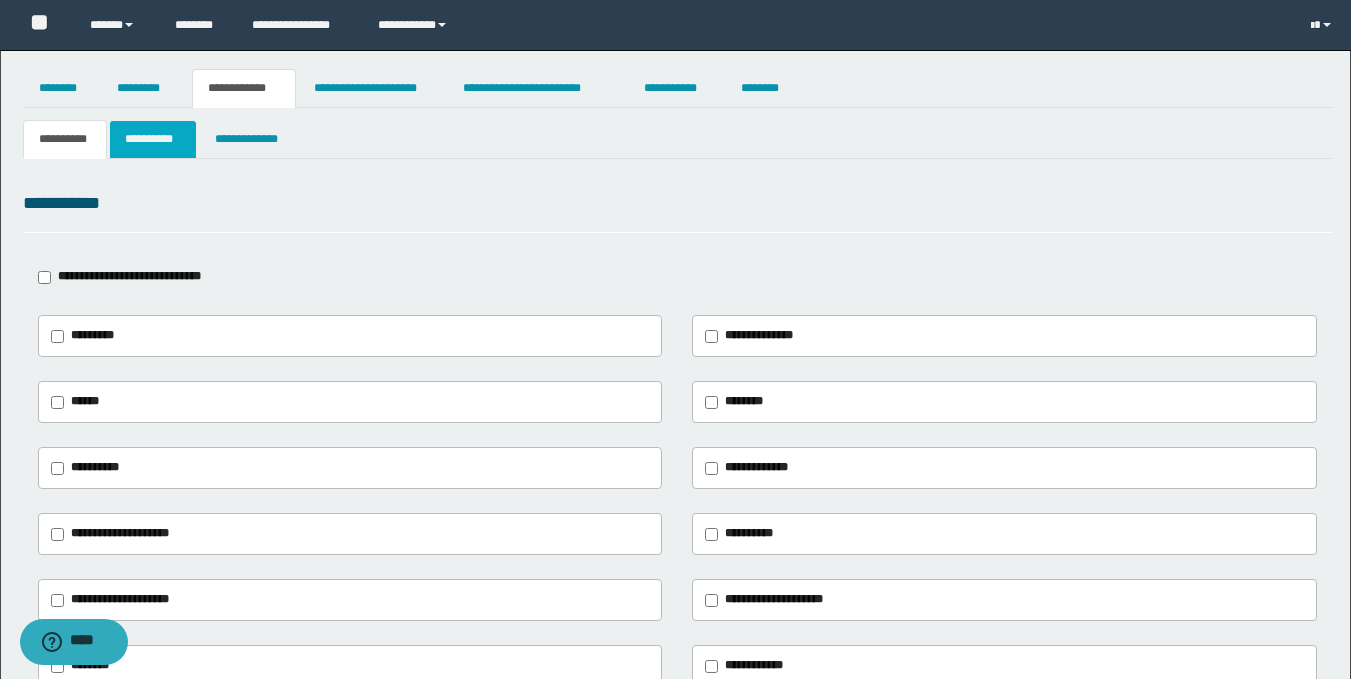 click on "**********" at bounding box center (153, 139) 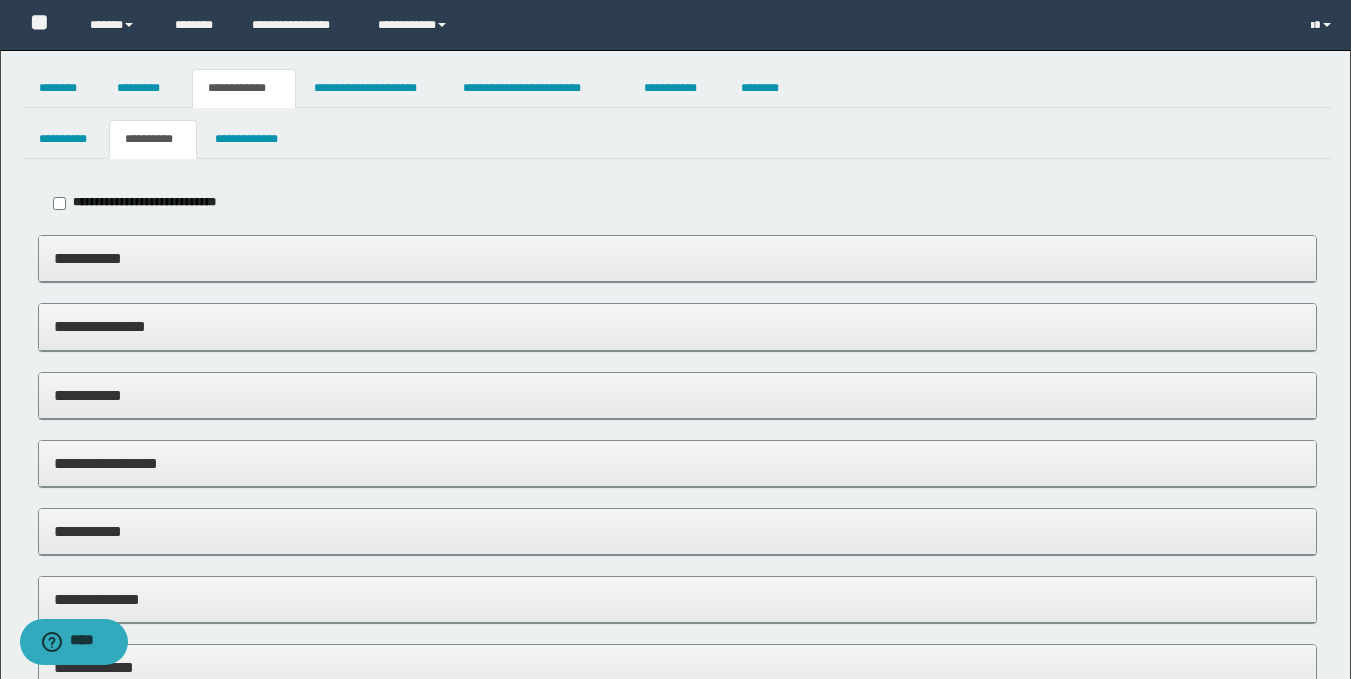 click on "**********" at bounding box center [677, 258] 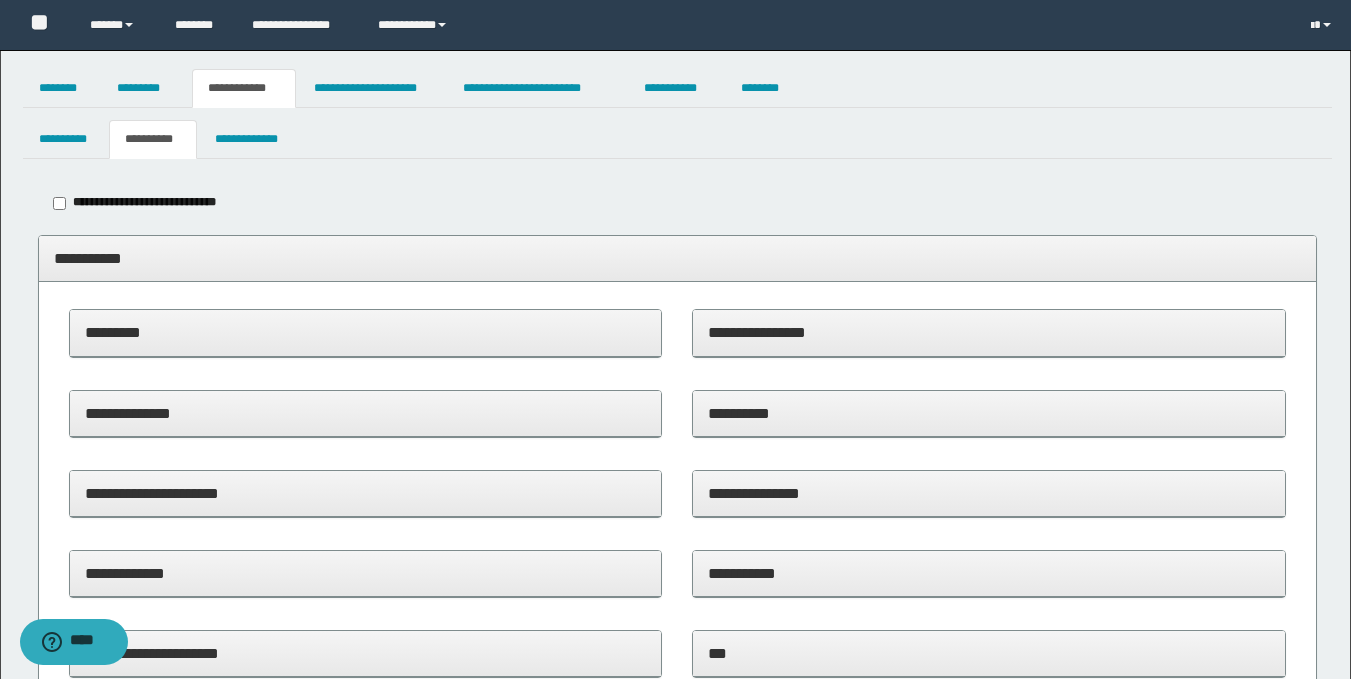 click on "**********" at bounding box center (989, 332) 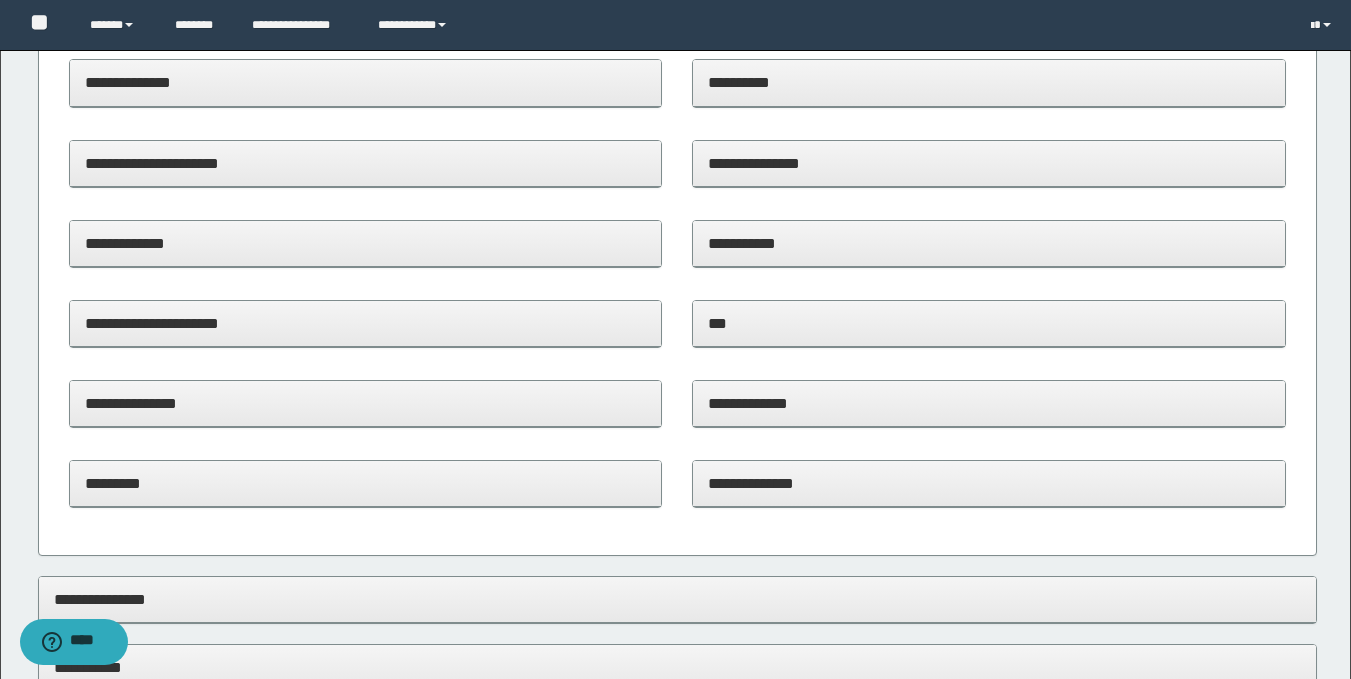 scroll, scrollTop: 959, scrollLeft: 0, axis: vertical 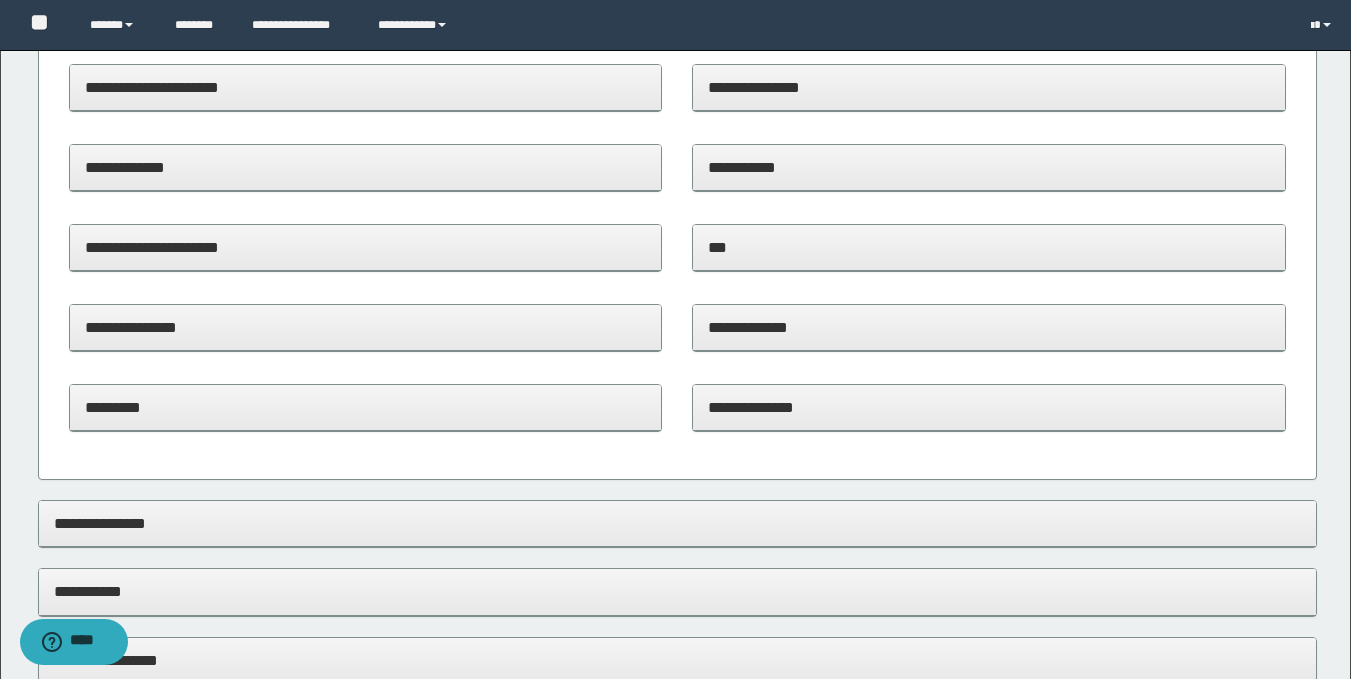 click on "**********" at bounding box center (677, 591) 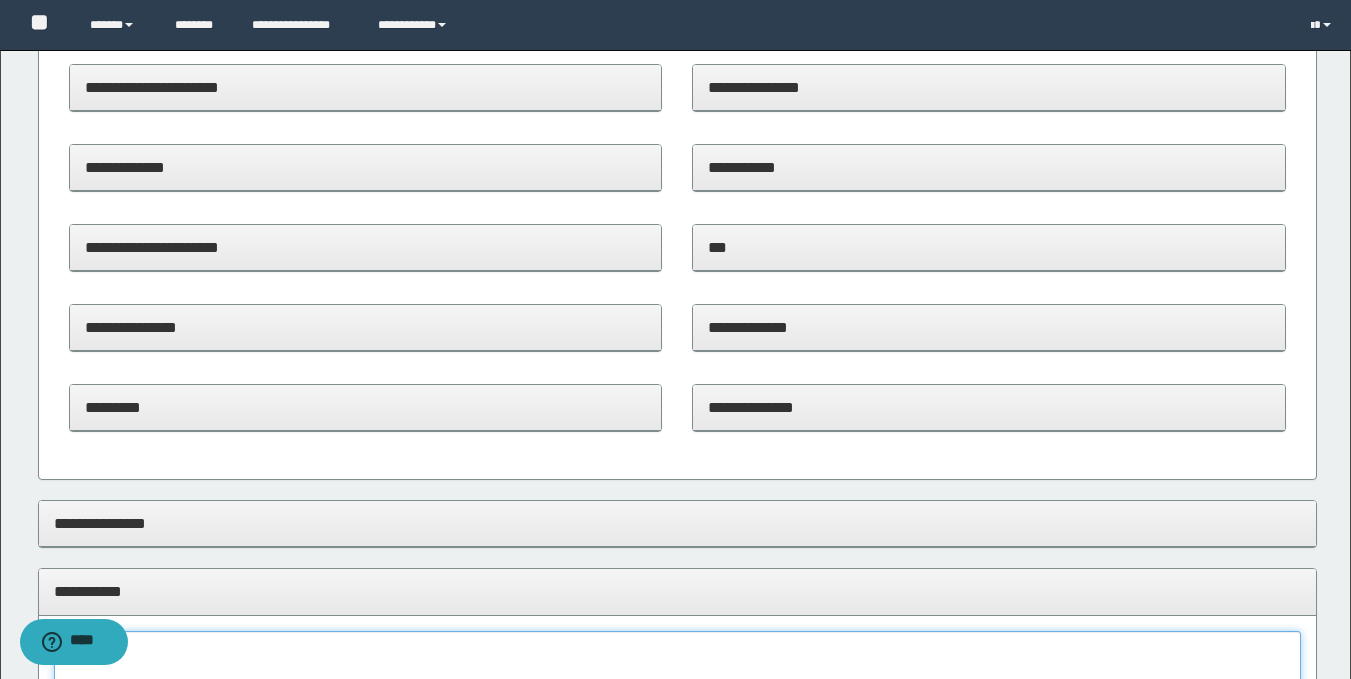 click at bounding box center [677, 664] 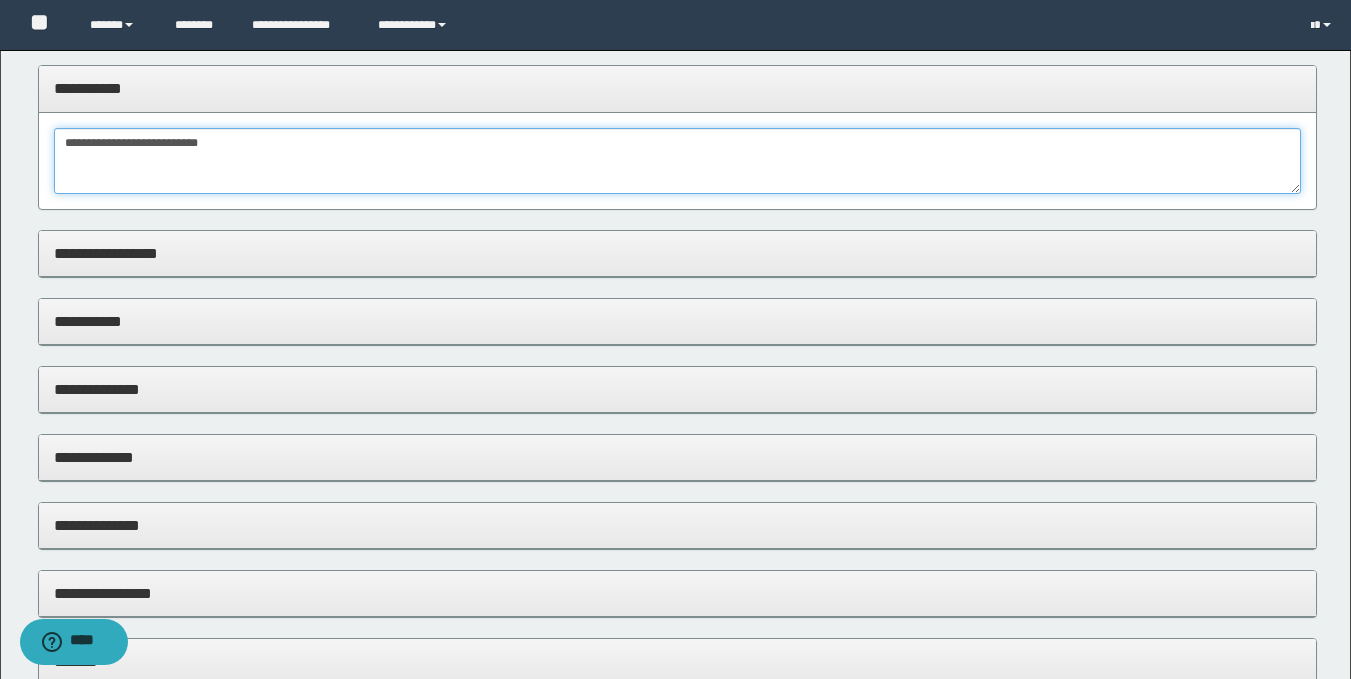scroll, scrollTop: 1476, scrollLeft: 0, axis: vertical 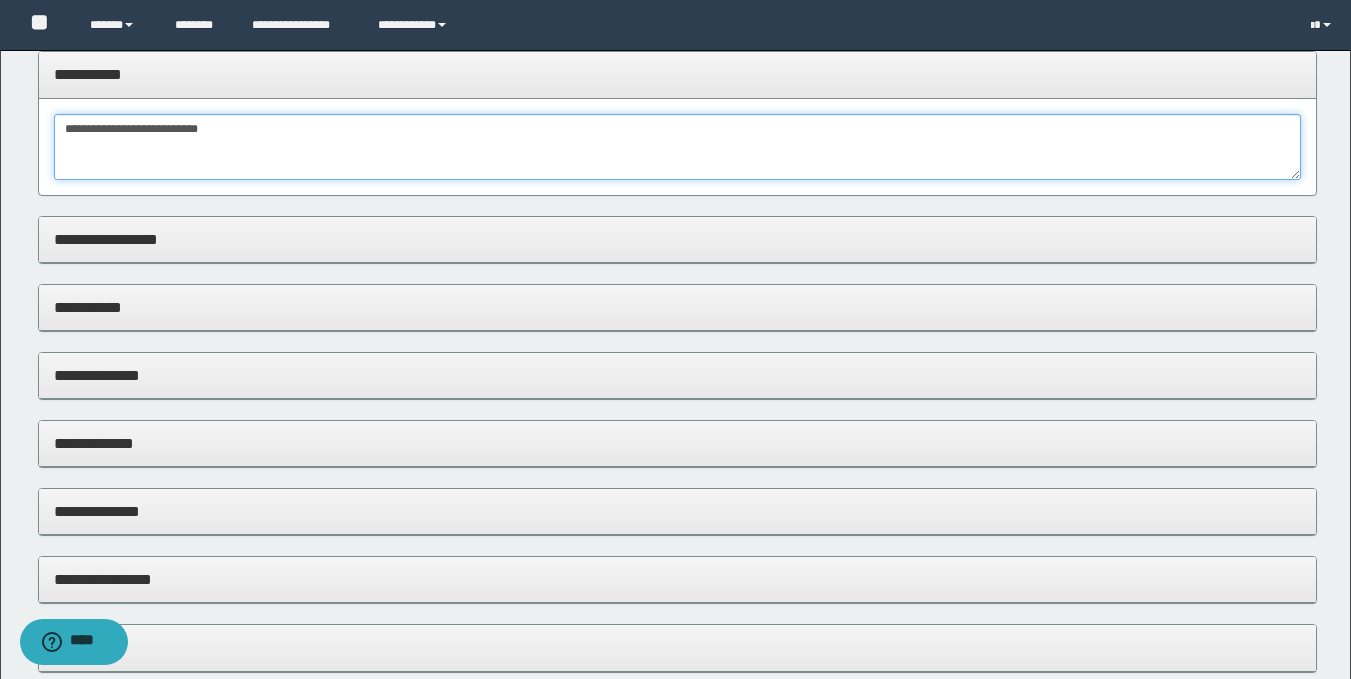 type on "**********" 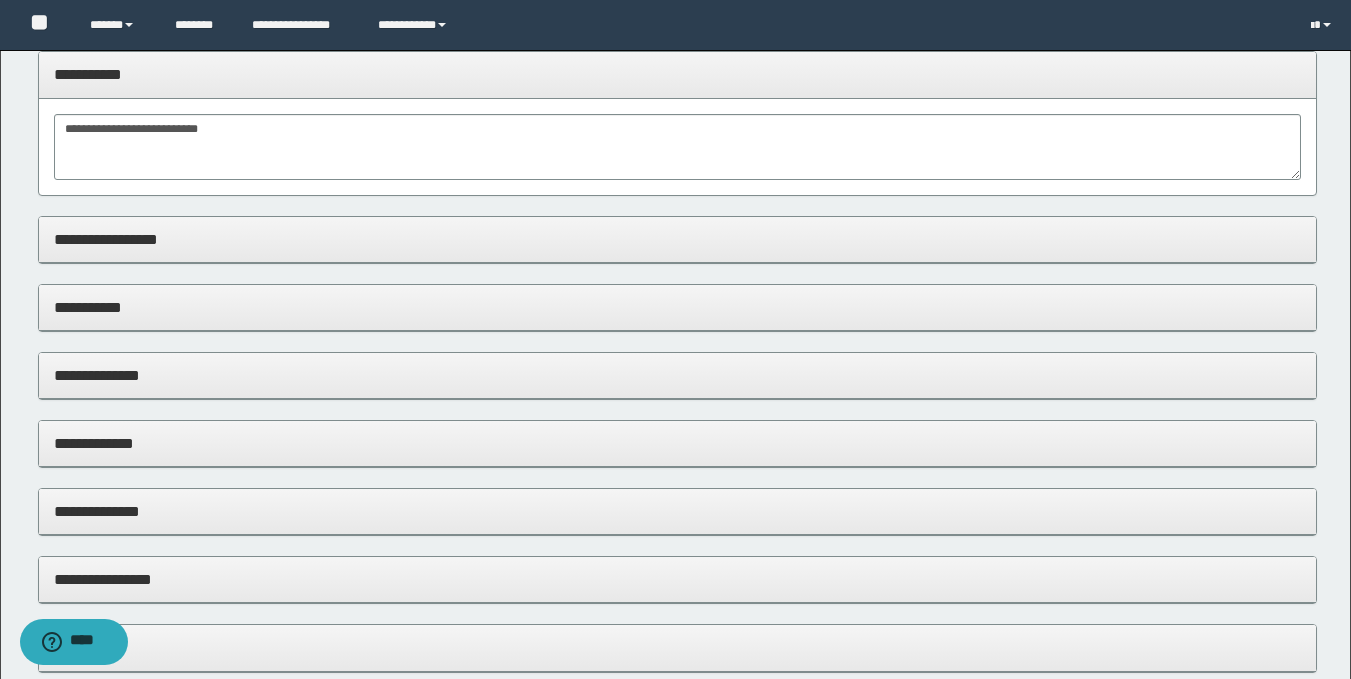 click on "**********" at bounding box center (677, 376) 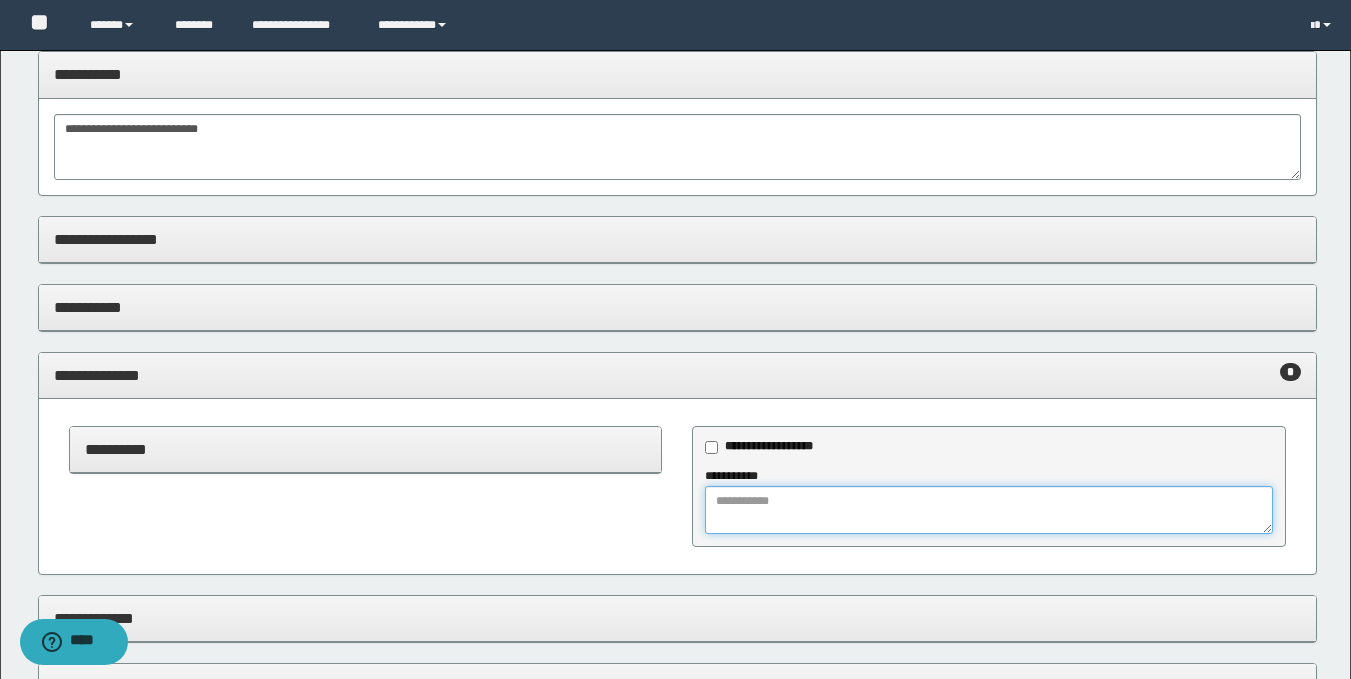 click at bounding box center [989, 510] 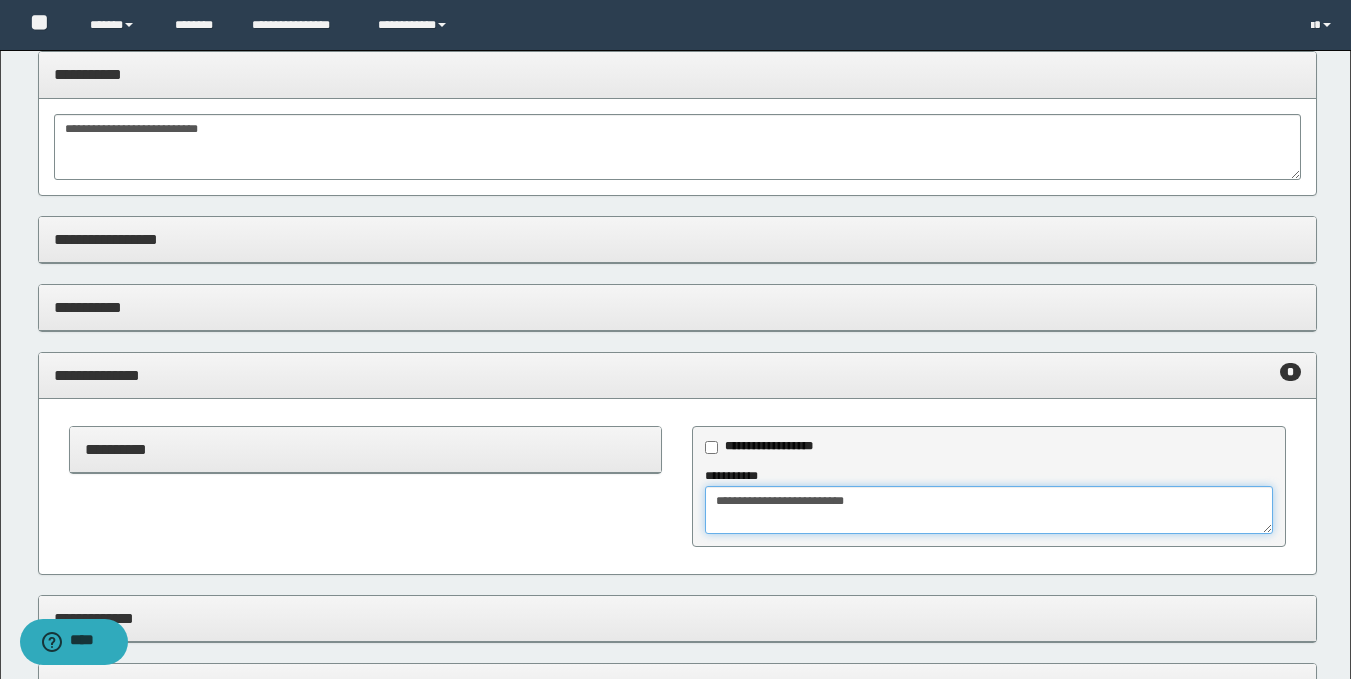 click on "**********" at bounding box center [989, 510] 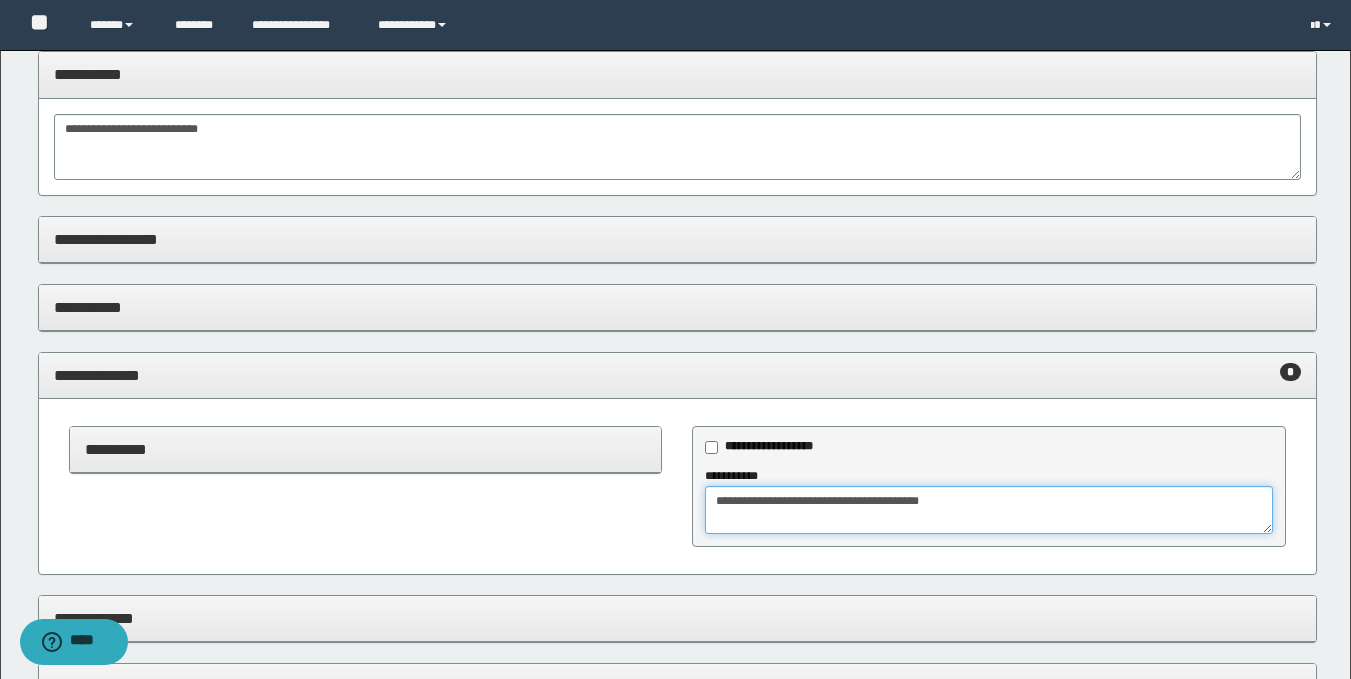 scroll, scrollTop: 1819, scrollLeft: 0, axis: vertical 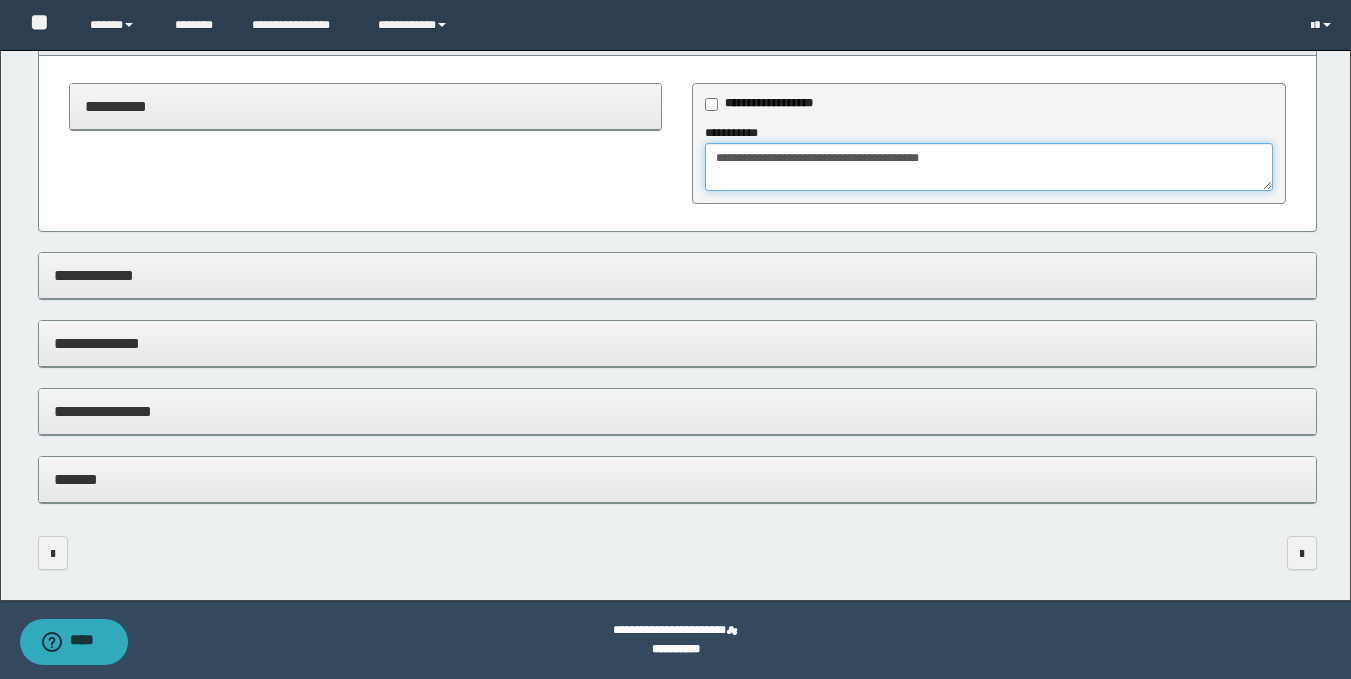 type on "**********" 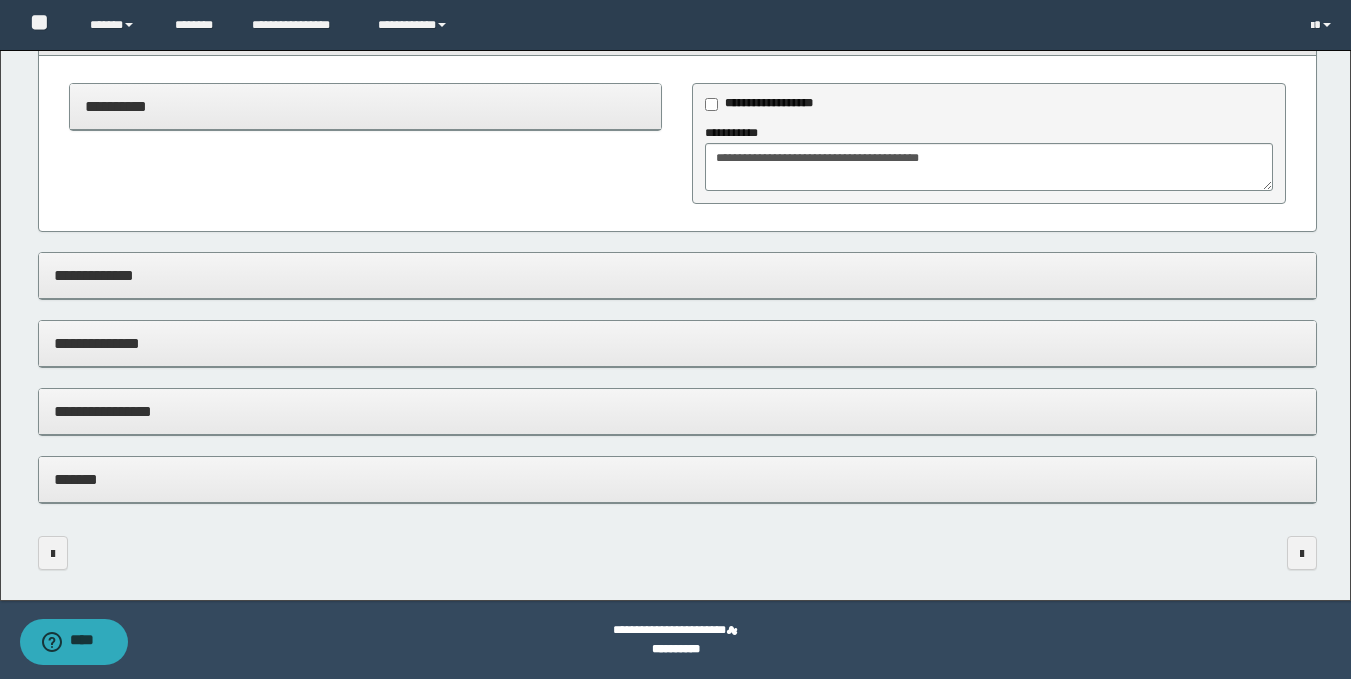 click on "**********" at bounding box center (677, 412) 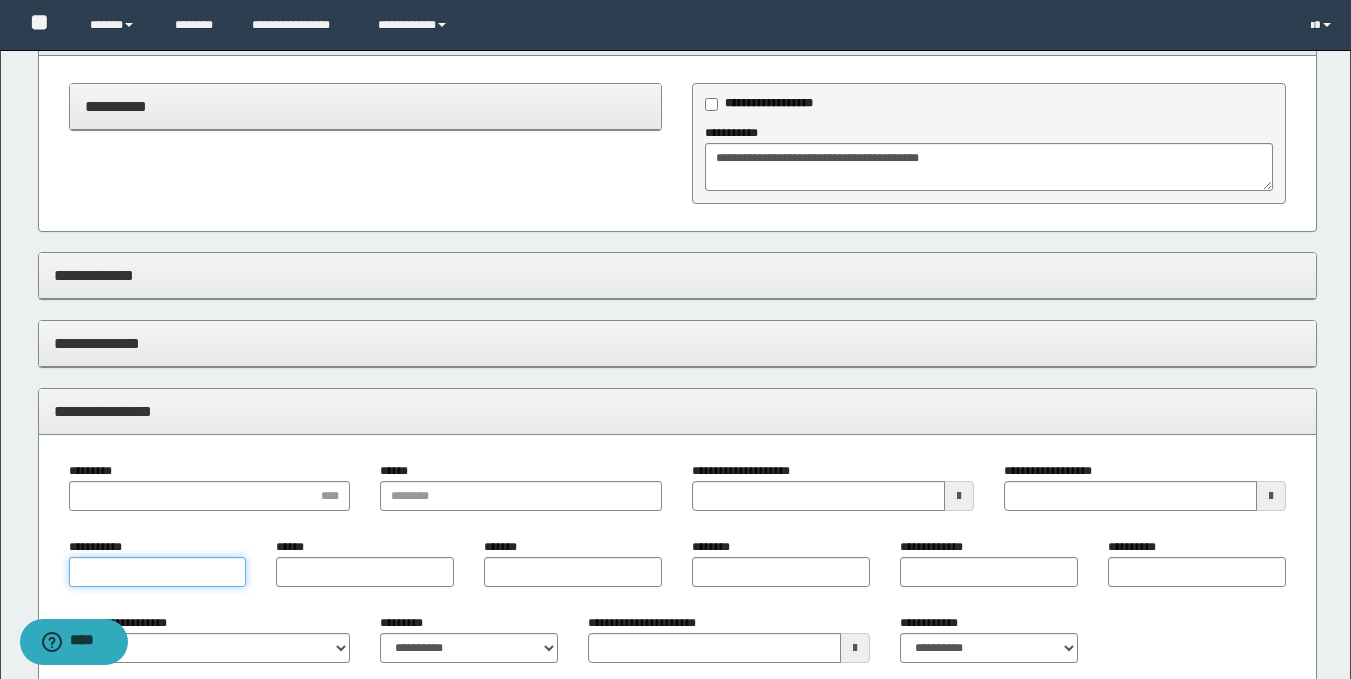 click on "**********" at bounding box center (158, 572) 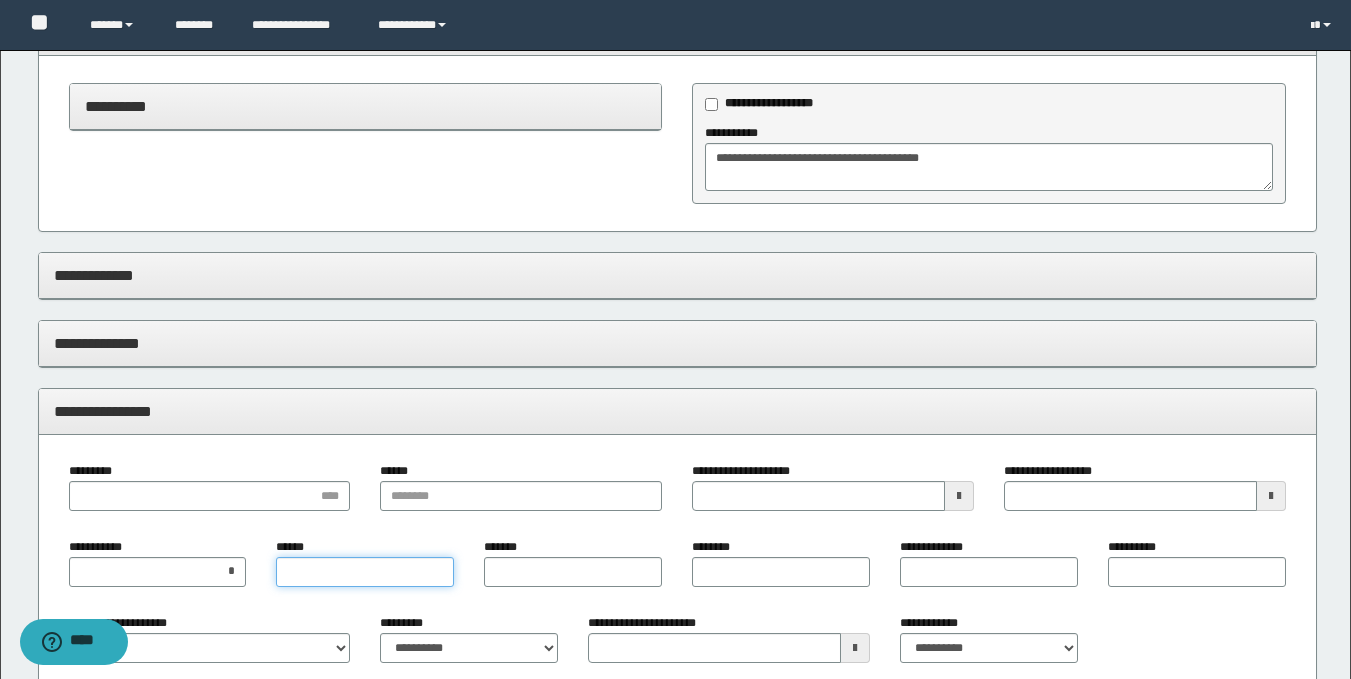 type on "*" 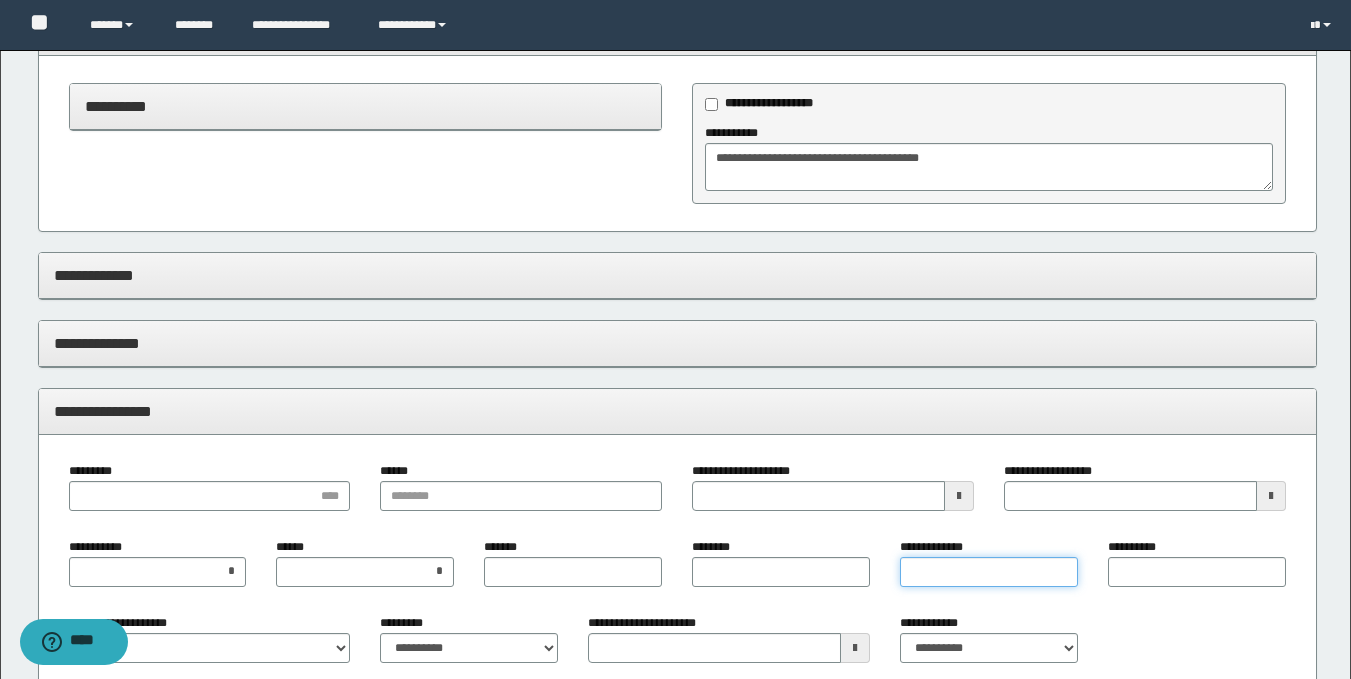 type on "*" 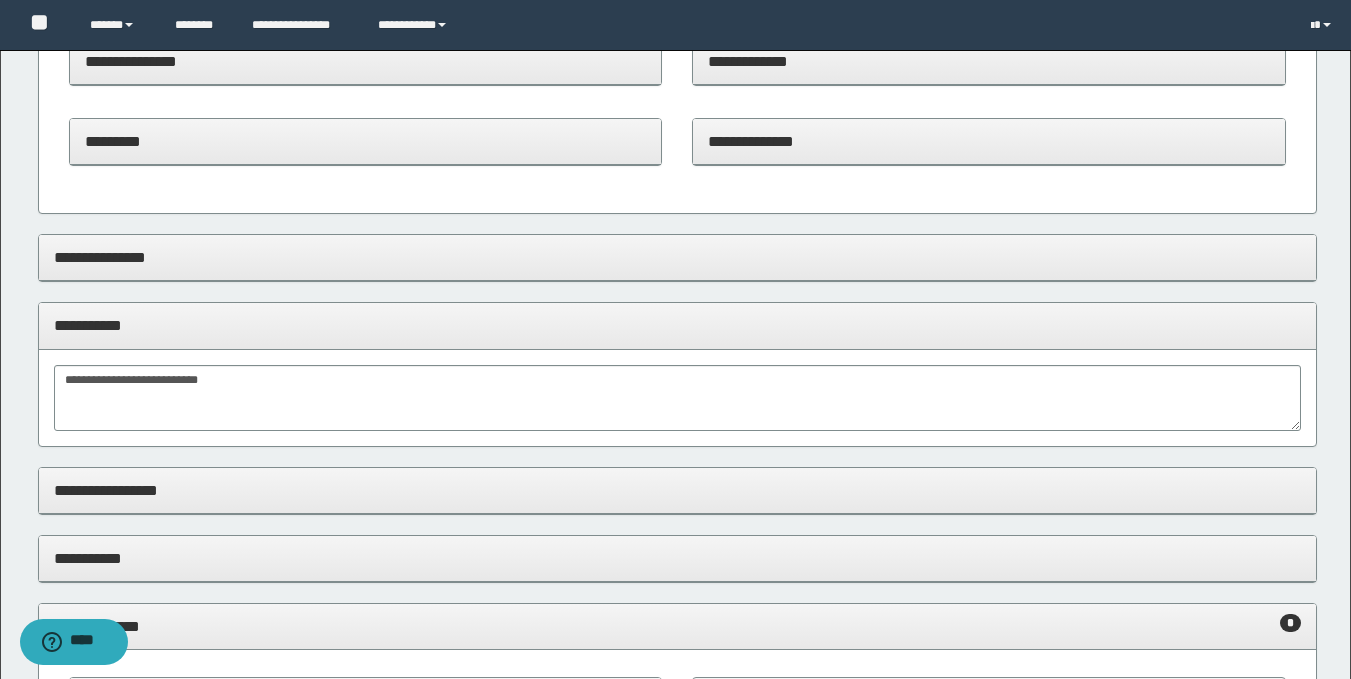scroll, scrollTop: 36, scrollLeft: 0, axis: vertical 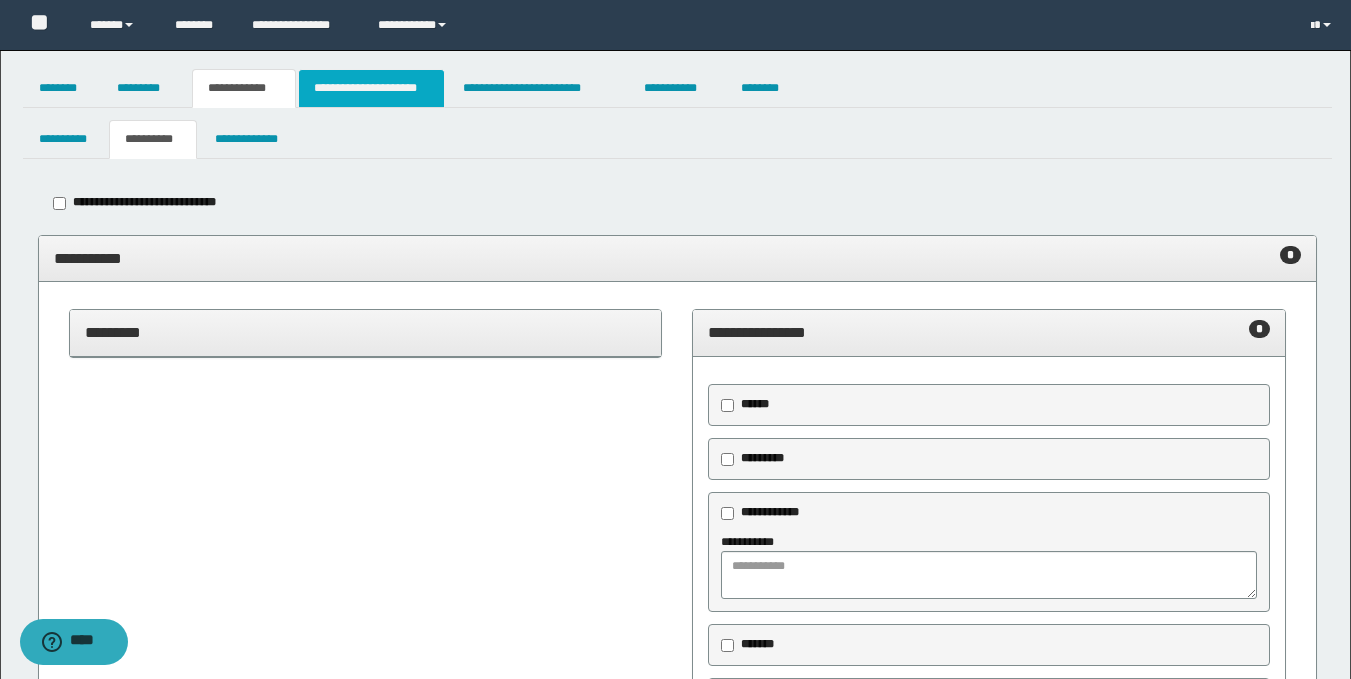 click on "**********" at bounding box center (371, 88) 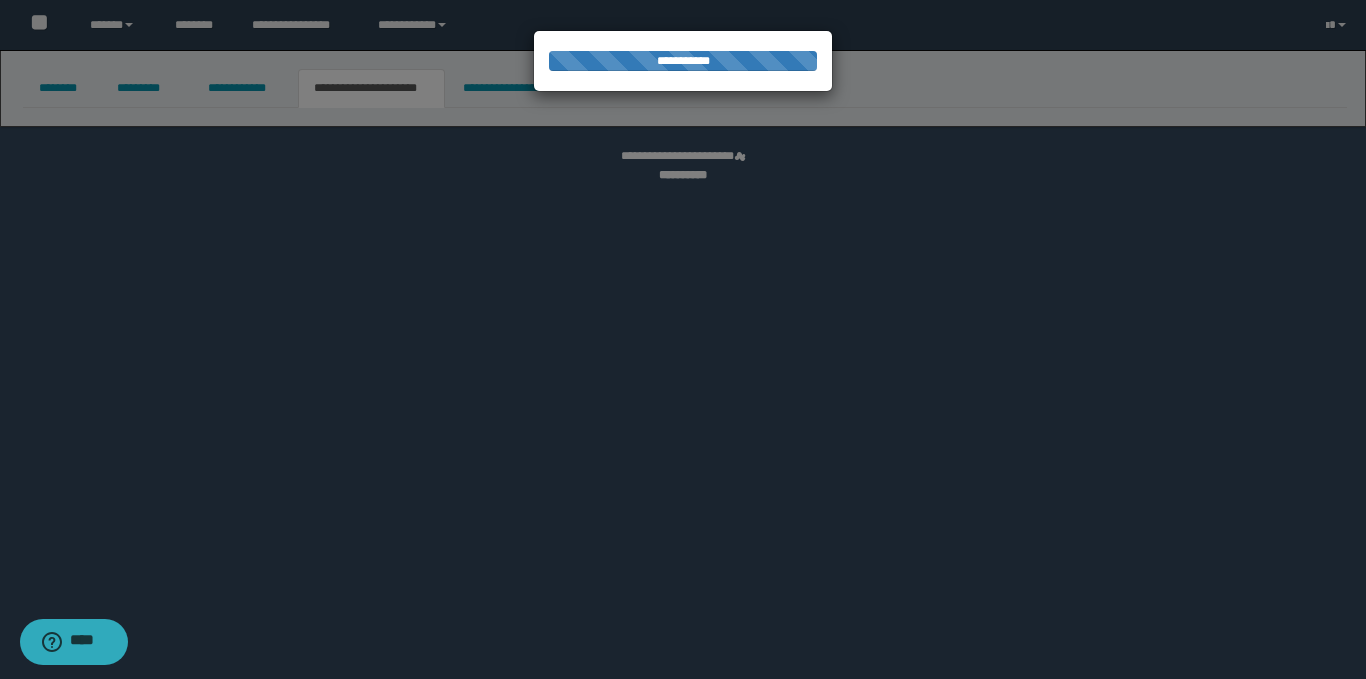 select on "*" 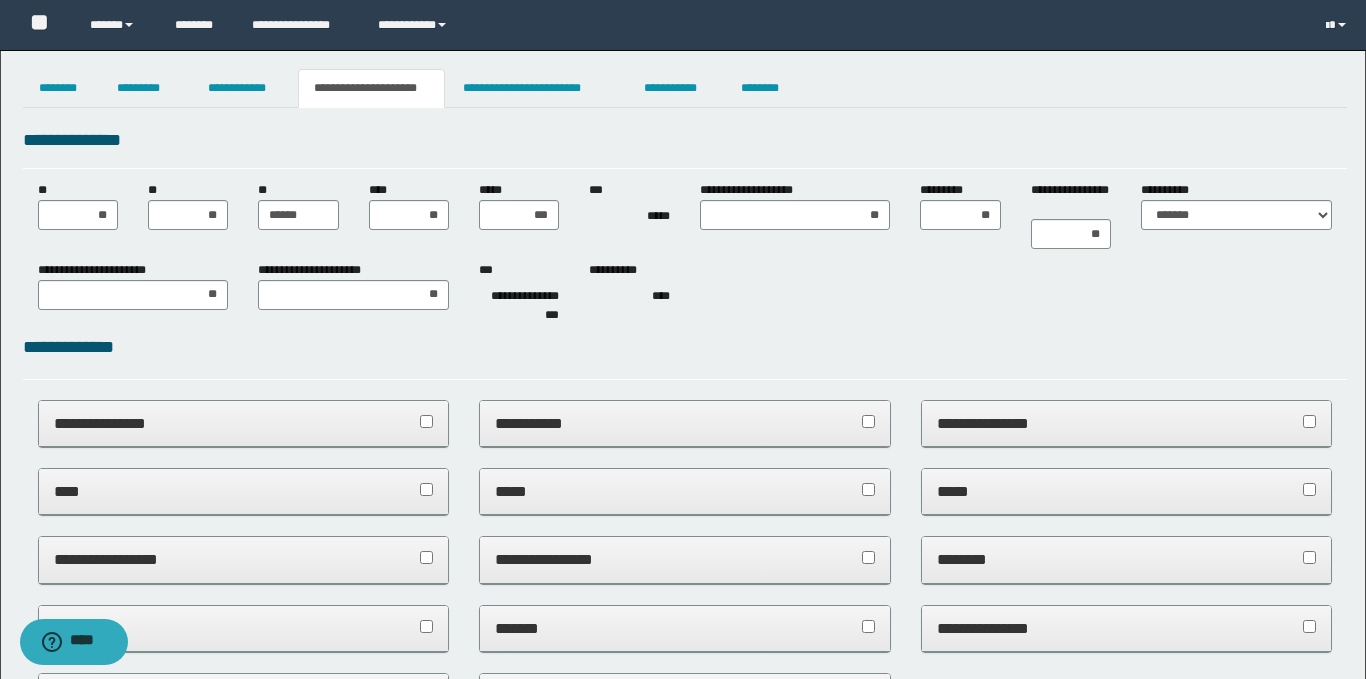 scroll, scrollTop: 0, scrollLeft: 0, axis: both 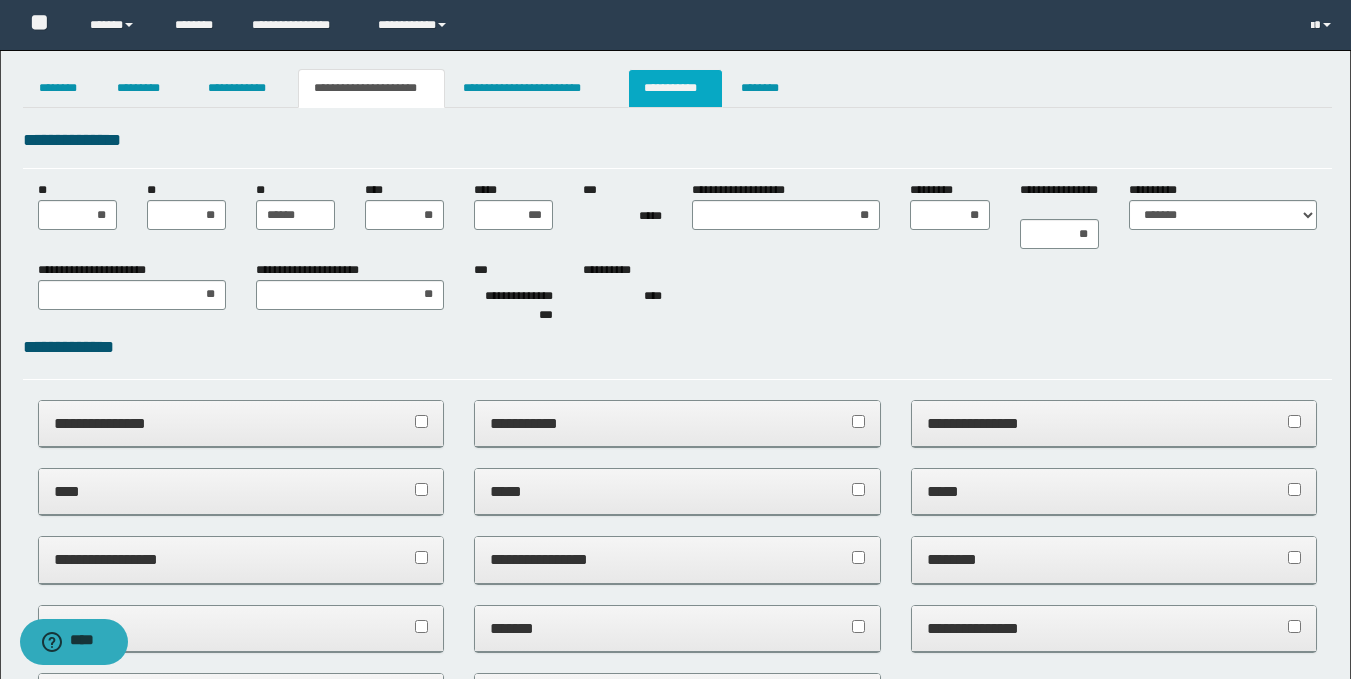 click on "**********" at bounding box center [675, 88] 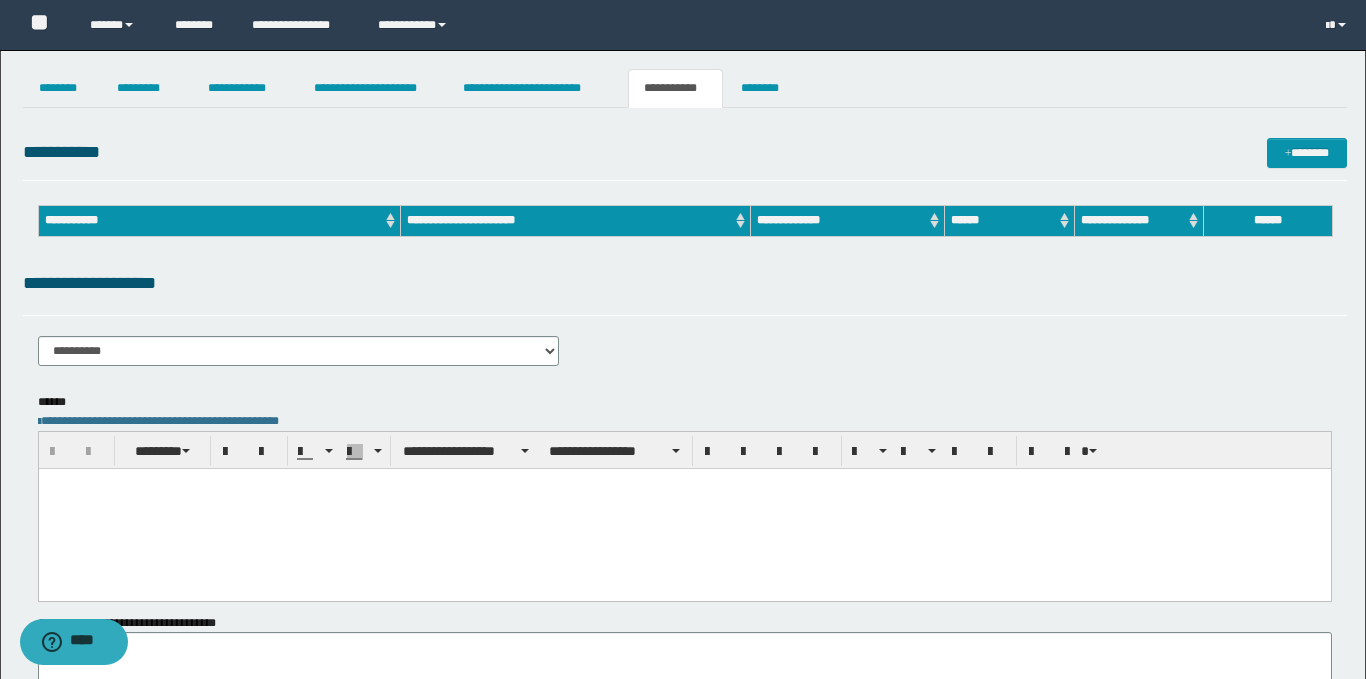 scroll, scrollTop: 0, scrollLeft: 0, axis: both 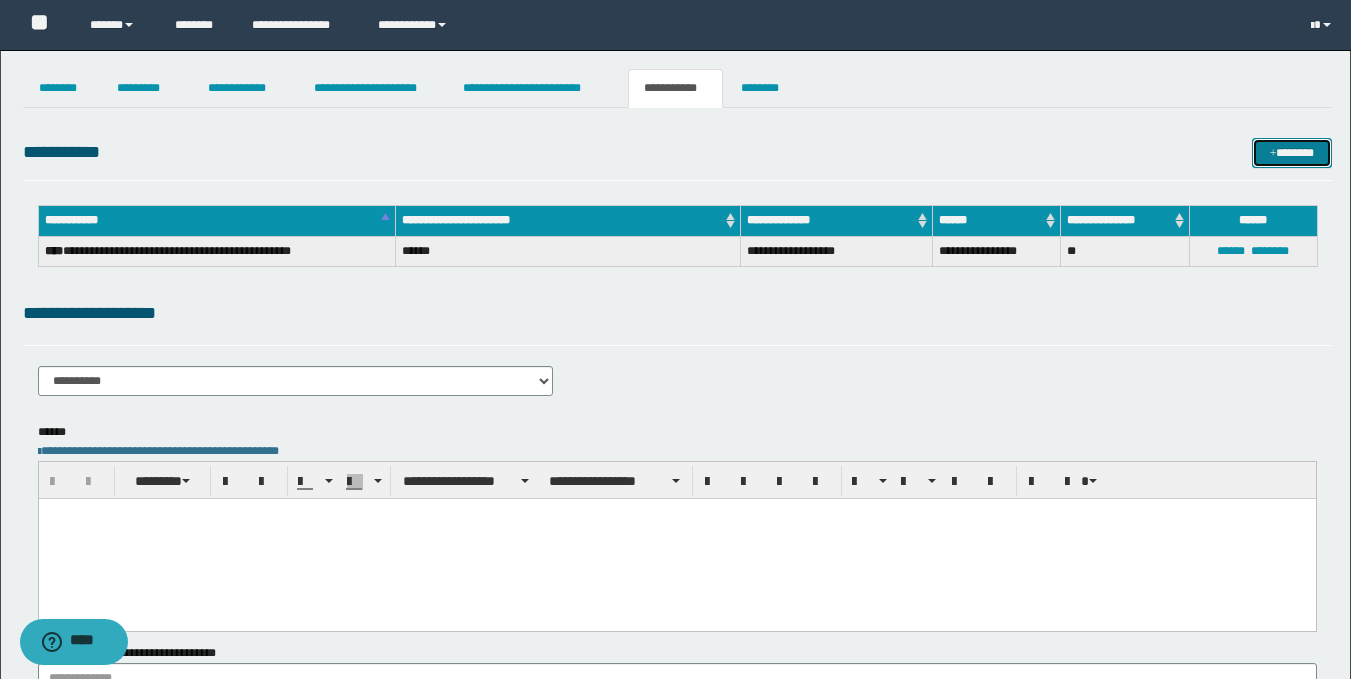 click on "*******" at bounding box center (1292, 153) 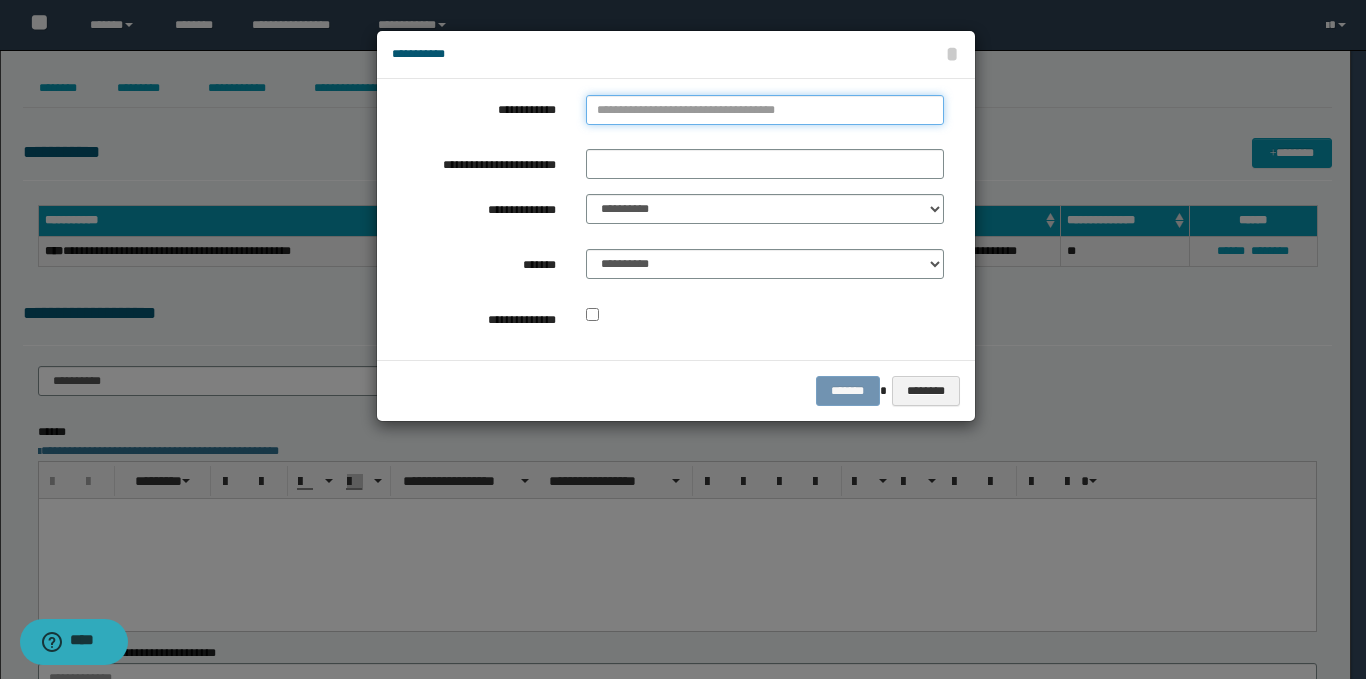 click on "**********" at bounding box center (765, 110) 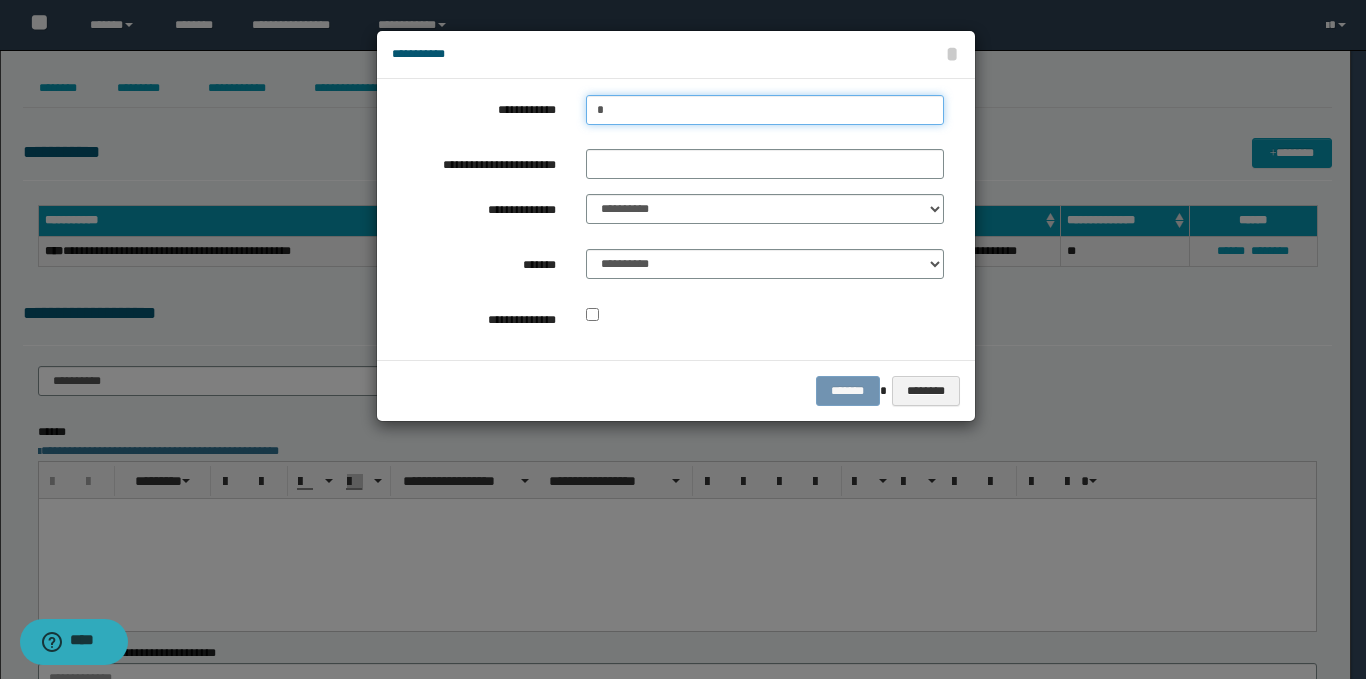 type on "**" 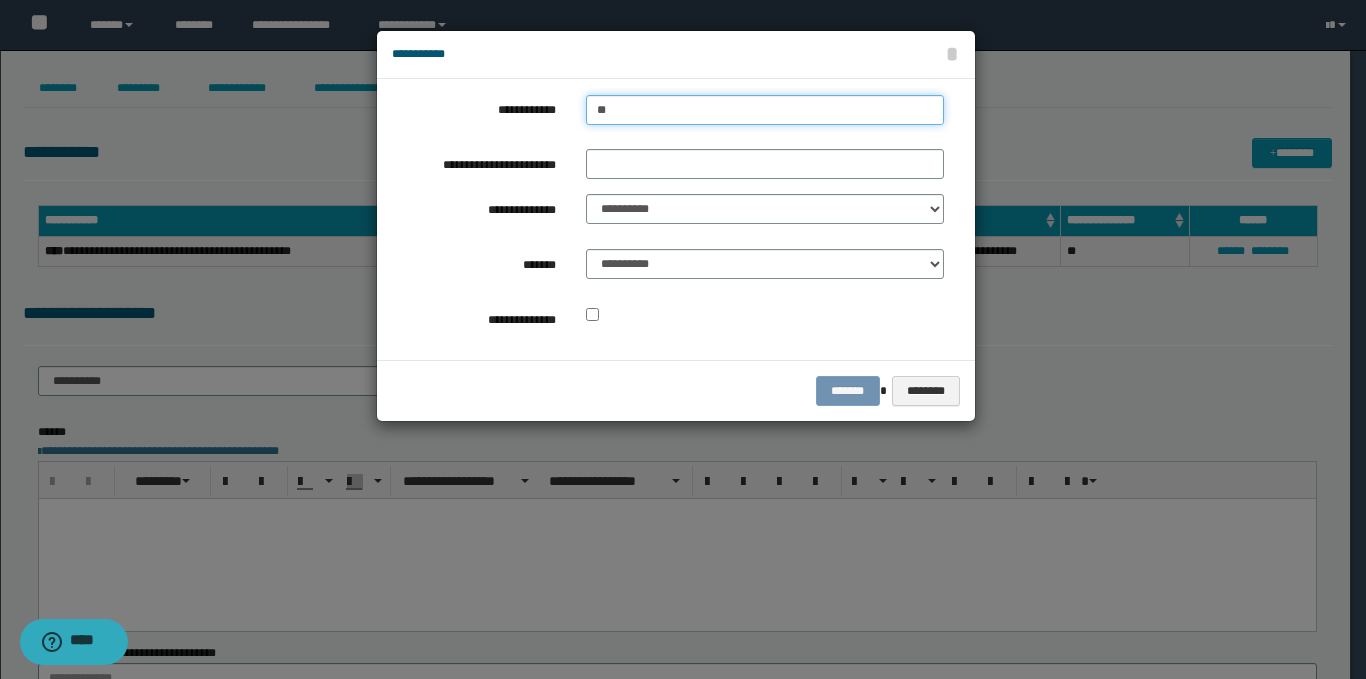 type on "**" 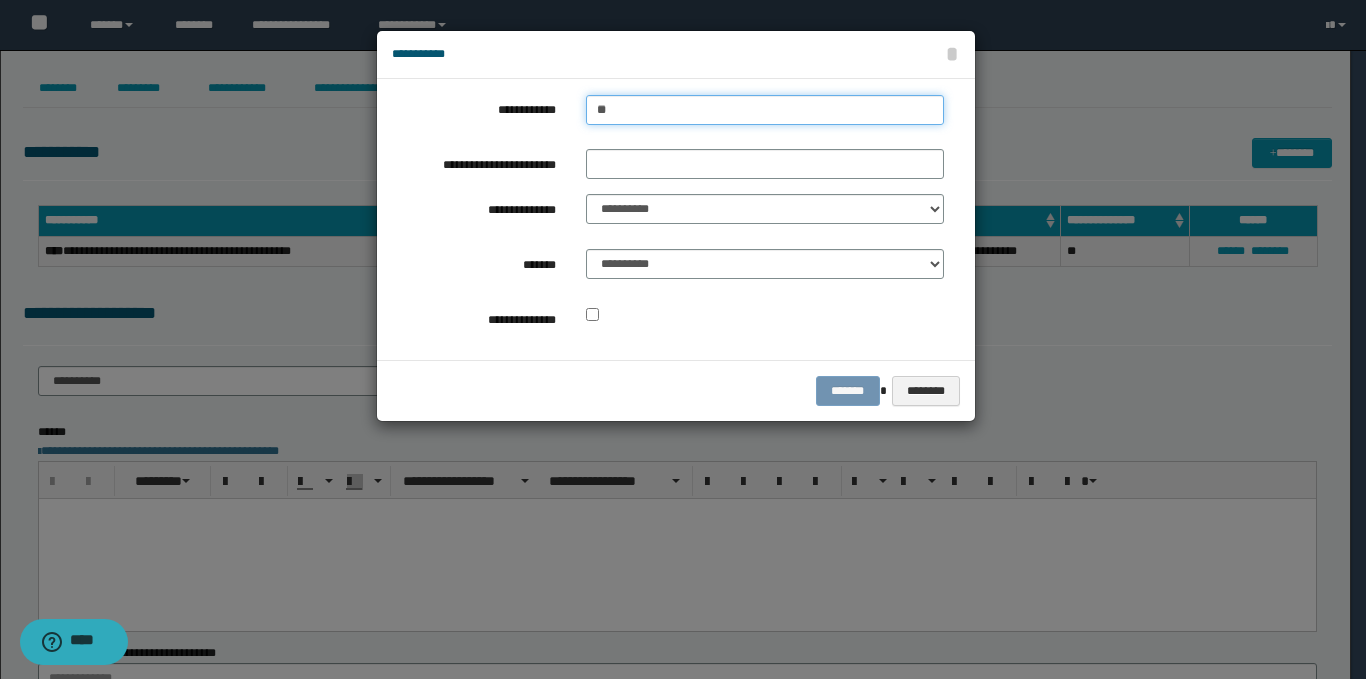 type 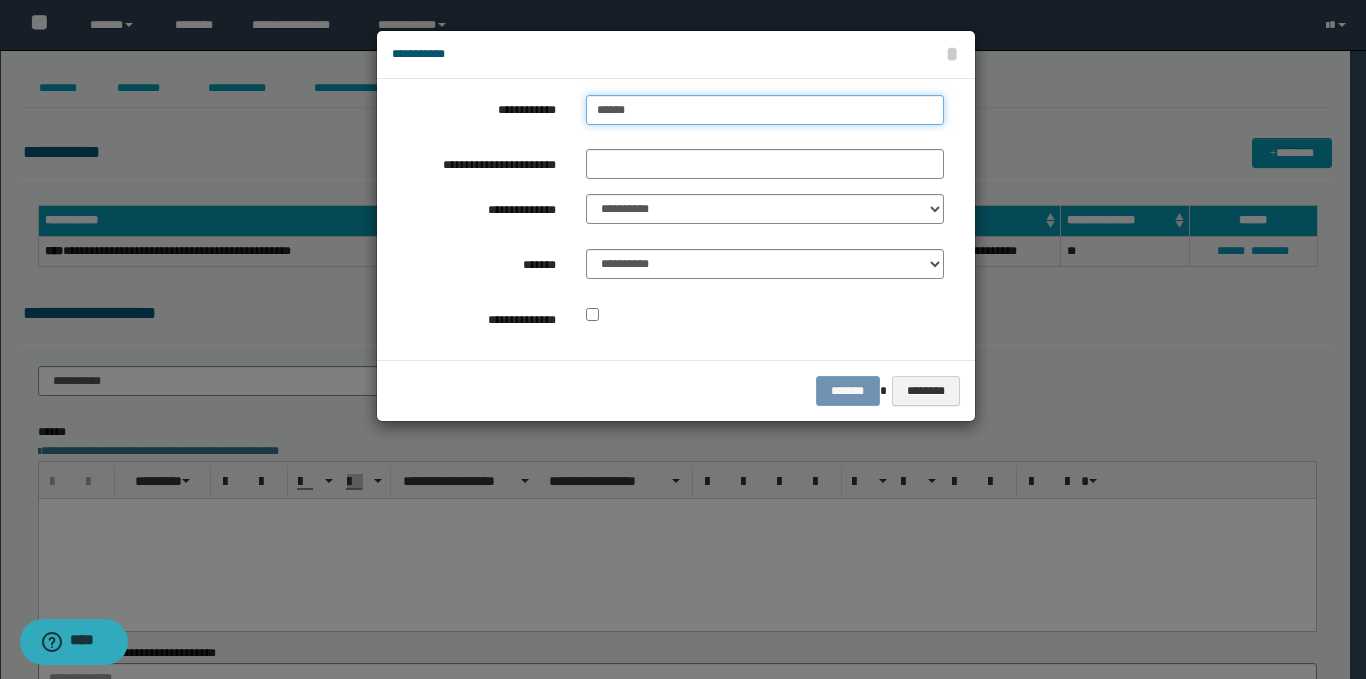 type on "*******" 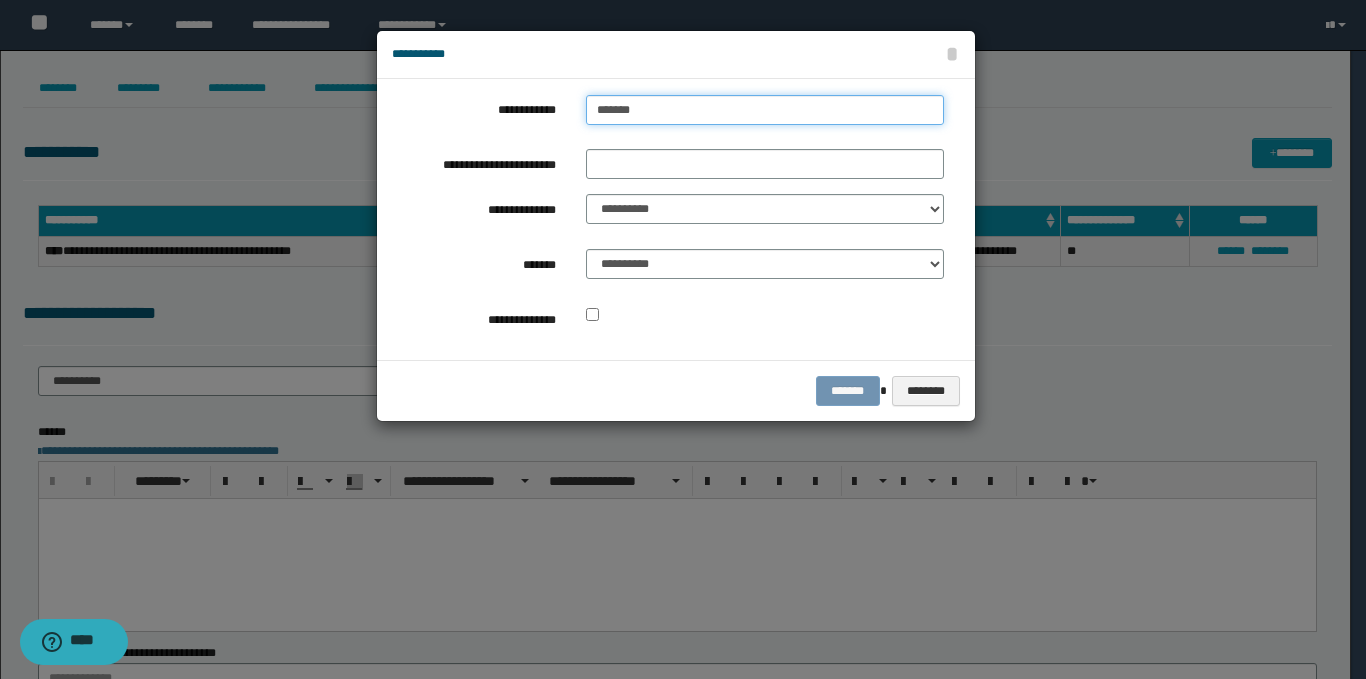 type on "*******" 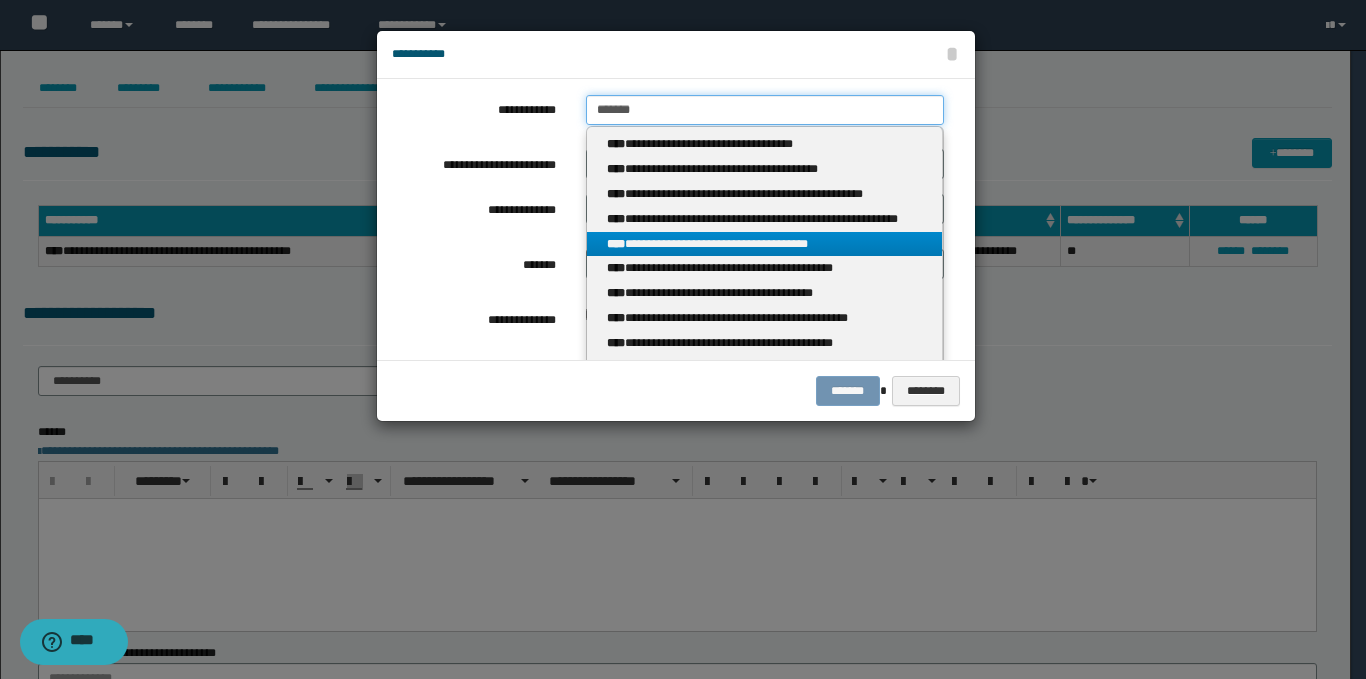 type on "*******" 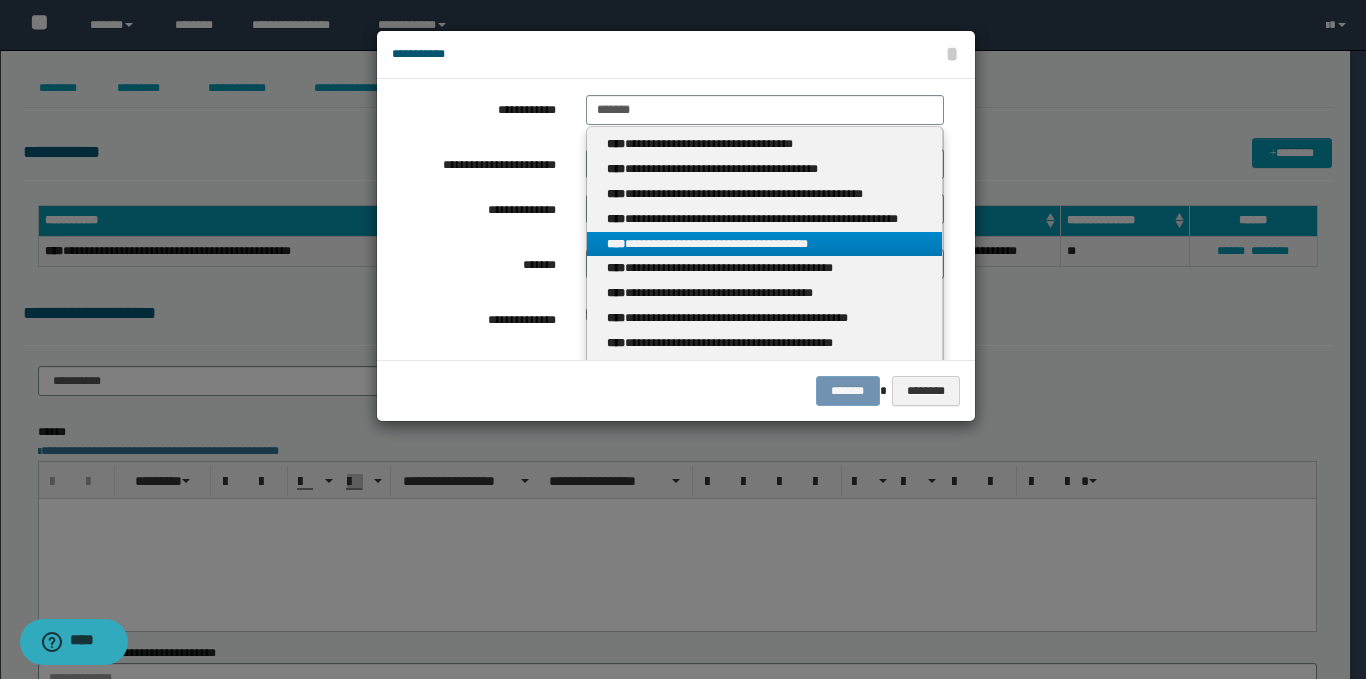 click on "**********" at bounding box center (765, 244) 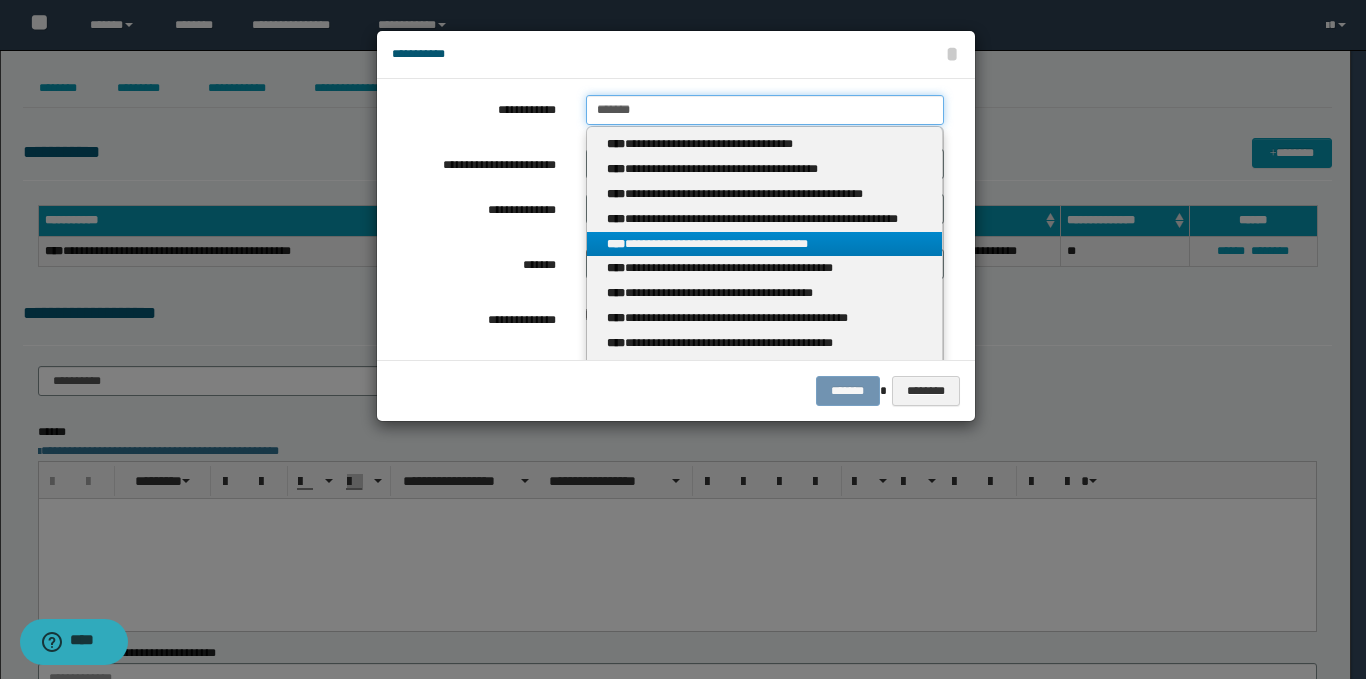 type 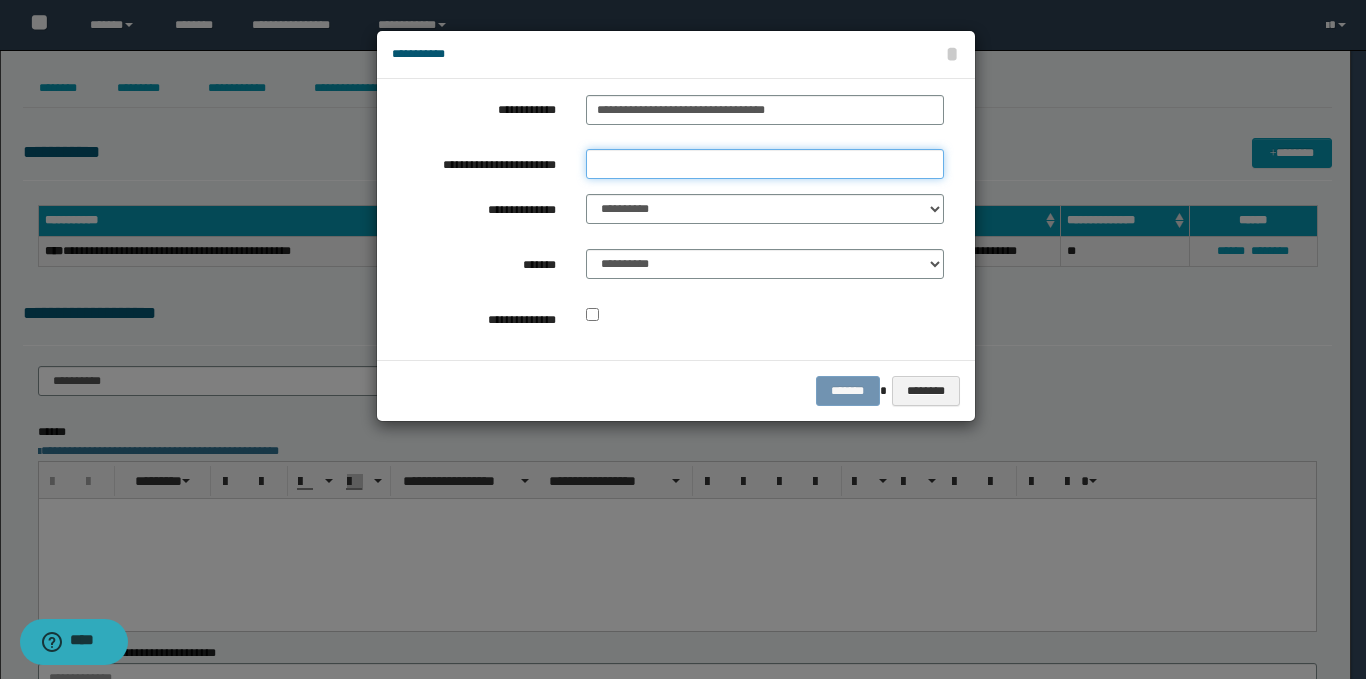 click on "**********" at bounding box center [765, 164] 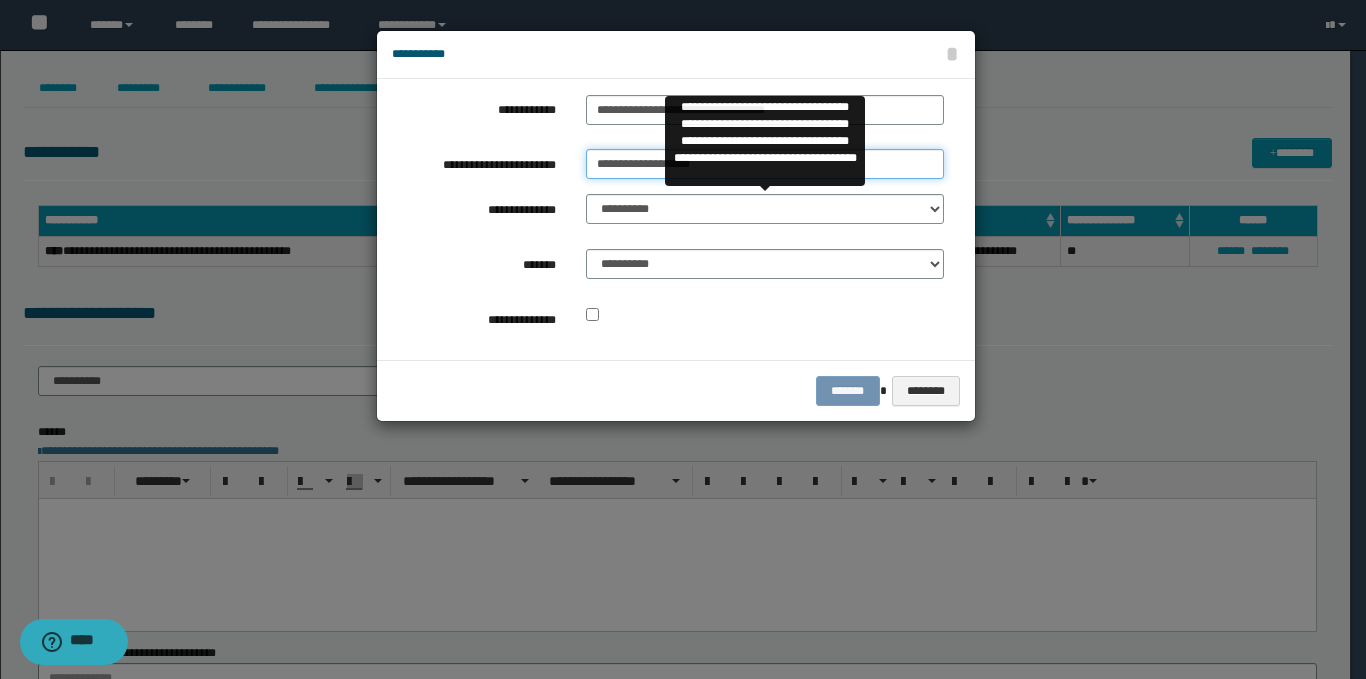 type on "**********" 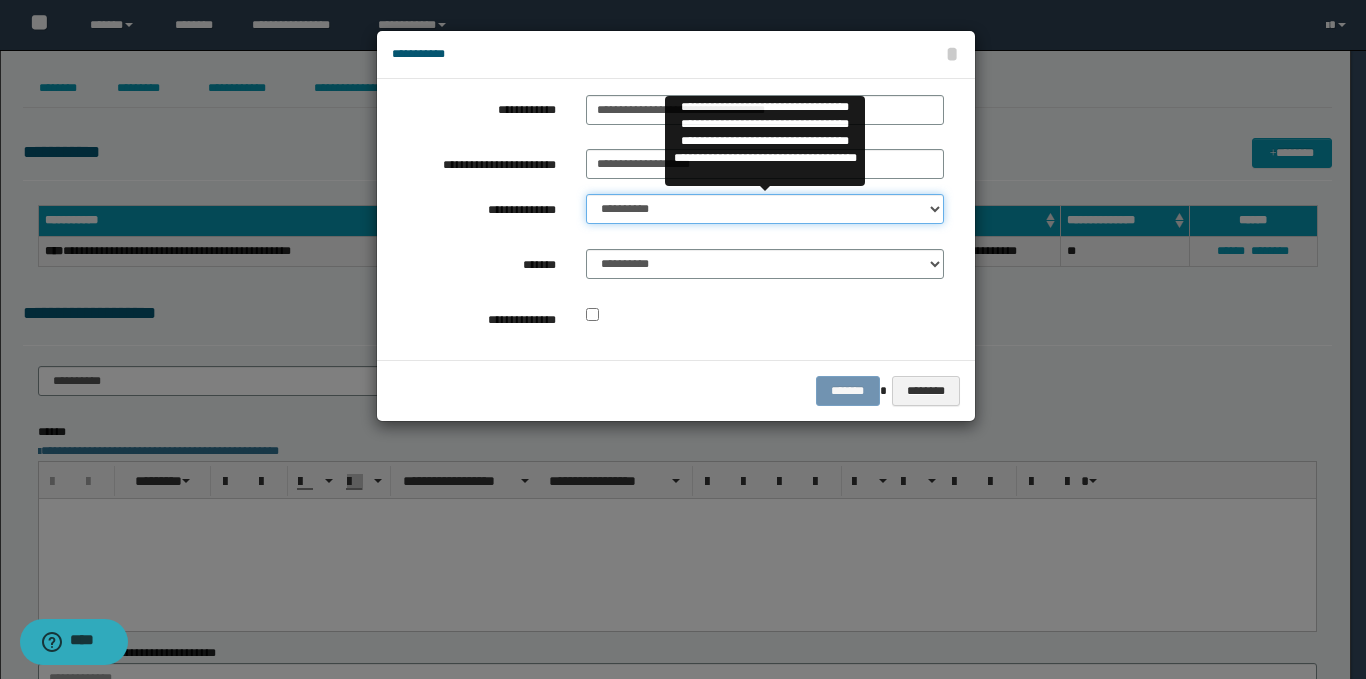 click on "**********" at bounding box center [765, 209] 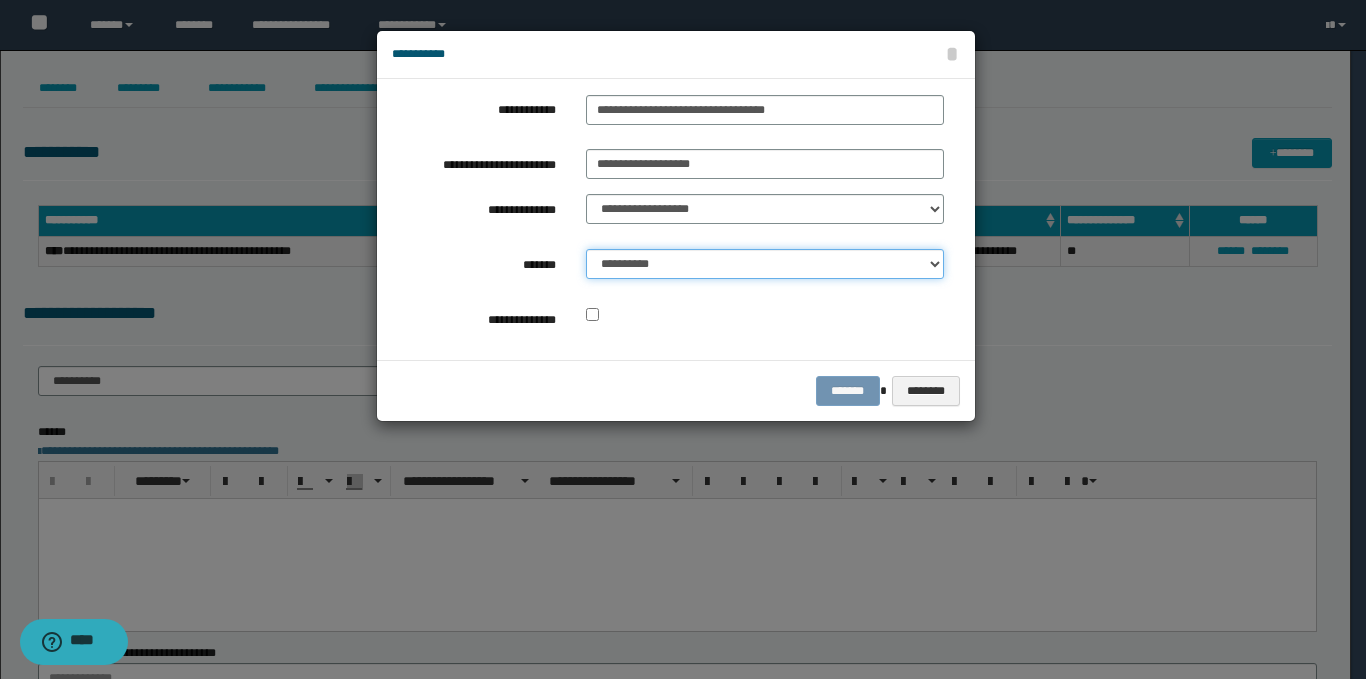 click on "**********" at bounding box center [765, 264] 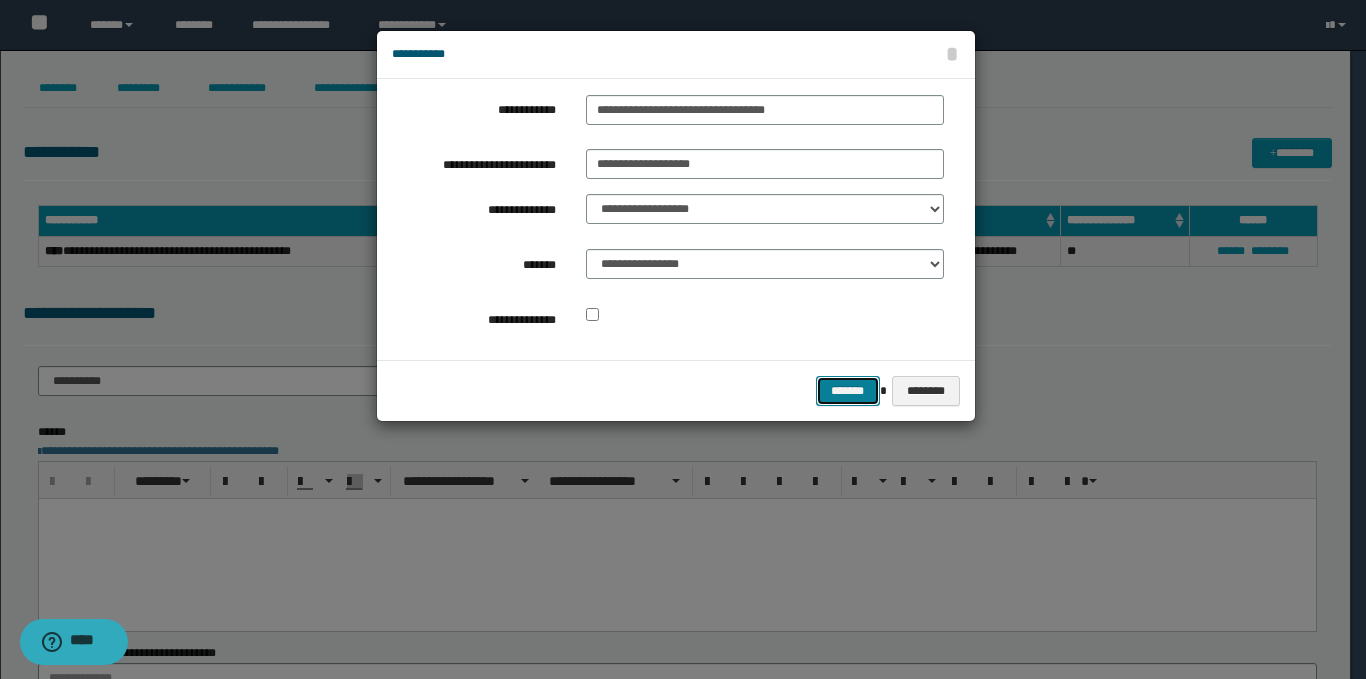 click on "*******" at bounding box center [848, 391] 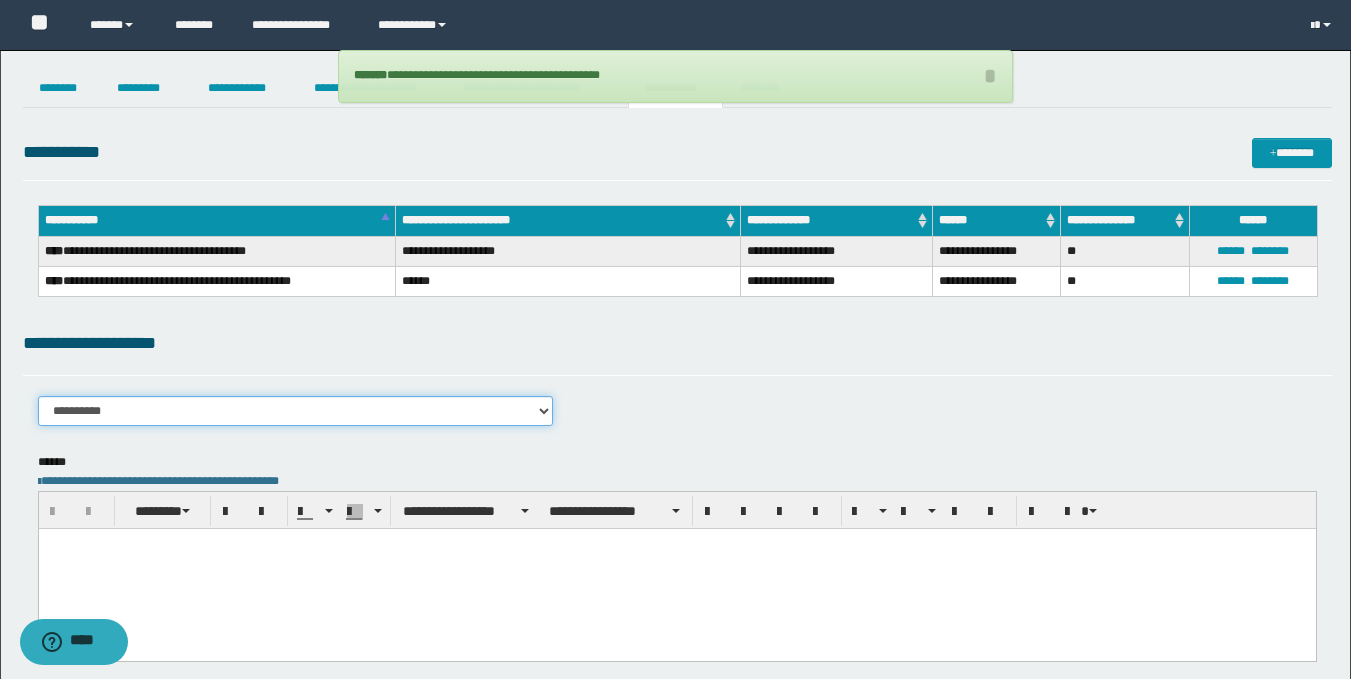 click on "**********" at bounding box center (296, 411) 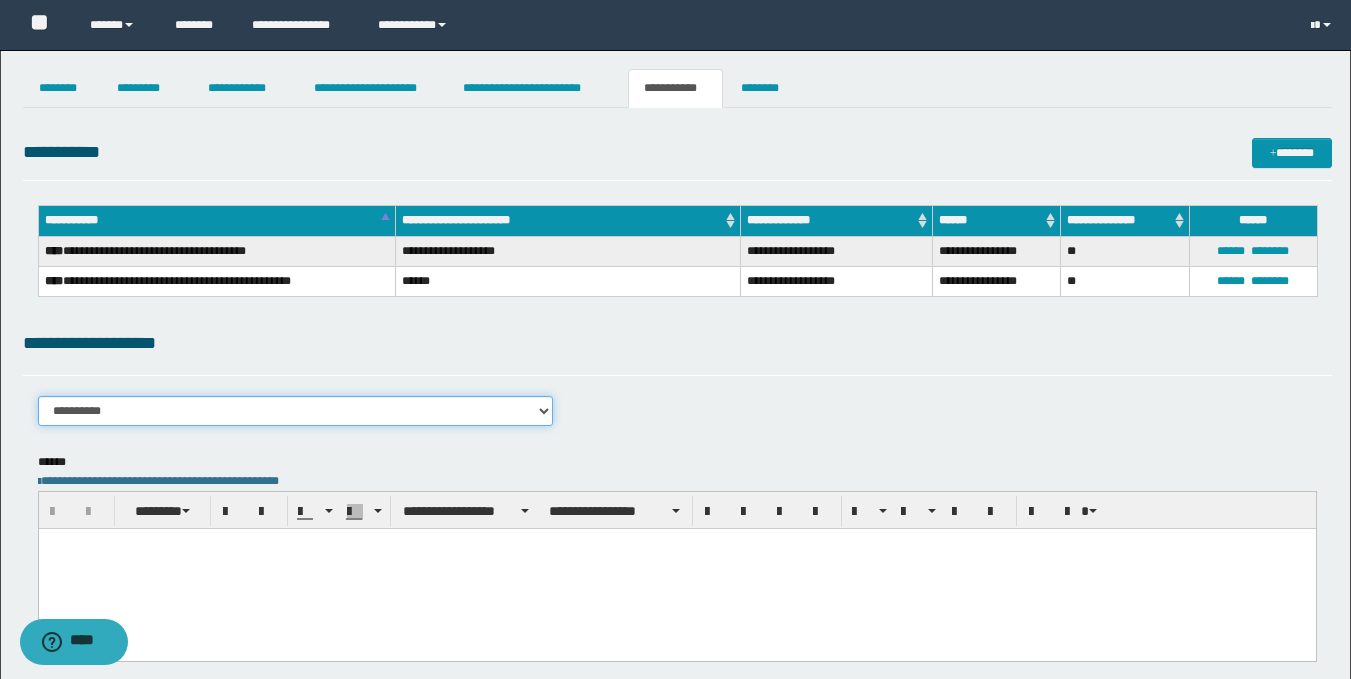 select on "****" 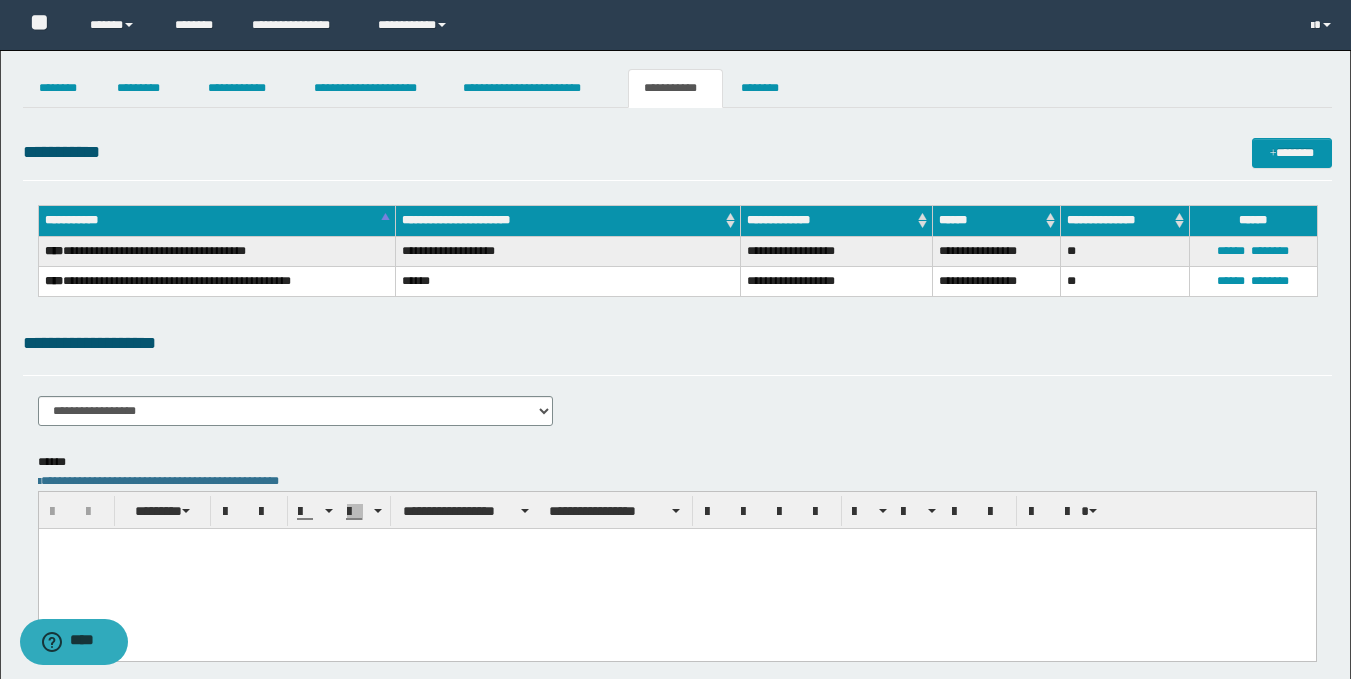 click at bounding box center (676, 568) 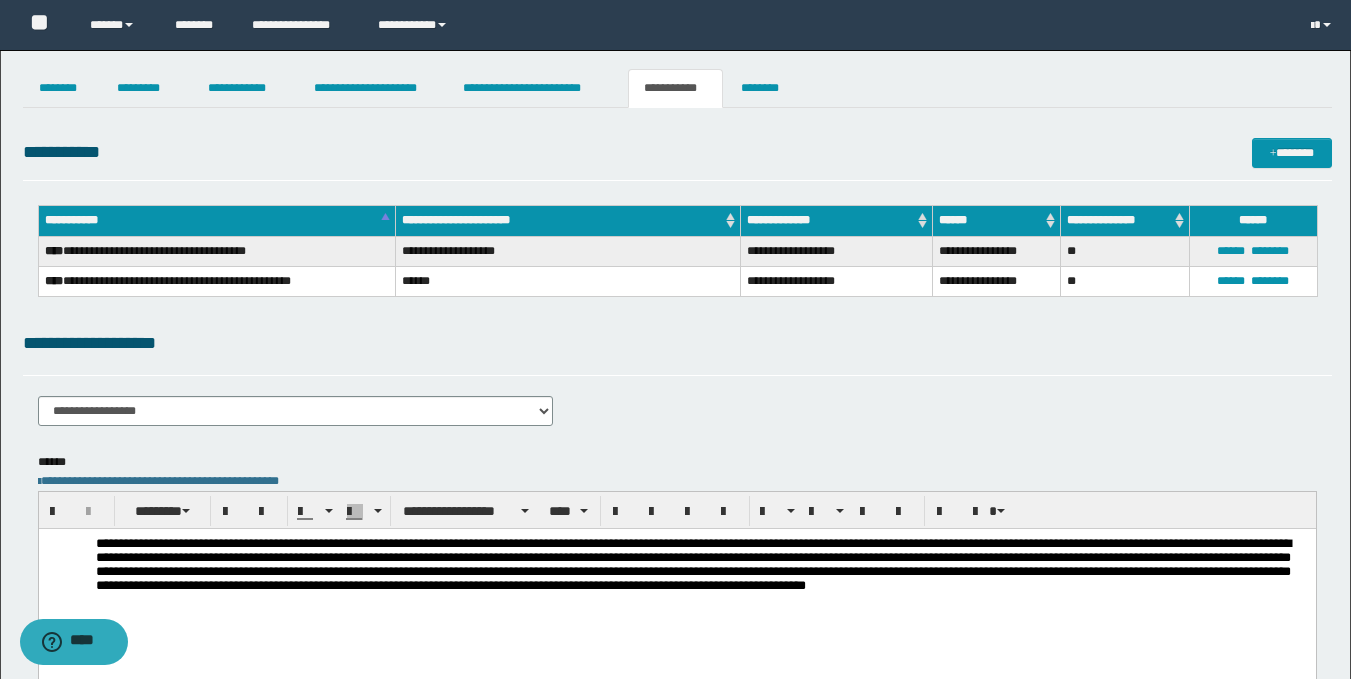 click on "**********" at bounding box center (692, 563) 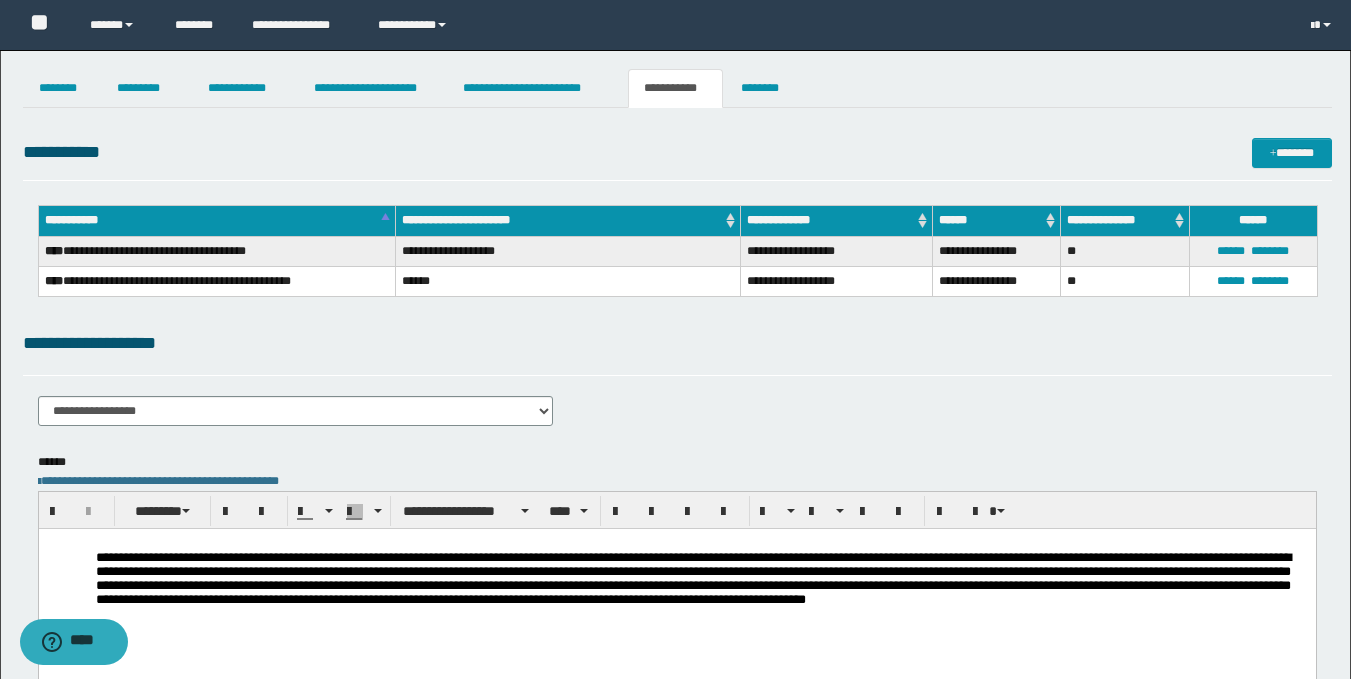 click at bounding box center [700, 543] 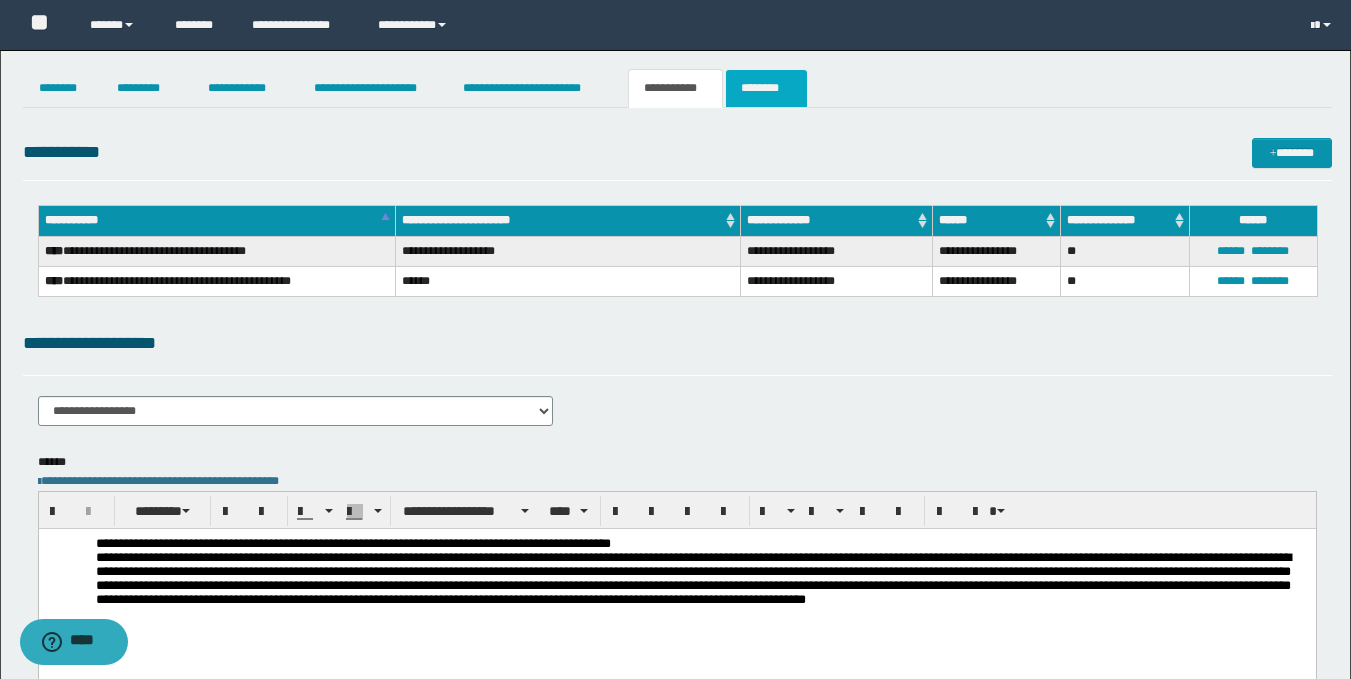 click on "********" at bounding box center [766, 88] 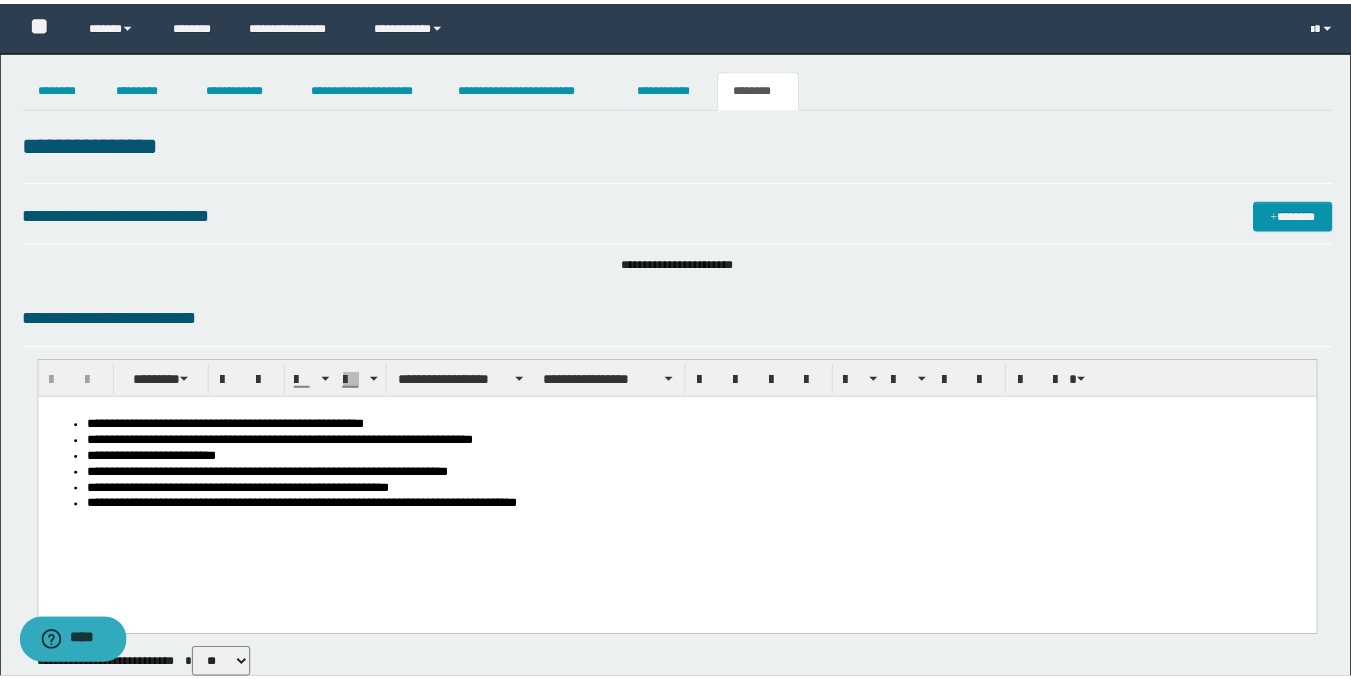 scroll, scrollTop: 0, scrollLeft: 0, axis: both 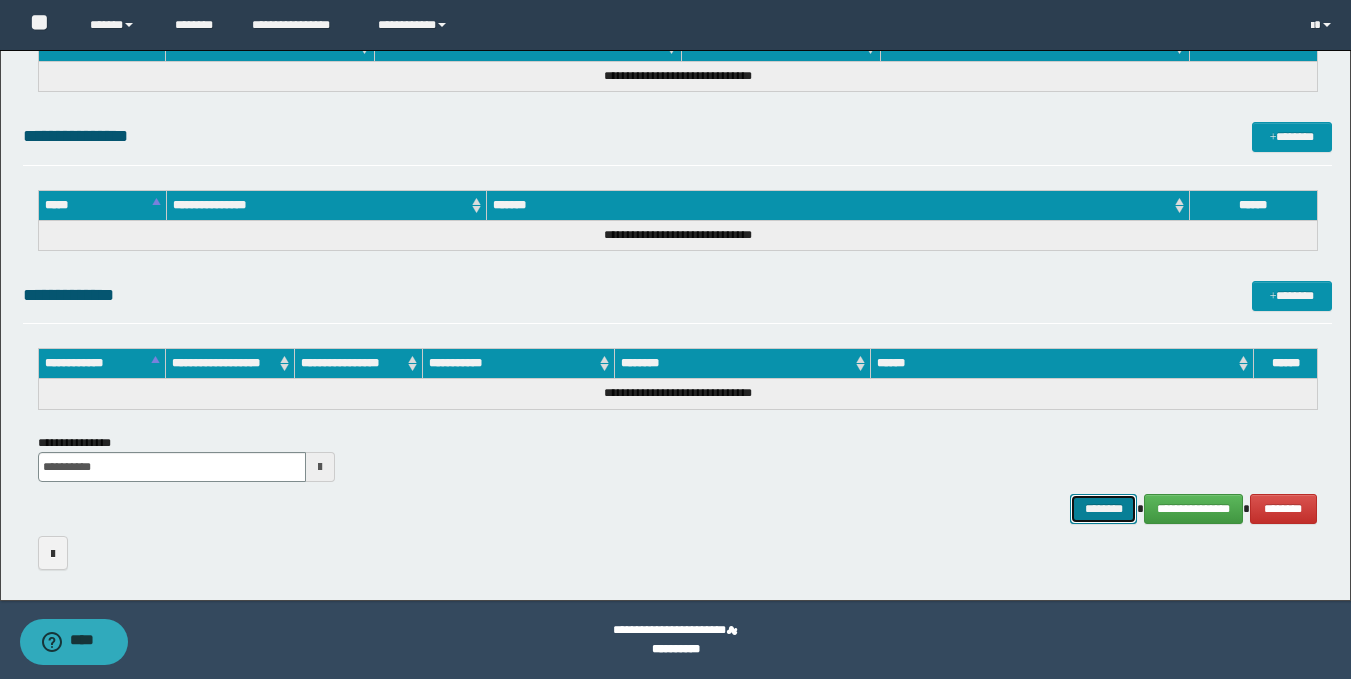 click on "********" at bounding box center (1104, 509) 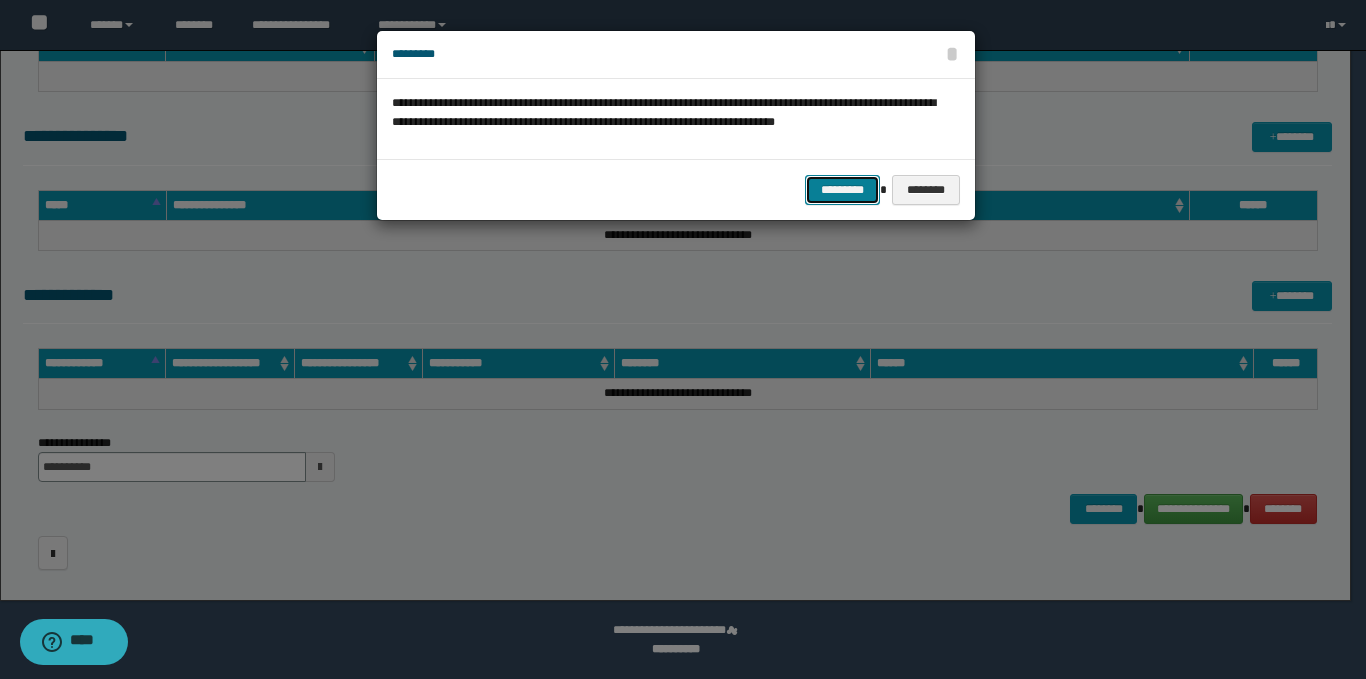 click on "*********" at bounding box center [842, 190] 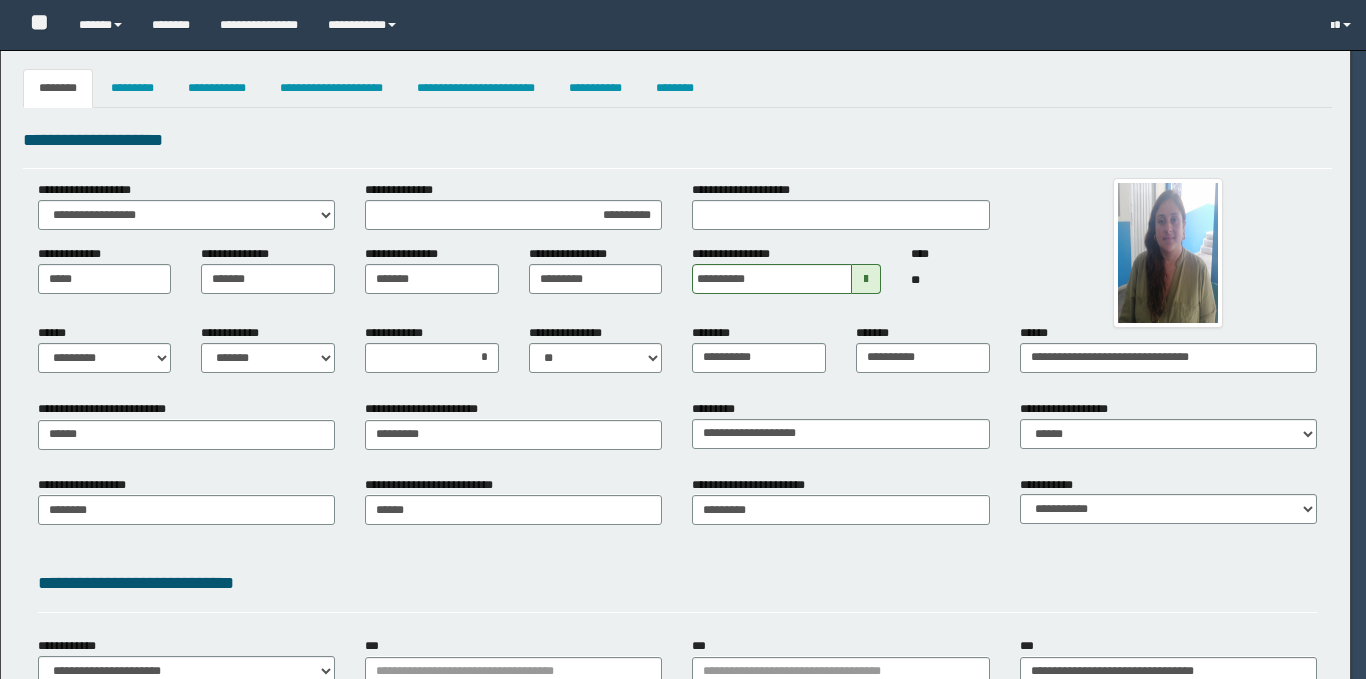 select on "*" 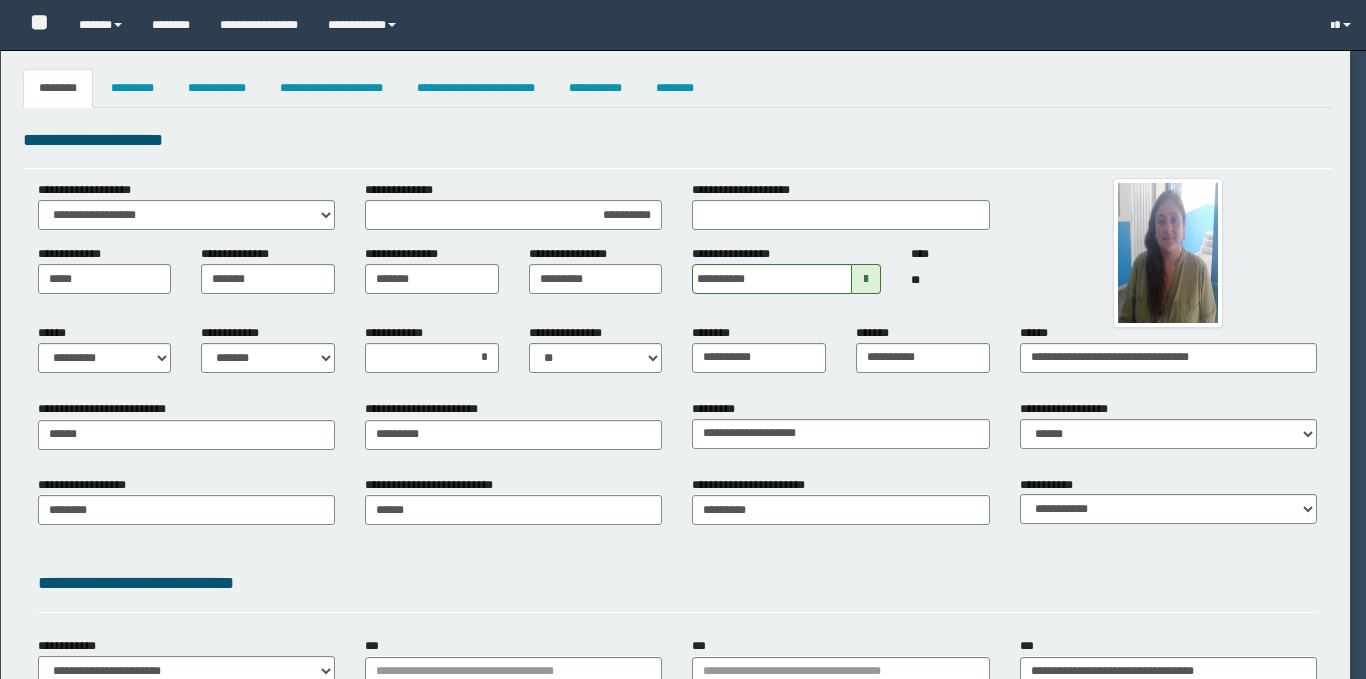 select on "*" 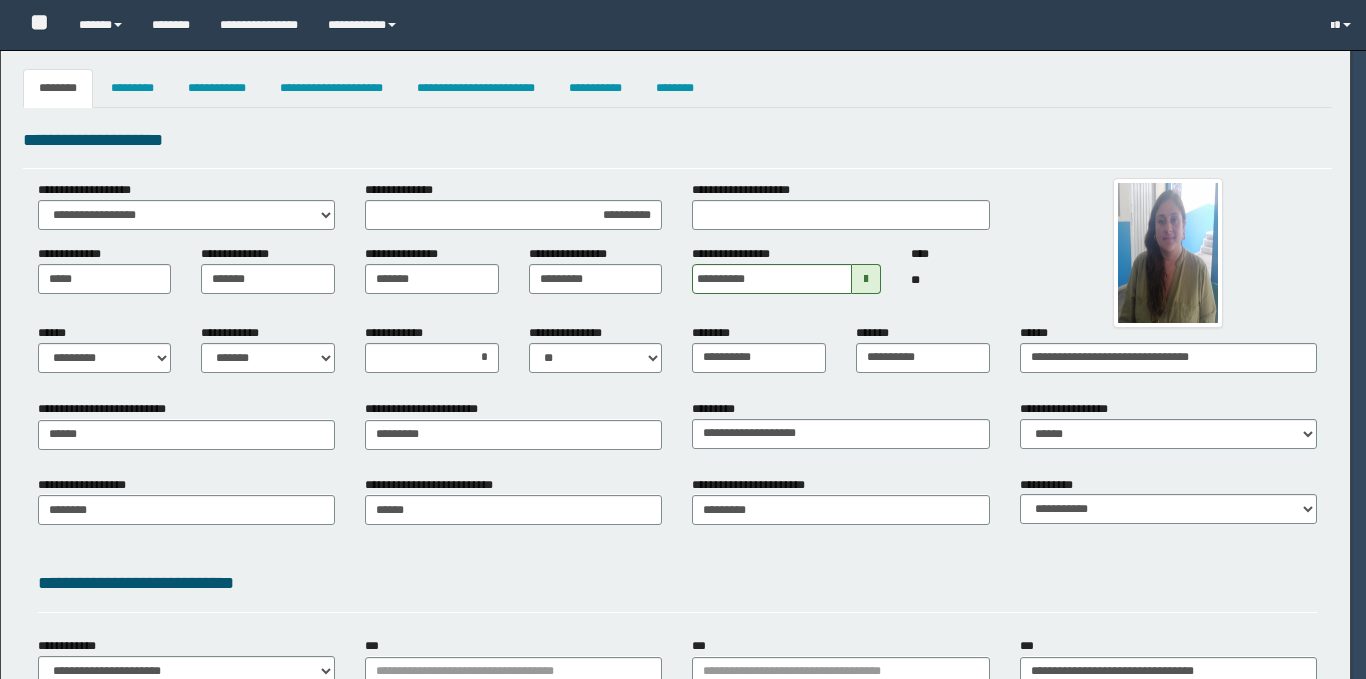select on "*" 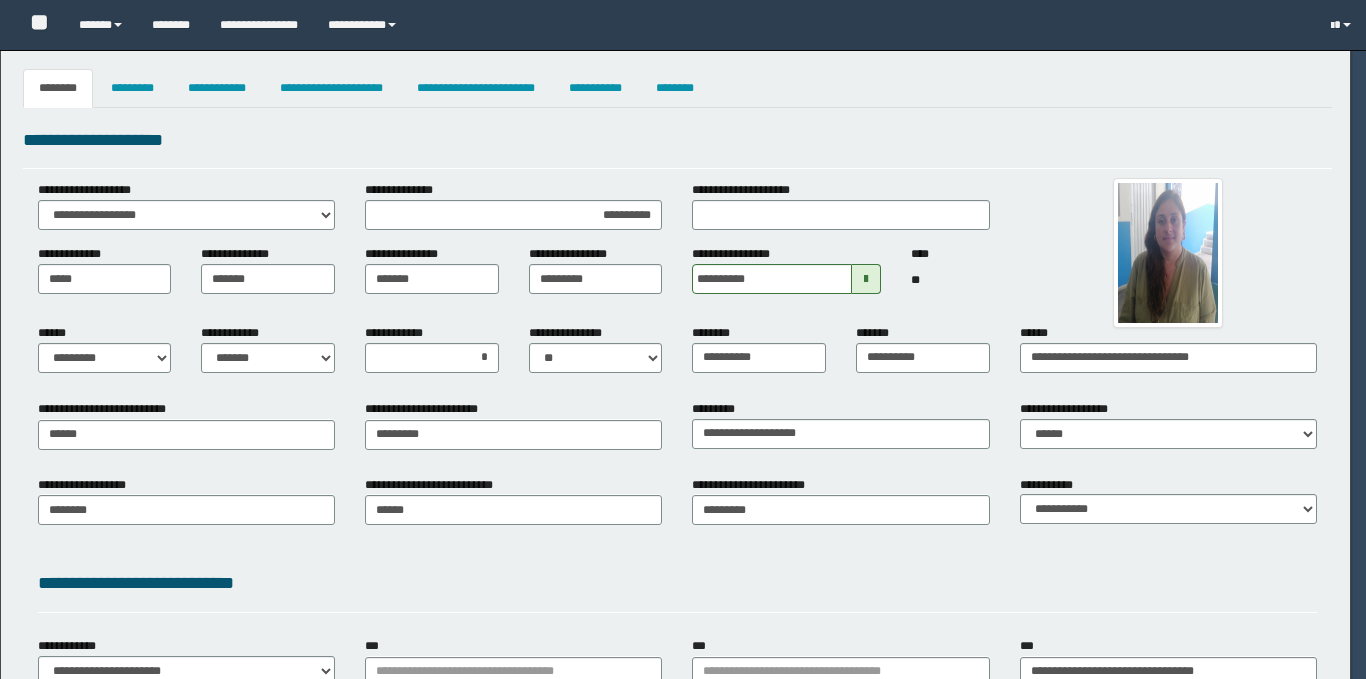 select on "**" 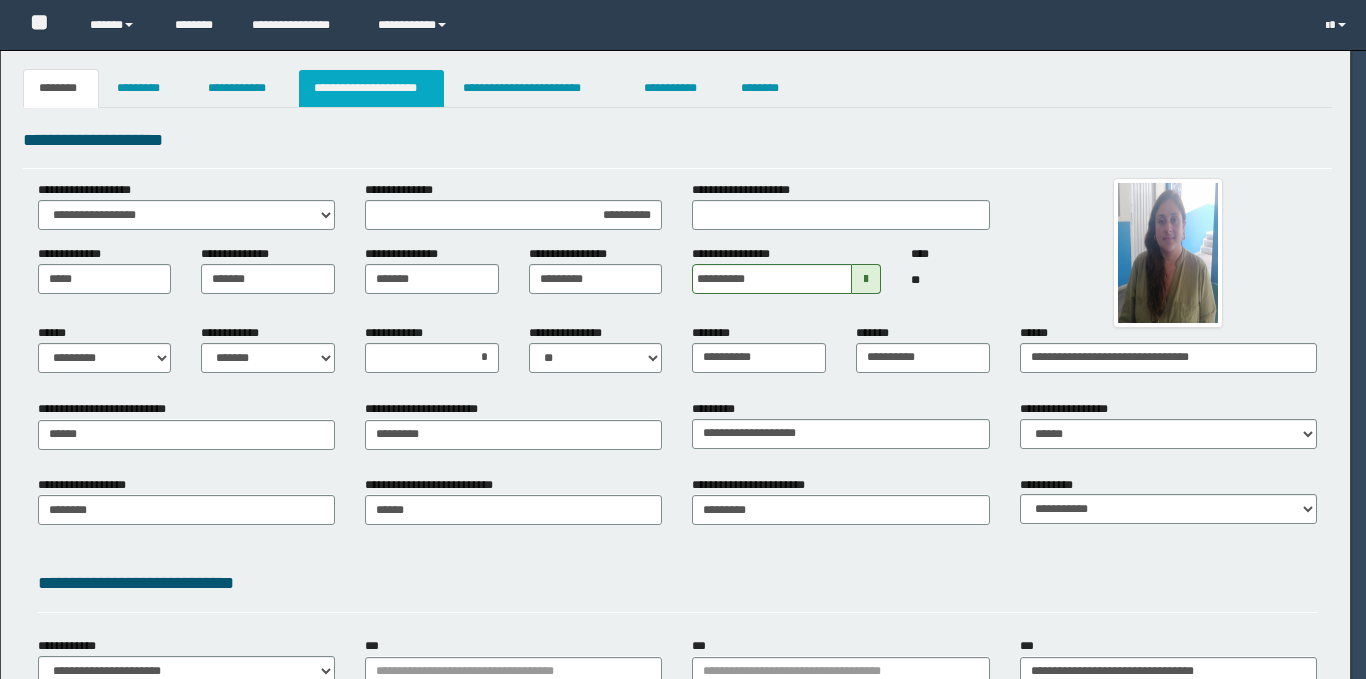scroll, scrollTop: 0, scrollLeft: 0, axis: both 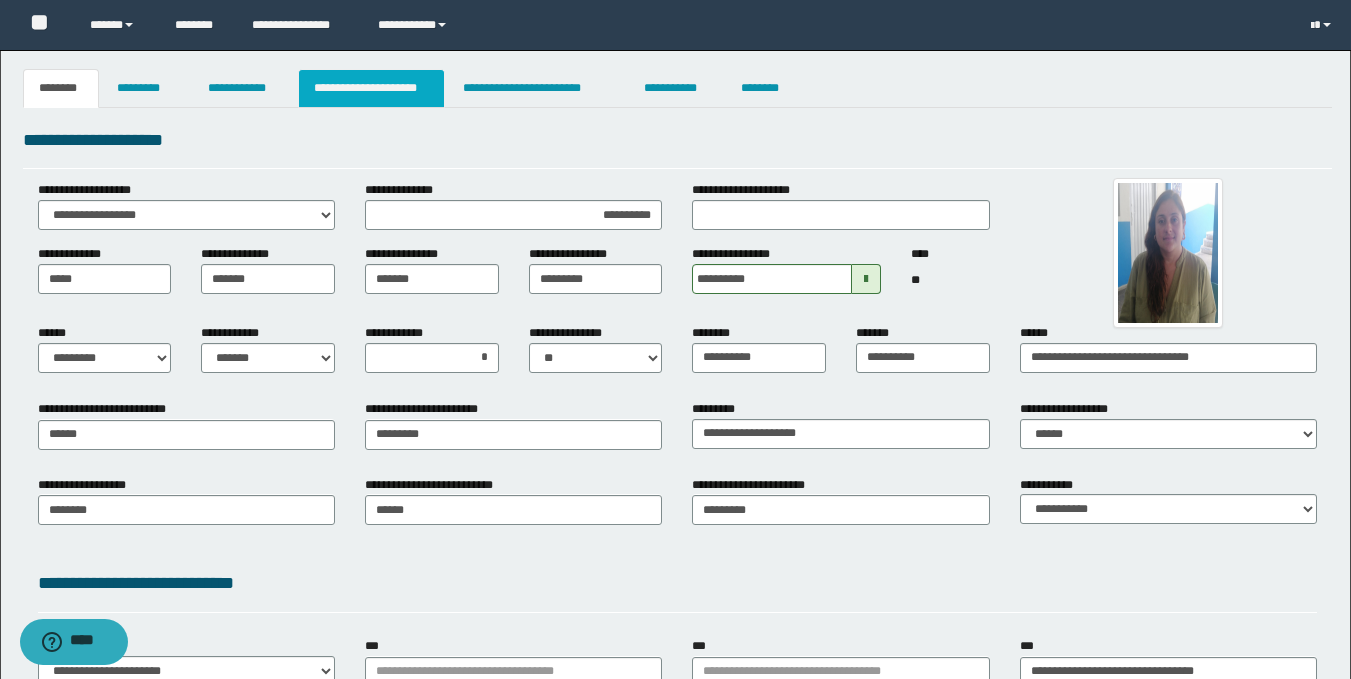 click on "**********" at bounding box center (371, 88) 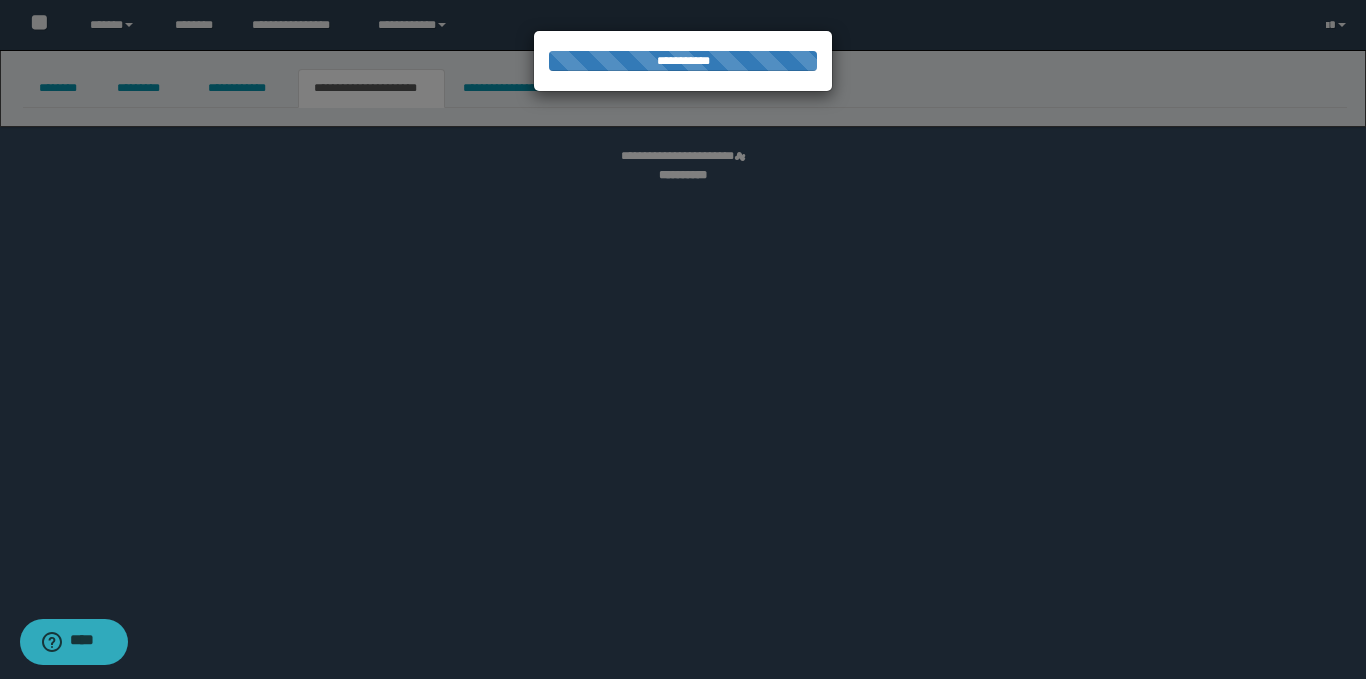 select on "*" 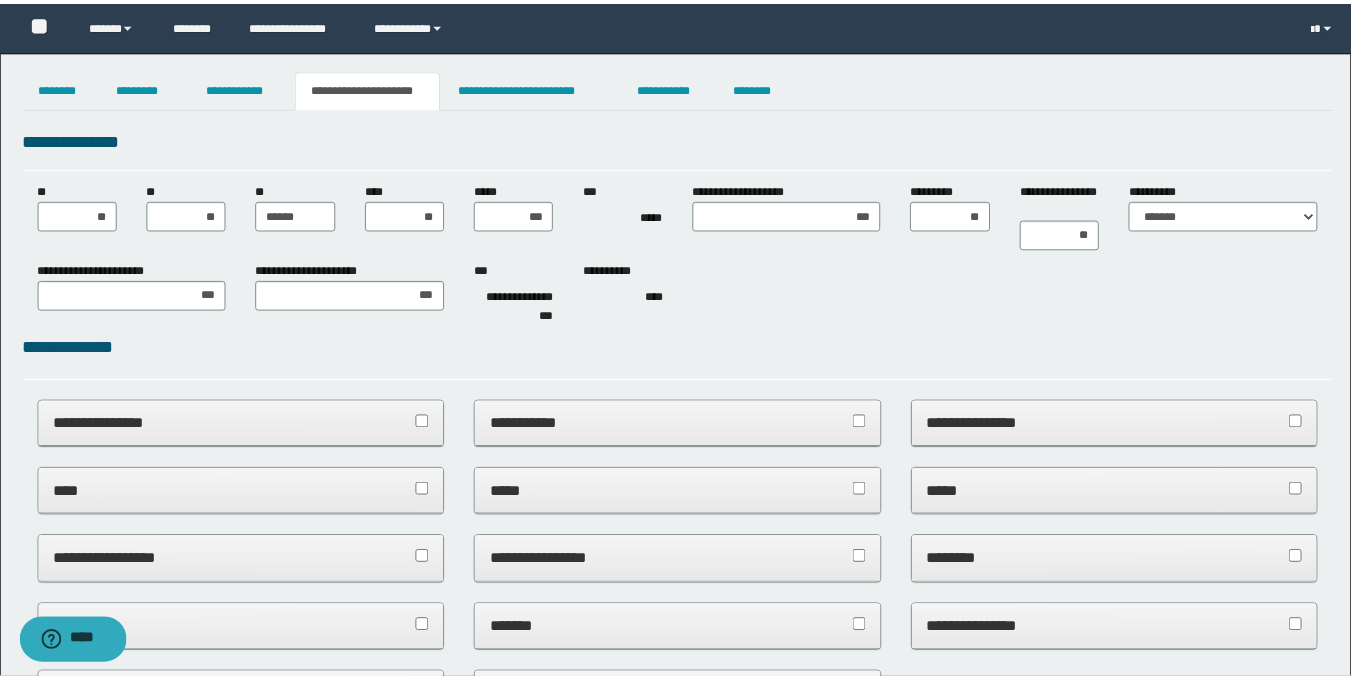 scroll, scrollTop: 0, scrollLeft: 0, axis: both 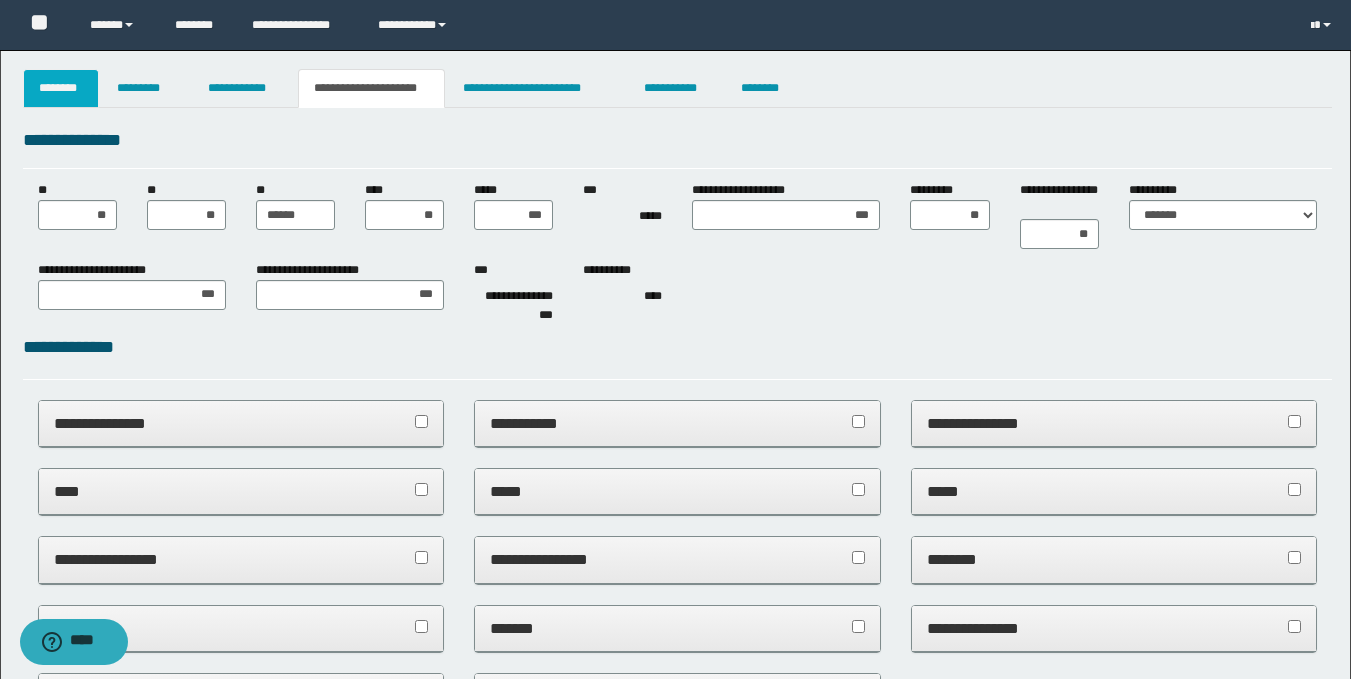 click on "********" at bounding box center [61, 88] 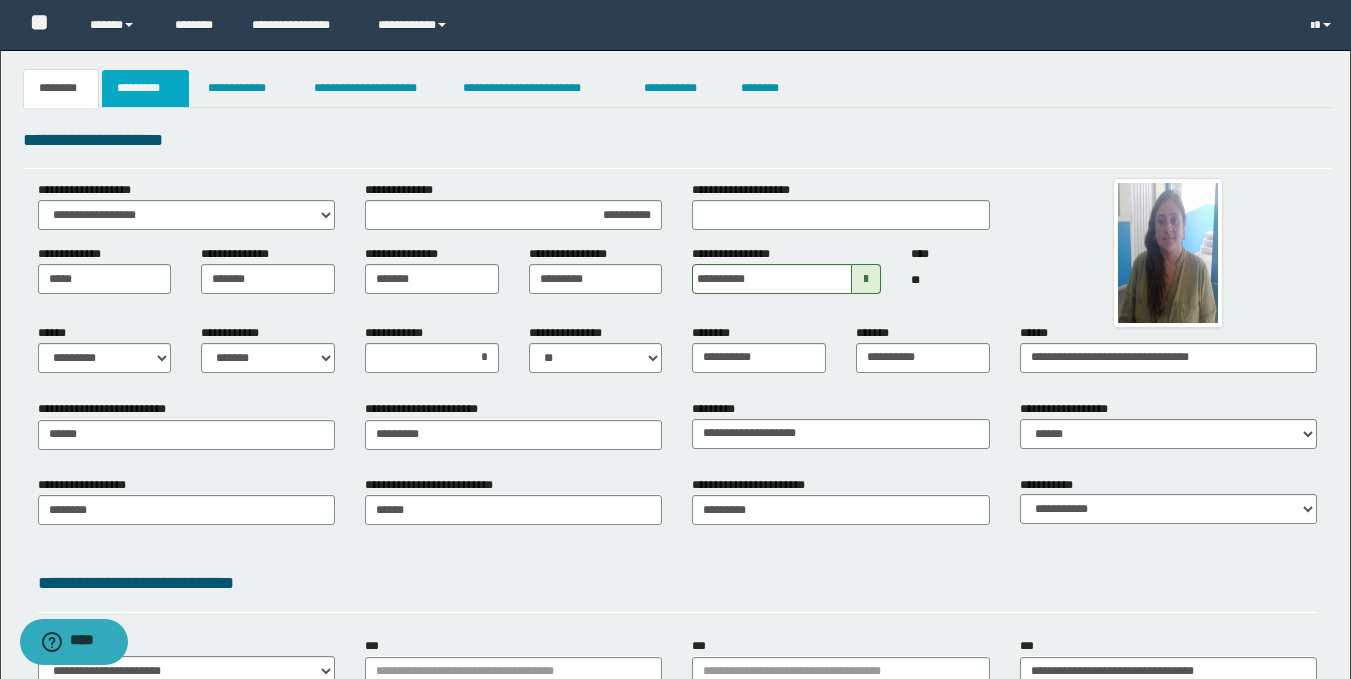 click on "*********" at bounding box center [145, 88] 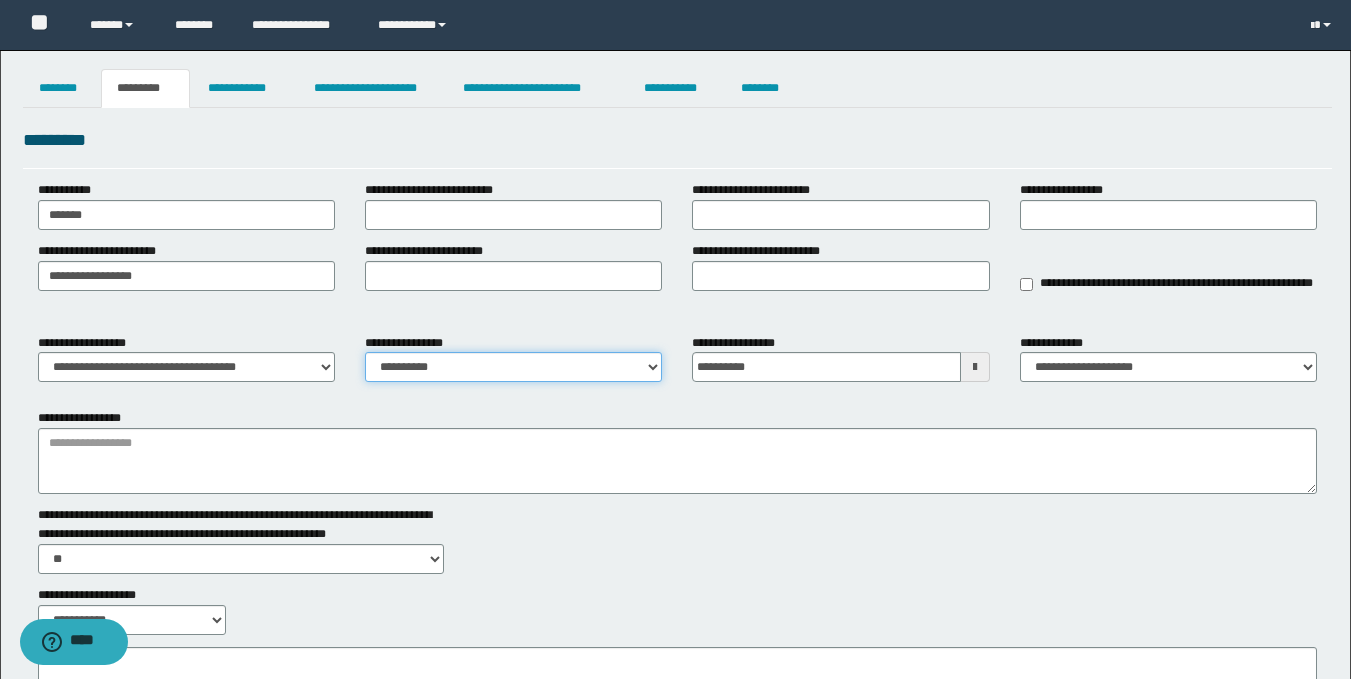click on "**********" at bounding box center [513, 367] 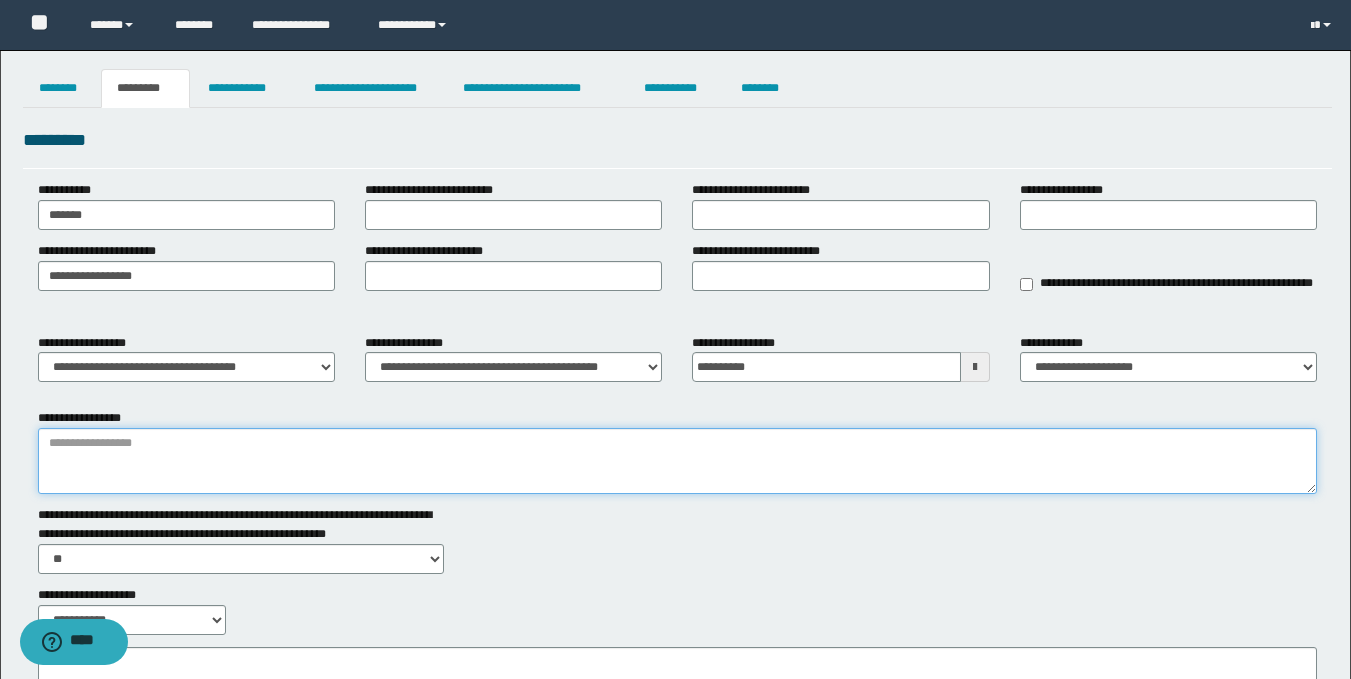 click on "**********" at bounding box center [677, 461] 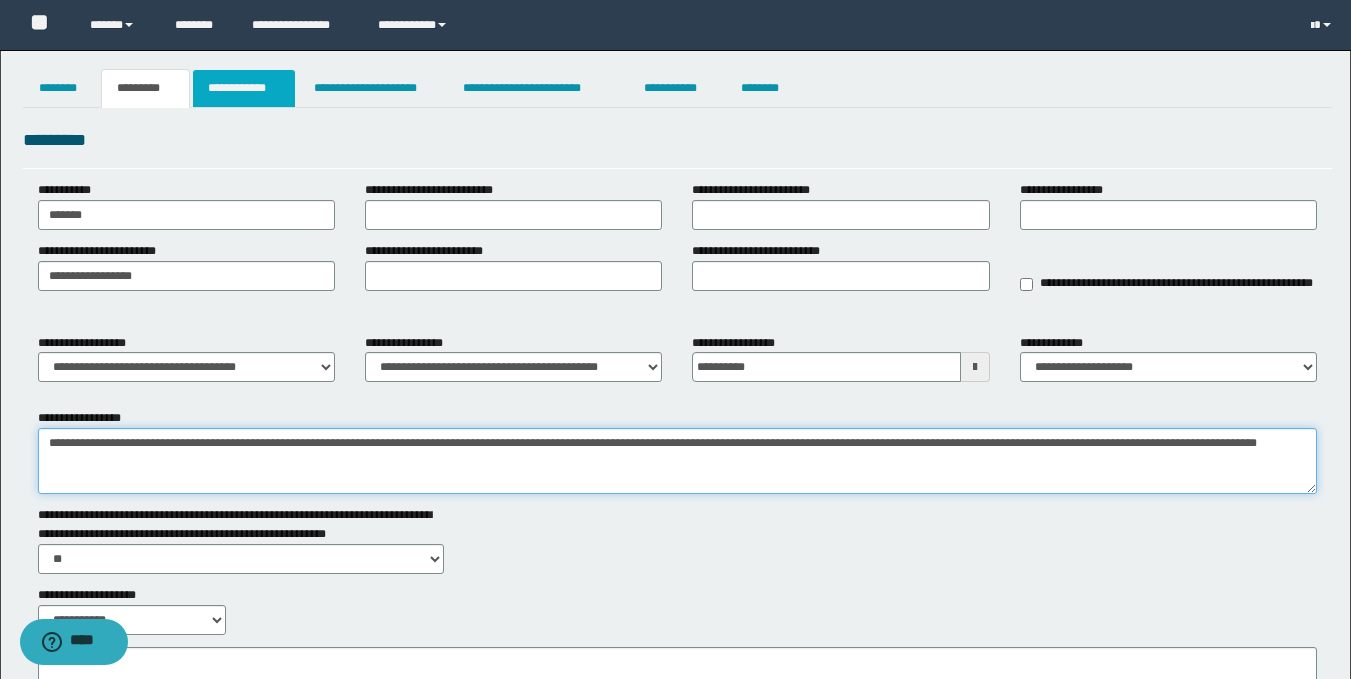 type on "**********" 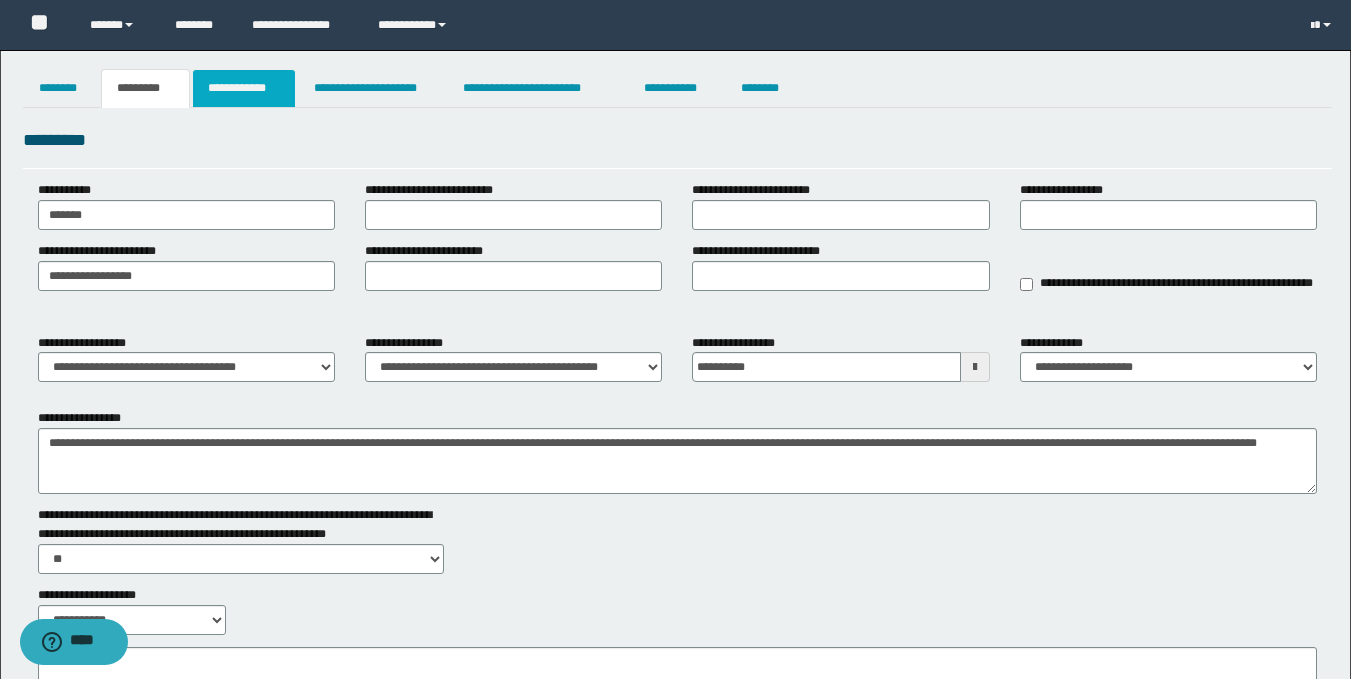 click on "**********" at bounding box center [244, 88] 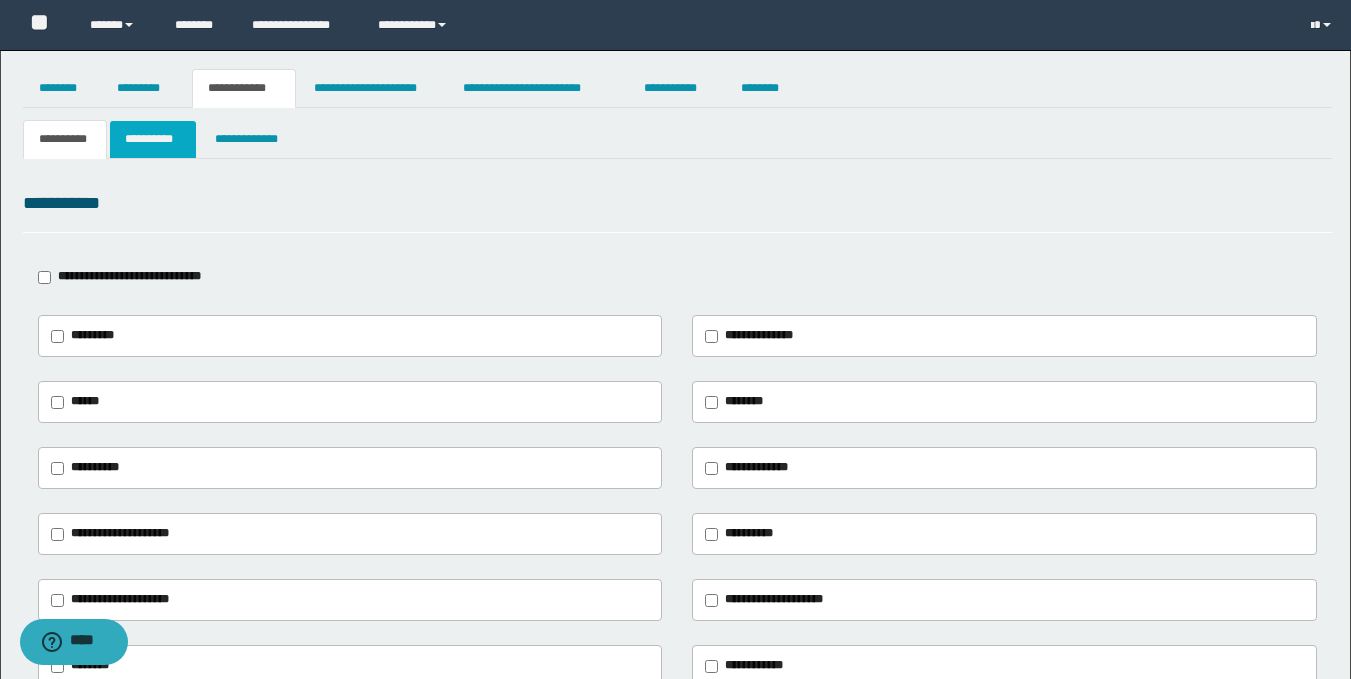 click on "**********" at bounding box center (153, 139) 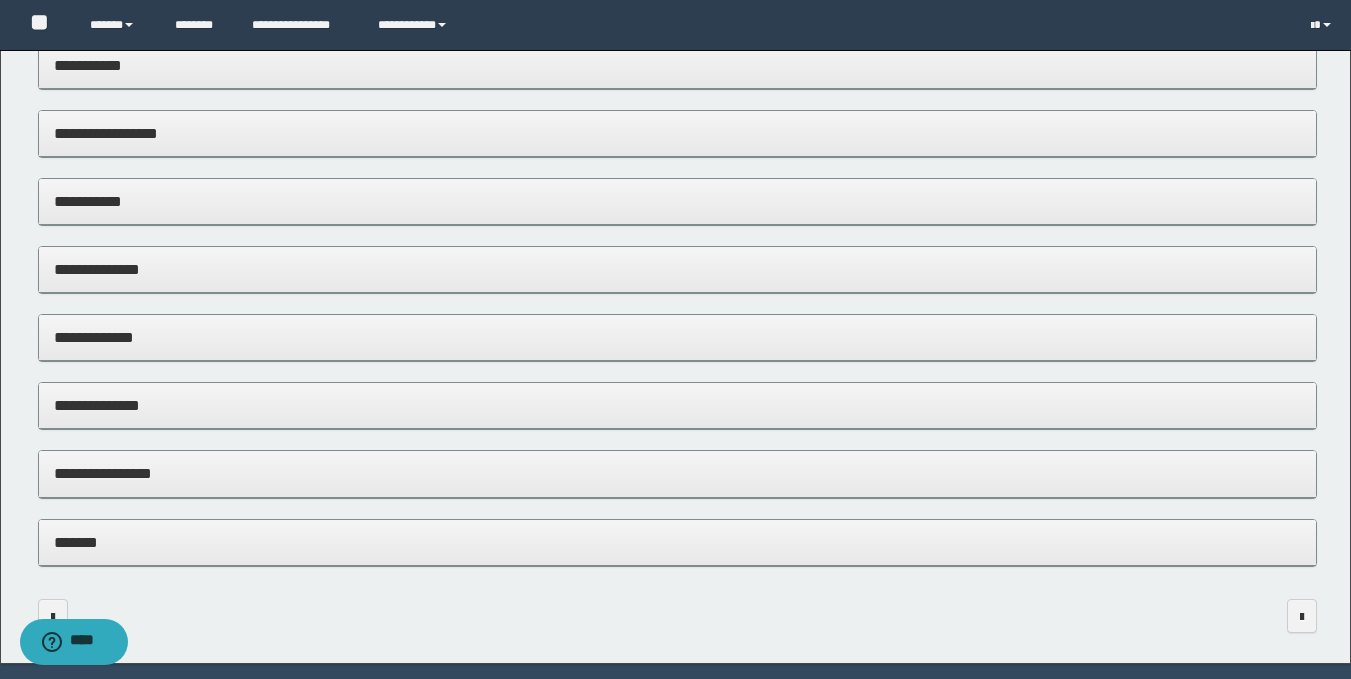 scroll, scrollTop: 392, scrollLeft: 0, axis: vertical 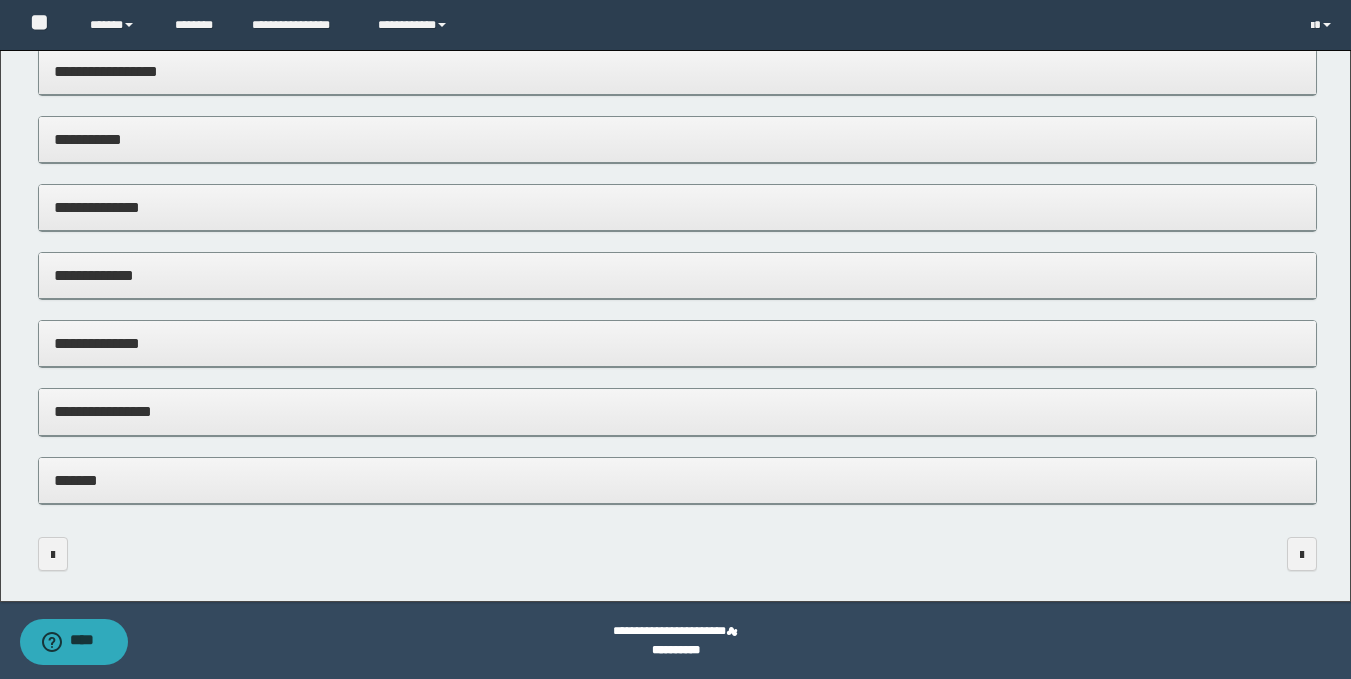 click on "**********" at bounding box center [677, 411] 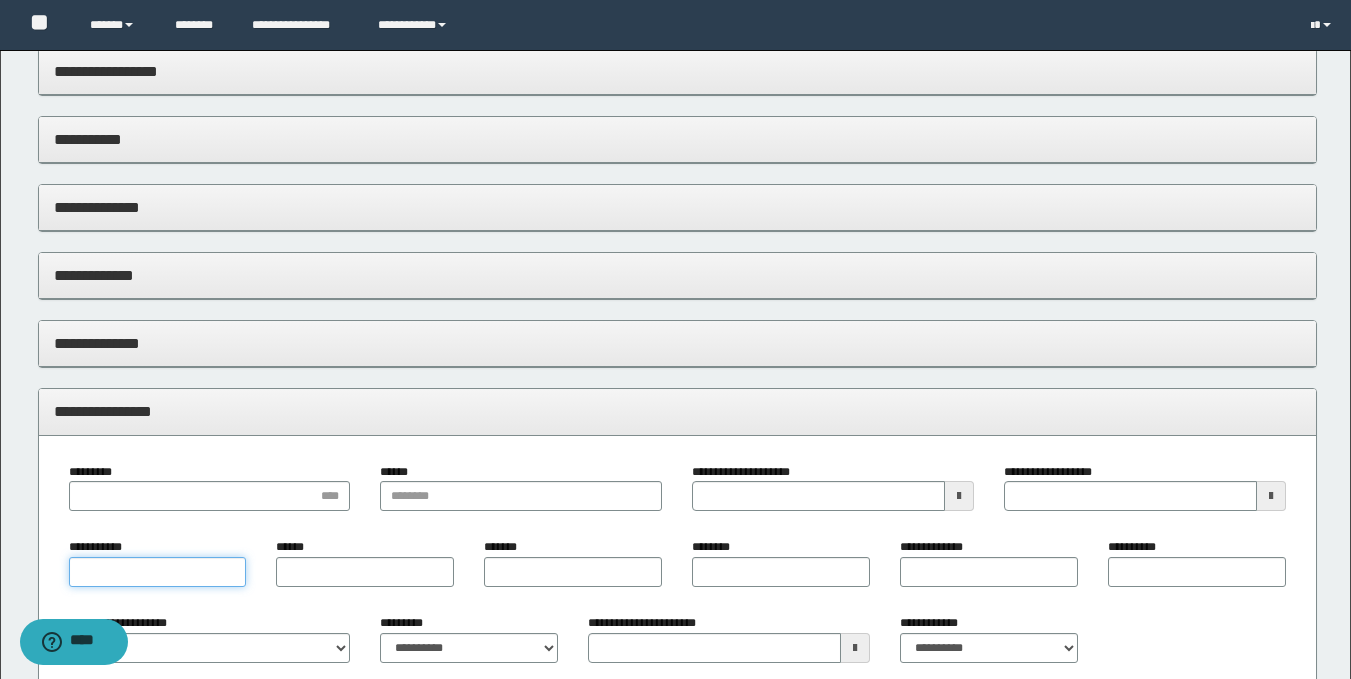 click on "**********" at bounding box center (158, 572) 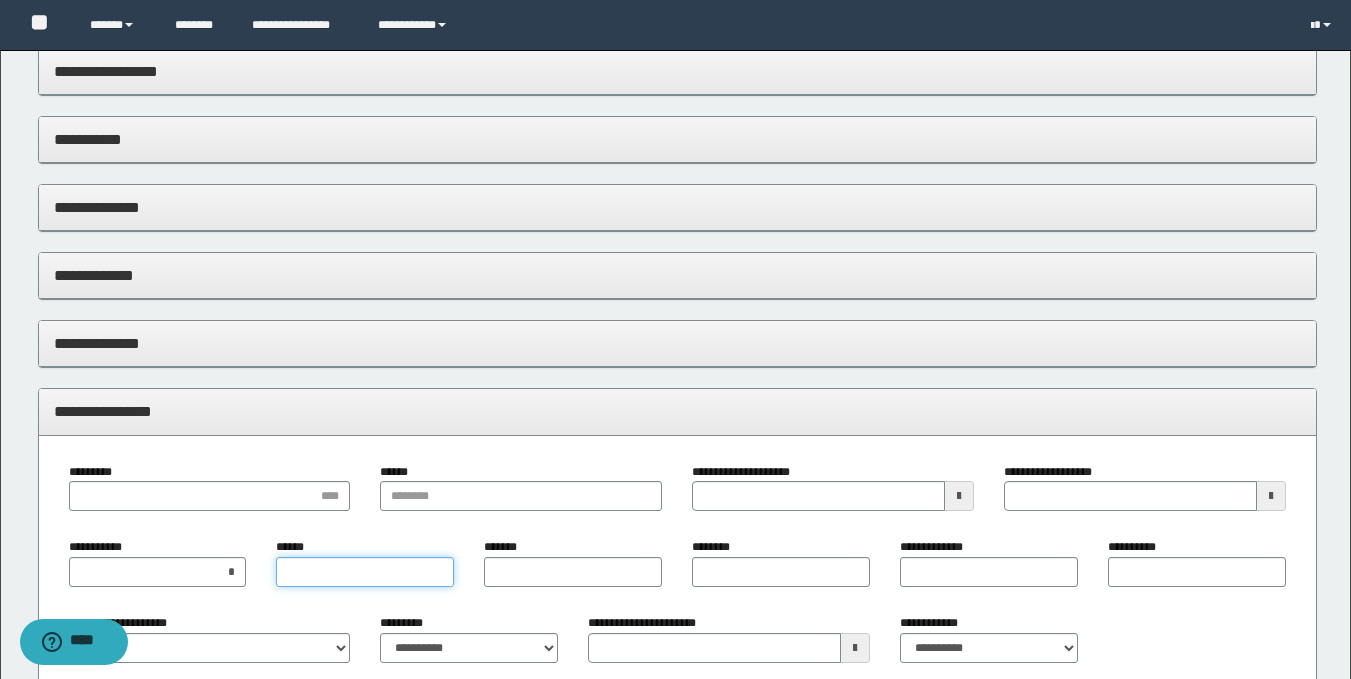 type on "*" 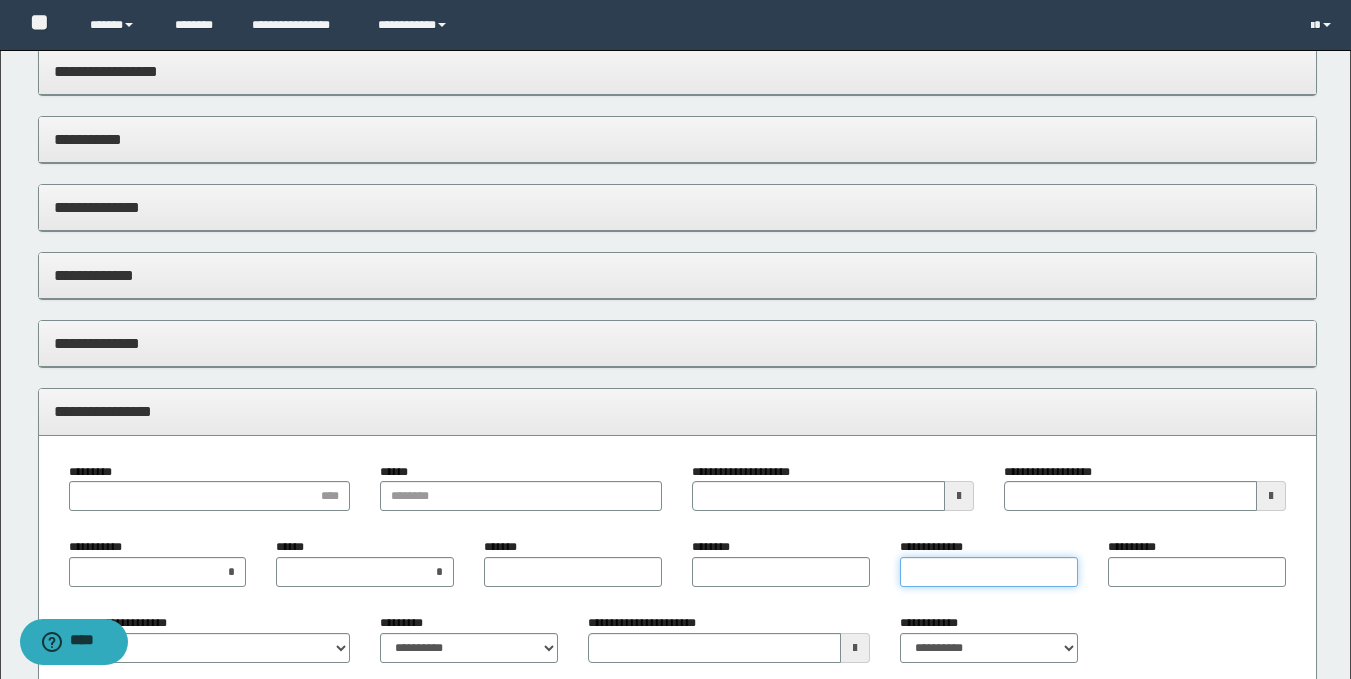 type on "*" 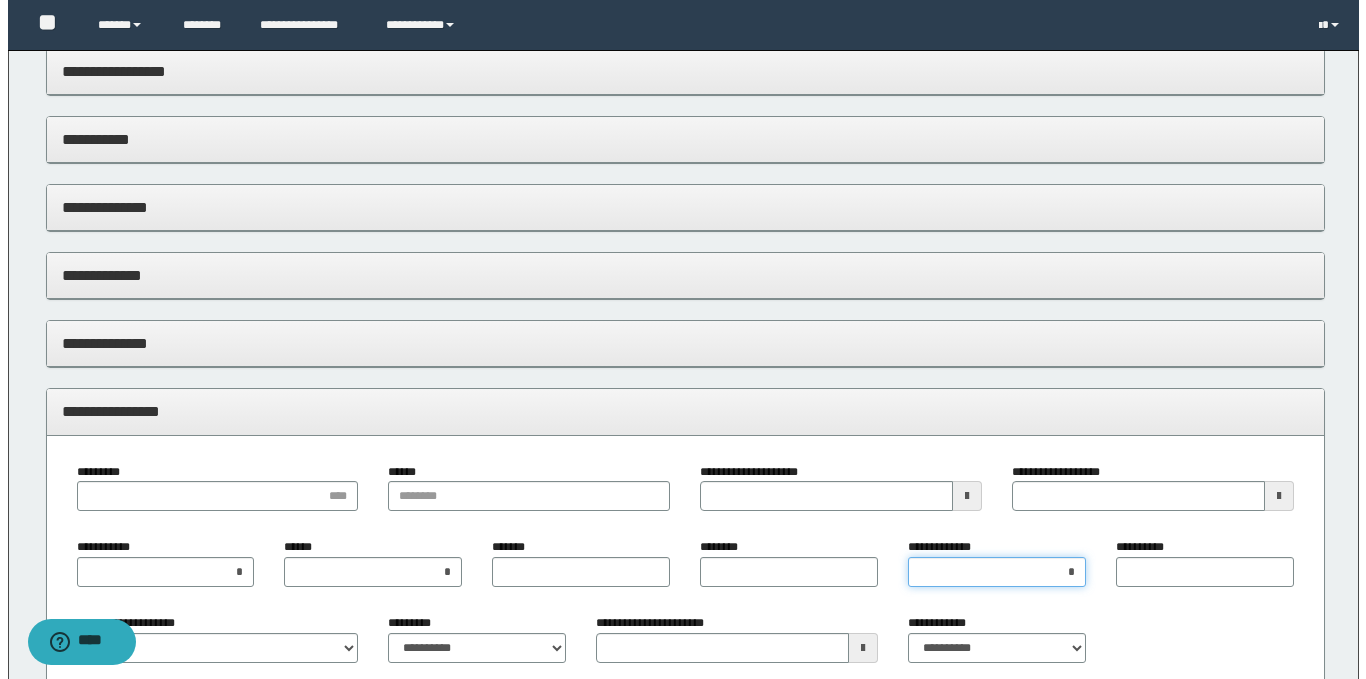 scroll, scrollTop: 0, scrollLeft: 0, axis: both 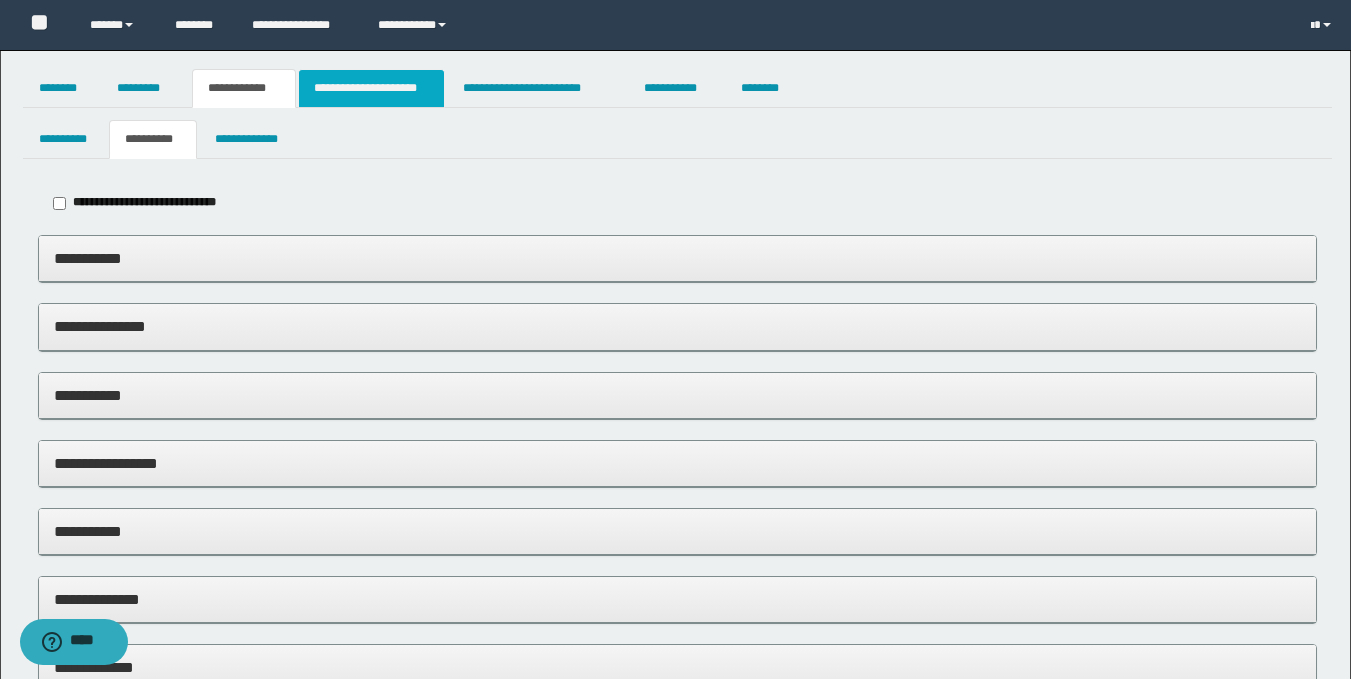 click on "**********" at bounding box center [371, 88] 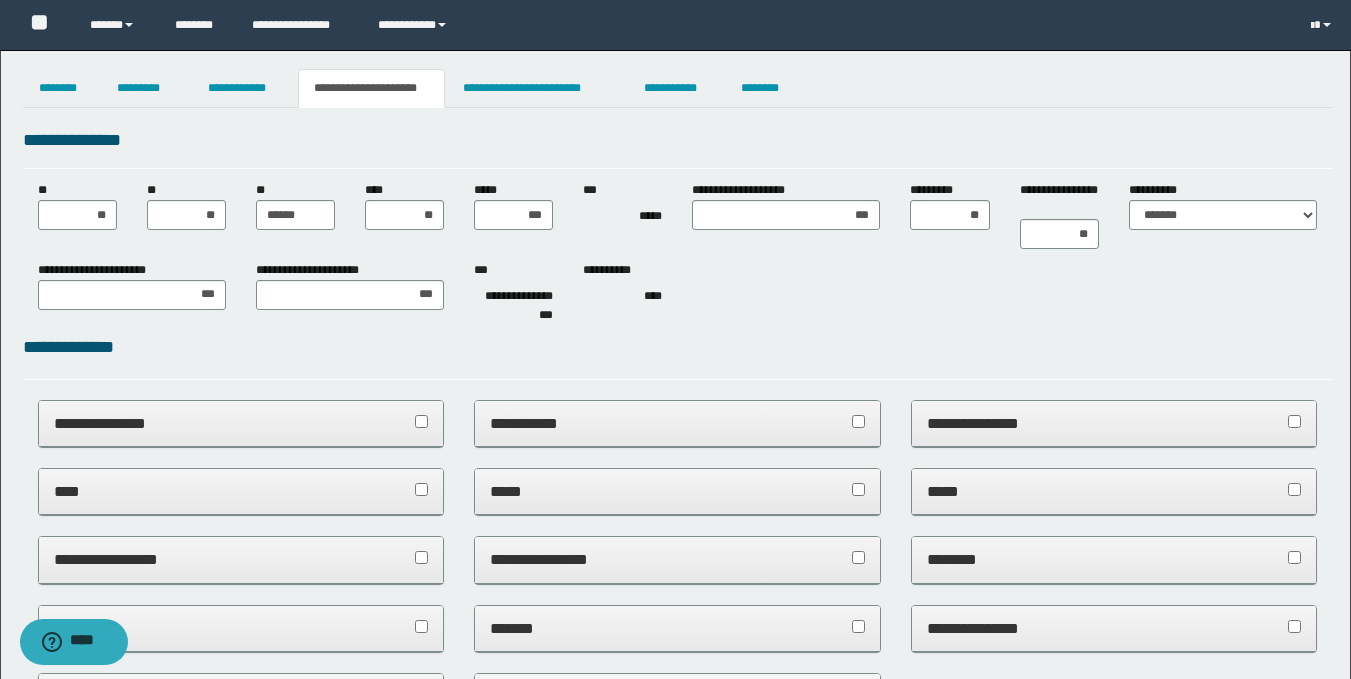 click on "**********" at bounding box center [675, 841] 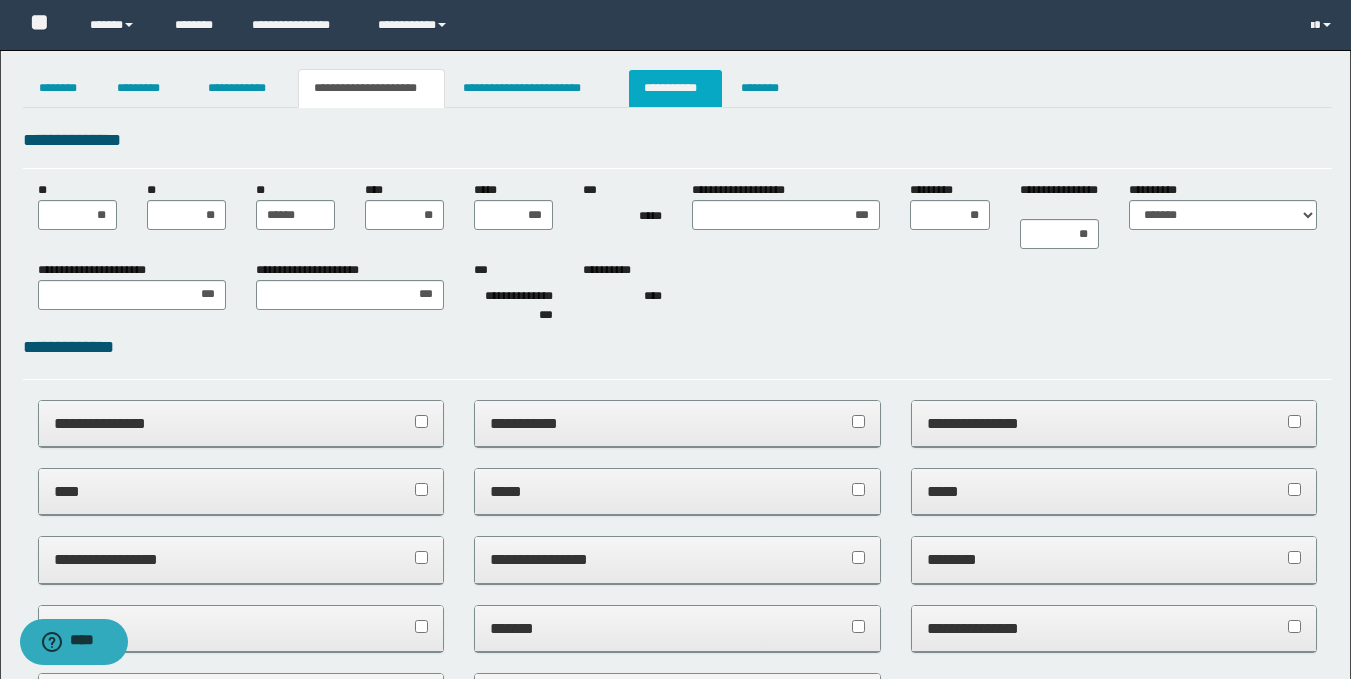 click on "**********" at bounding box center (675, 88) 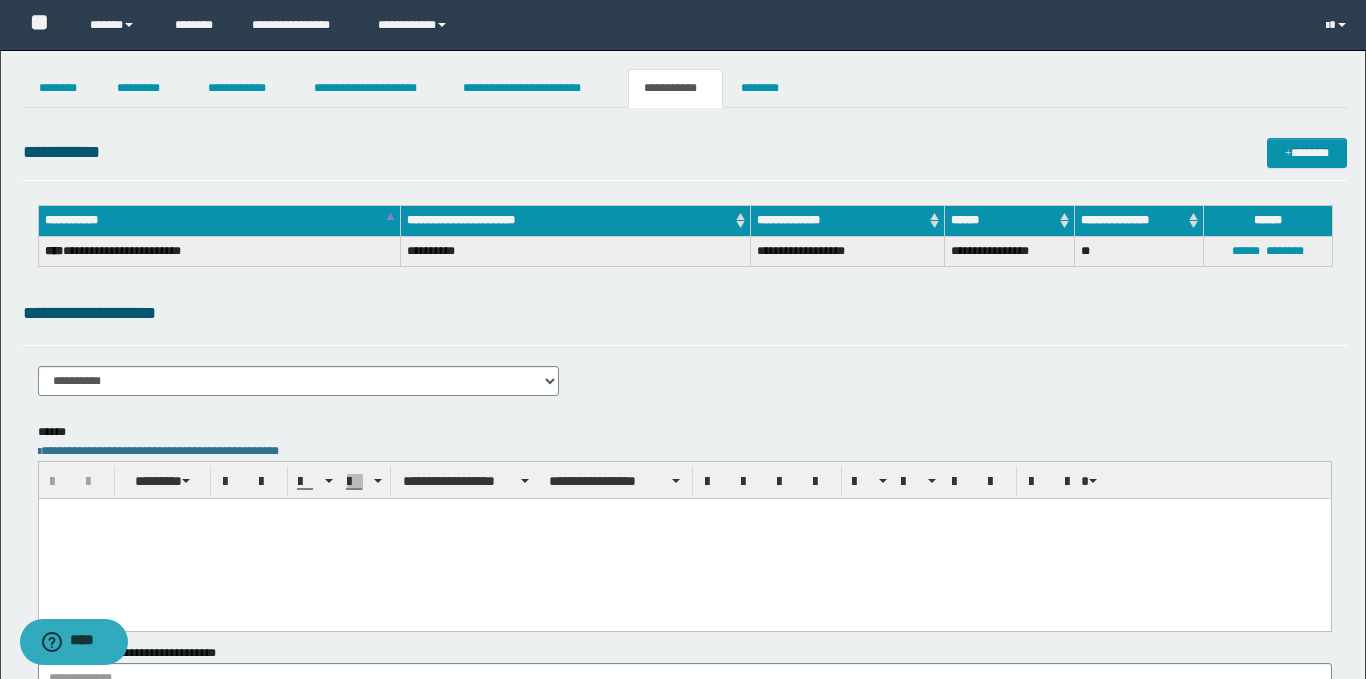scroll, scrollTop: 0, scrollLeft: 0, axis: both 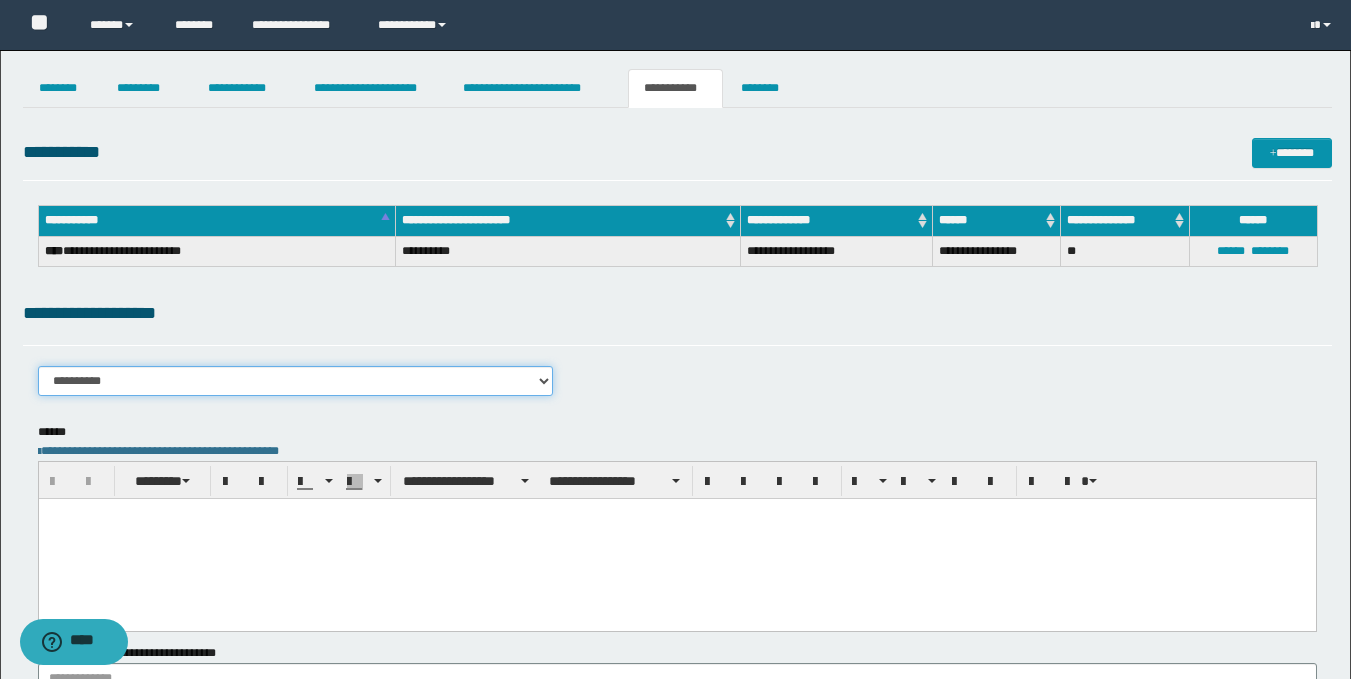 click on "**********" at bounding box center (296, 381) 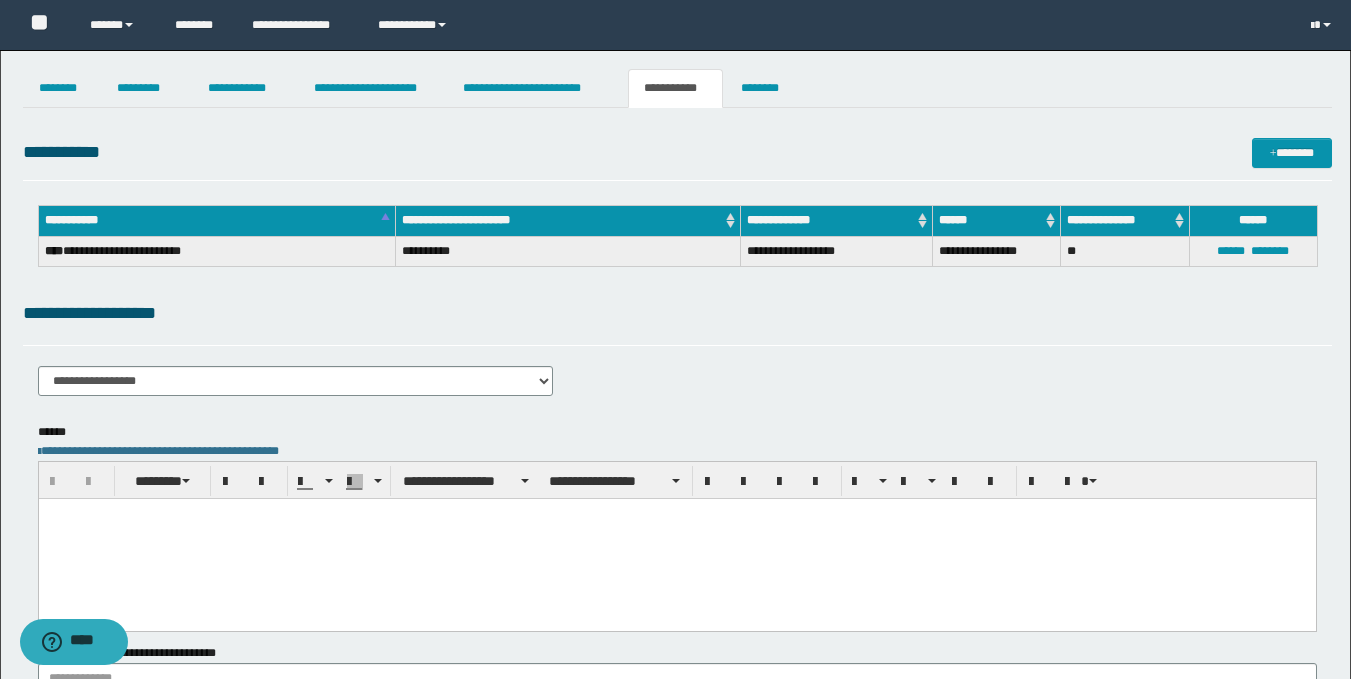 click at bounding box center [676, 538] 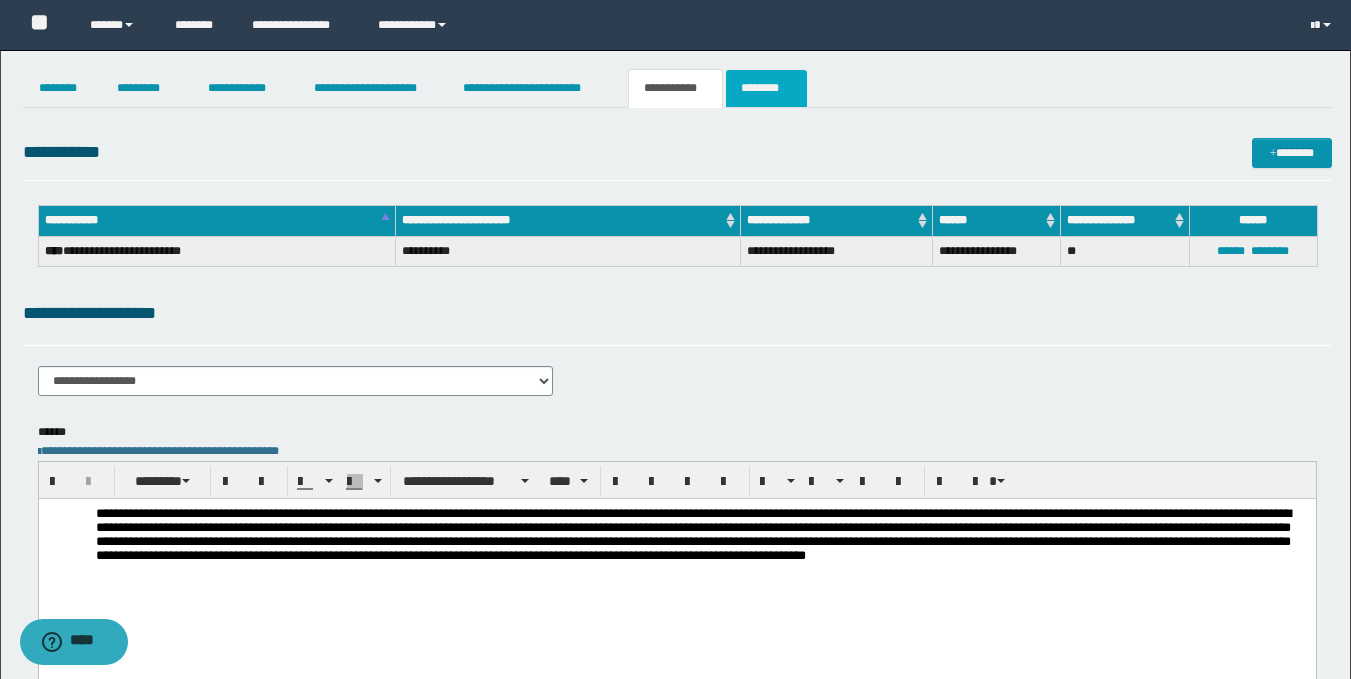 click on "********" at bounding box center (766, 88) 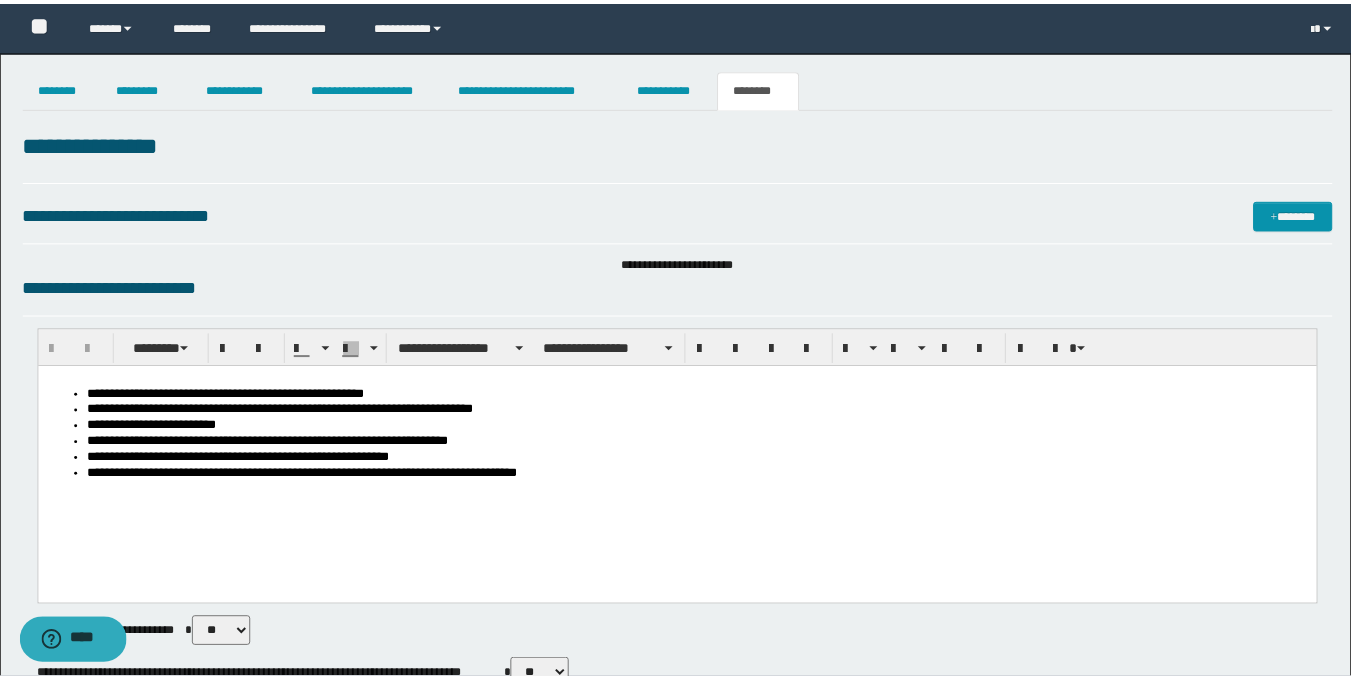 scroll, scrollTop: 0, scrollLeft: 0, axis: both 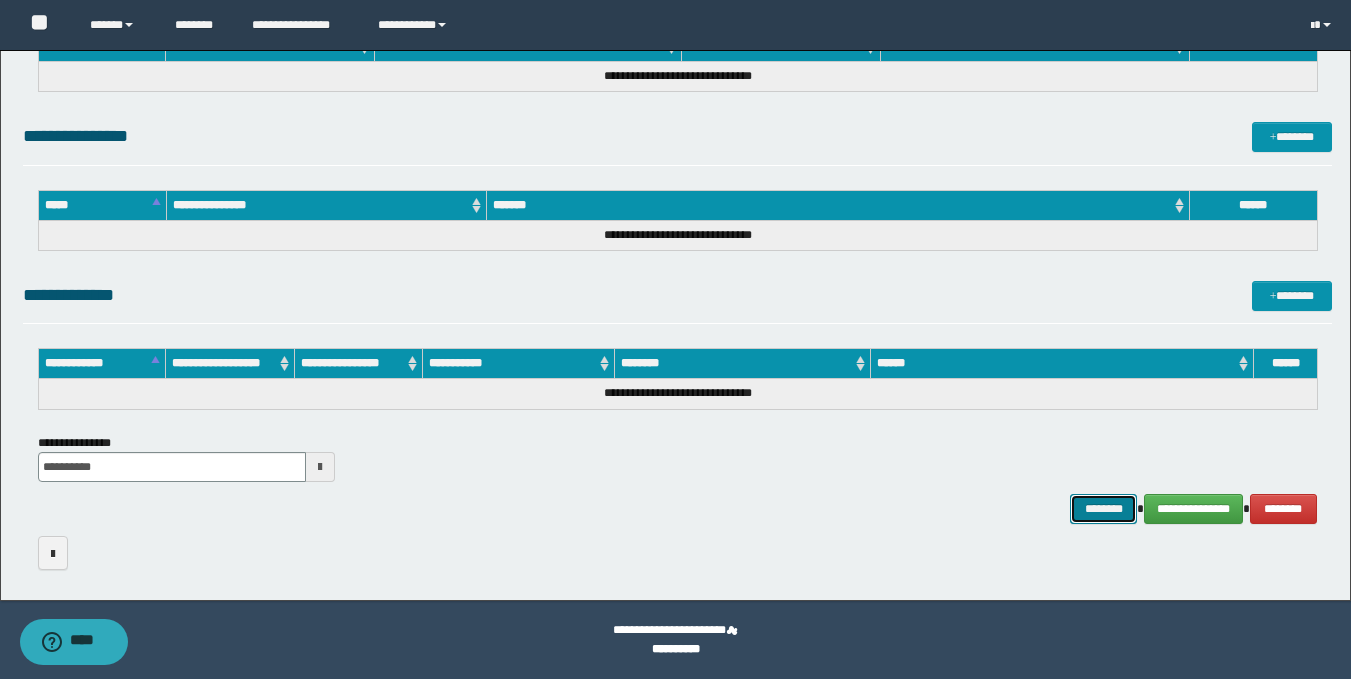 click on "********" at bounding box center [1104, 509] 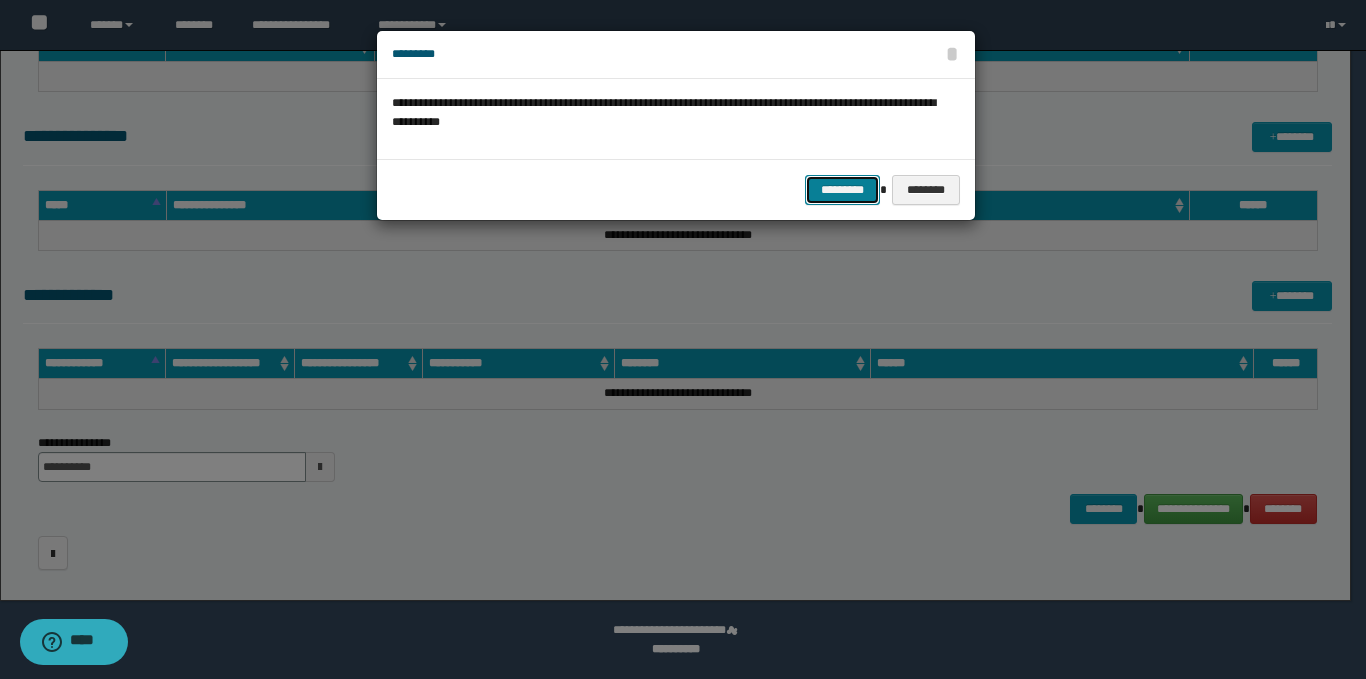 click on "*********" at bounding box center [842, 190] 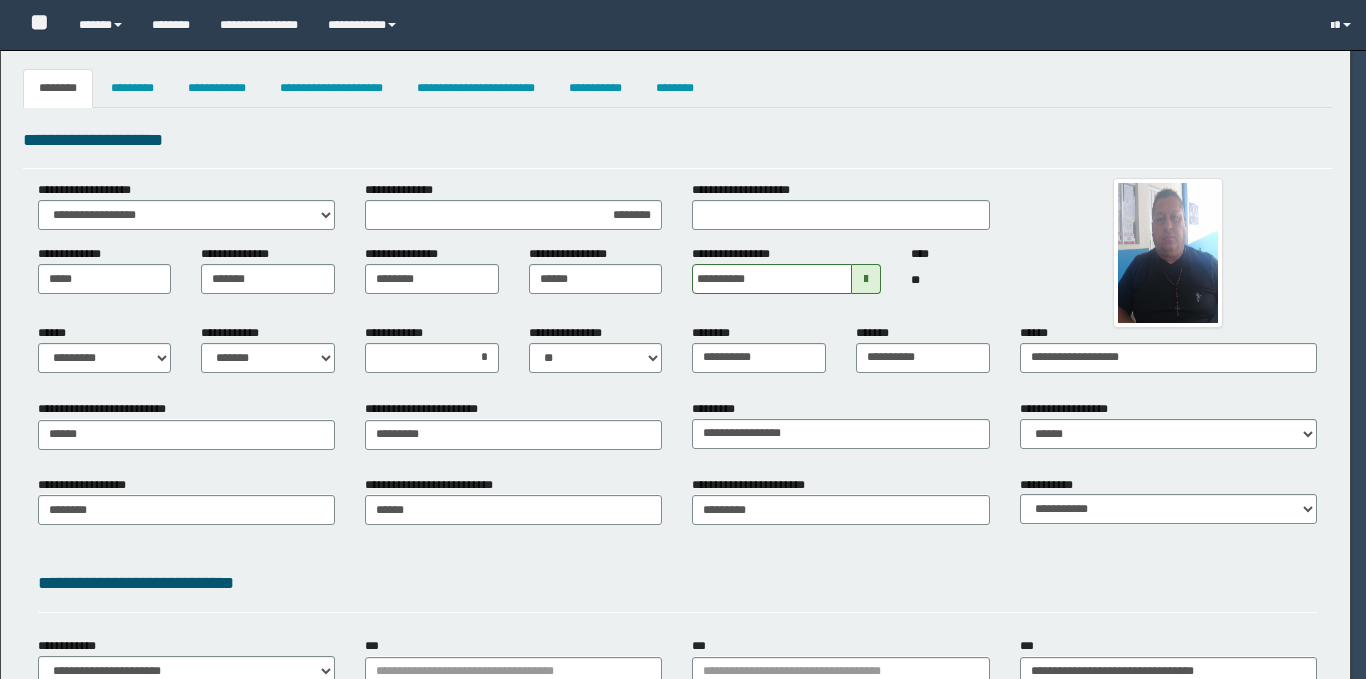 select on "*" 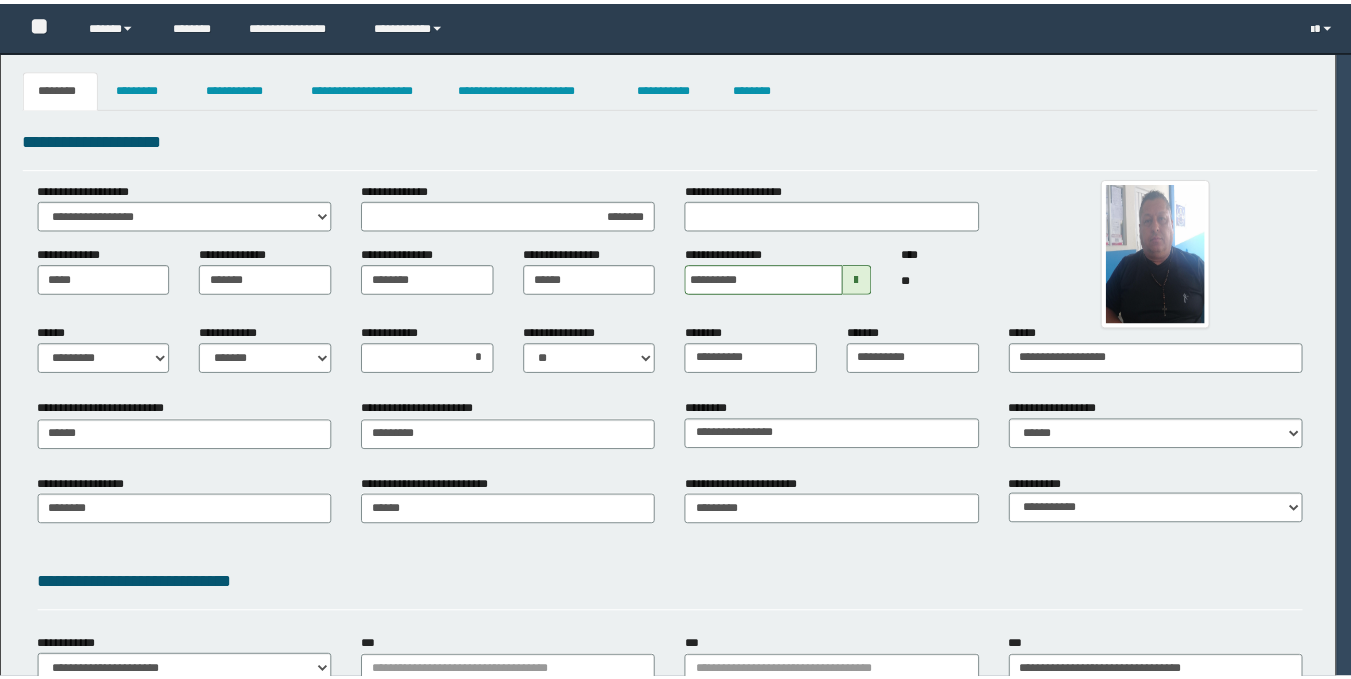 scroll, scrollTop: 0, scrollLeft: 0, axis: both 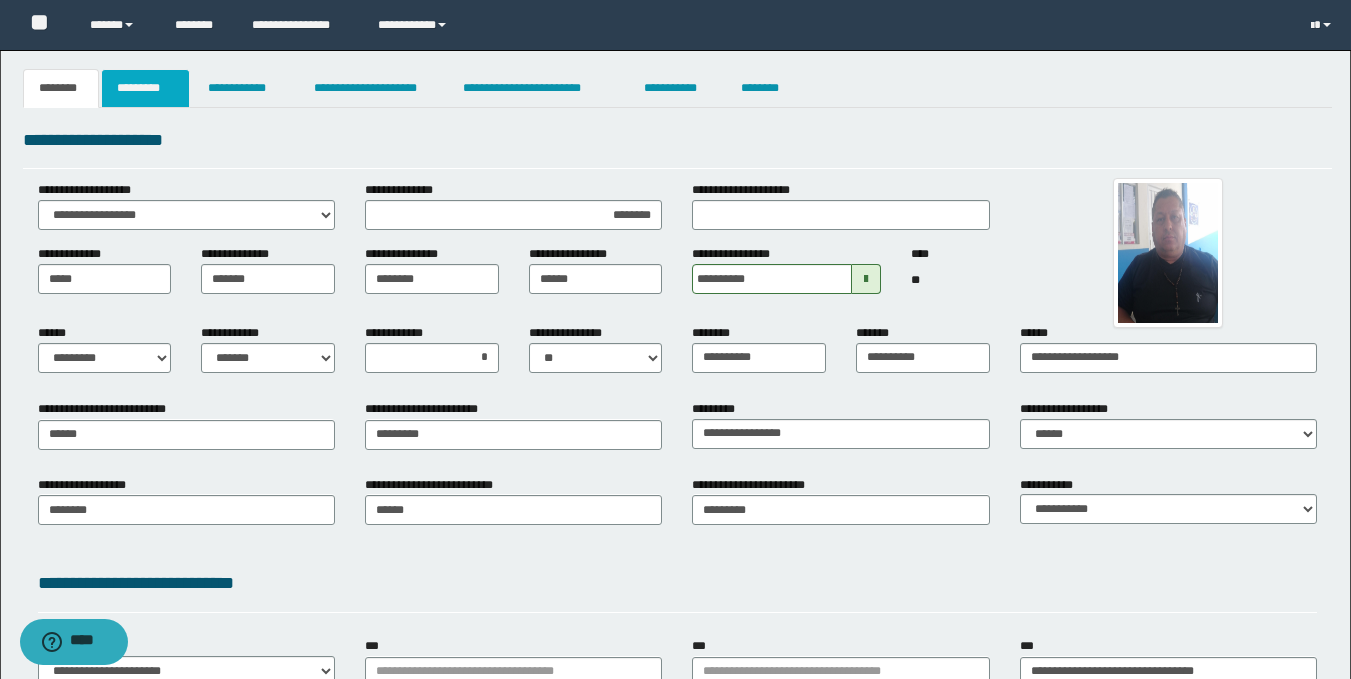click on "*********" at bounding box center (145, 88) 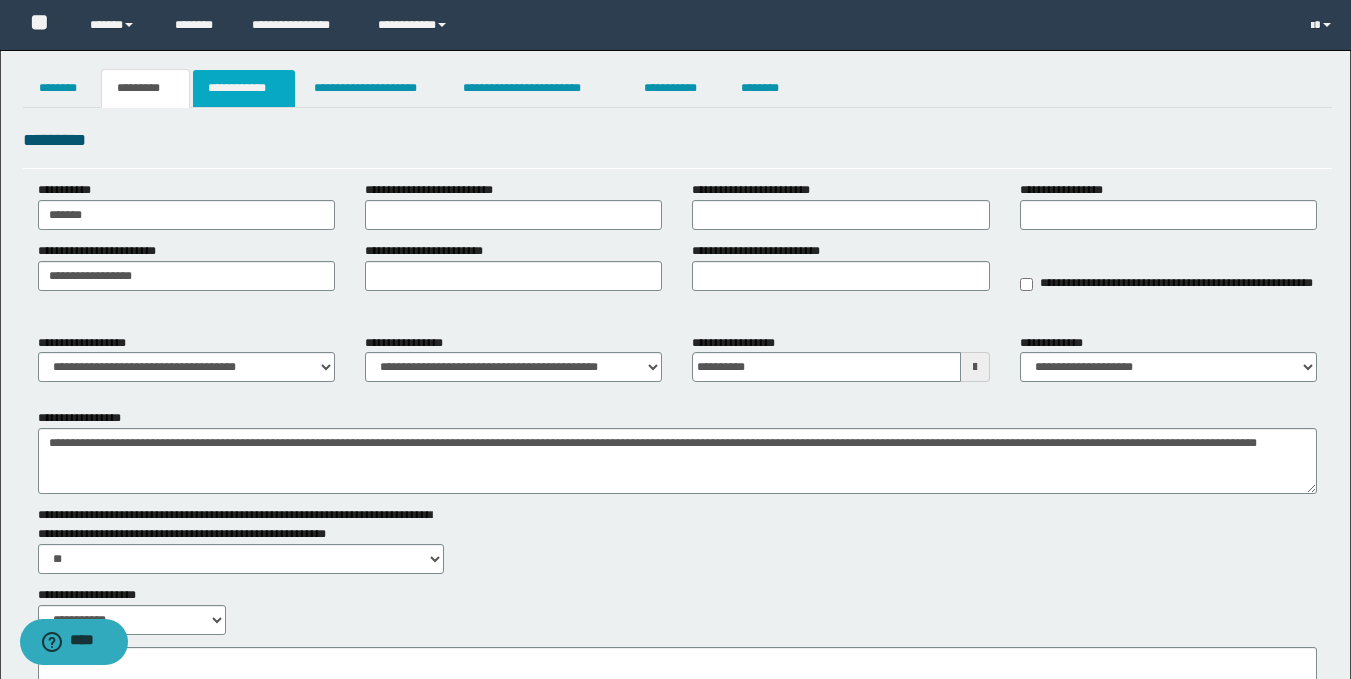 click on "**********" at bounding box center (244, 88) 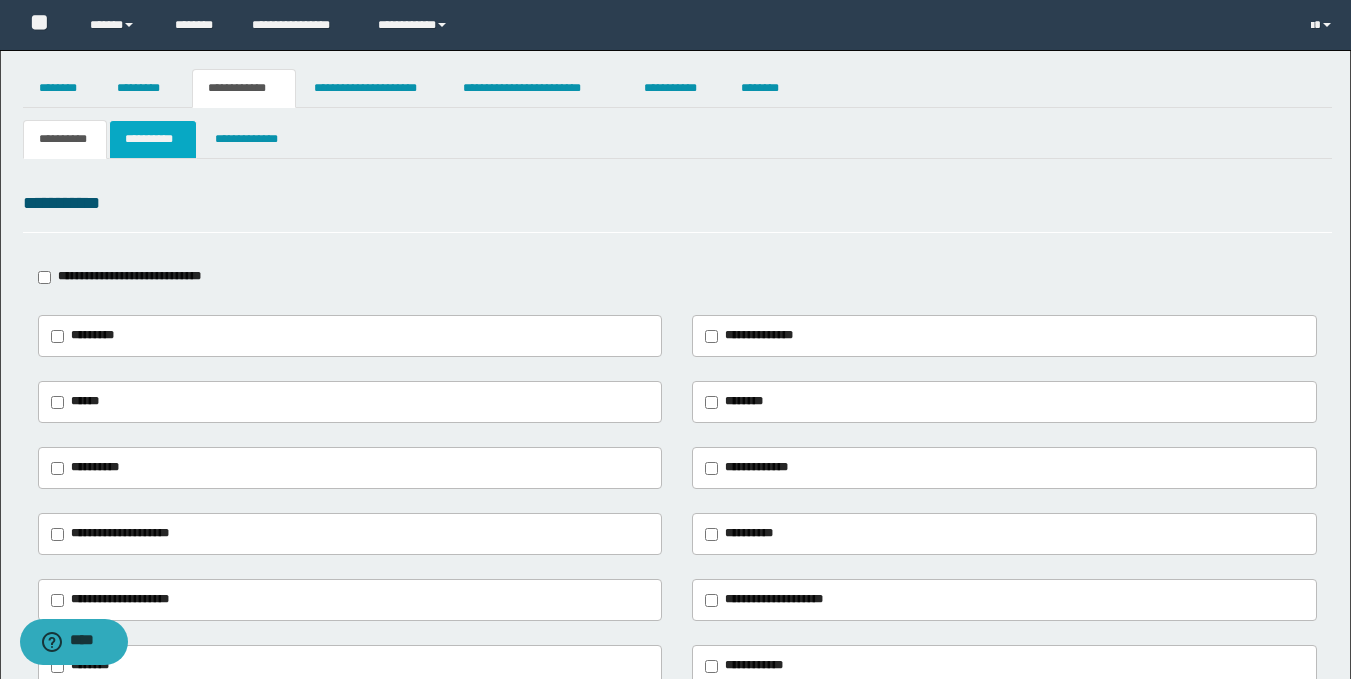 click on "**********" at bounding box center [153, 139] 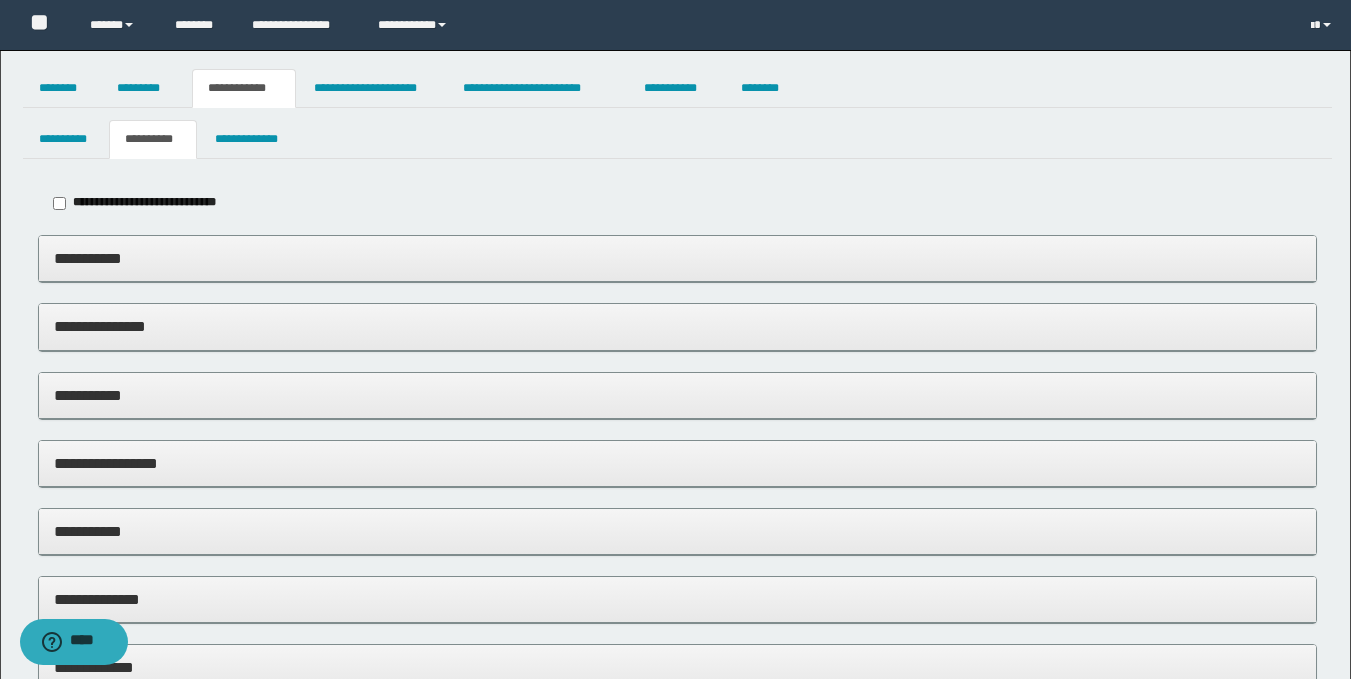 click on "**********" at bounding box center (677, 395) 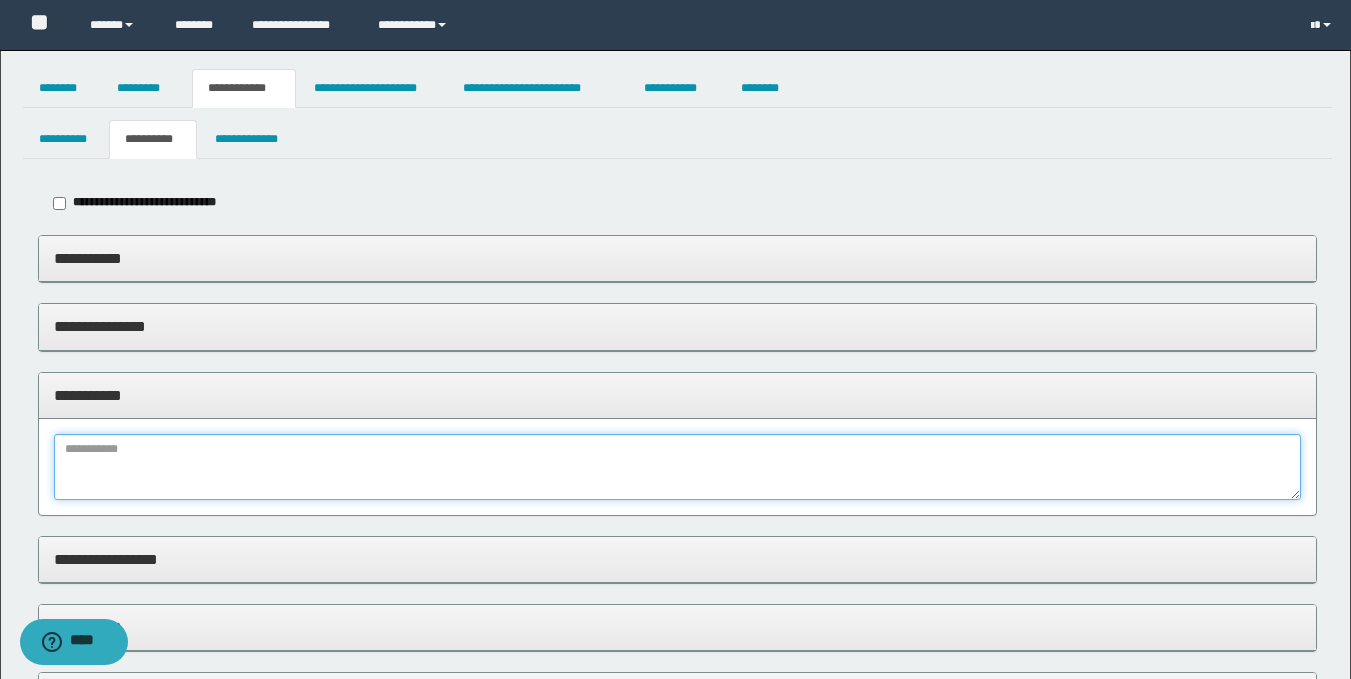 click at bounding box center [677, 467] 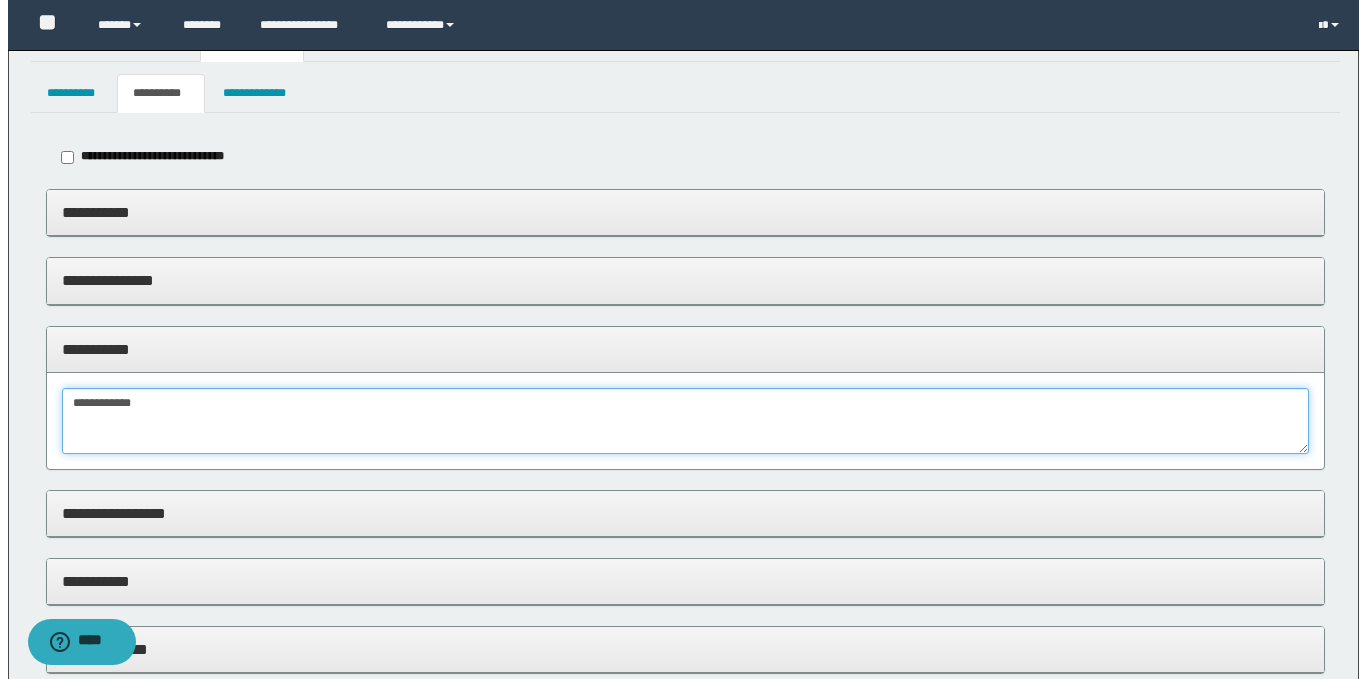 scroll, scrollTop: 0, scrollLeft: 0, axis: both 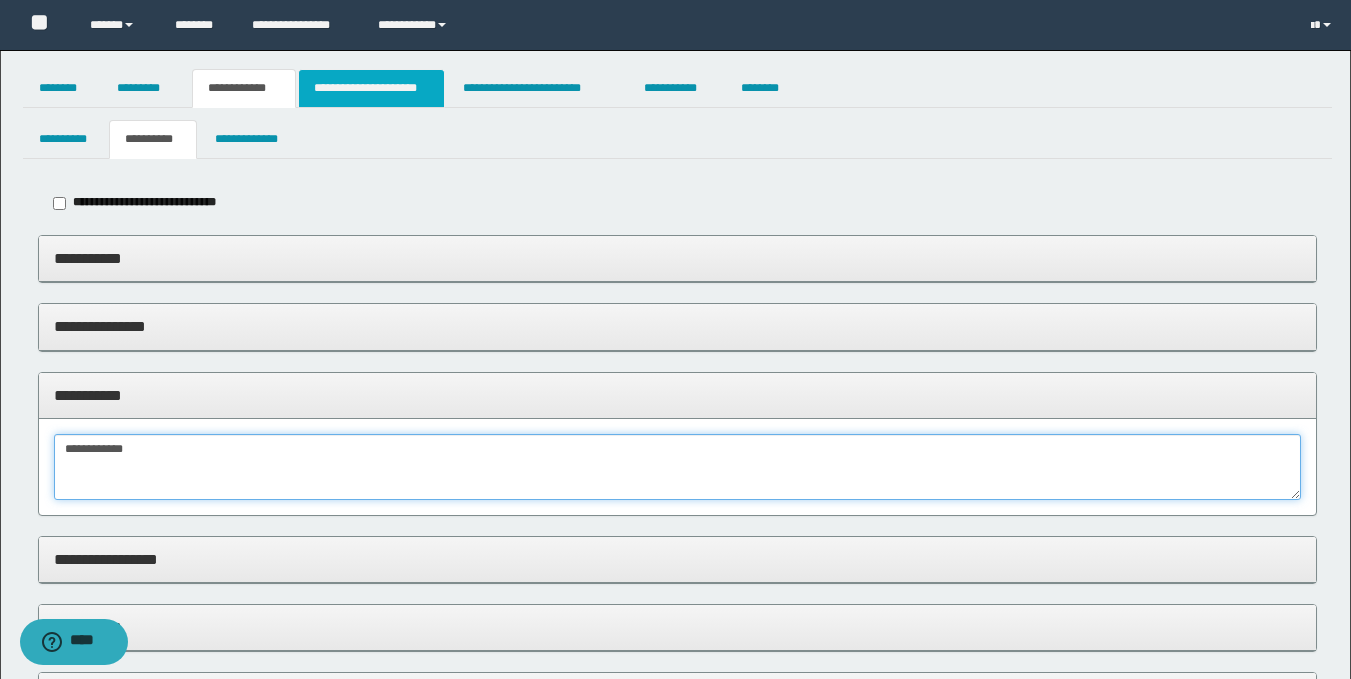 type on "**********" 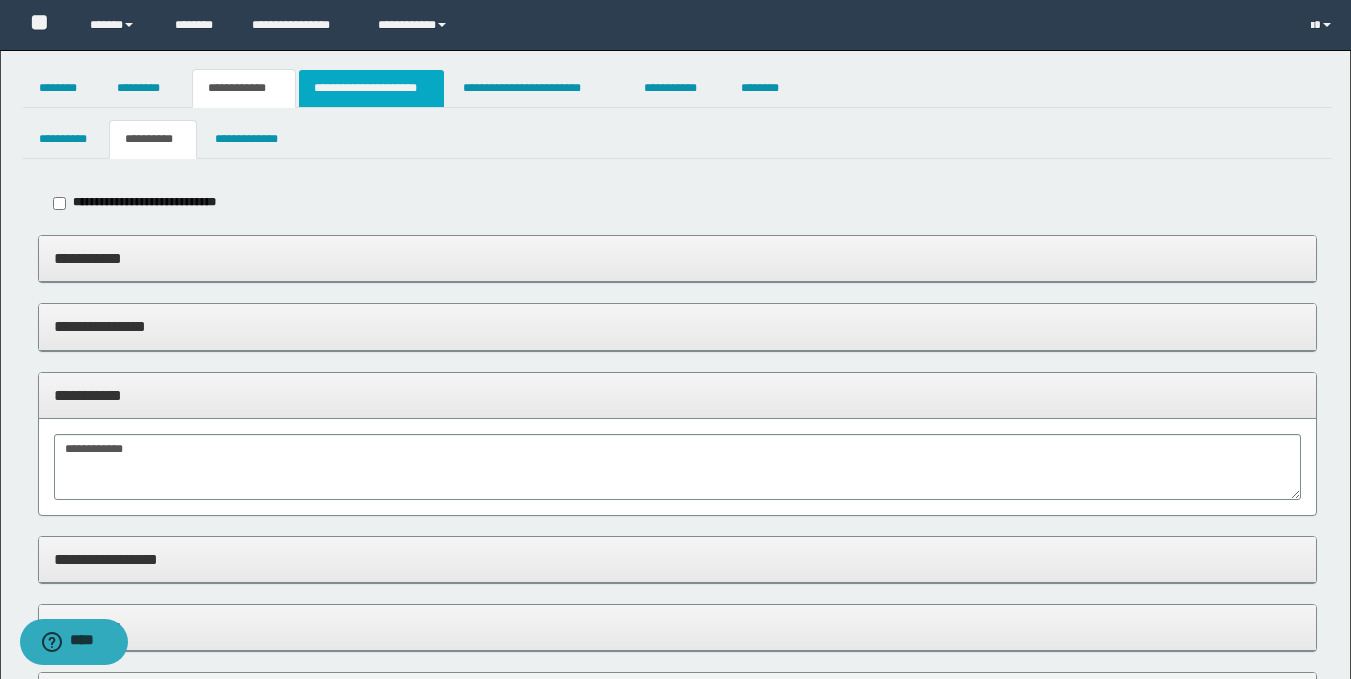 click on "**********" at bounding box center (371, 88) 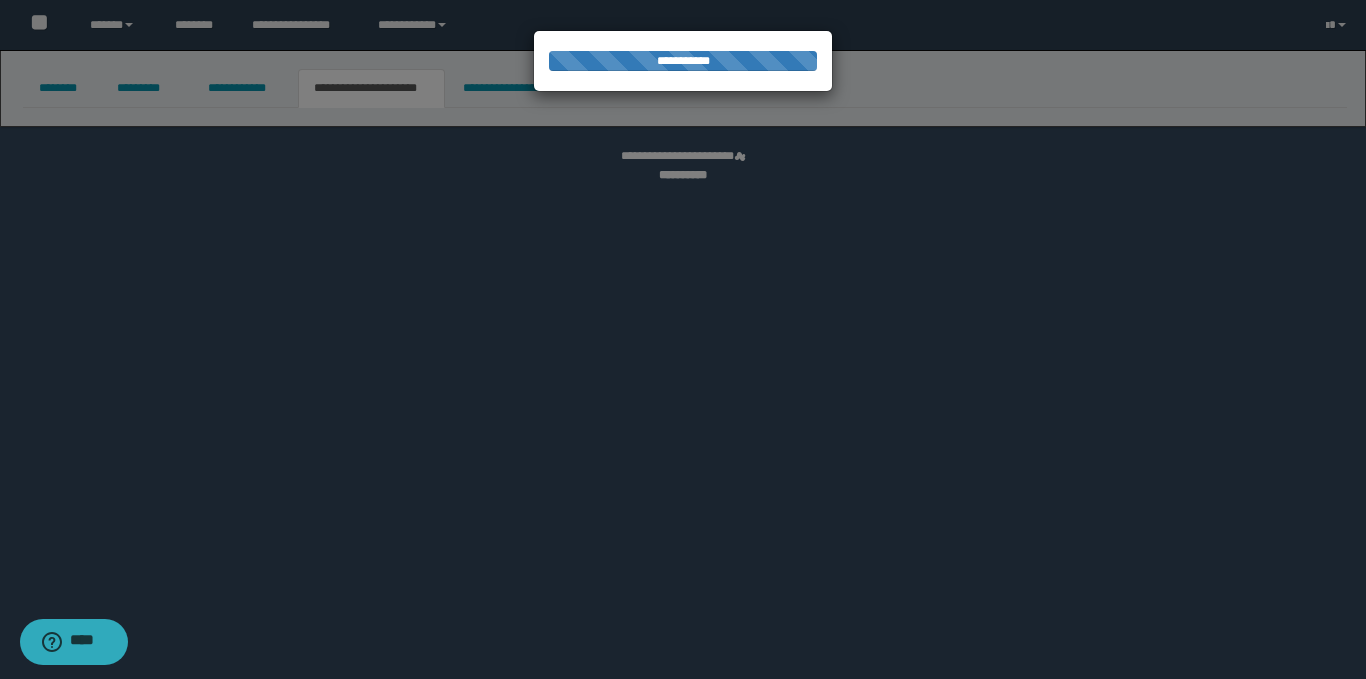 select on "*" 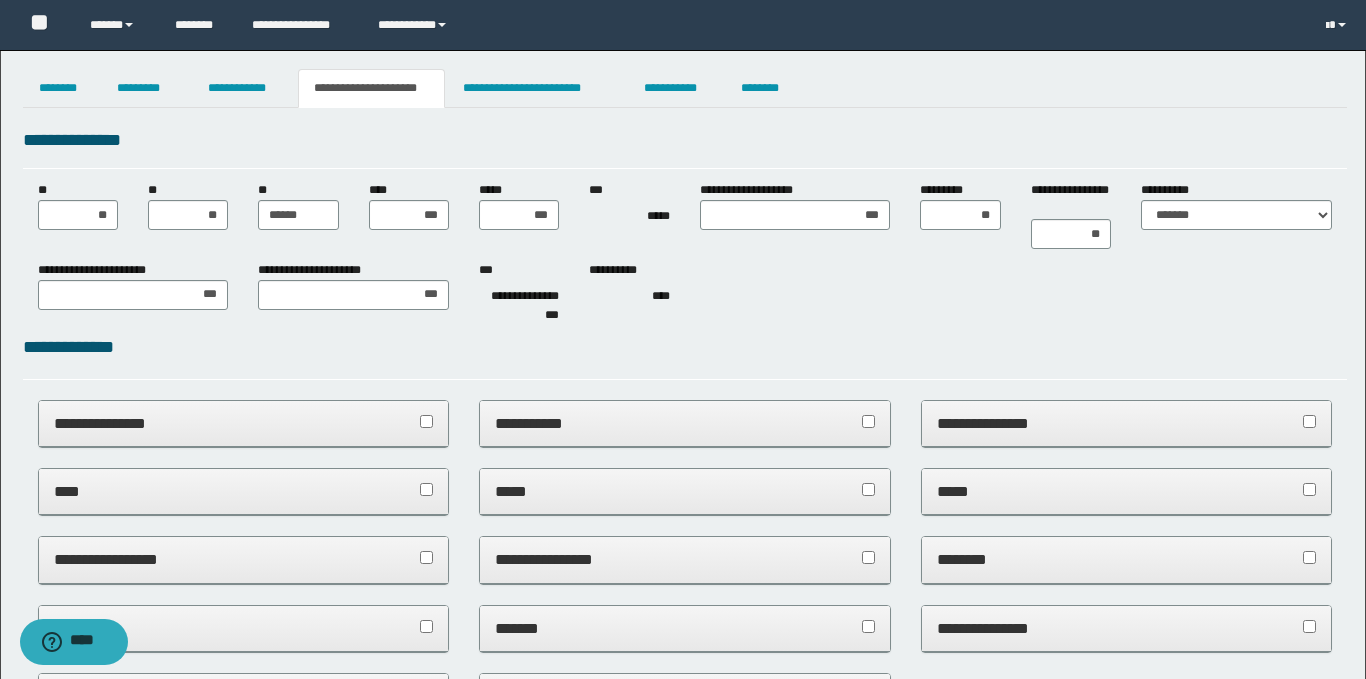 scroll, scrollTop: 0, scrollLeft: 0, axis: both 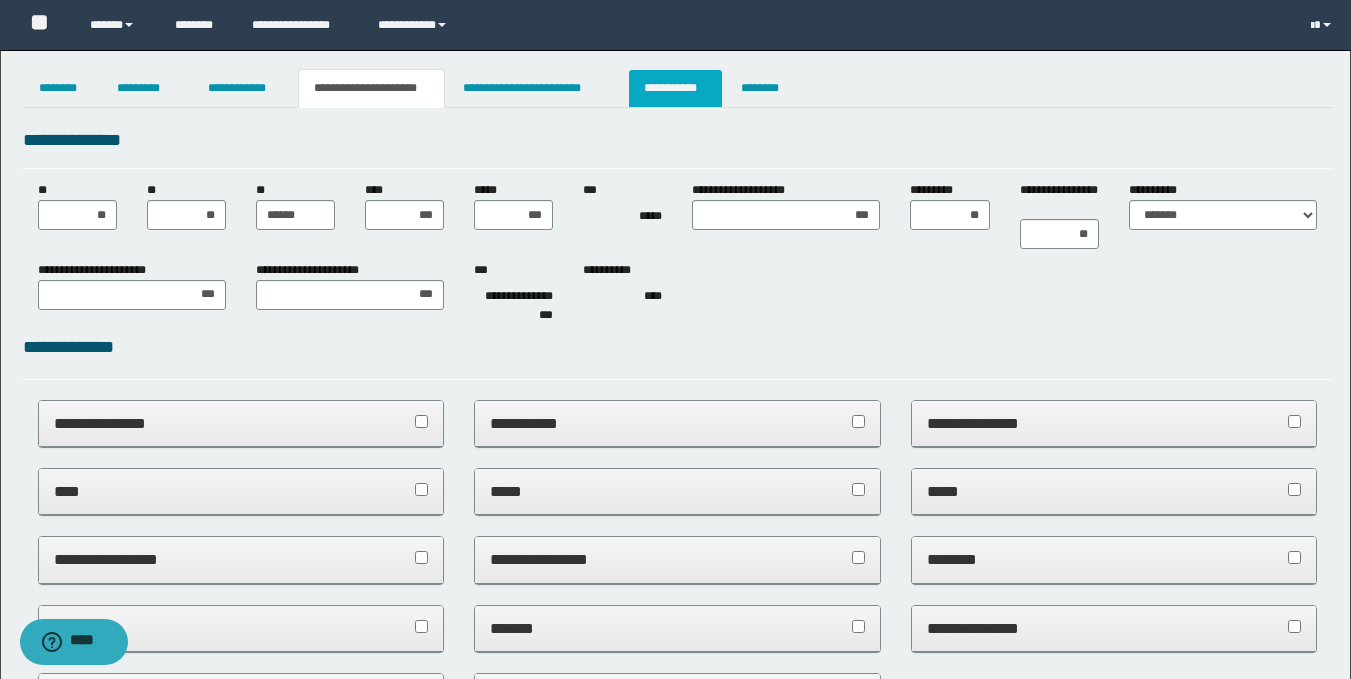 click on "**********" at bounding box center (675, 88) 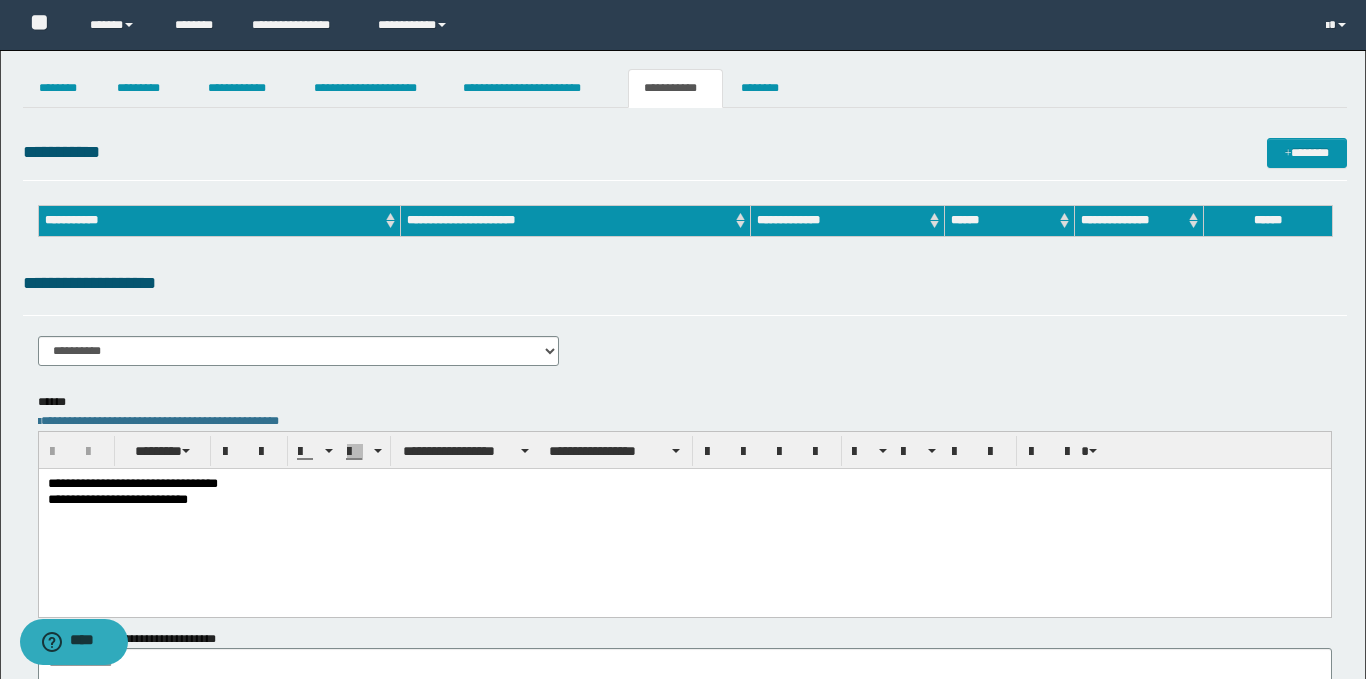 scroll, scrollTop: 0, scrollLeft: 0, axis: both 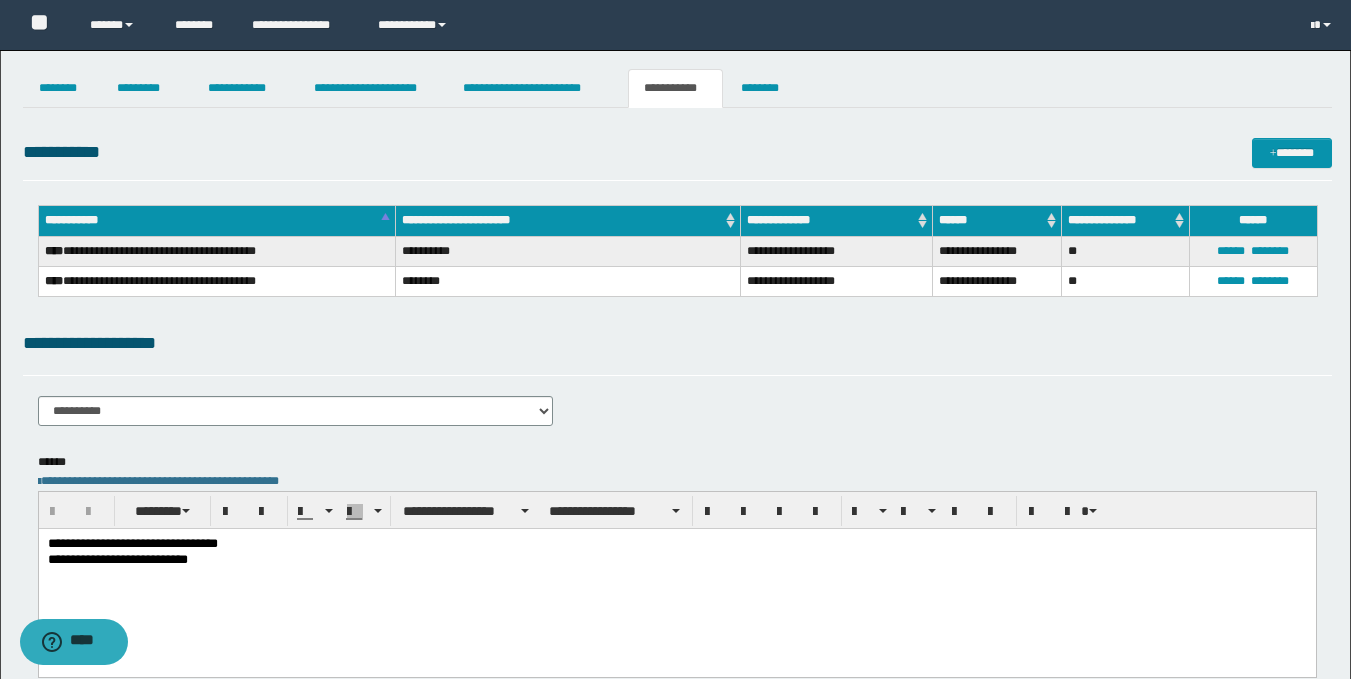 click on "**********" at bounding box center (676, 577) 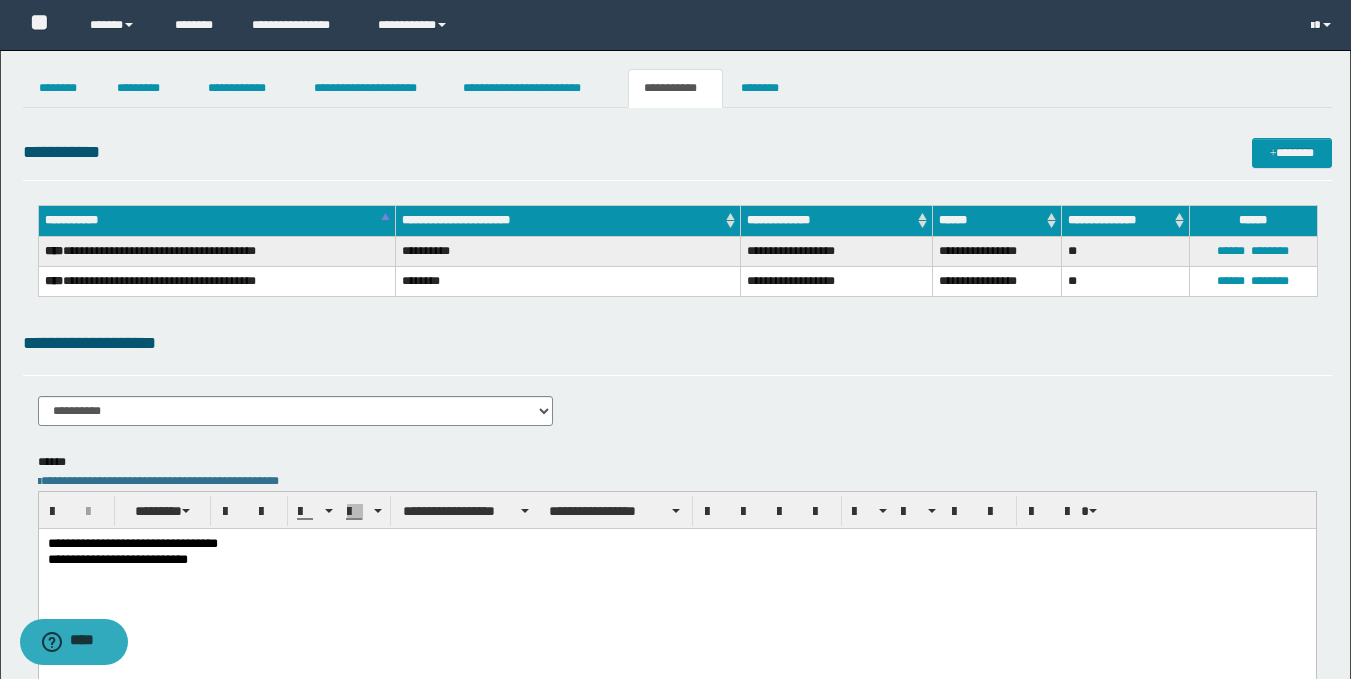 type 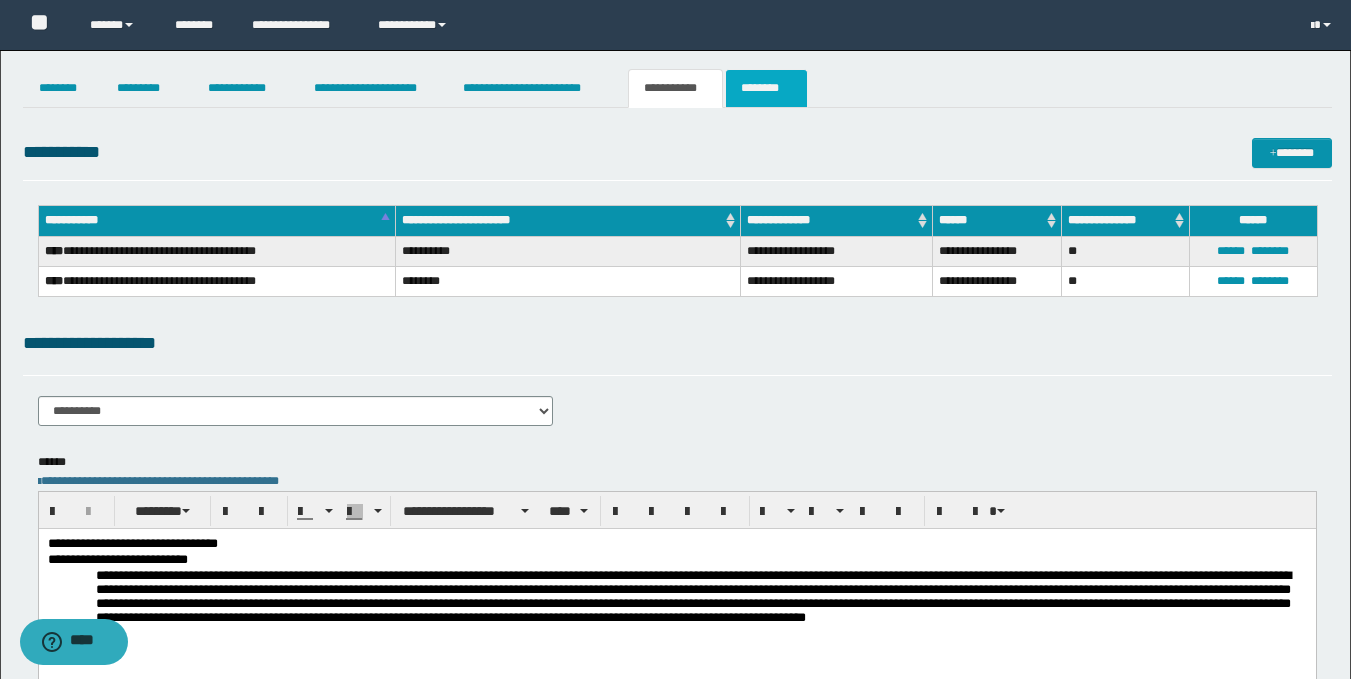 click on "********" at bounding box center (766, 88) 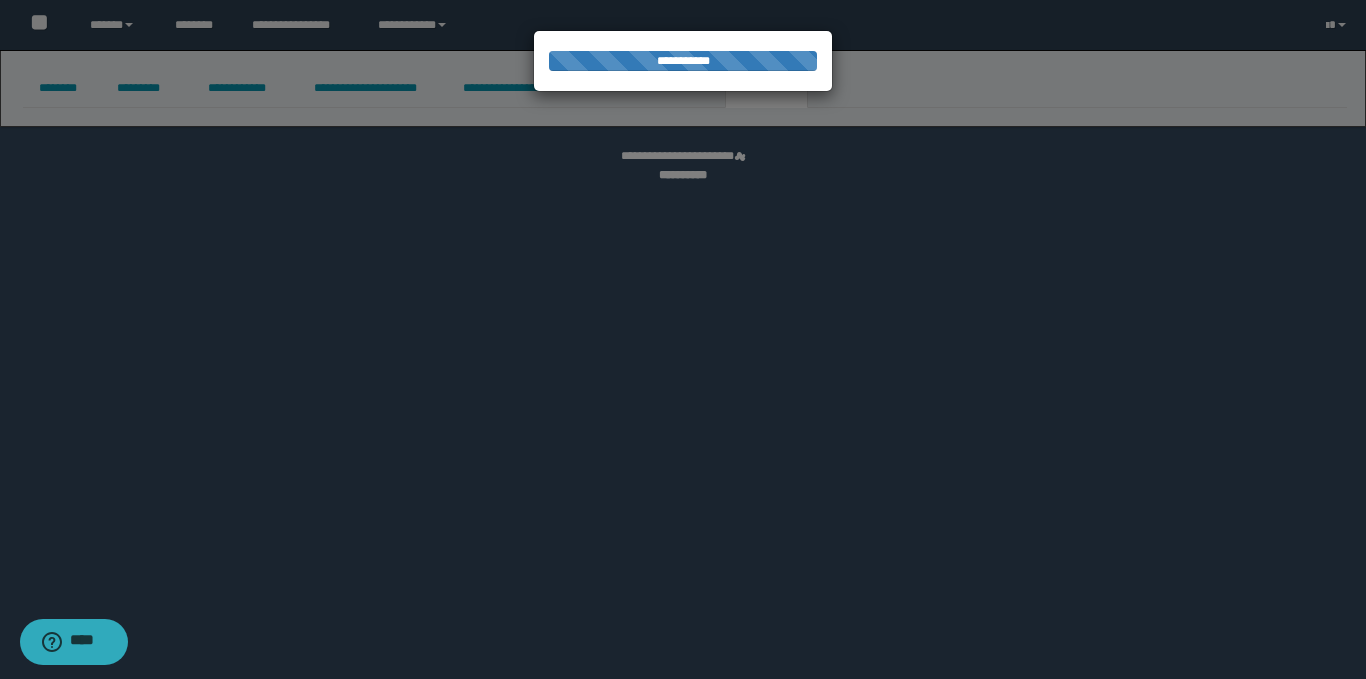click at bounding box center (683, 339) 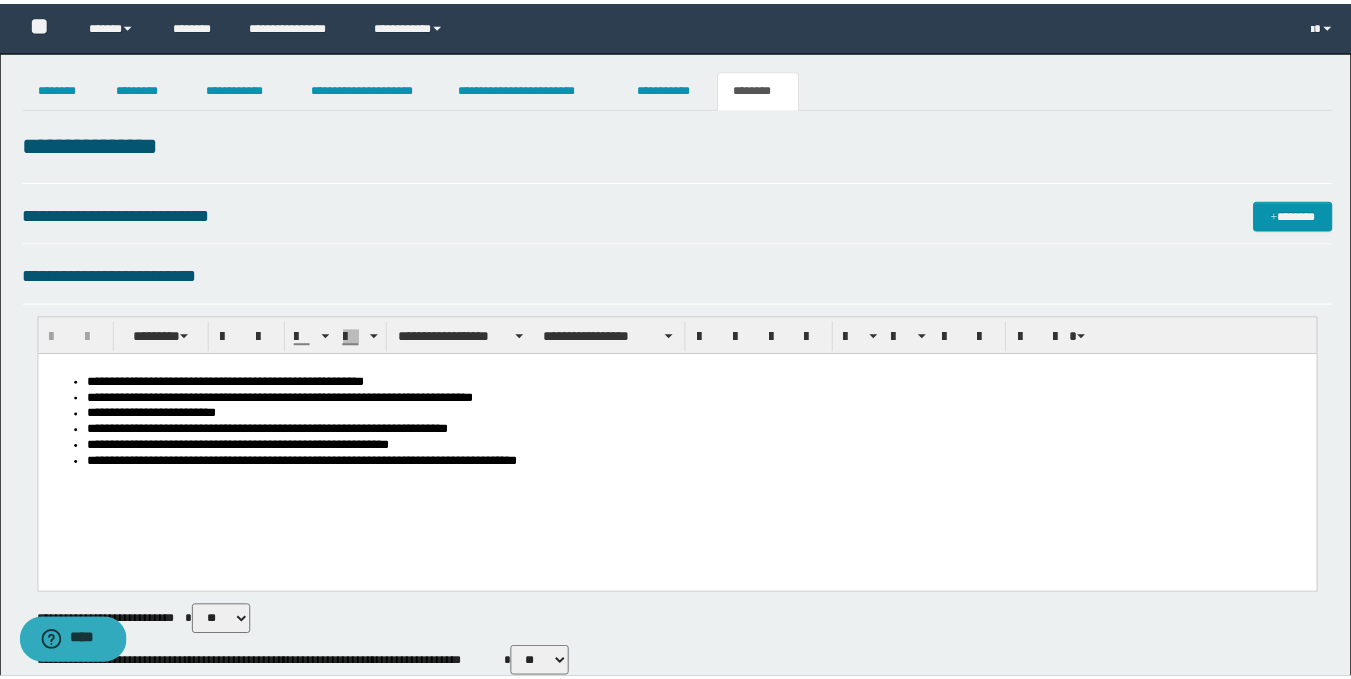 scroll, scrollTop: 0, scrollLeft: 0, axis: both 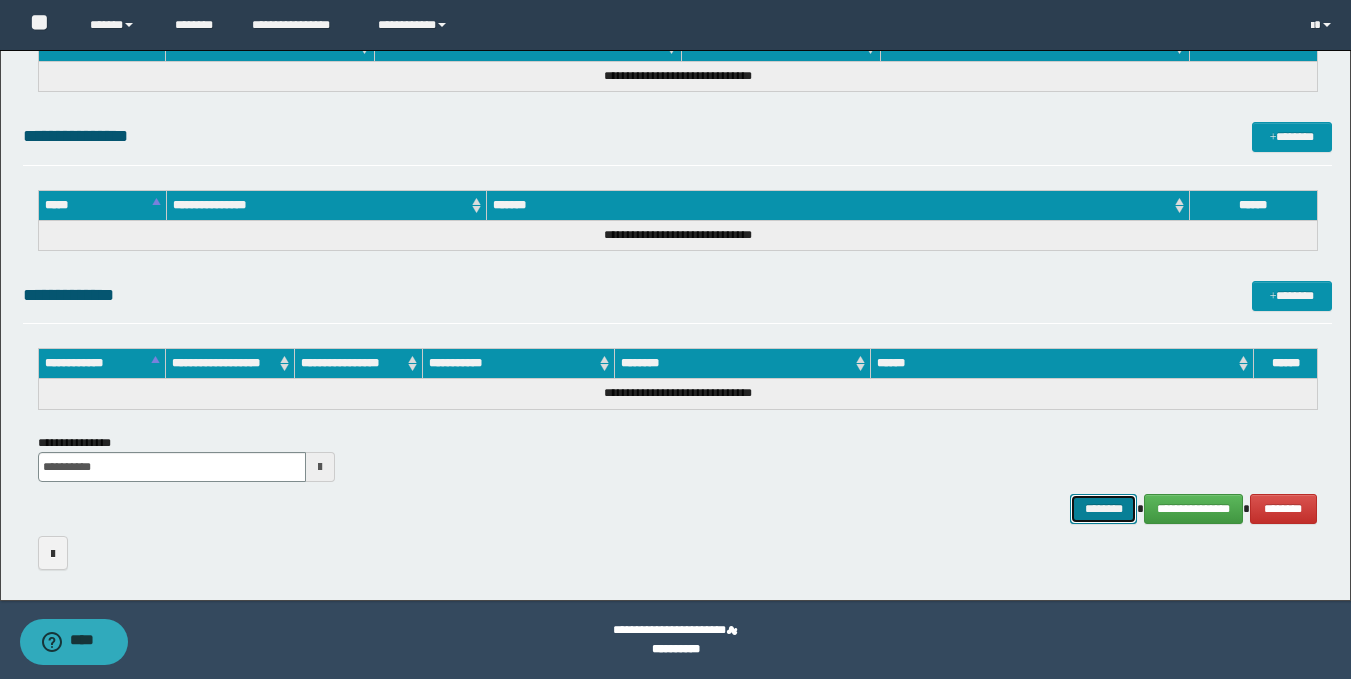 click on "********" at bounding box center [1104, 509] 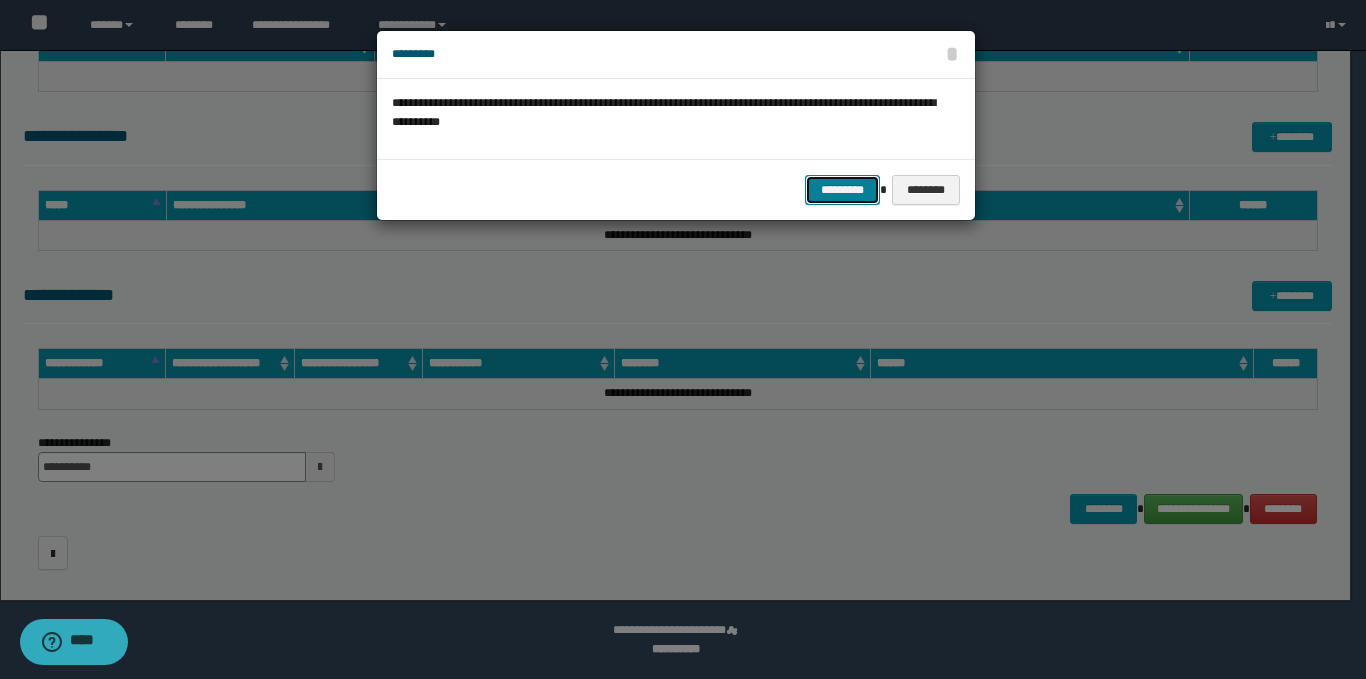 click on "*********" at bounding box center [842, 190] 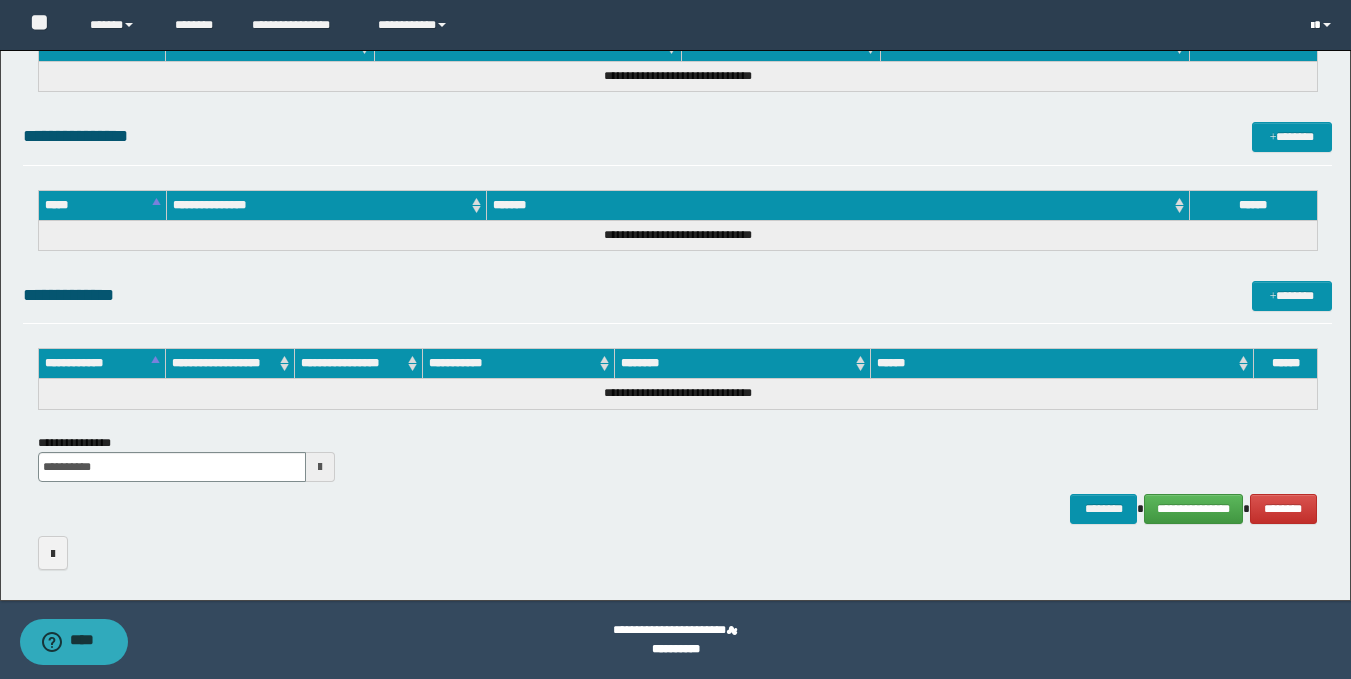 click at bounding box center (1323, 25) 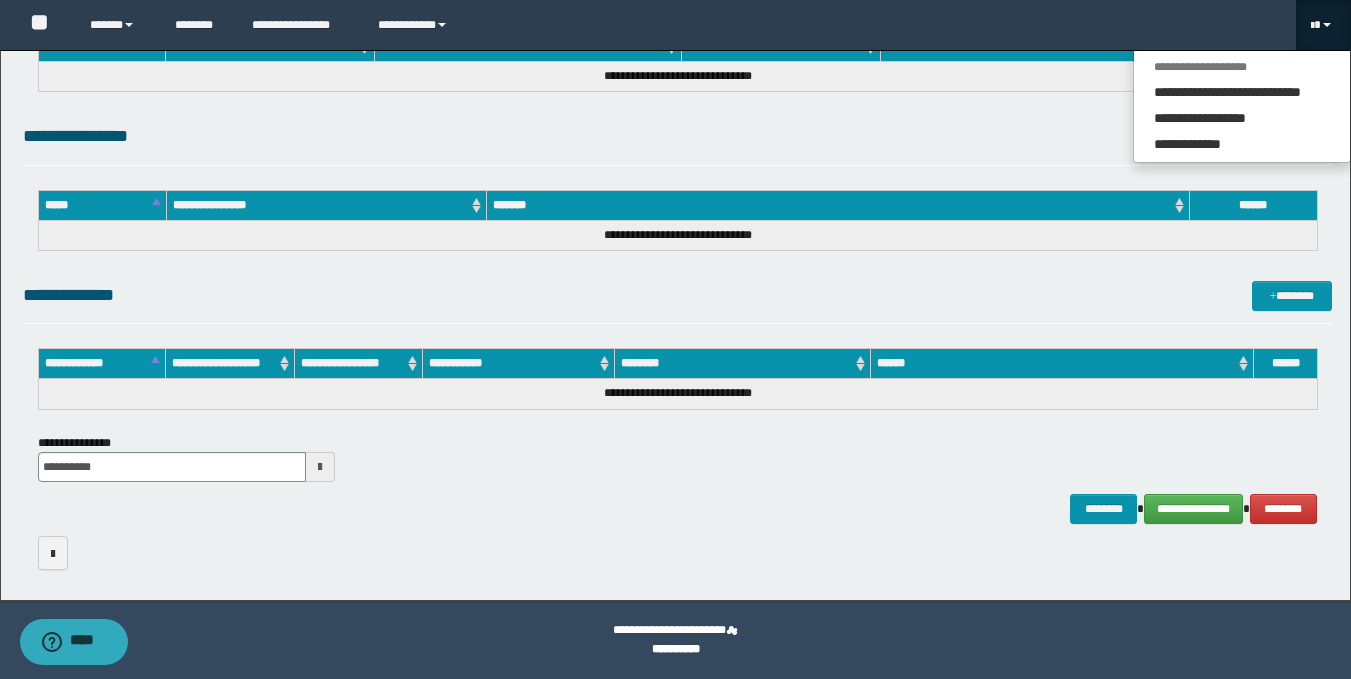 click at bounding box center [1323, 25] 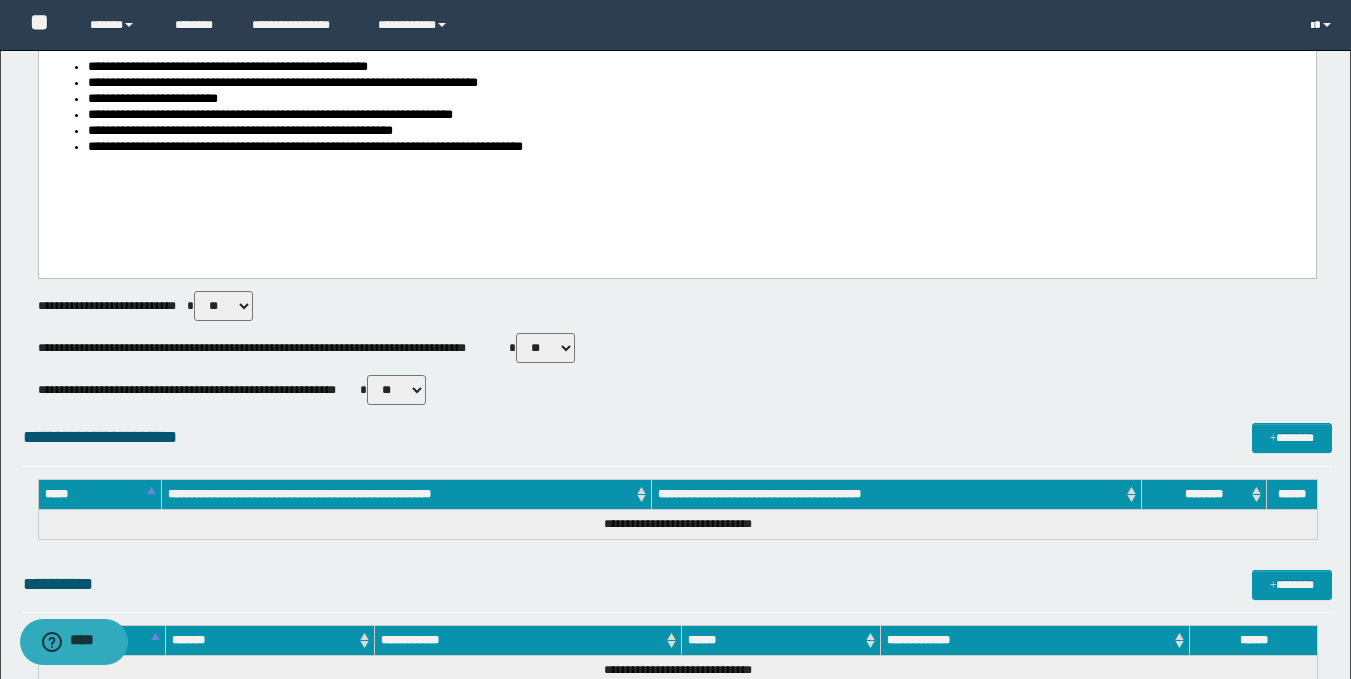 scroll, scrollTop: 0, scrollLeft: 0, axis: both 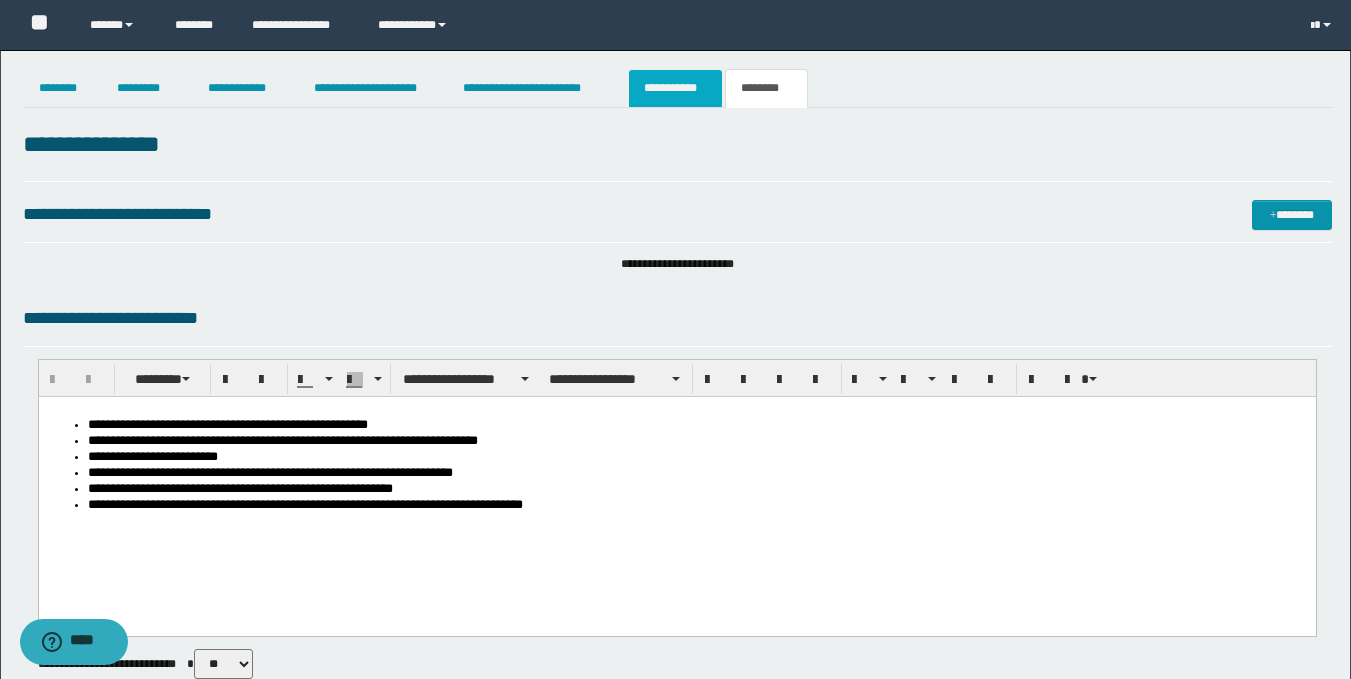 click on "**********" at bounding box center [675, 88] 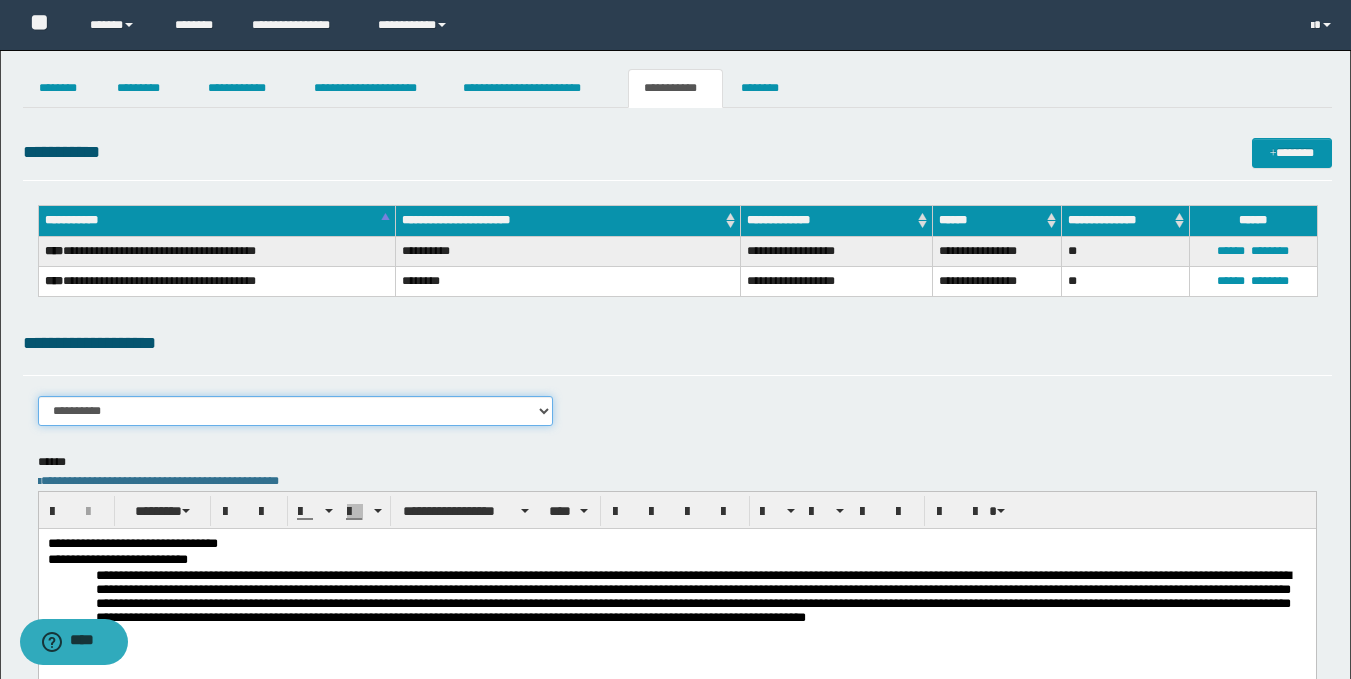 click on "**********" at bounding box center (296, 411) 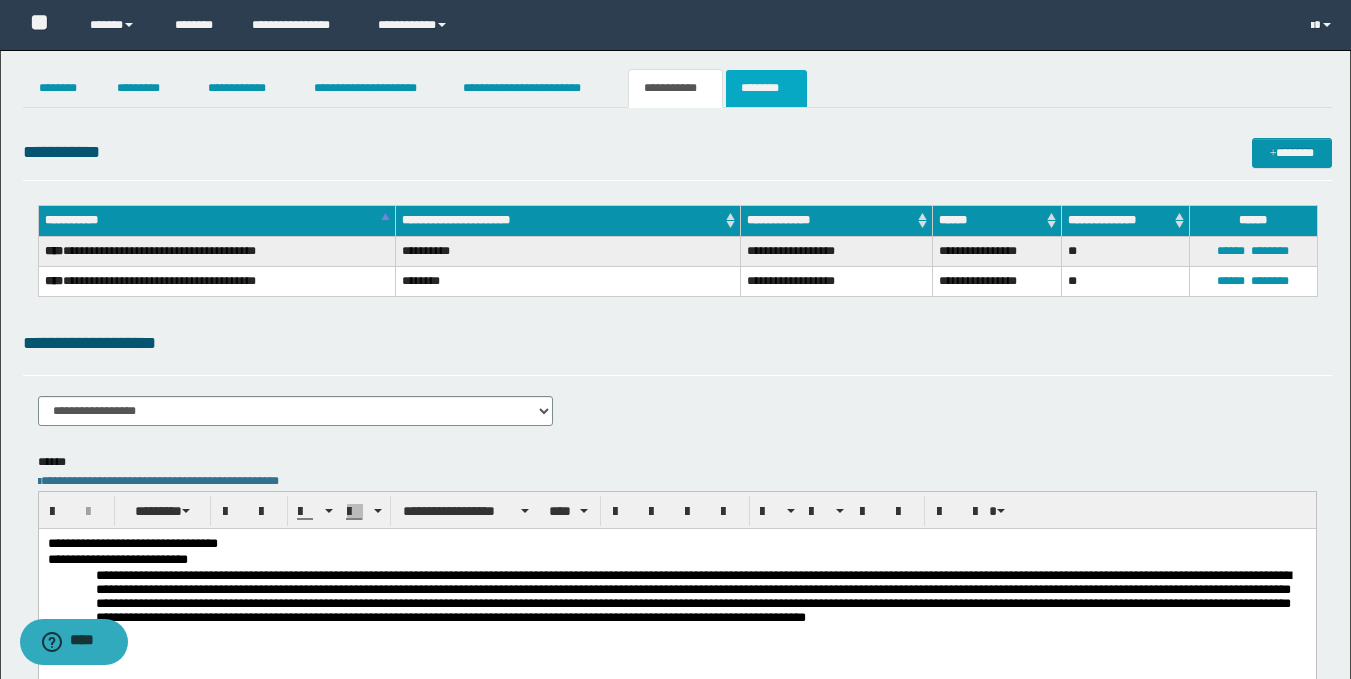 click on "********" at bounding box center (766, 88) 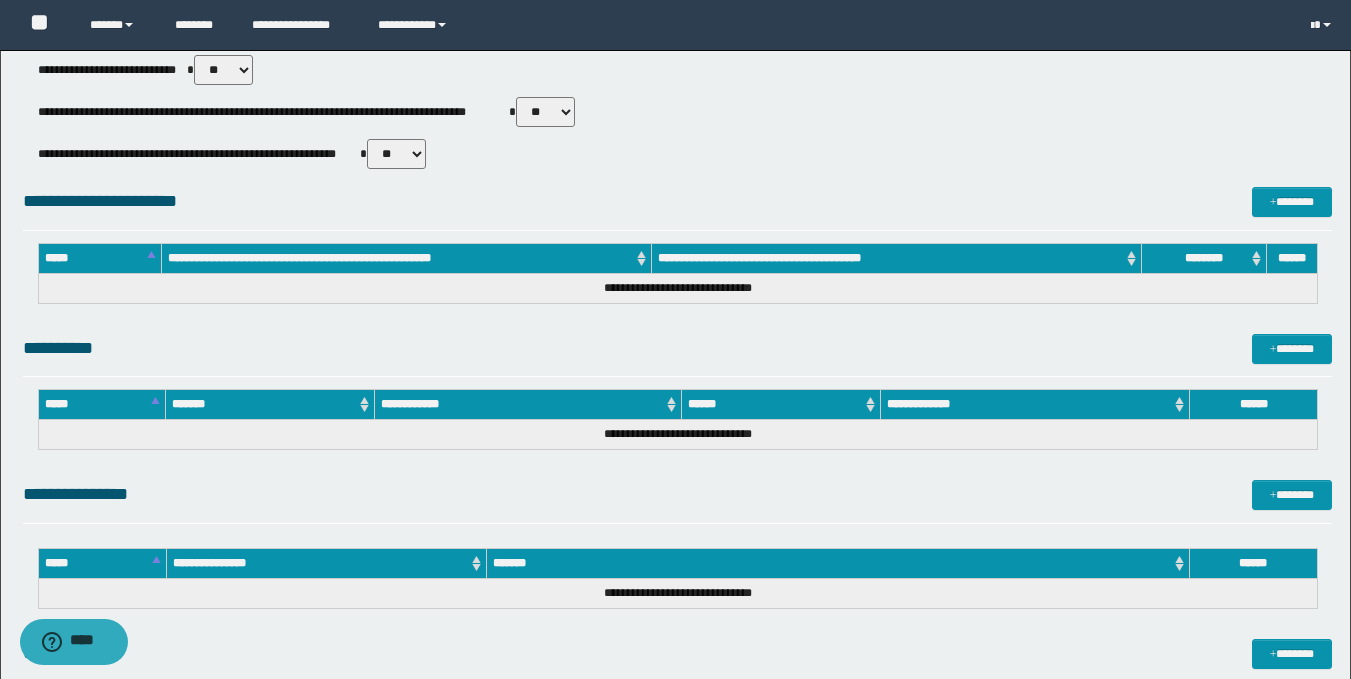 scroll, scrollTop: 952, scrollLeft: 0, axis: vertical 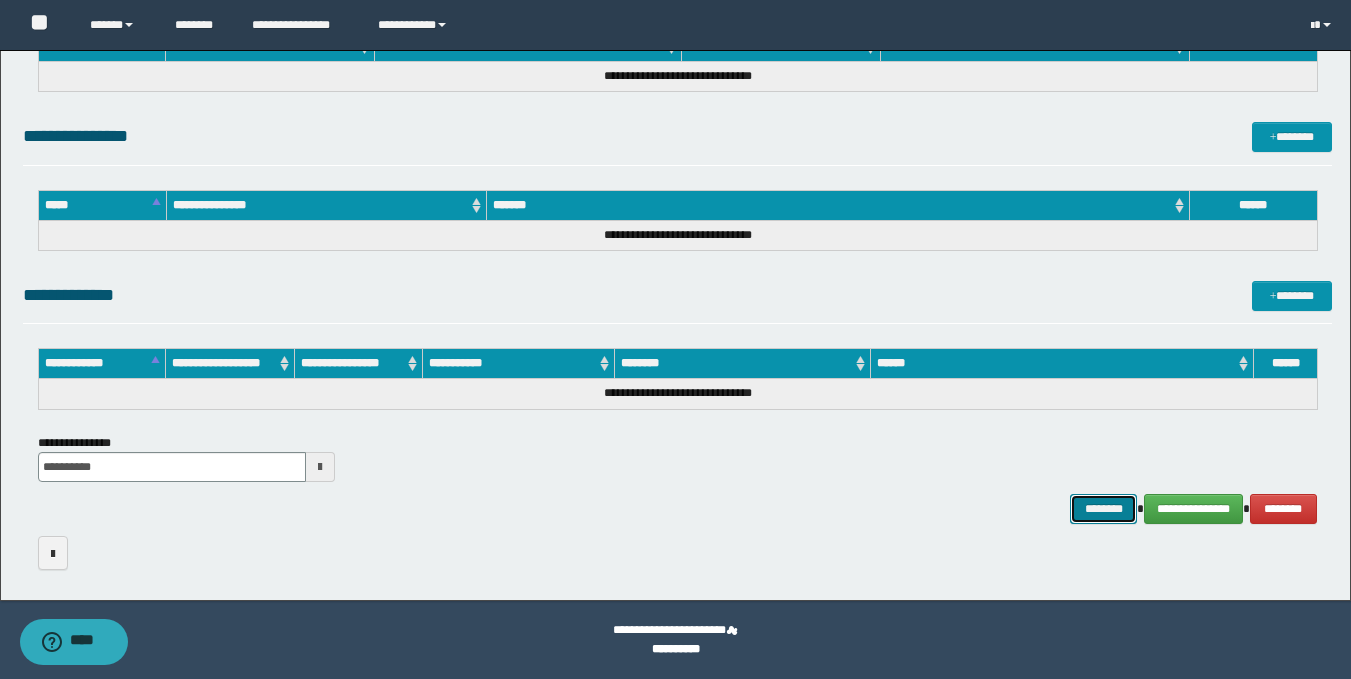 click on "********" at bounding box center [1104, 509] 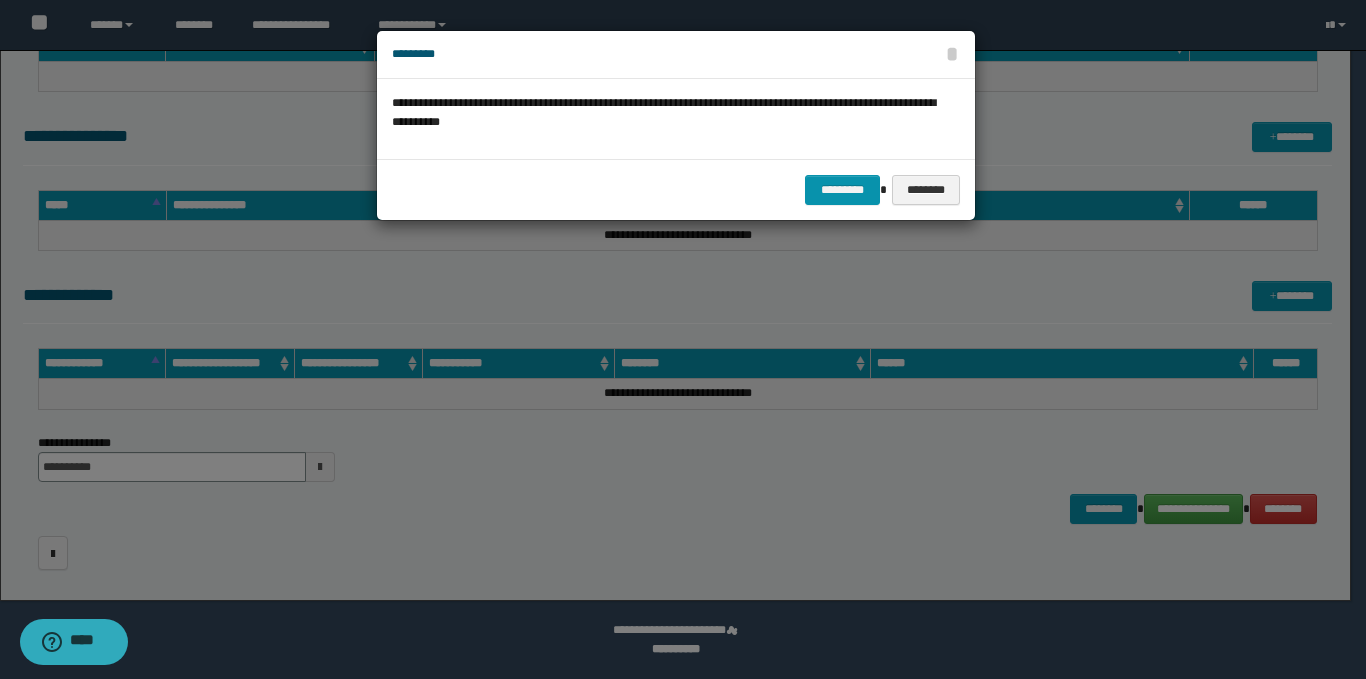 click on "*********
********" at bounding box center [676, 189] 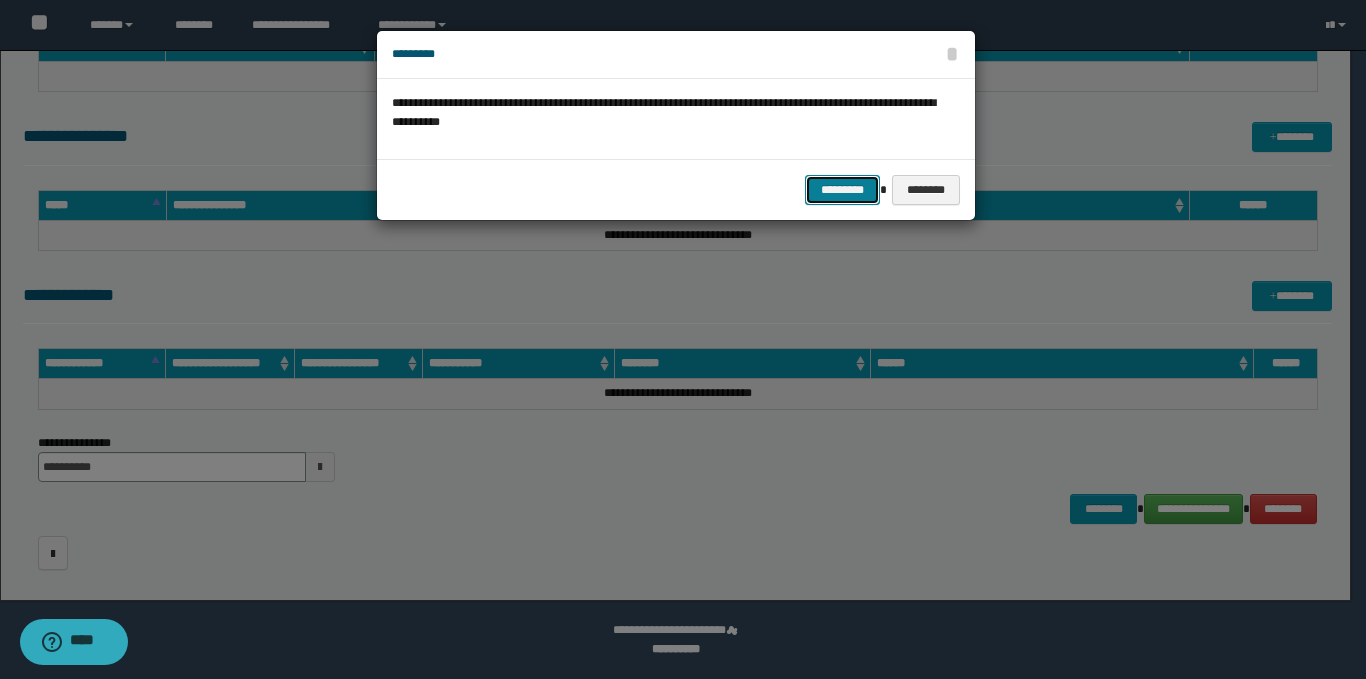 click on "*********" at bounding box center [842, 190] 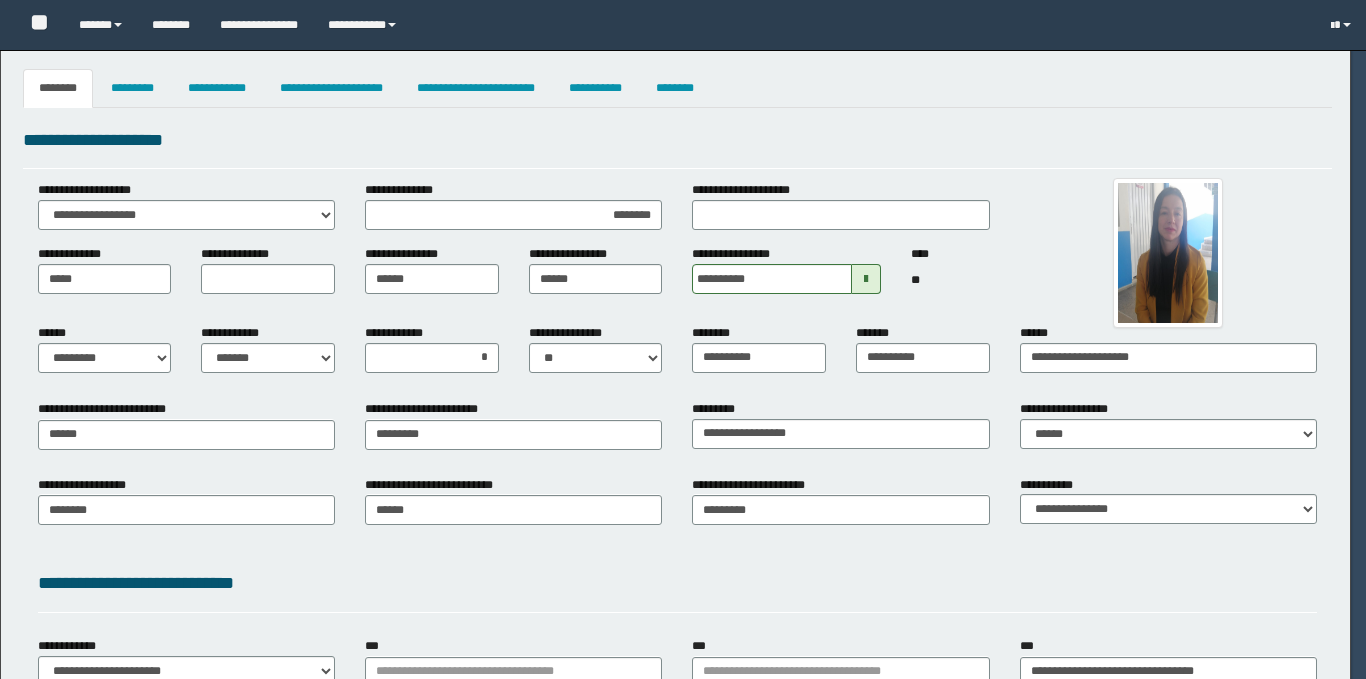 select on "*" 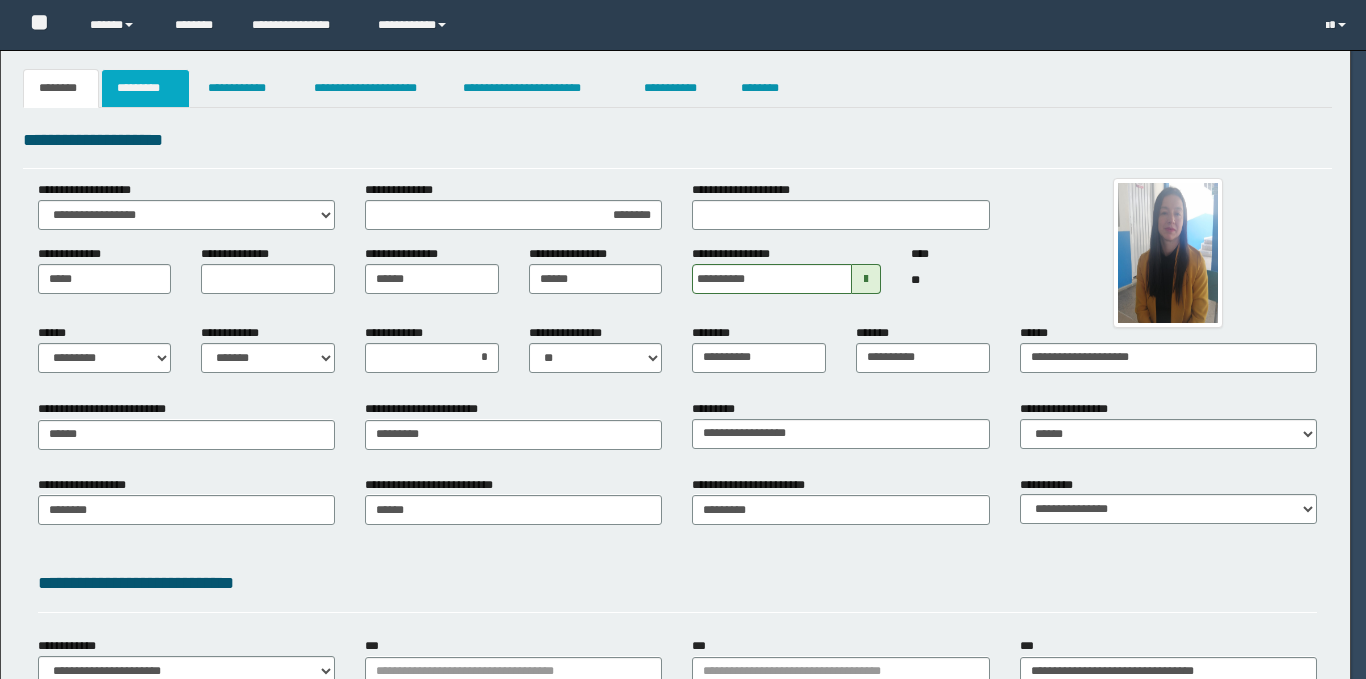 scroll, scrollTop: 0, scrollLeft: 0, axis: both 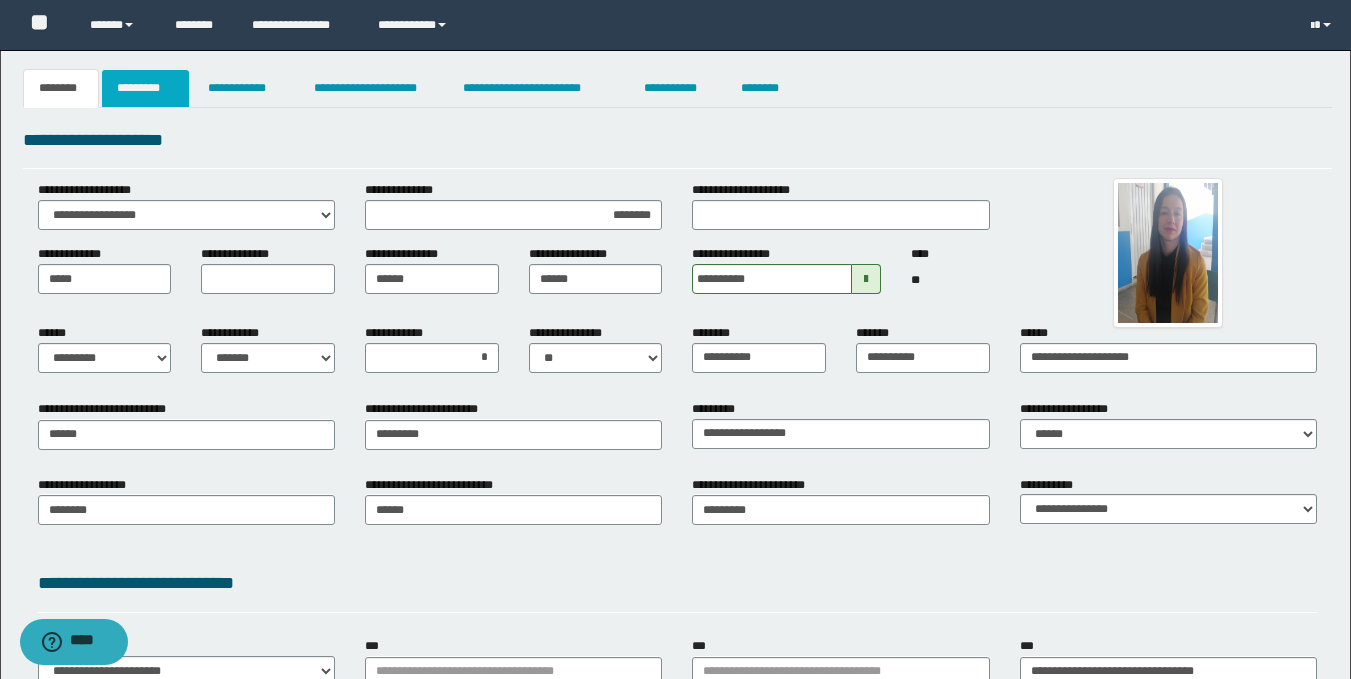 click on "*********" at bounding box center (145, 88) 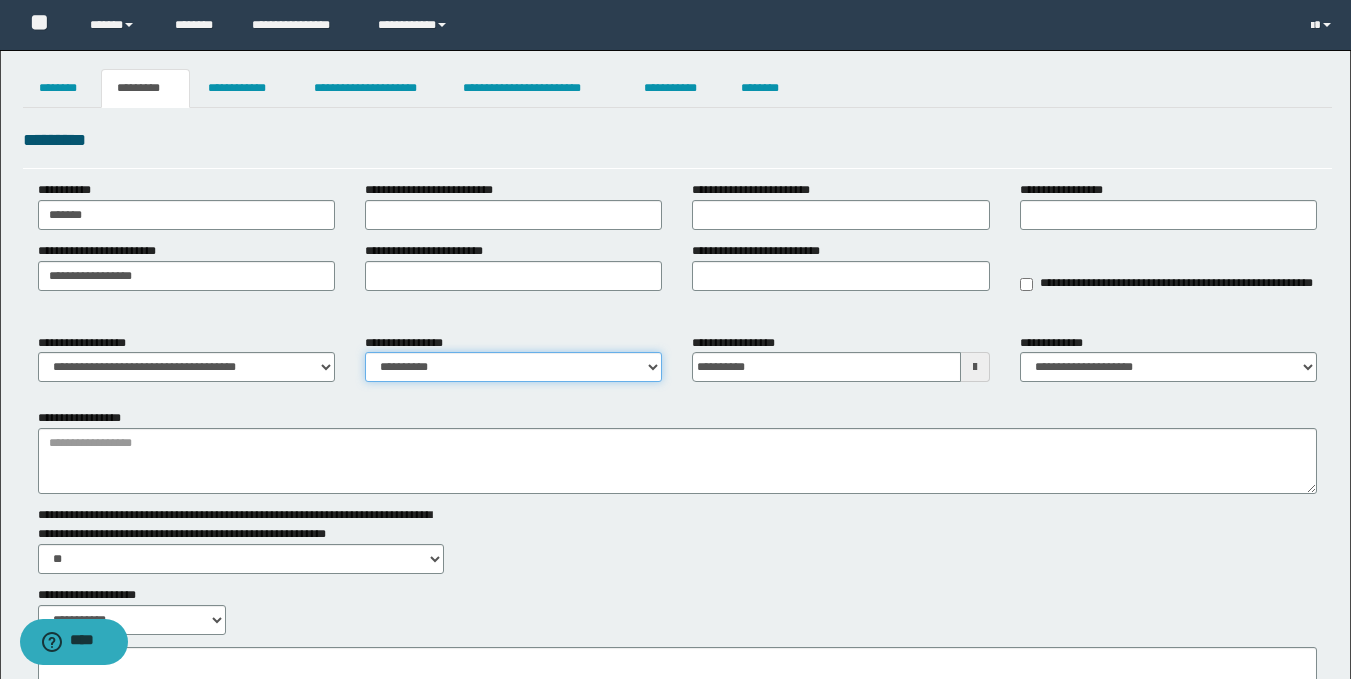 click on "**********" at bounding box center (513, 367) 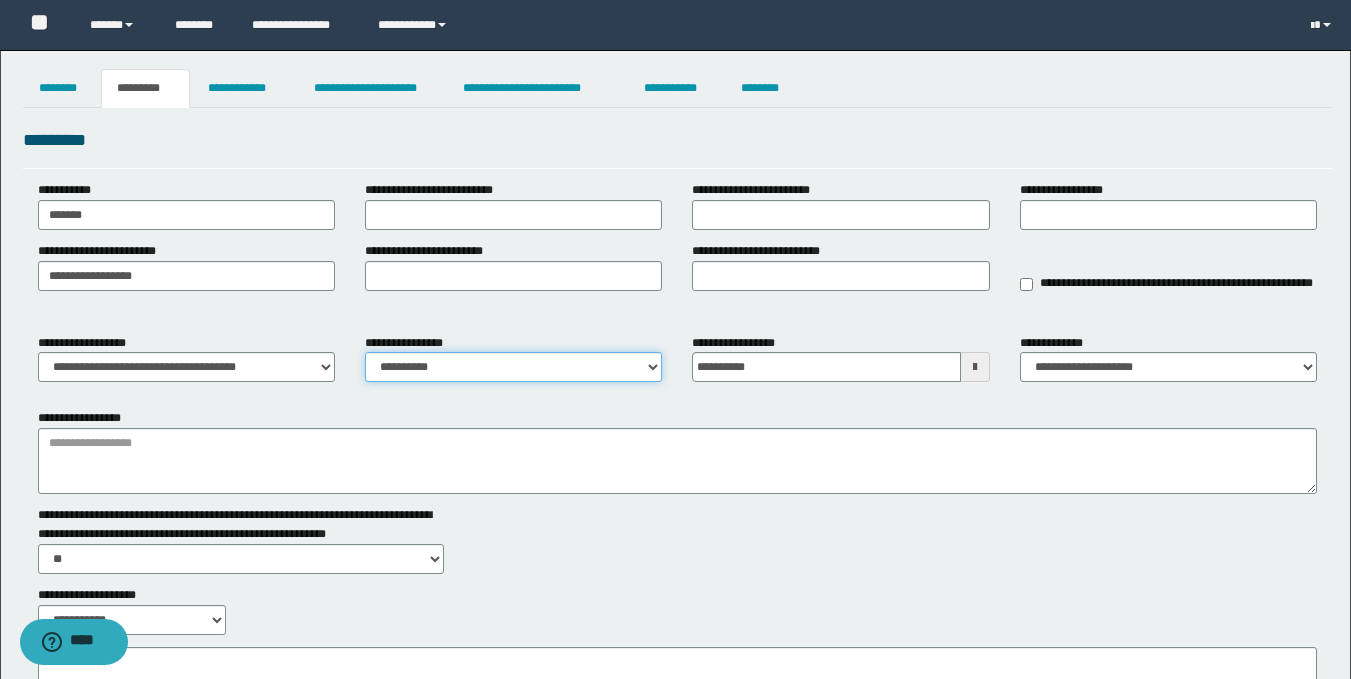 select on "****" 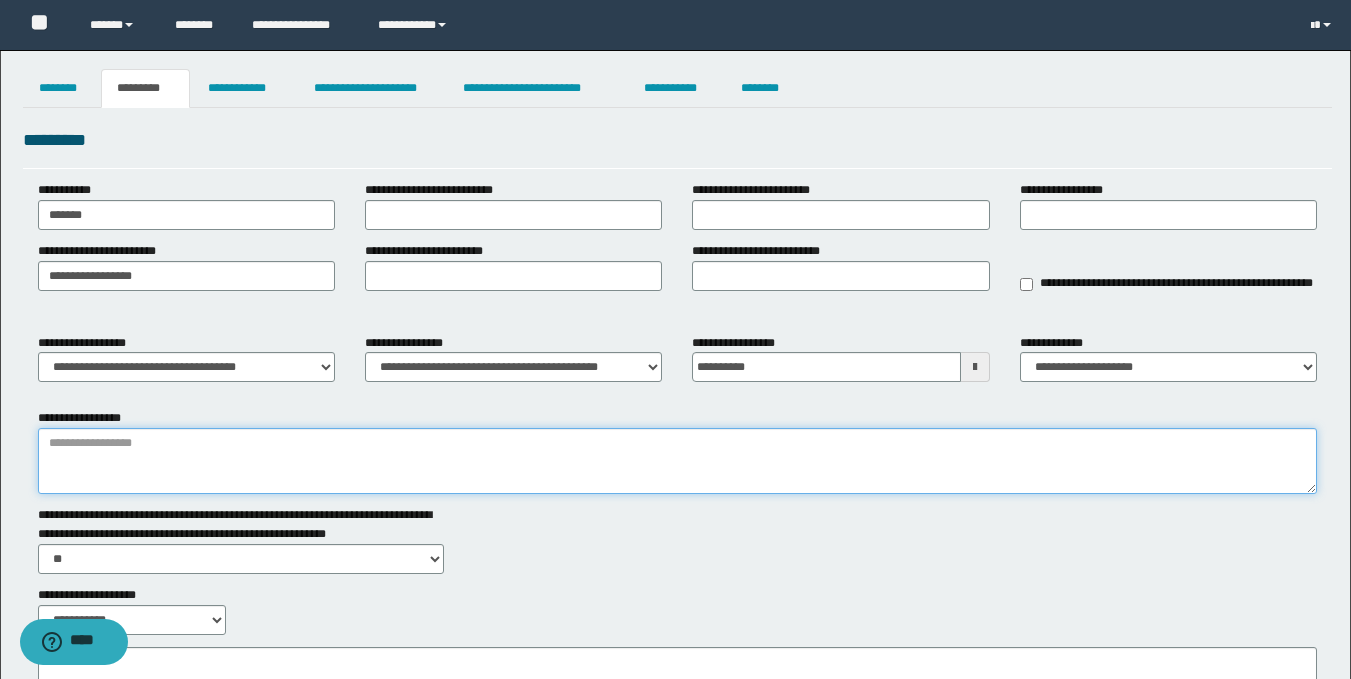 click on "**********" at bounding box center (677, 461) 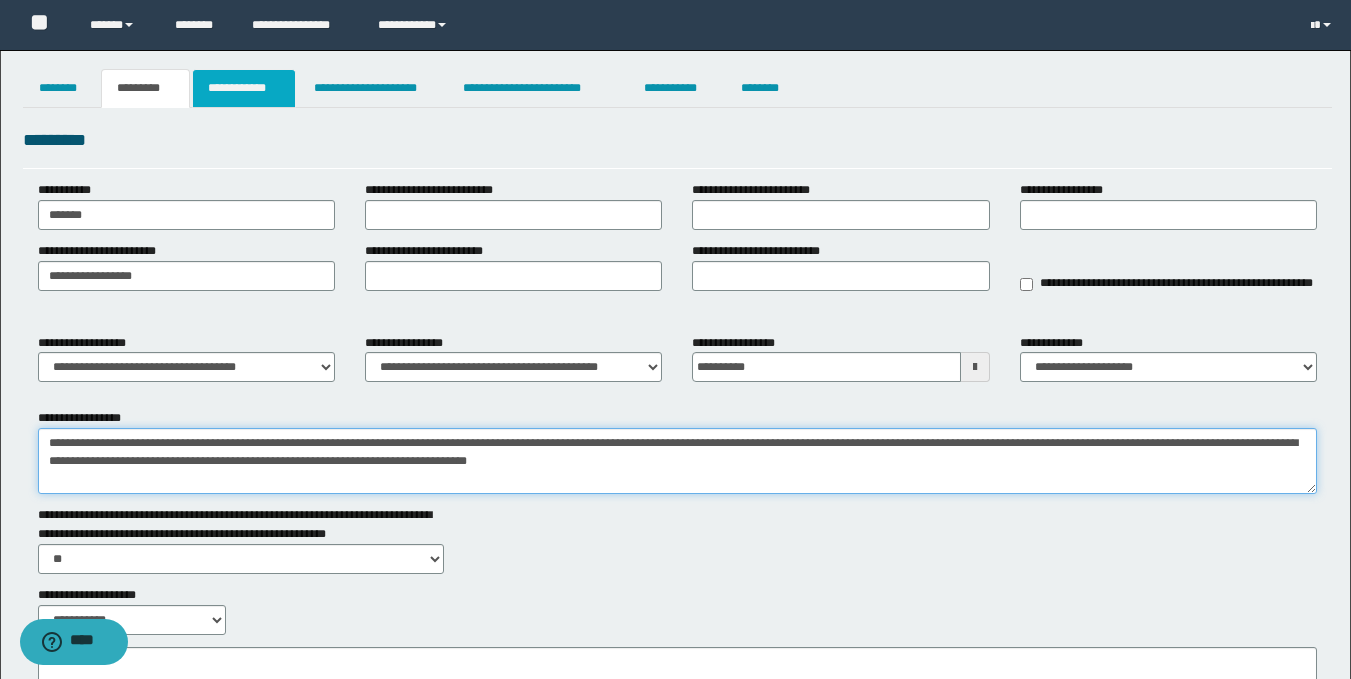 type on "**********" 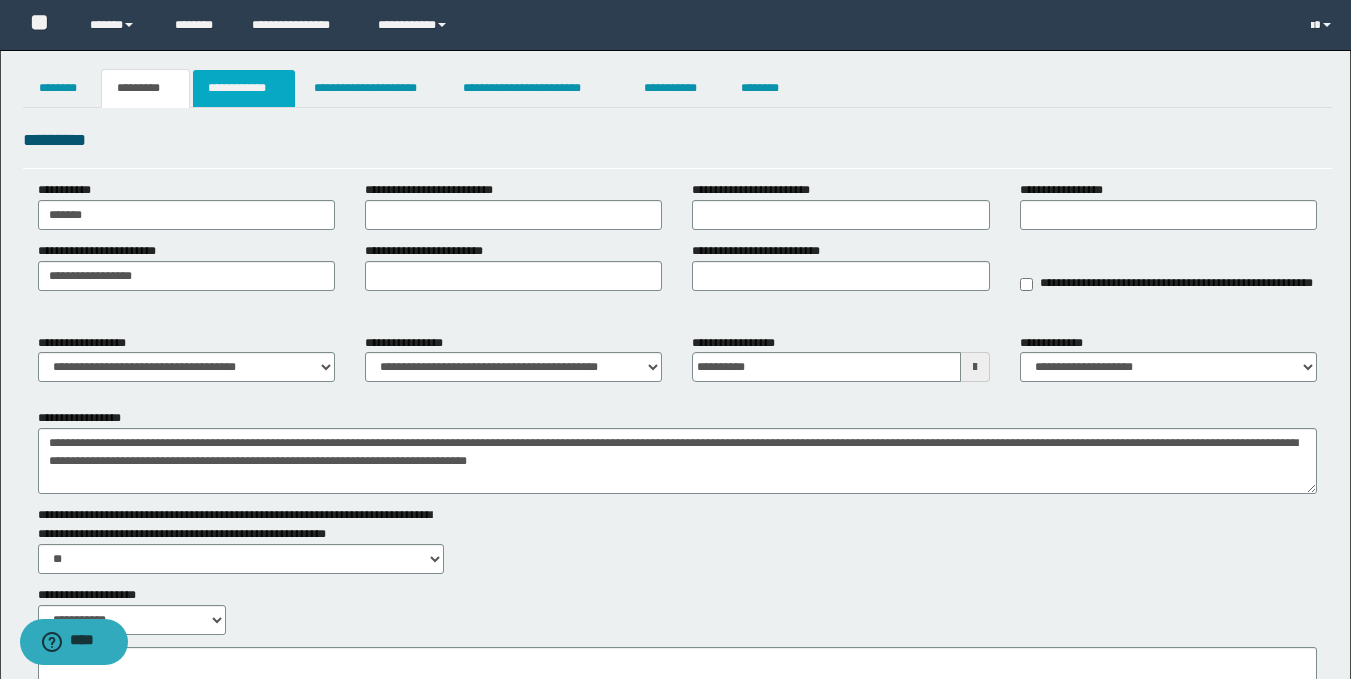 click on "**********" at bounding box center [244, 88] 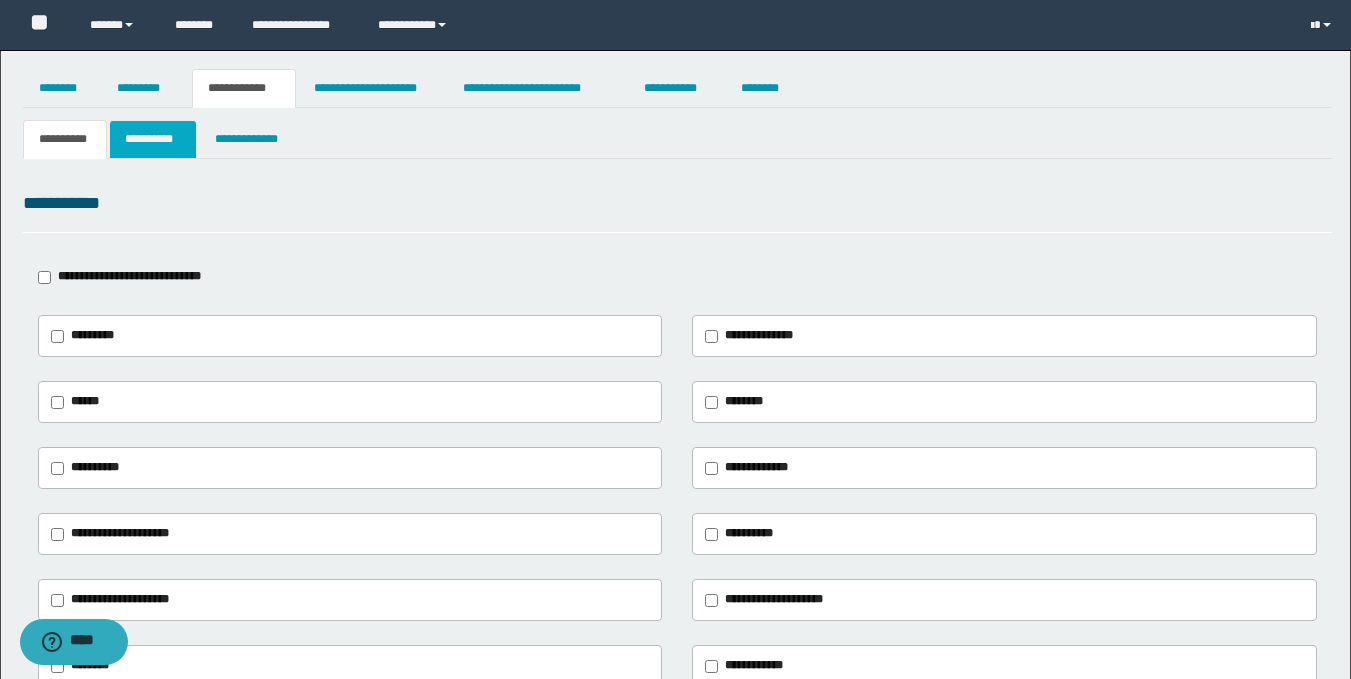click on "**********" at bounding box center [153, 139] 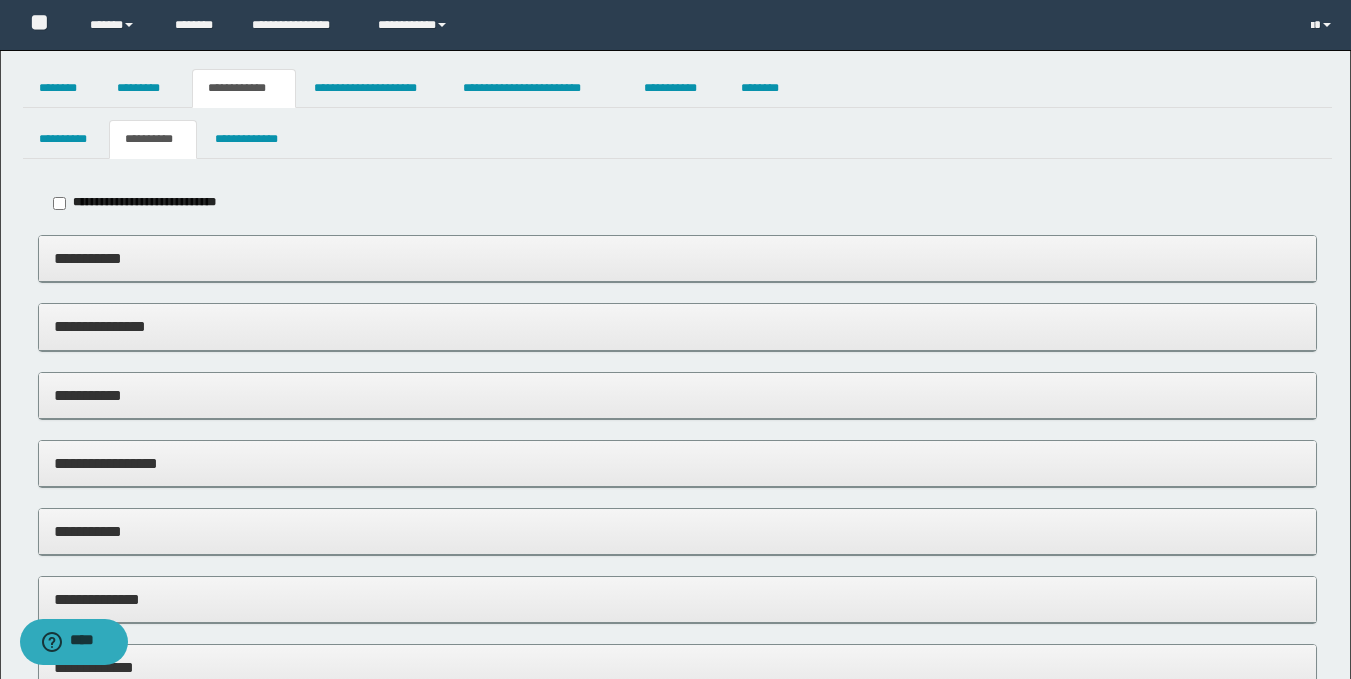 scroll, scrollTop: 392, scrollLeft: 0, axis: vertical 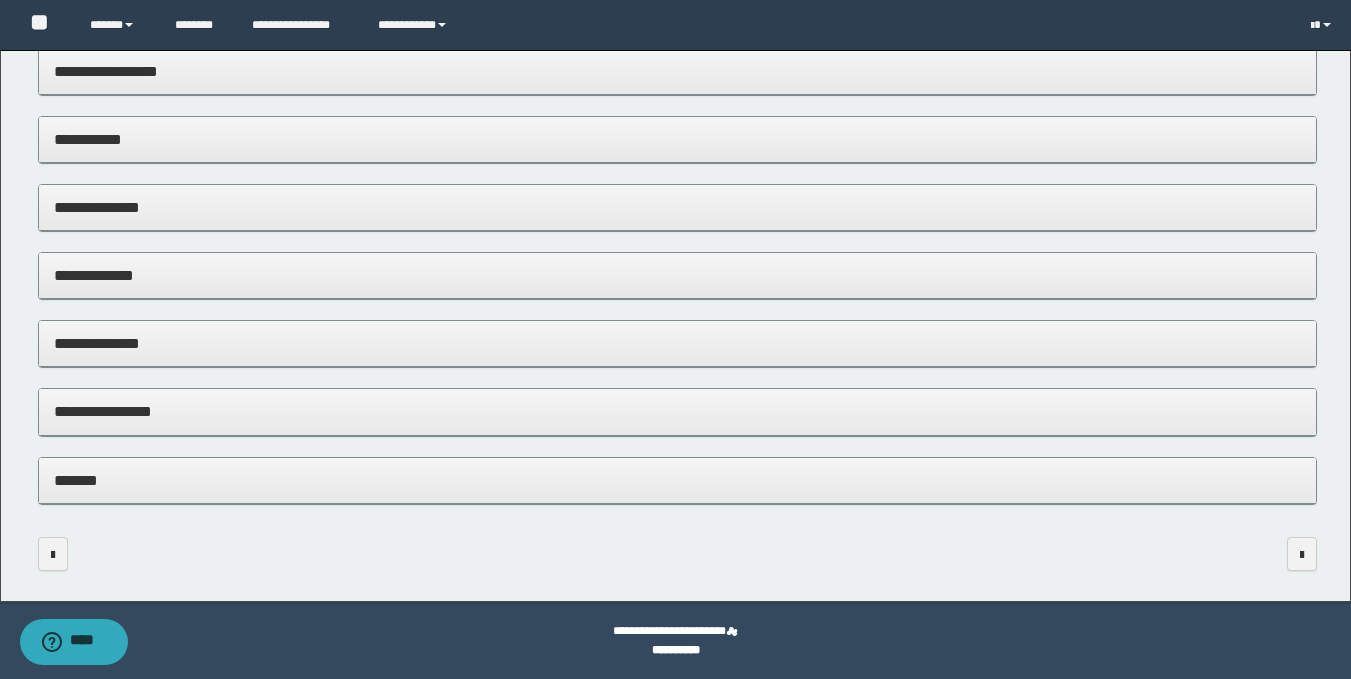 click on "**********" at bounding box center (677, 411) 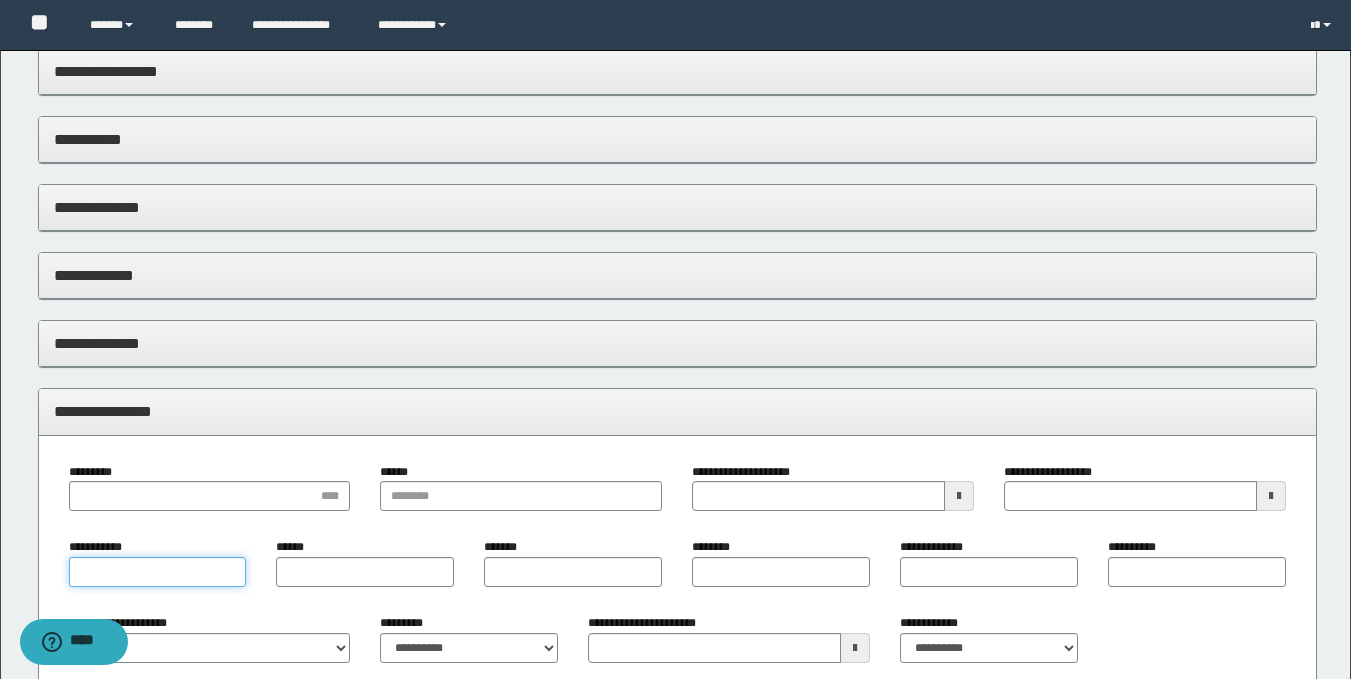 click on "**********" at bounding box center (158, 572) 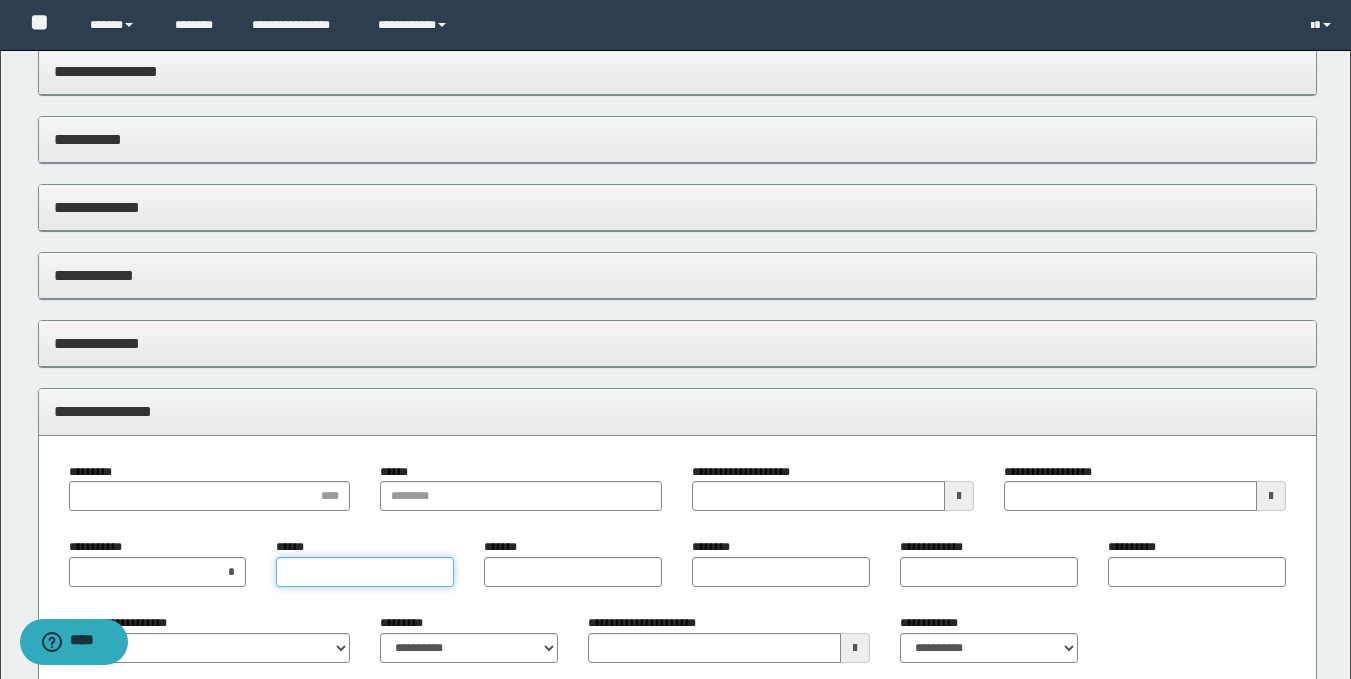 type on "*" 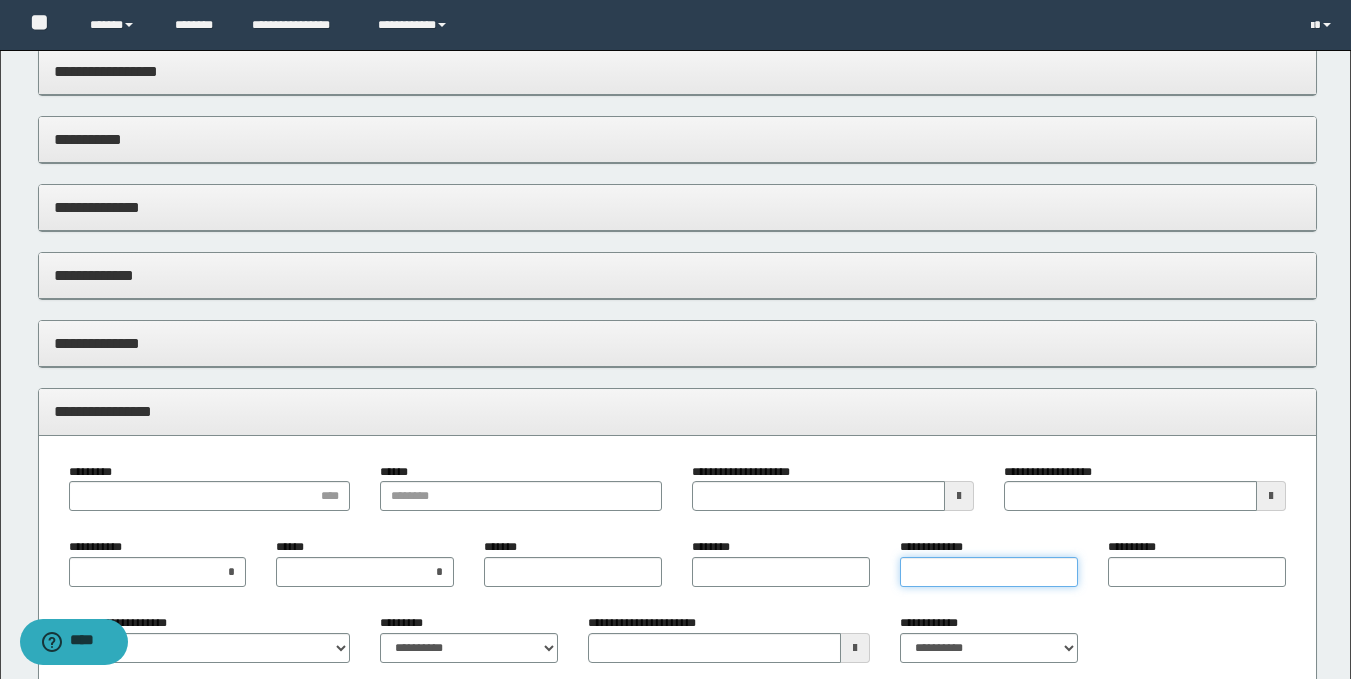 type on "*" 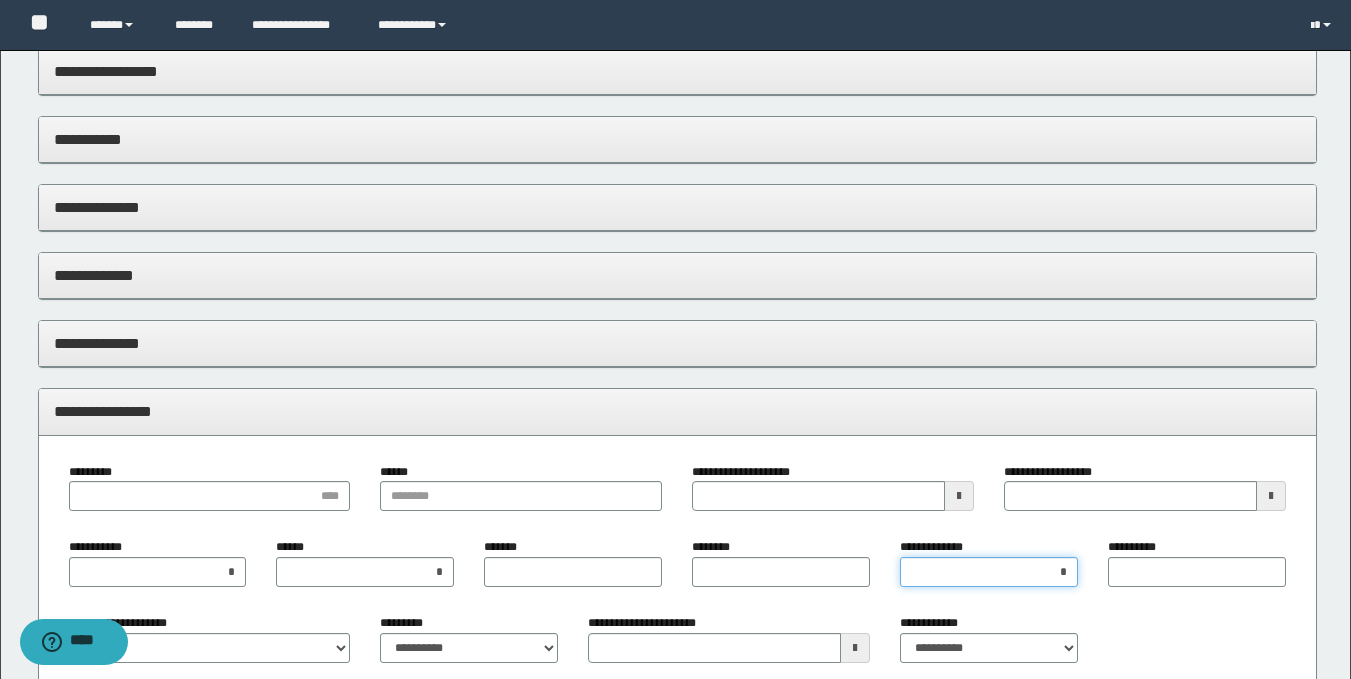 scroll, scrollTop: 0, scrollLeft: 0, axis: both 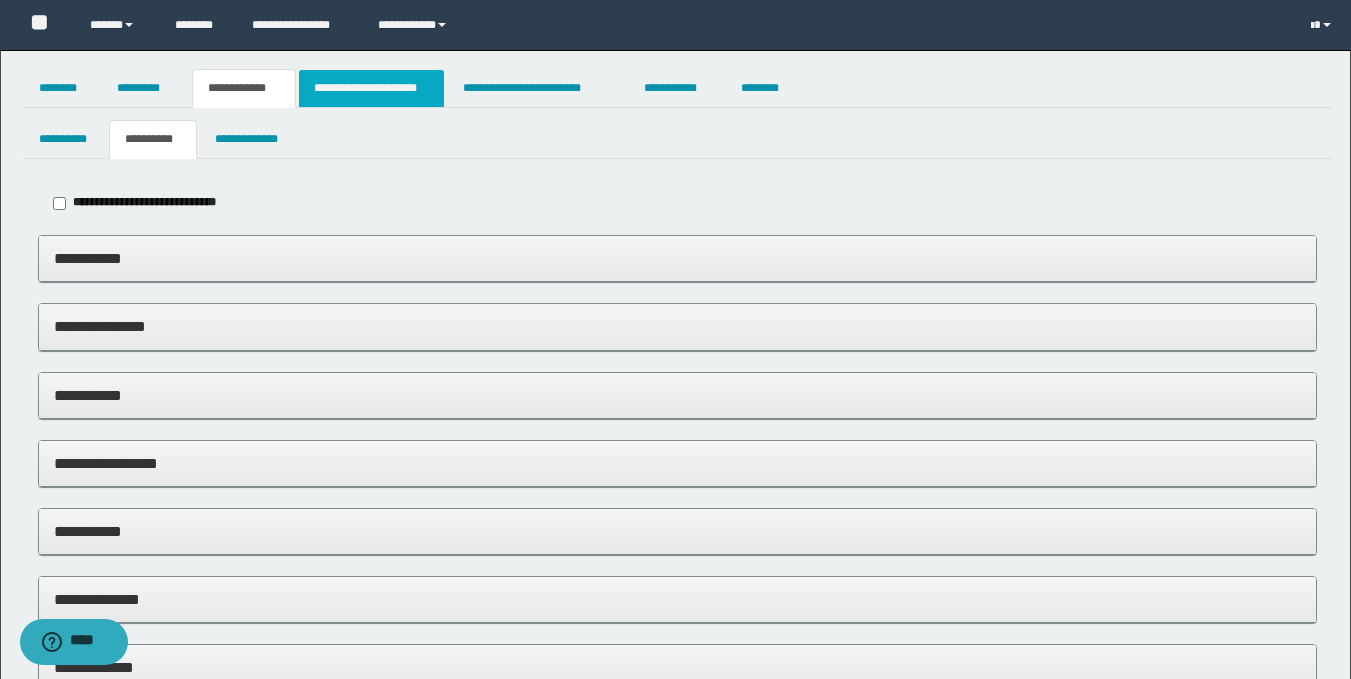 click on "**********" at bounding box center [371, 88] 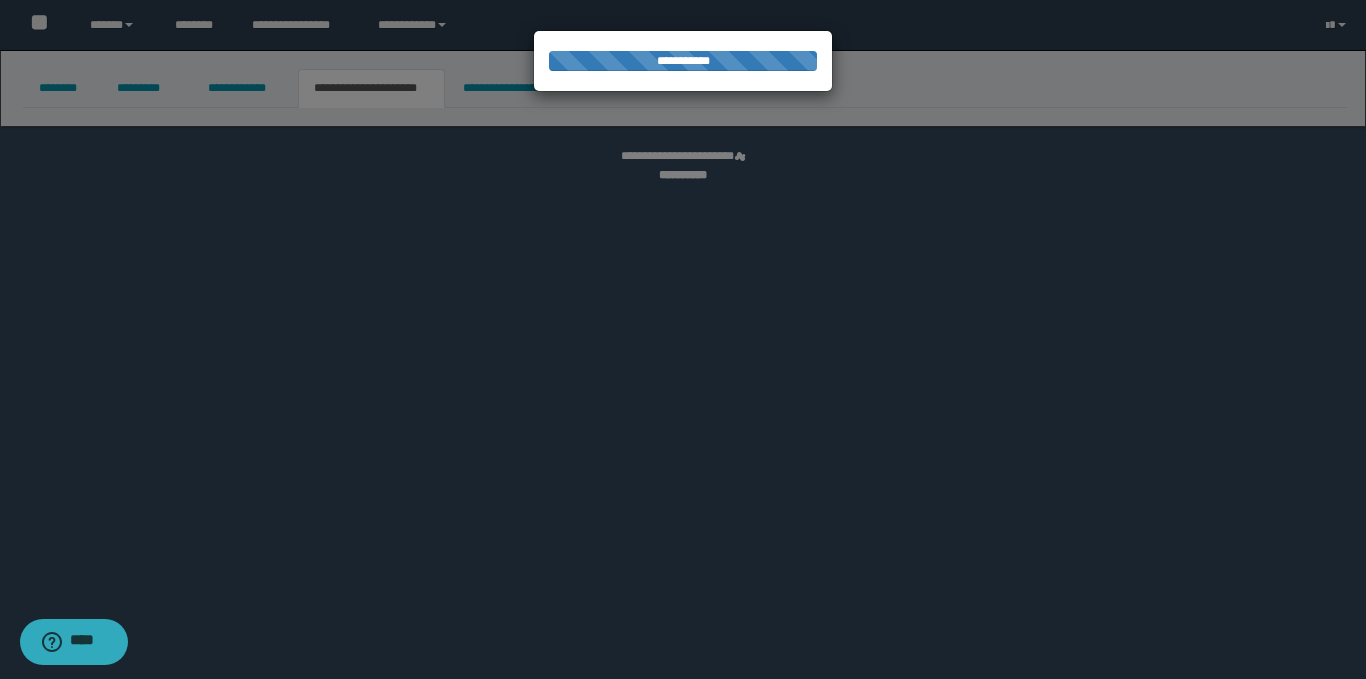 select on "*" 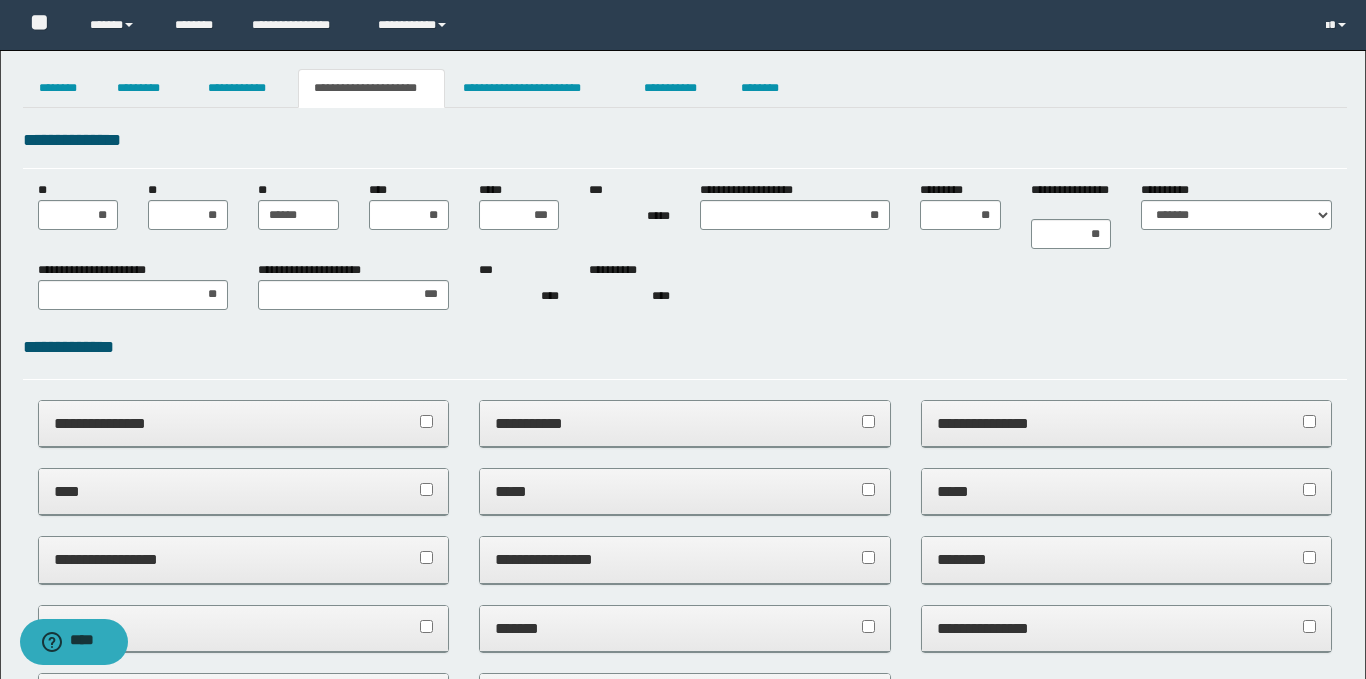scroll, scrollTop: 0, scrollLeft: 0, axis: both 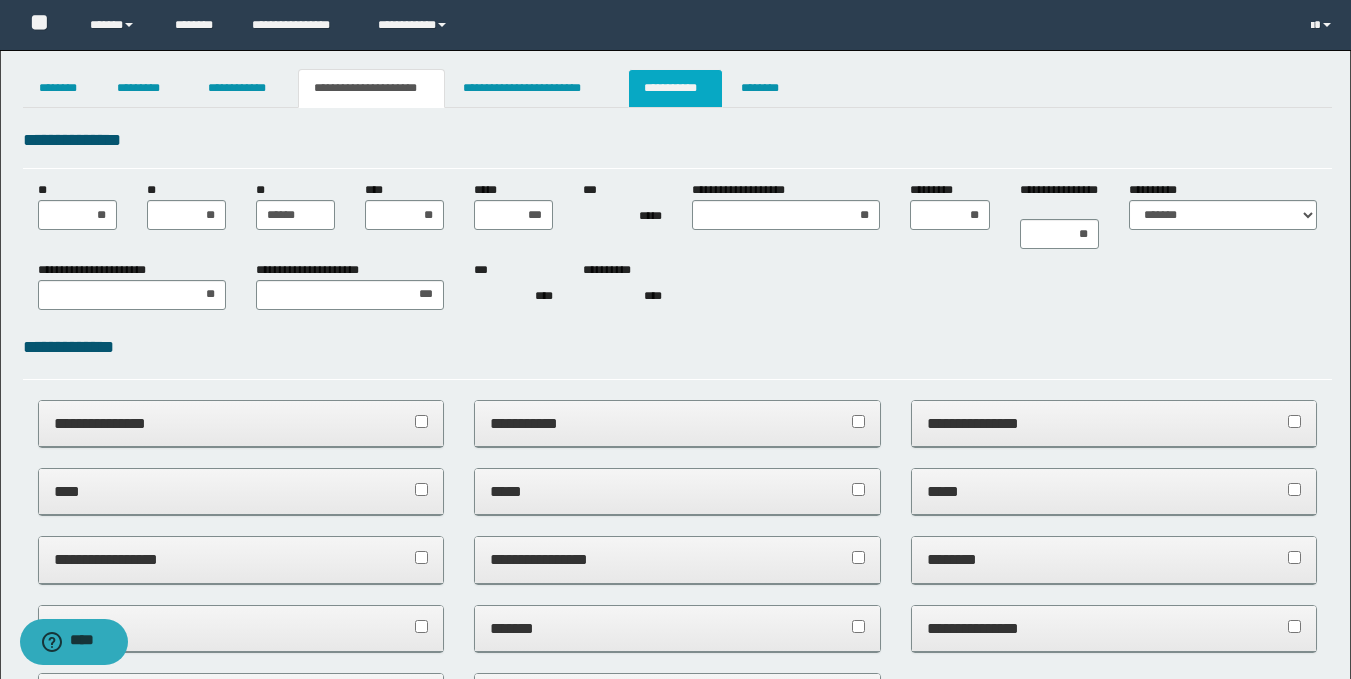 click on "**********" at bounding box center (675, 88) 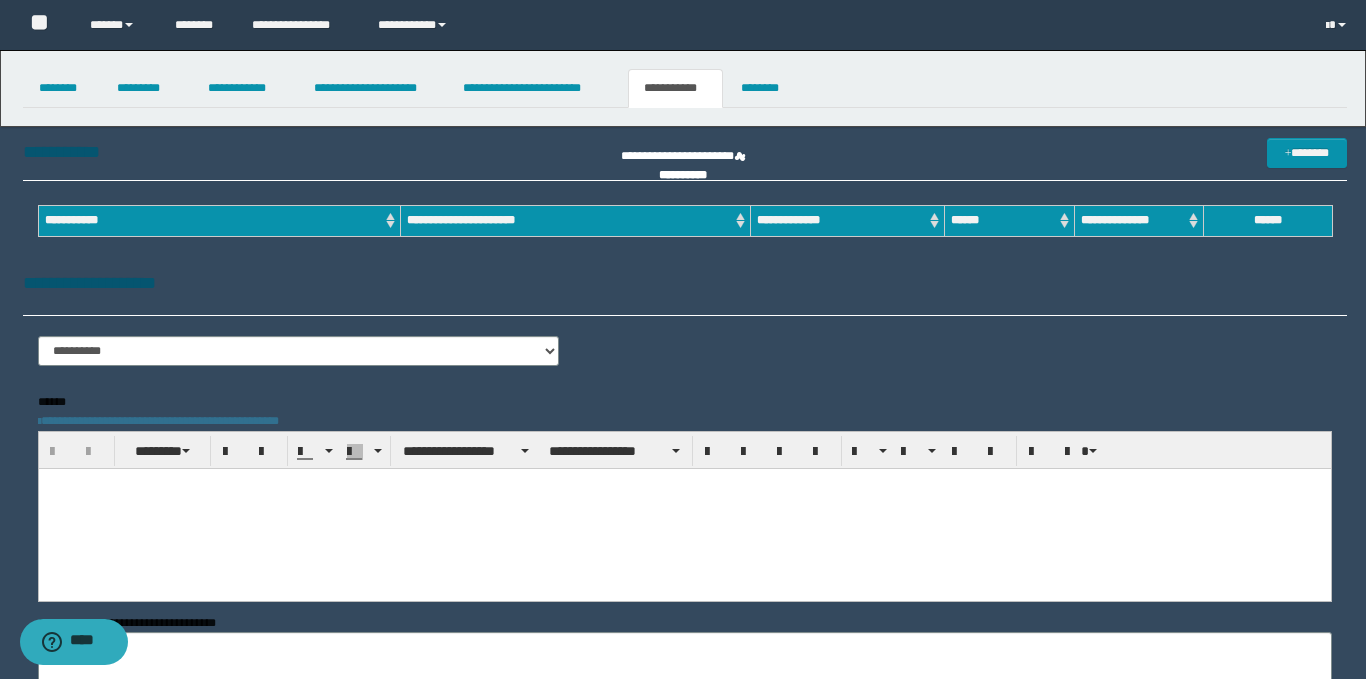 scroll, scrollTop: 0, scrollLeft: 0, axis: both 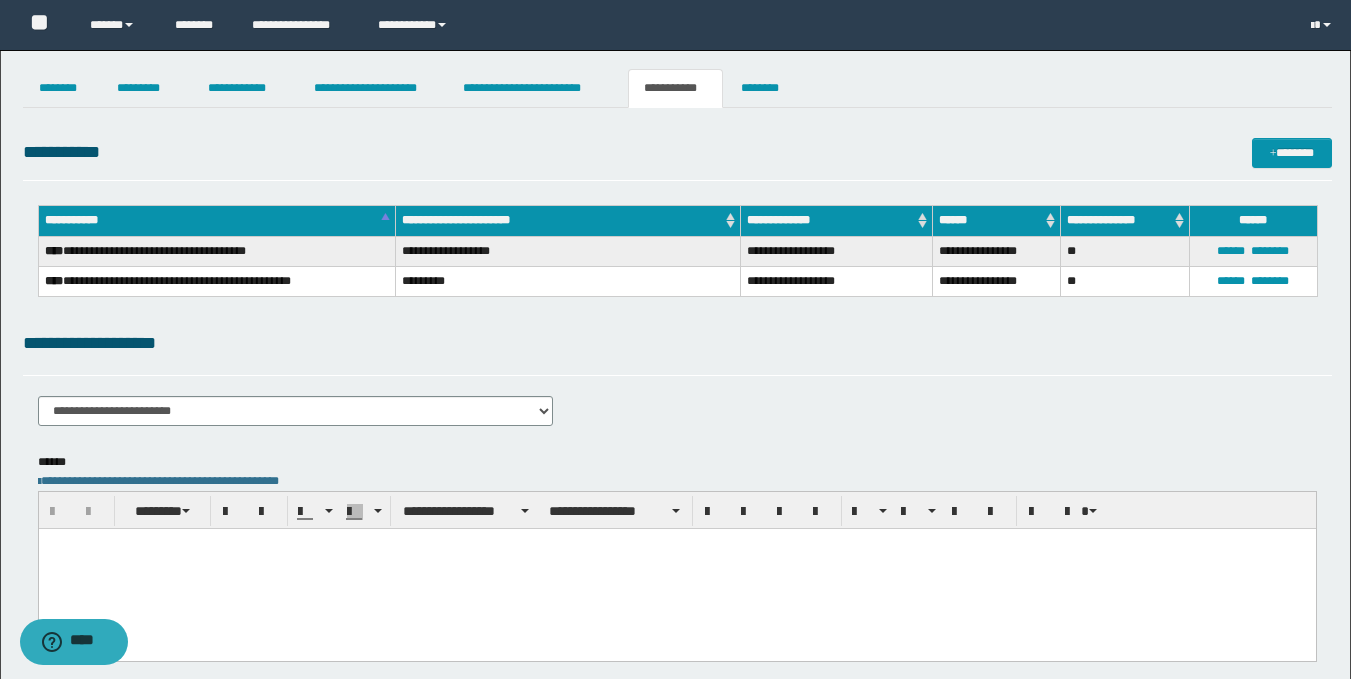 click at bounding box center (676, 568) 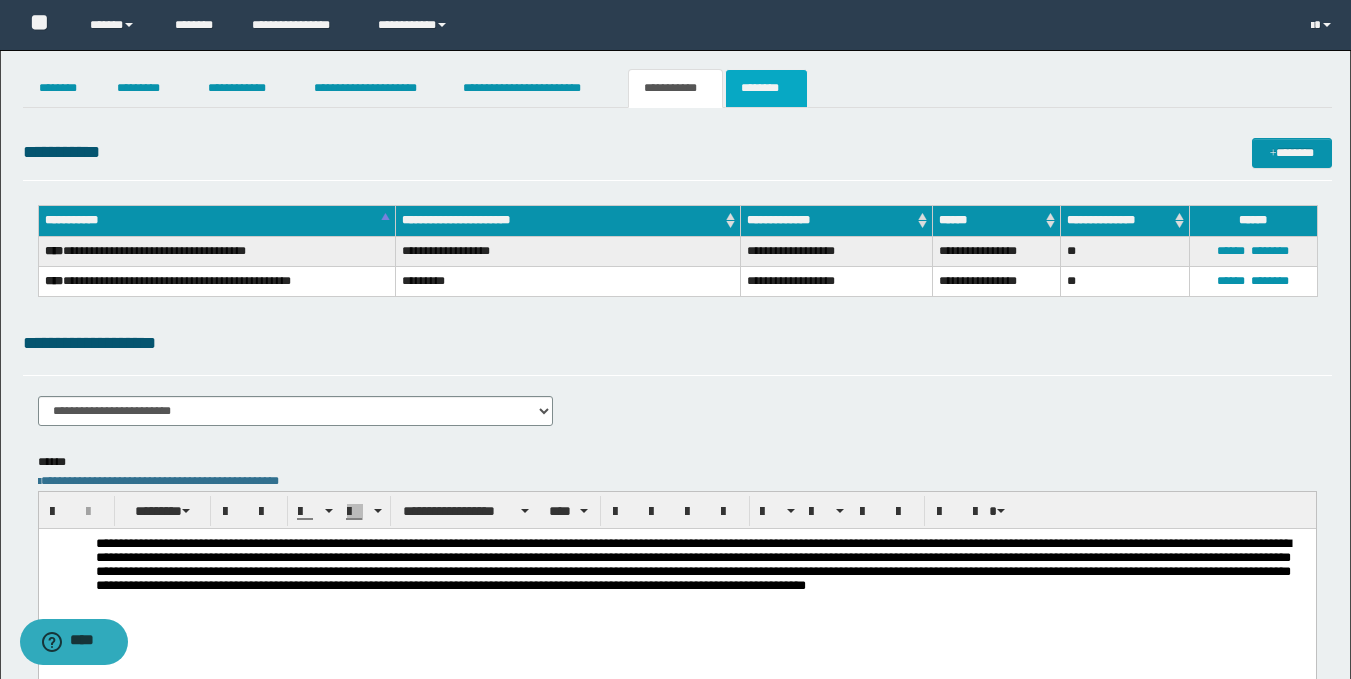 click on "********" at bounding box center (766, 88) 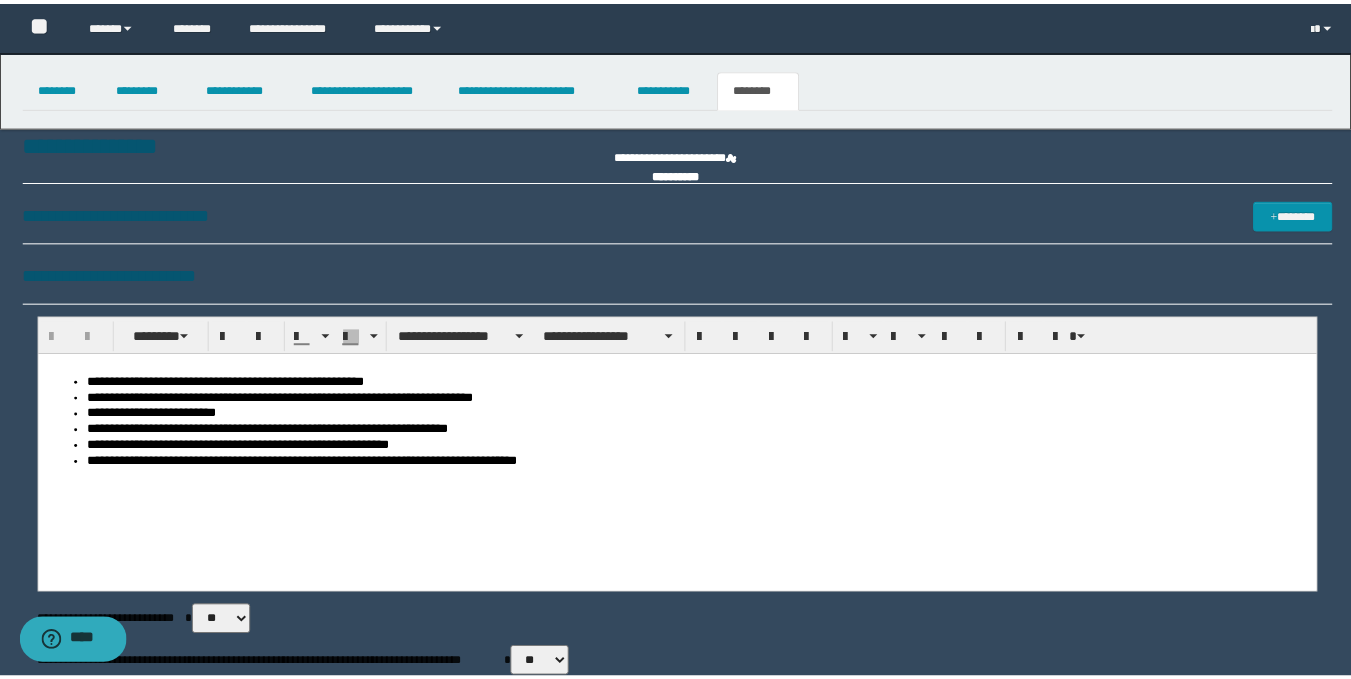 scroll, scrollTop: 0, scrollLeft: 0, axis: both 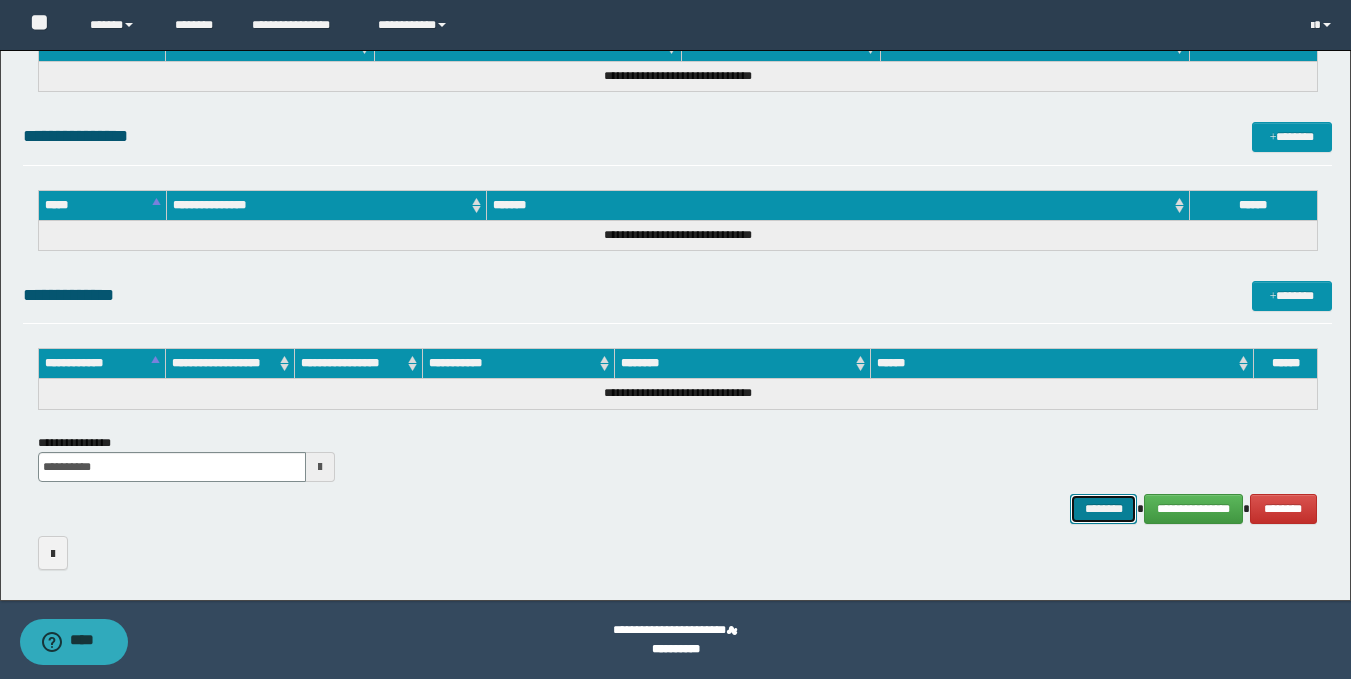 click on "********" at bounding box center [1104, 509] 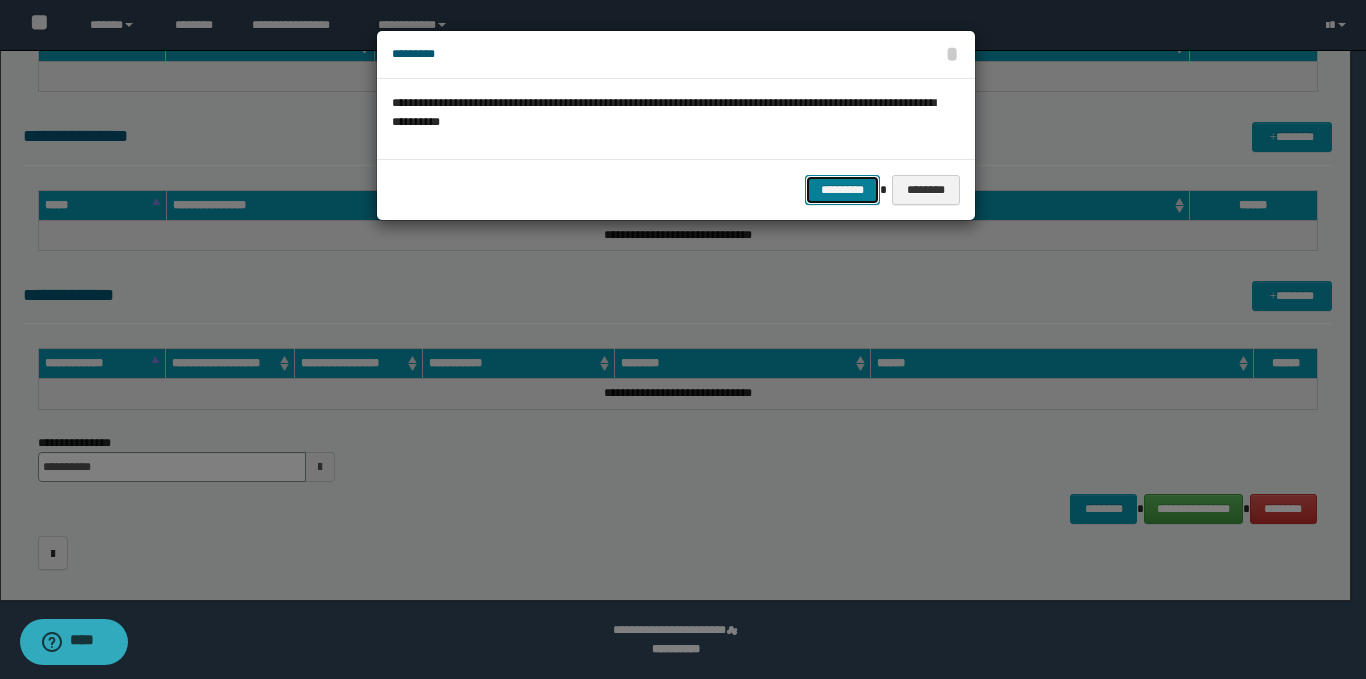 click on "*********" at bounding box center (842, 190) 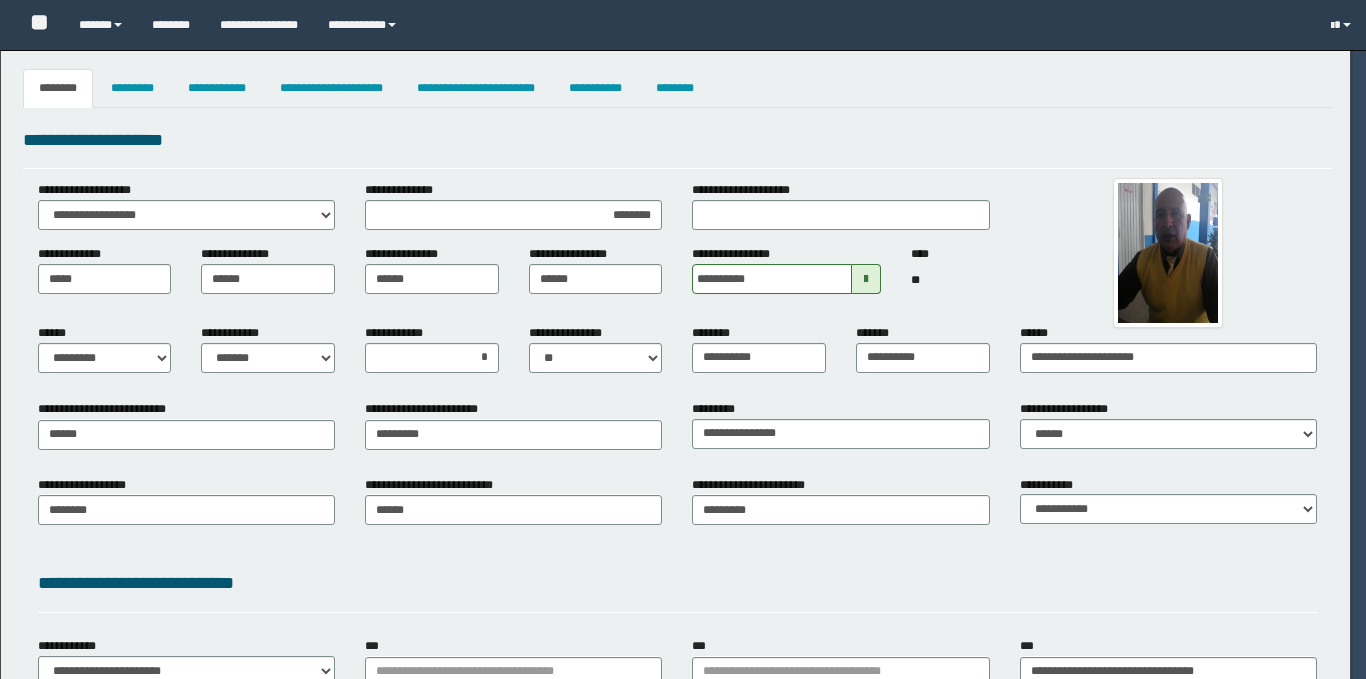 select on "*" 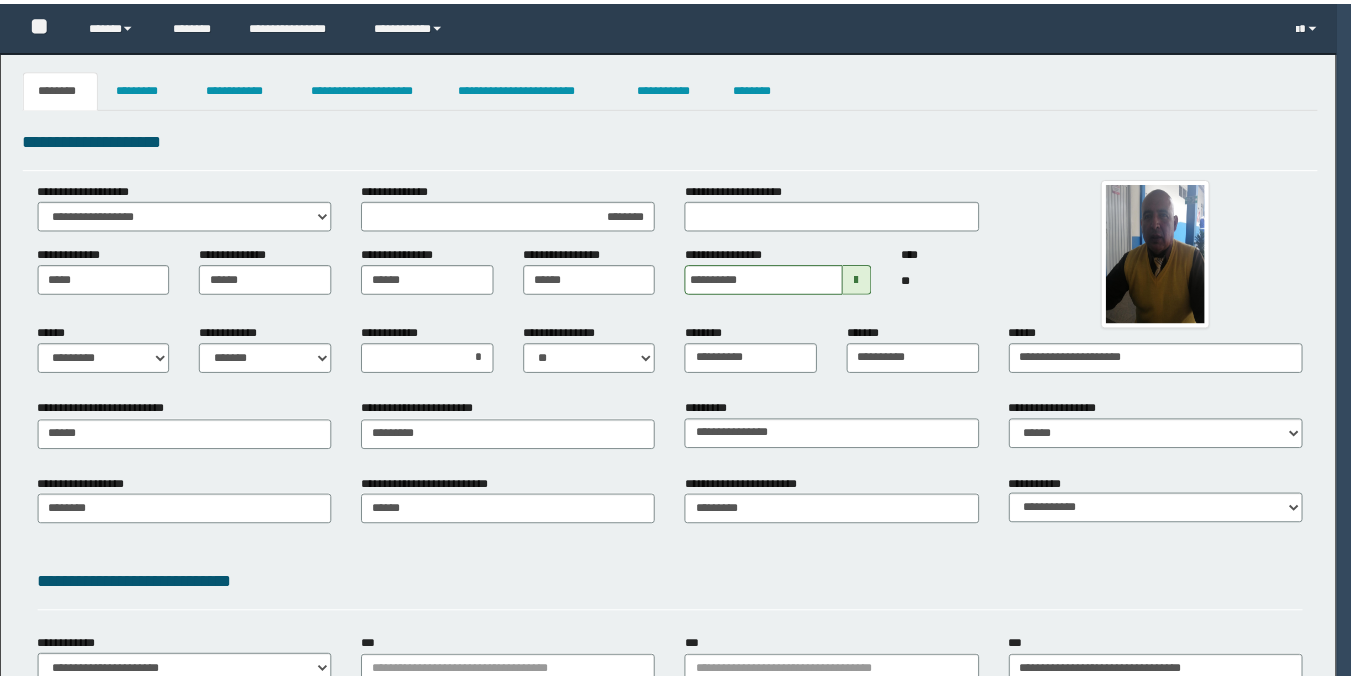 scroll, scrollTop: 0, scrollLeft: 0, axis: both 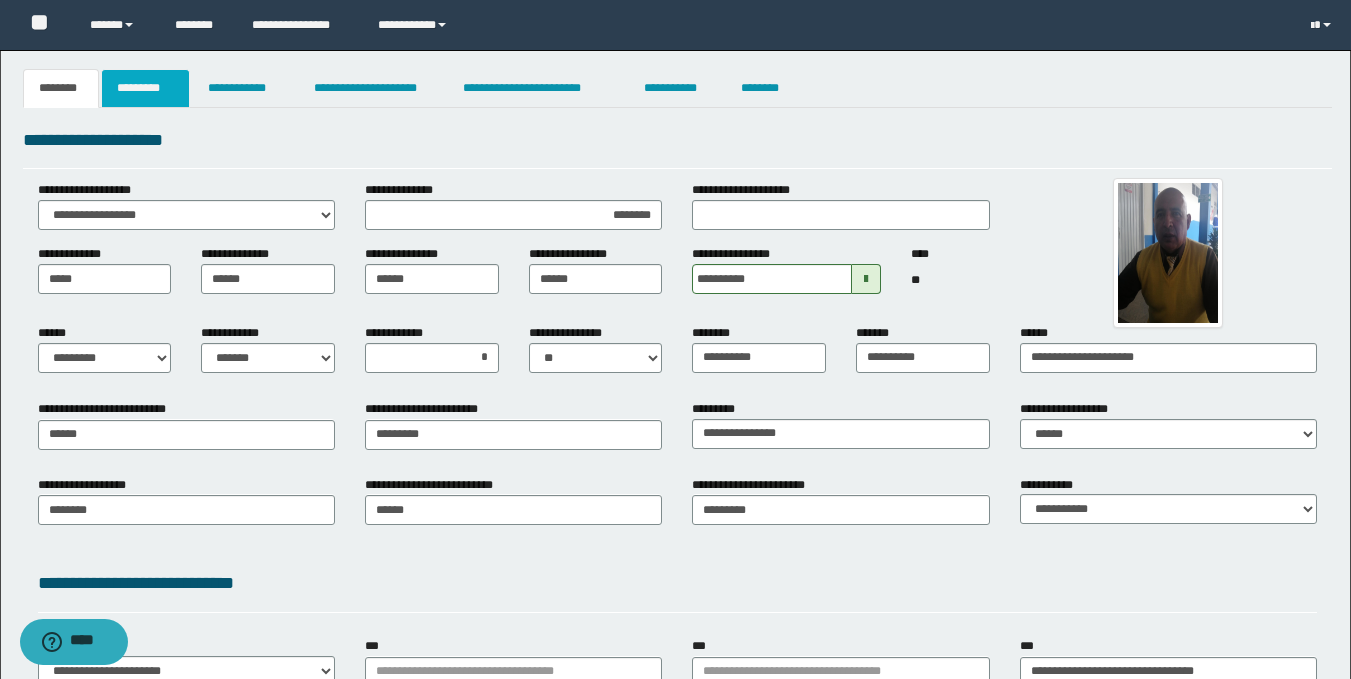 click on "*********" at bounding box center [145, 88] 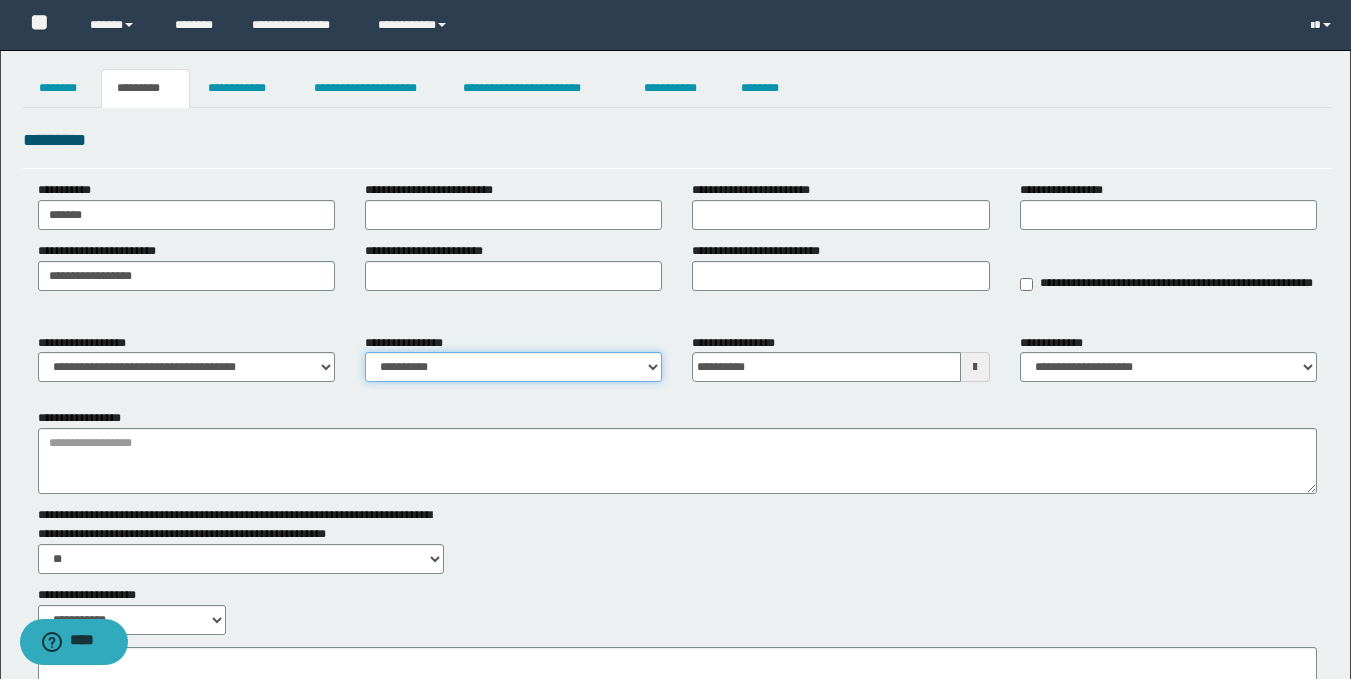 click on "**********" at bounding box center [513, 367] 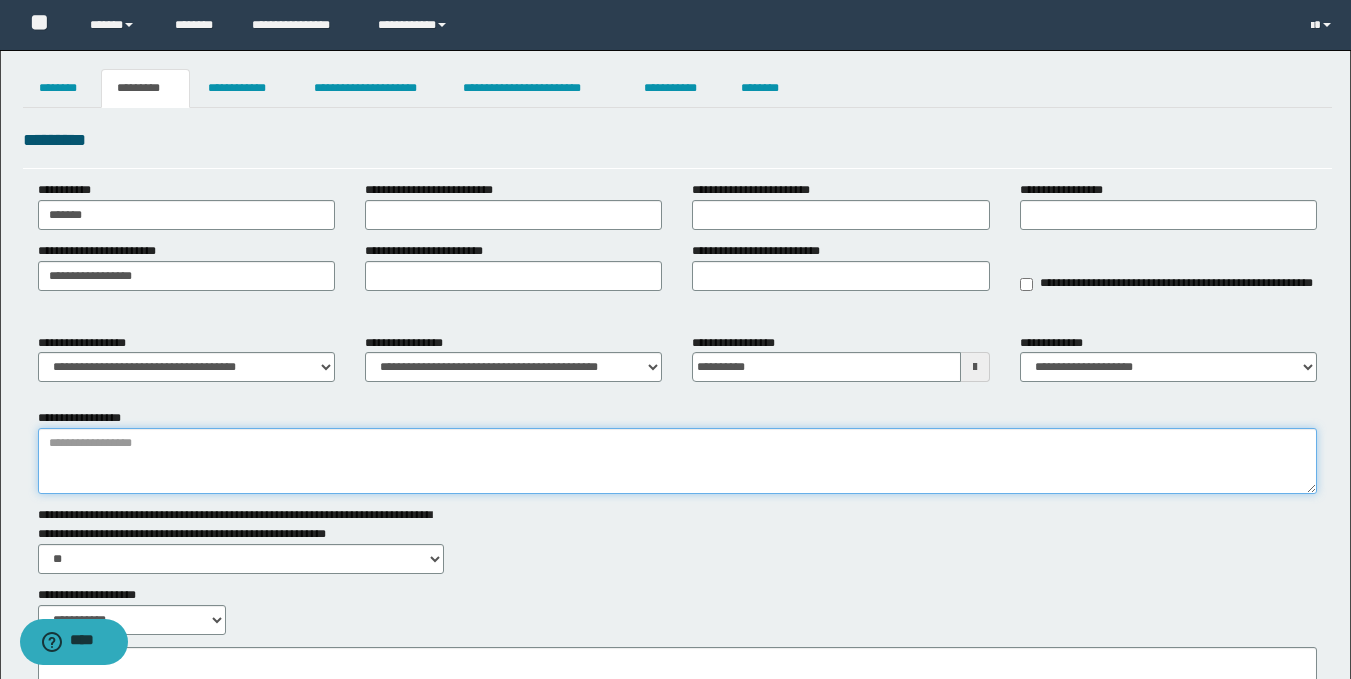 click on "**********" at bounding box center [677, 461] 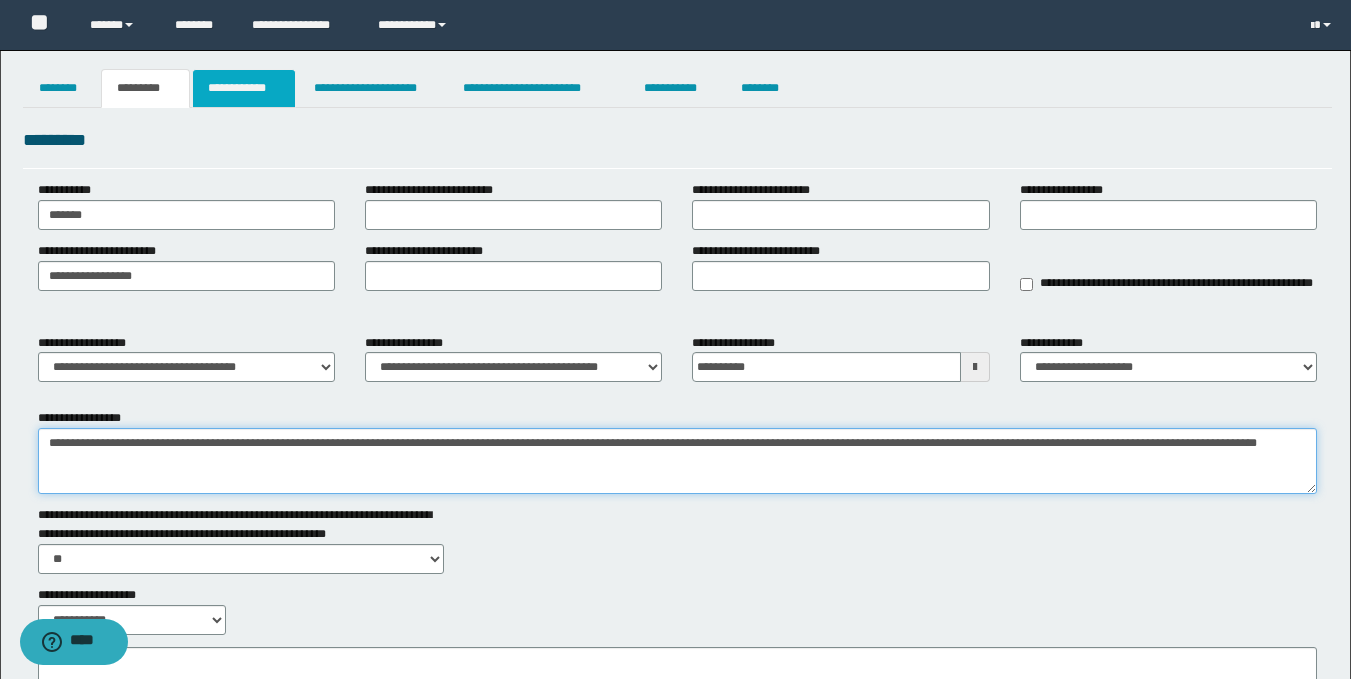 type on "**********" 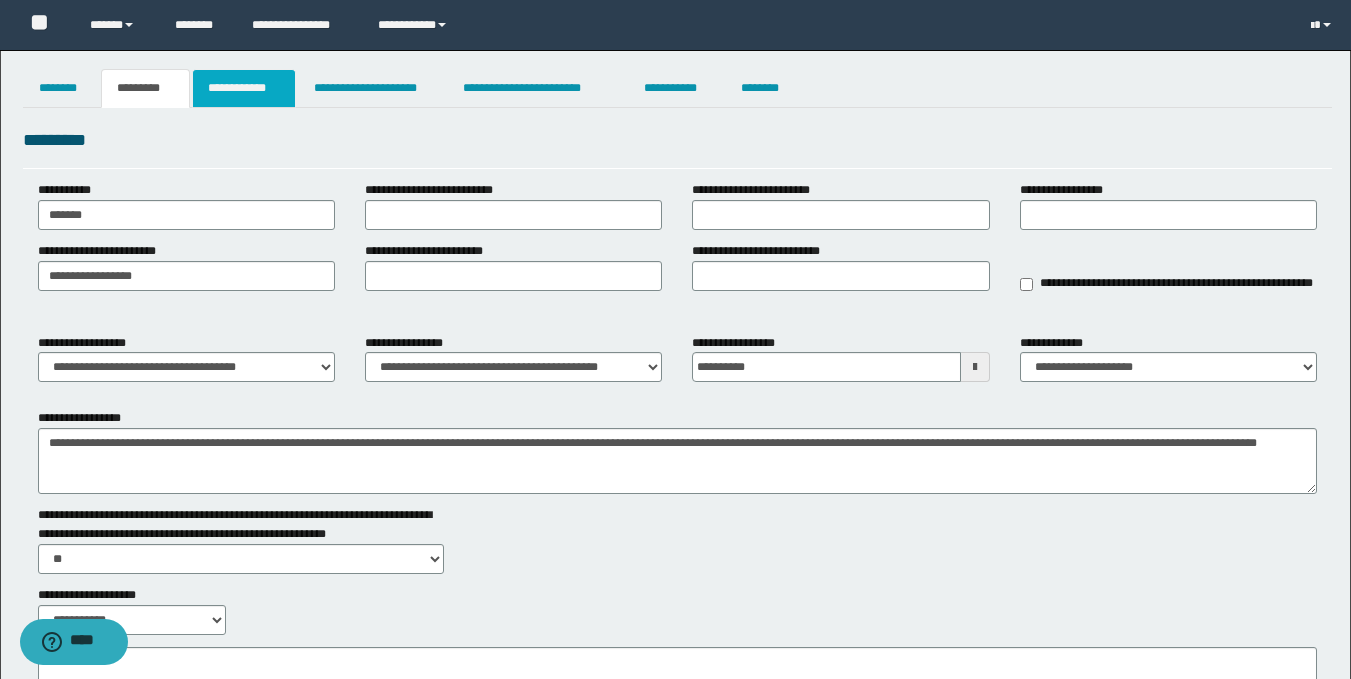 click on "**********" at bounding box center [244, 88] 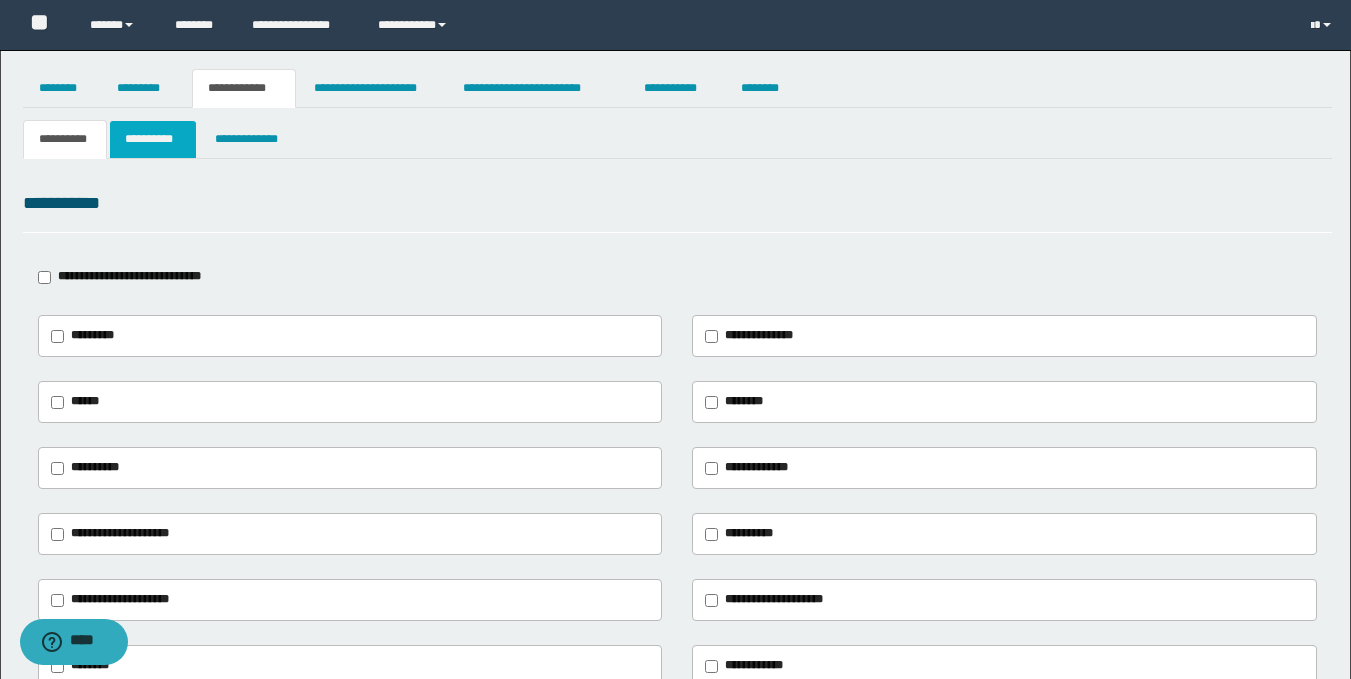 click on "**********" at bounding box center (153, 139) 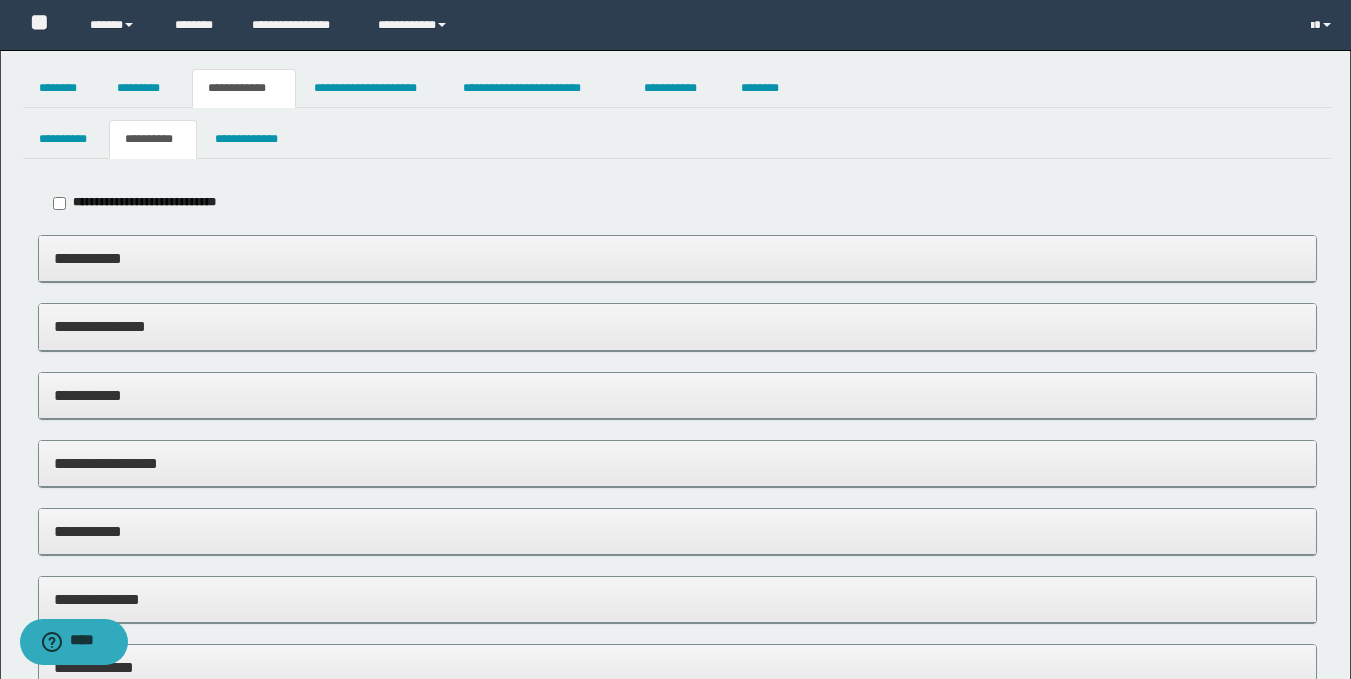 click on "**********" at bounding box center (677, 258) 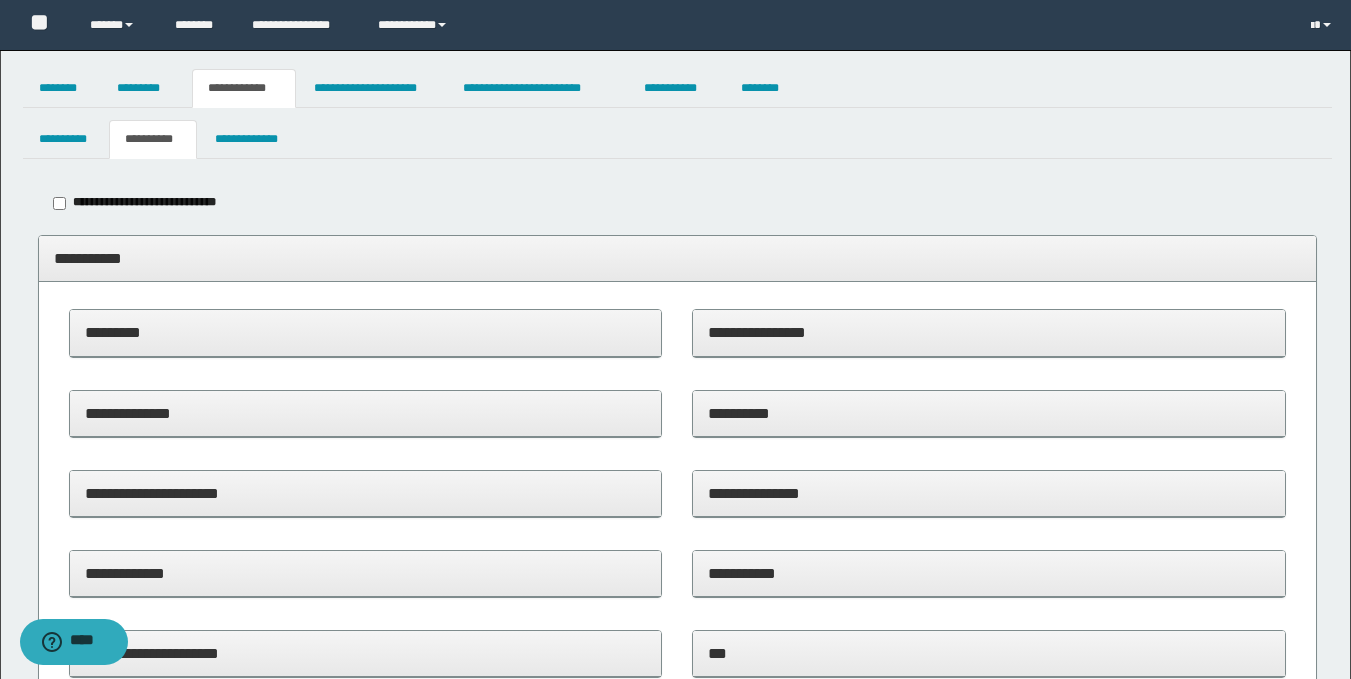click on "**********" at bounding box center (366, 493) 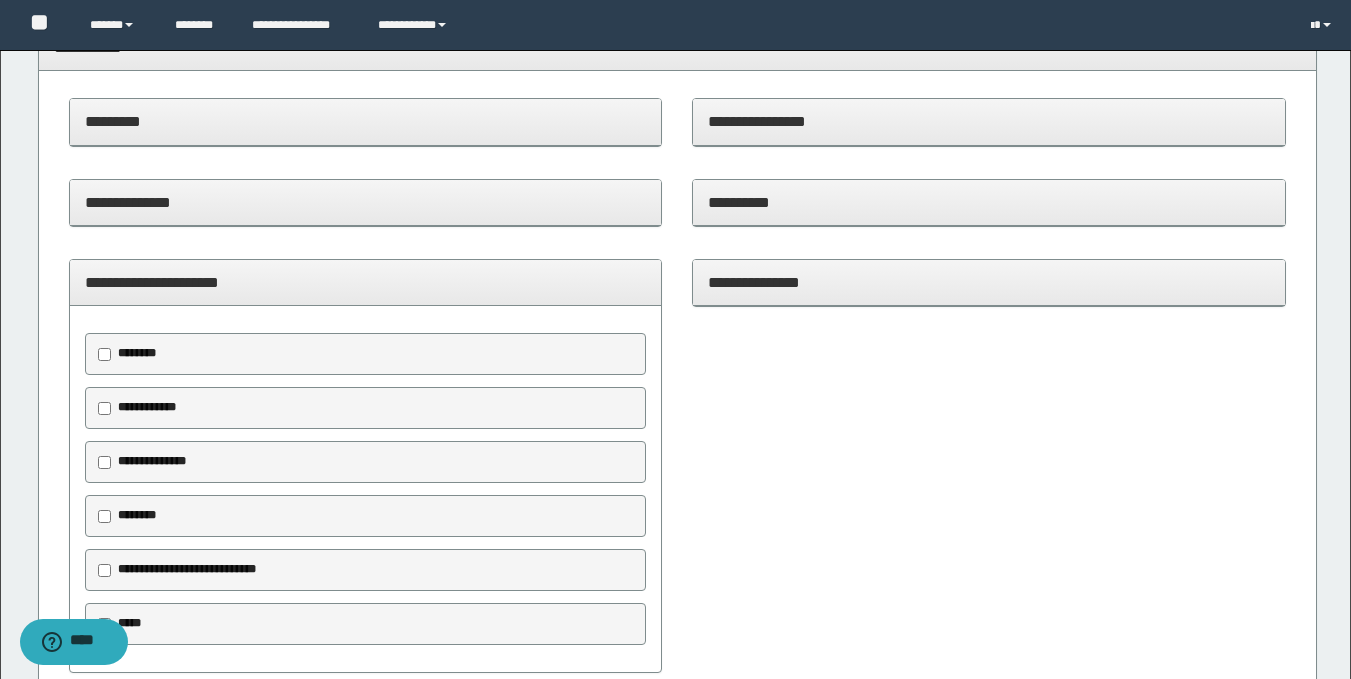 scroll, scrollTop: 313, scrollLeft: 0, axis: vertical 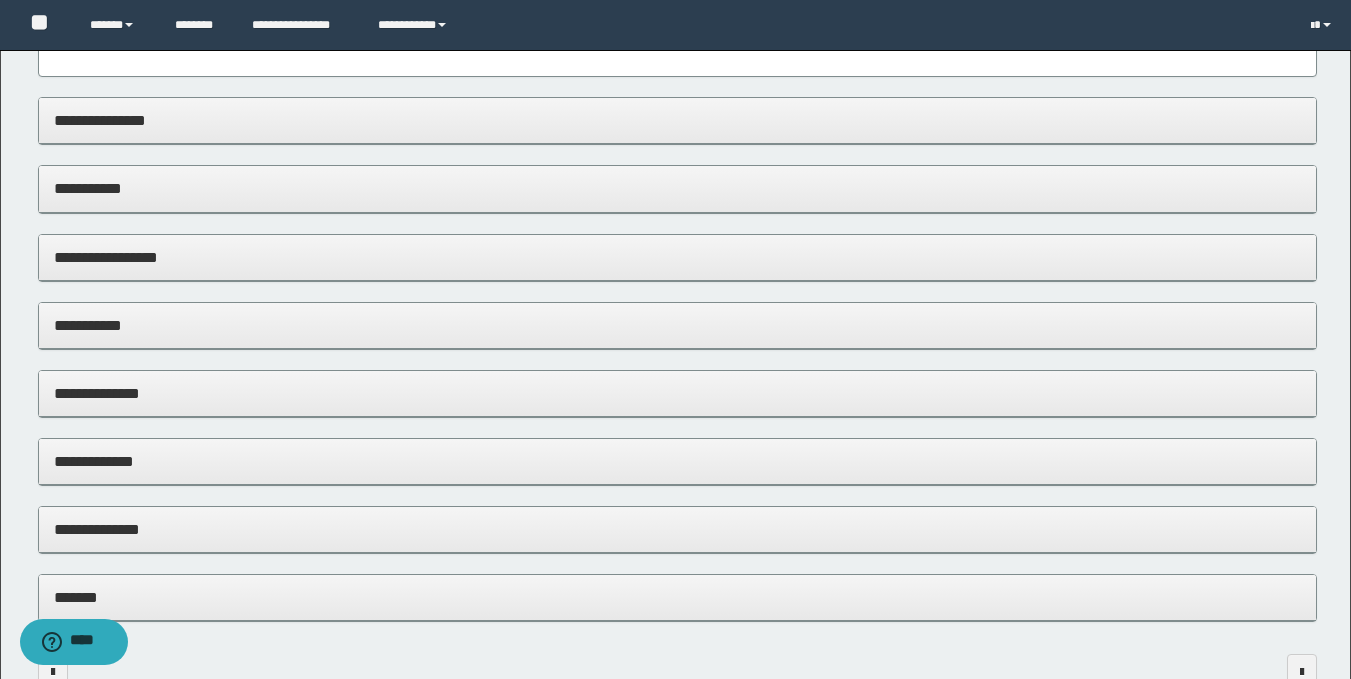 click on "**********" at bounding box center [677, 394] 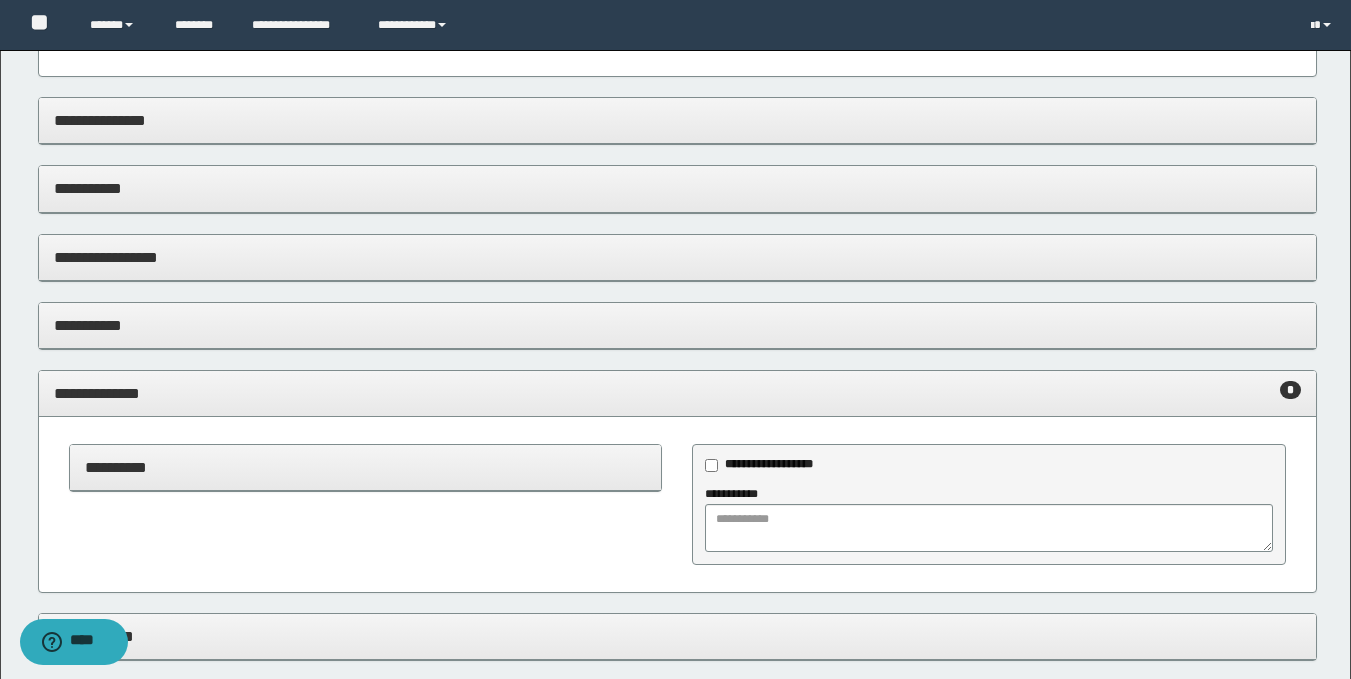 click on "**********" at bounding box center (989, 504) 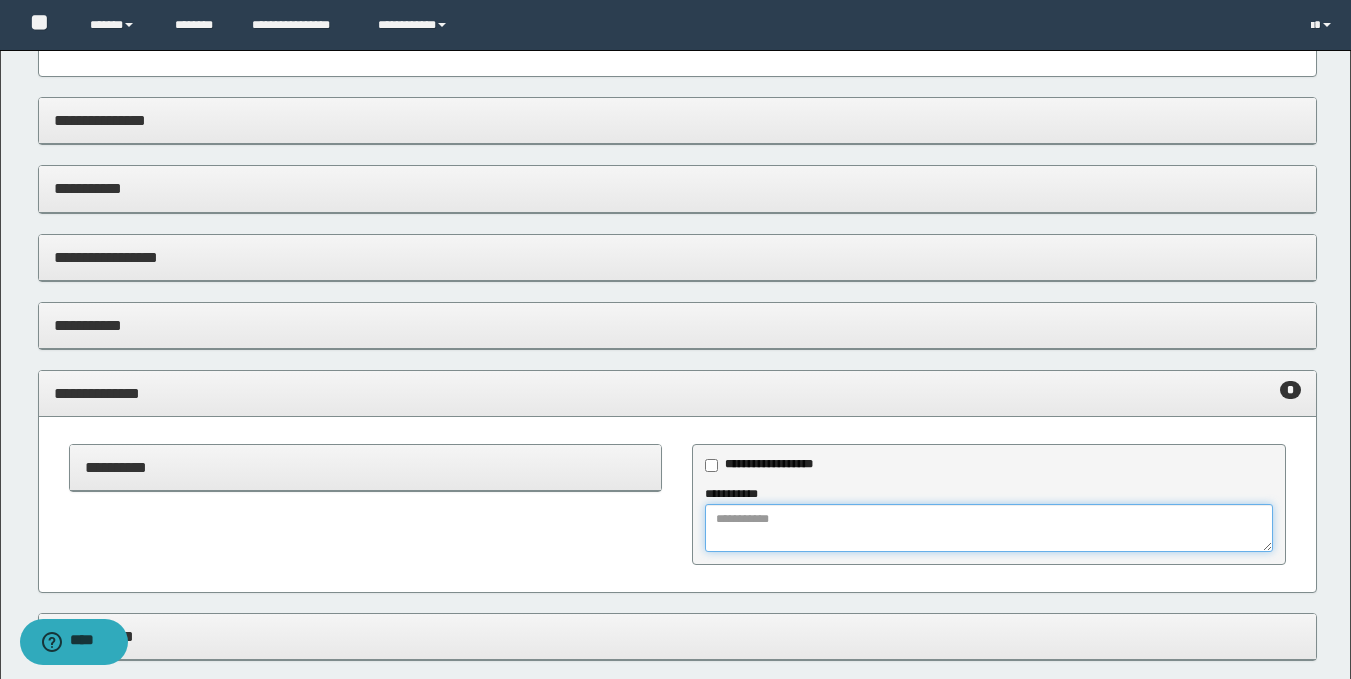 click at bounding box center [989, 528] 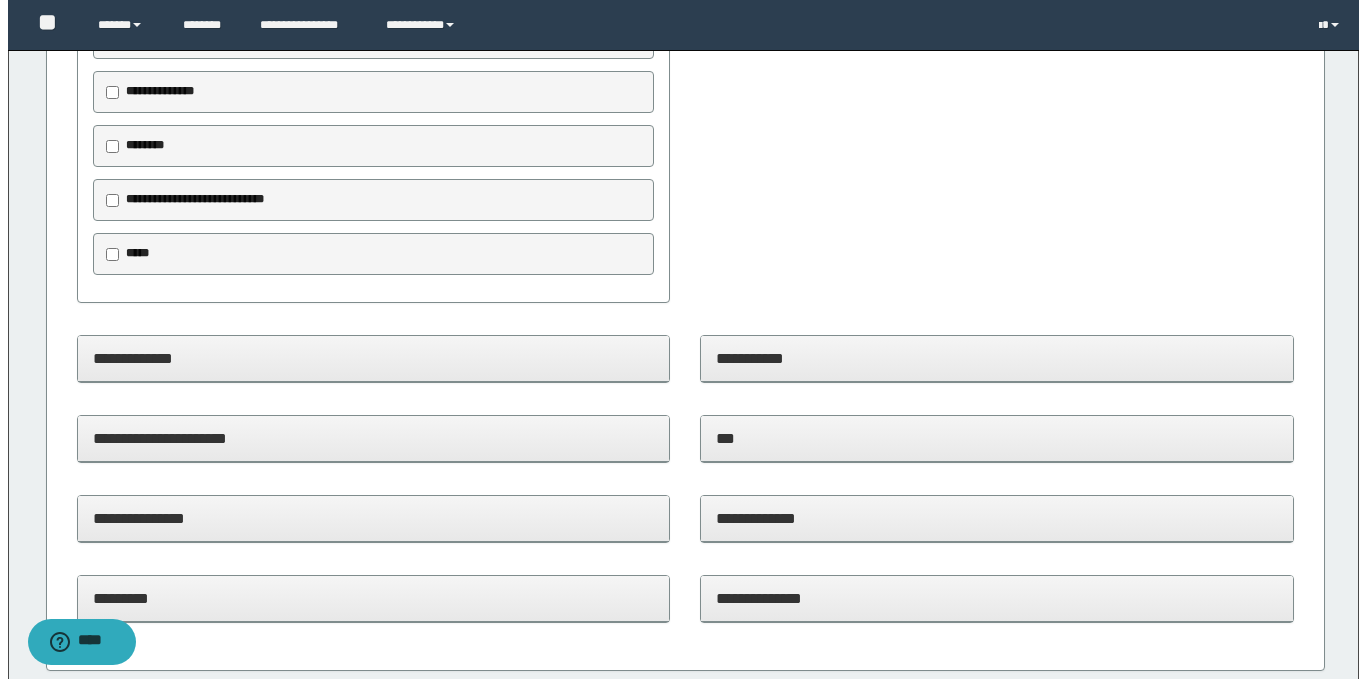 scroll, scrollTop: 0, scrollLeft: 0, axis: both 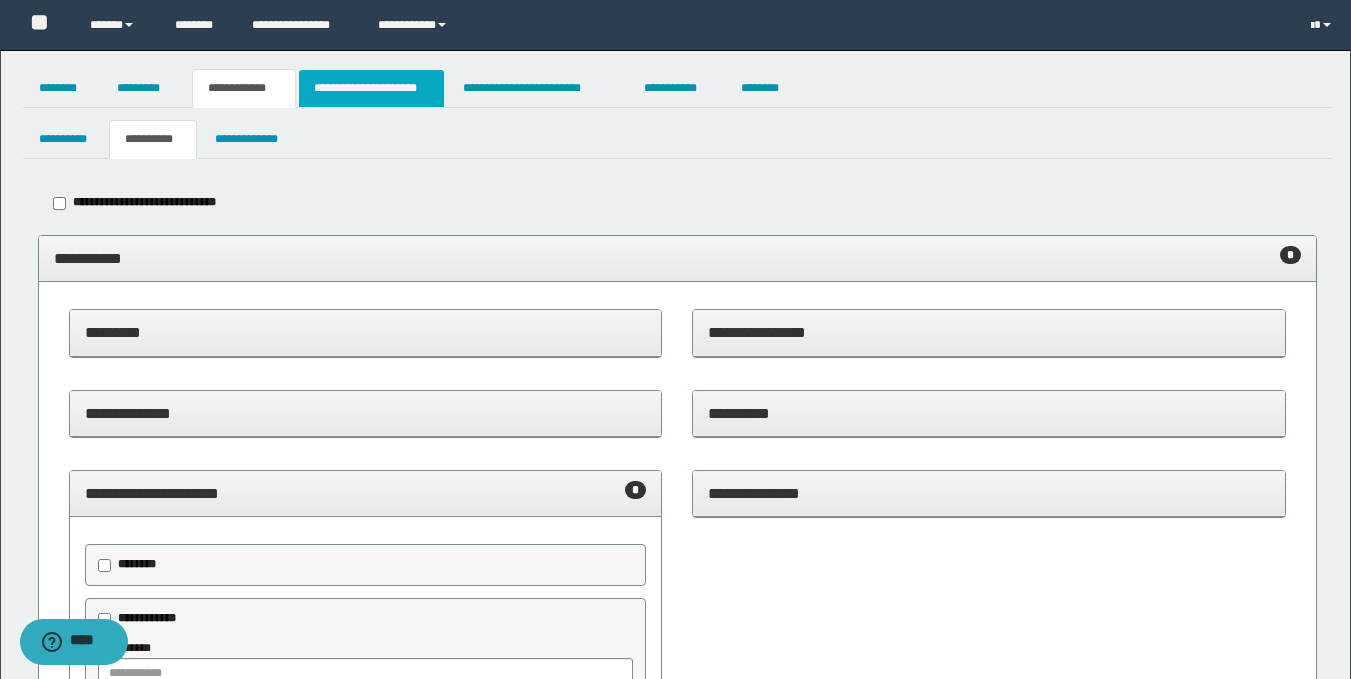 type on "**********" 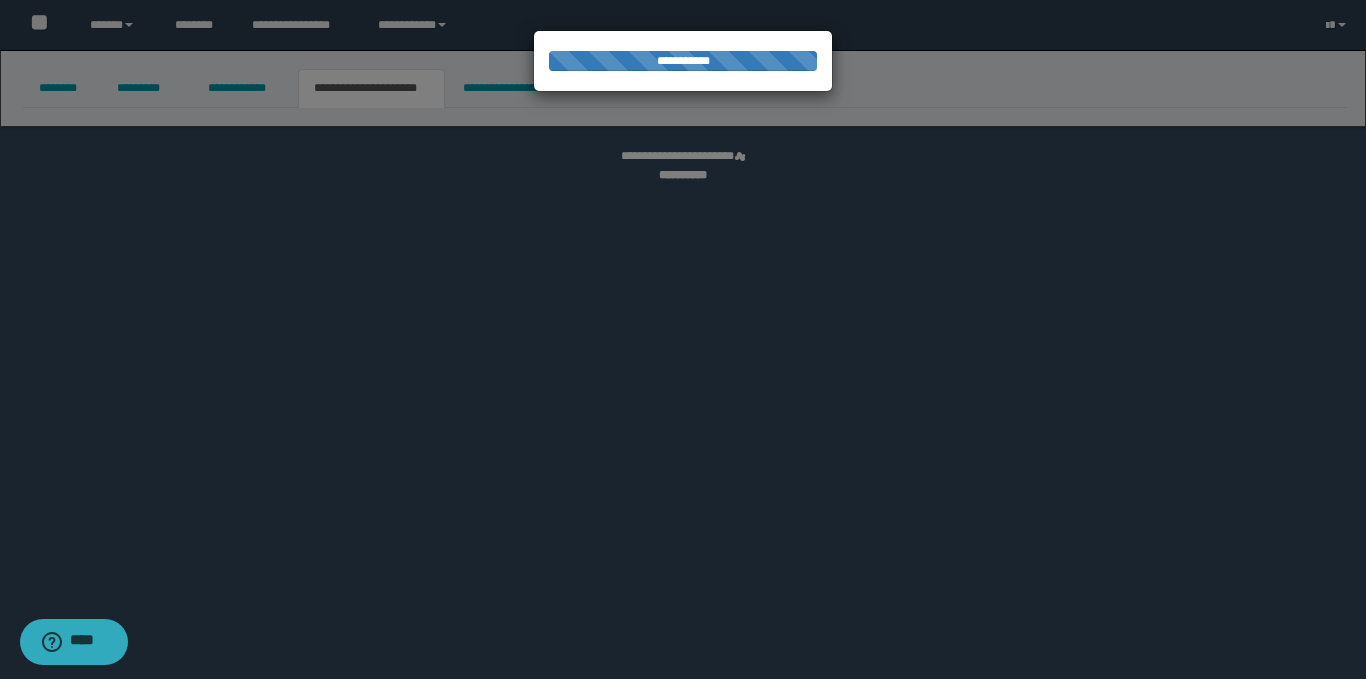 select on "*" 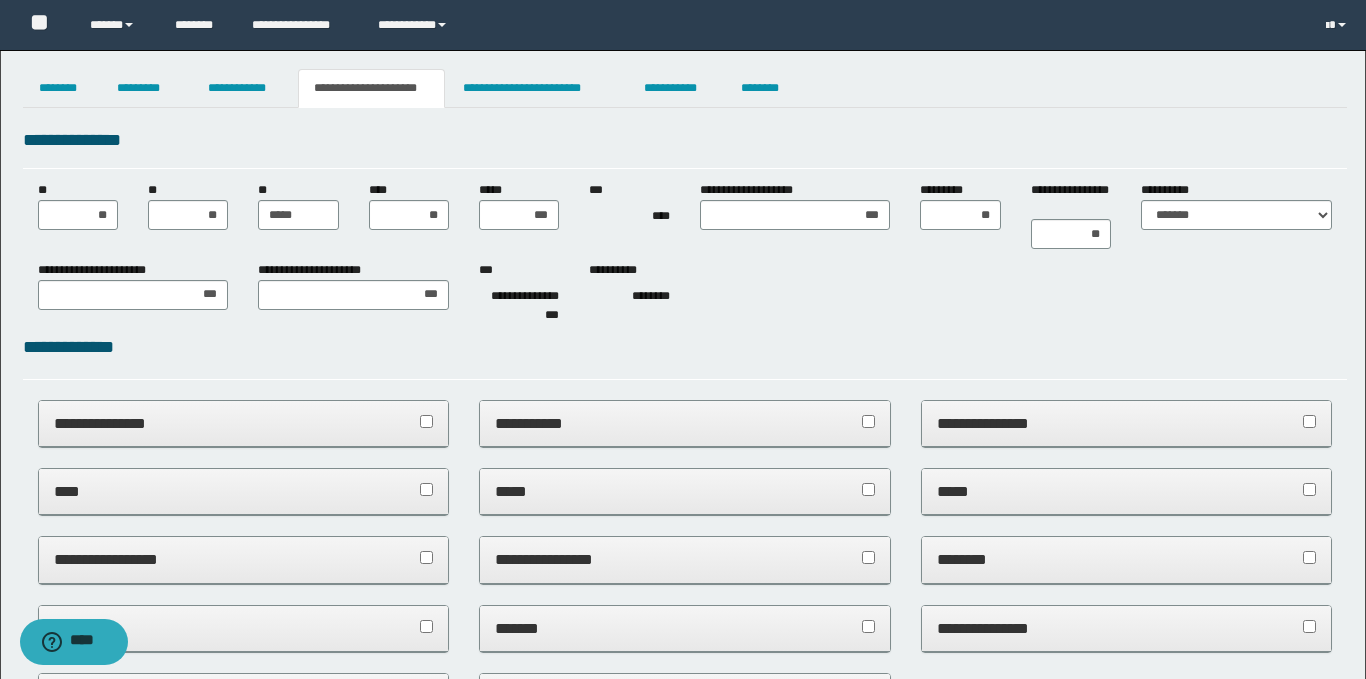 scroll, scrollTop: 0, scrollLeft: 0, axis: both 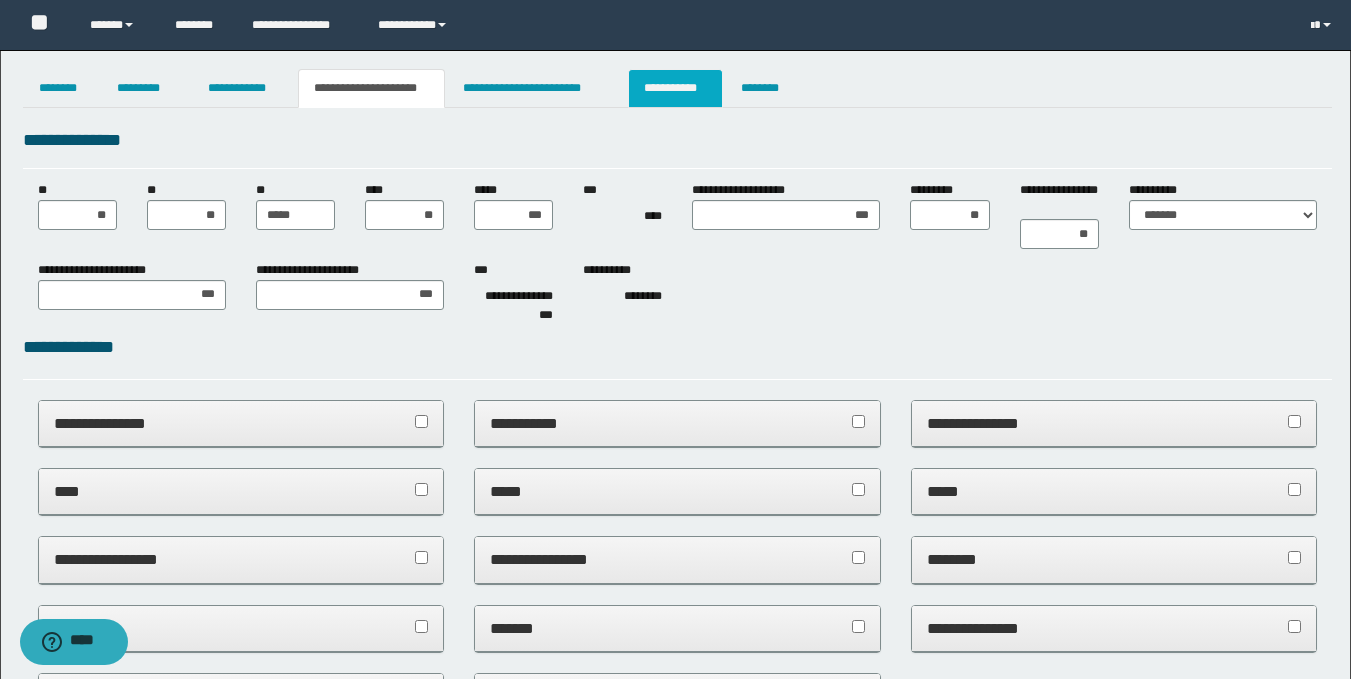click on "**********" at bounding box center (675, 88) 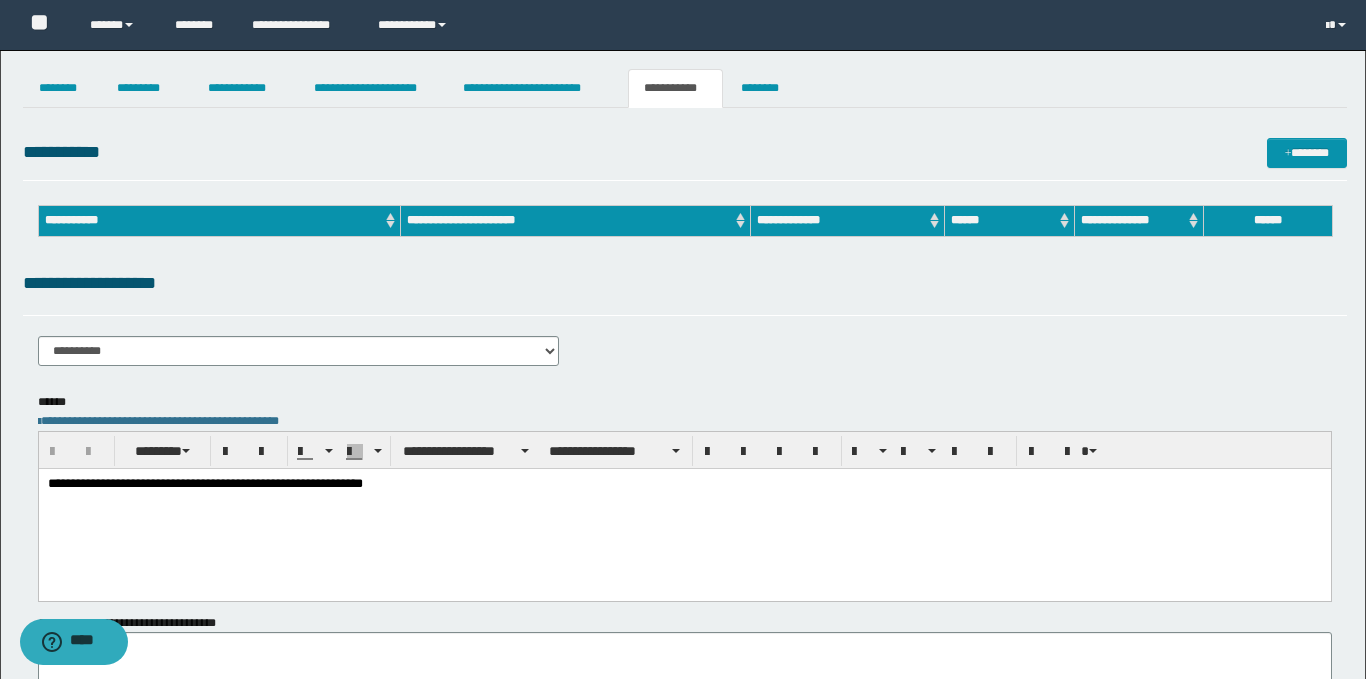 scroll, scrollTop: 0, scrollLeft: 0, axis: both 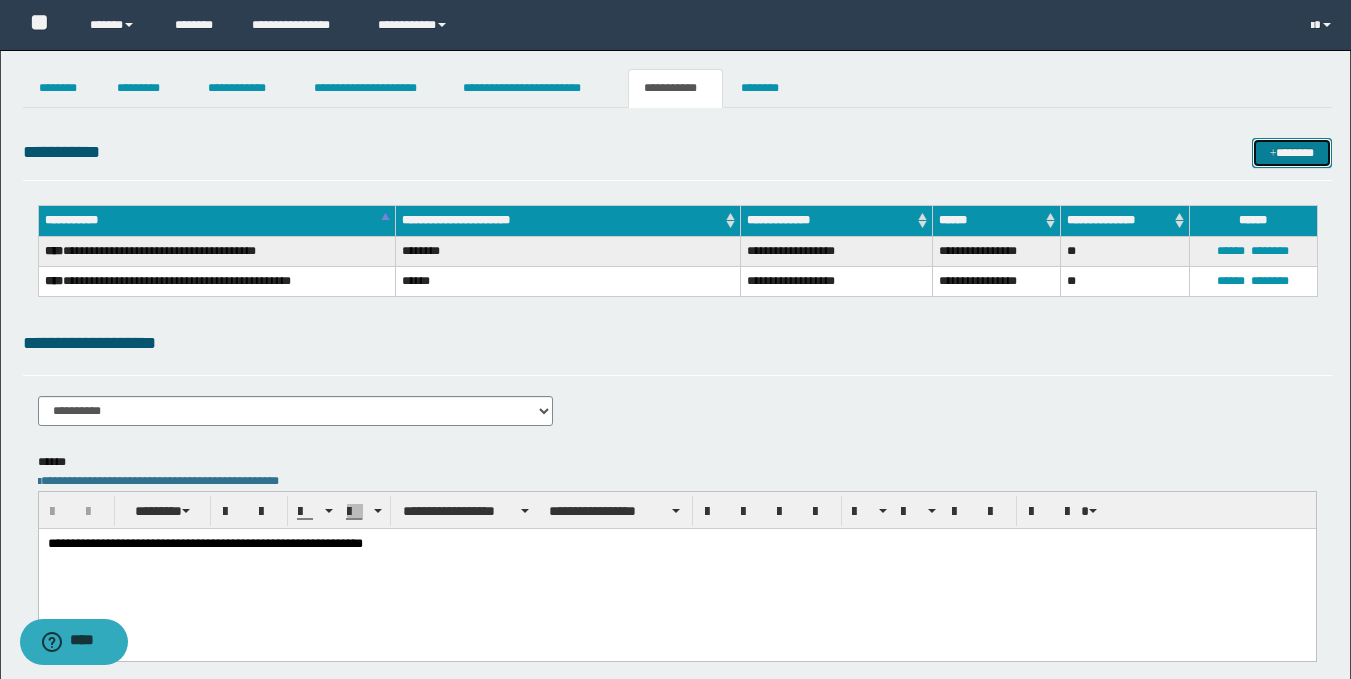 click on "*******" at bounding box center (1292, 153) 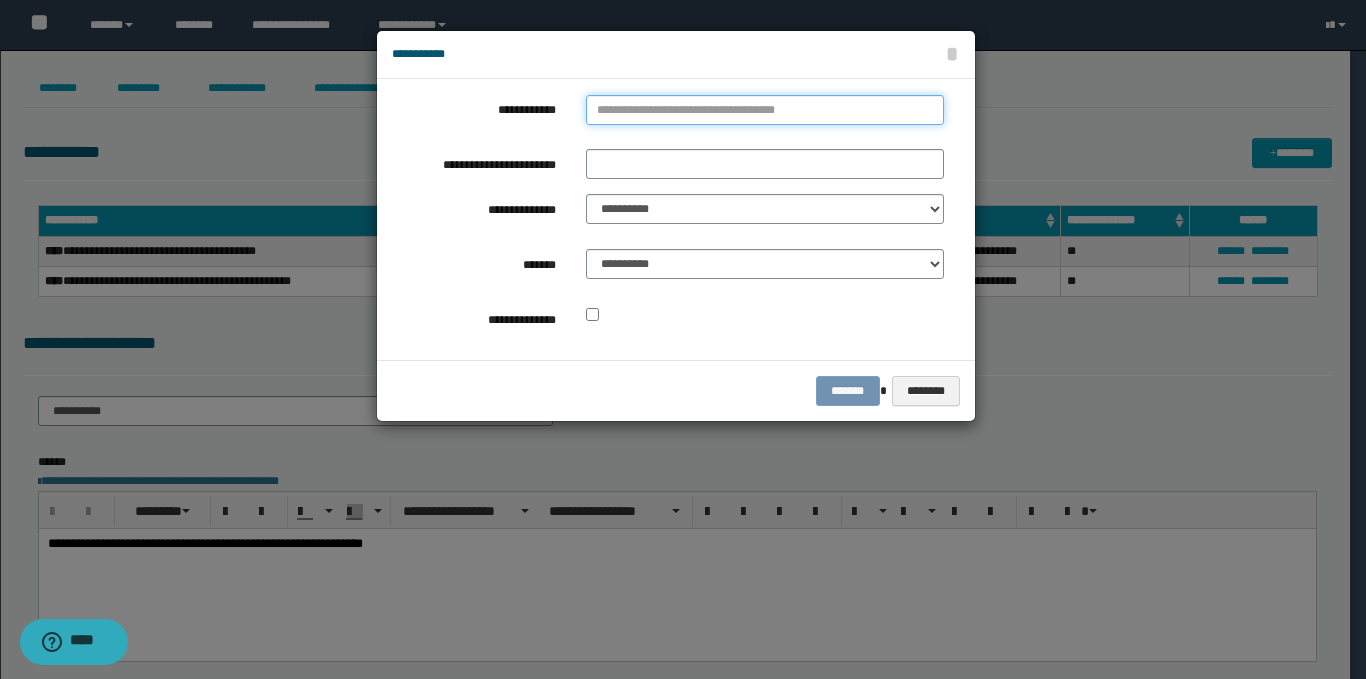 click on "**********" at bounding box center [765, 110] 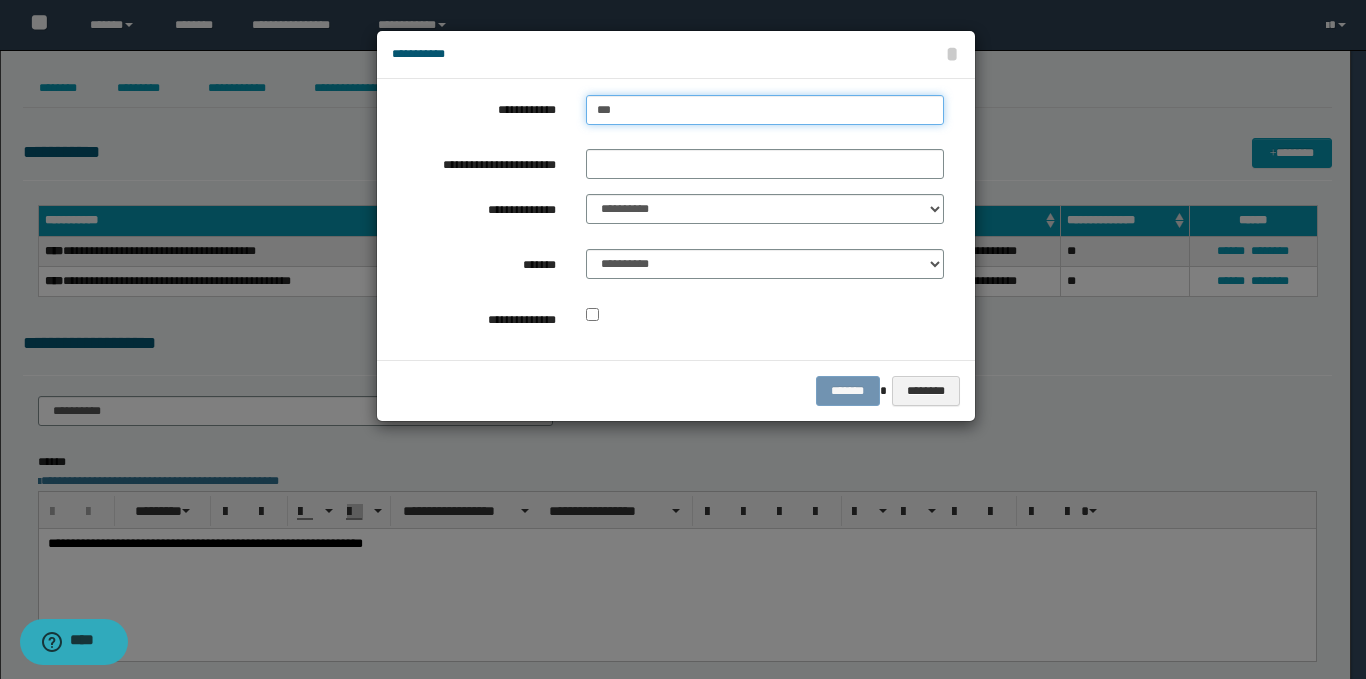type on "****" 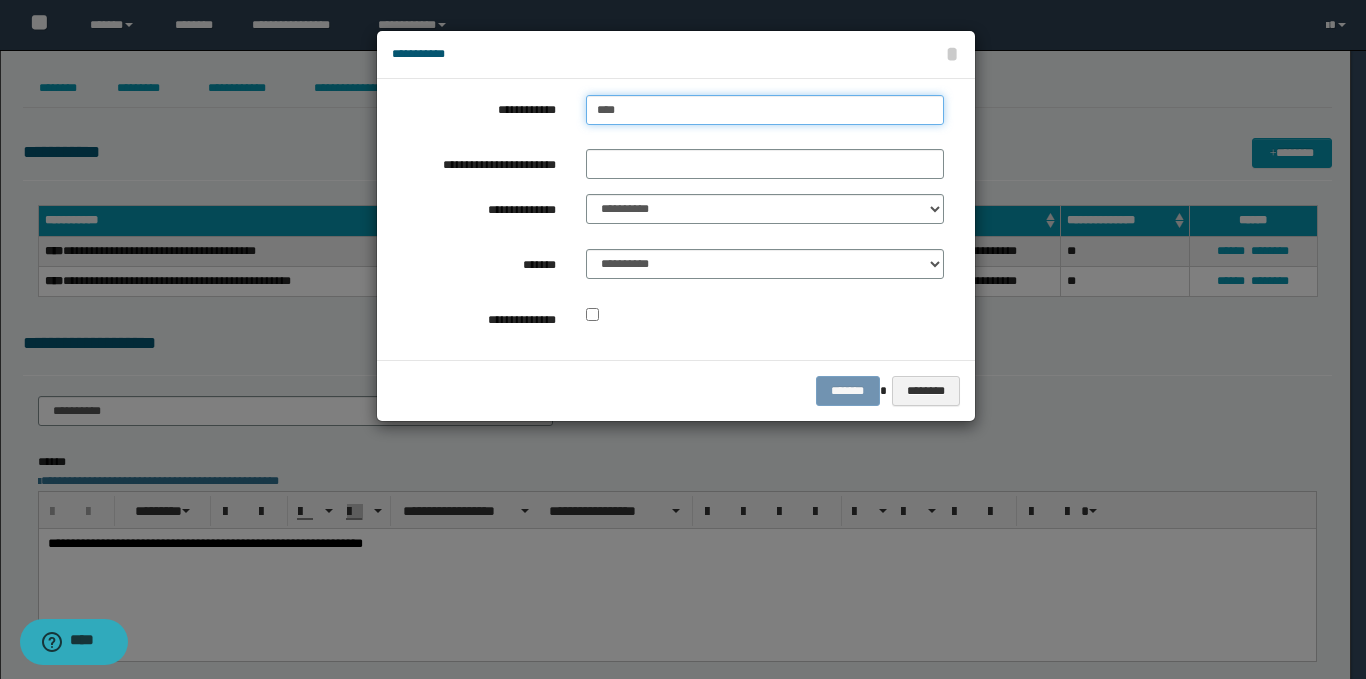 type on "****" 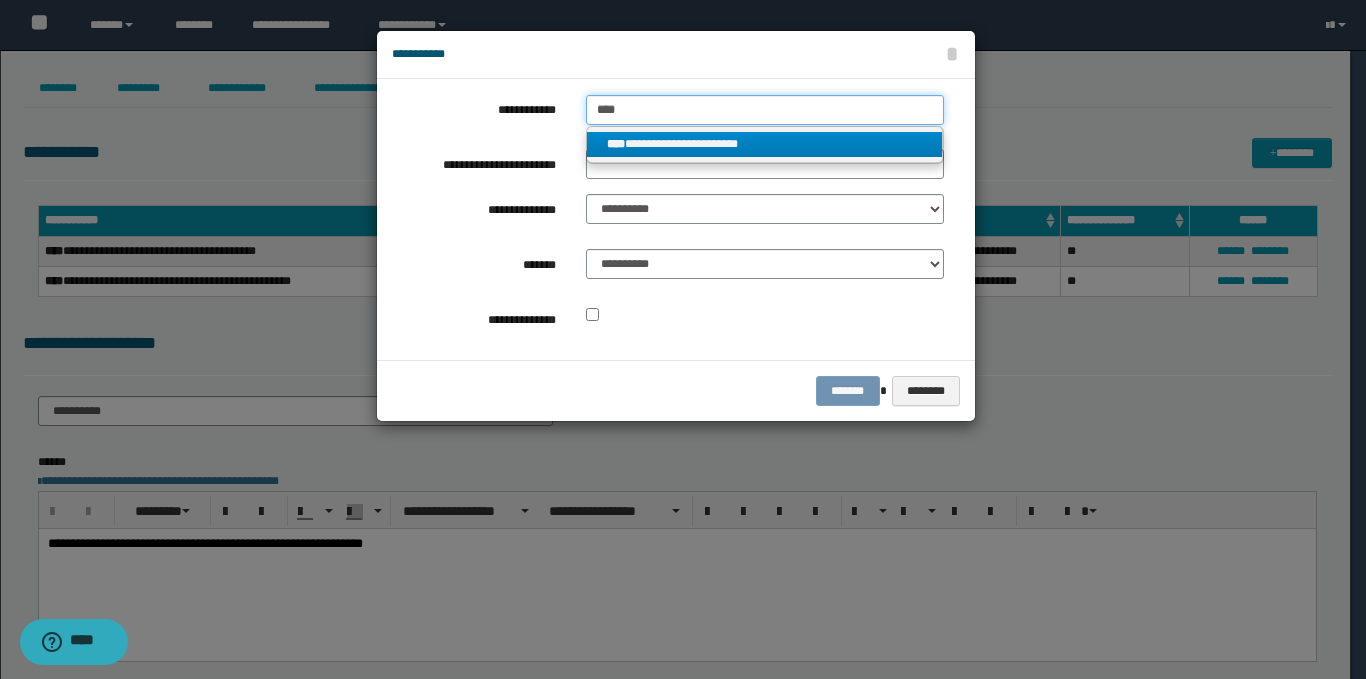 type on "****" 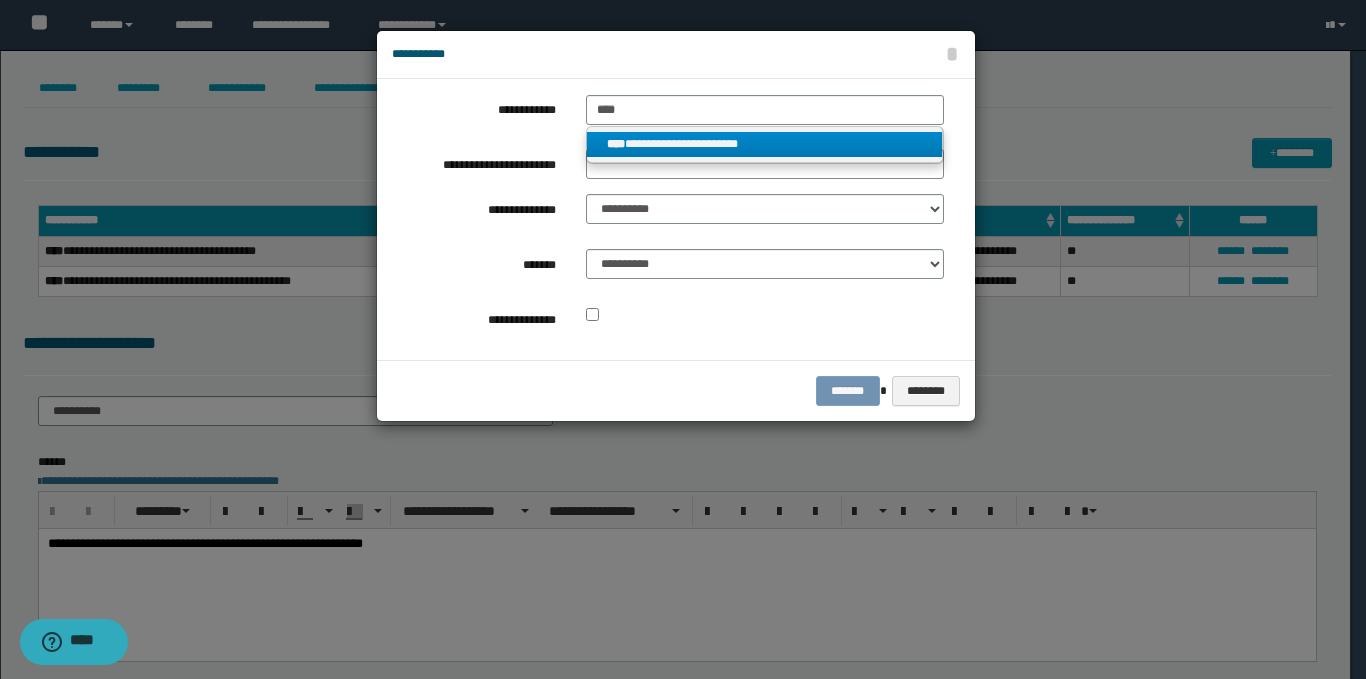 click on "**********" at bounding box center (765, 144) 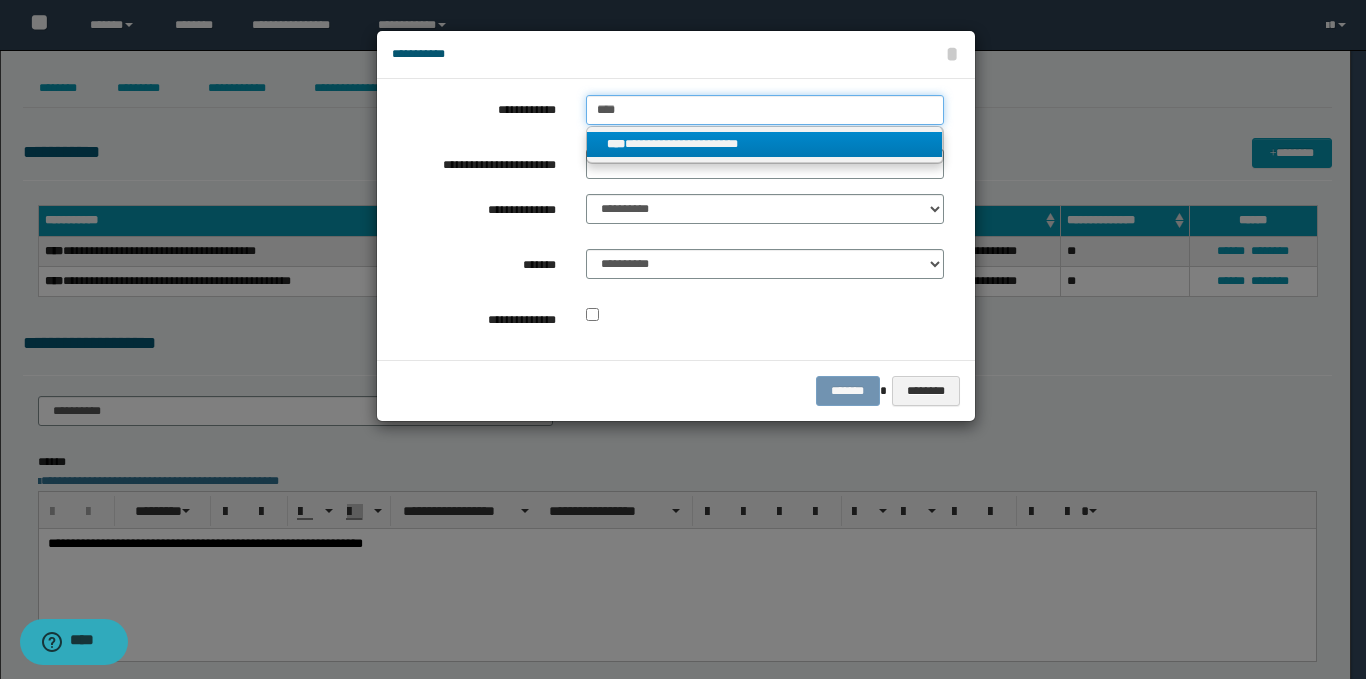 type 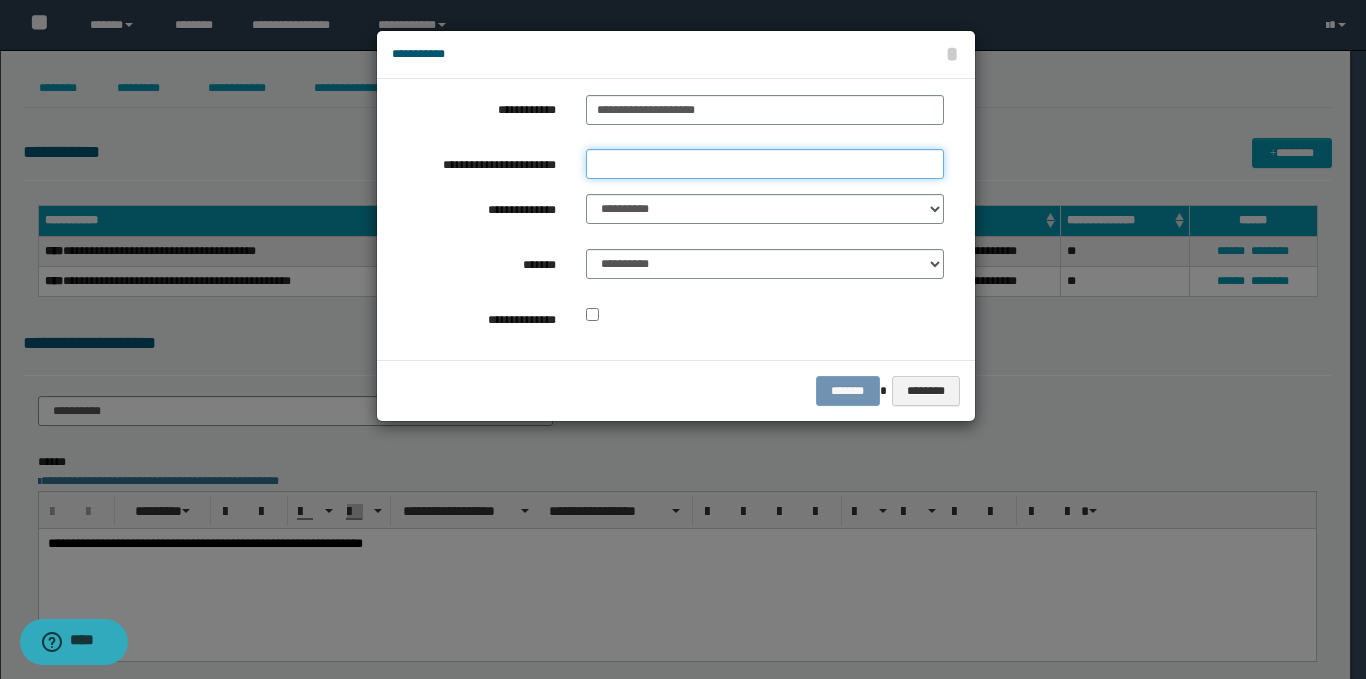 click on "**********" at bounding box center (765, 164) 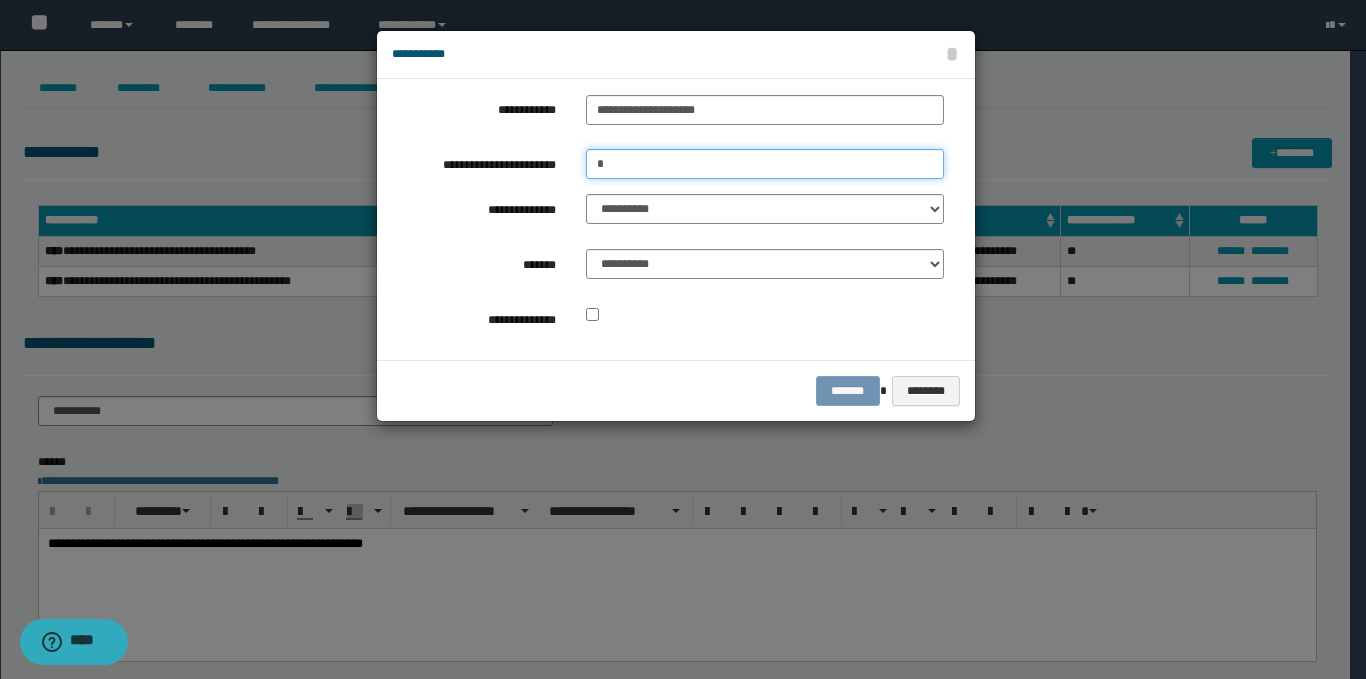 type on "**********" 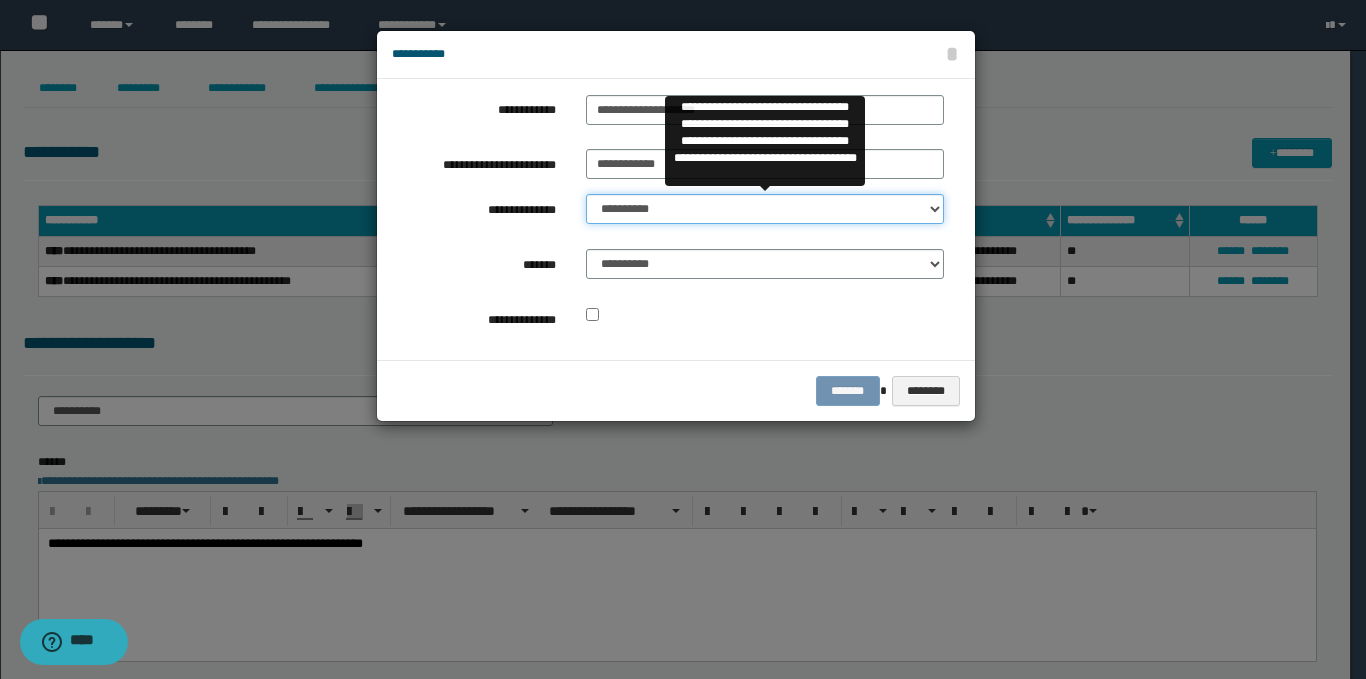 click on "**********" at bounding box center [765, 209] 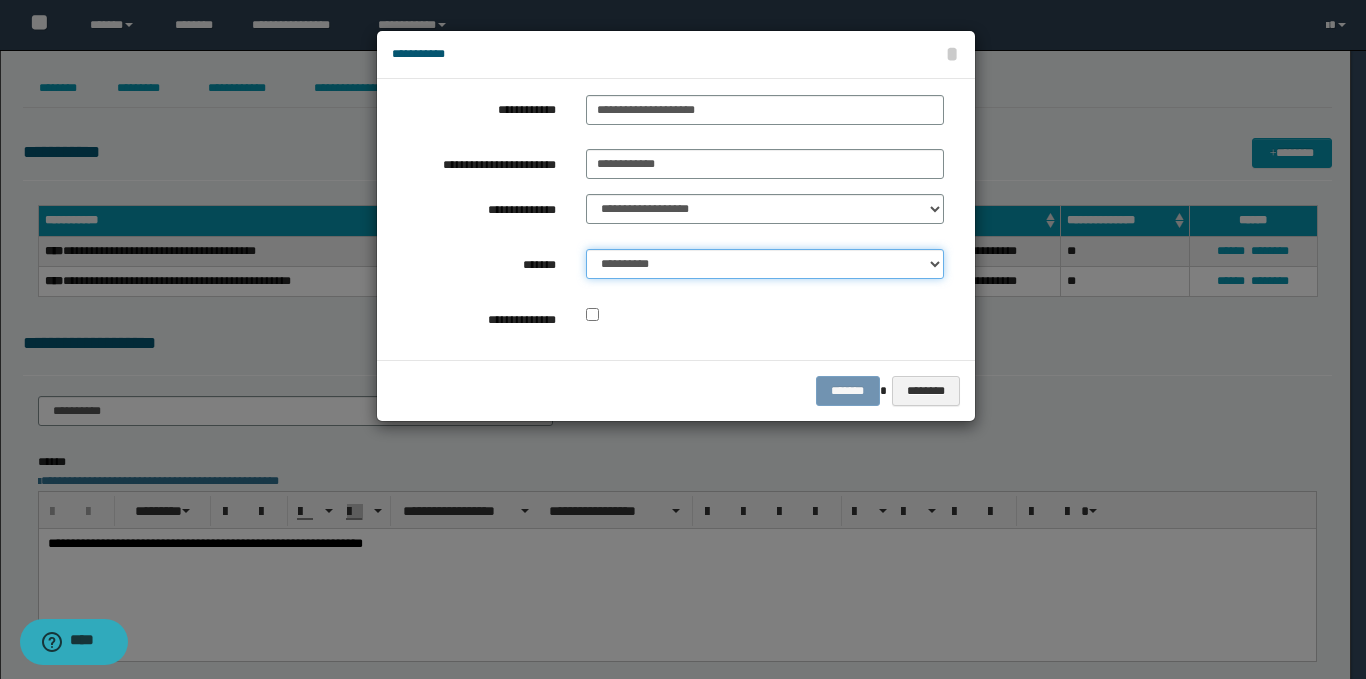 click on "**********" at bounding box center (765, 264) 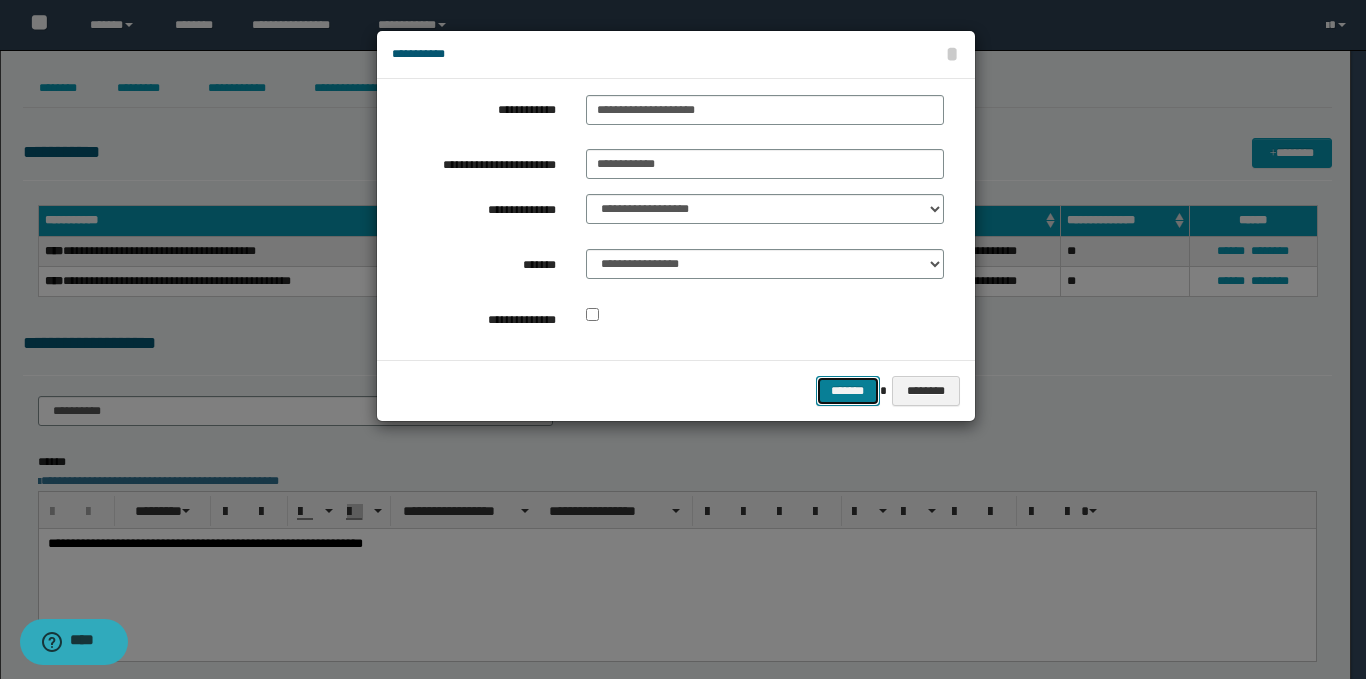 click on "*******" at bounding box center (848, 391) 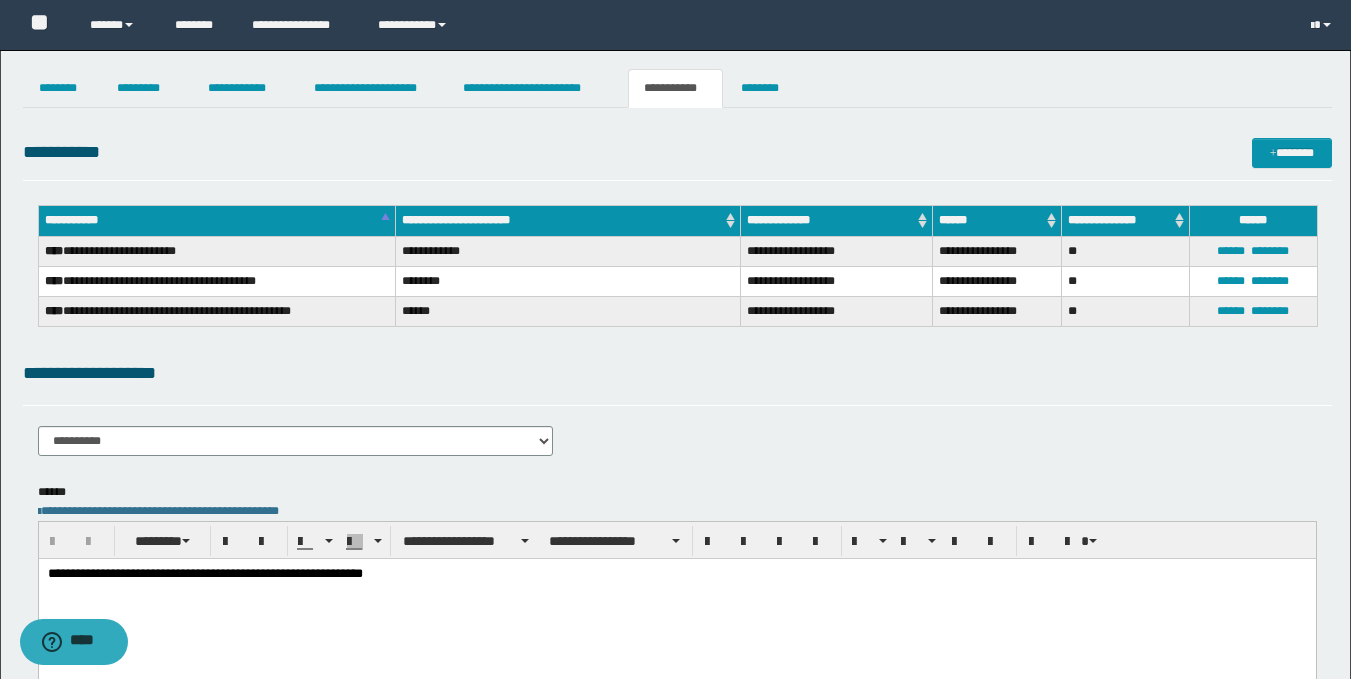 click on "**********" at bounding box center [676, 574] 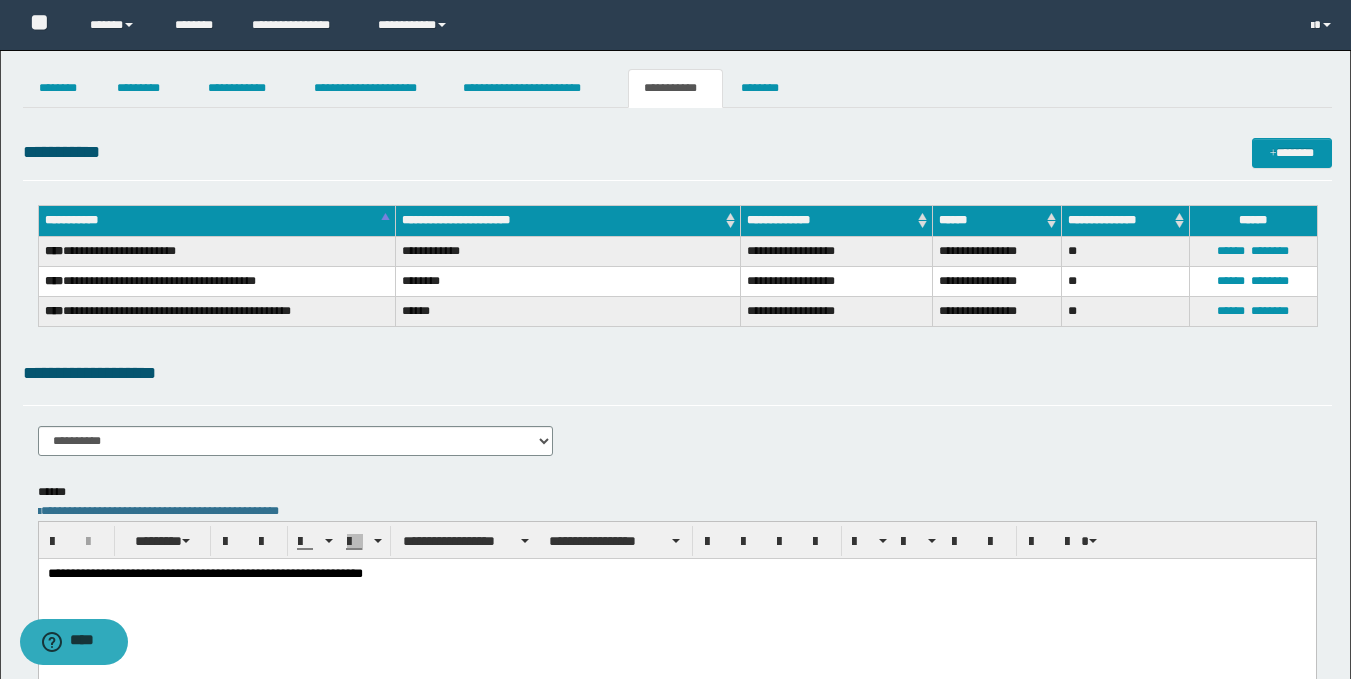 paste 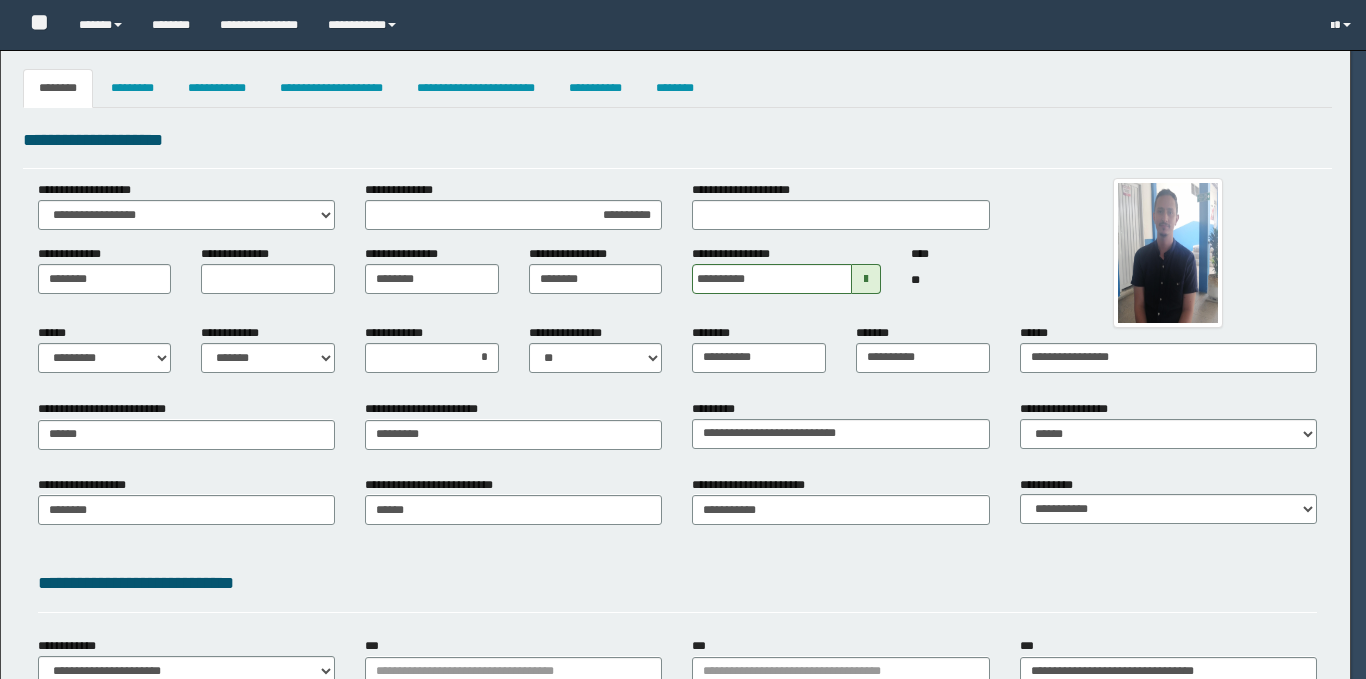 select on "*" 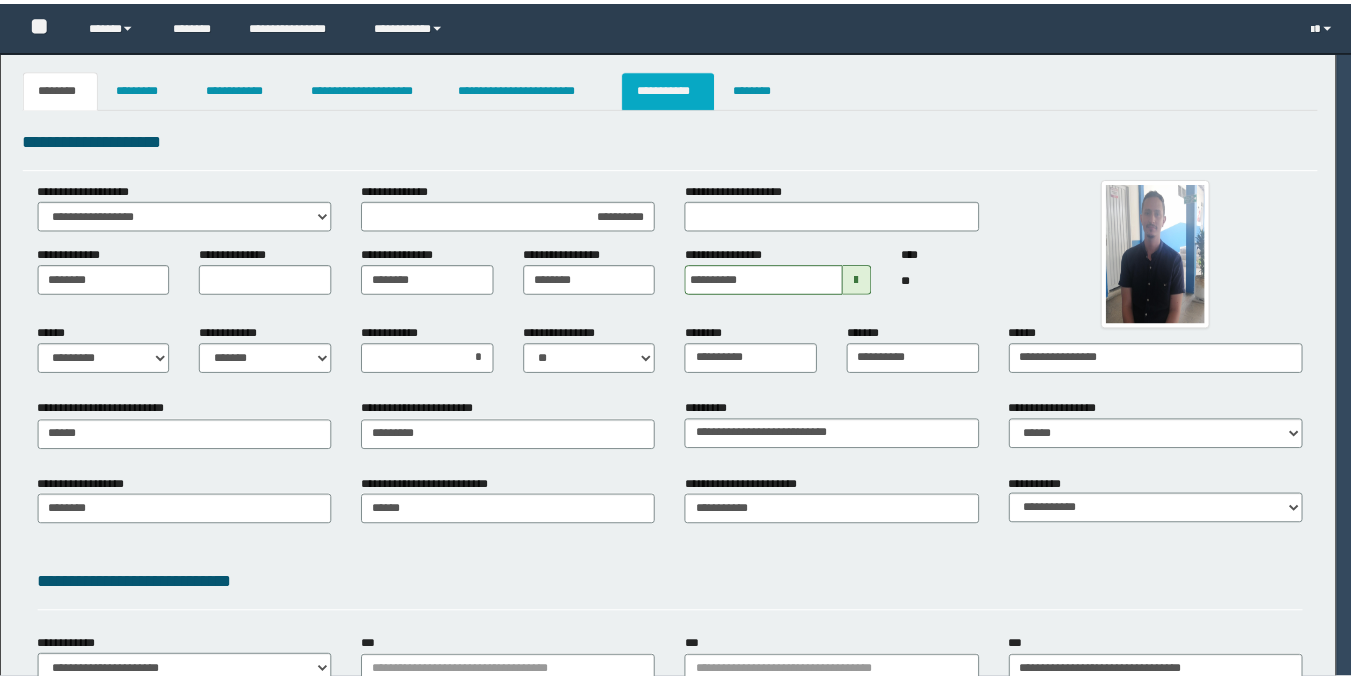 scroll, scrollTop: 0, scrollLeft: 0, axis: both 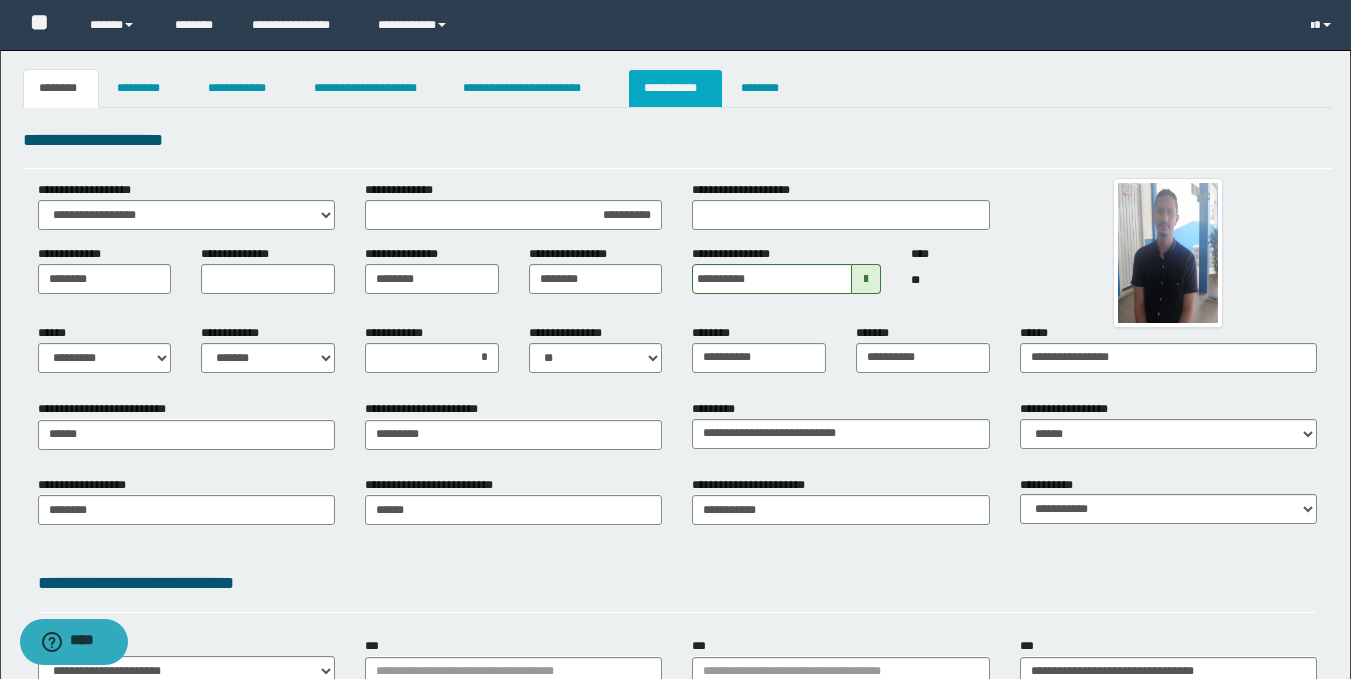 click on "**********" at bounding box center [675, 88] 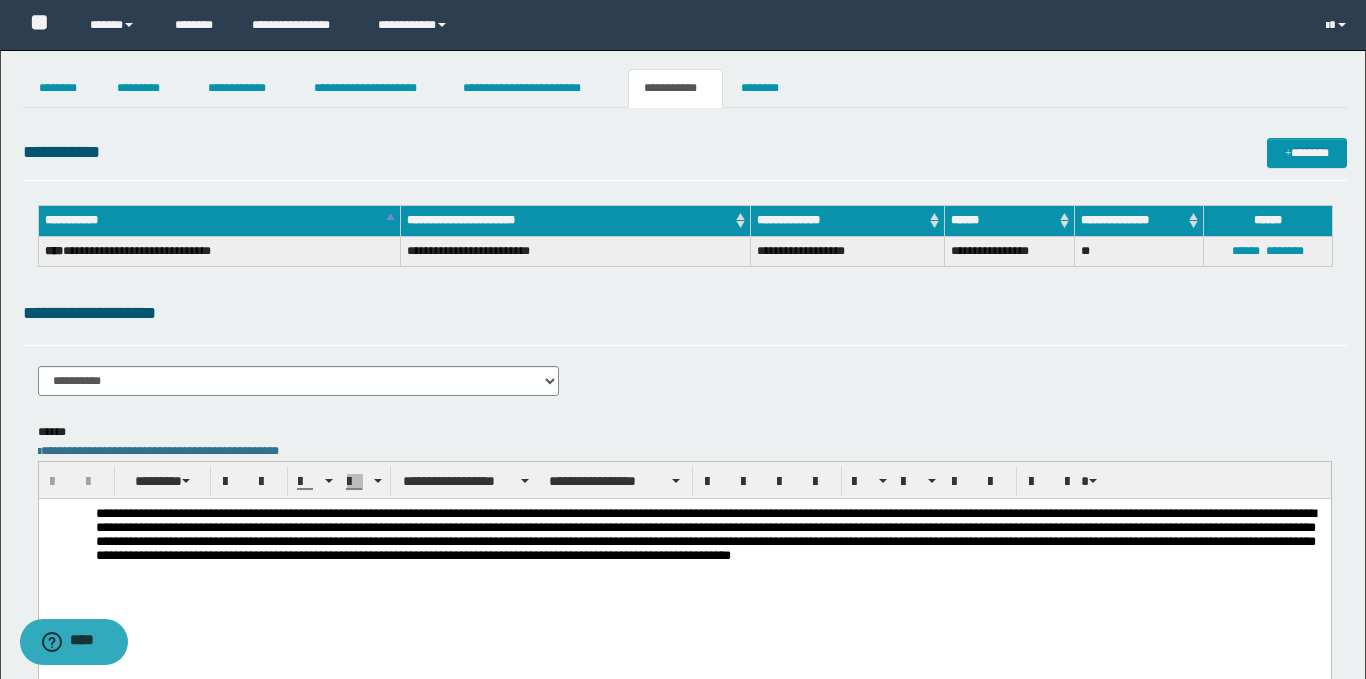scroll, scrollTop: 0, scrollLeft: 0, axis: both 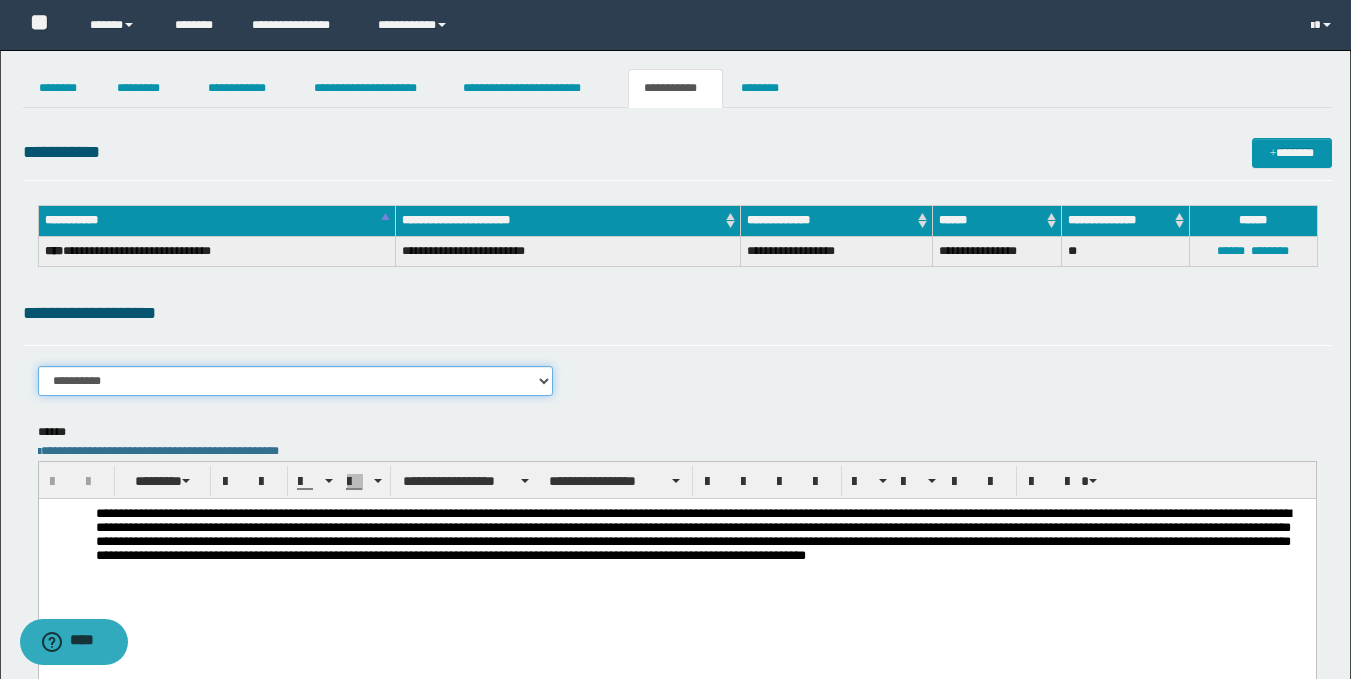 click on "**********" at bounding box center [296, 381] 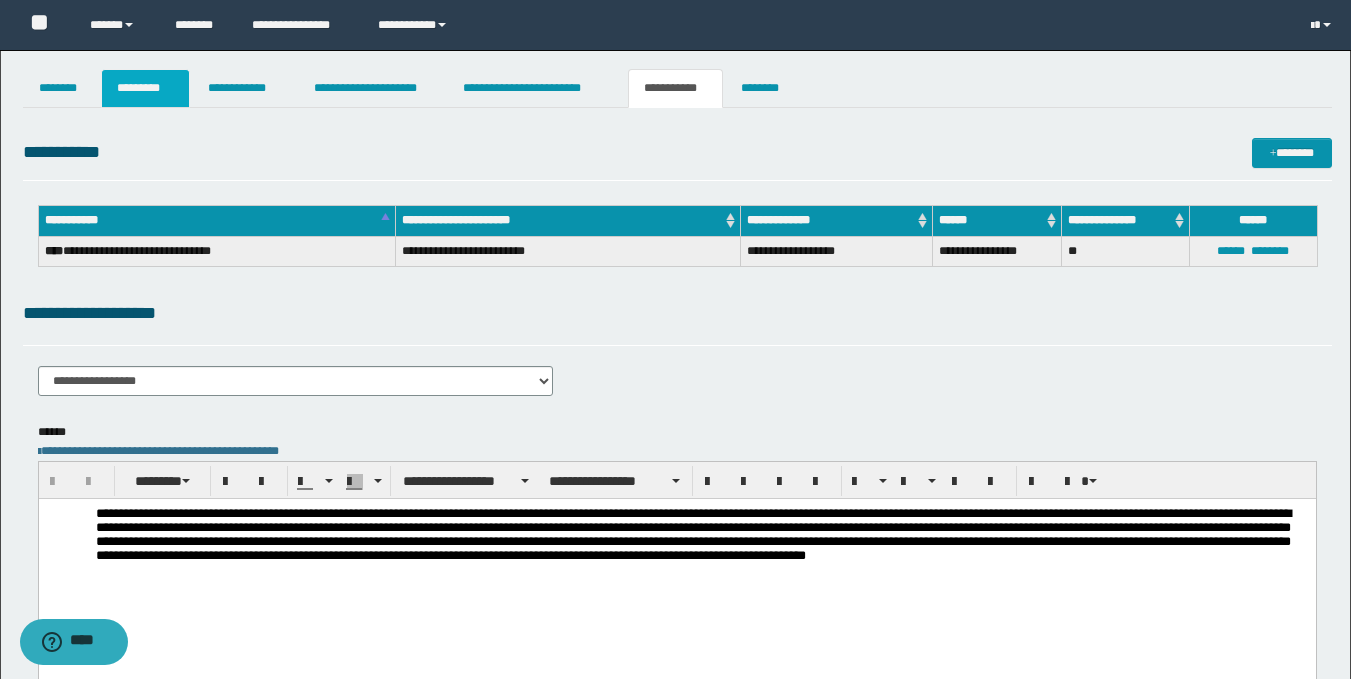 click on "*********" at bounding box center (145, 88) 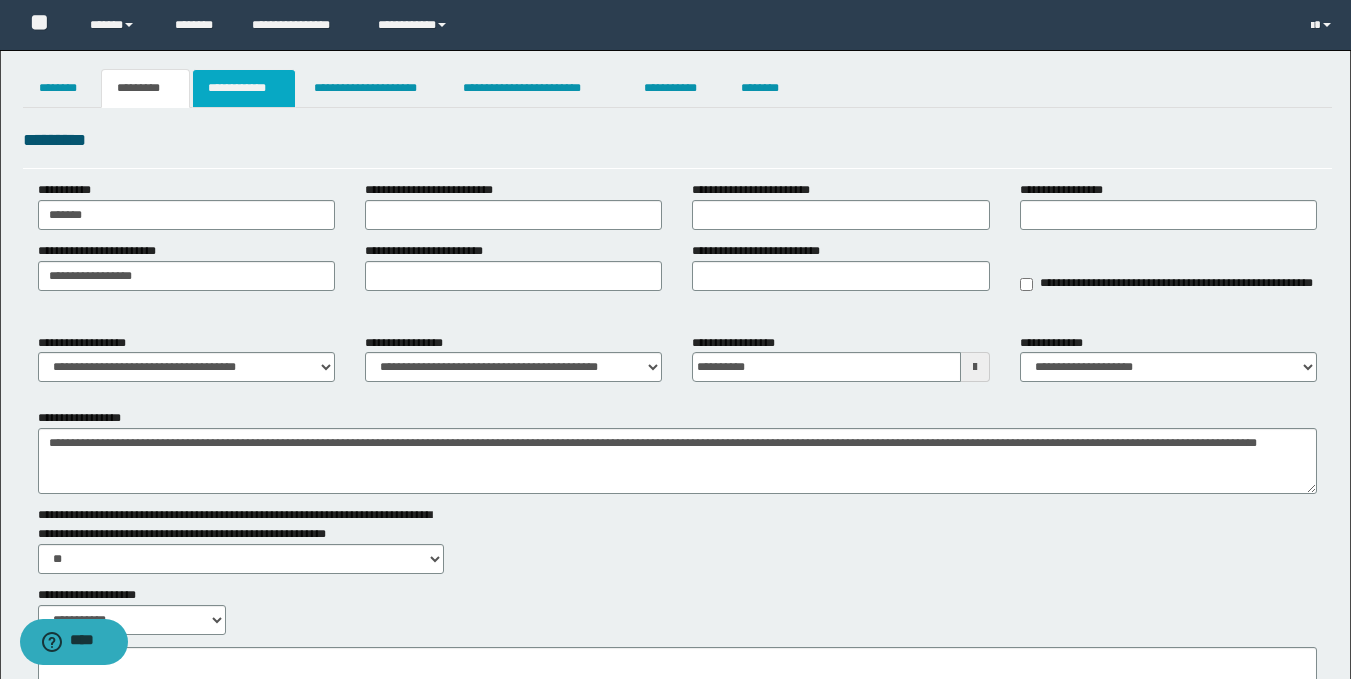 click on "**********" at bounding box center (244, 88) 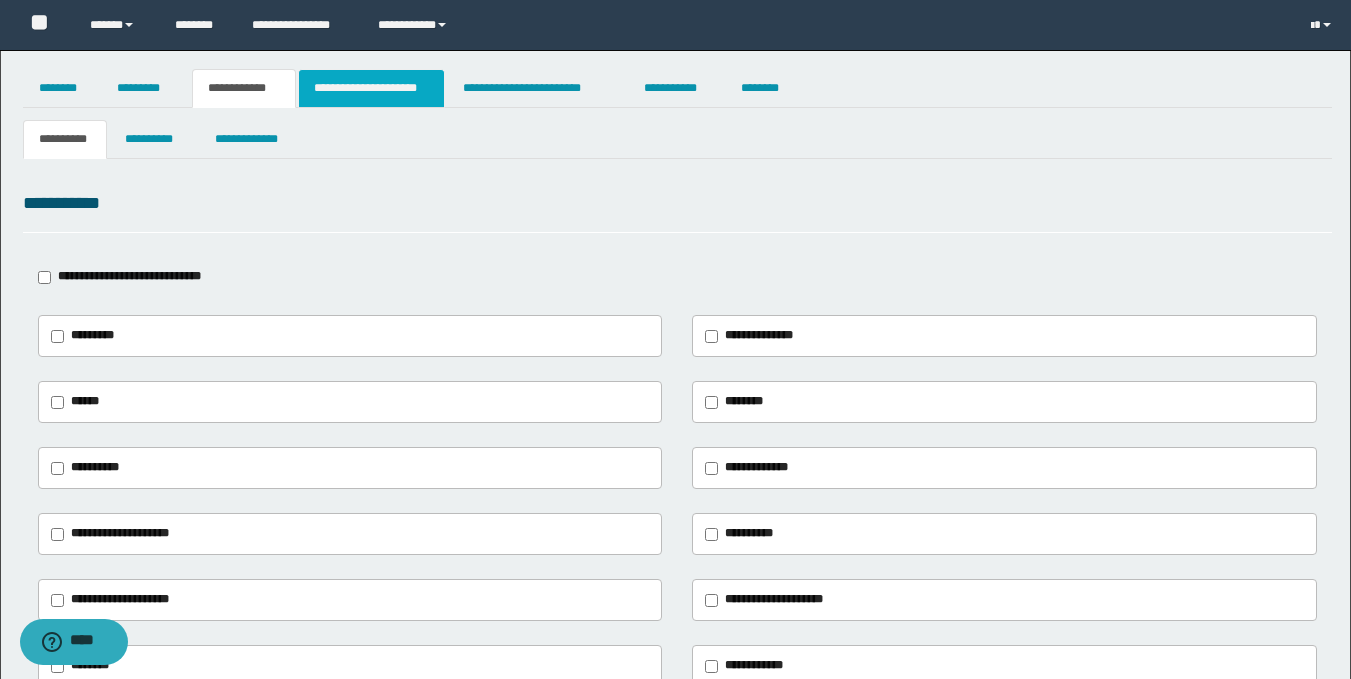click on "**********" at bounding box center (371, 88) 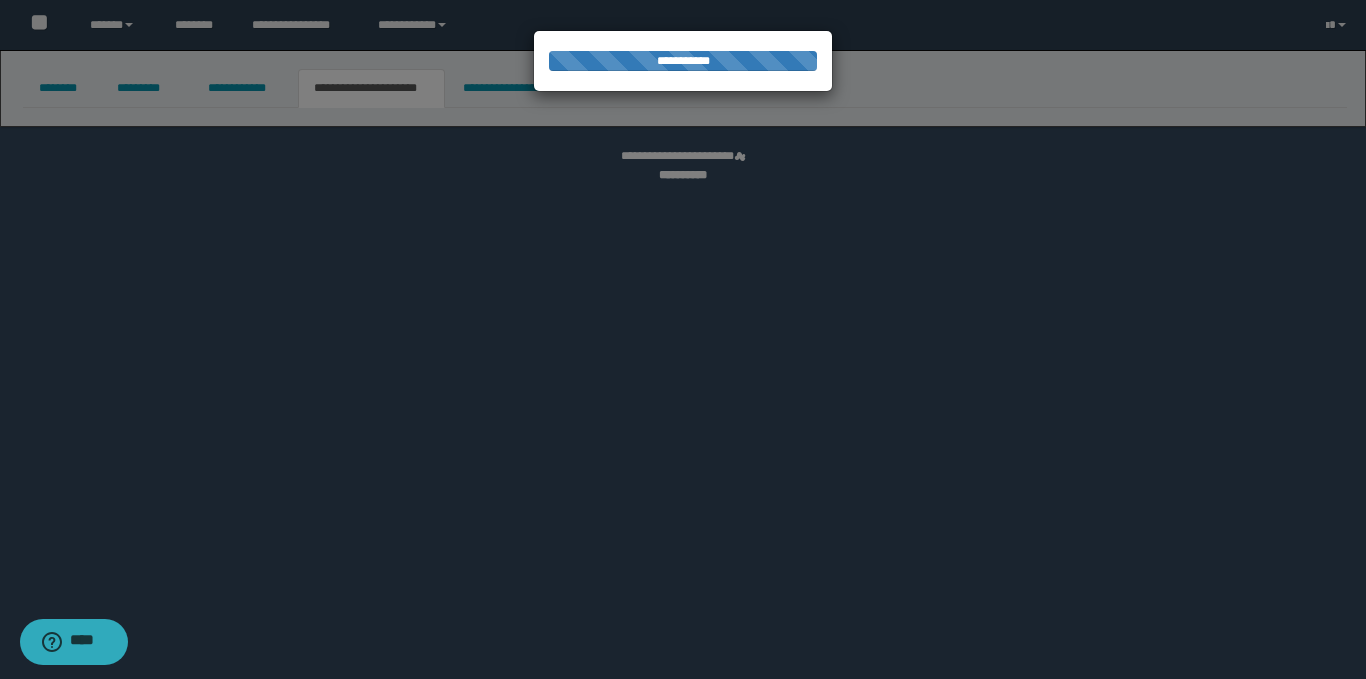 select on "*" 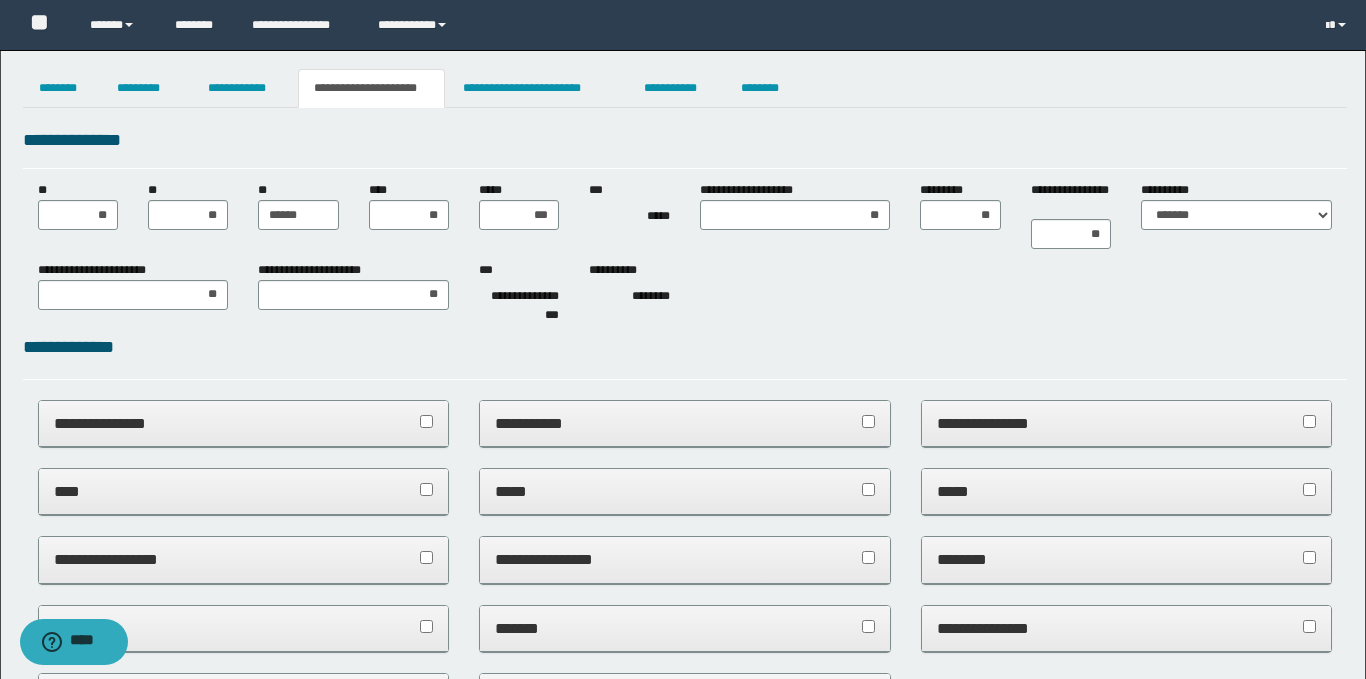 scroll, scrollTop: 0, scrollLeft: 0, axis: both 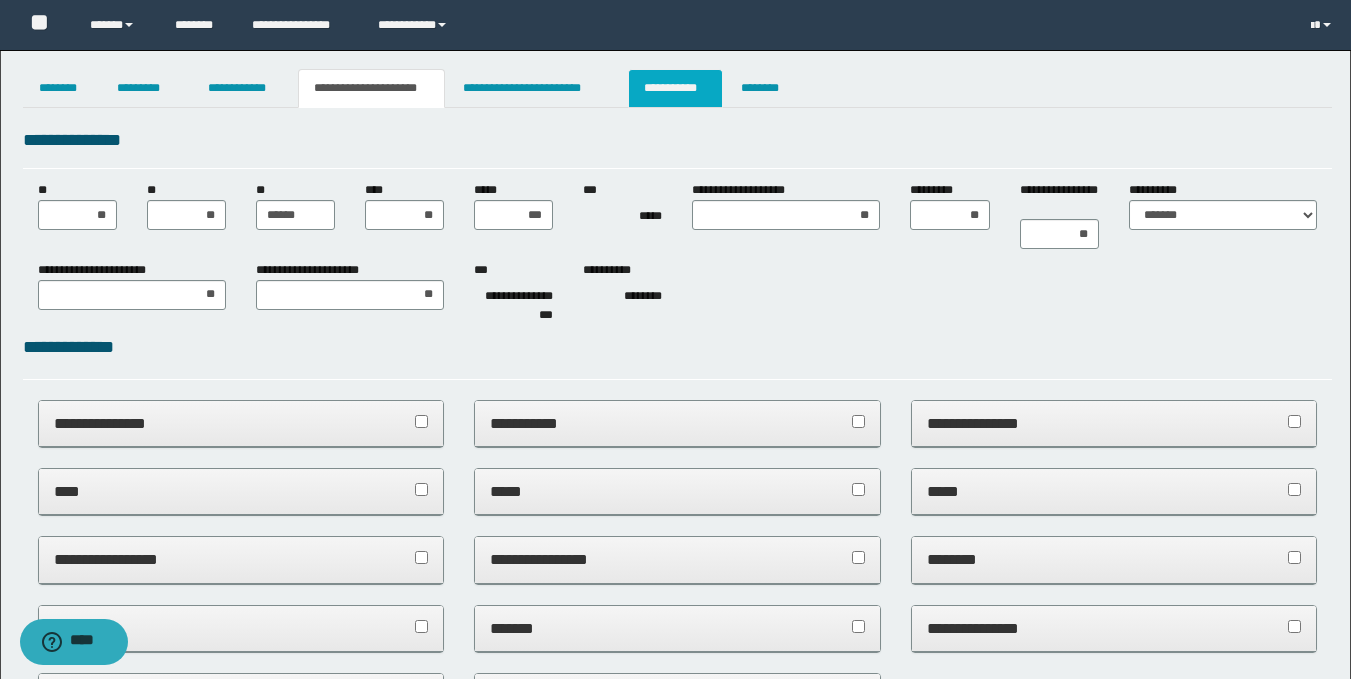 click on "**********" at bounding box center [675, 88] 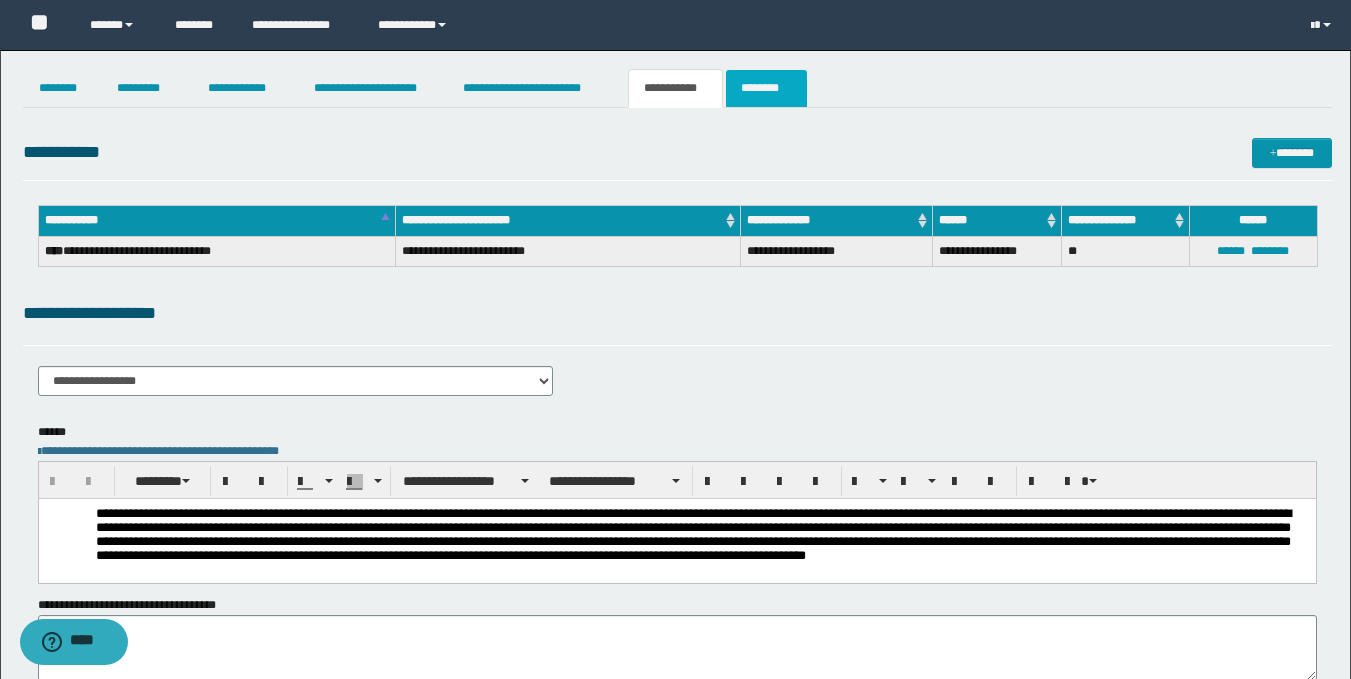 click on "********" at bounding box center (766, 88) 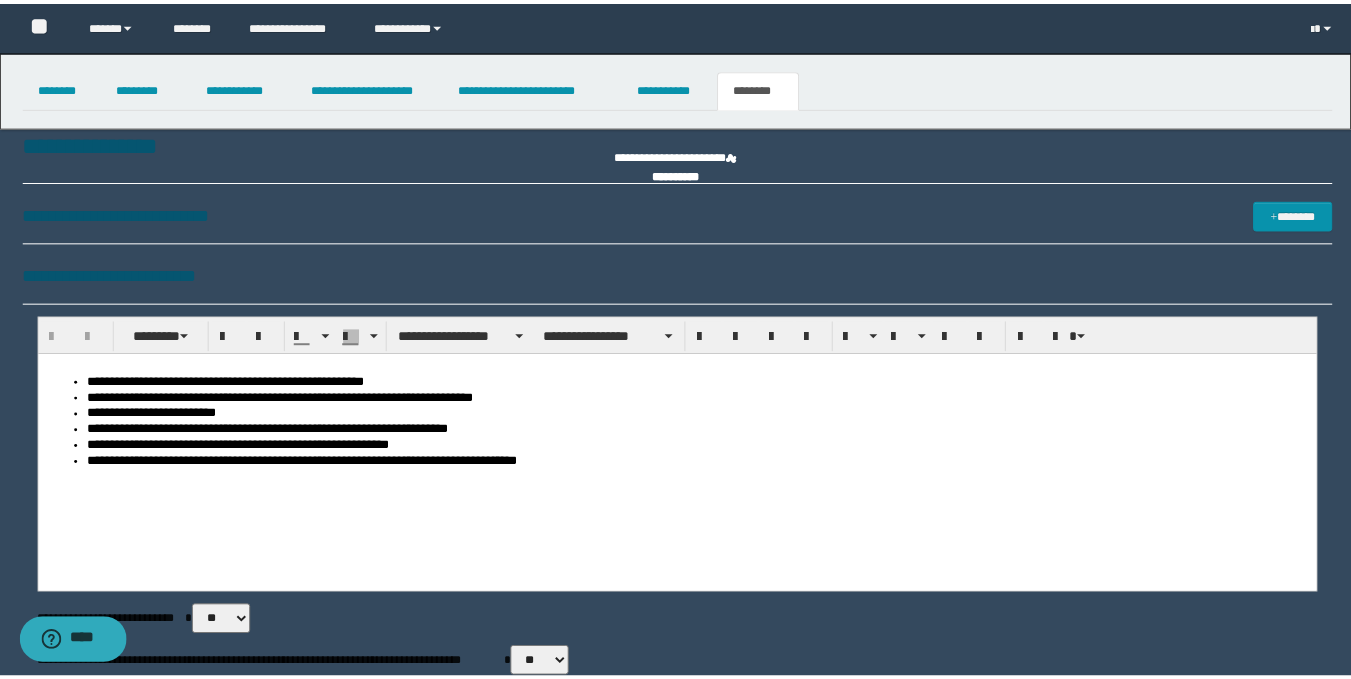 scroll, scrollTop: 0, scrollLeft: 0, axis: both 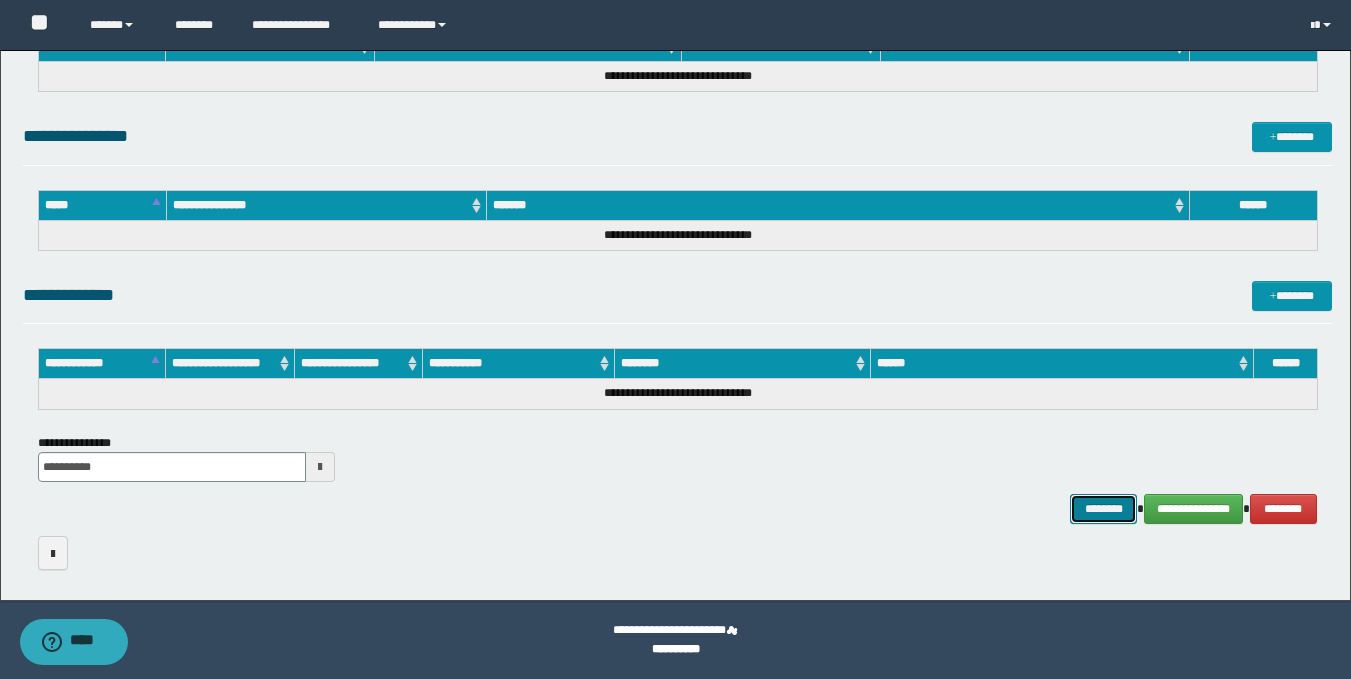 click on "********" at bounding box center [1104, 509] 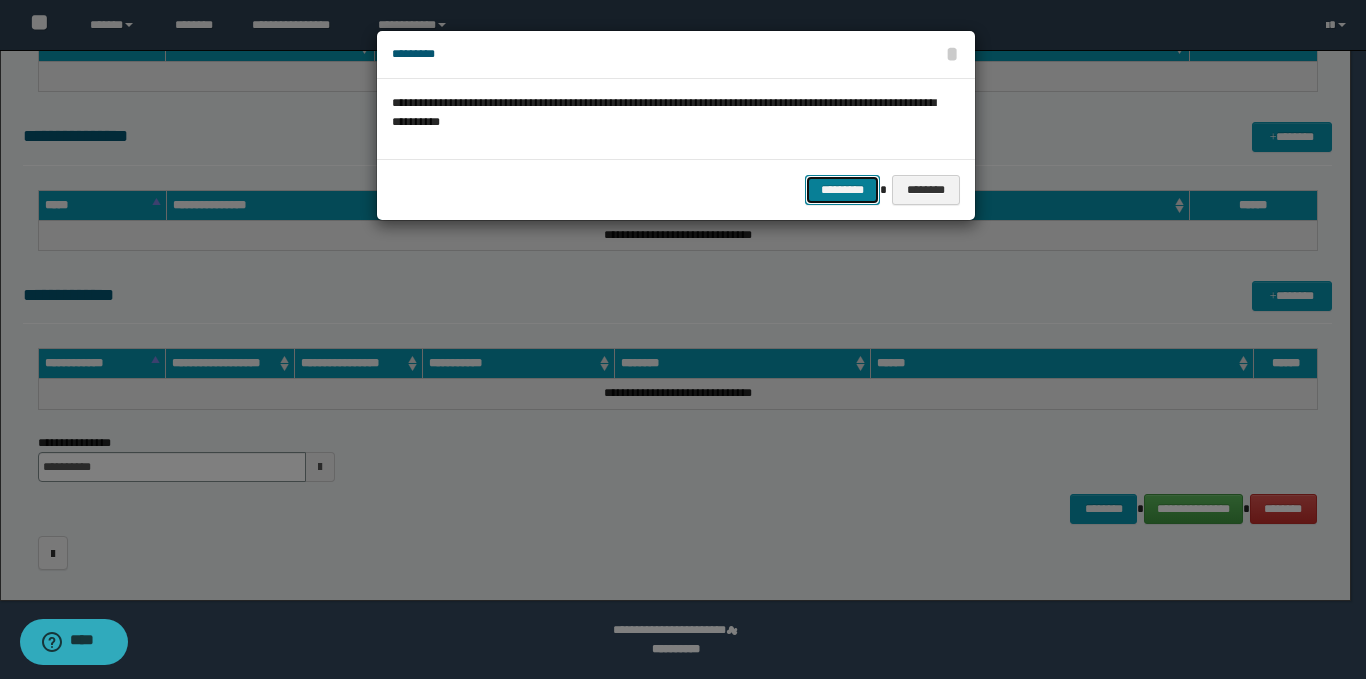 click on "*********" at bounding box center (842, 190) 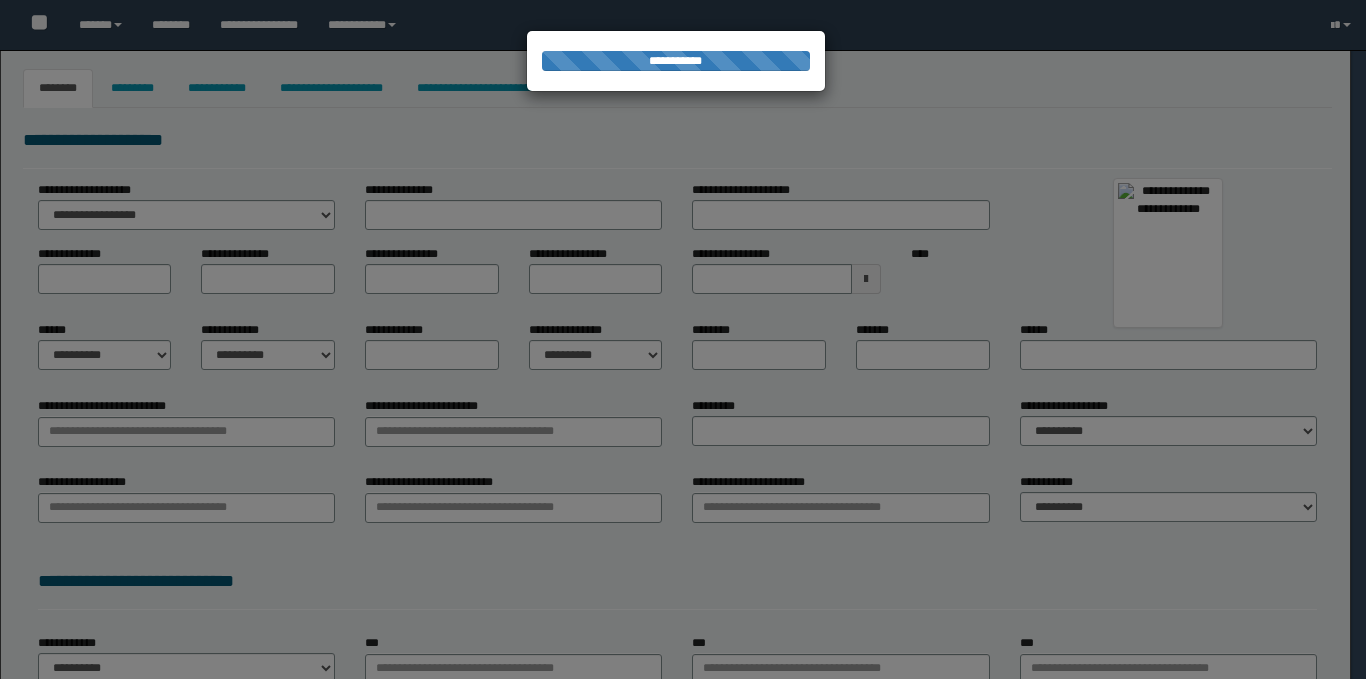 type on "*****" 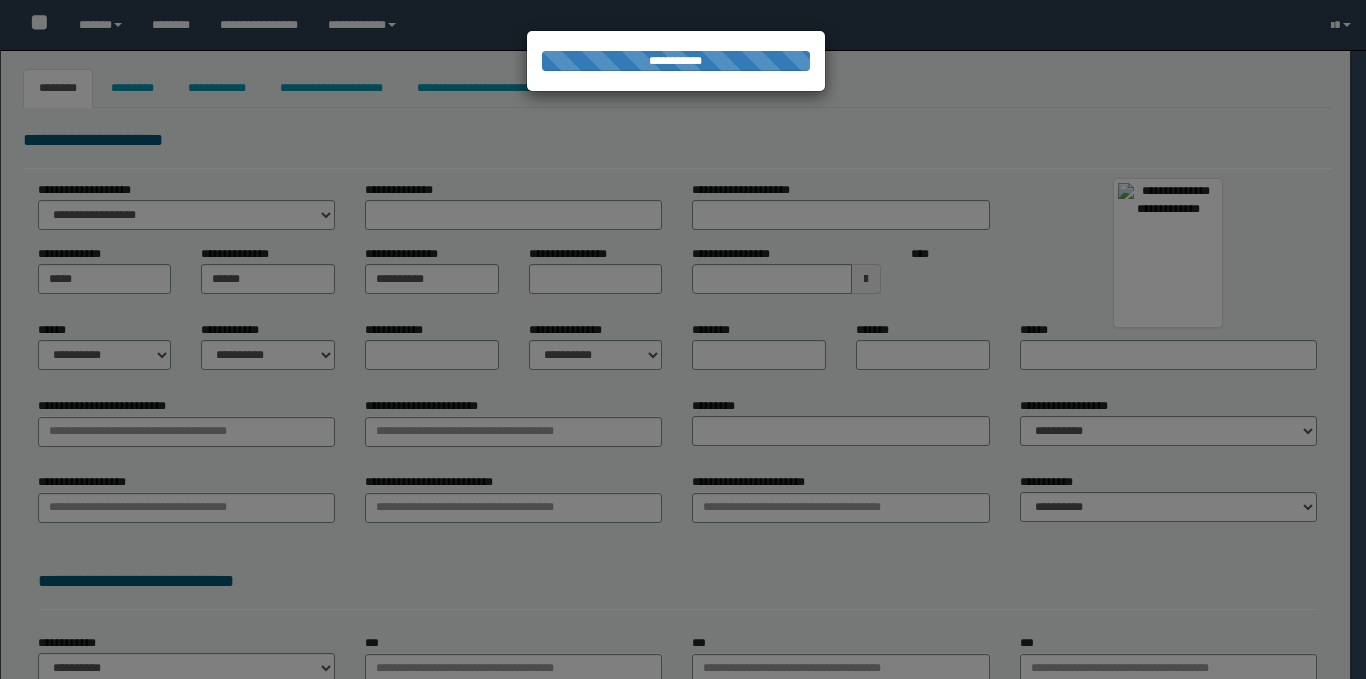 type on "*******" 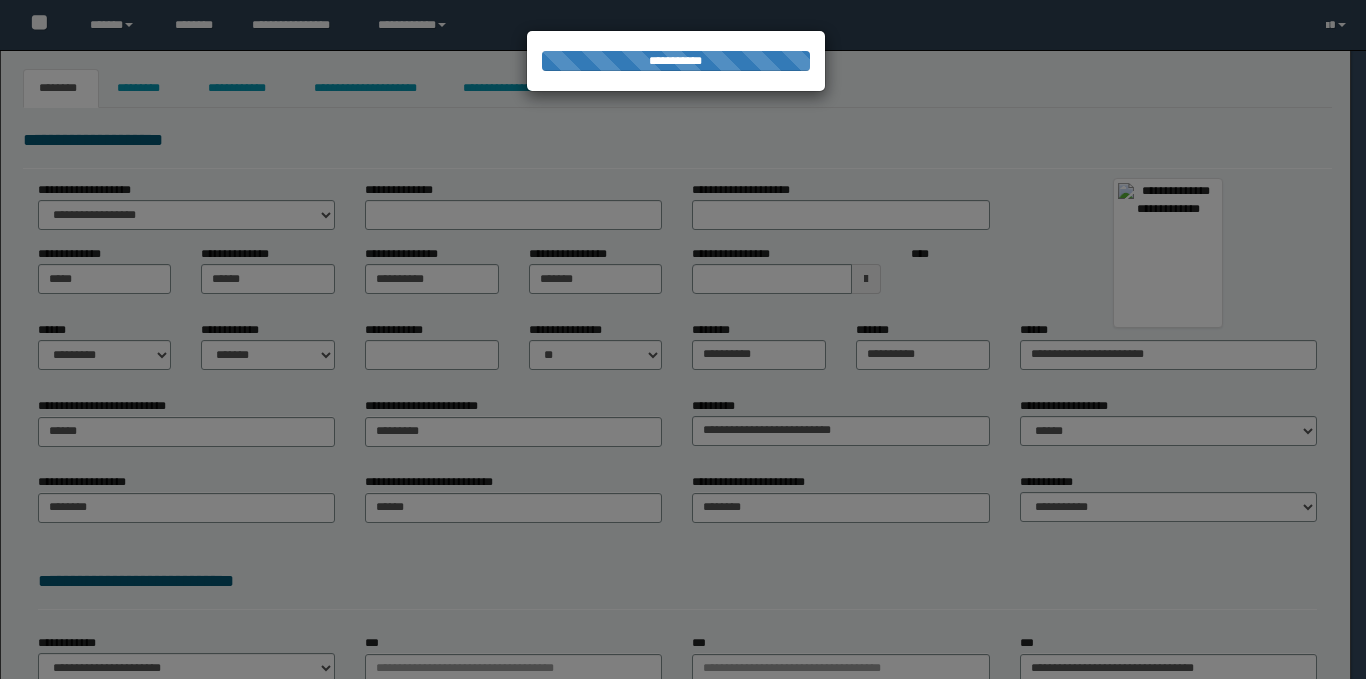 scroll, scrollTop: 0, scrollLeft: 0, axis: both 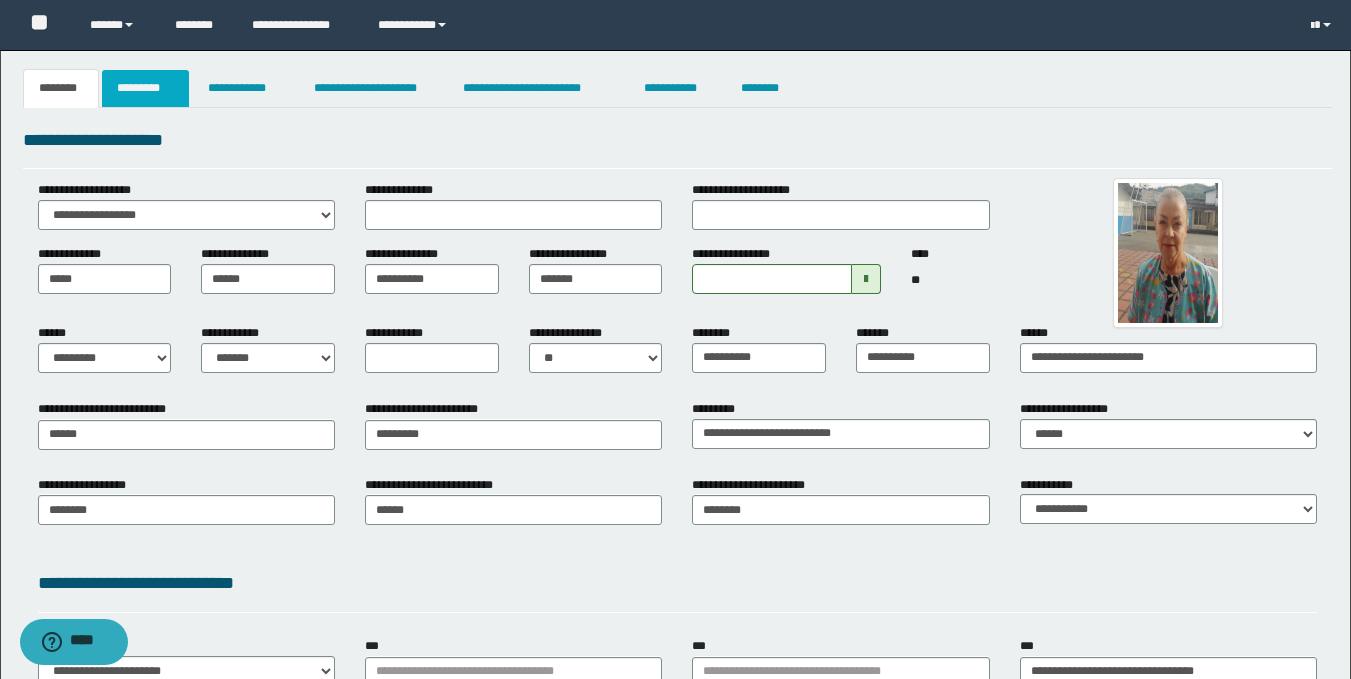 click on "*********" at bounding box center (145, 88) 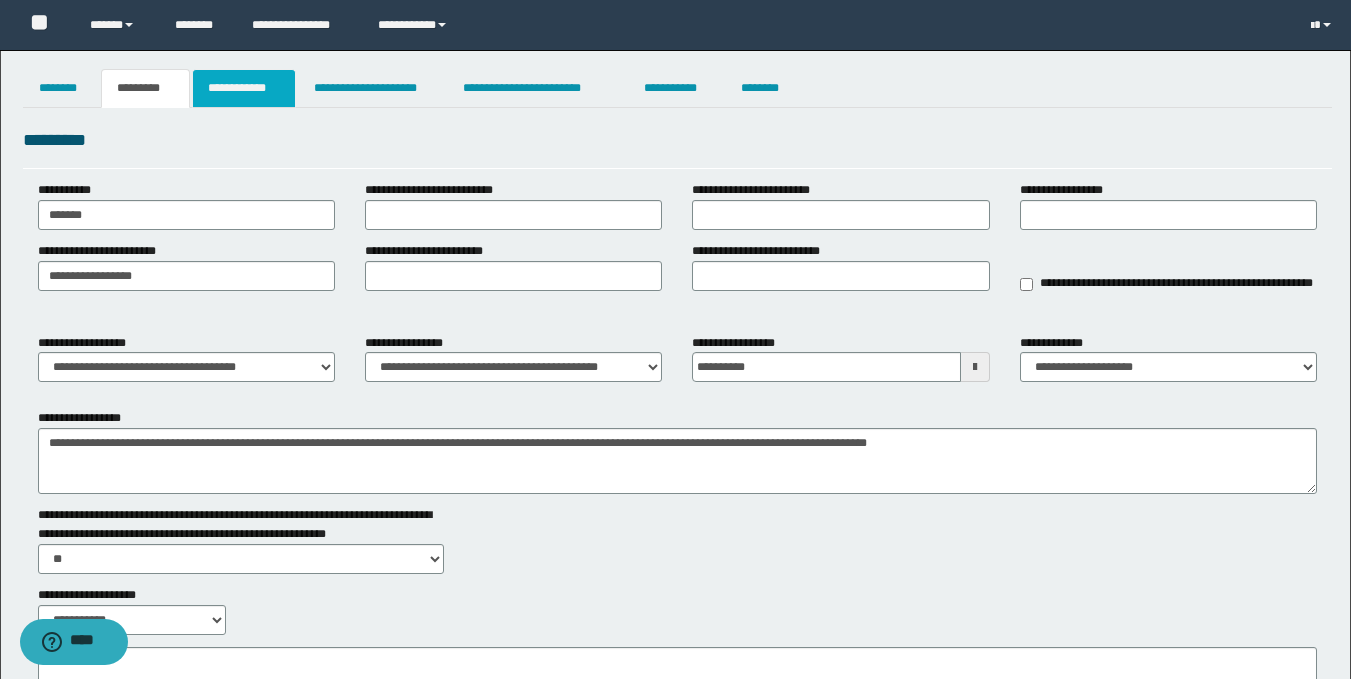 click on "**********" at bounding box center [244, 88] 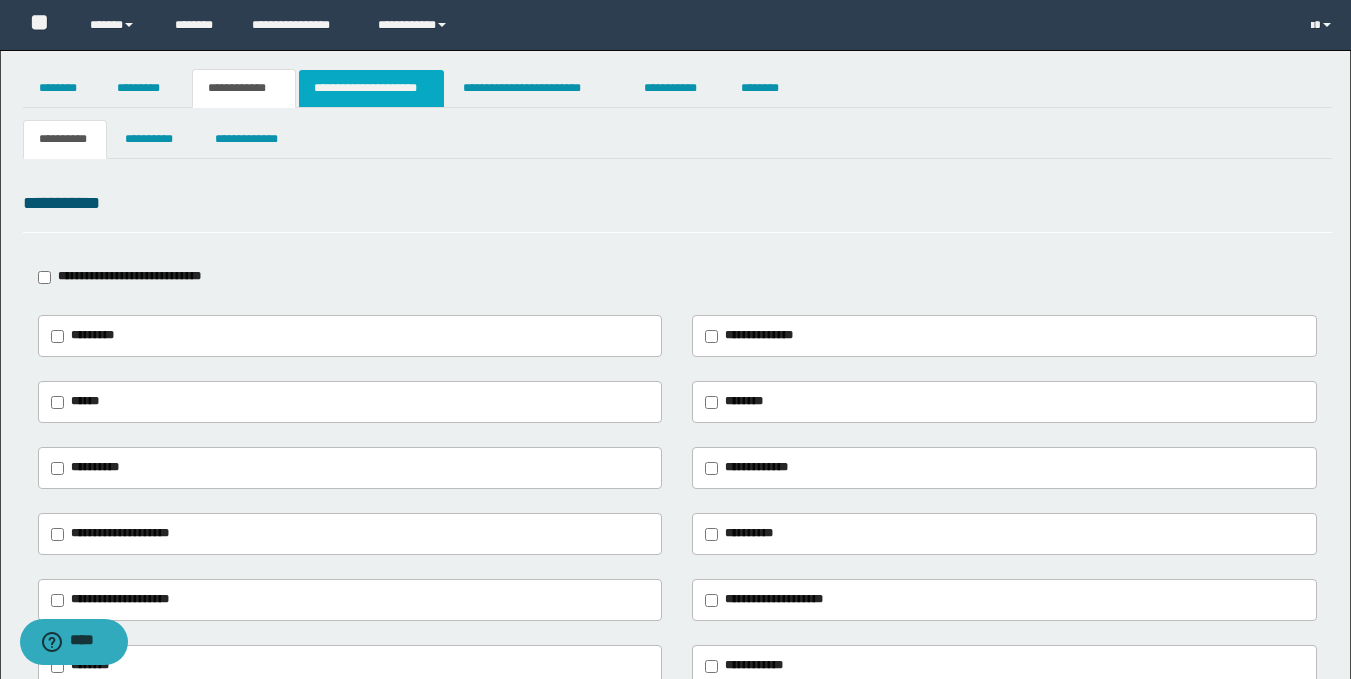 click on "**********" at bounding box center [371, 88] 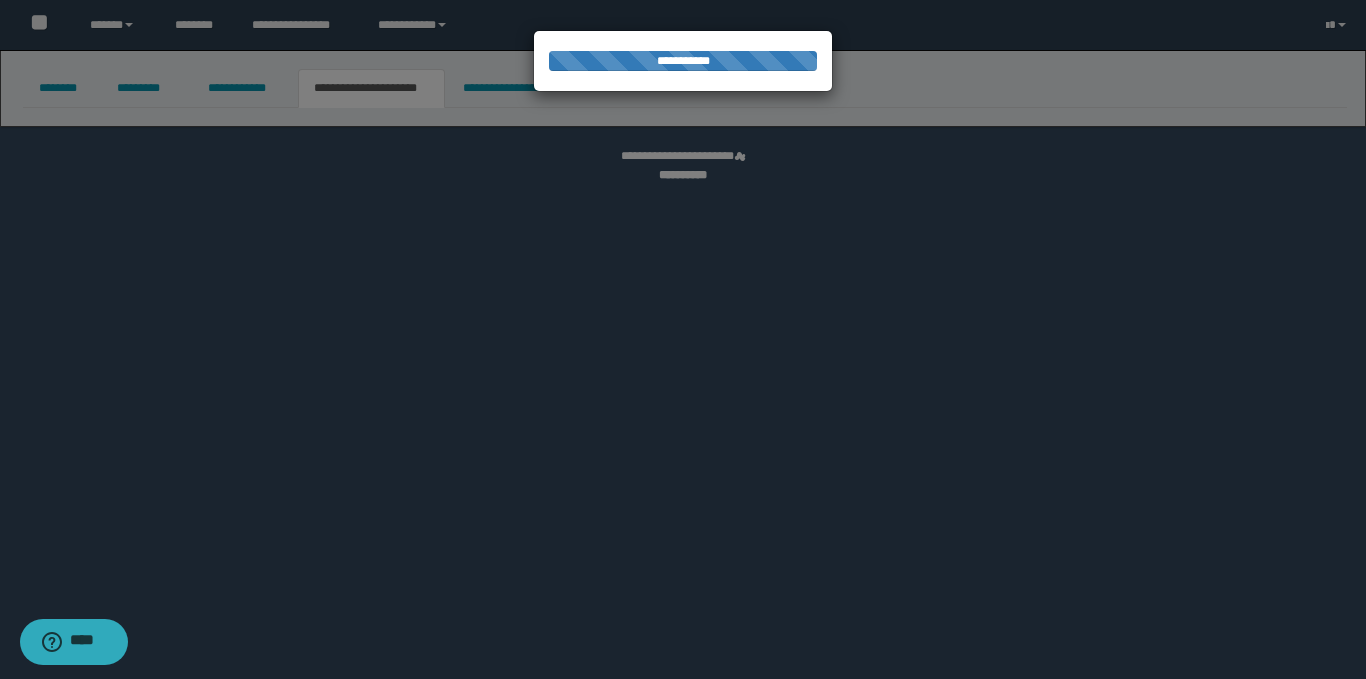 select on "*" 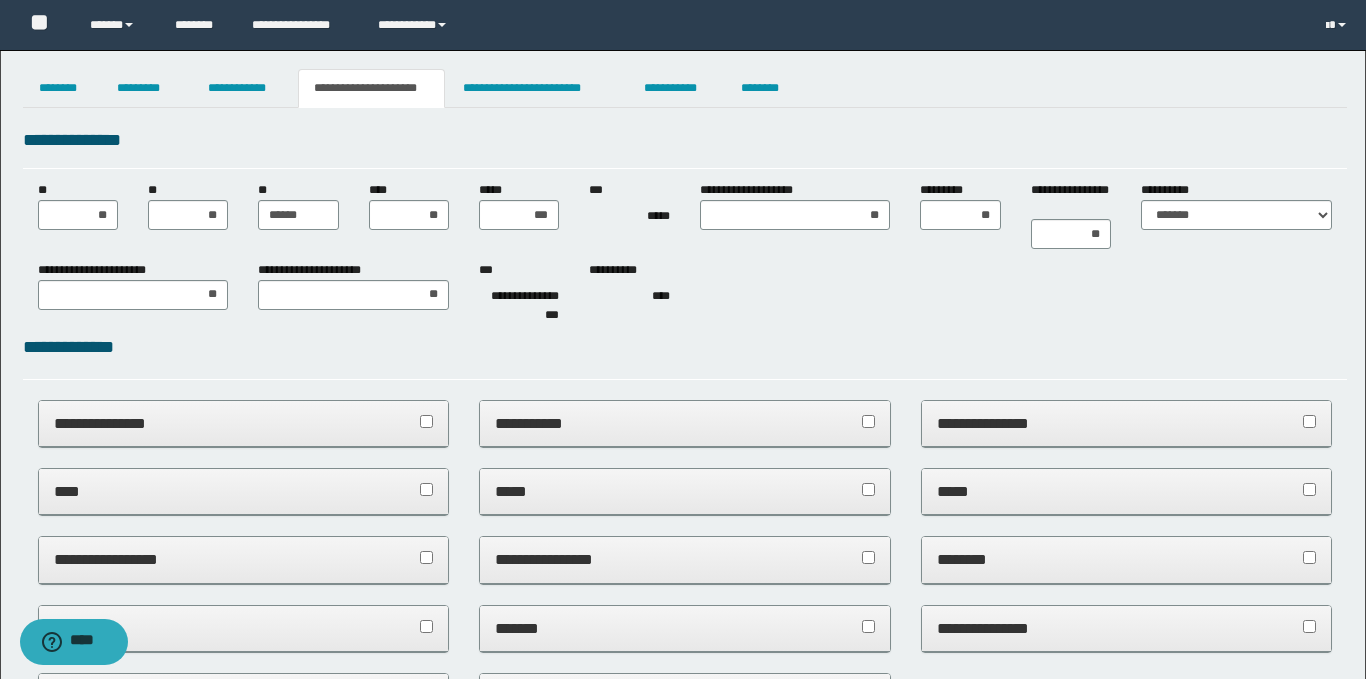 scroll, scrollTop: 0, scrollLeft: 0, axis: both 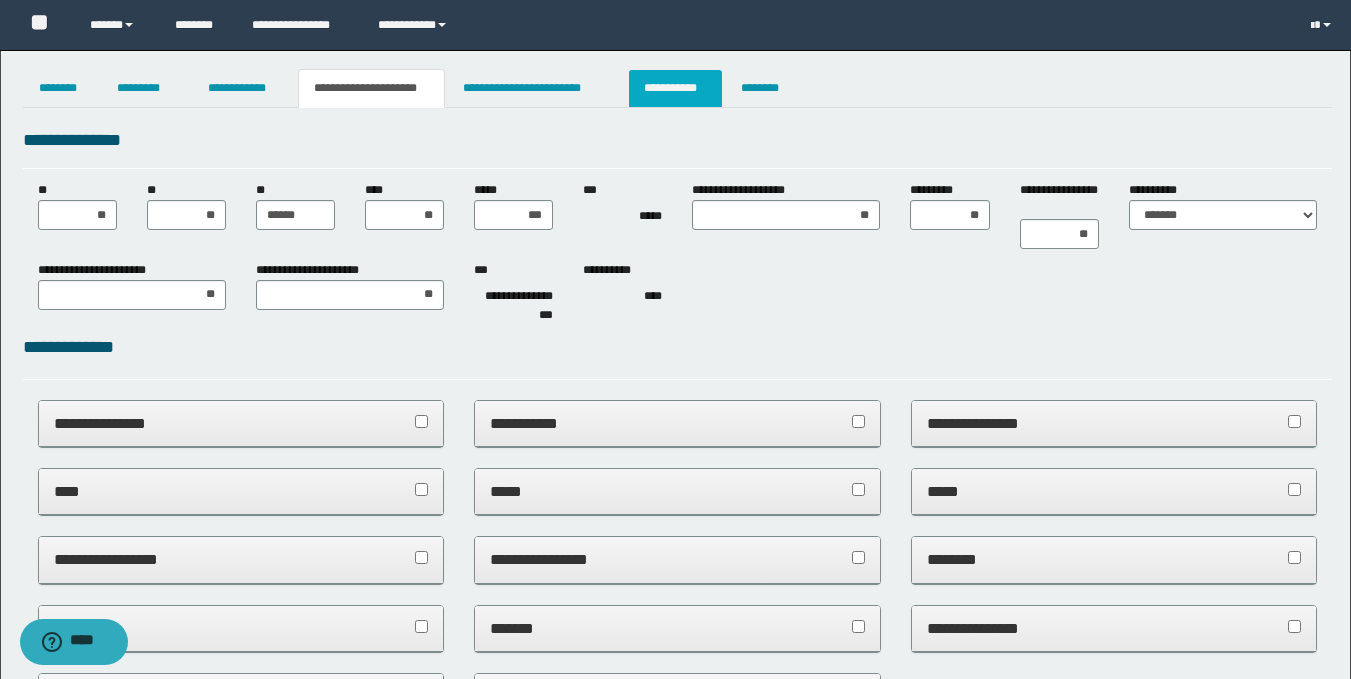 click on "**********" at bounding box center (675, 88) 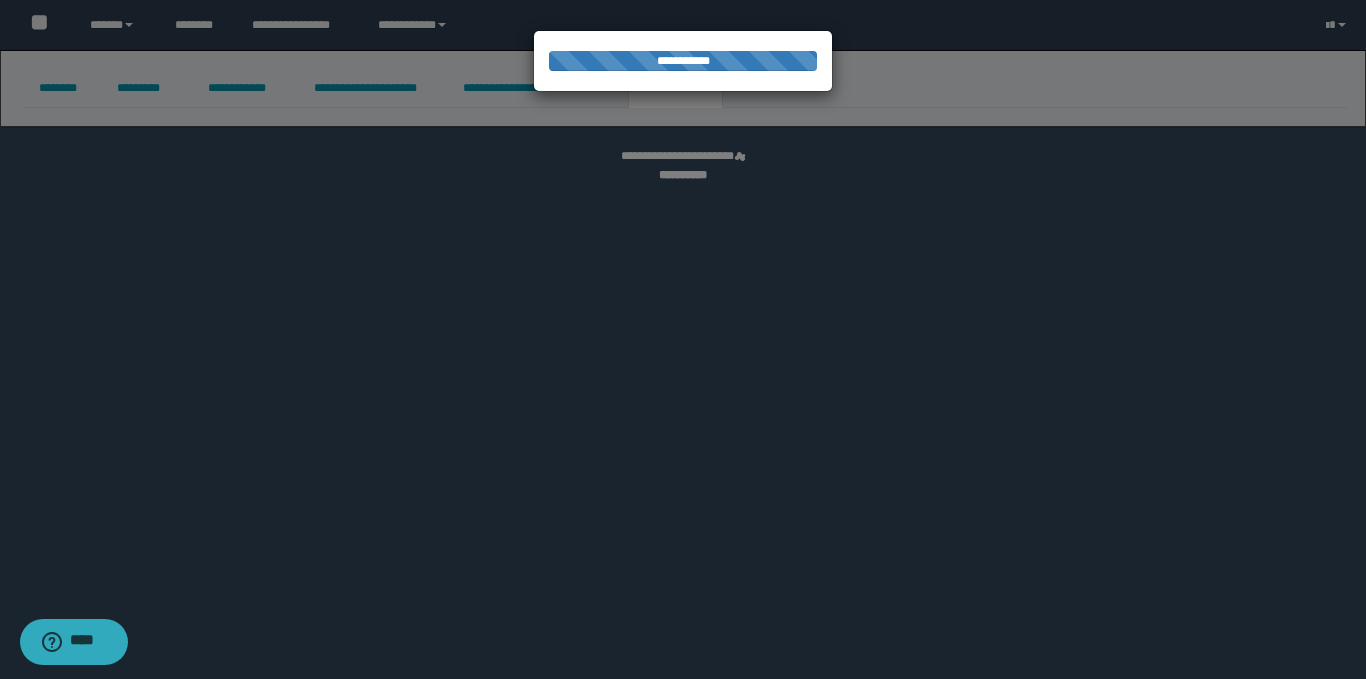 select on "****" 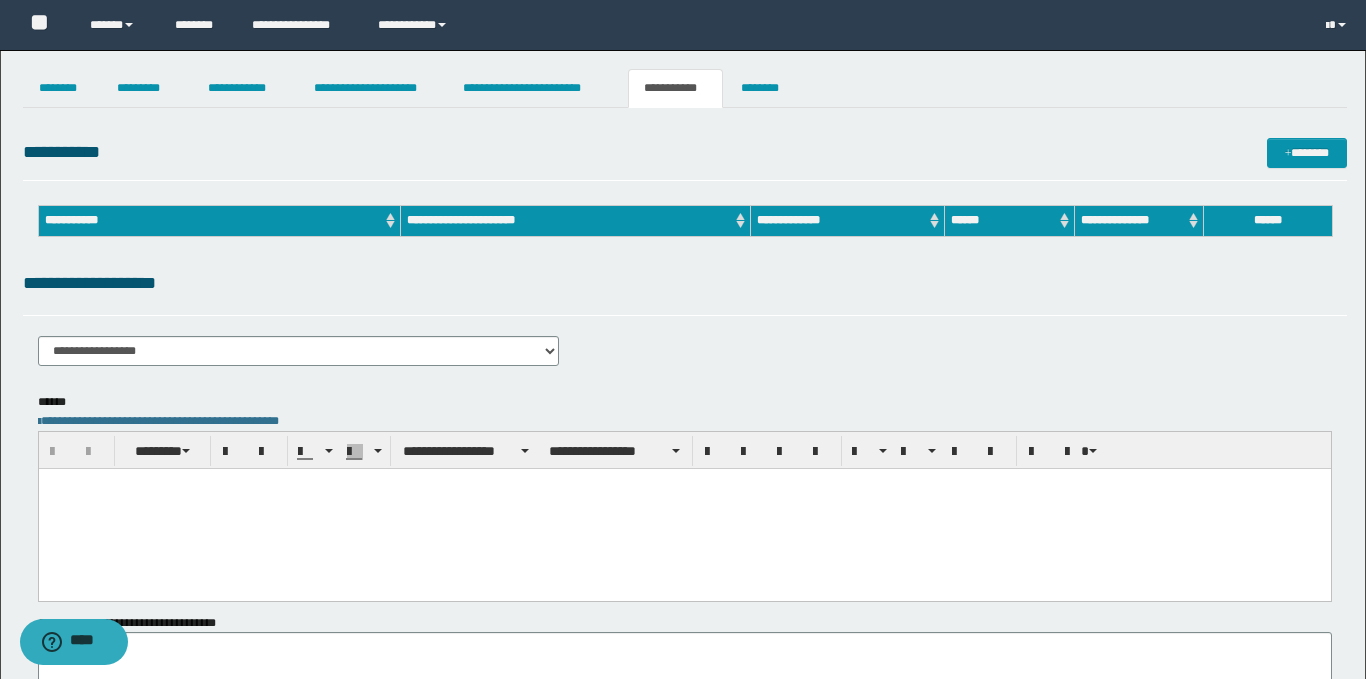 scroll, scrollTop: 0, scrollLeft: 0, axis: both 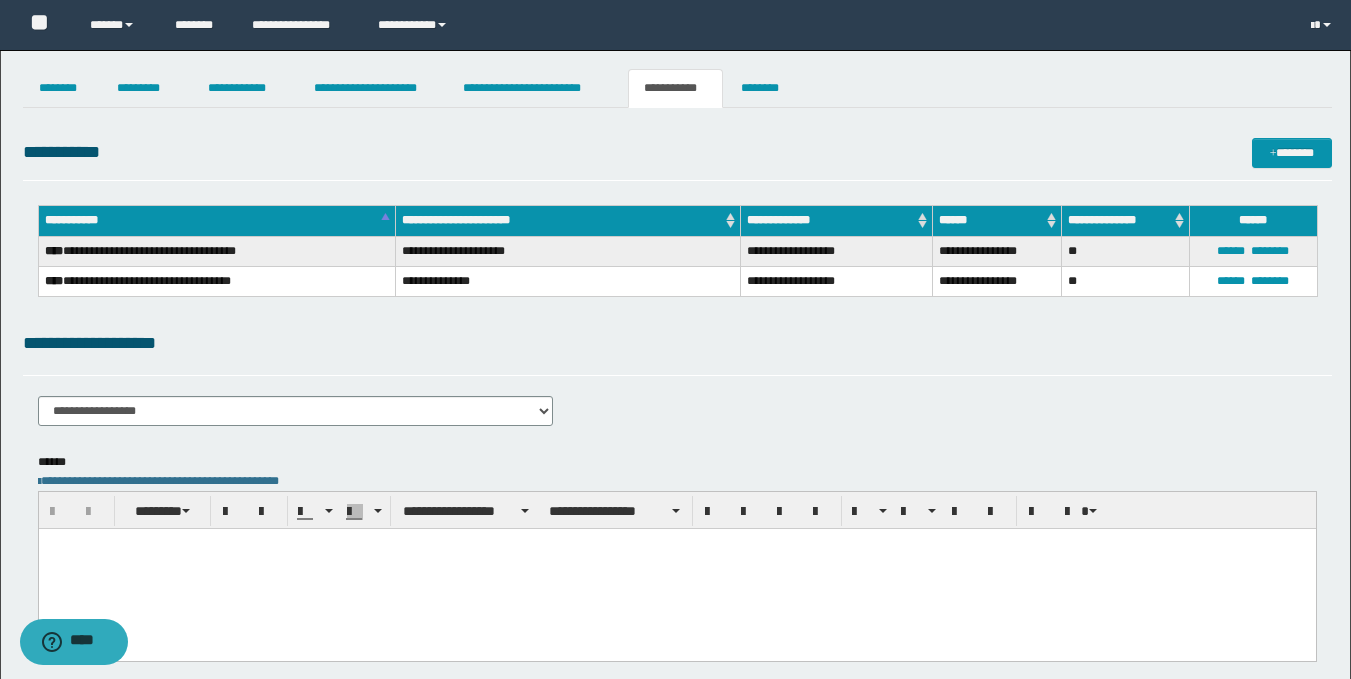 click at bounding box center (676, 568) 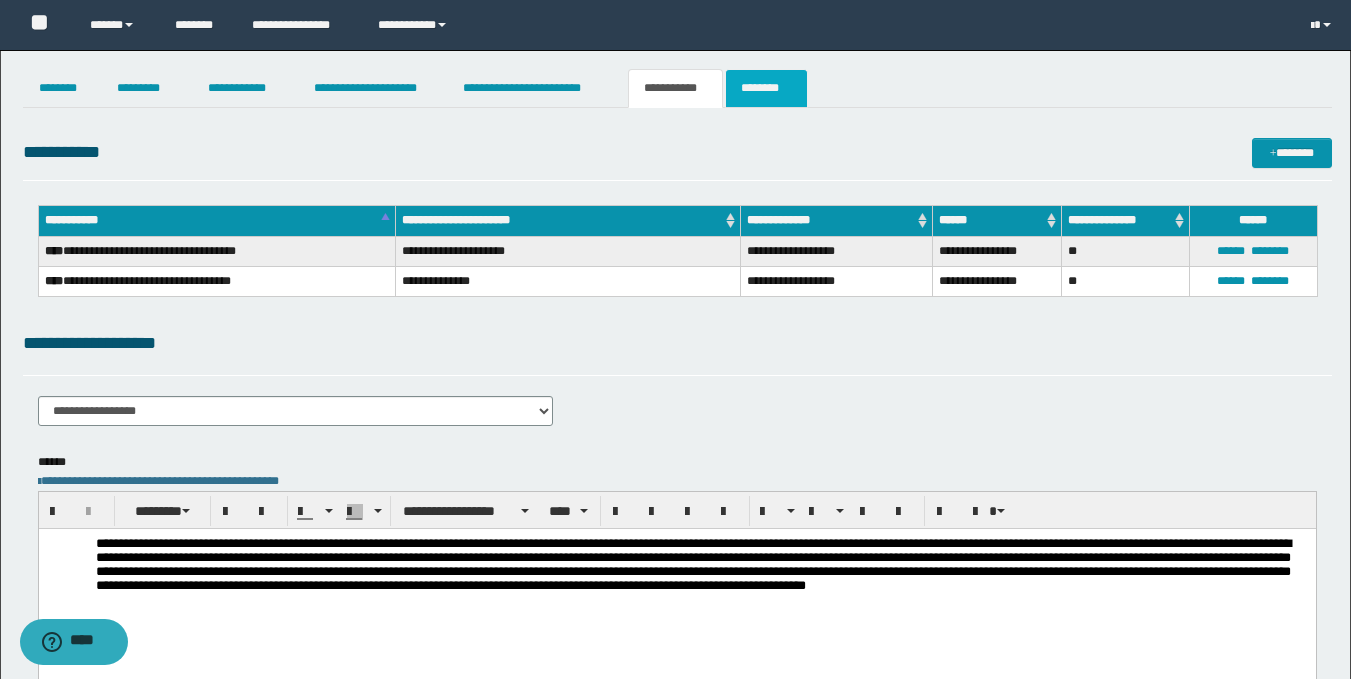 click on "********" at bounding box center (766, 88) 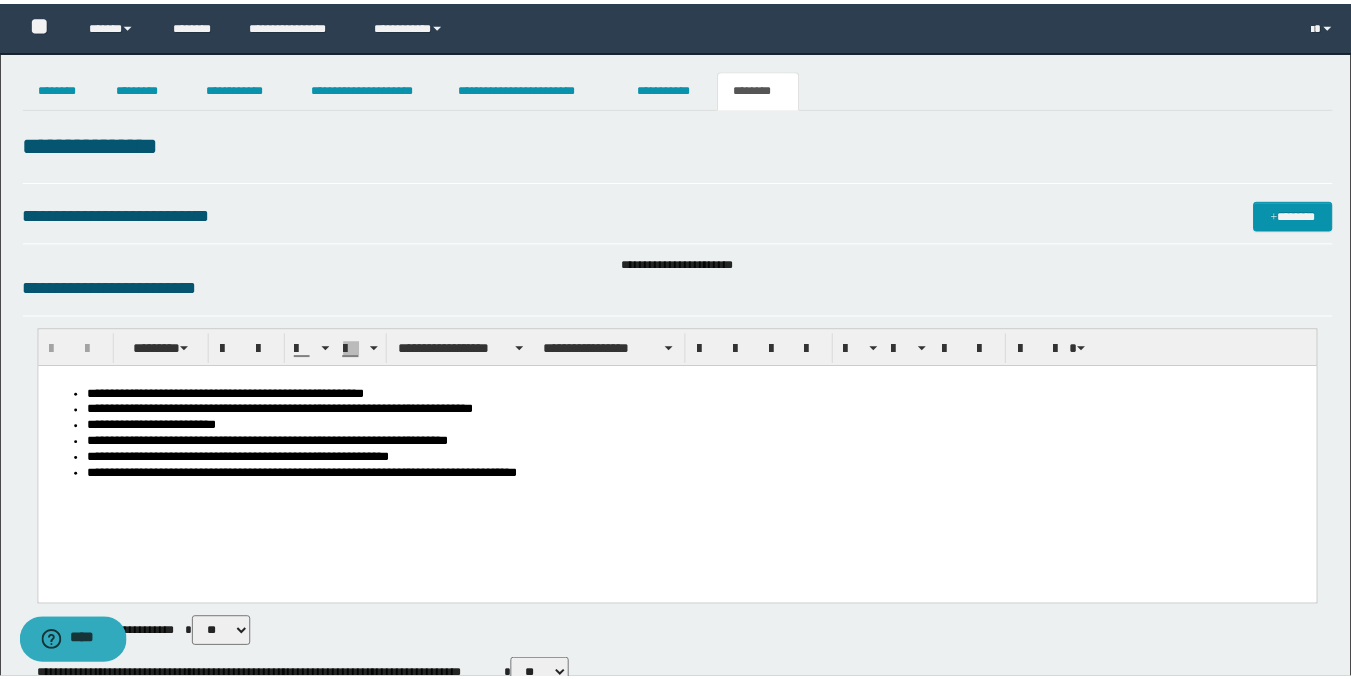 scroll, scrollTop: 0, scrollLeft: 0, axis: both 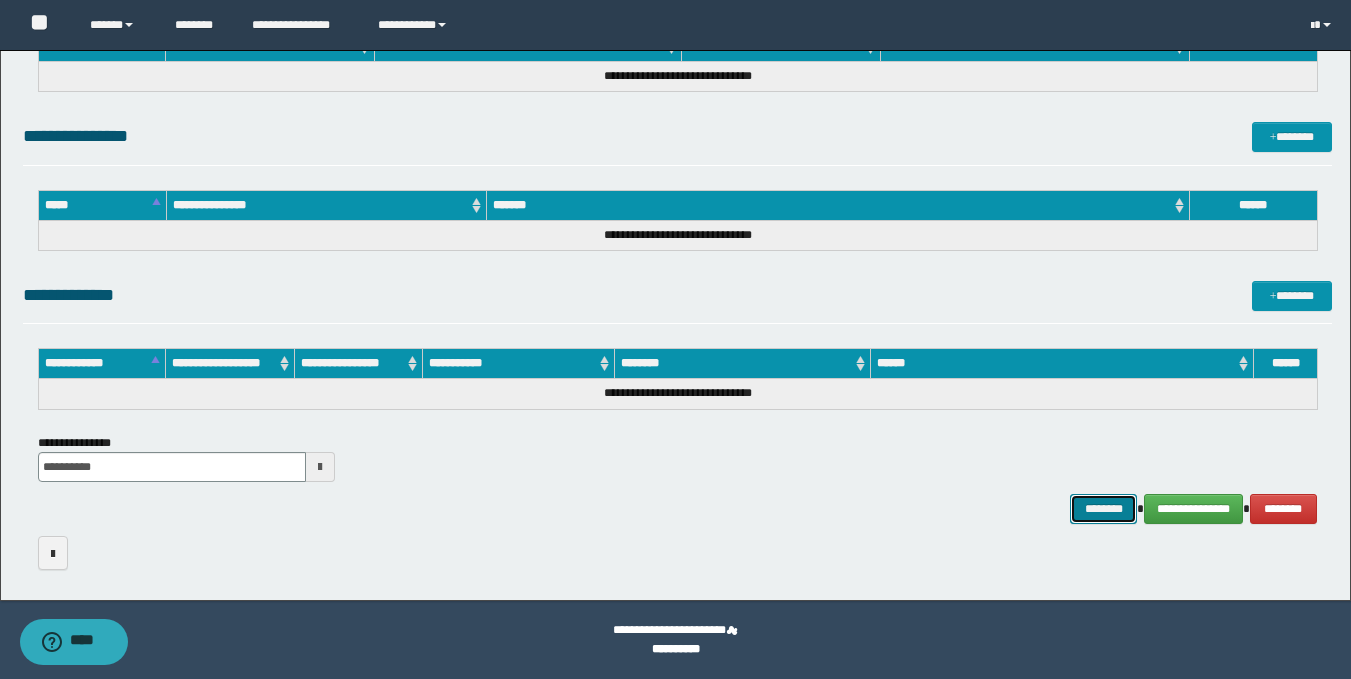 click on "********" at bounding box center (1104, 509) 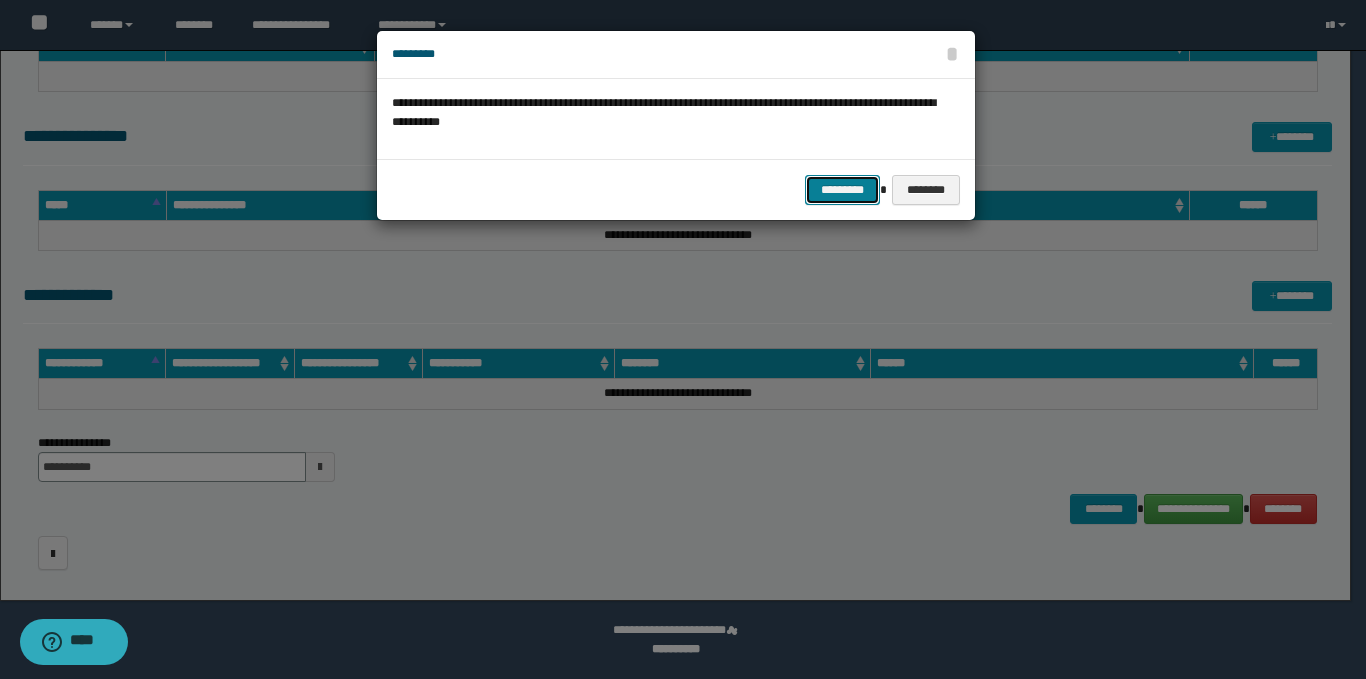 click on "*********" at bounding box center [842, 190] 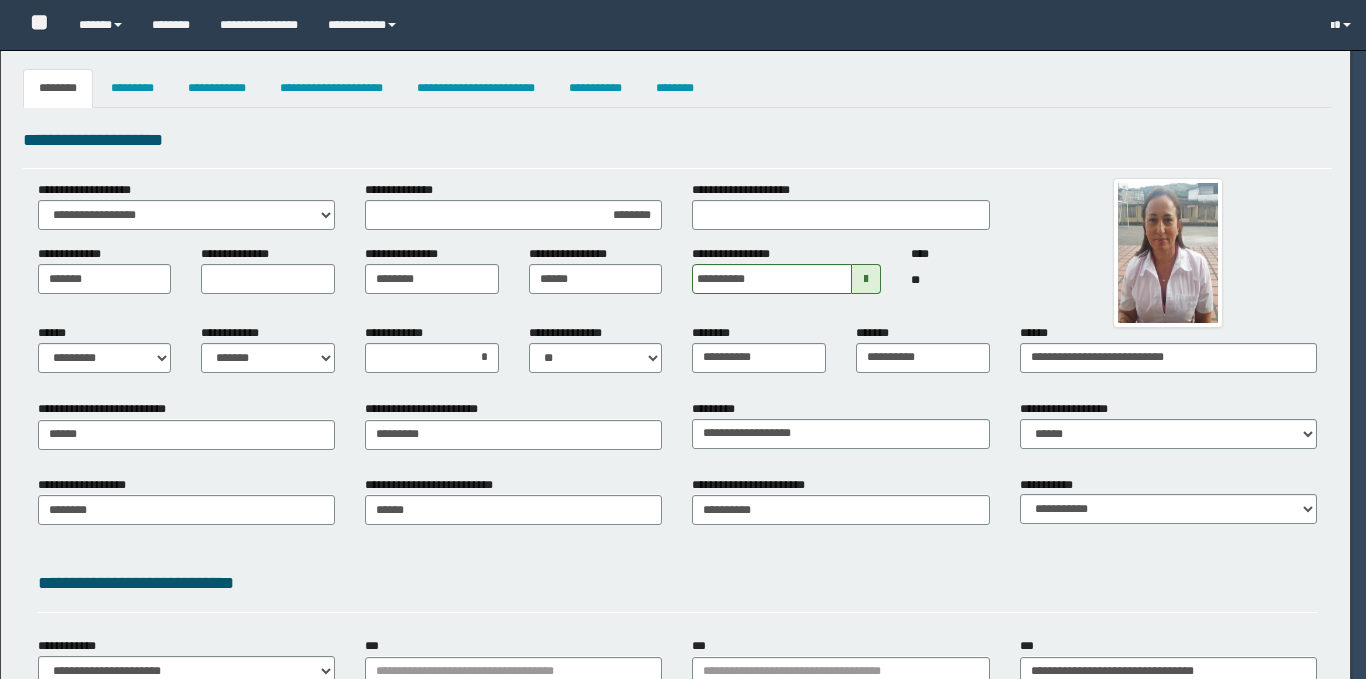 select on "*" 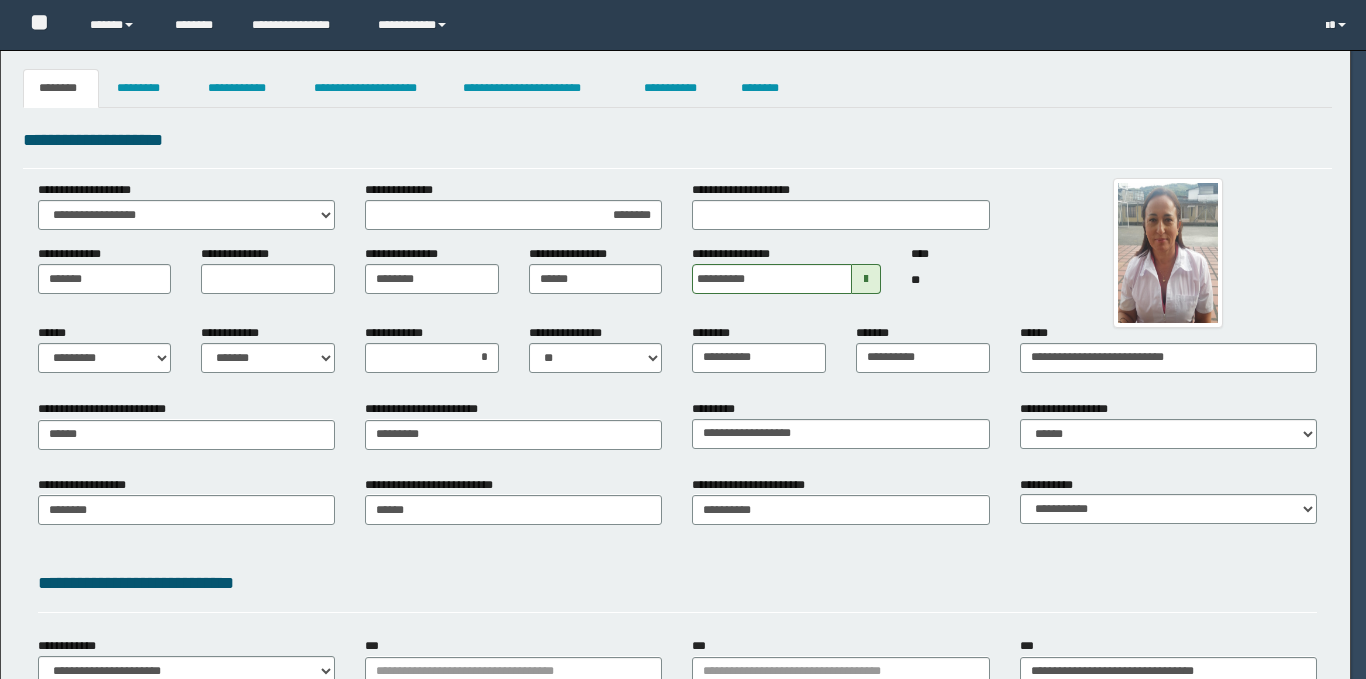 scroll, scrollTop: 0, scrollLeft: 0, axis: both 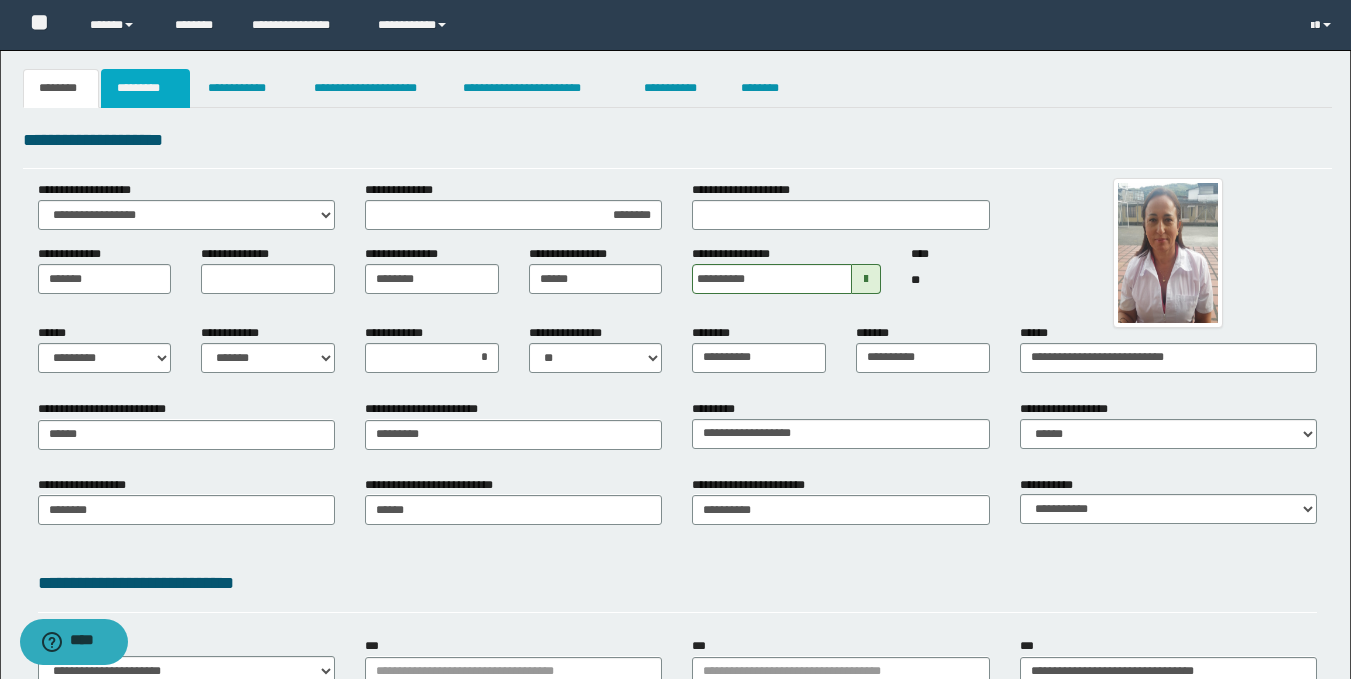 click on "*********" at bounding box center [145, 88] 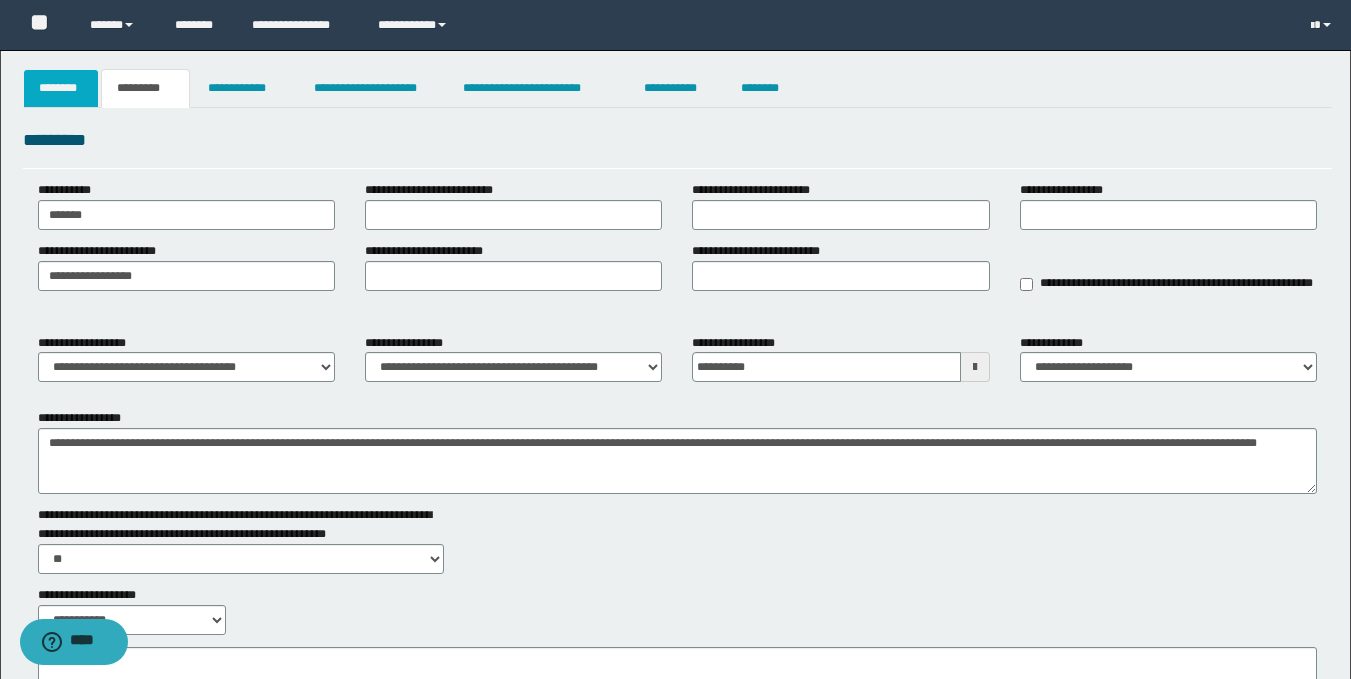 click on "********" at bounding box center (61, 88) 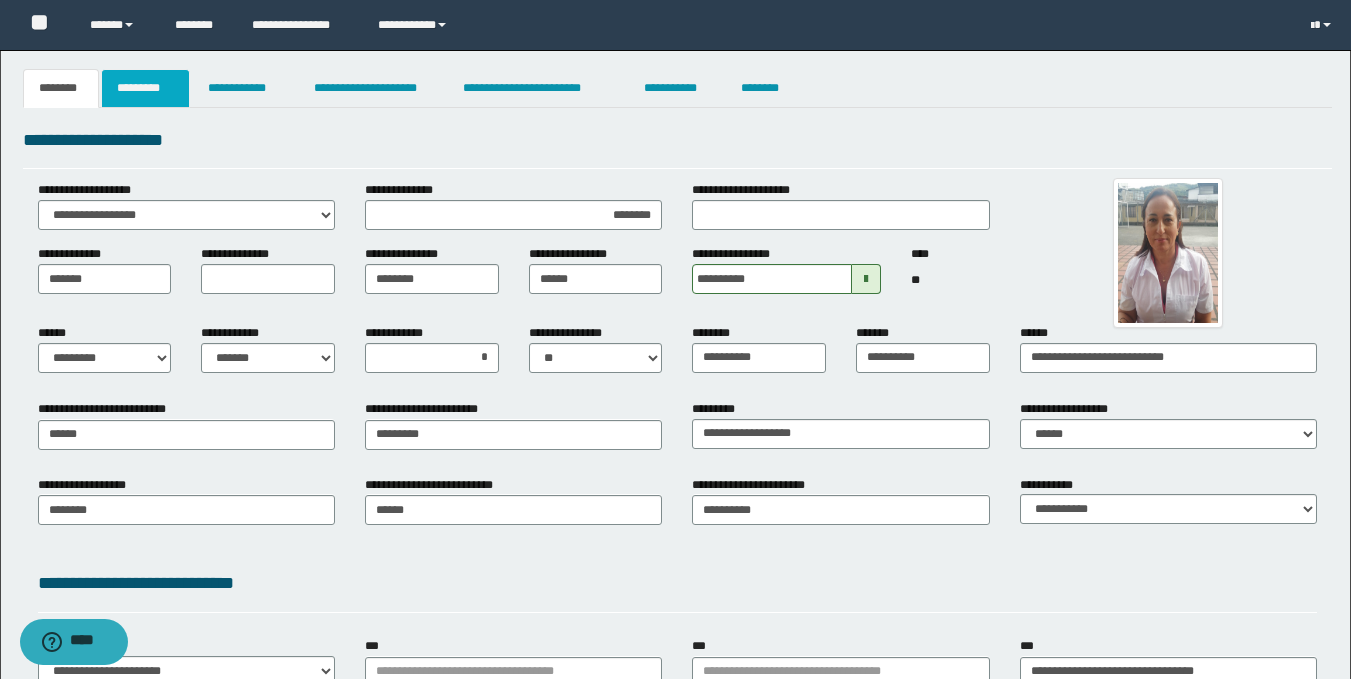 click on "*********" at bounding box center [145, 88] 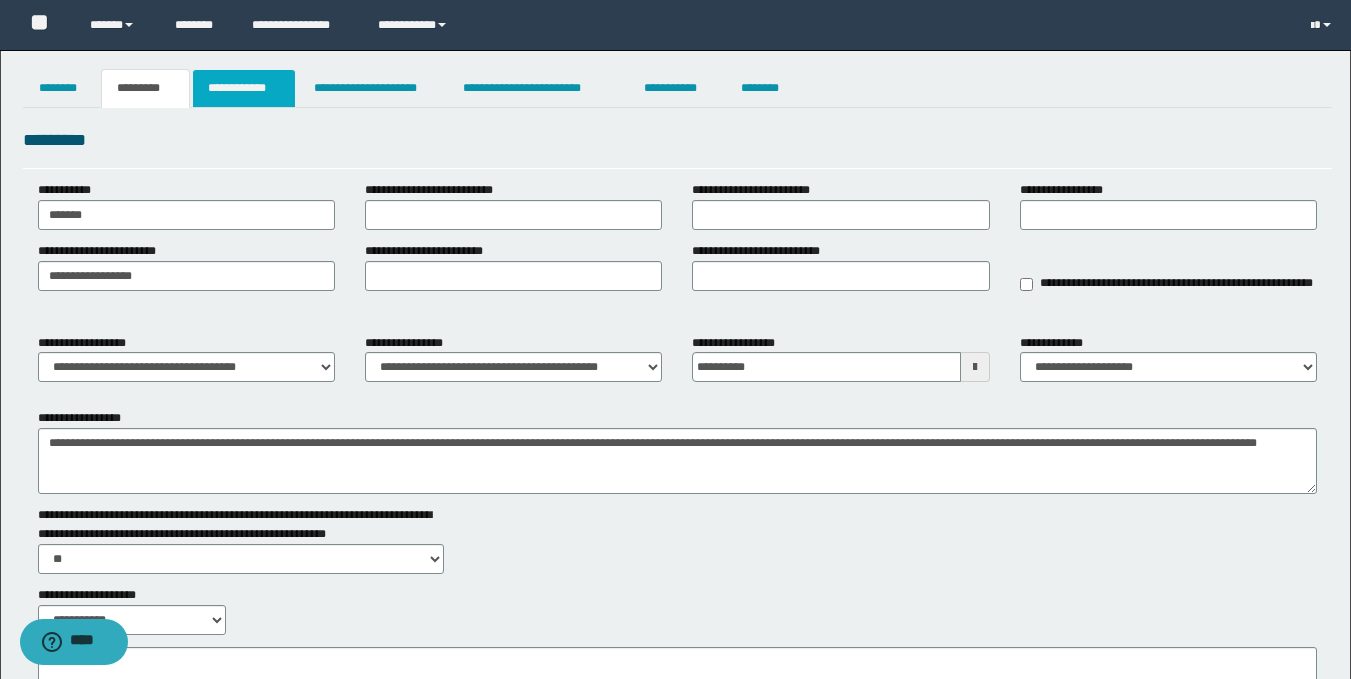 click on "**********" at bounding box center [244, 88] 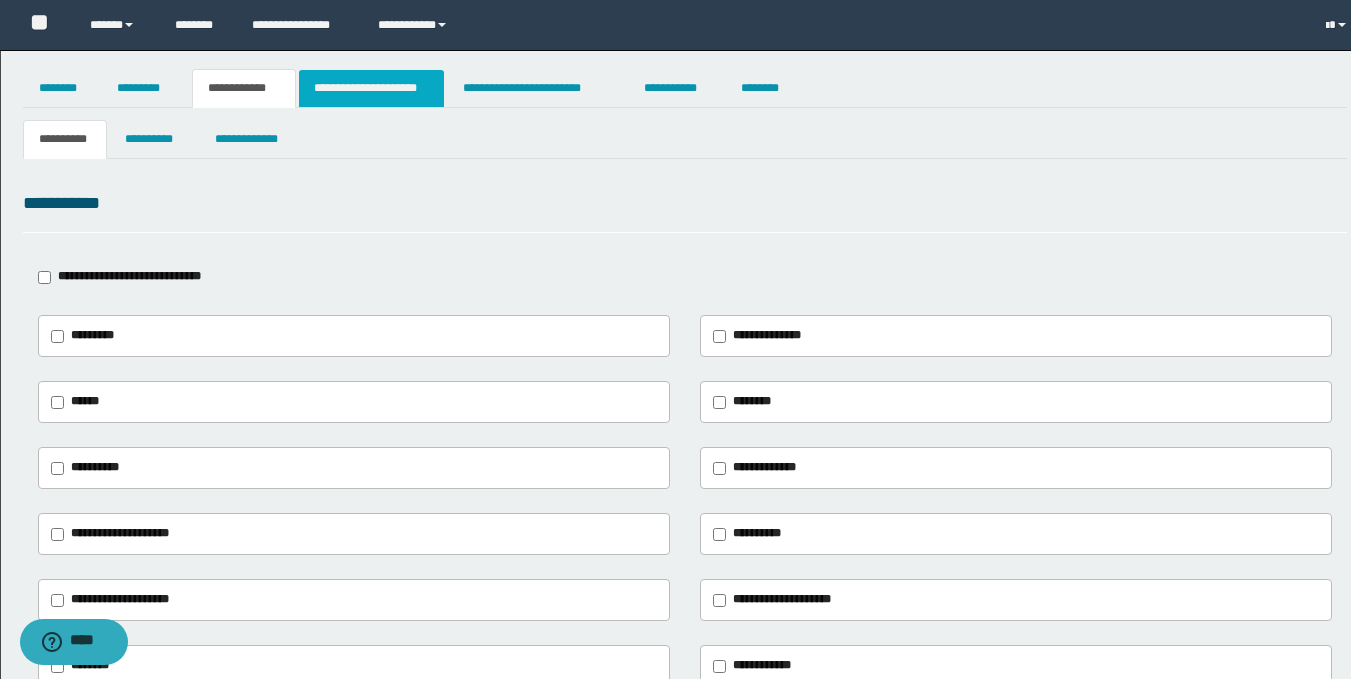 click on "**********" at bounding box center (371, 88) 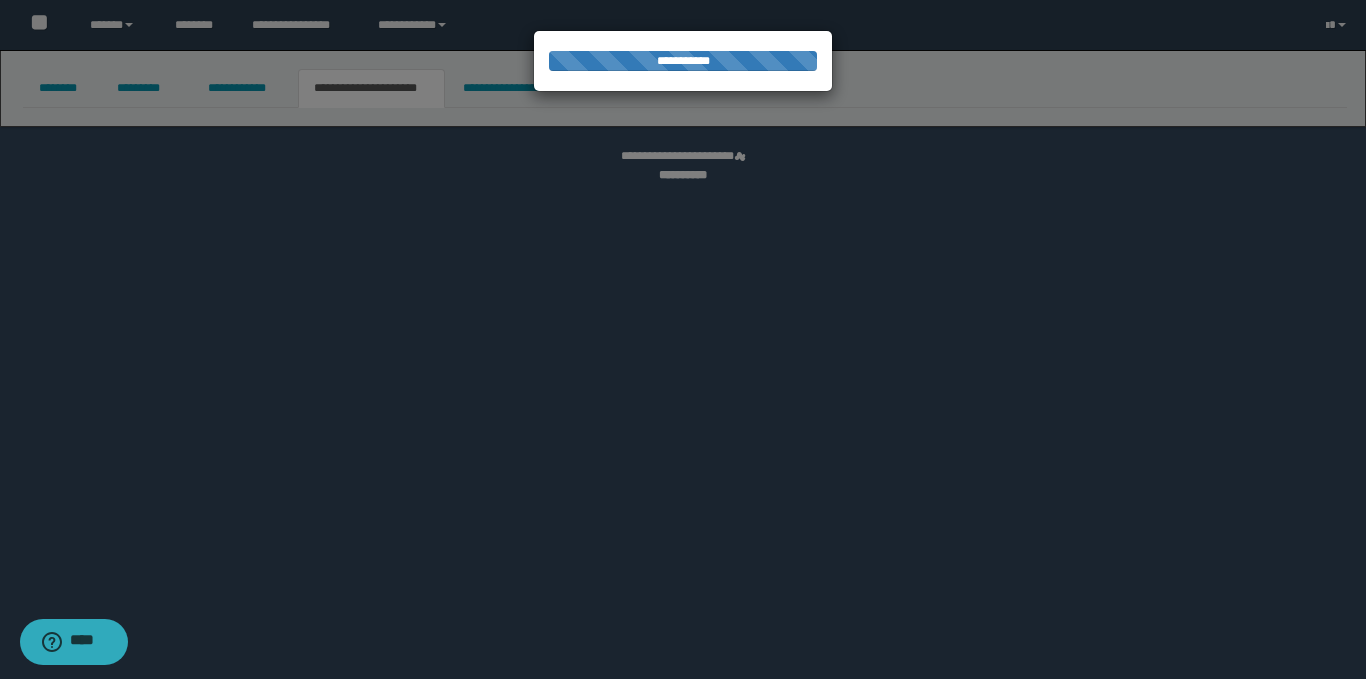 select on "*" 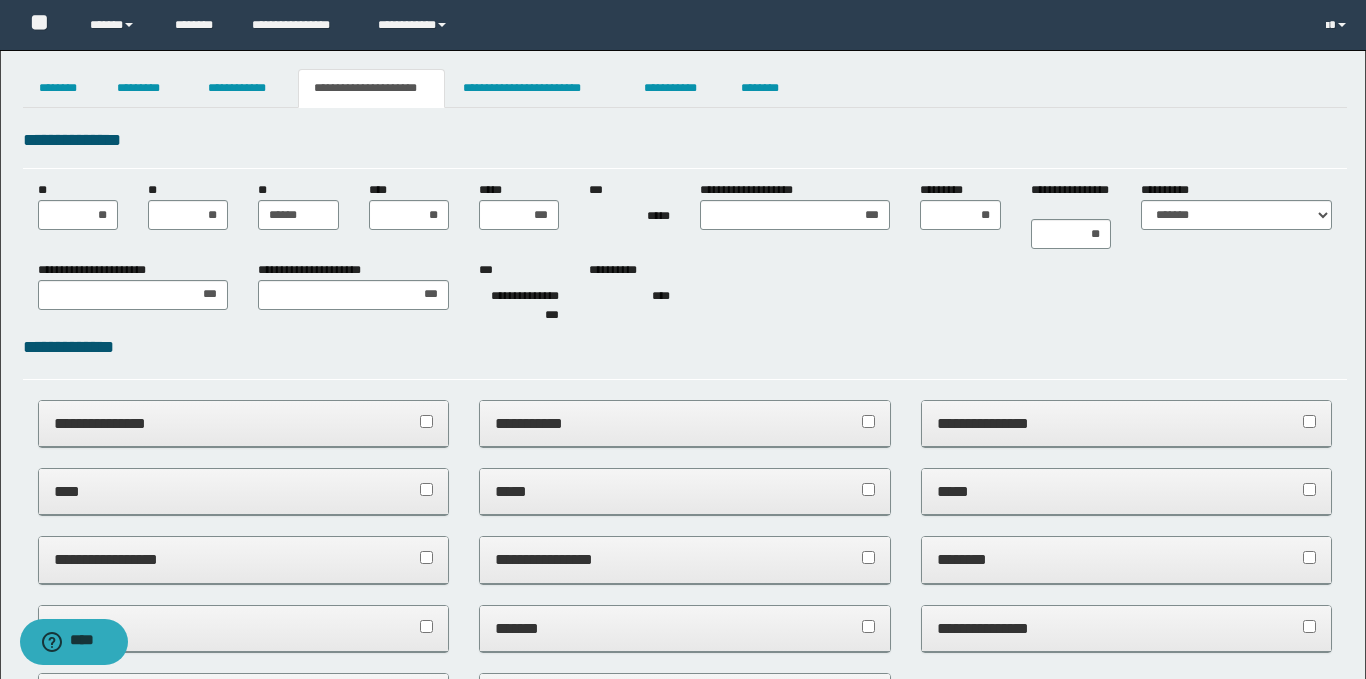 scroll, scrollTop: 0, scrollLeft: 0, axis: both 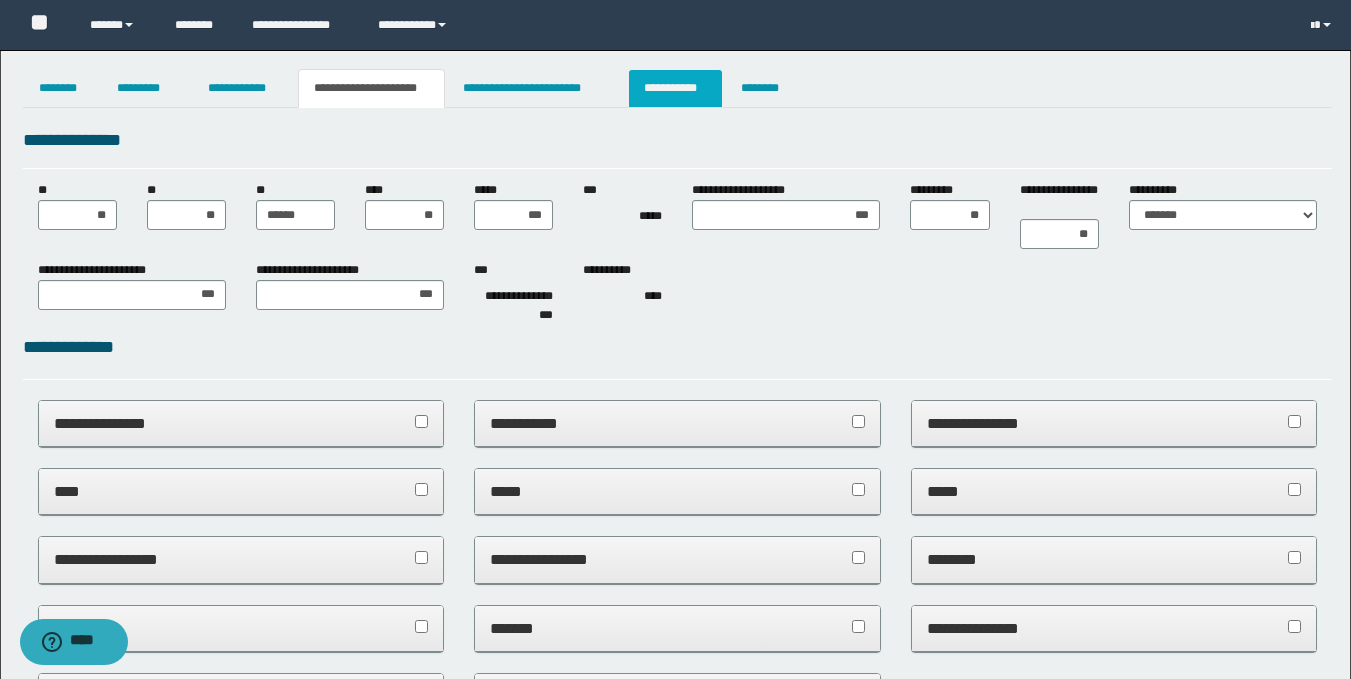 click on "**********" at bounding box center [675, 88] 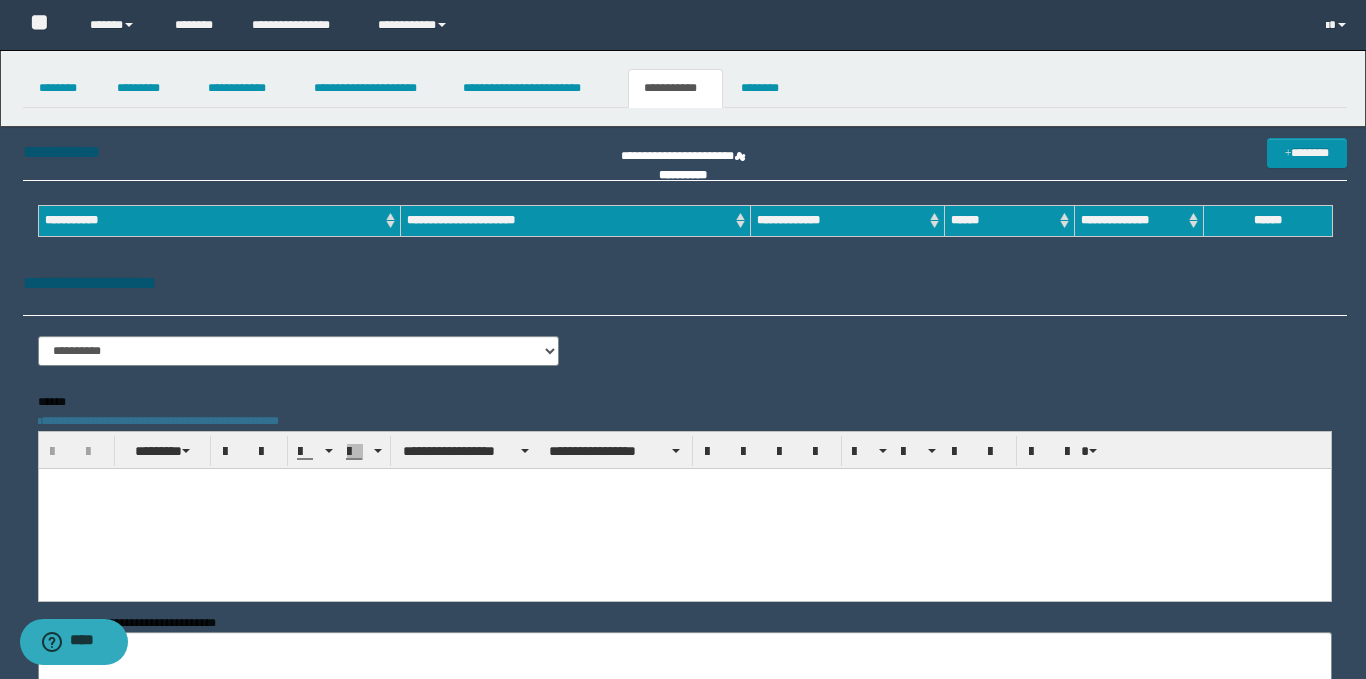 scroll, scrollTop: 0, scrollLeft: 0, axis: both 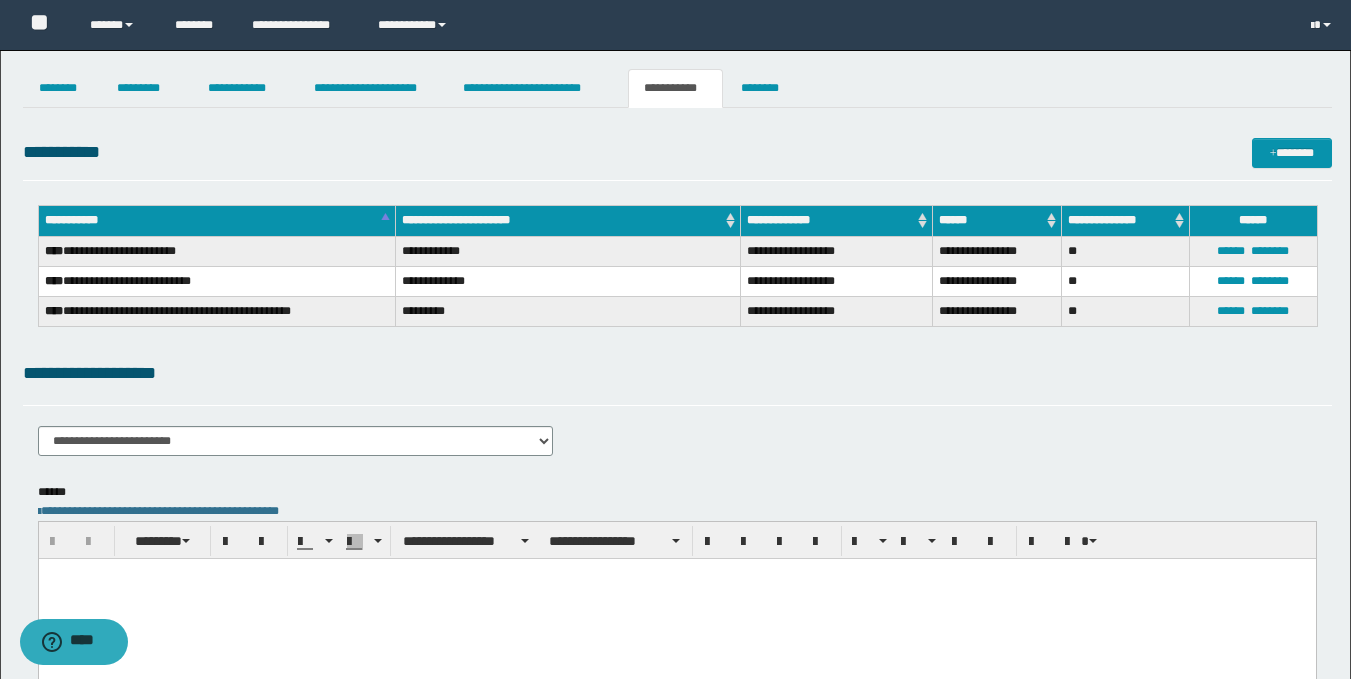 click at bounding box center [676, 598] 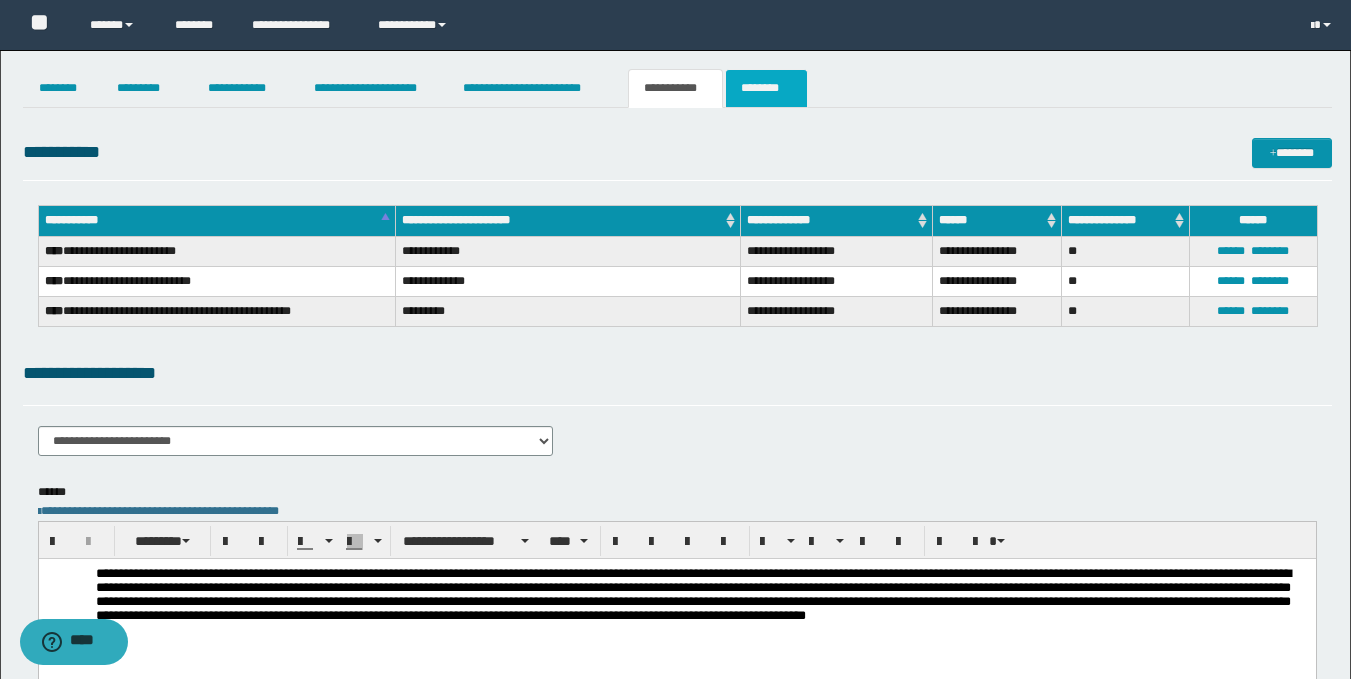click on "********" at bounding box center (766, 88) 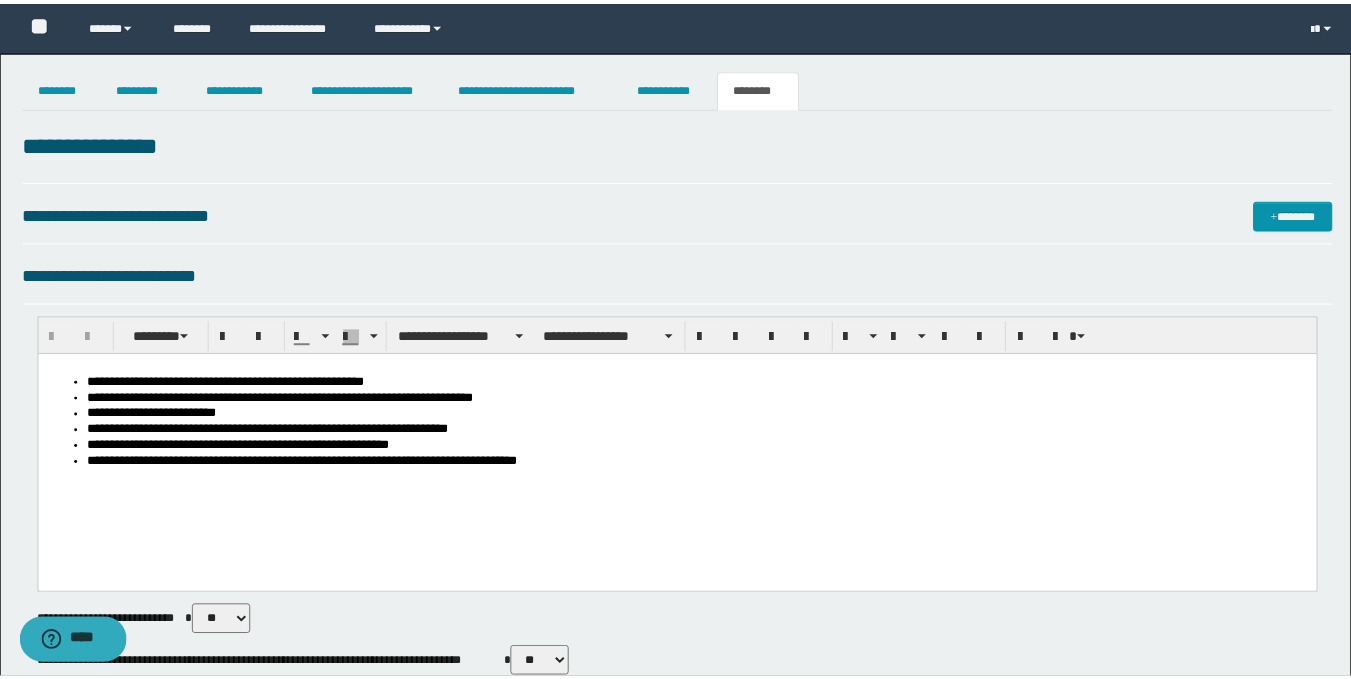 scroll, scrollTop: 0, scrollLeft: 0, axis: both 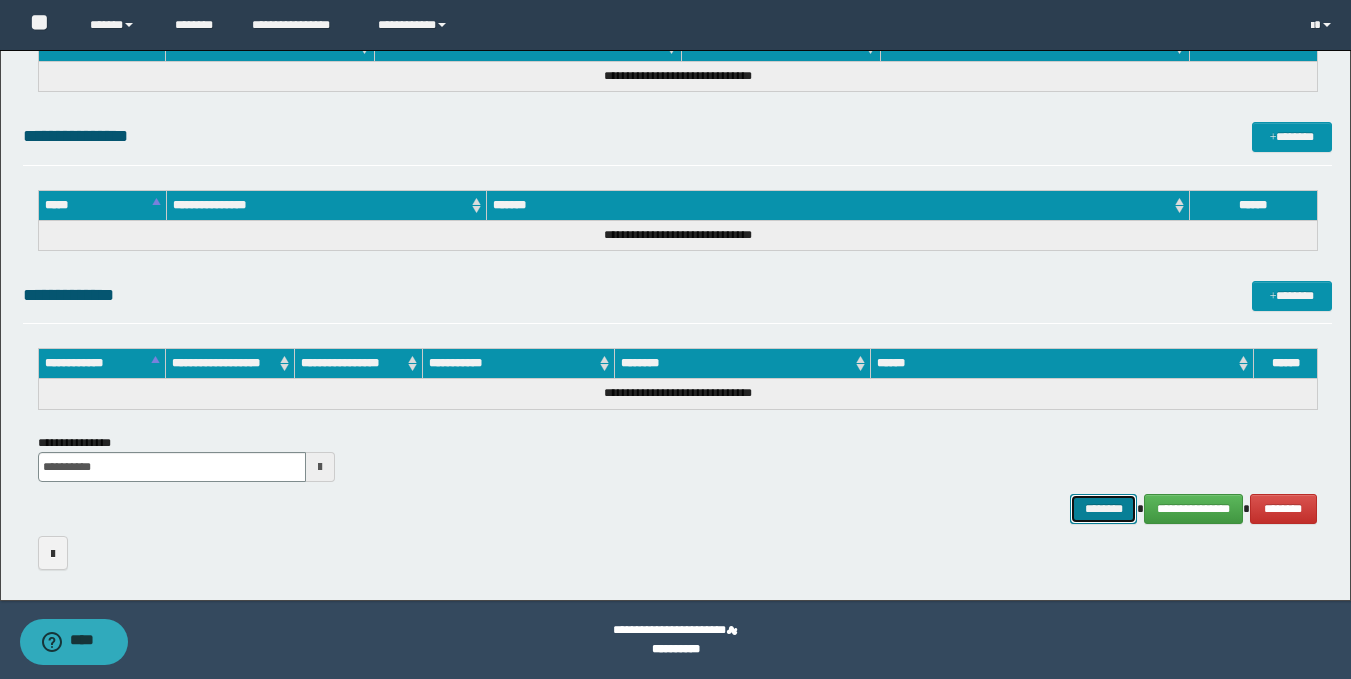 click on "********" at bounding box center (1104, 509) 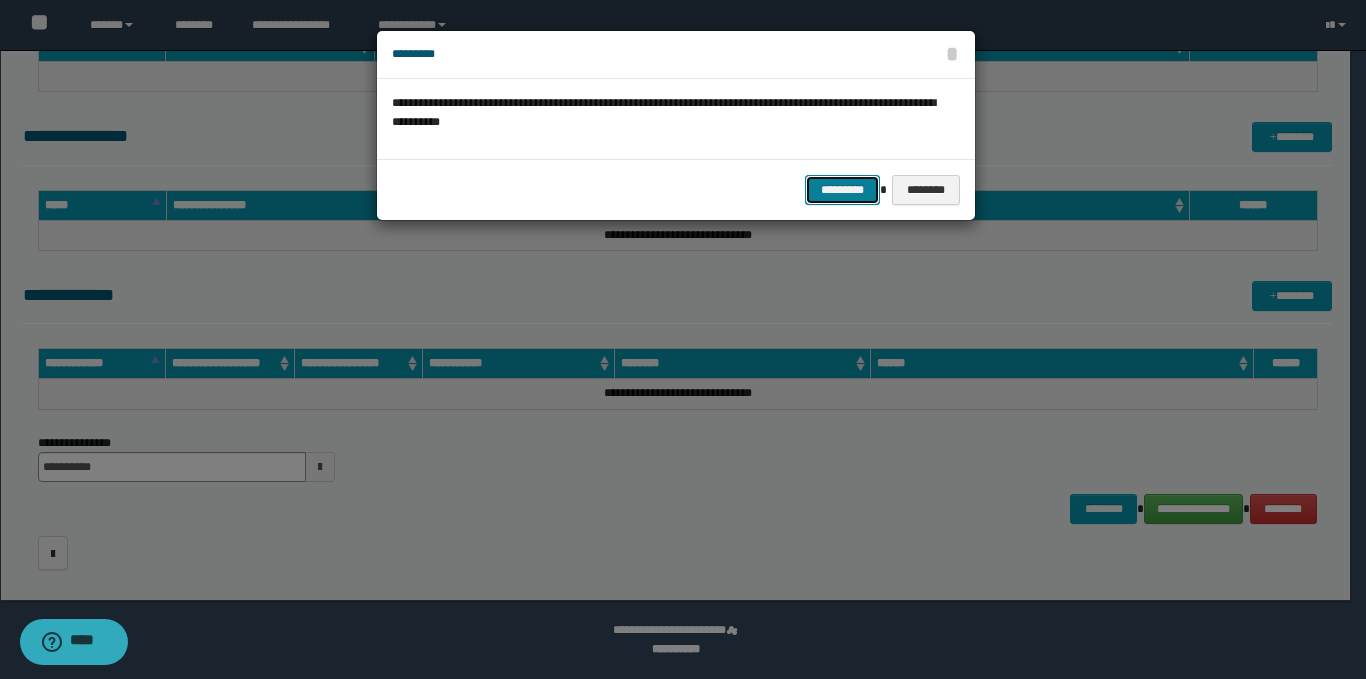 click on "*********" at bounding box center (842, 190) 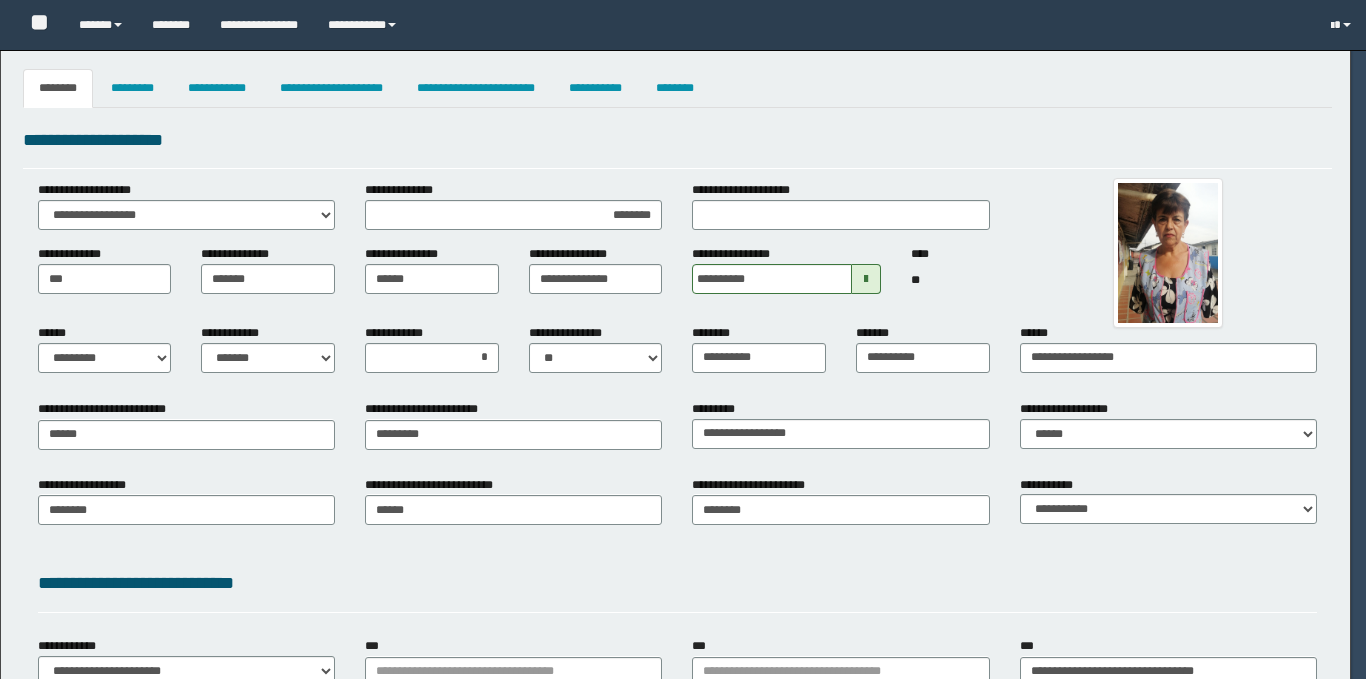 select on "*" 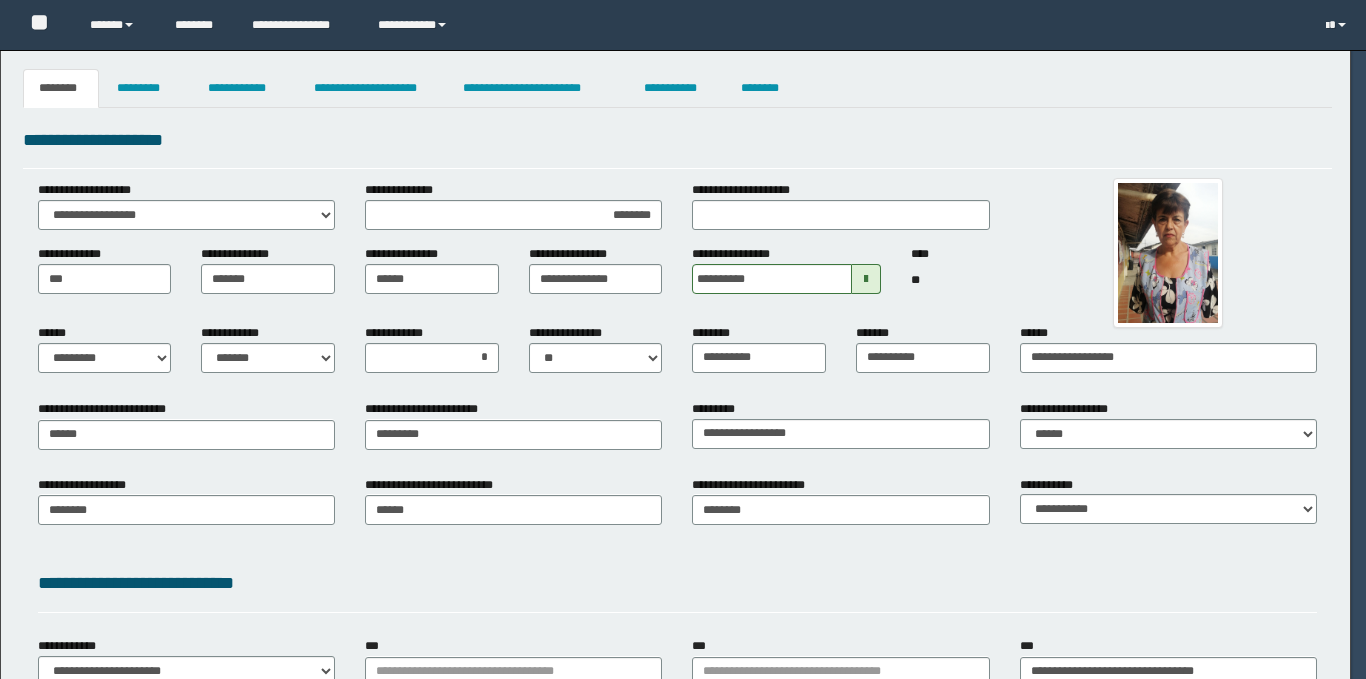 scroll, scrollTop: 0, scrollLeft: 0, axis: both 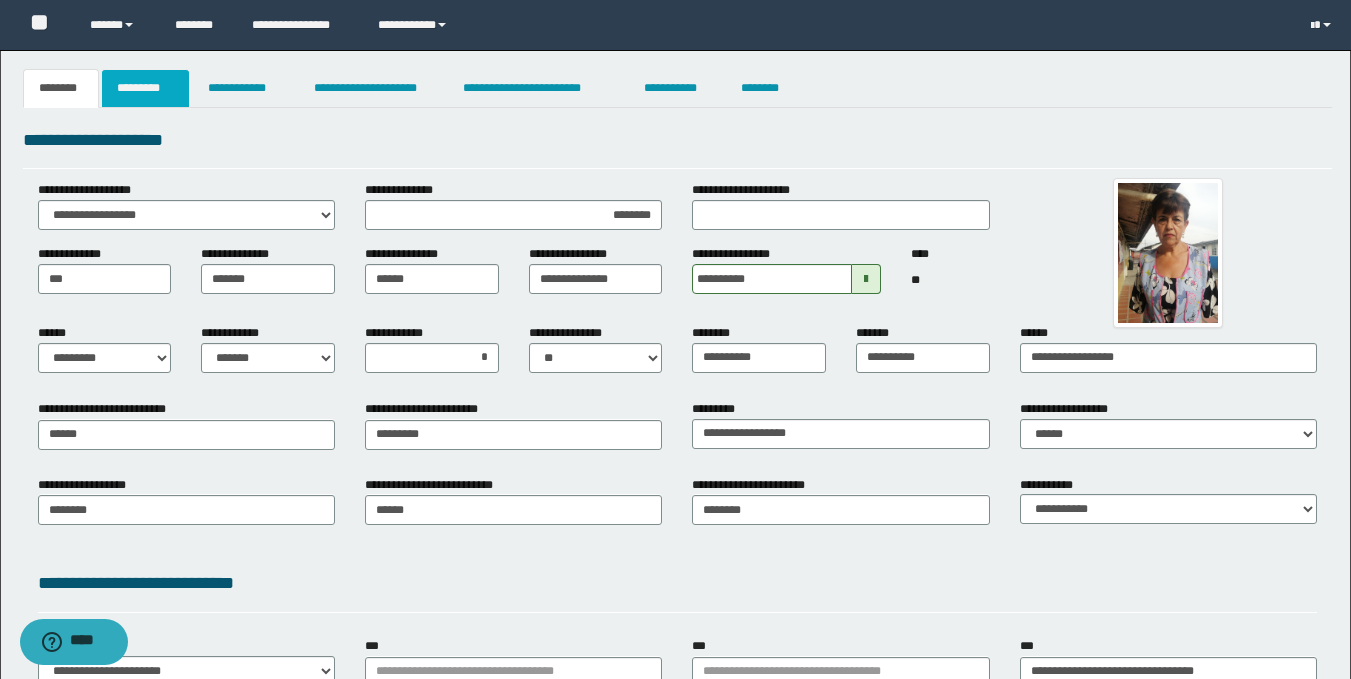 click on "*********" at bounding box center [145, 88] 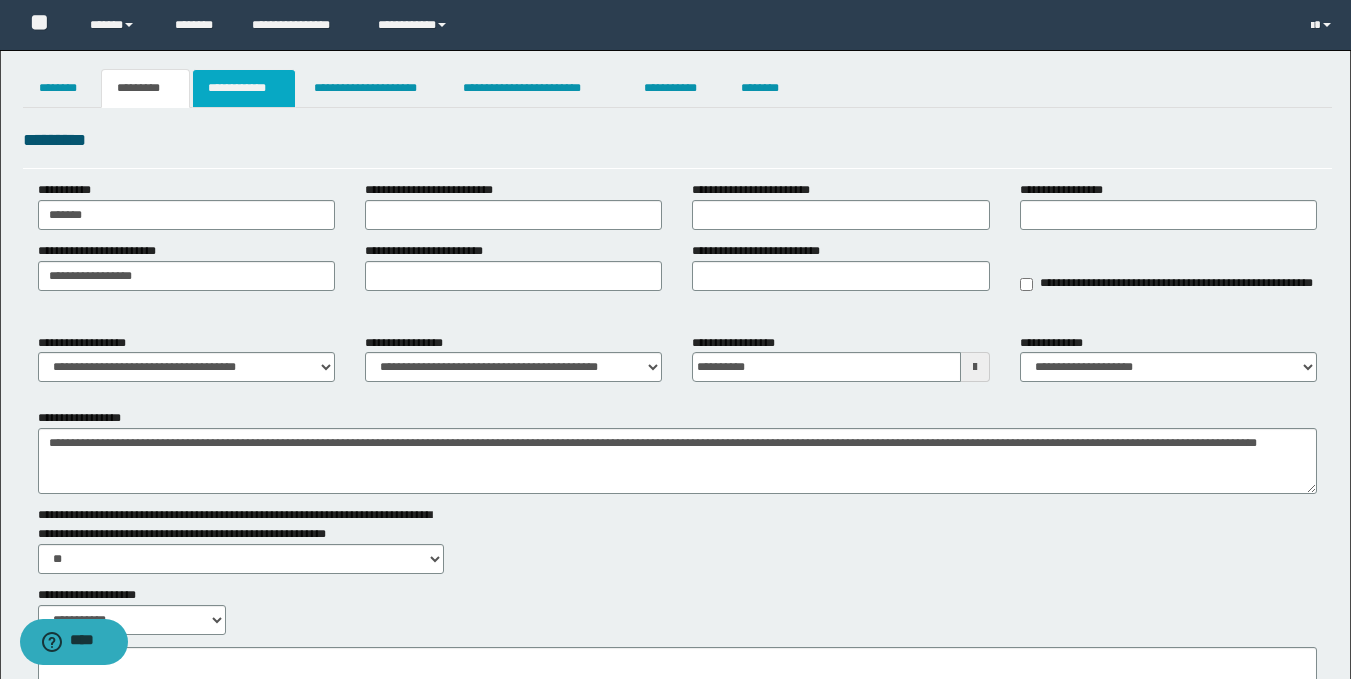 click on "**********" at bounding box center [244, 88] 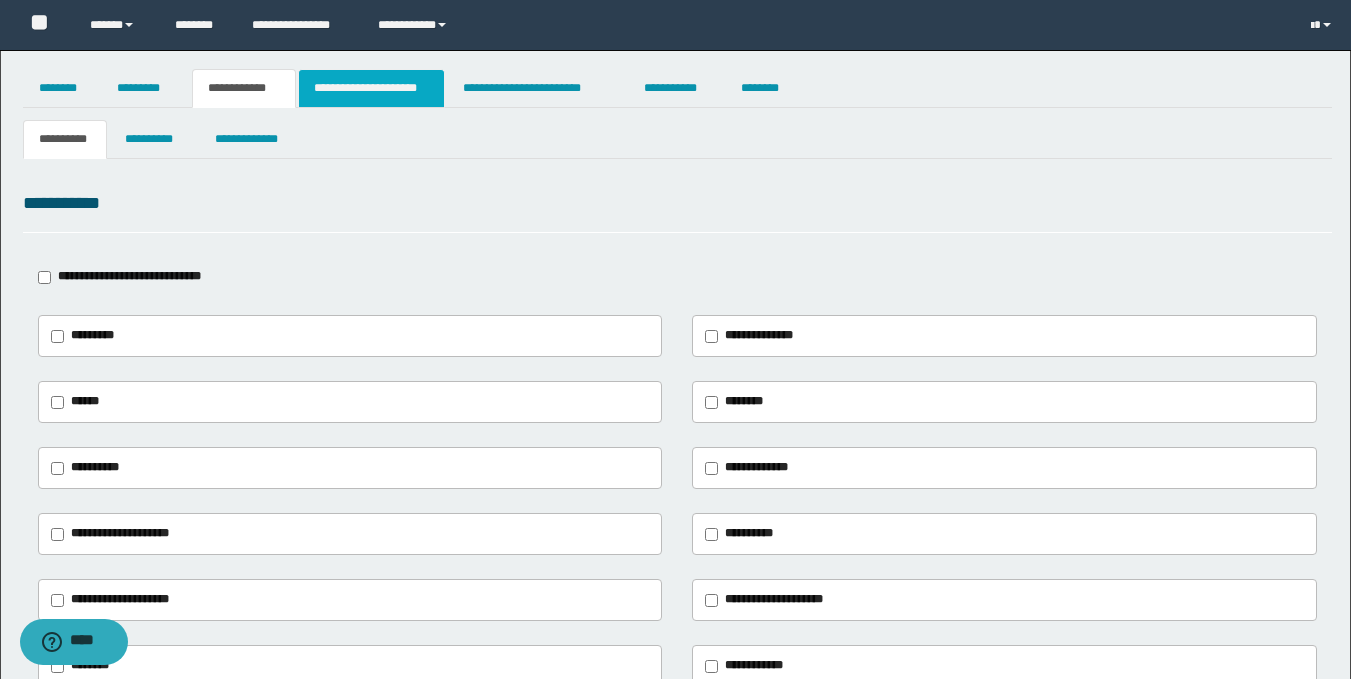 click on "**********" at bounding box center [371, 88] 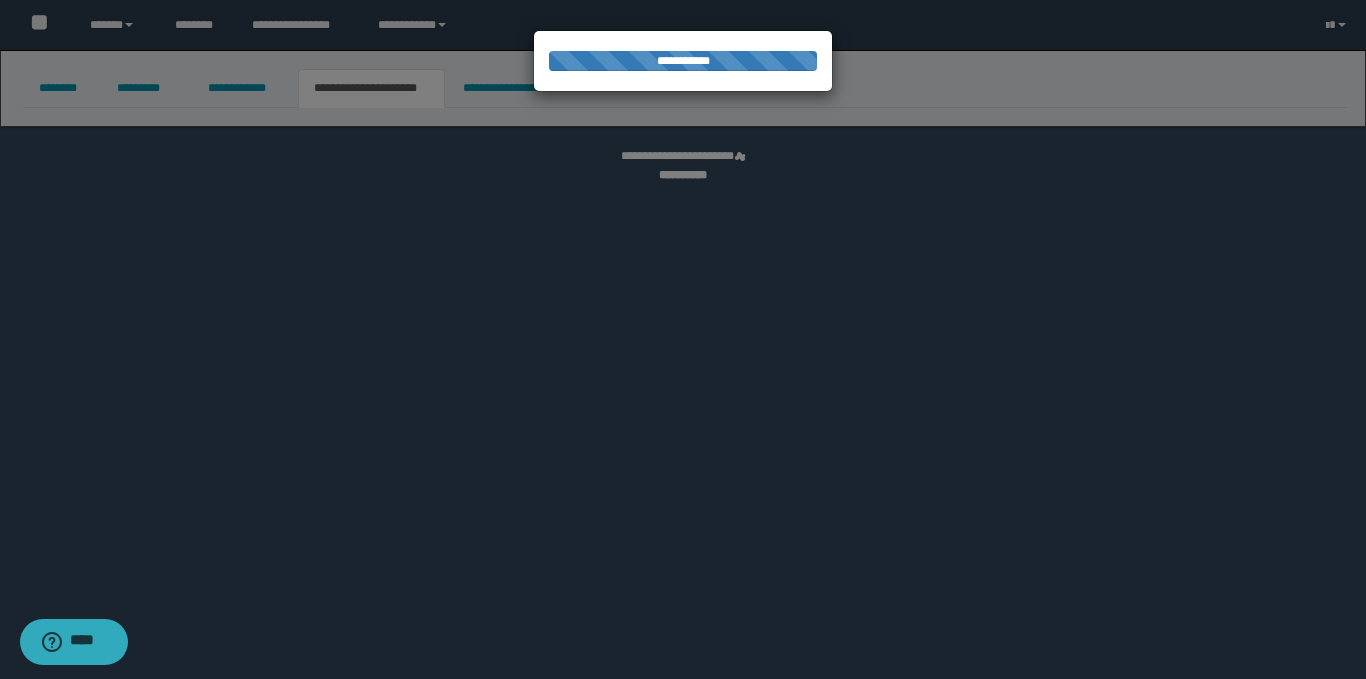 select on "*" 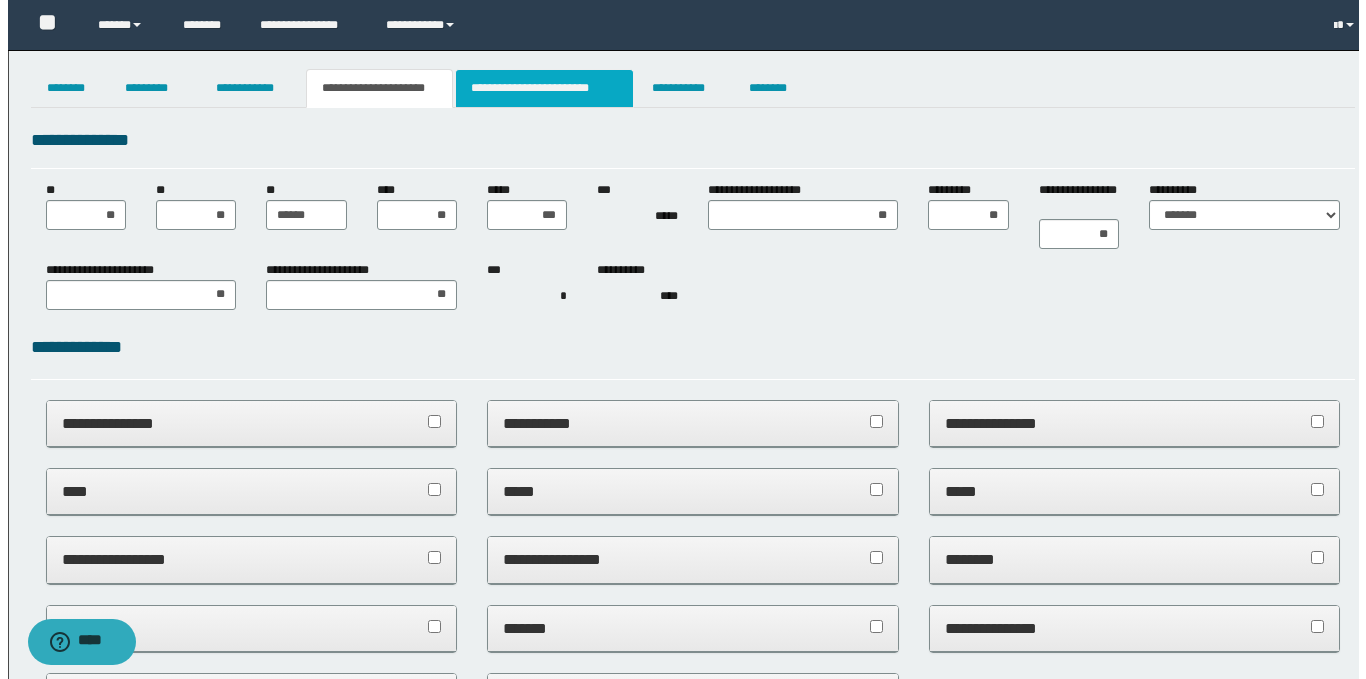 scroll, scrollTop: 0, scrollLeft: 0, axis: both 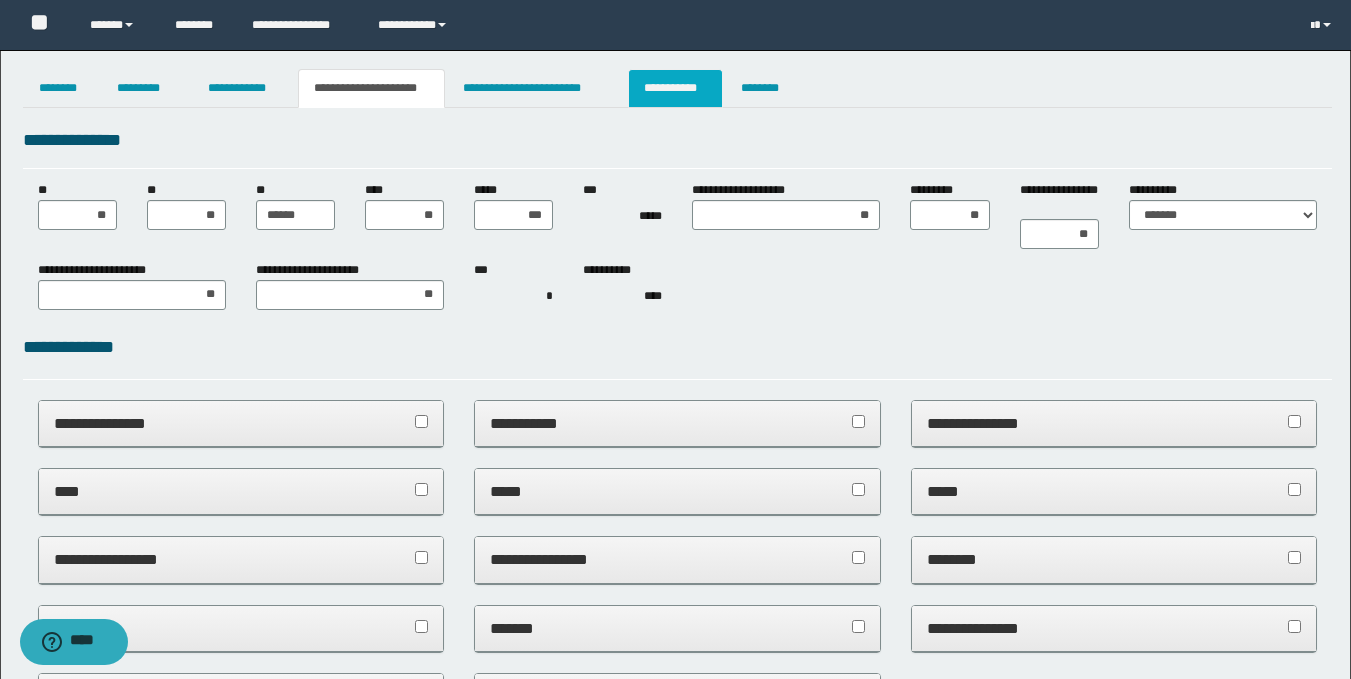 click on "**********" at bounding box center [675, 88] 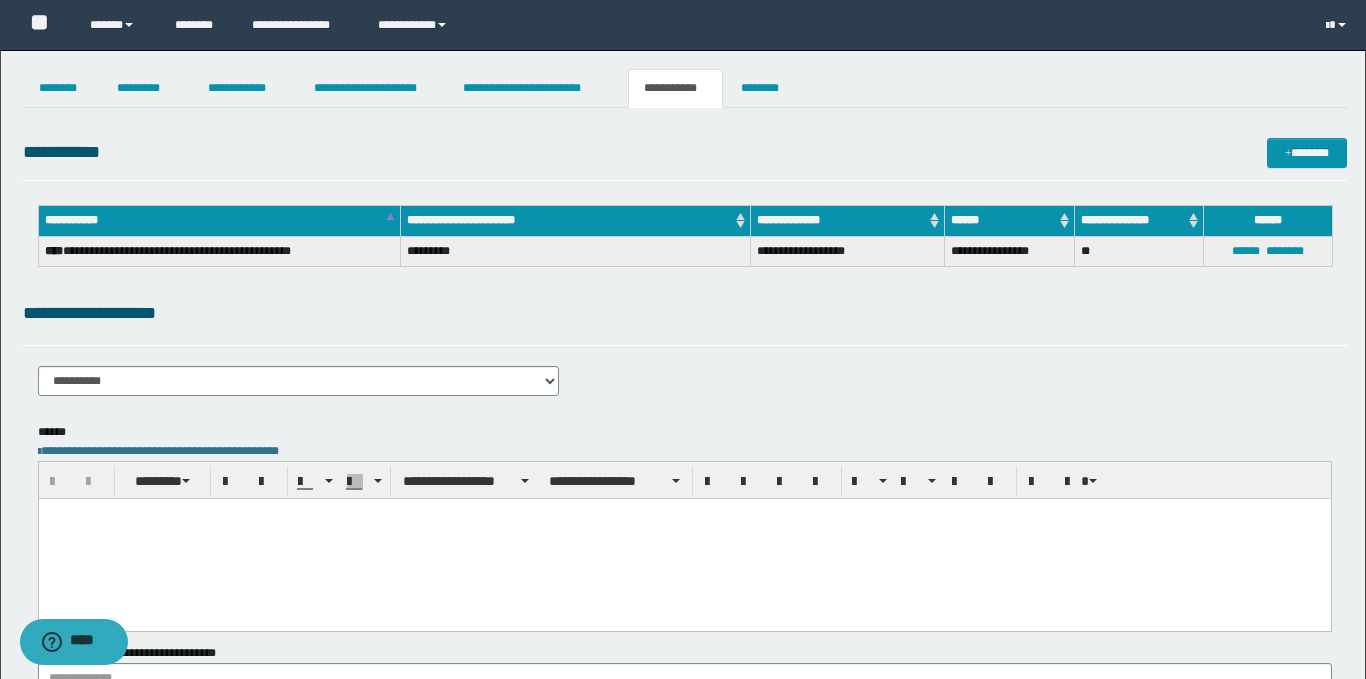 scroll, scrollTop: 0, scrollLeft: 0, axis: both 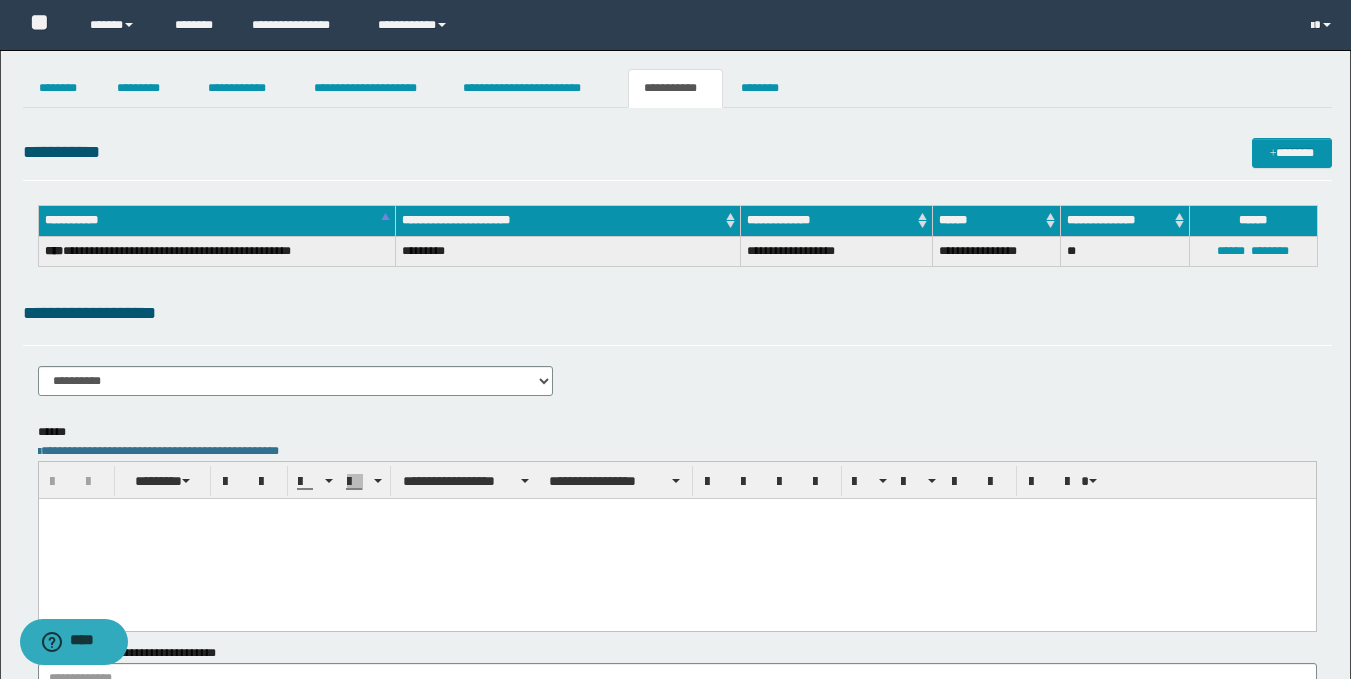 click at bounding box center [676, 538] 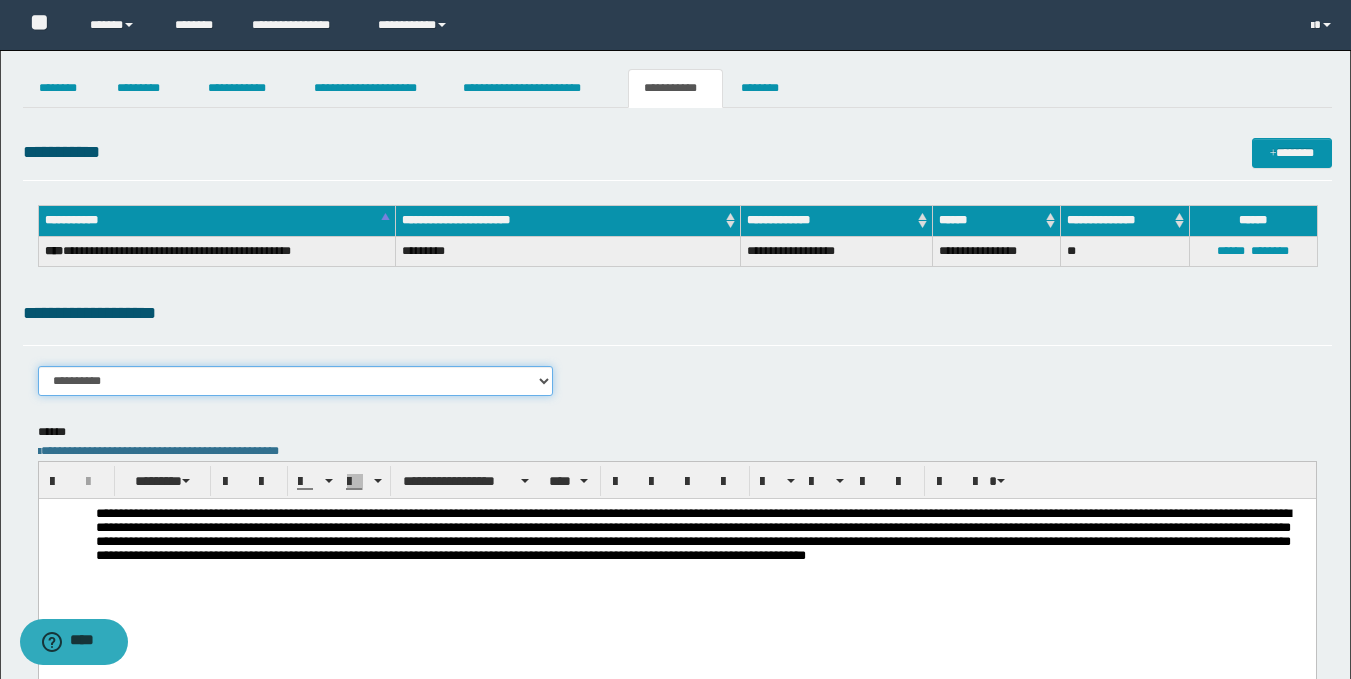 click on "**********" at bounding box center [296, 381] 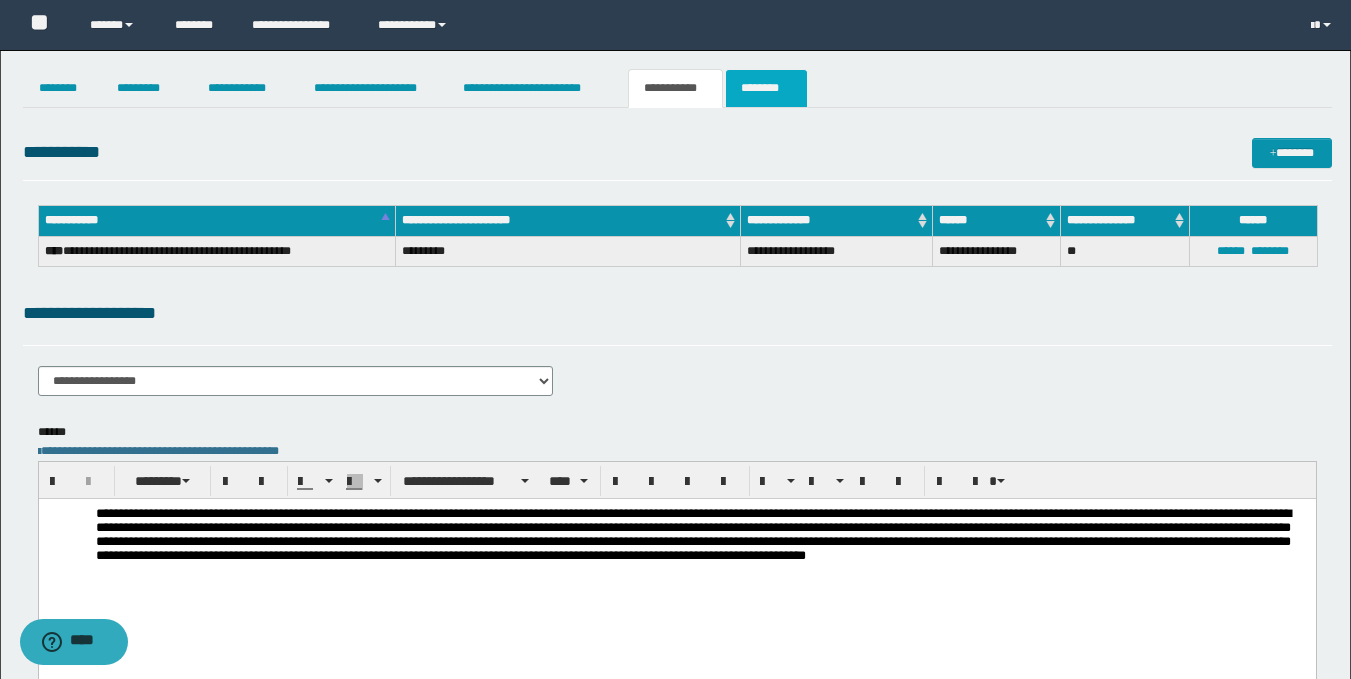 click on "********" at bounding box center [766, 88] 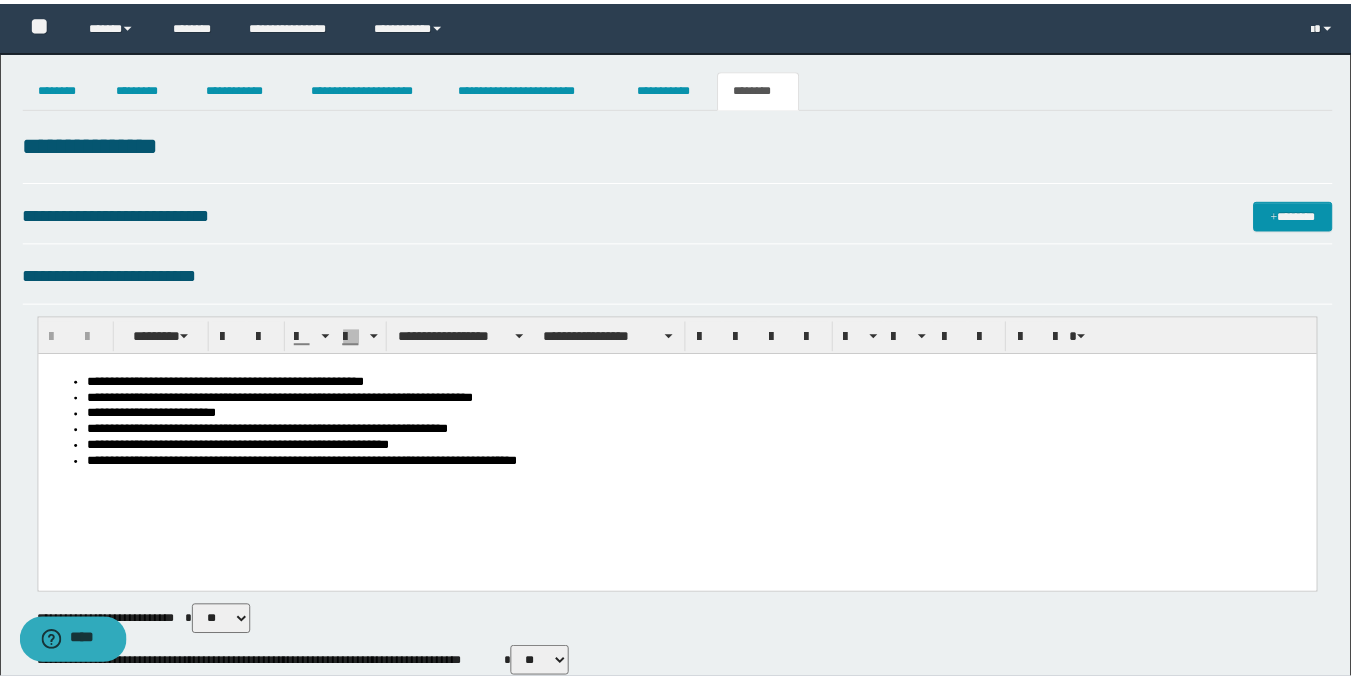 scroll, scrollTop: 0, scrollLeft: 0, axis: both 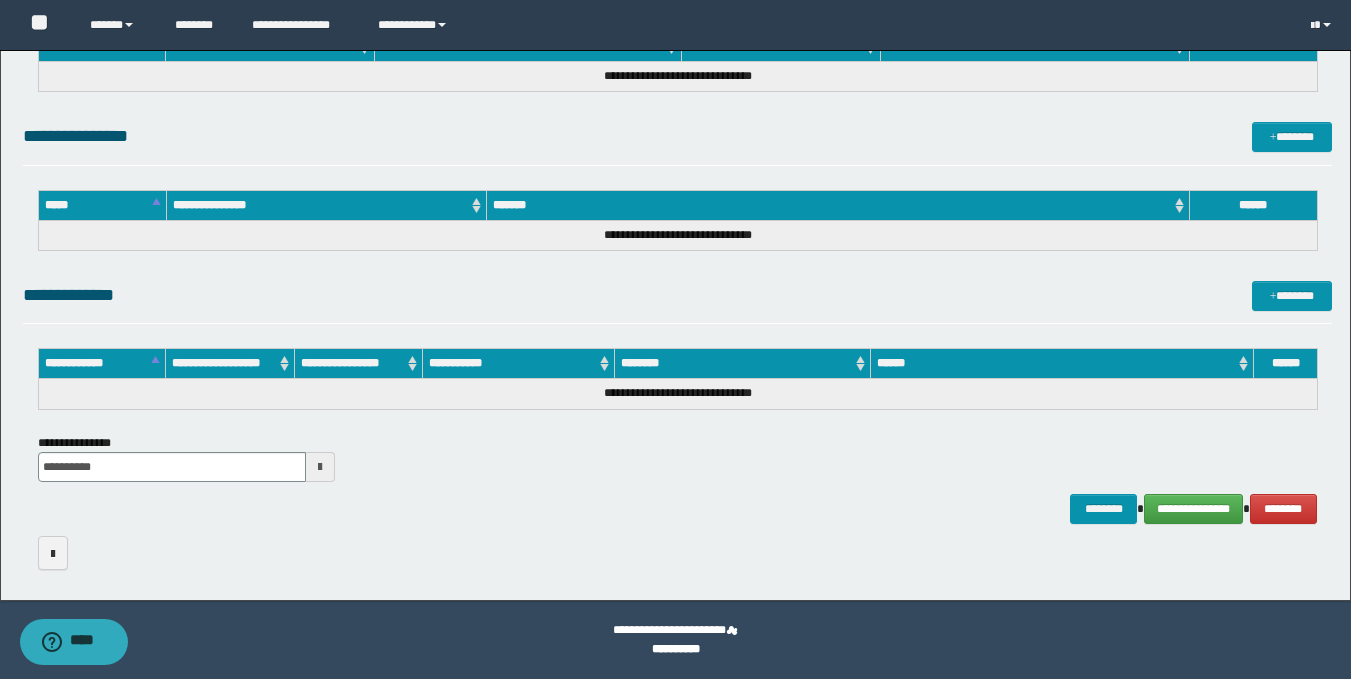 click on "**********" at bounding box center [677, -128] 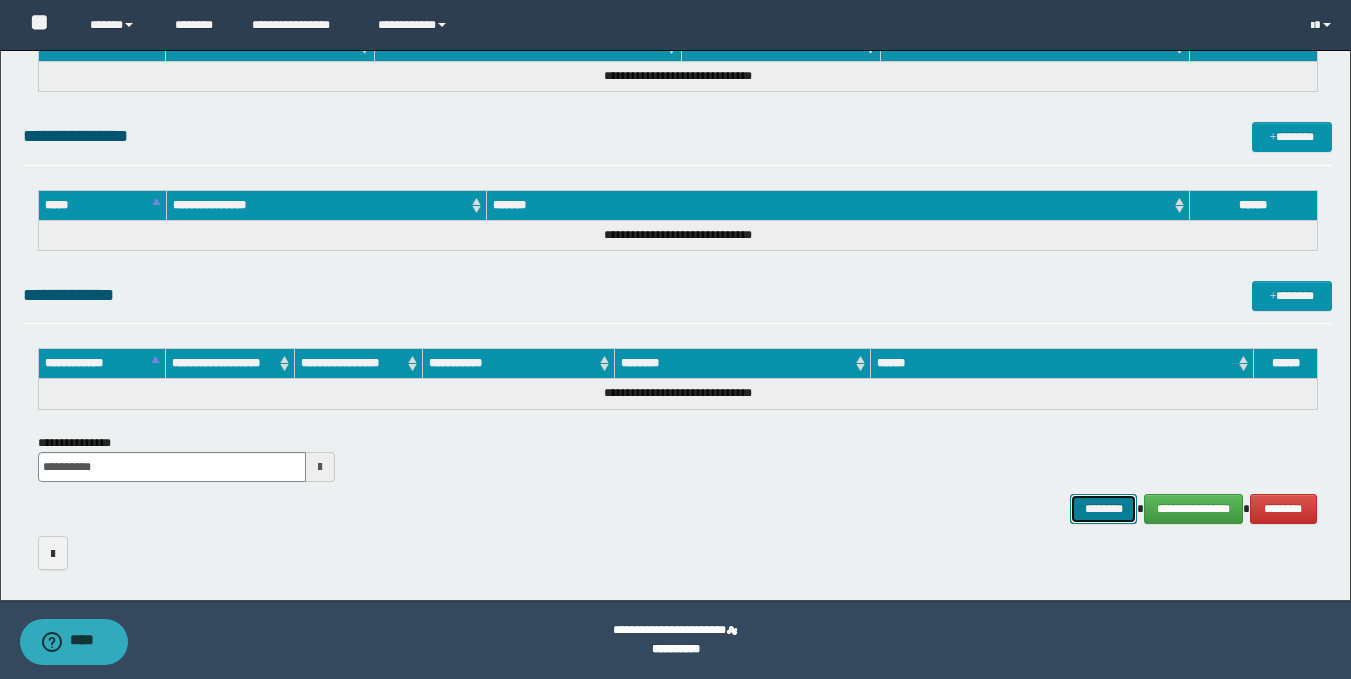 click on "********" at bounding box center (1104, 509) 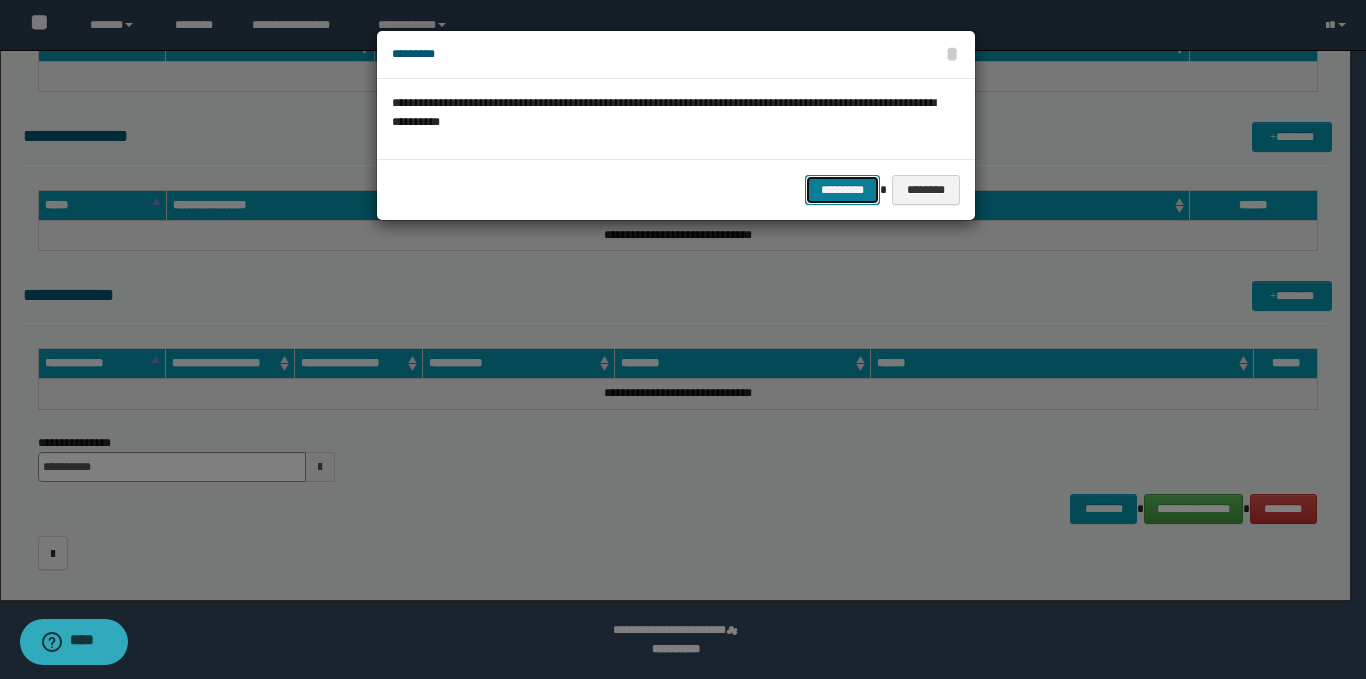 click on "*********" at bounding box center [842, 190] 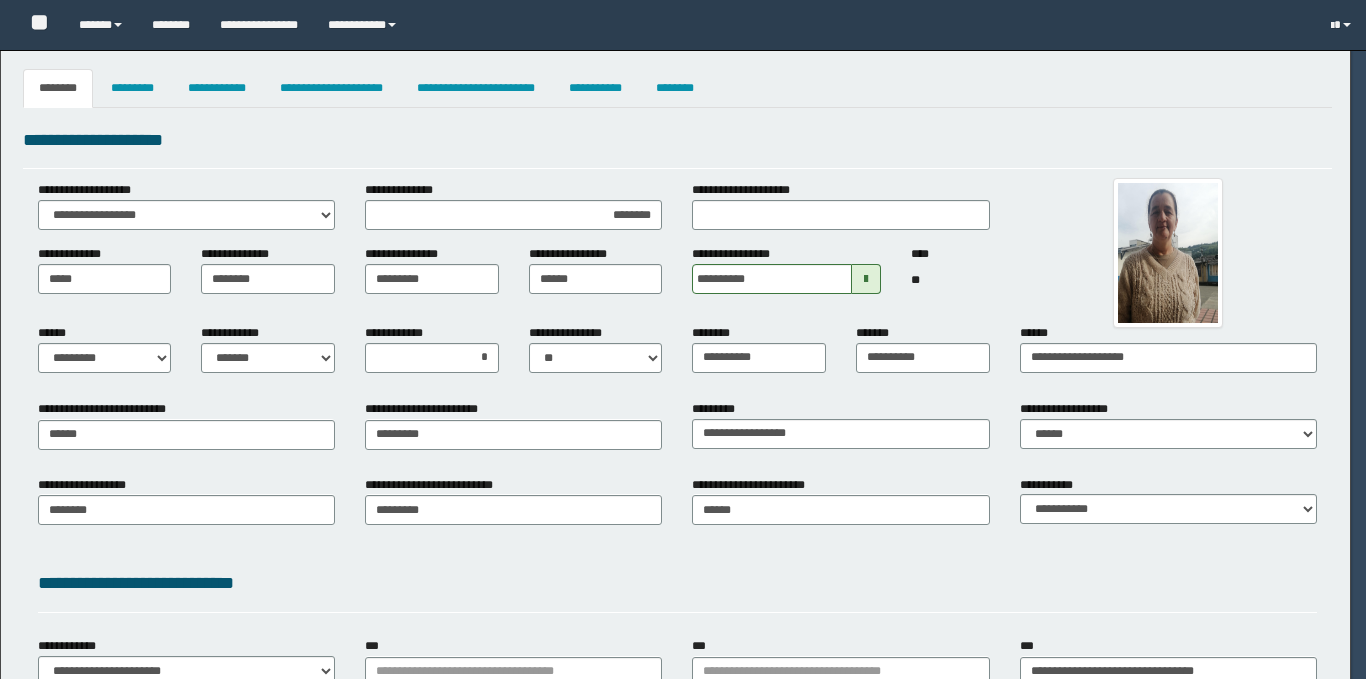 select on "*" 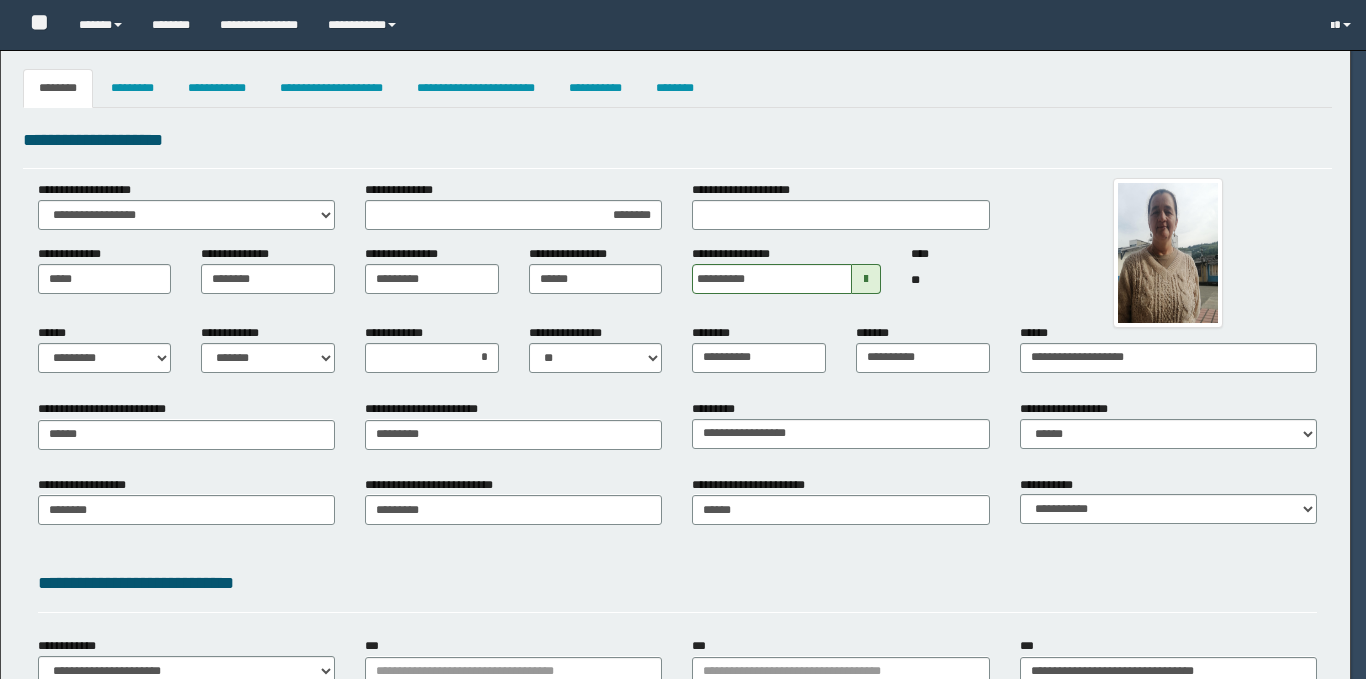 select on "*" 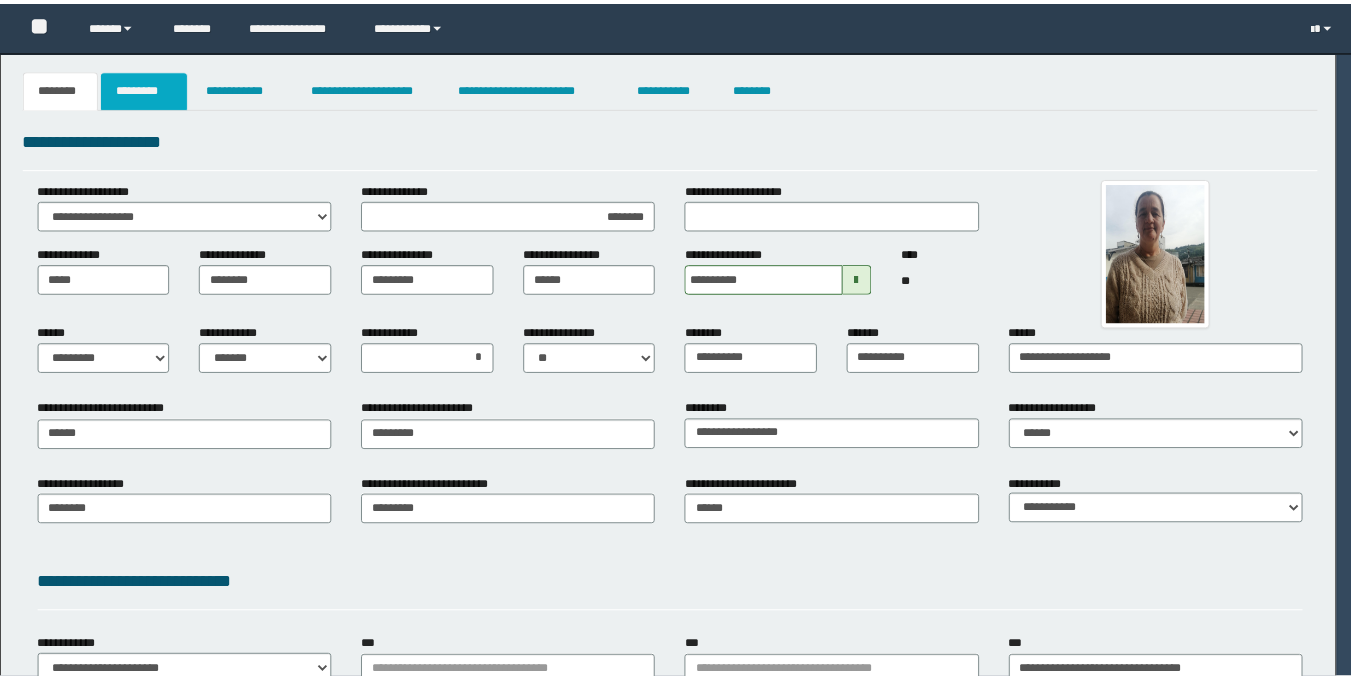 scroll, scrollTop: 0, scrollLeft: 0, axis: both 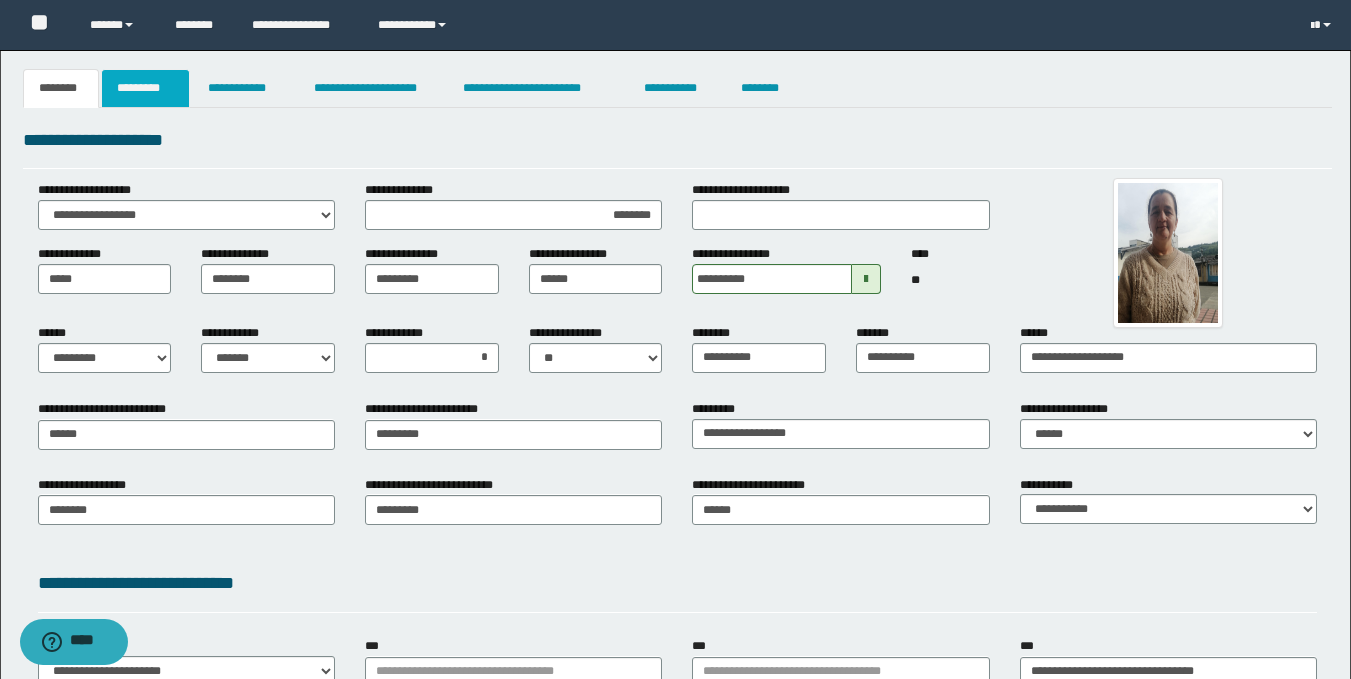 click on "*********" at bounding box center [145, 88] 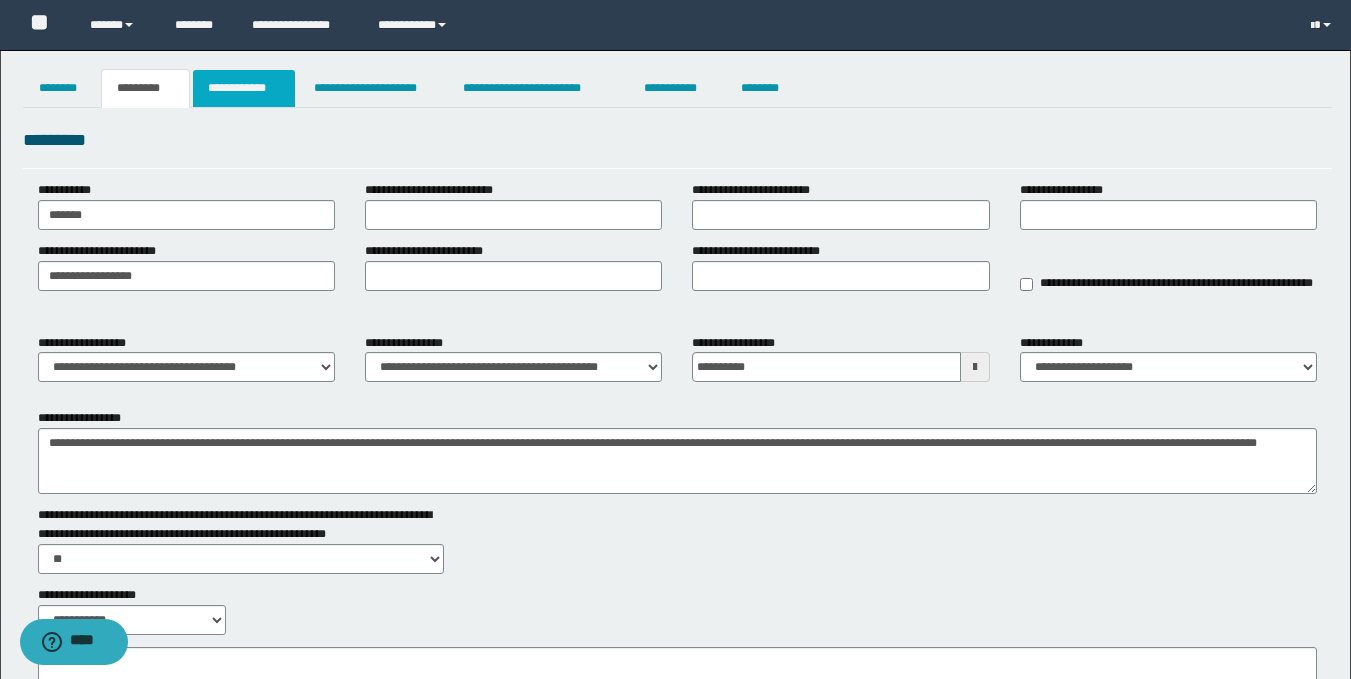 click on "**********" at bounding box center [244, 88] 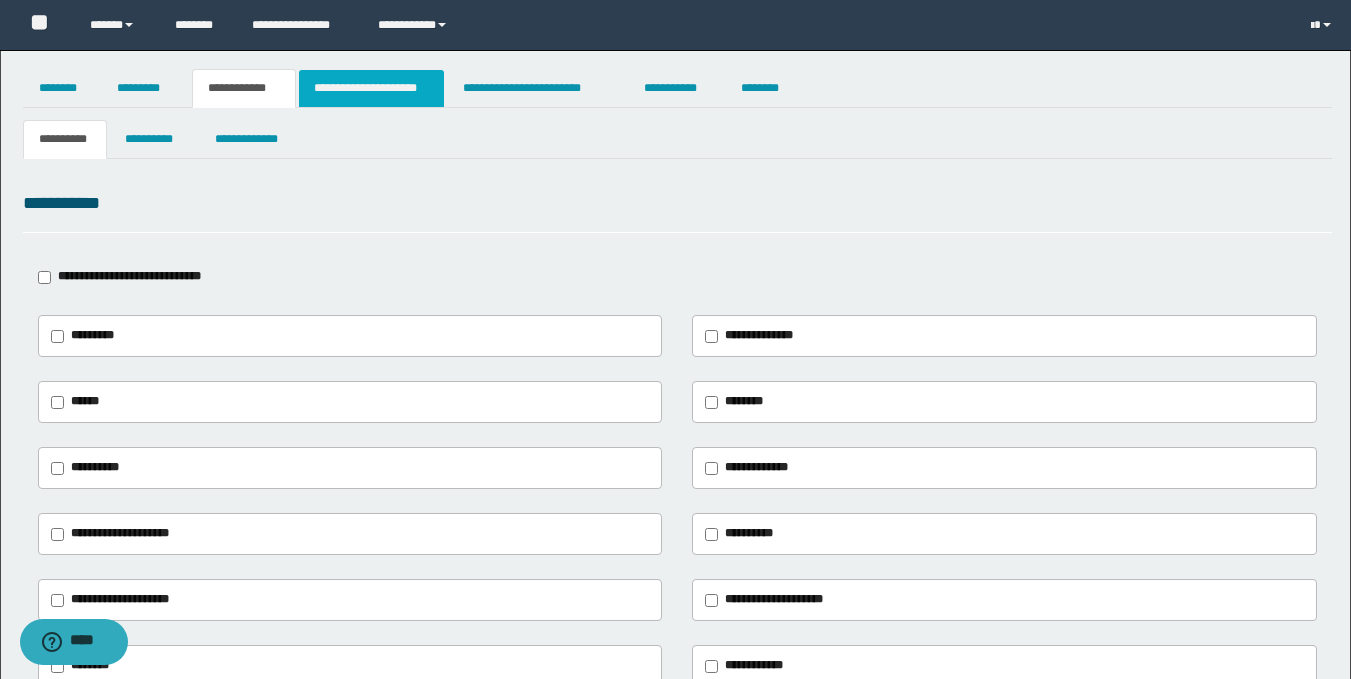click on "**********" at bounding box center (371, 88) 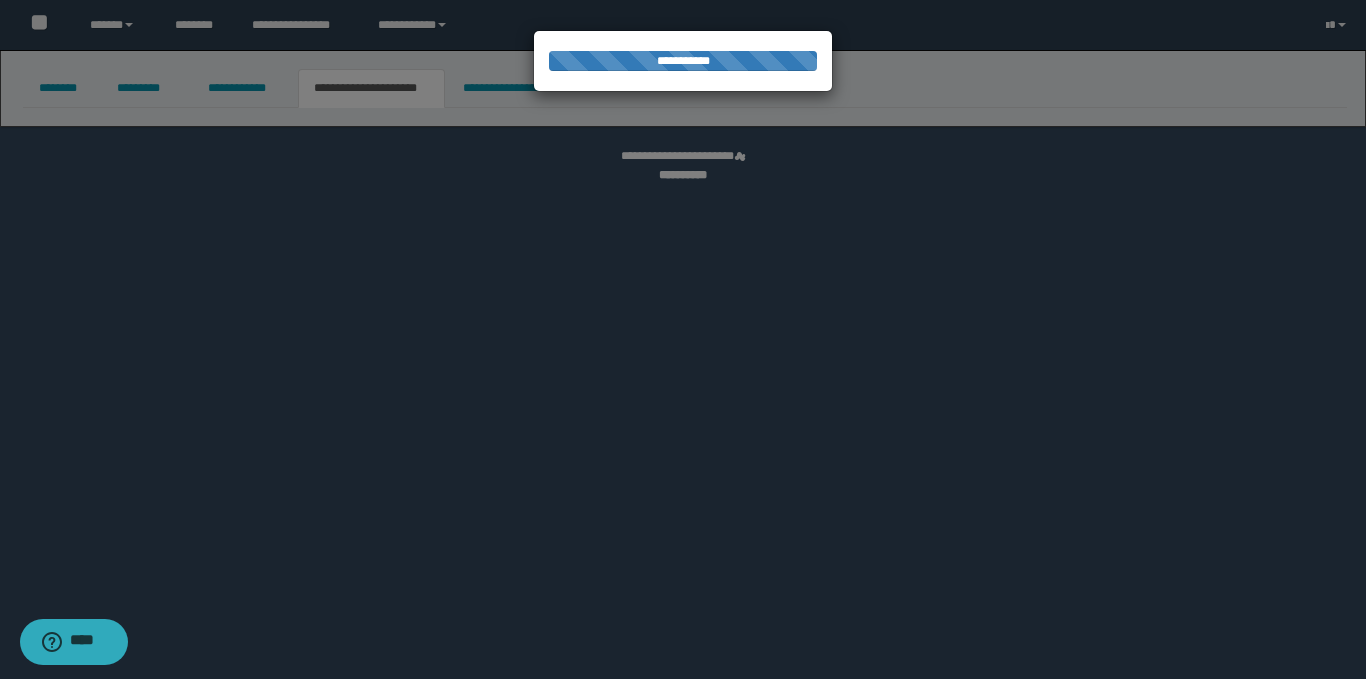 select on "*" 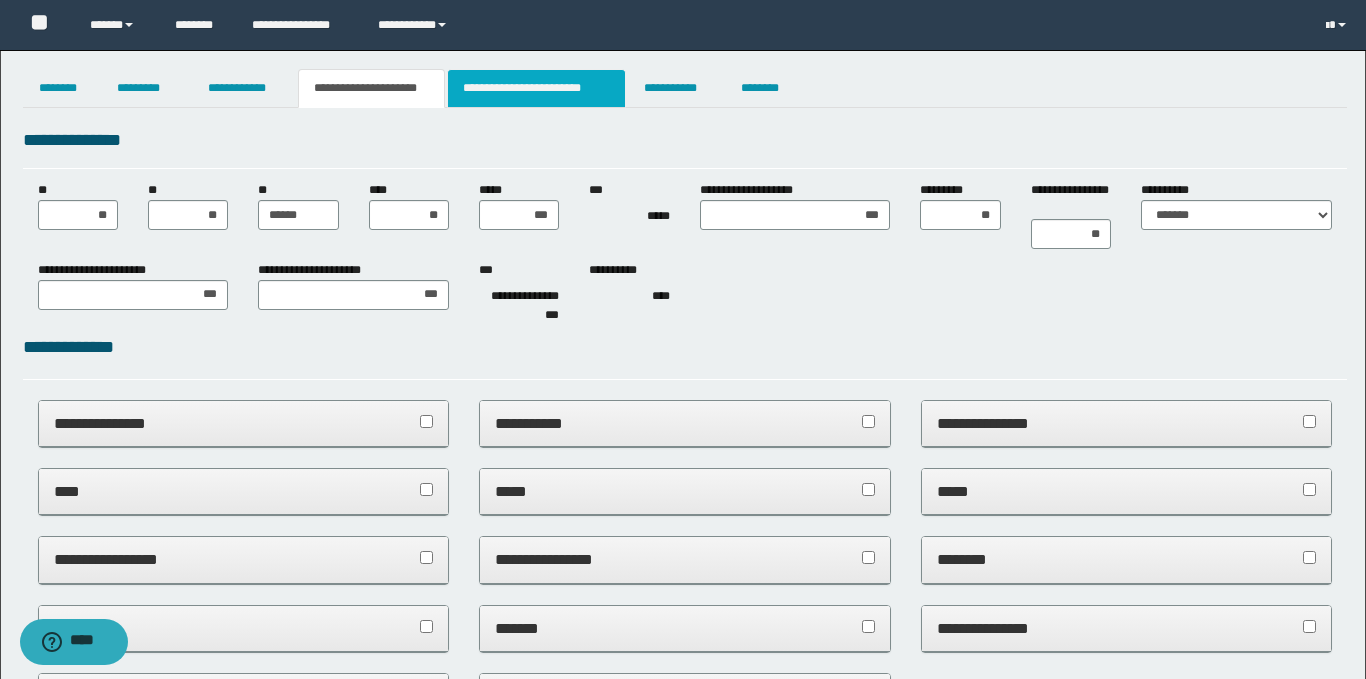 scroll, scrollTop: 0, scrollLeft: 0, axis: both 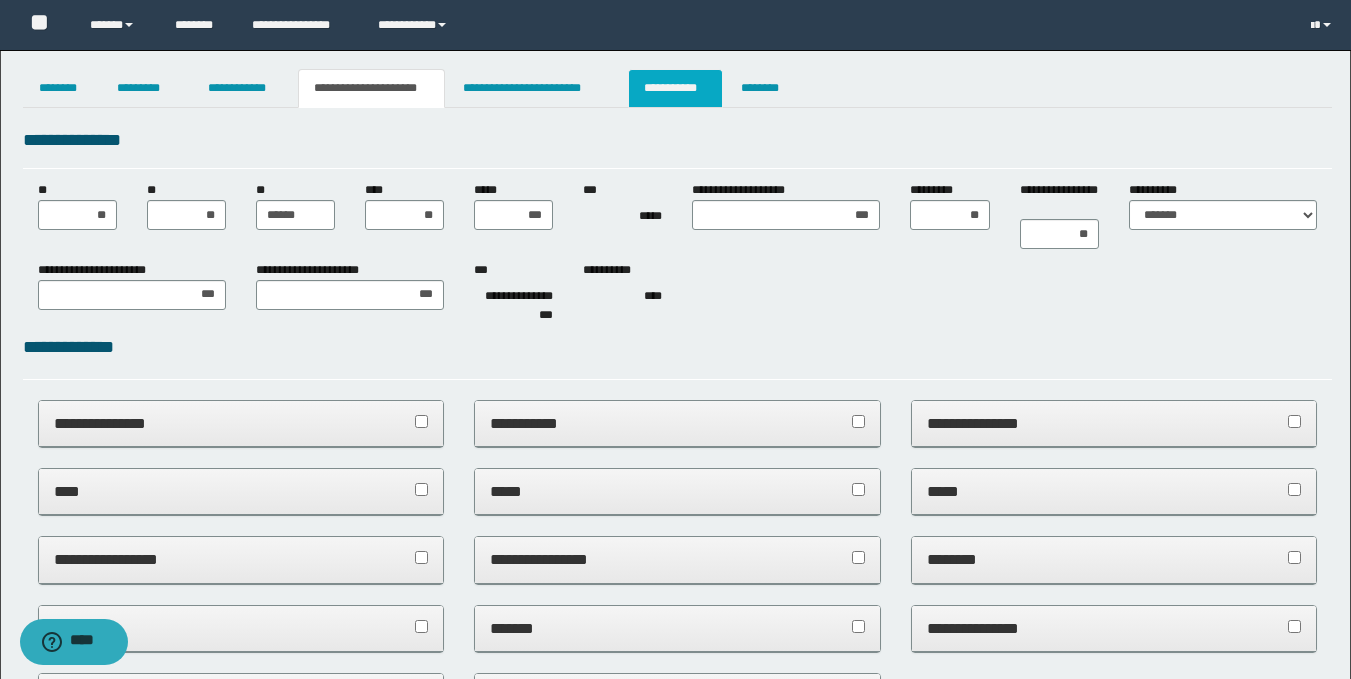 click on "**********" at bounding box center [675, 88] 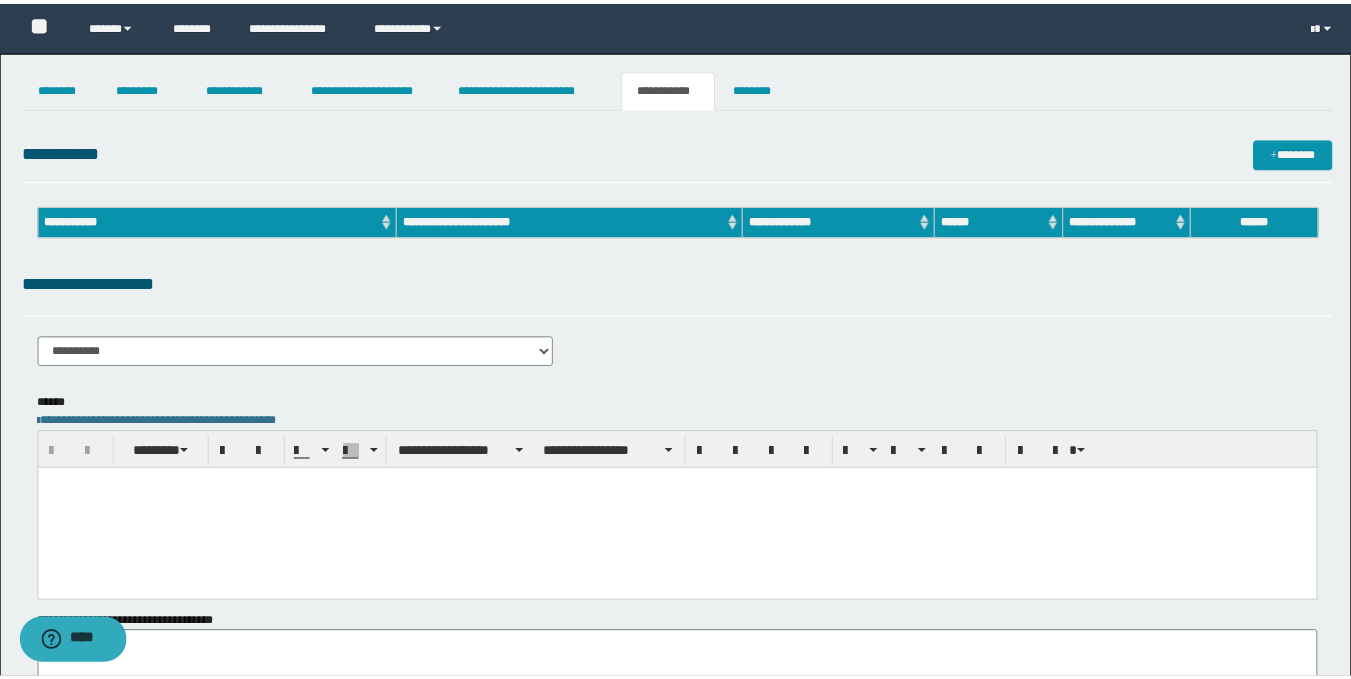 scroll, scrollTop: 0, scrollLeft: 0, axis: both 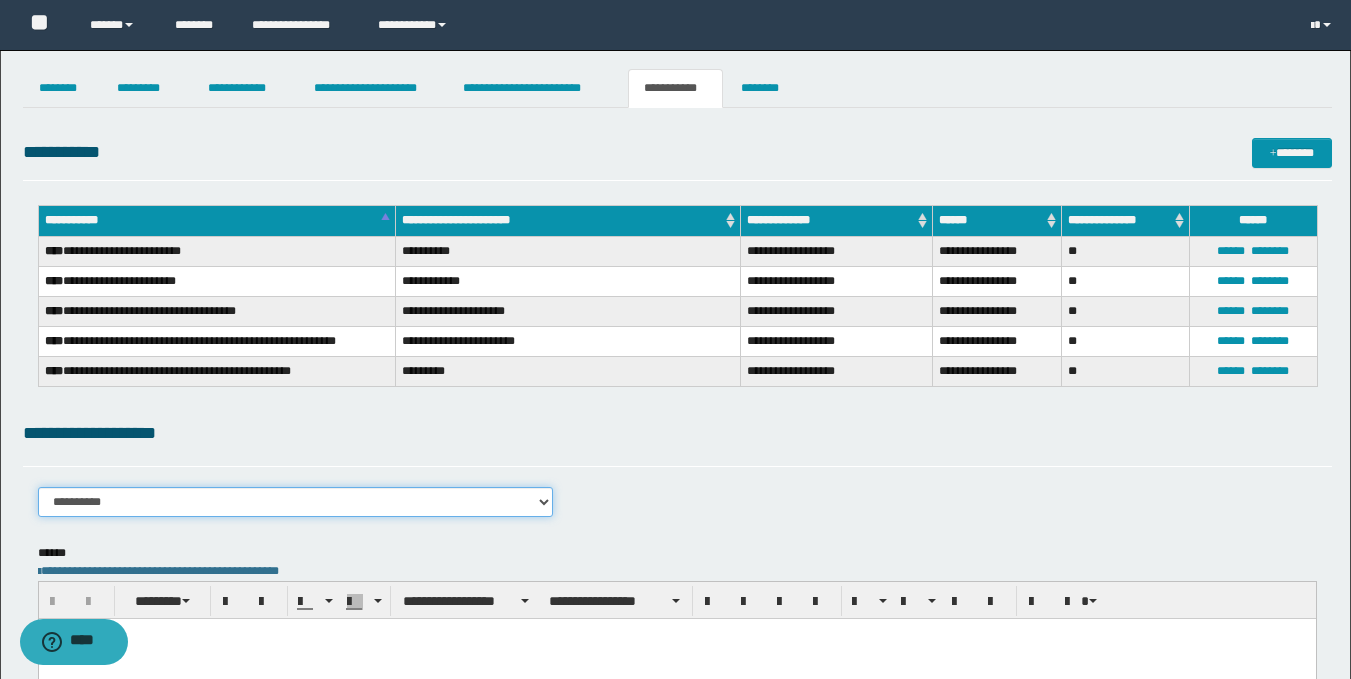 click on "**********" at bounding box center (296, 502) 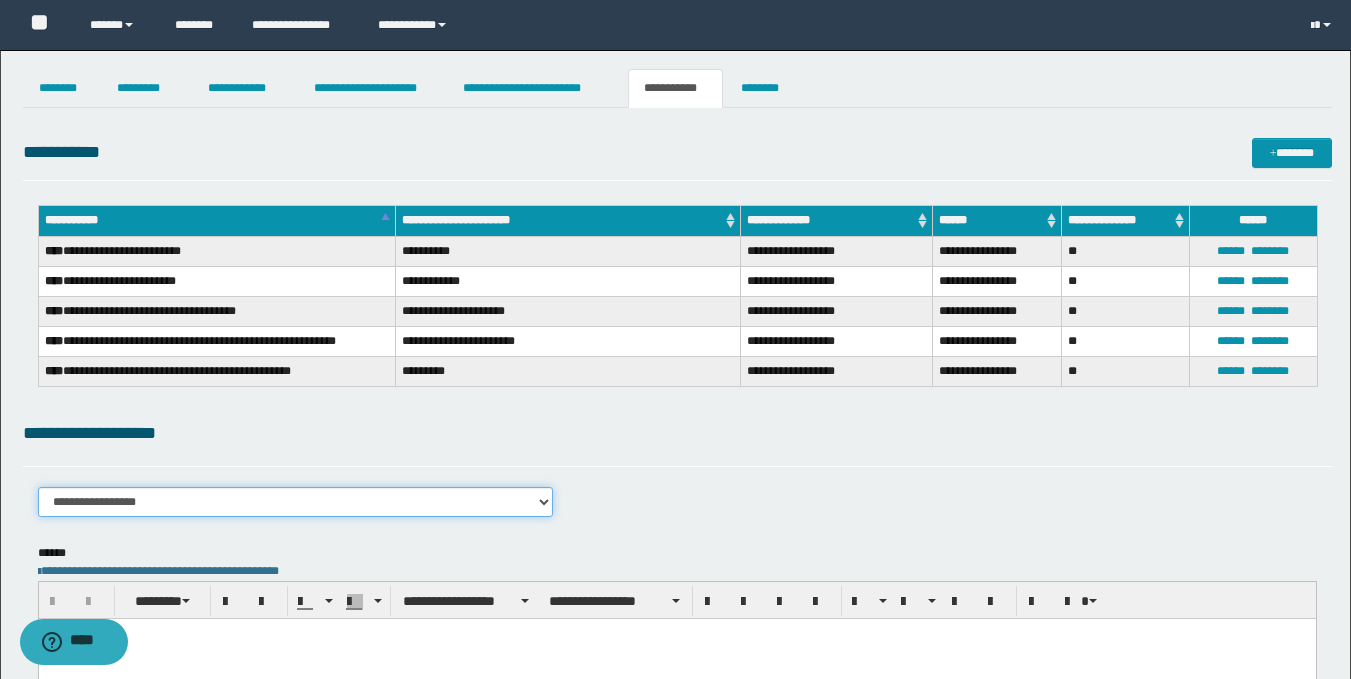 click on "**********" at bounding box center (296, 502) 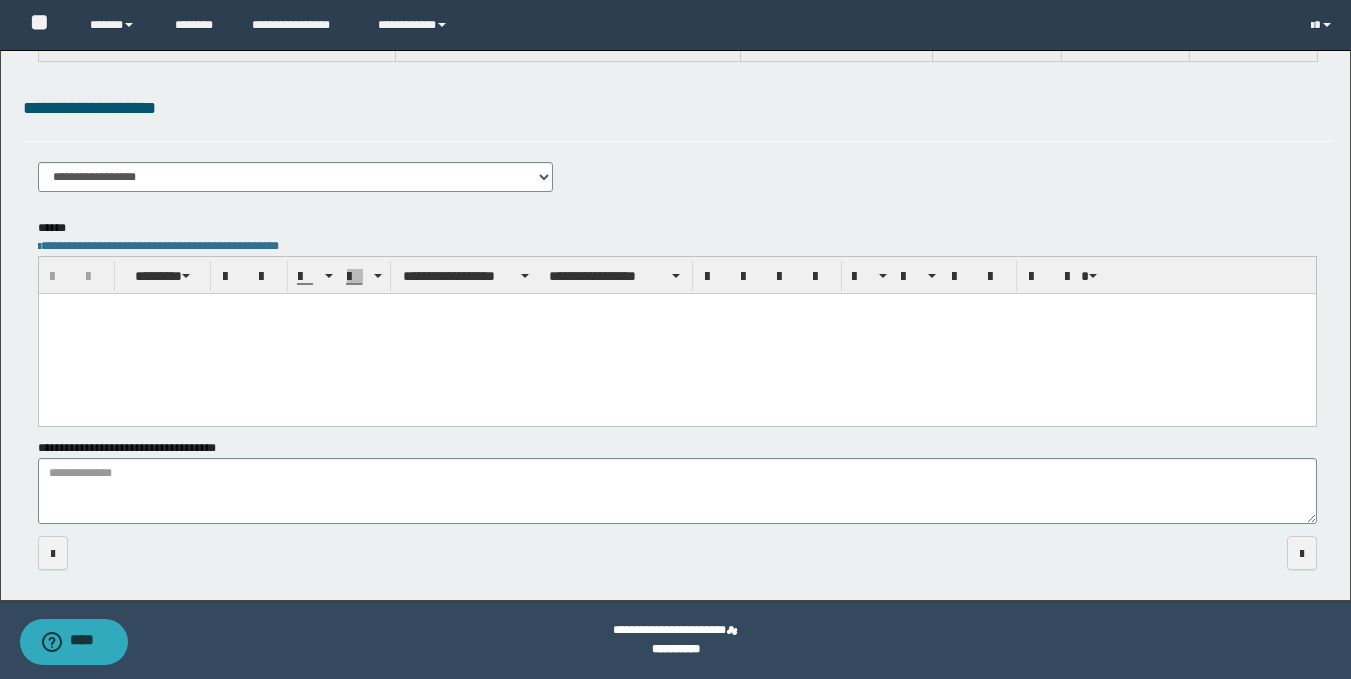 click at bounding box center [676, 334] 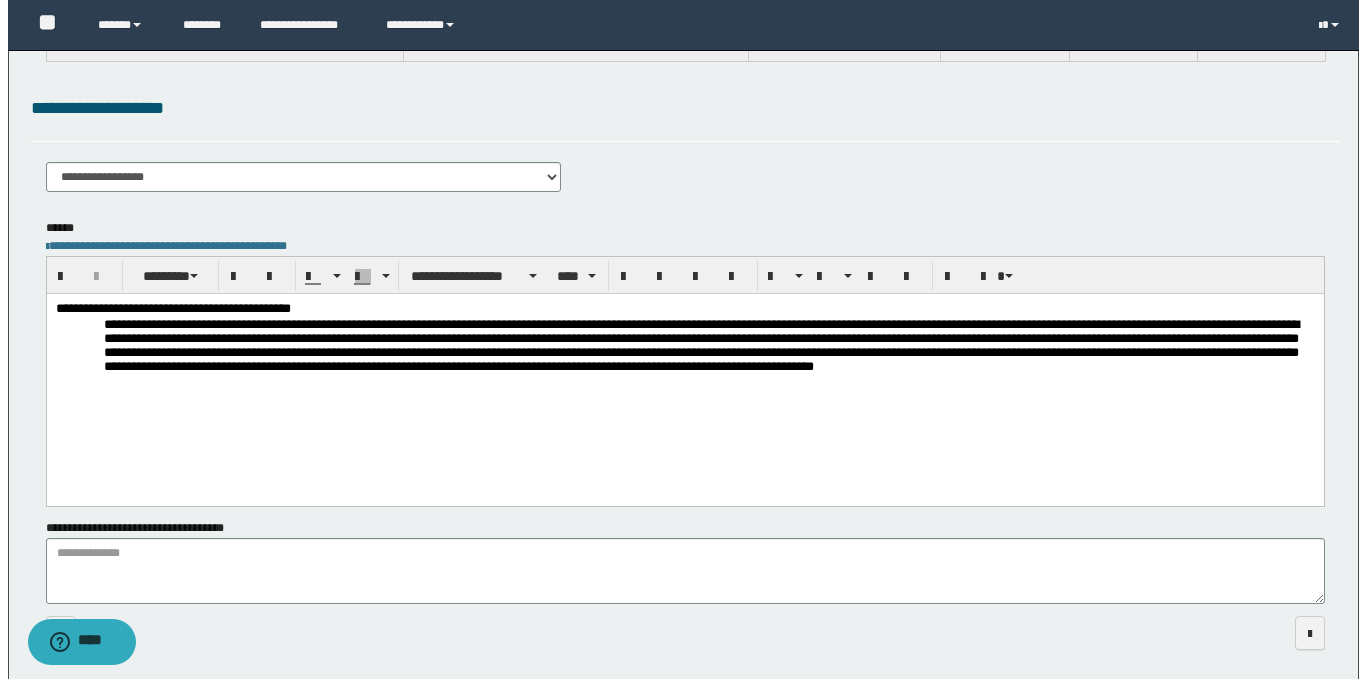scroll, scrollTop: 0, scrollLeft: 0, axis: both 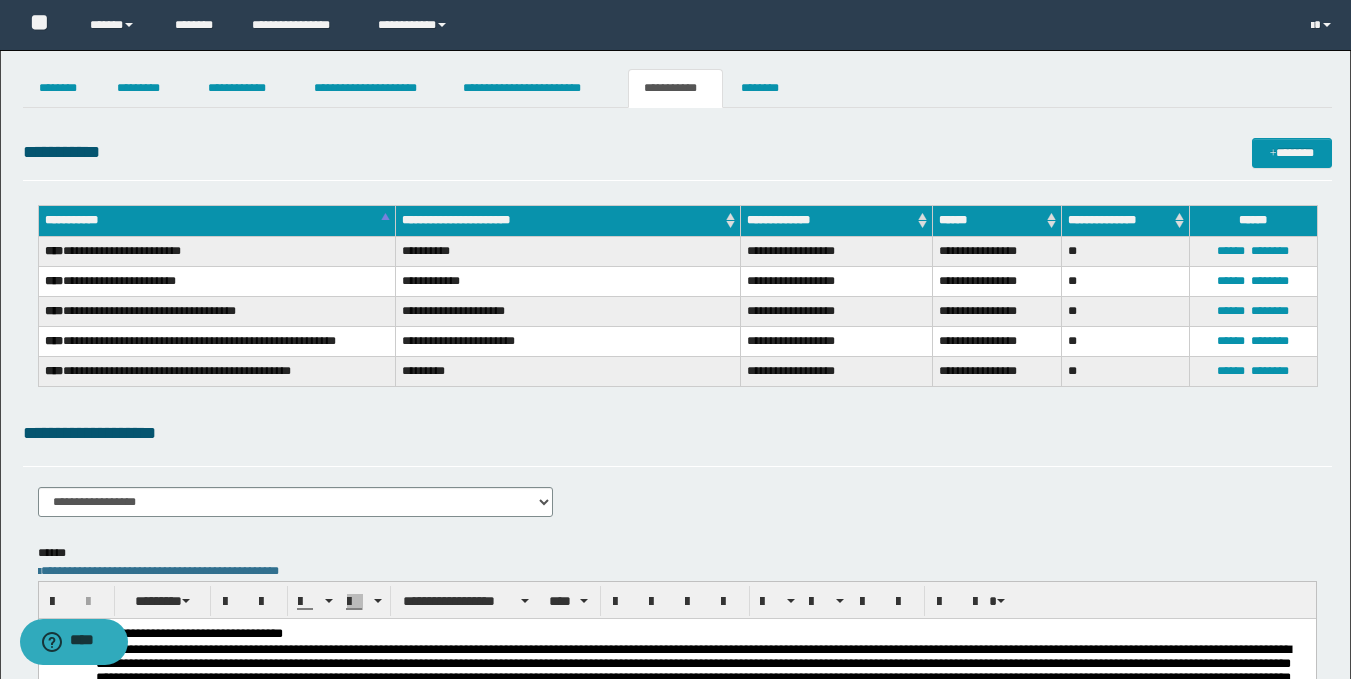 click on "**********" at bounding box center (675, 528) 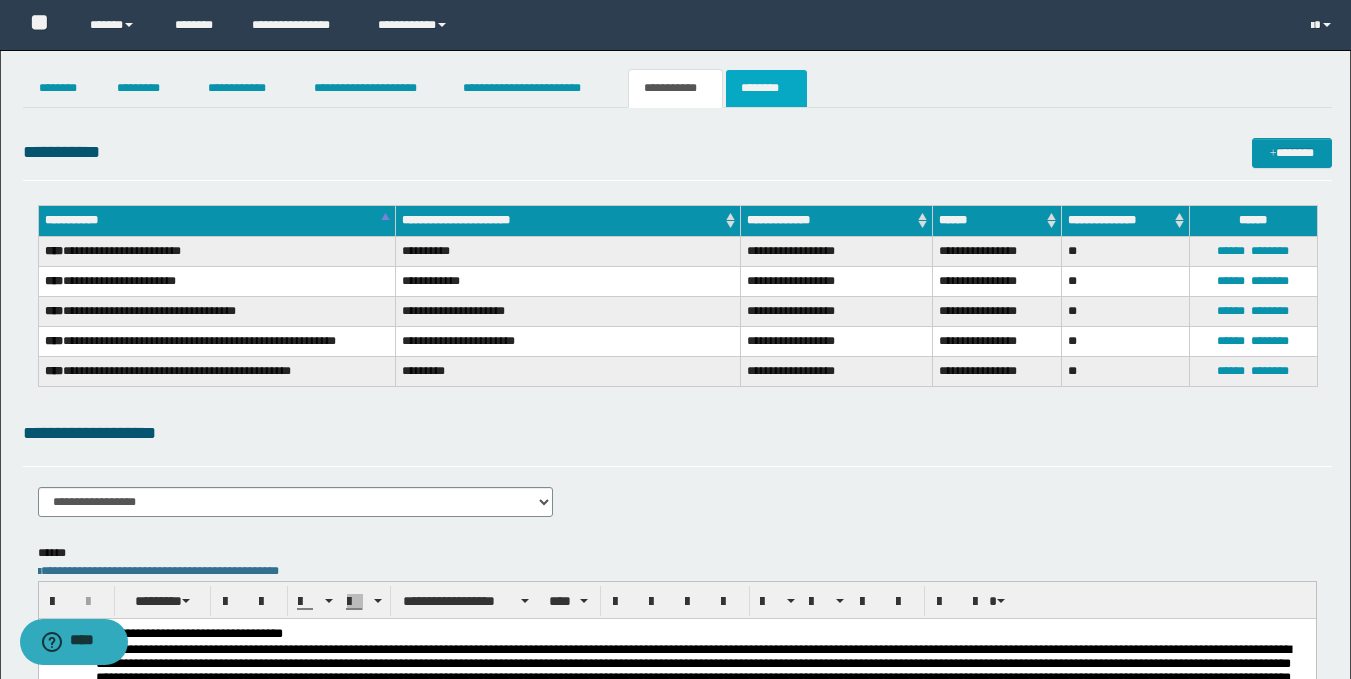click on "********" at bounding box center (766, 88) 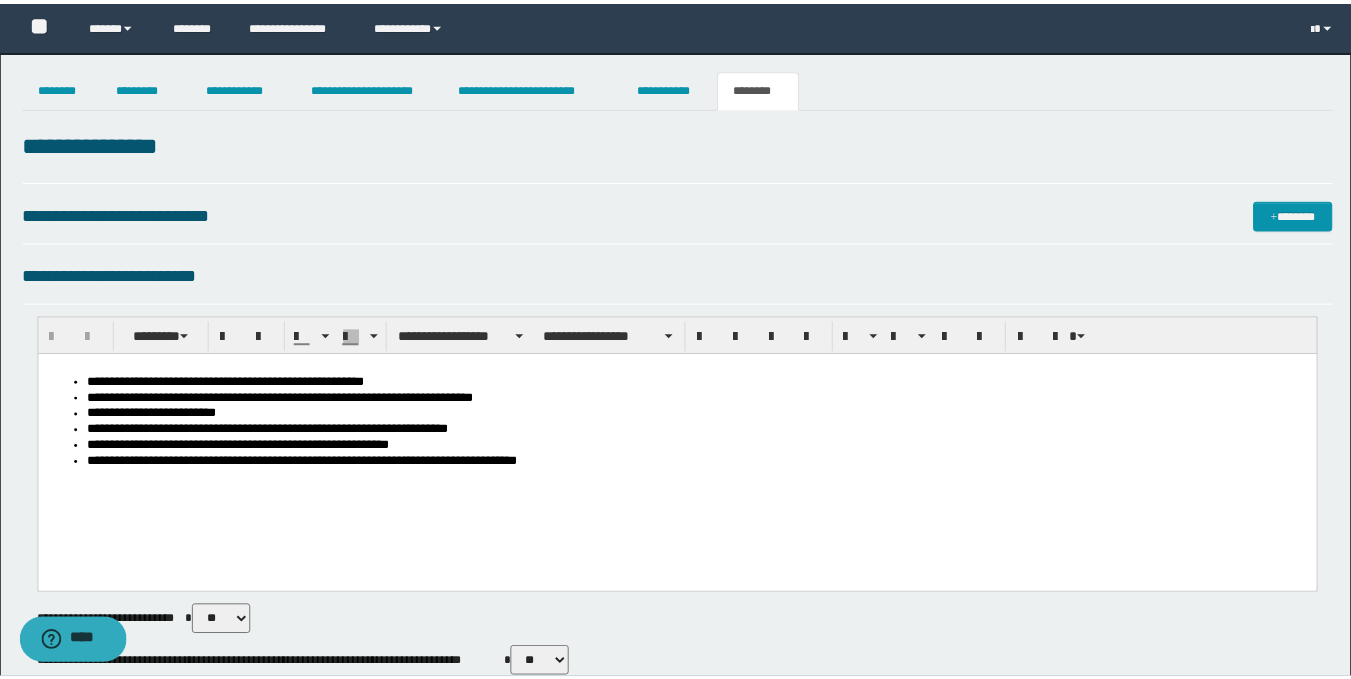 scroll, scrollTop: 0, scrollLeft: 0, axis: both 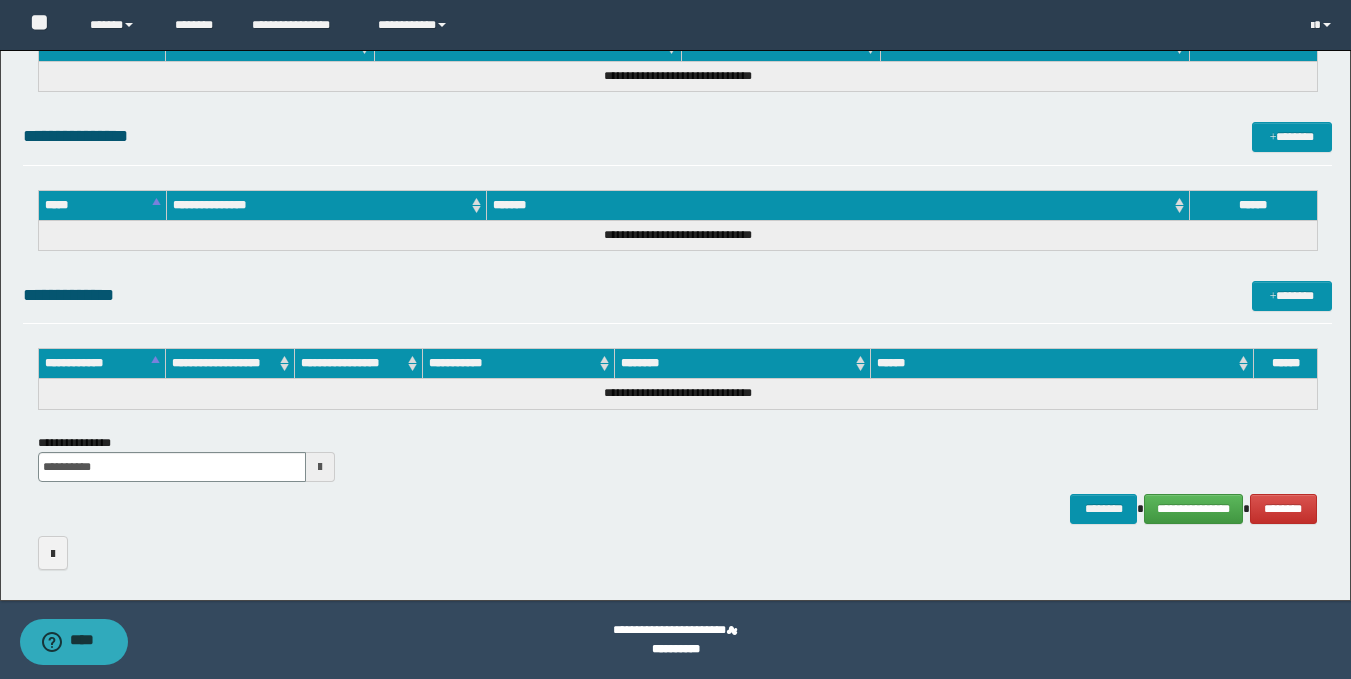 click on "**********" at bounding box center (677, -128) 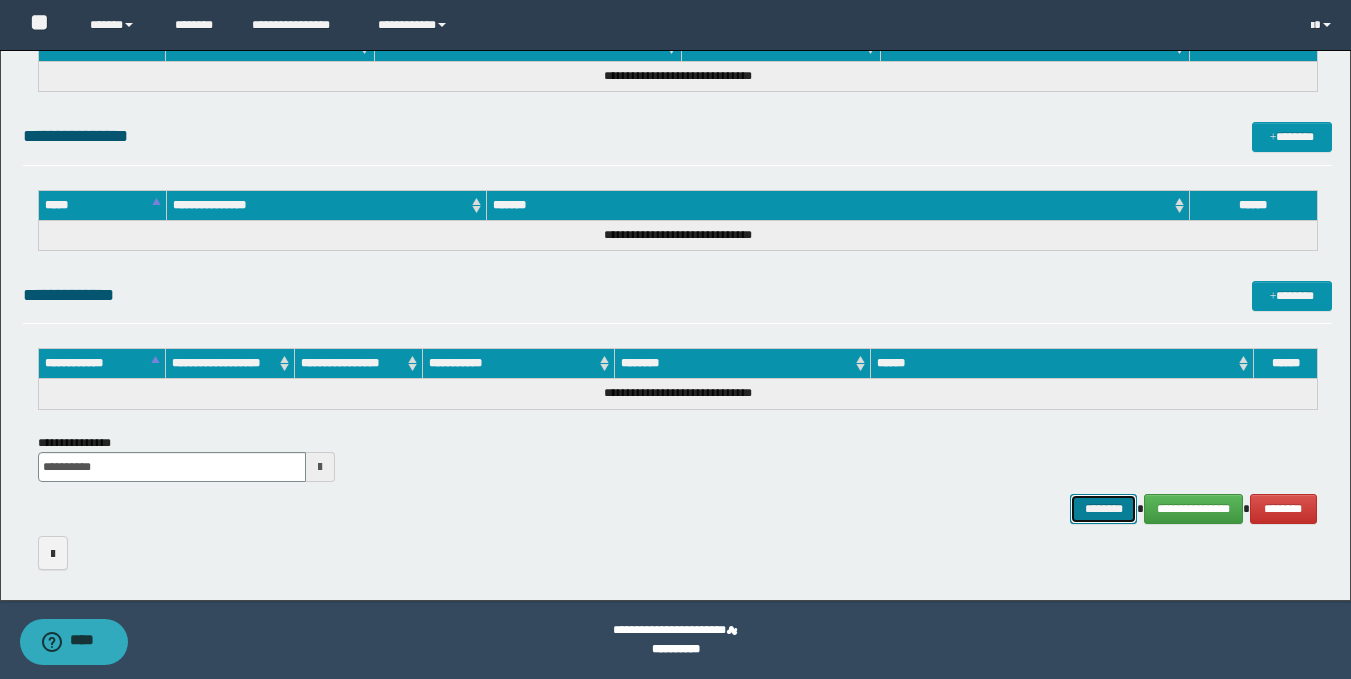 click on "********" at bounding box center [1104, 509] 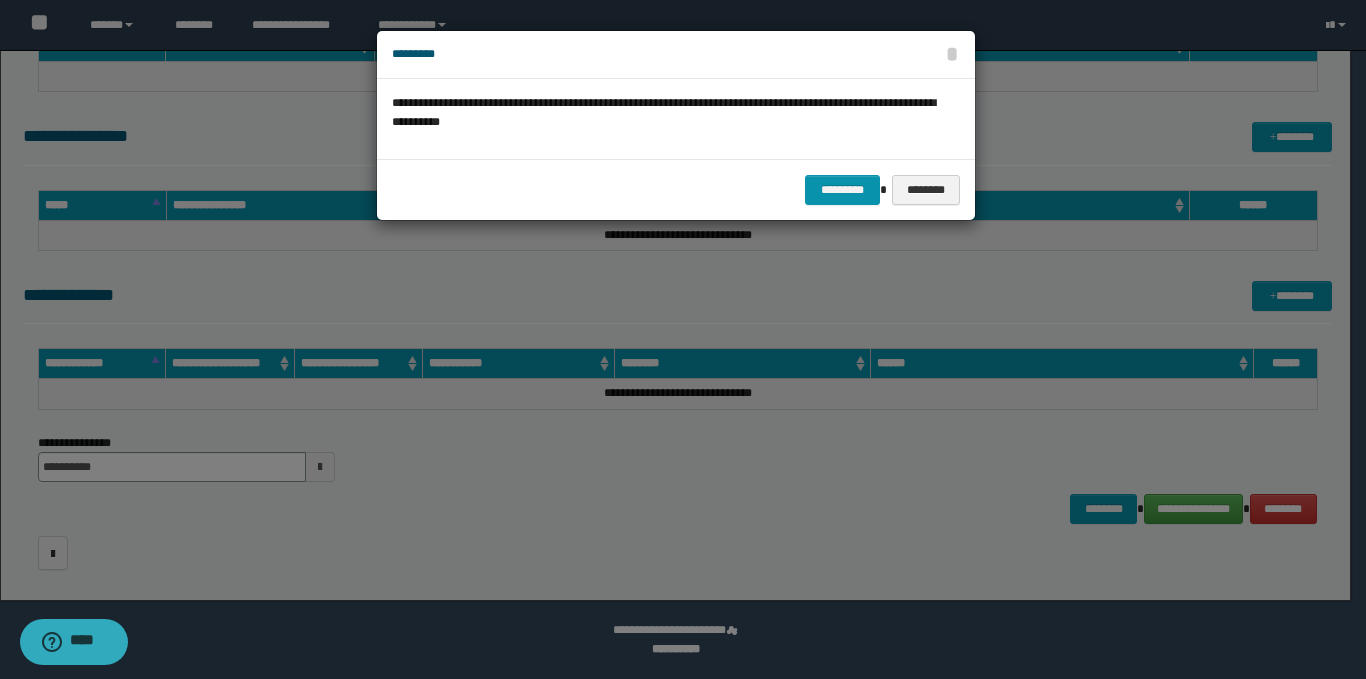 click on "*********
********" at bounding box center (676, 189) 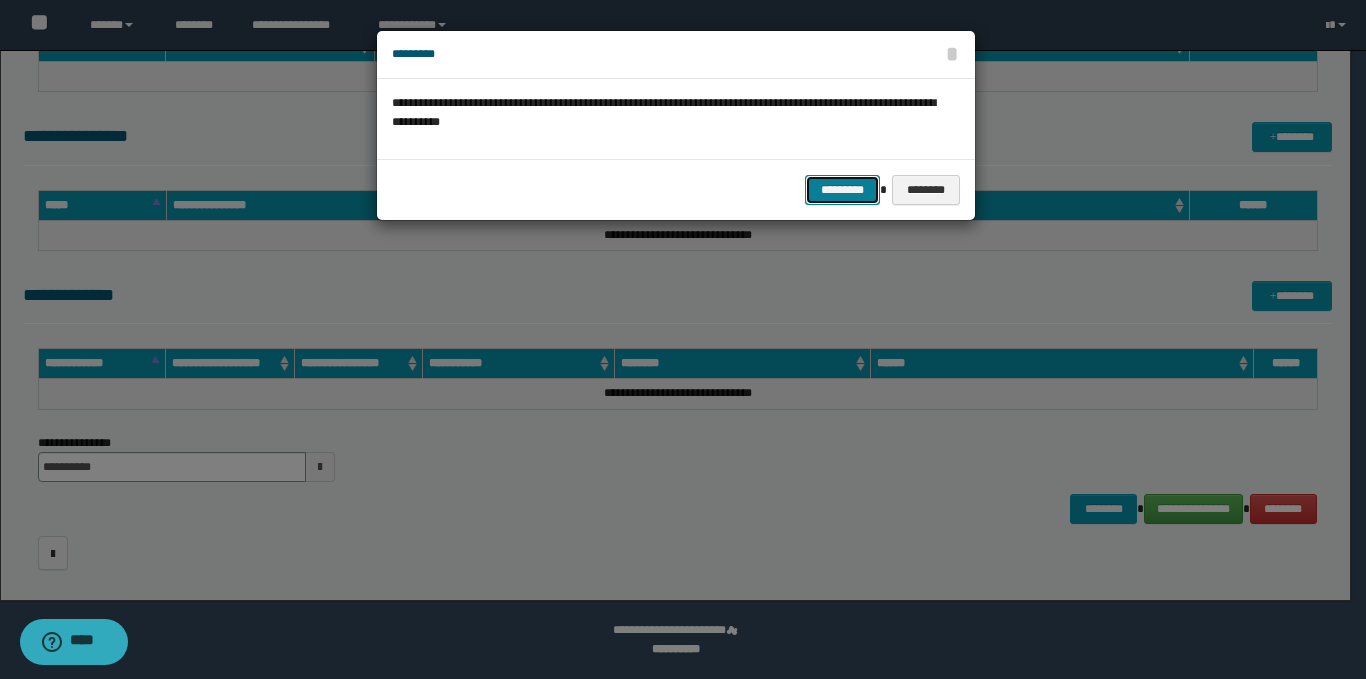 click on "*********" at bounding box center [842, 190] 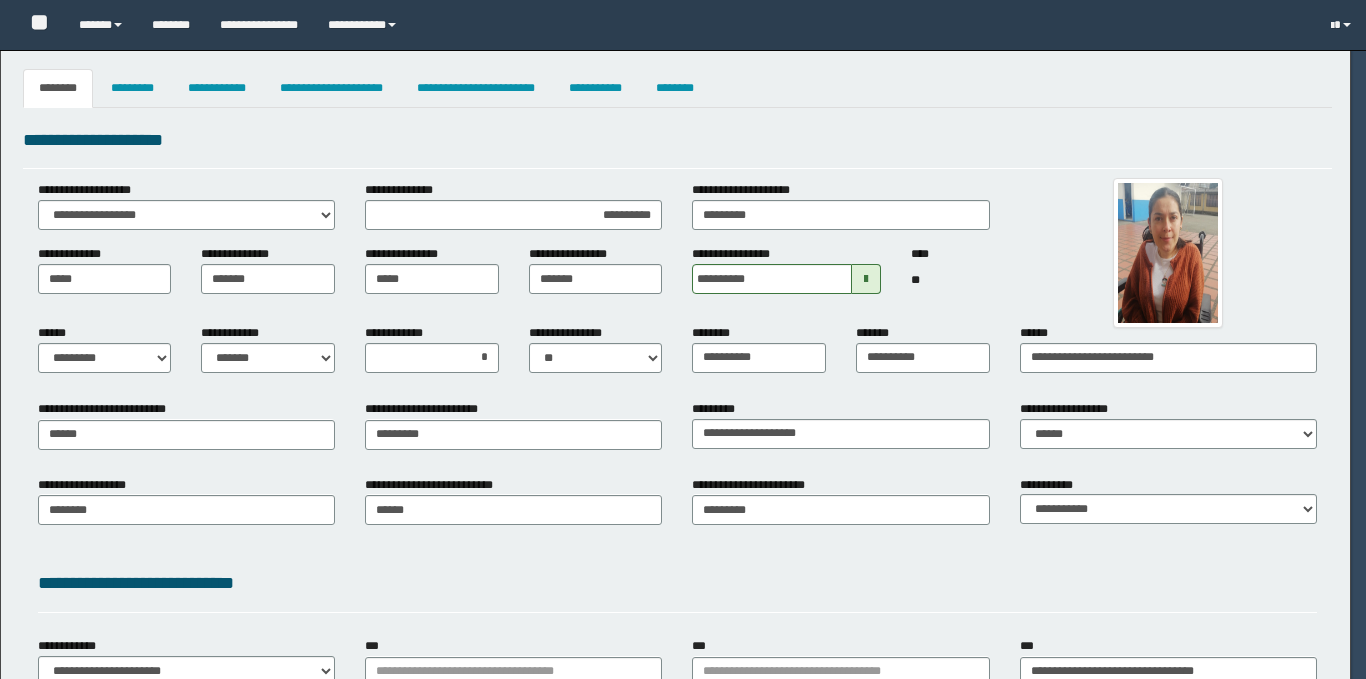 select on "*" 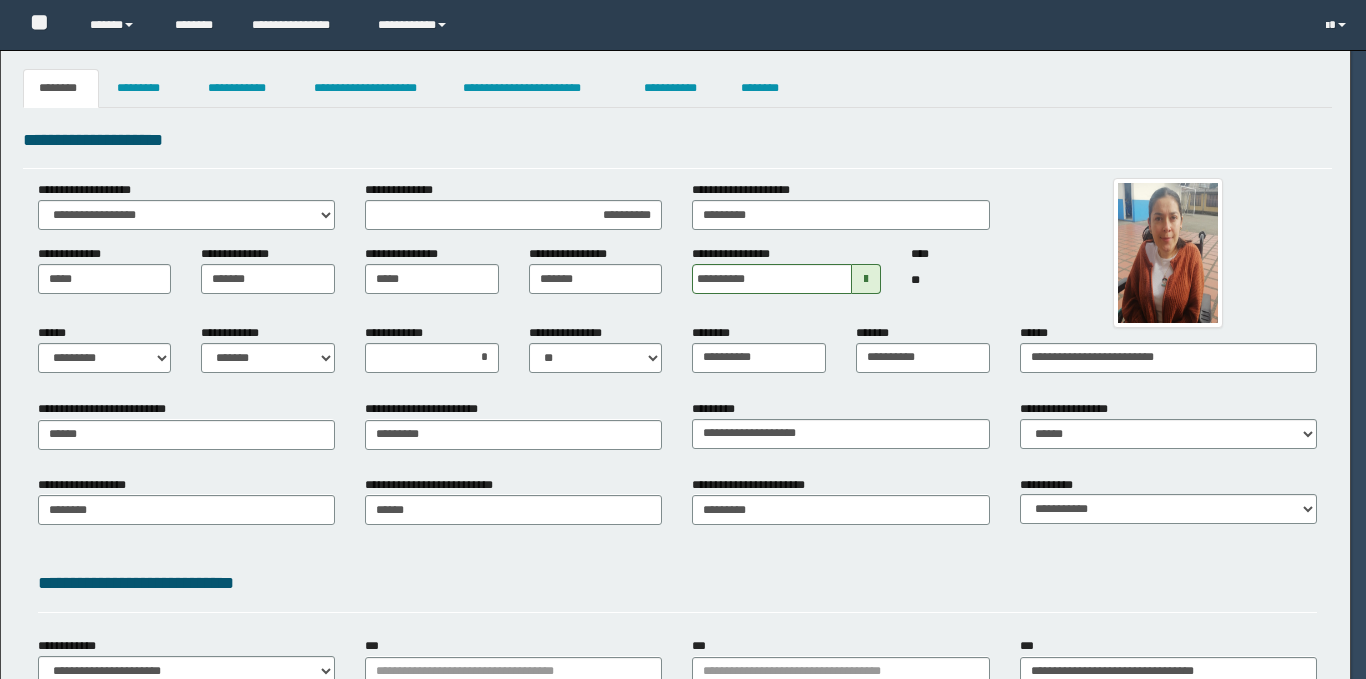 scroll, scrollTop: 0, scrollLeft: 0, axis: both 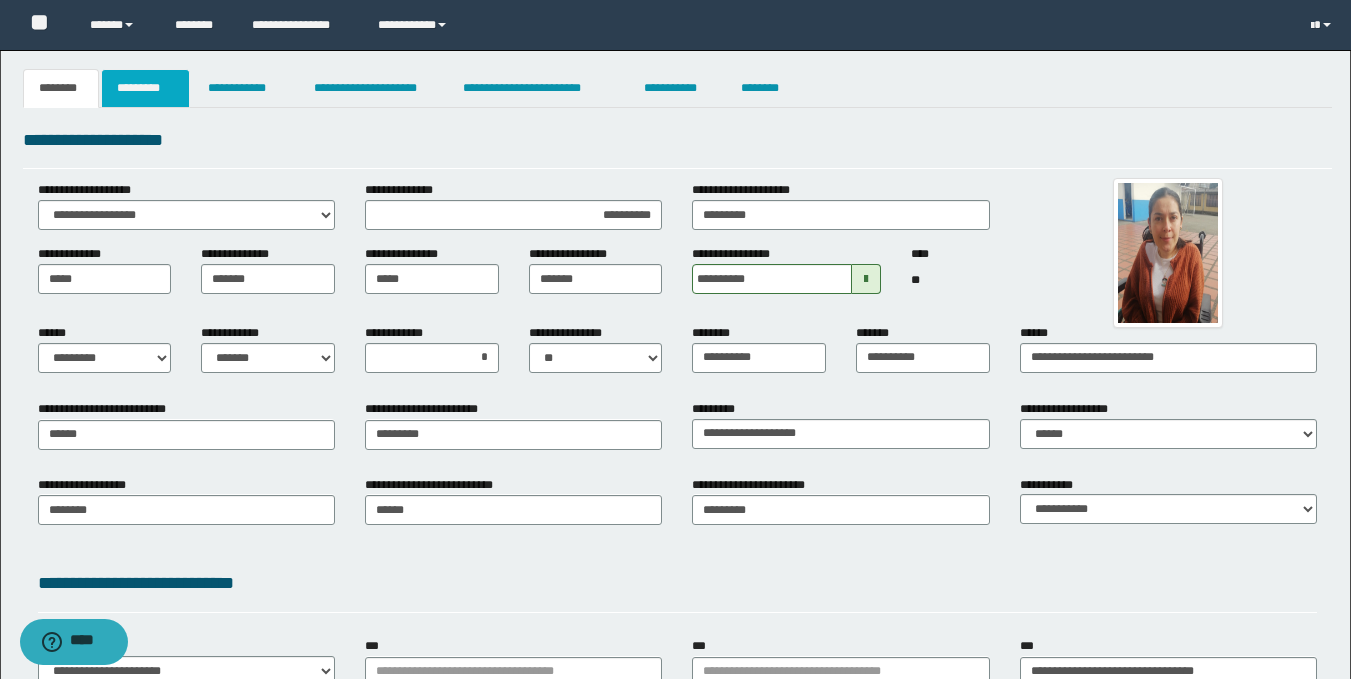 click on "*********" at bounding box center [145, 88] 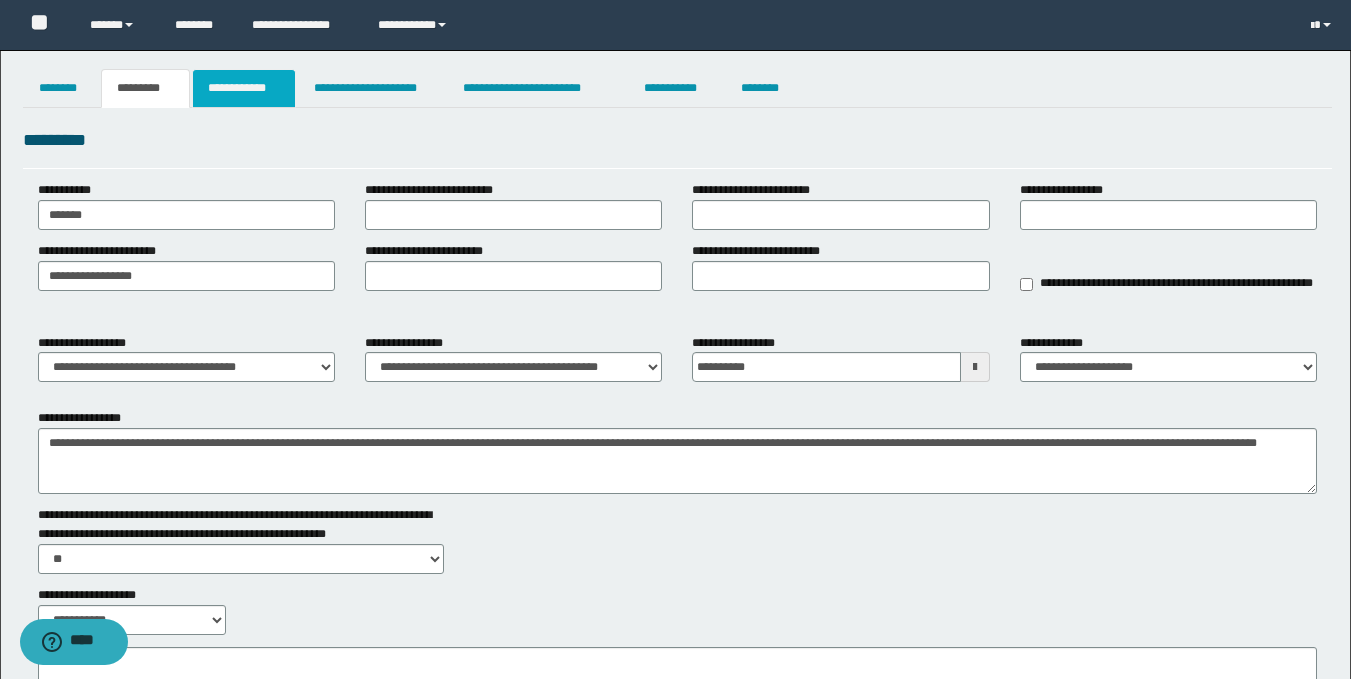 click on "**********" at bounding box center [244, 88] 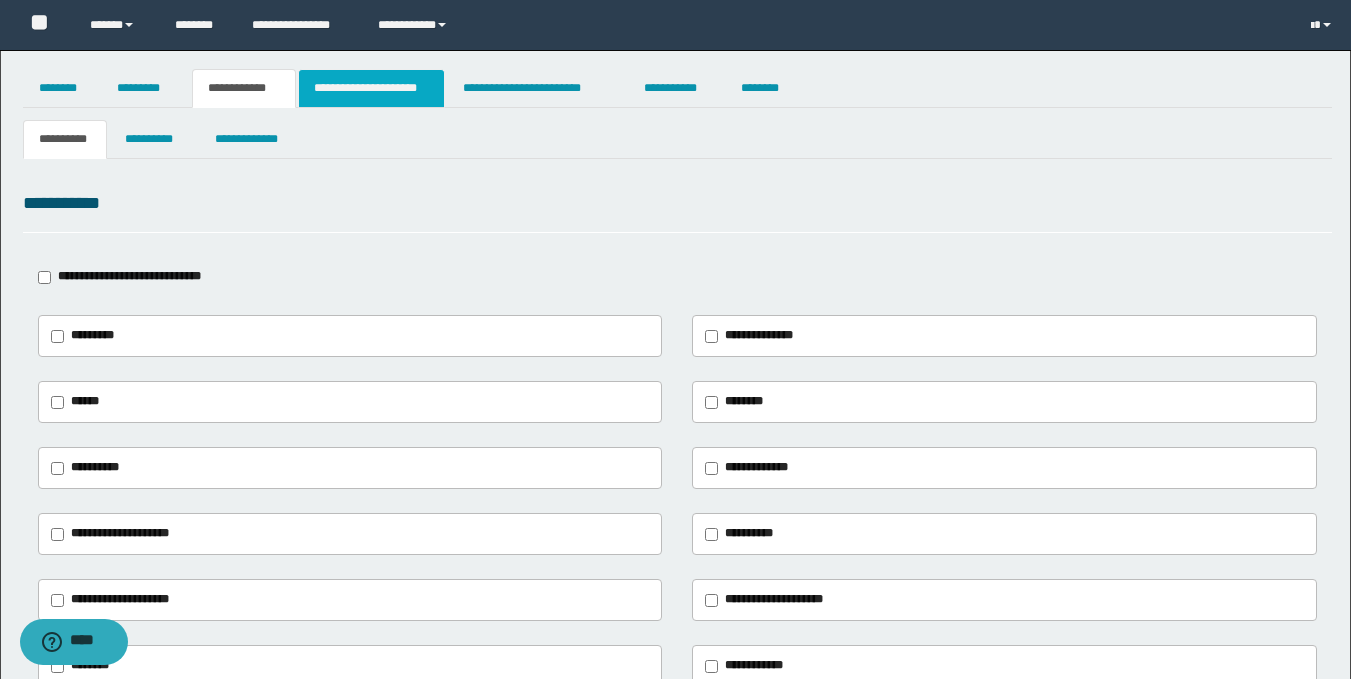 click on "**********" at bounding box center [371, 88] 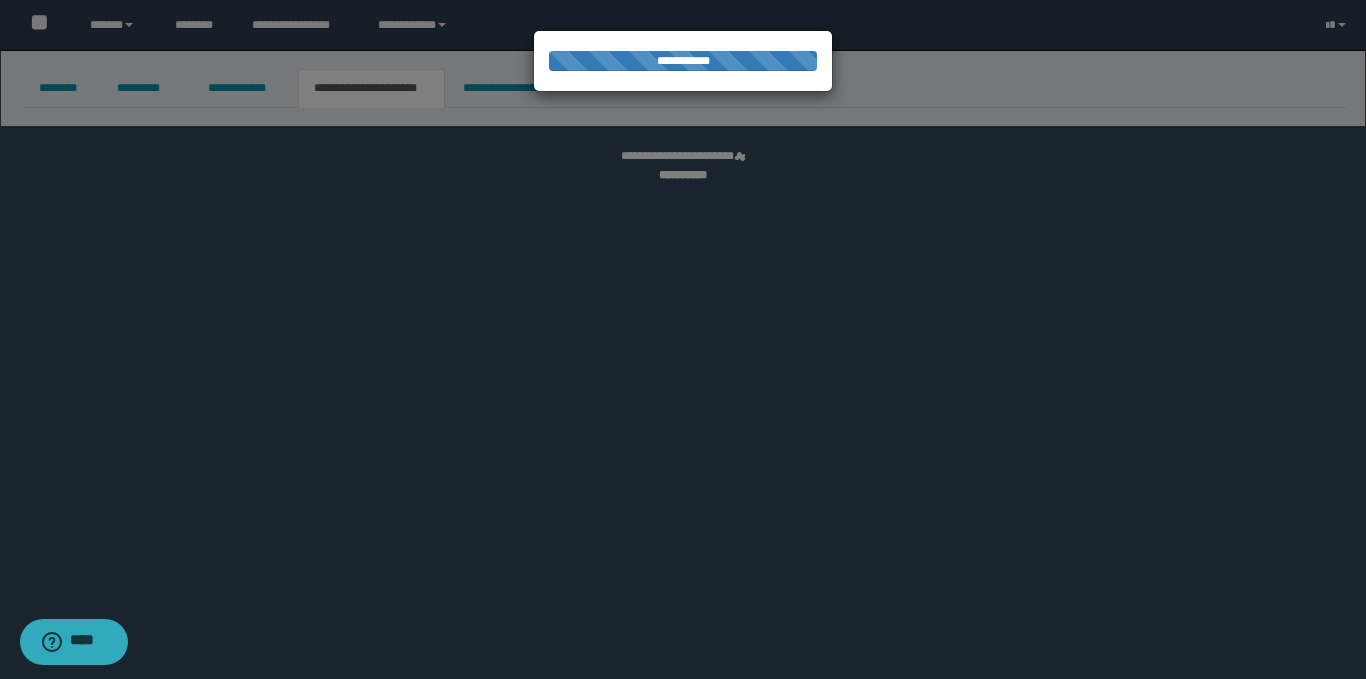 select on "*" 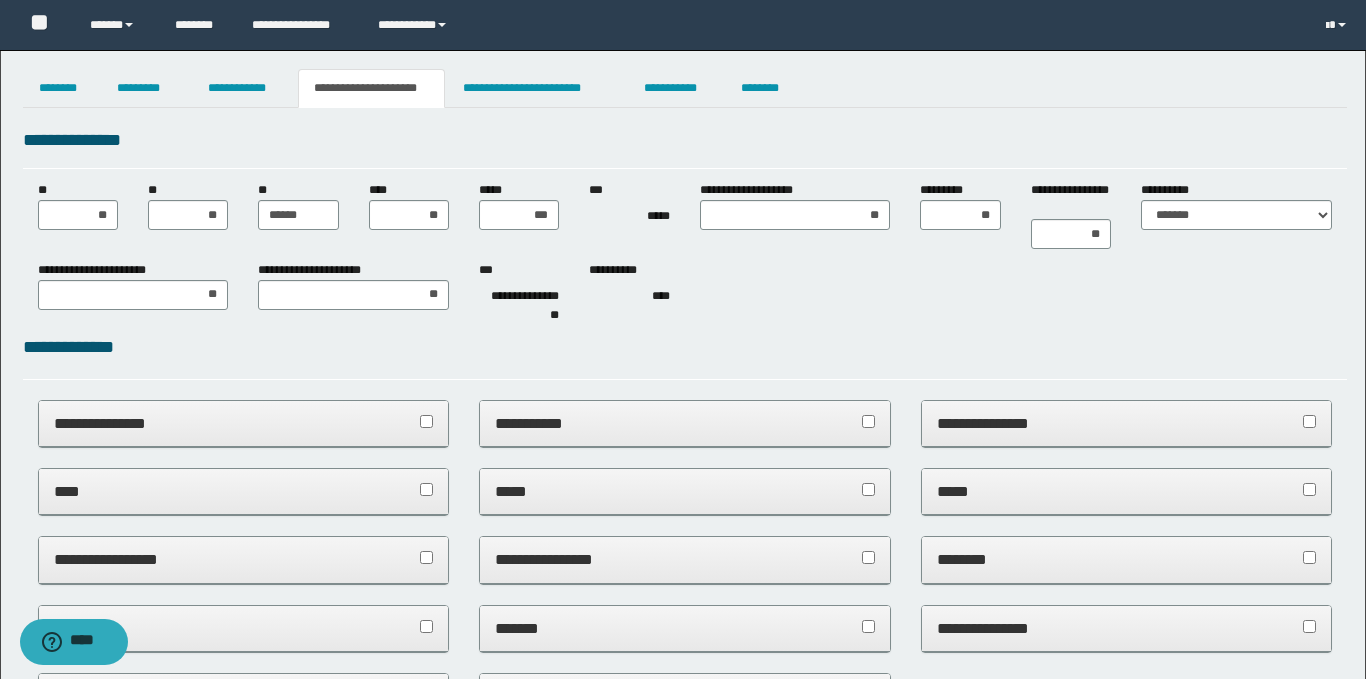 scroll, scrollTop: 0, scrollLeft: 0, axis: both 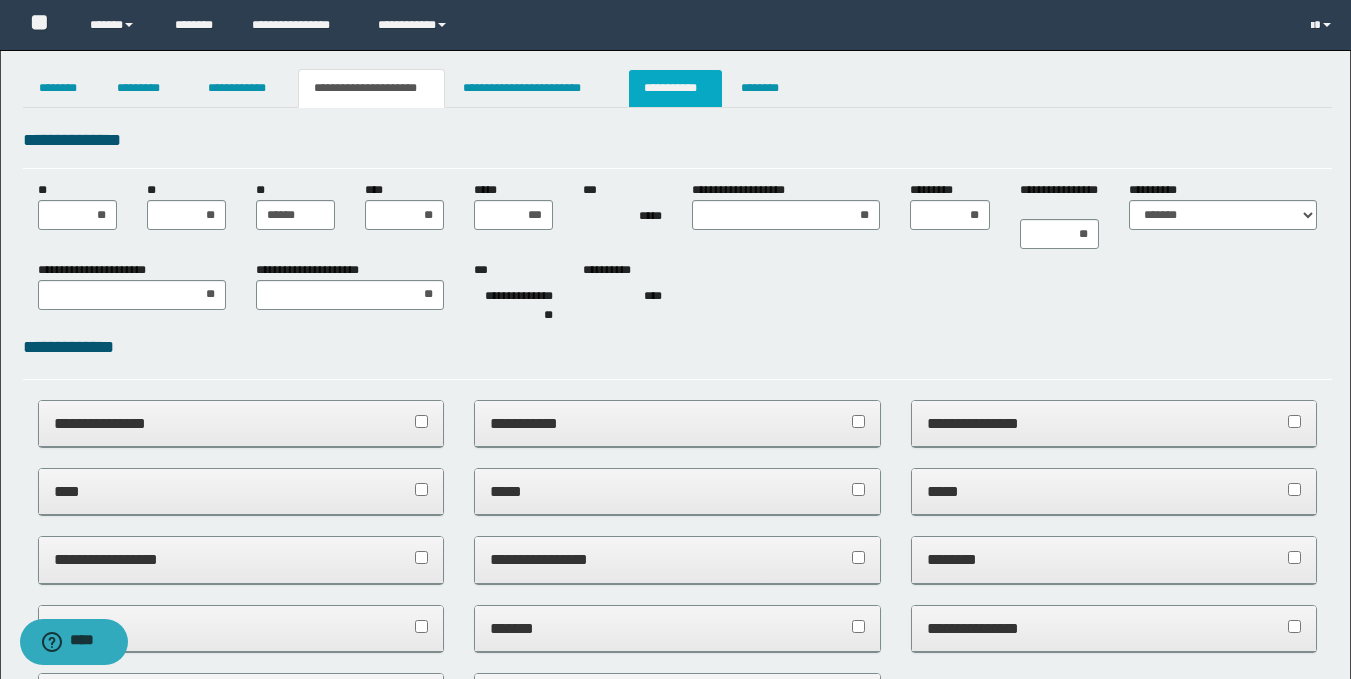 click on "**********" at bounding box center (675, 88) 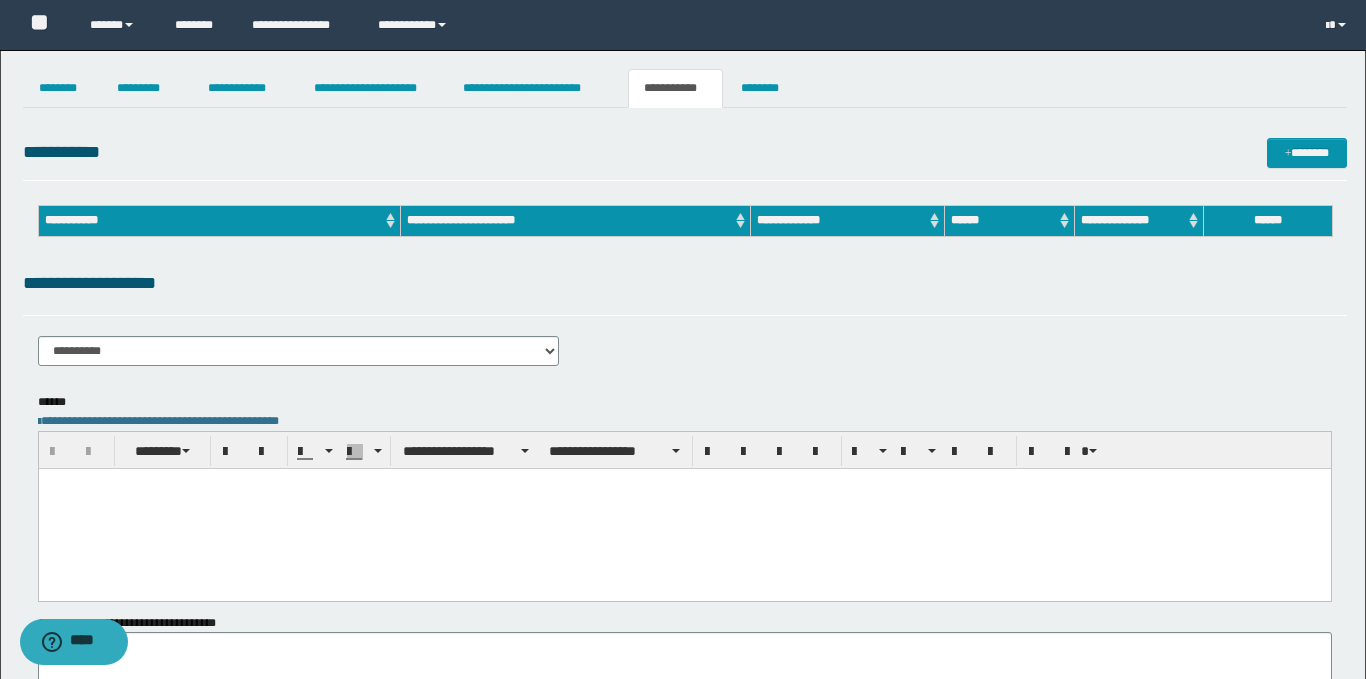 scroll, scrollTop: 0, scrollLeft: 0, axis: both 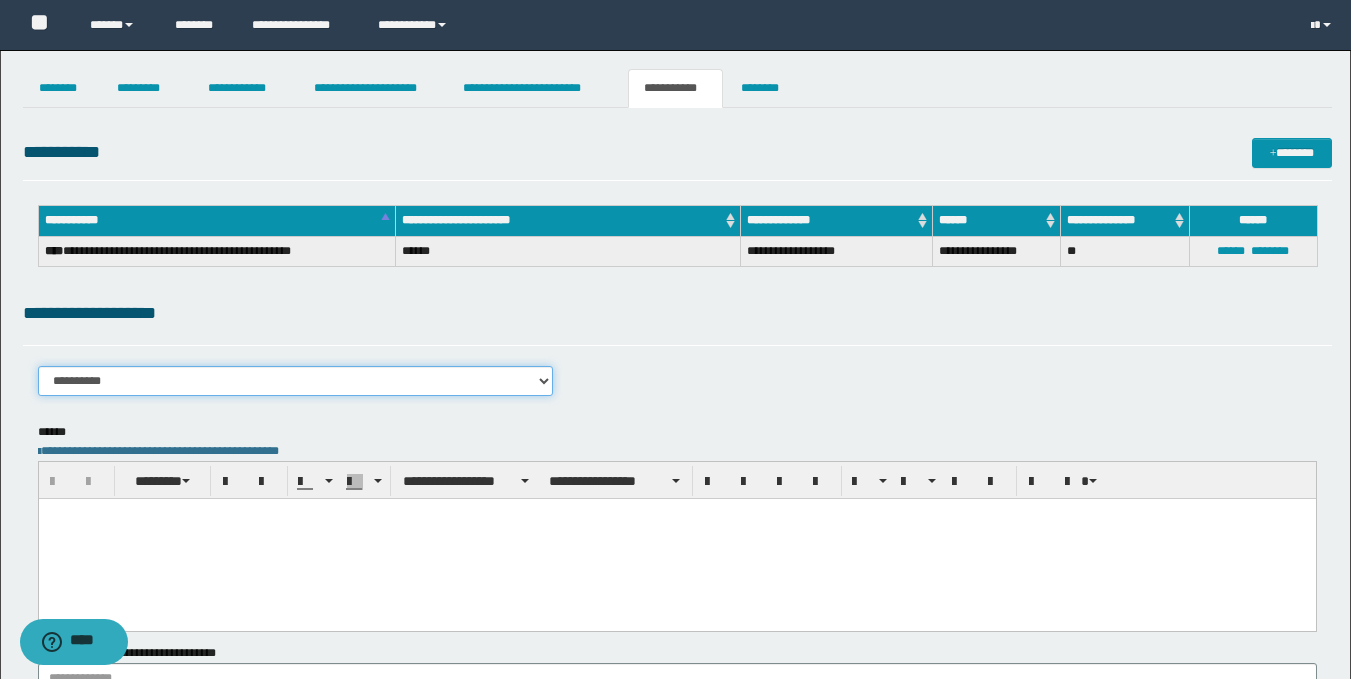 click on "**********" at bounding box center [296, 381] 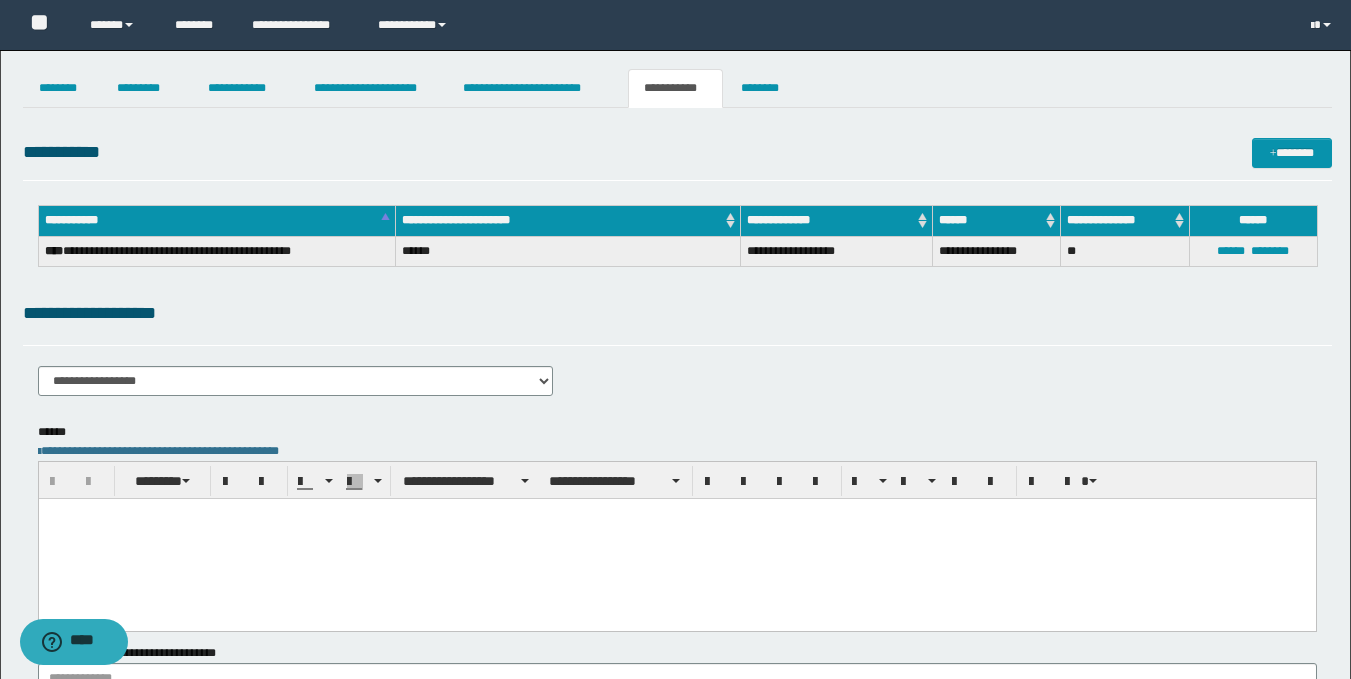 click at bounding box center [676, 538] 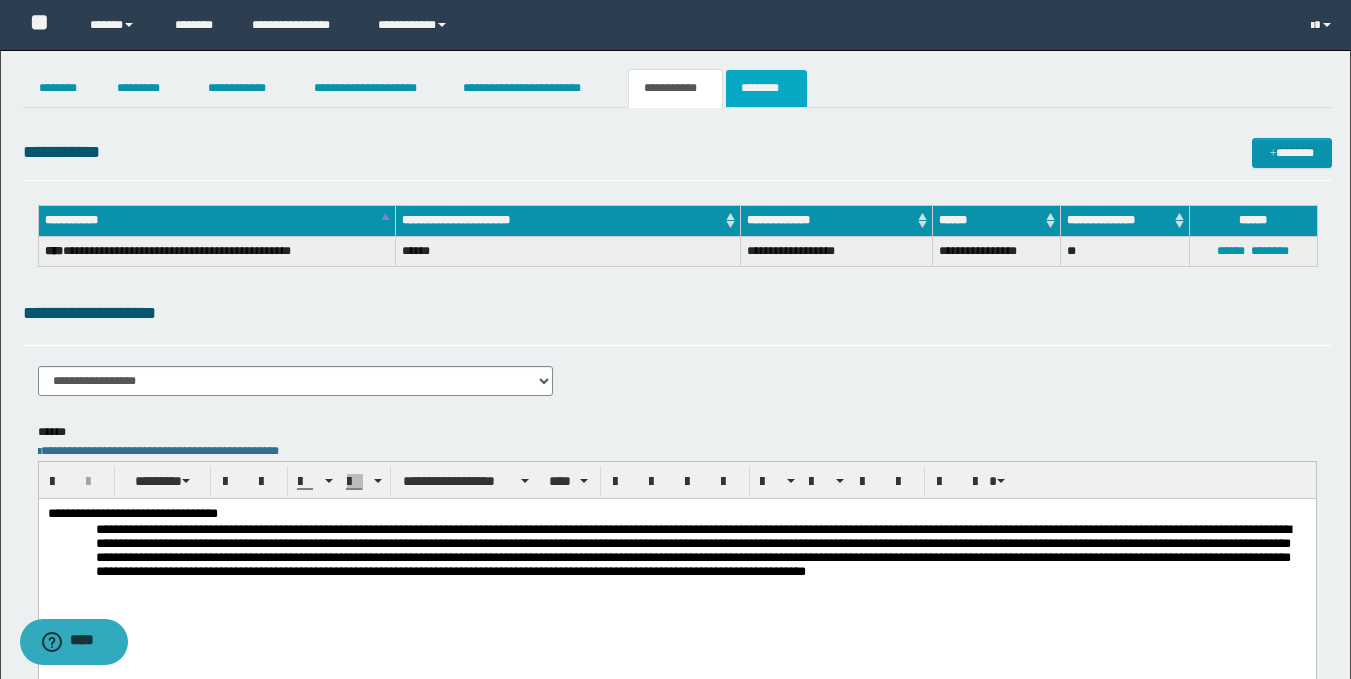 click on "********" at bounding box center (766, 88) 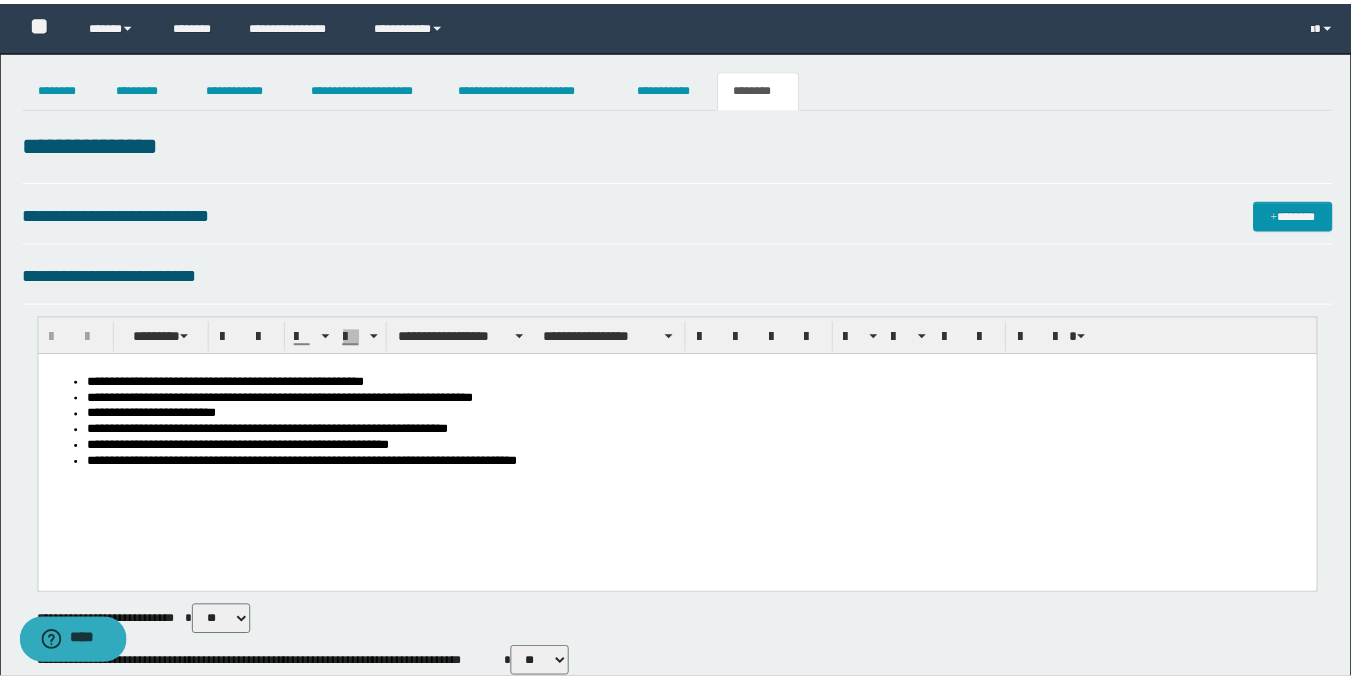 scroll, scrollTop: 0, scrollLeft: 0, axis: both 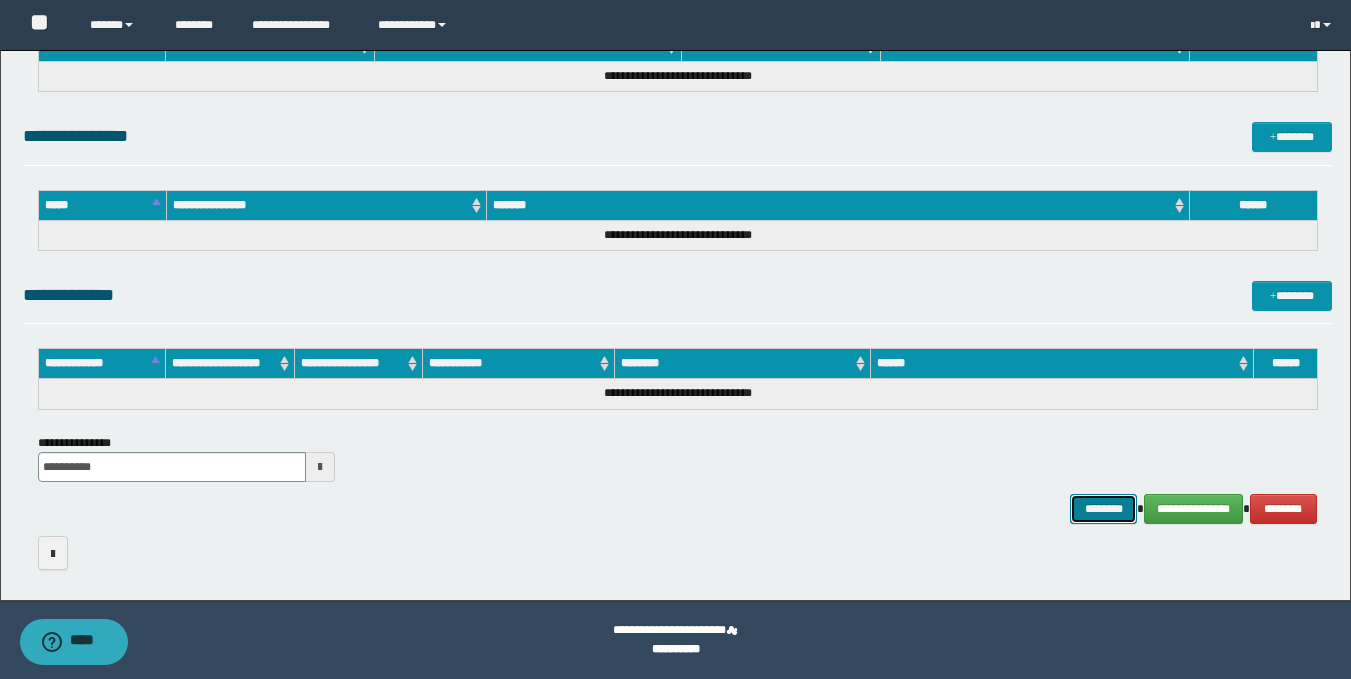 click on "********" at bounding box center [1104, 509] 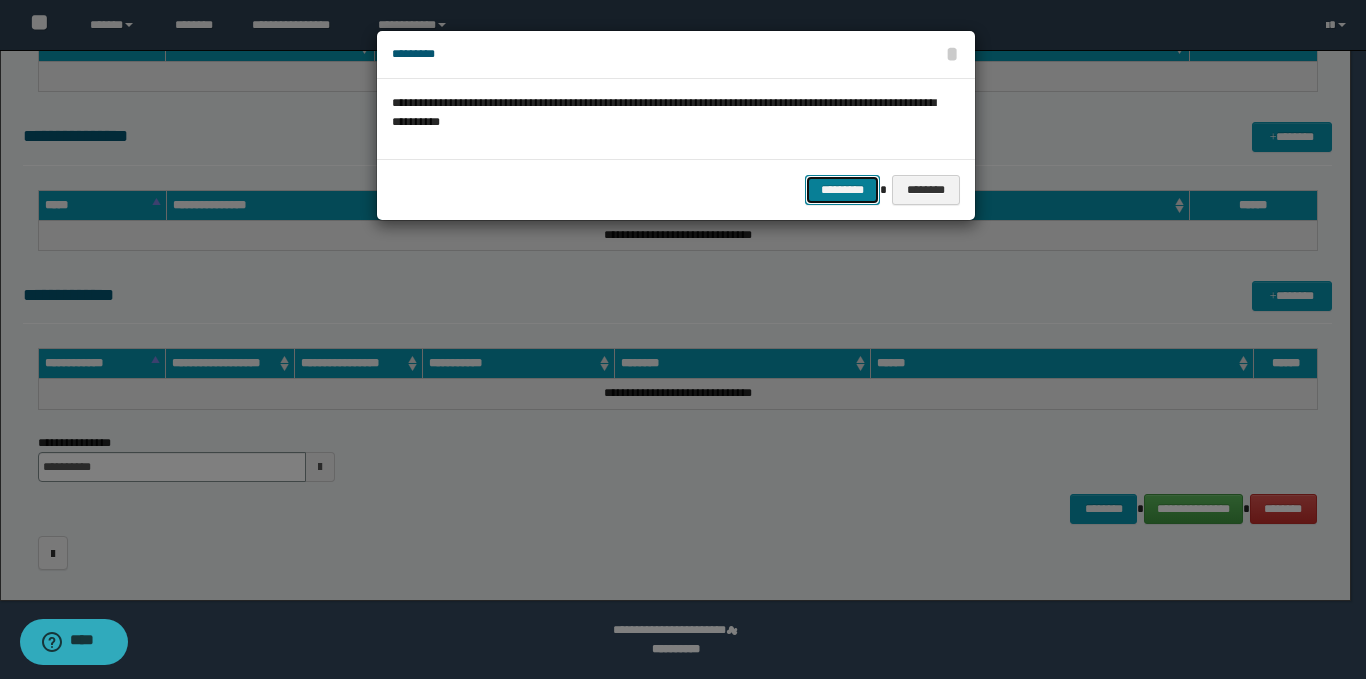click on "*********" at bounding box center [842, 190] 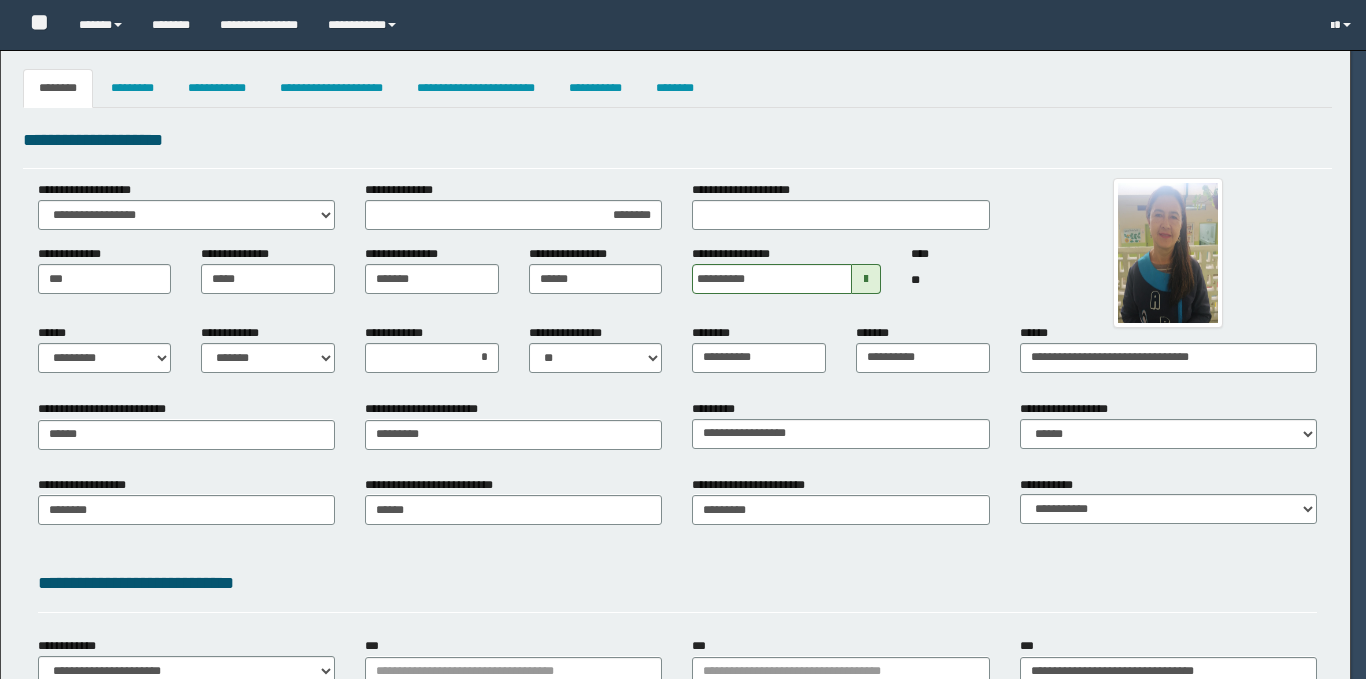 select on "*" 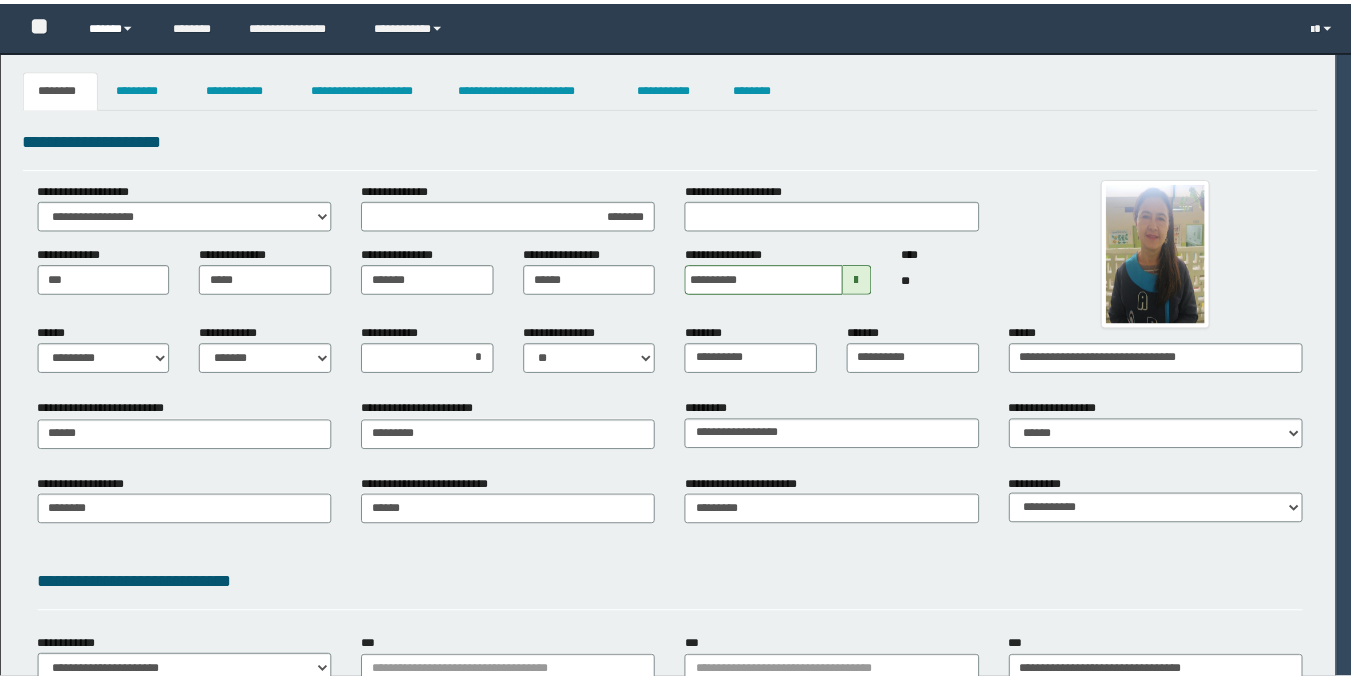 scroll, scrollTop: 0, scrollLeft: 0, axis: both 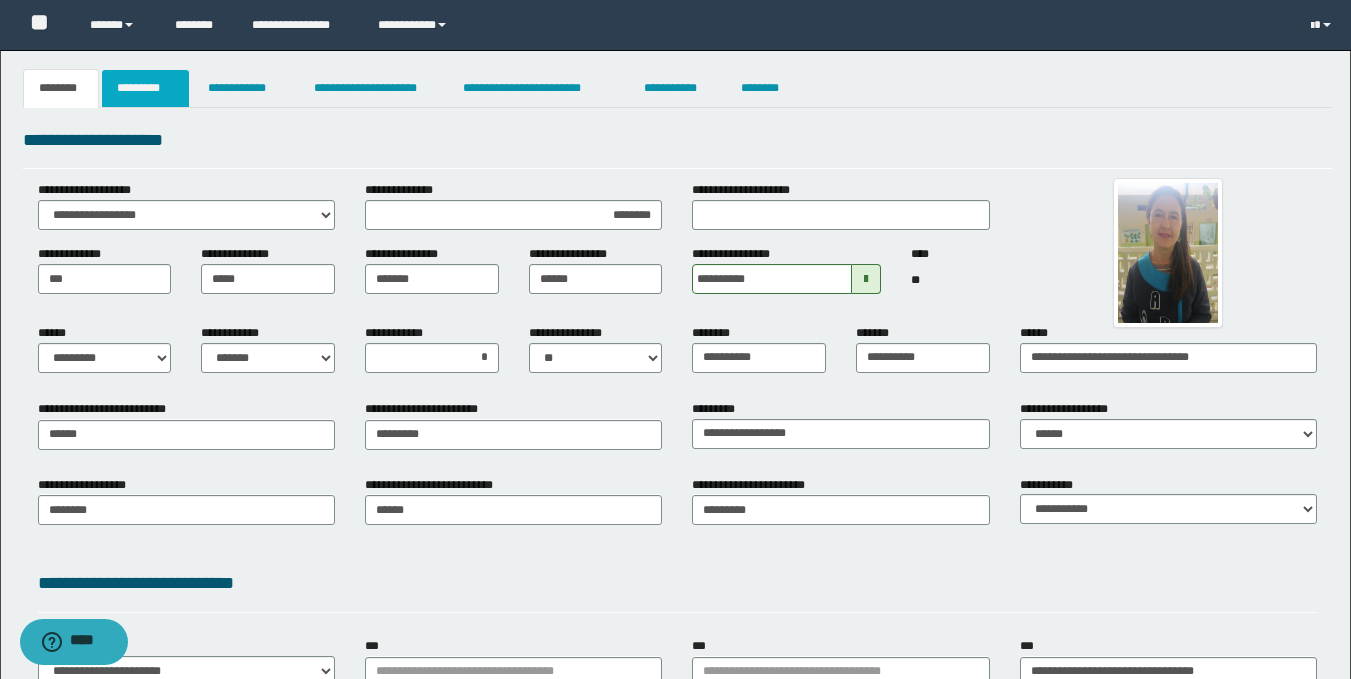 click on "*********" at bounding box center [145, 88] 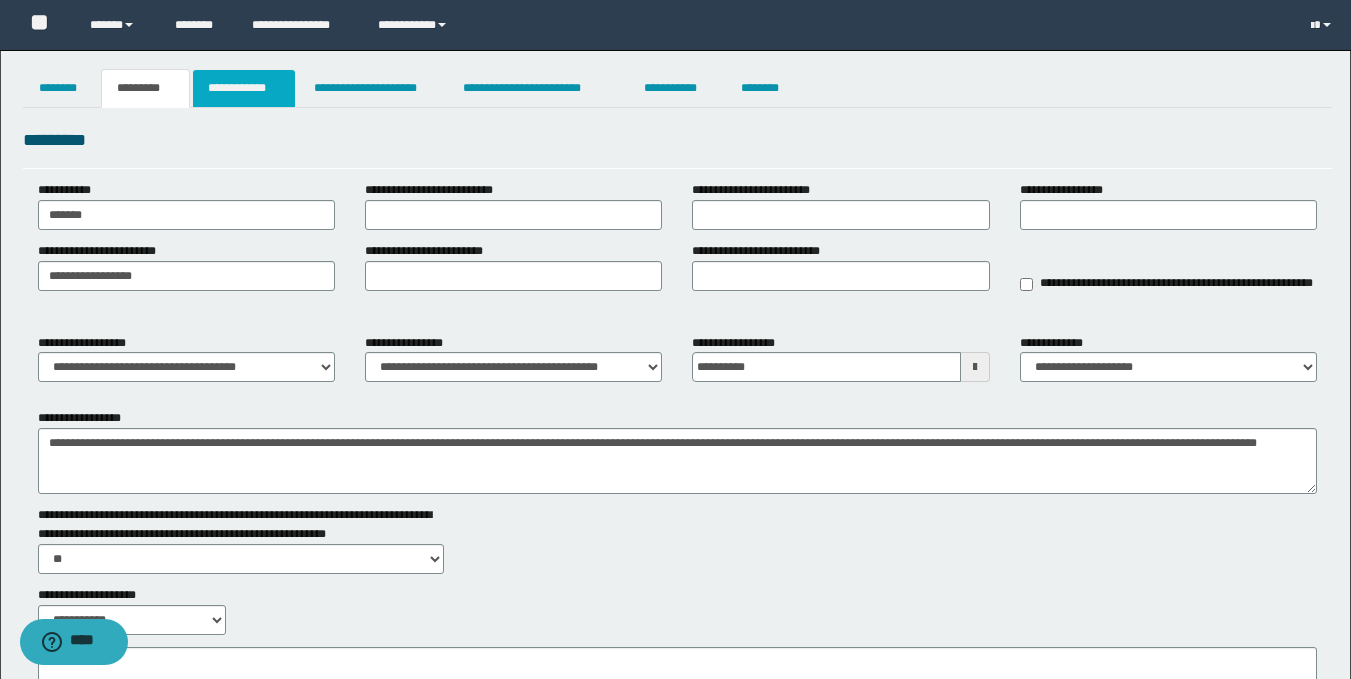 click on "**********" at bounding box center [244, 88] 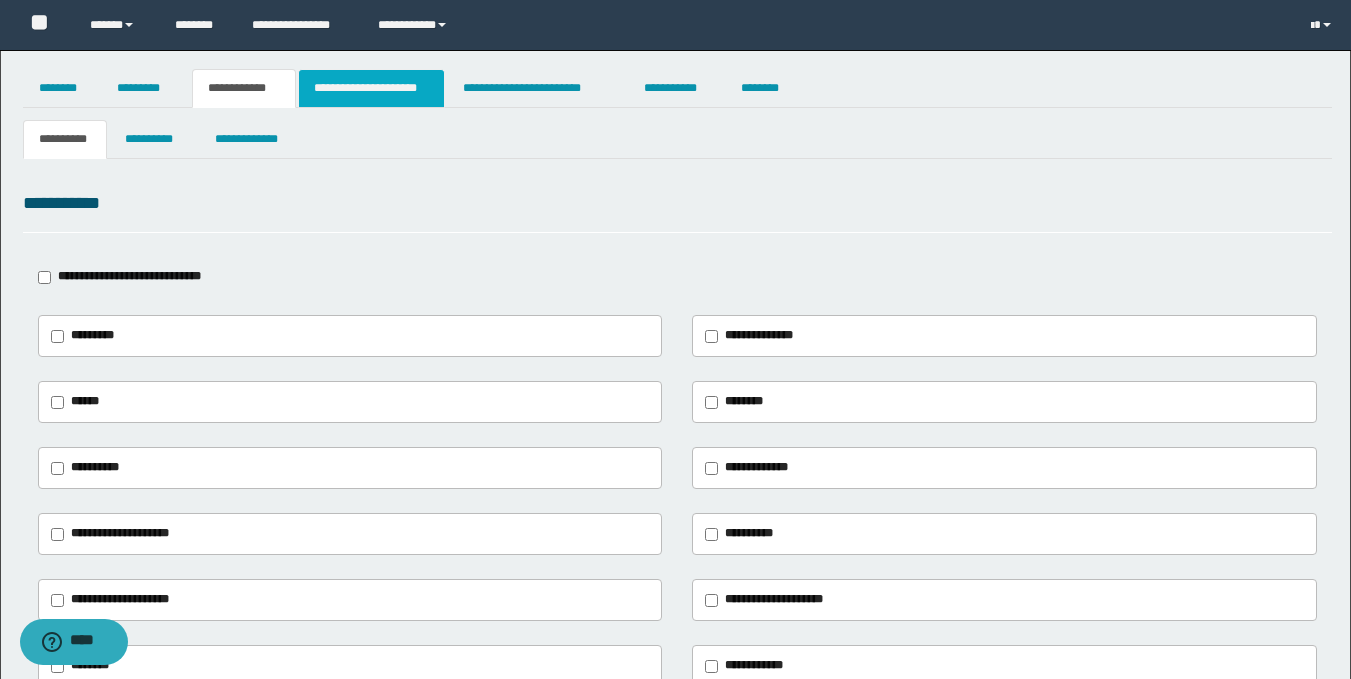 click on "**********" at bounding box center (371, 88) 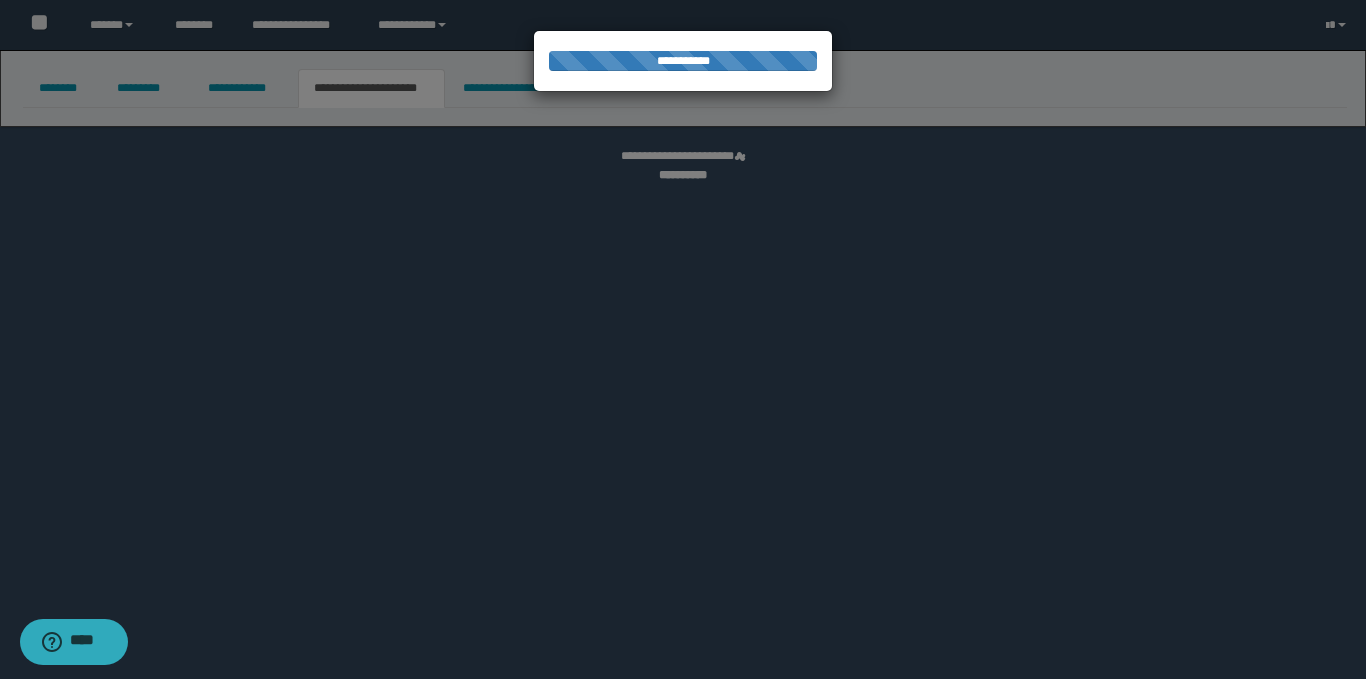 select on "*" 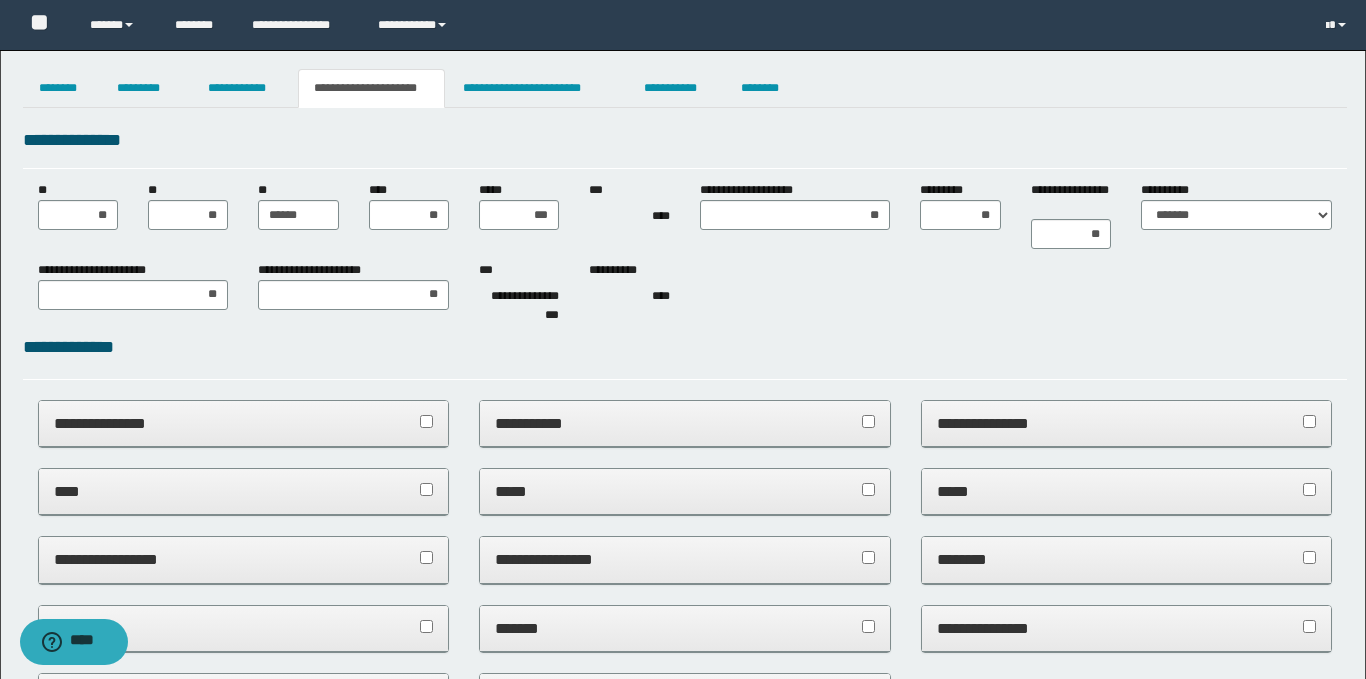 scroll, scrollTop: 0, scrollLeft: 0, axis: both 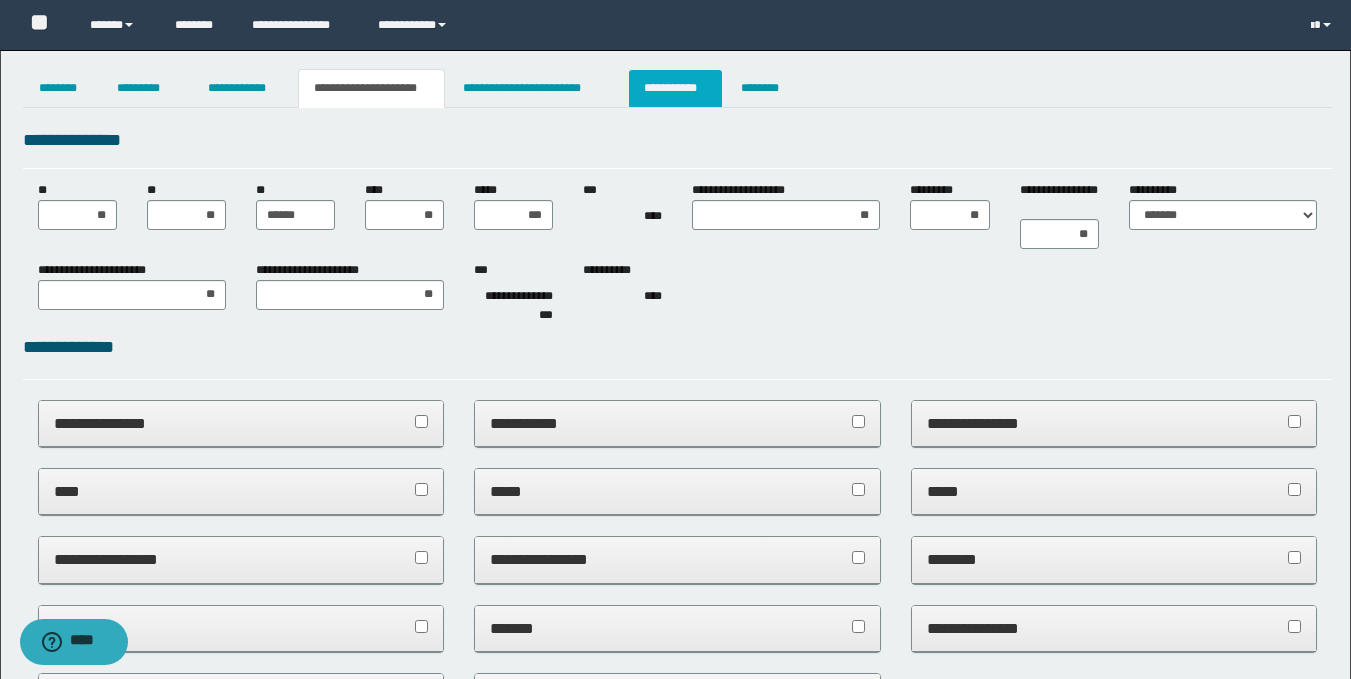 click on "**********" at bounding box center [675, 88] 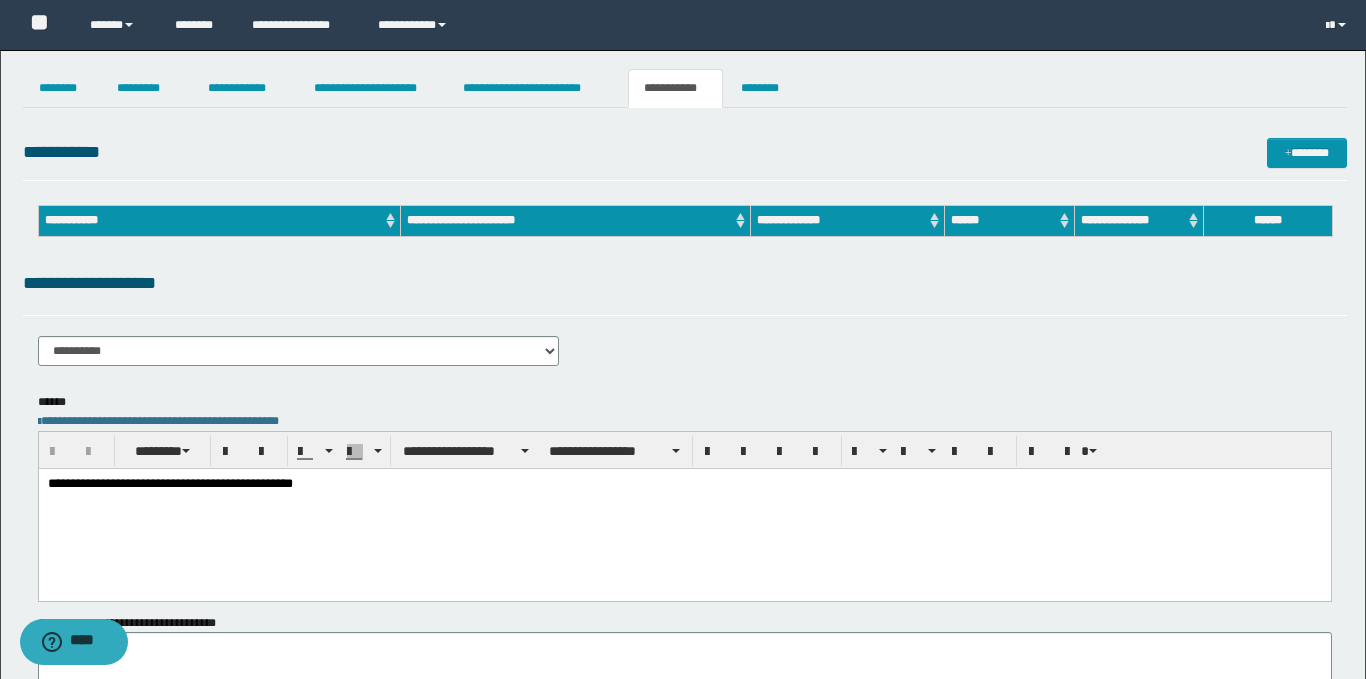 scroll, scrollTop: 0, scrollLeft: 0, axis: both 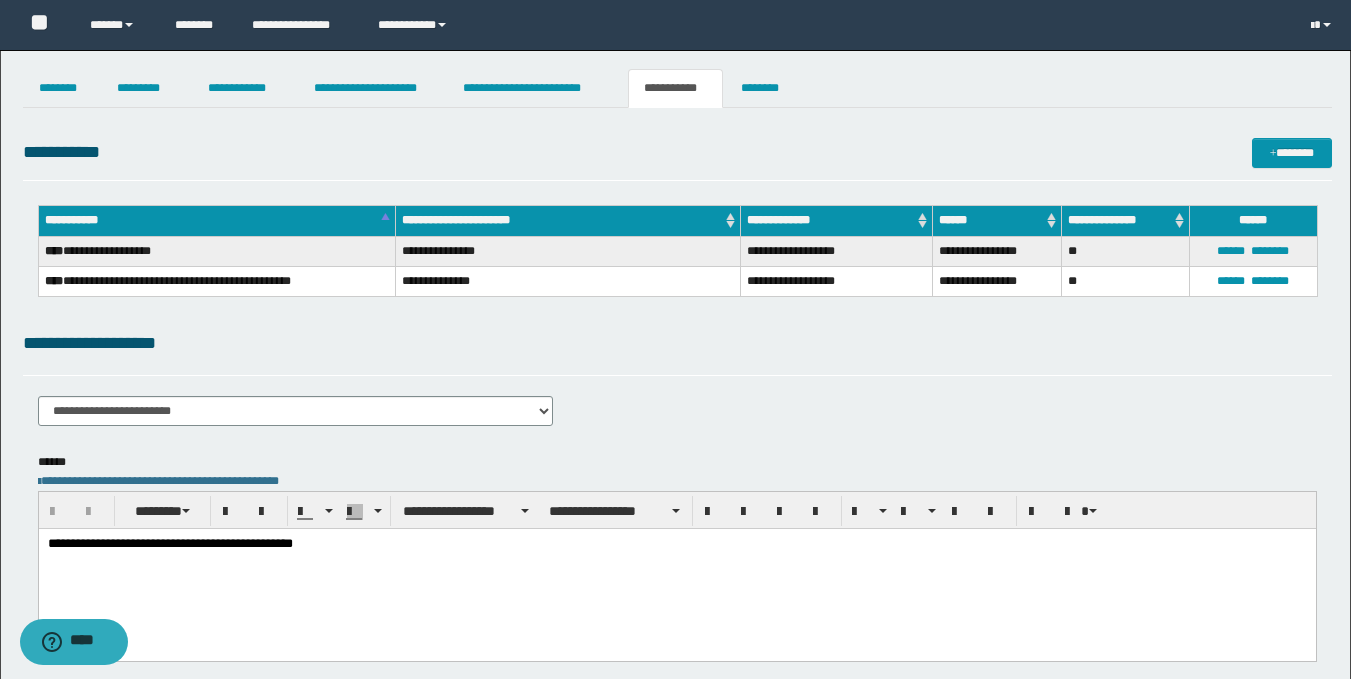 click on "**********" at bounding box center [676, 544] 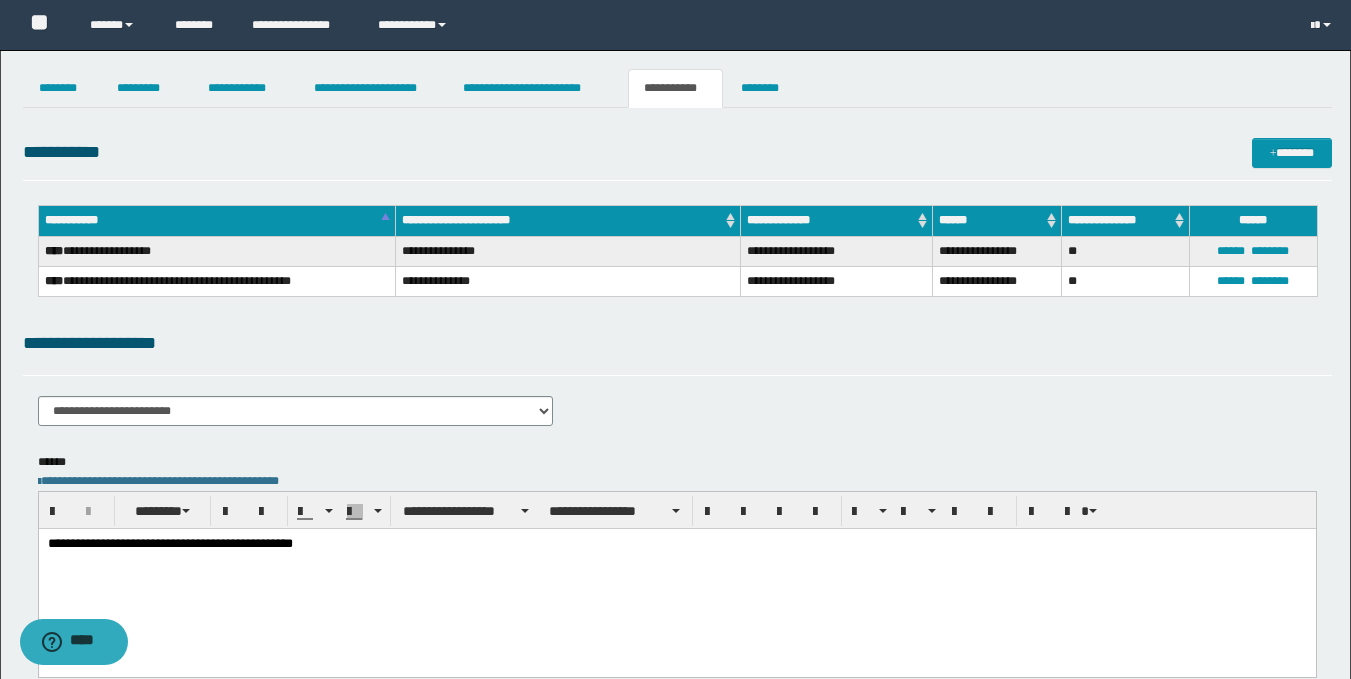 type 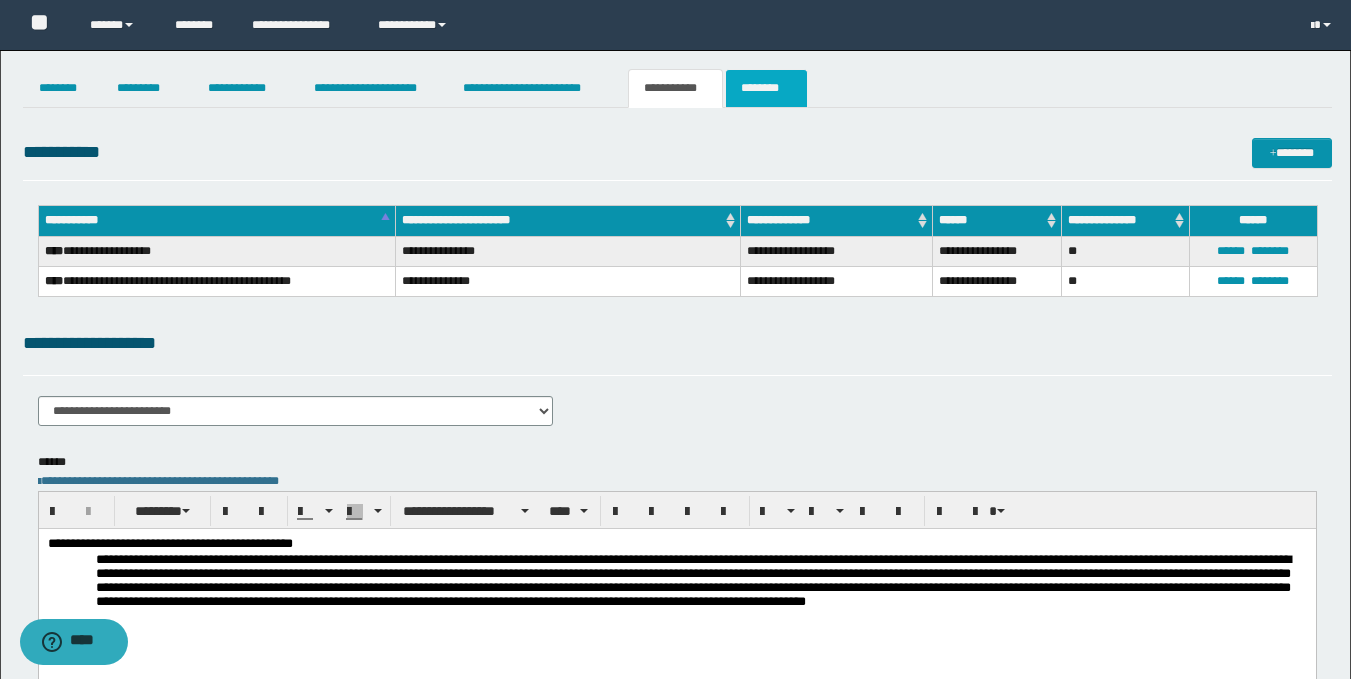 click on "********" at bounding box center [766, 88] 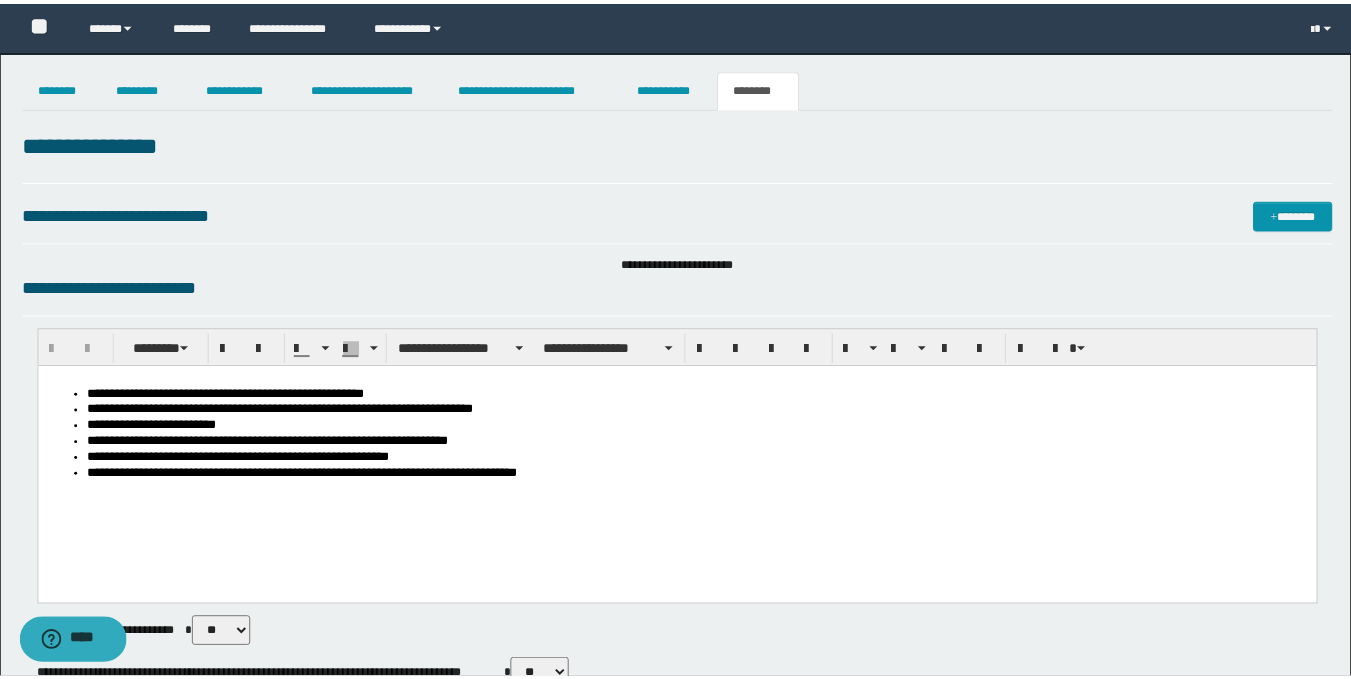 scroll, scrollTop: 0, scrollLeft: 0, axis: both 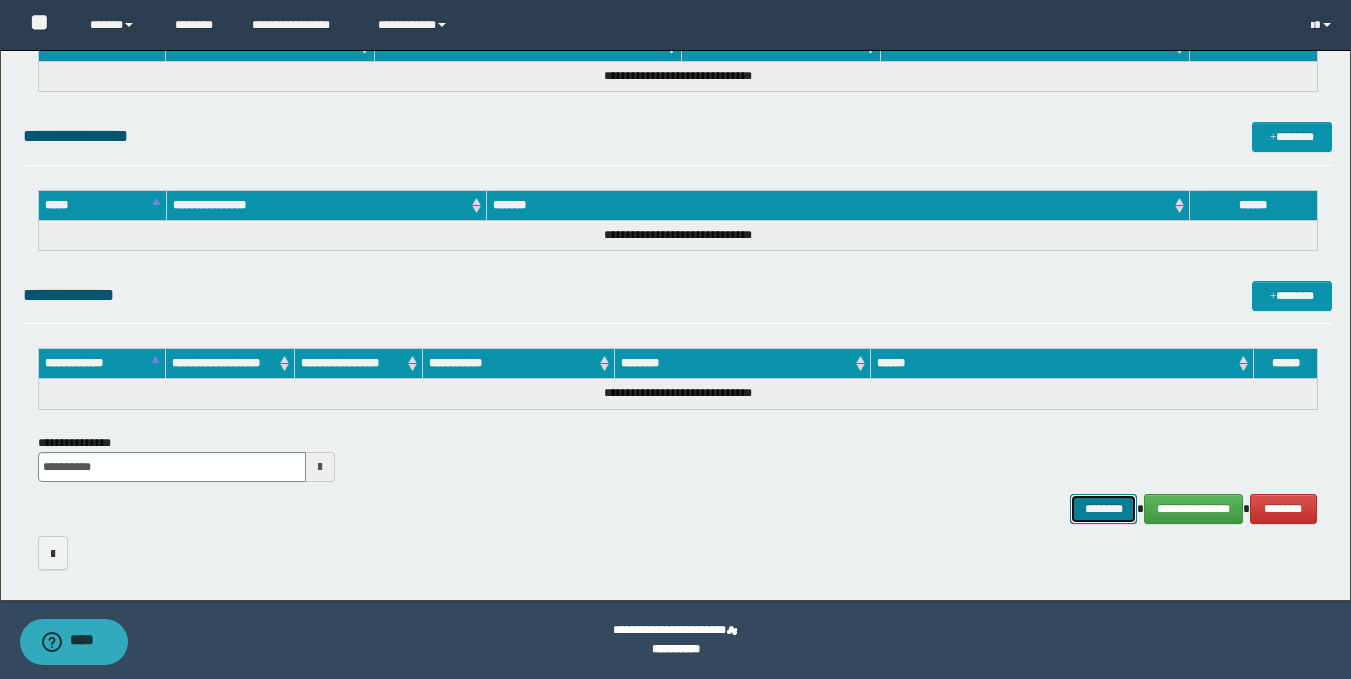 click on "********" at bounding box center (1104, 509) 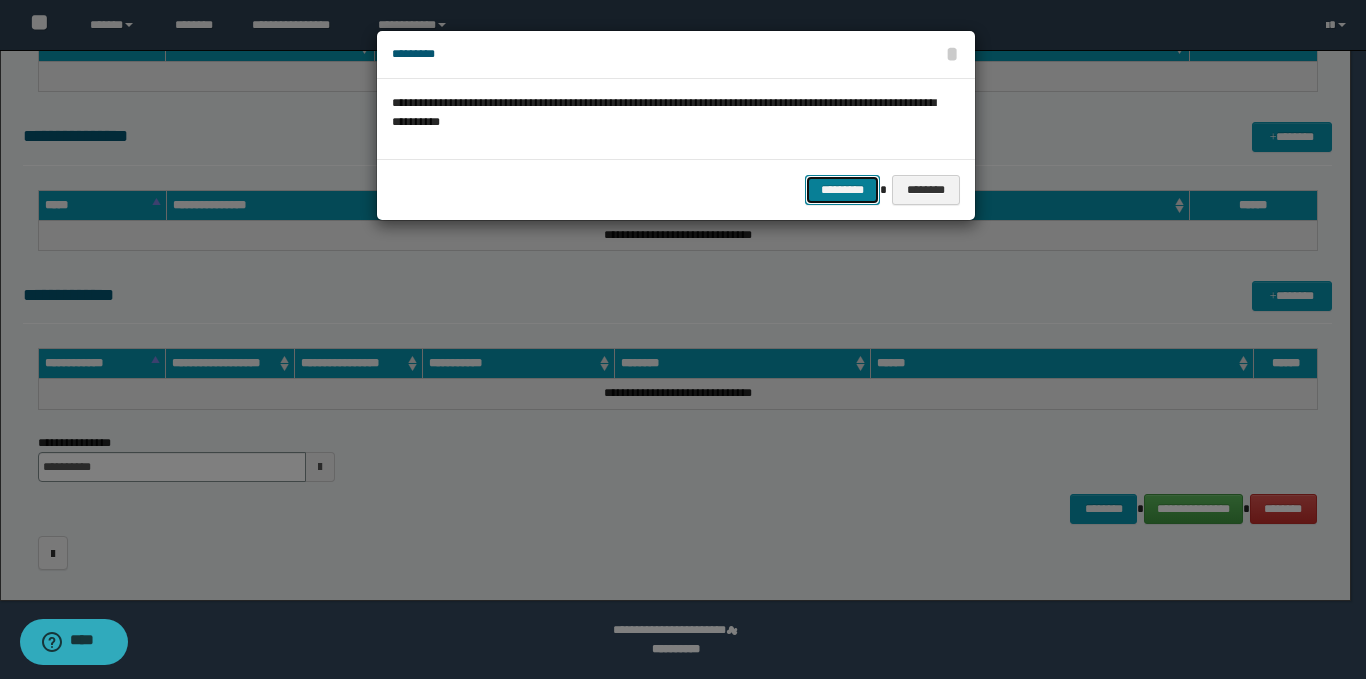click on "*********" at bounding box center (842, 190) 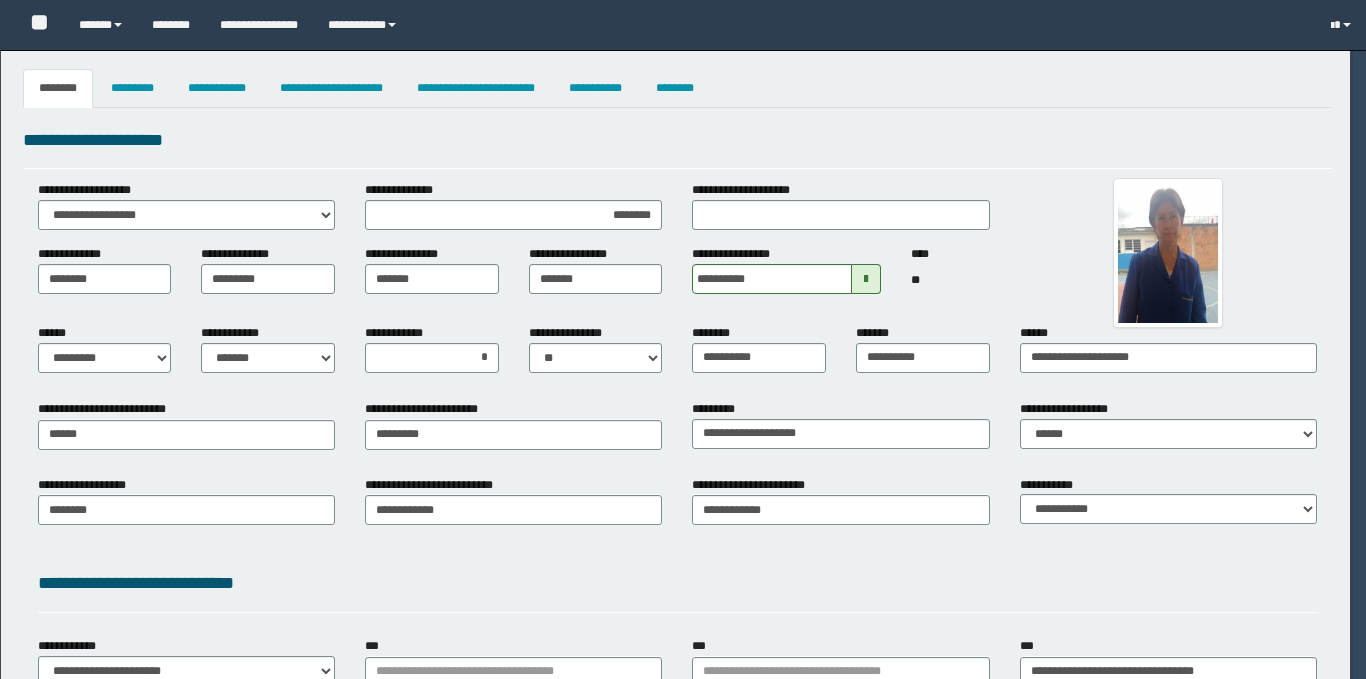 select on "*" 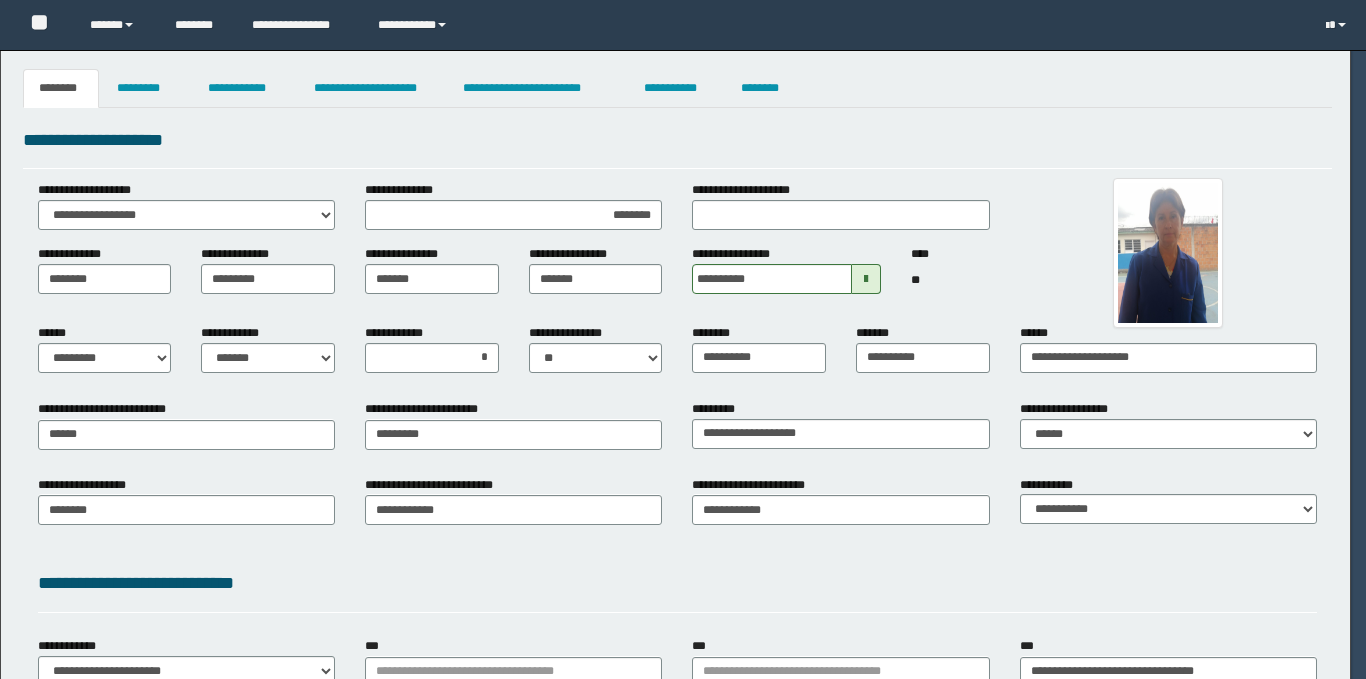 scroll, scrollTop: 0, scrollLeft: 0, axis: both 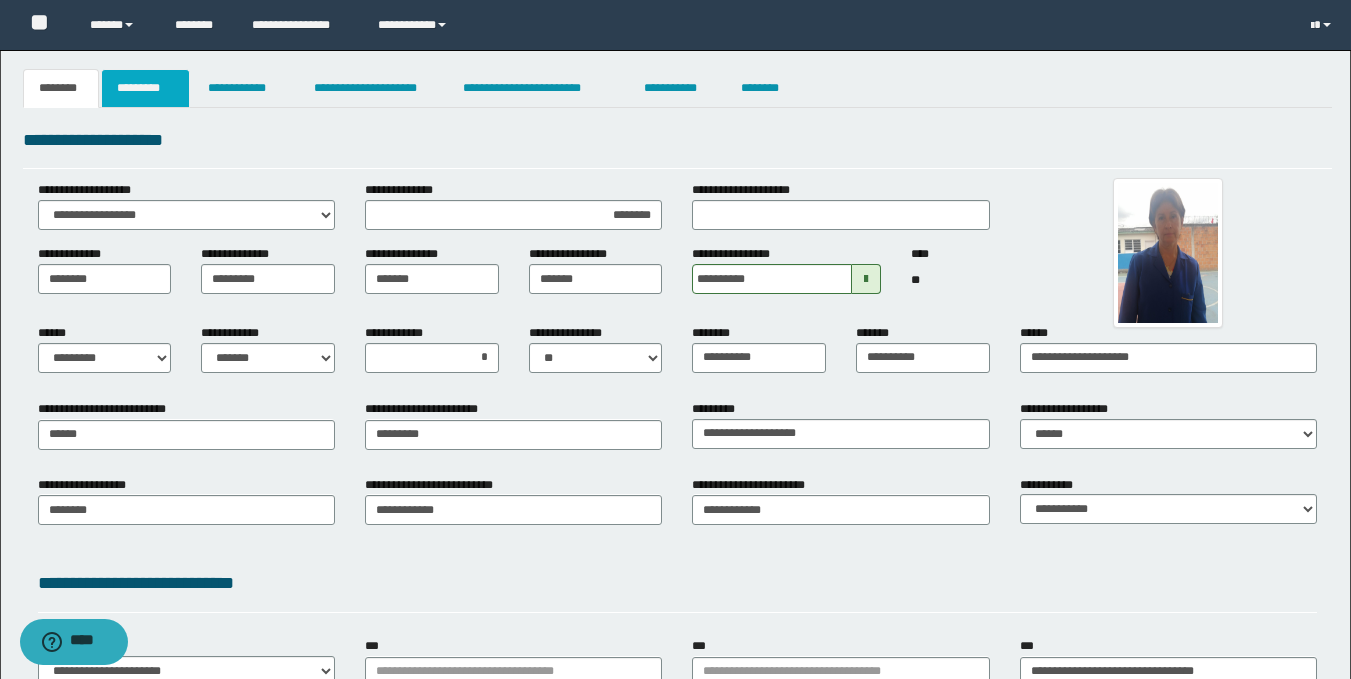 click on "*********" at bounding box center [145, 88] 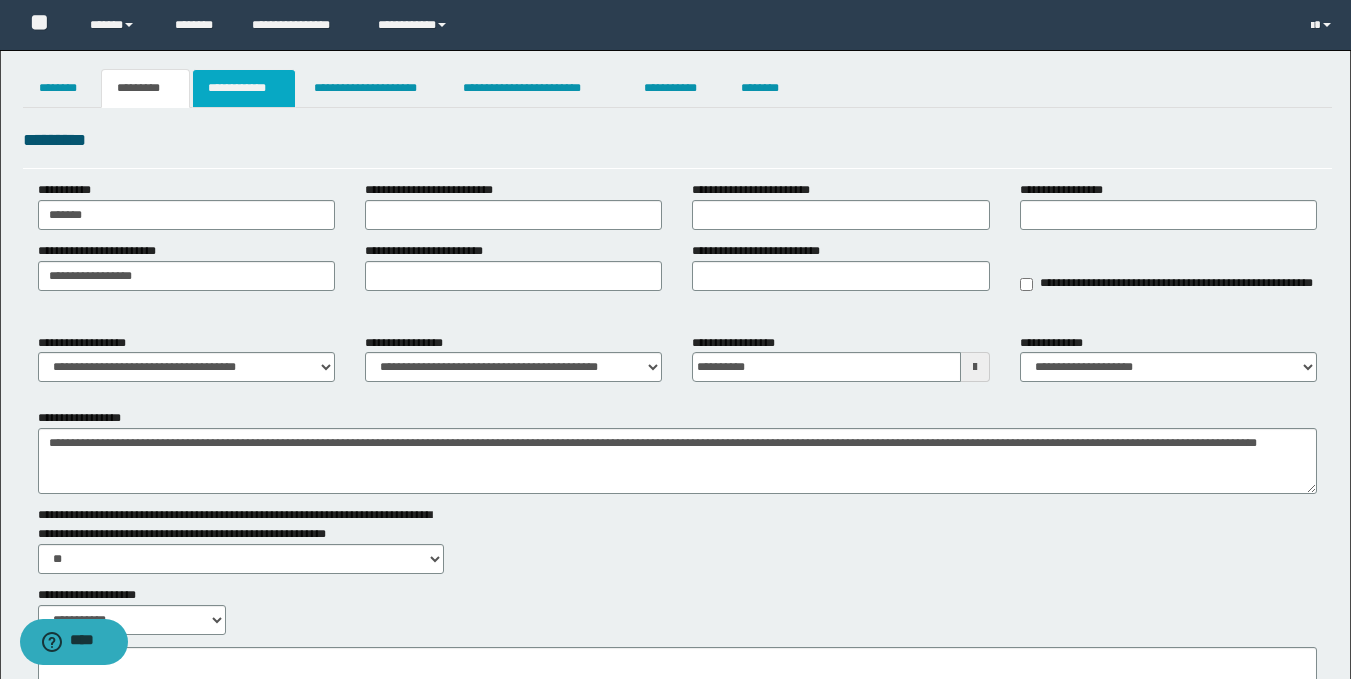 click on "**********" at bounding box center [244, 88] 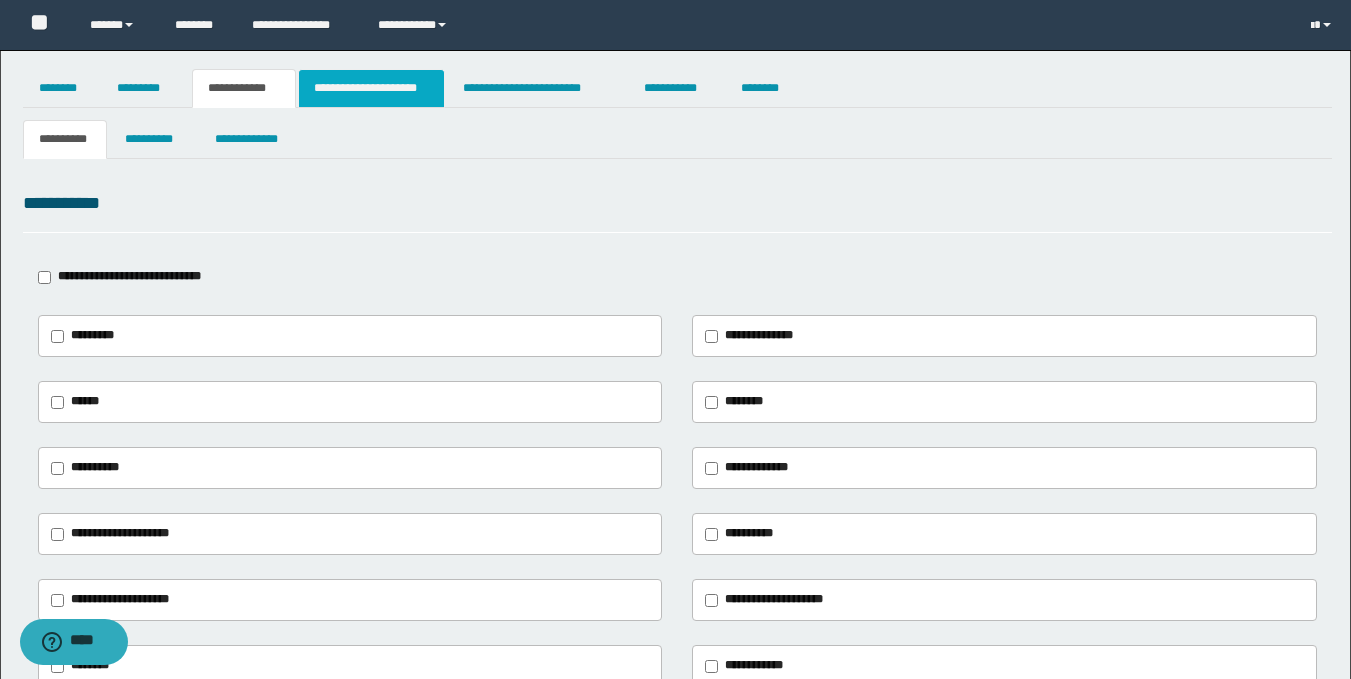 click on "**********" at bounding box center [371, 88] 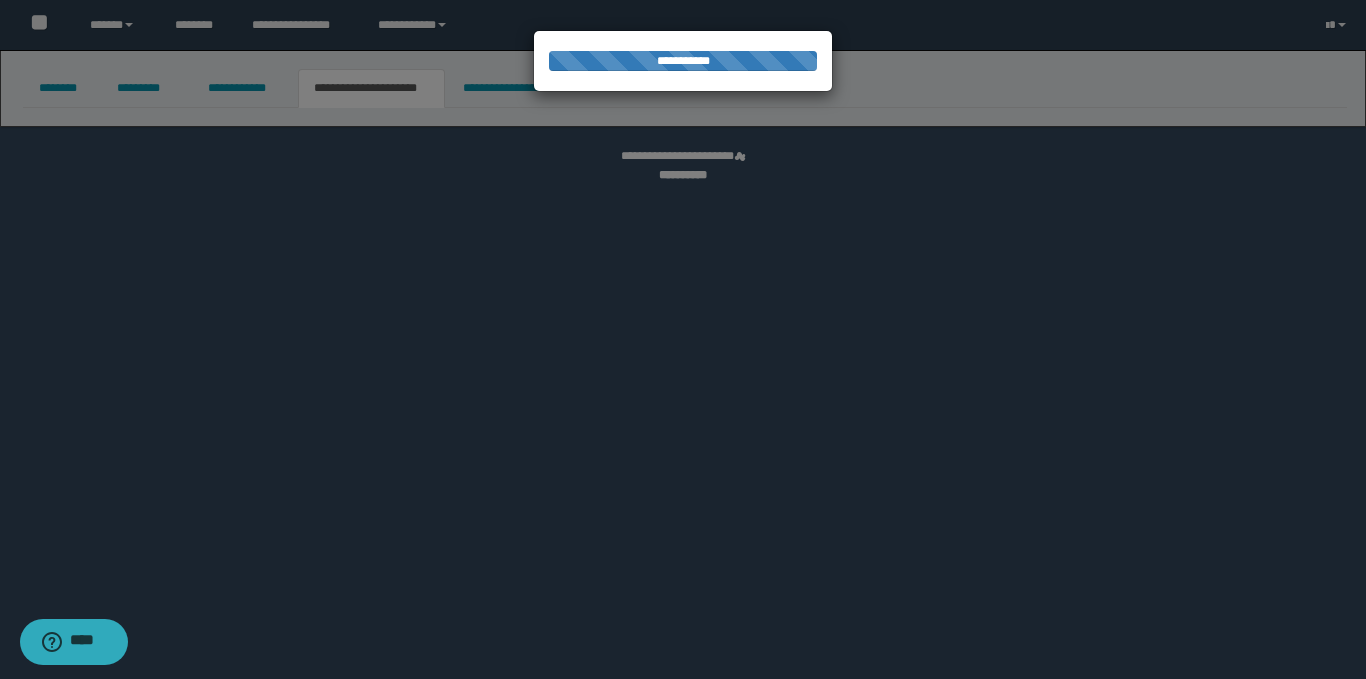 select on "*" 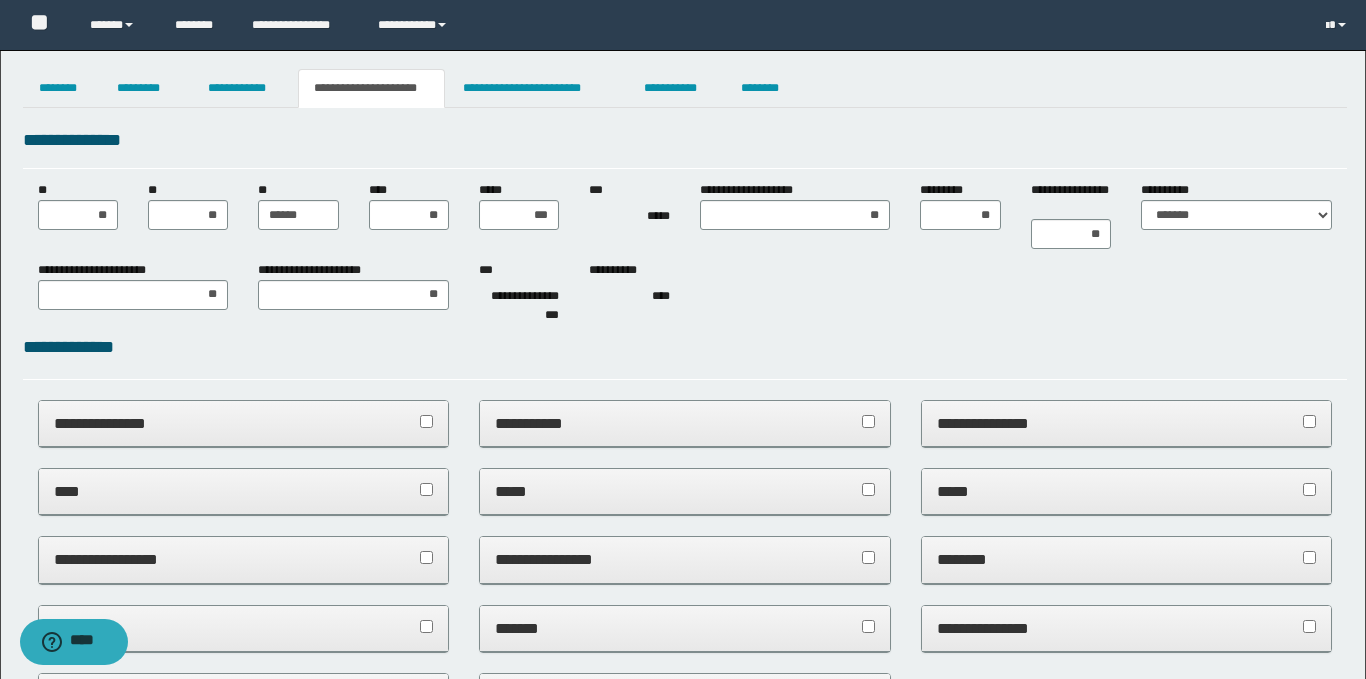 scroll, scrollTop: 0, scrollLeft: 0, axis: both 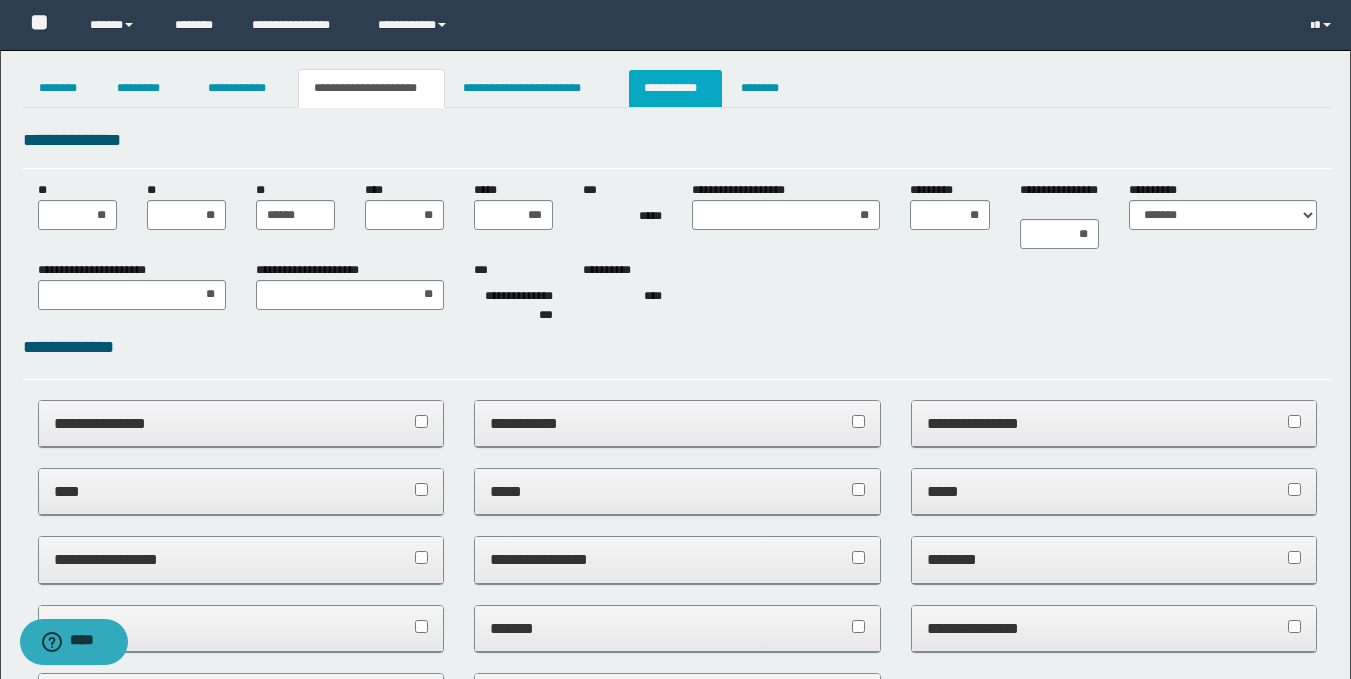 click on "**********" at bounding box center (675, 88) 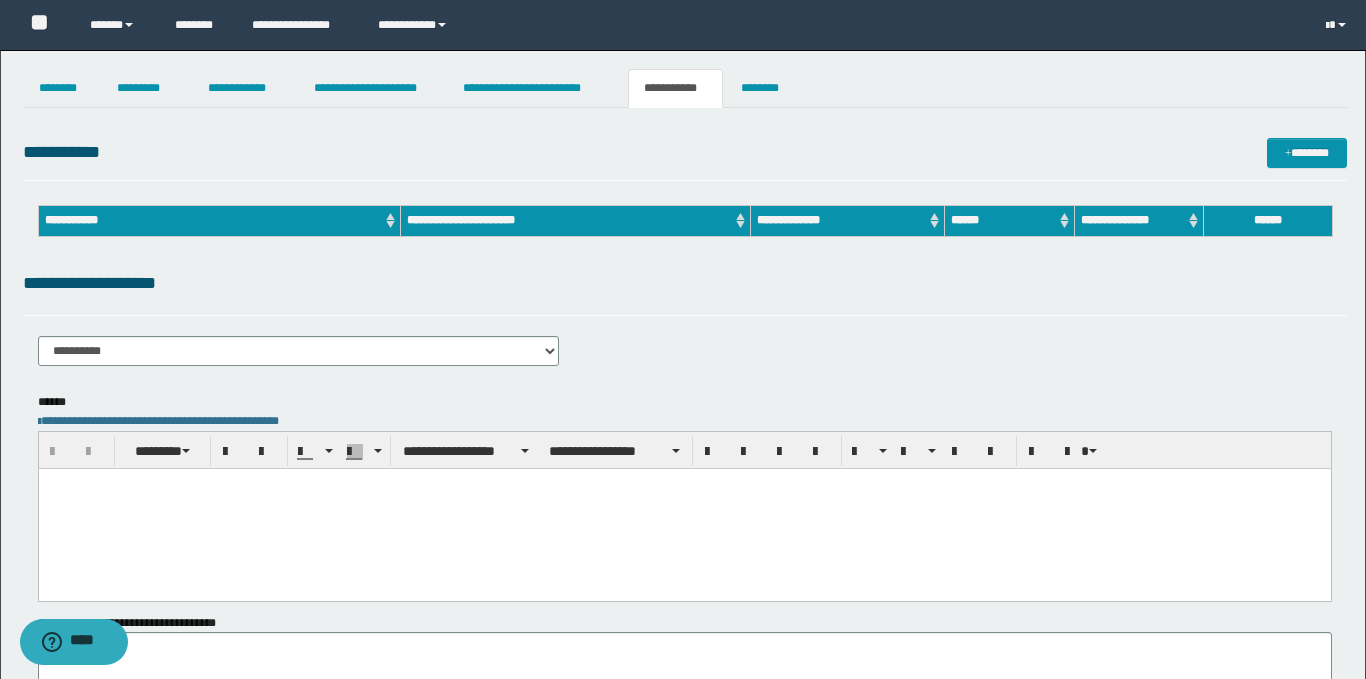scroll, scrollTop: 0, scrollLeft: 0, axis: both 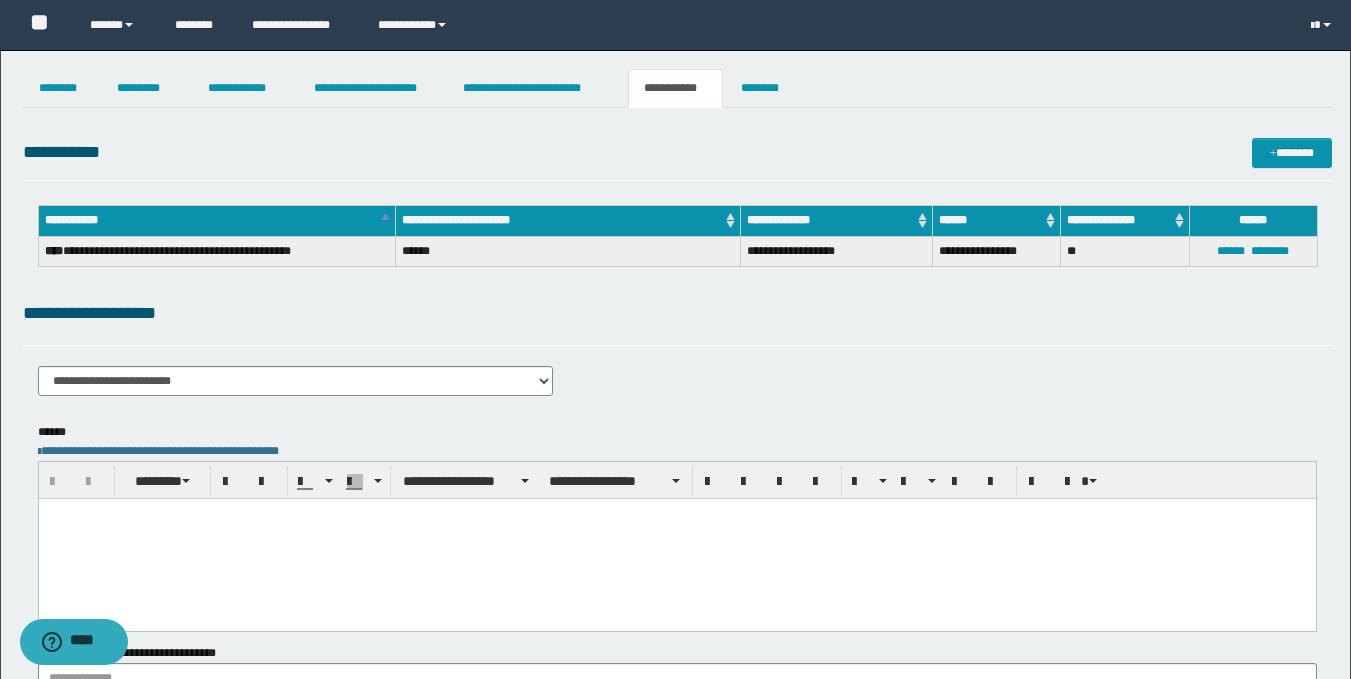 click at bounding box center (676, 538) 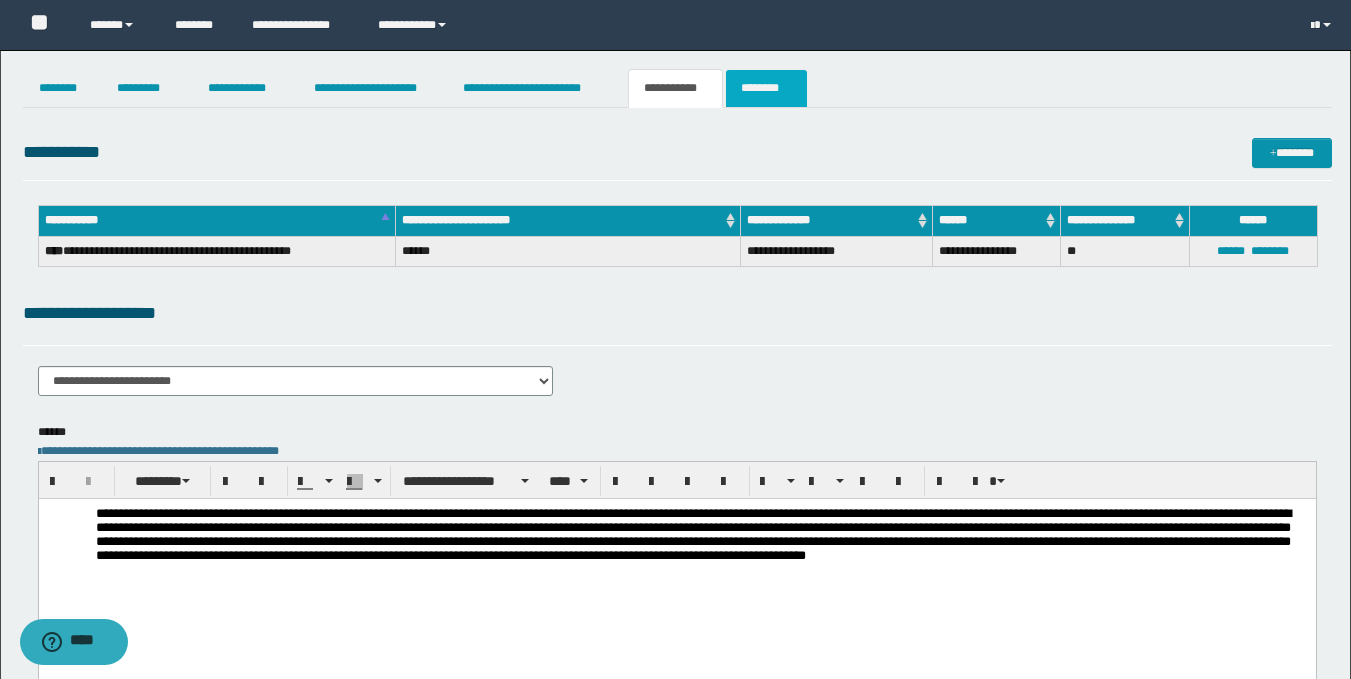 click on "********" at bounding box center (766, 88) 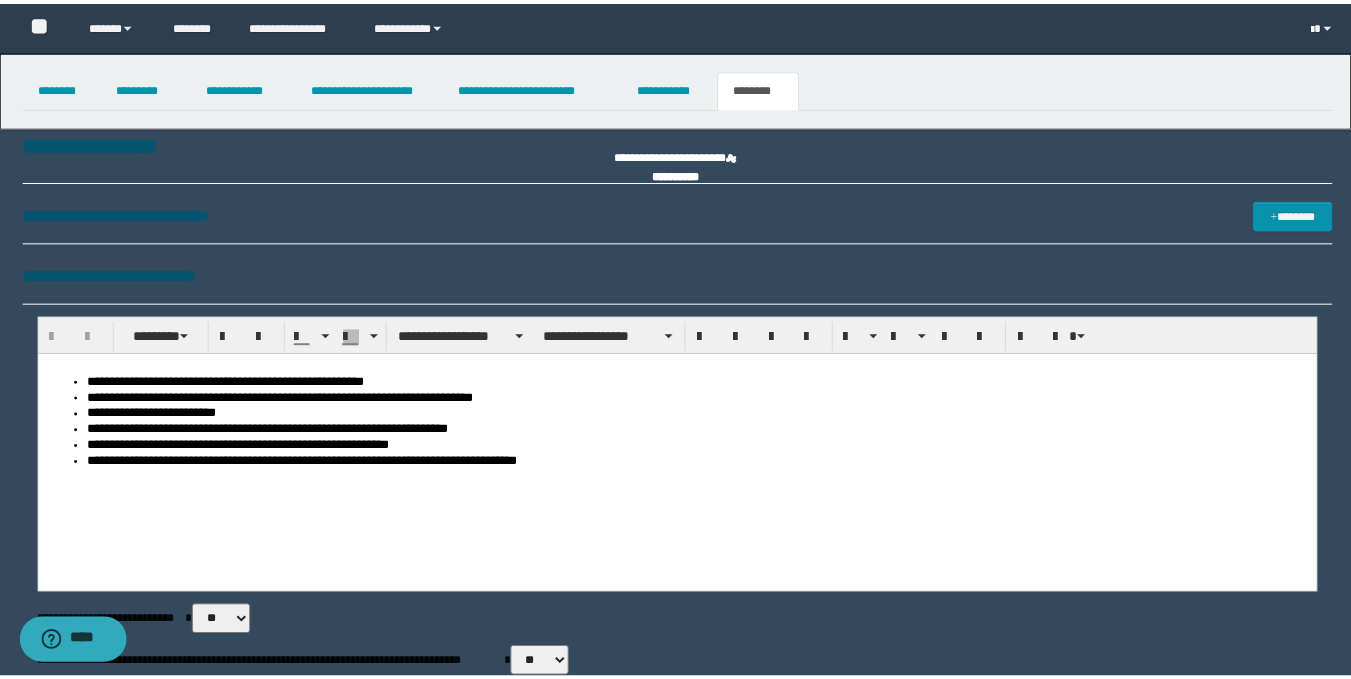 scroll, scrollTop: 0, scrollLeft: 0, axis: both 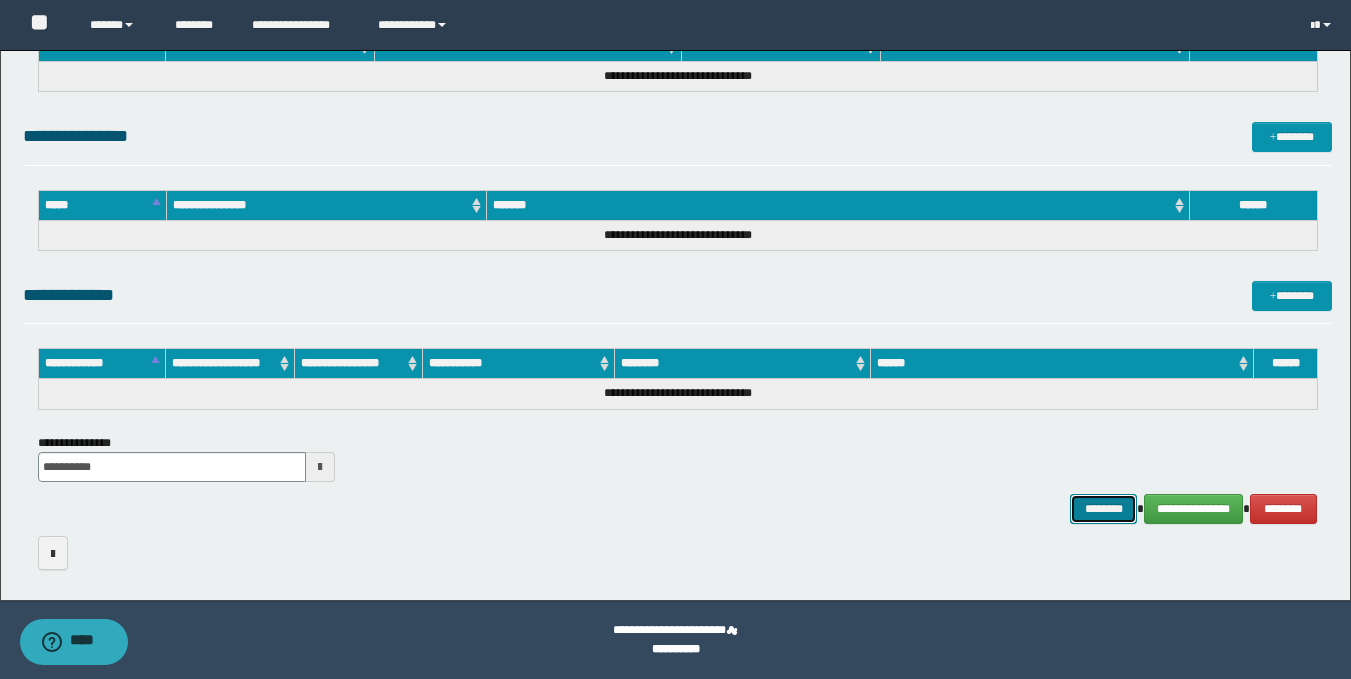 click on "********" at bounding box center [1104, 509] 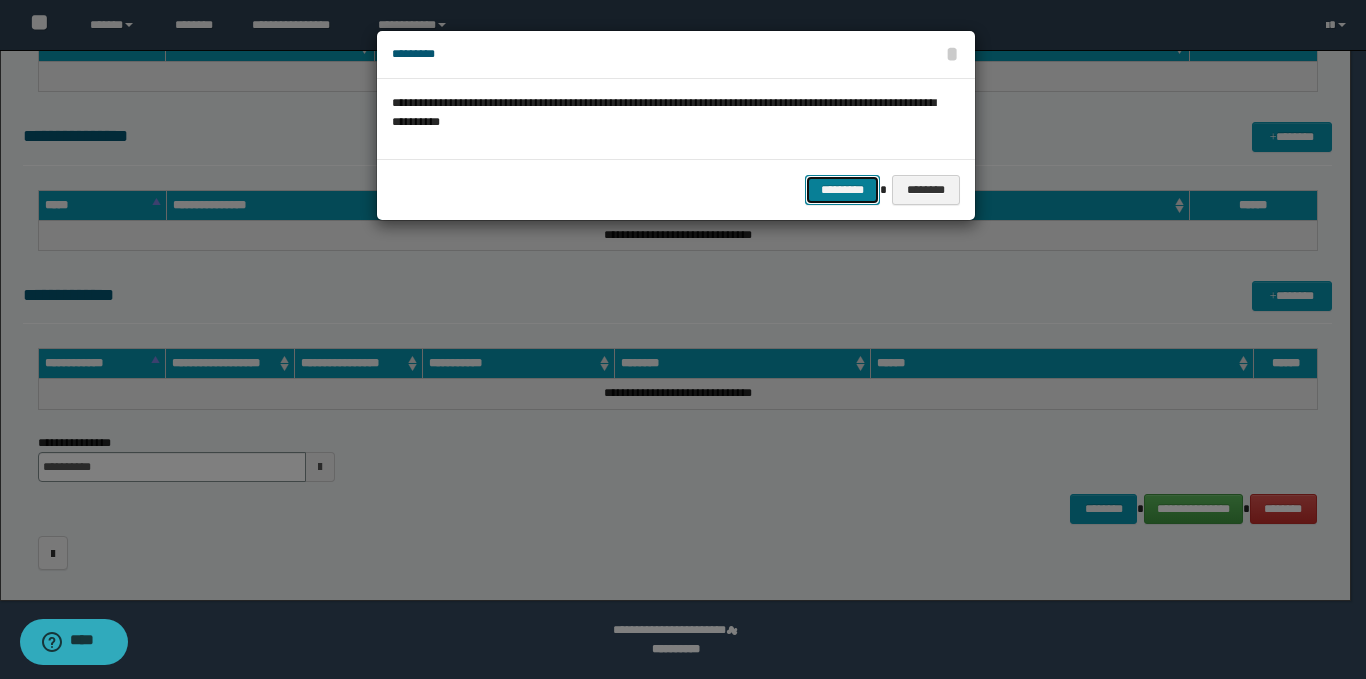 click on "*********" at bounding box center [842, 190] 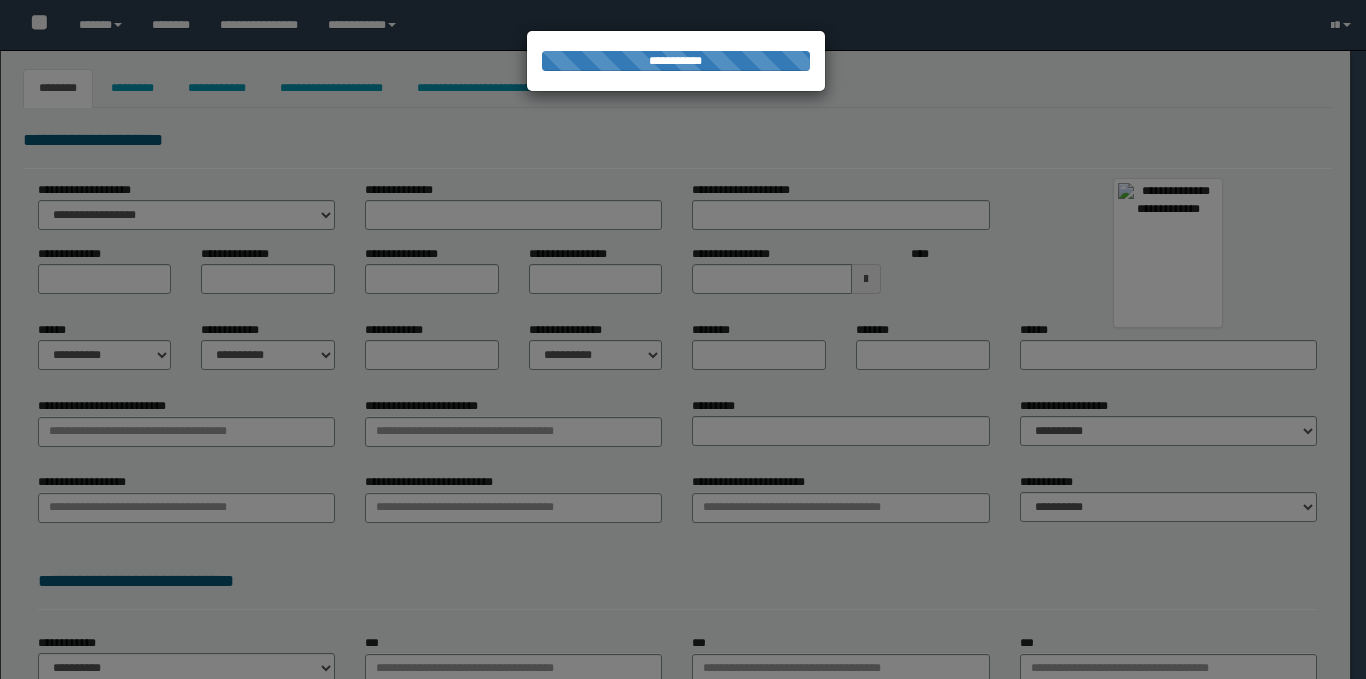 type on "****" 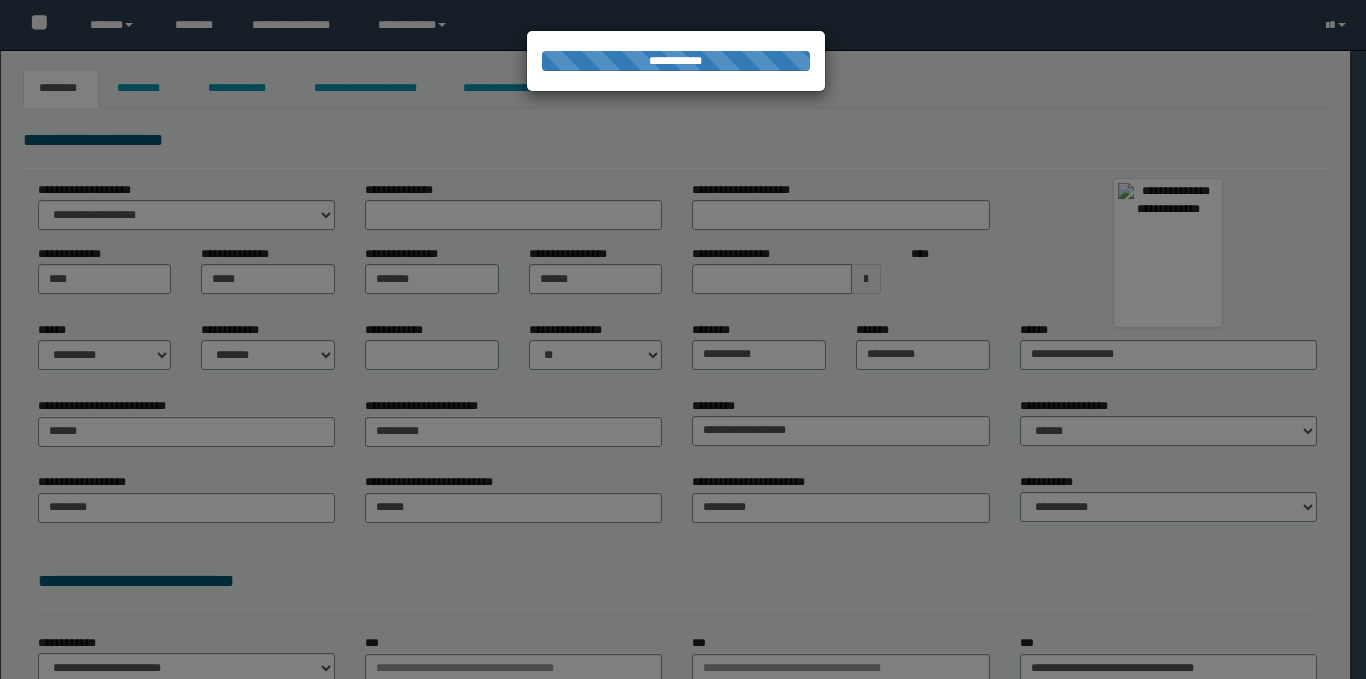scroll, scrollTop: 0, scrollLeft: 0, axis: both 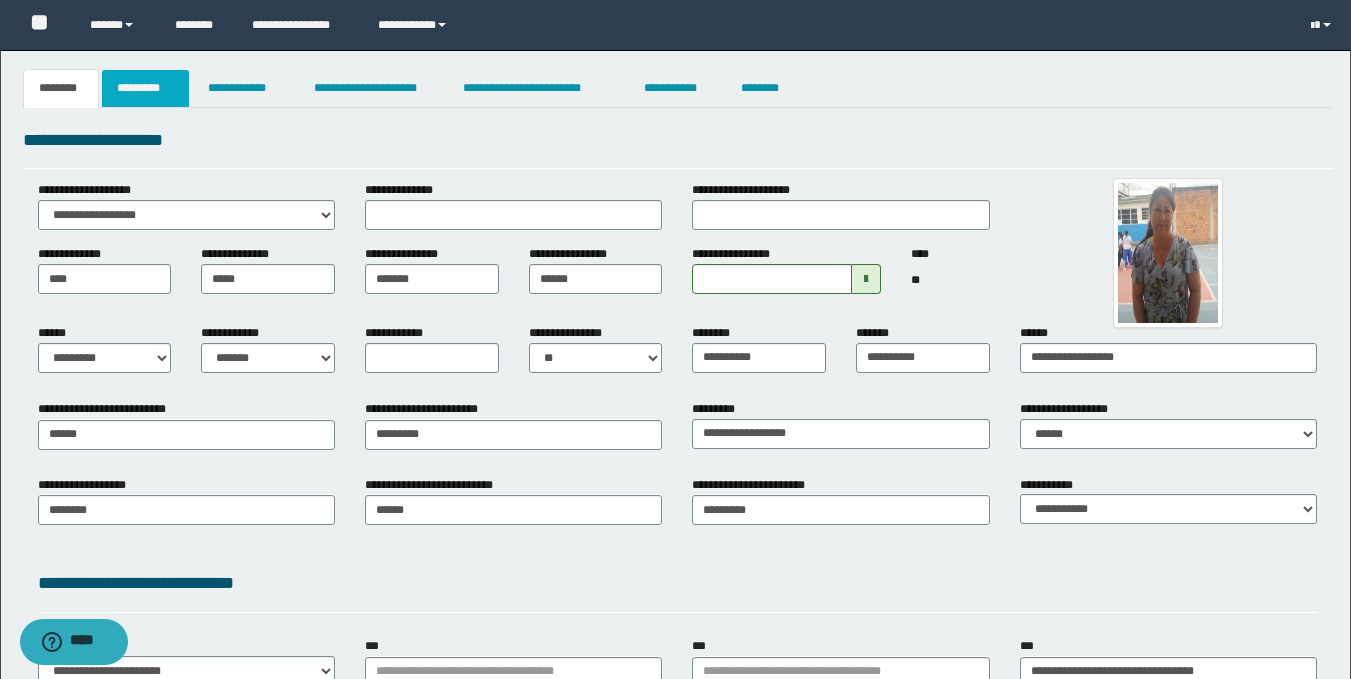 click on "*********" at bounding box center [145, 88] 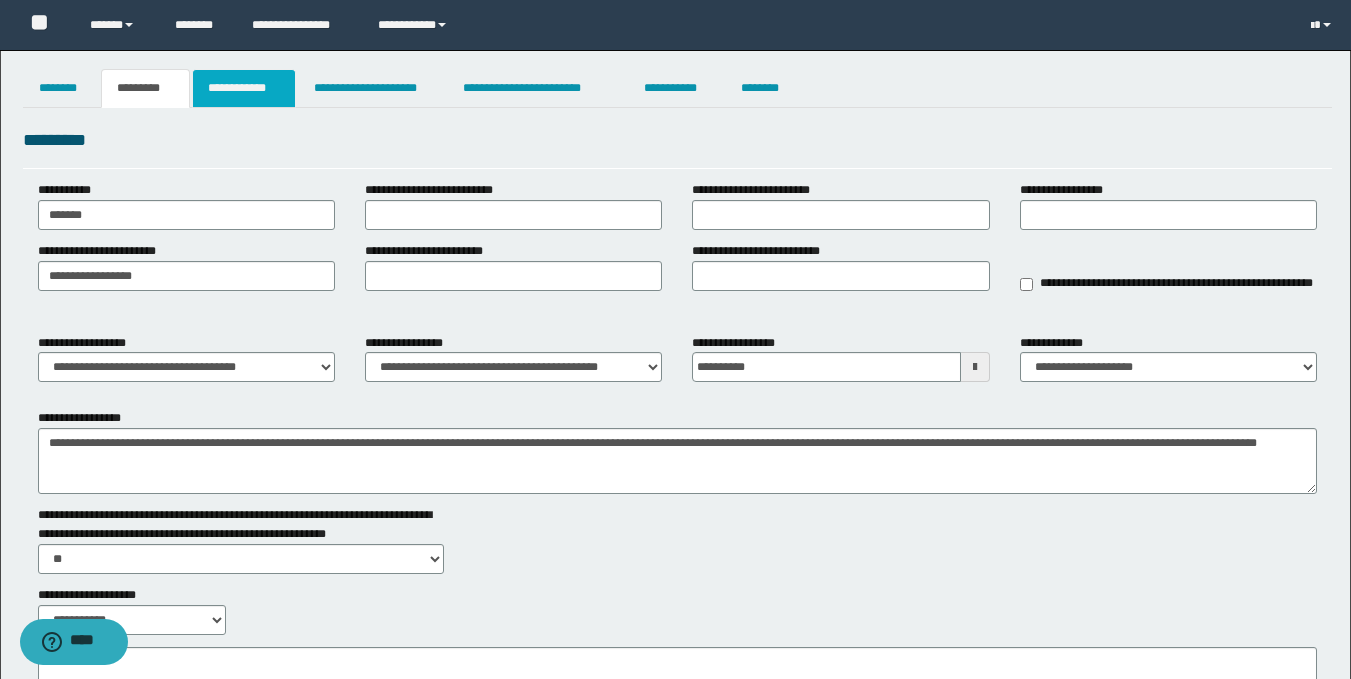 click on "**********" at bounding box center (244, 88) 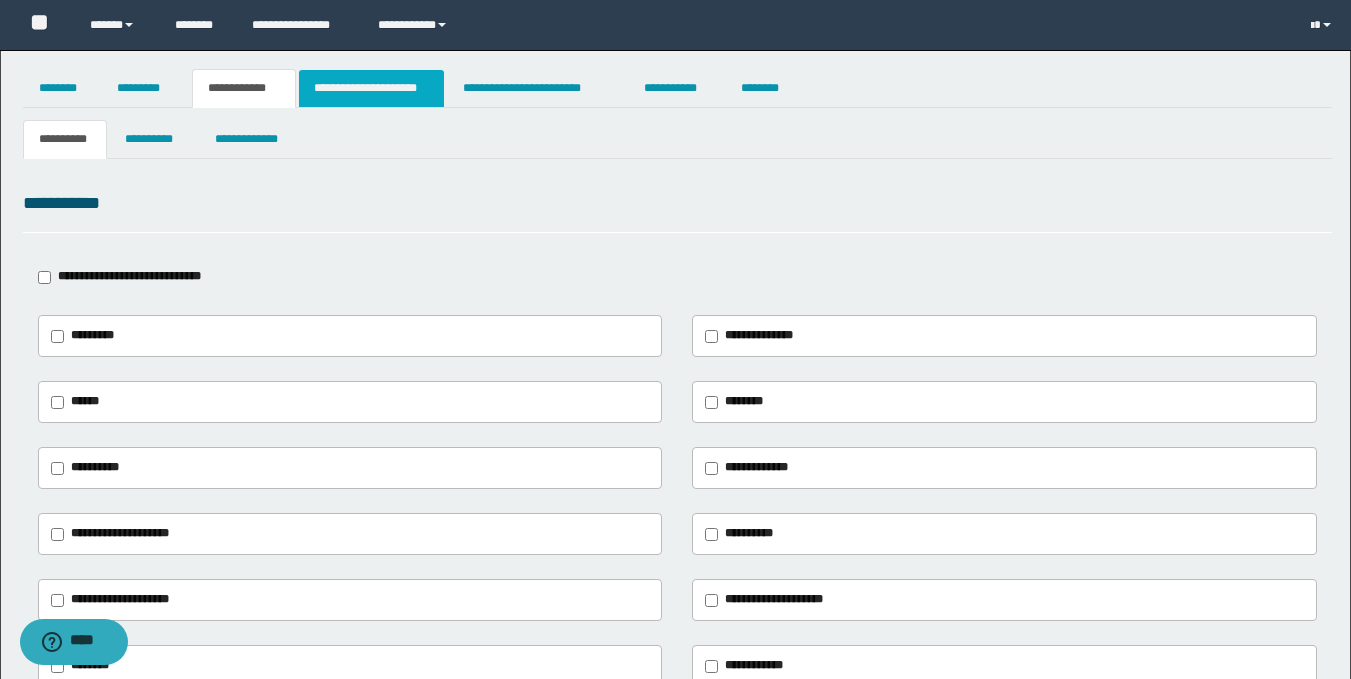 click on "**********" at bounding box center [371, 88] 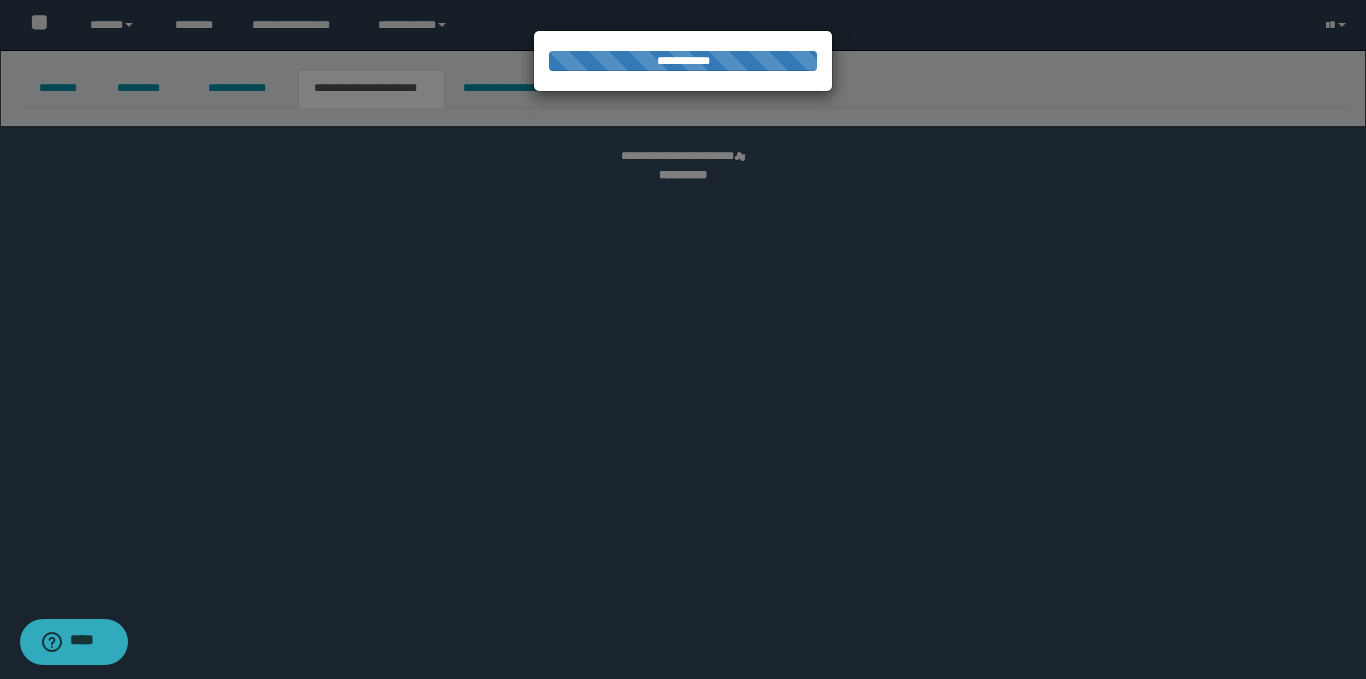 select on "*" 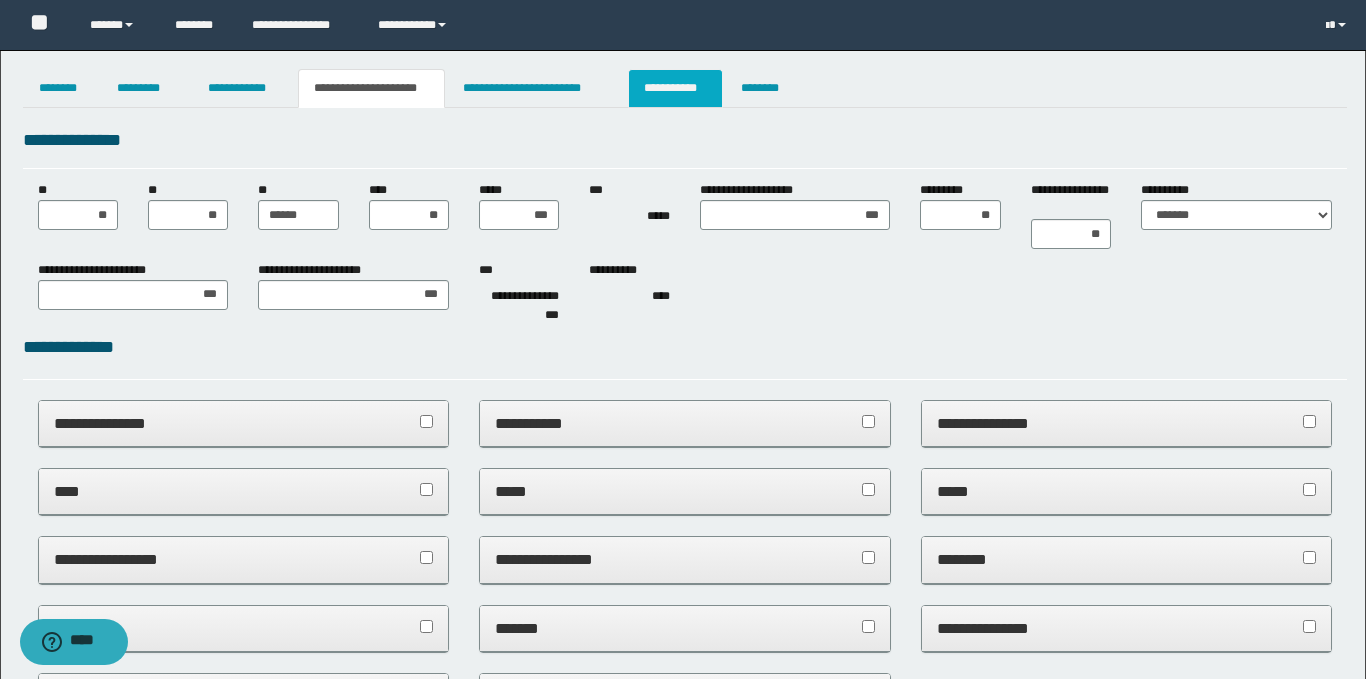 scroll, scrollTop: 0, scrollLeft: 0, axis: both 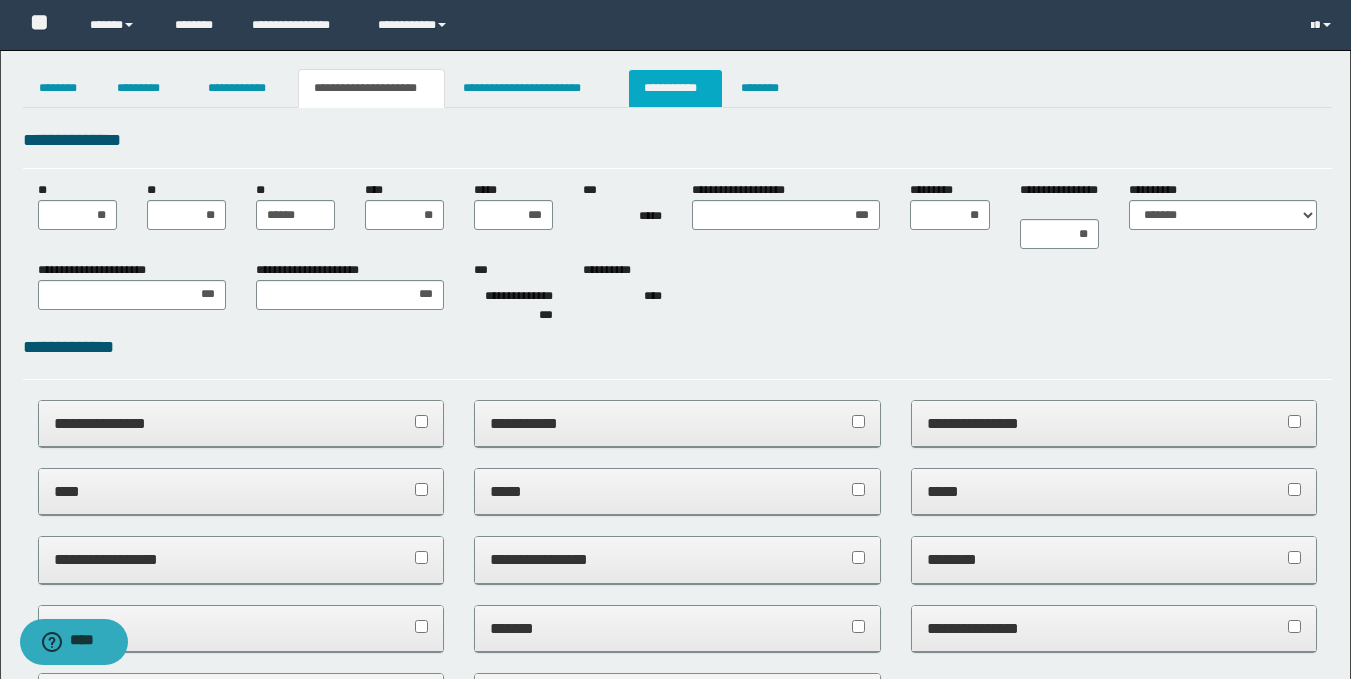 click on "**********" at bounding box center [675, 88] 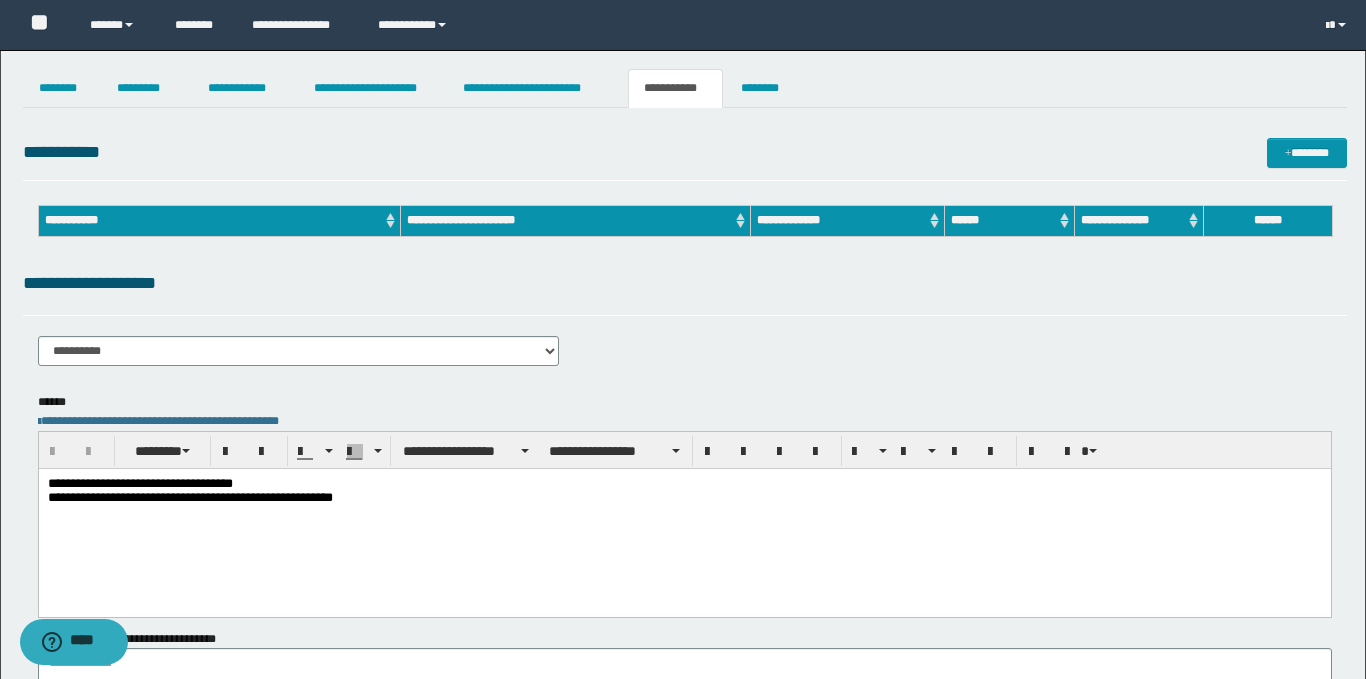 scroll, scrollTop: 0, scrollLeft: 0, axis: both 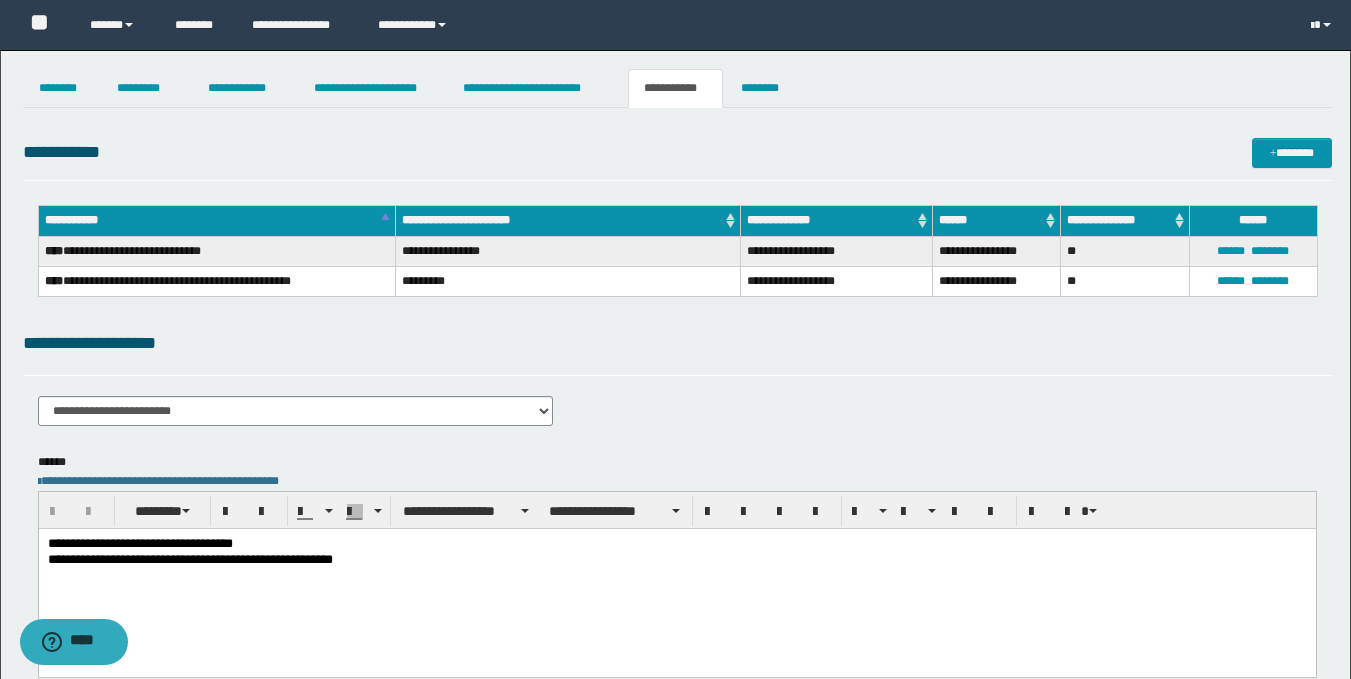 click on "**********" at bounding box center [676, 560] 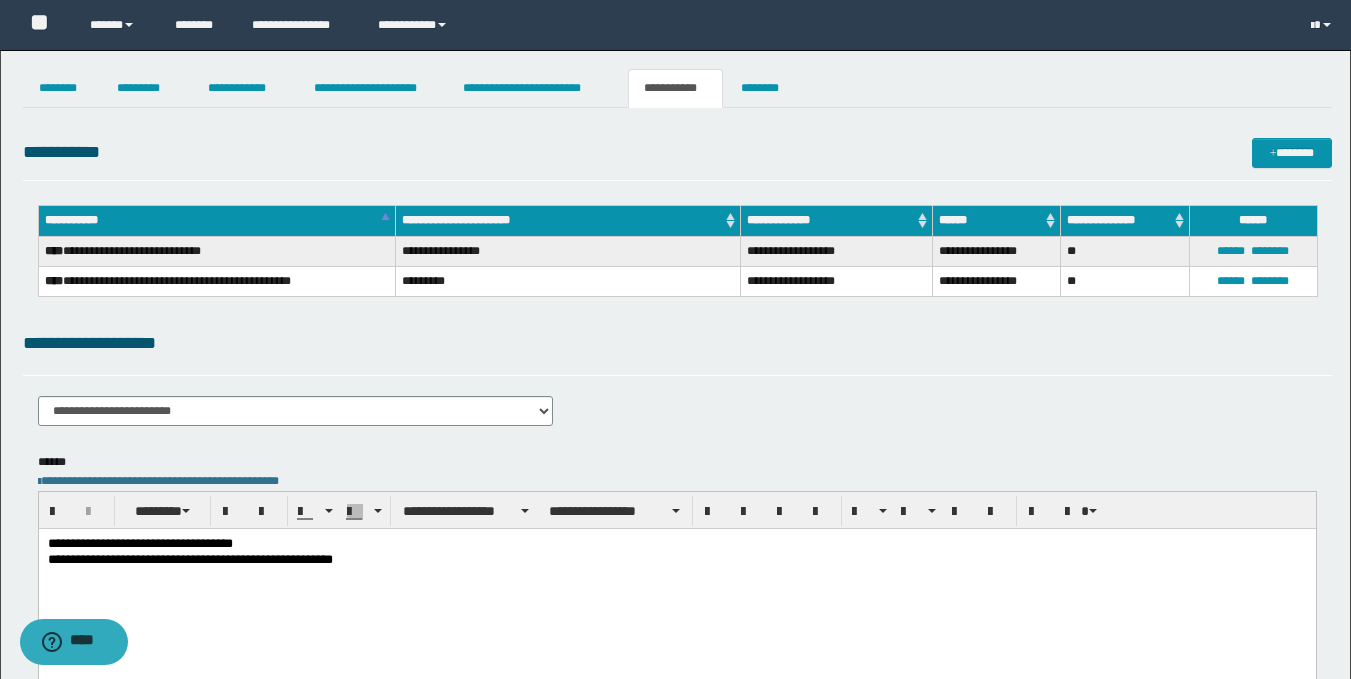 paste 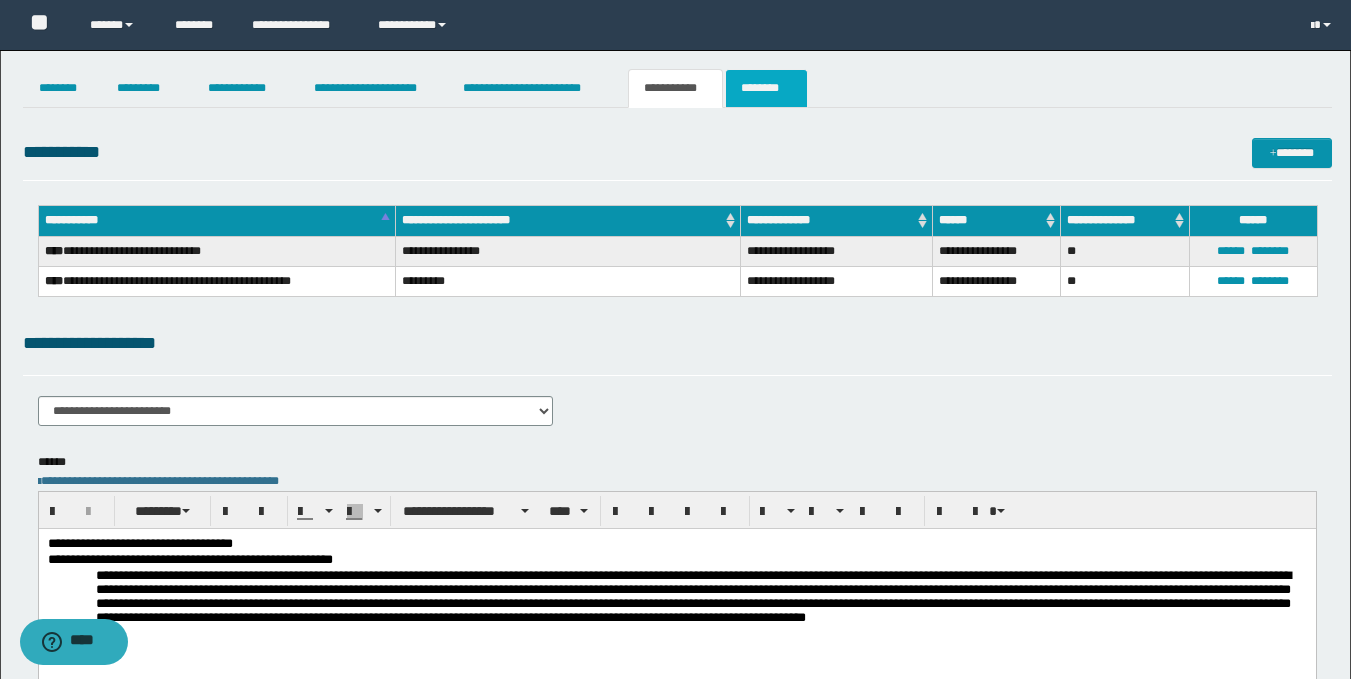 click on "********" at bounding box center [766, 88] 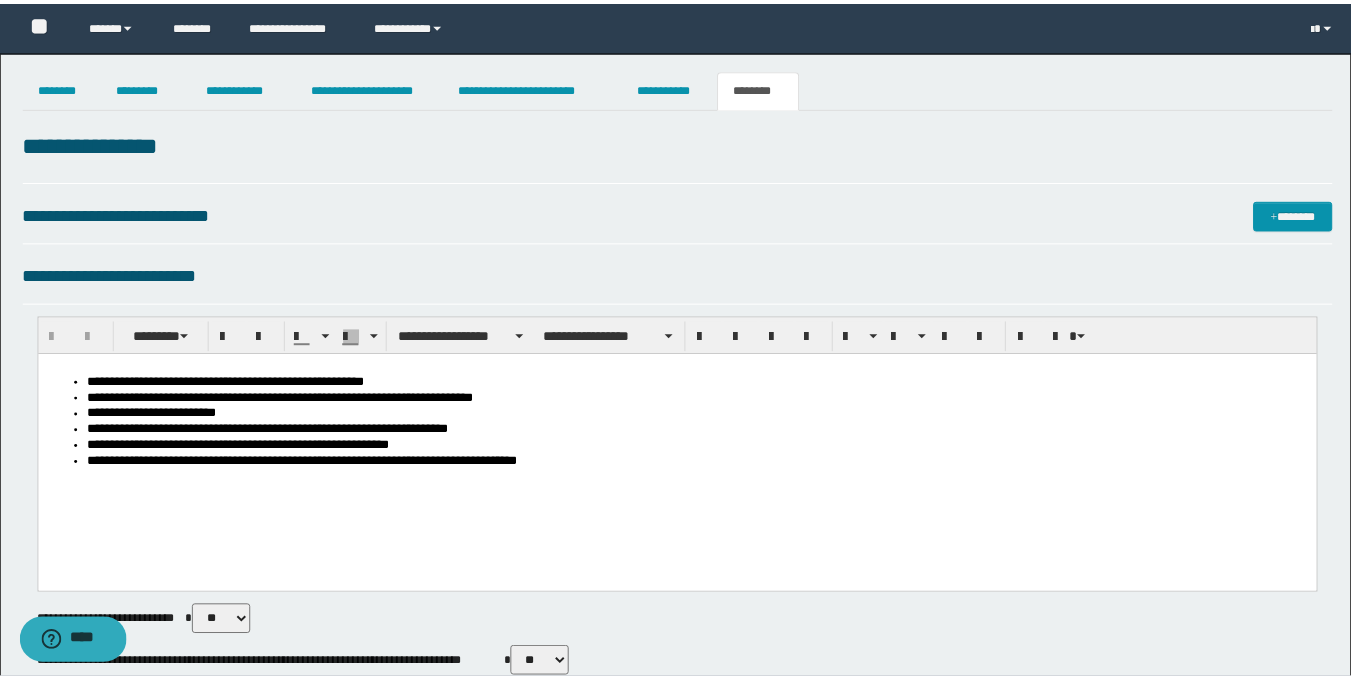 scroll, scrollTop: 0, scrollLeft: 0, axis: both 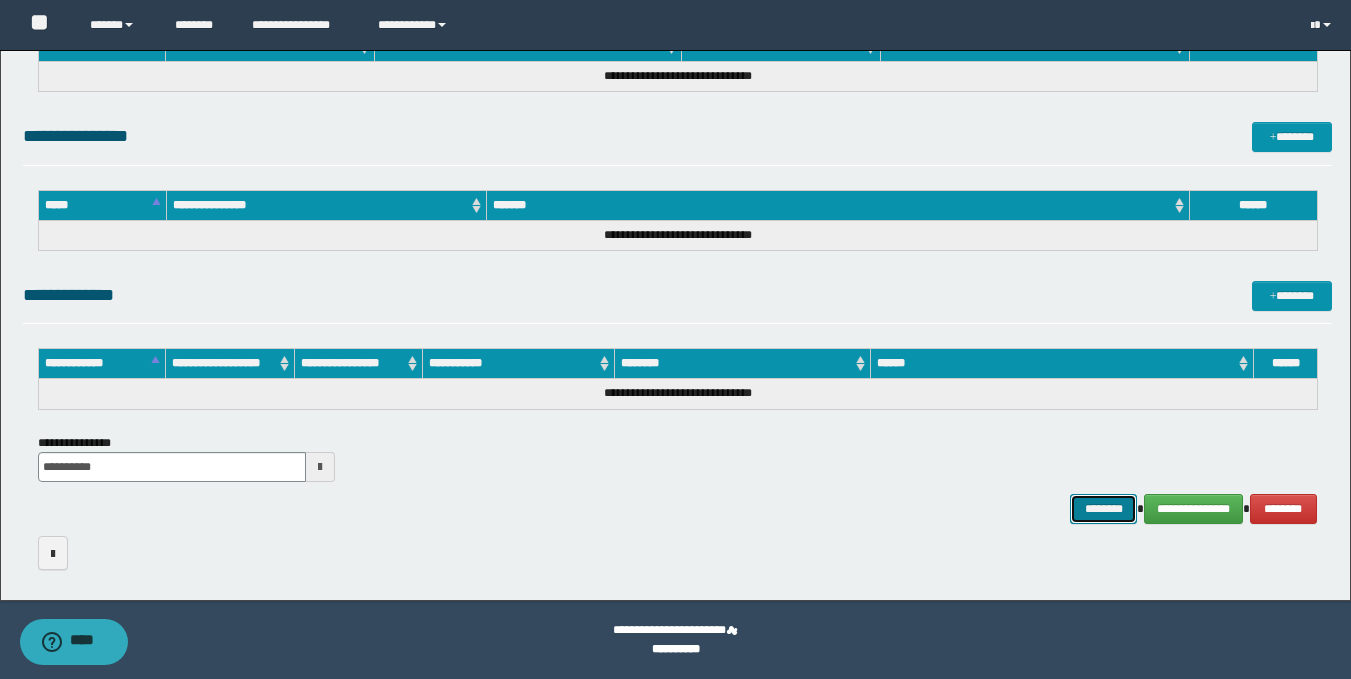 click on "********" at bounding box center (1104, 509) 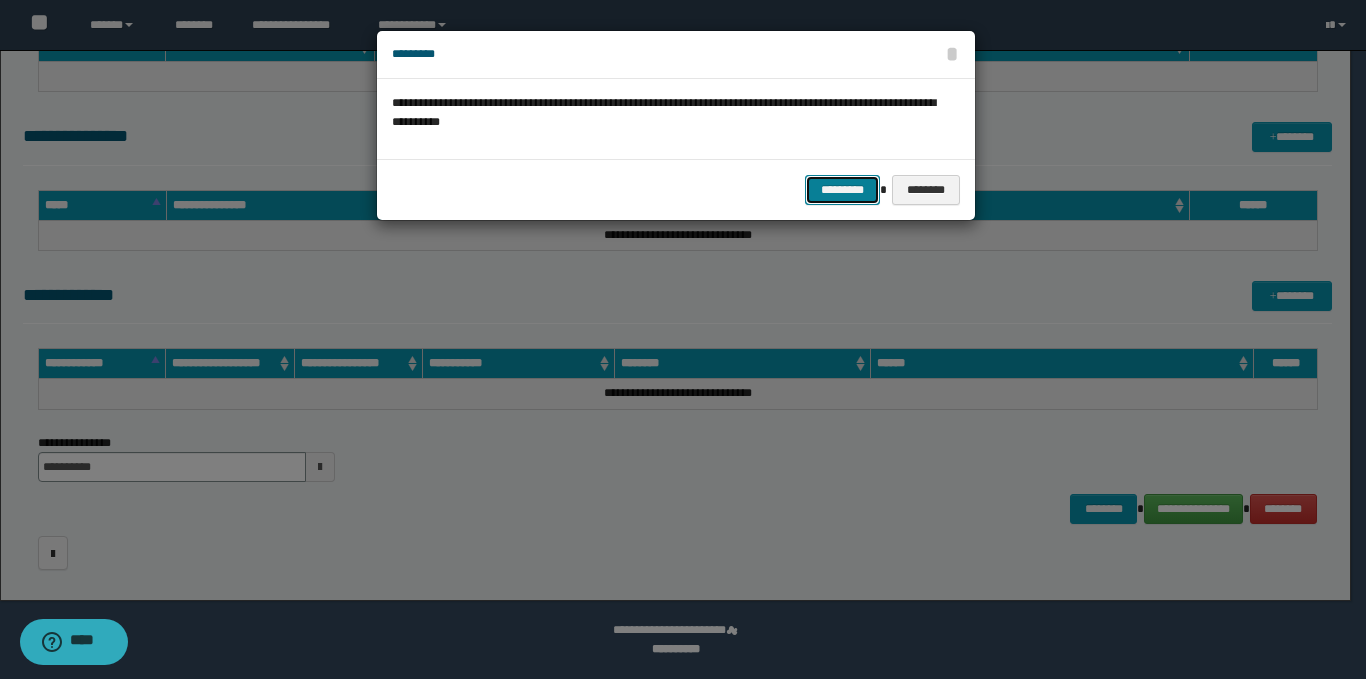 click on "*********" at bounding box center (842, 190) 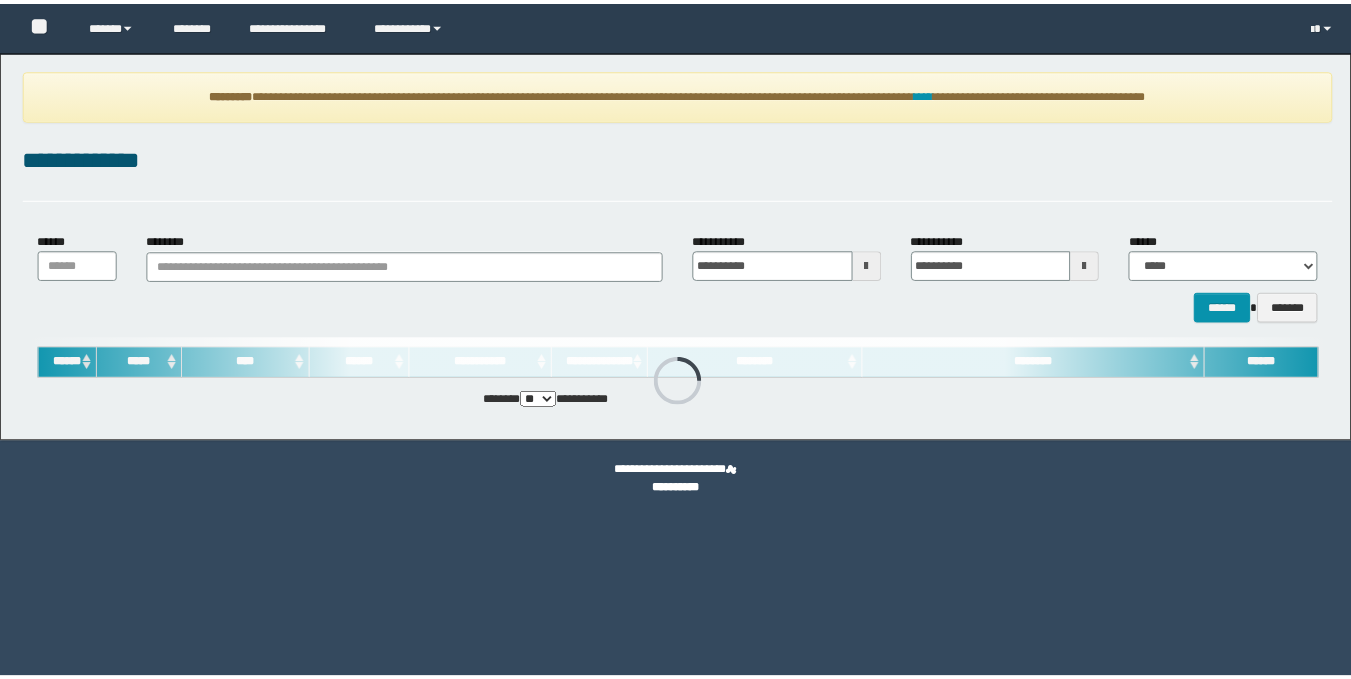 scroll, scrollTop: 0, scrollLeft: 0, axis: both 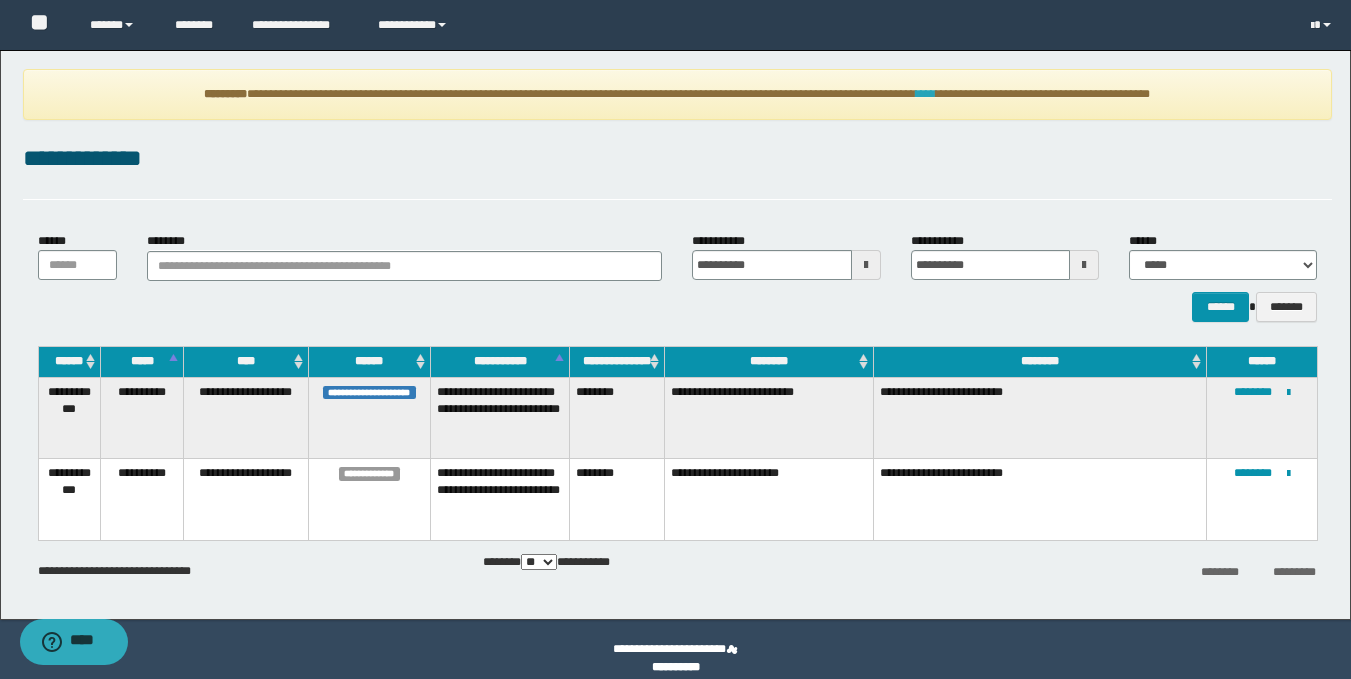 click on "****" at bounding box center (926, 94) 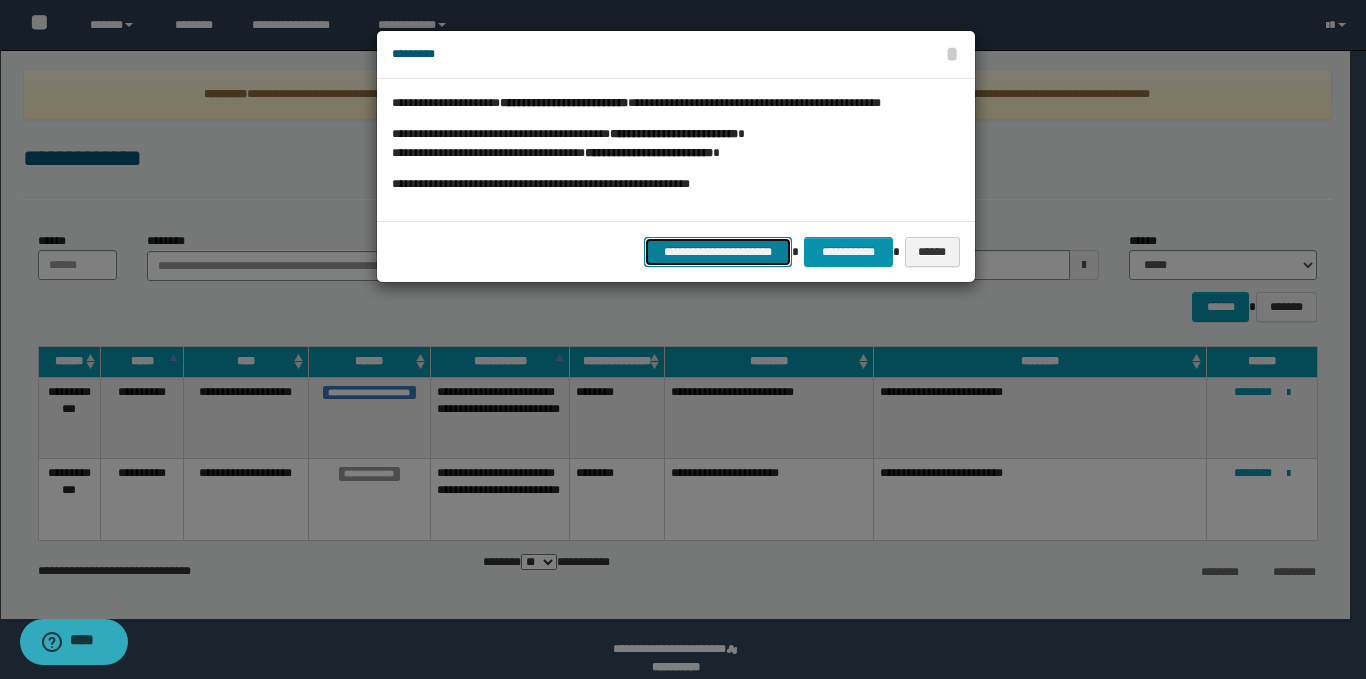 click on "**********" at bounding box center [718, 252] 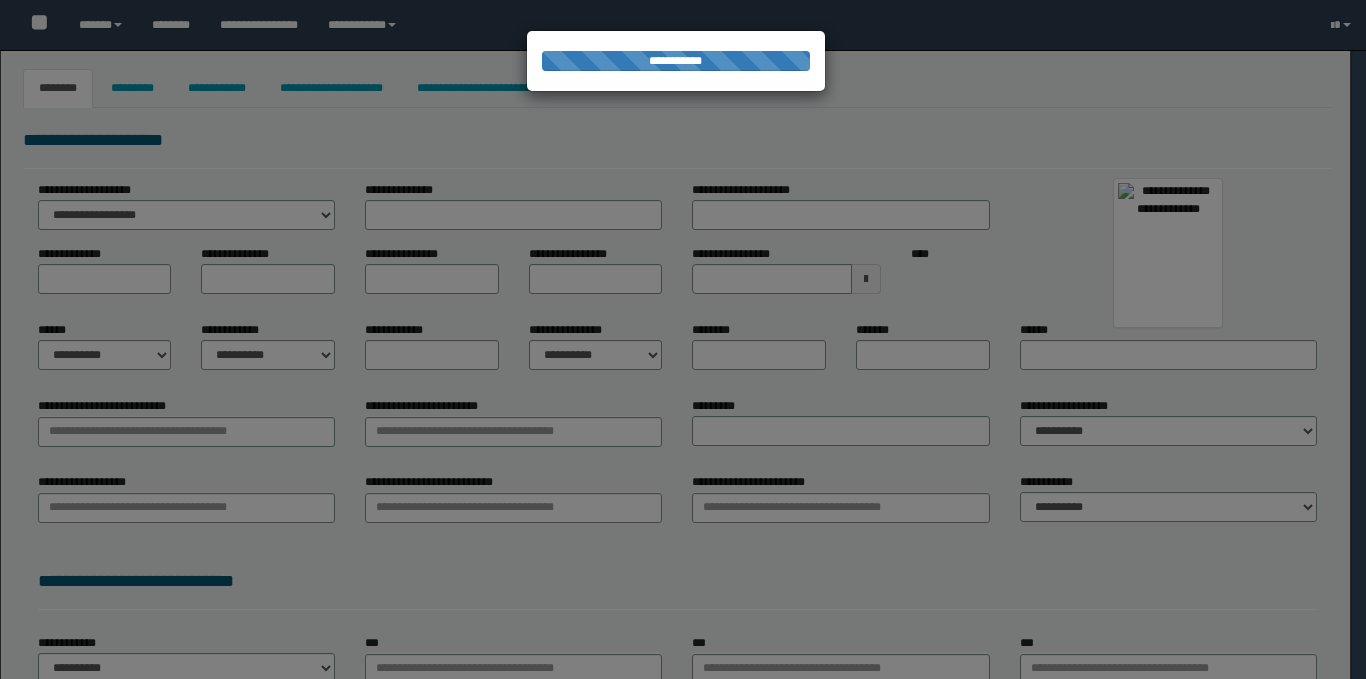 scroll, scrollTop: 0, scrollLeft: 0, axis: both 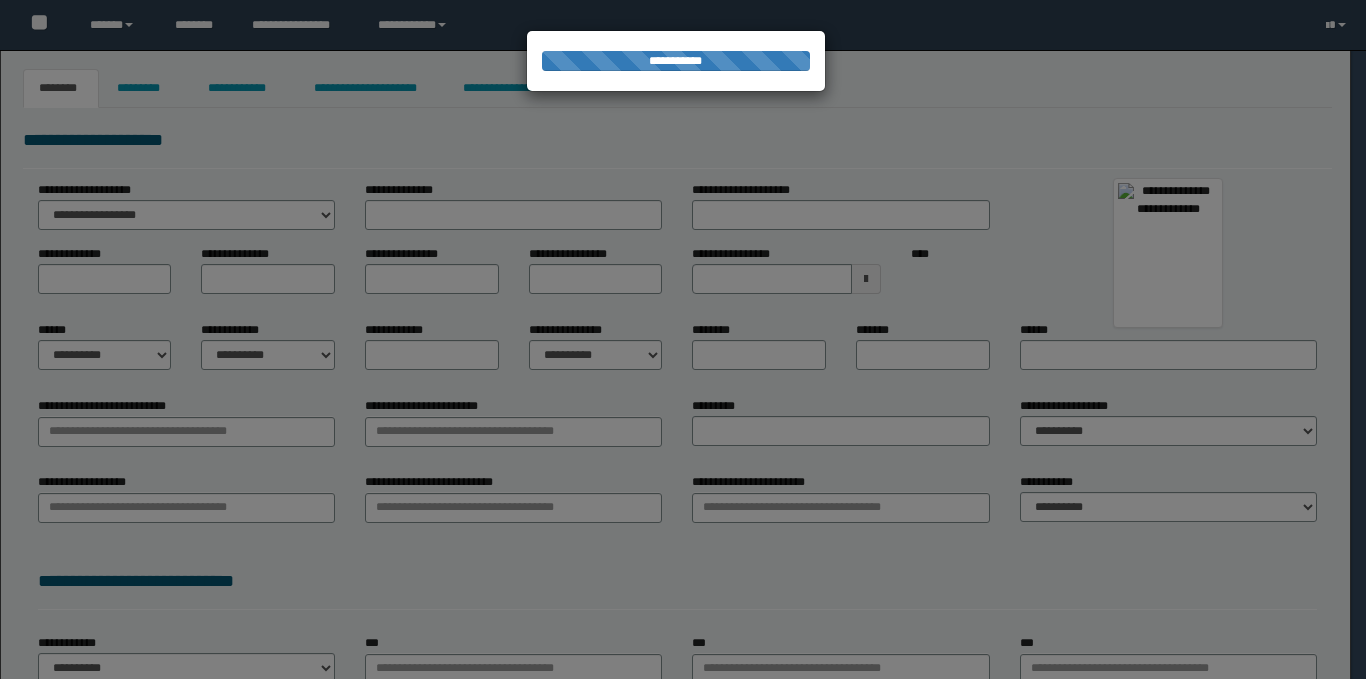 type on "*********" 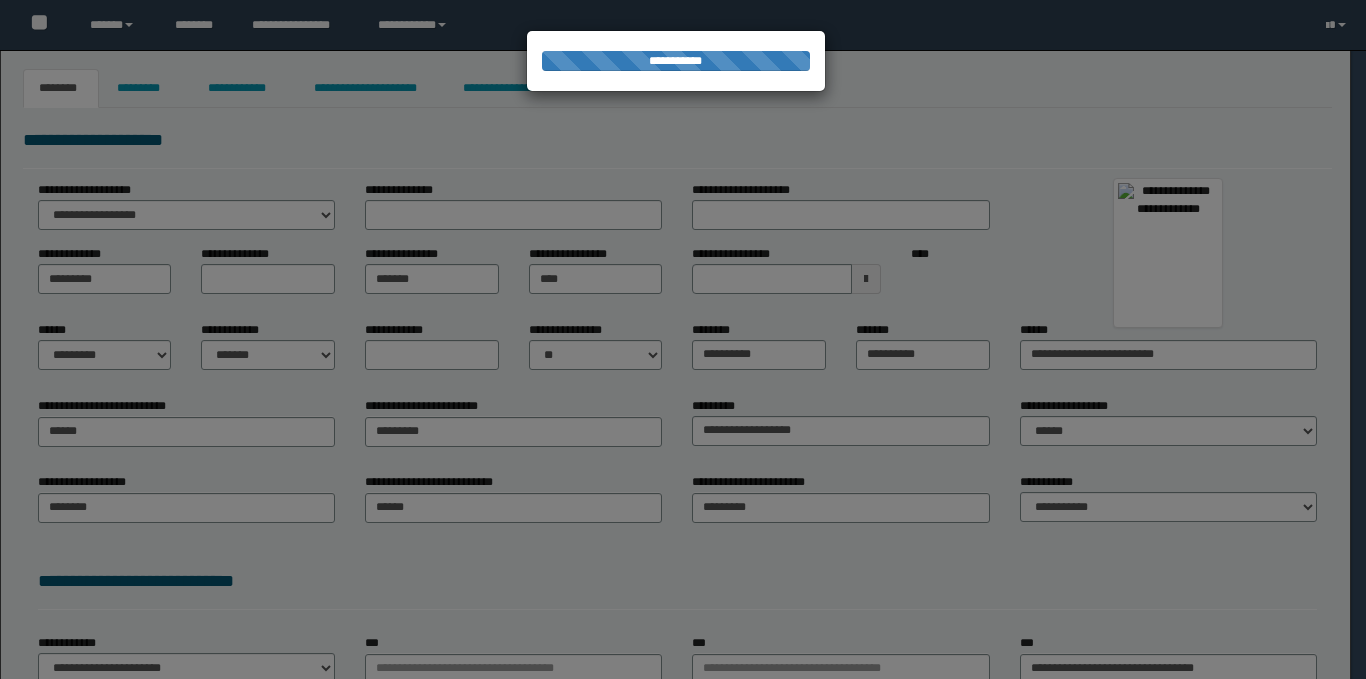 scroll, scrollTop: 0, scrollLeft: 0, axis: both 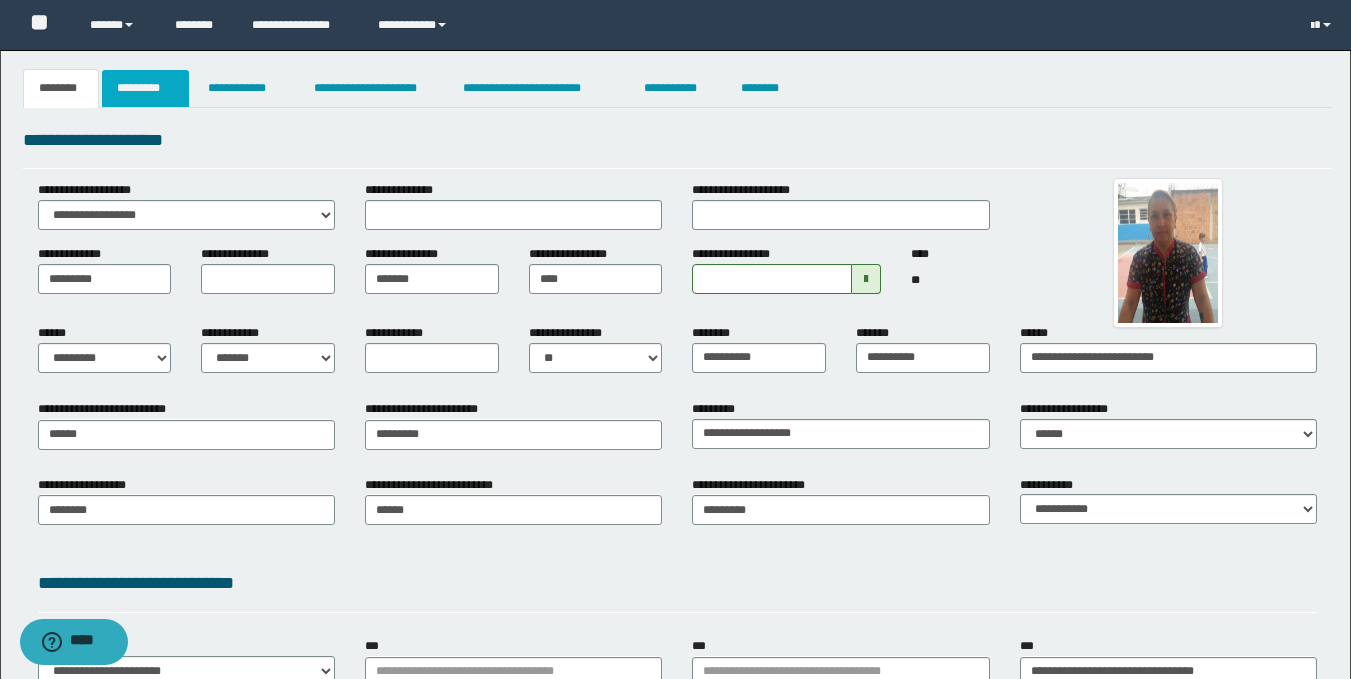 click on "*********" at bounding box center (145, 88) 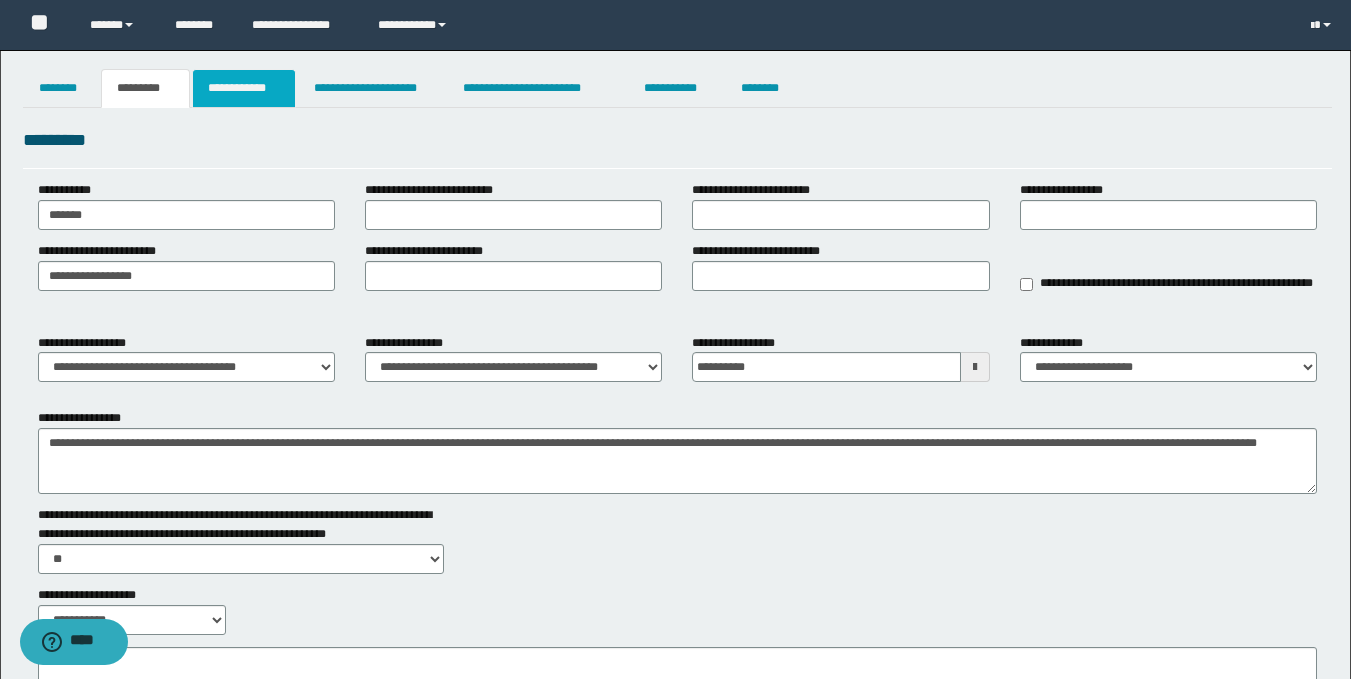 click on "**********" at bounding box center [244, 88] 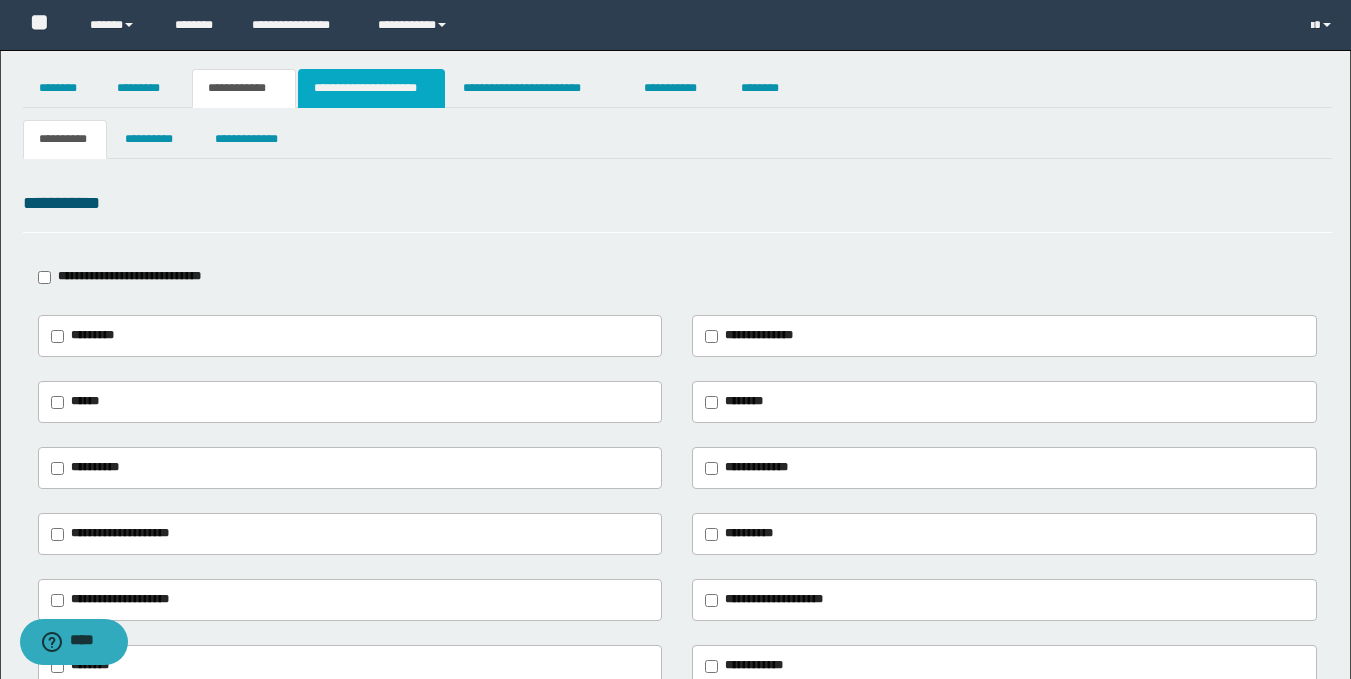 click on "**********" at bounding box center (371, 88) 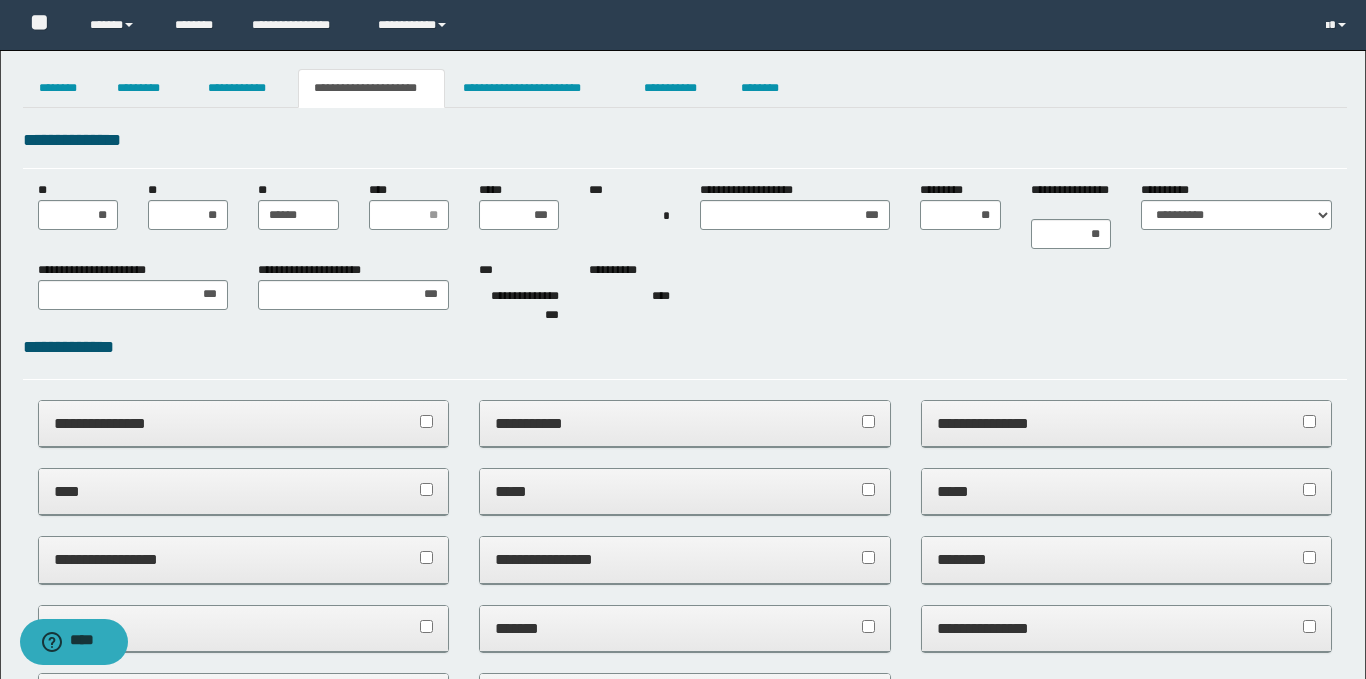 scroll, scrollTop: 0, scrollLeft: 0, axis: both 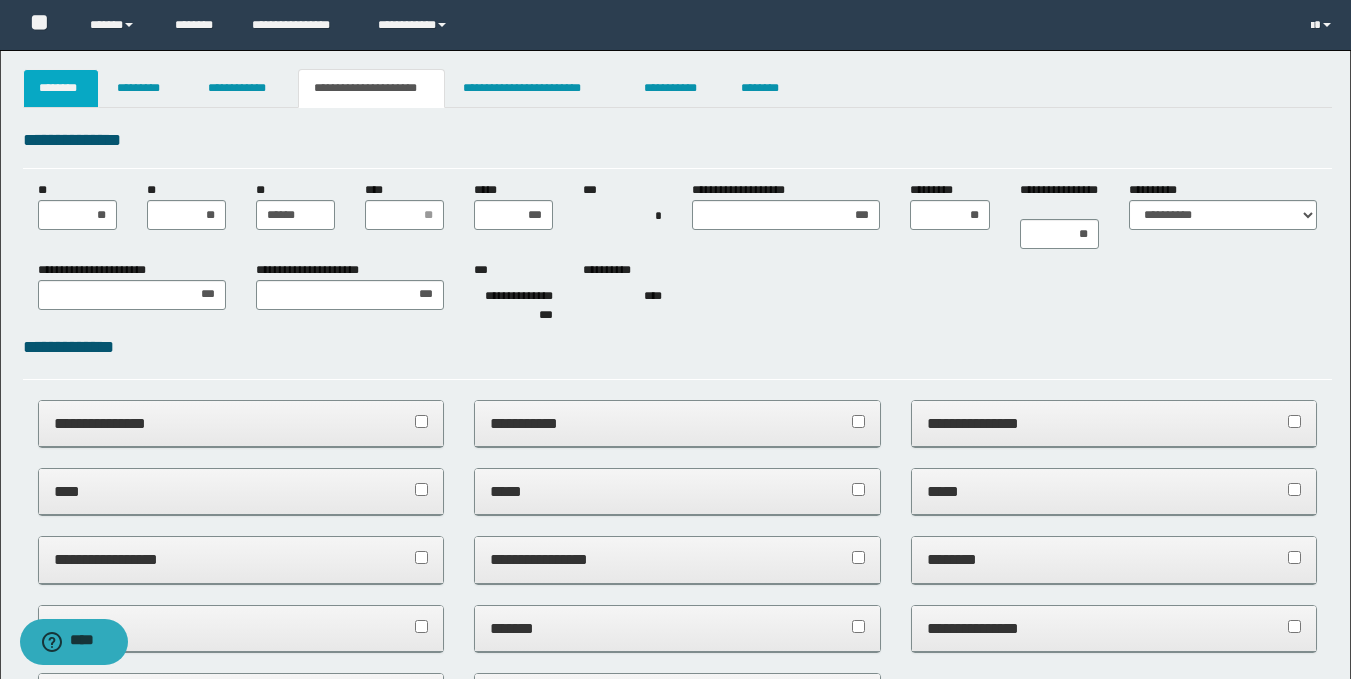 click on "********" at bounding box center (61, 88) 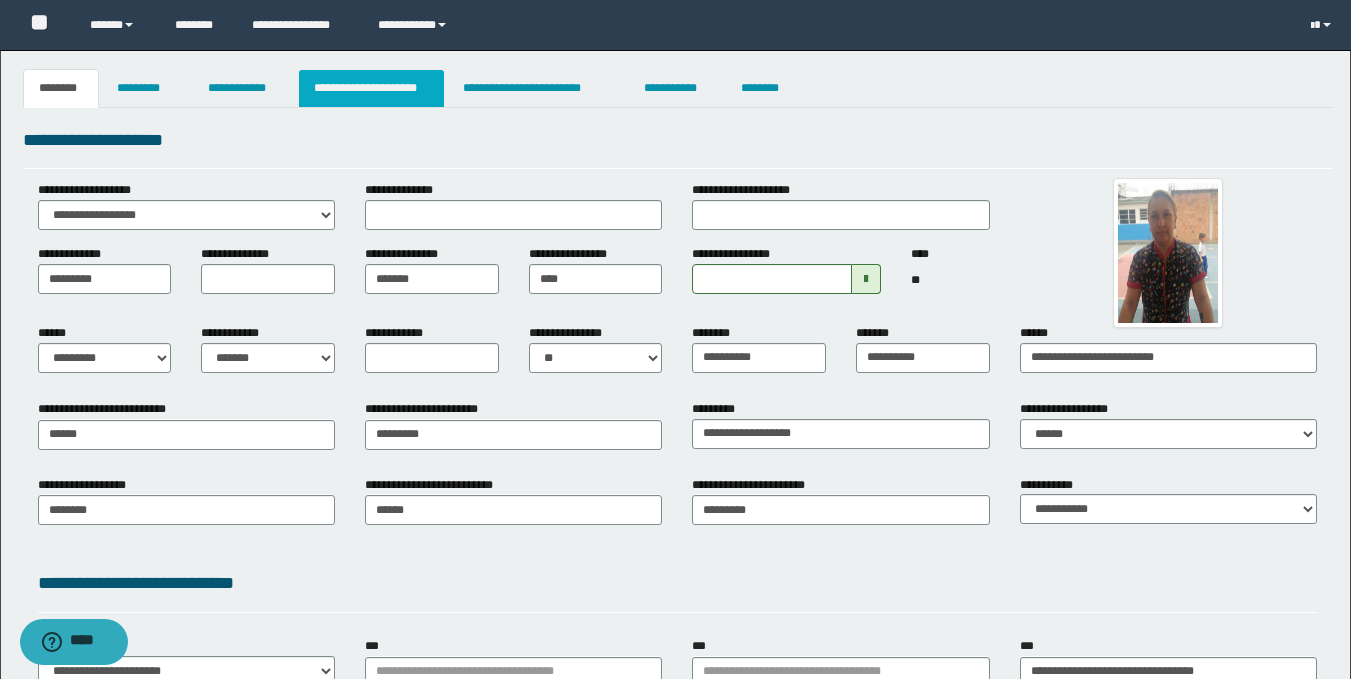 click on "**********" at bounding box center [371, 88] 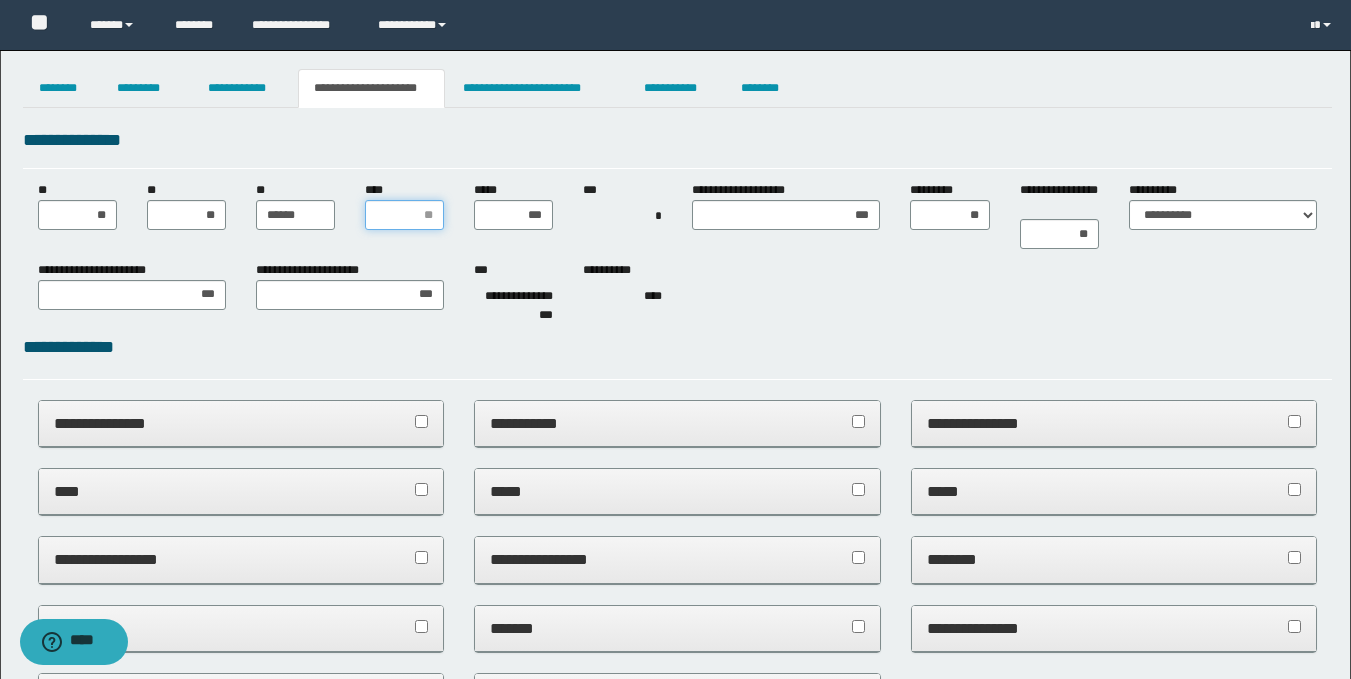 click on "****" at bounding box center (404, 215) 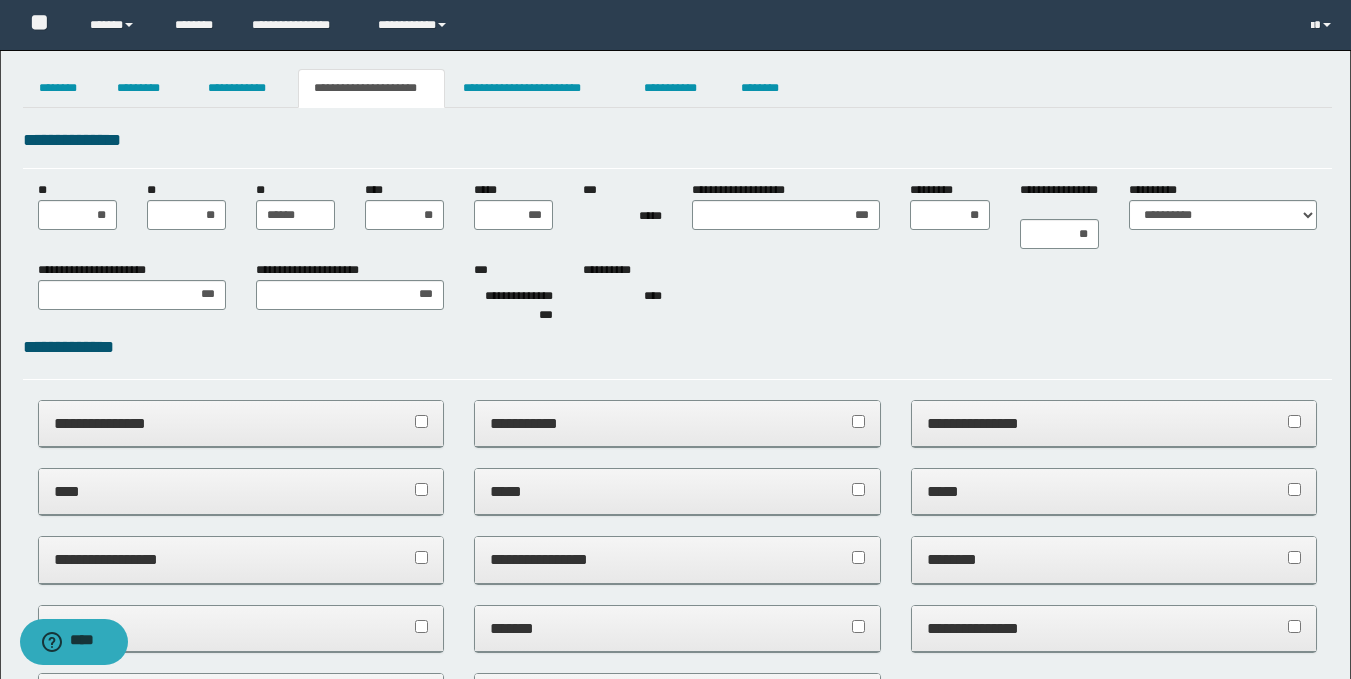 click on "**********" at bounding box center [675, 25] 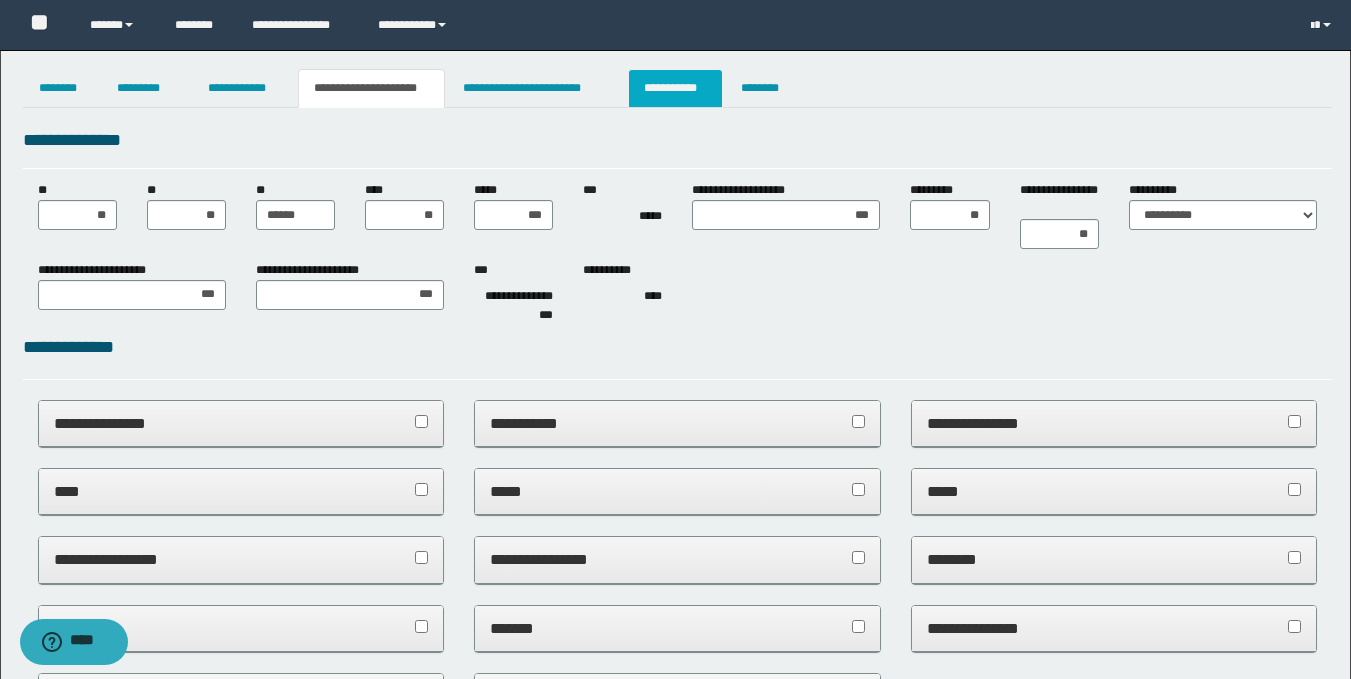 click on "**********" at bounding box center [675, 88] 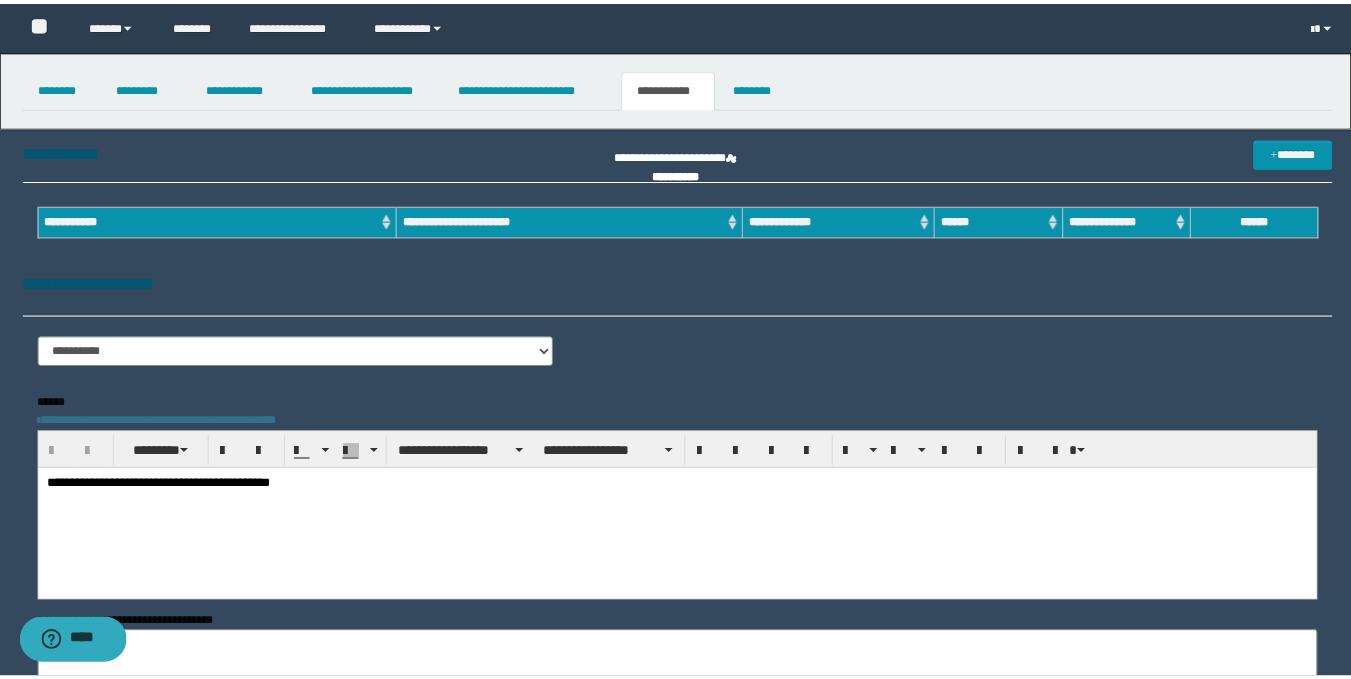 scroll, scrollTop: 0, scrollLeft: 0, axis: both 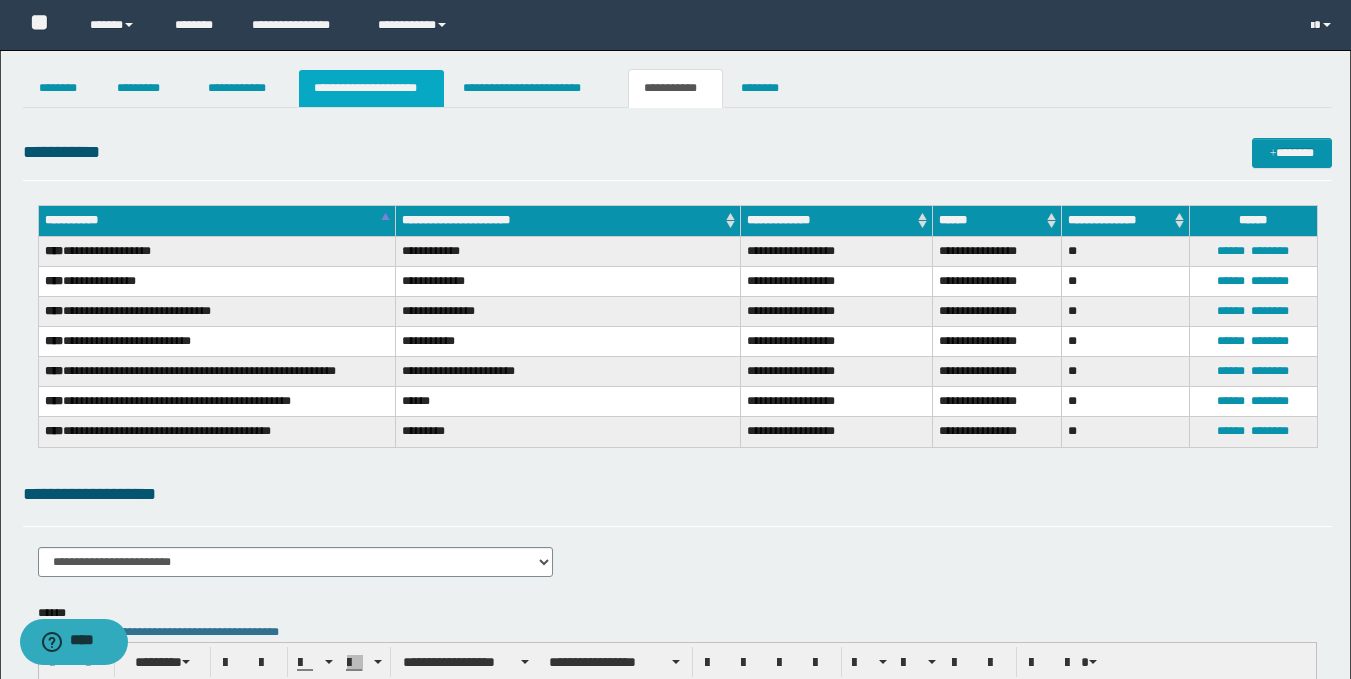 click on "**********" at bounding box center [371, 88] 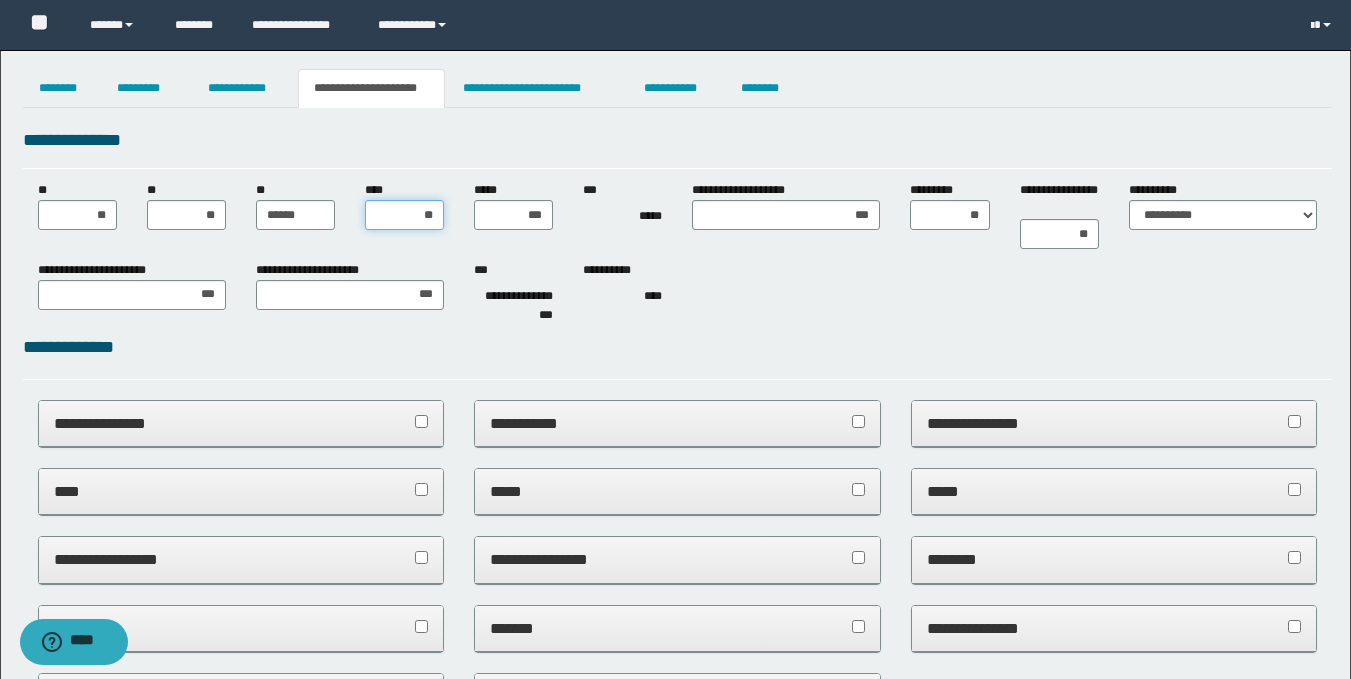 click on "**" at bounding box center [404, 215] 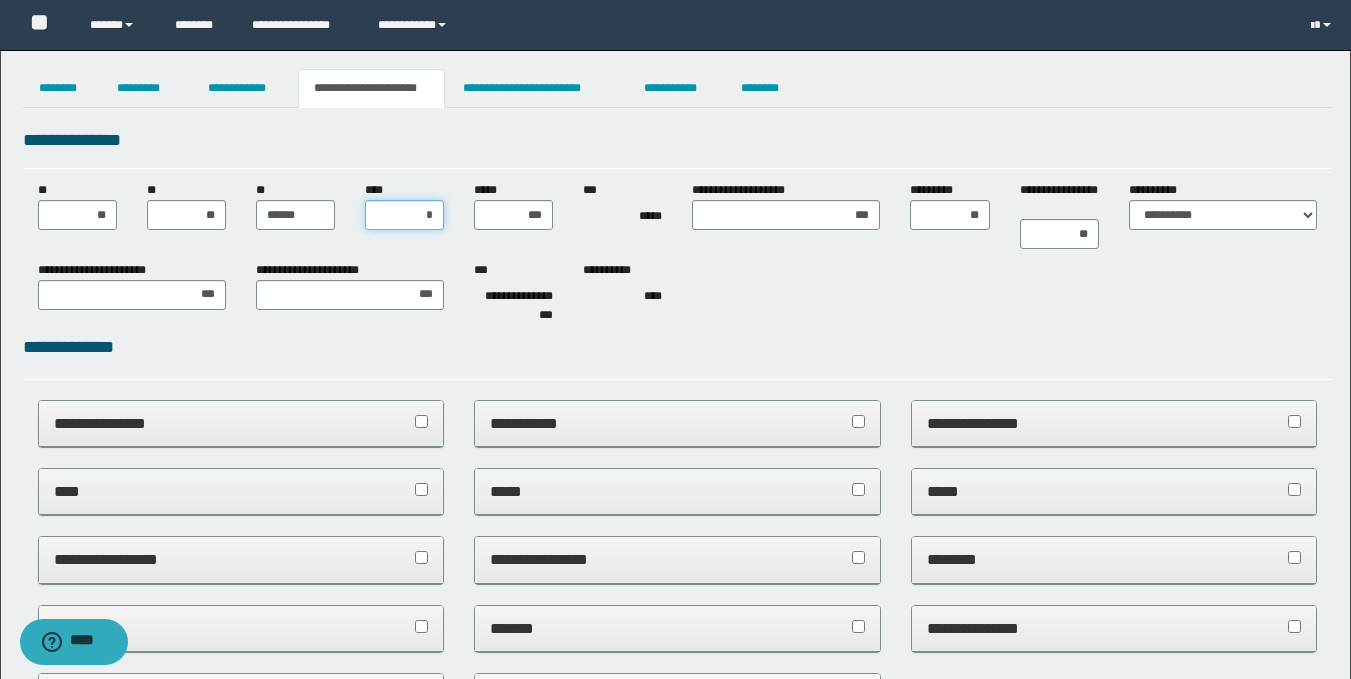 type on "**" 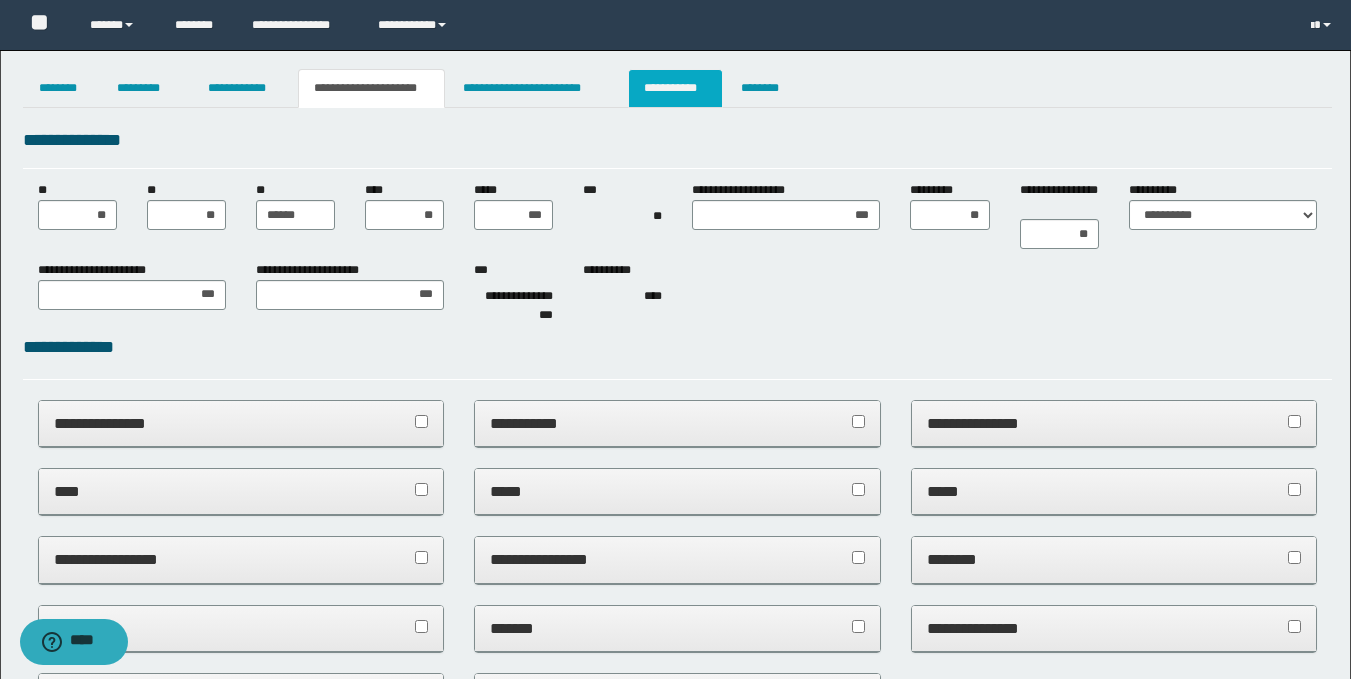 click on "**********" at bounding box center [675, 88] 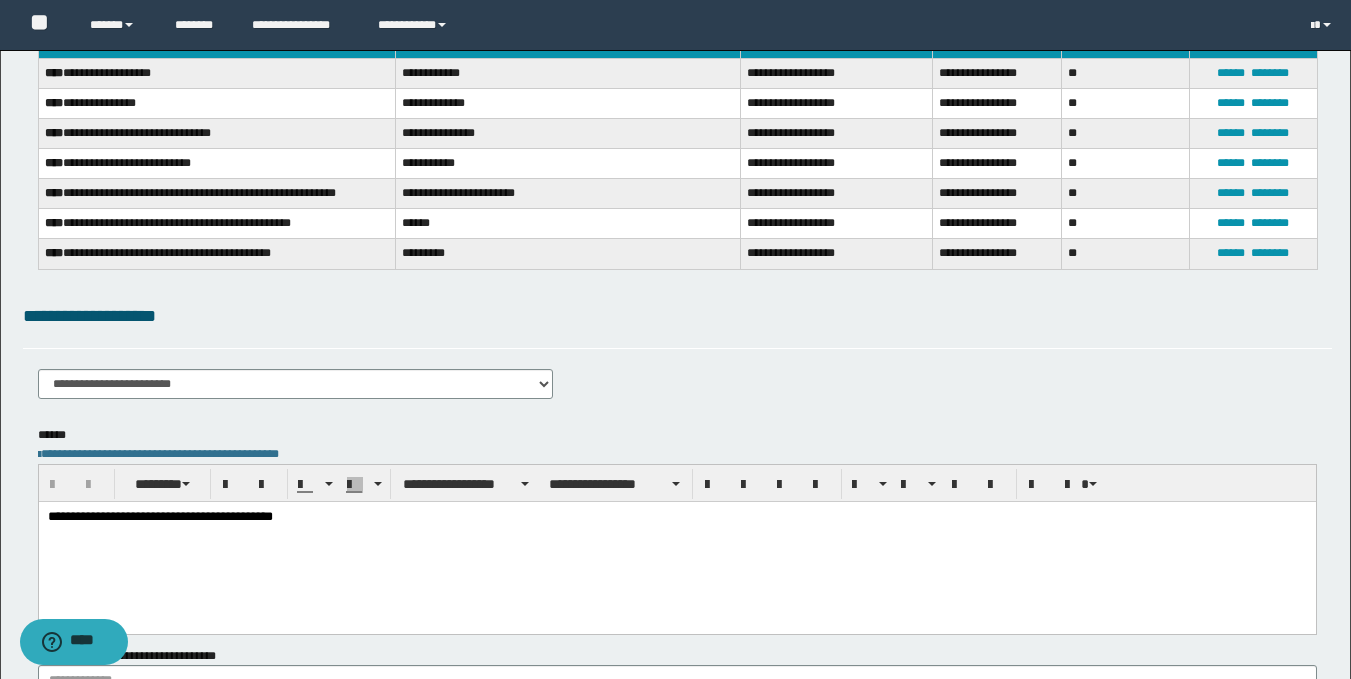 scroll, scrollTop: 188, scrollLeft: 0, axis: vertical 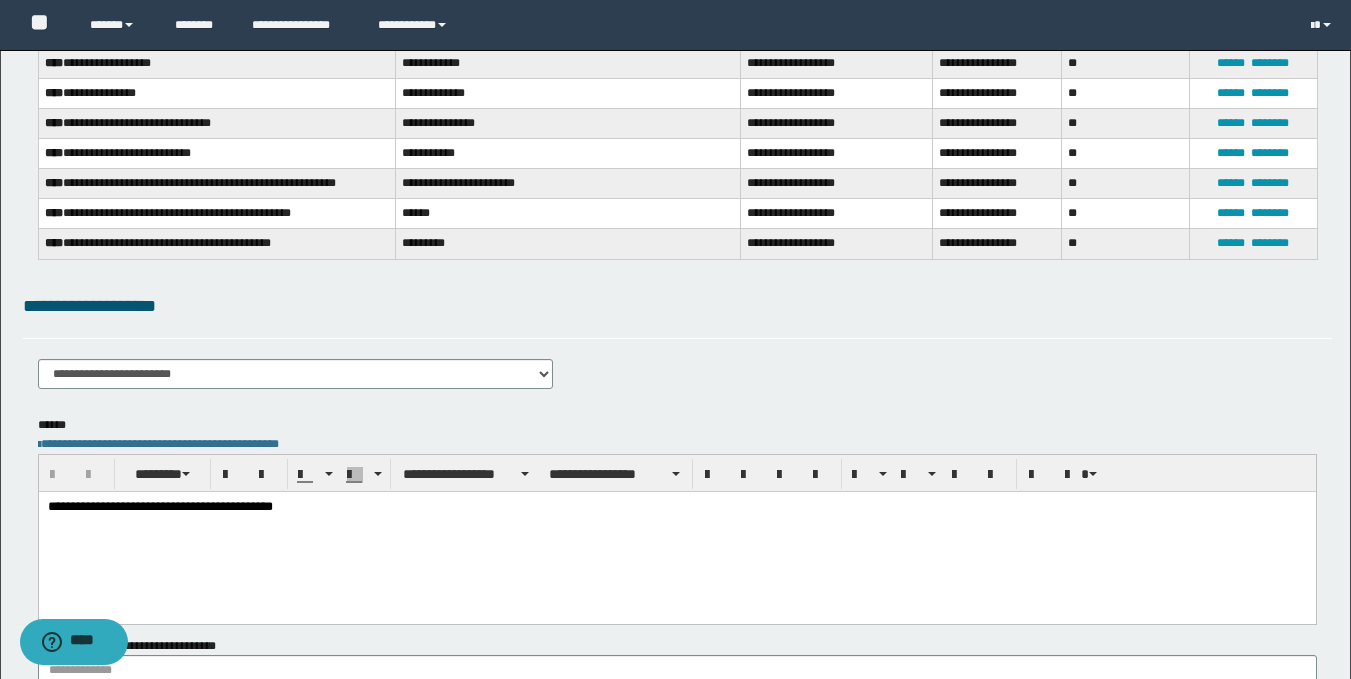 click on "**********" at bounding box center [676, 507] 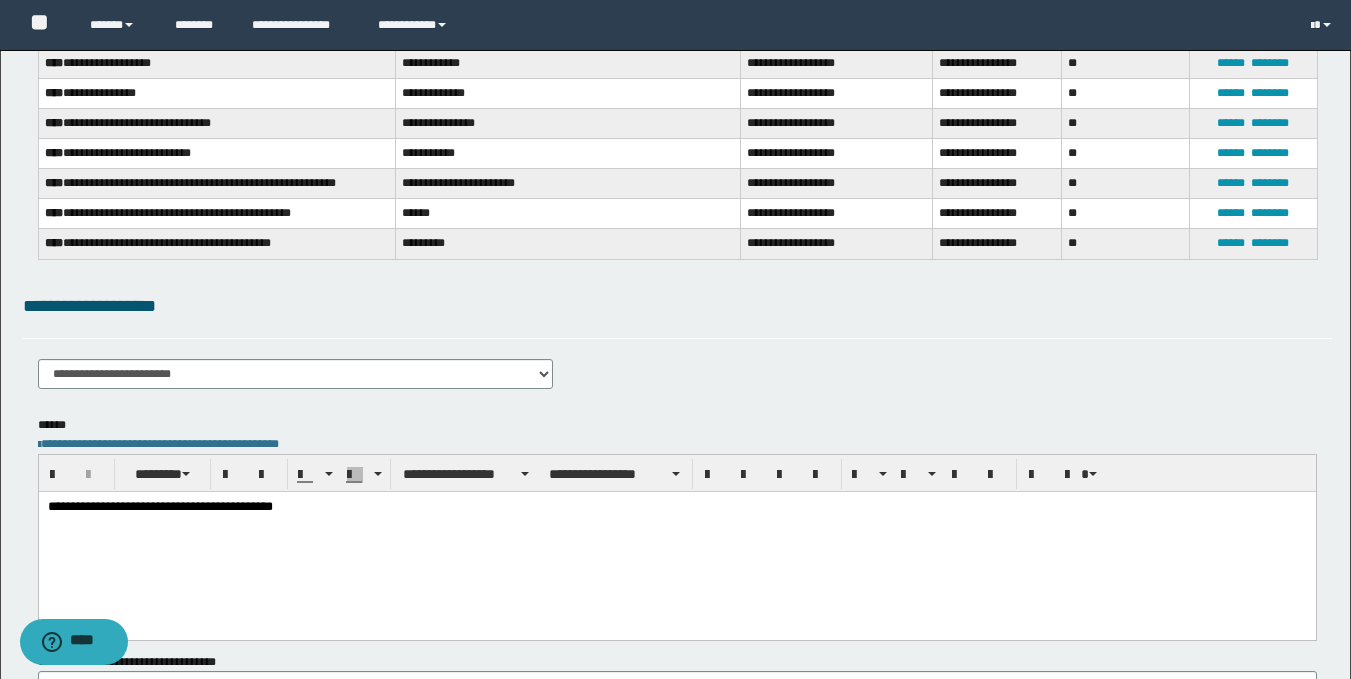 paste 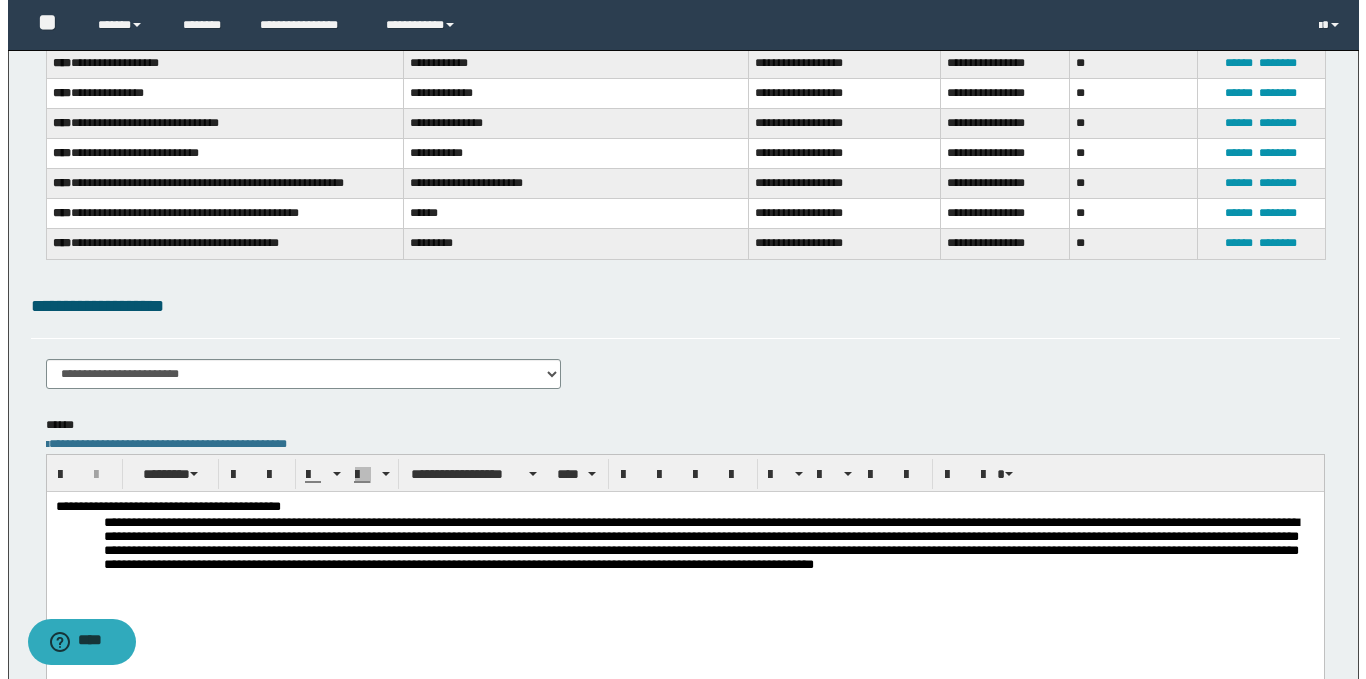 scroll, scrollTop: 0, scrollLeft: 0, axis: both 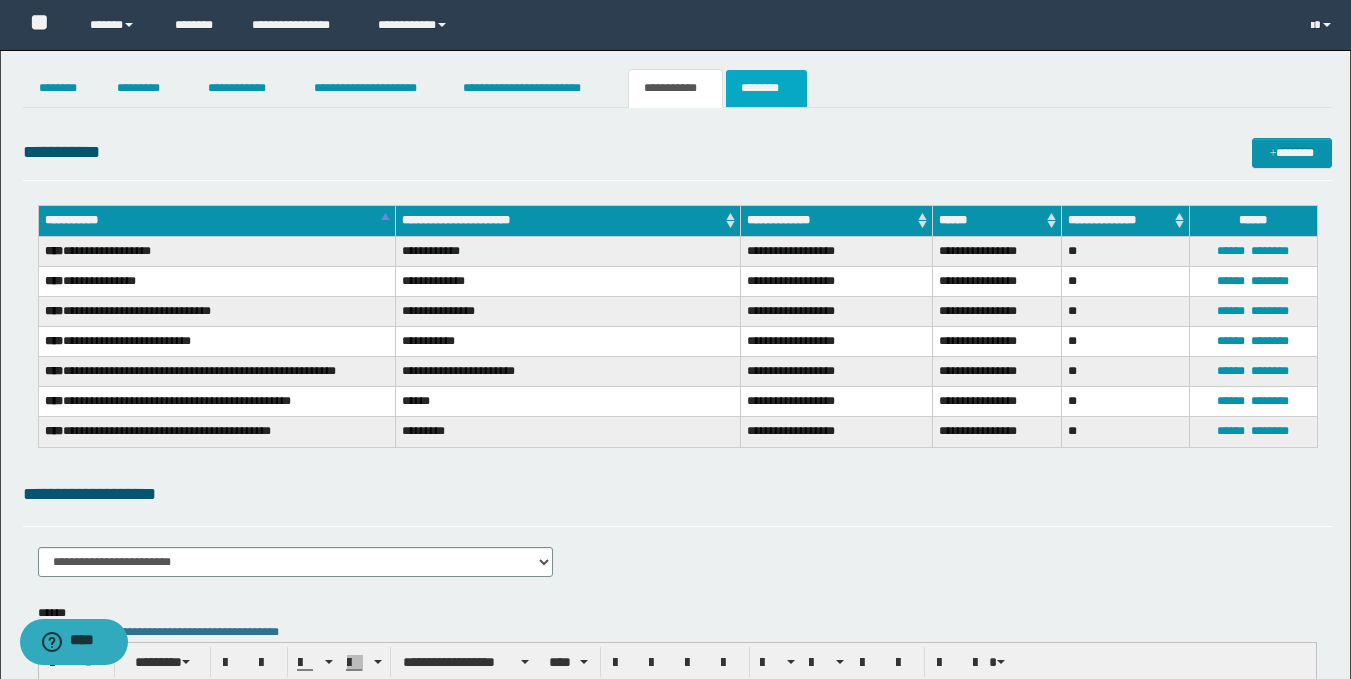 click on "********" at bounding box center (766, 88) 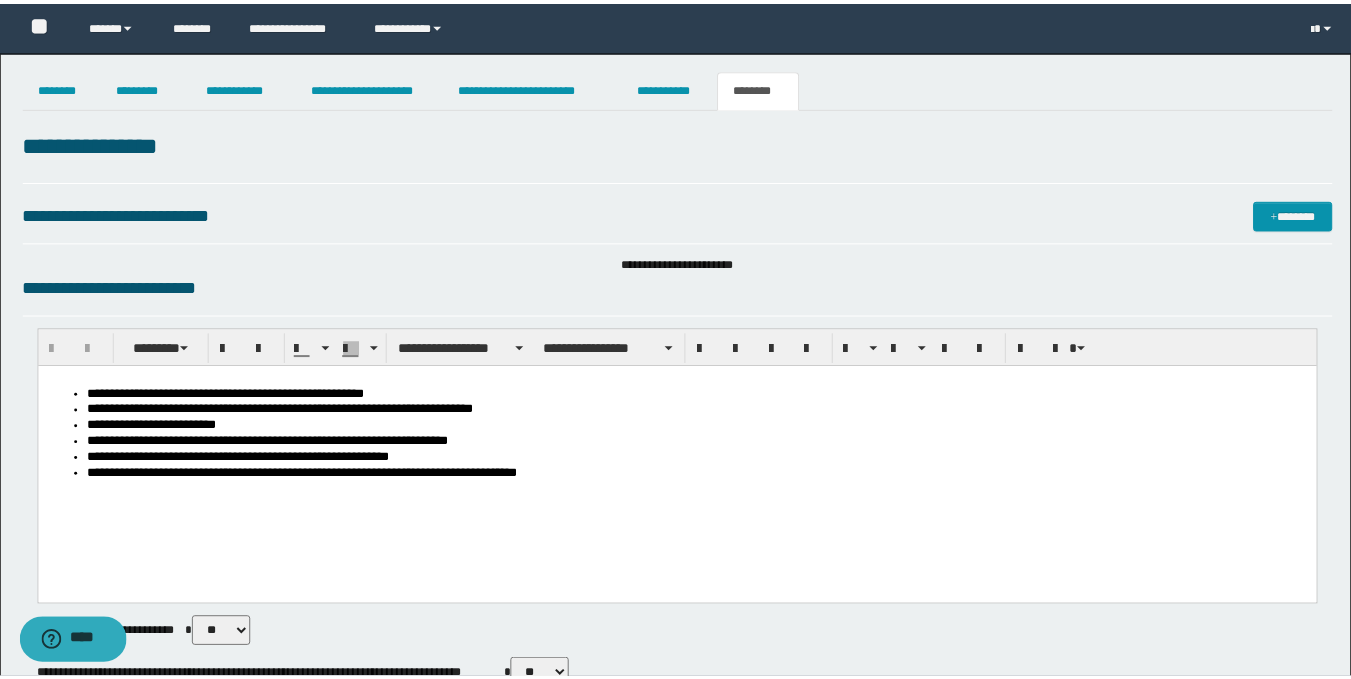 scroll, scrollTop: 0, scrollLeft: 0, axis: both 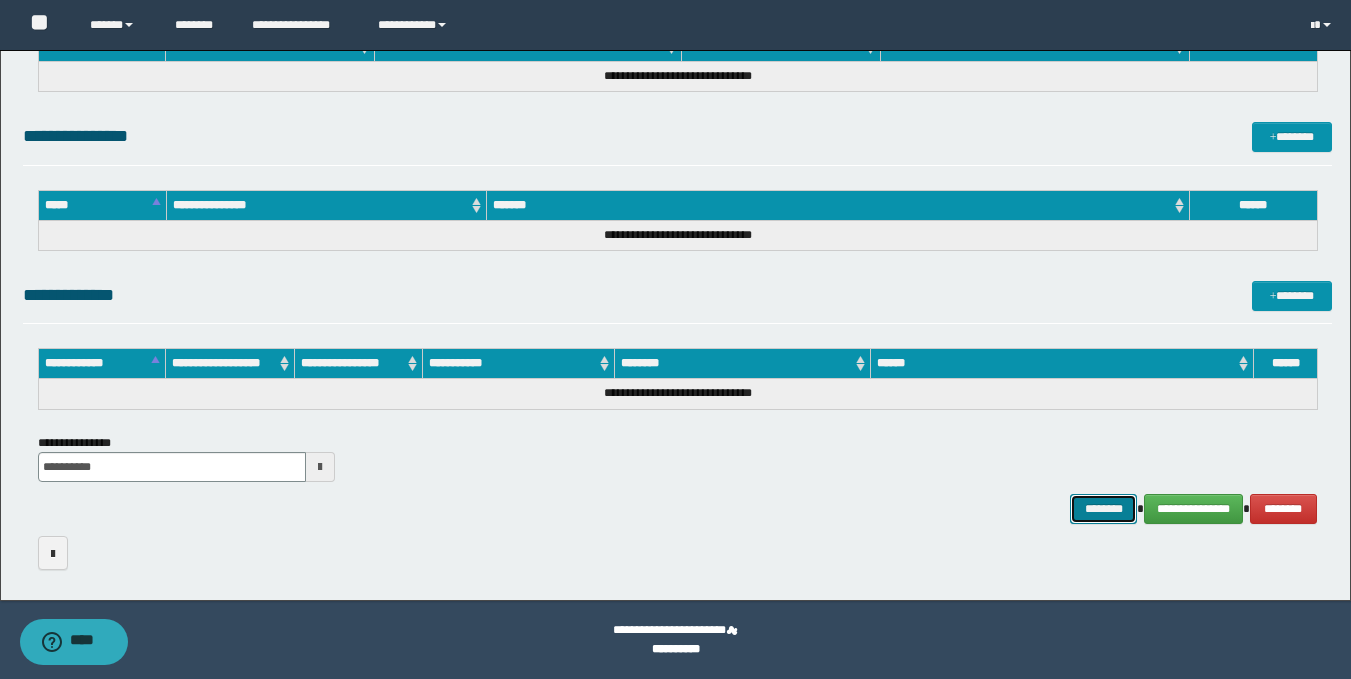 click on "********" at bounding box center [1104, 509] 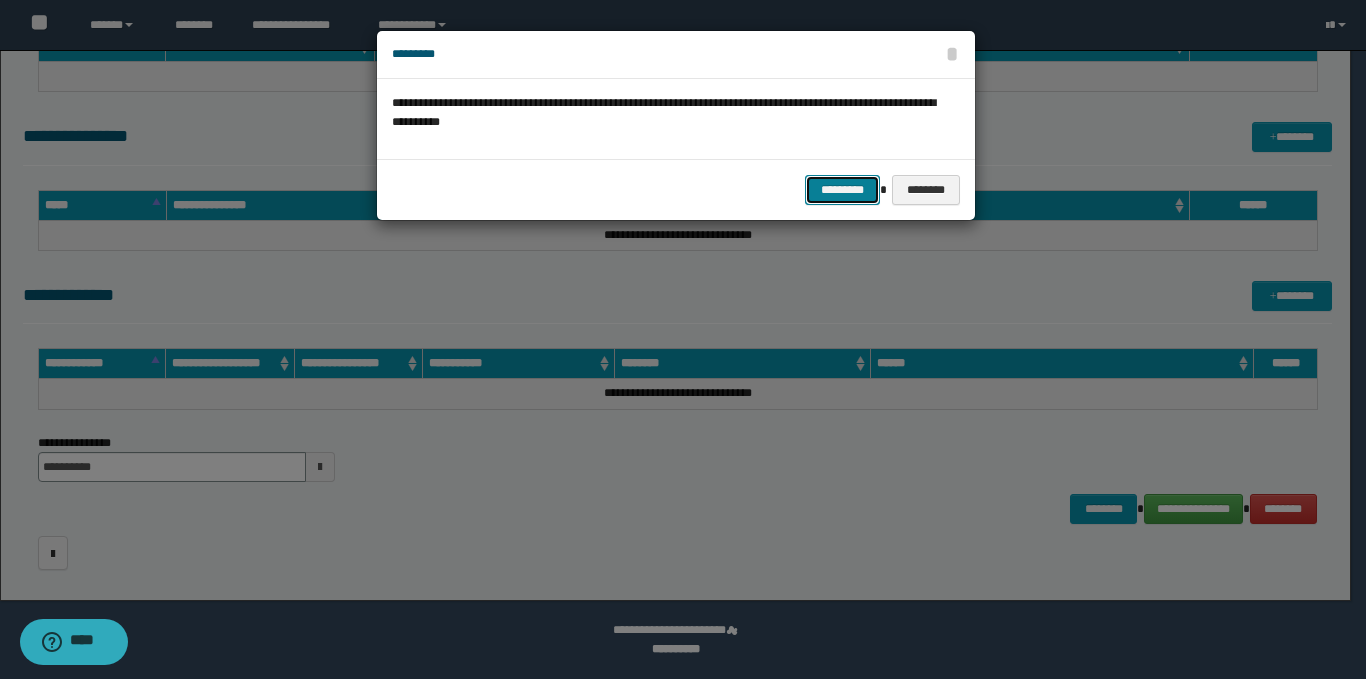 click on "*********" at bounding box center [842, 190] 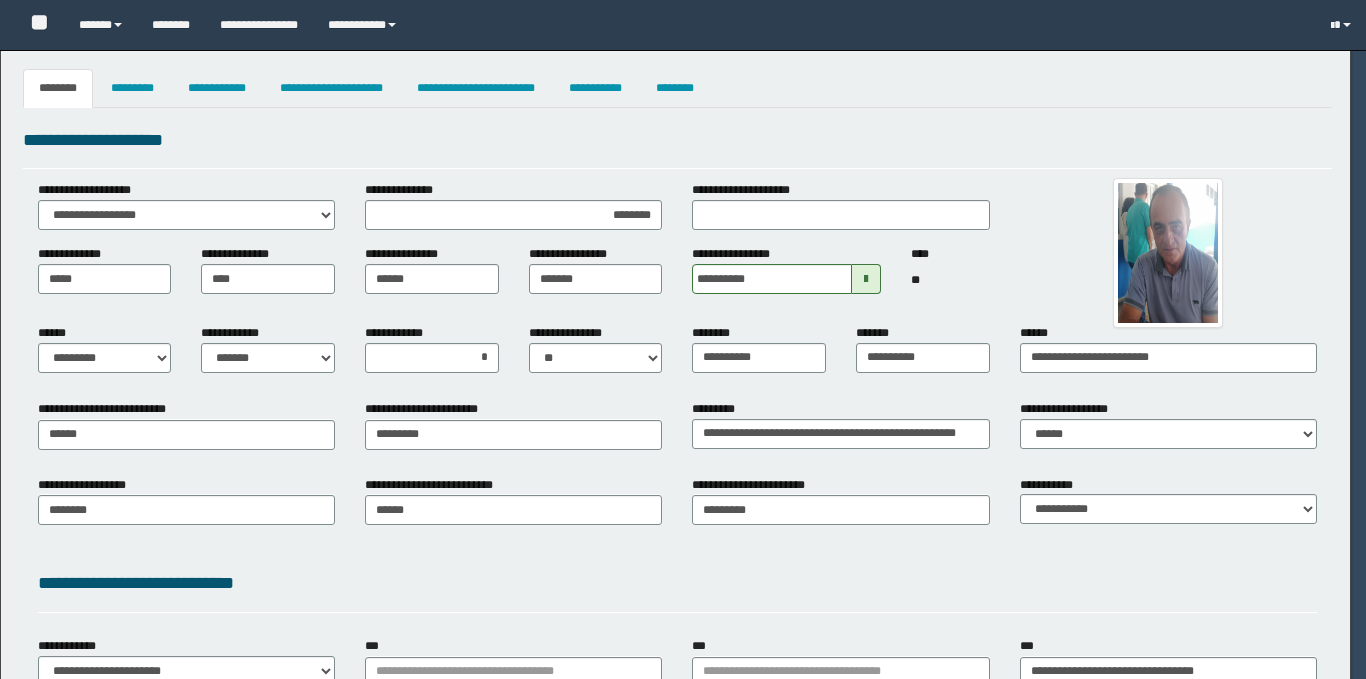select on "*" 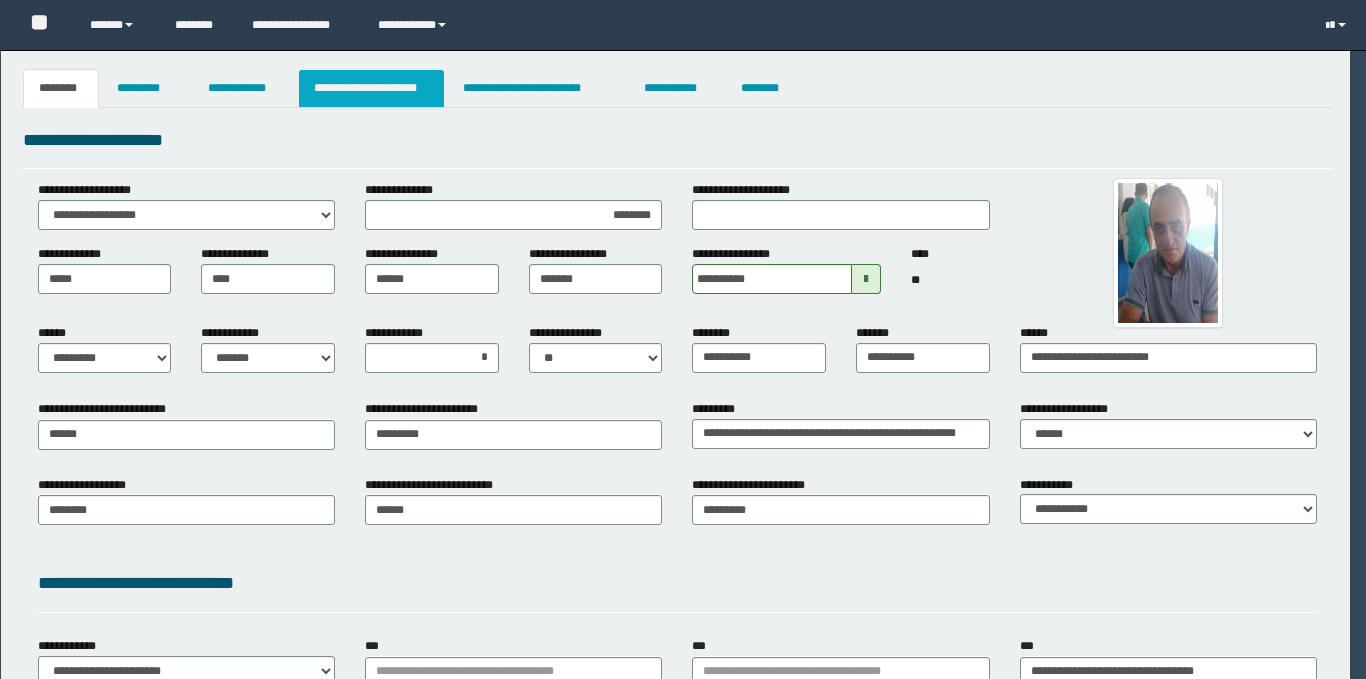 scroll, scrollTop: 0, scrollLeft: 0, axis: both 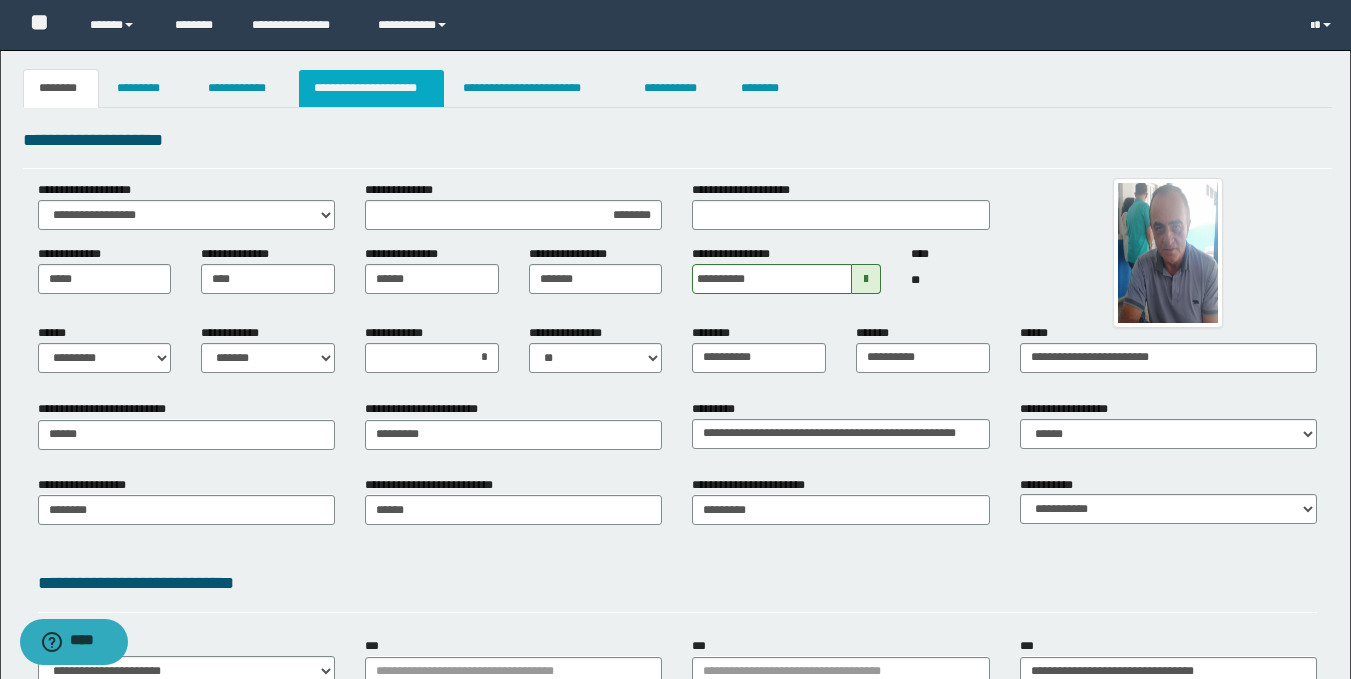 click on "**********" at bounding box center [371, 88] 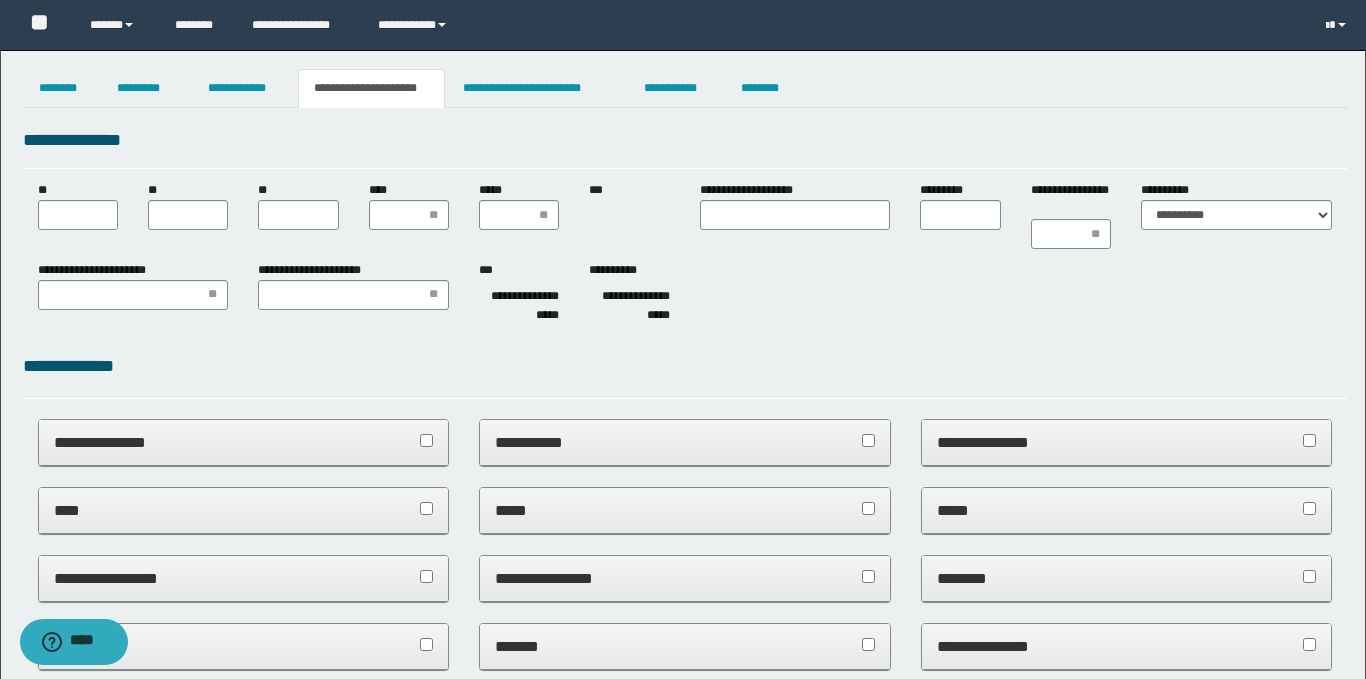 scroll, scrollTop: 0, scrollLeft: 0, axis: both 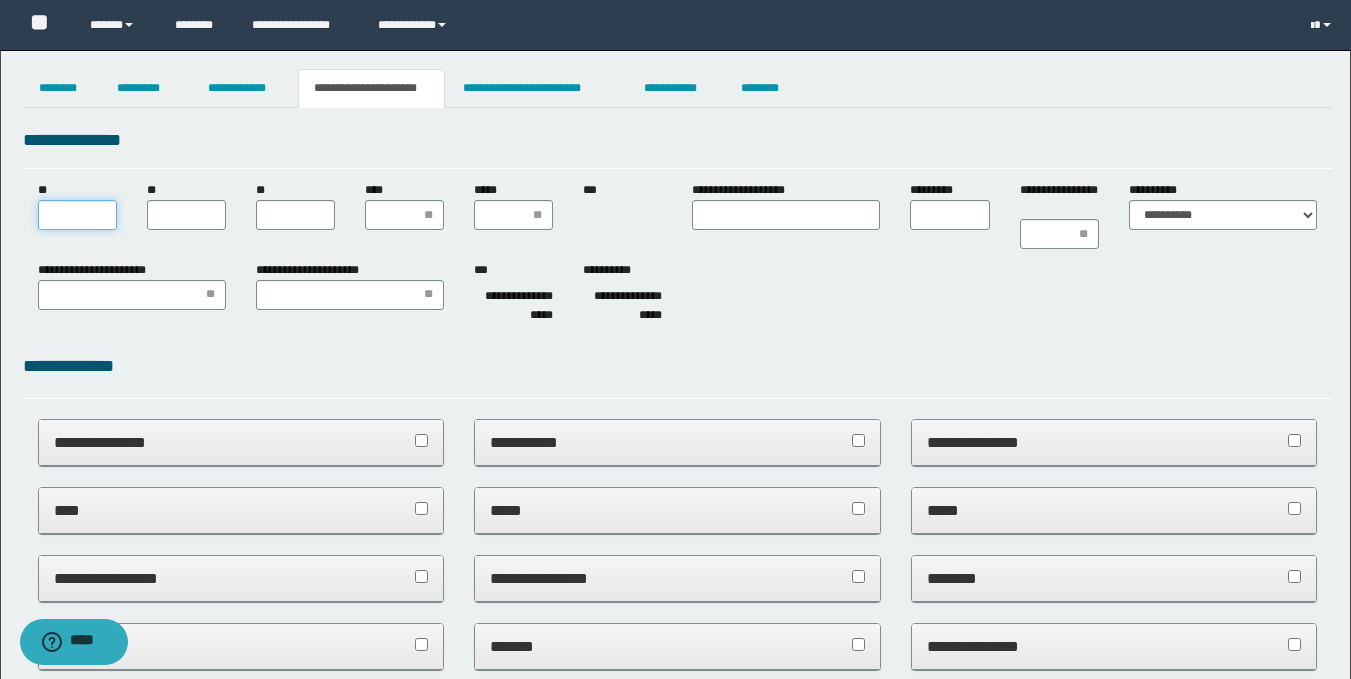 click on "**" at bounding box center (77, 215) 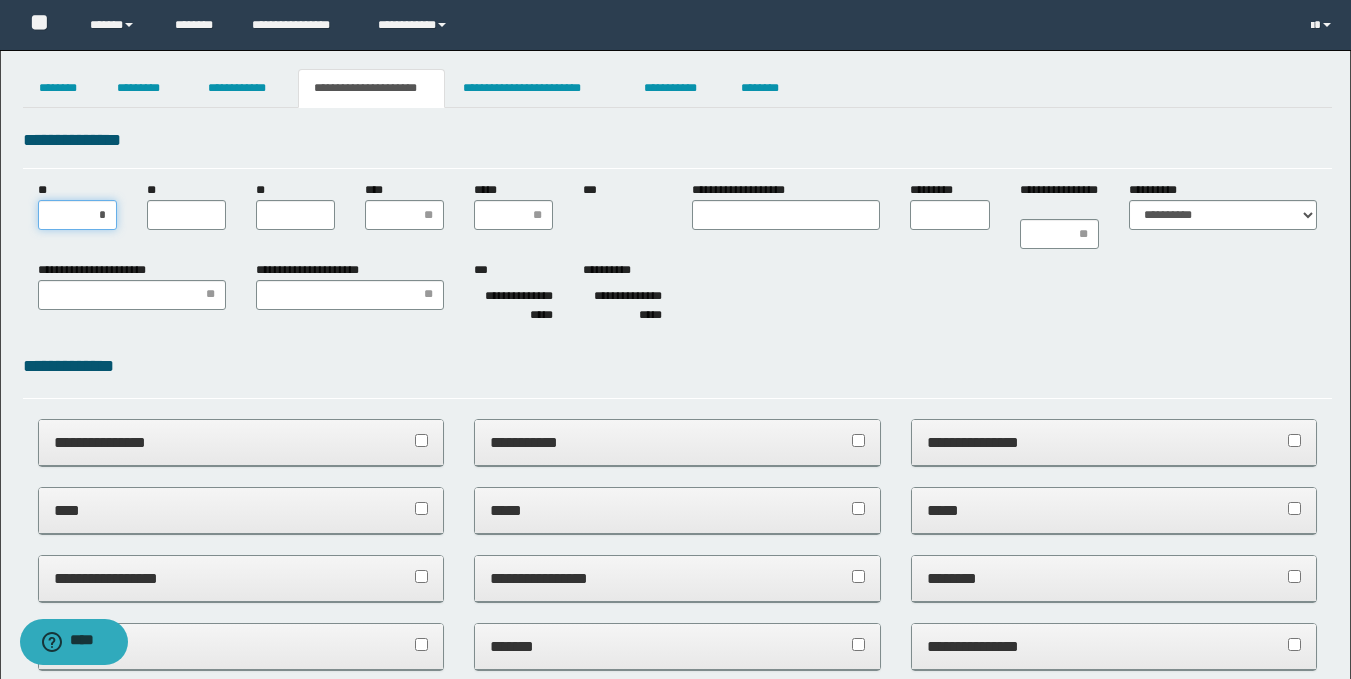 type on "**" 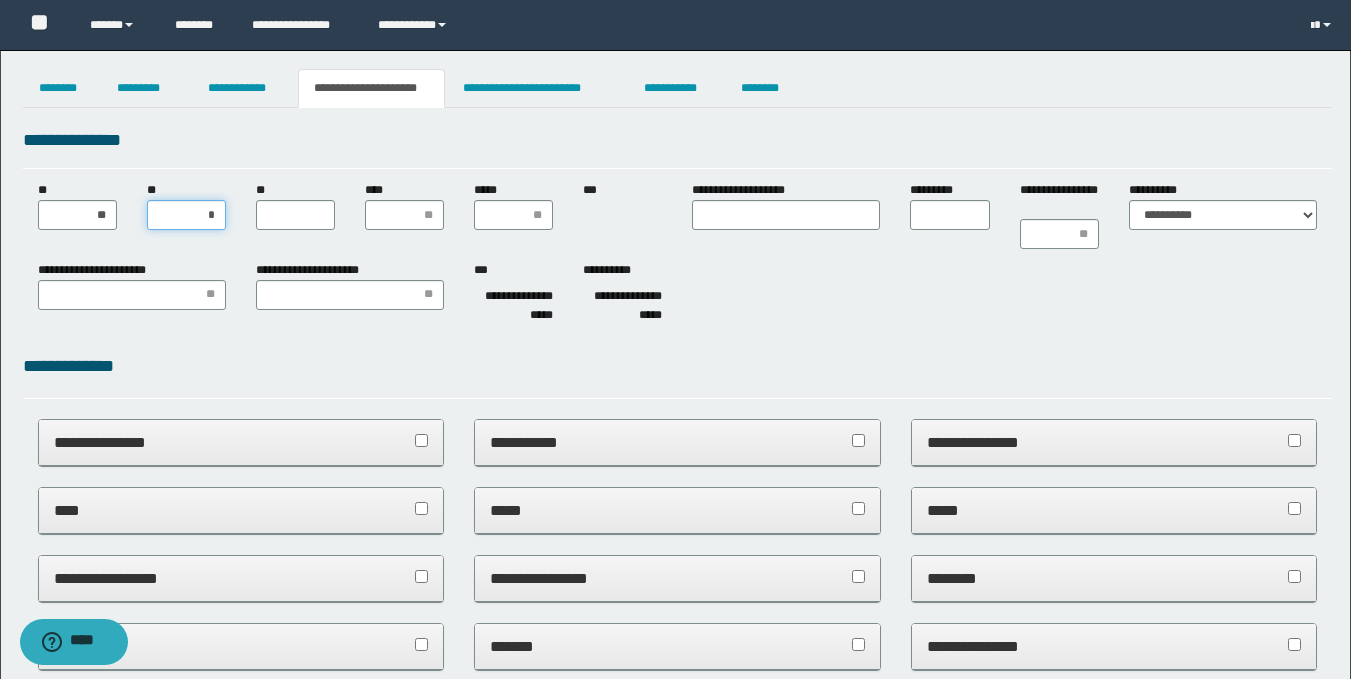 type on "**" 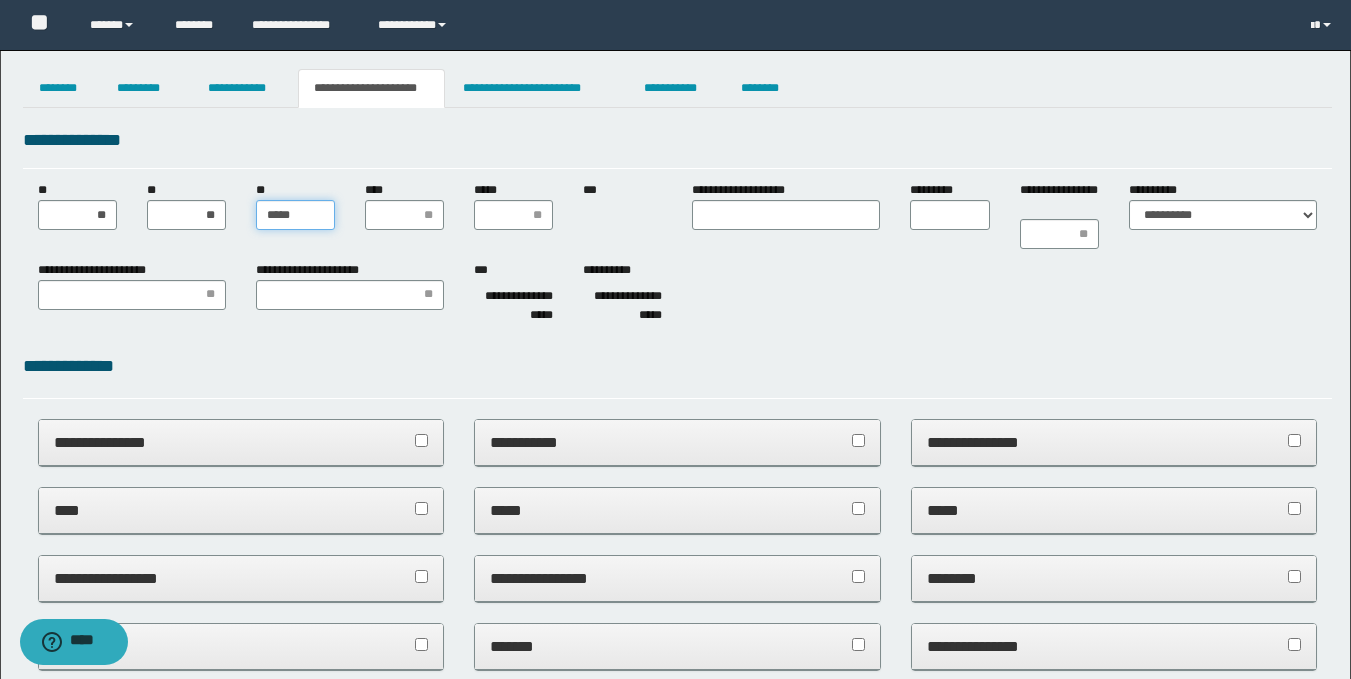 type on "******" 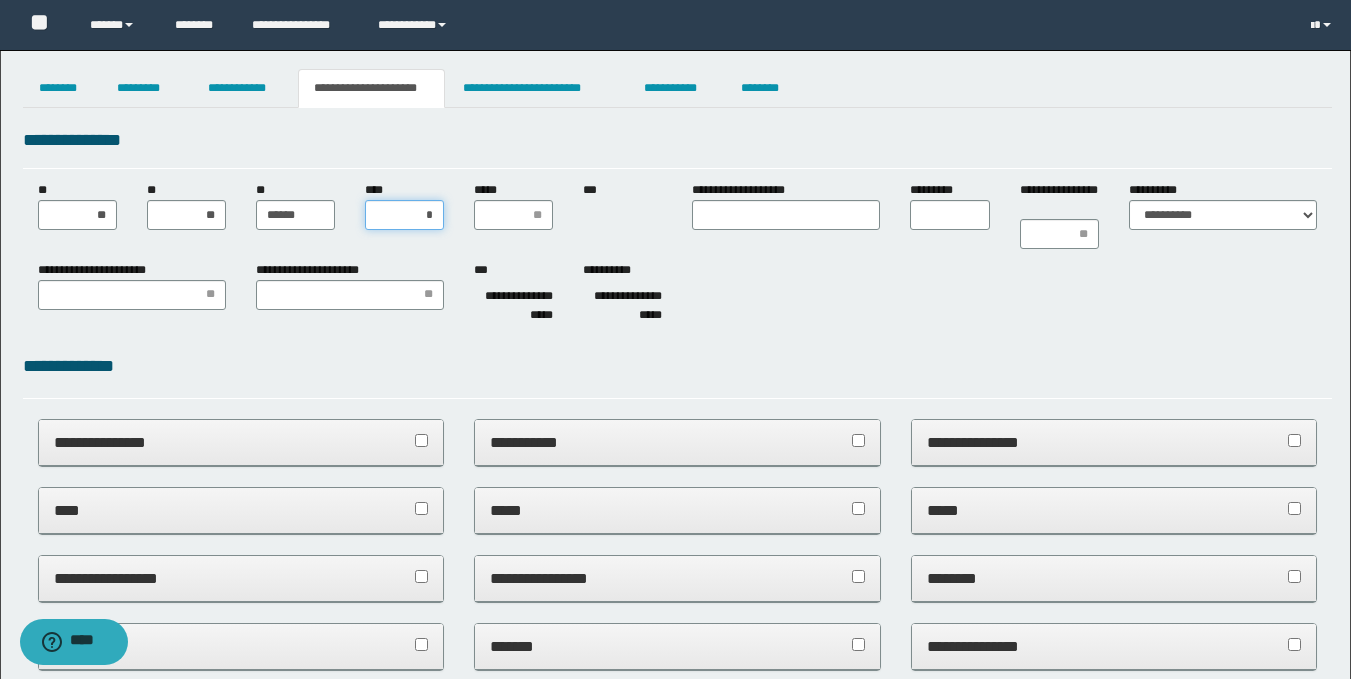 type on "**" 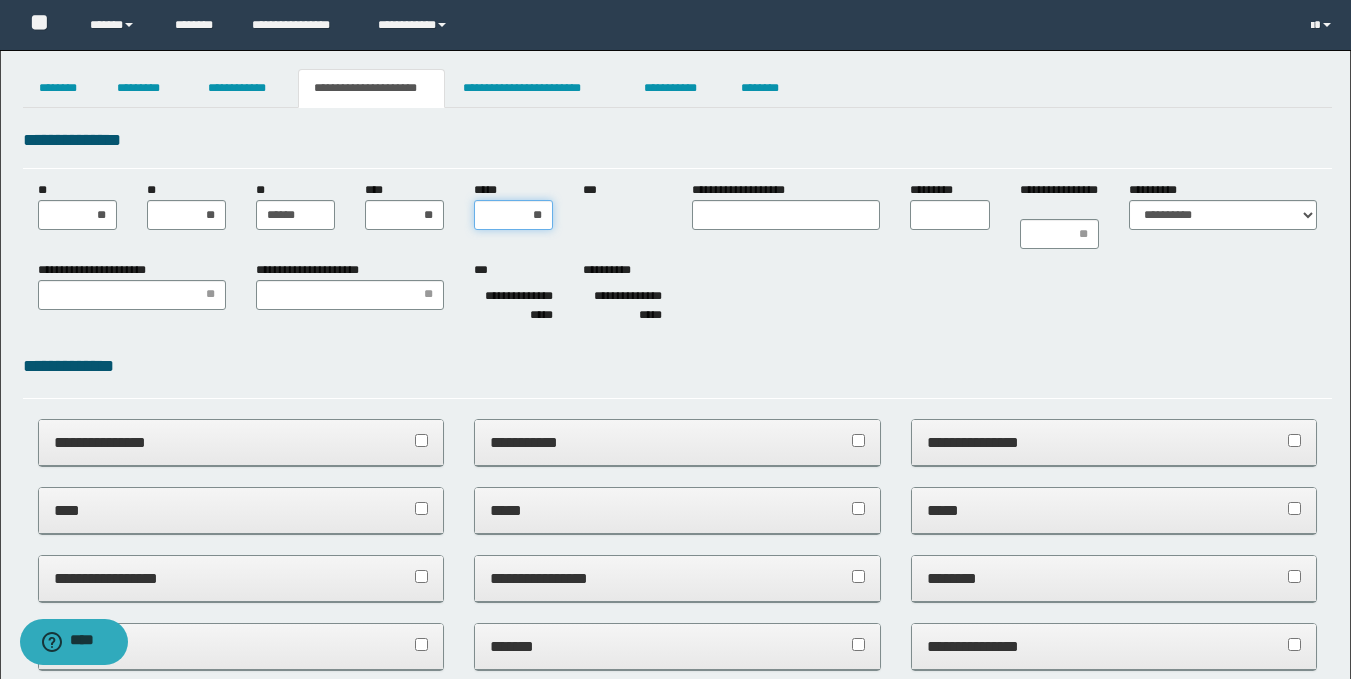 type on "***" 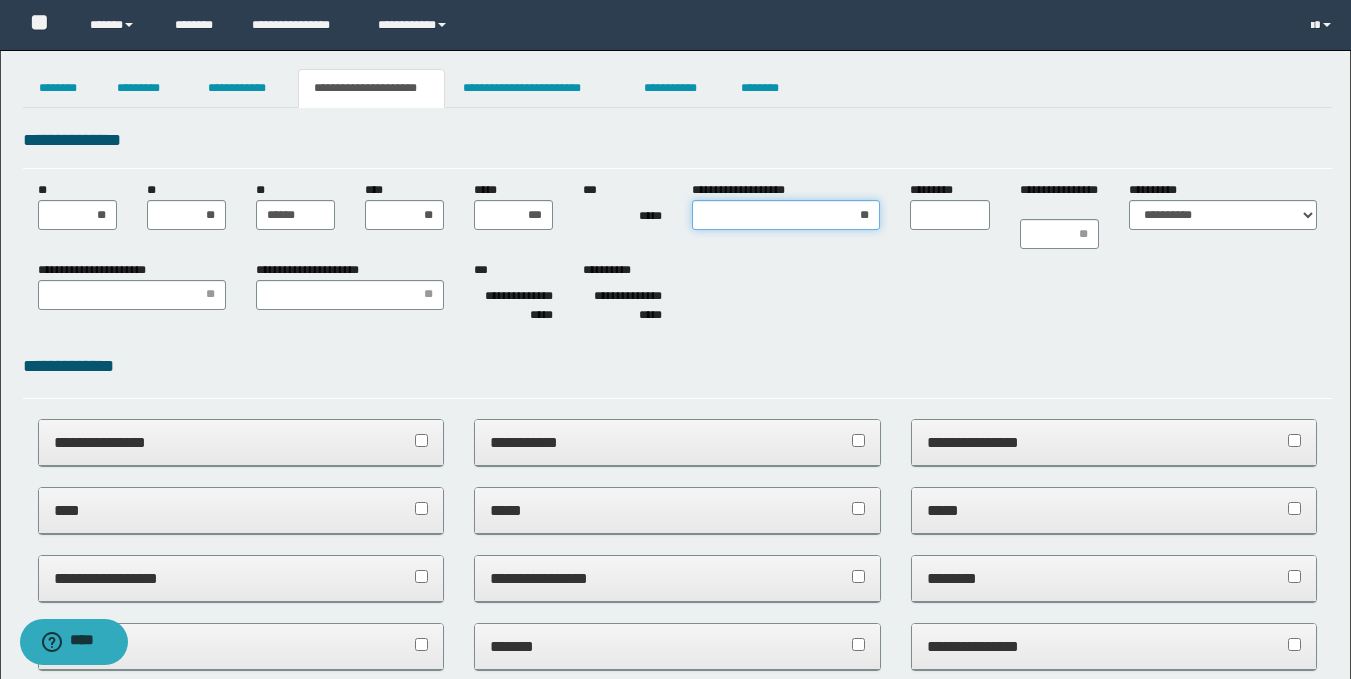 type on "***" 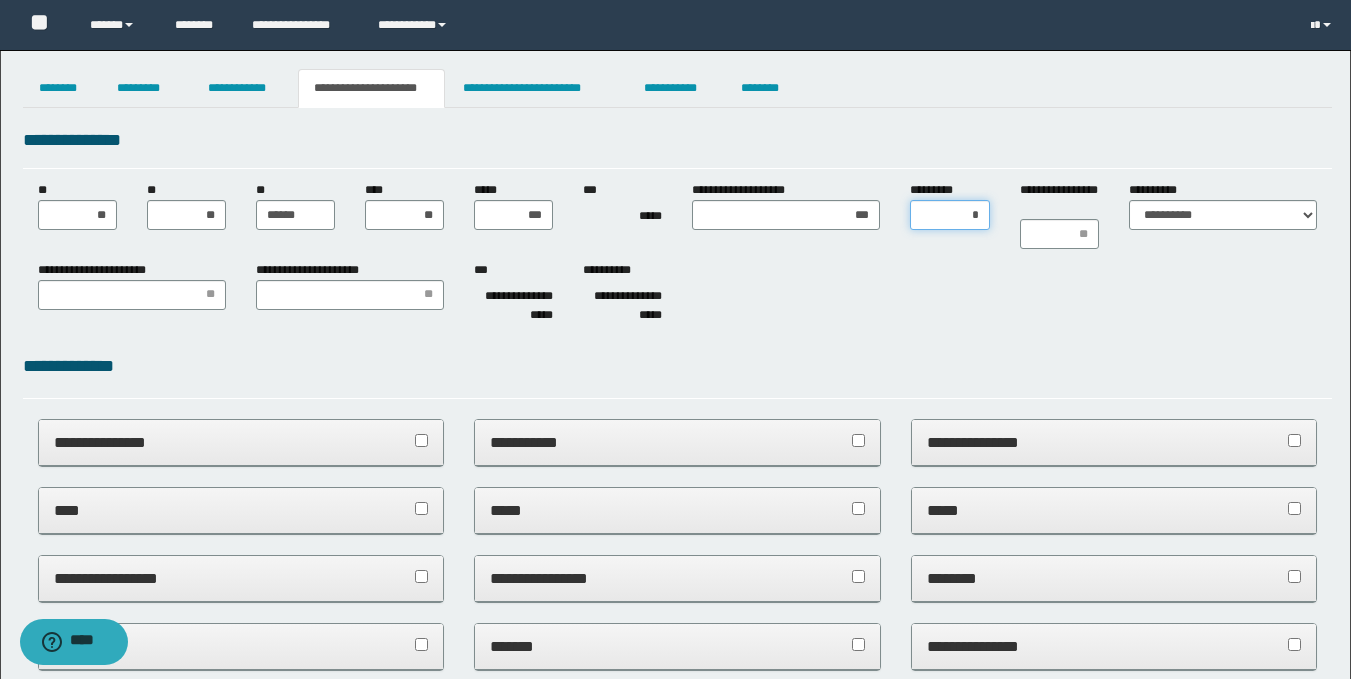 type on "**" 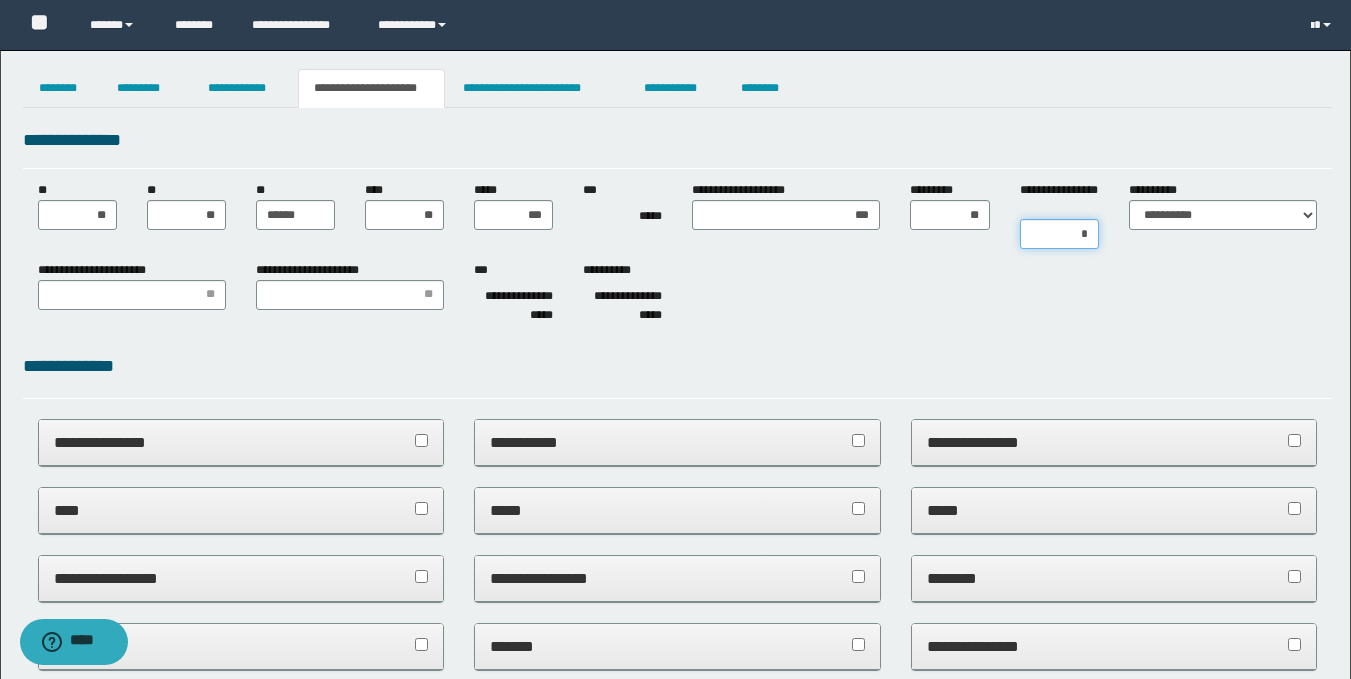 type on "**" 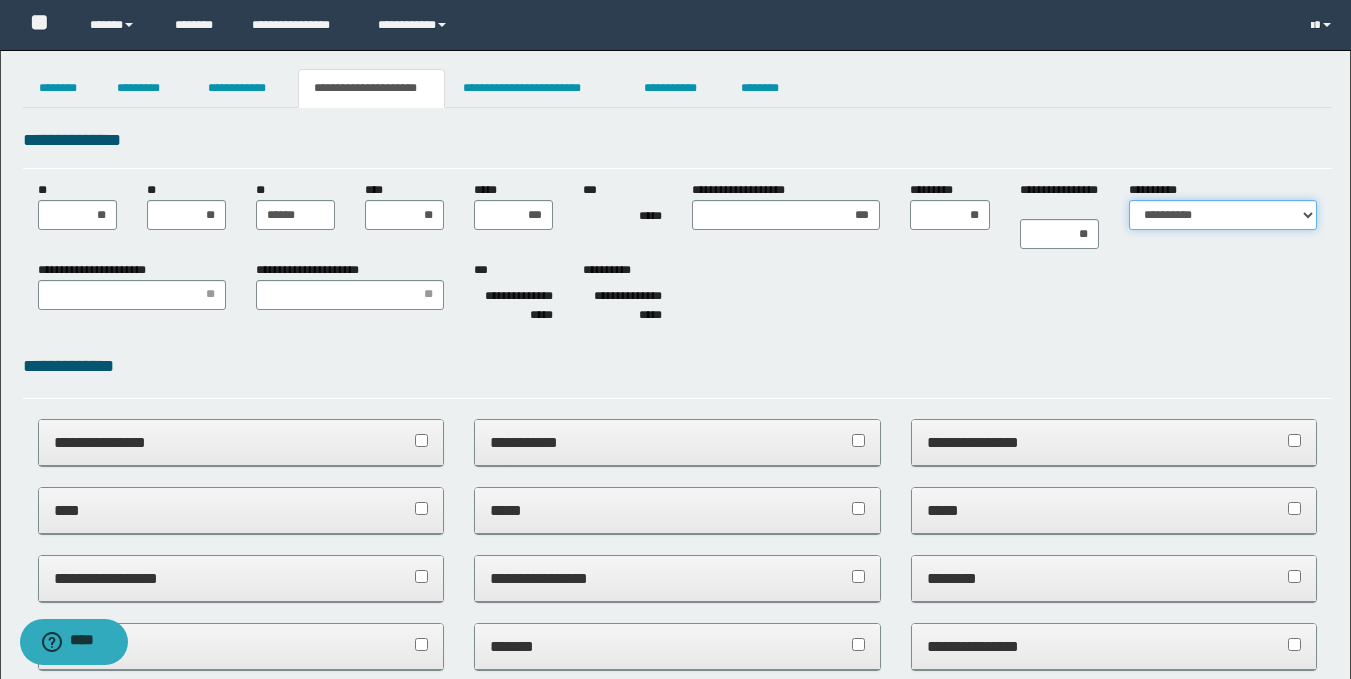 click on "**********" at bounding box center [1223, 215] 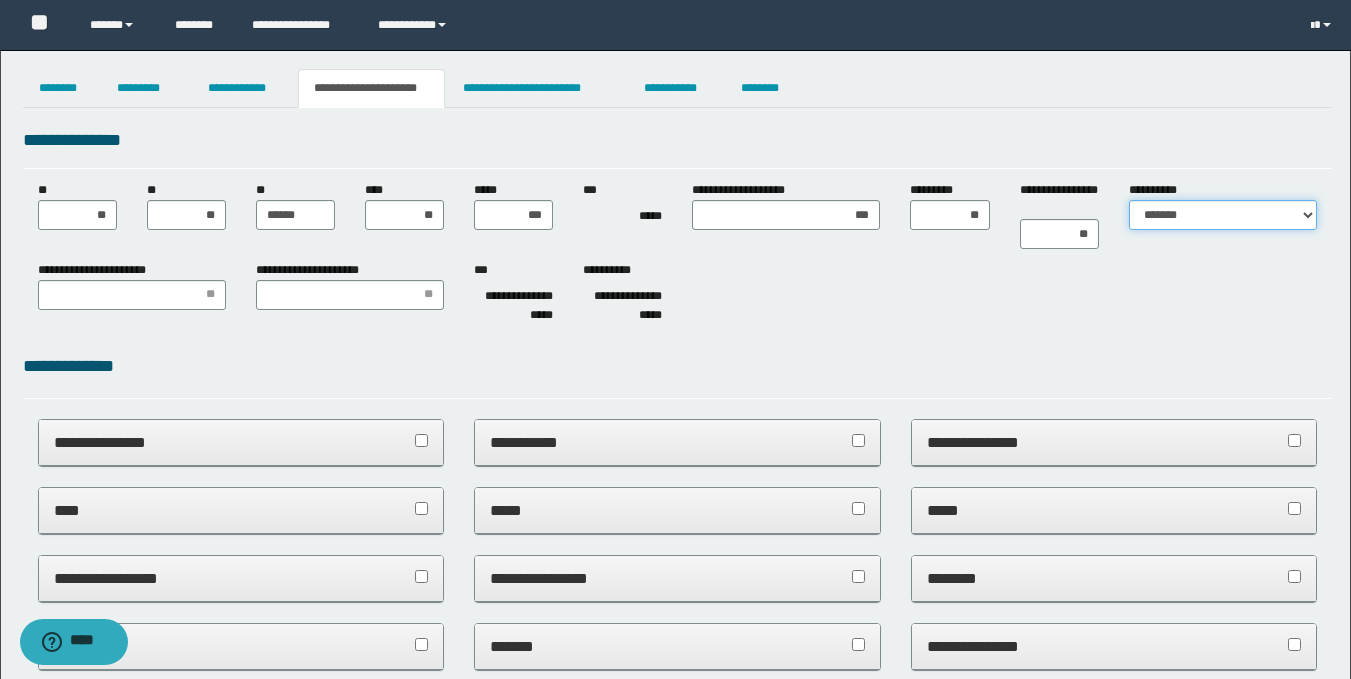 click on "**********" at bounding box center [1223, 215] 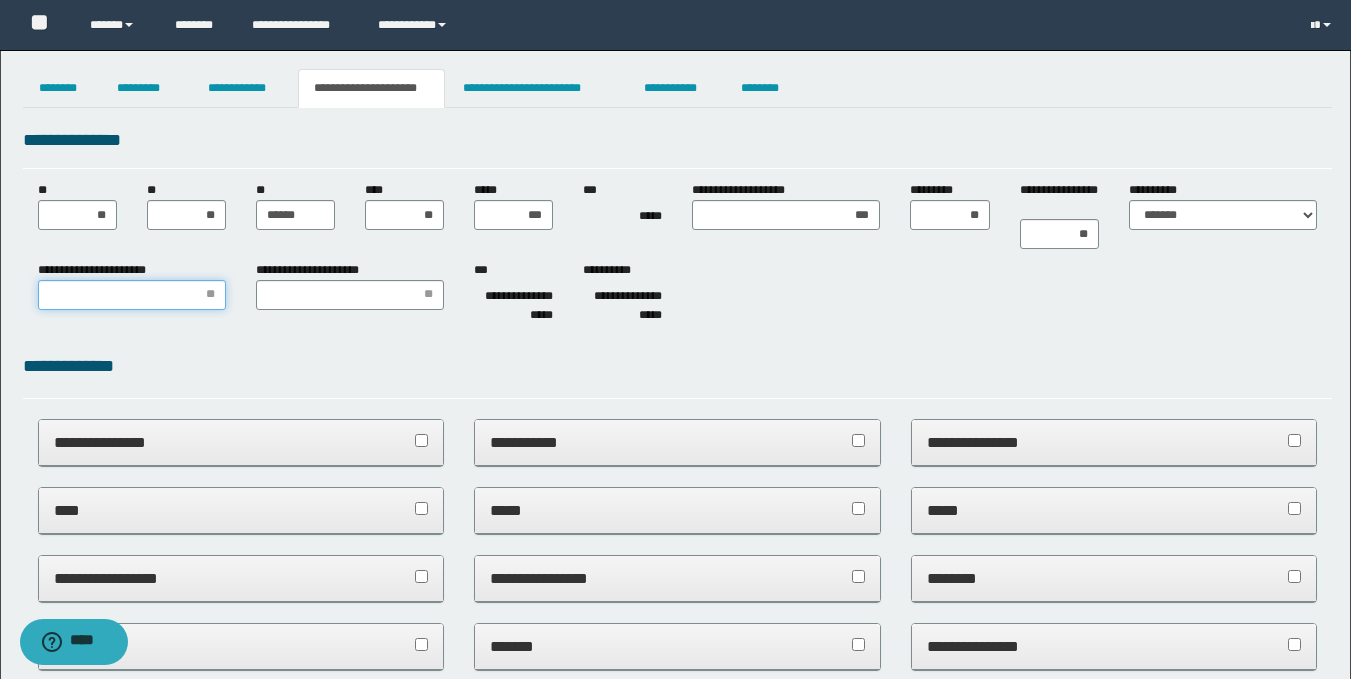 click on "**********" at bounding box center [132, 295] 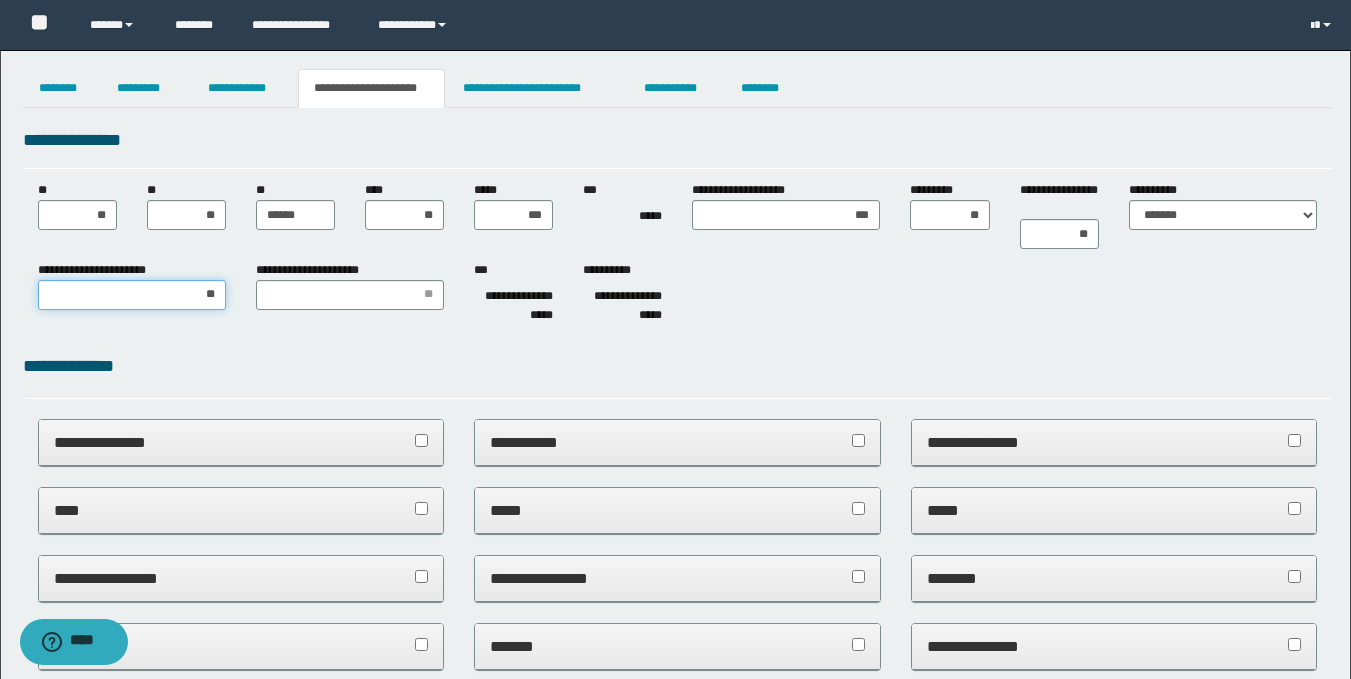 type on "***" 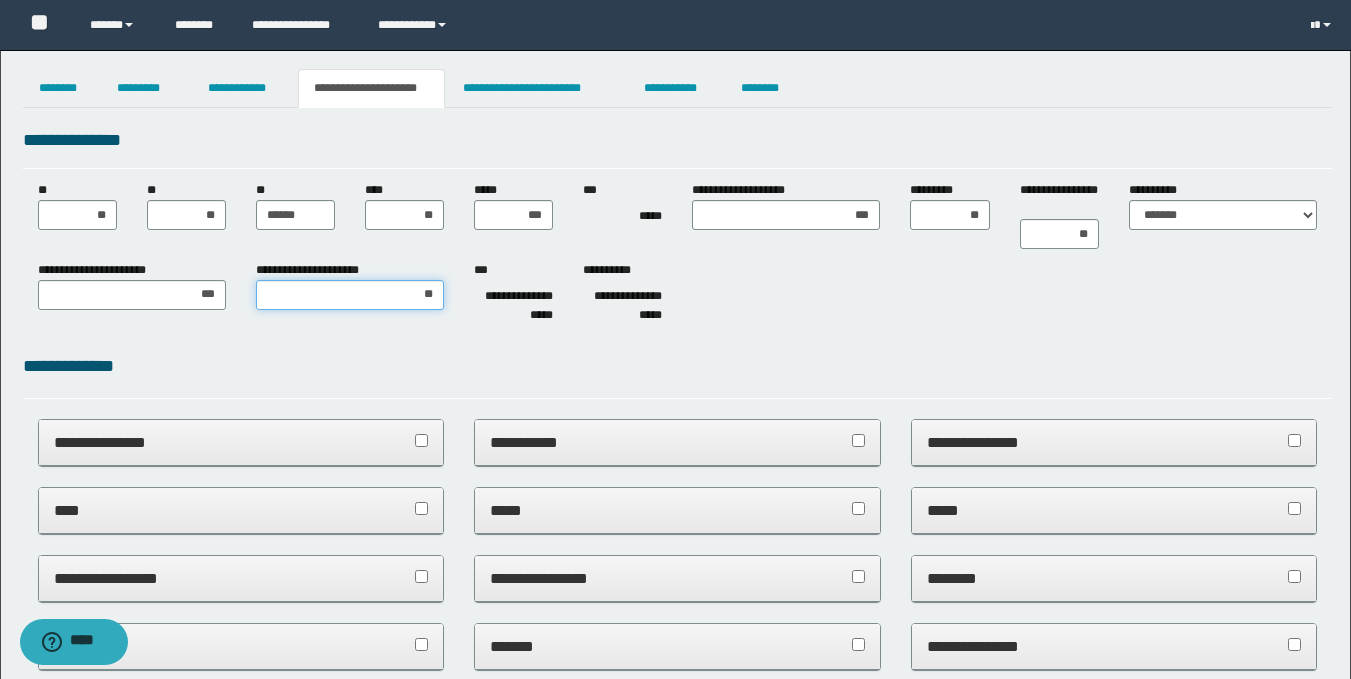 type on "***" 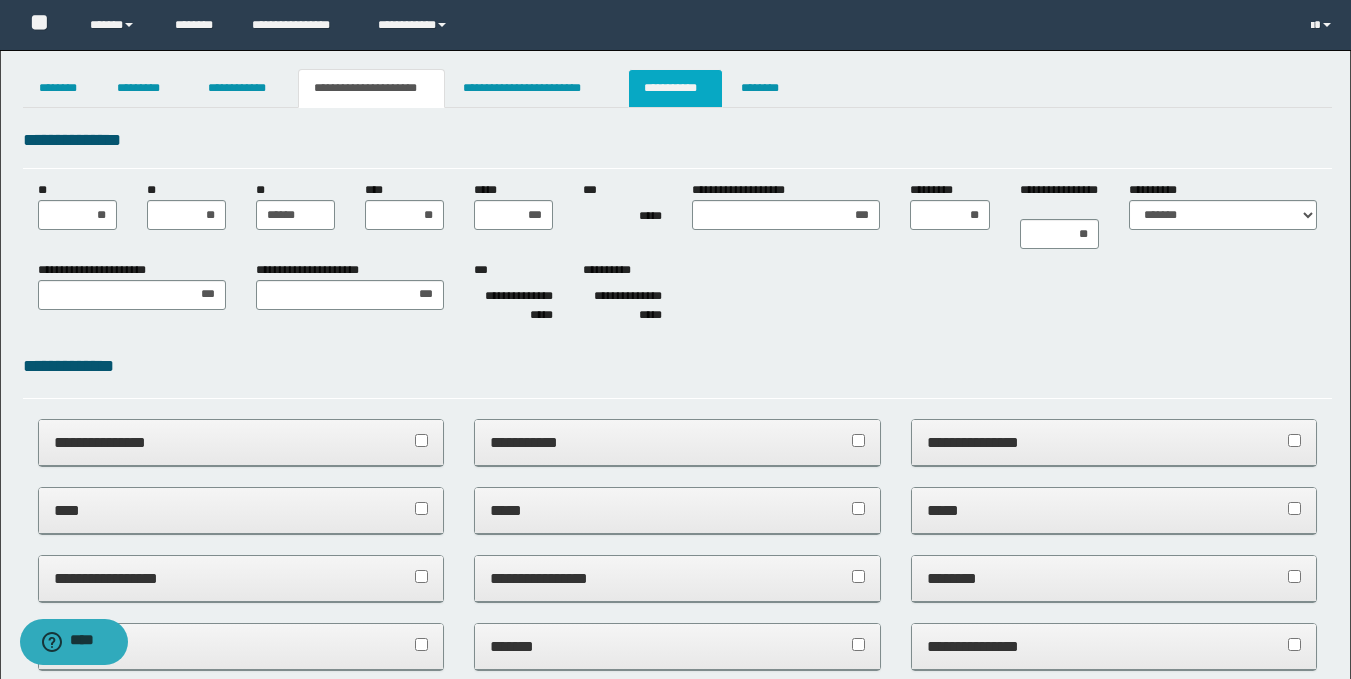 click on "**********" at bounding box center [675, 88] 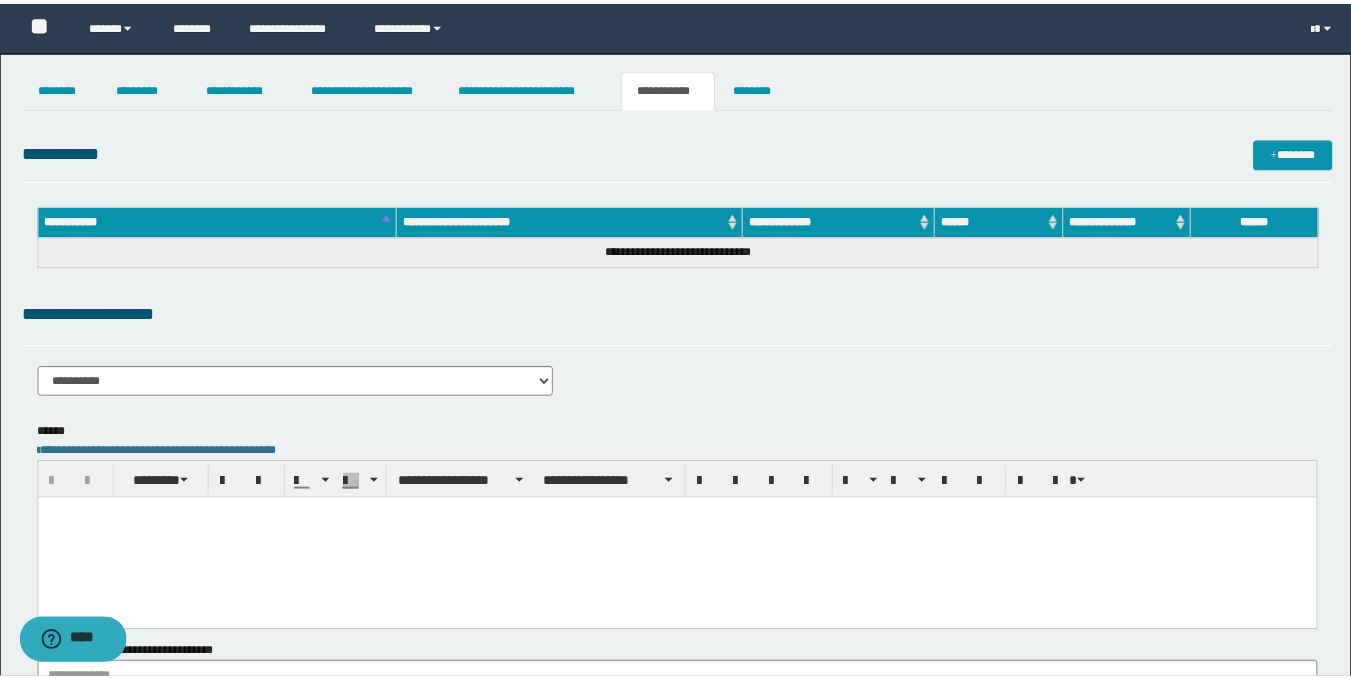 scroll, scrollTop: 0, scrollLeft: 0, axis: both 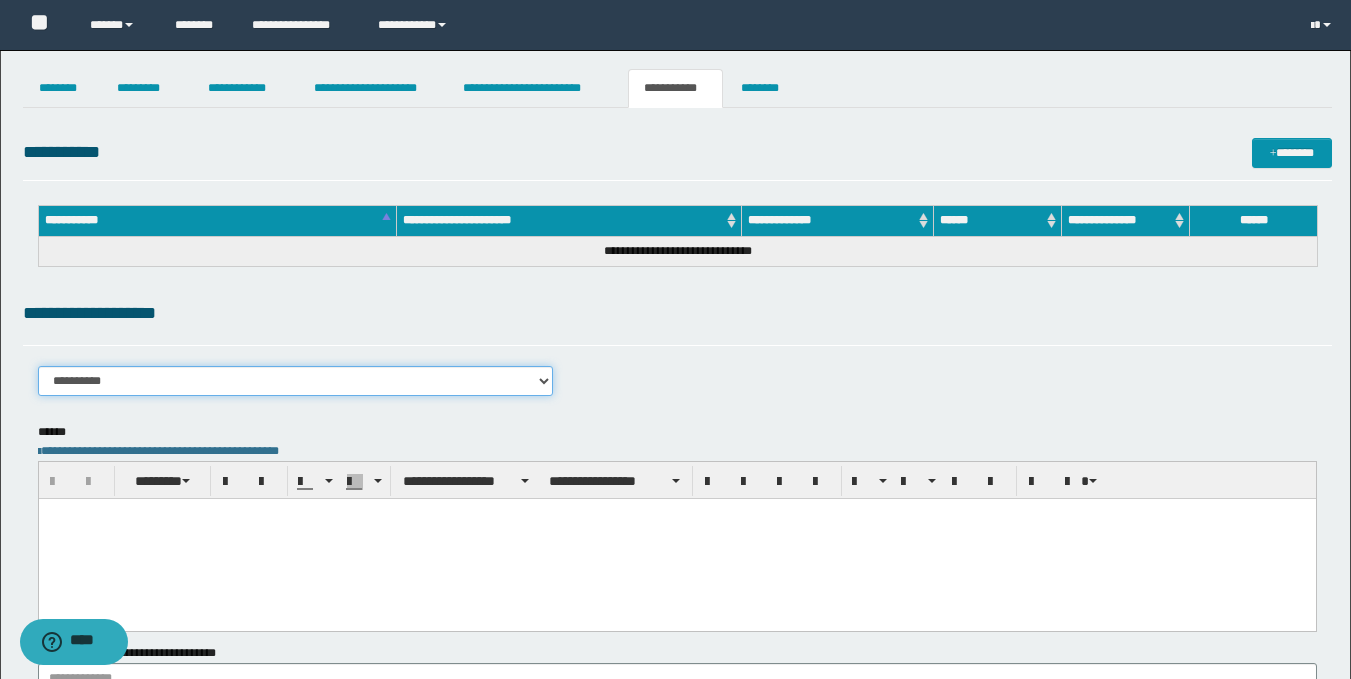 click on "**********" at bounding box center [296, 381] 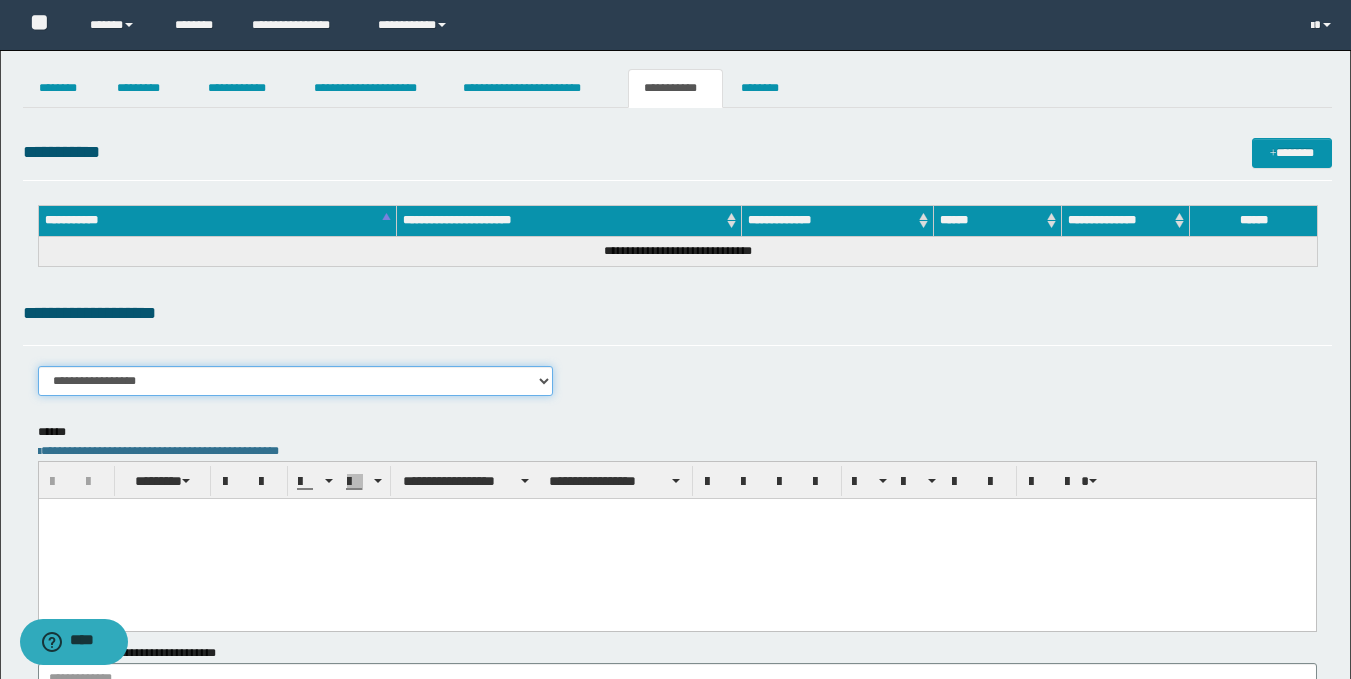 click on "**********" at bounding box center (296, 381) 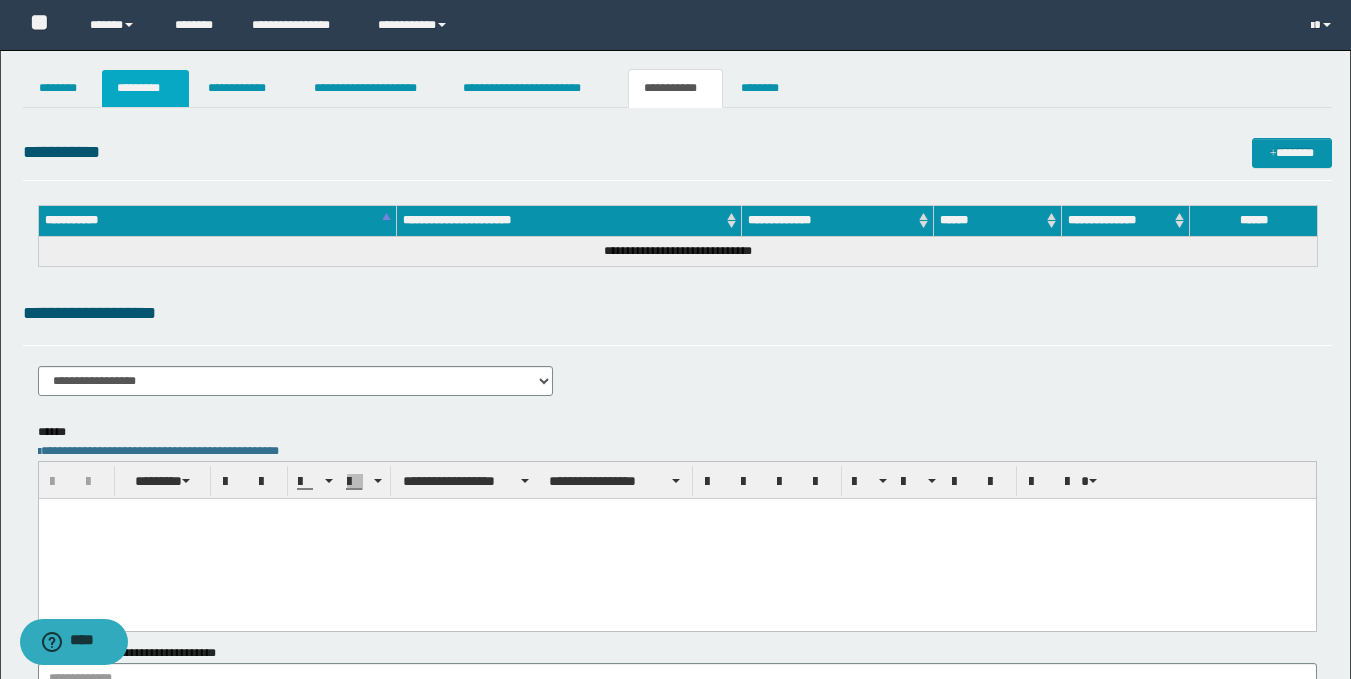 click on "*********" at bounding box center (145, 88) 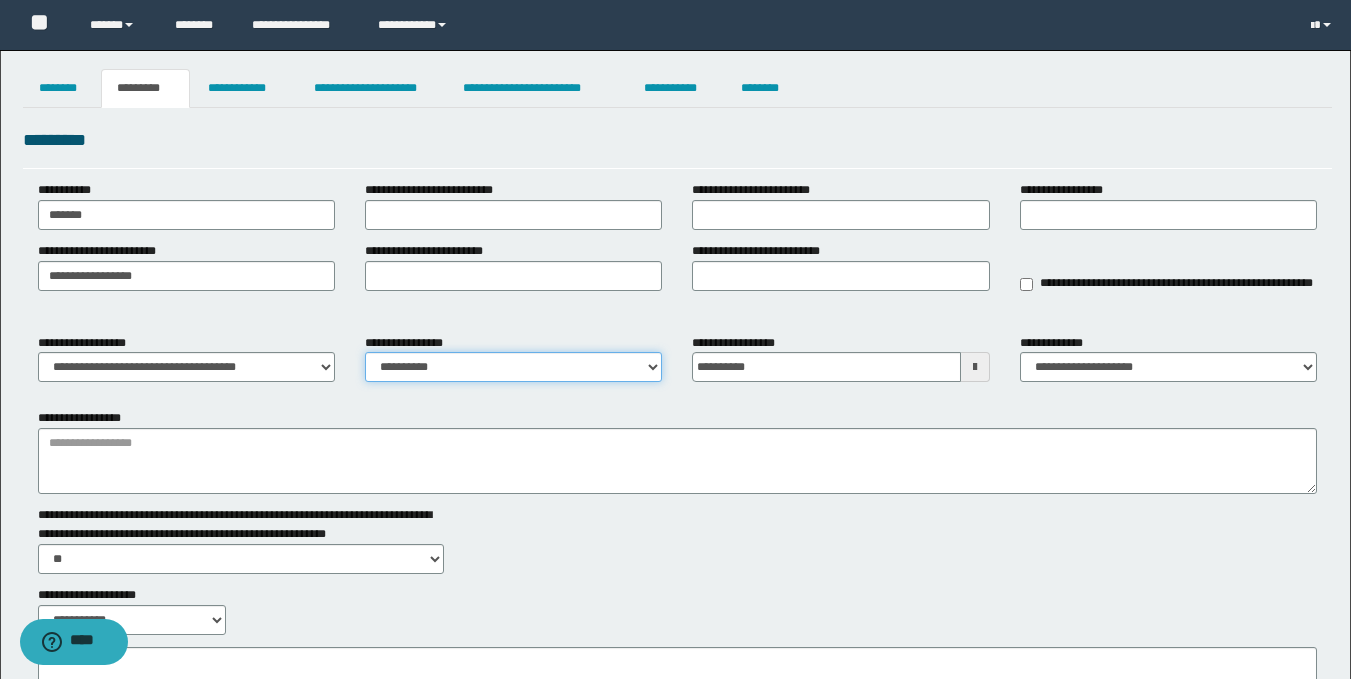 click on "**********" at bounding box center [513, 367] 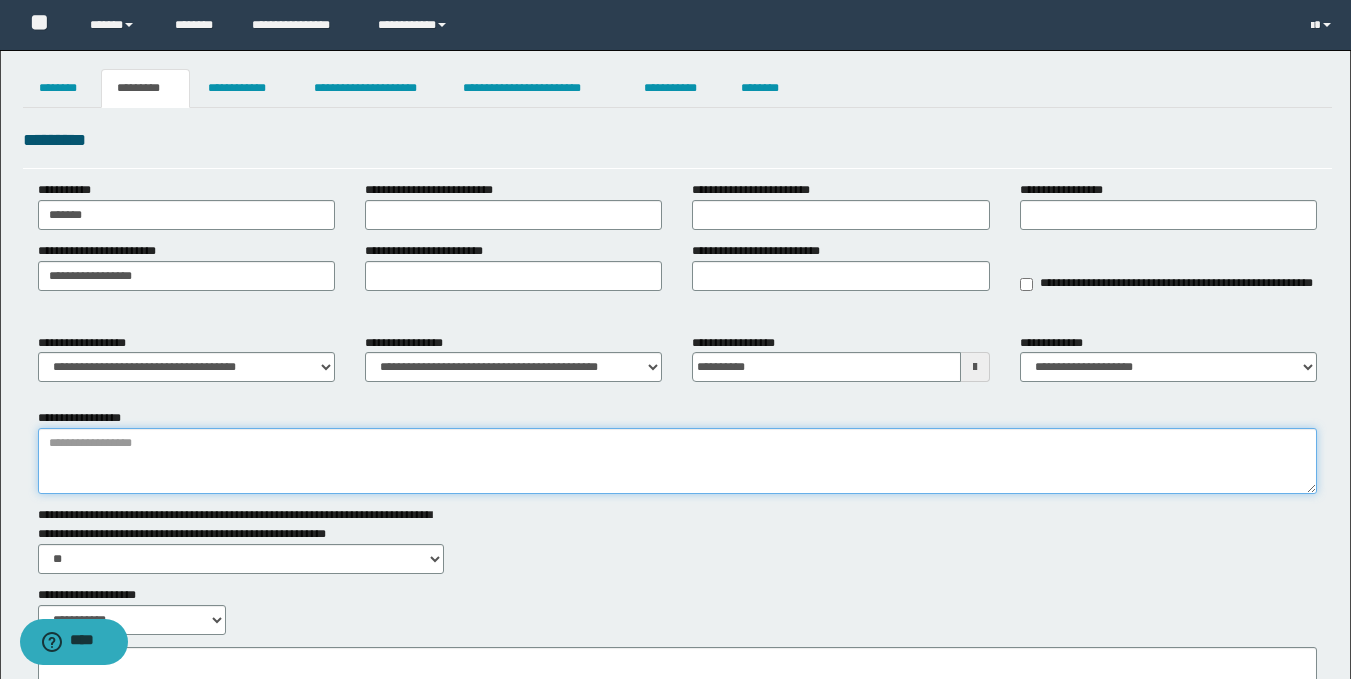 click on "**********" at bounding box center (677, 461) 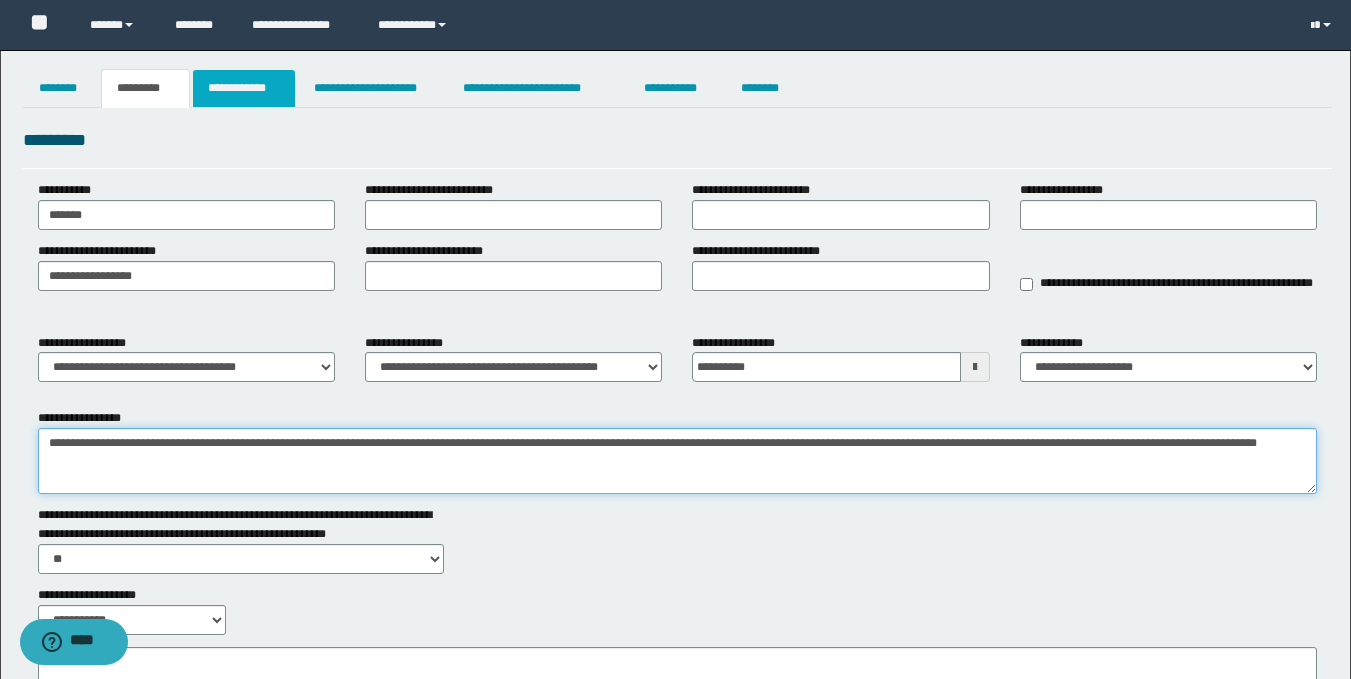 type on "**********" 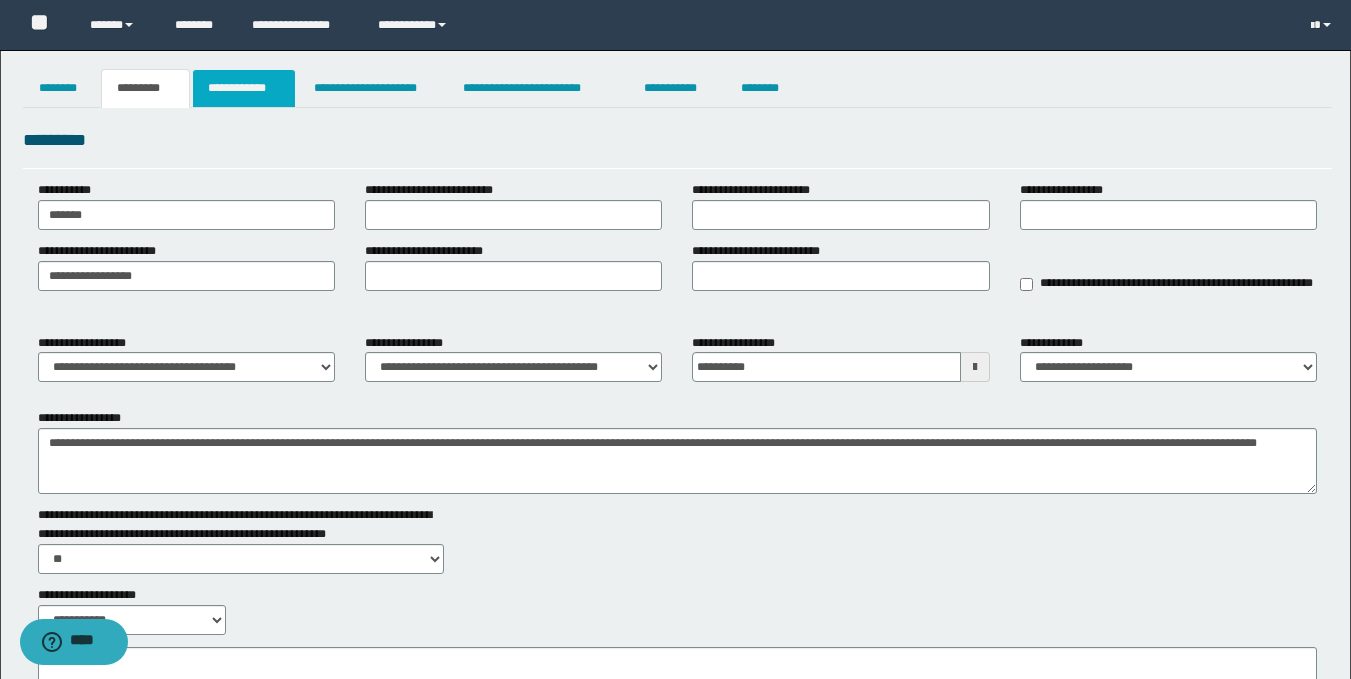 click on "**********" at bounding box center (244, 88) 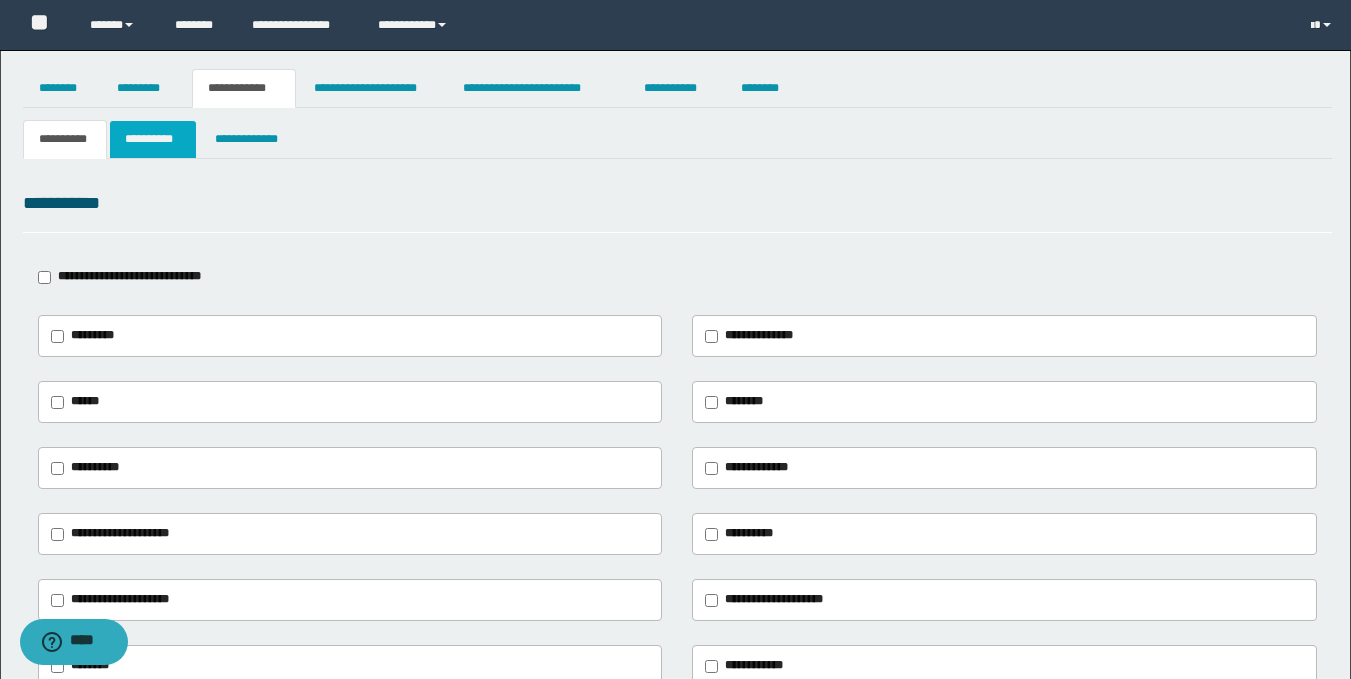 click on "**********" at bounding box center [153, 139] 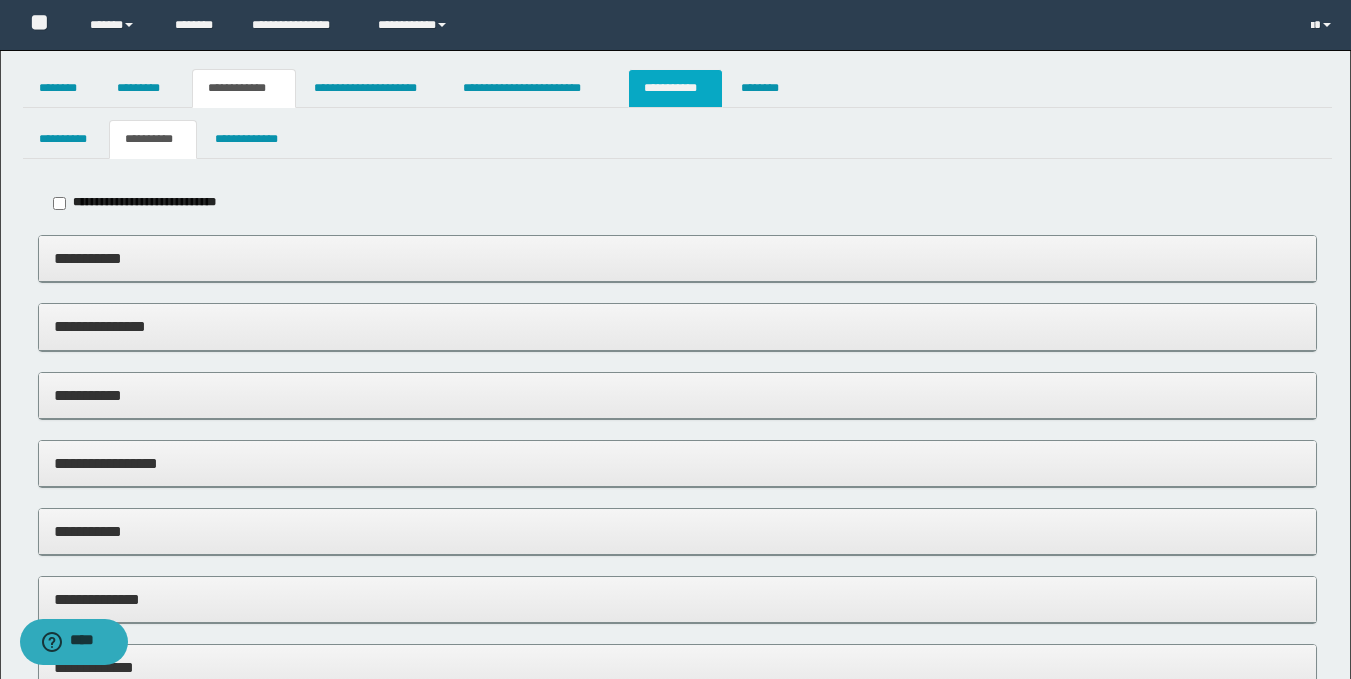 click on "**********" at bounding box center [675, 88] 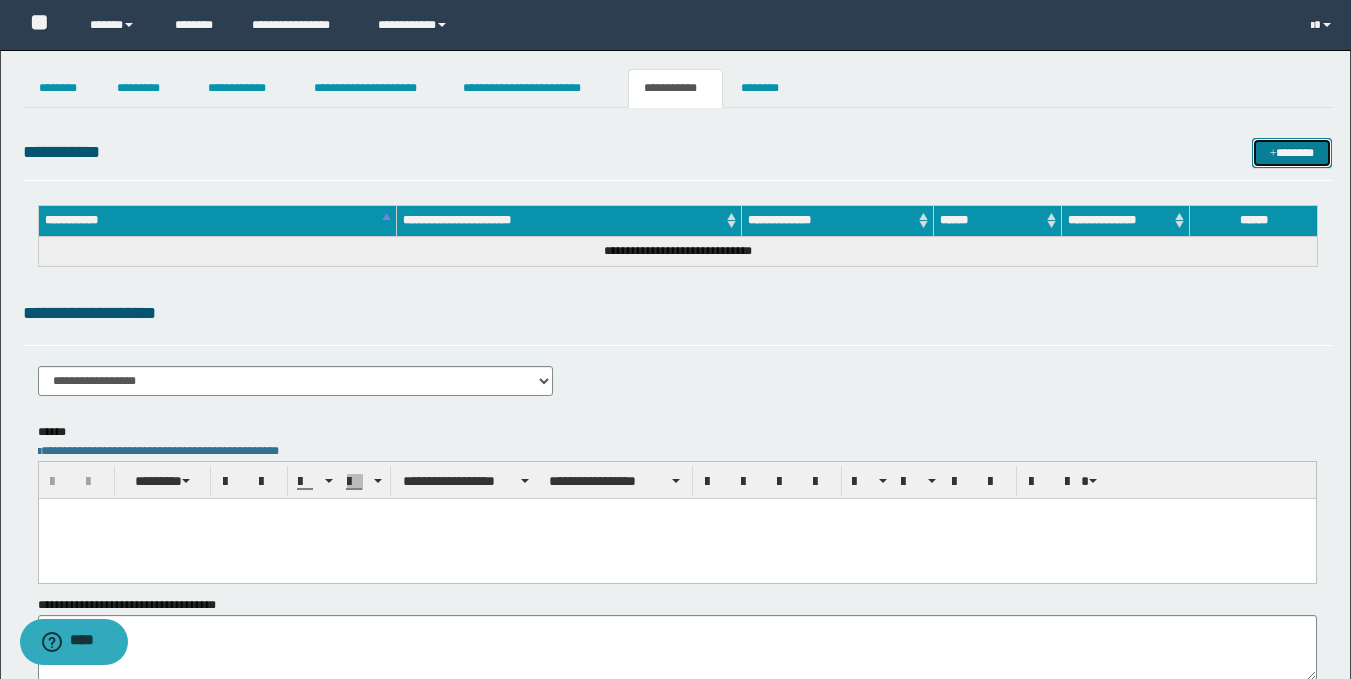 click on "*******" at bounding box center (1292, 153) 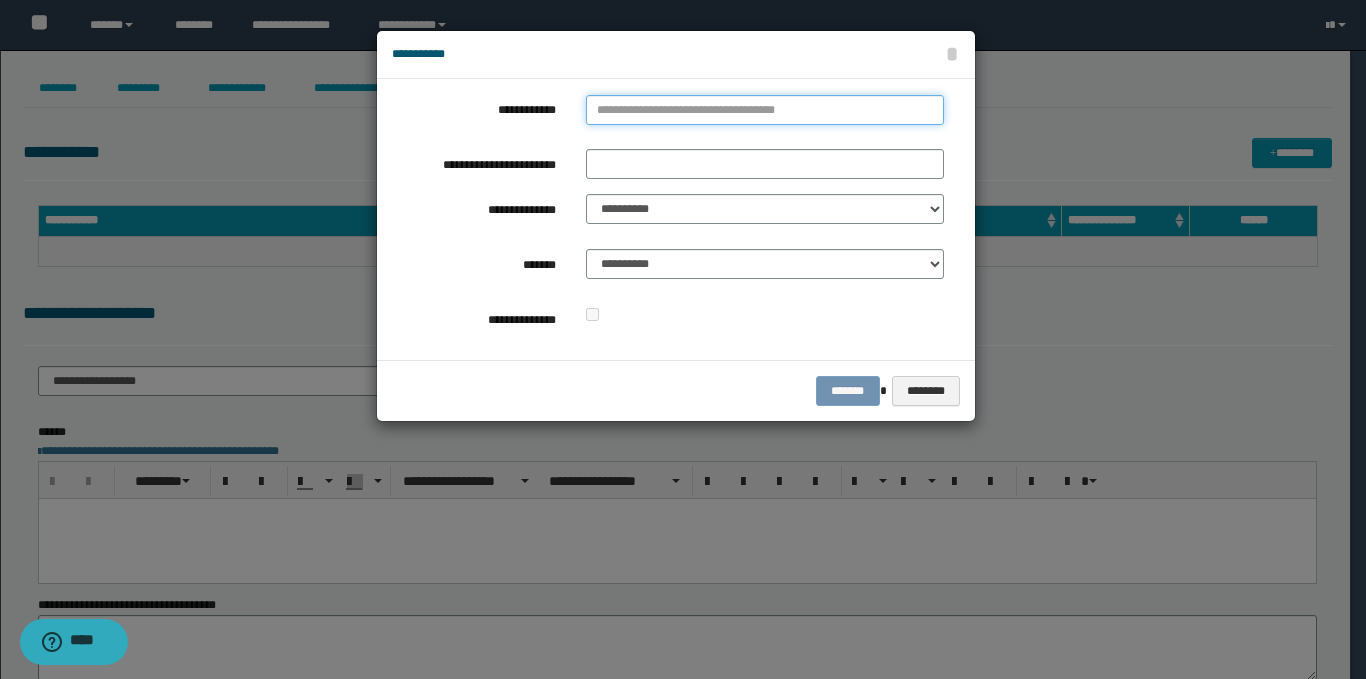 click on "**********" at bounding box center (765, 110) 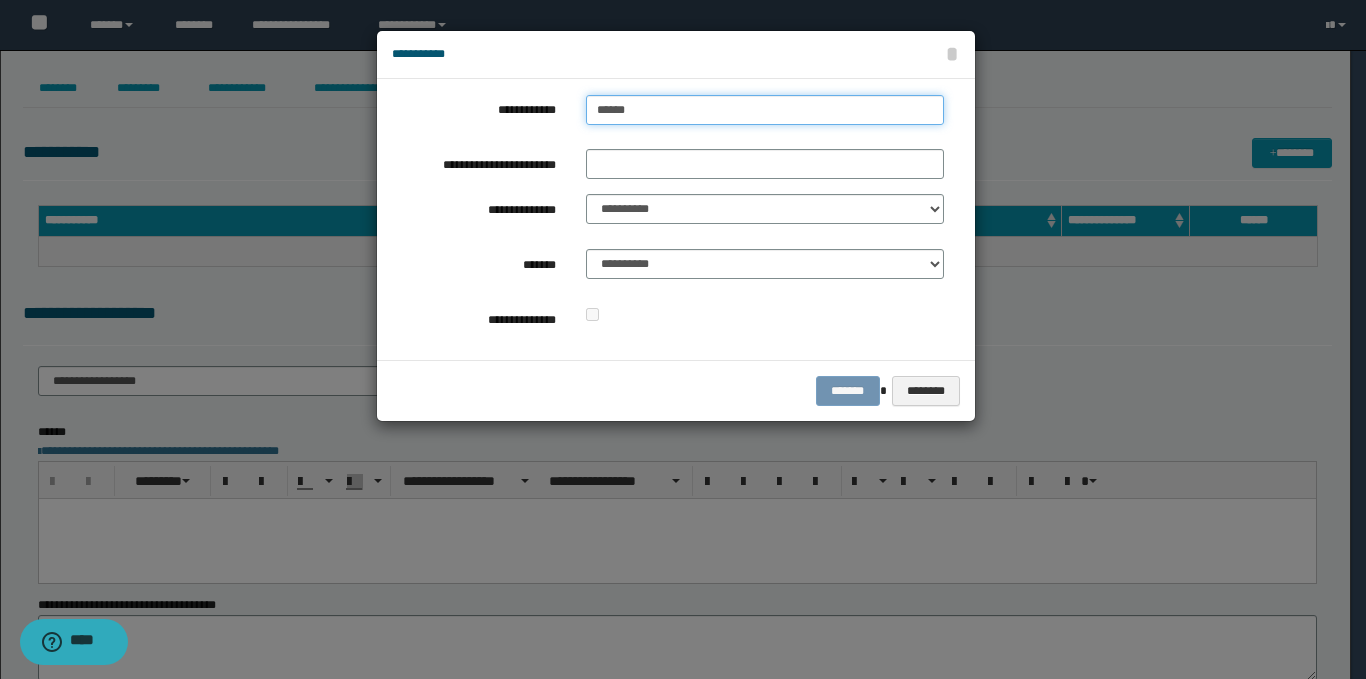 type on "*******" 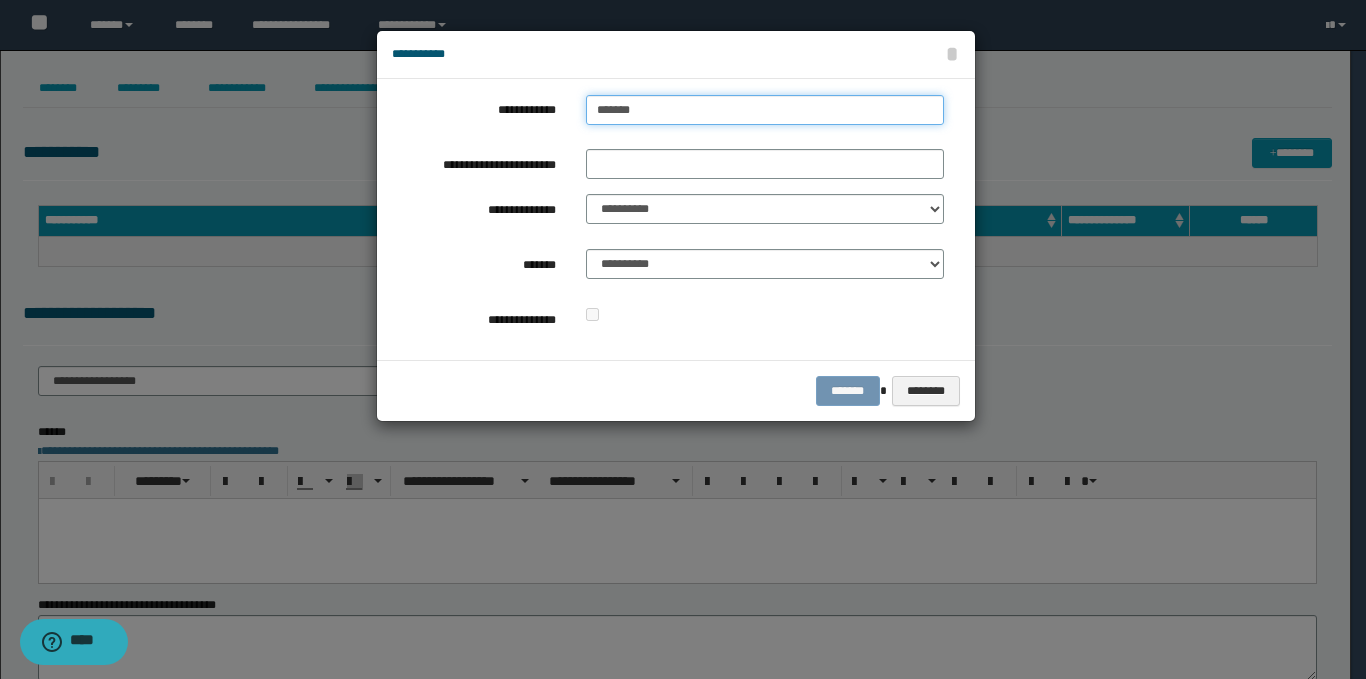 type on "*******" 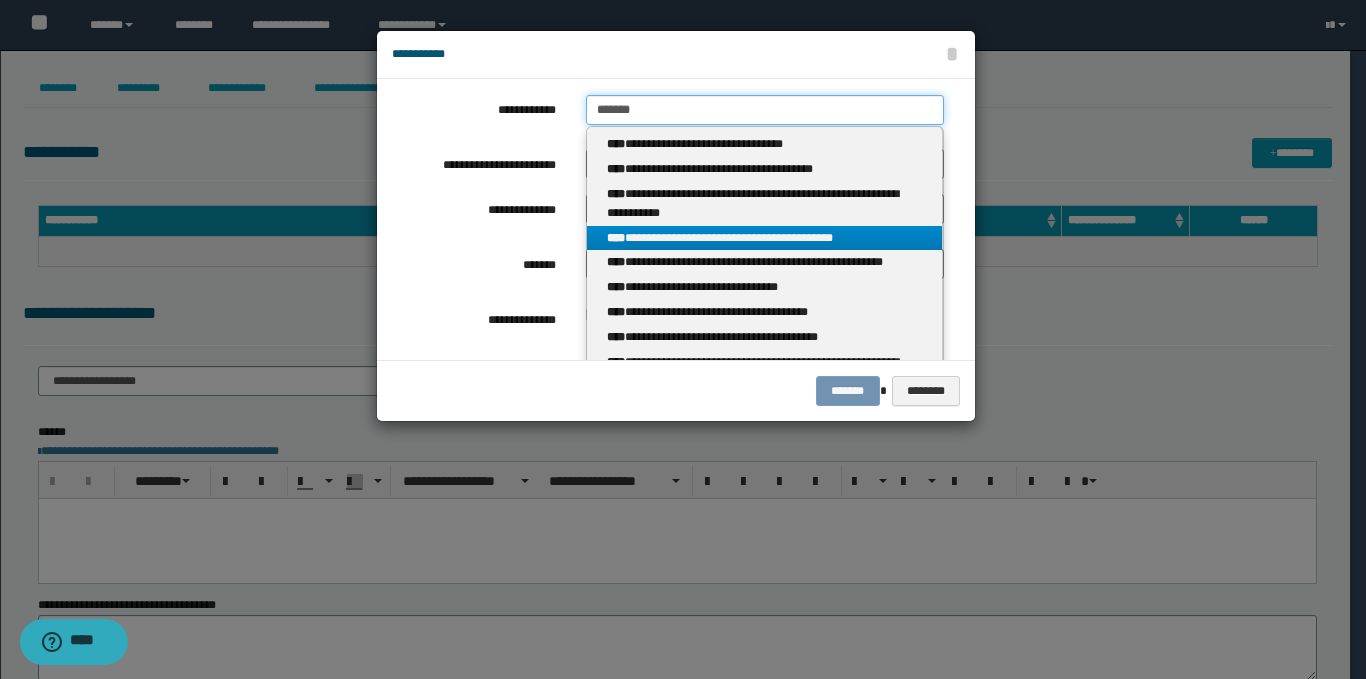 type on "*******" 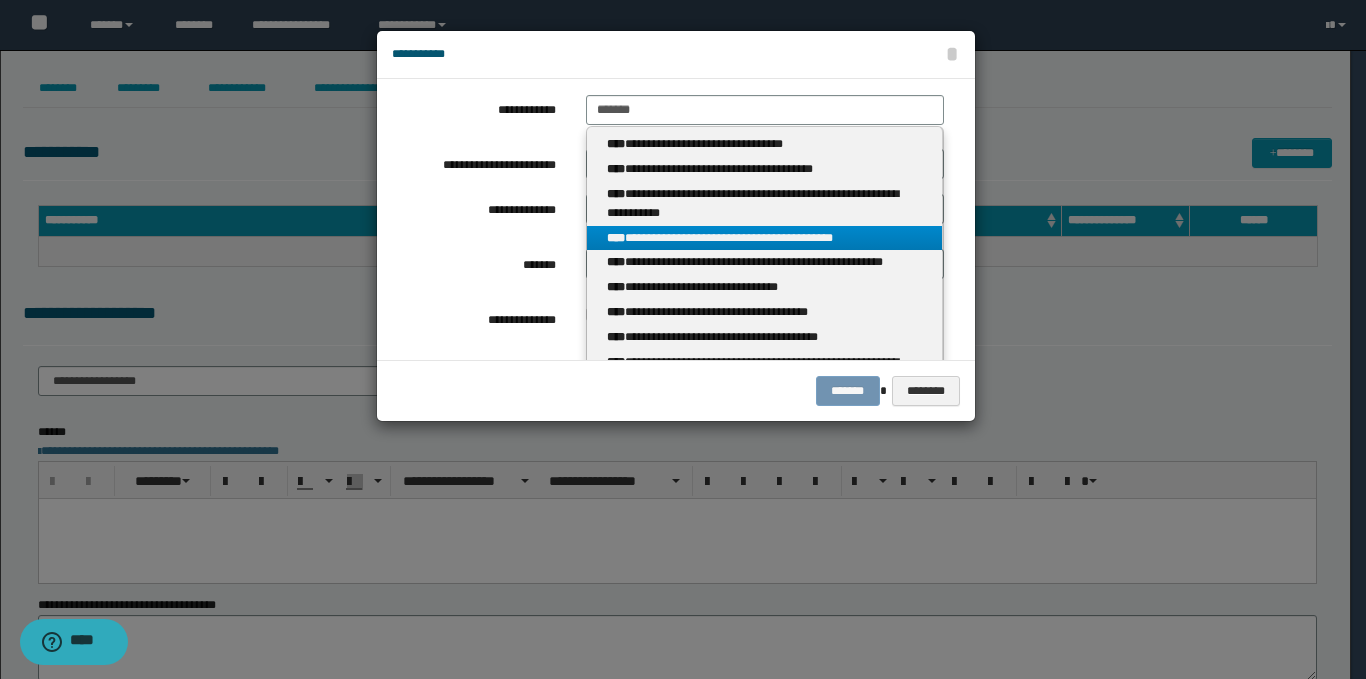 click on "**********" at bounding box center (765, 238) 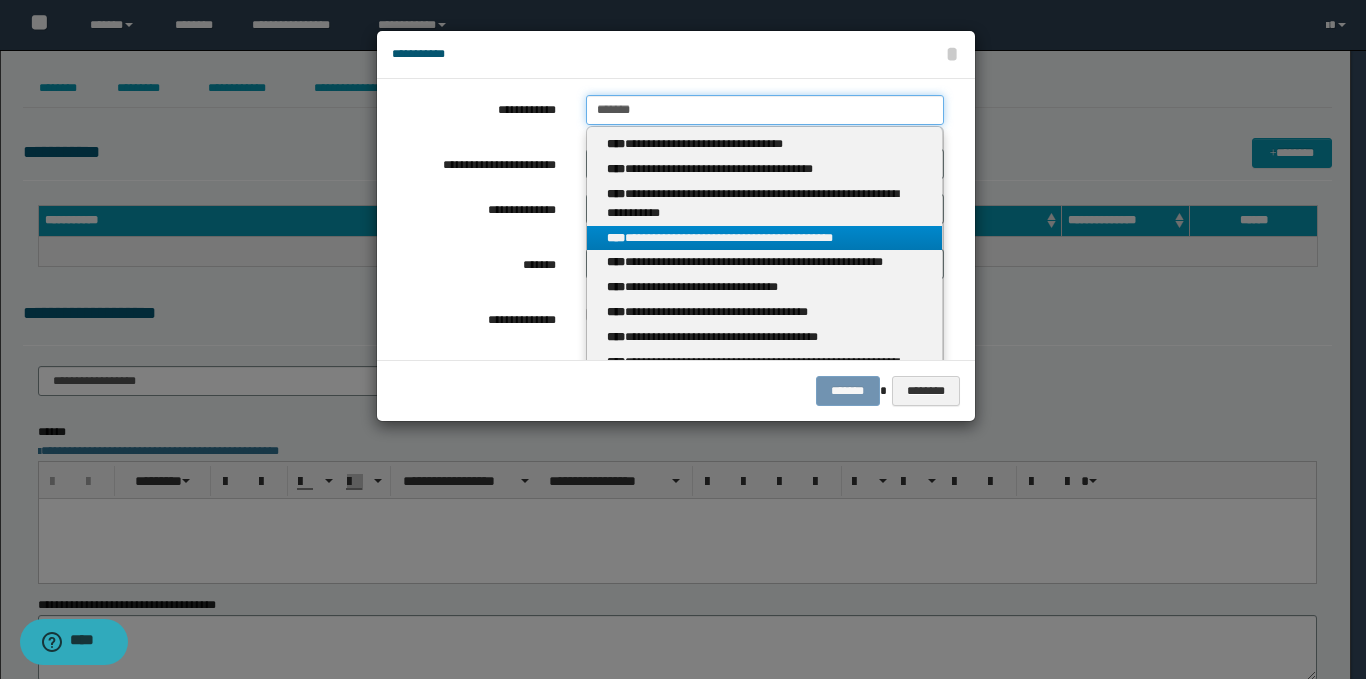 type 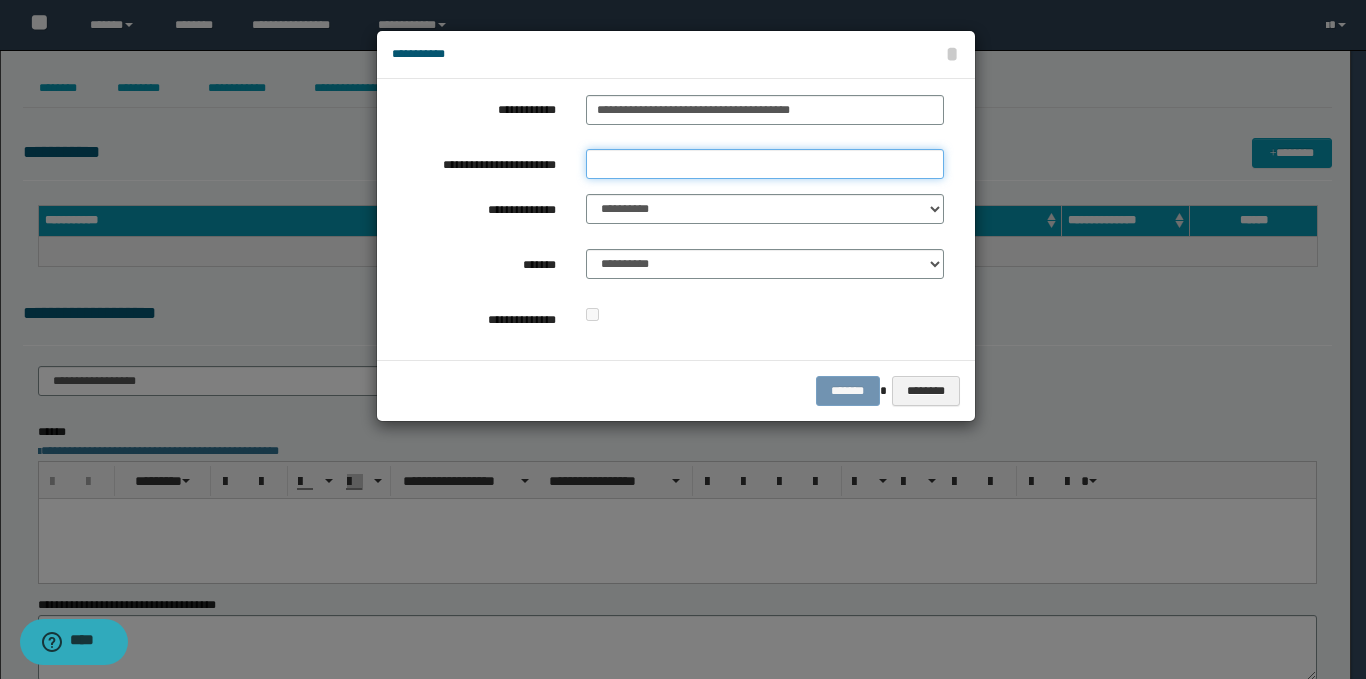 click on "**********" at bounding box center (765, 164) 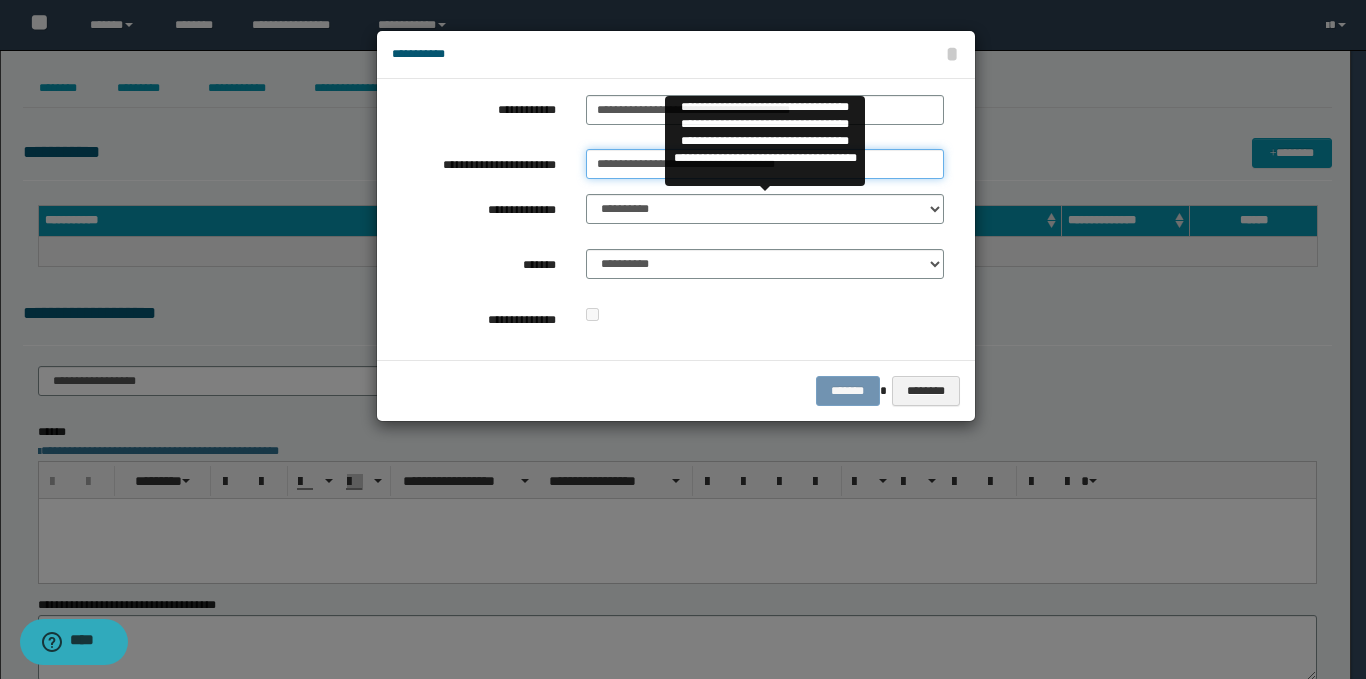 type on "**********" 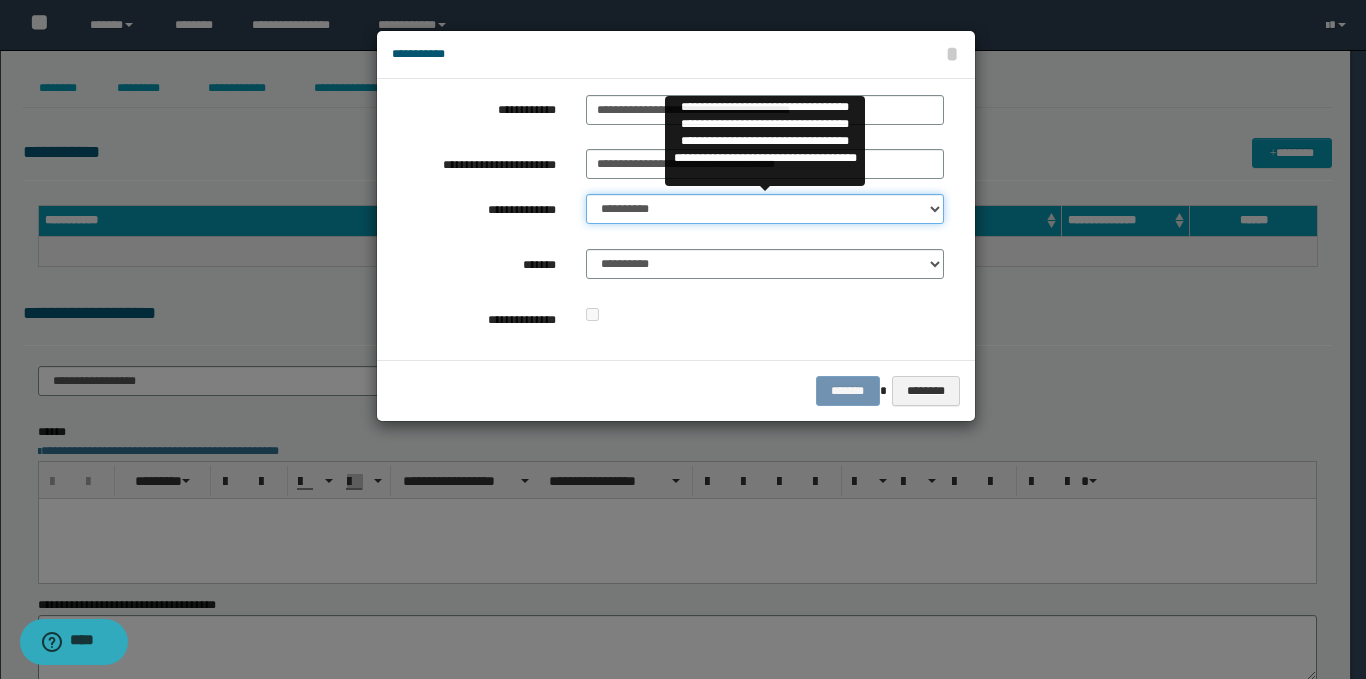 click on "**********" at bounding box center [765, 209] 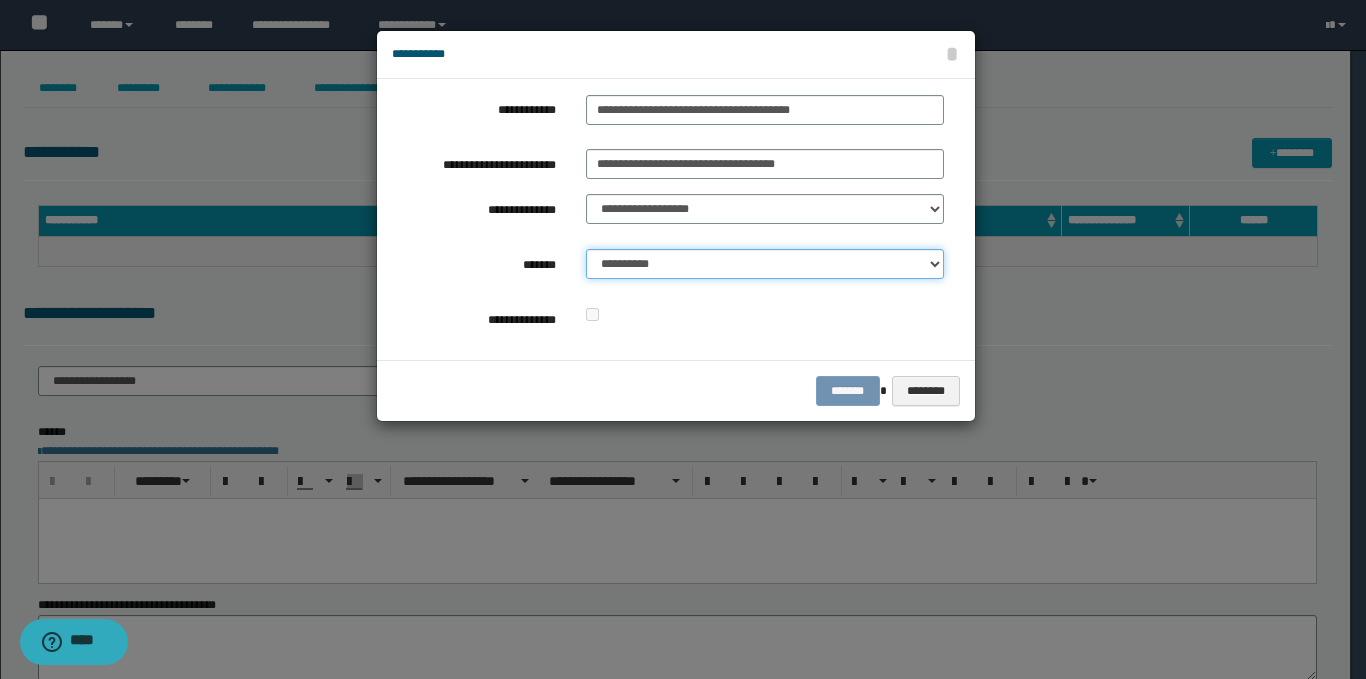 click on "**********" at bounding box center [765, 264] 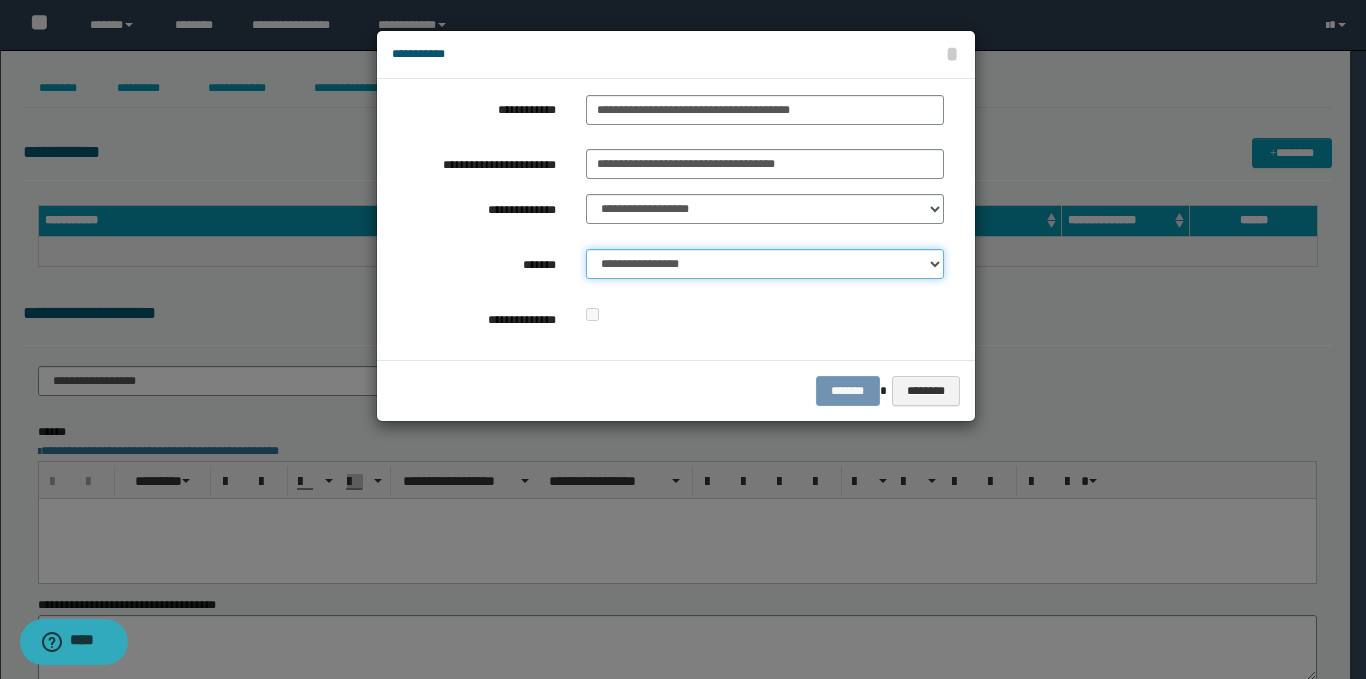 click on "**********" at bounding box center (765, 264) 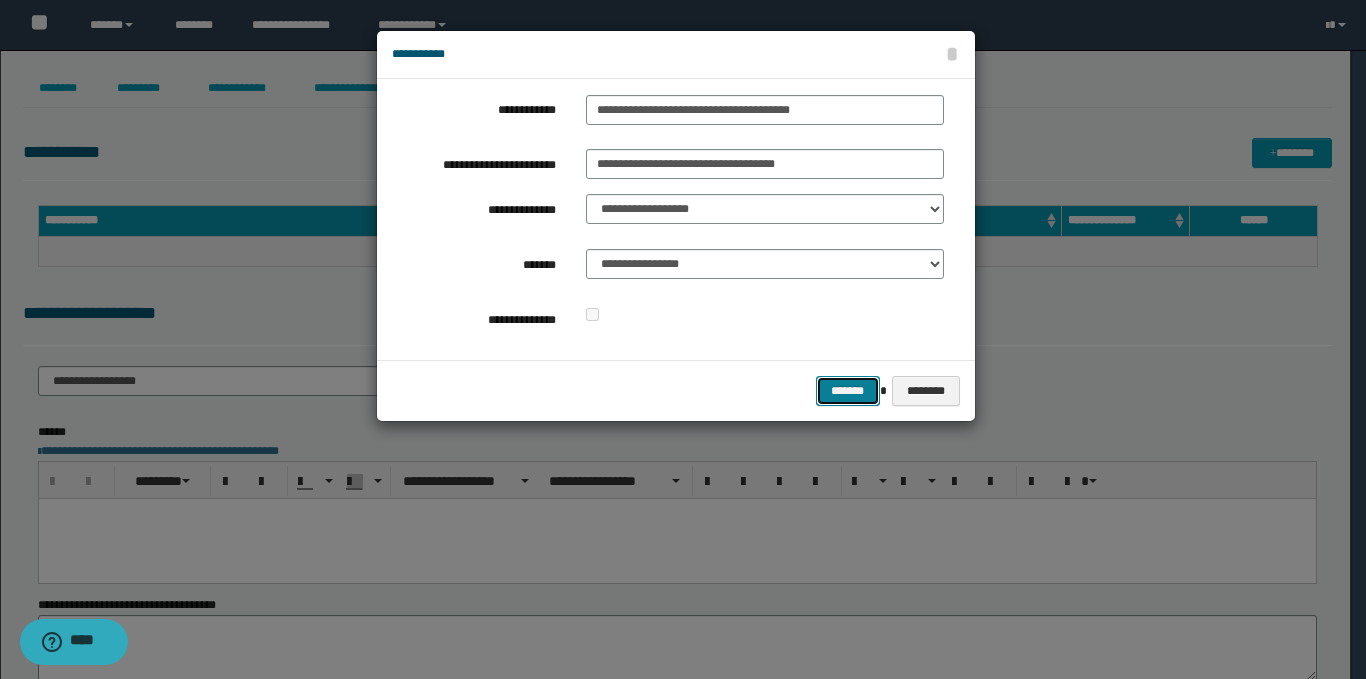 click on "*******" at bounding box center (848, 391) 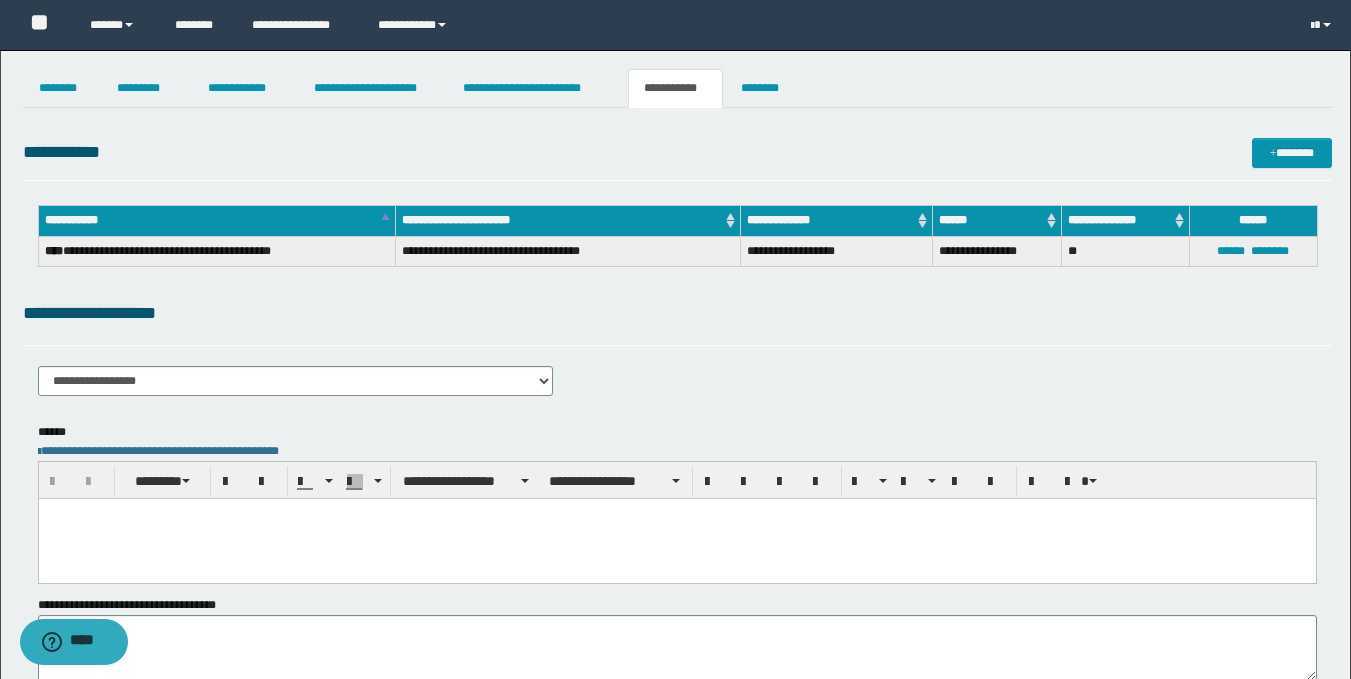 click at bounding box center (676, 538) 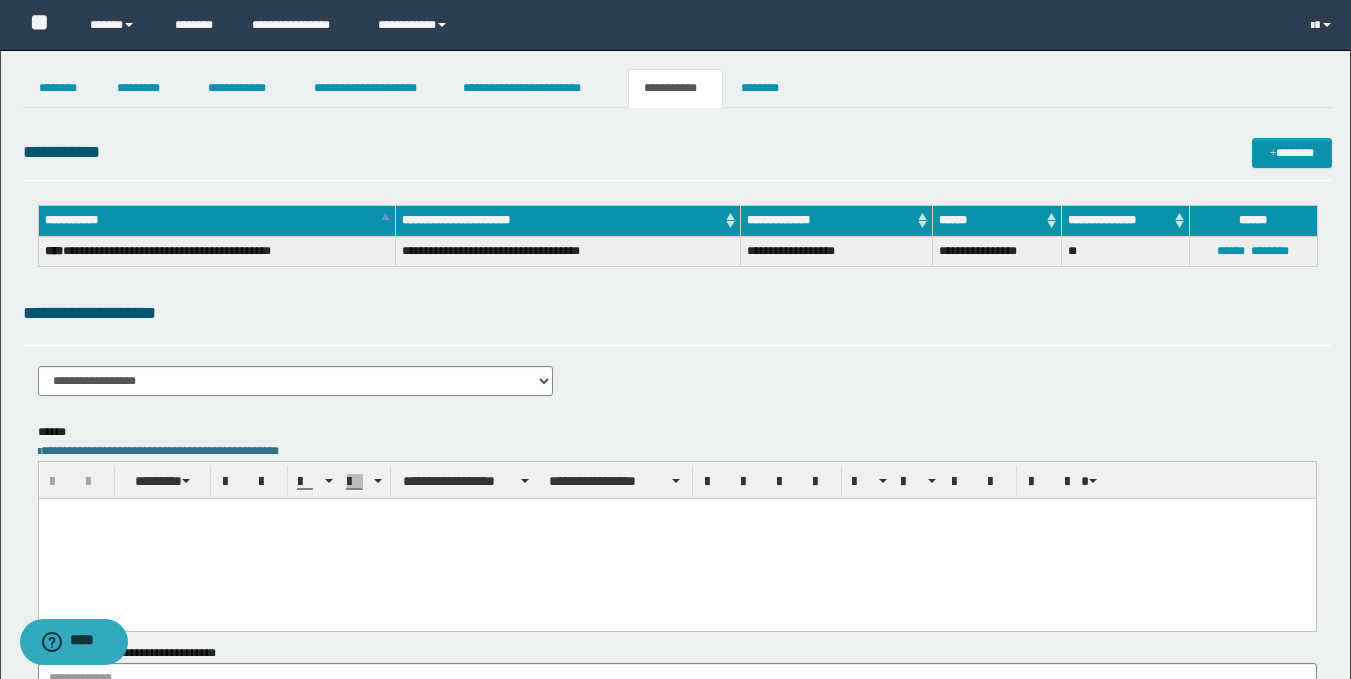 type 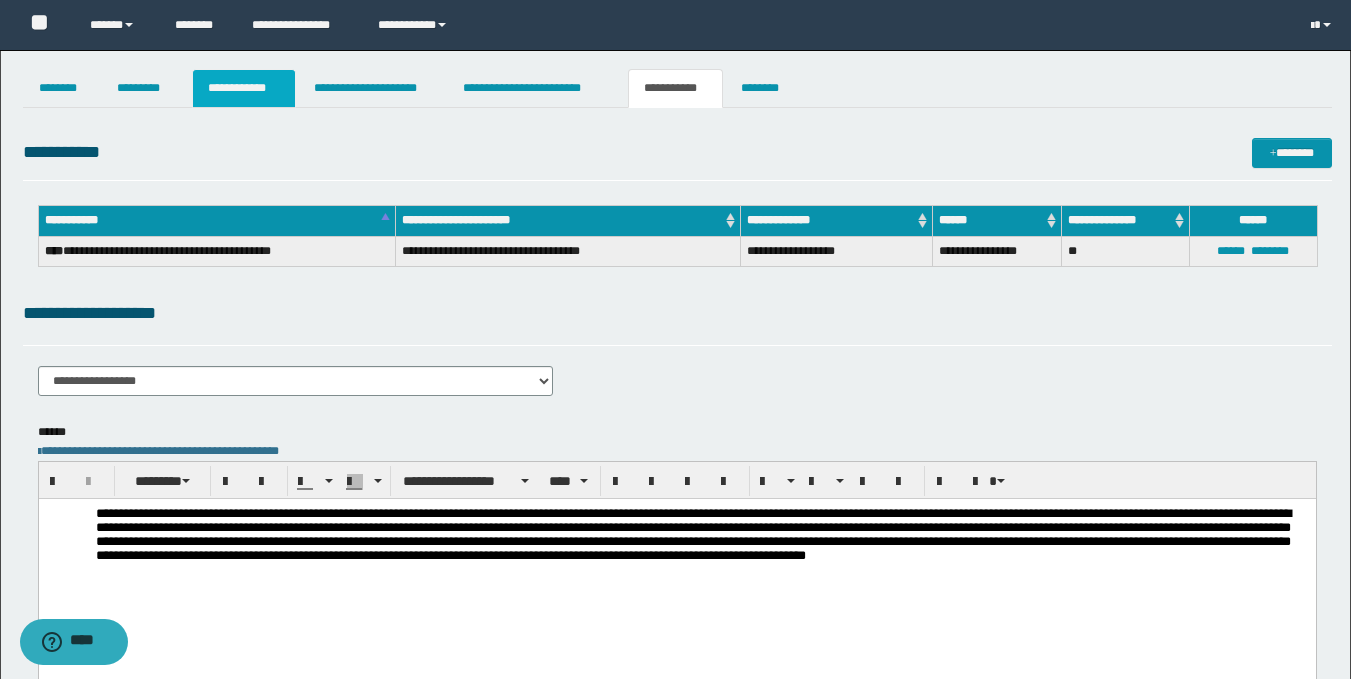 click on "**********" at bounding box center [244, 88] 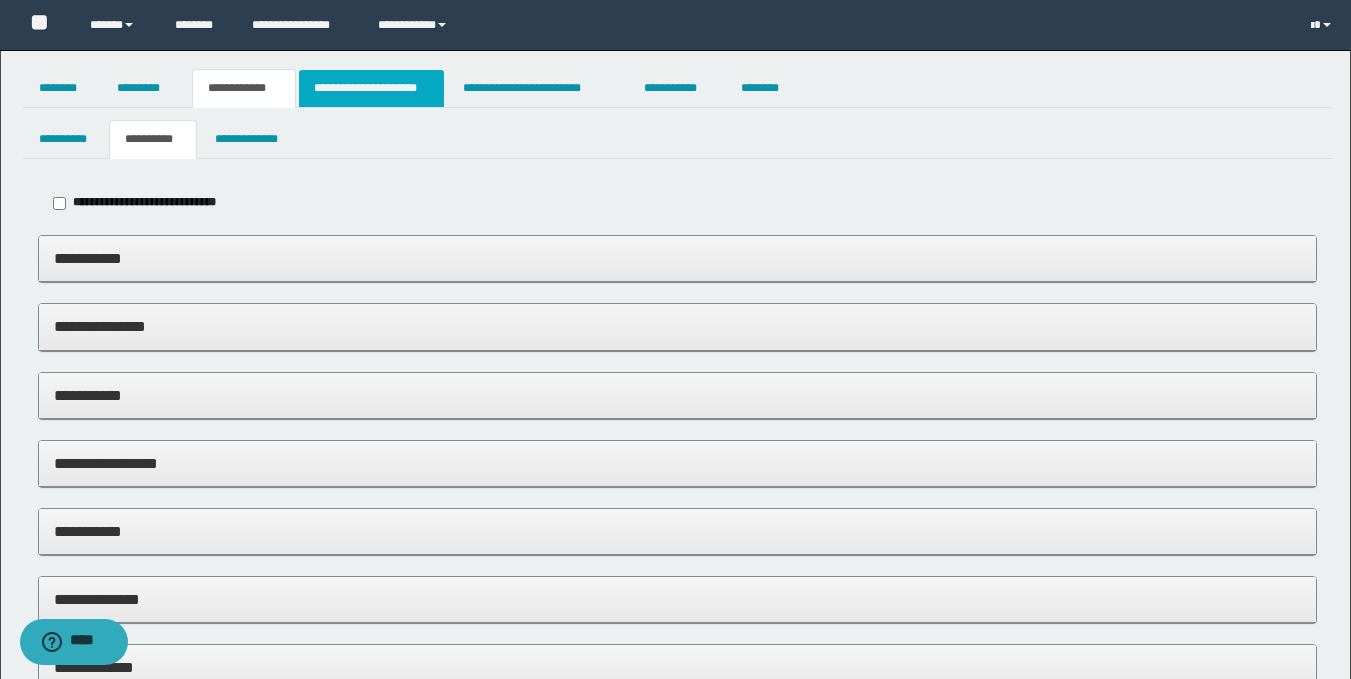 click on "**********" at bounding box center [371, 88] 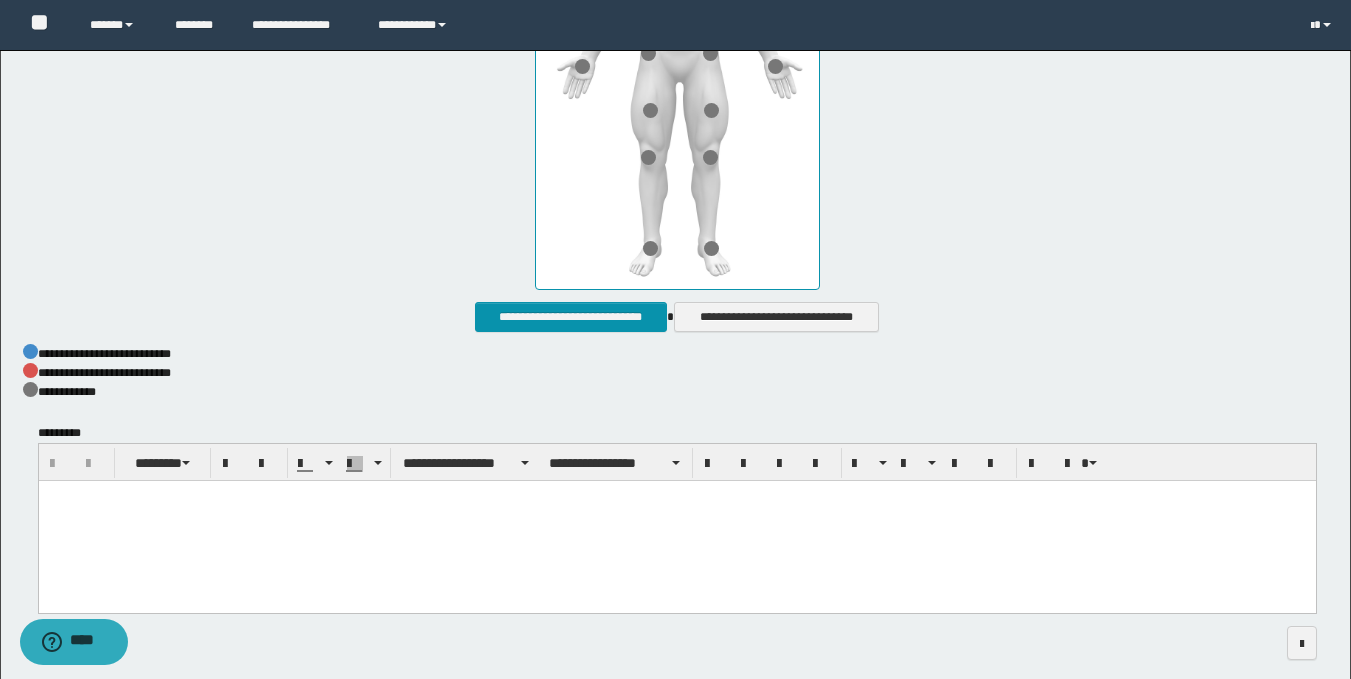 scroll, scrollTop: 1080, scrollLeft: 0, axis: vertical 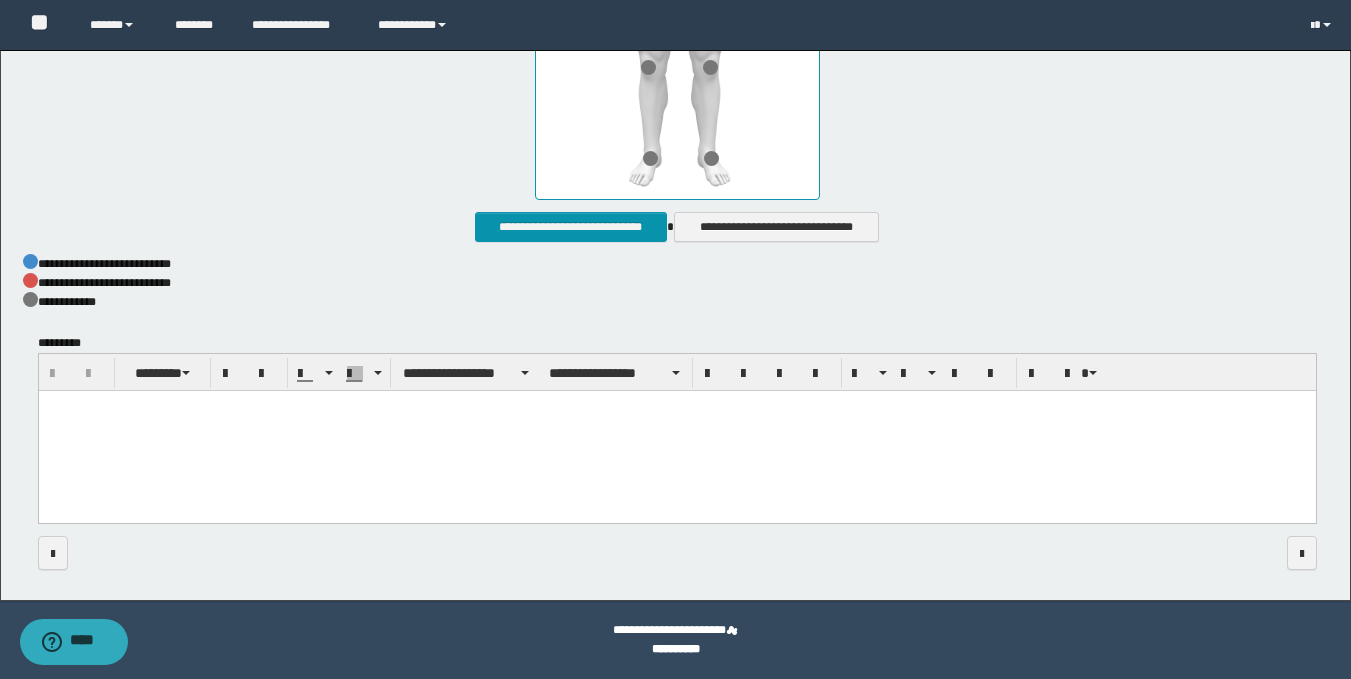click at bounding box center [676, 432] 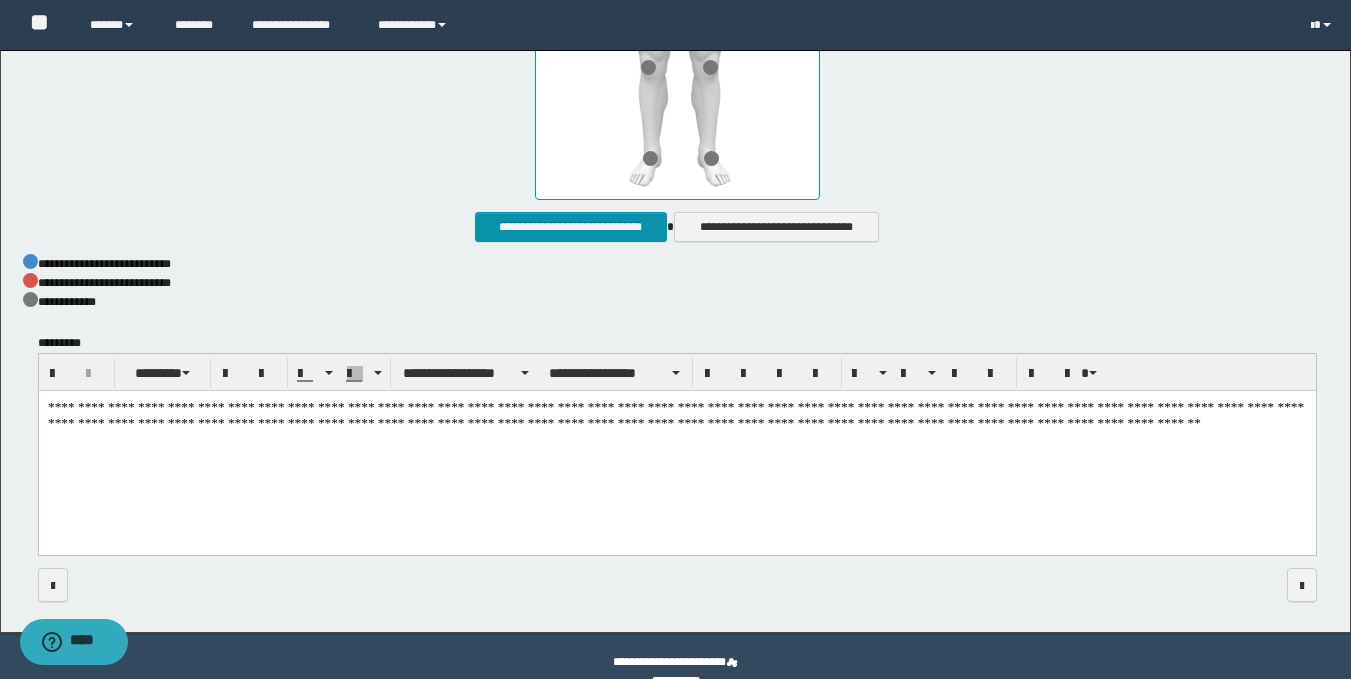 scroll, scrollTop: 486, scrollLeft: 0, axis: vertical 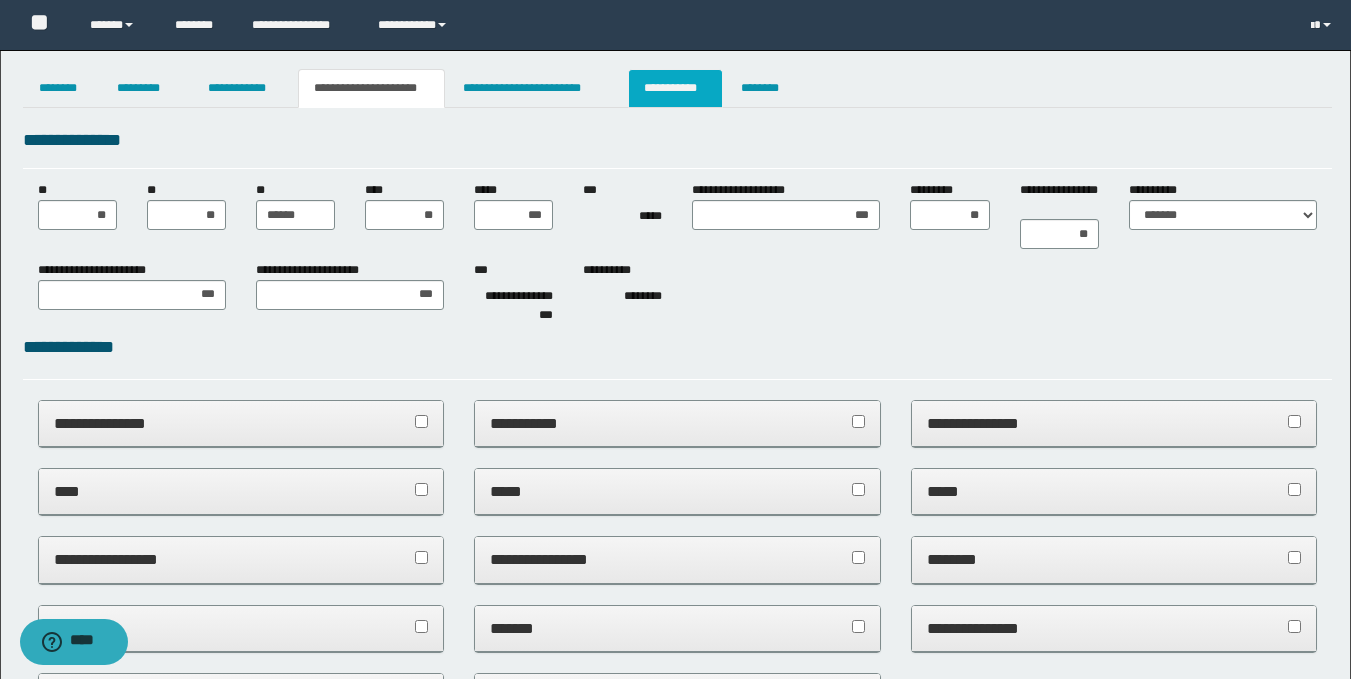click on "**********" at bounding box center [675, 88] 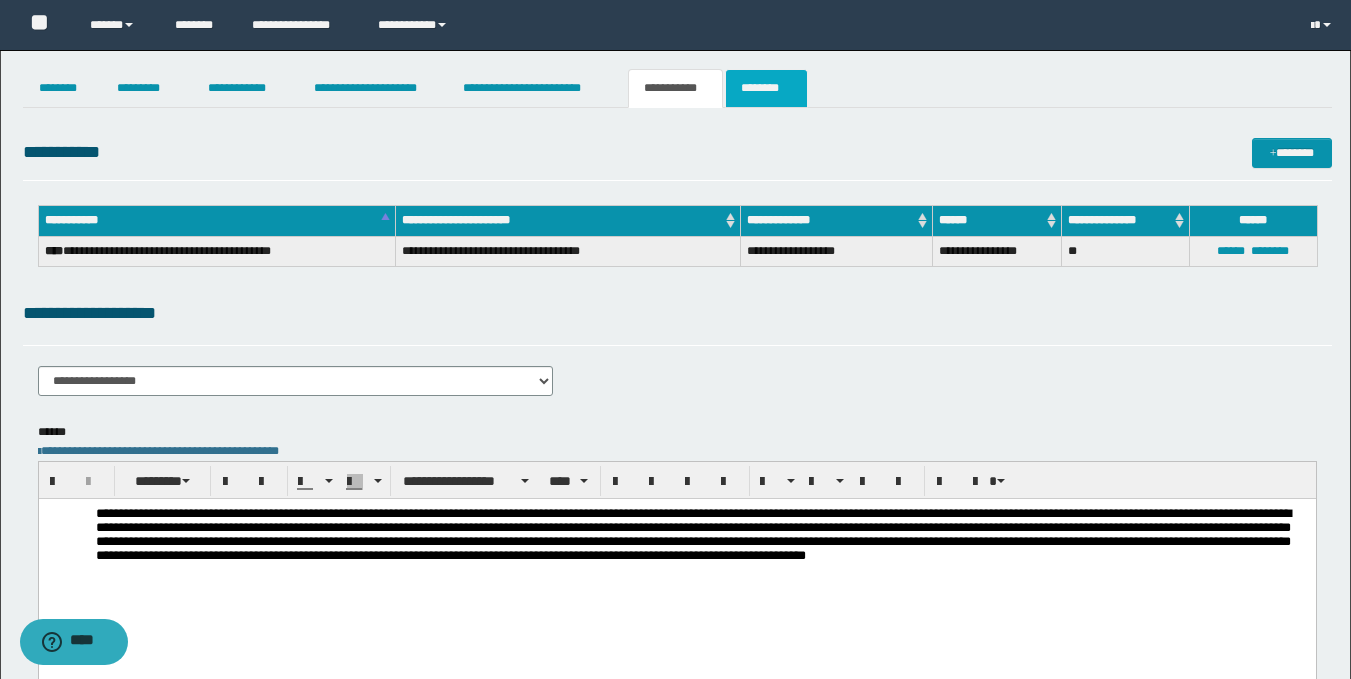click on "********" at bounding box center (766, 88) 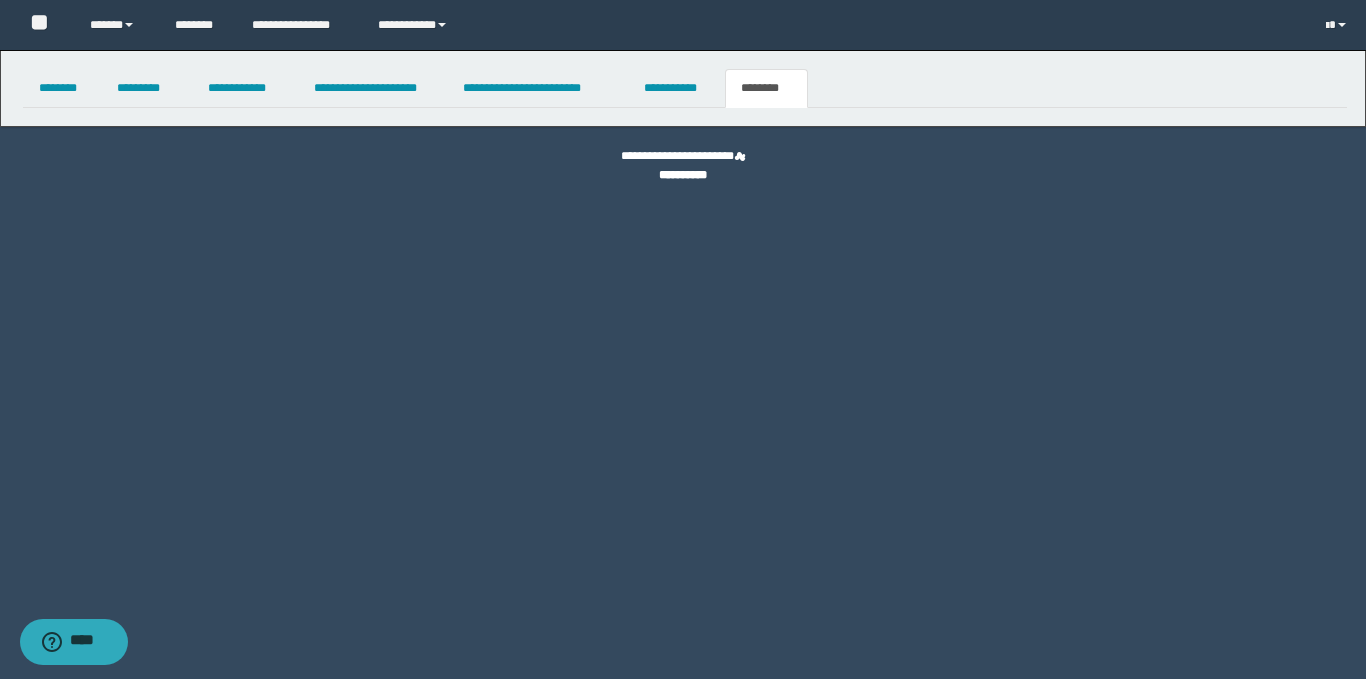 click at bounding box center [0, 0] 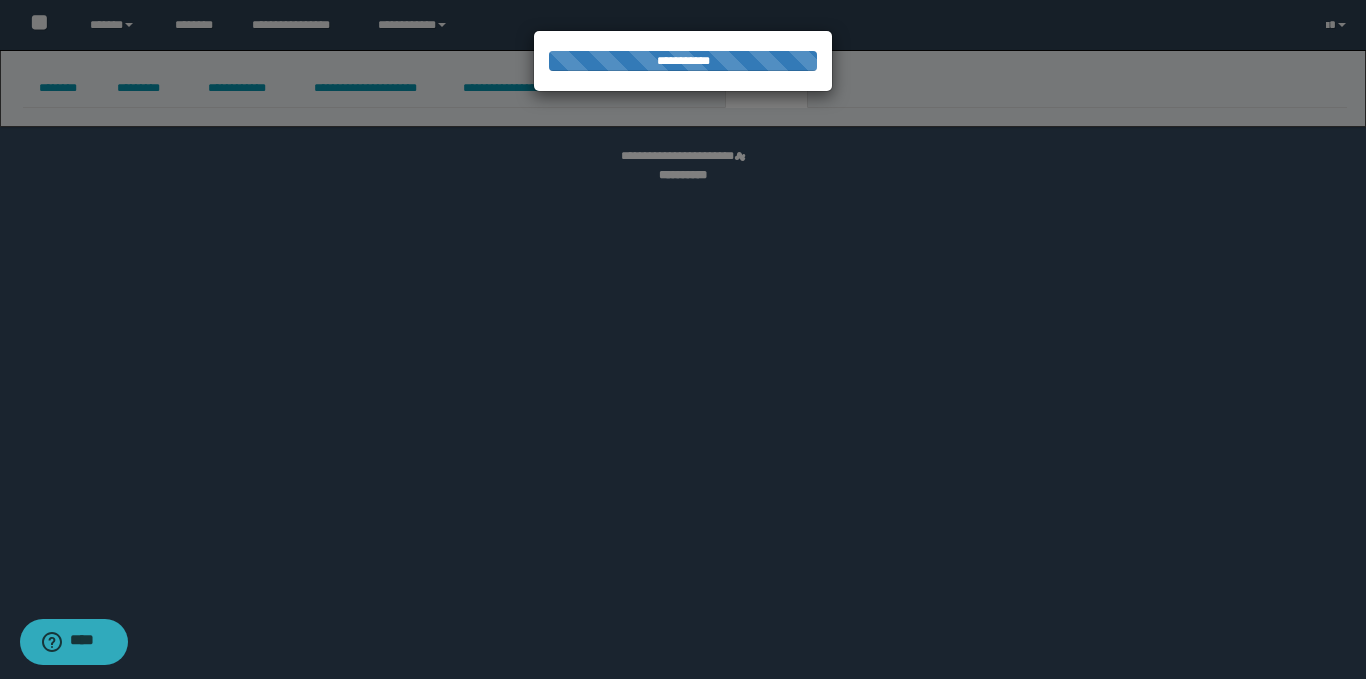 select 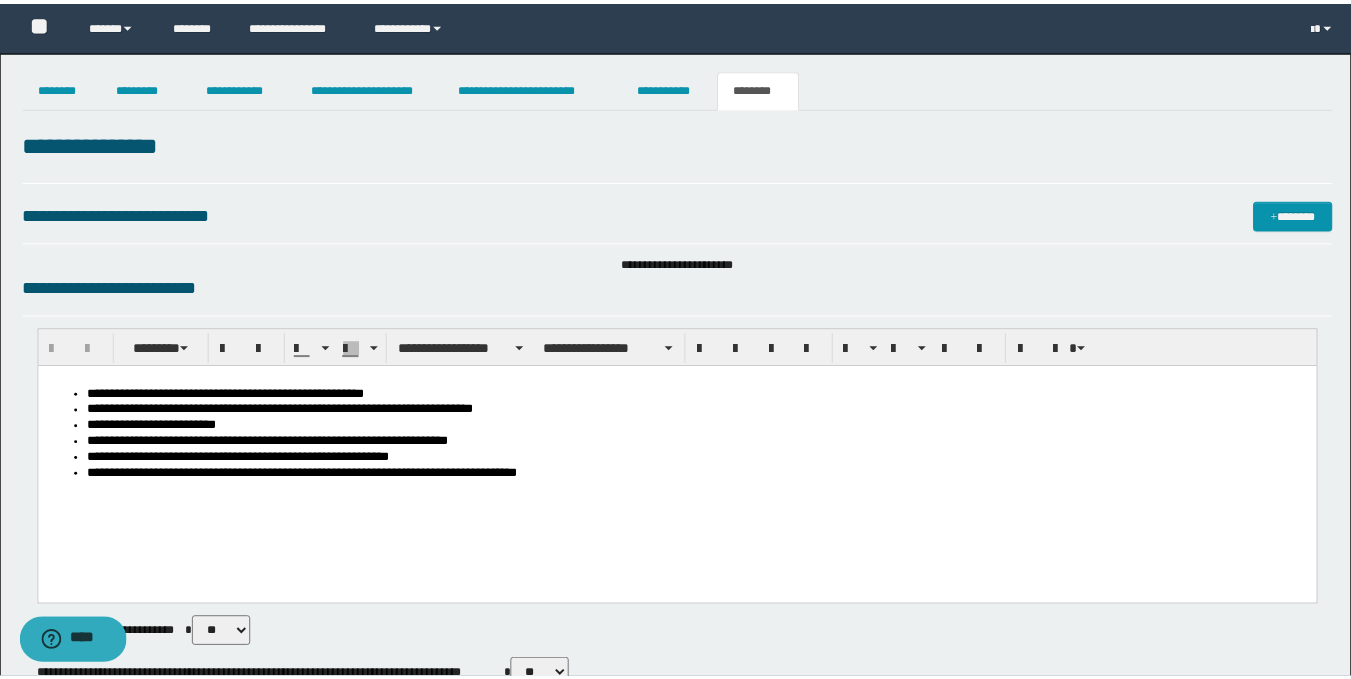 scroll, scrollTop: 0, scrollLeft: 0, axis: both 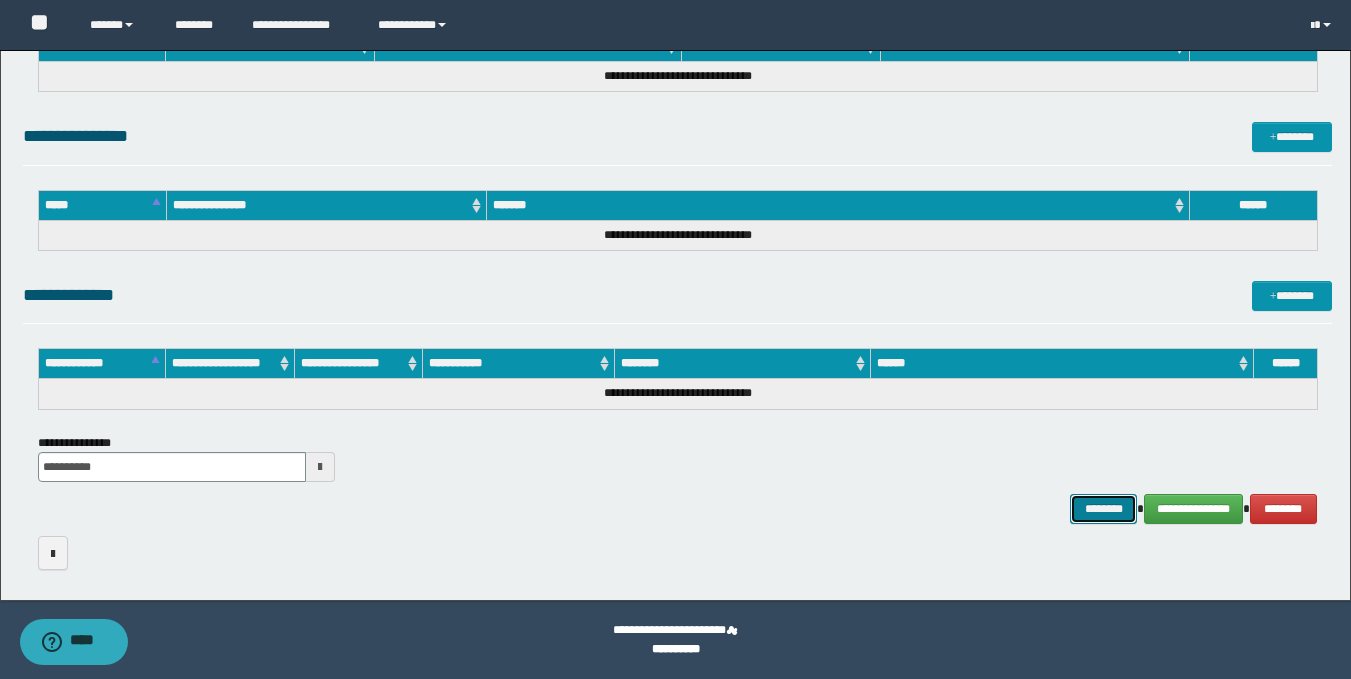 click on "********" at bounding box center (1104, 509) 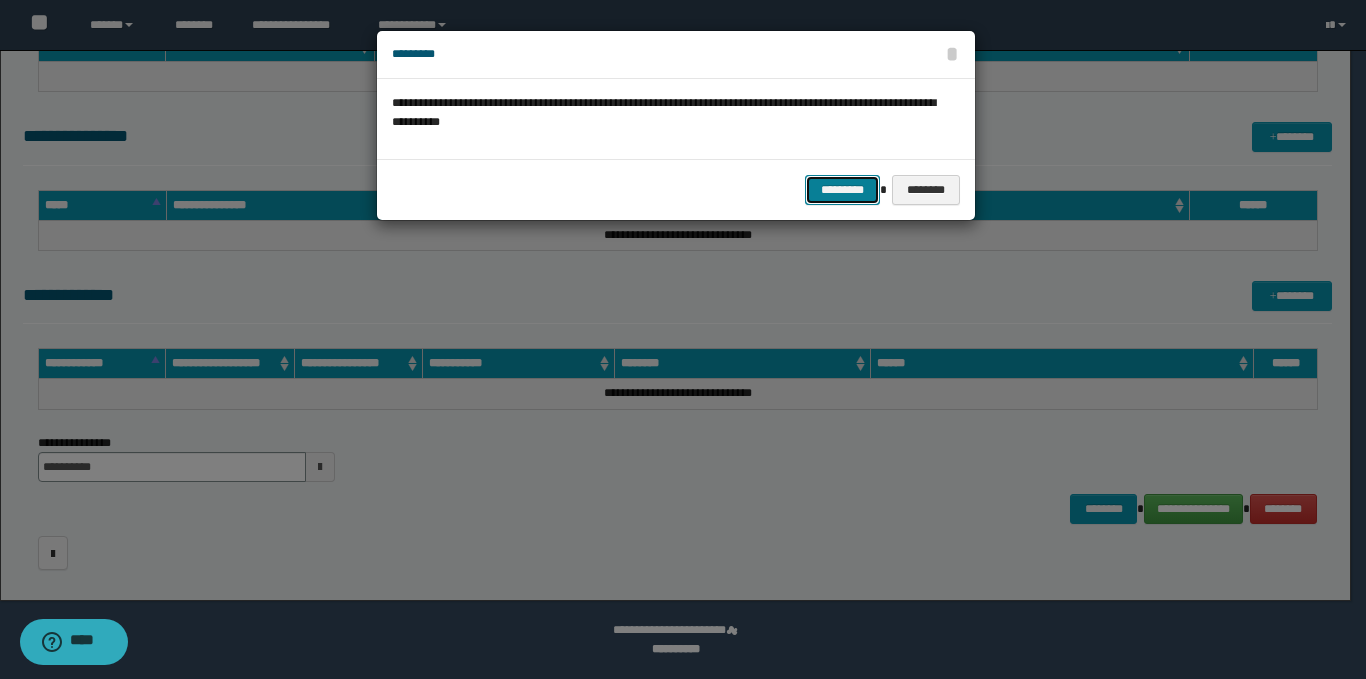 click on "*********" at bounding box center (842, 190) 